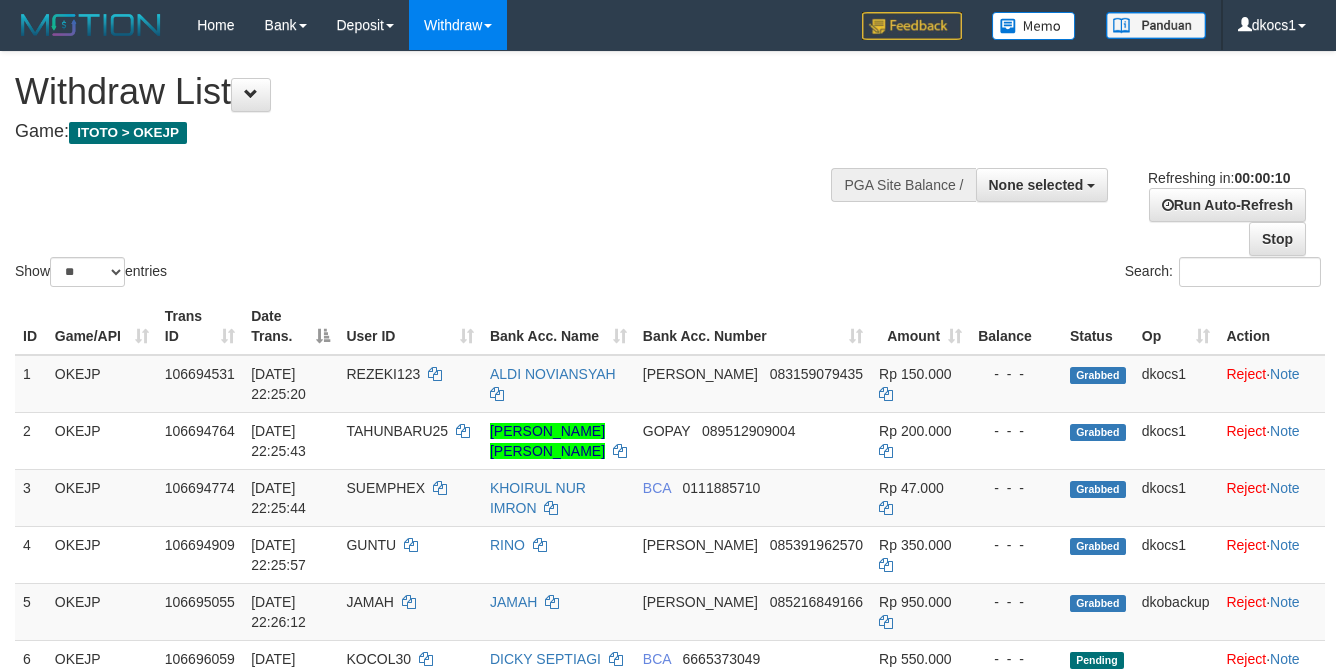 select 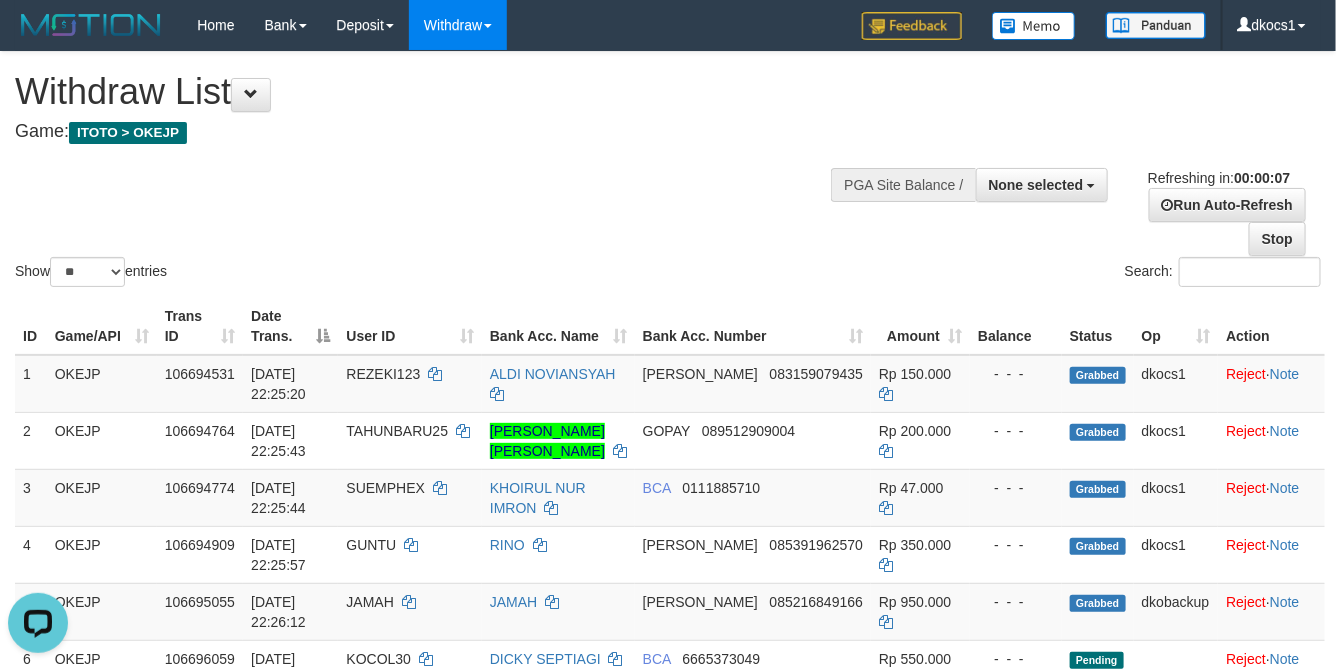 scroll, scrollTop: 0, scrollLeft: 0, axis: both 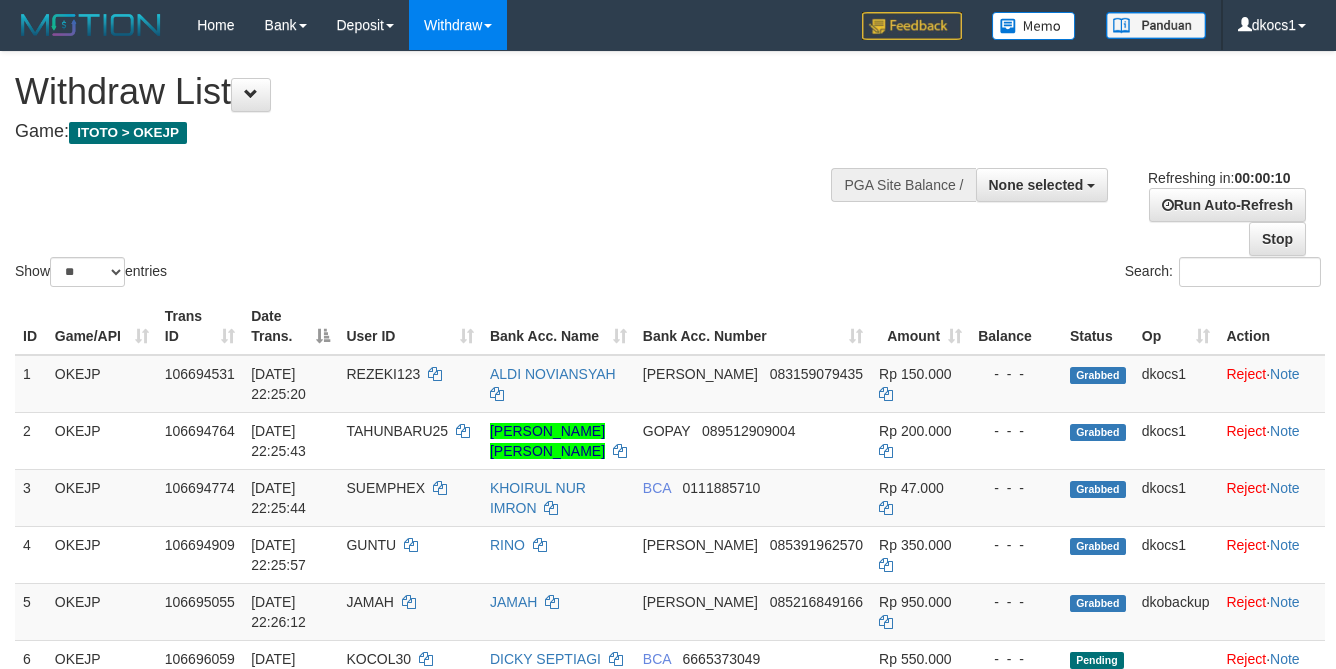 select 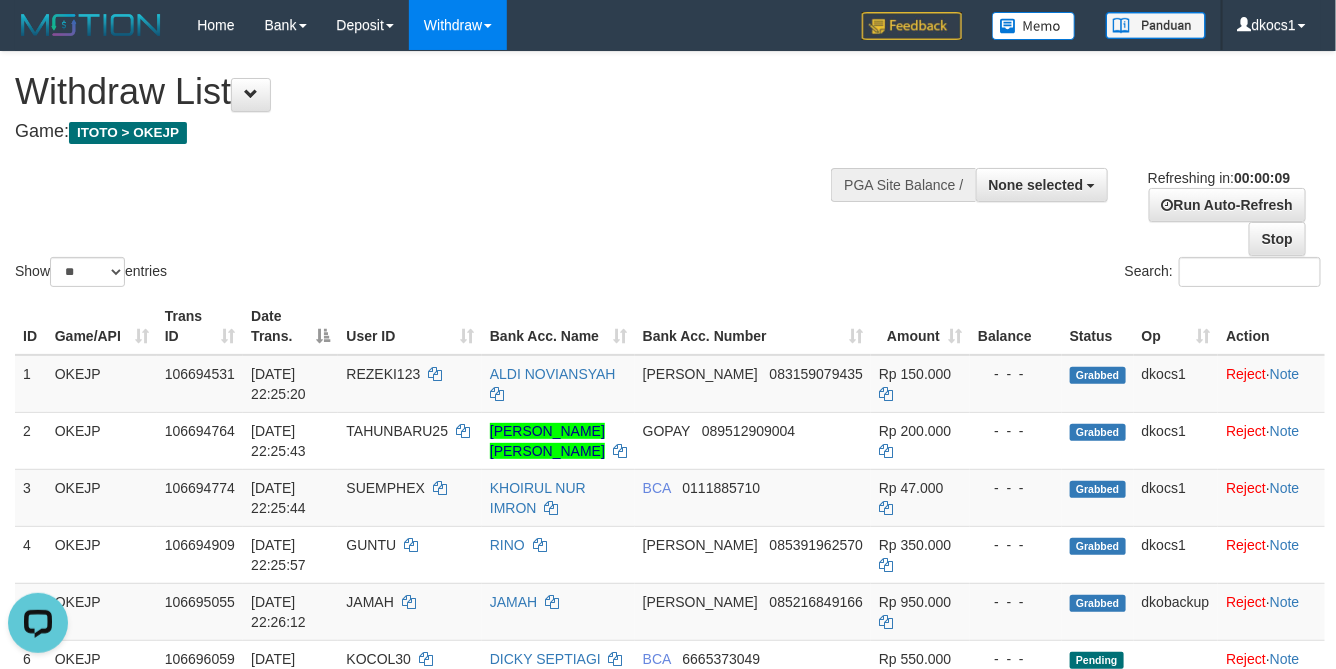 scroll, scrollTop: 0, scrollLeft: 0, axis: both 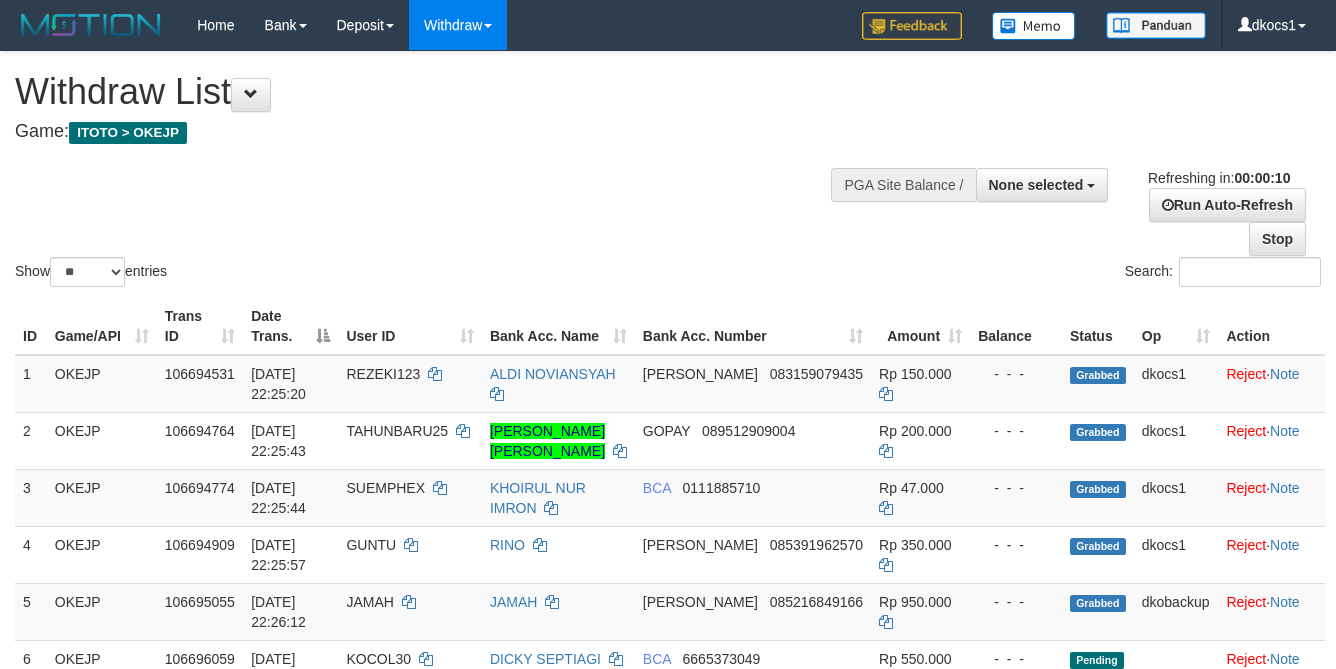 select 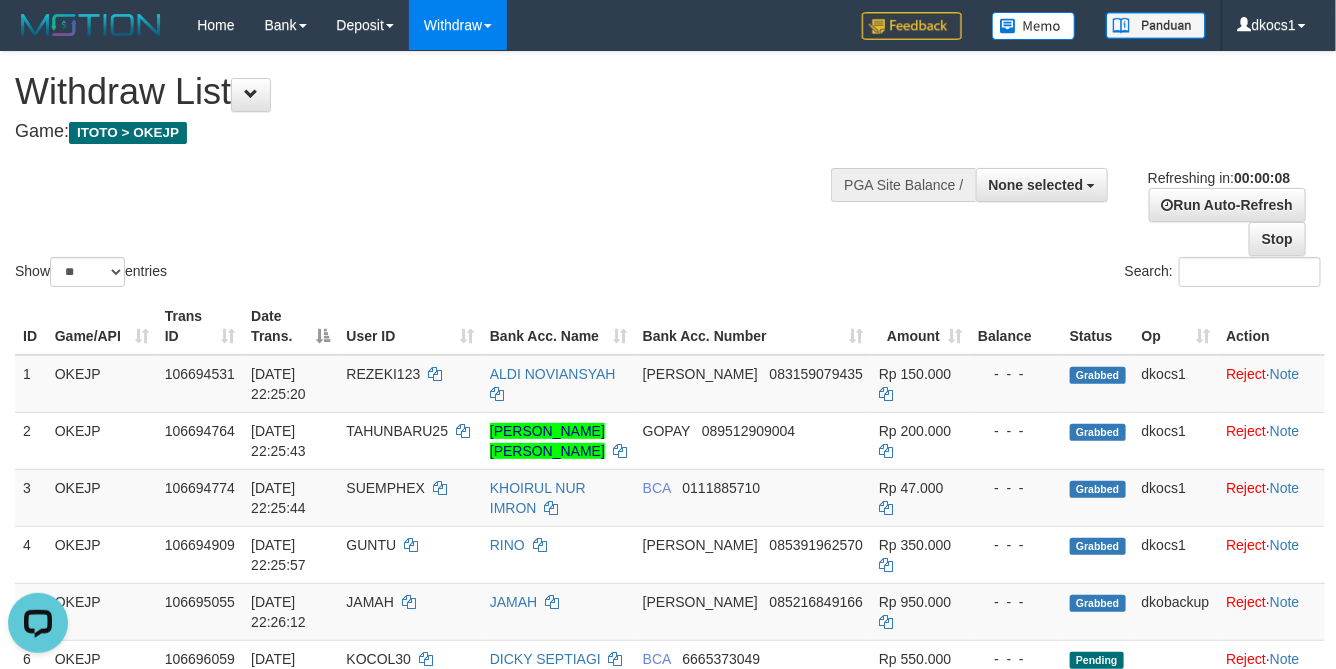 scroll, scrollTop: 0, scrollLeft: 0, axis: both 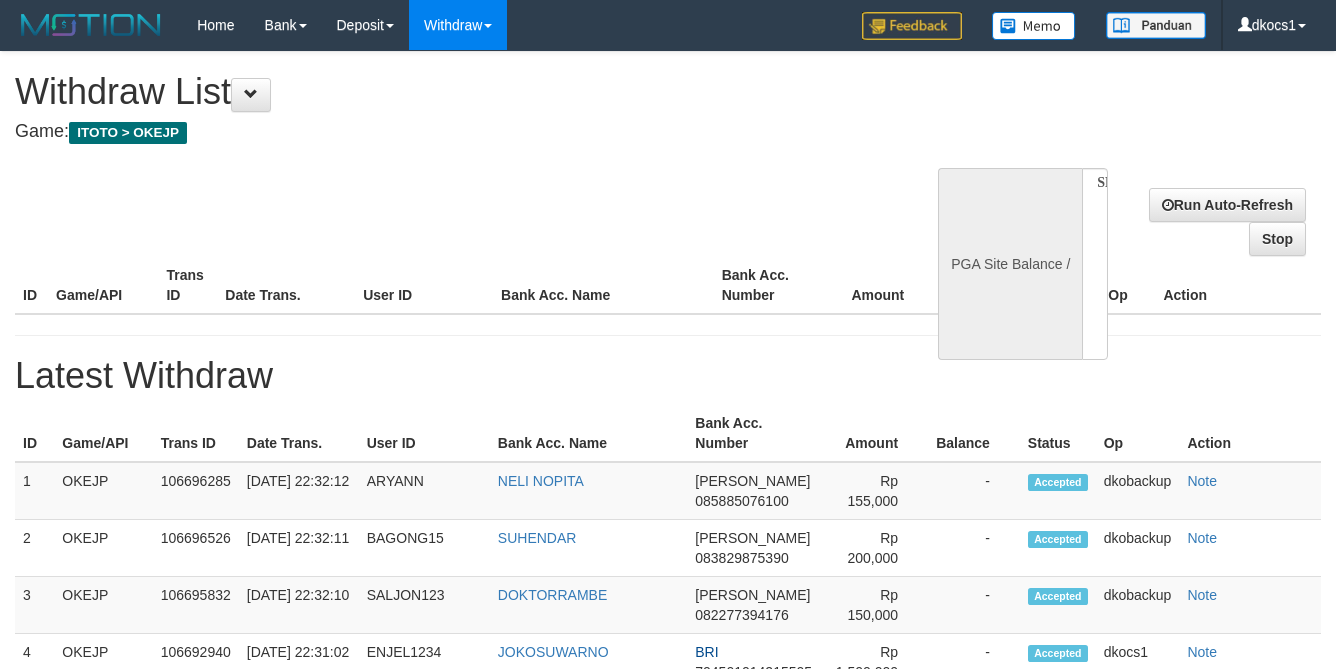 select 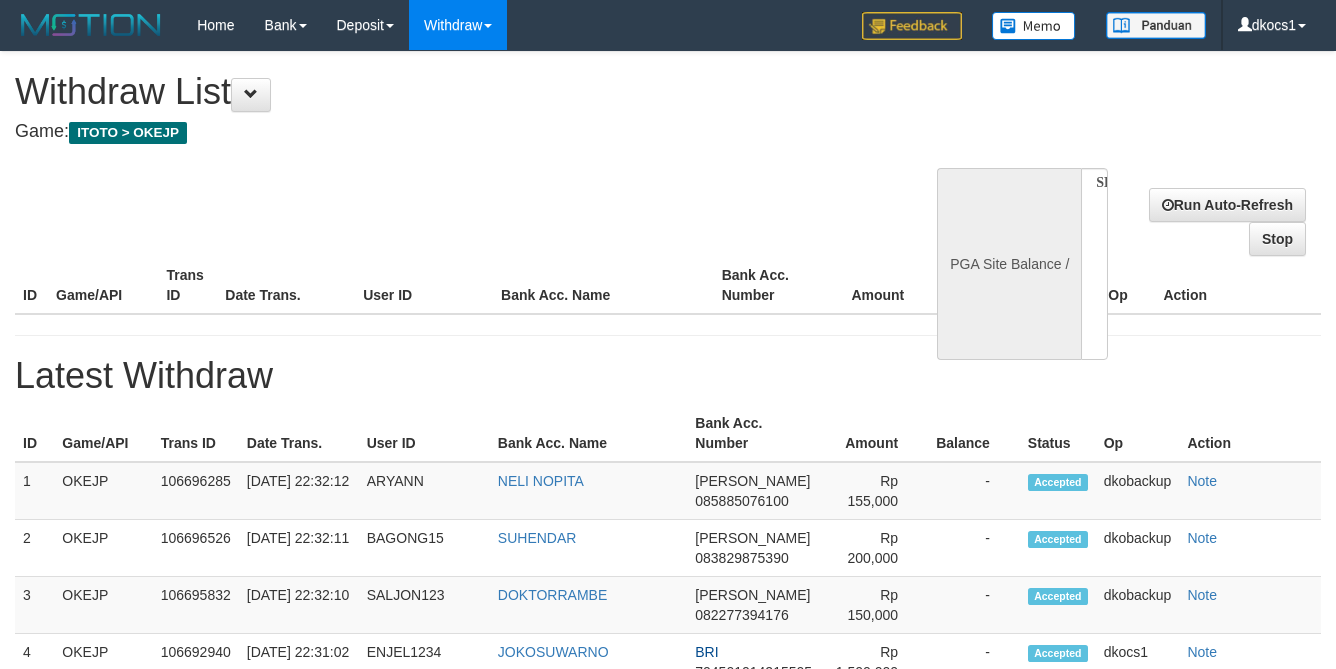 scroll, scrollTop: 0, scrollLeft: 0, axis: both 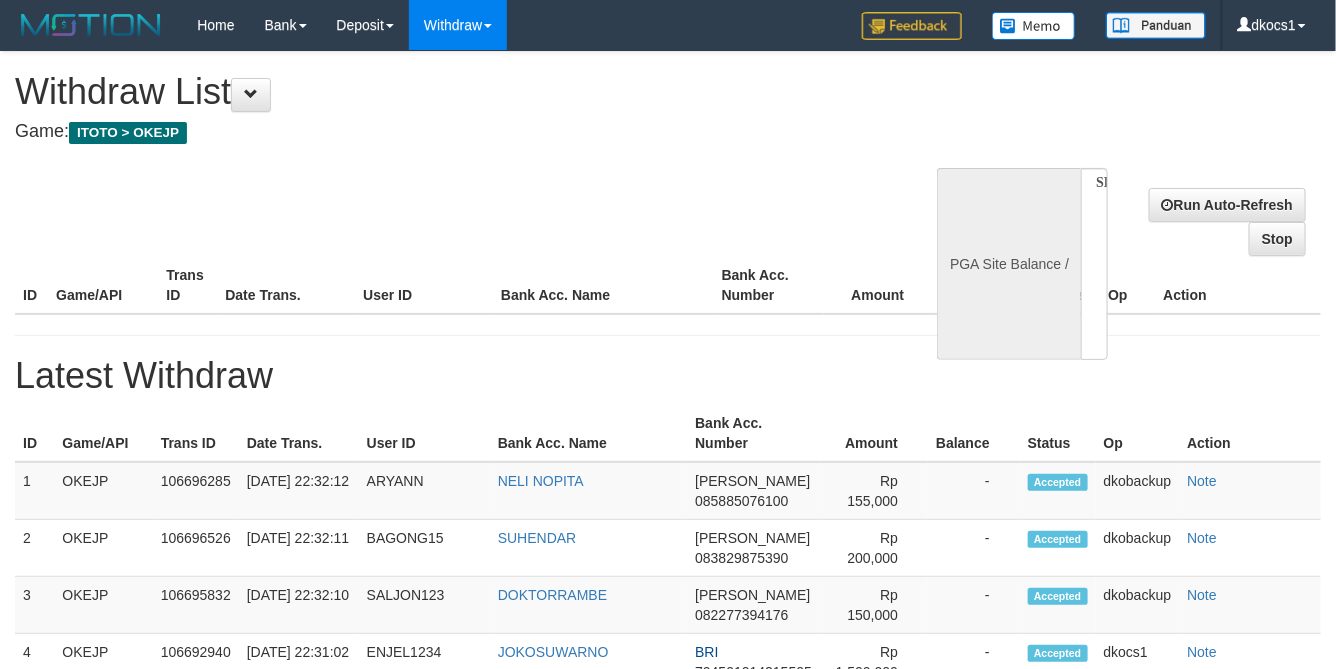 select on "**" 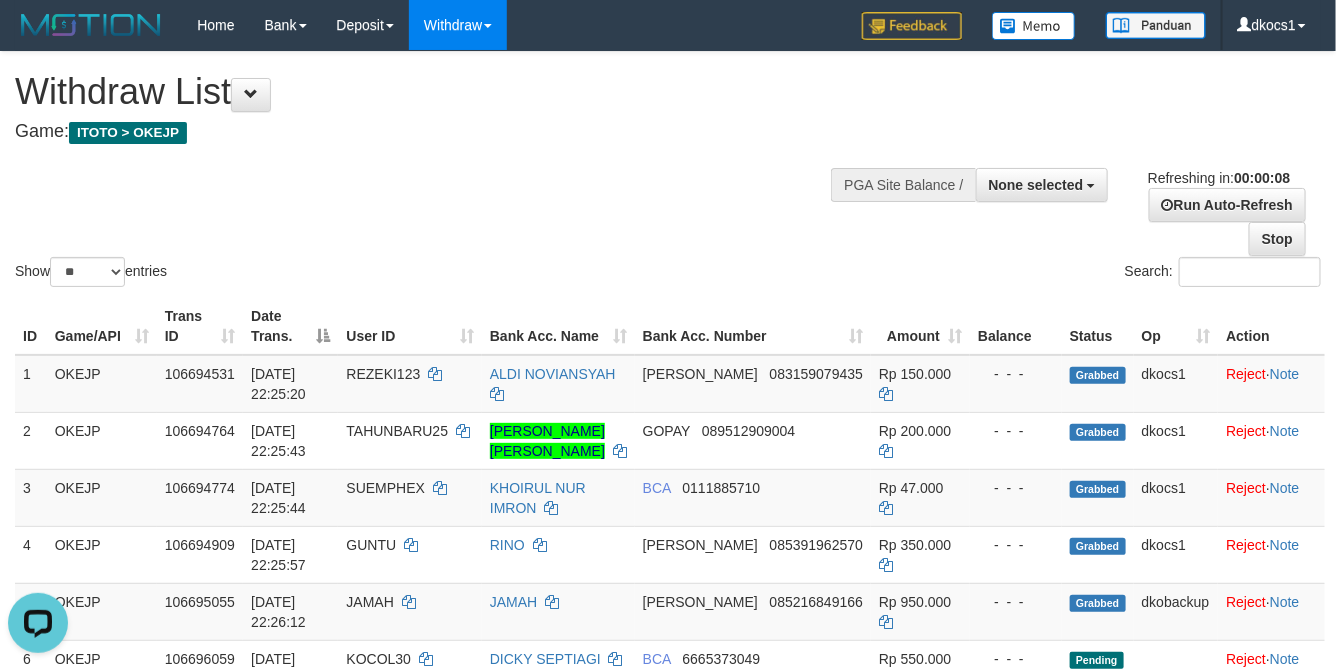scroll, scrollTop: 0, scrollLeft: 0, axis: both 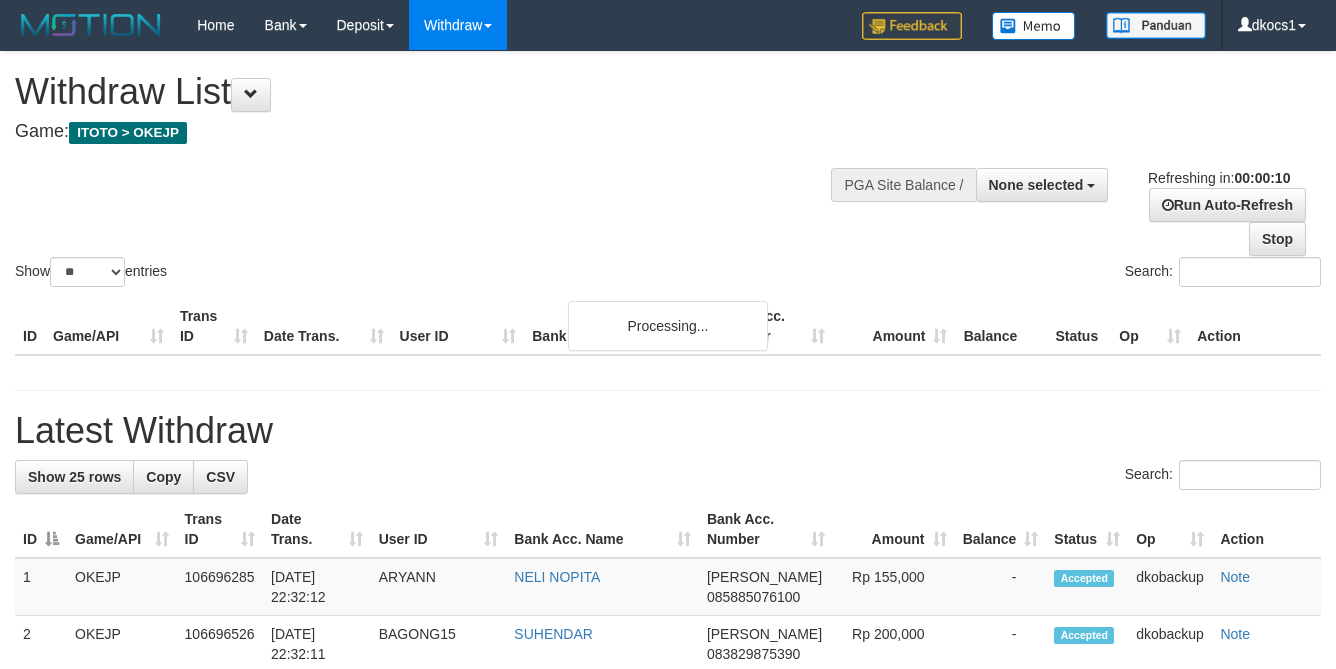 select 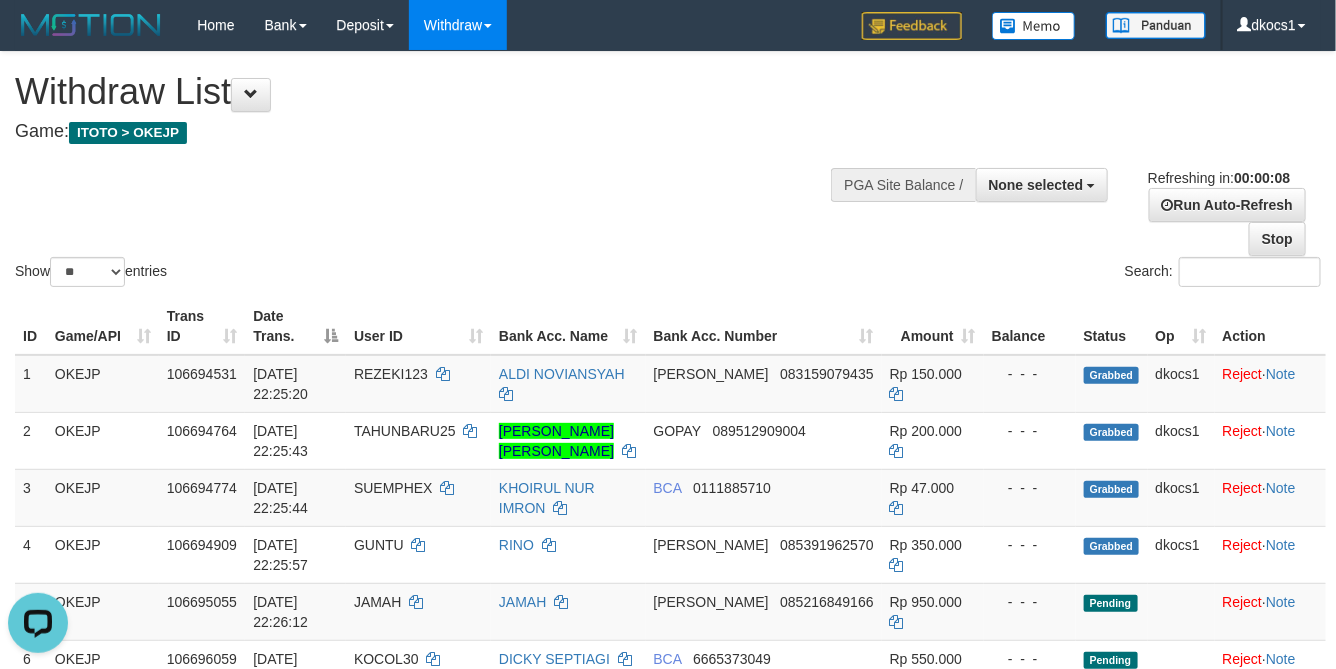 scroll, scrollTop: 0, scrollLeft: 0, axis: both 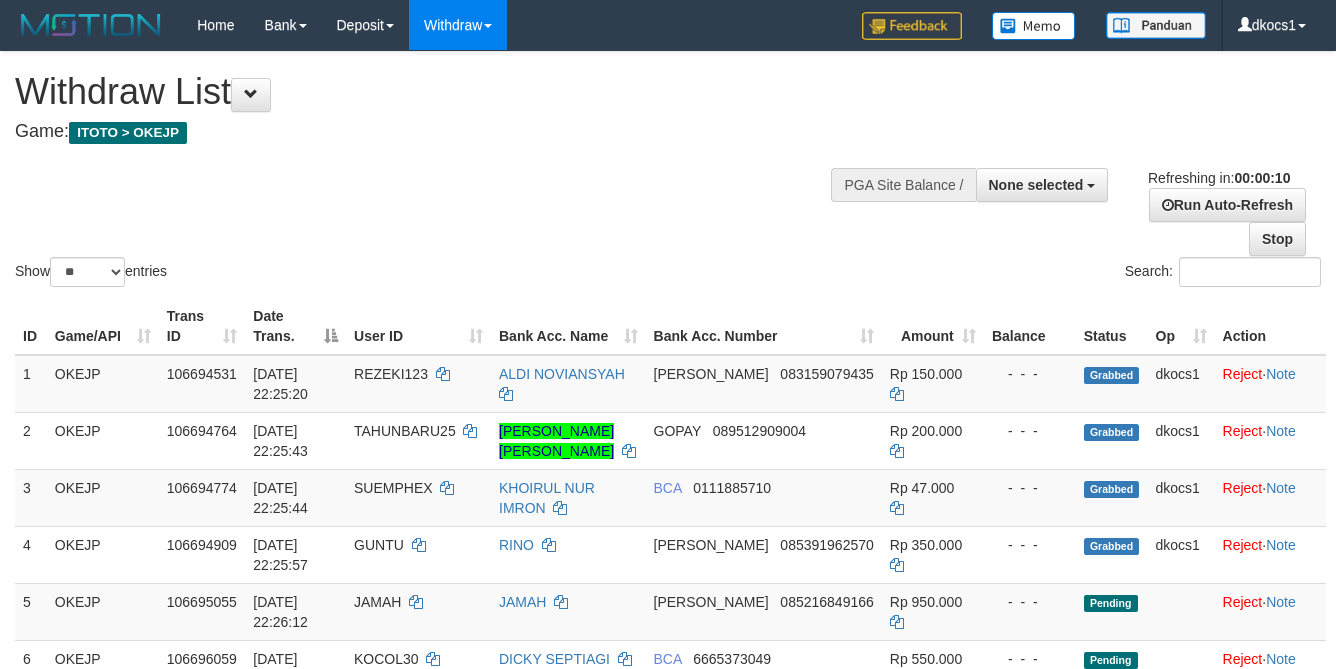 select 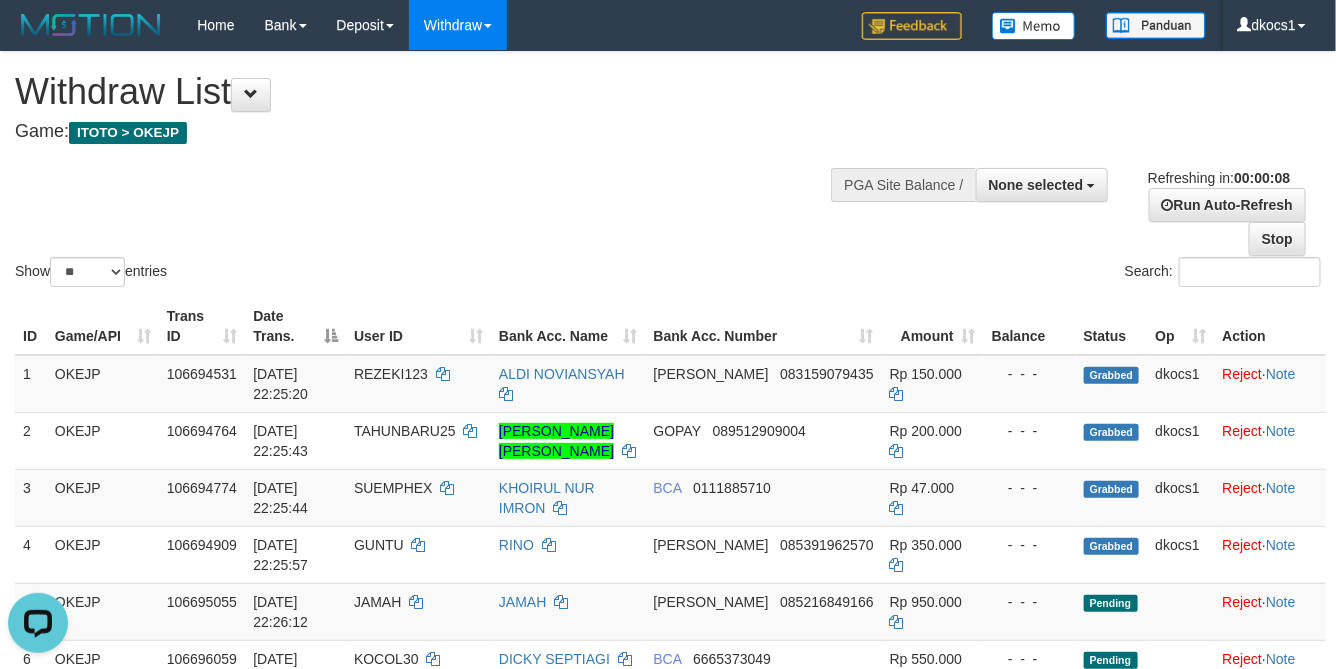 scroll, scrollTop: 0, scrollLeft: 0, axis: both 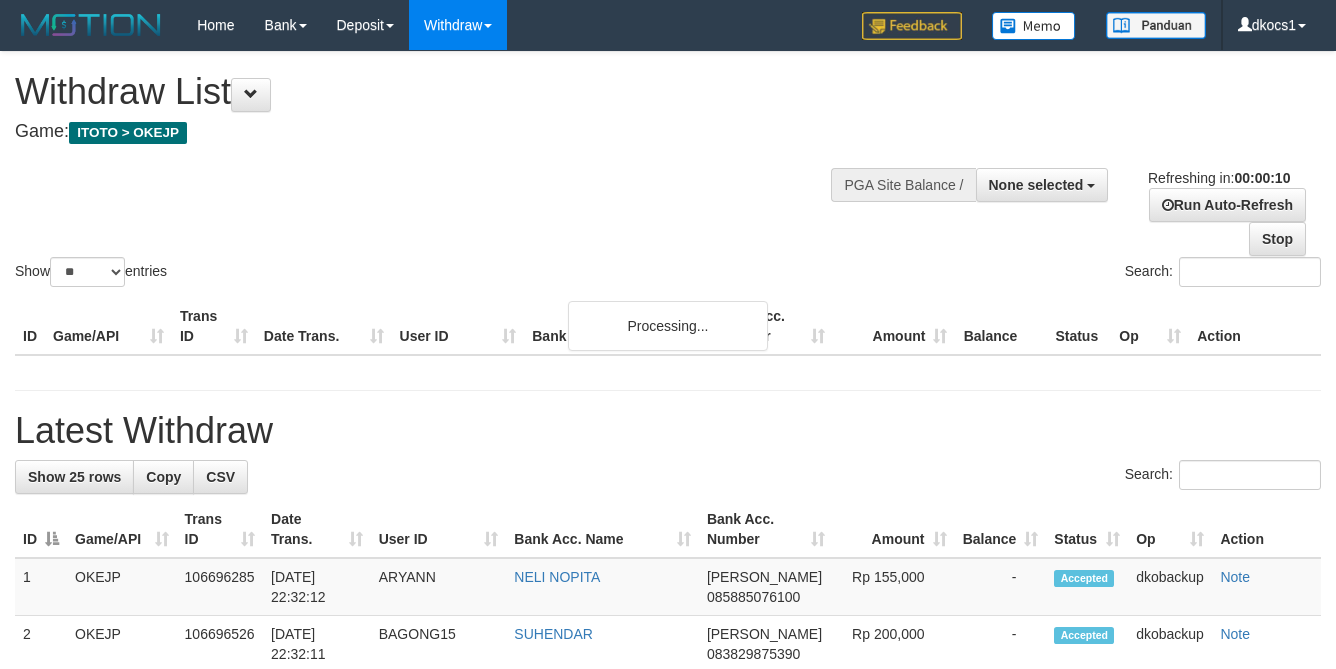 select 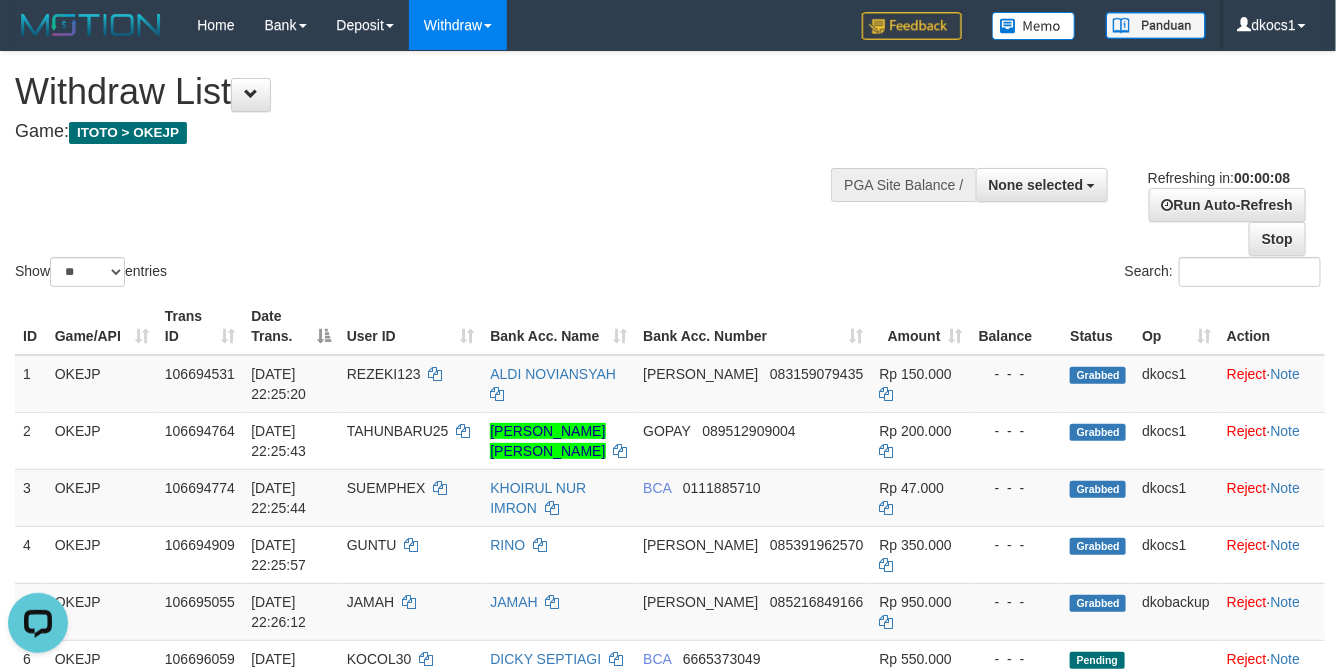 scroll, scrollTop: 0, scrollLeft: 0, axis: both 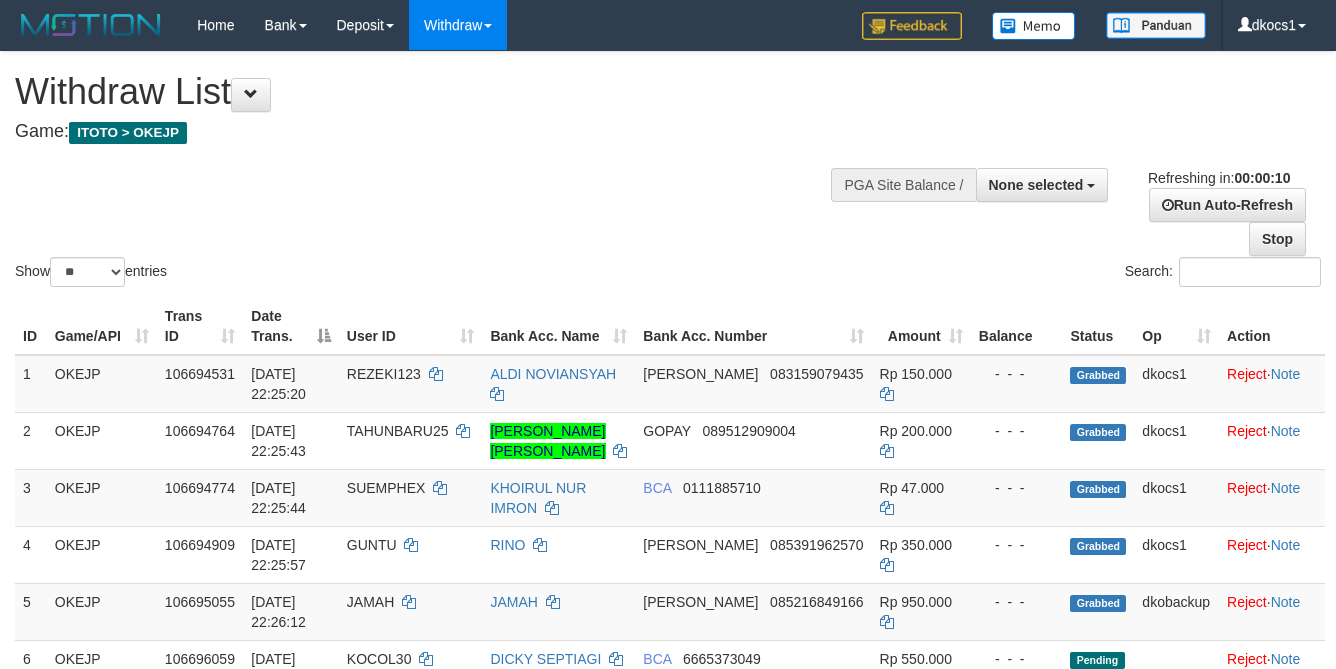select 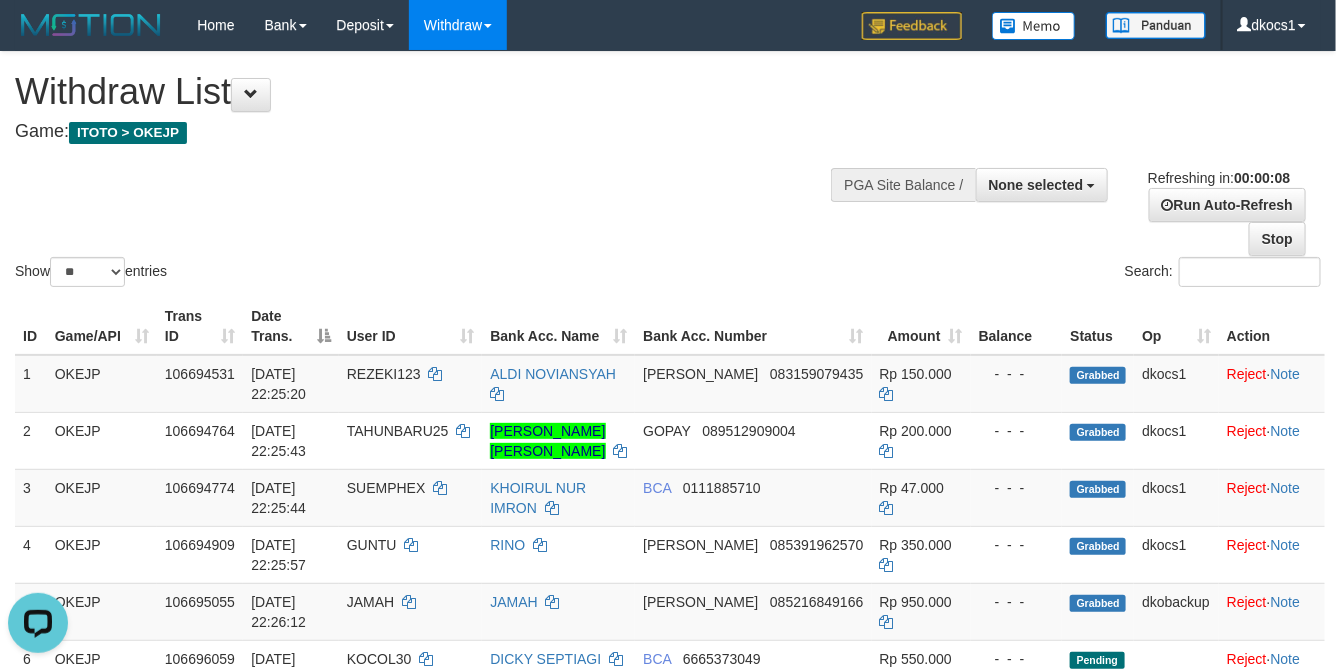 scroll, scrollTop: 0, scrollLeft: 0, axis: both 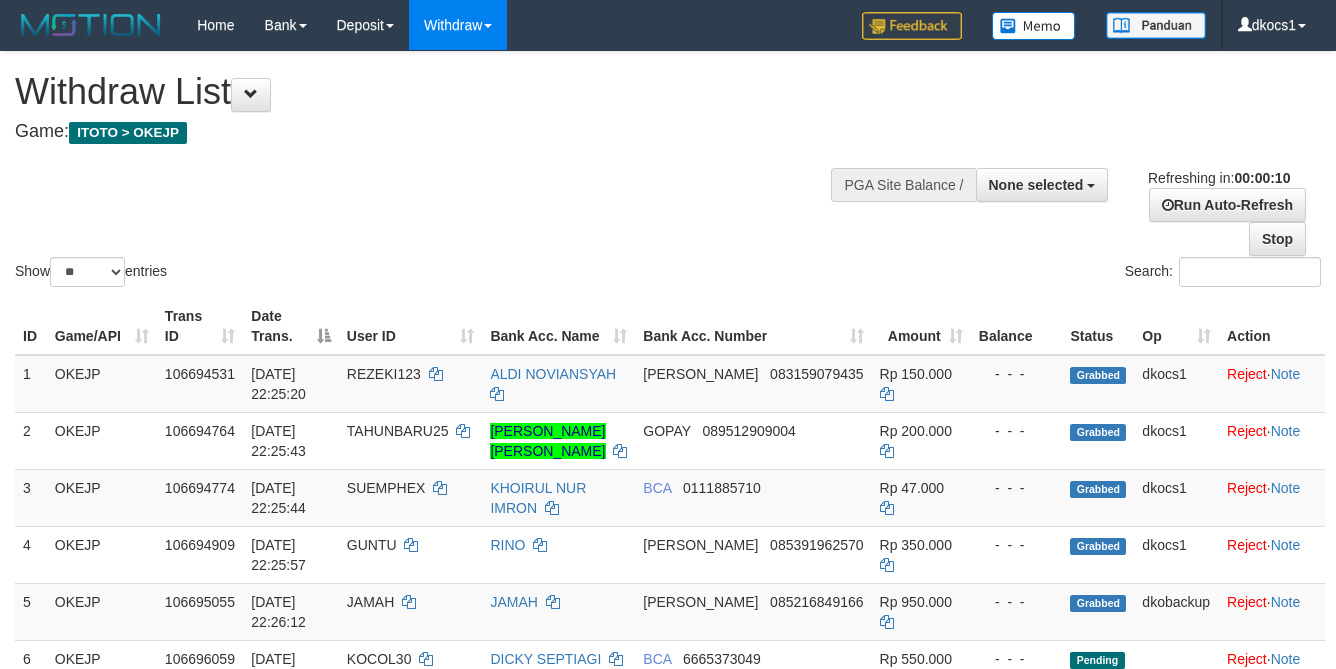 select 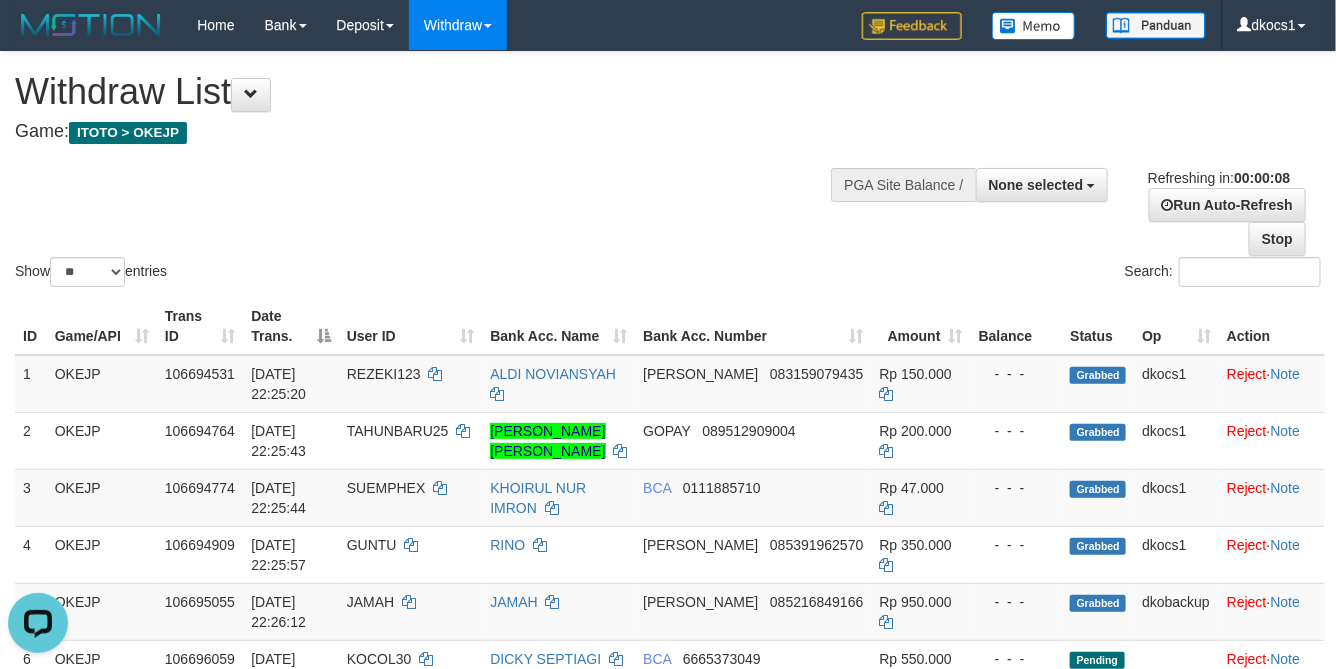 scroll, scrollTop: 0, scrollLeft: 0, axis: both 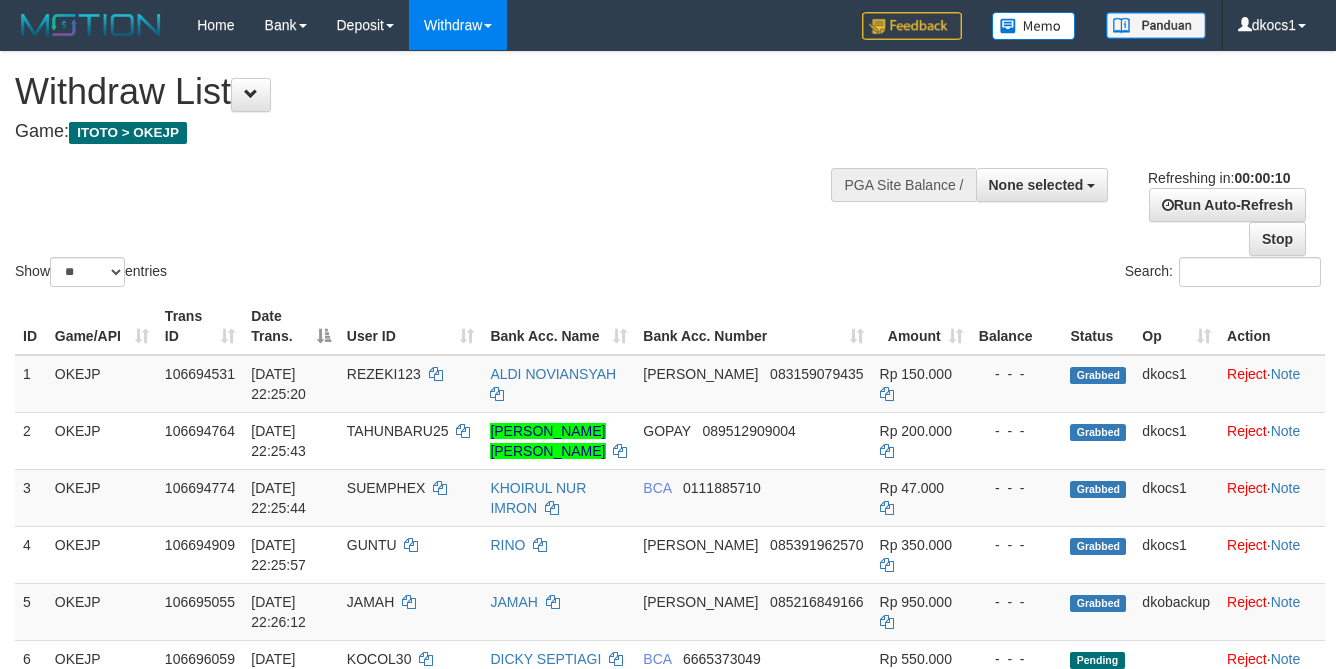 select 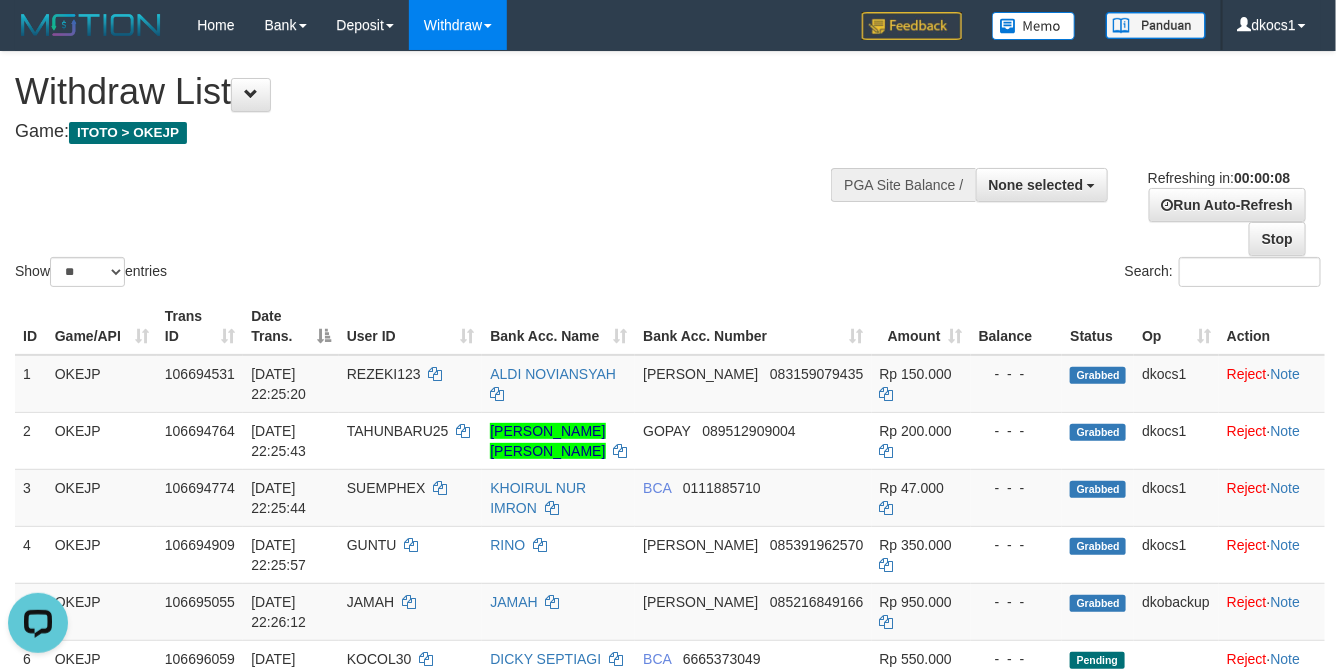 scroll, scrollTop: 0, scrollLeft: 0, axis: both 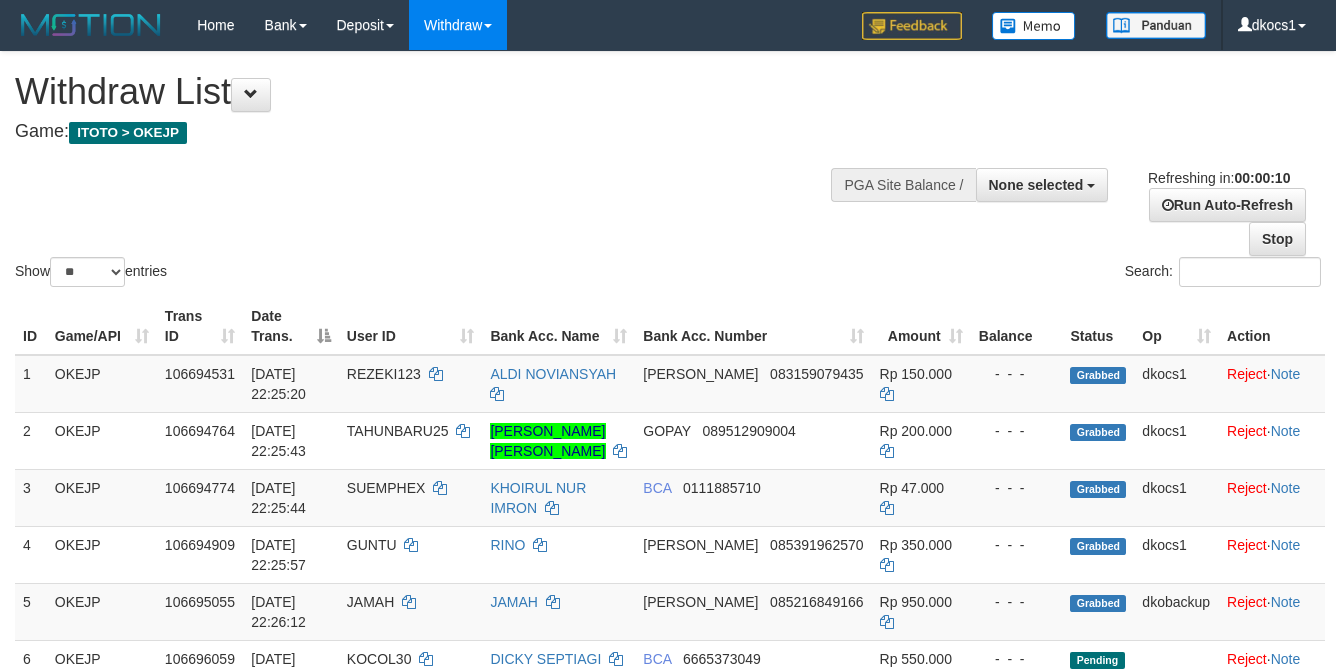 select 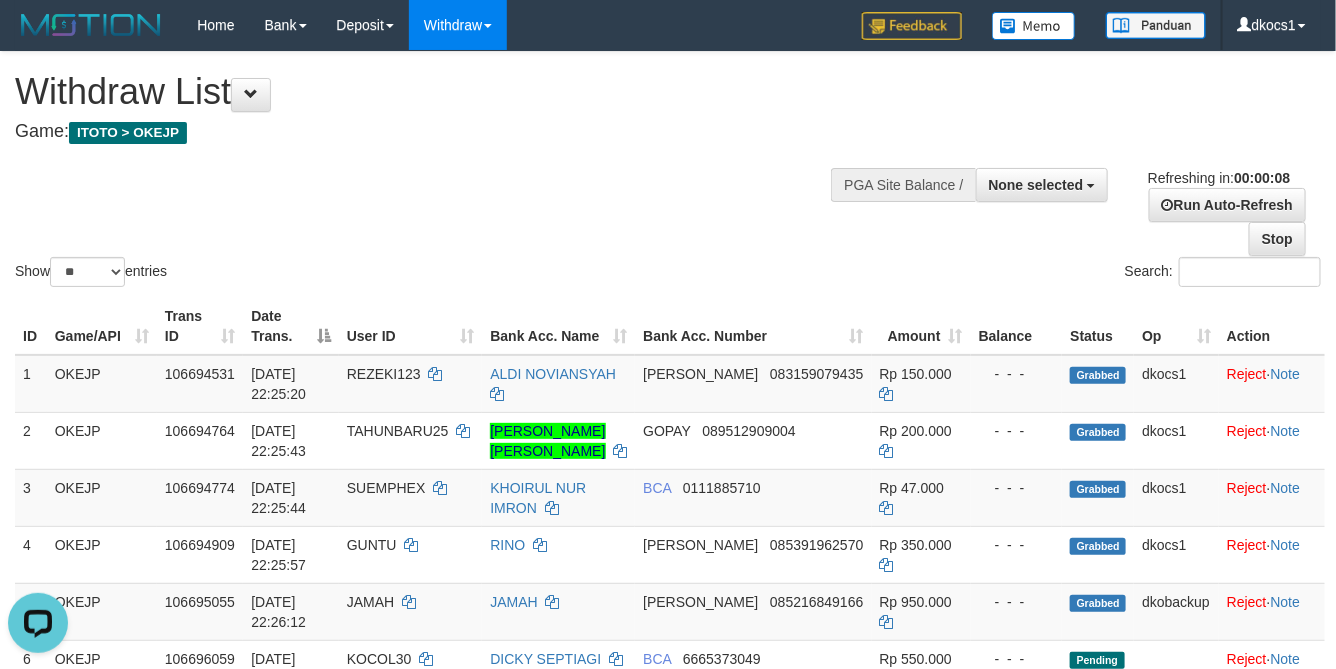 scroll, scrollTop: 0, scrollLeft: 0, axis: both 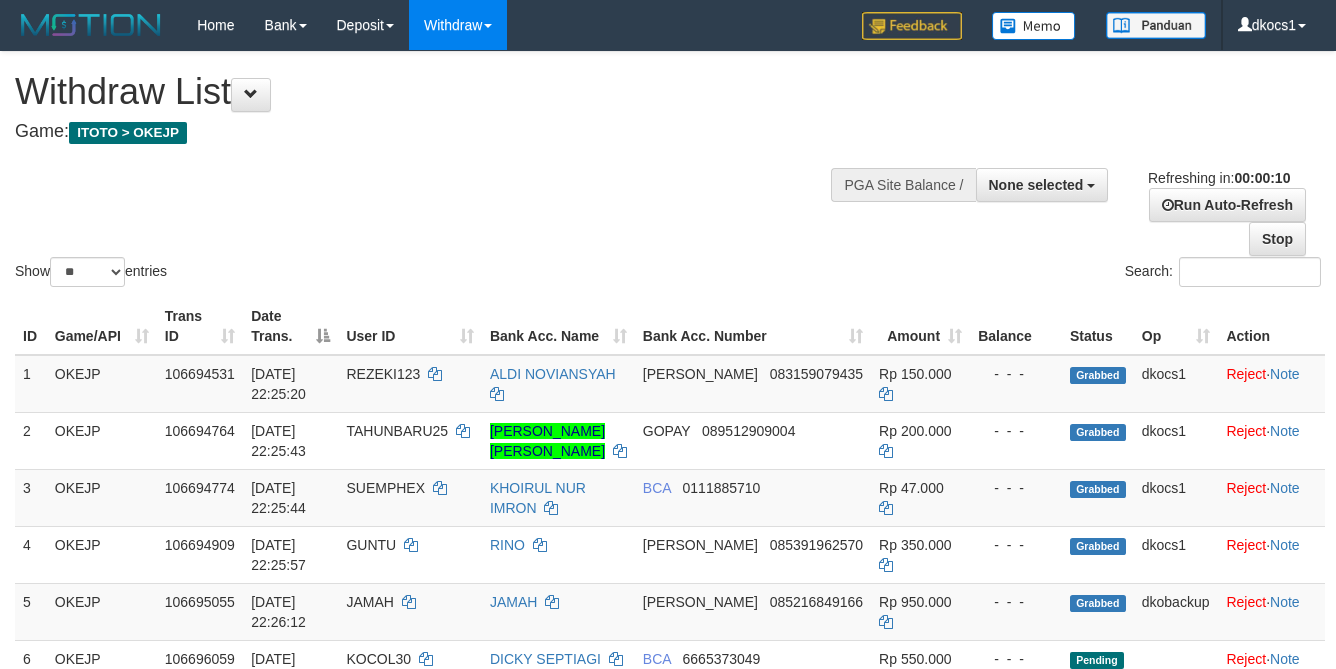 select 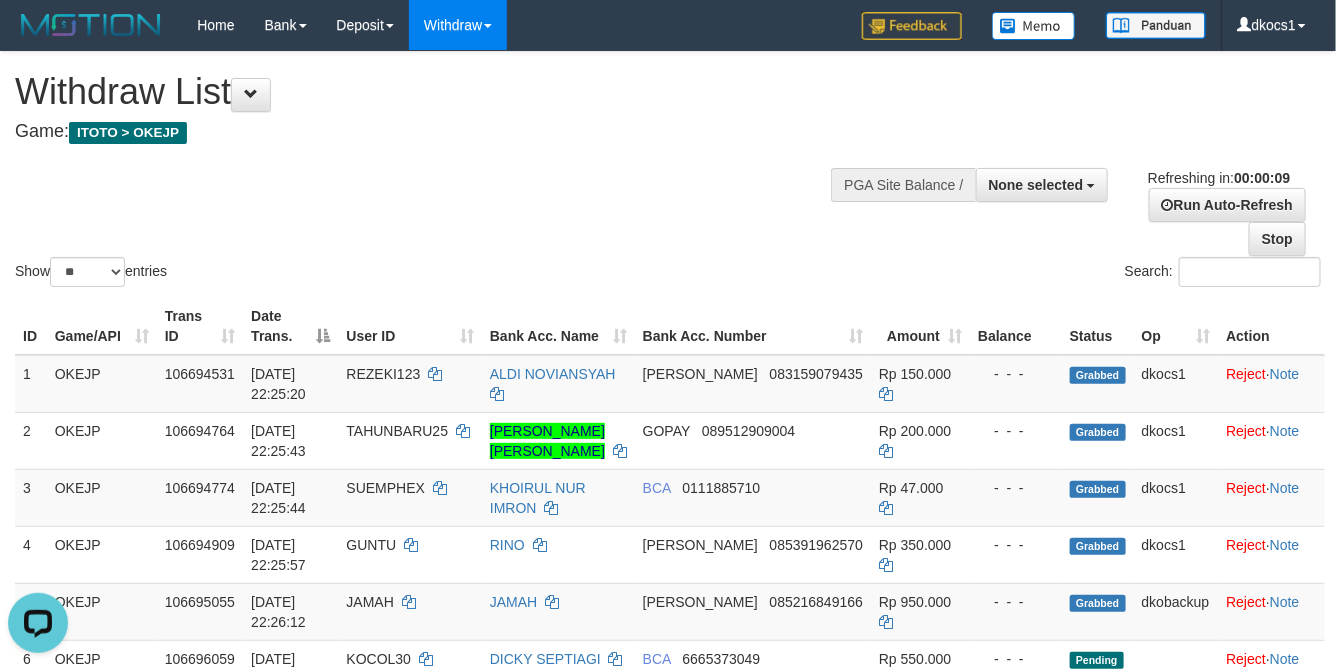 scroll, scrollTop: 0, scrollLeft: 0, axis: both 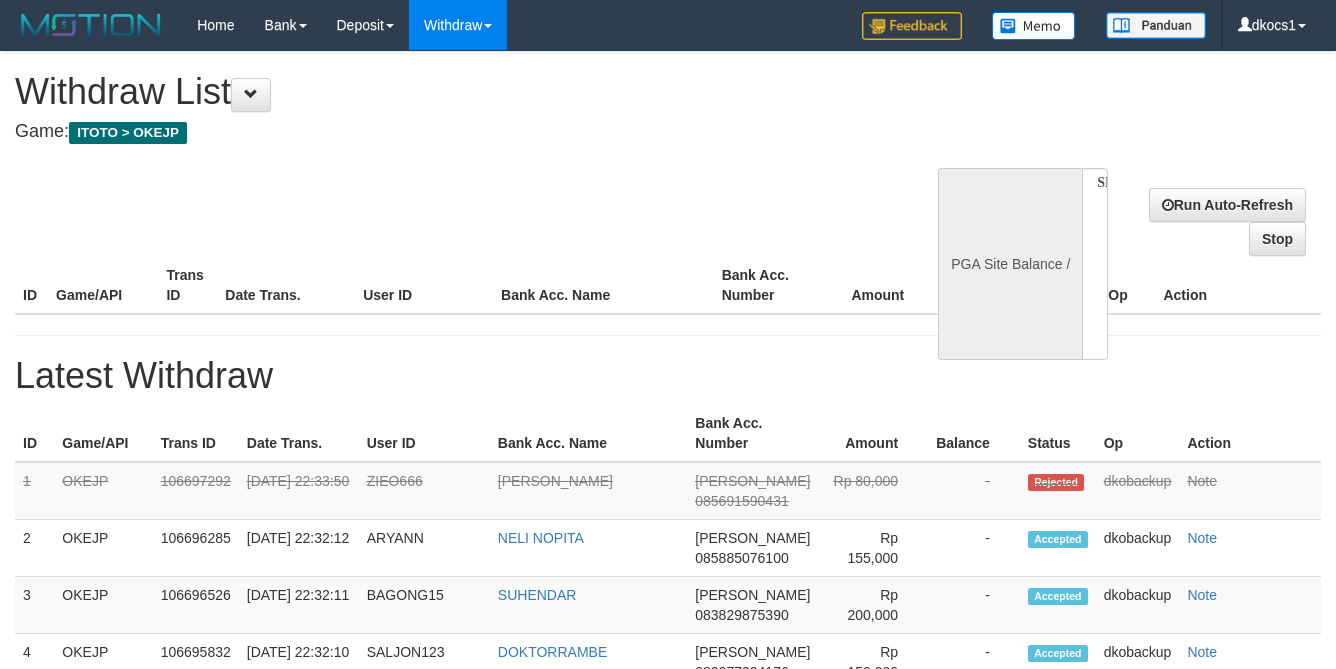 select 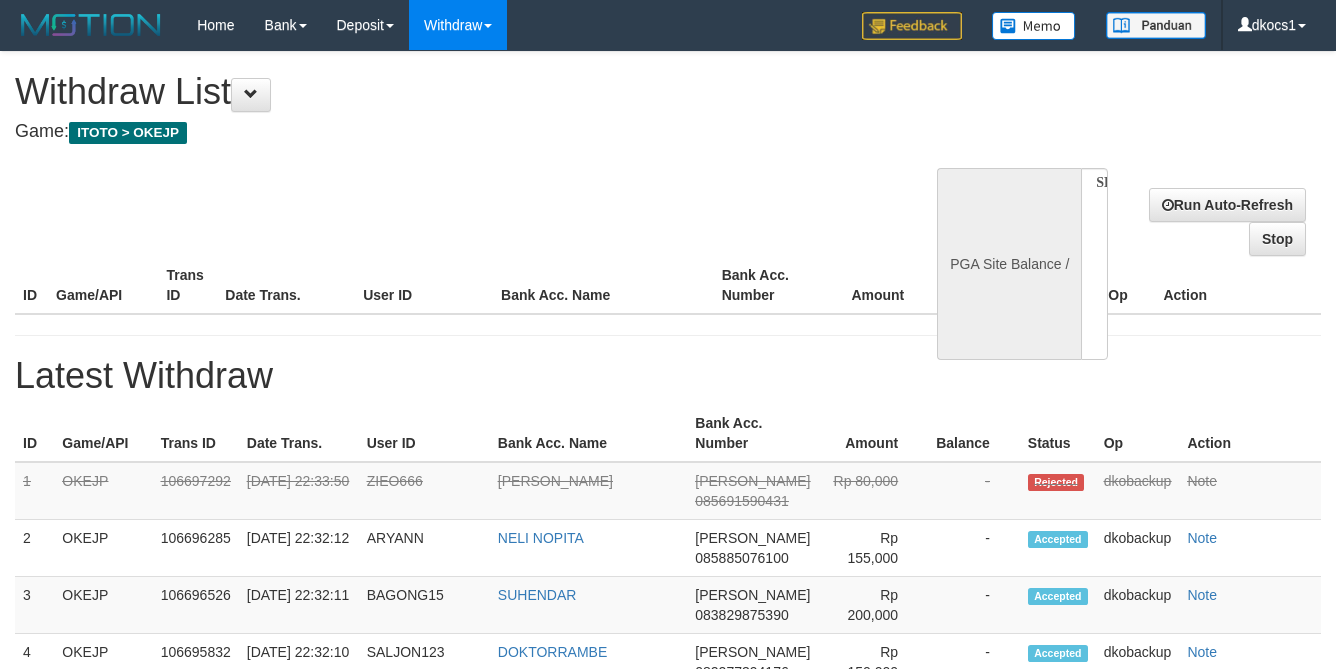 scroll, scrollTop: 0, scrollLeft: 0, axis: both 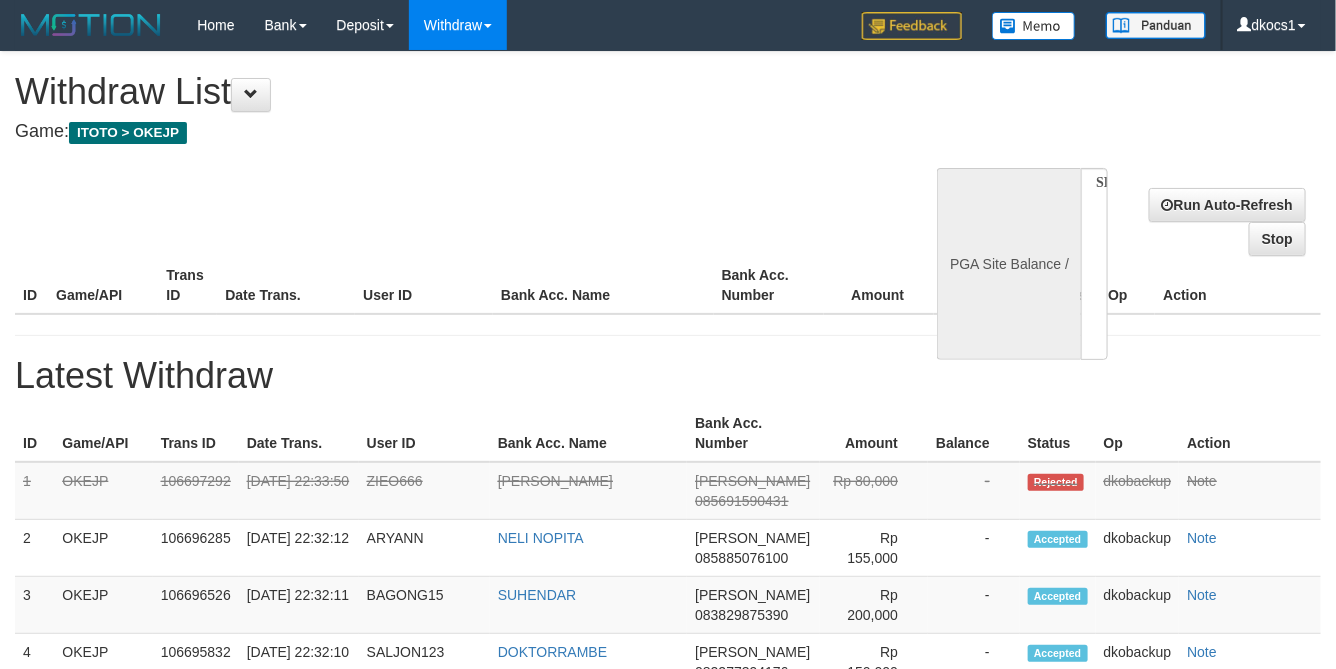 select on "**" 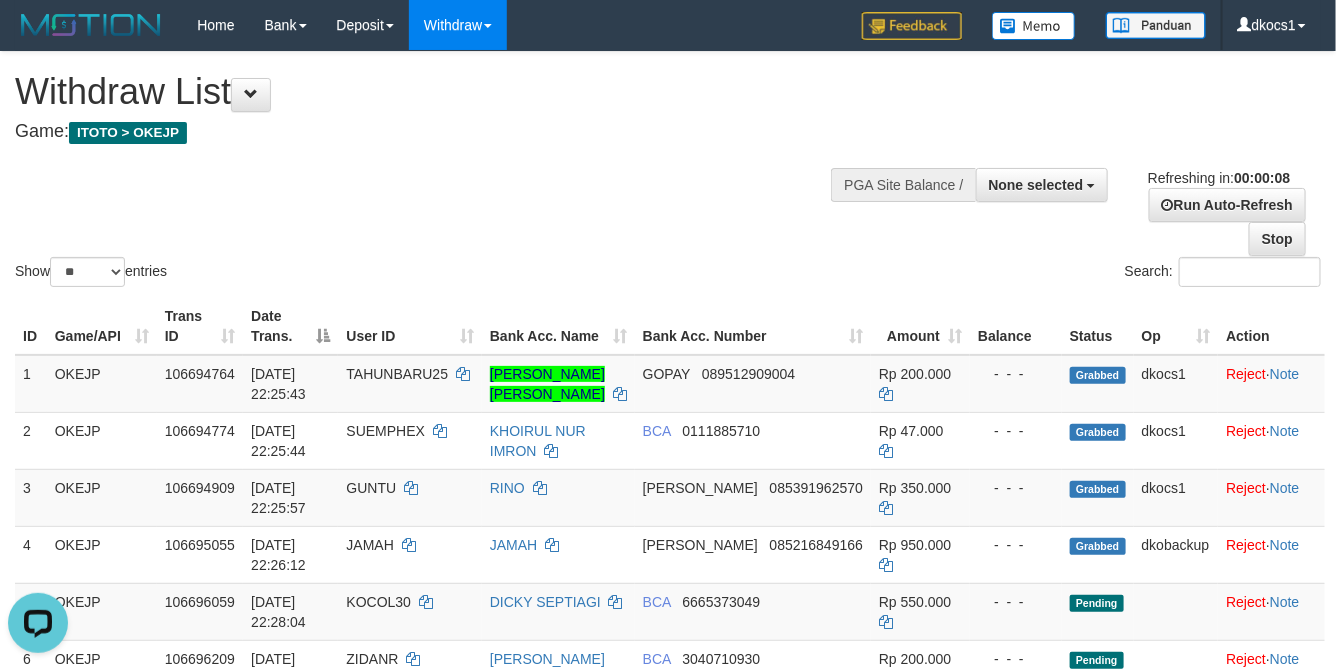scroll, scrollTop: 0, scrollLeft: 0, axis: both 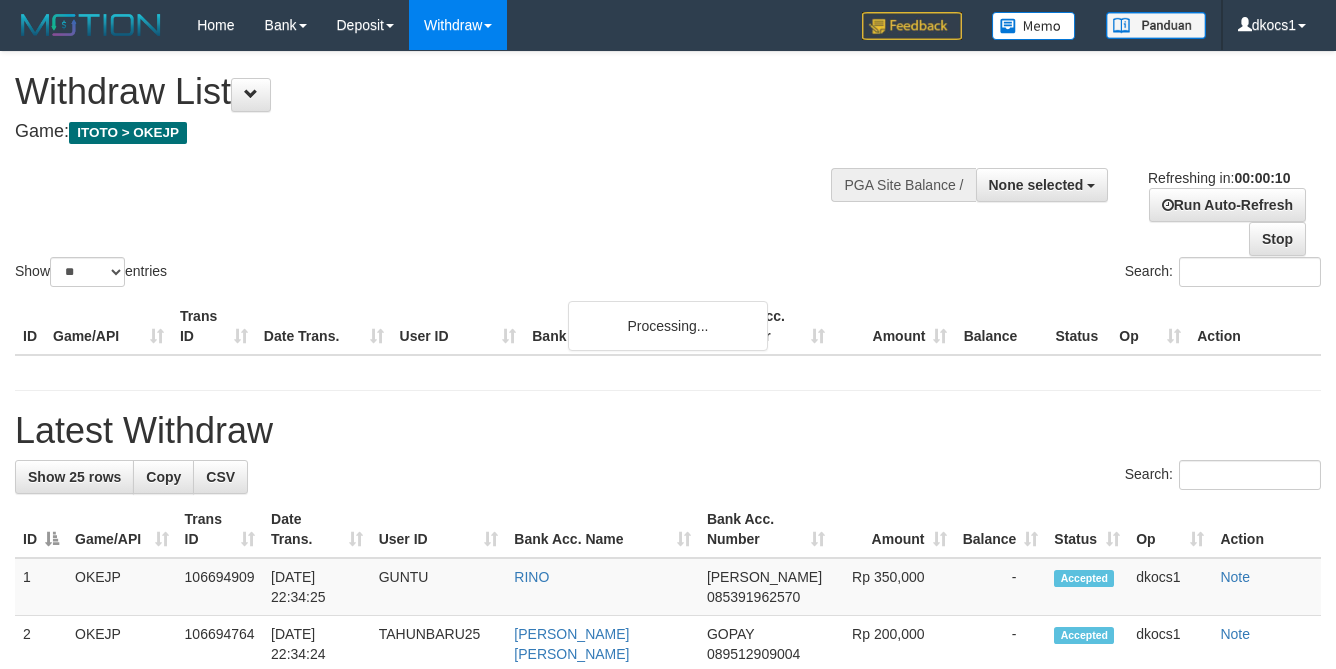 select 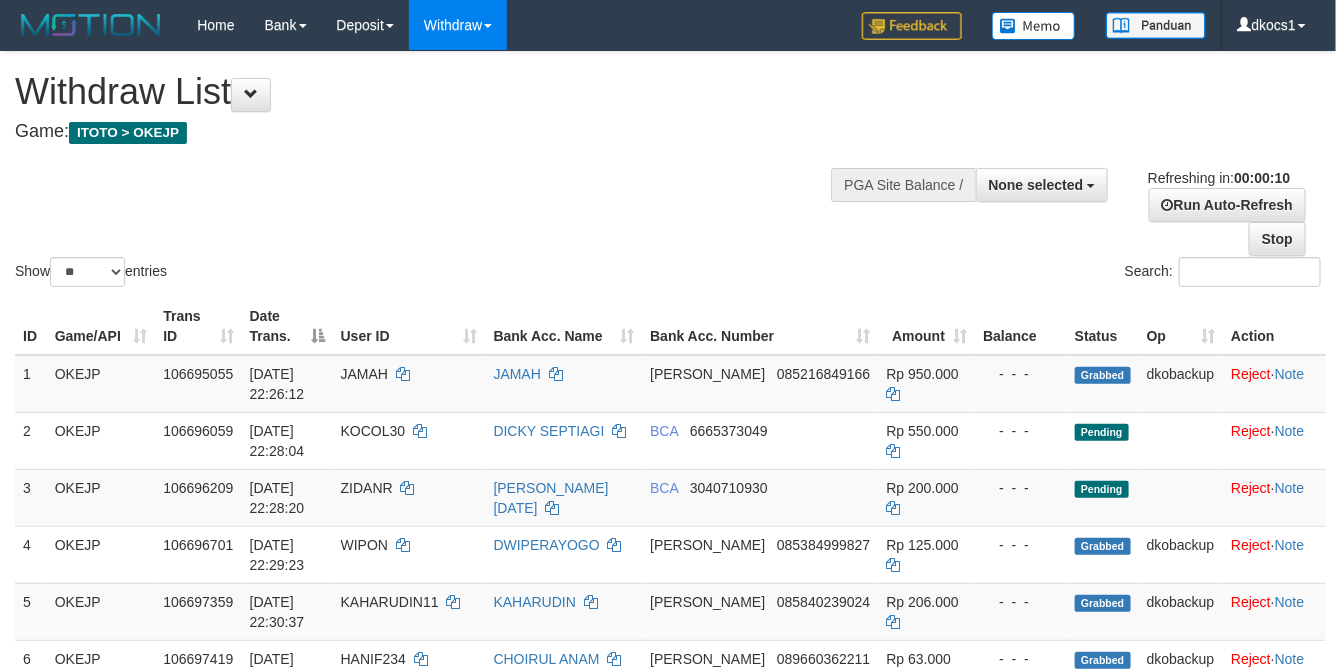 click on "Show  ** ** ** ***  entries Search:" at bounding box center [668, 171] 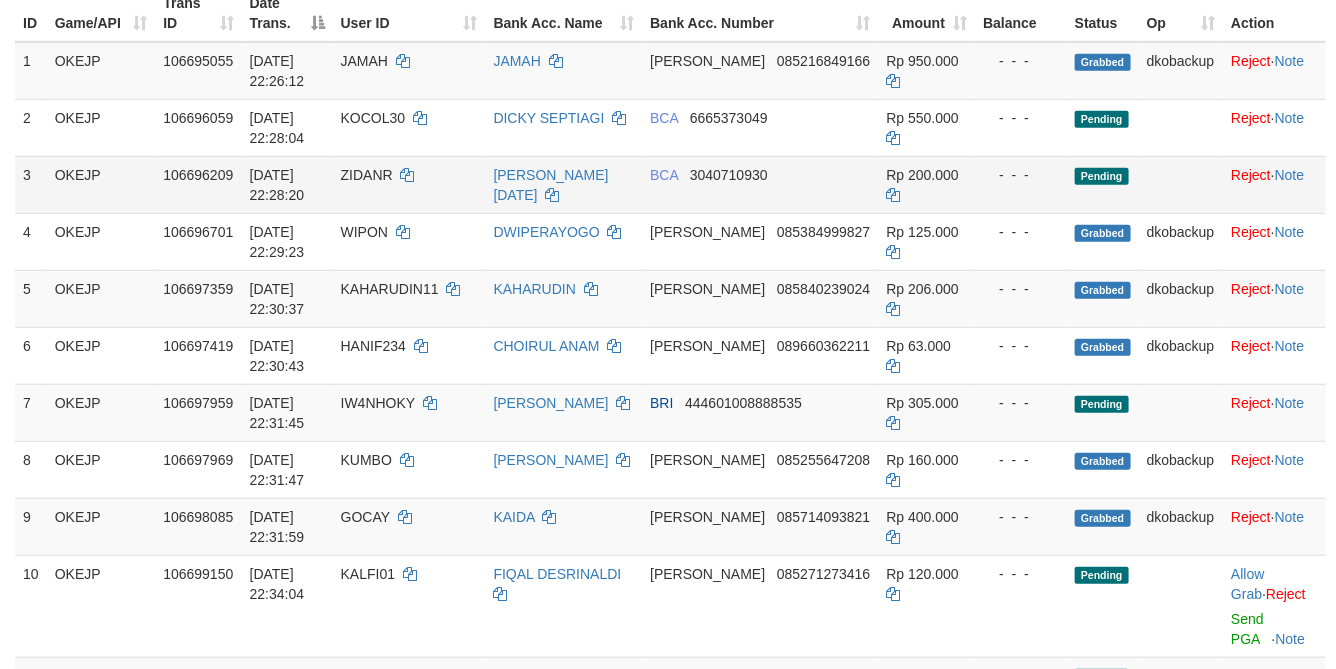 scroll, scrollTop: 300, scrollLeft: 0, axis: vertical 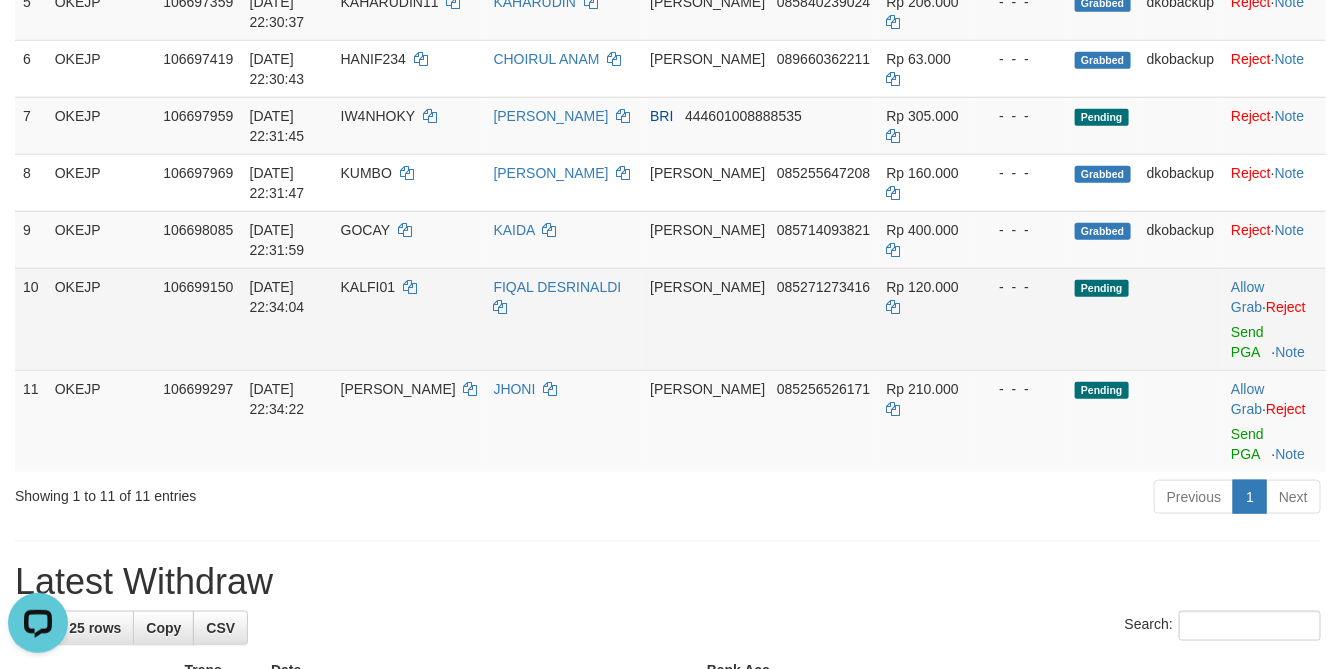 click on "Allow Grab   ·    Reject Send PGA     ·    Note" at bounding box center (1274, 319) 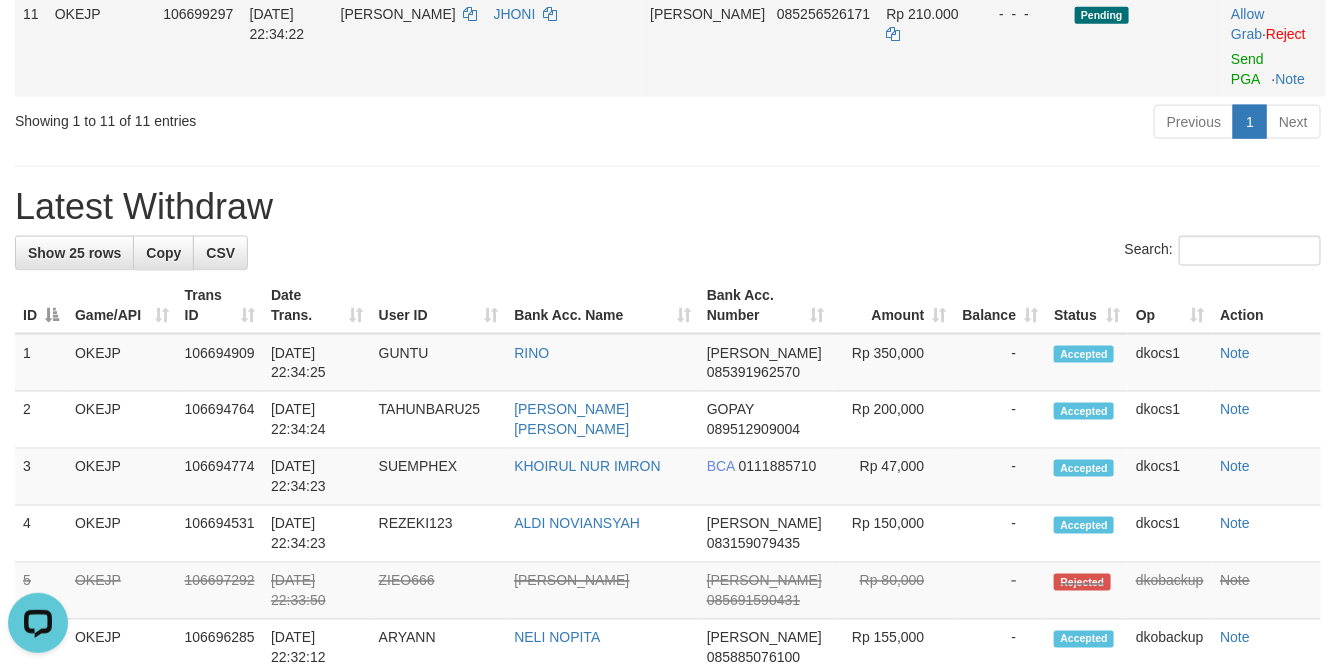 scroll, scrollTop: 585, scrollLeft: 0, axis: vertical 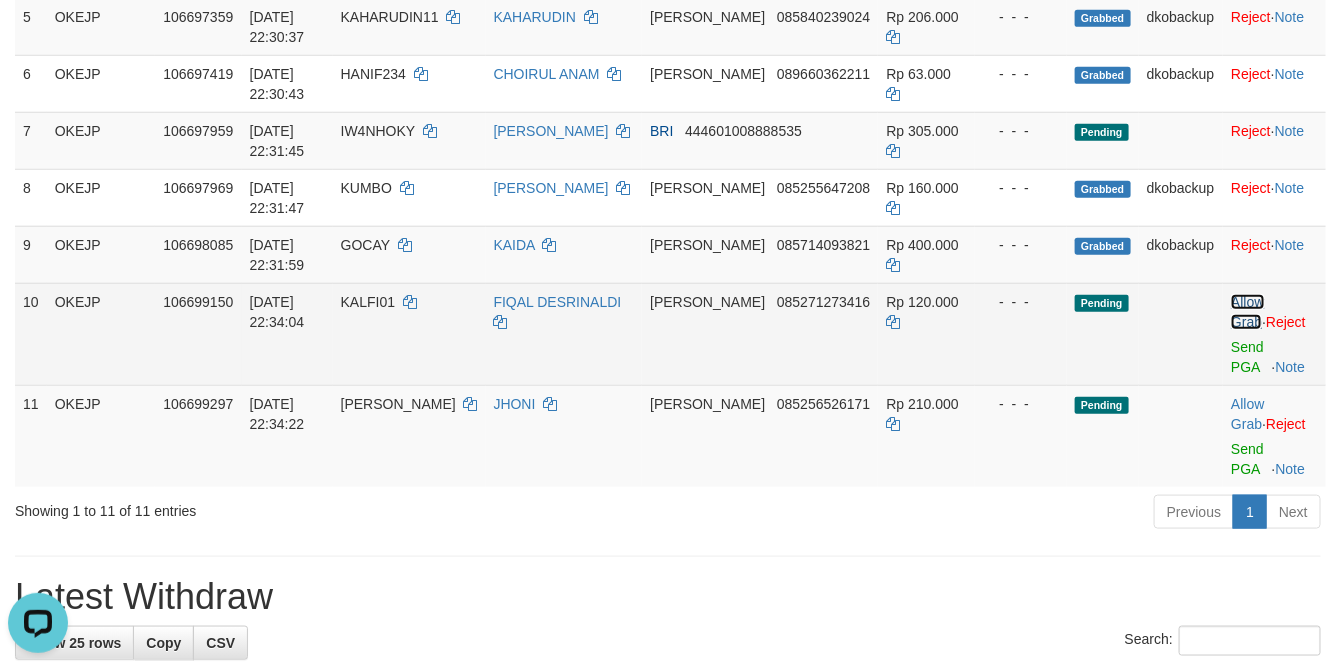 click on "Allow Grab" at bounding box center (1247, 312) 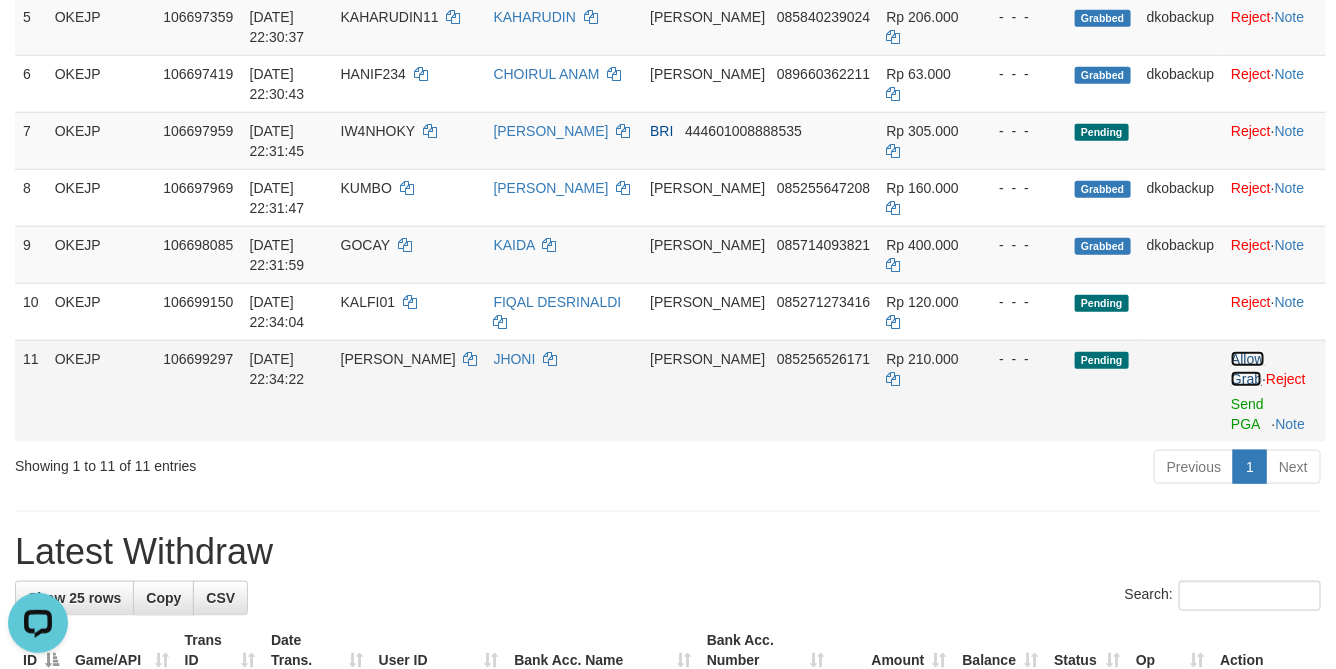 click on "Allow Grab" at bounding box center (1247, 369) 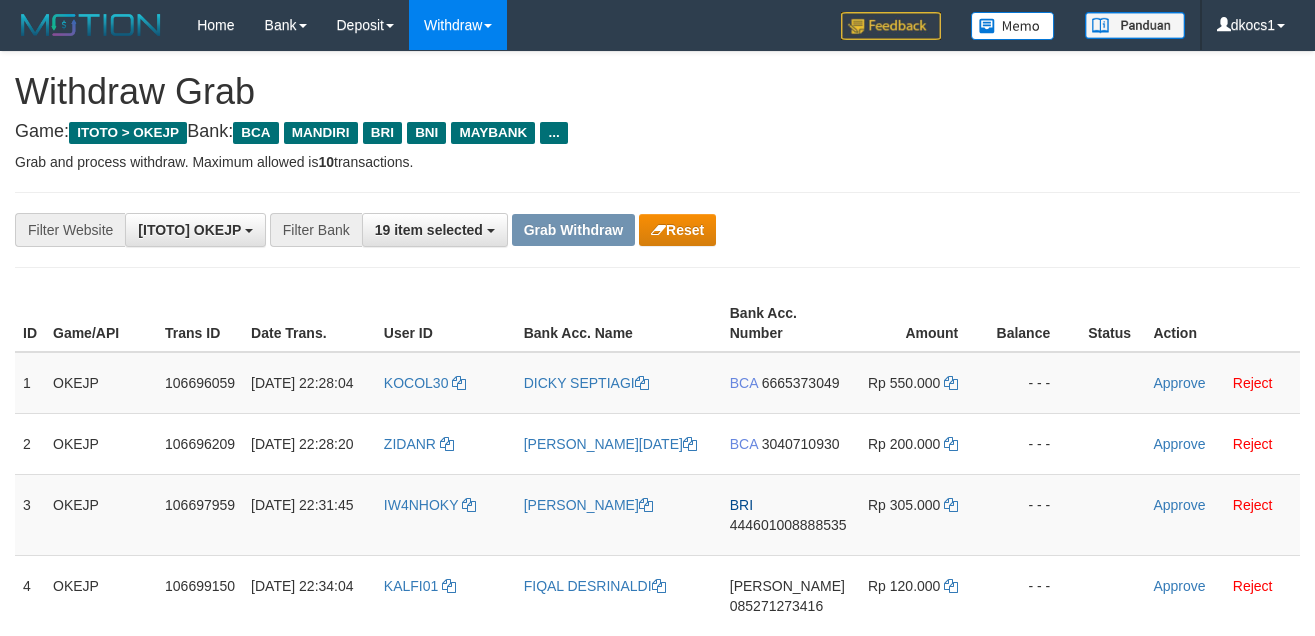 scroll, scrollTop: 0, scrollLeft: 0, axis: both 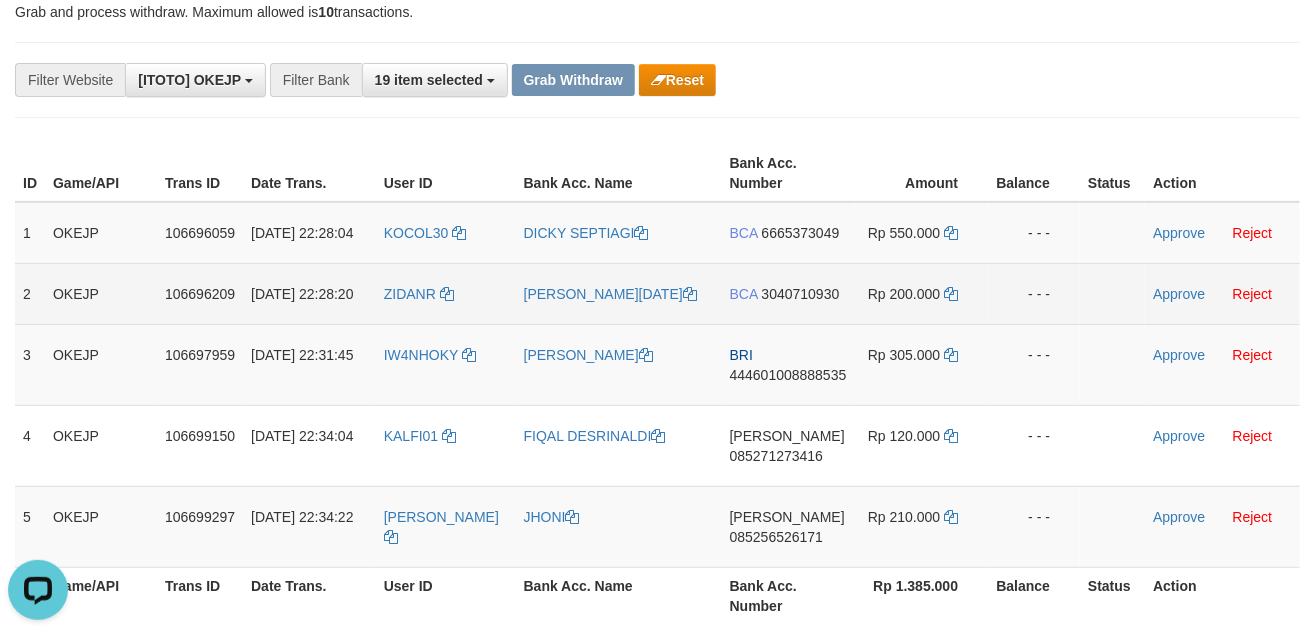 click on "ZIDANR" at bounding box center (446, 293) 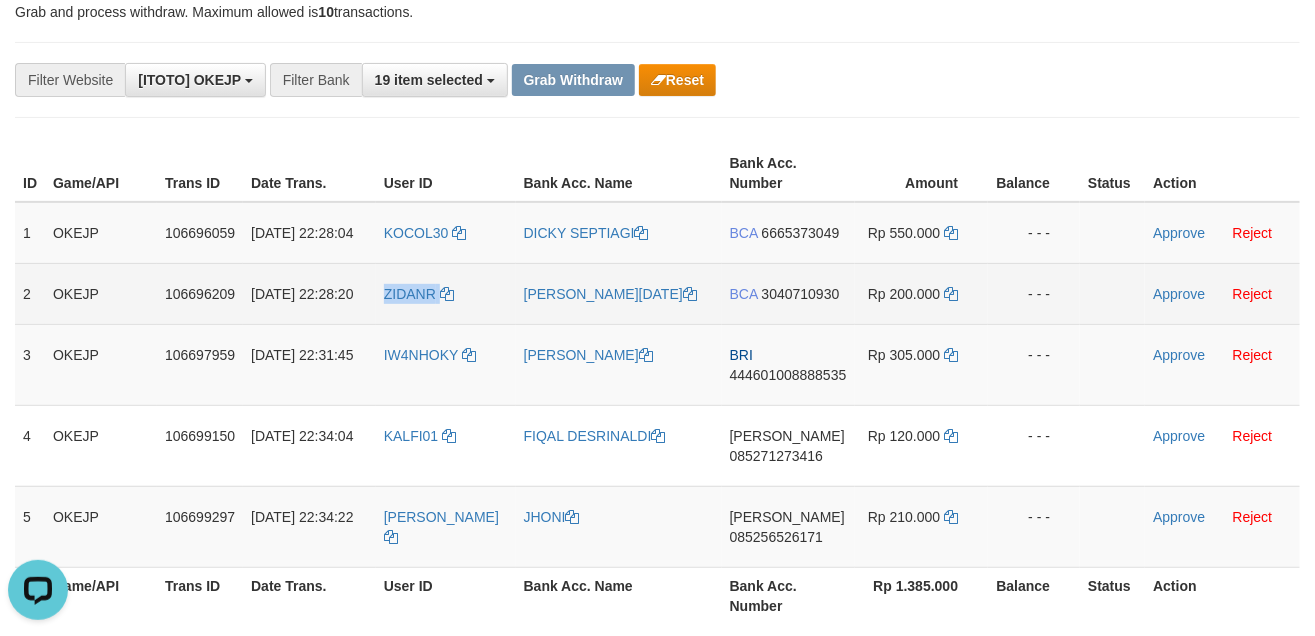 click on "ZIDANR" at bounding box center [446, 293] 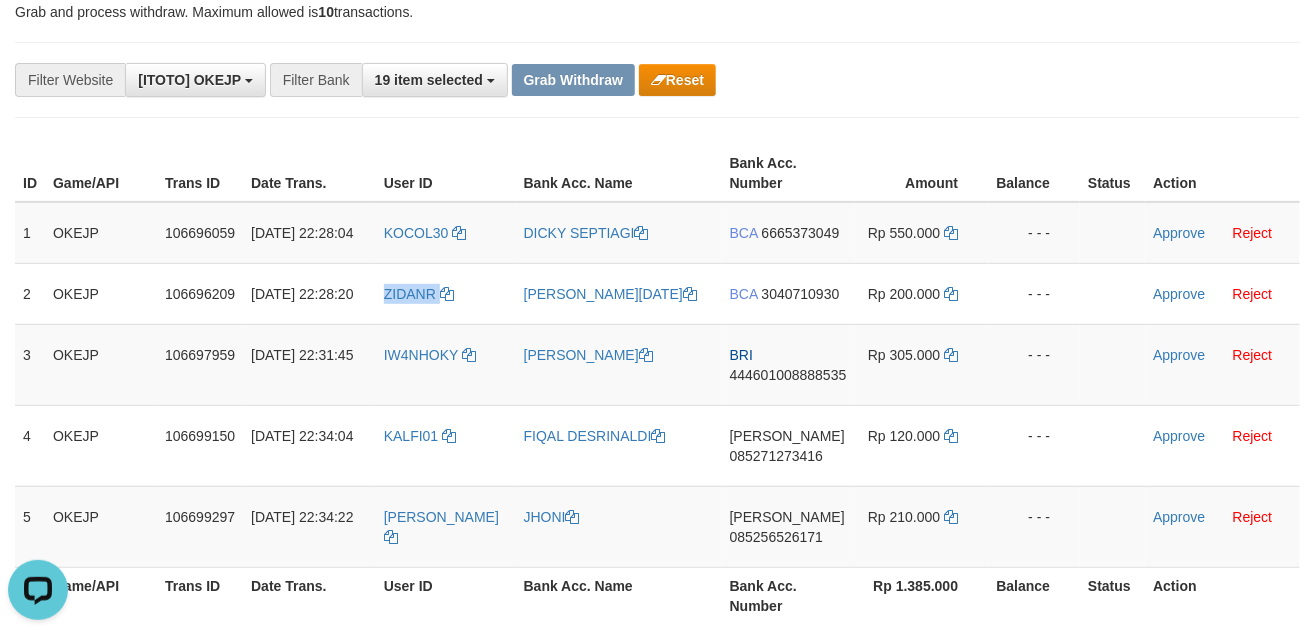 copy on "ZIDANR" 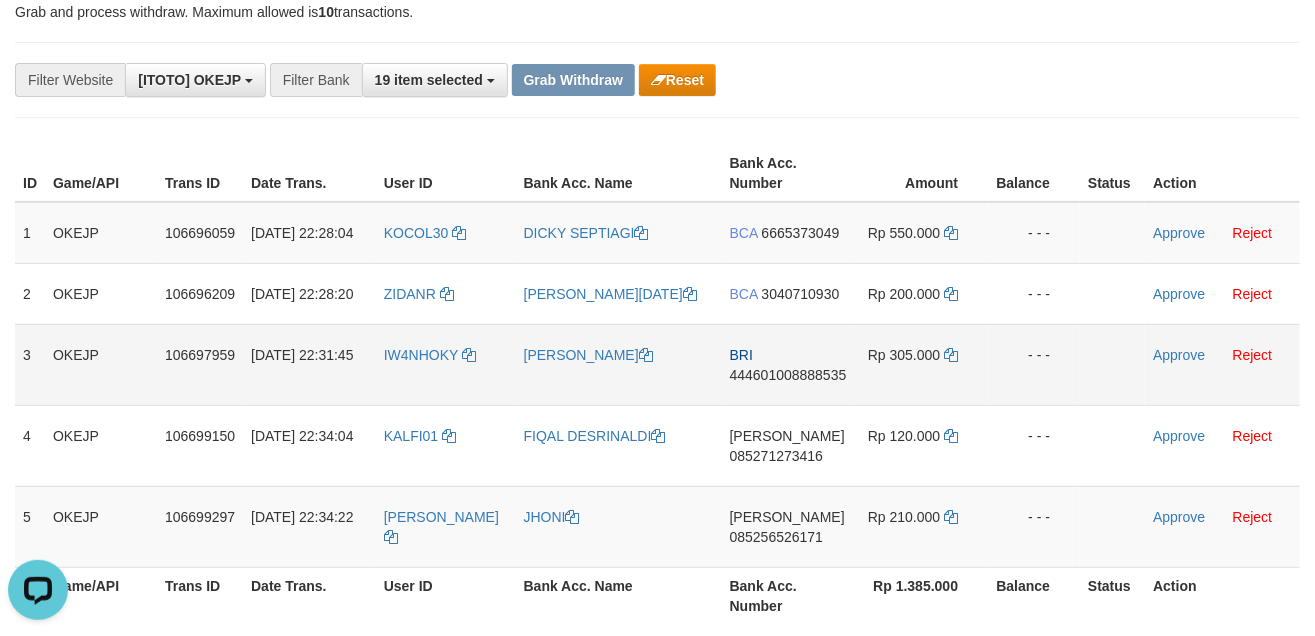 click on "BRI
444601008888535" at bounding box center [788, 364] 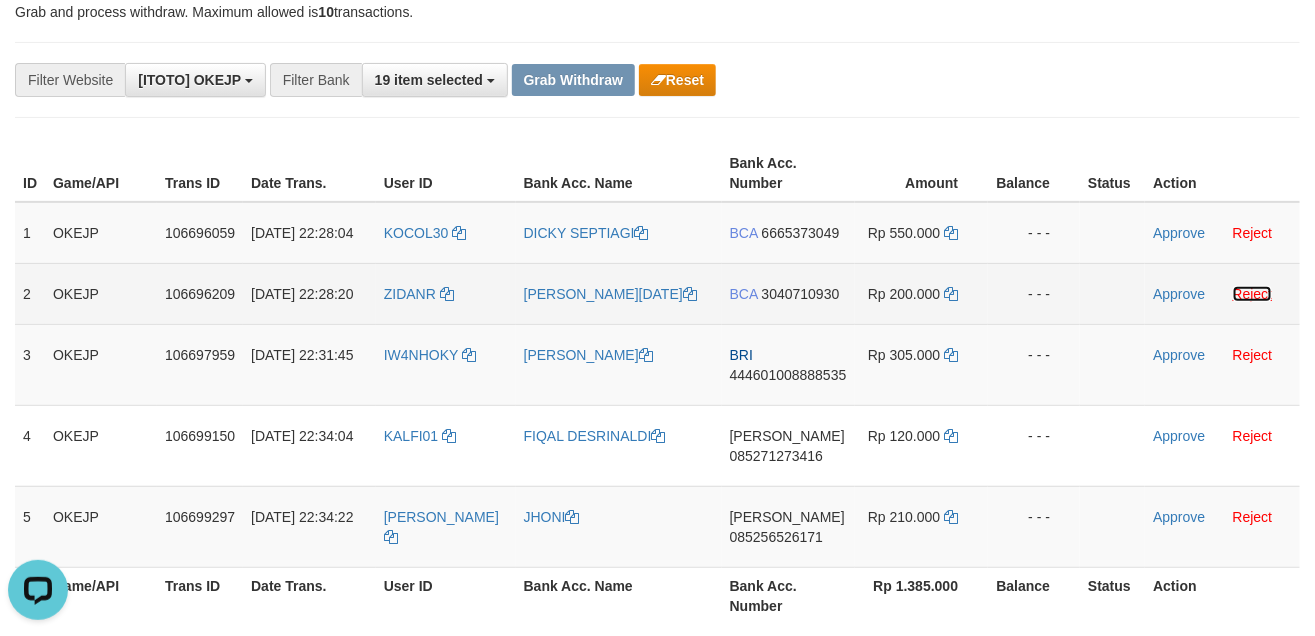 click on "Reject" at bounding box center (1253, 294) 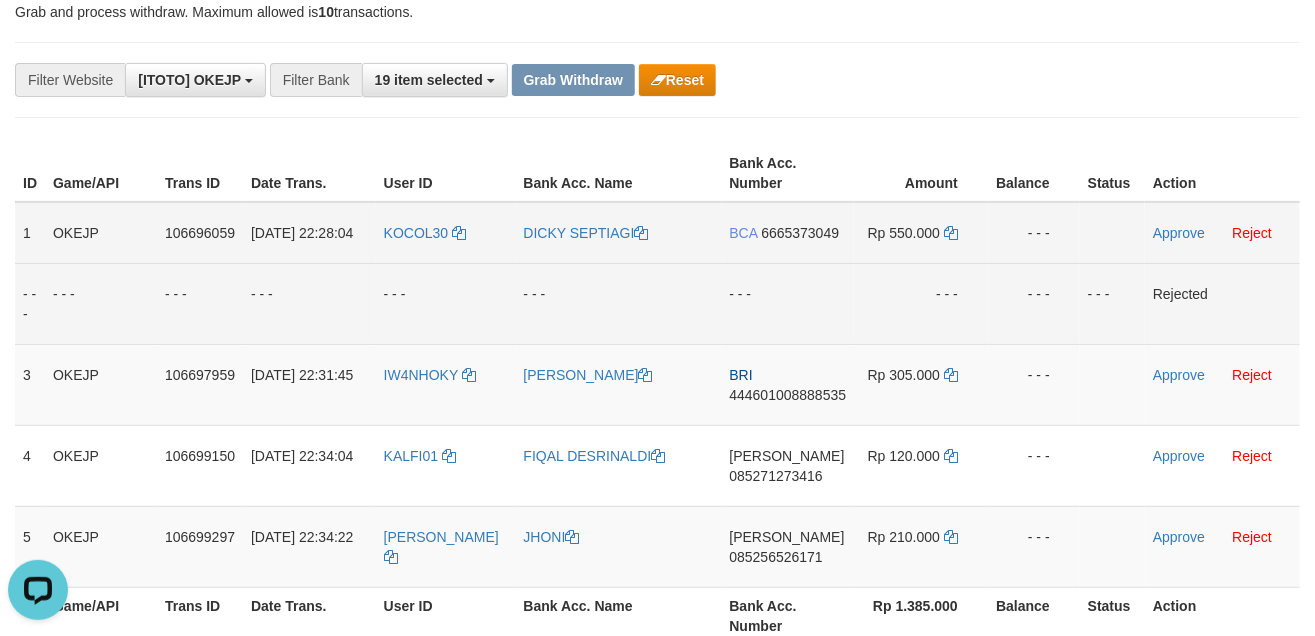 click on "KOCOL30" at bounding box center [446, 233] 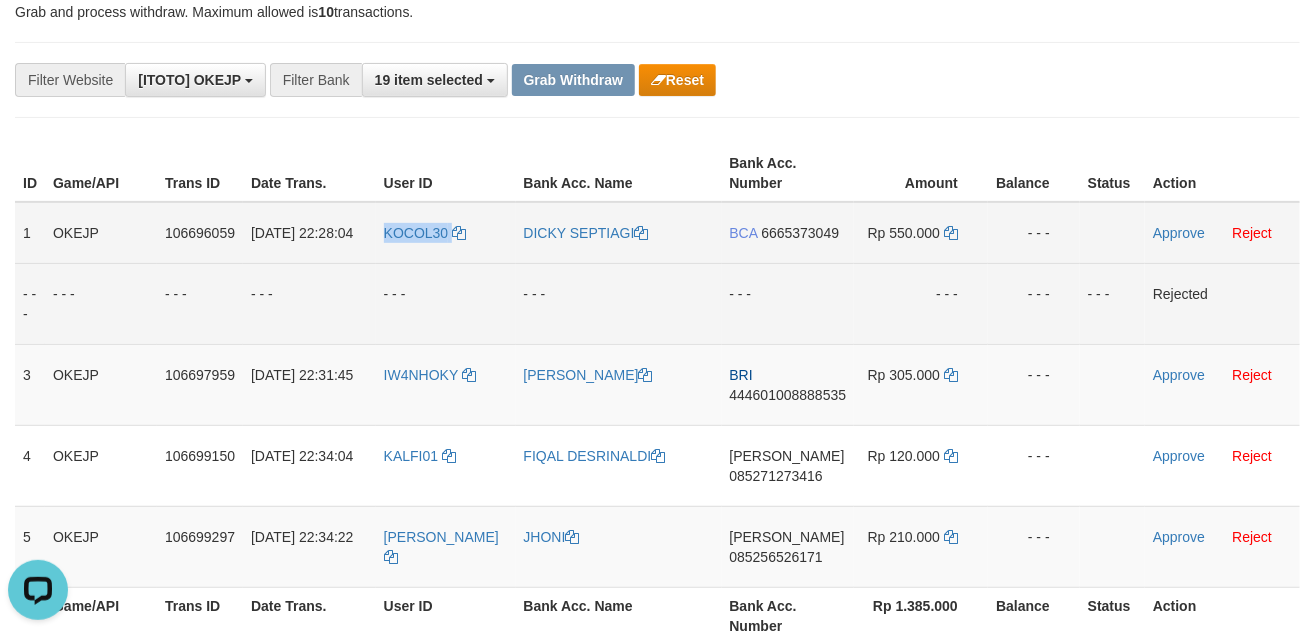 click on "KOCOL30" at bounding box center [446, 233] 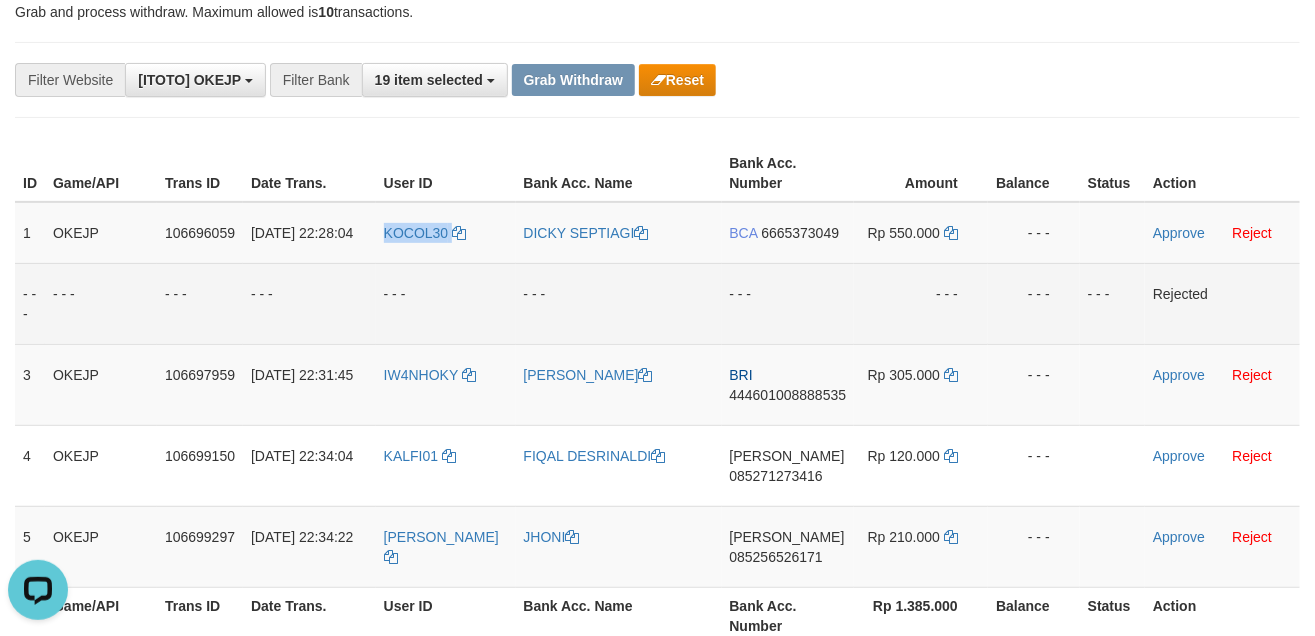 copy on "KOCOL30" 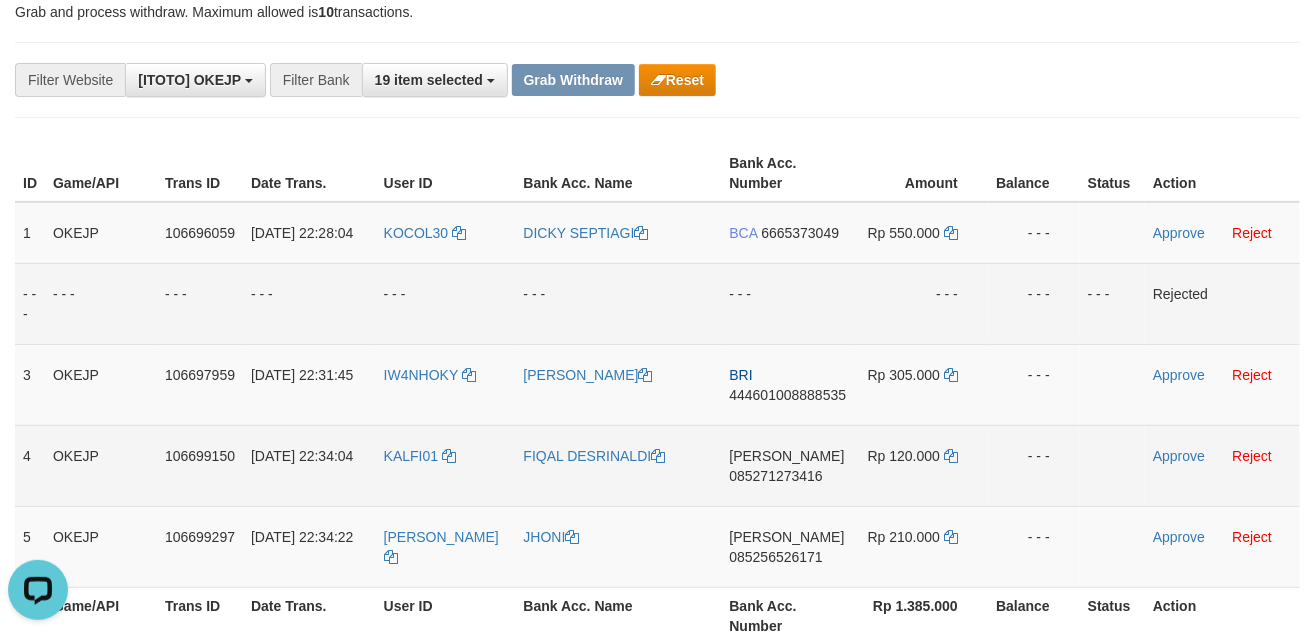 click on "KALFI01" at bounding box center (446, 465) 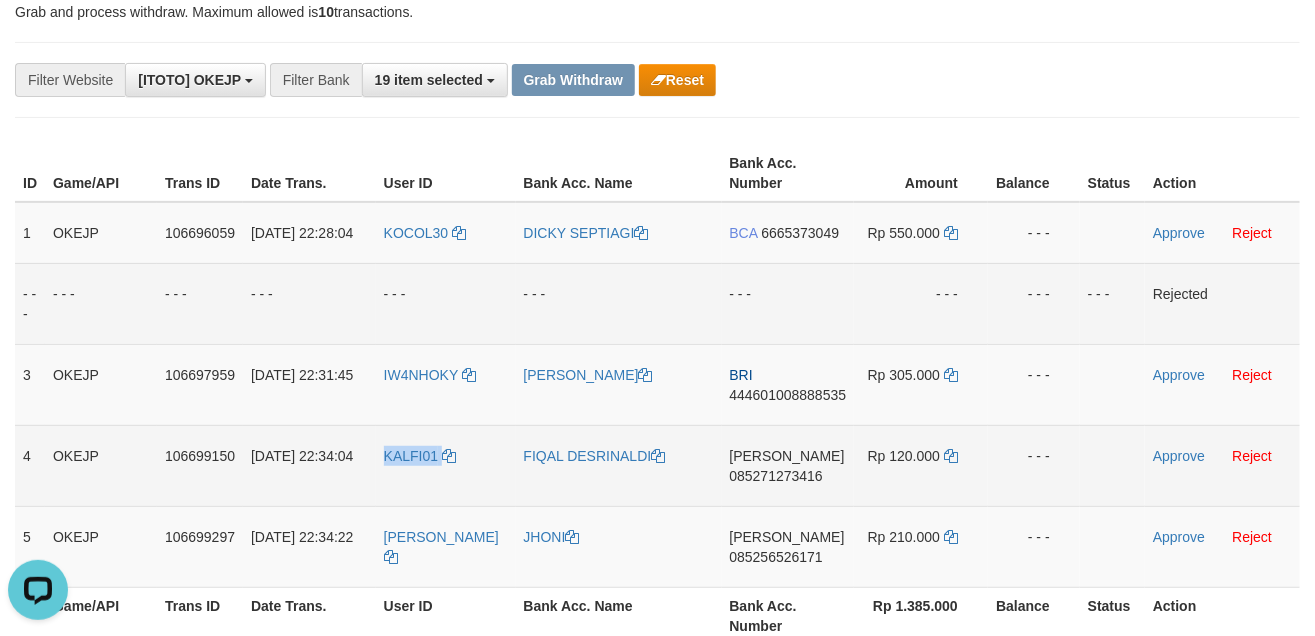 click on "KALFI01" at bounding box center [446, 465] 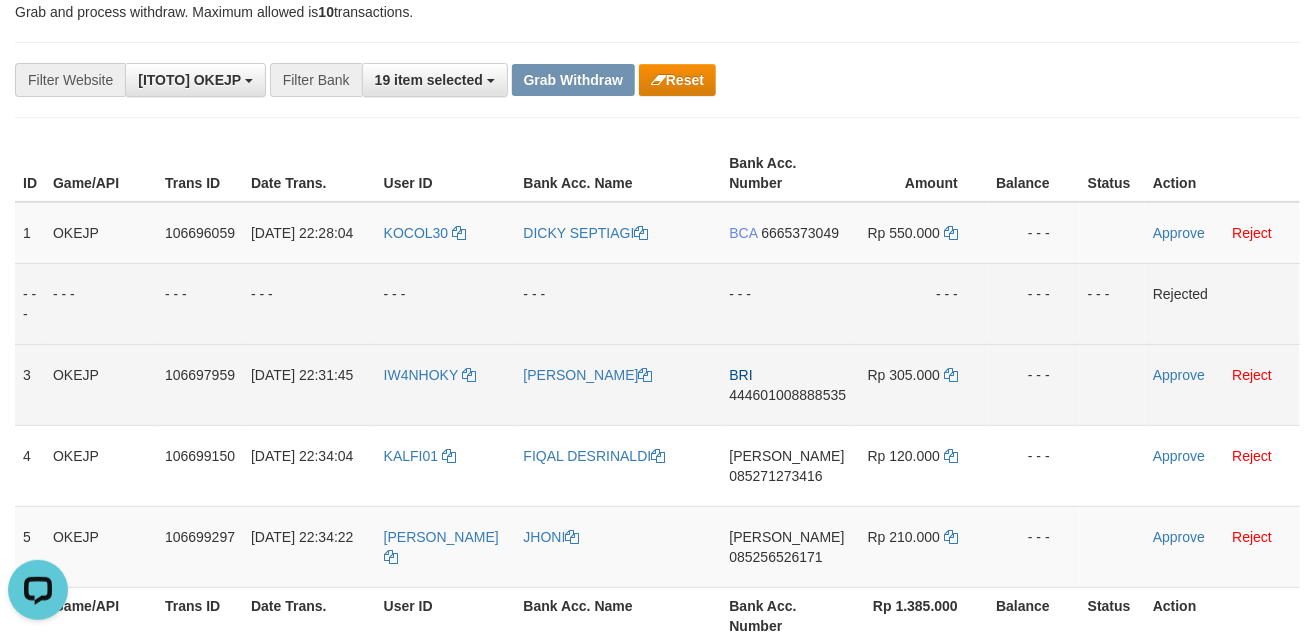 click on "IW4NHOKY" at bounding box center (446, 384) 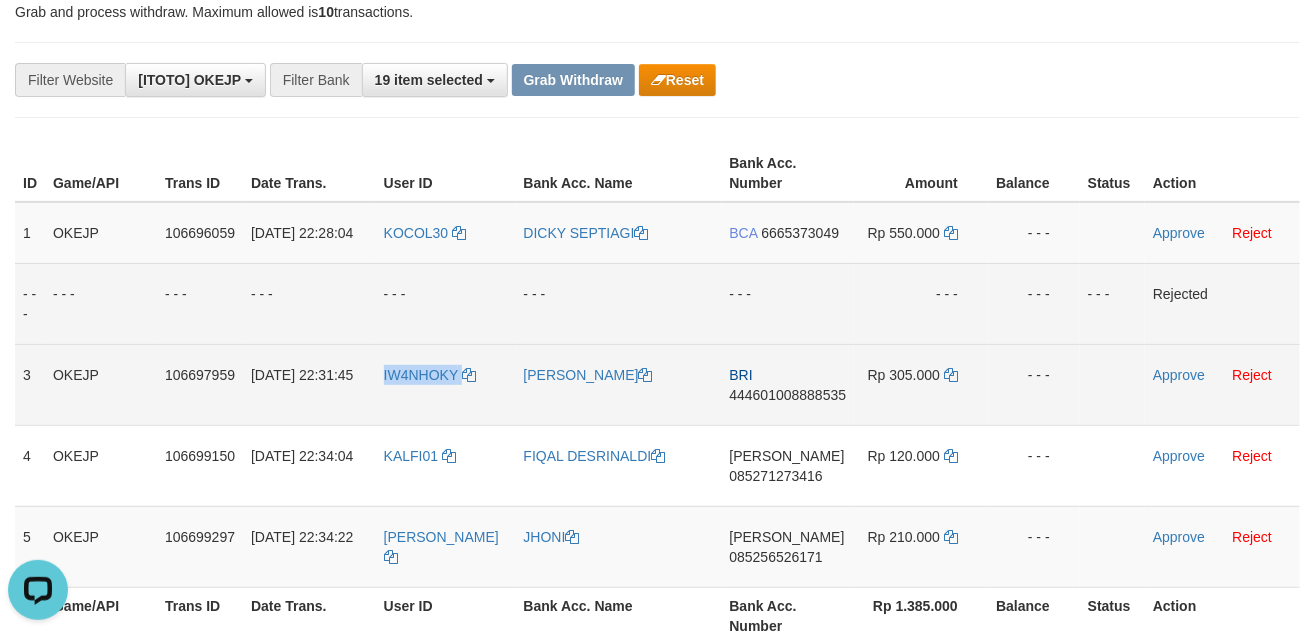click on "IW4NHOKY" at bounding box center (446, 384) 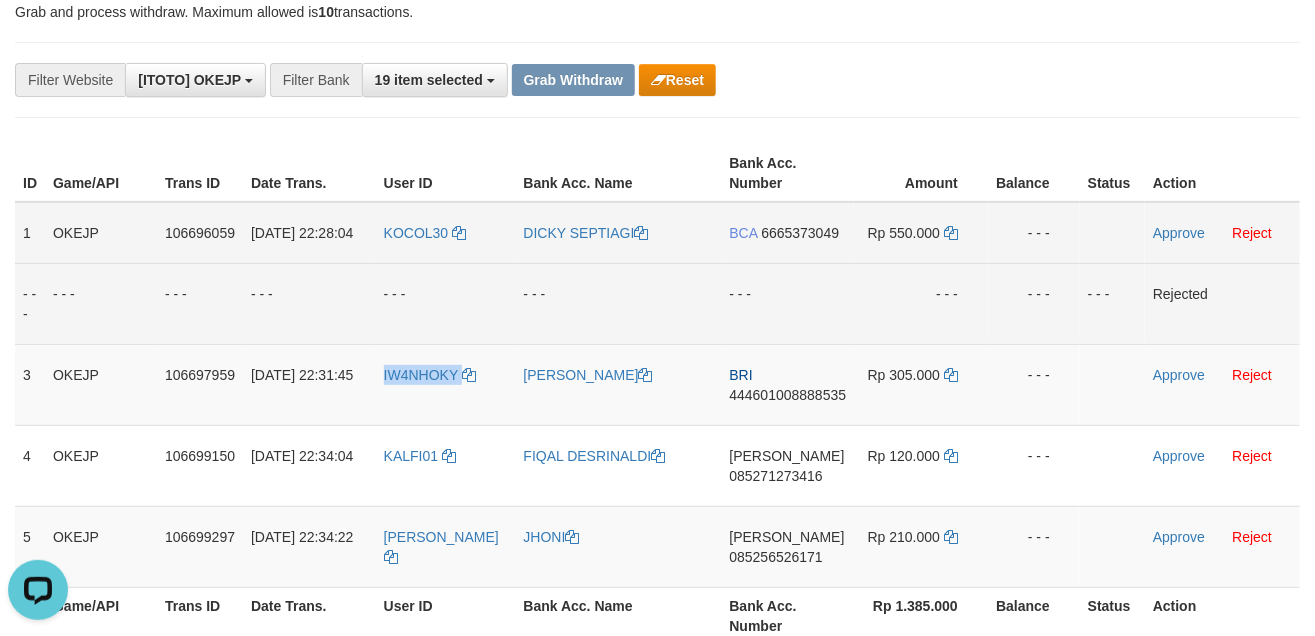 copy on "IW4NHOKY" 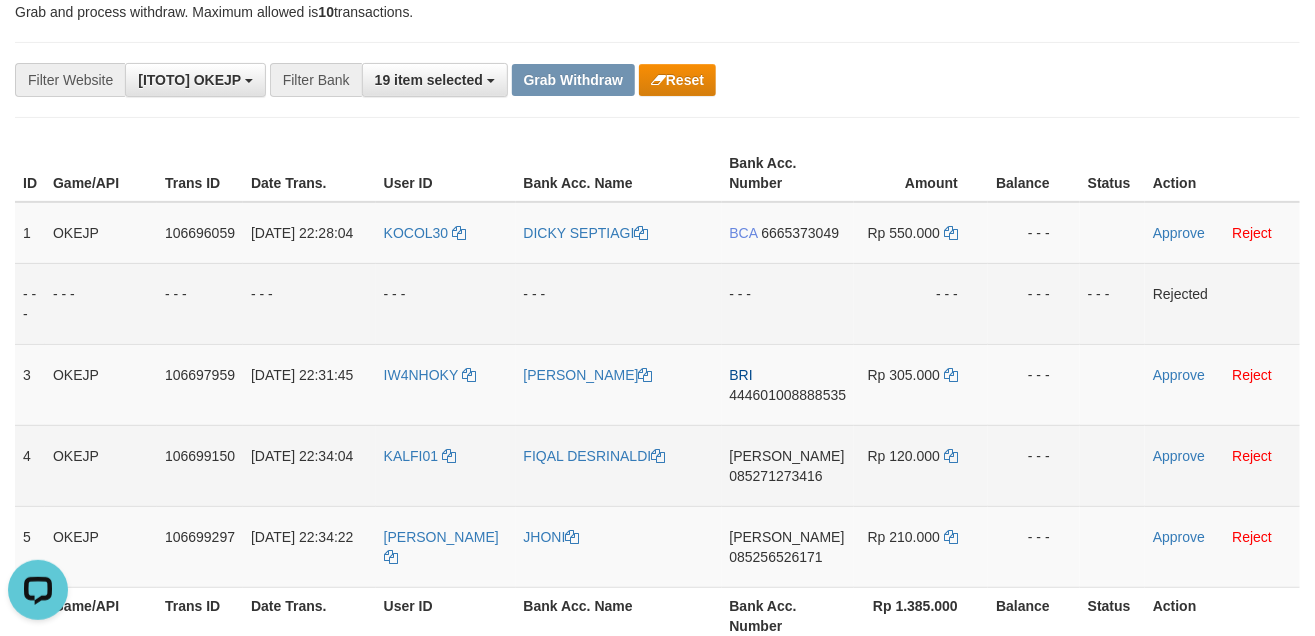 click on "KALFI01" at bounding box center [446, 465] 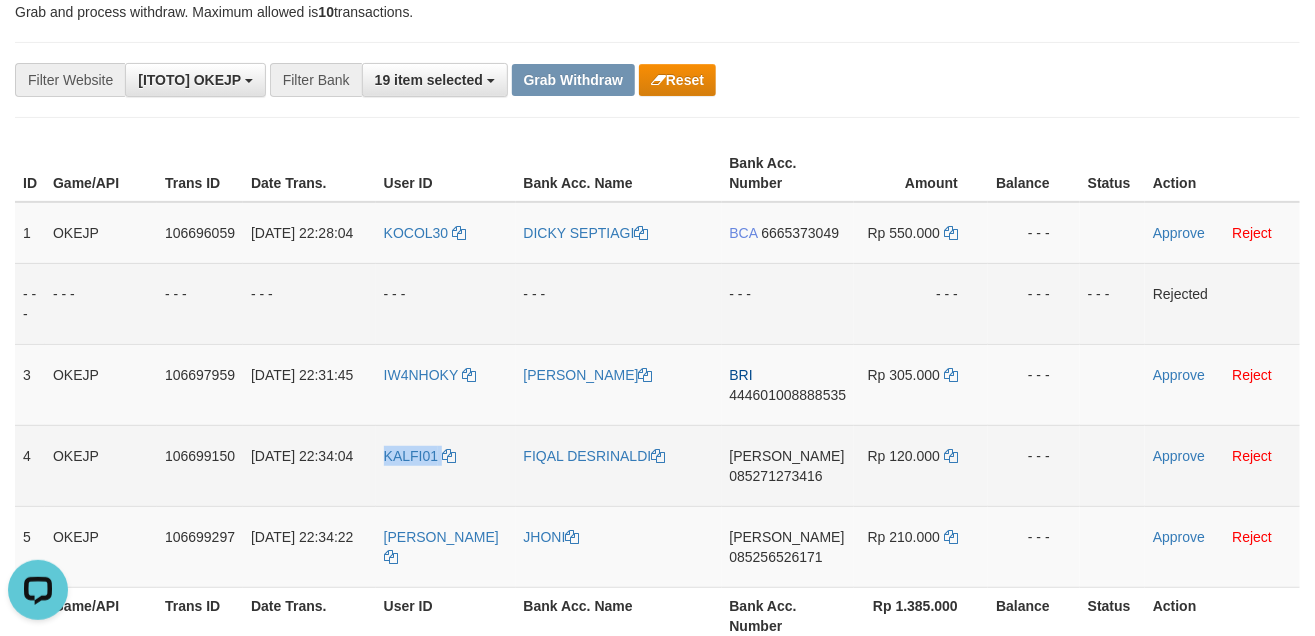 click on "KALFI01" at bounding box center [446, 465] 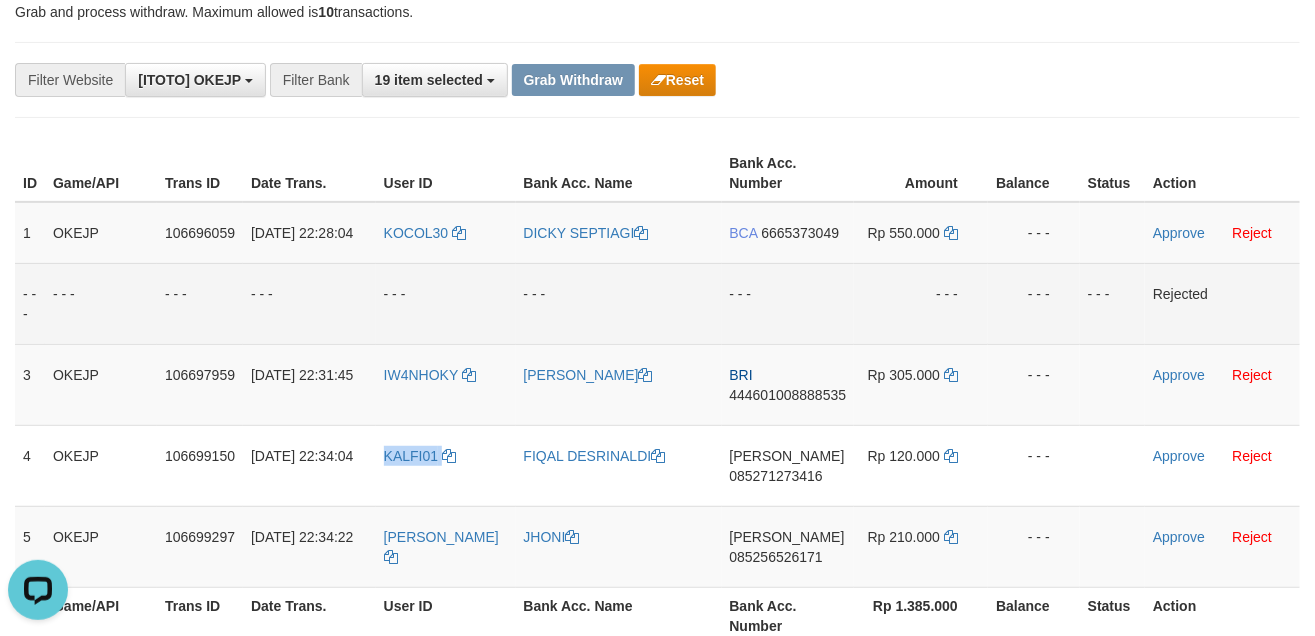 copy on "KALFI01" 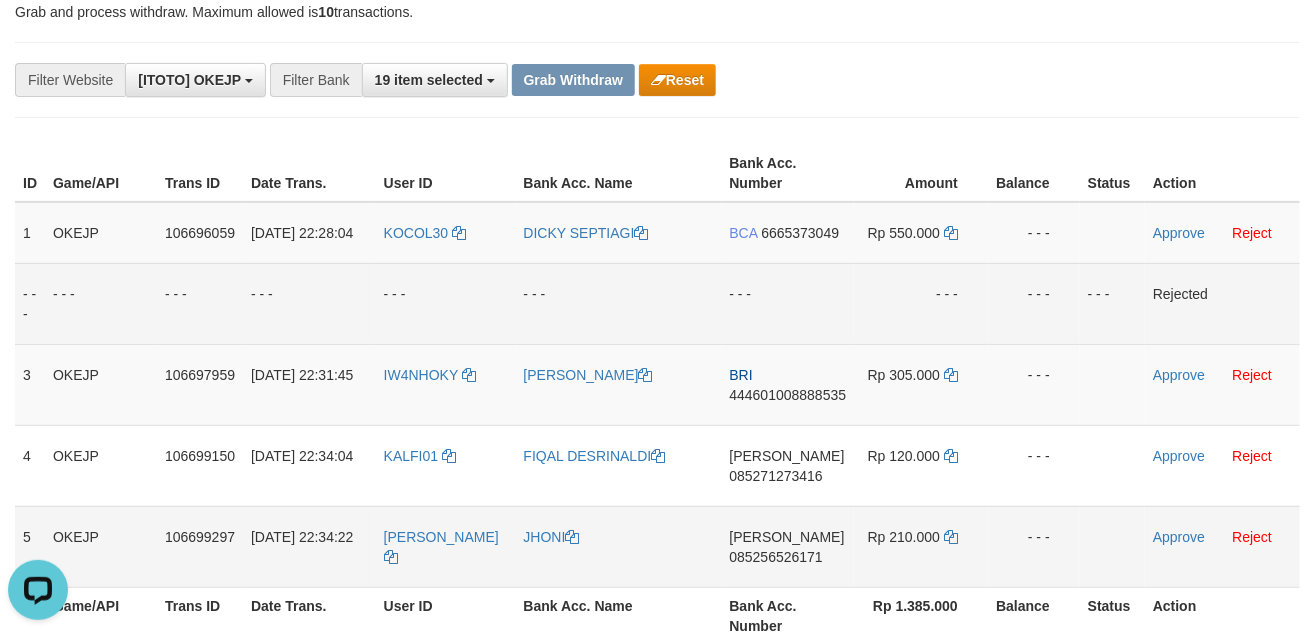 click on "[PERSON_NAME]" at bounding box center [446, 546] 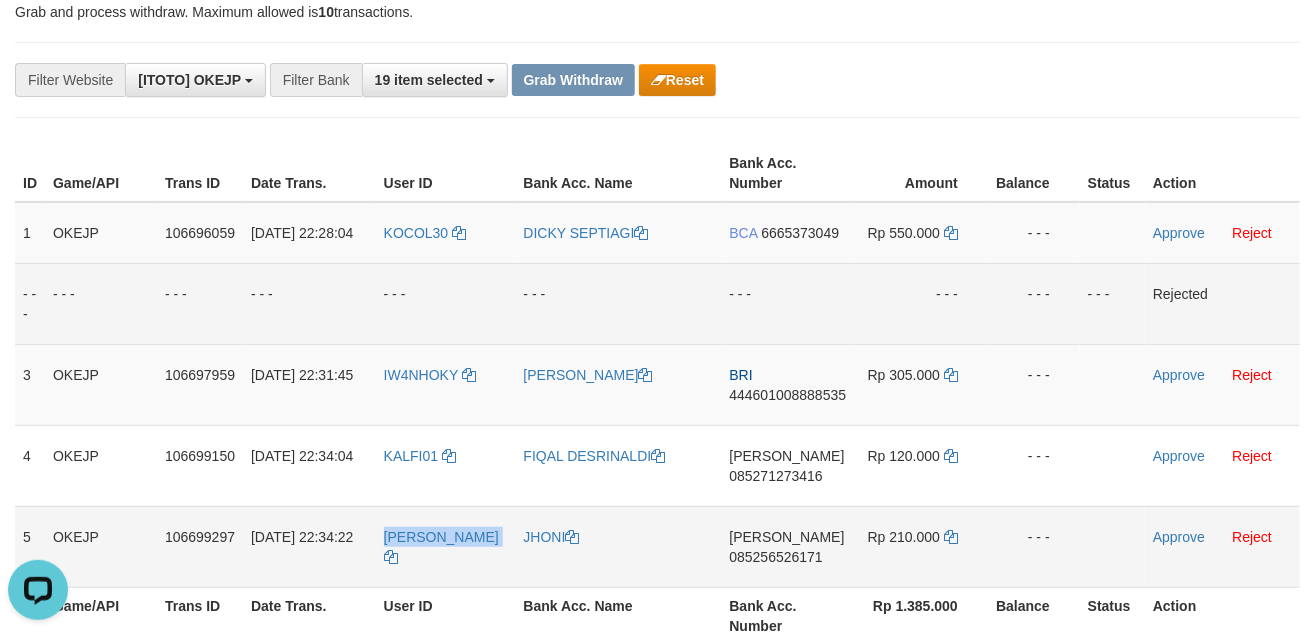 click on "[PERSON_NAME]" at bounding box center [446, 546] 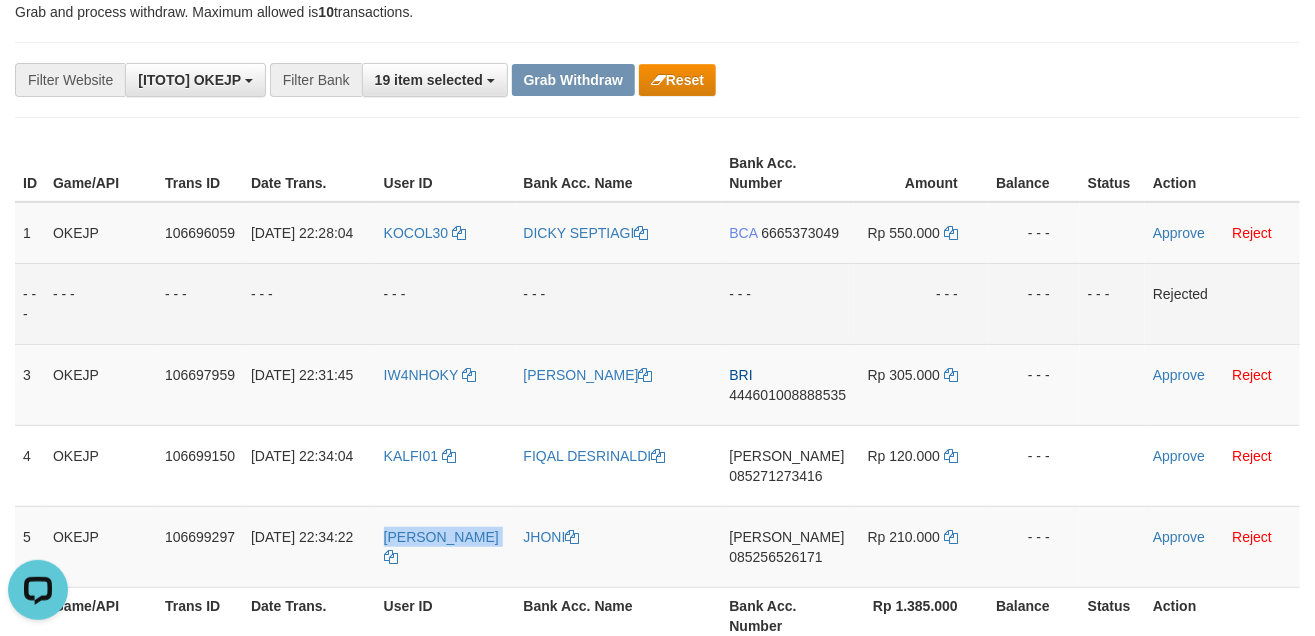 copy on "[PERSON_NAME]" 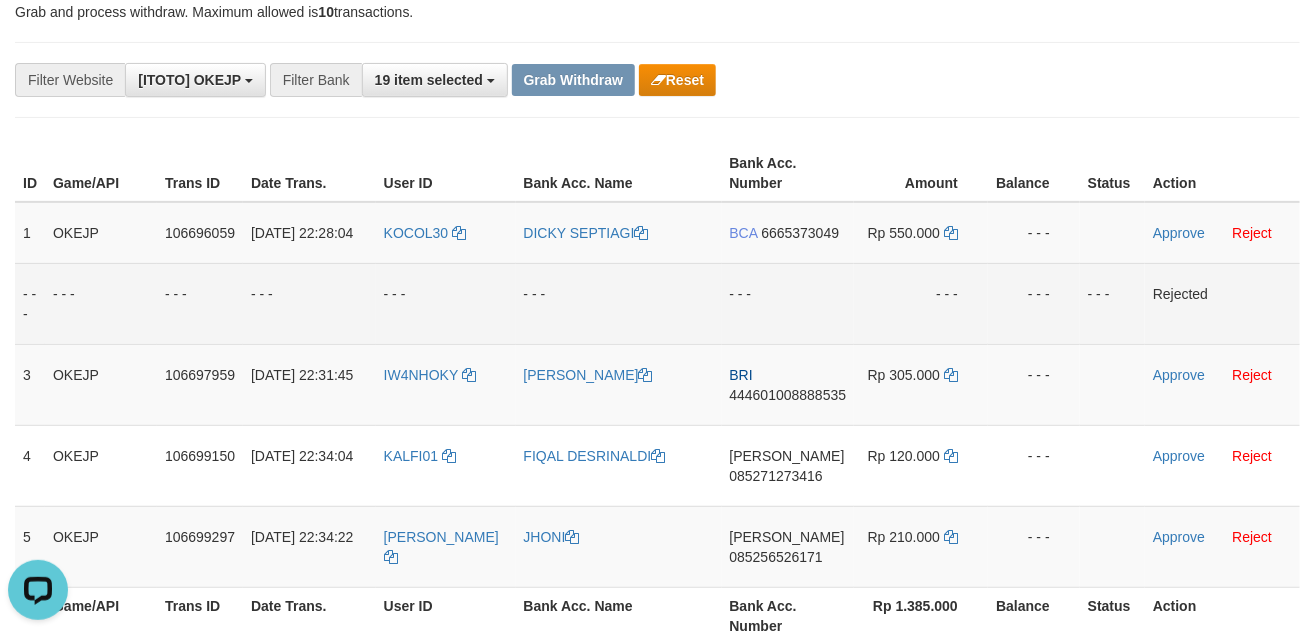 click on "- - -" at bounding box center (619, 303) 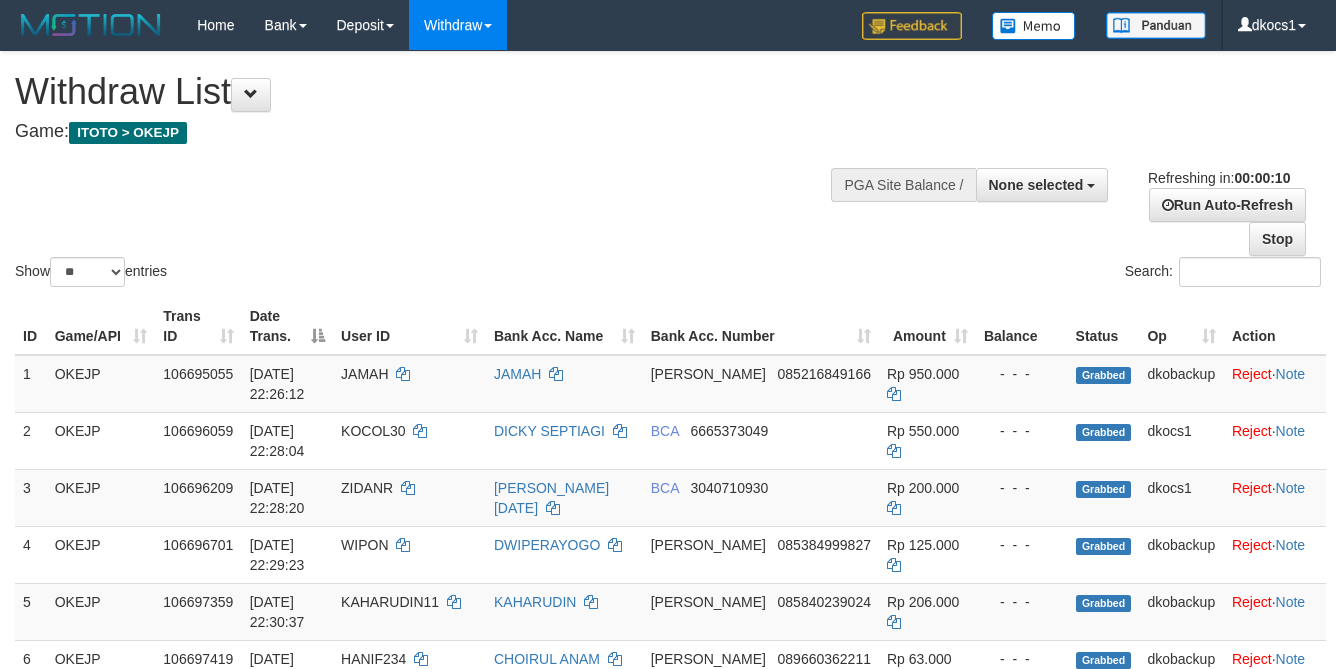 select 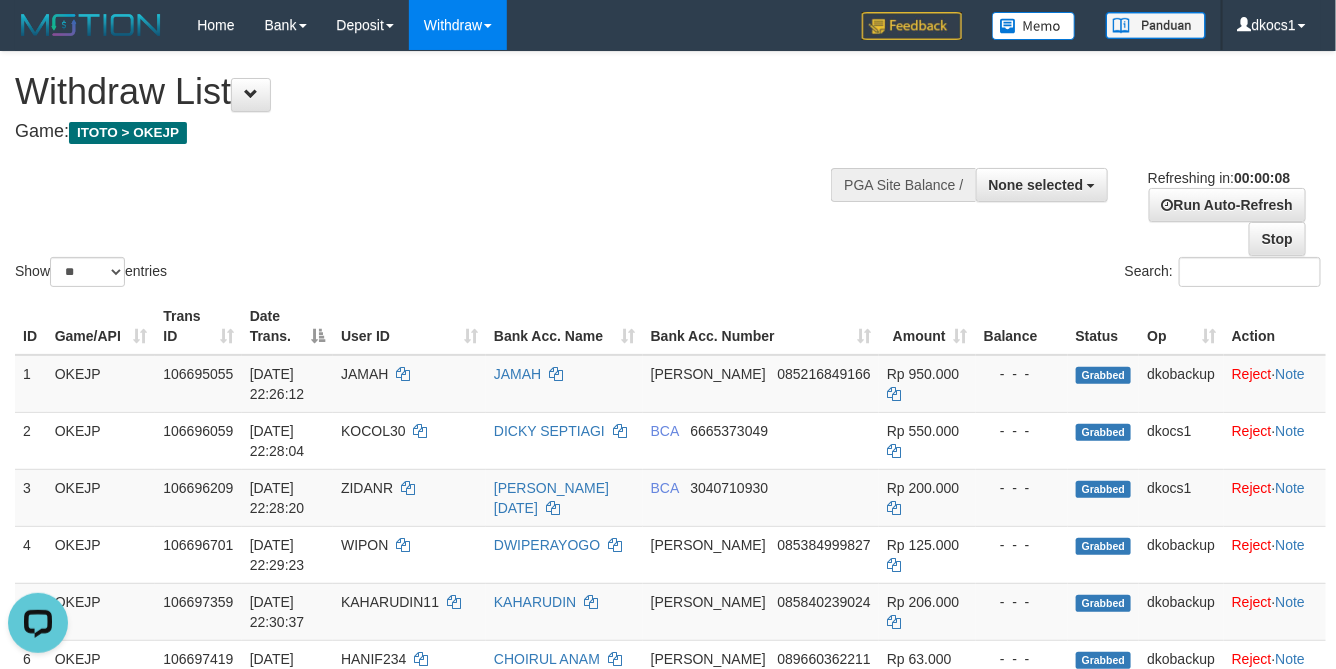 scroll, scrollTop: 0, scrollLeft: 0, axis: both 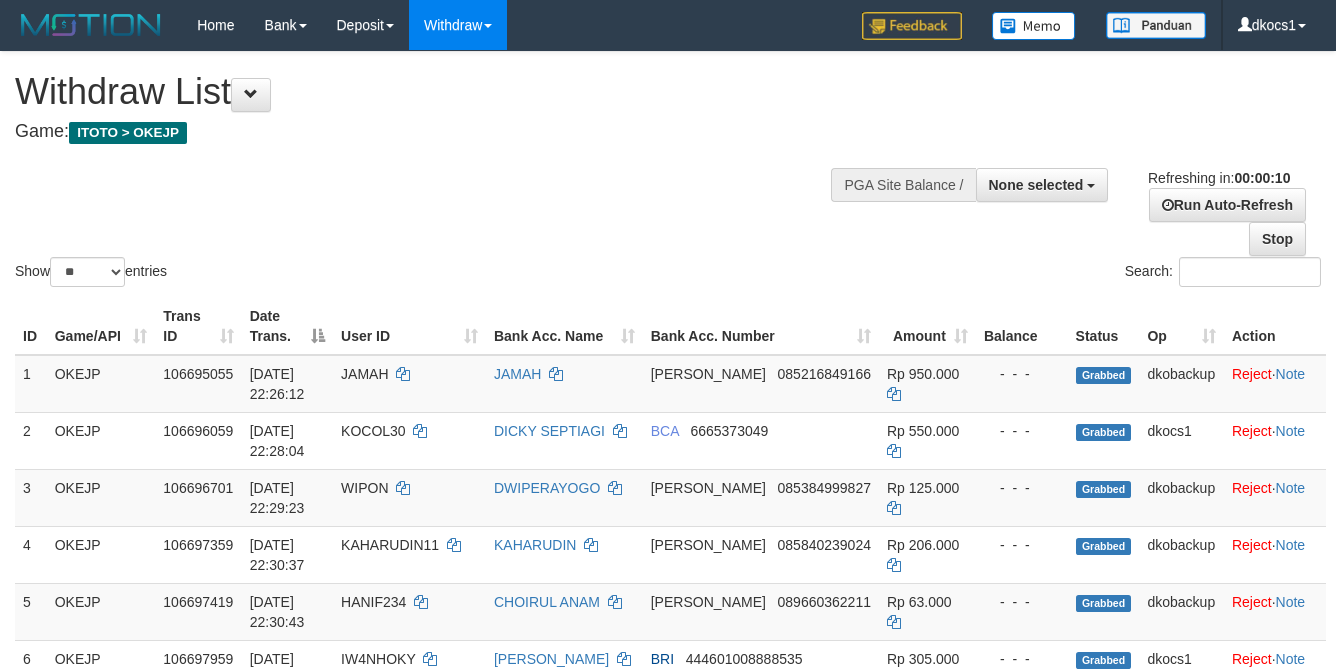 select 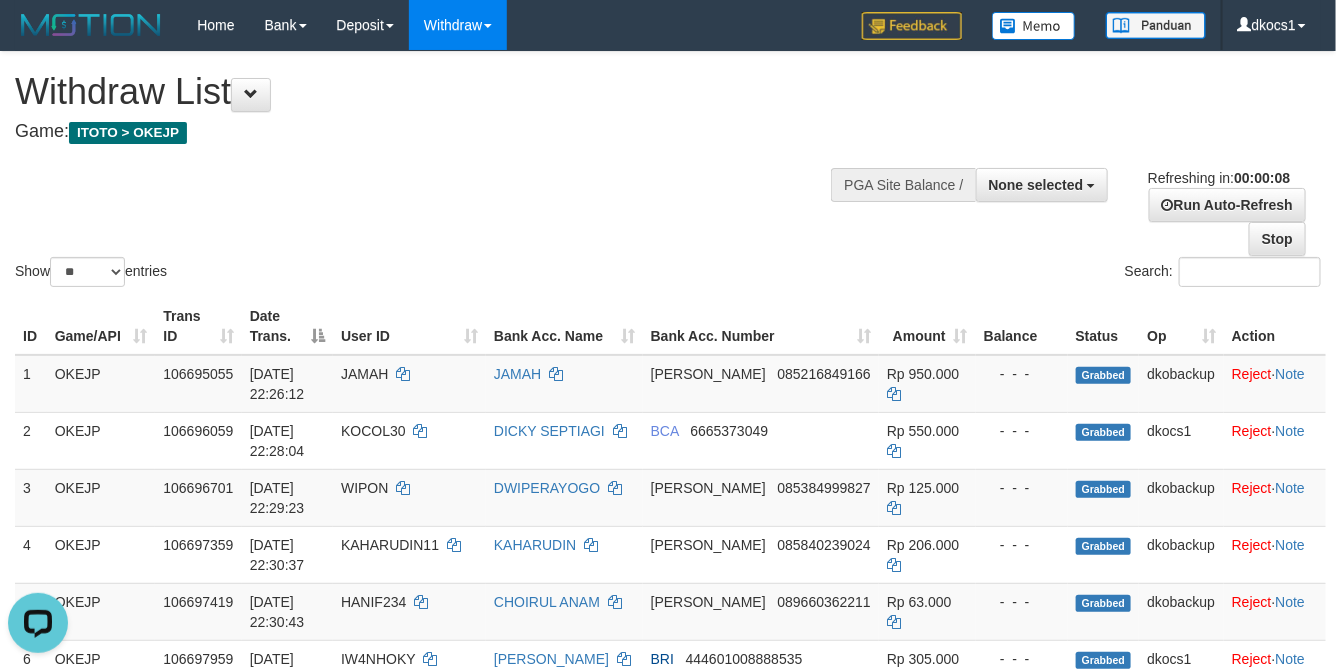 scroll, scrollTop: 0, scrollLeft: 0, axis: both 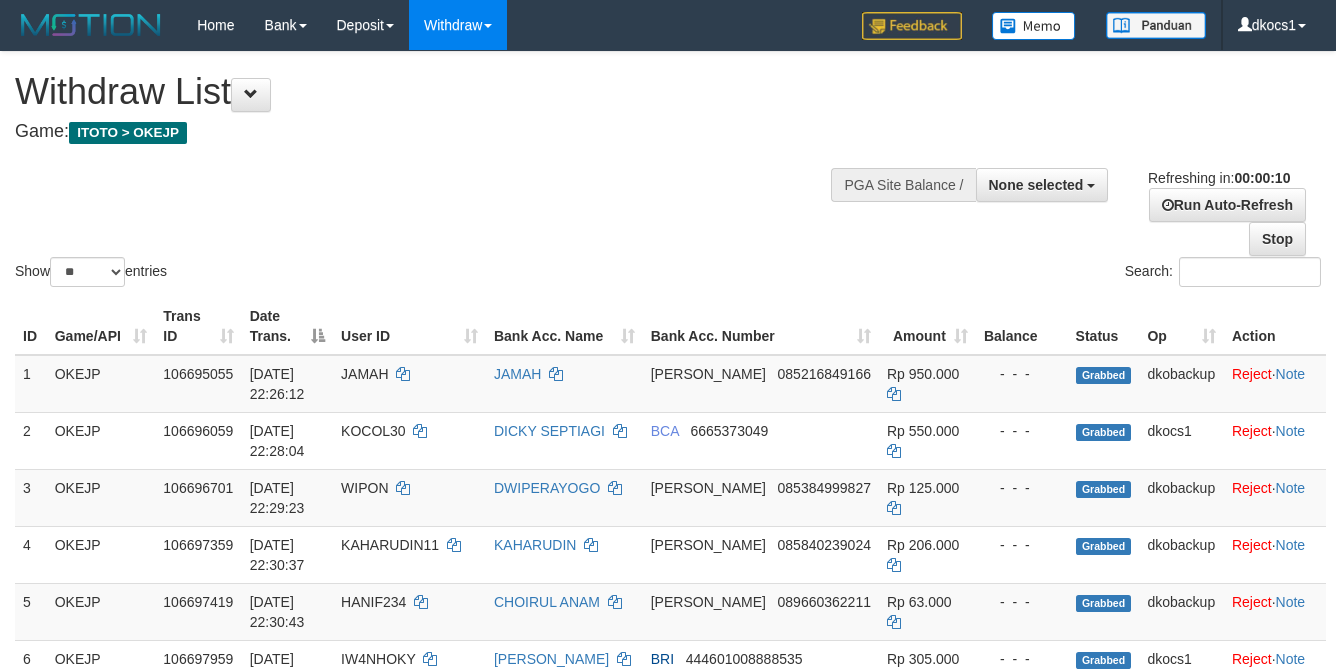 select 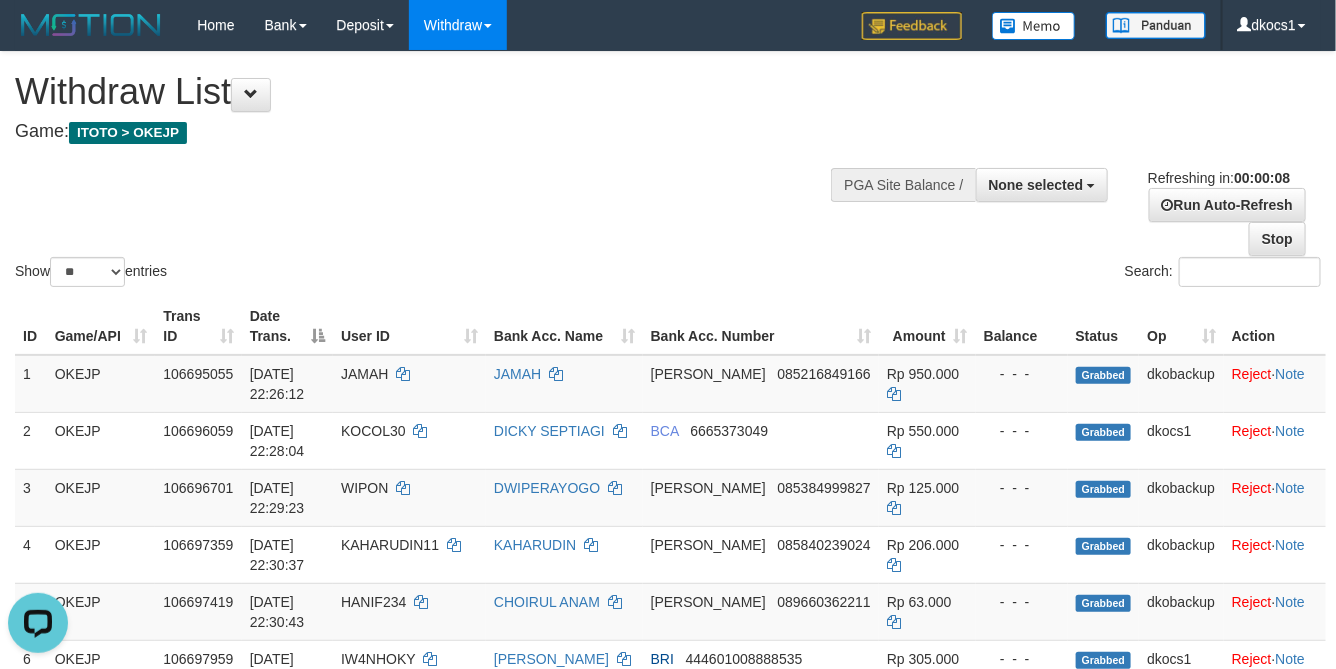 scroll, scrollTop: 0, scrollLeft: 0, axis: both 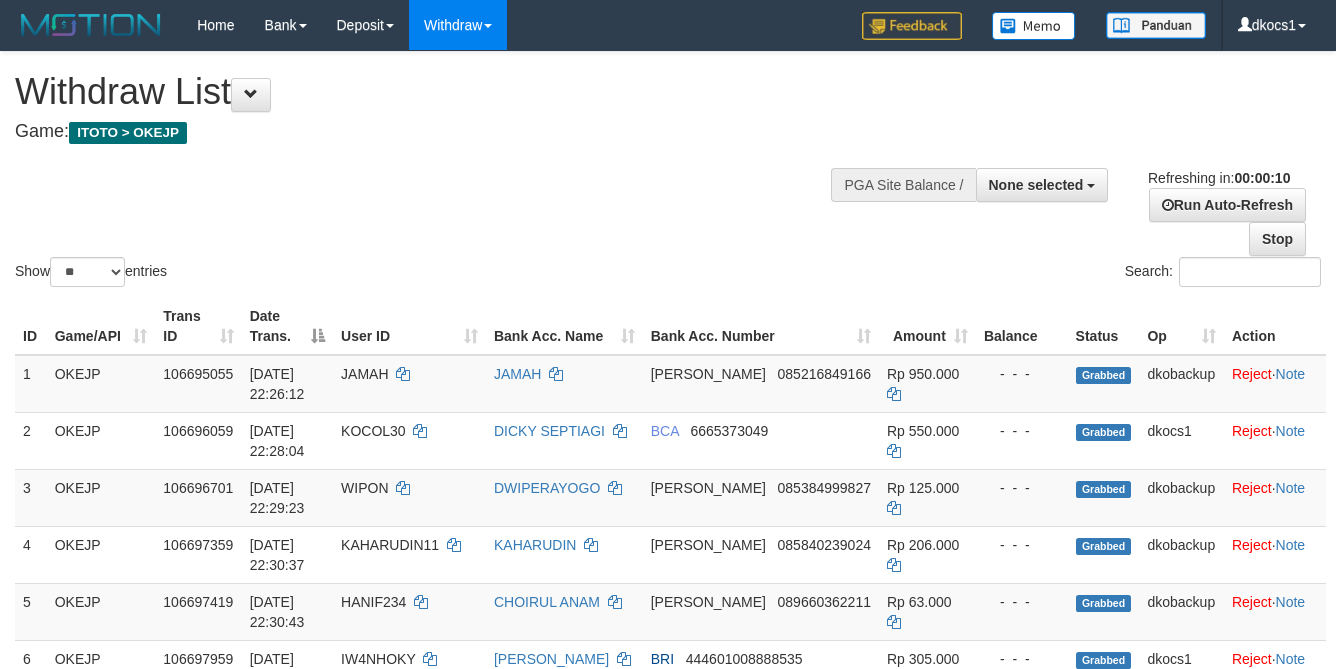 select 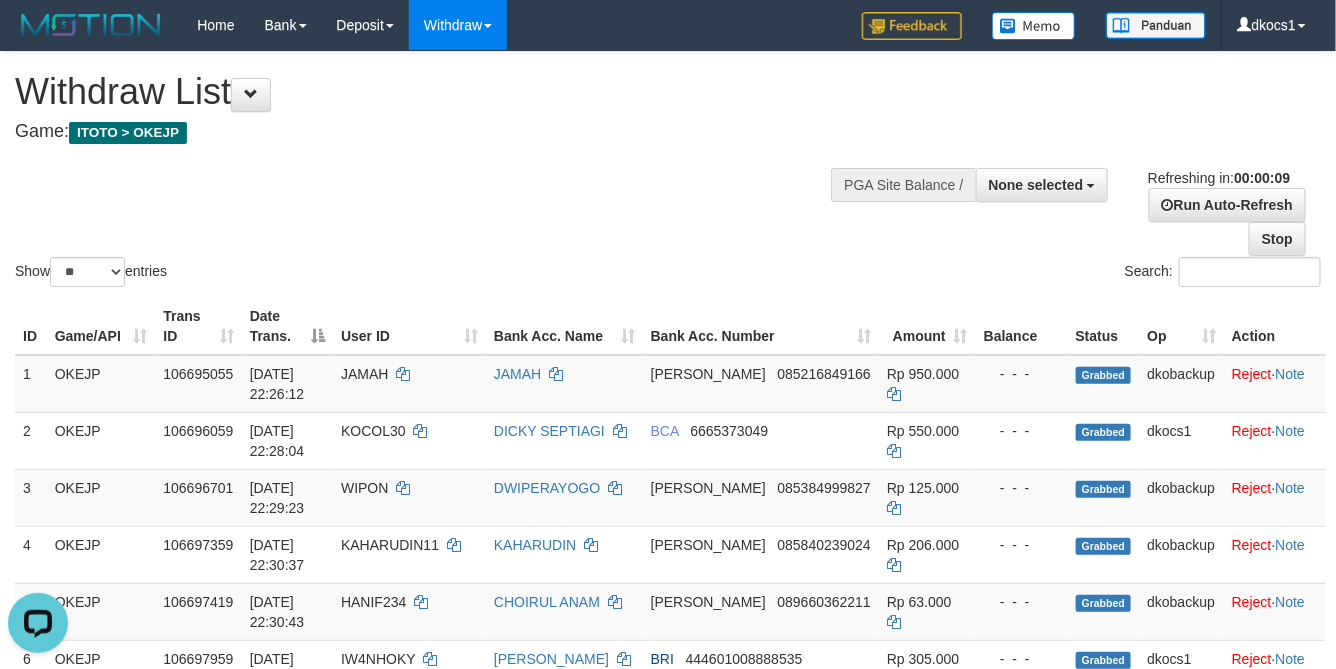 scroll, scrollTop: 0, scrollLeft: 0, axis: both 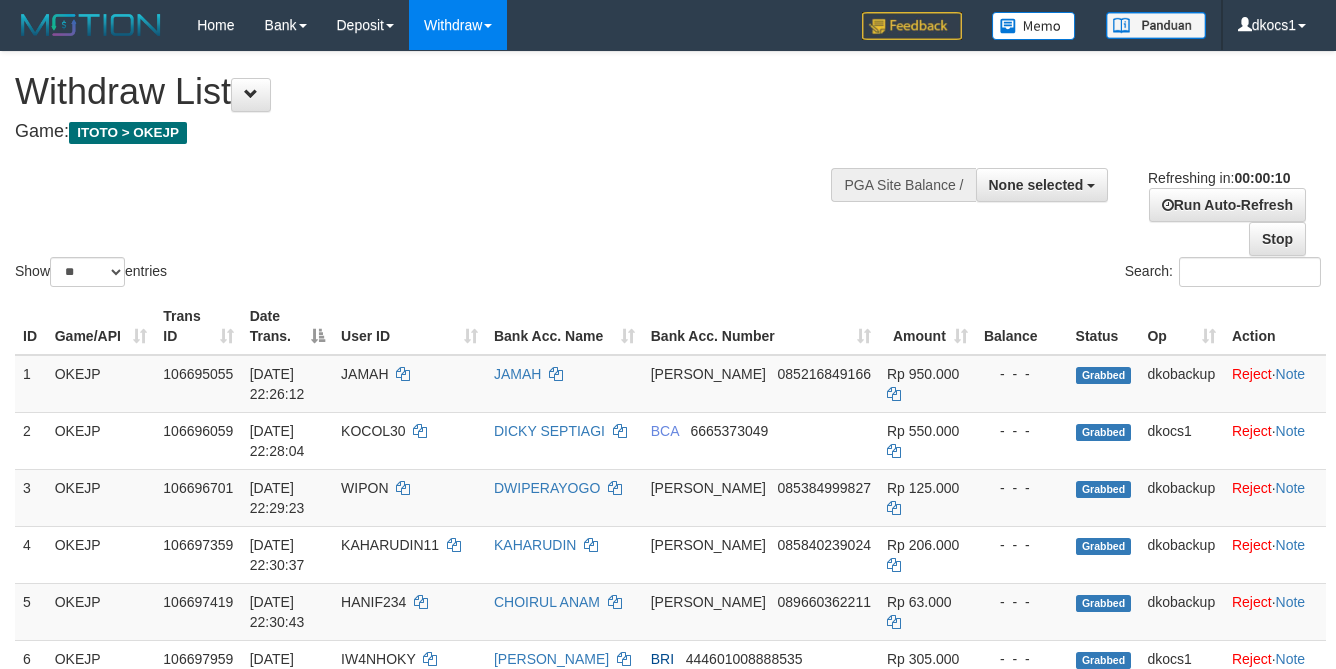 select 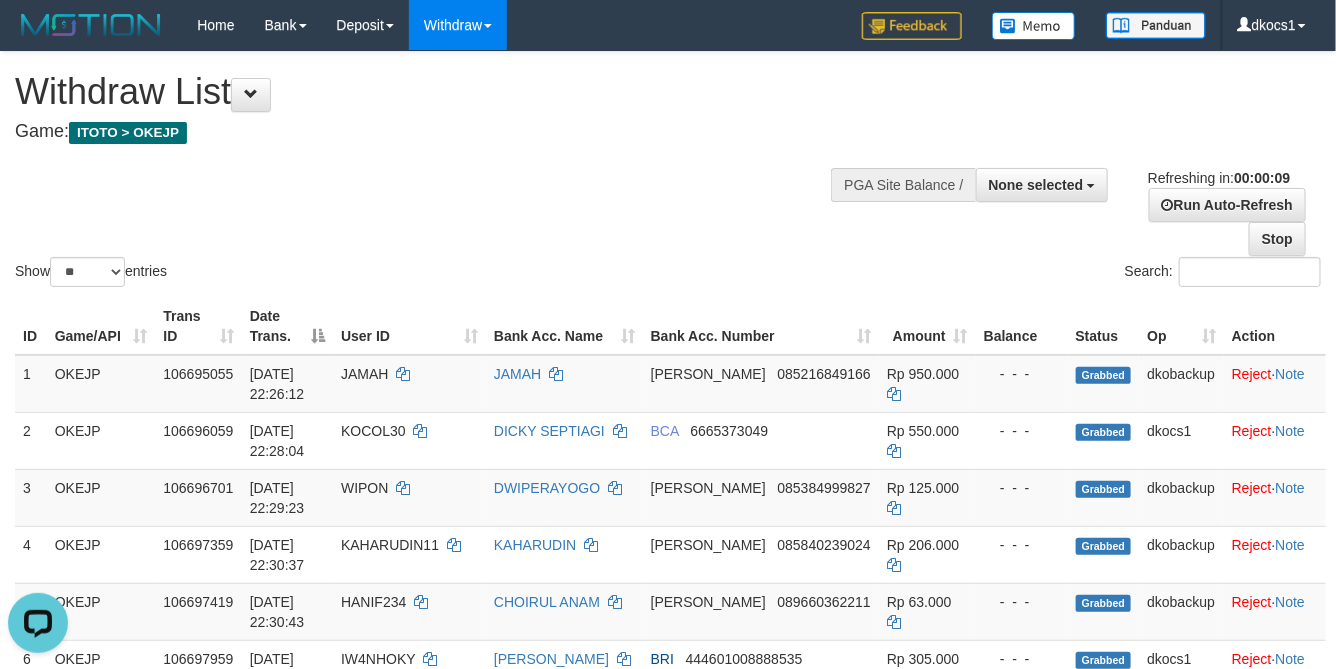 scroll, scrollTop: 0, scrollLeft: 0, axis: both 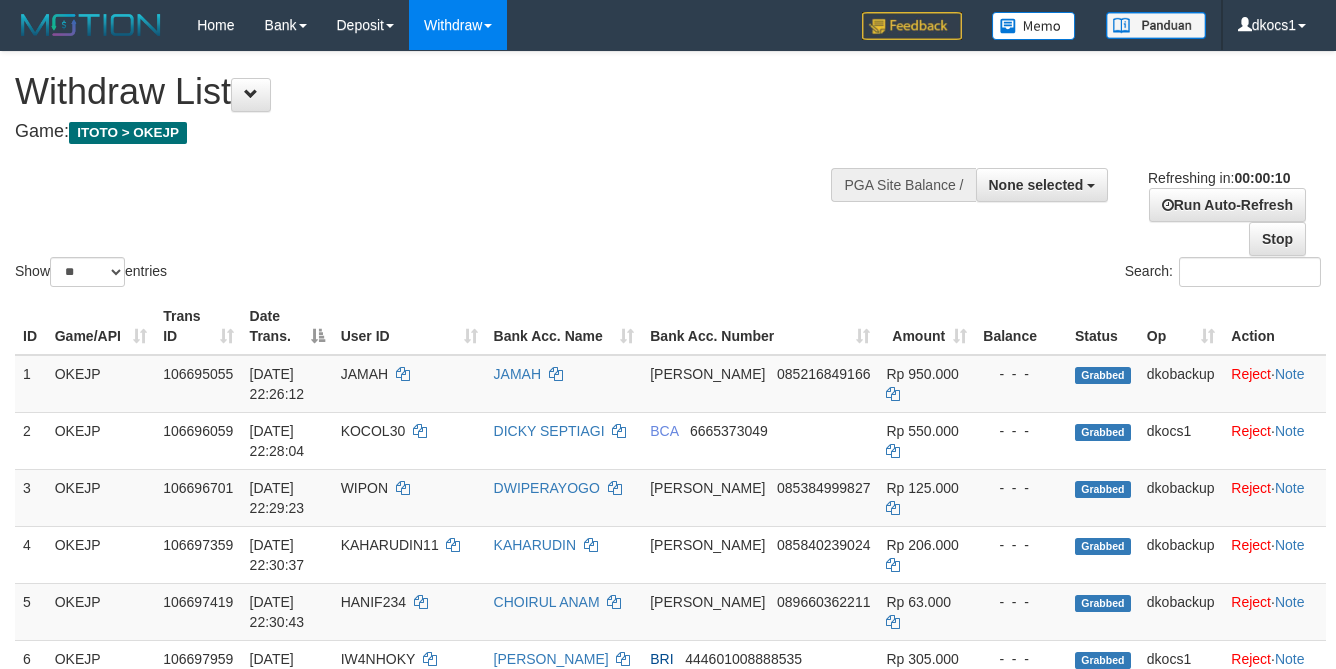 select 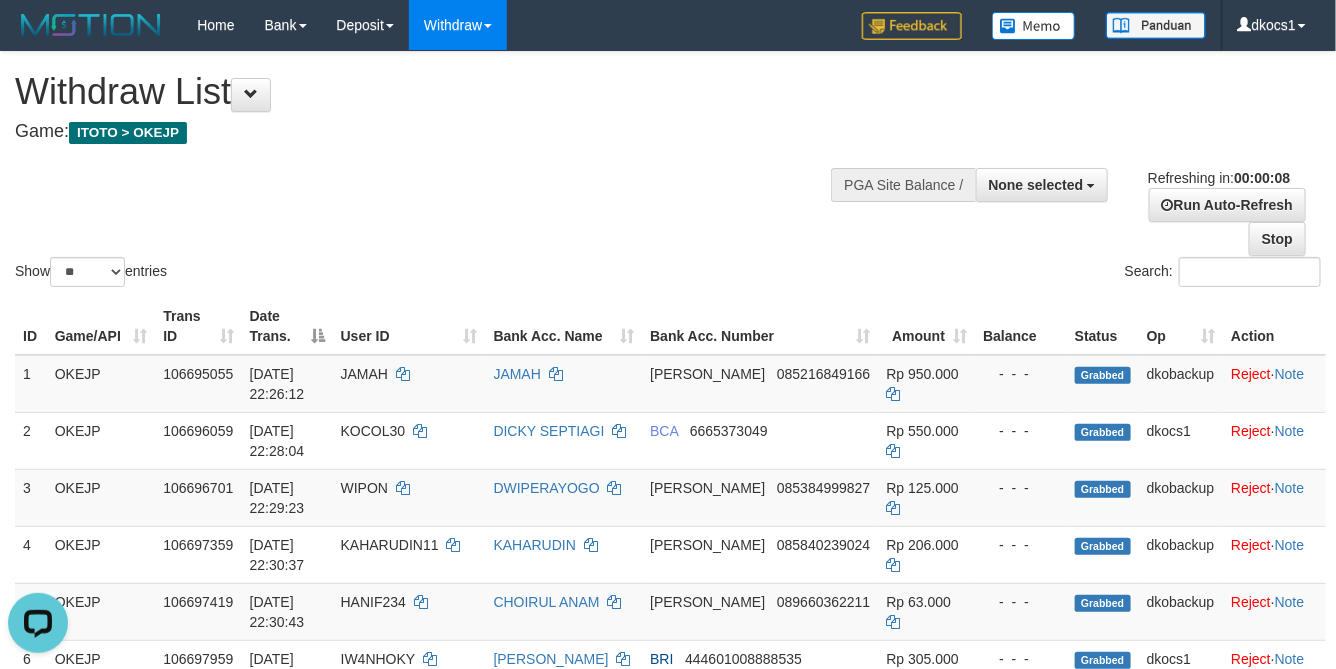 scroll, scrollTop: 0, scrollLeft: 0, axis: both 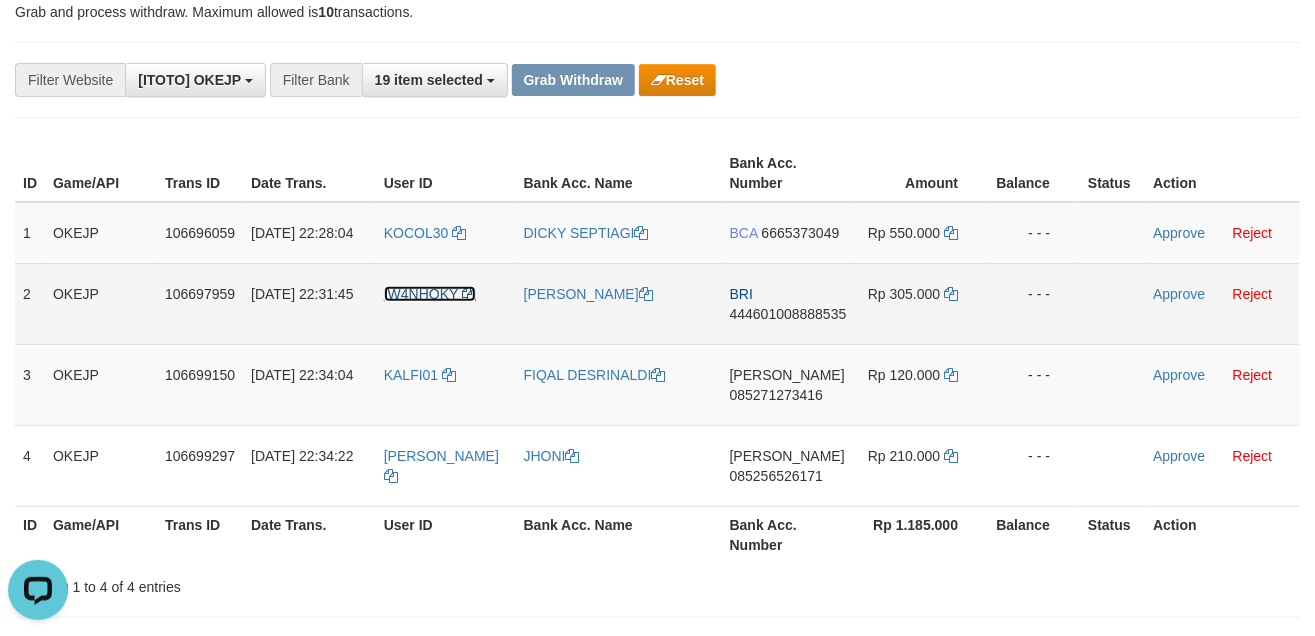 click on "IW4NHOKY" at bounding box center [421, 294] 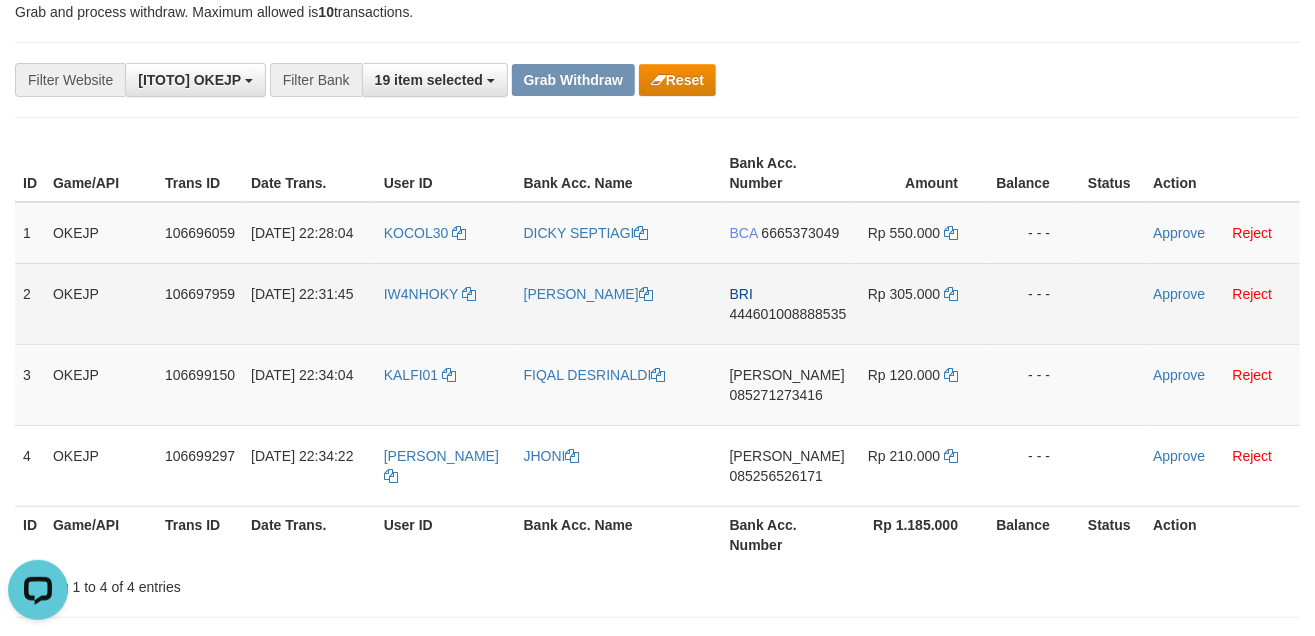 click on "IW4NHOKY" at bounding box center (446, 303) 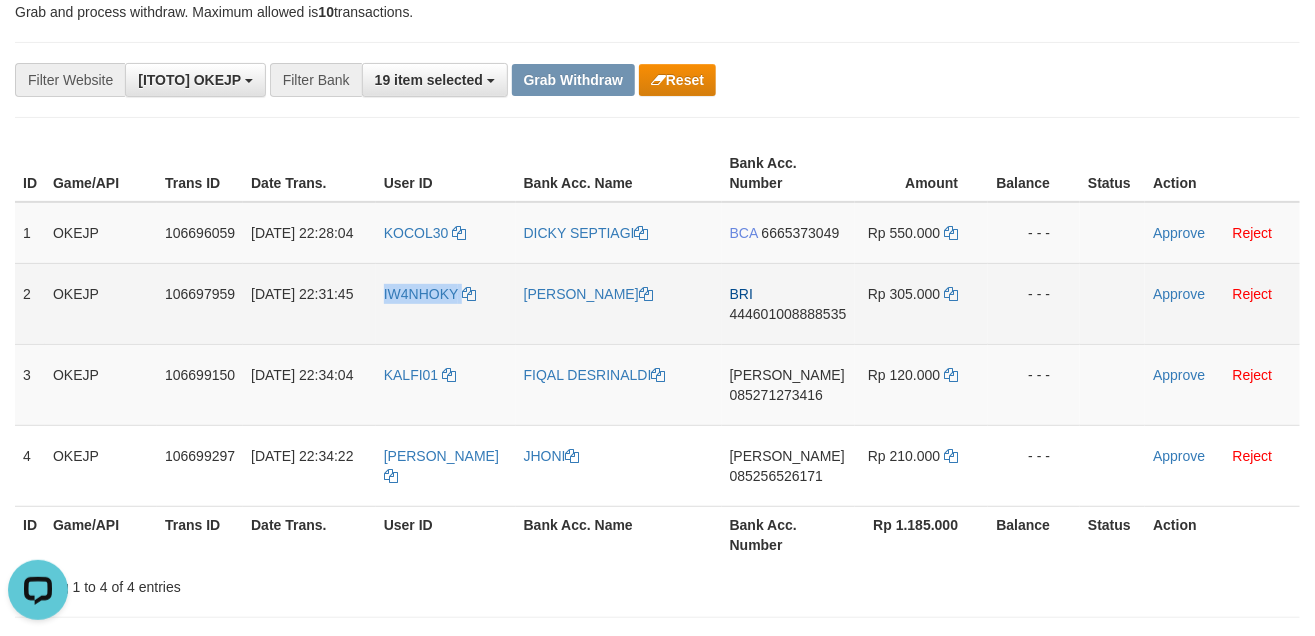 click on "IW4NHOKY" at bounding box center (446, 303) 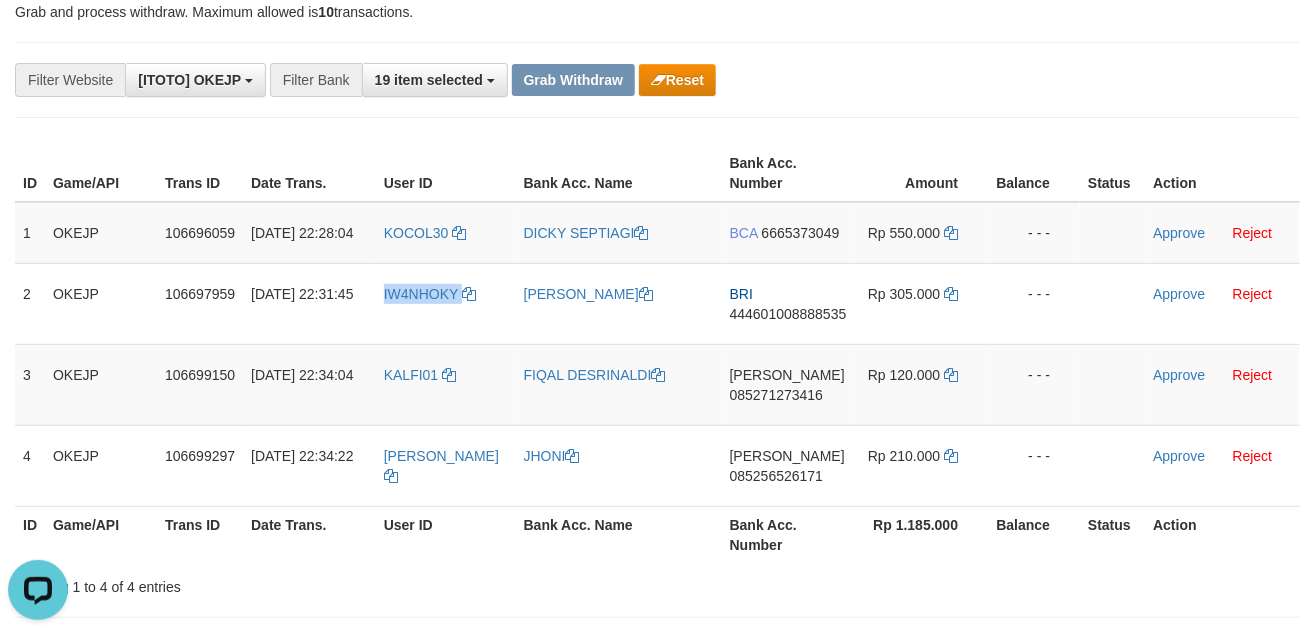 copy on "IW4NHOKY" 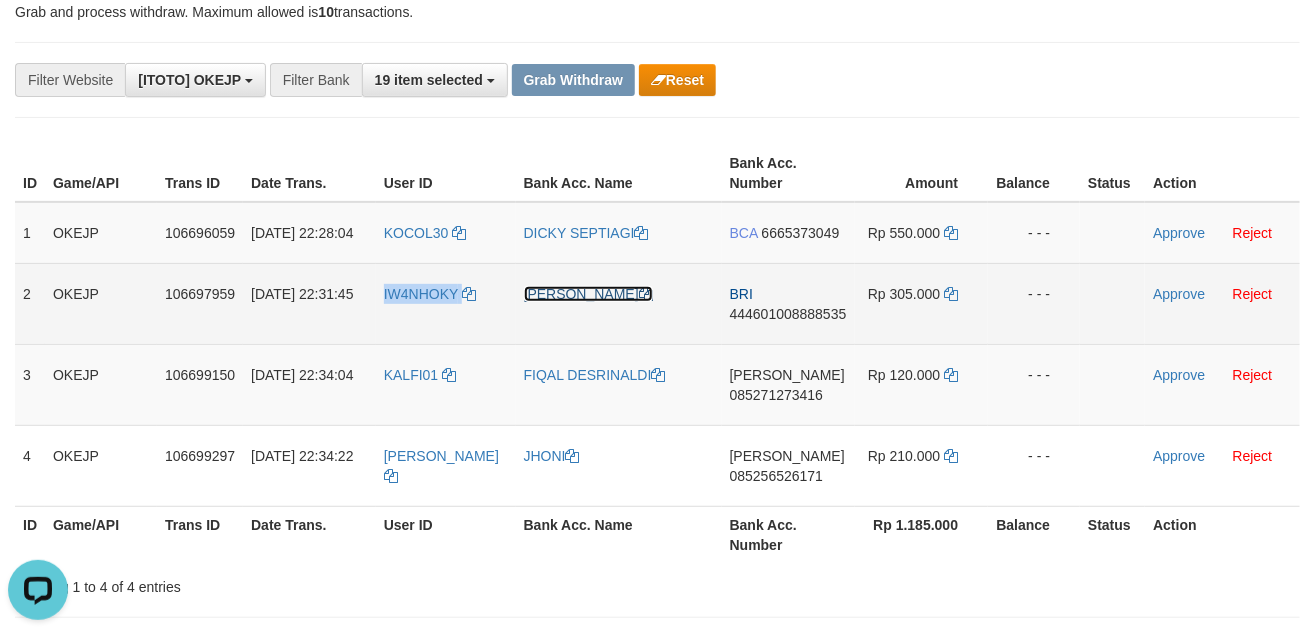 click on "[PERSON_NAME]" at bounding box center [588, 294] 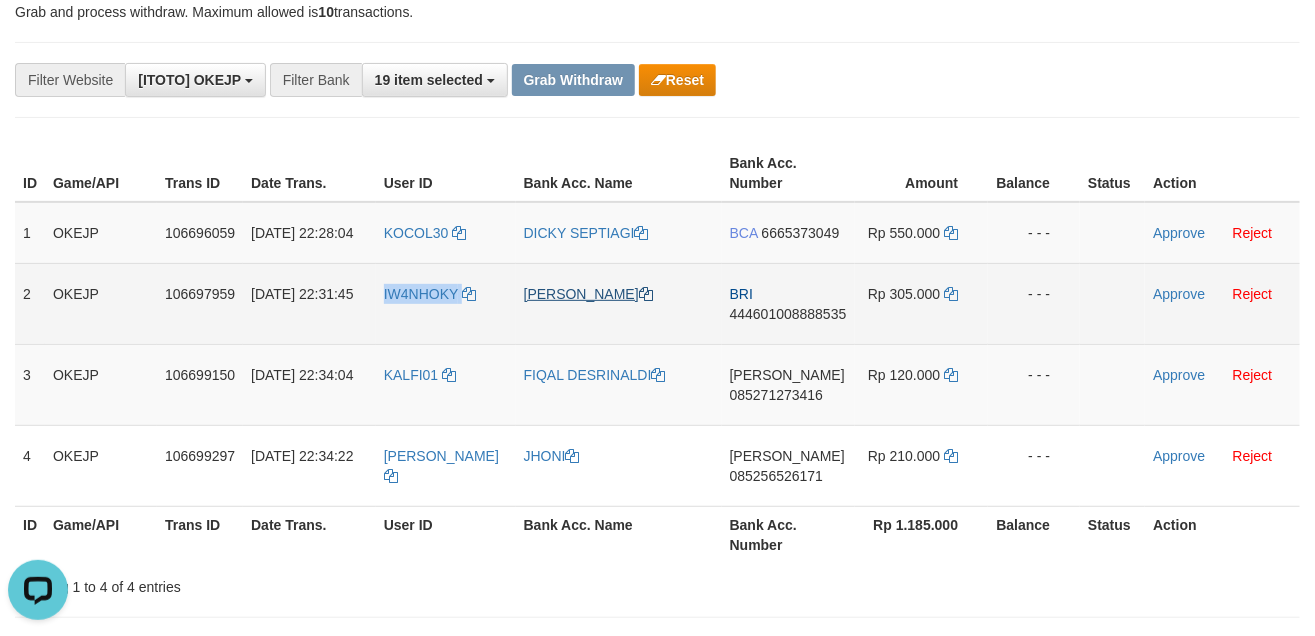copy on "IW4NHOKY" 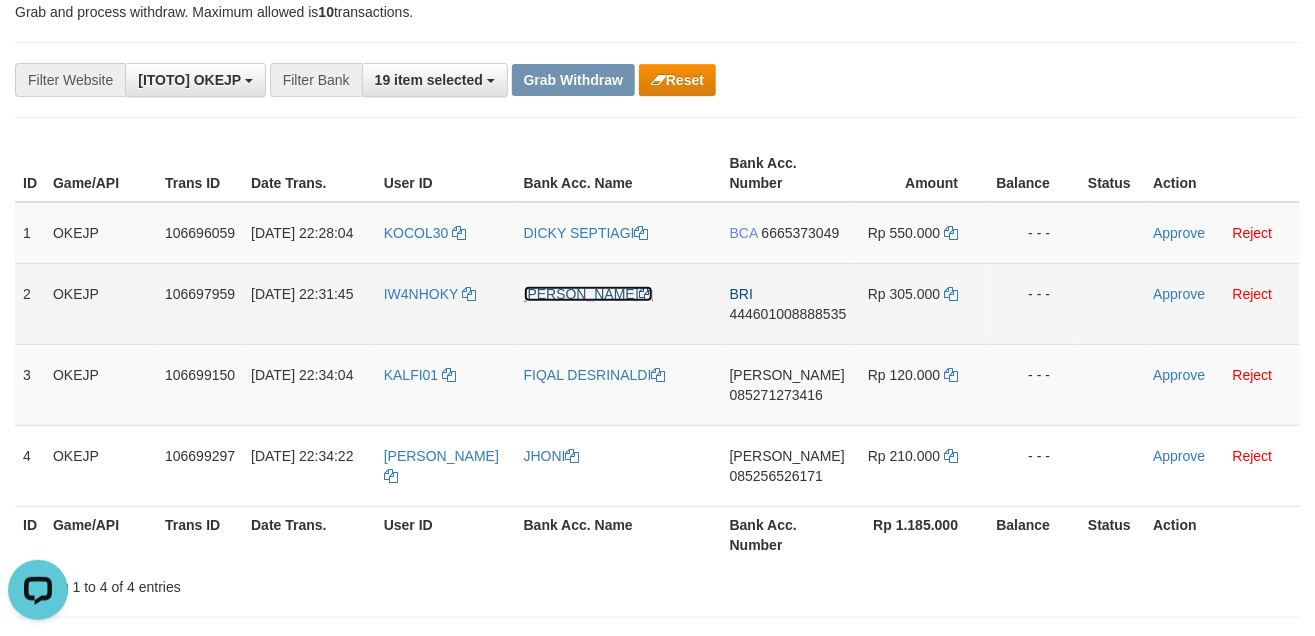 click on "[PERSON_NAME]" at bounding box center [588, 294] 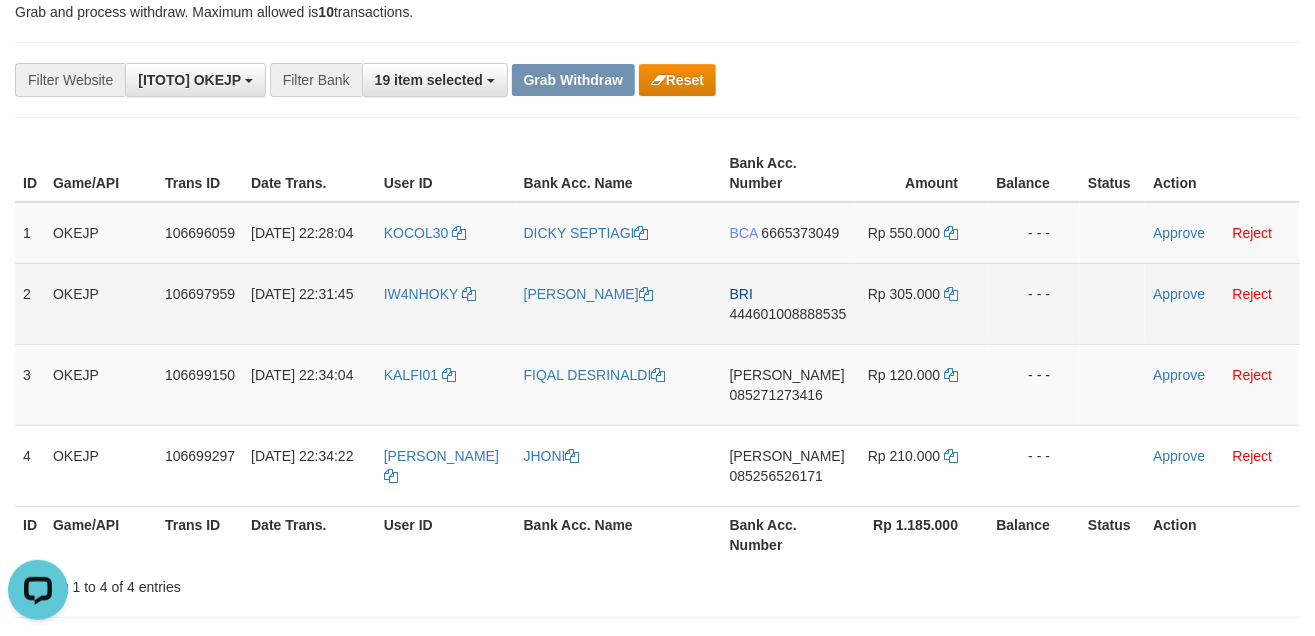 click on "BRI
444601008888535" at bounding box center [788, 303] 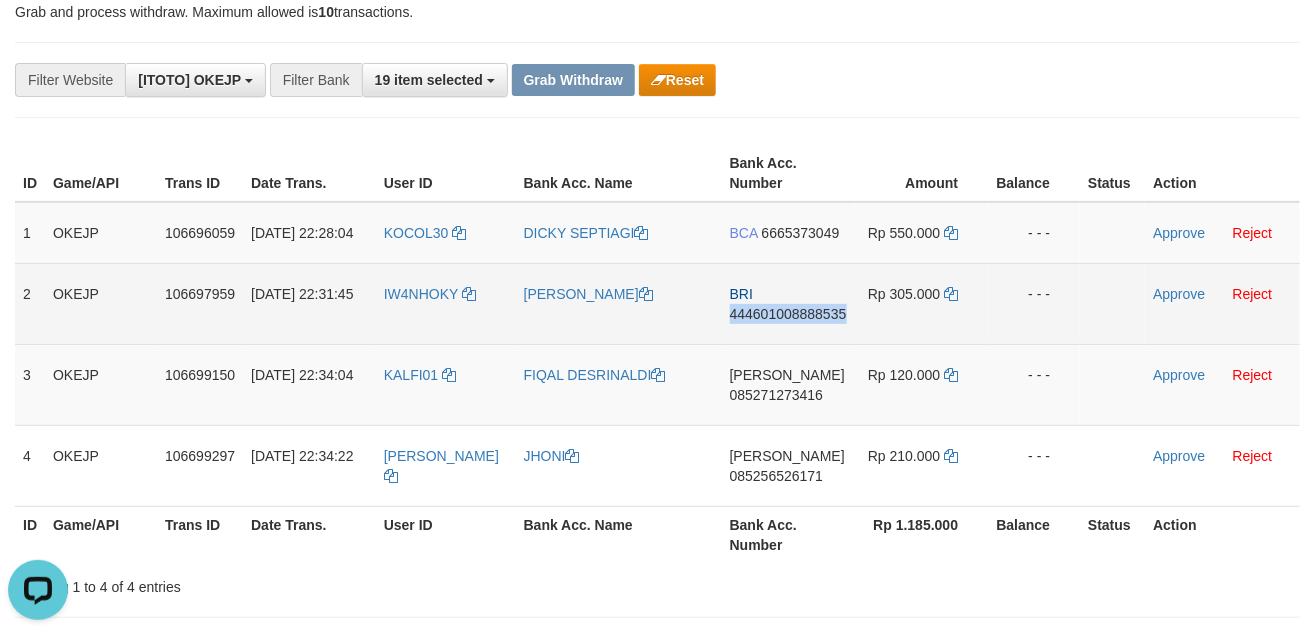click on "BRI
444601008888535" at bounding box center (788, 303) 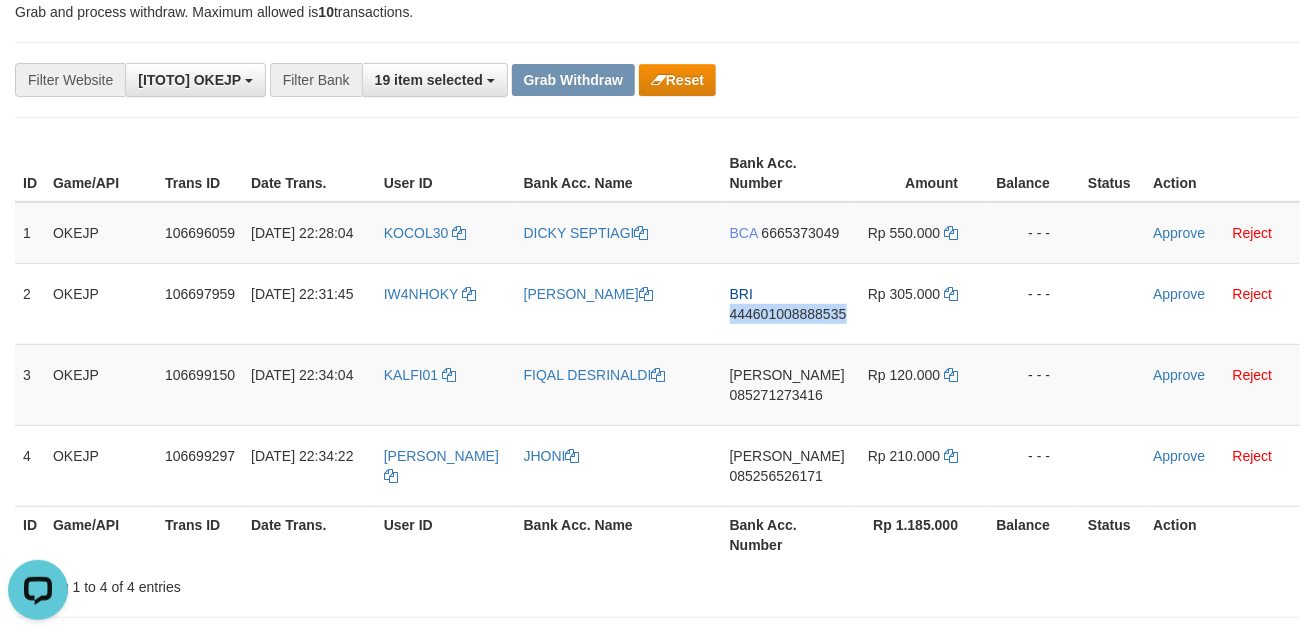 copy on "444601008888535" 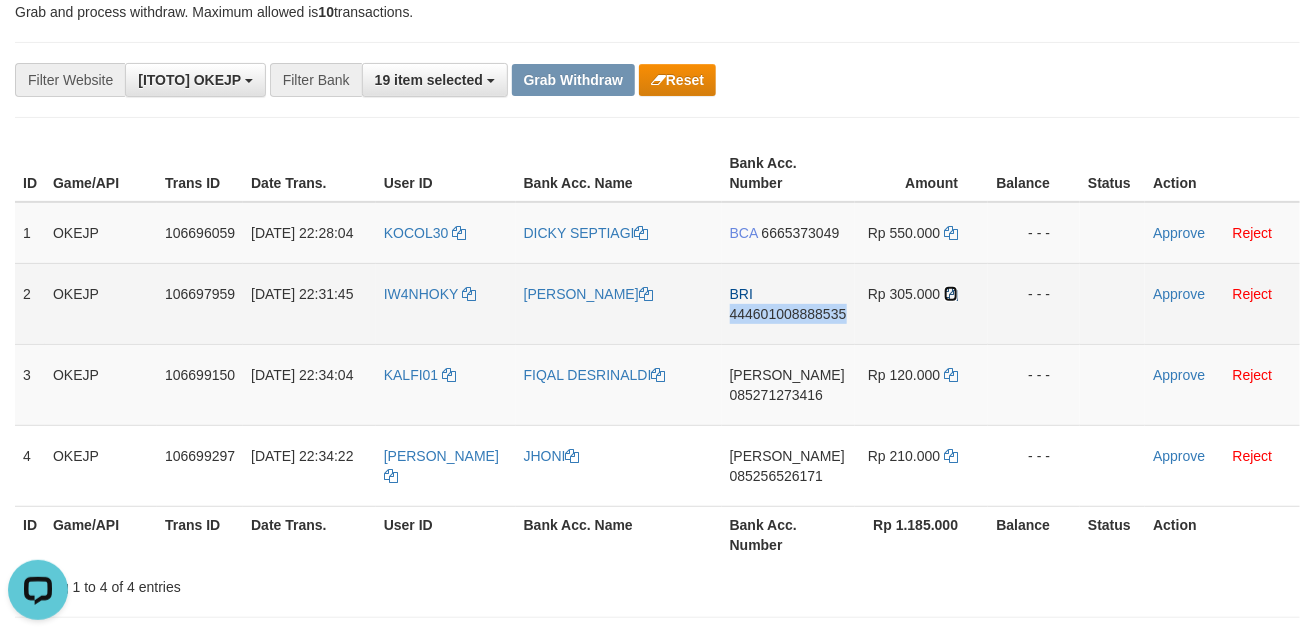 click at bounding box center [951, 294] 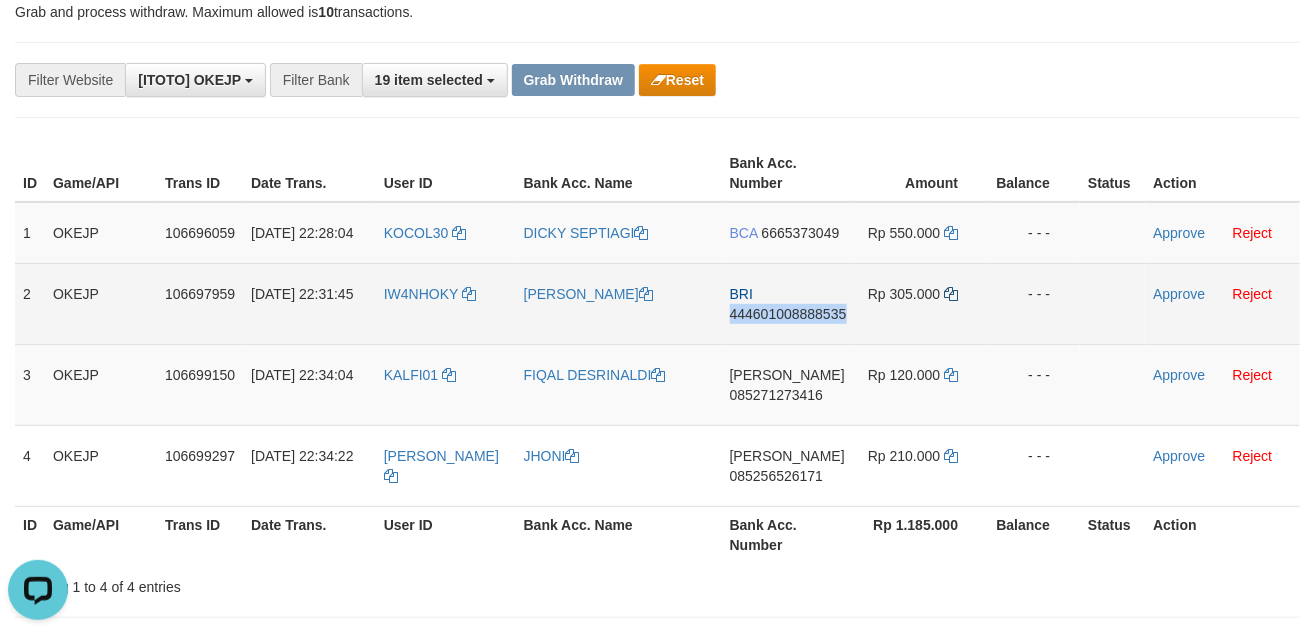 copy on "444601008888535" 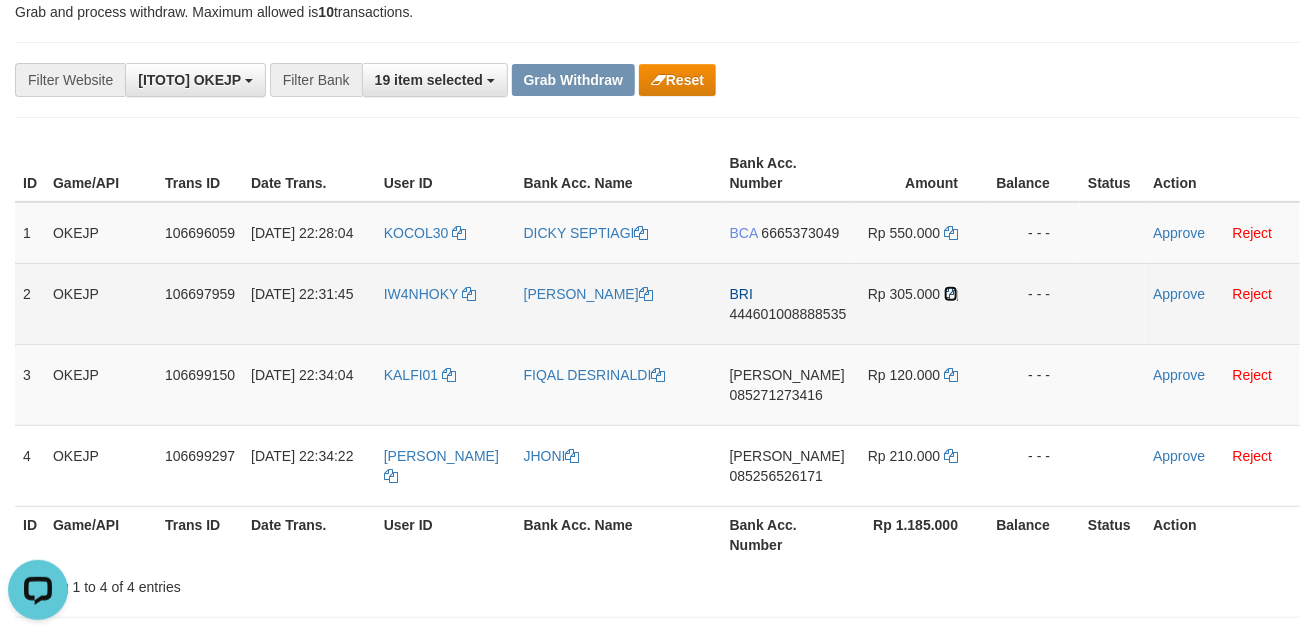 click at bounding box center (951, 294) 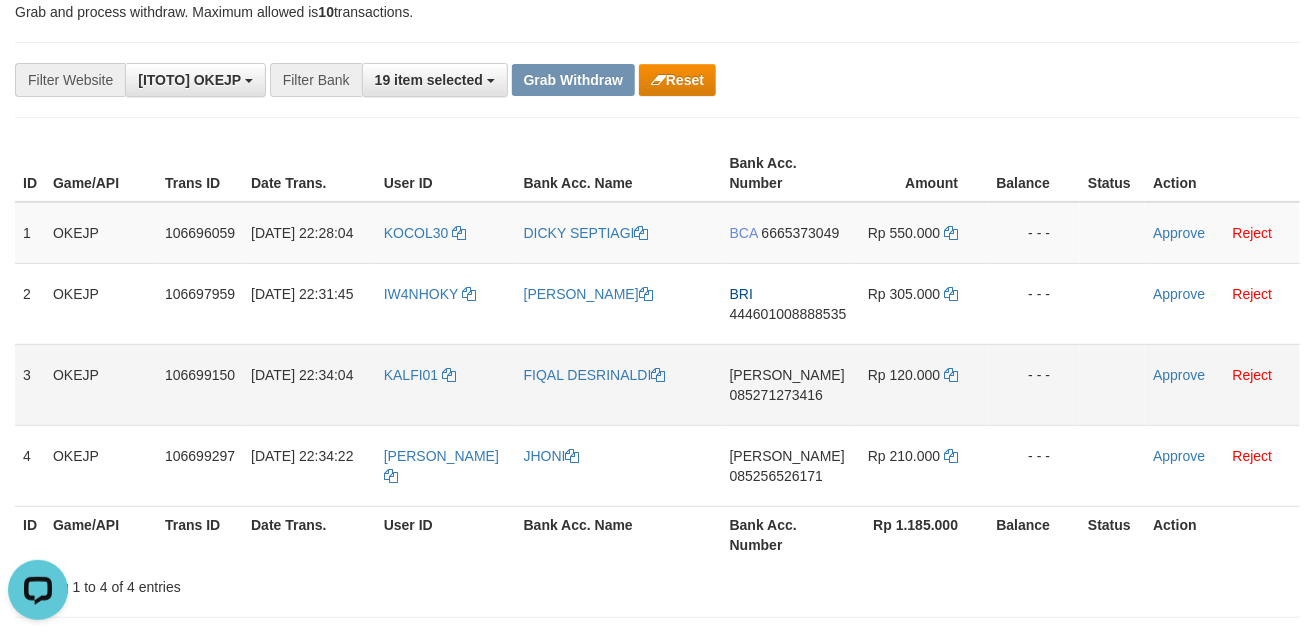 click on "[PERSON_NAME]
085271273416" at bounding box center [788, 384] 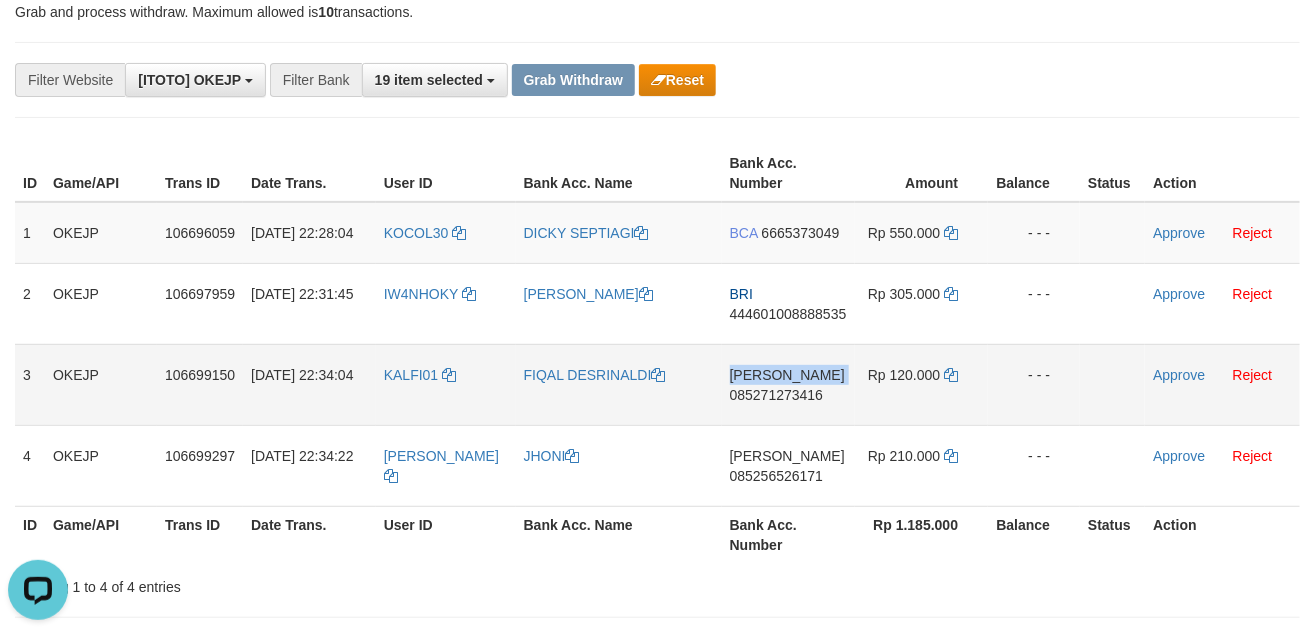 click on "[PERSON_NAME]
085271273416" at bounding box center (788, 384) 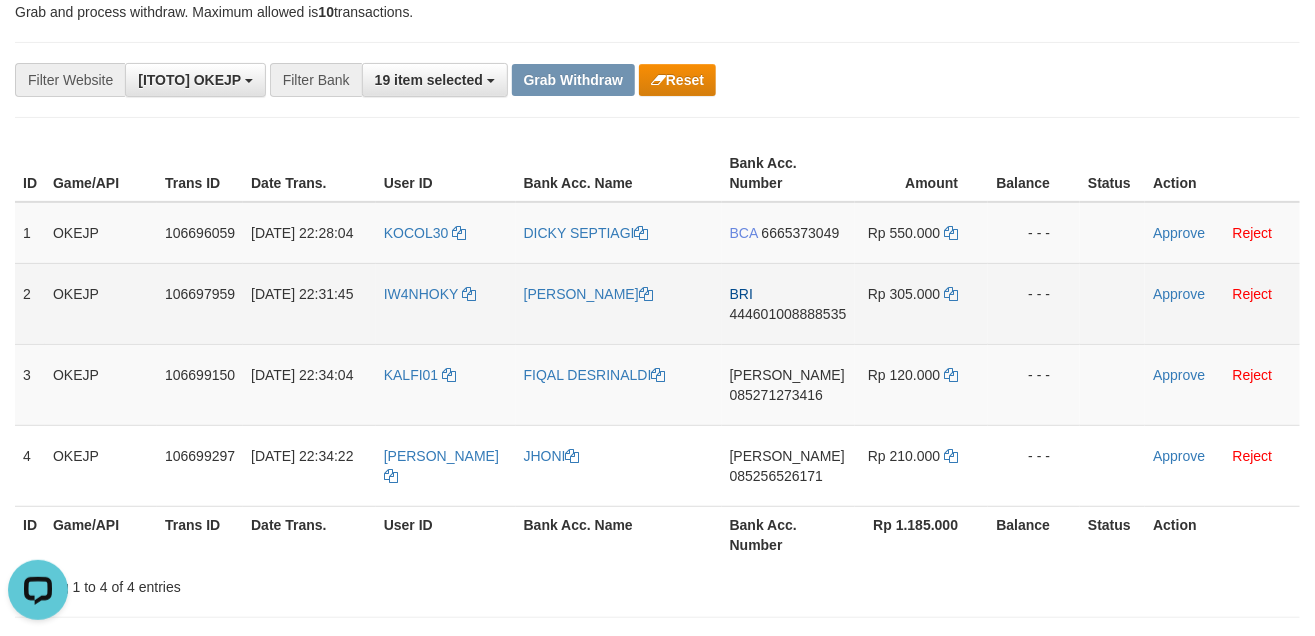click on "BRI
444601008888535" at bounding box center (788, 303) 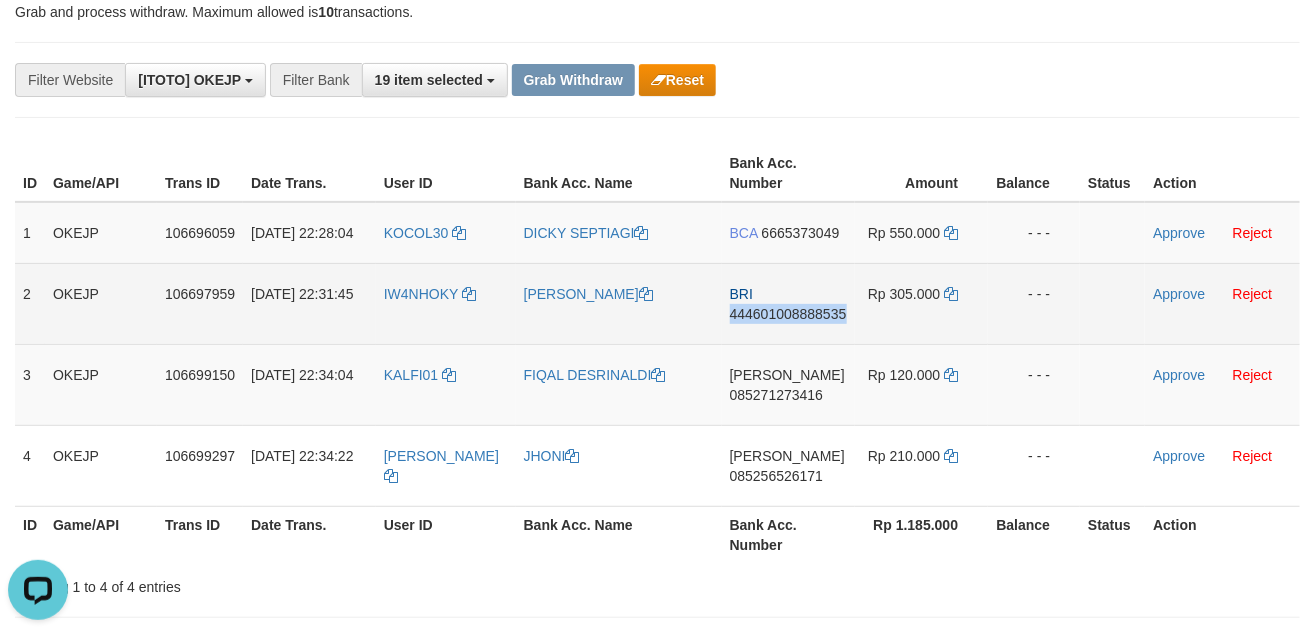 click on "BRI
444601008888535" at bounding box center [788, 303] 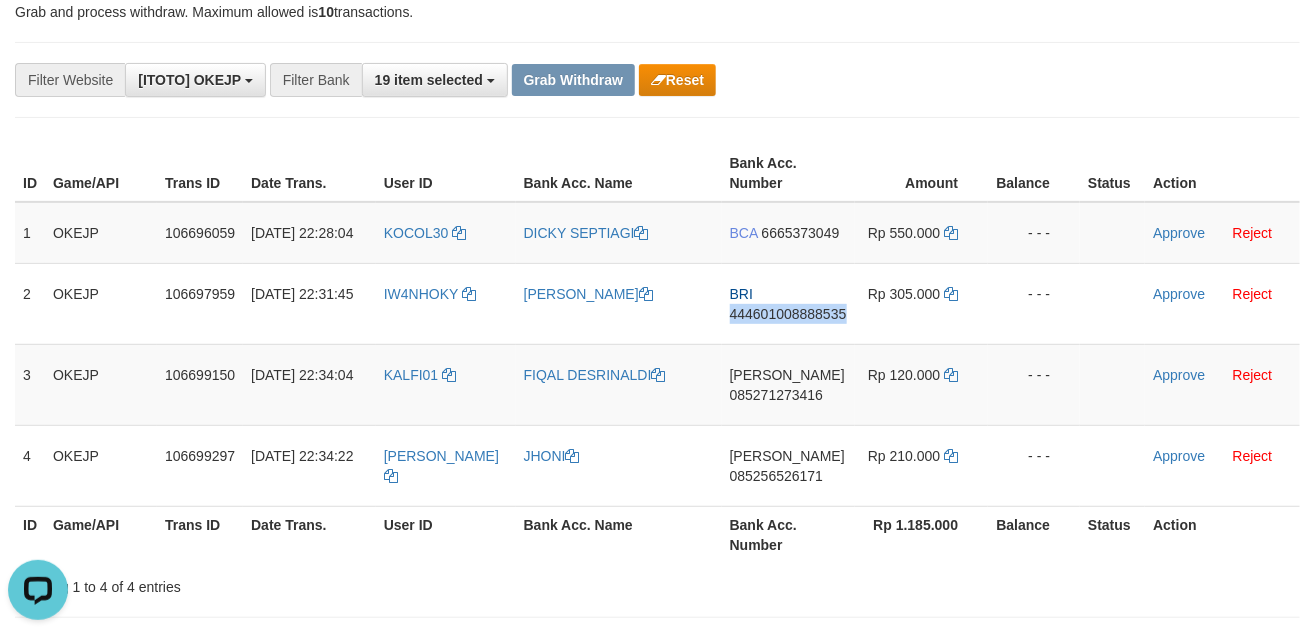 copy on "444601008888535" 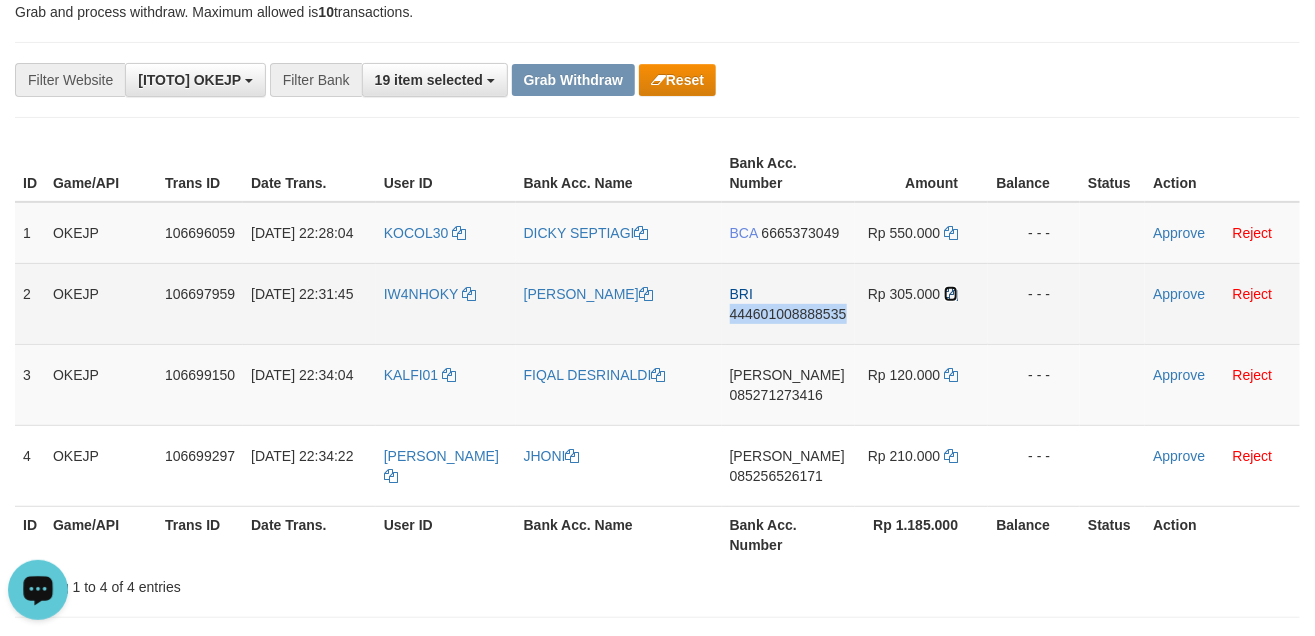 click at bounding box center (951, 294) 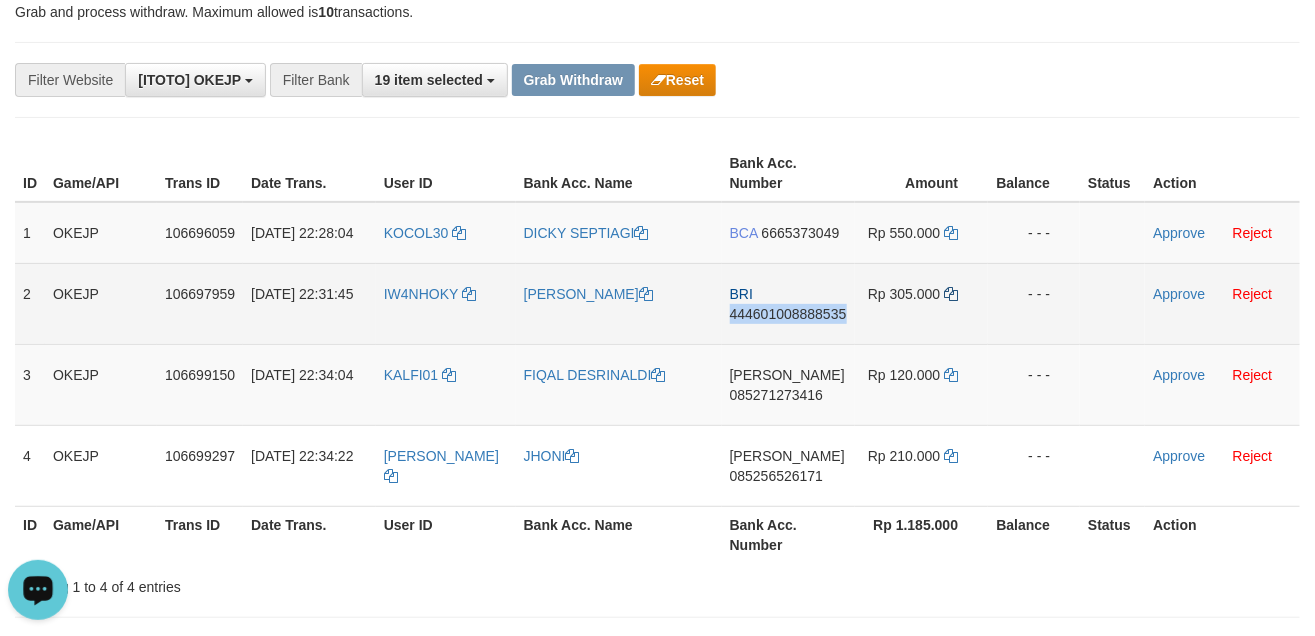 copy on "444601008888535" 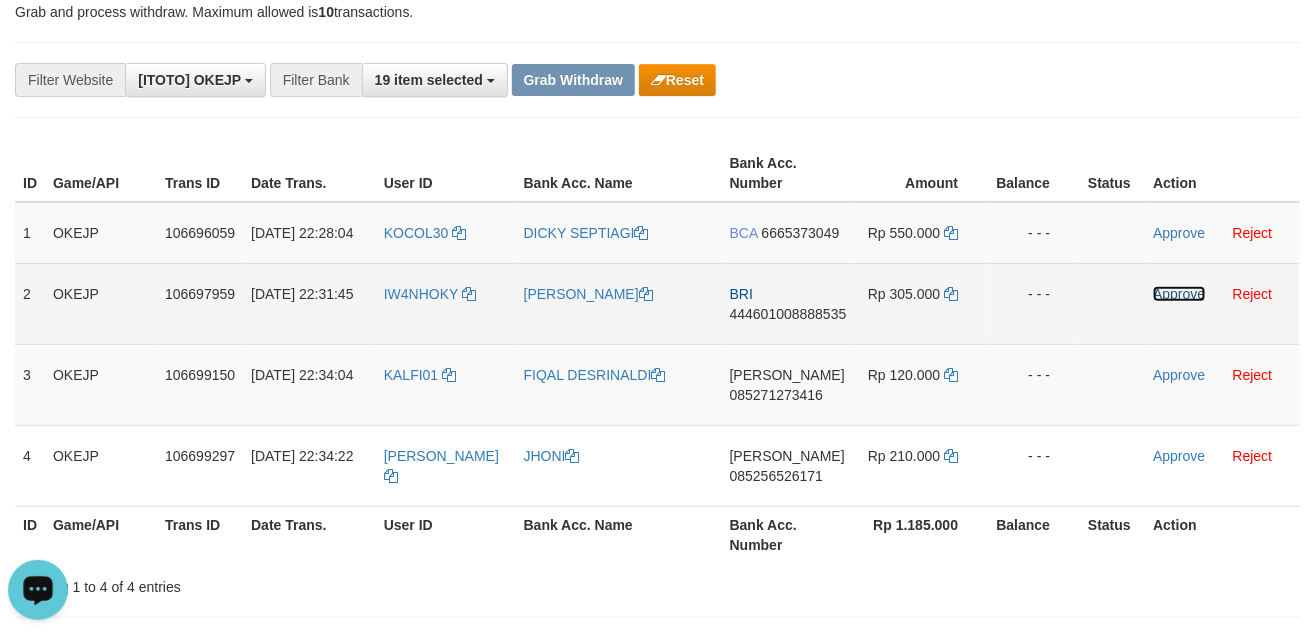click on "Approve" at bounding box center (1179, 294) 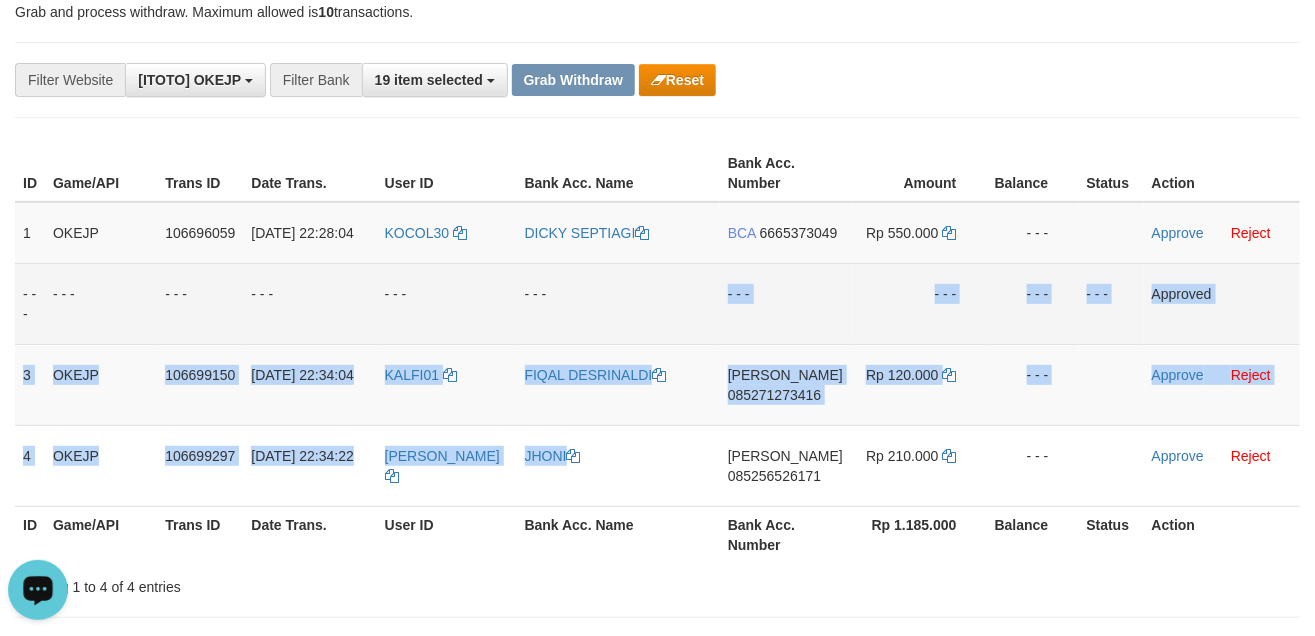 click on "ID Game/API Trans ID Date Trans. User ID Bank Acc. Name Bank Acc. Number Amount Balance Status Action
1
OKEJP
106696059
11/07/2025 22:28:04
KOCOL30
DICKY SEPTIAGI
BCA
6665373049
Rp 550.000
- - -
Approve
Reject
- - -
- - -
- - -
- - -
- - -
- - -
- - -
- - -
- - -
- - -
Approved
3
OKEJP
106699150
11/07/2025 22:34:04
KALFI01
FIQAL DESRINALDI
DANA" at bounding box center (657, 354) 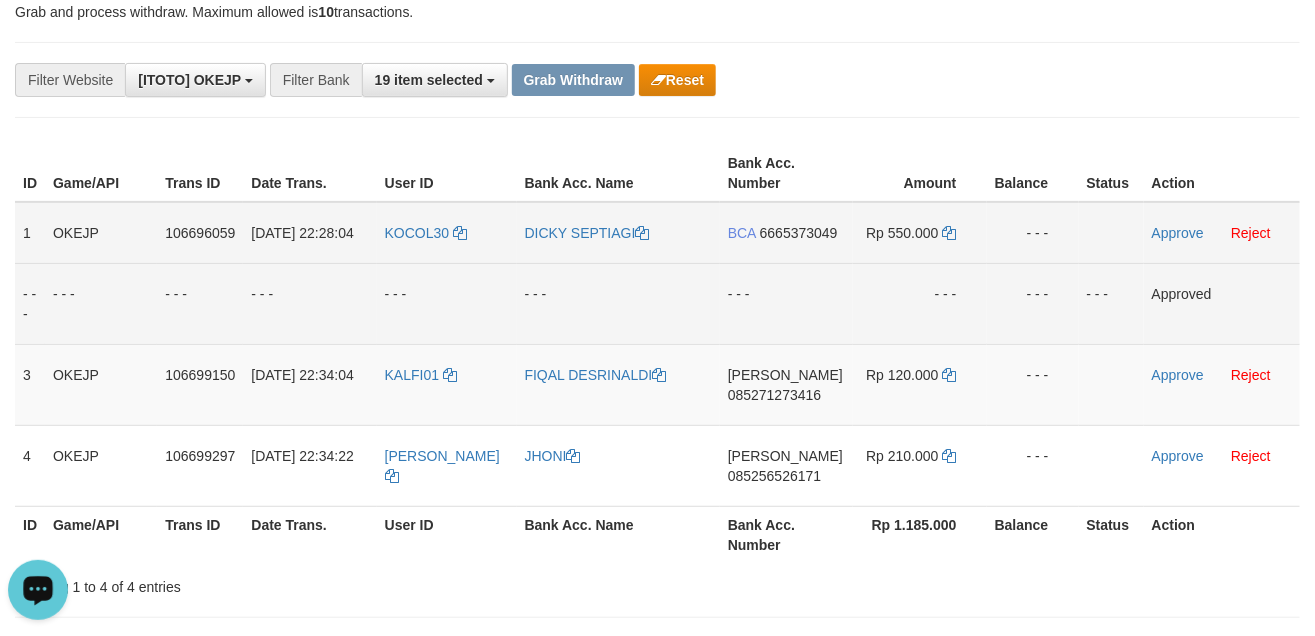 click on "DICKY SEPTIAGI" at bounding box center [618, 233] 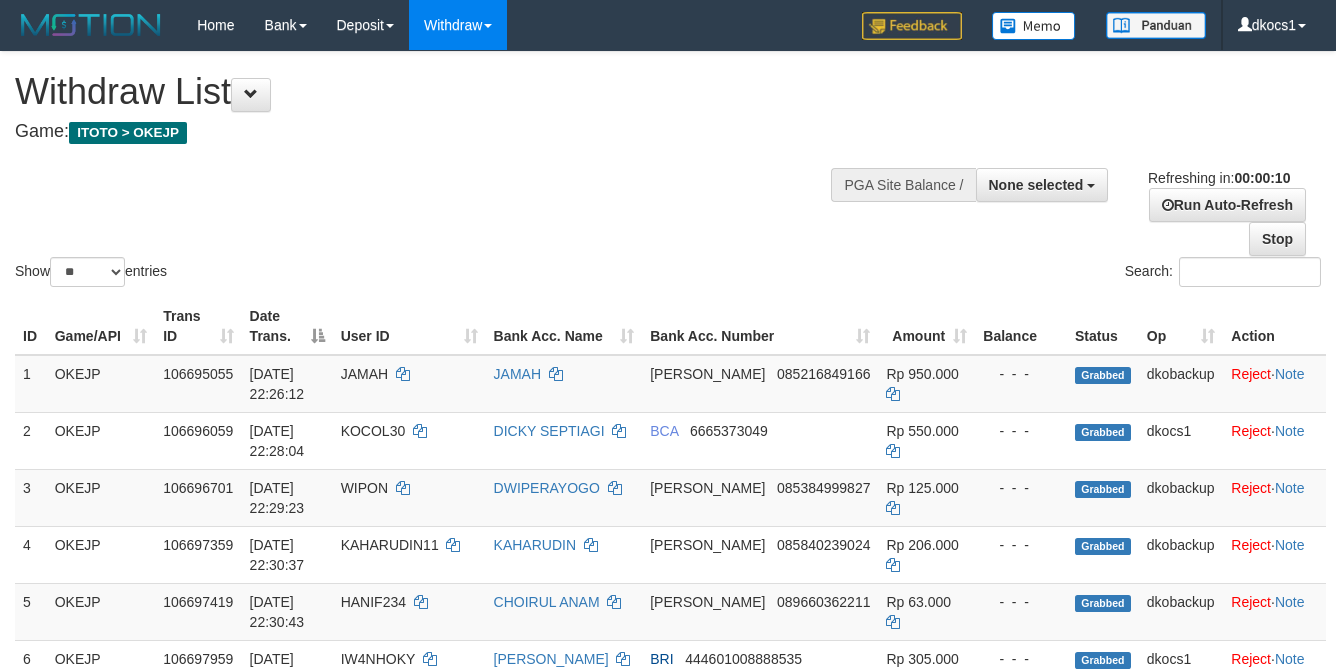 select 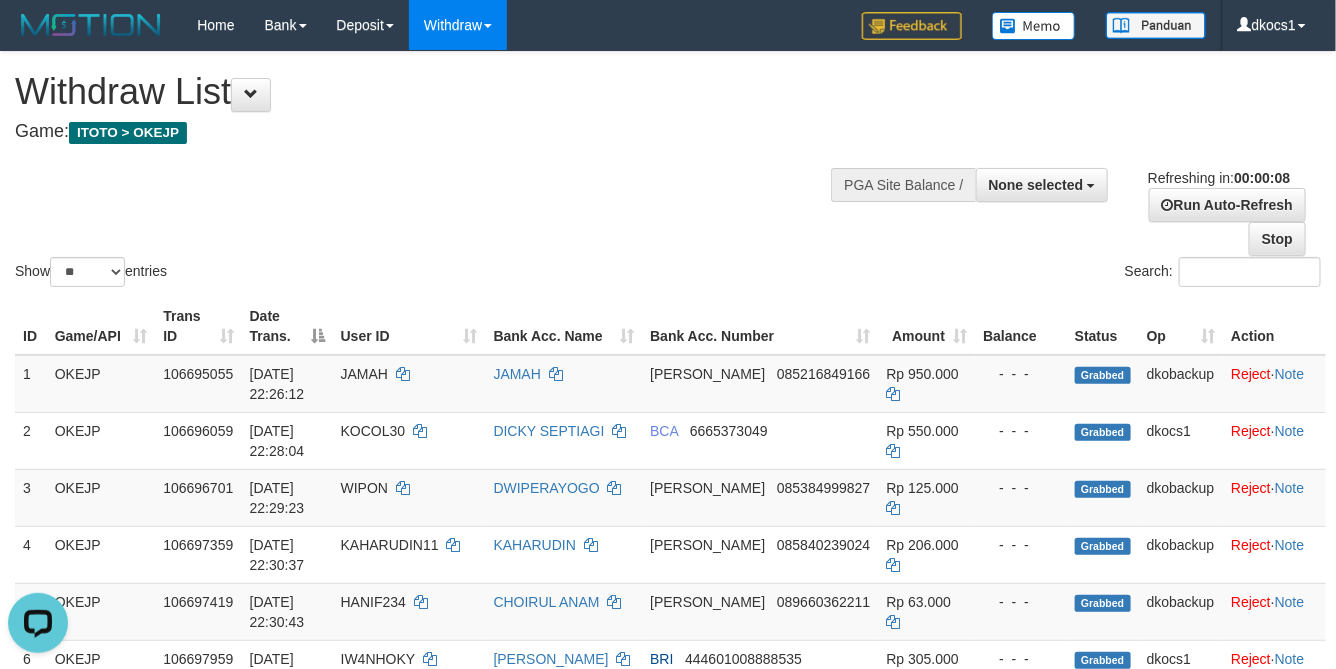 scroll, scrollTop: 0, scrollLeft: 0, axis: both 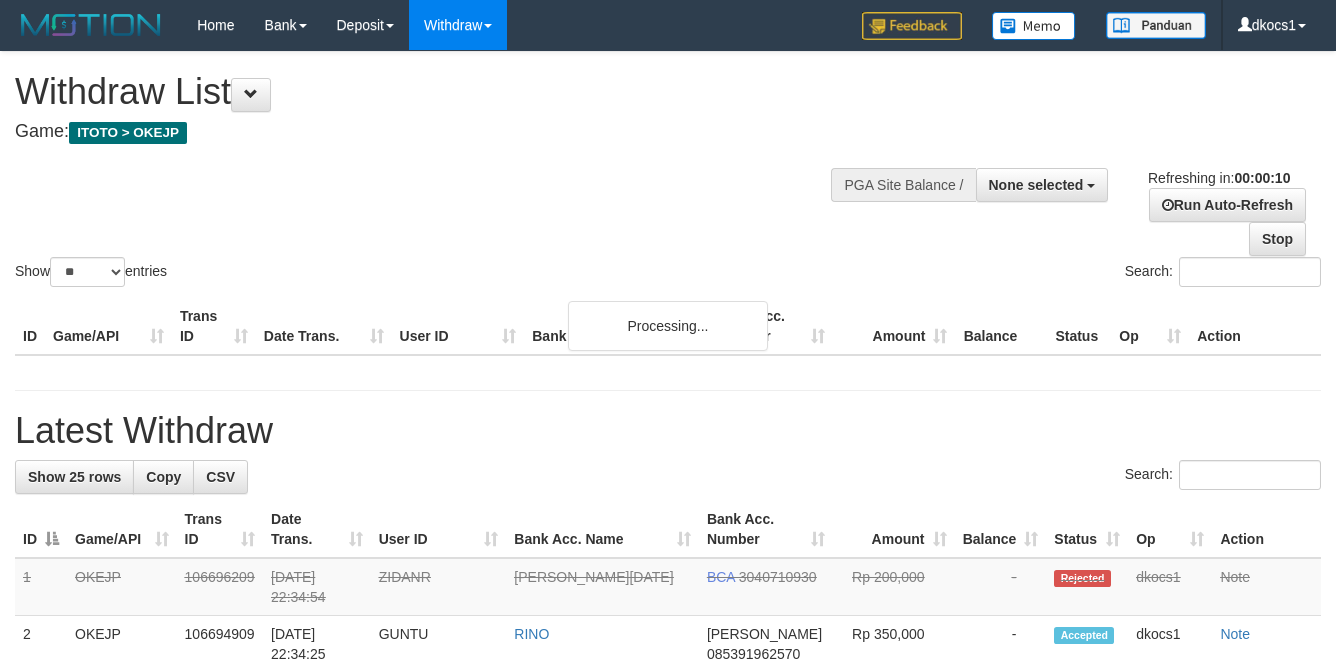 select 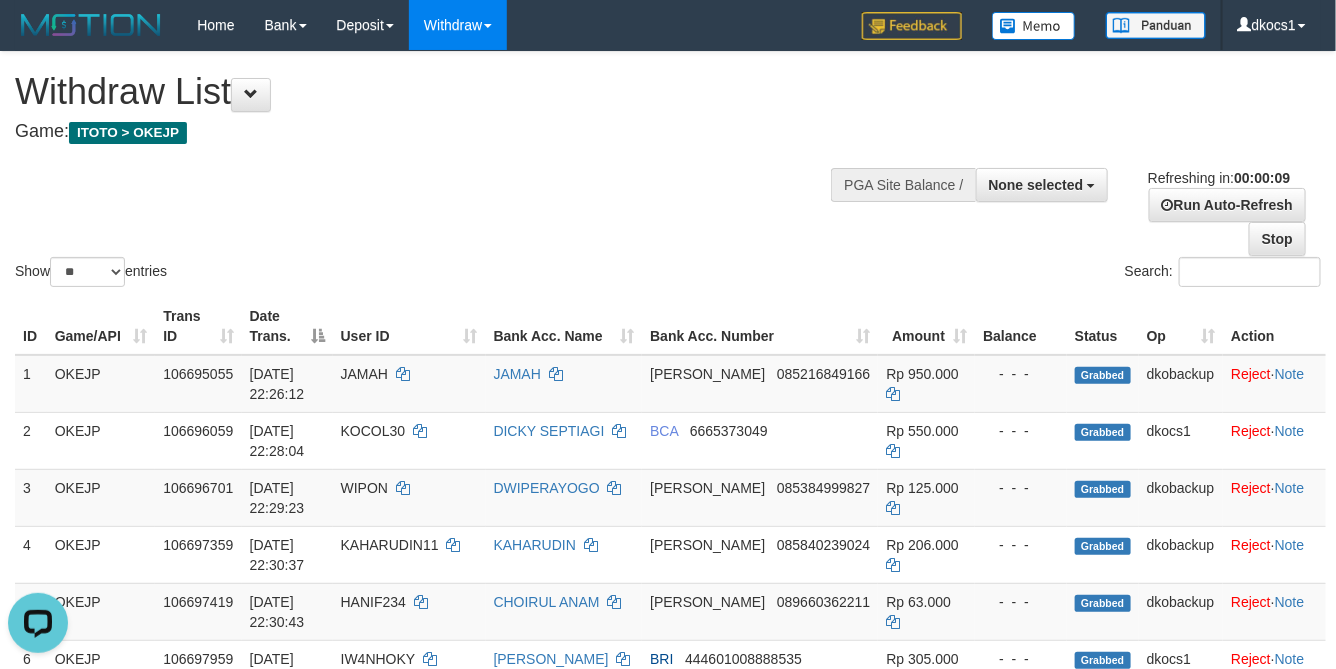 scroll, scrollTop: 0, scrollLeft: 0, axis: both 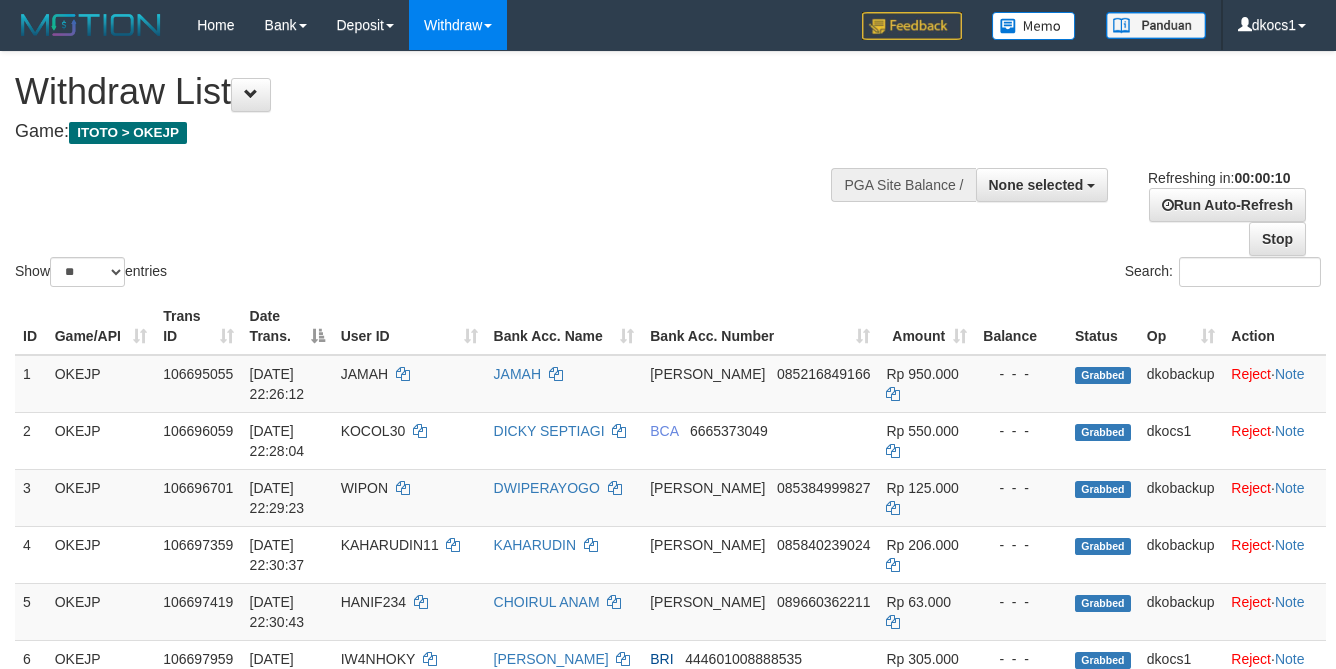 select 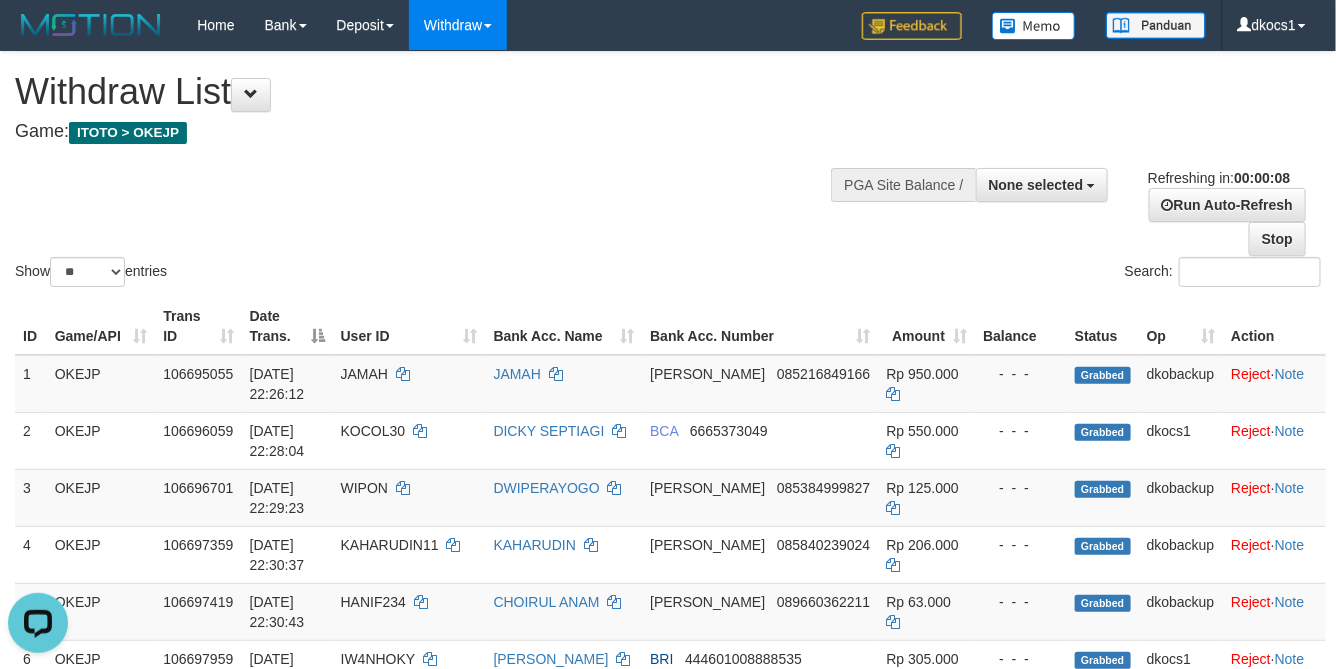 scroll, scrollTop: 0, scrollLeft: 0, axis: both 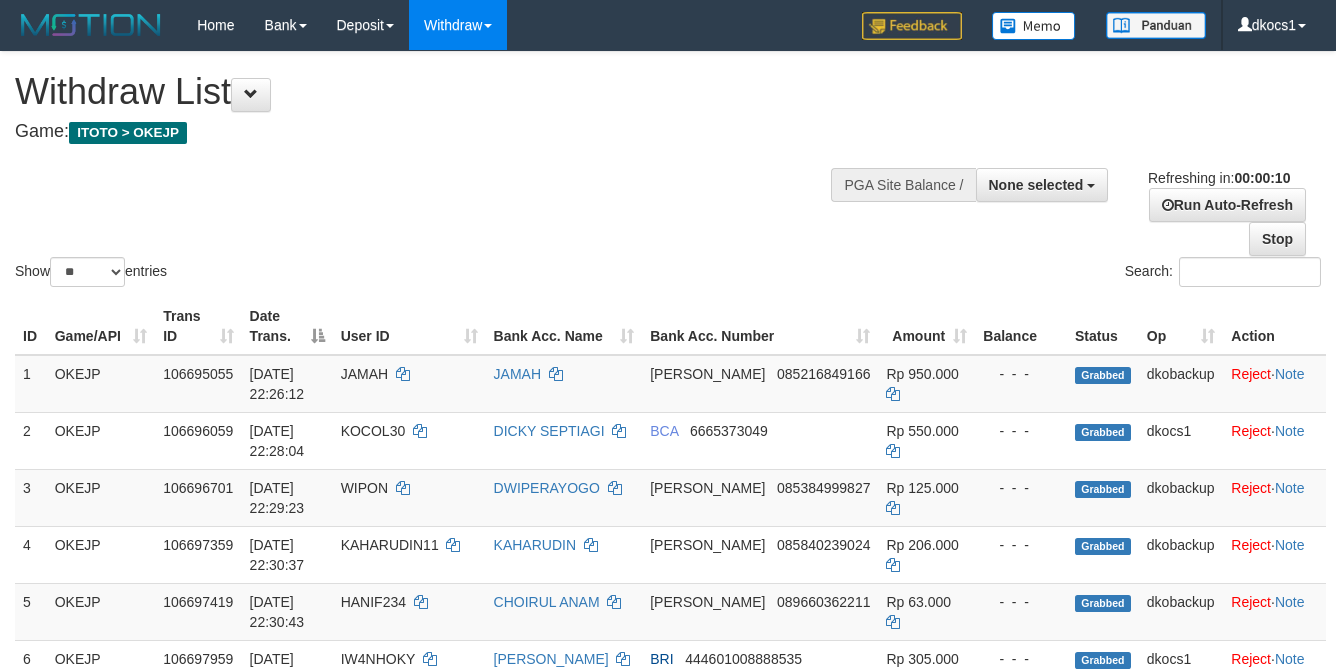 select 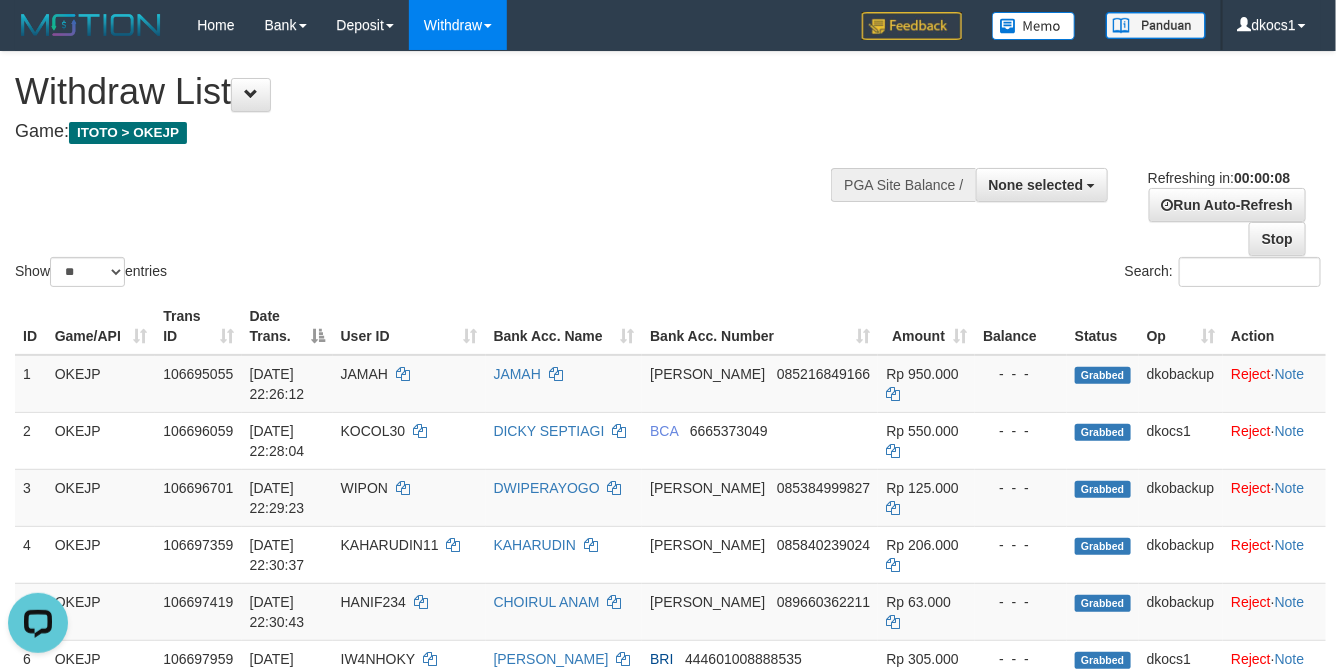 scroll, scrollTop: 0, scrollLeft: 0, axis: both 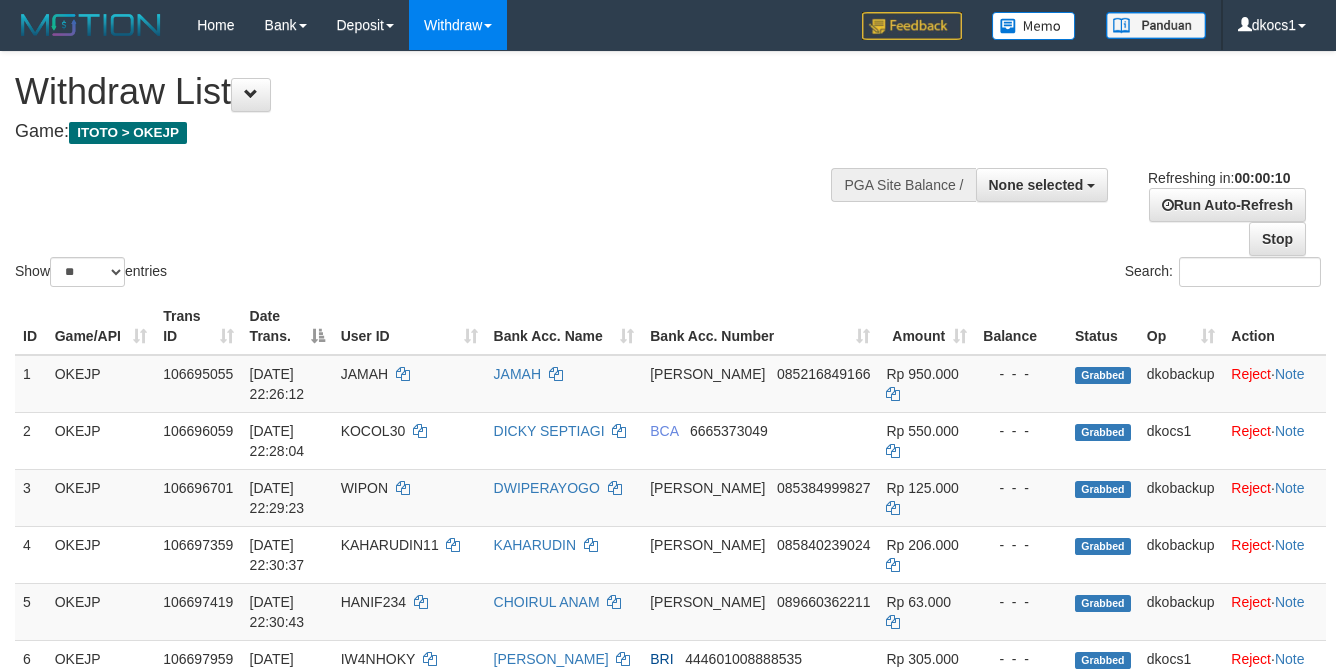 select 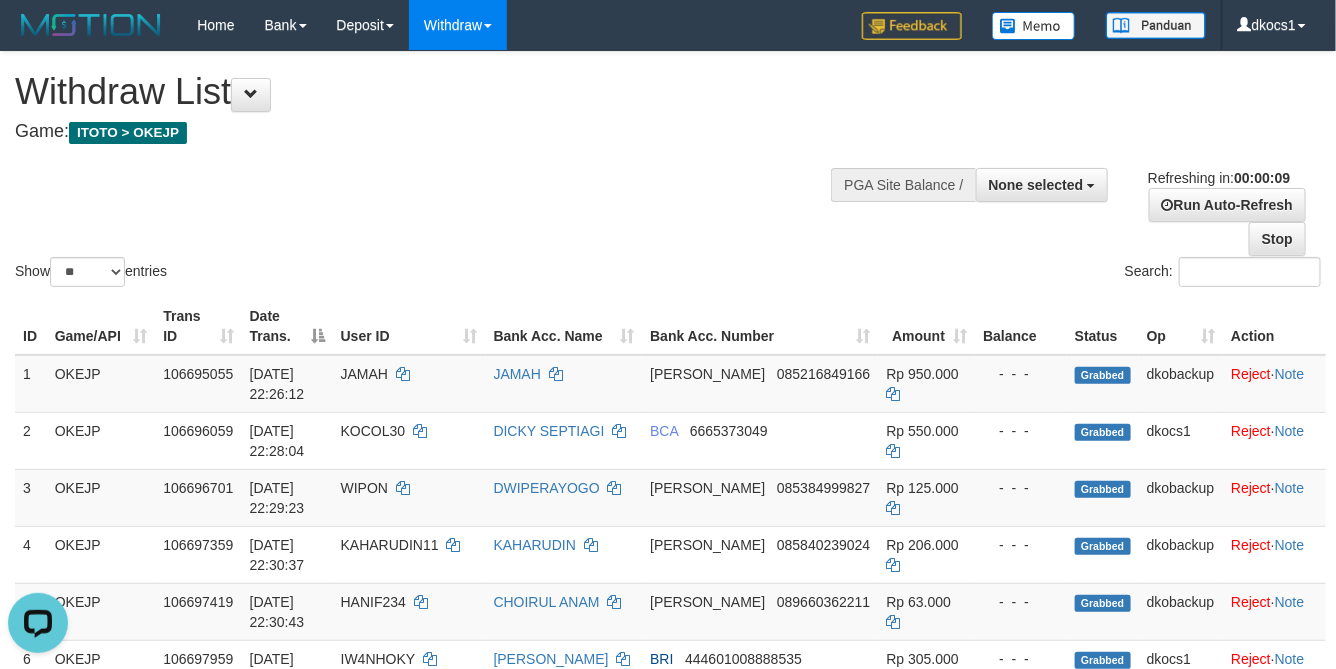 scroll, scrollTop: 0, scrollLeft: 0, axis: both 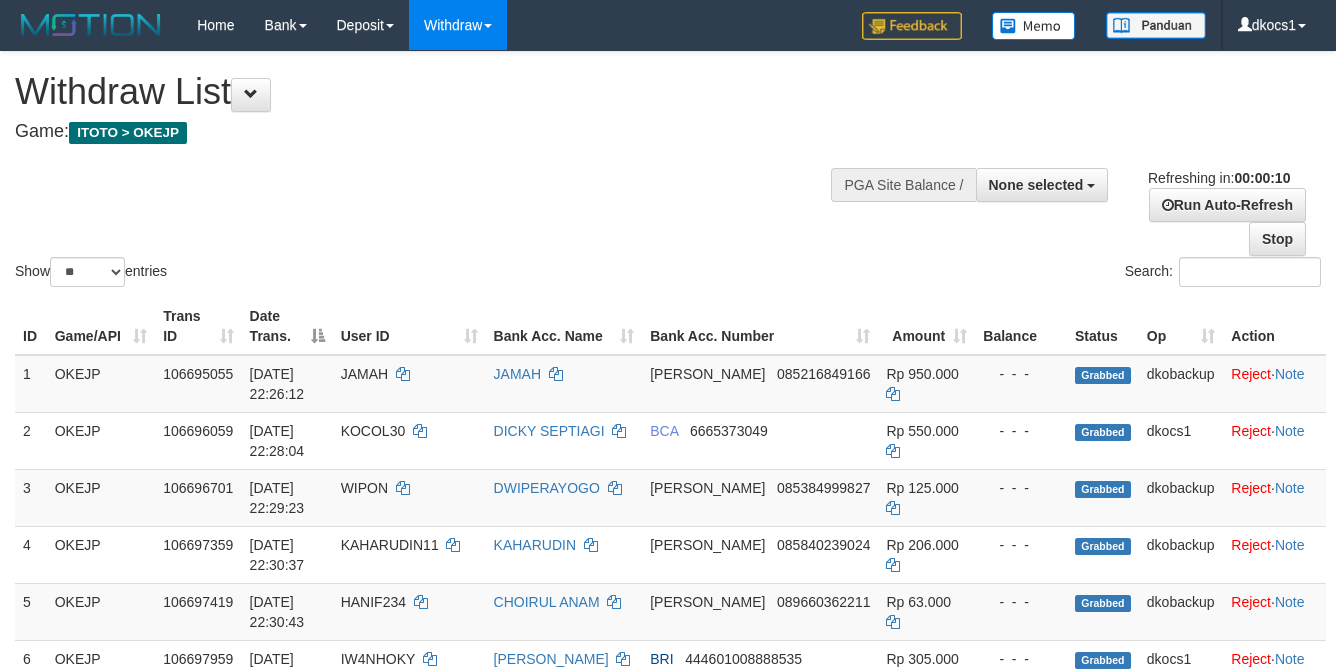select 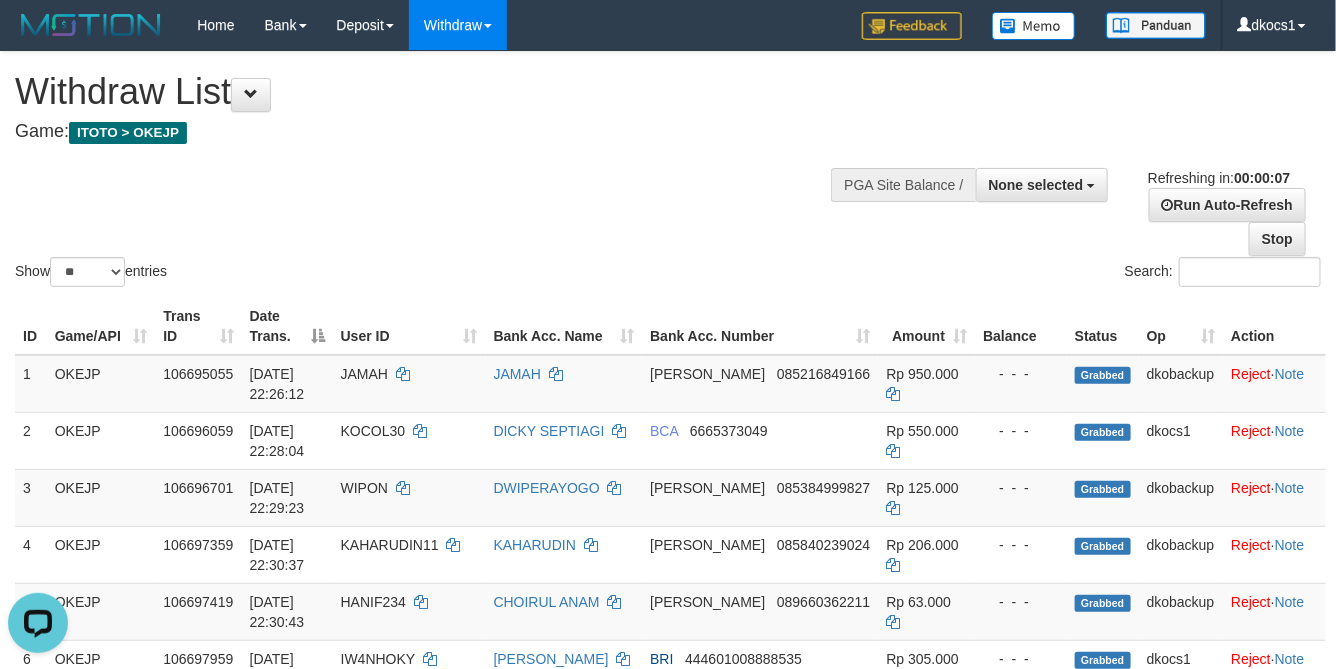 scroll, scrollTop: 0, scrollLeft: 0, axis: both 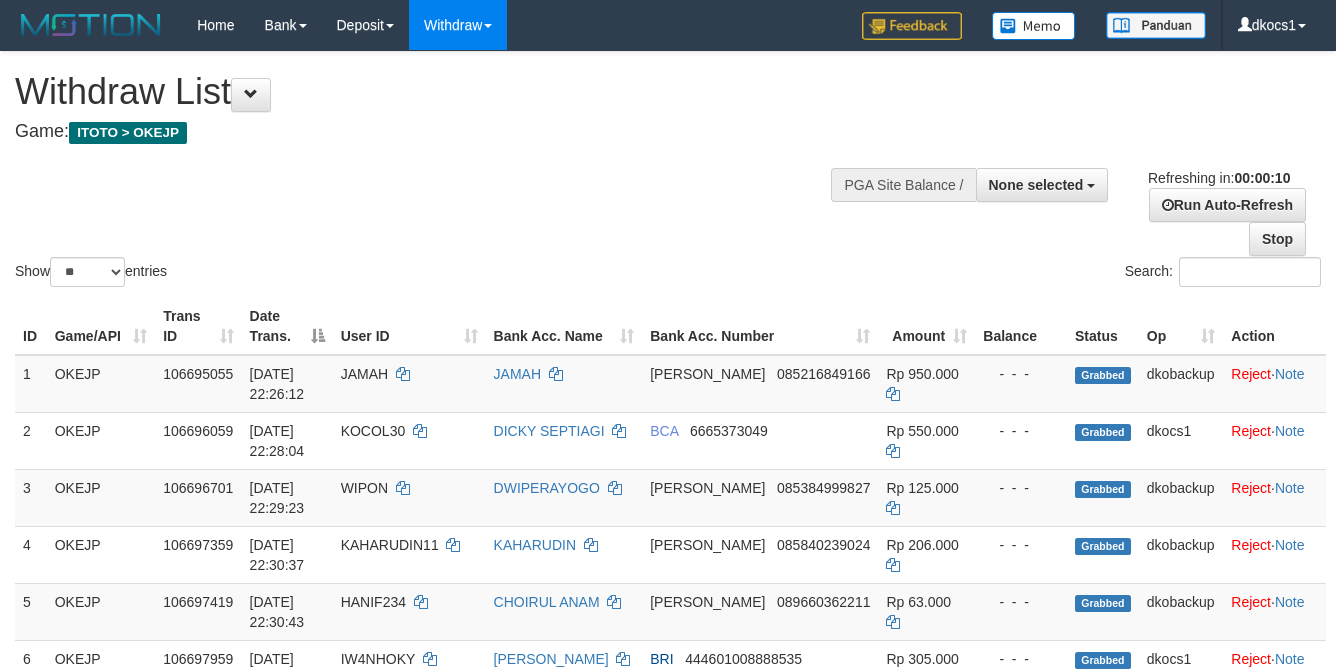 select 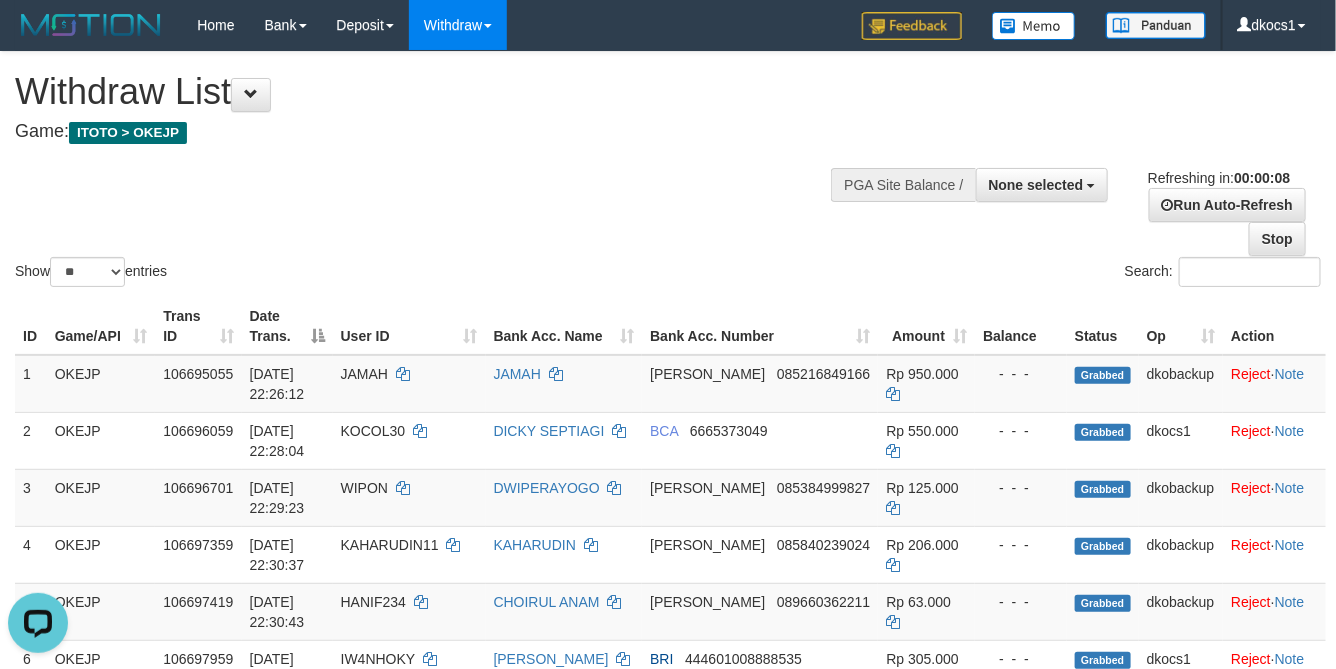 scroll, scrollTop: 0, scrollLeft: 0, axis: both 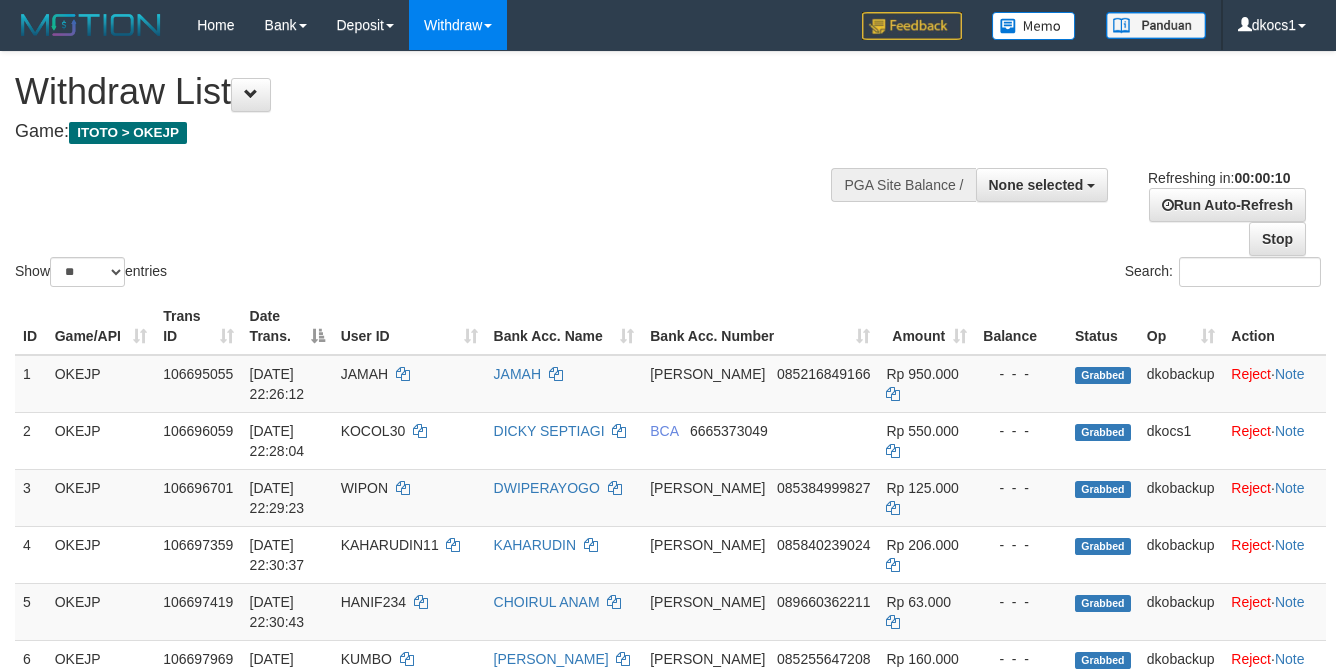 select 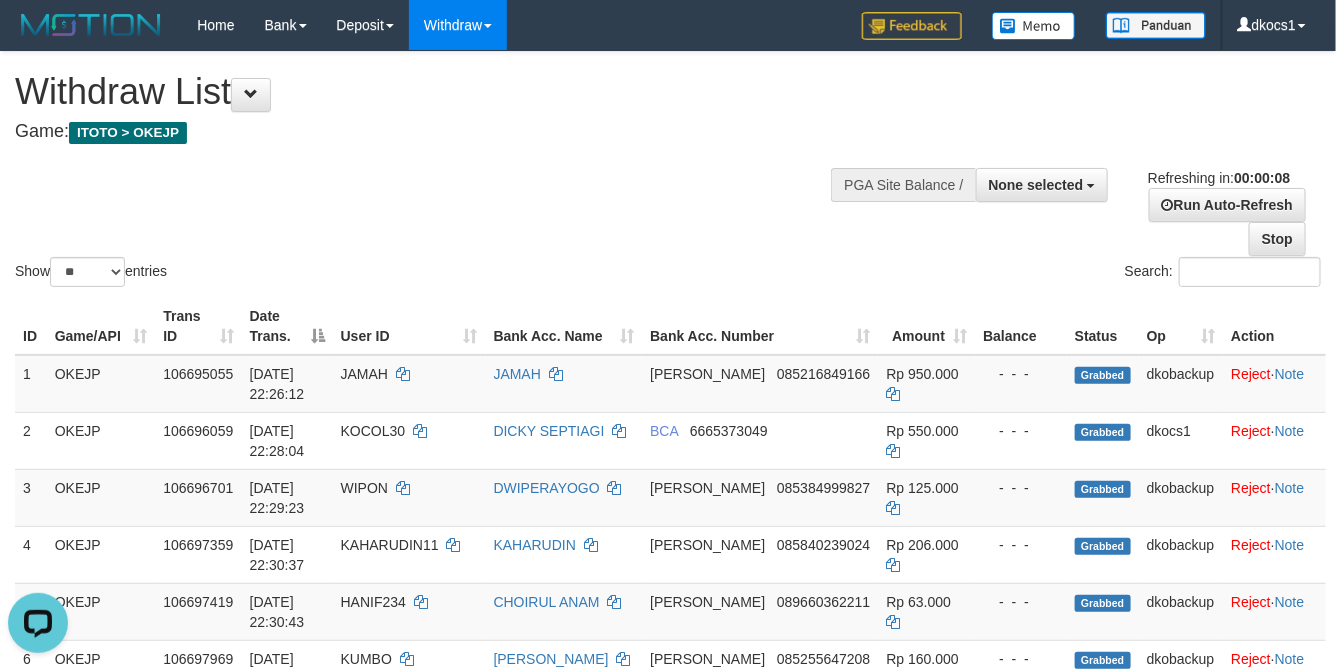 scroll, scrollTop: 0, scrollLeft: 0, axis: both 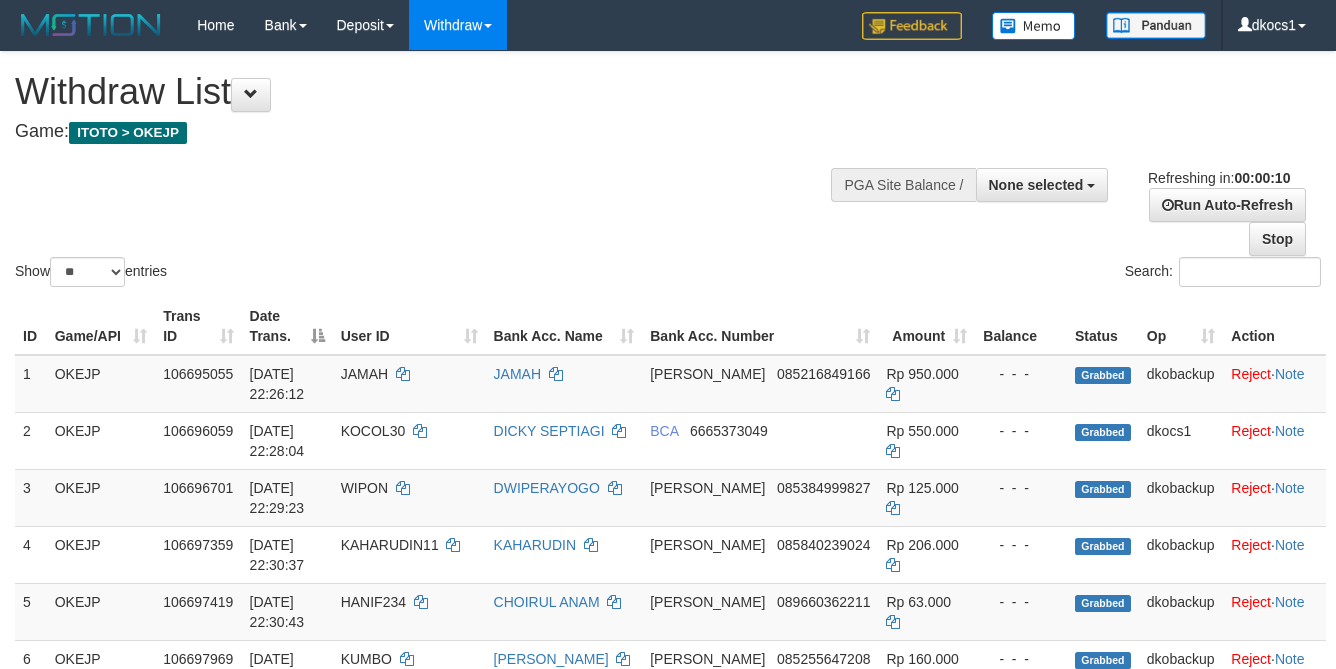 select 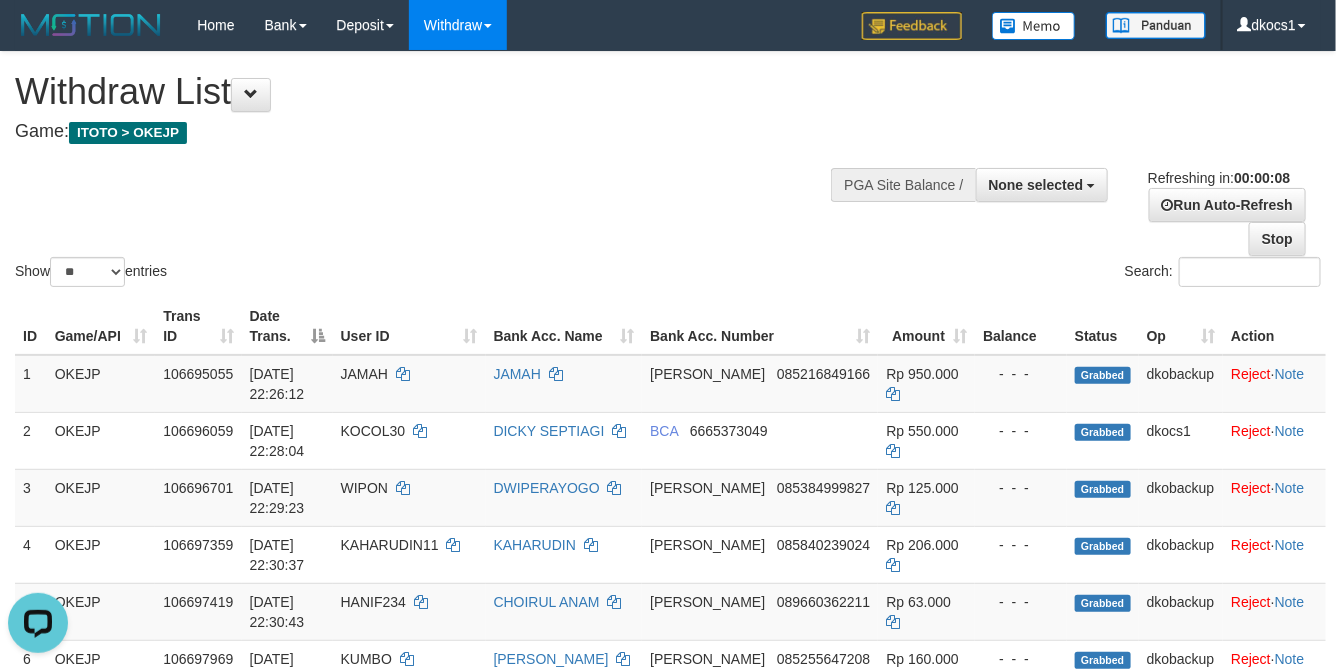 scroll, scrollTop: 0, scrollLeft: 0, axis: both 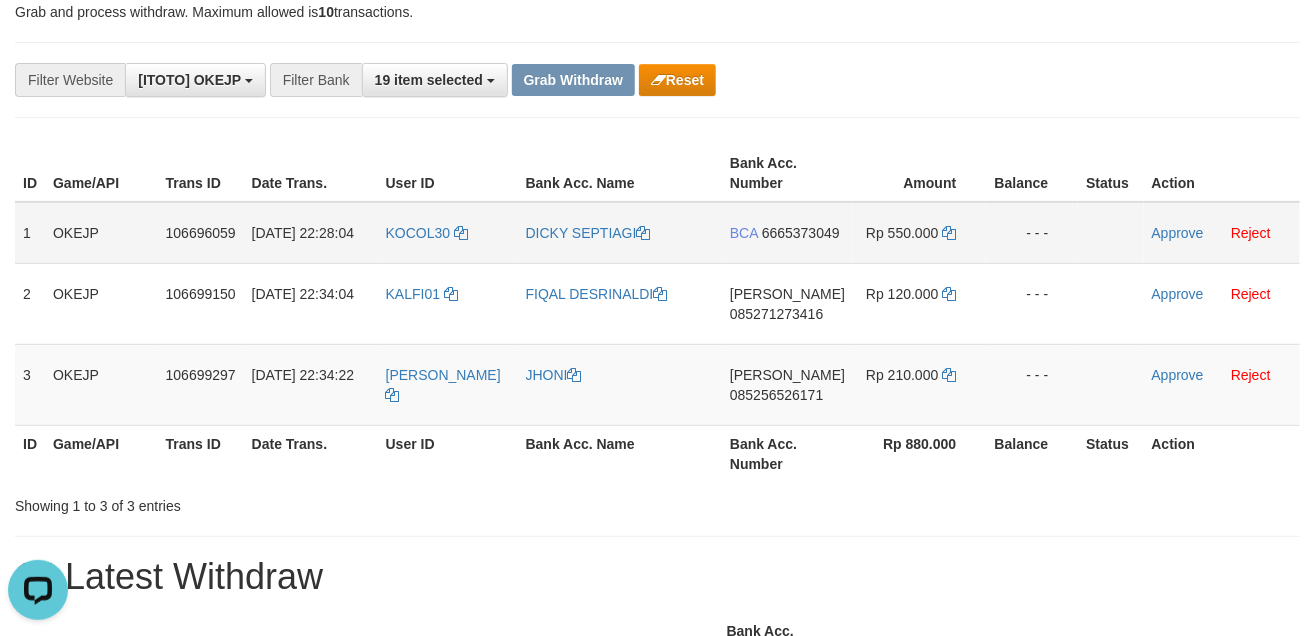 click on "KOCOL30" at bounding box center (448, 233) 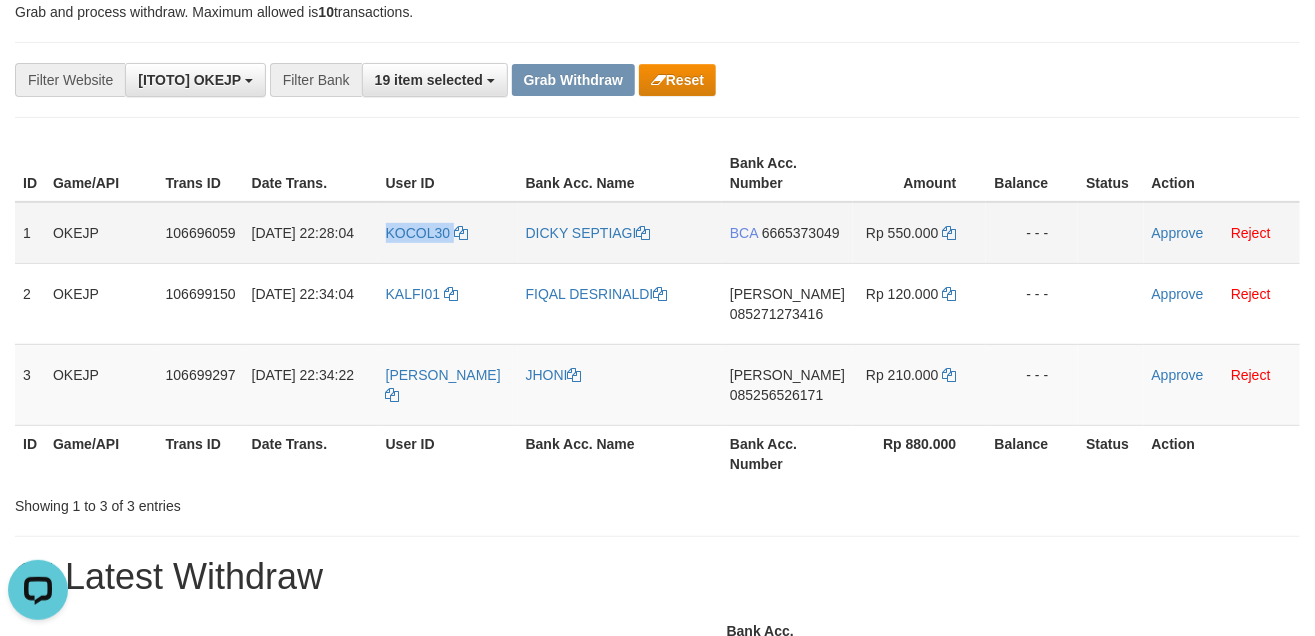 click on "KOCOL30" at bounding box center (448, 233) 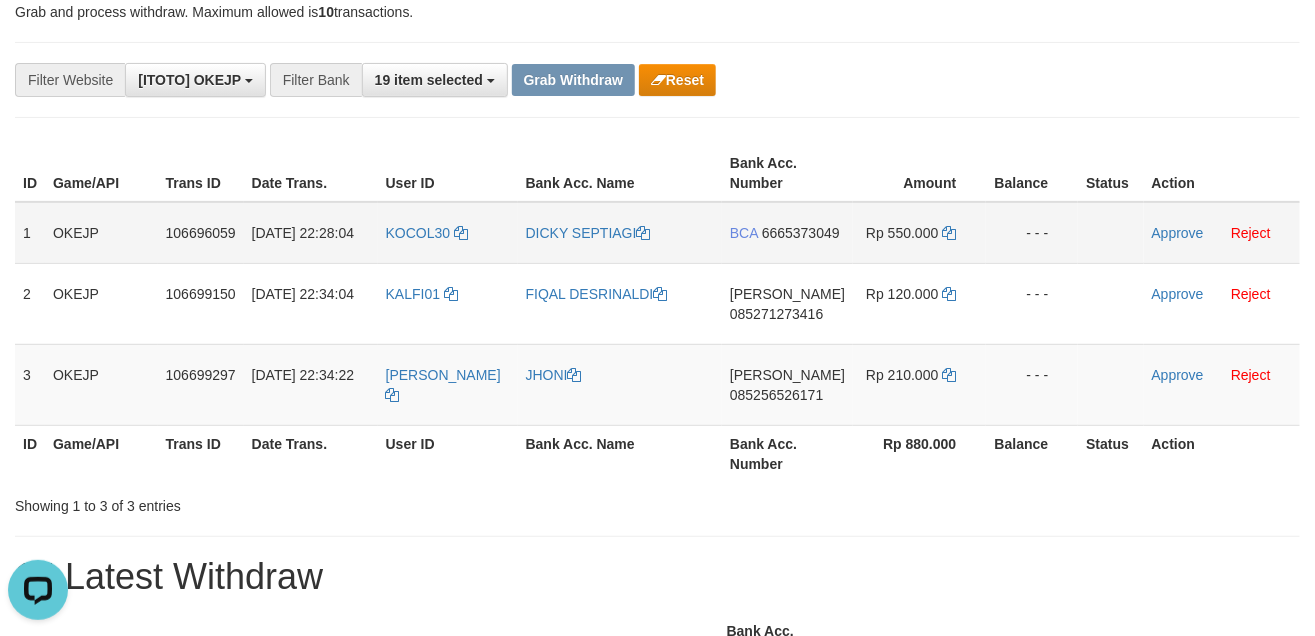 click on "BCA
6665373049" at bounding box center [787, 233] 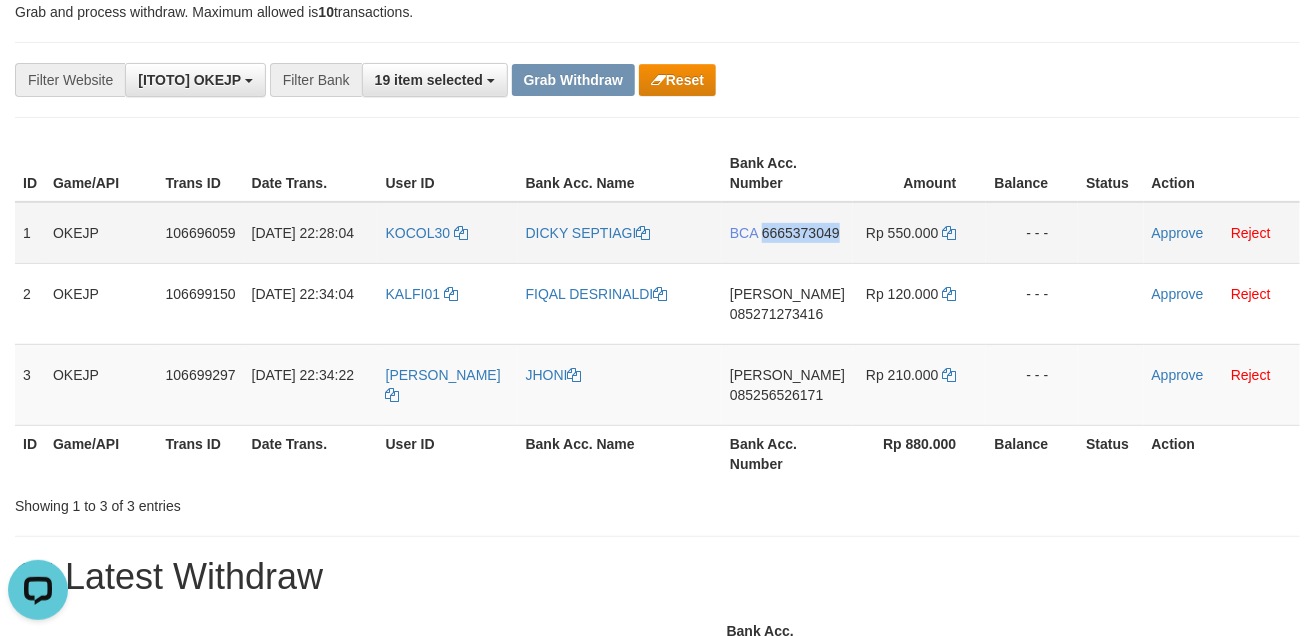 click on "BCA
6665373049" at bounding box center (787, 233) 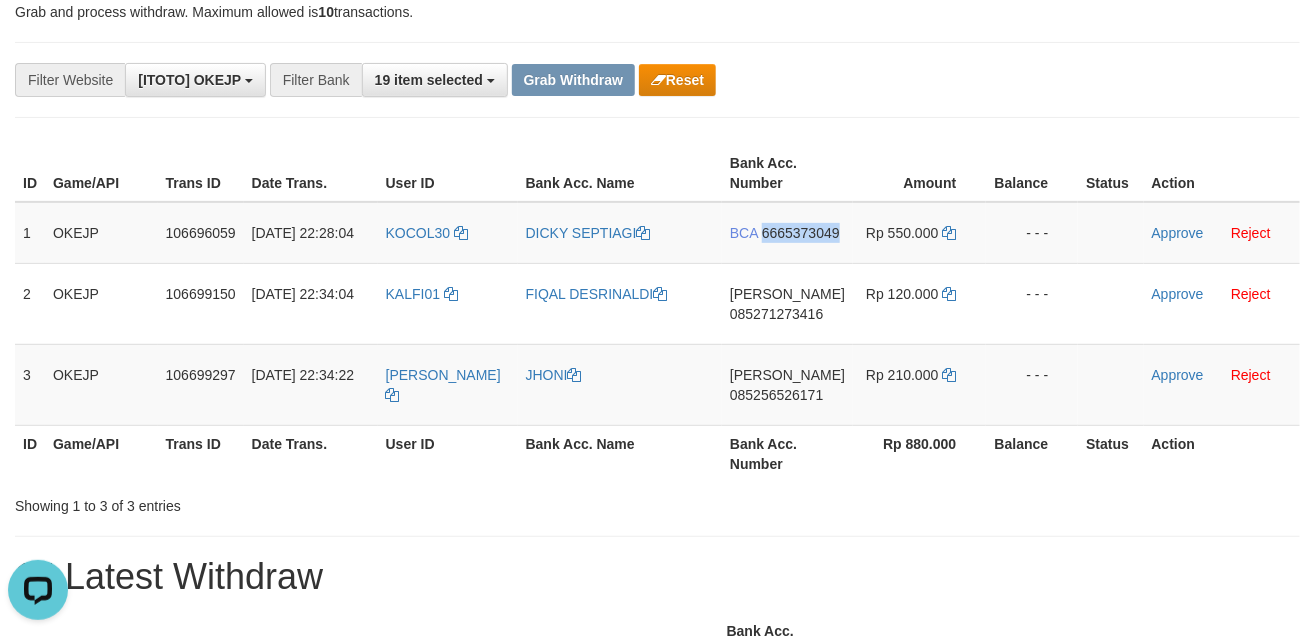 copy on "6665373049" 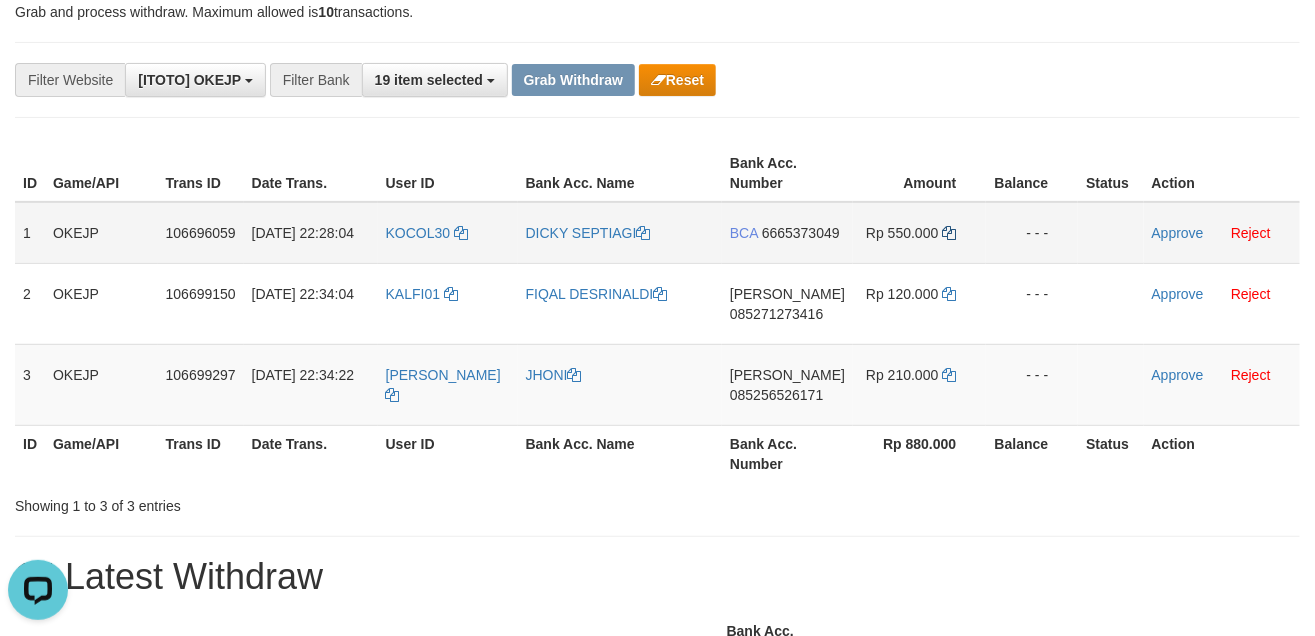 click on "Rp 550.000" at bounding box center [919, 233] 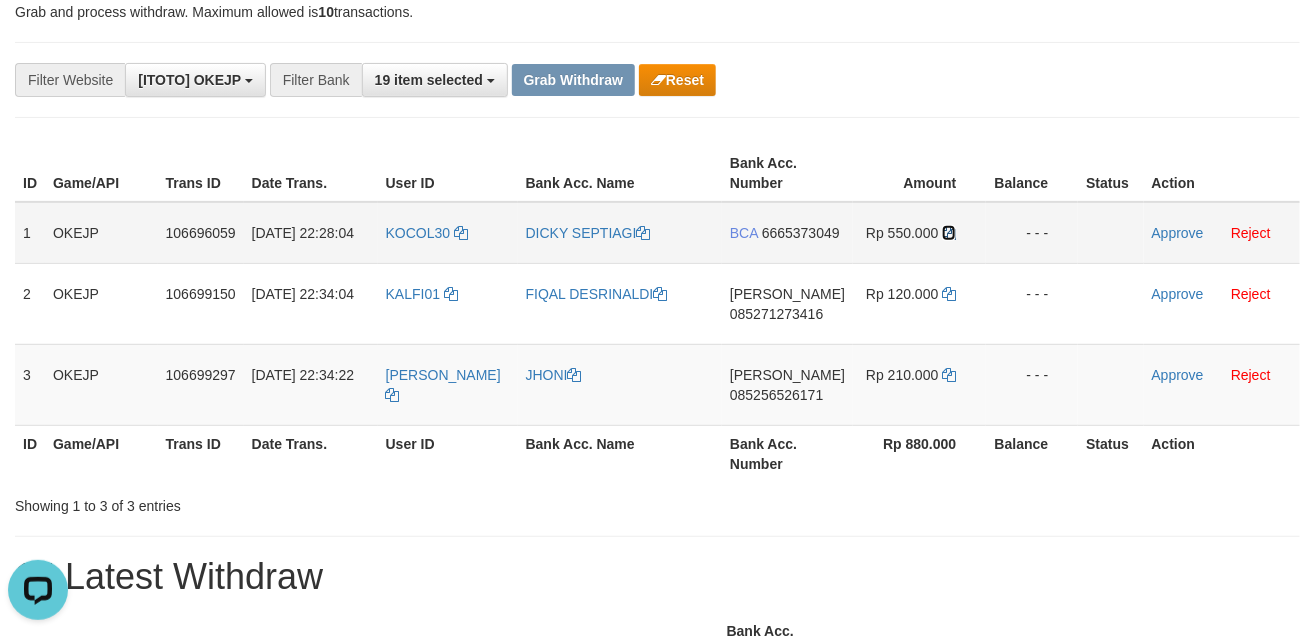 click at bounding box center [949, 233] 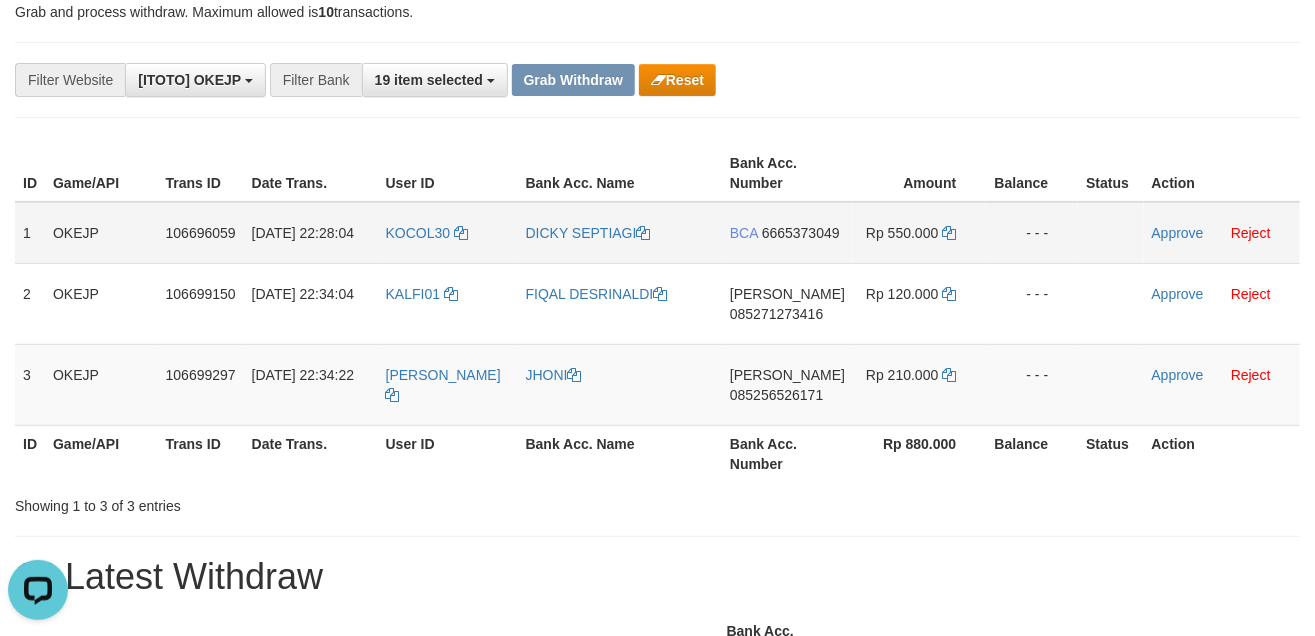 click on "KOCOL30" at bounding box center (448, 233) 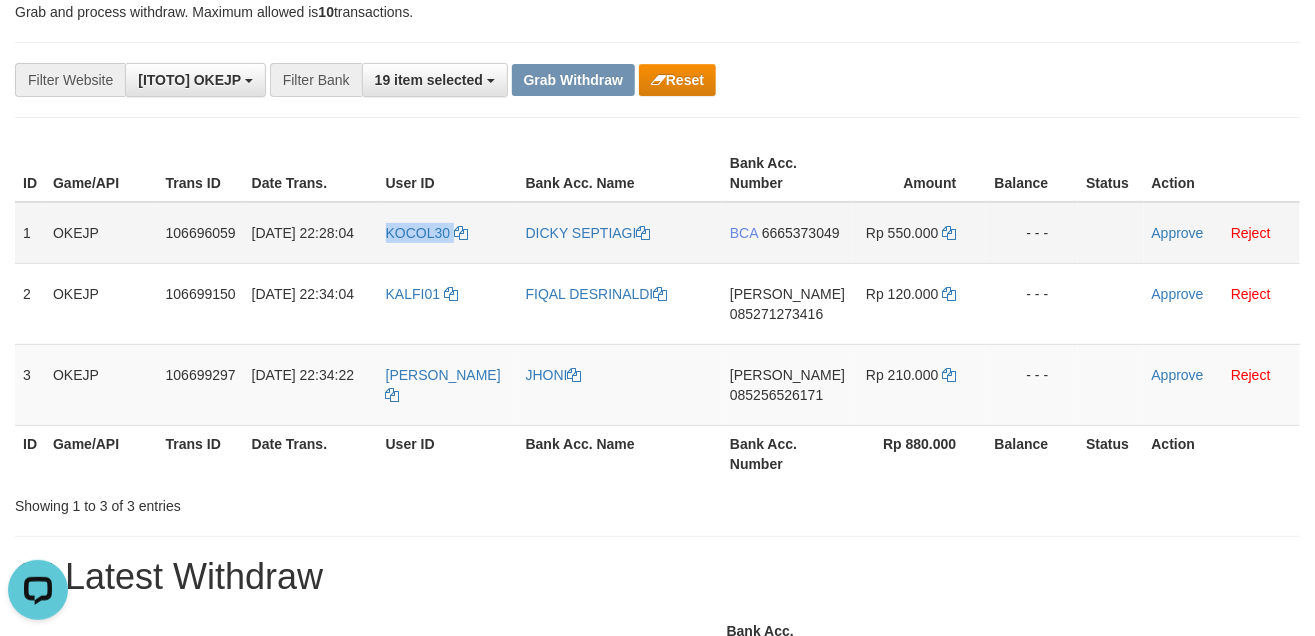 click on "KOCOL30" at bounding box center (448, 233) 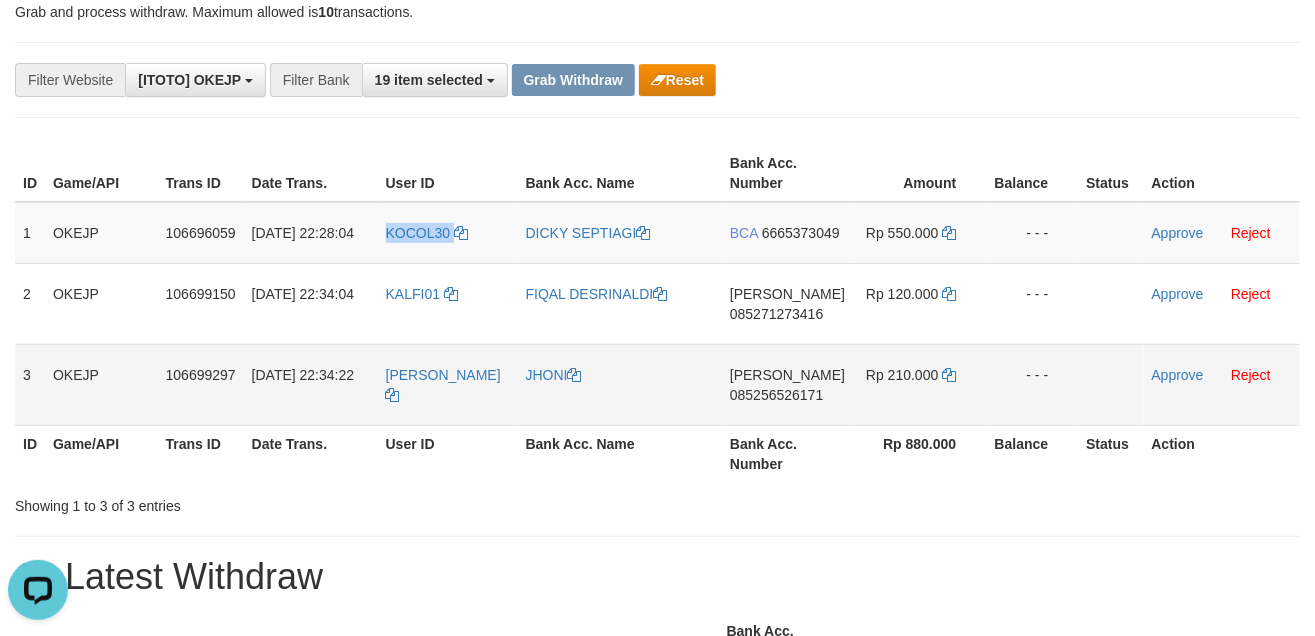 copy on "KOCOL30" 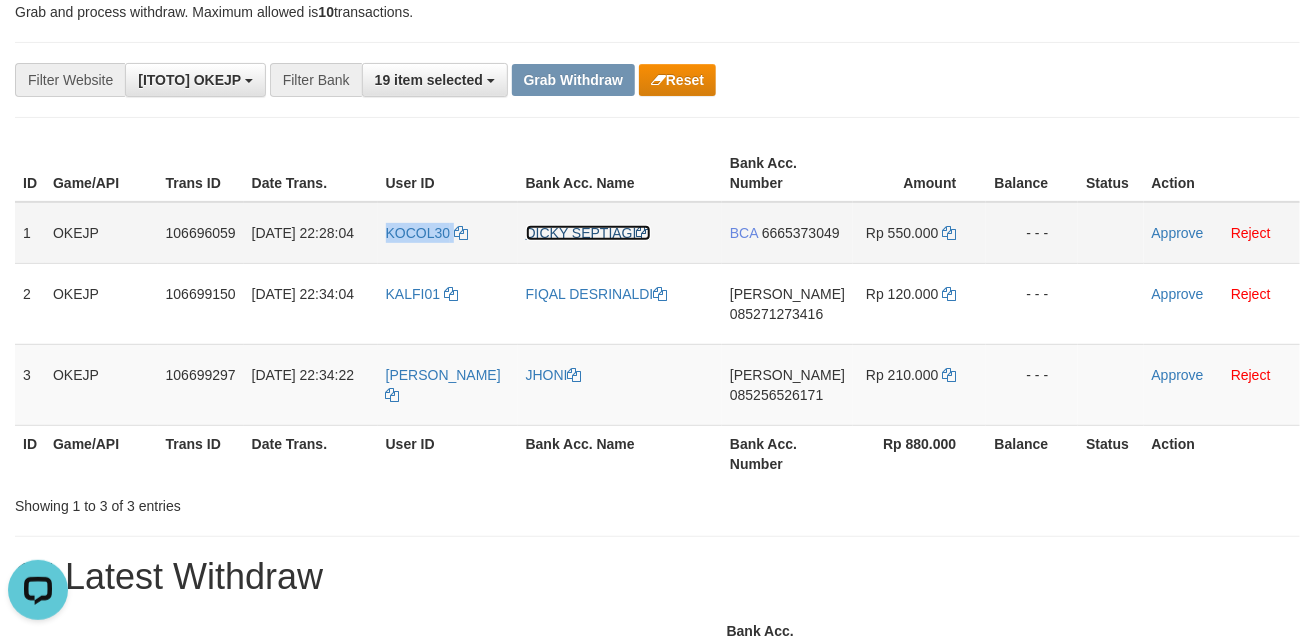 click on "DICKY SEPTIAGI" at bounding box center [588, 233] 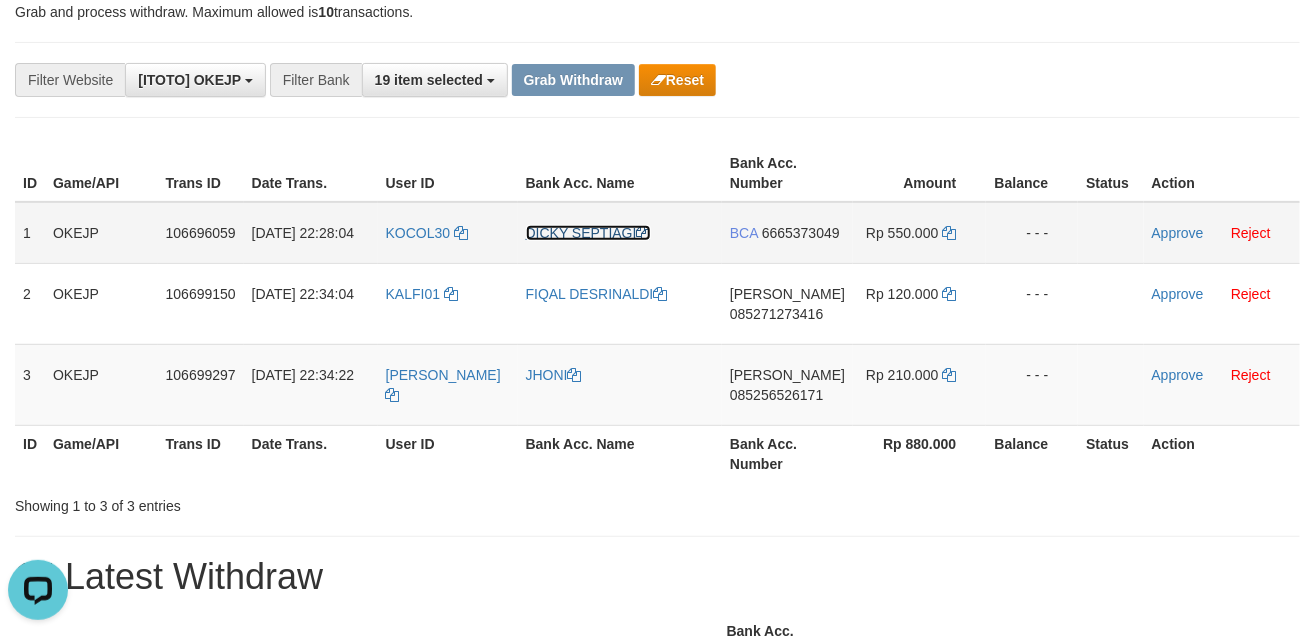 click on "DICKY SEPTIAGI" at bounding box center (588, 233) 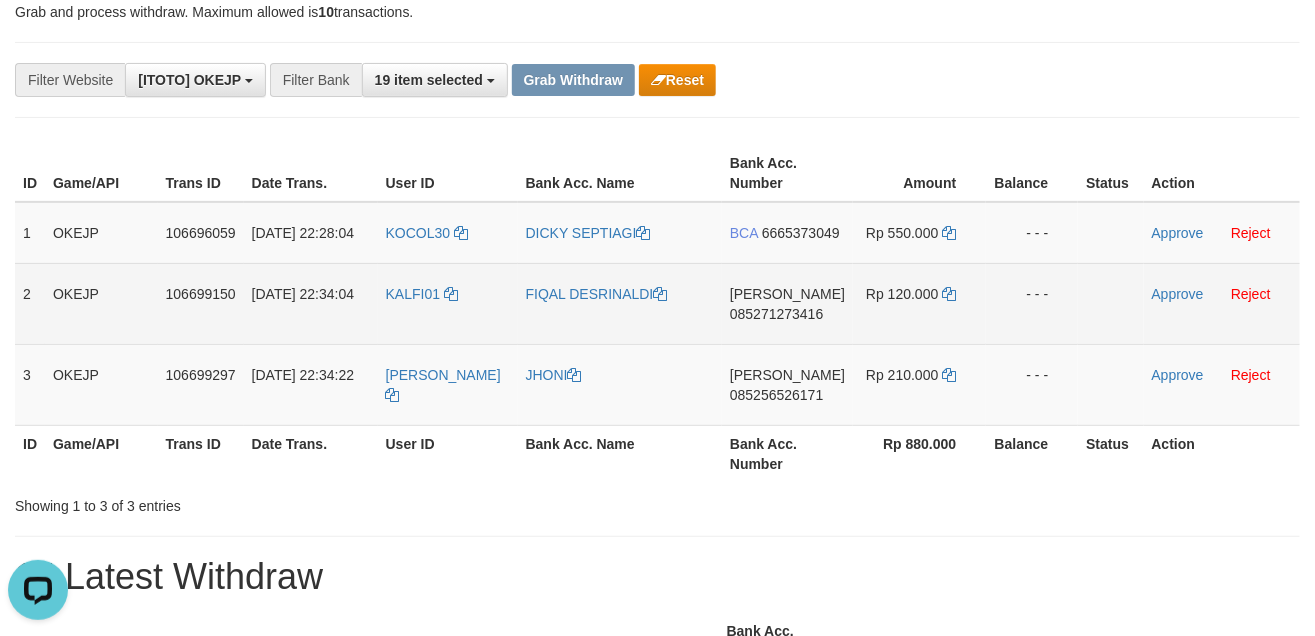 click on "DANA
085271273416" at bounding box center [787, 303] 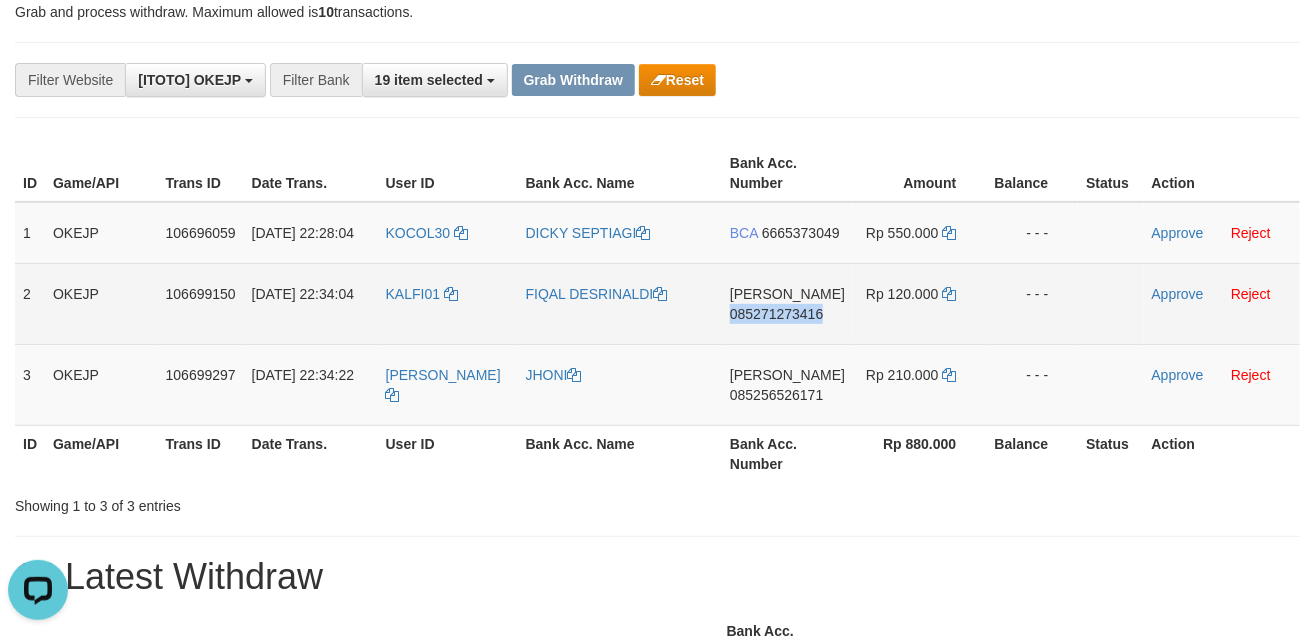 click on "DANA
085271273416" at bounding box center [787, 303] 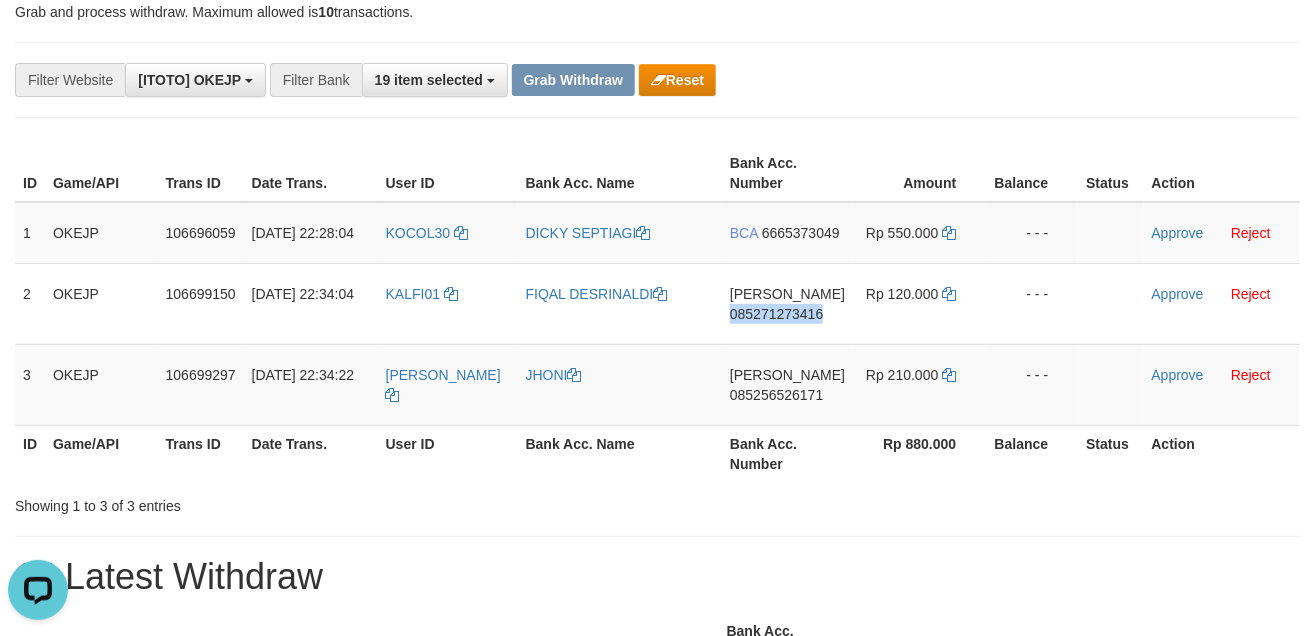 copy on "085271273416" 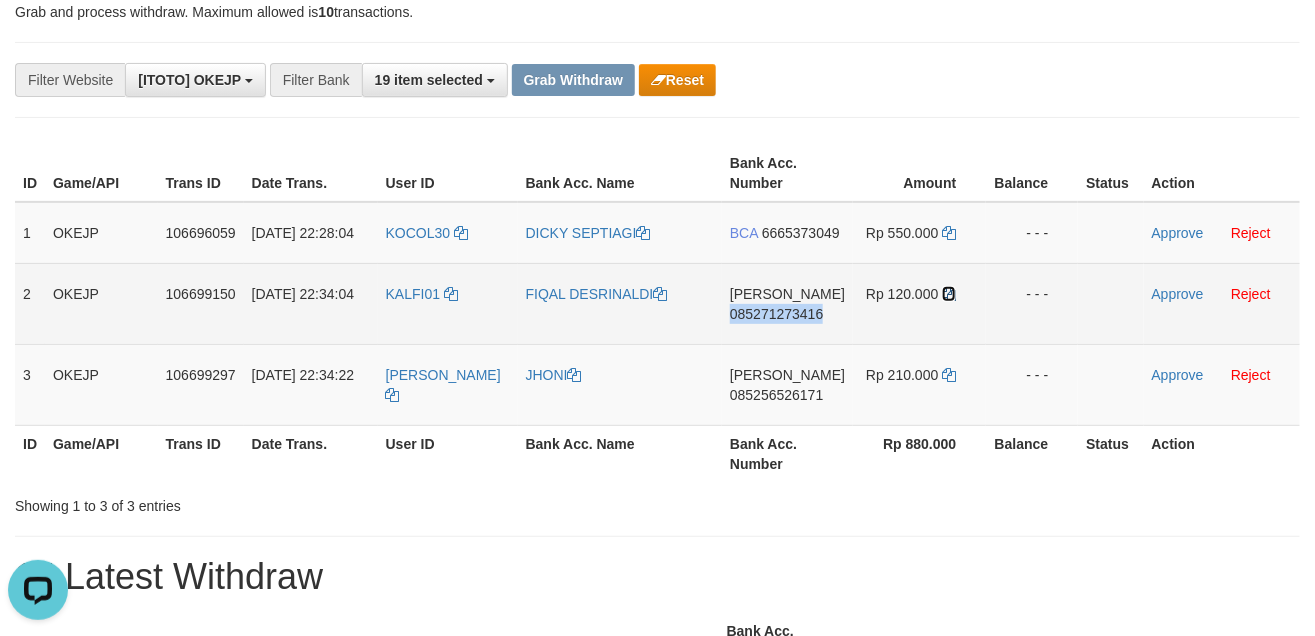 click at bounding box center [949, 294] 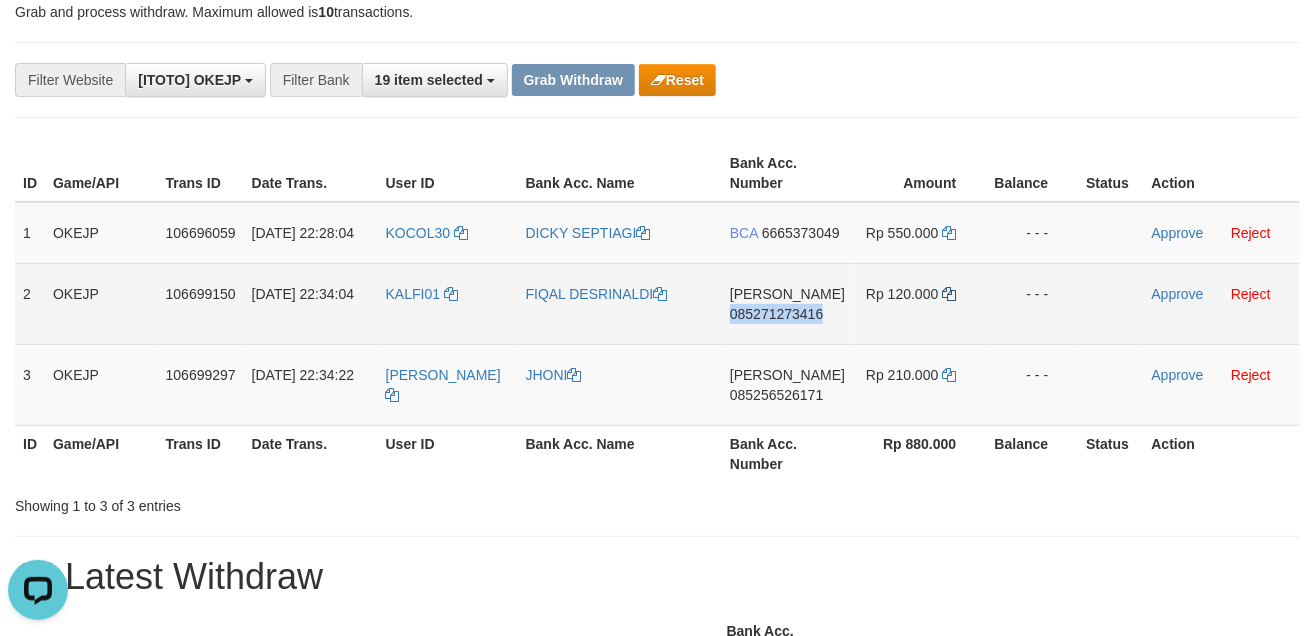 copy on "085271273416" 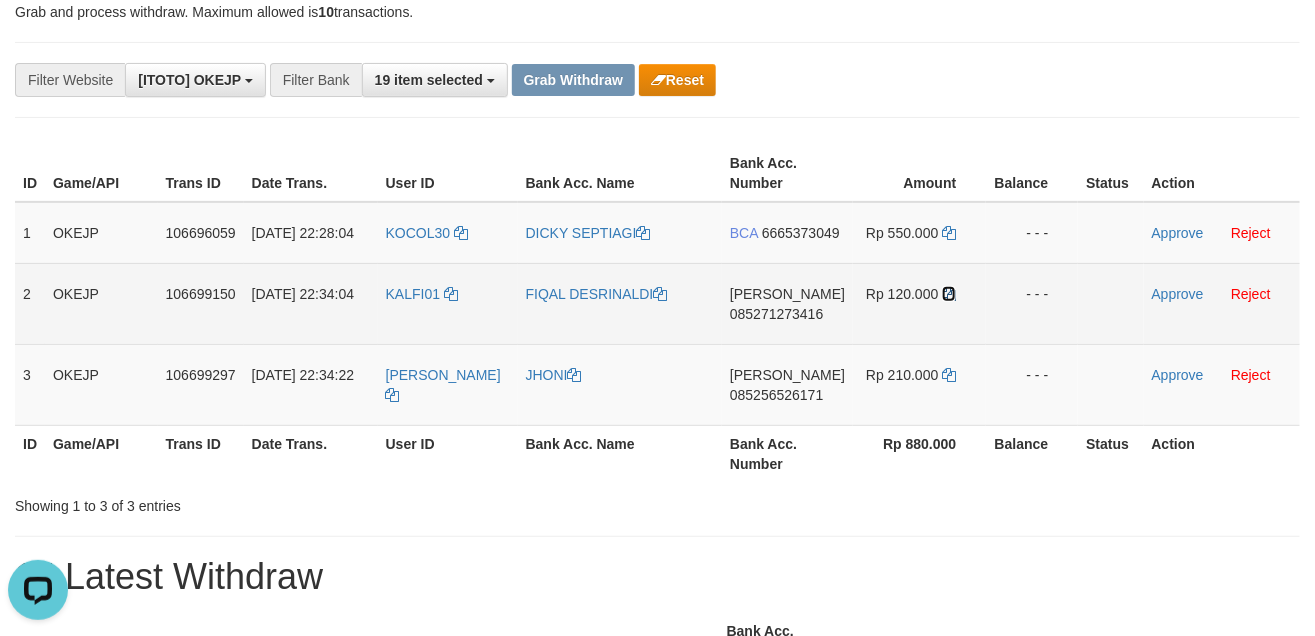 drag, startPoint x: 945, startPoint y: 310, endPoint x: 1008, endPoint y: 490, distance: 190.70657 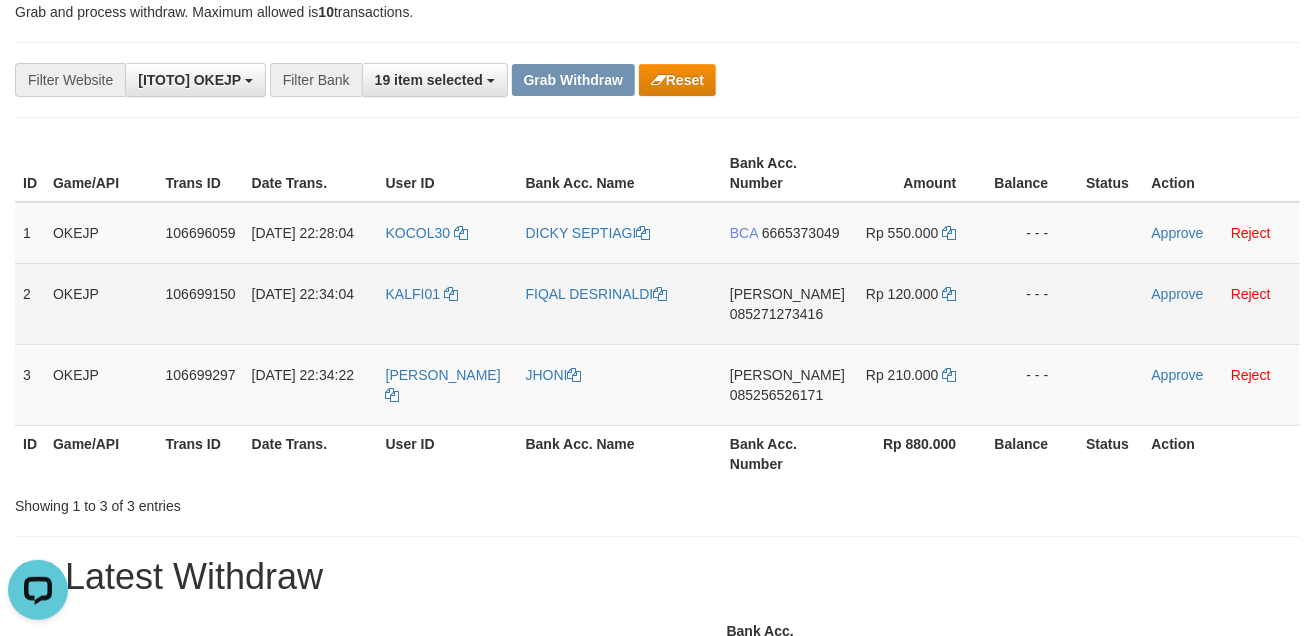 click on "KALFI01" at bounding box center (448, 303) 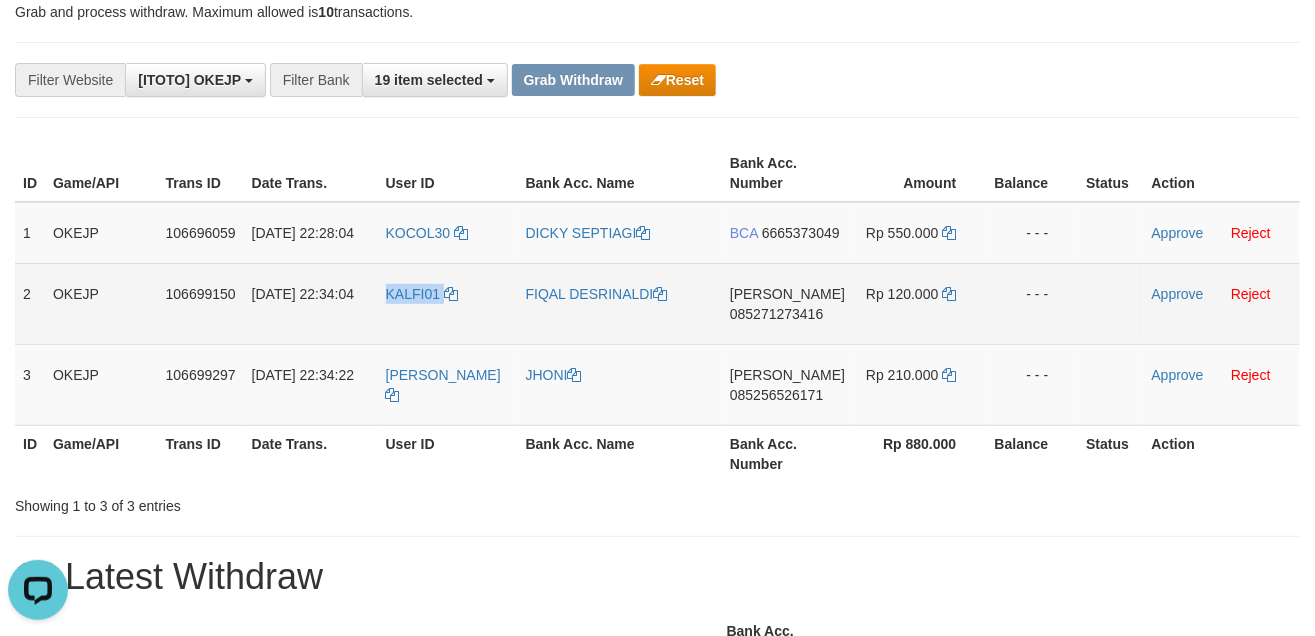 click on "KALFI01" at bounding box center [448, 303] 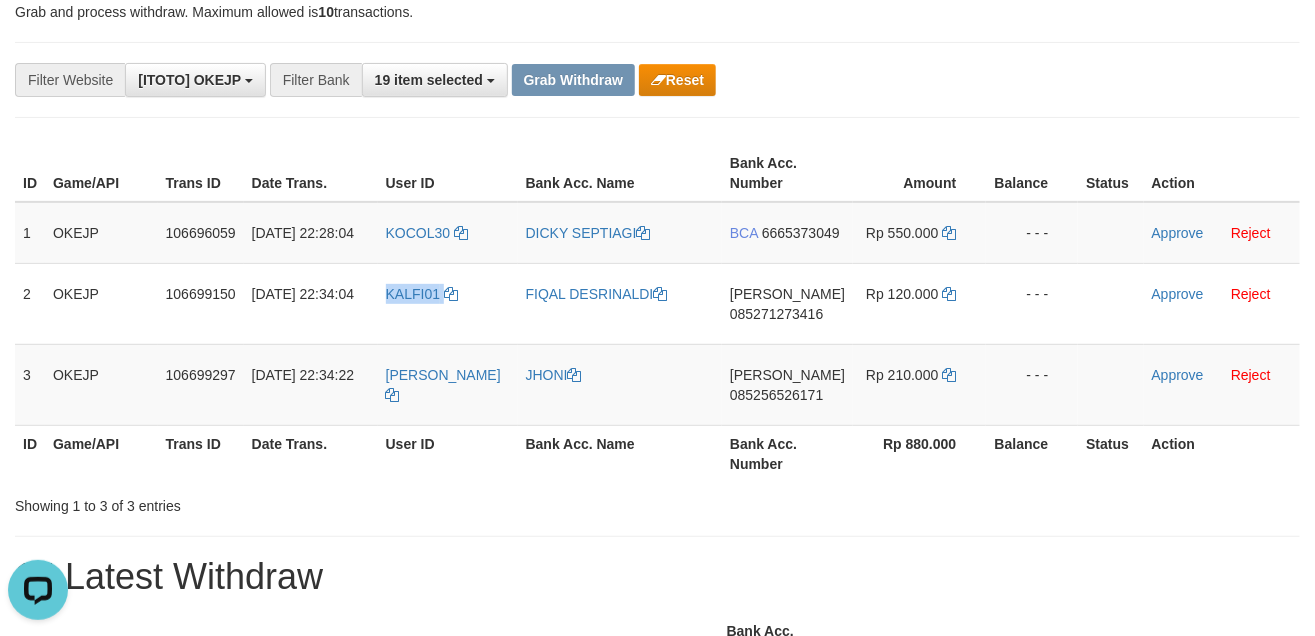 copy on "KALFI01" 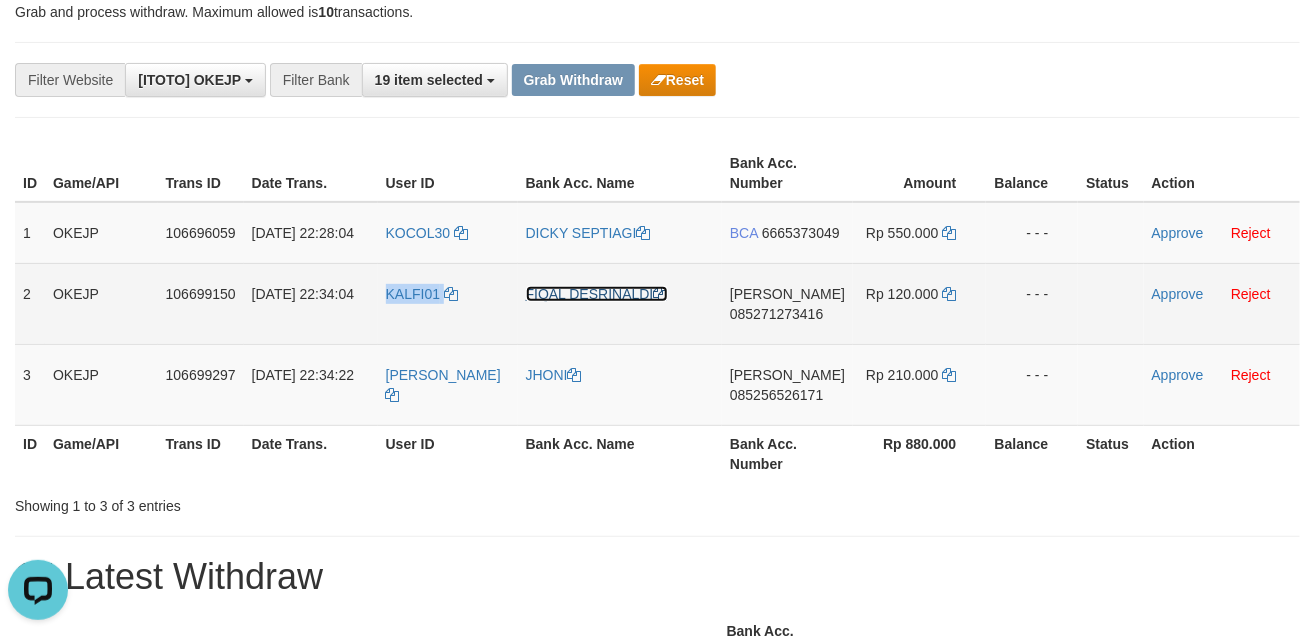 click on "FIQAL DESRINALDI" at bounding box center (597, 294) 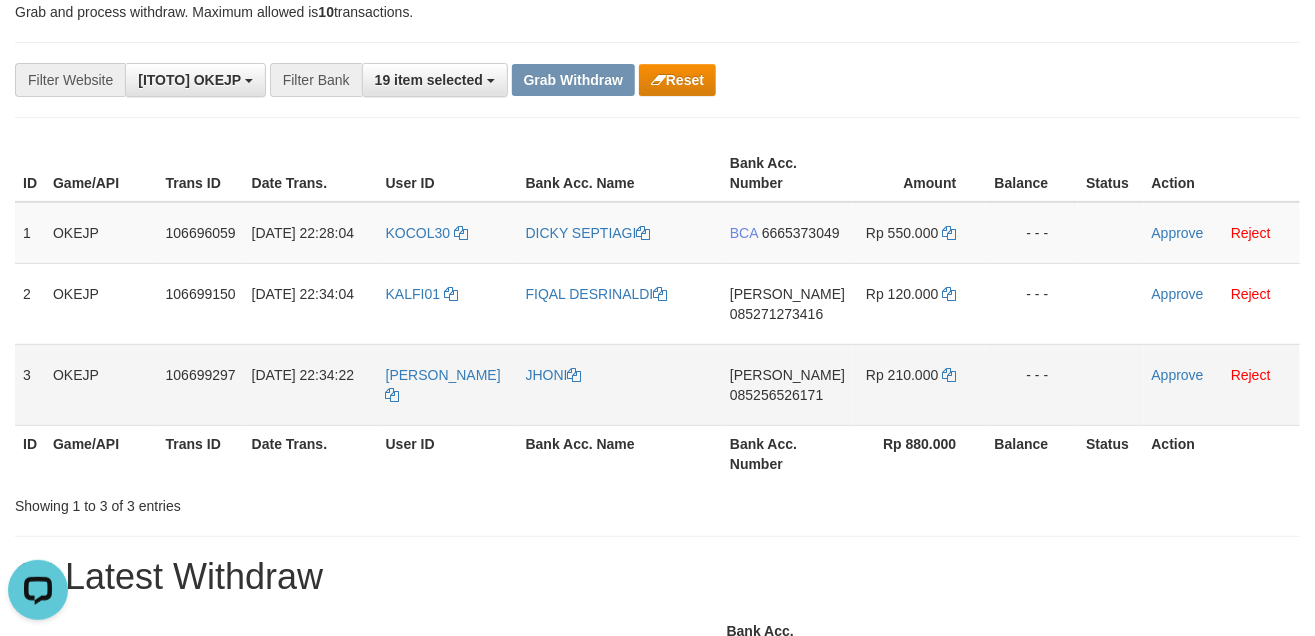 click on "[PERSON_NAME]" at bounding box center [448, 384] 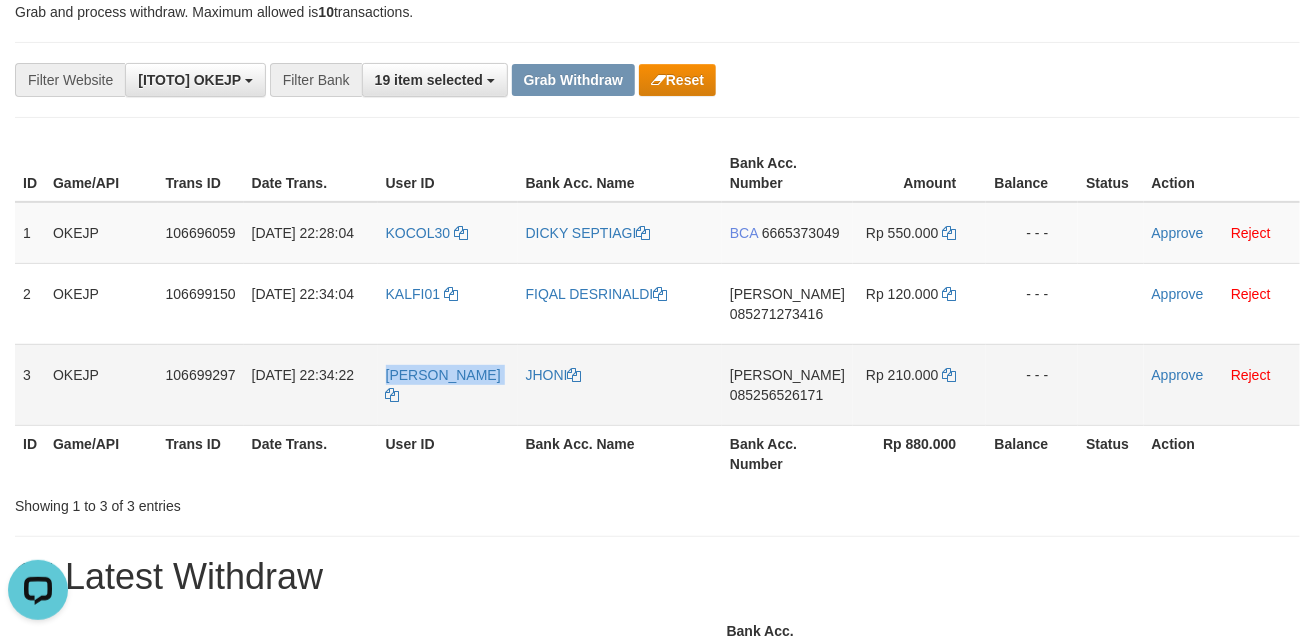 click on "[PERSON_NAME]" at bounding box center (448, 384) 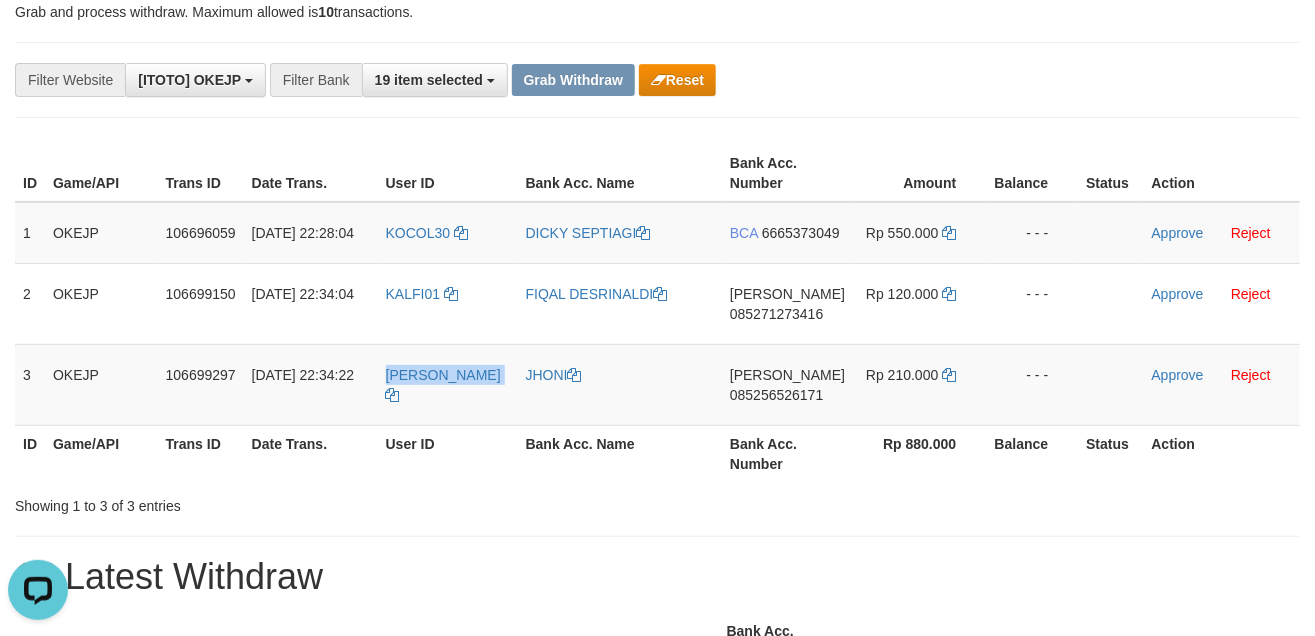 copy on "[PERSON_NAME]" 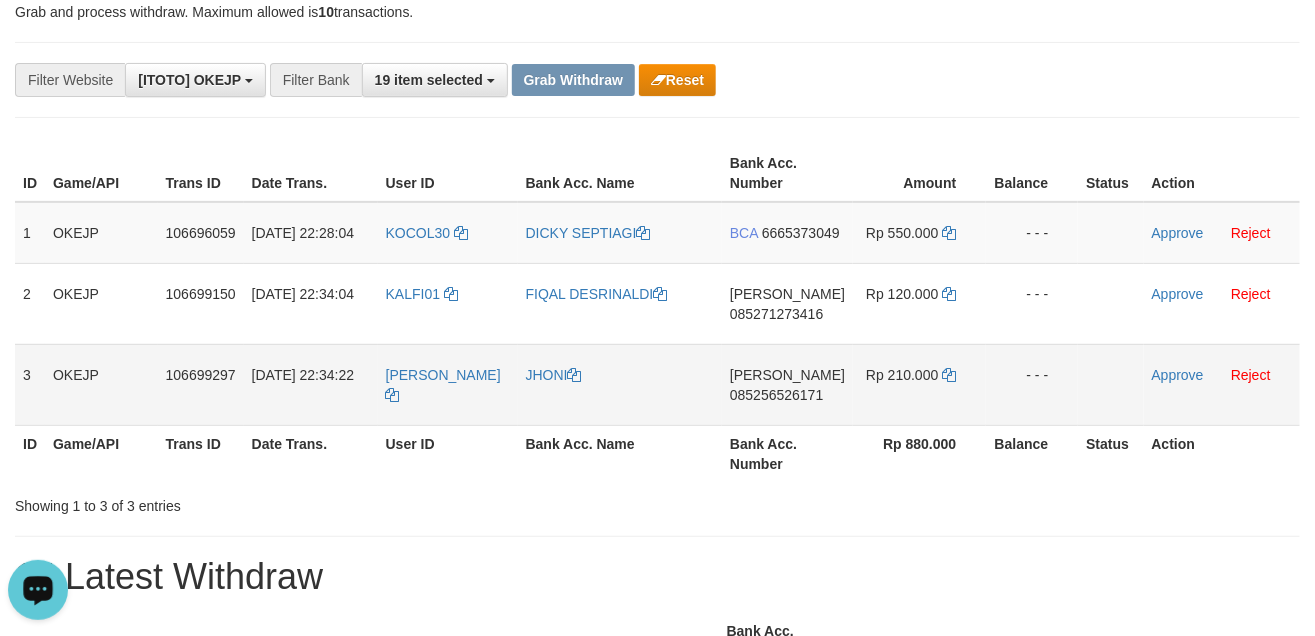 click on "DANA
085256526171" at bounding box center [787, 384] 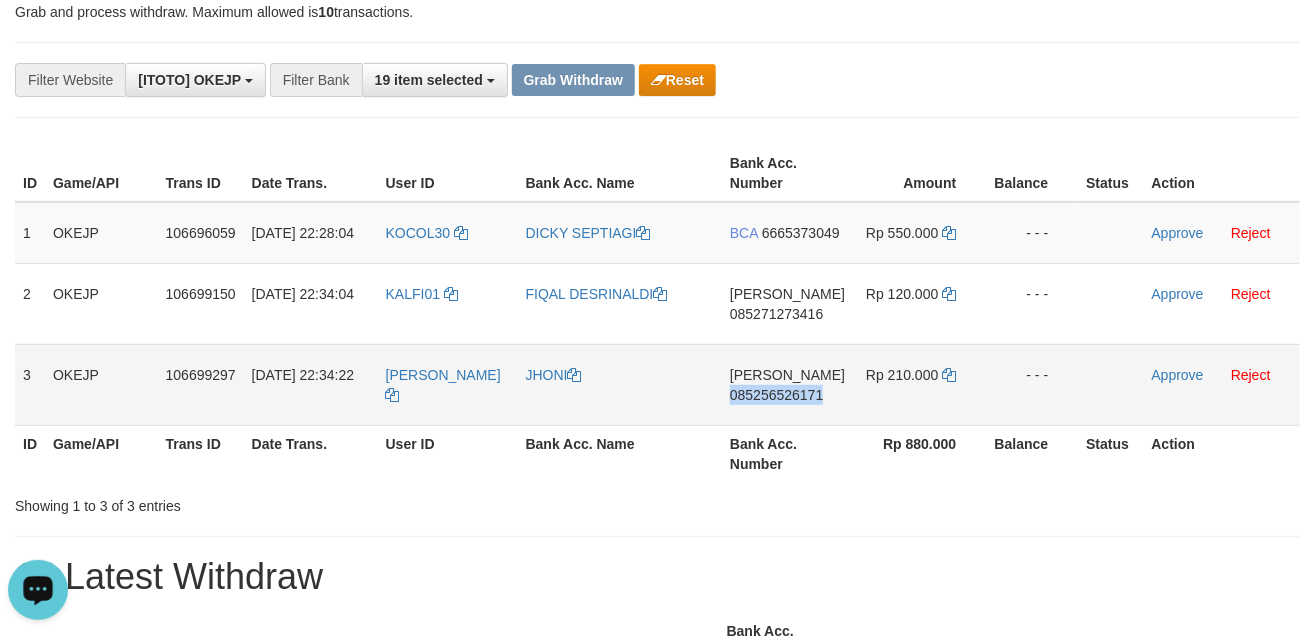 click on "DANA
085256526171" at bounding box center [787, 384] 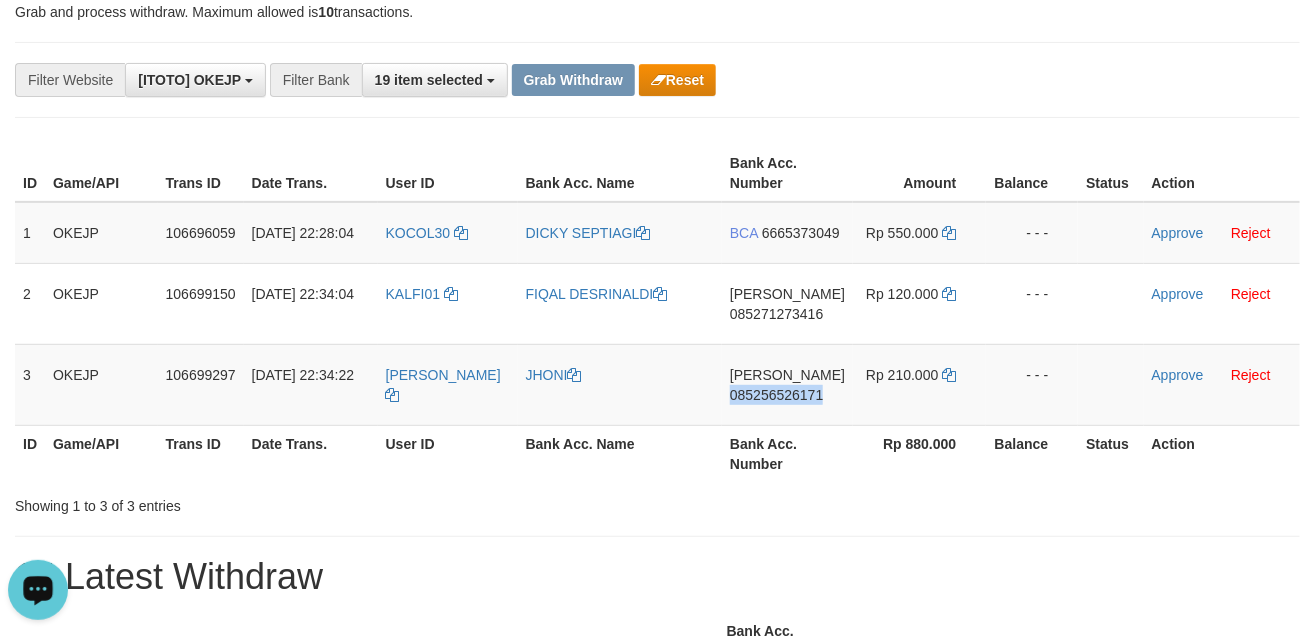 copy on "085256526171" 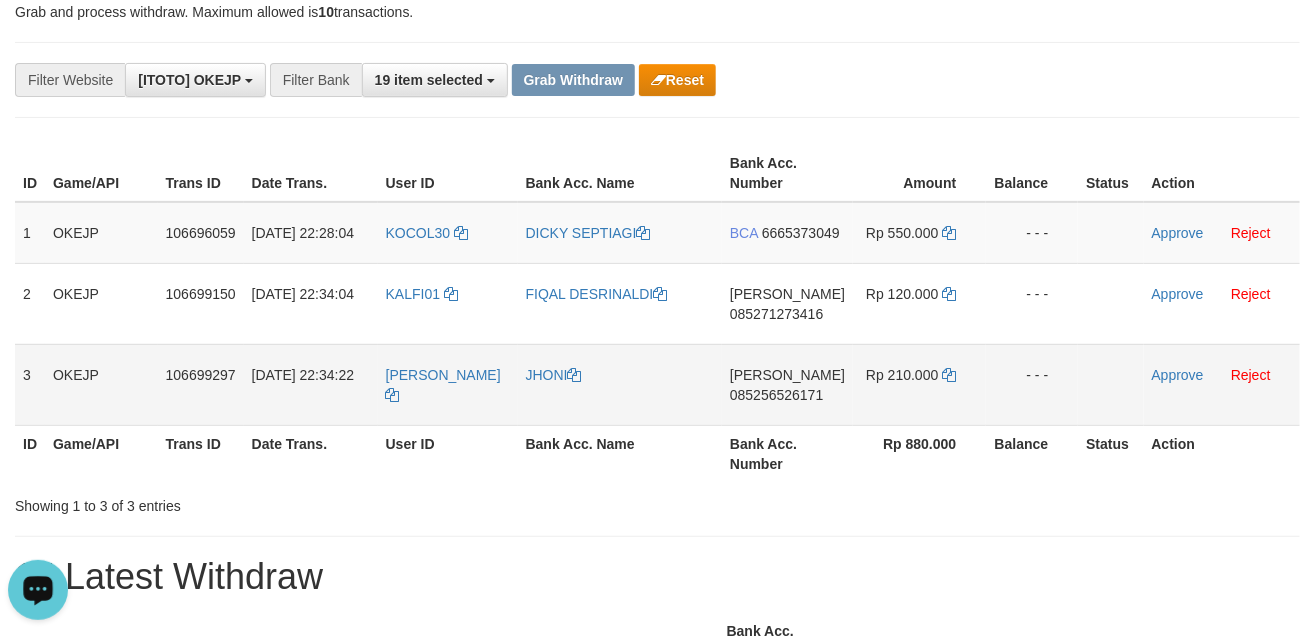 drag, startPoint x: 823, startPoint y: 528, endPoint x: 934, endPoint y: 427, distance: 150.07332 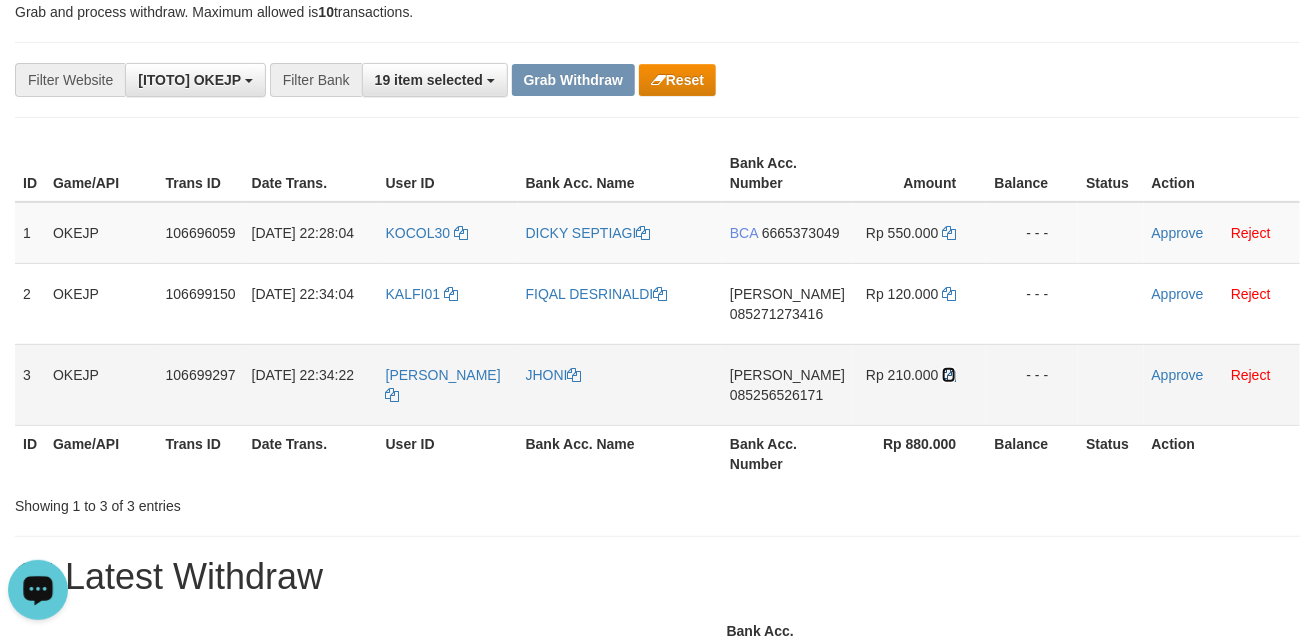 click at bounding box center (949, 375) 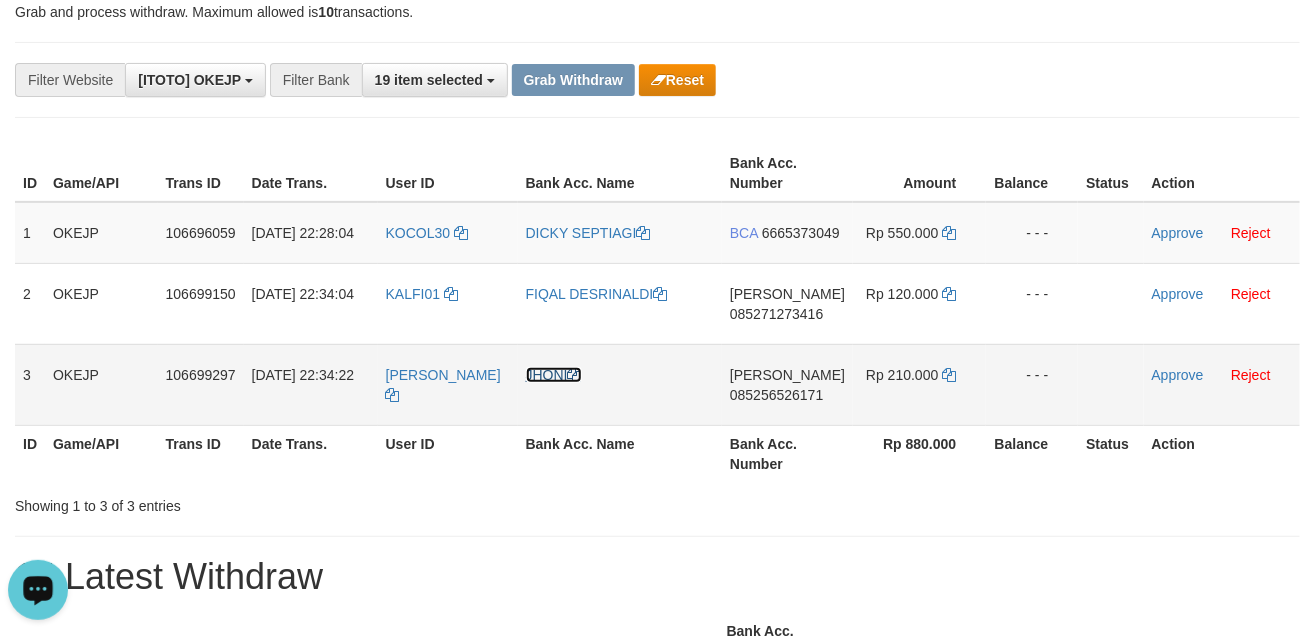 click on "JHONI" at bounding box center (554, 375) 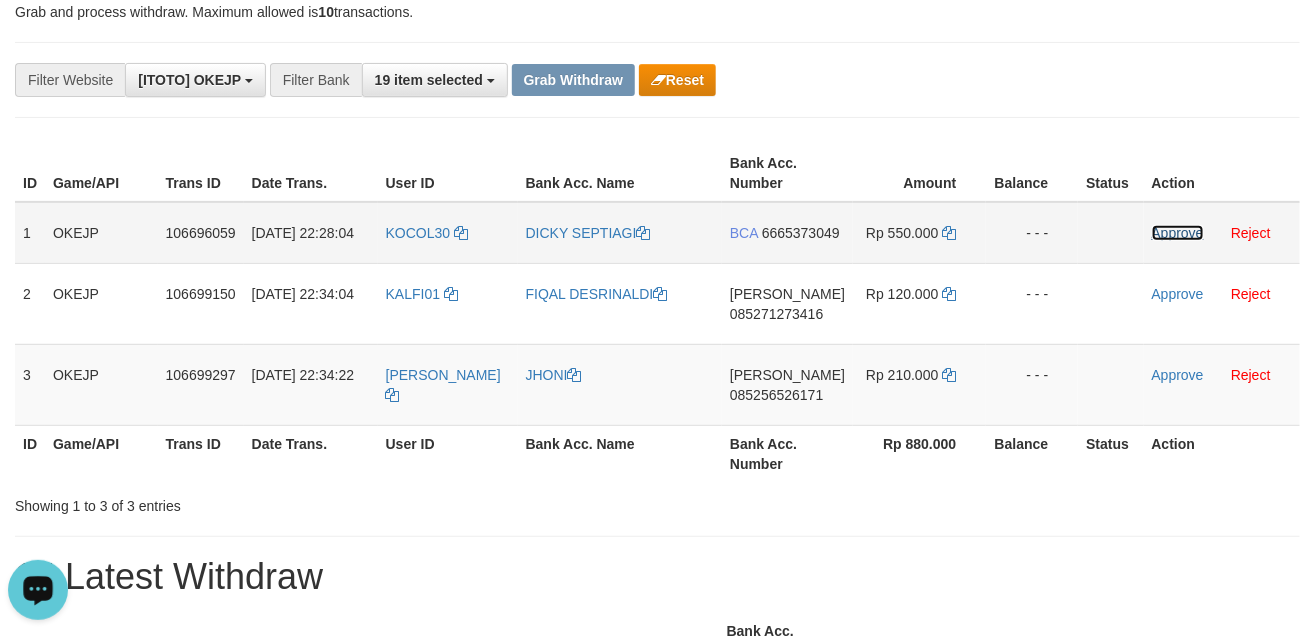 click on "Approve" at bounding box center (1178, 233) 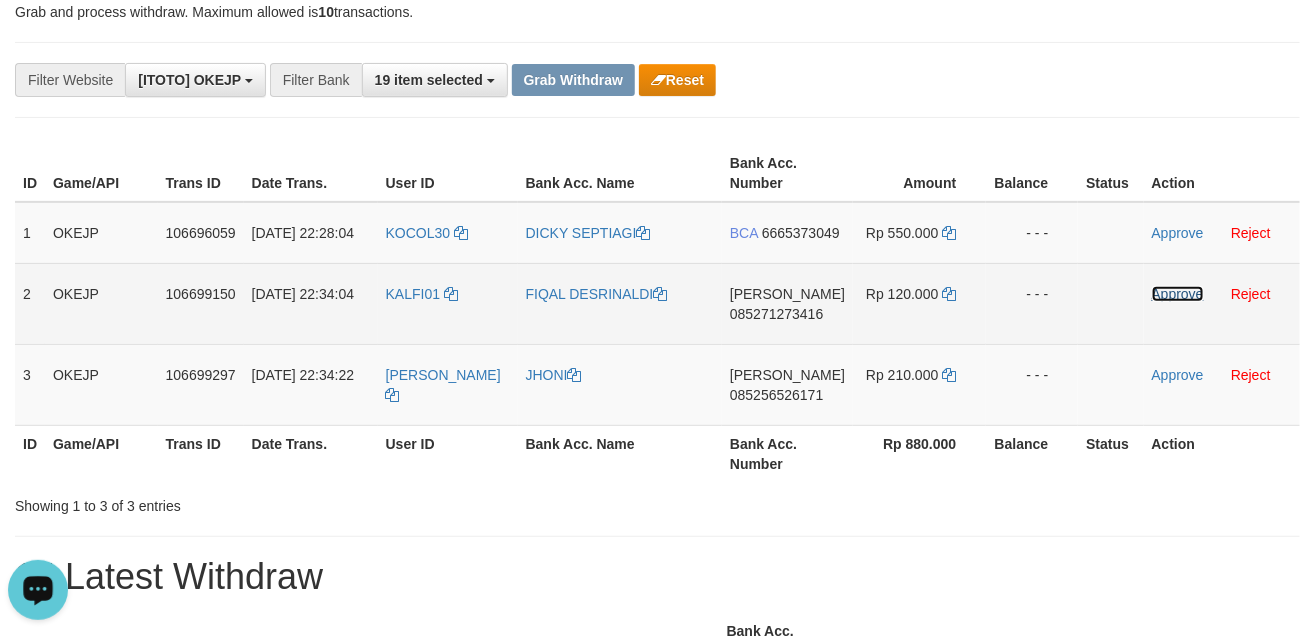 click on "Approve" at bounding box center [1178, 294] 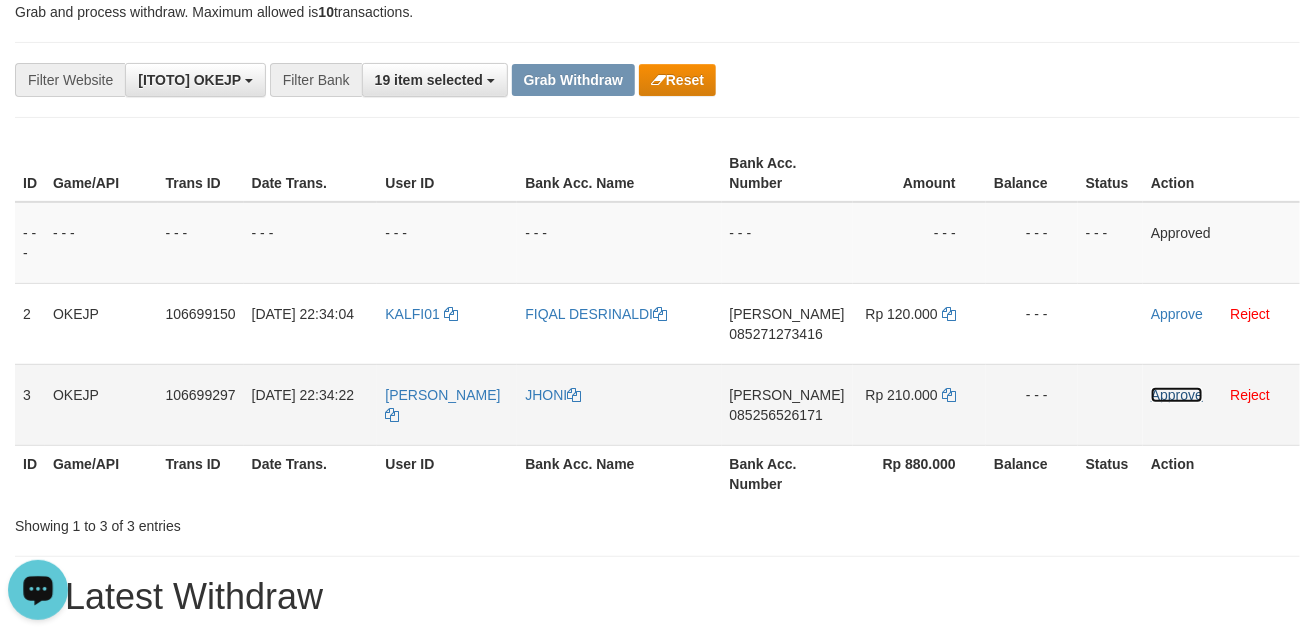 click on "Approve" at bounding box center (1177, 395) 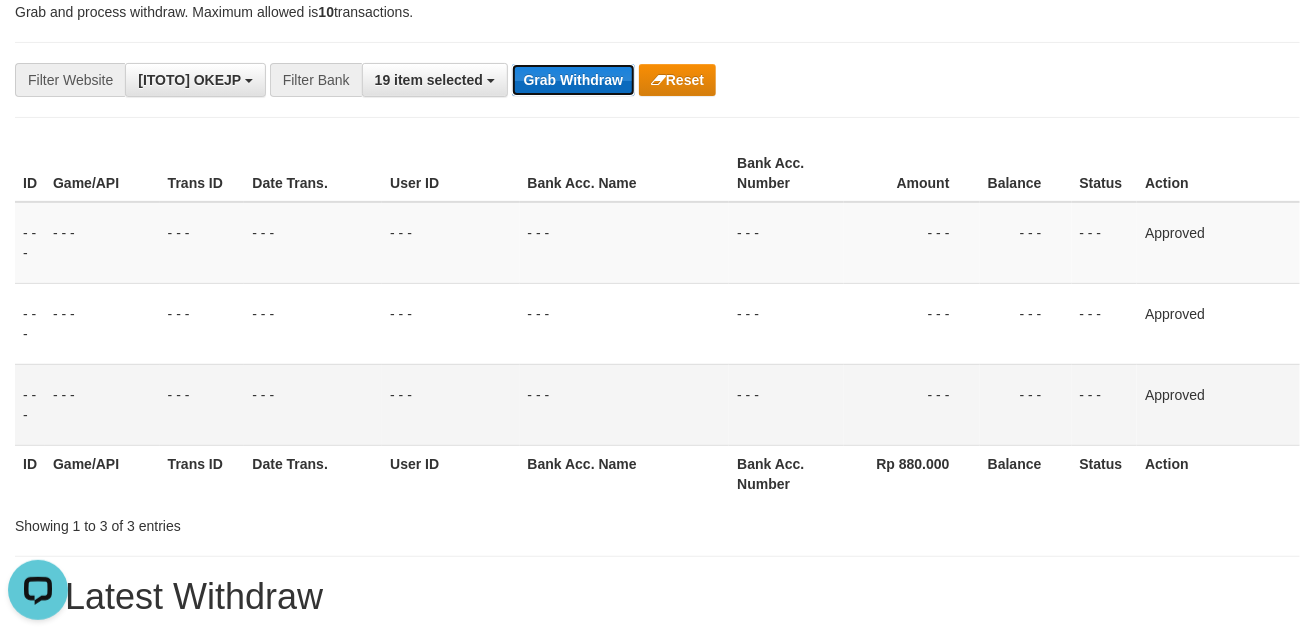 click on "Grab Withdraw" at bounding box center (573, 80) 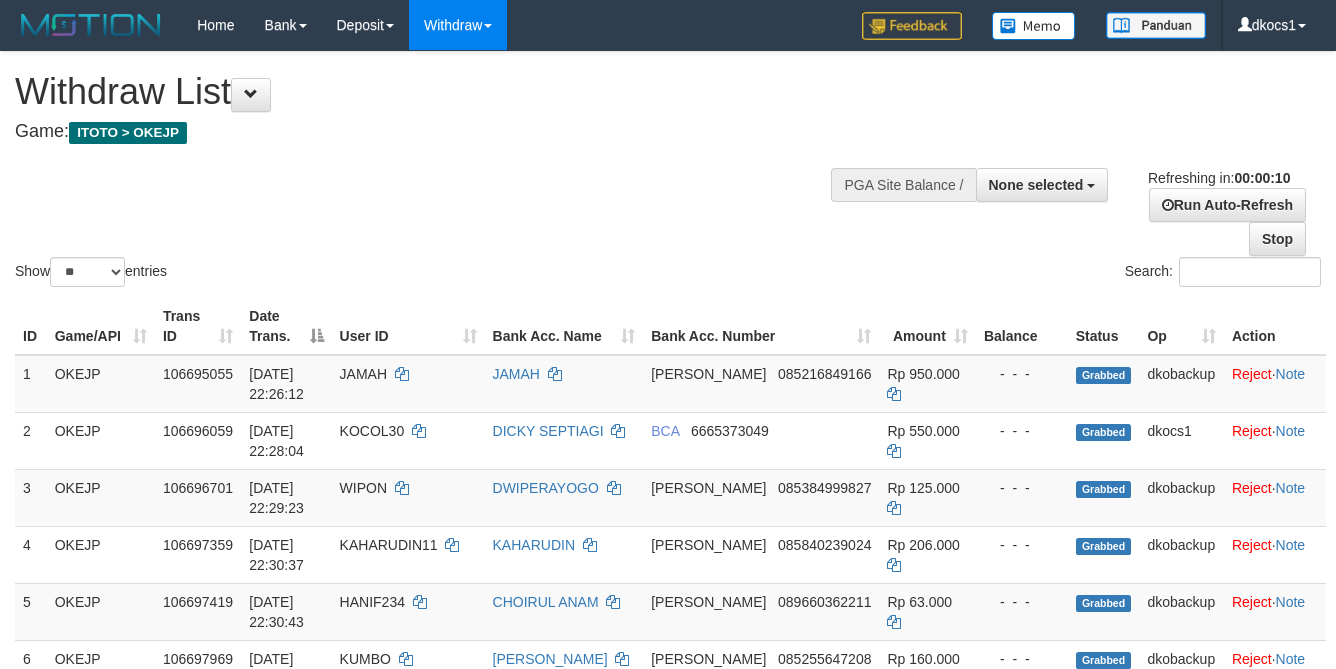 select 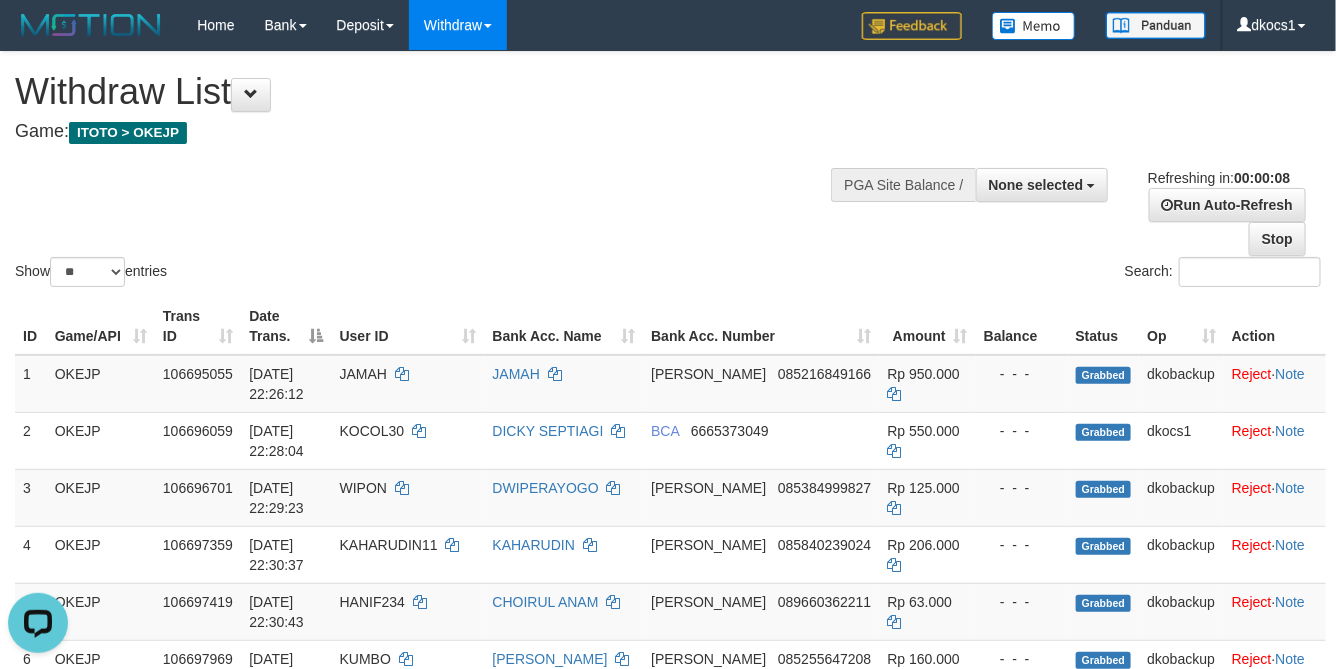 scroll, scrollTop: 0, scrollLeft: 0, axis: both 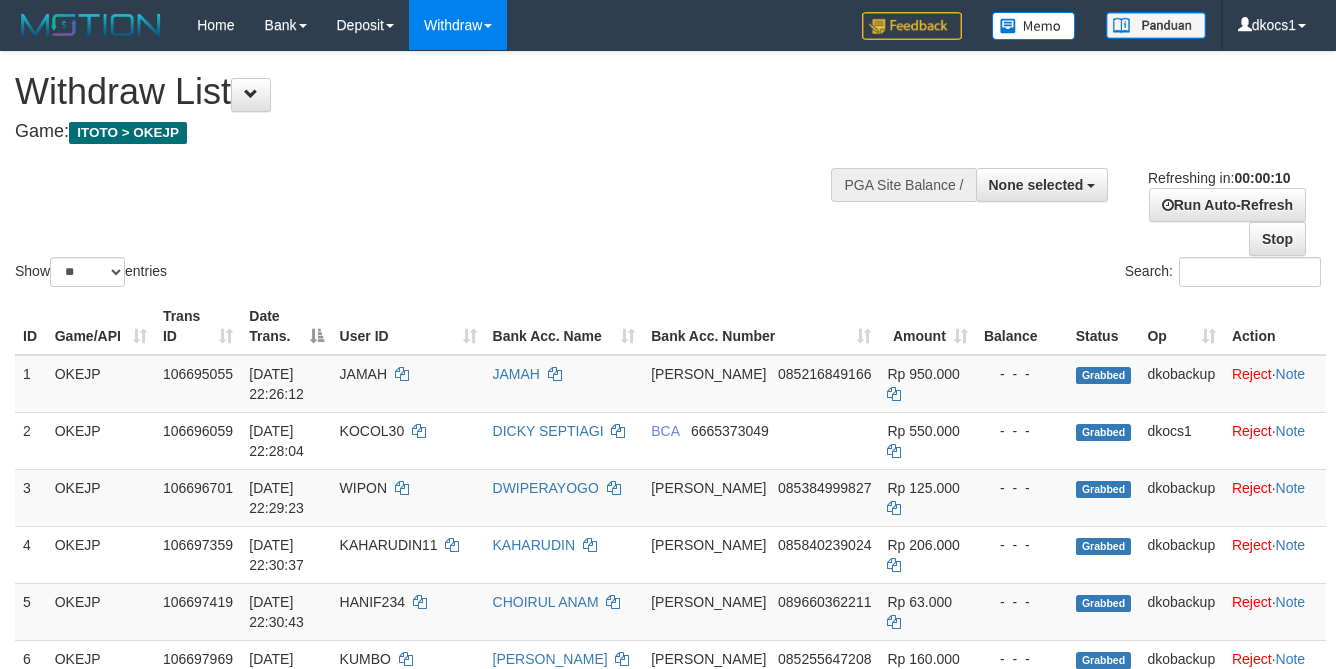select 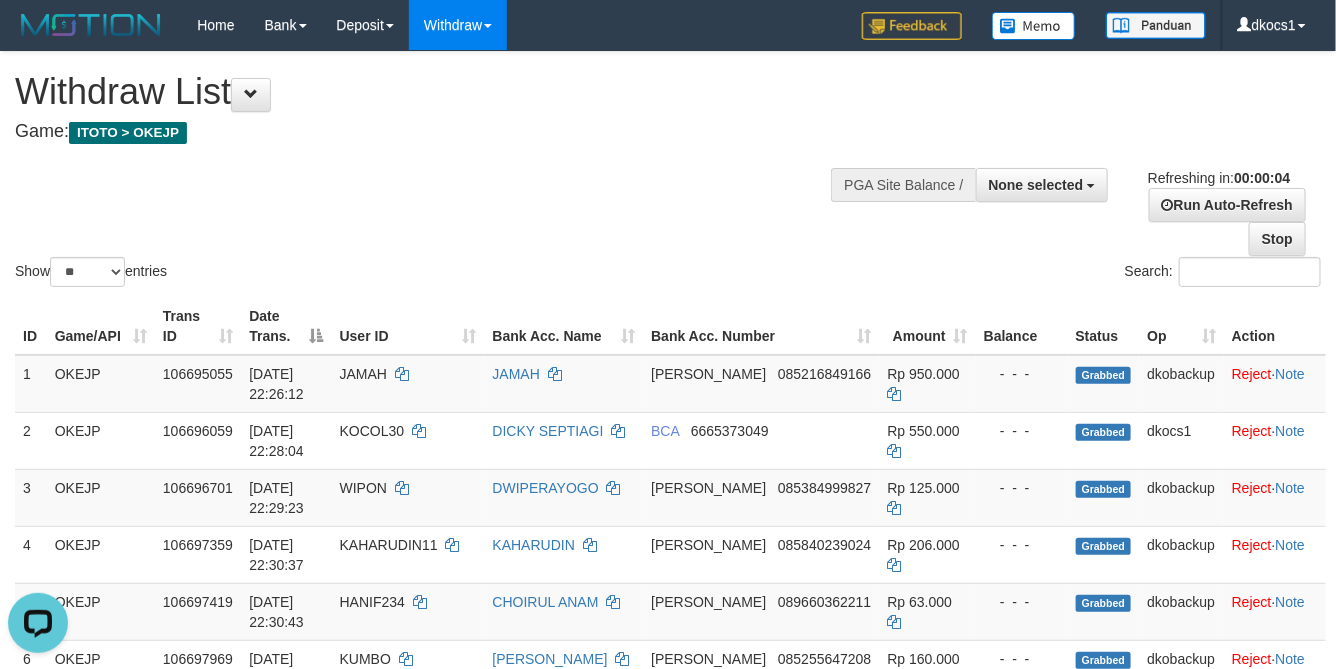 scroll, scrollTop: 0, scrollLeft: 0, axis: both 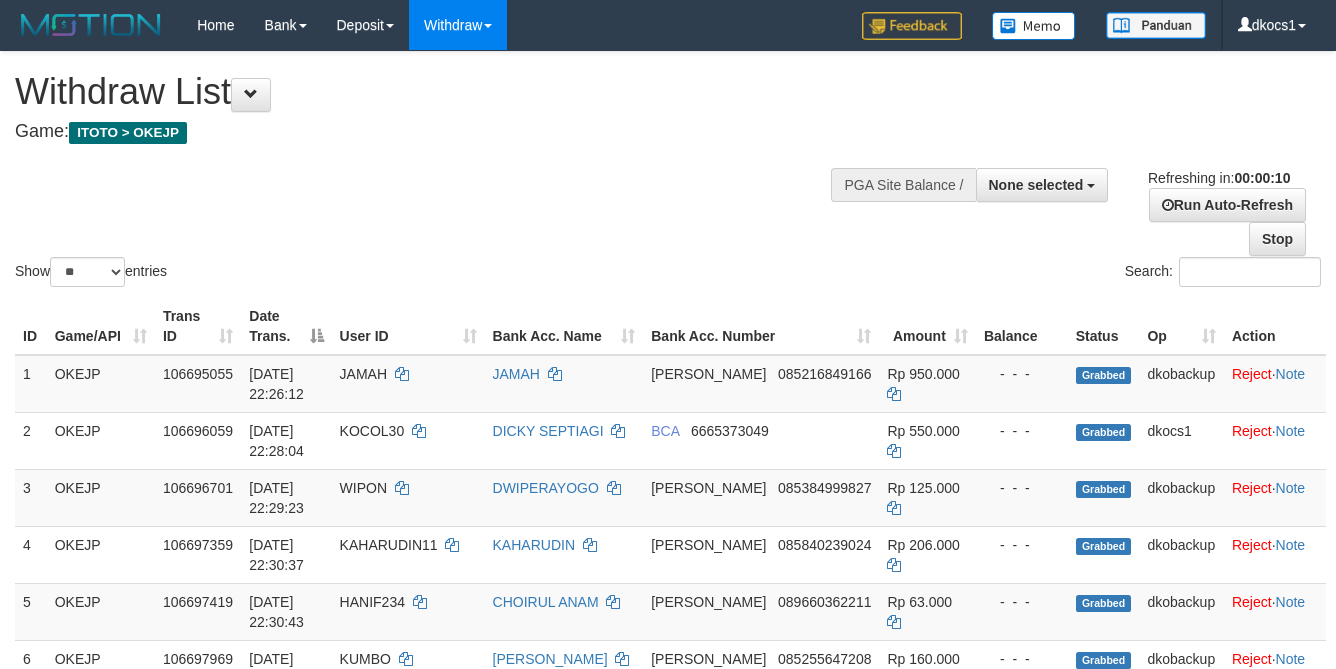 select 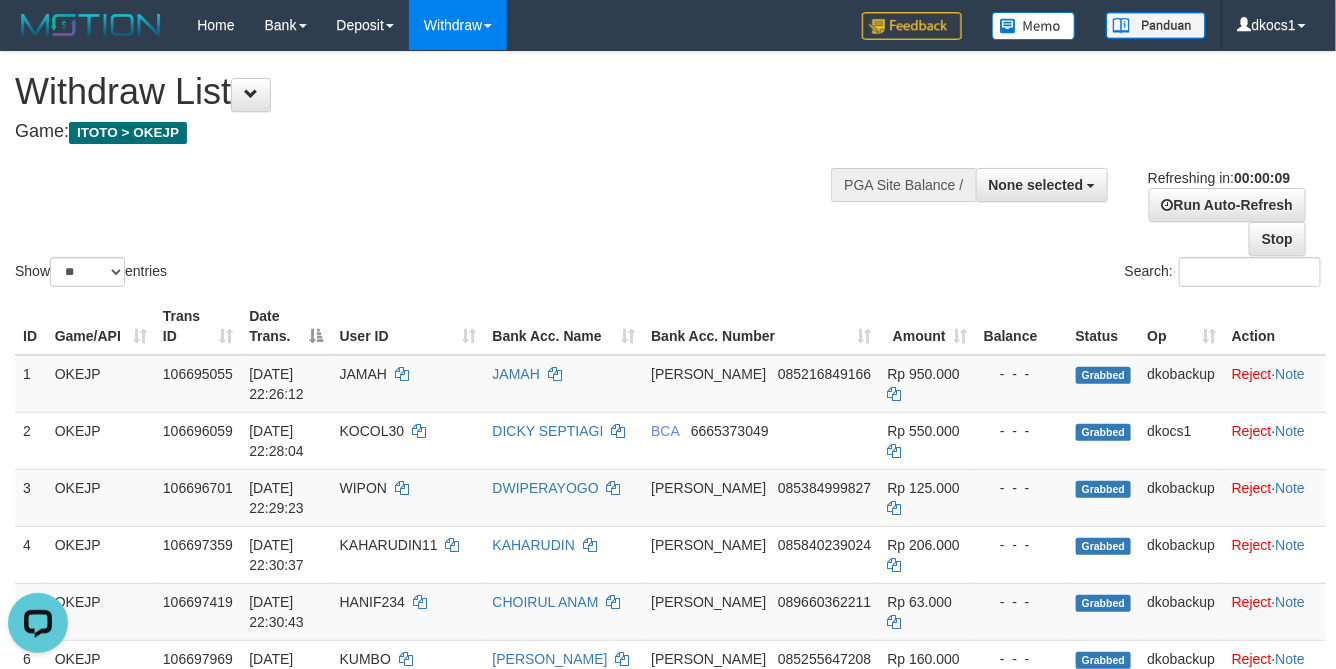 scroll, scrollTop: 0, scrollLeft: 0, axis: both 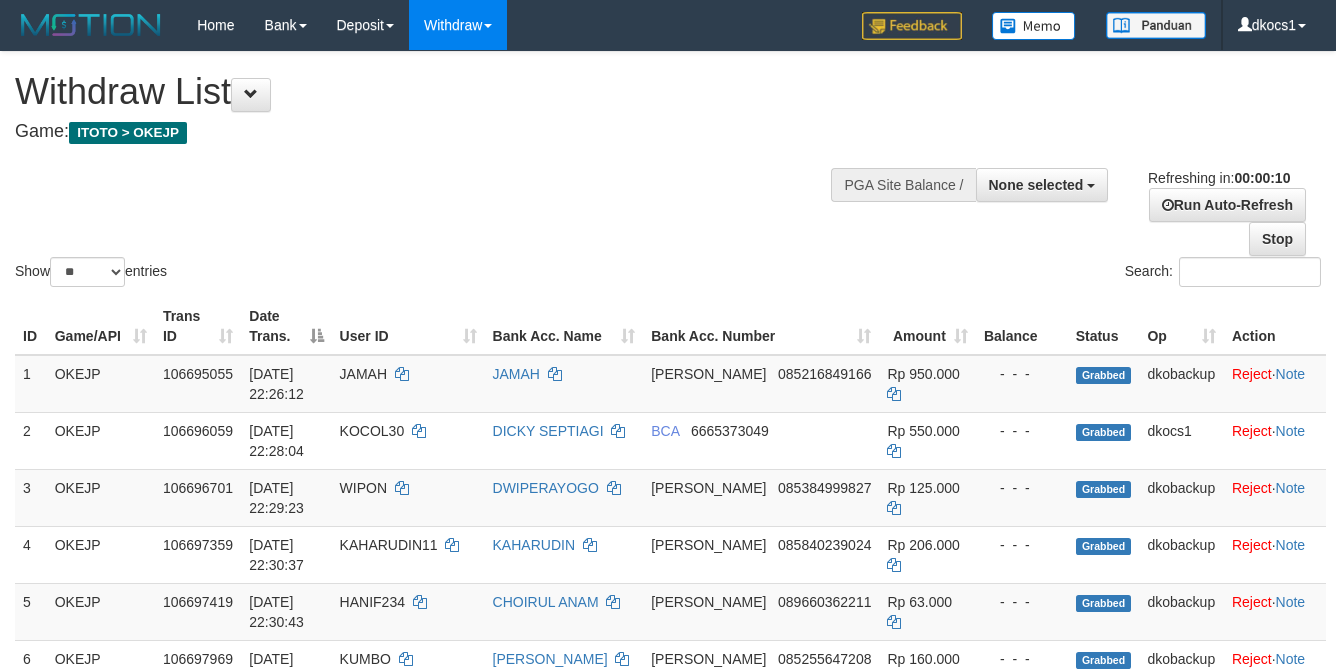 select 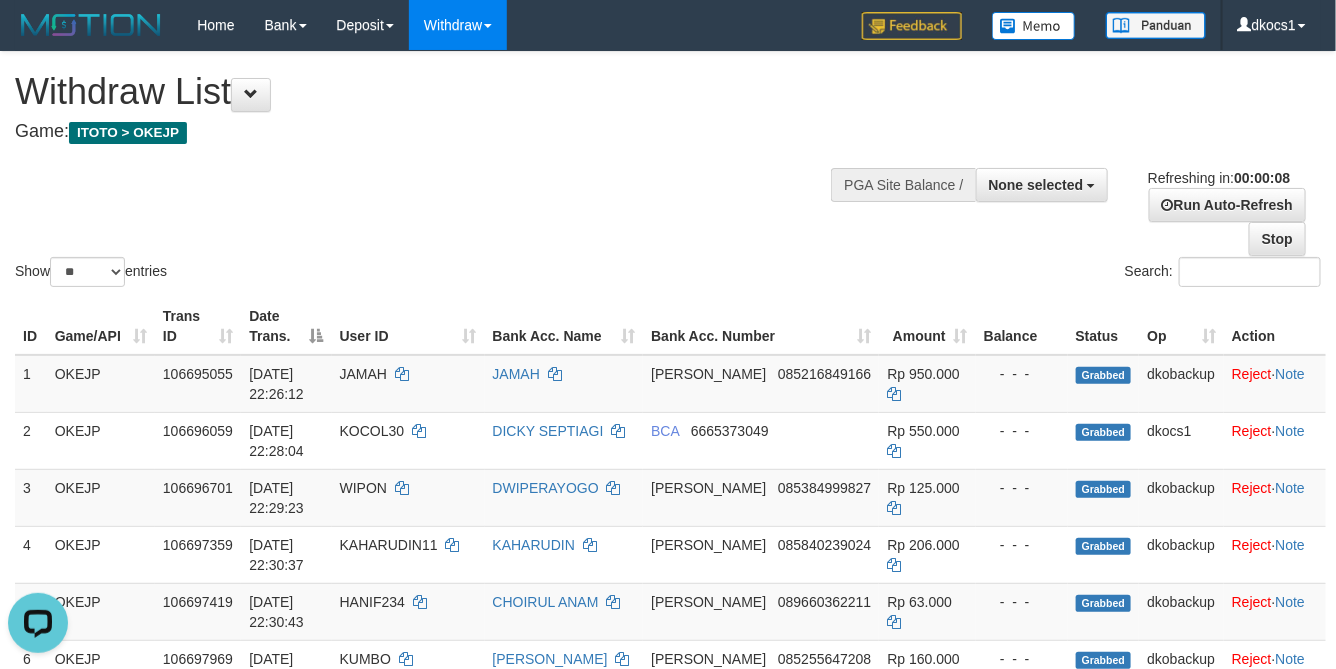 scroll, scrollTop: 0, scrollLeft: 0, axis: both 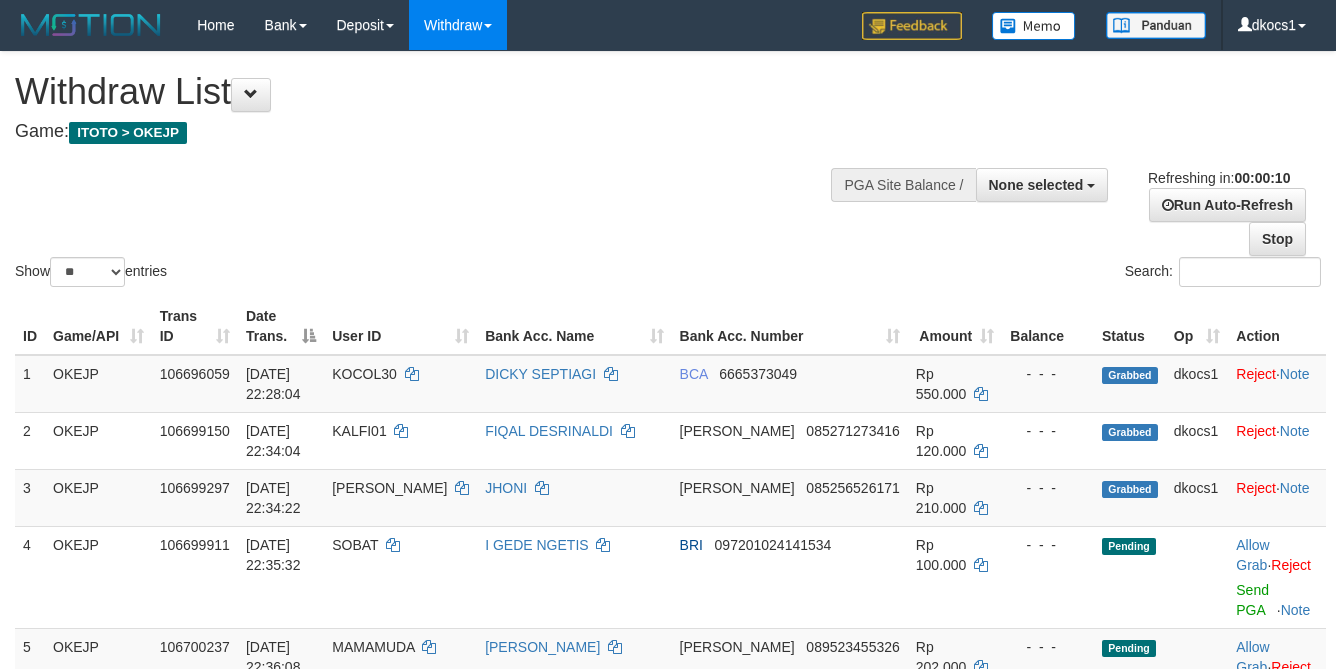 select 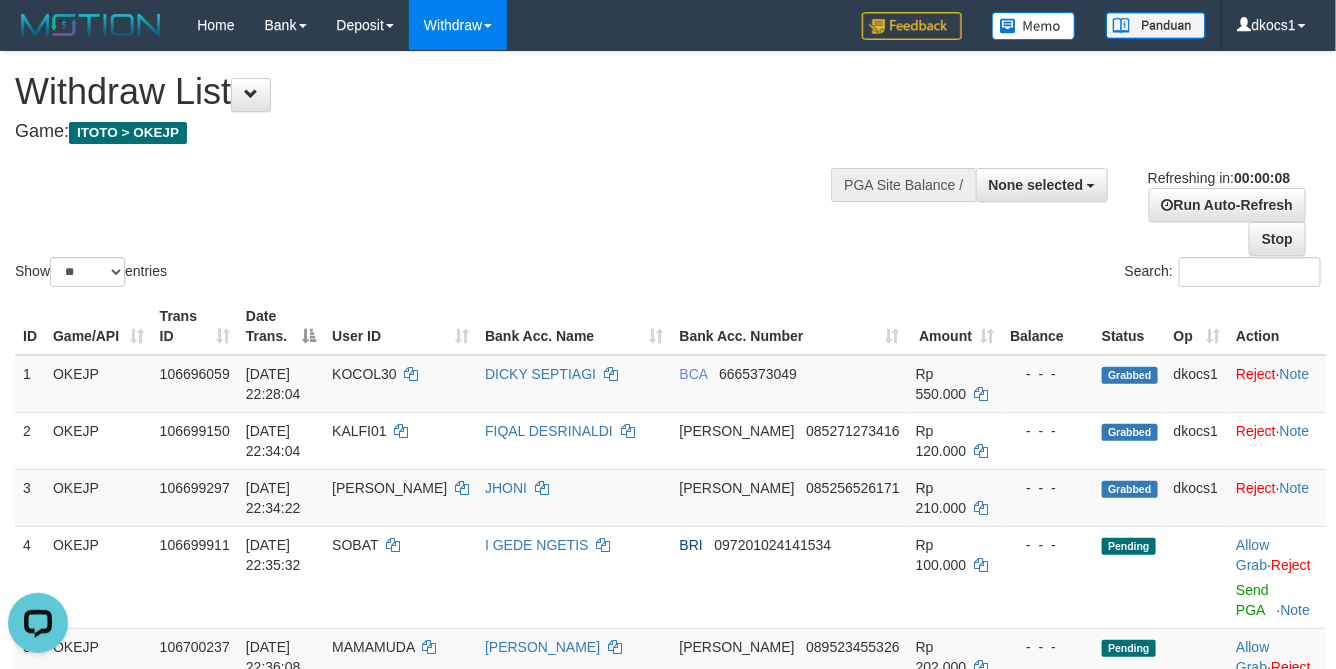 scroll, scrollTop: 0, scrollLeft: 0, axis: both 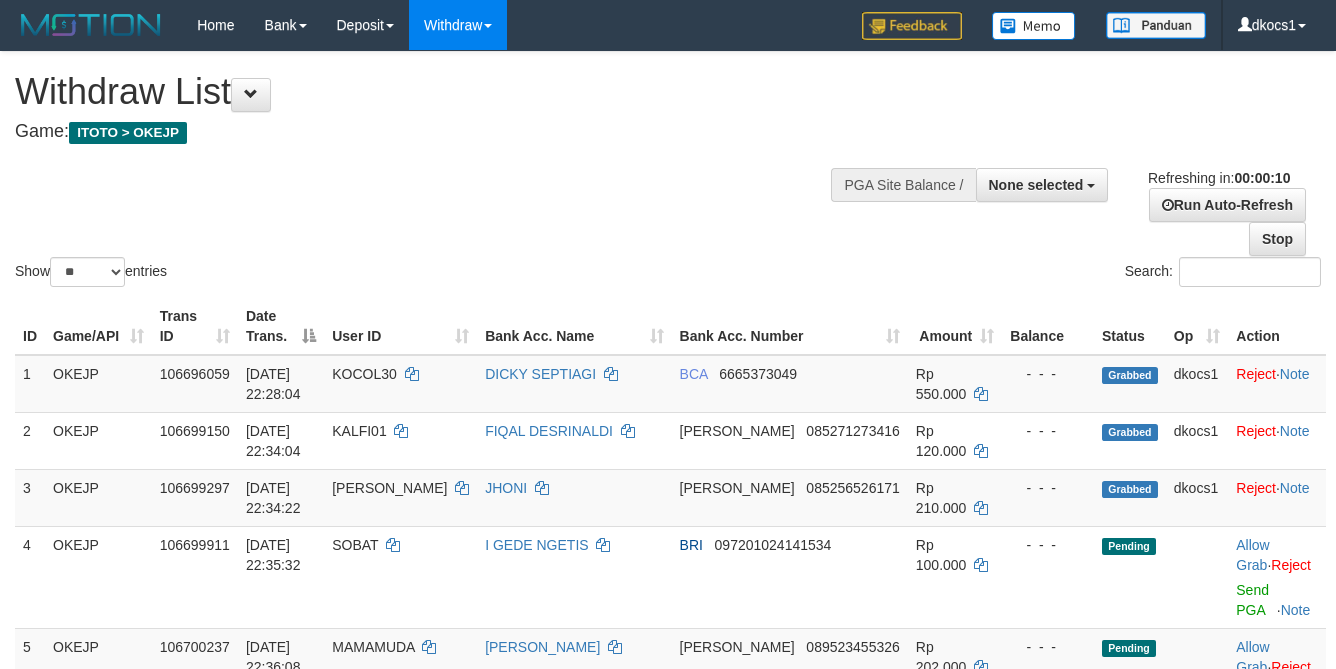 select 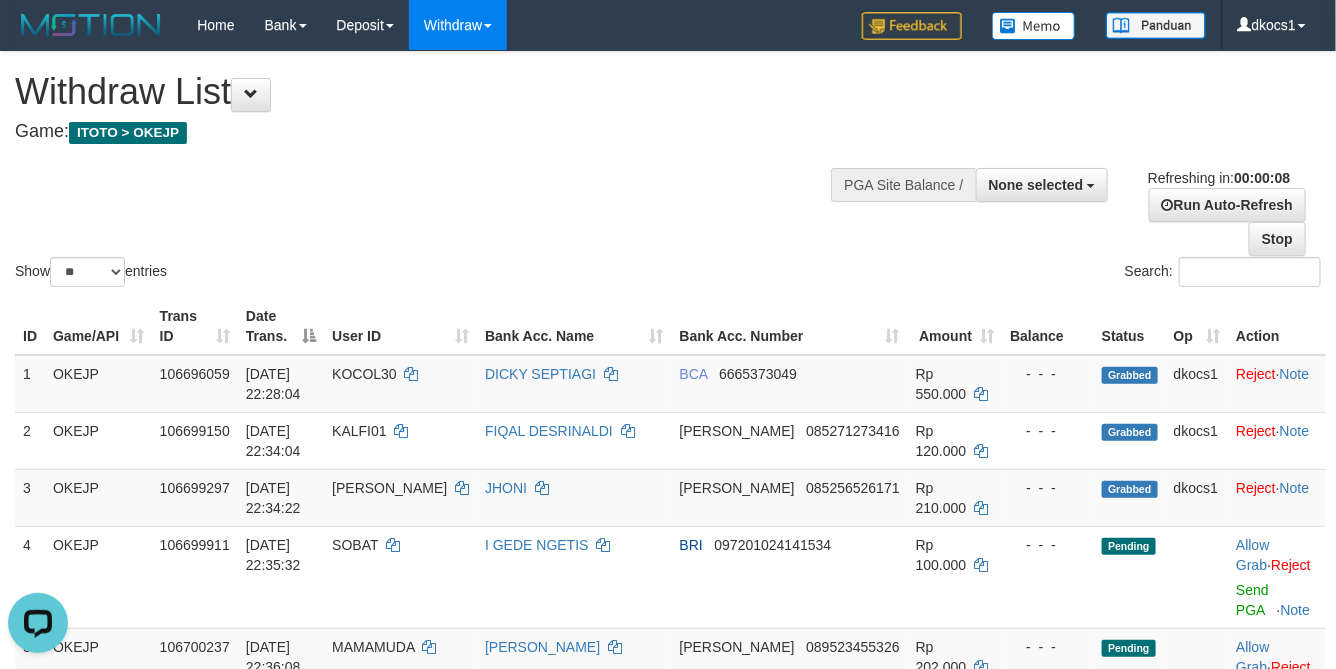 scroll, scrollTop: 0, scrollLeft: 0, axis: both 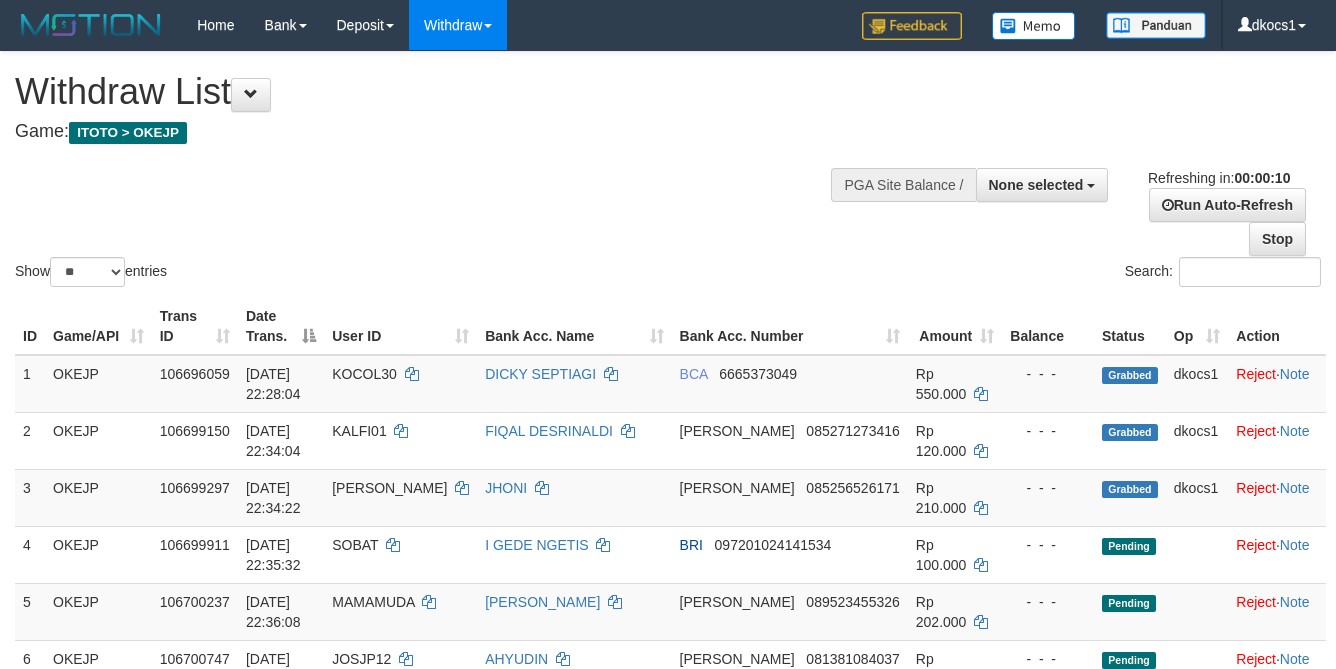 select 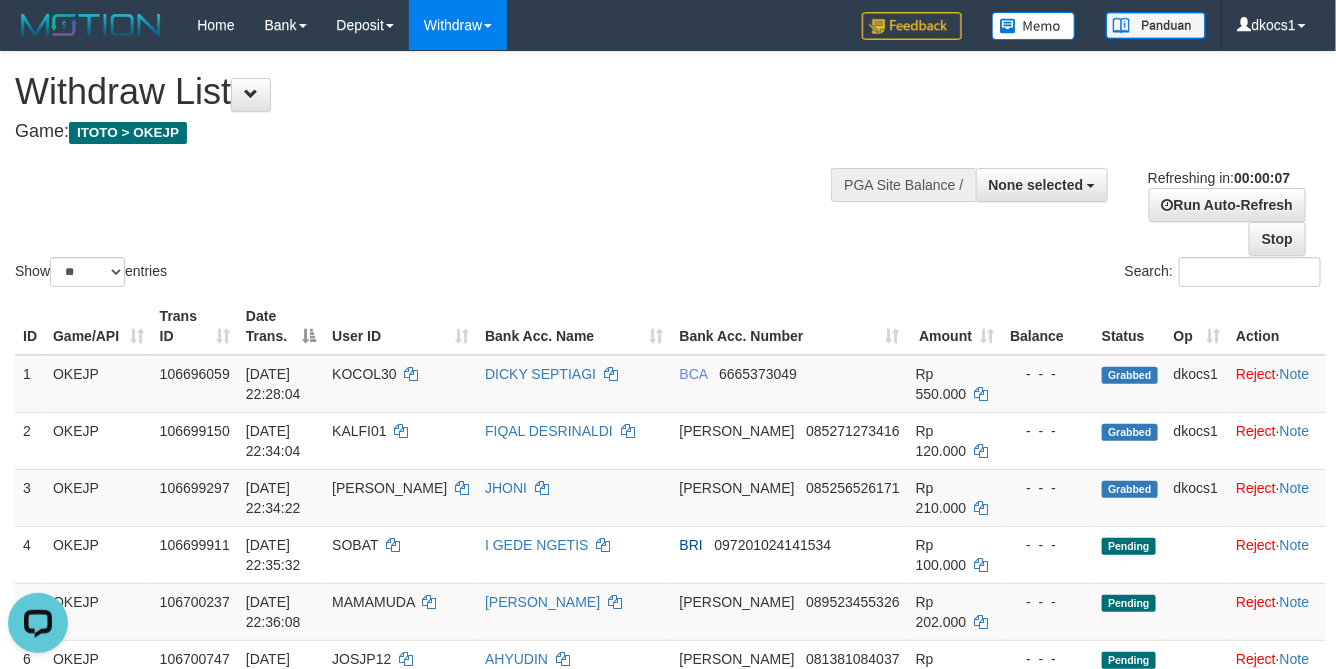 scroll, scrollTop: 0, scrollLeft: 0, axis: both 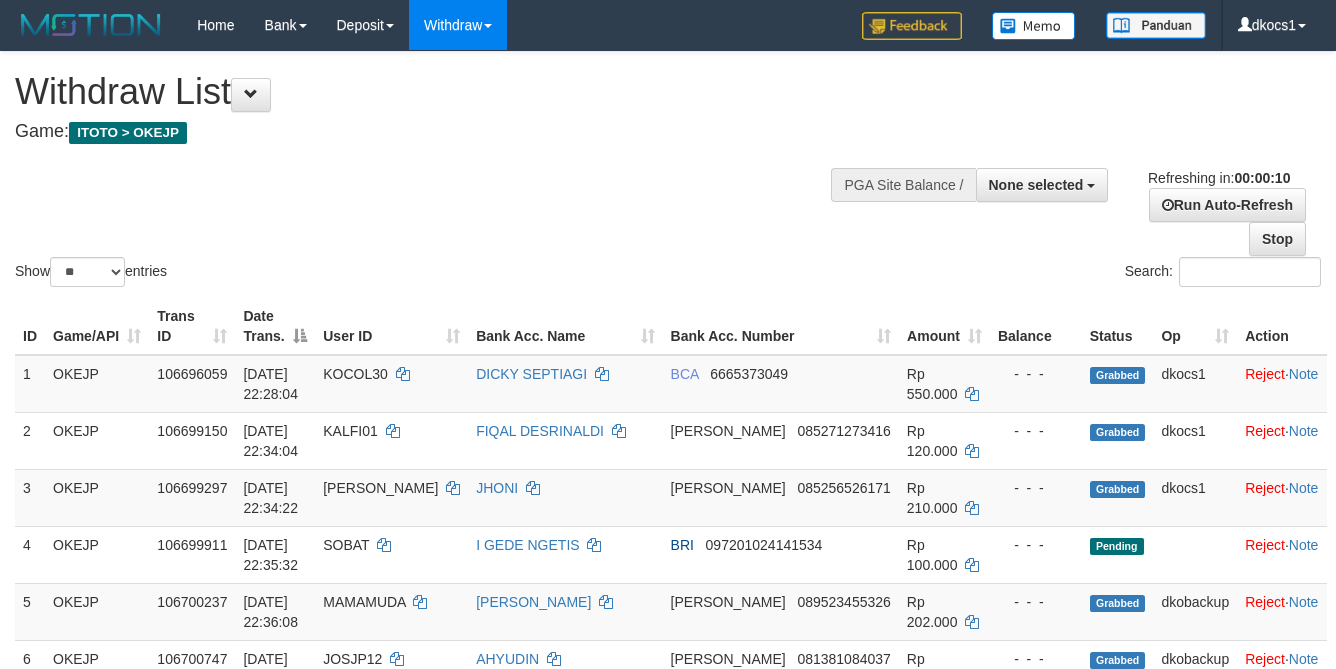 select 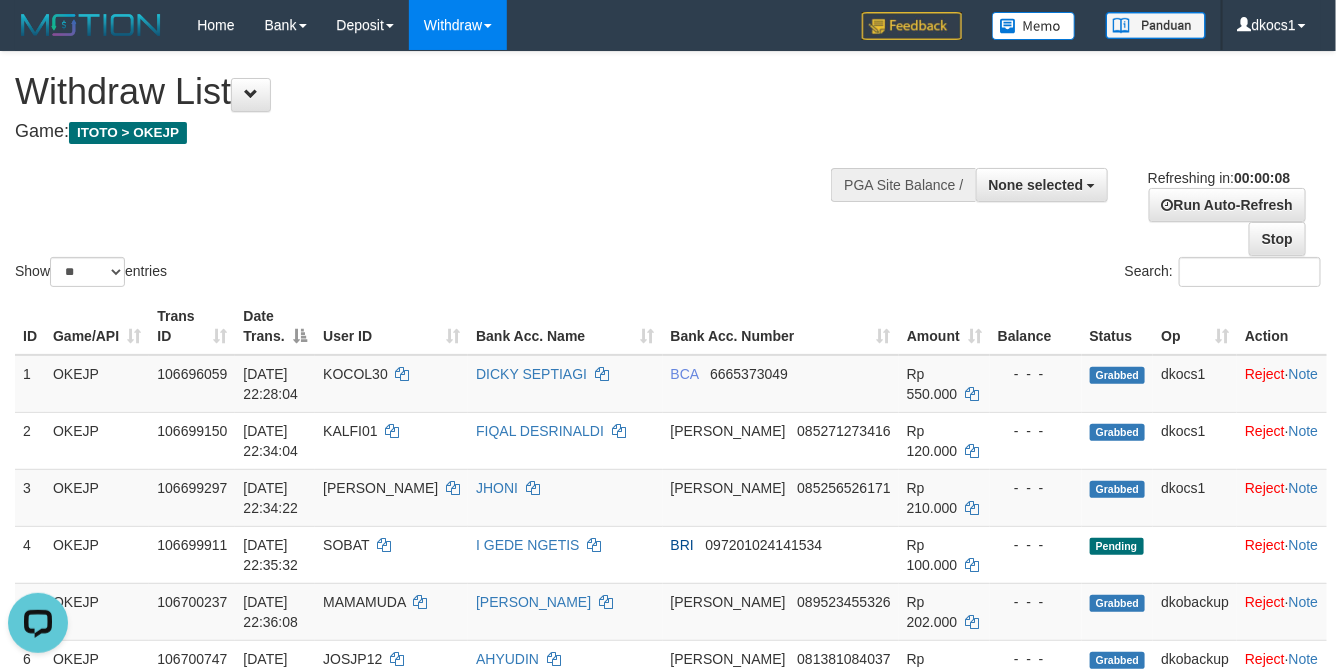 scroll, scrollTop: 0, scrollLeft: 0, axis: both 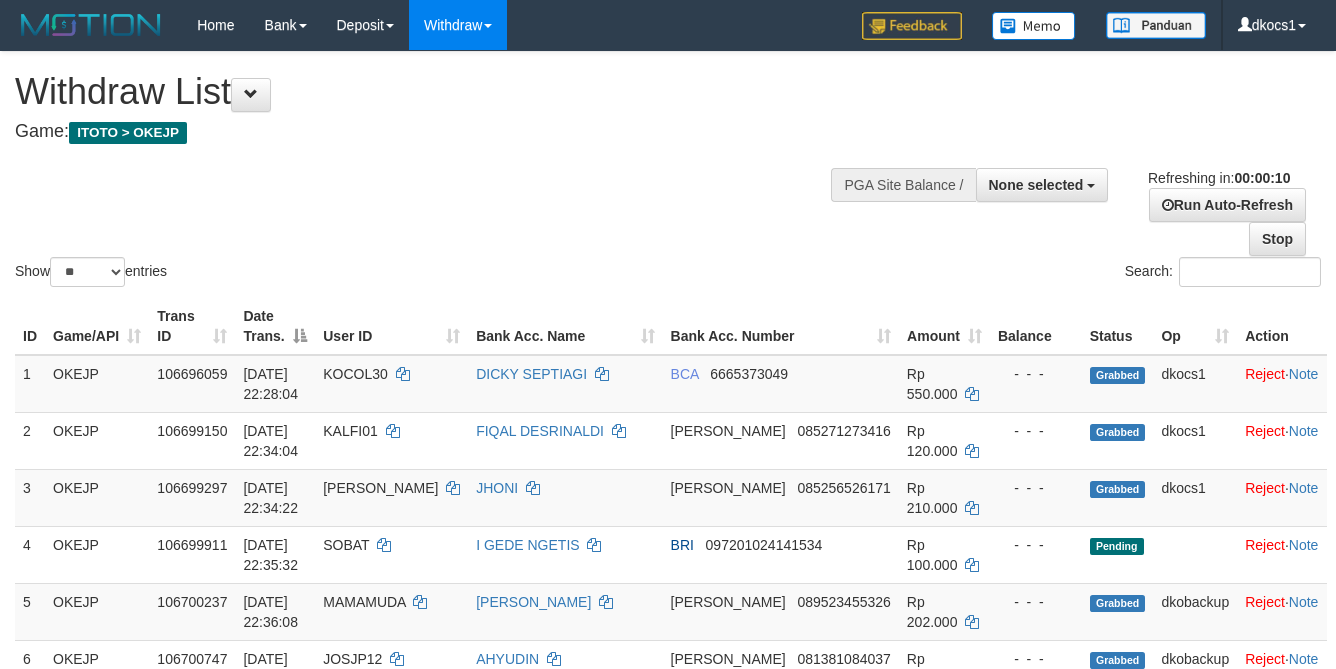 select 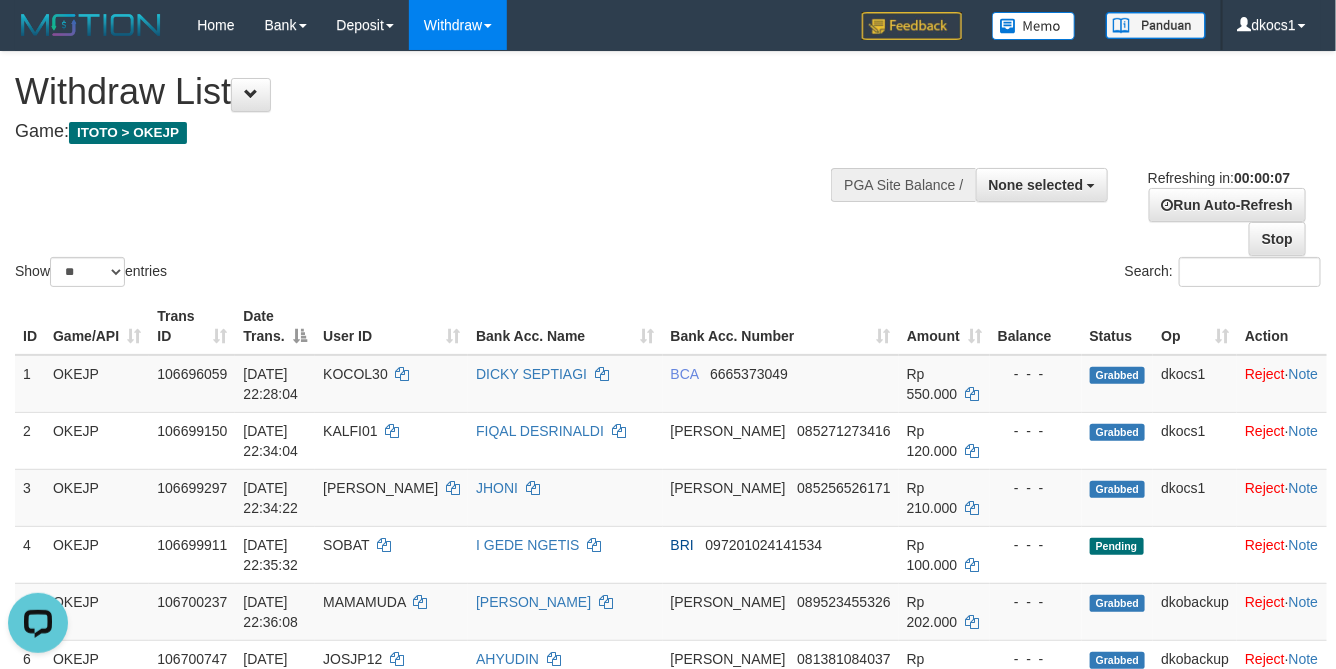 scroll, scrollTop: 0, scrollLeft: 0, axis: both 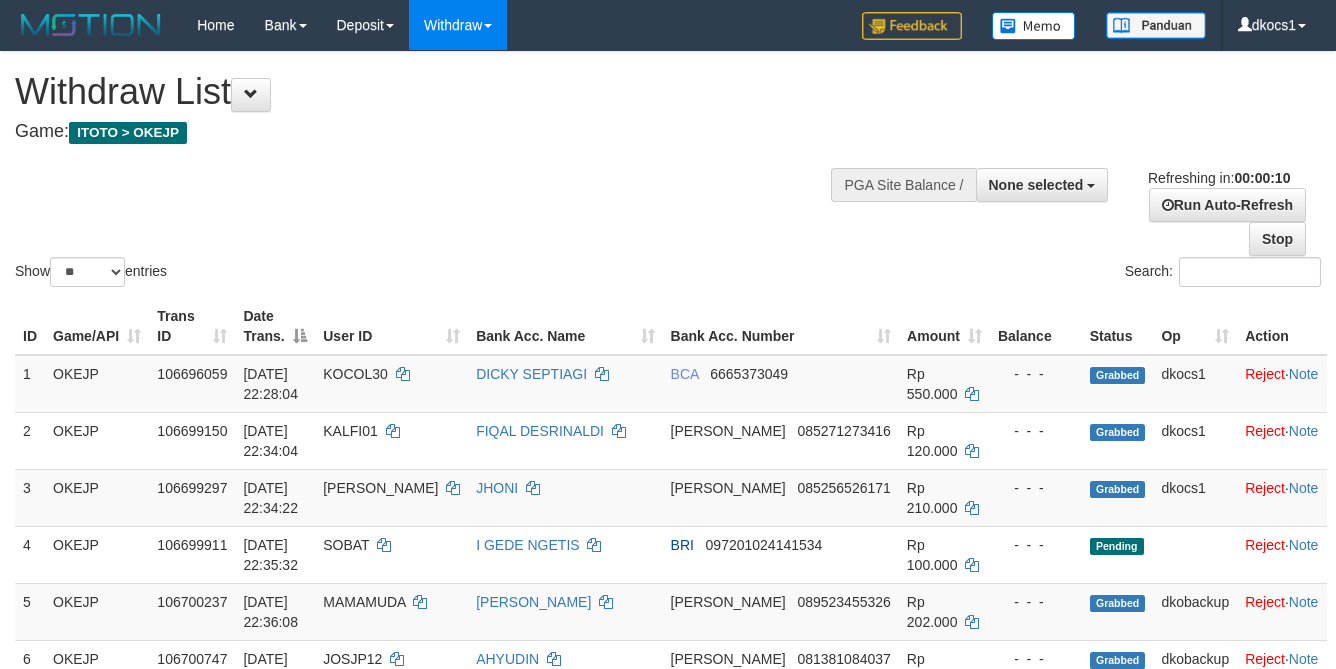 select 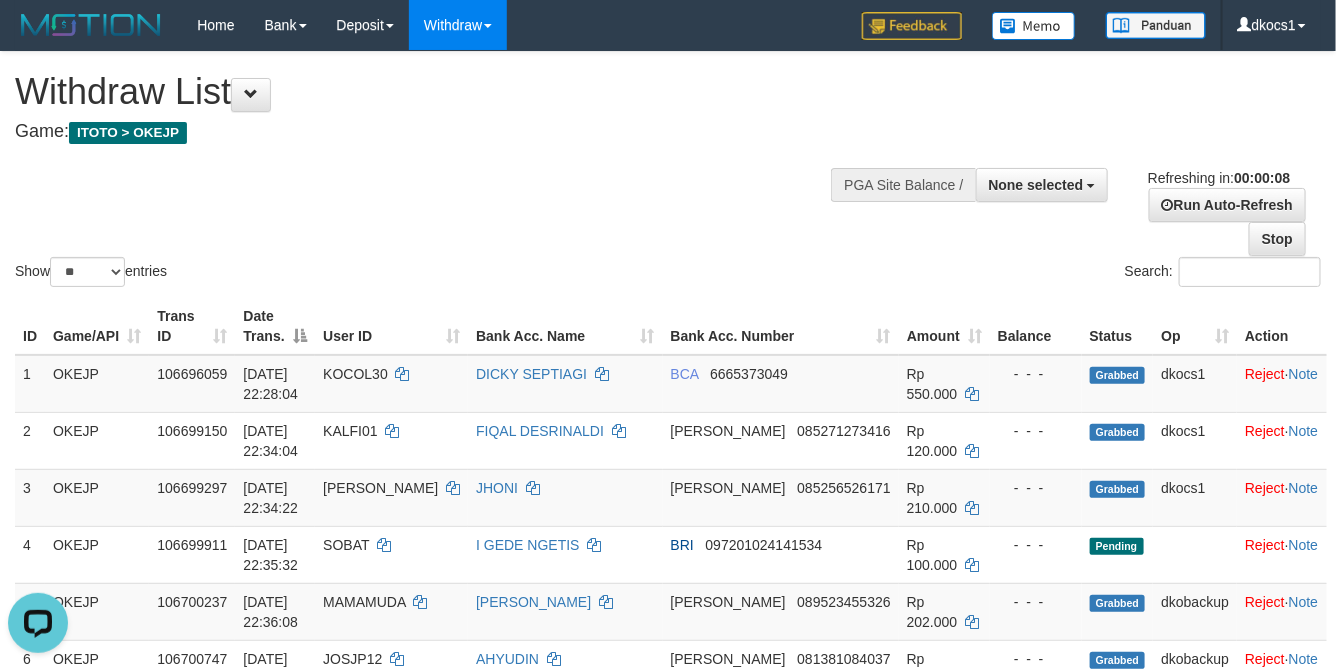 scroll, scrollTop: 0, scrollLeft: 0, axis: both 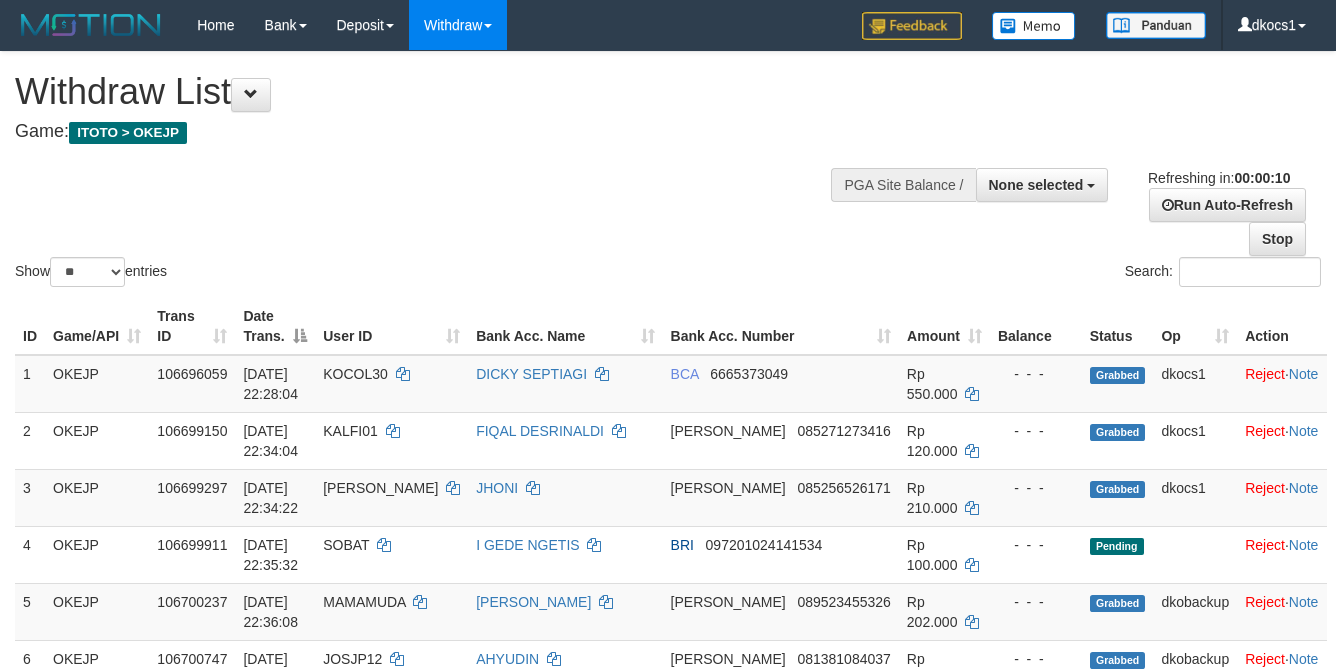 select 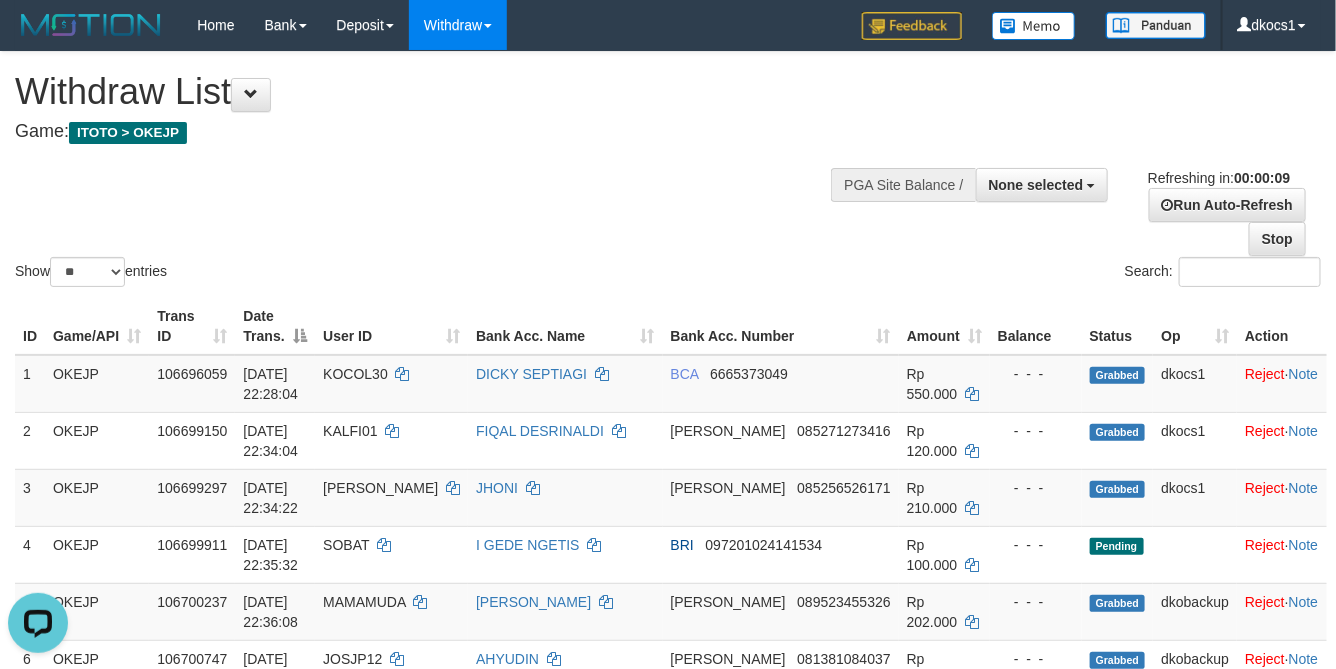 scroll, scrollTop: 0, scrollLeft: 0, axis: both 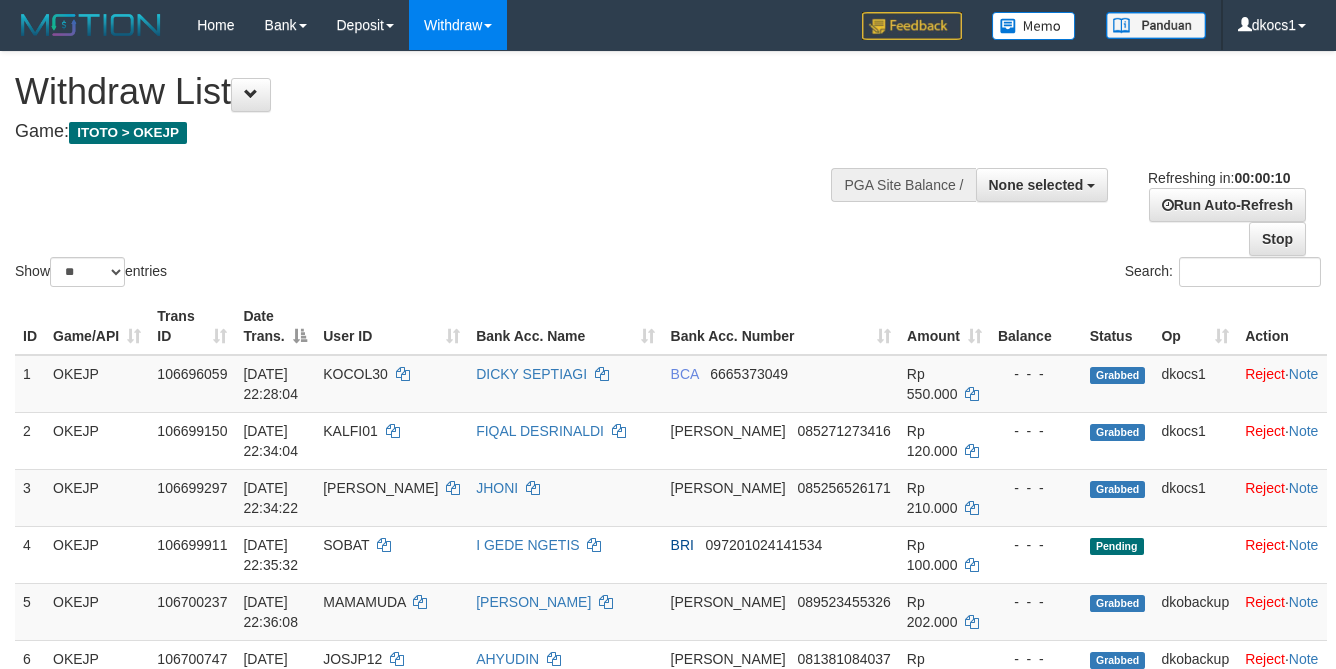select 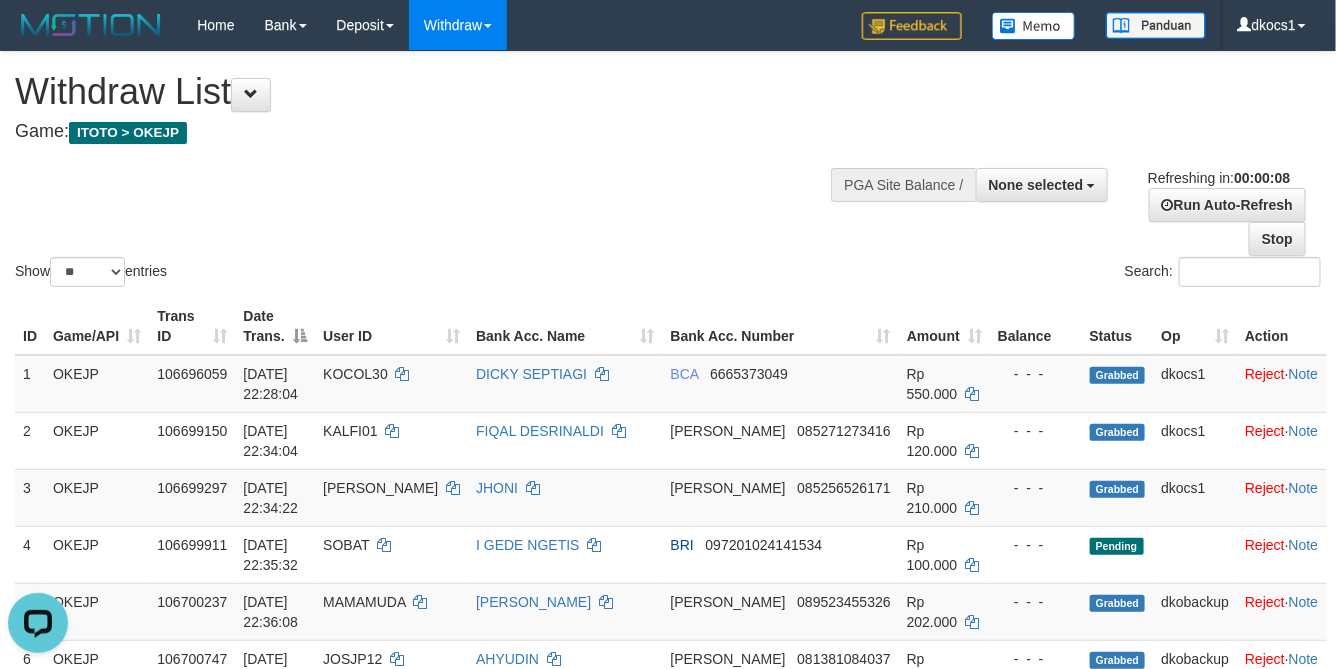 scroll, scrollTop: 0, scrollLeft: 0, axis: both 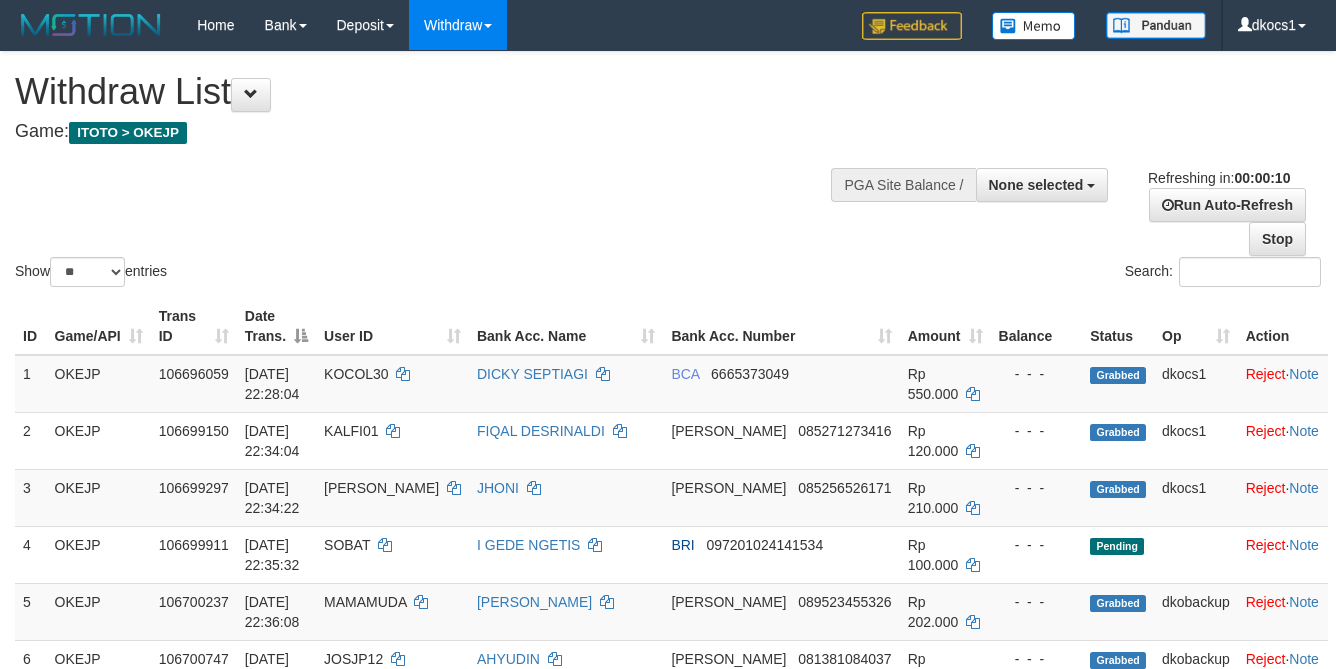 select 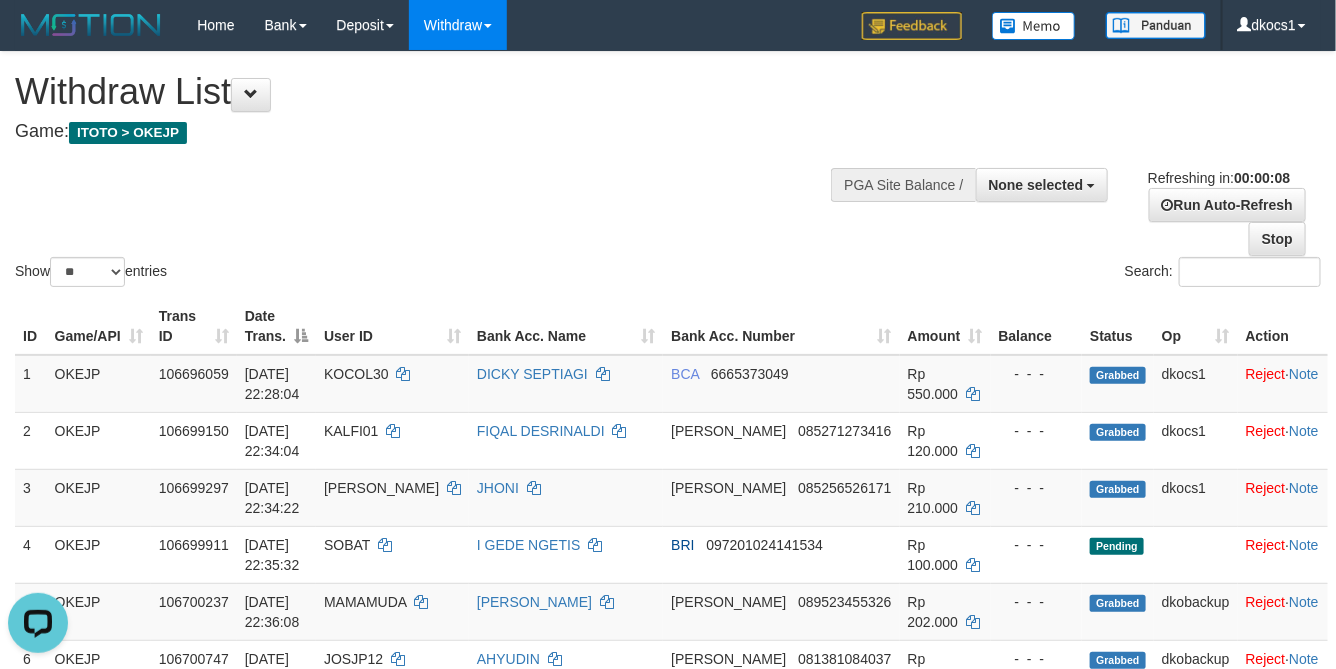 scroll, scrollTop: 0, scrollLeft: 0, axis: both 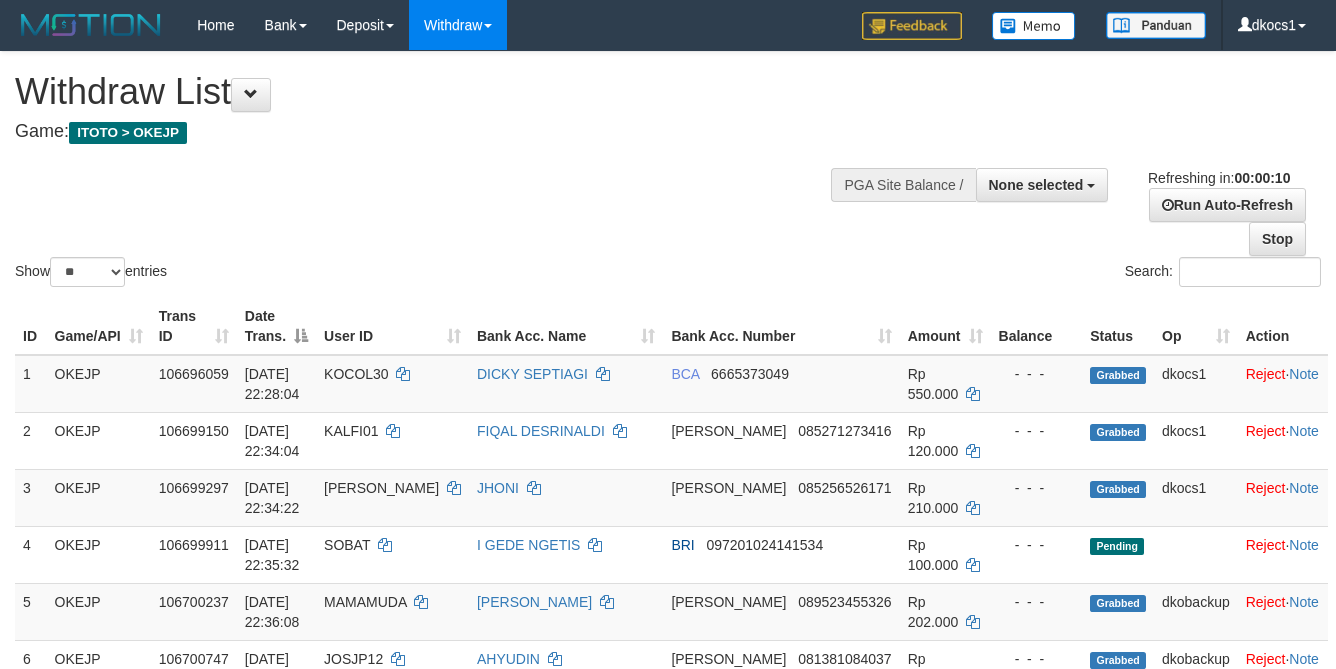 select 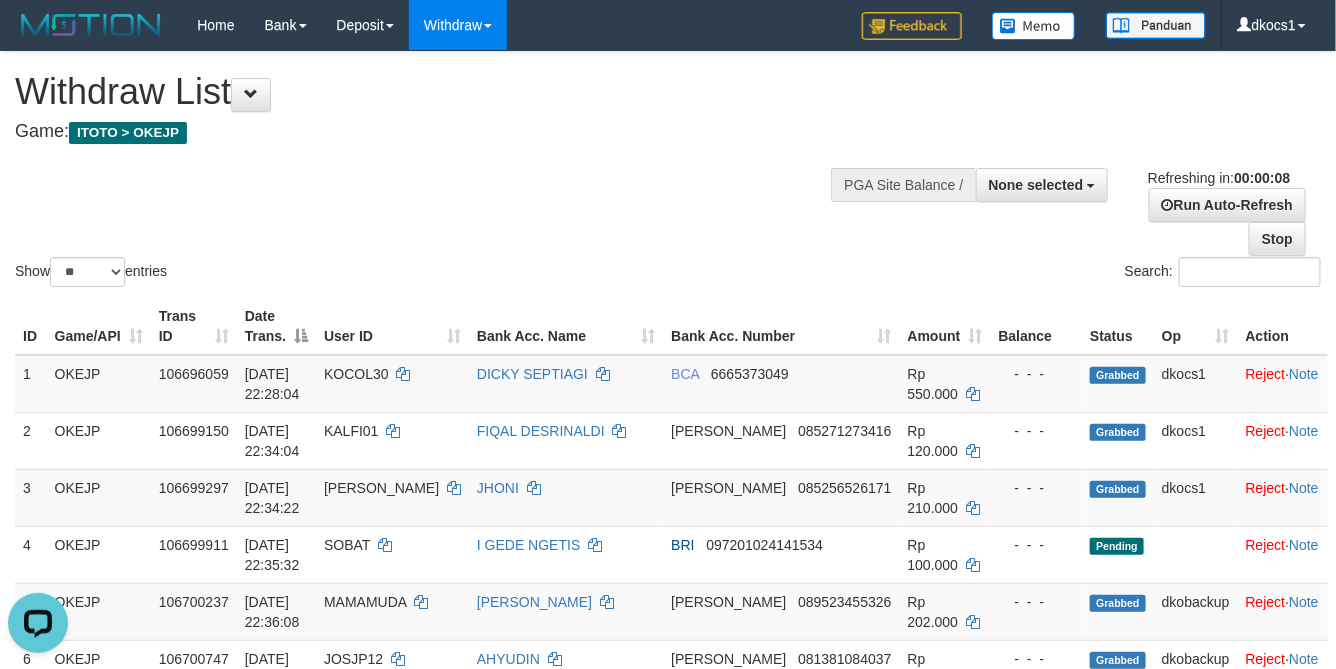 scroll, scrollTop: 0, scrollLeft: 0, axis: both 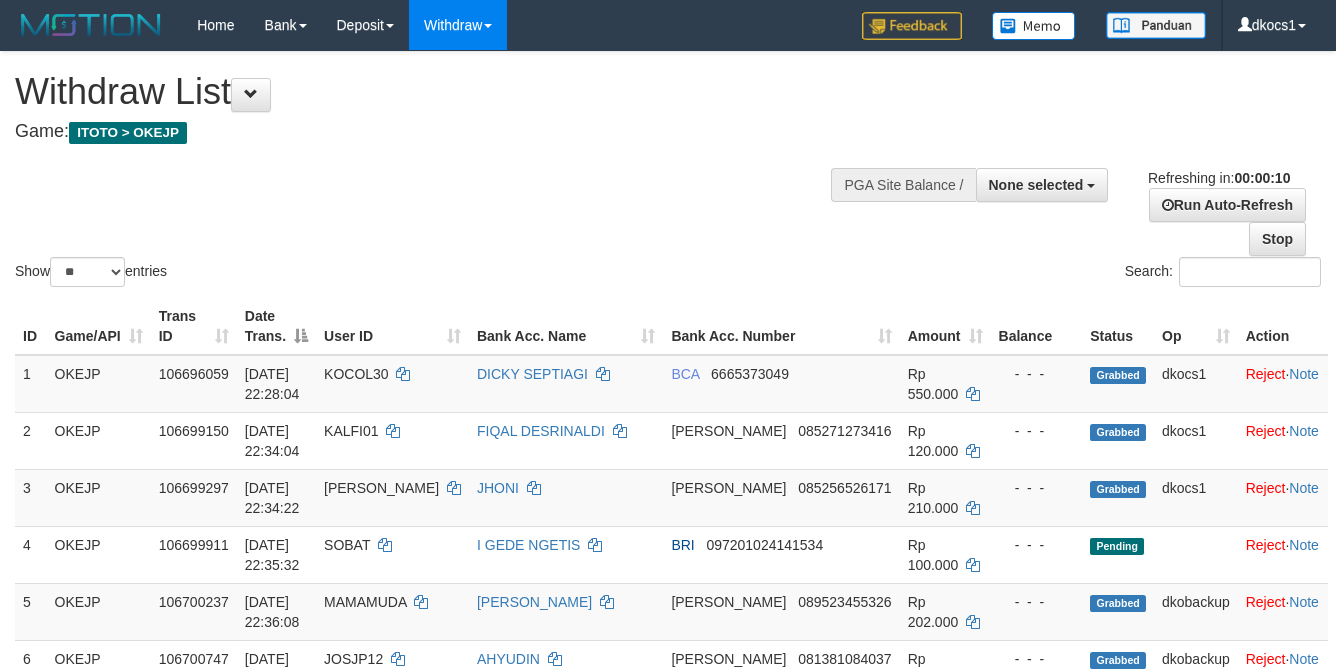 select 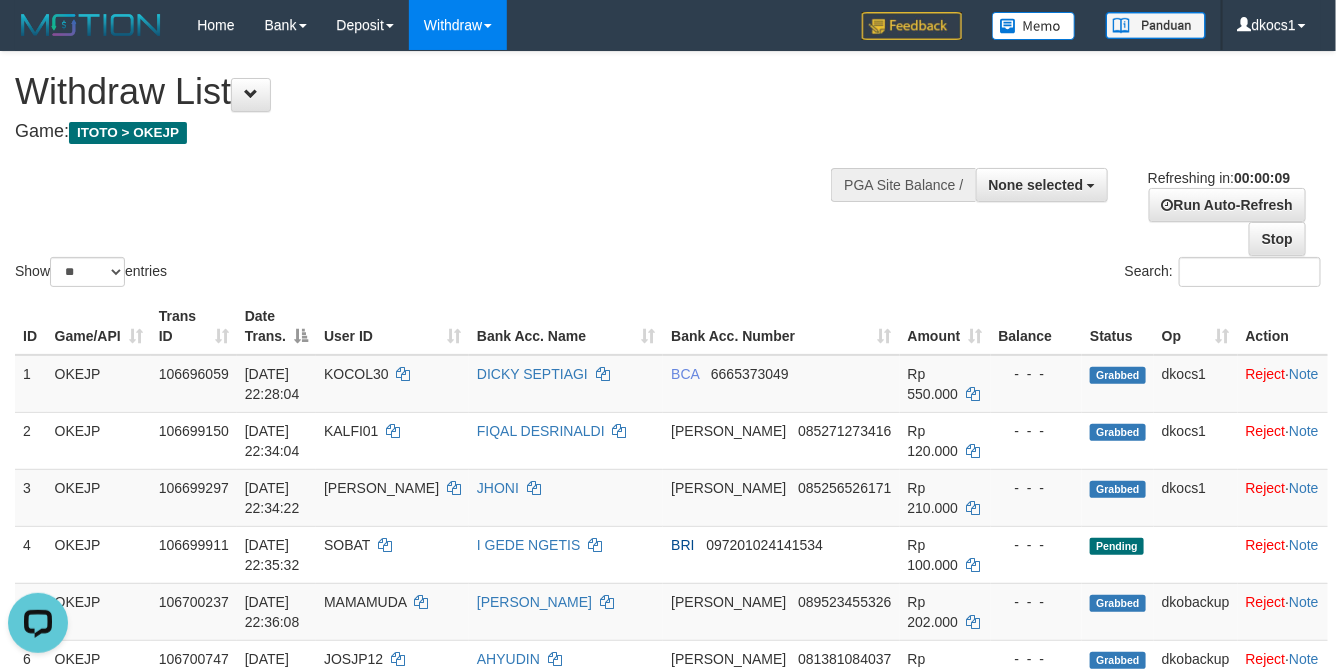 scroll, scrollTop: 0, scrollLeft: 0, axis: both 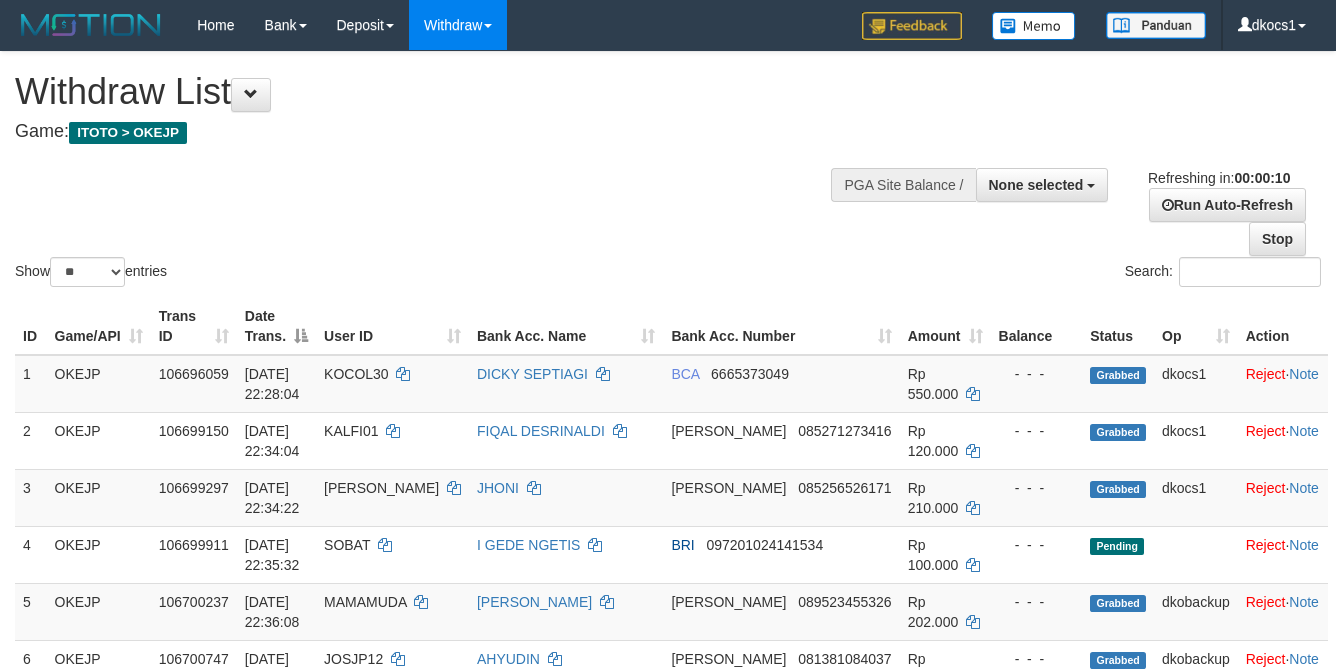 select 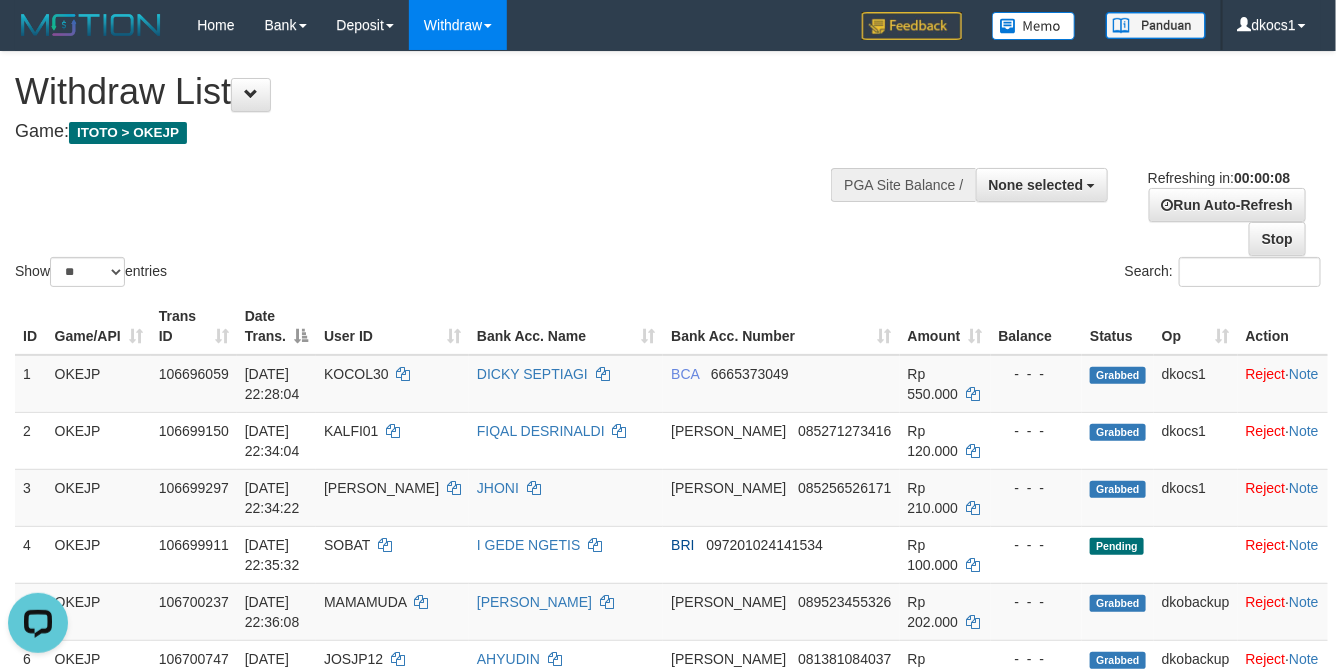 scroll, scrollTop: 0, scrollLeft: 0, axis: both 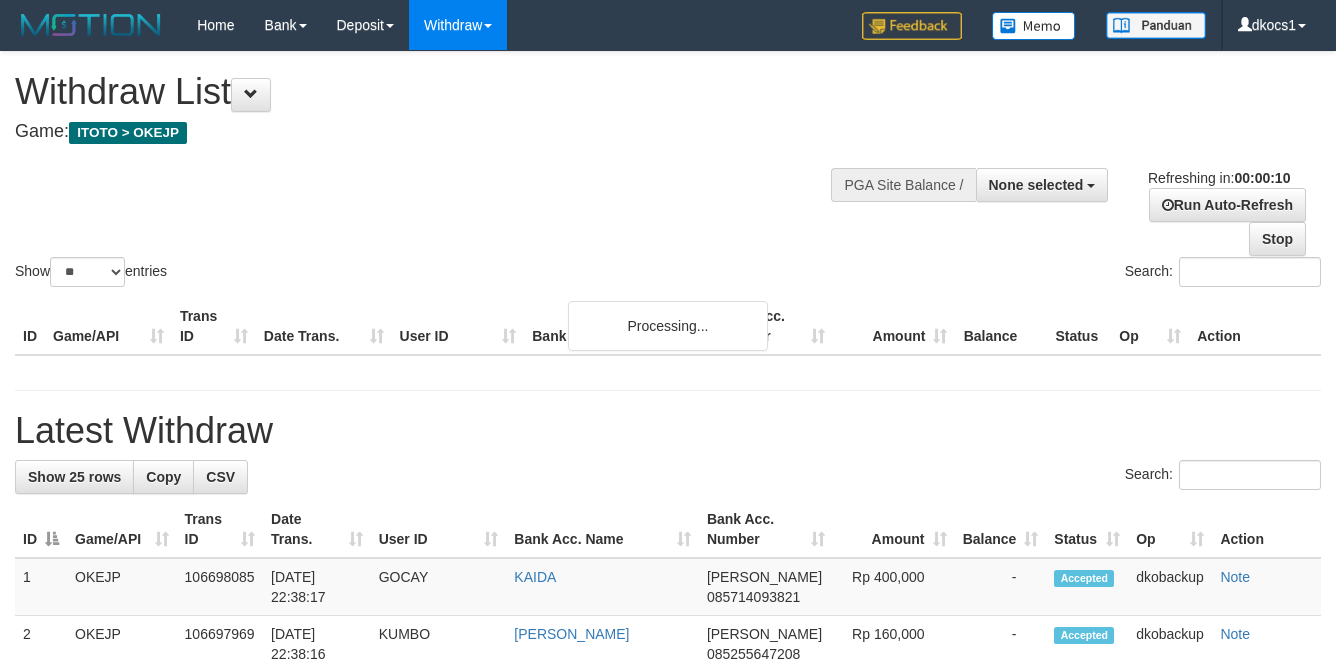 select 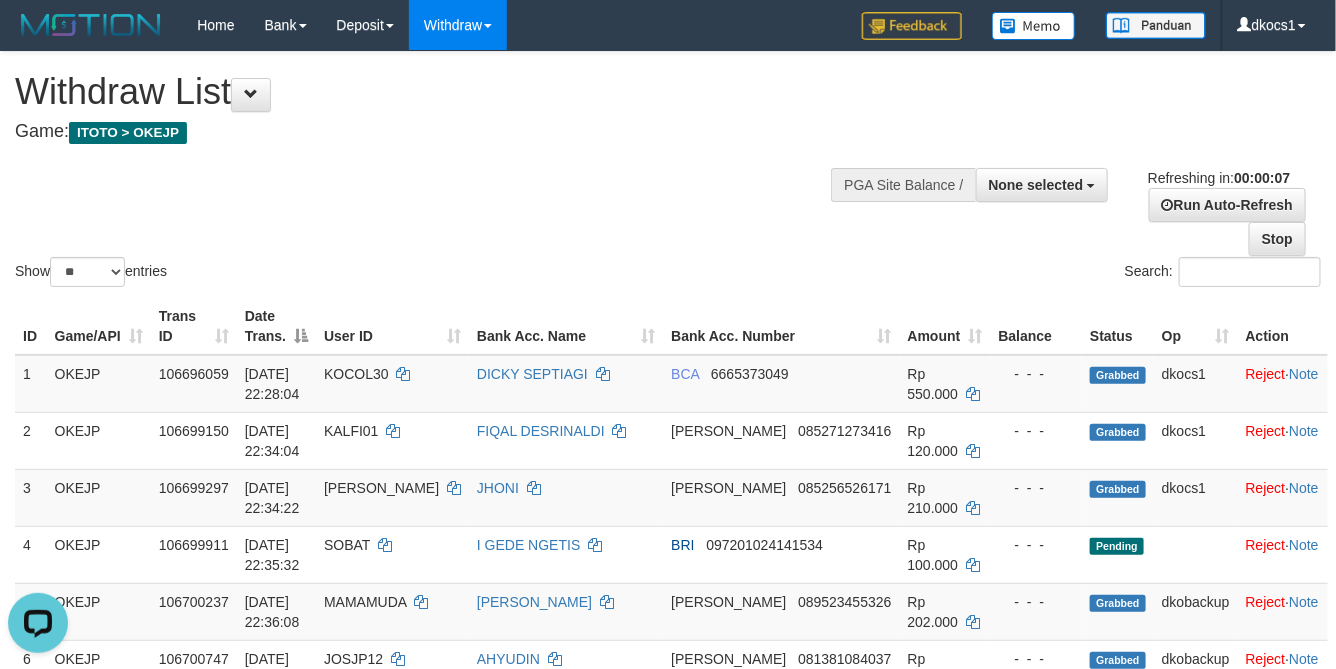 scroll, scrollTop: 0, scrollLeft: 0, axis: both 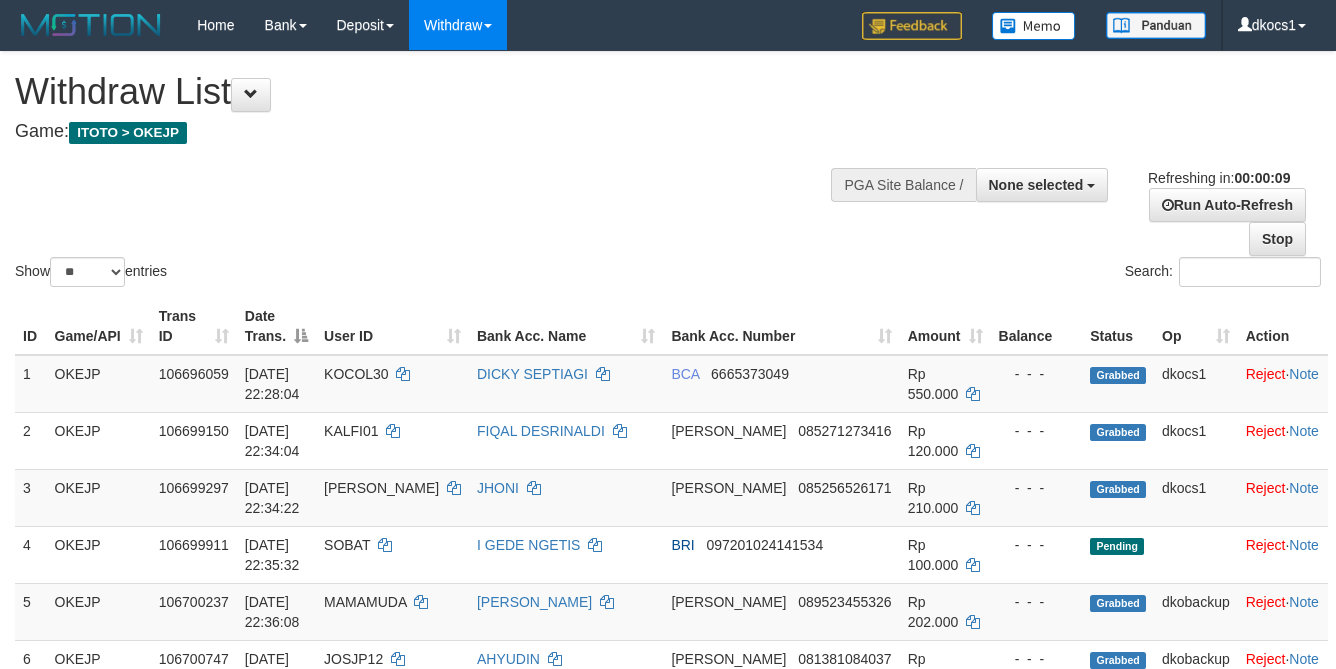 select 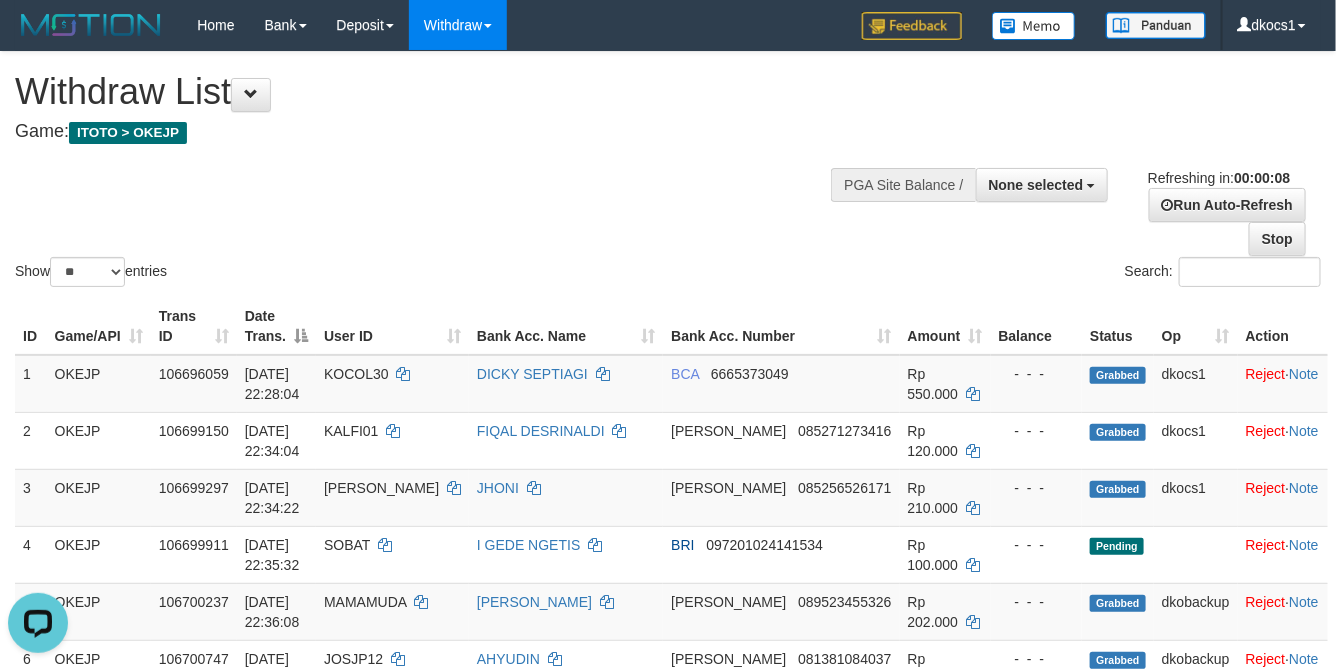 scroll, scrollTop: 0, scrollLeft: 0, axis: both 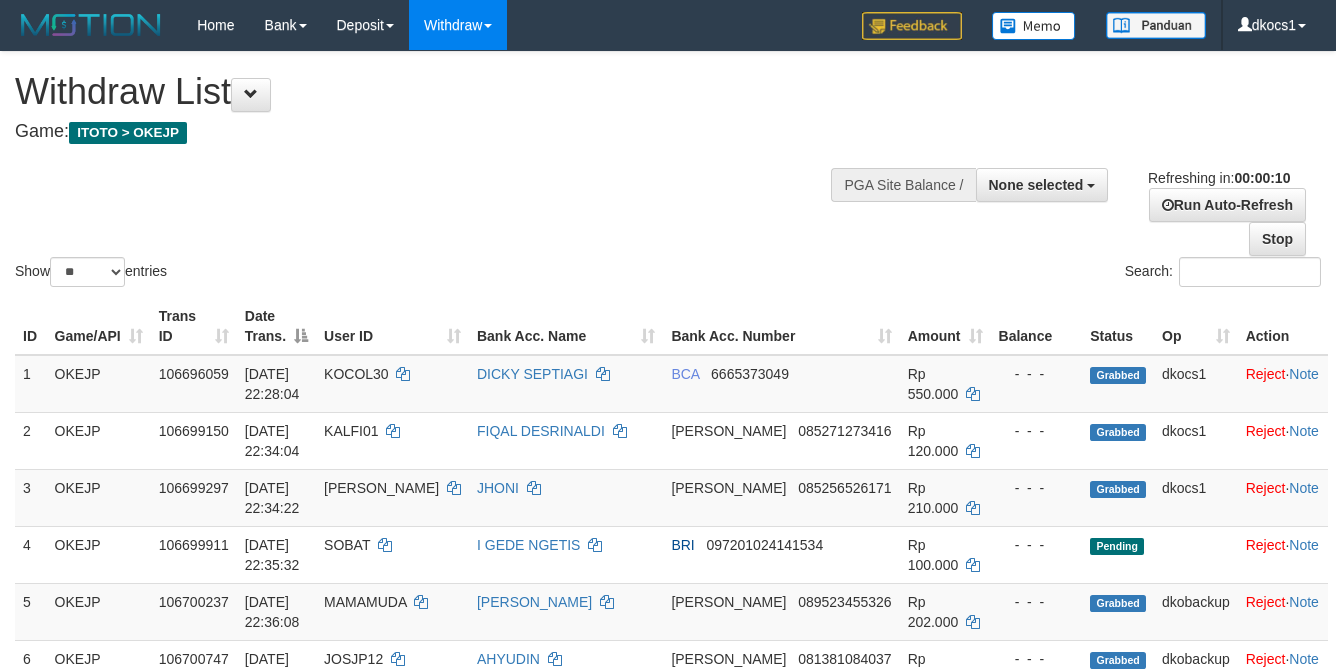 select 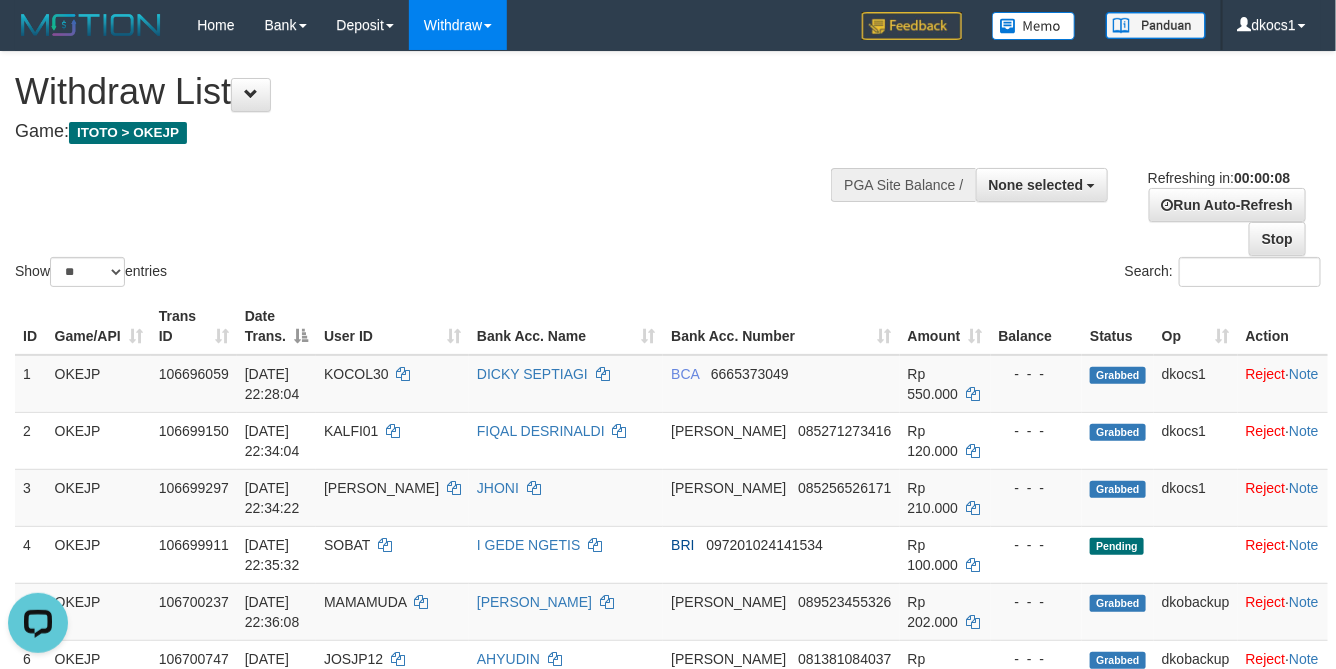 scroll, scrollTop: 0, scrollLeft: 0, axis: both 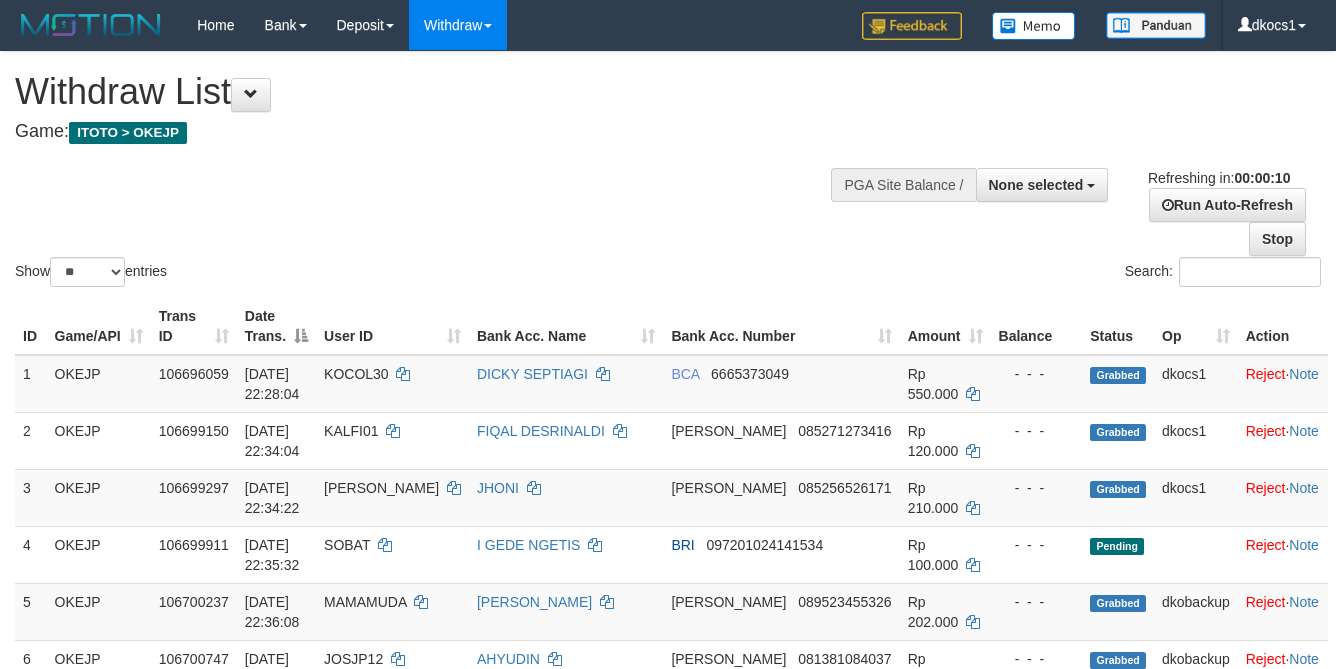 select 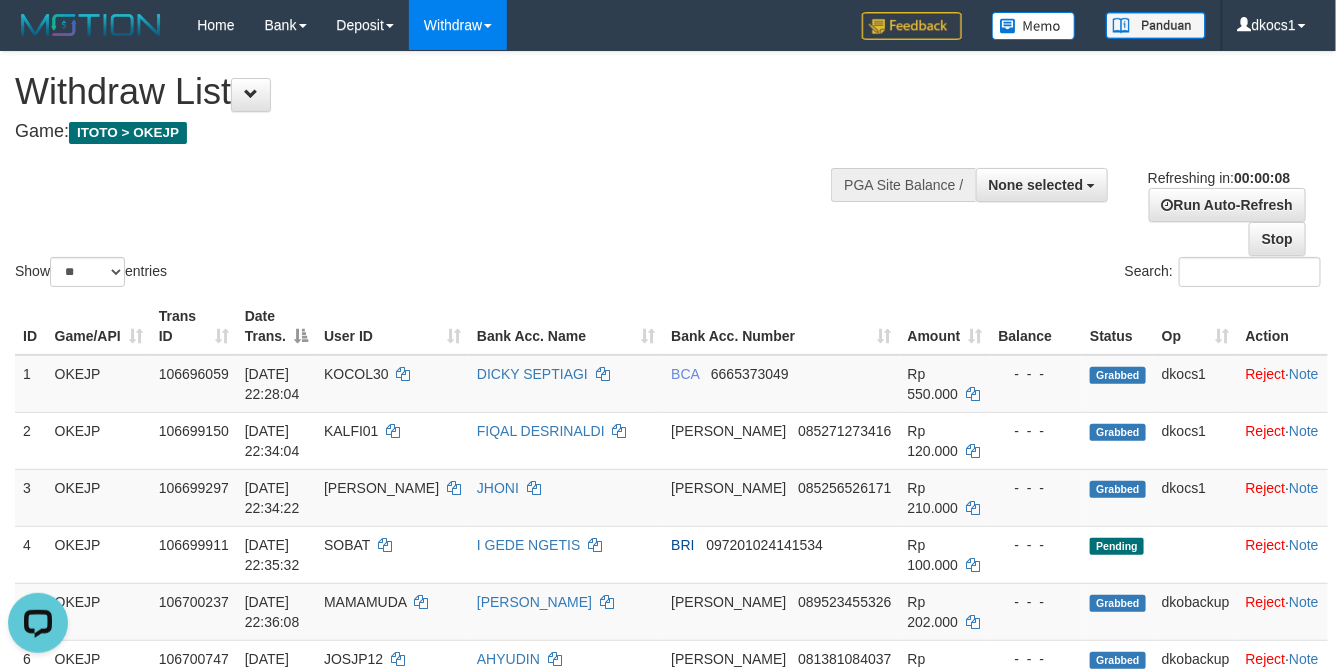 scroll, scrollTop: 0, scrollLeft: 0, axis: both 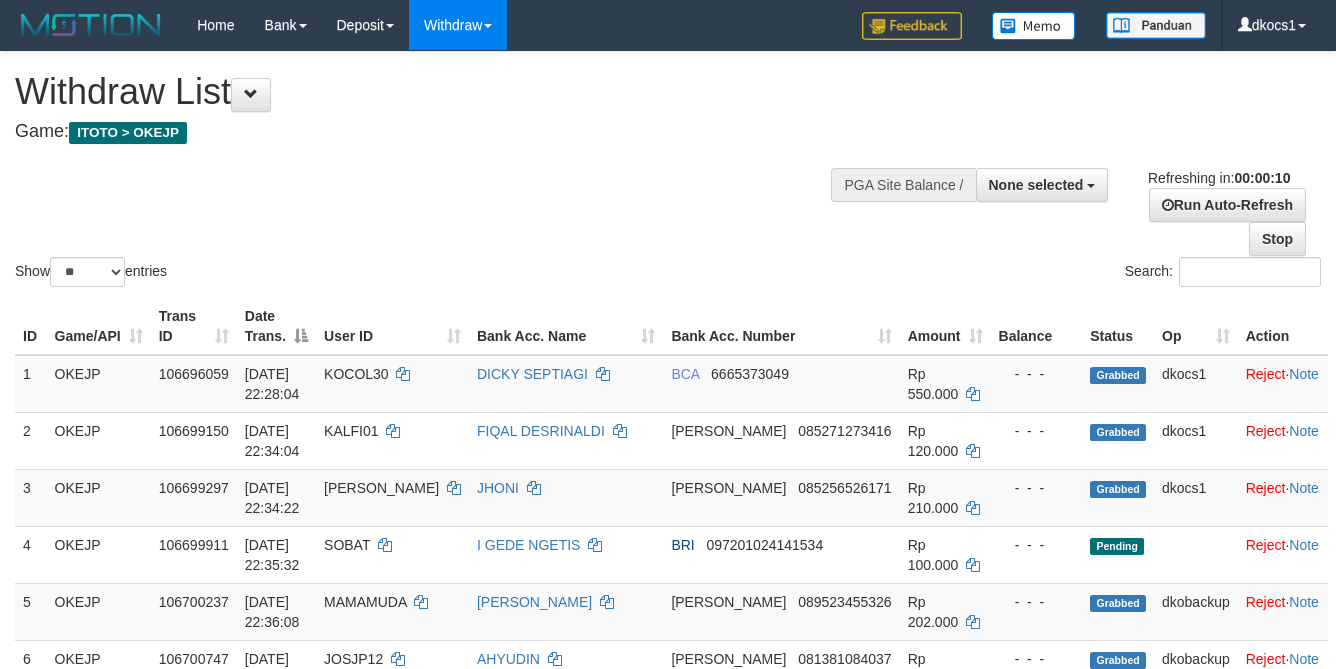 select 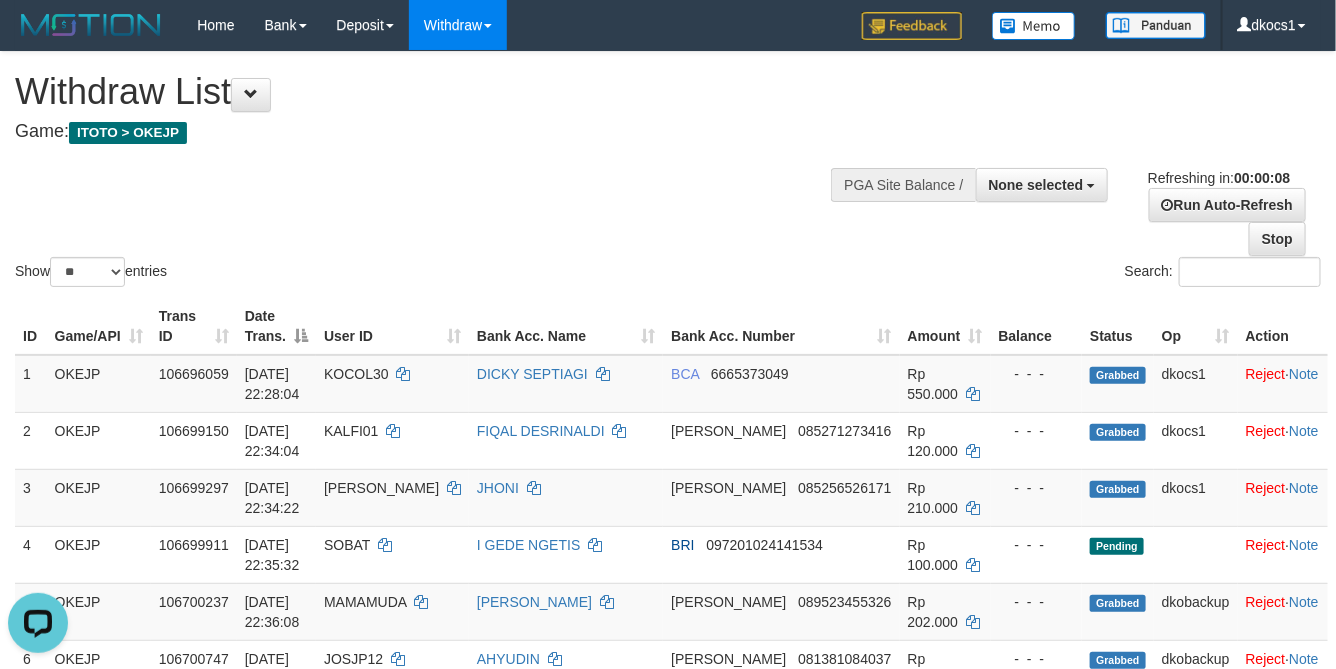 scroll, scrollTop: 0, scrollLeft: 0, axis: both 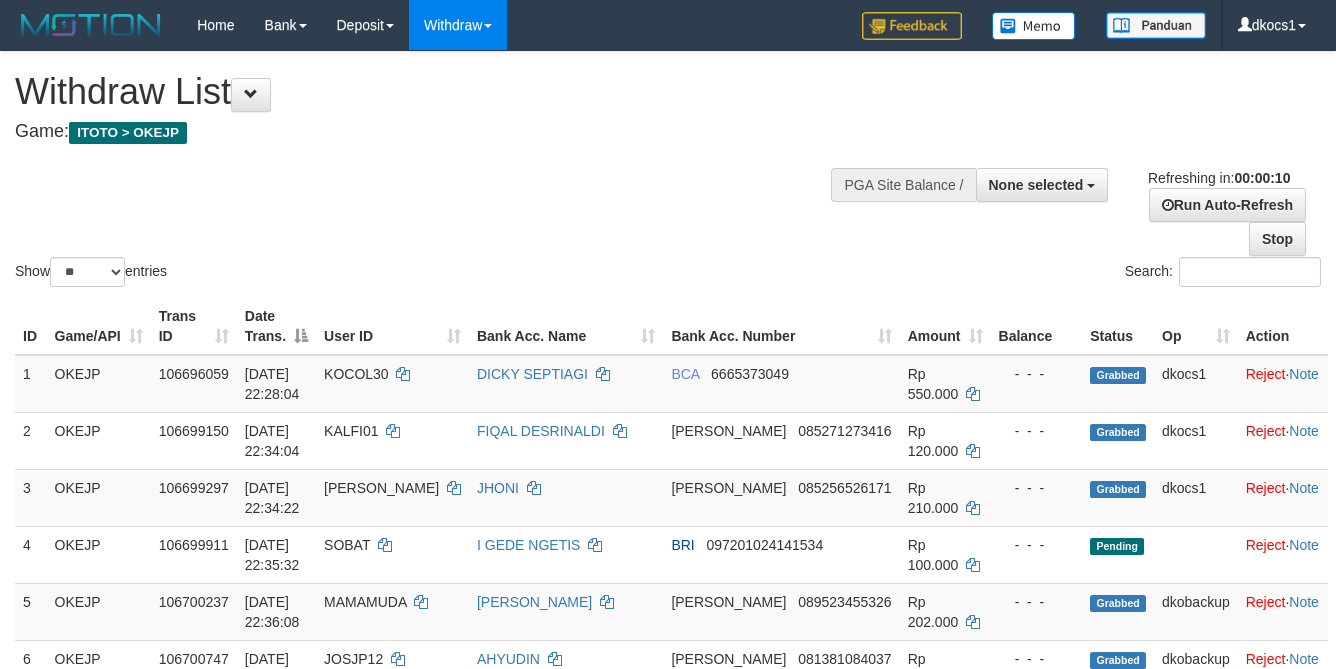 select 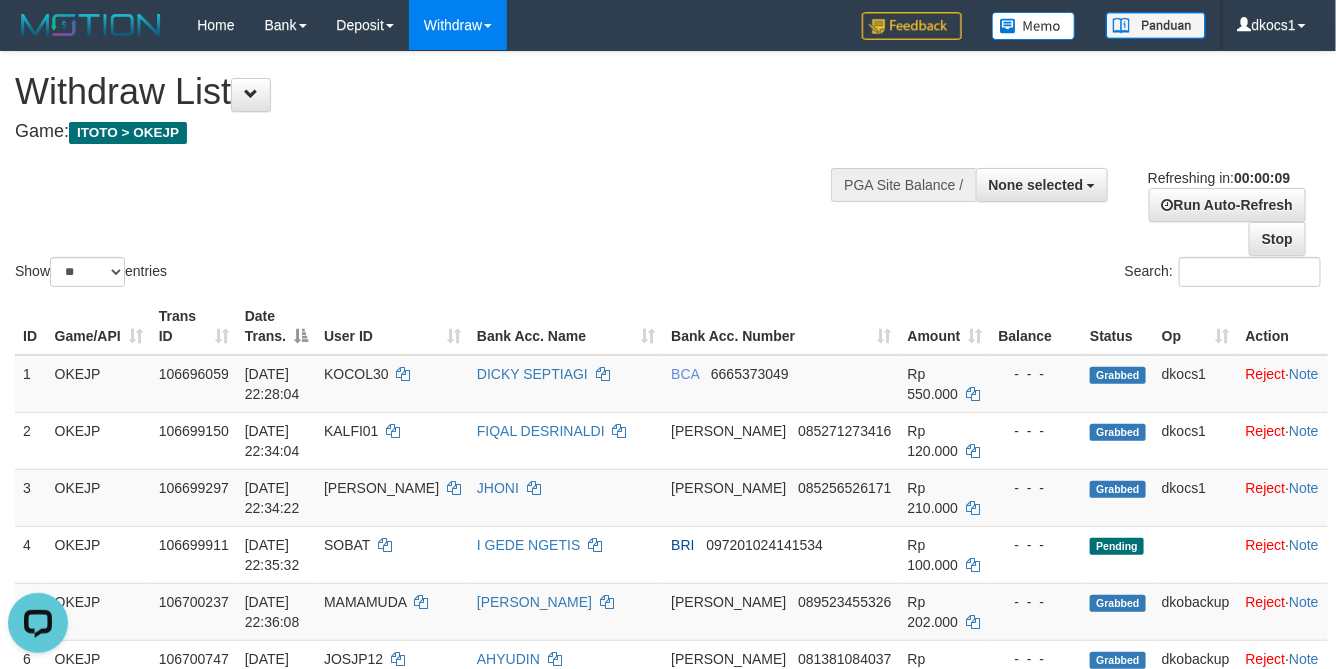 scroll, scrollTop: 0, scrollLeft: 0, axis: both 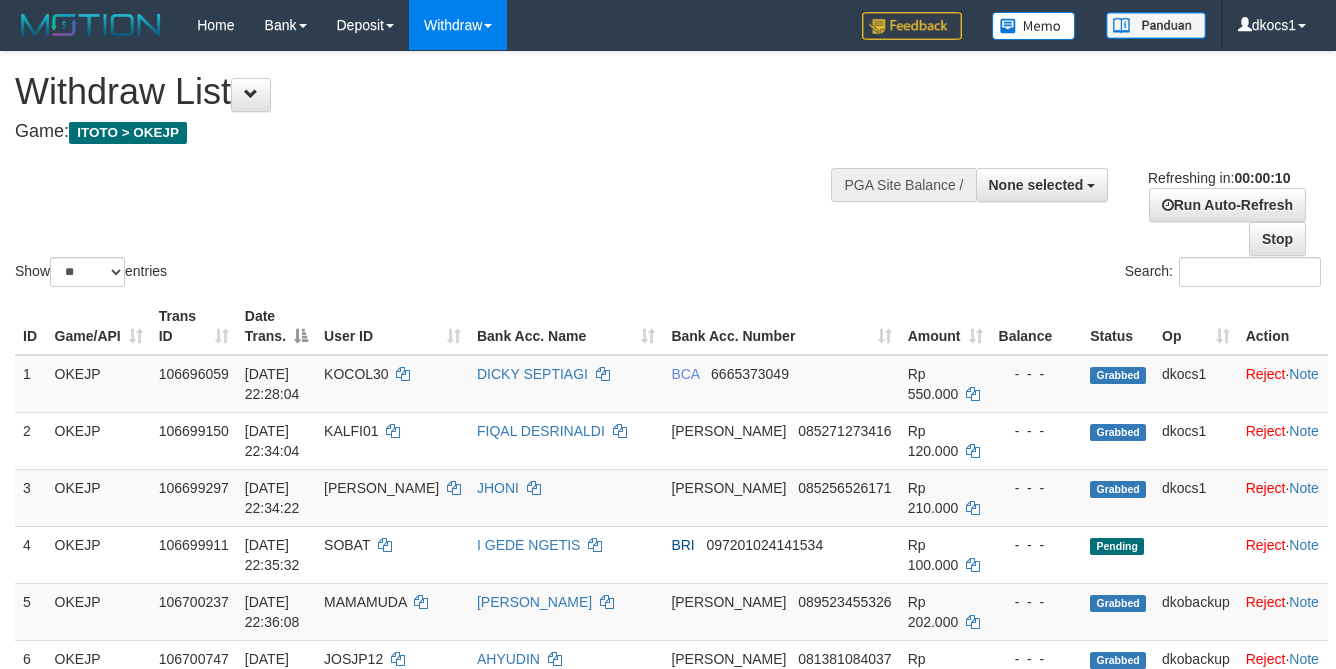 select 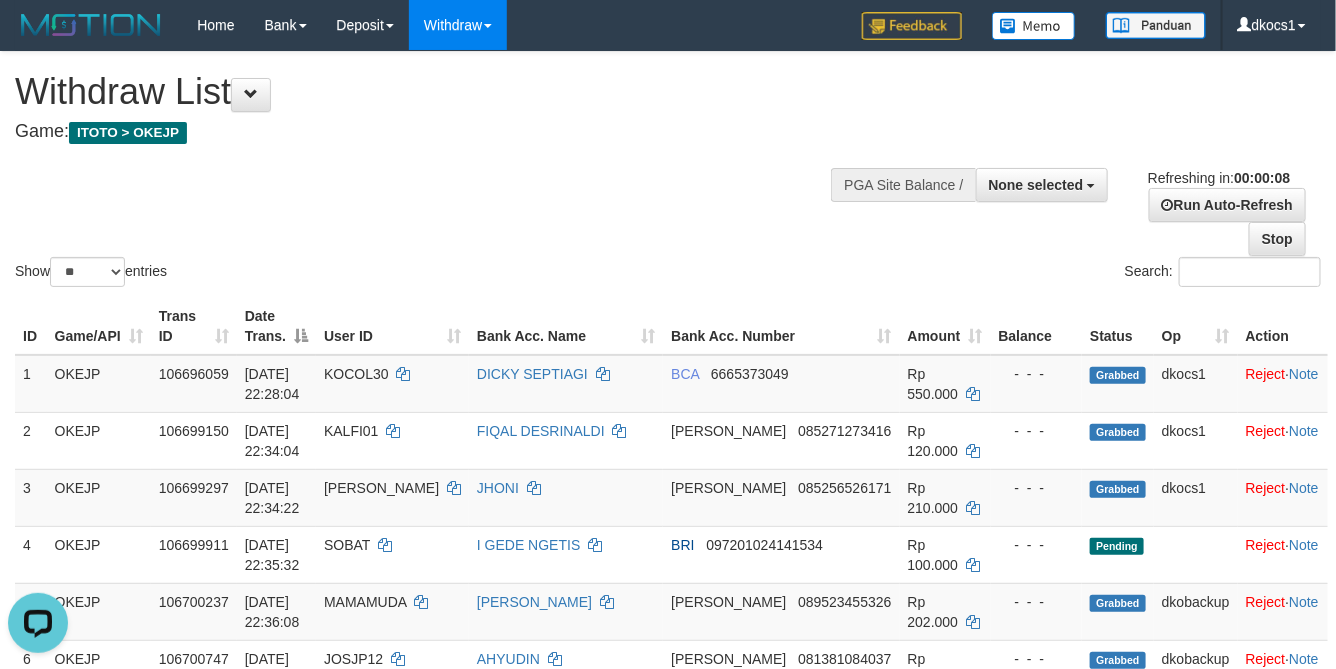 scroll, scrollTop: 0, scrollLeft: 0, axis: both 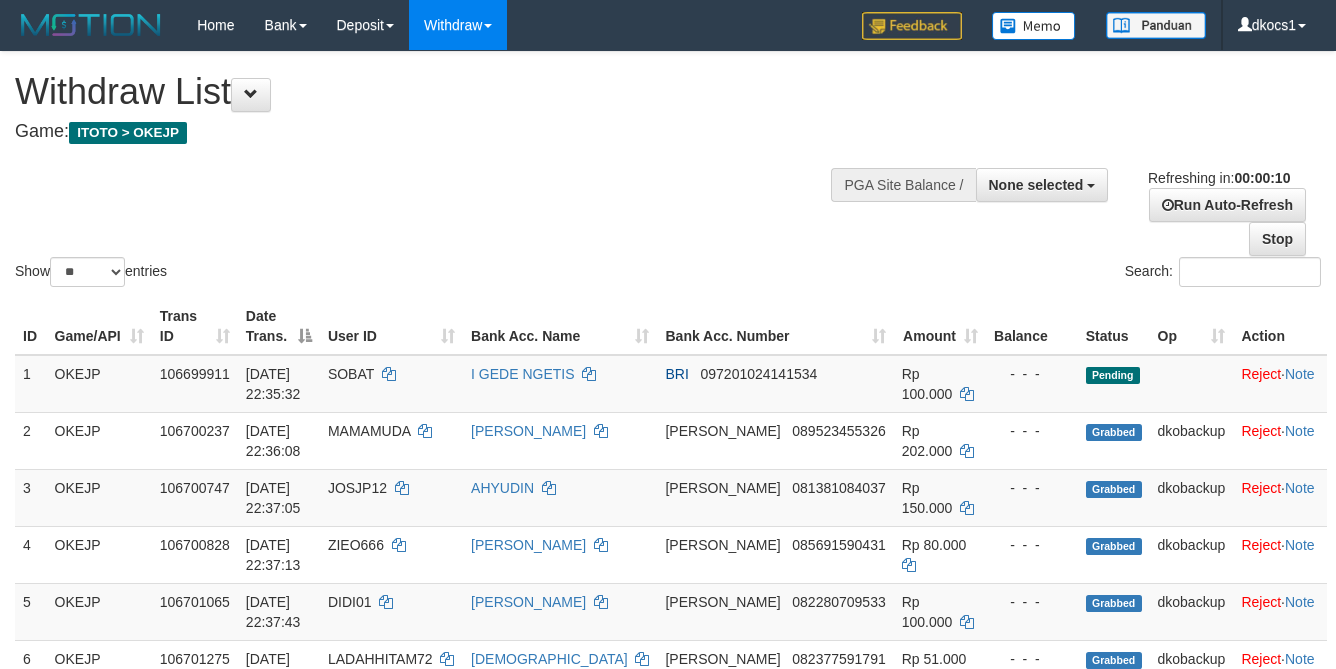 select 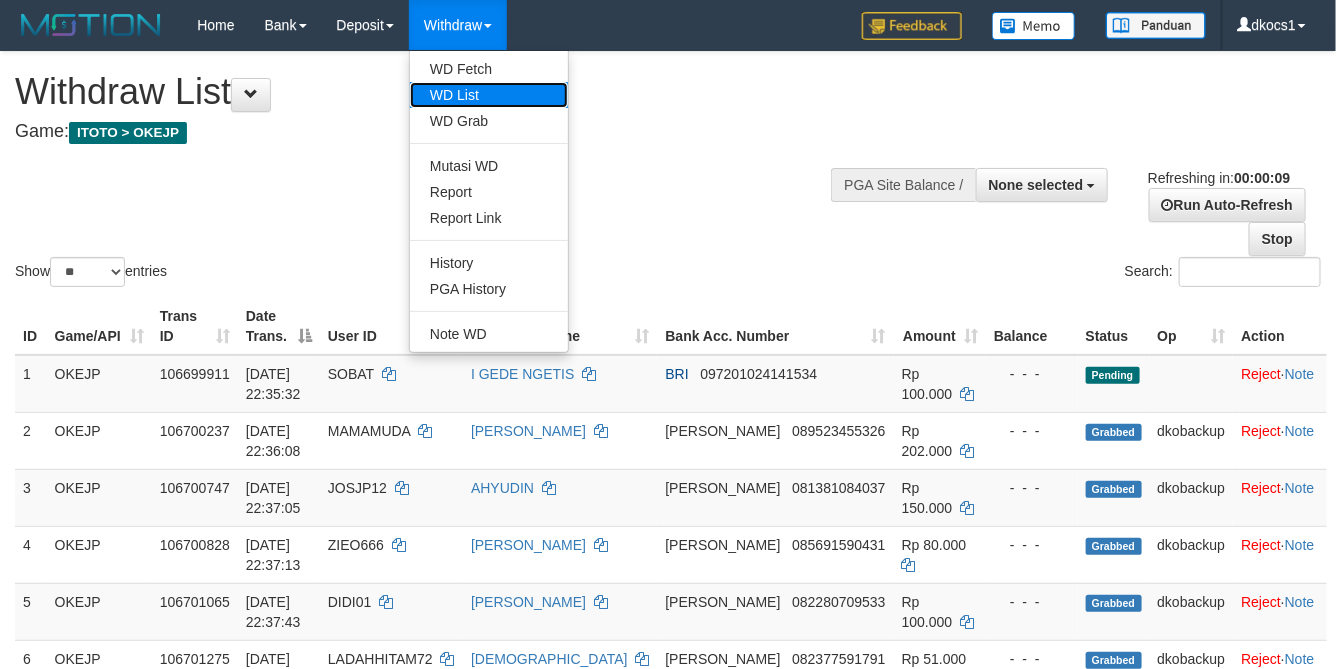 click on "WD List" at bounding box center [489, 95] 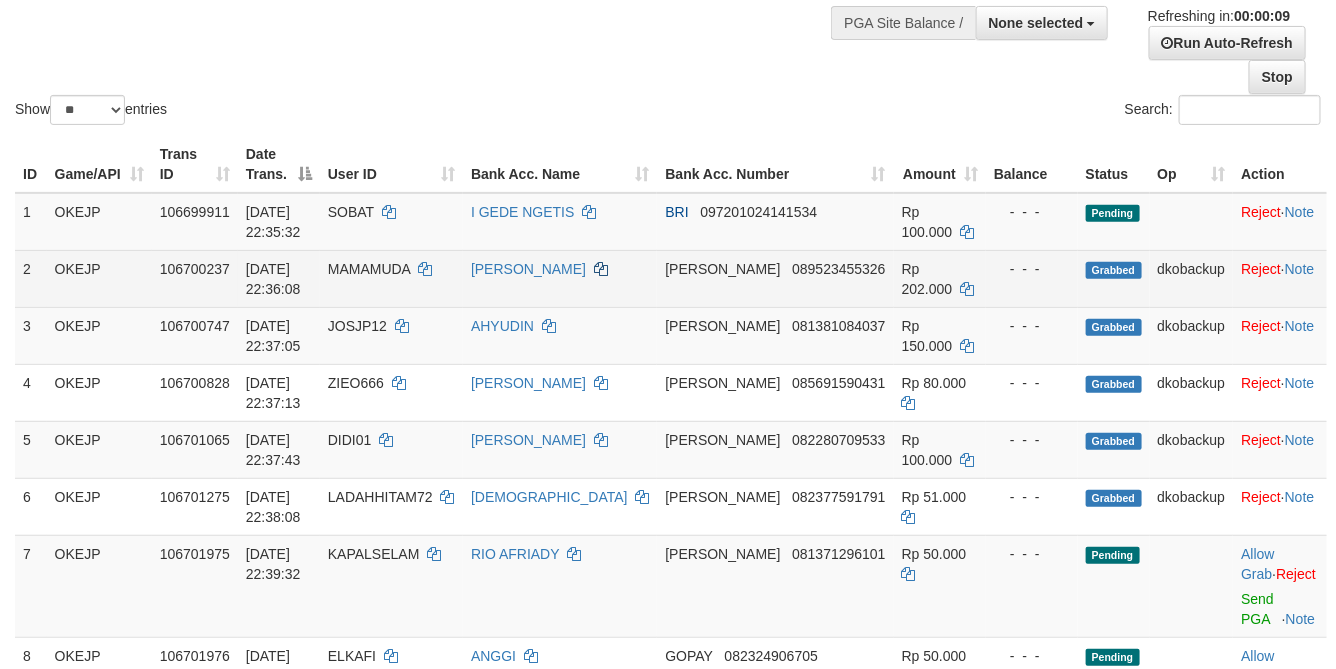 scroll, scrollTop: 261, scrollLeft: 0, axis: vertical 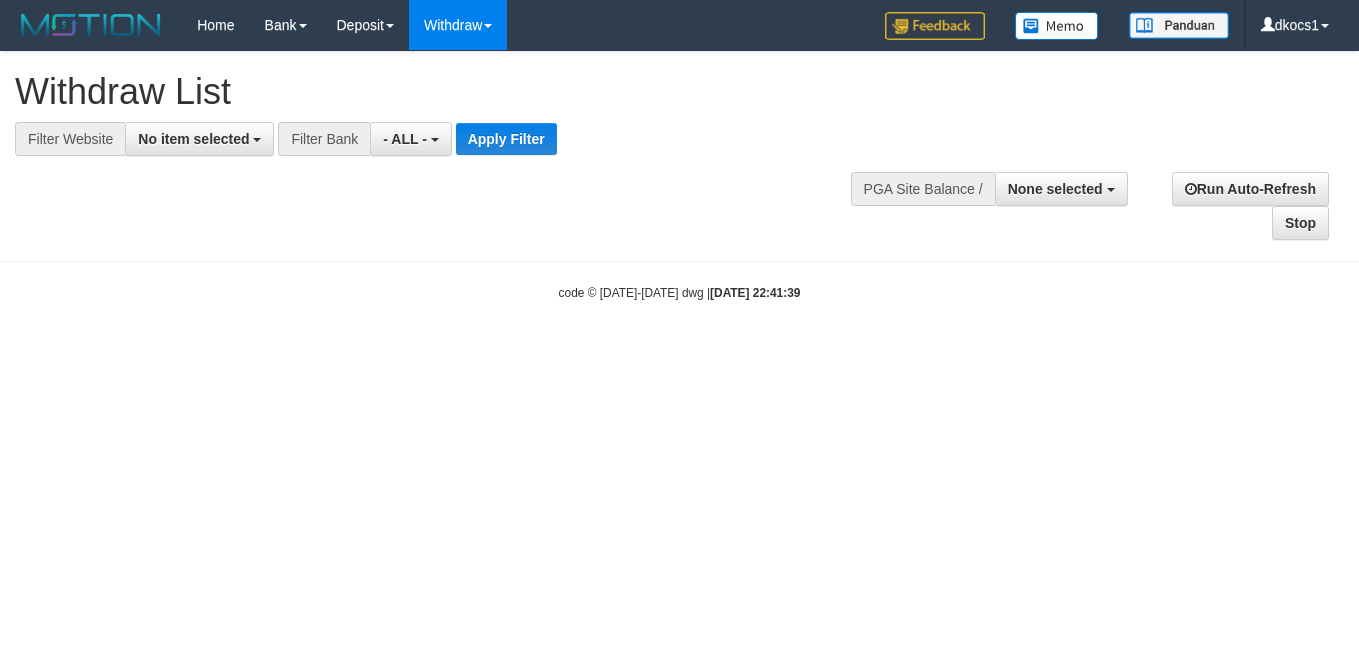 select 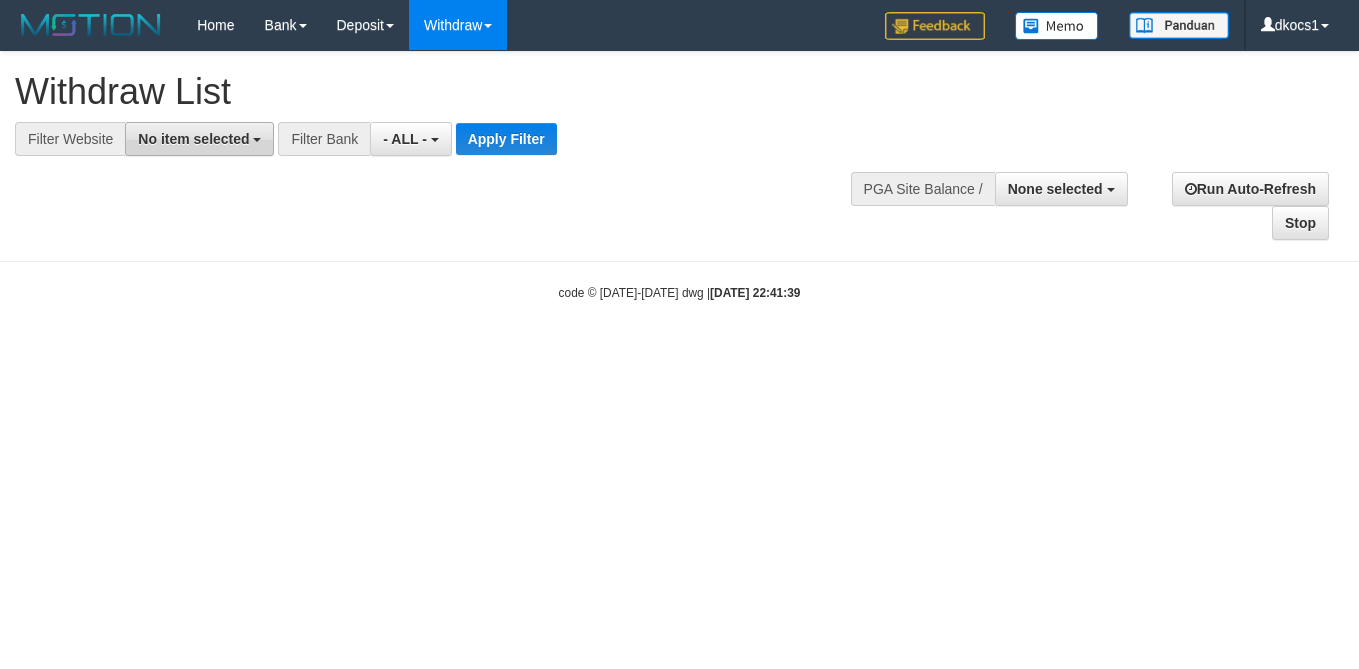 click on "No item selected" at bounding box center [199, 139] 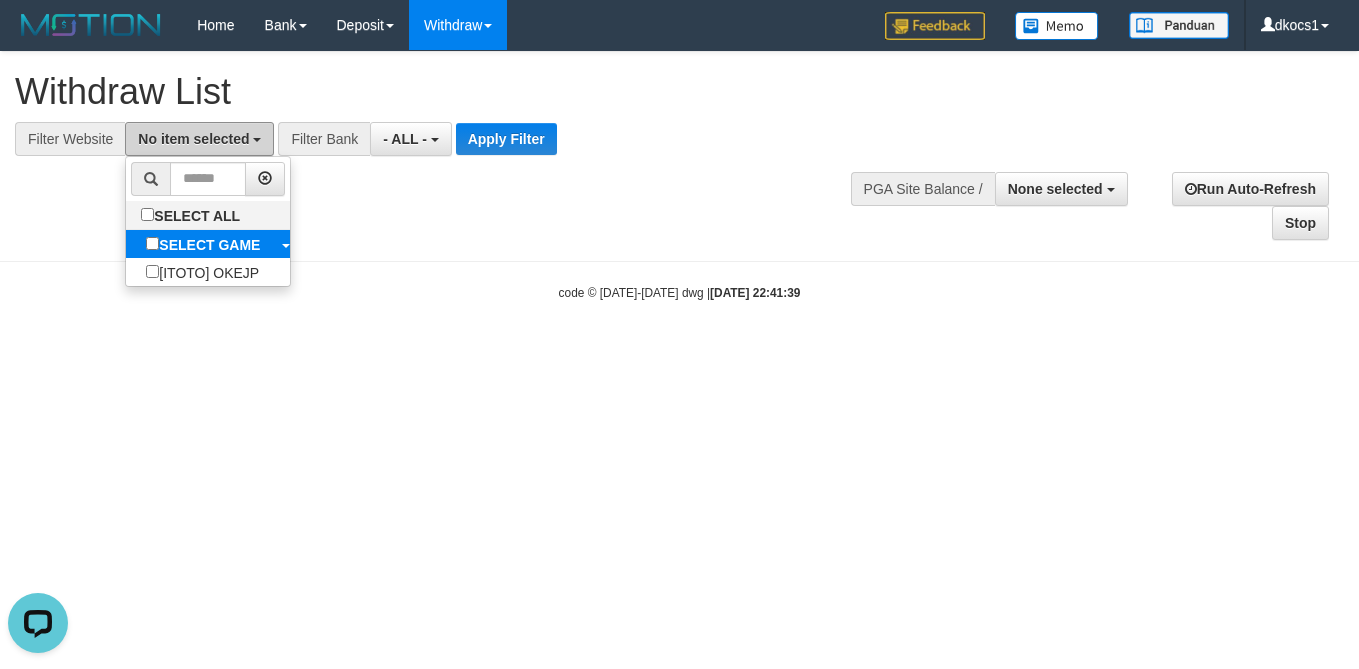 scroll, scrollTop: 0, scrollLeft: 0, axis: both 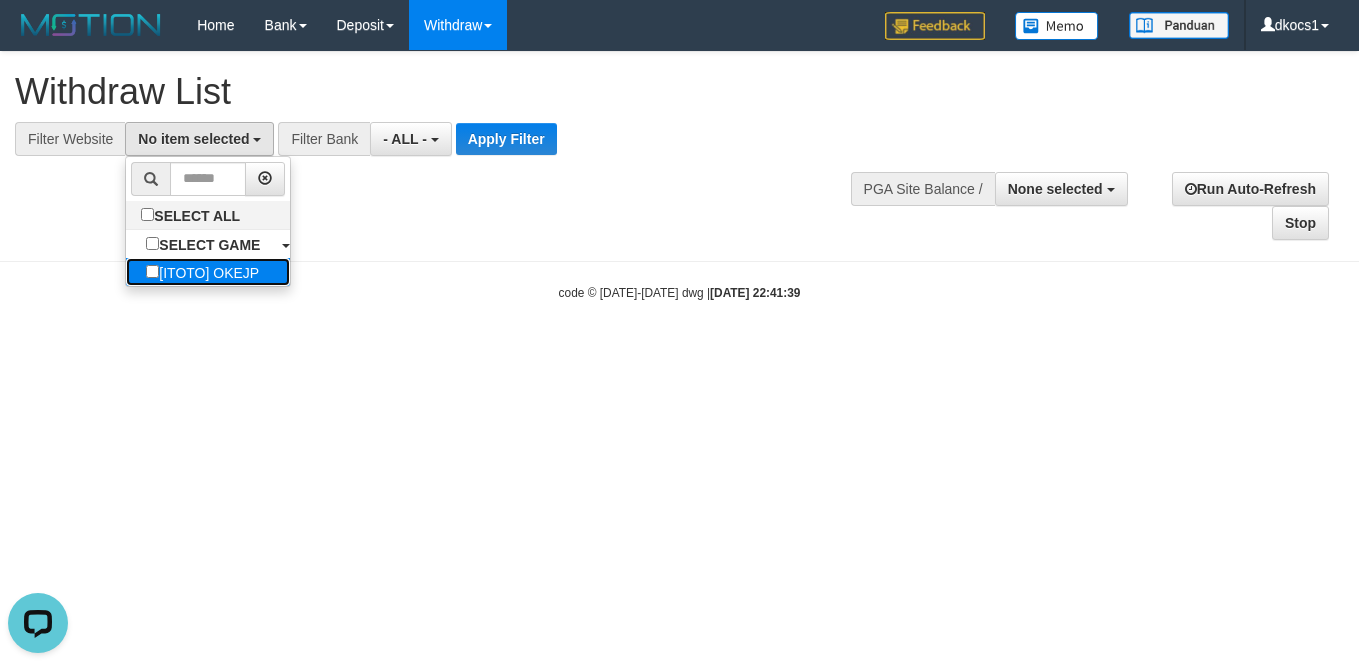 click on "[ITOTO] OKEJP" at bounding box center (202, 272) 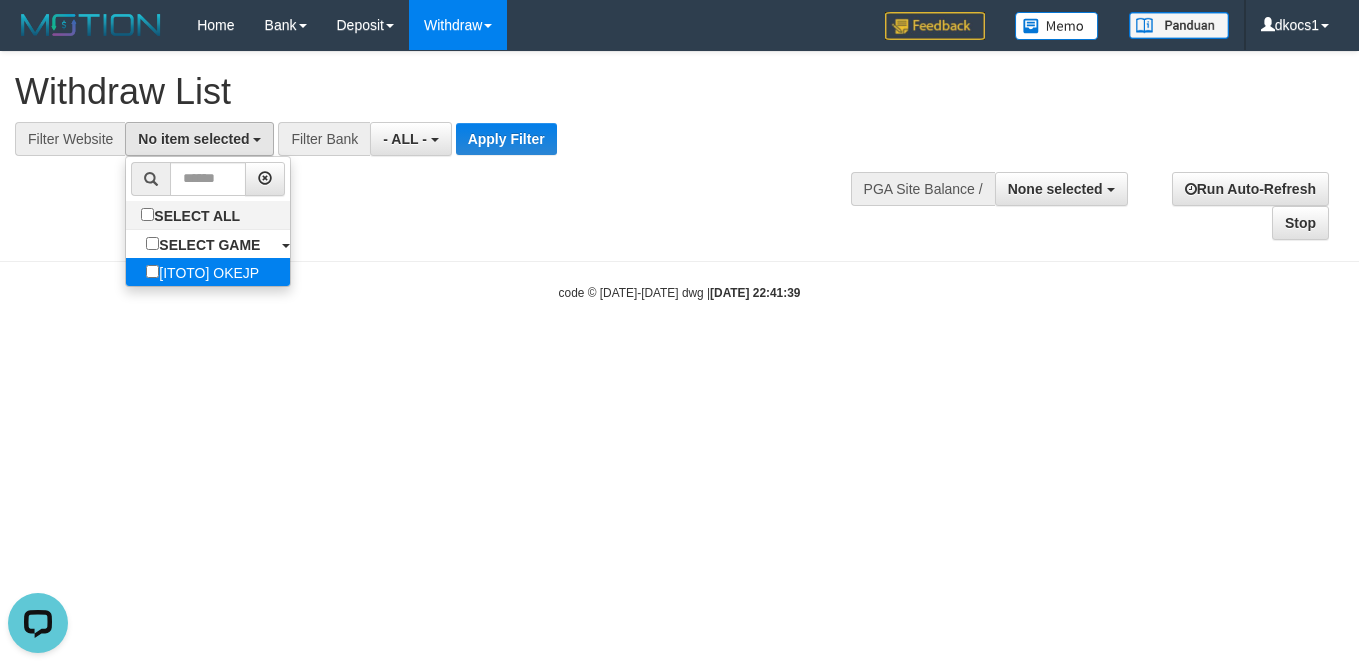 select on "****" 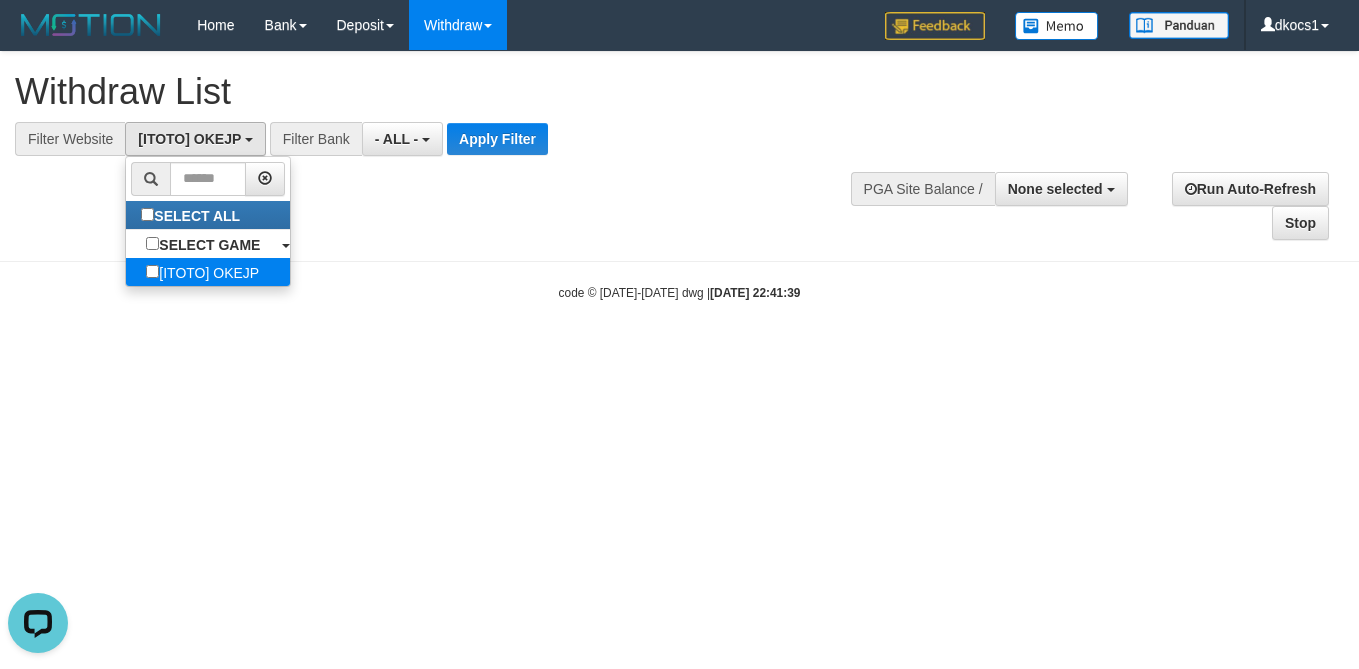 scroll, scrollTop: 18, scrollLeft: 0, axis: vertical 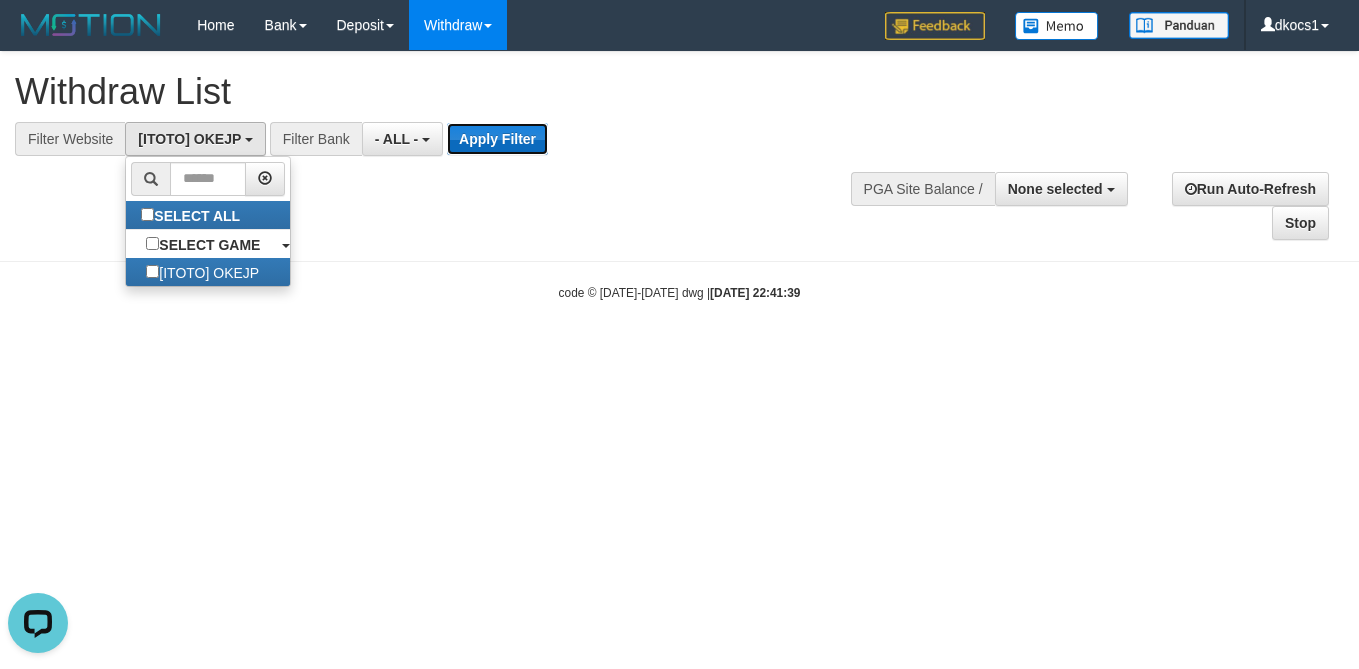 click on "Apply Filter" at bounding box center (497, 139) 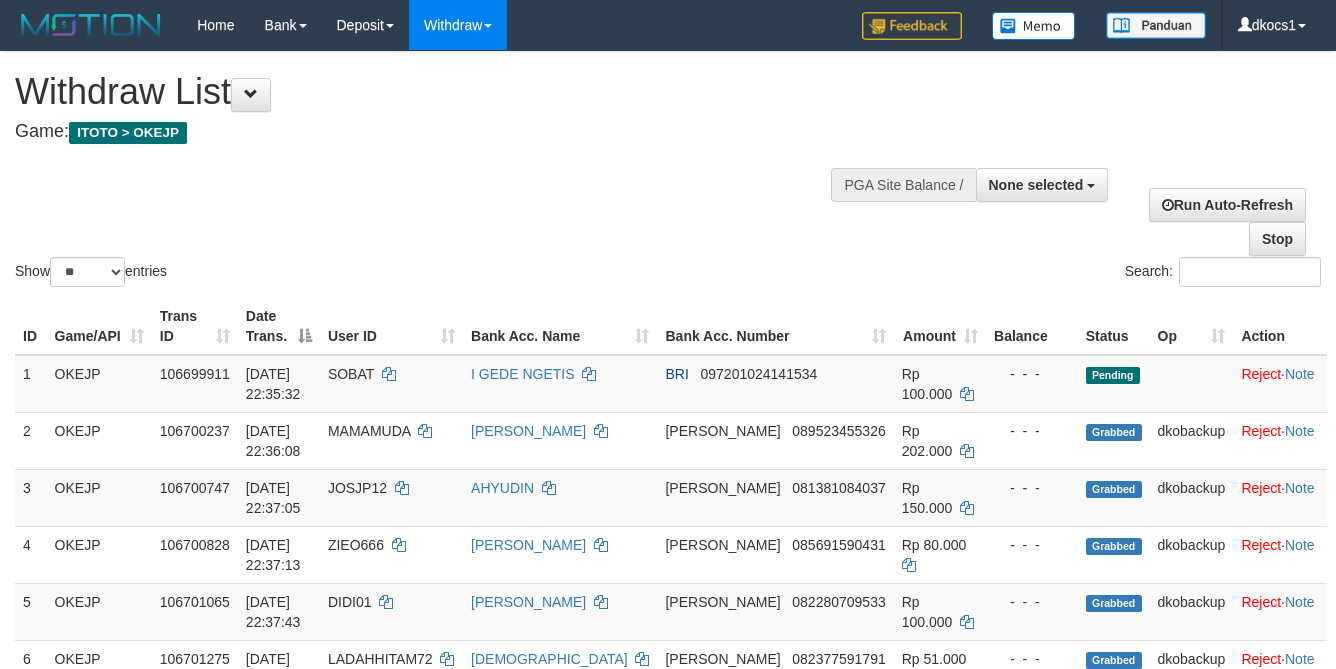 select 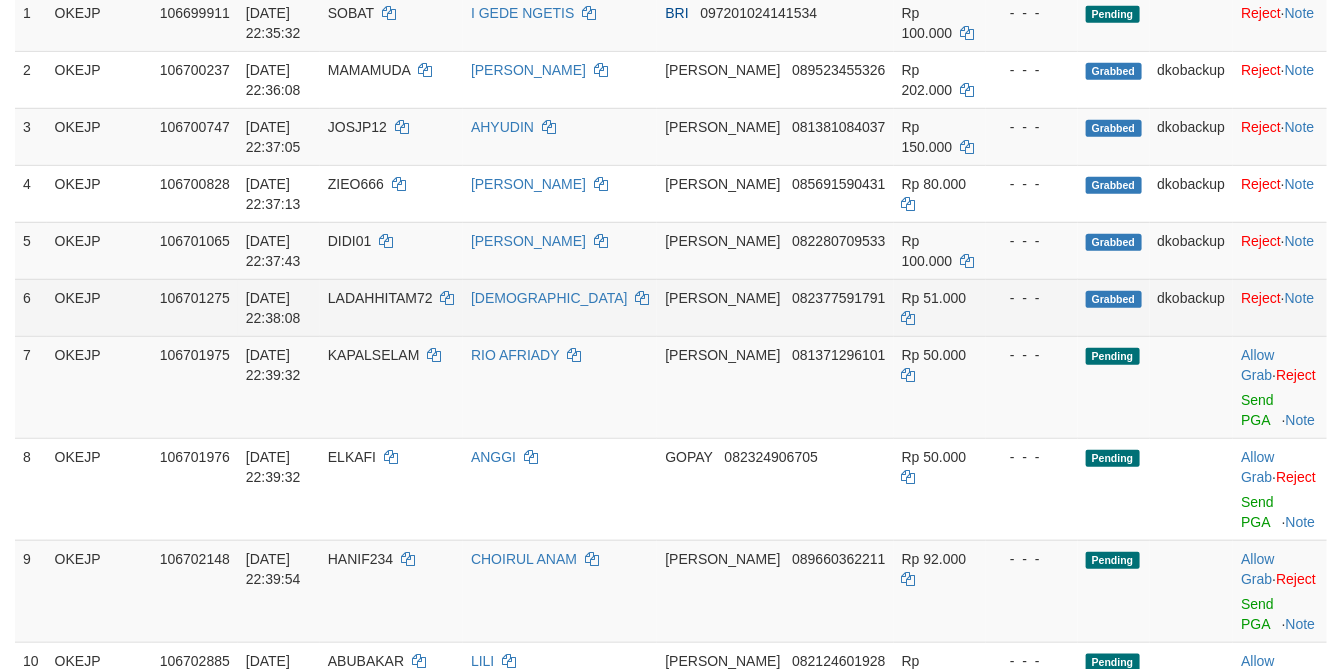 scroll, scrollTop: 300, scrollLeft: 0, axis: vertical 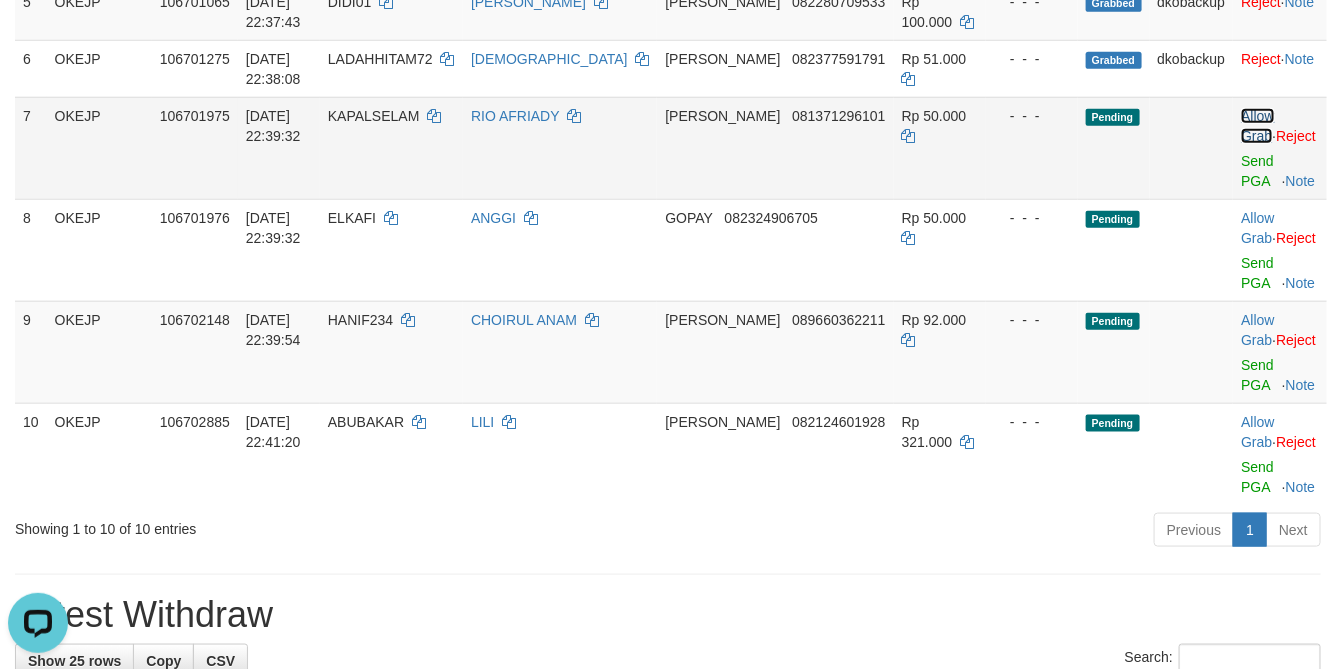 click on "Allow Grab" at bounding box center (1257, 126) 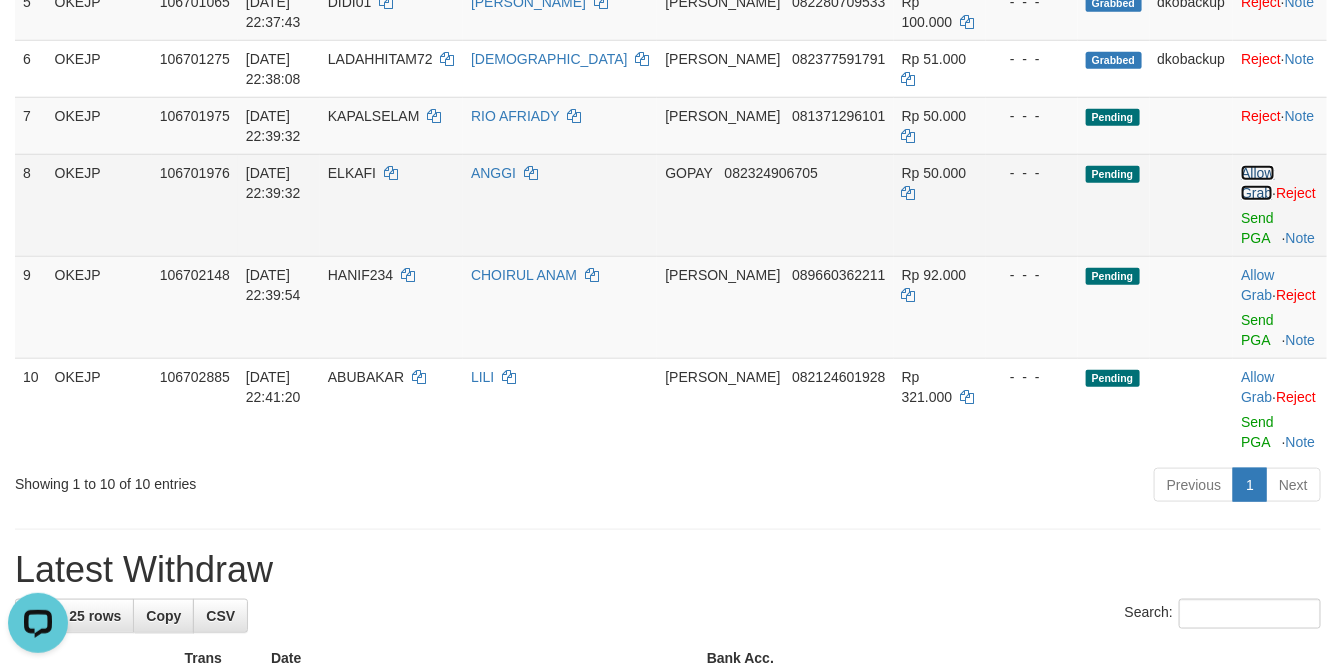 click on "Allow Grab" at bounding box center [1257, 183] 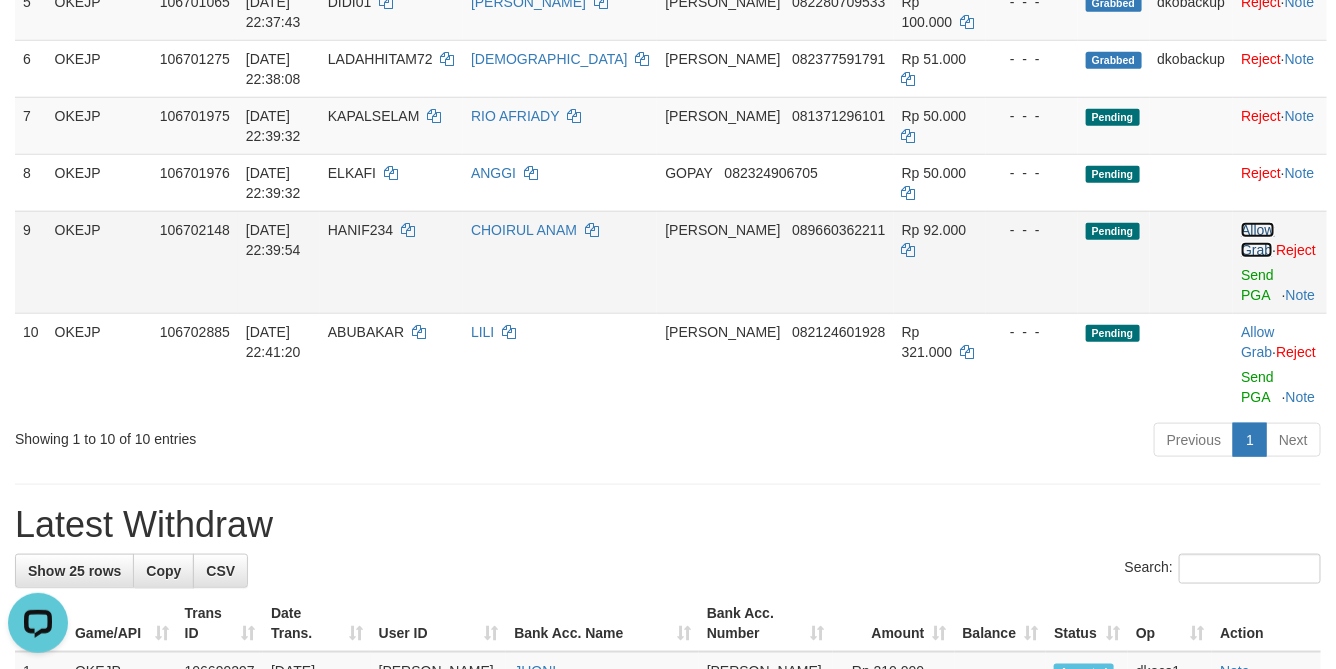 click on "Allow Grab" at bounding box center [1257, 240] 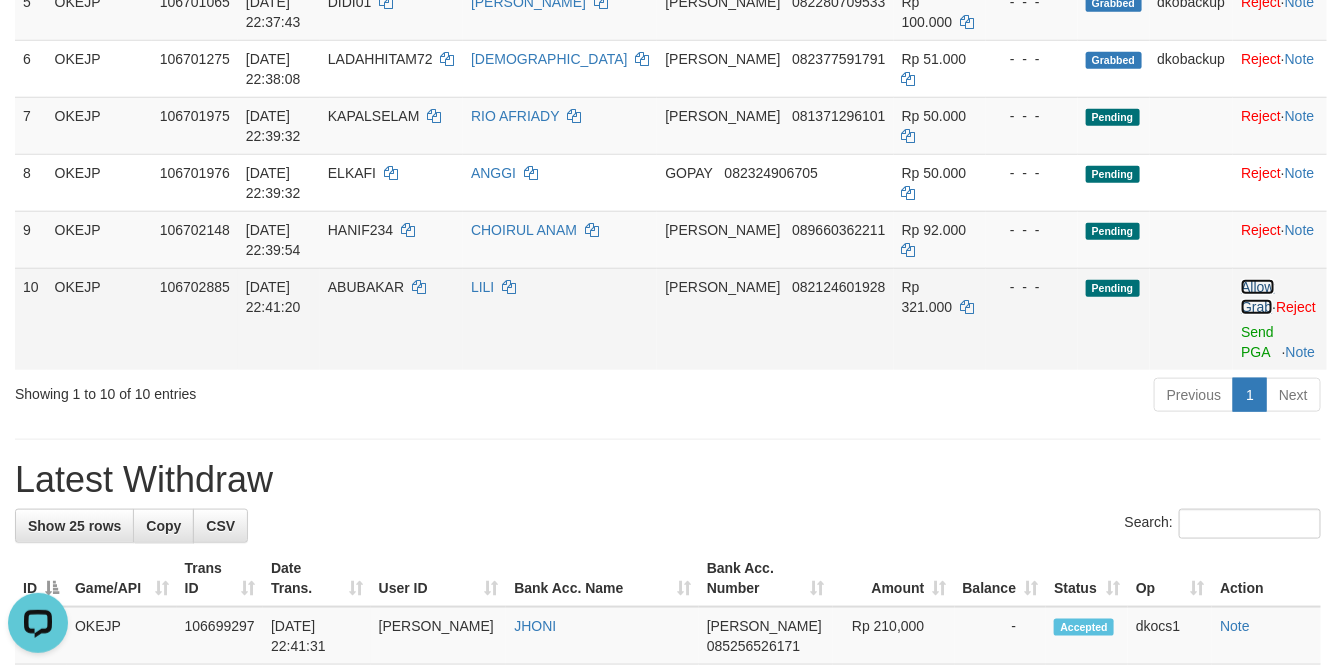 click on "Allow Grab" at bounding box center [1257, 297] 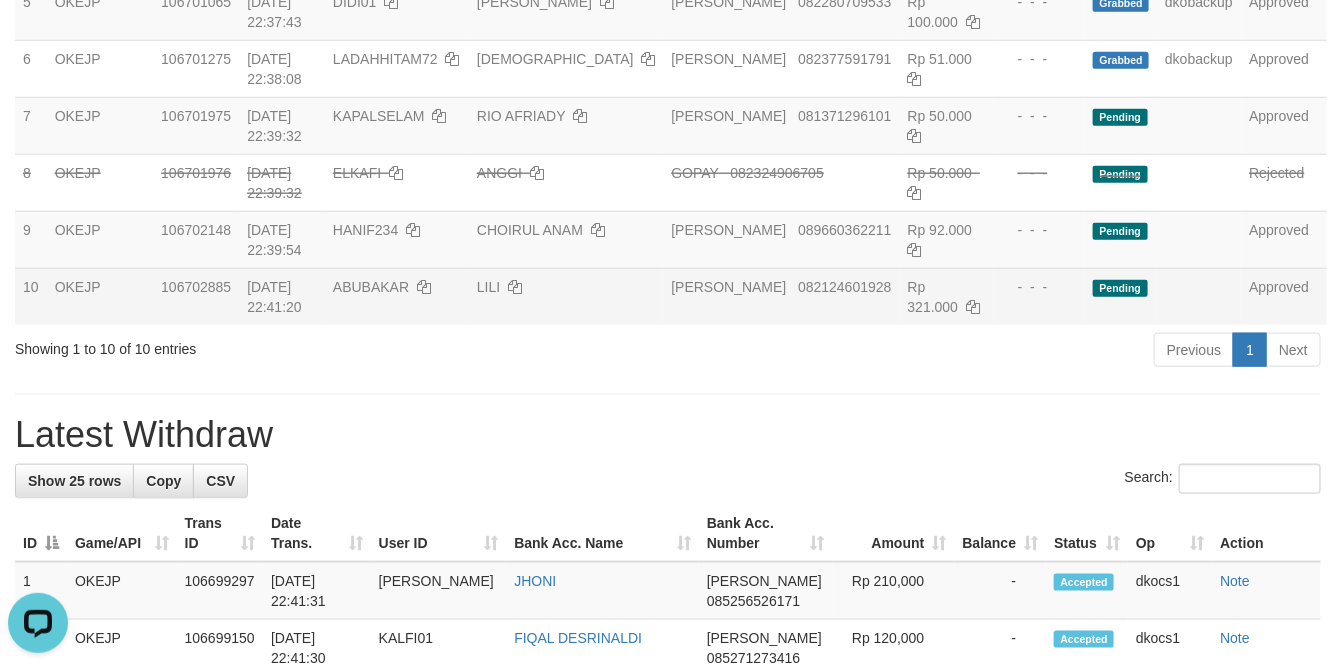 click on "ID Game/API Trans ID Date Trans. User ID Bank Acc. Name Bank Acc. Number Amount Balance Status Op Action
1 OKEJP 106699911 11/07/2025 22:35:32 SOBAT    I GEDE NGETIS    BRI     097201024141534 Rp 100.000    -  -  - Pending Approved 2 OKEJP 106700237 11/07/2025 22:36:08 MAMAMUDA    ANDY SAPUTRA    DANA     089523455326 Rp 202.000    -  -  - Grabbed dkobackup Approved 3 OKEJP 106700747 11/07/2025 22:37:05 JOSJP12    AHYUDIN    DANA     081381084037 Rp 150.000    -  -  - Grabbed dkobackup Approved 4 OKEJP 106700828 11/07/2025 22:37:13 ZIEO666    JEFRI SYARIFULLOH    DANA     085691590431 Rp 80.000    -  -  - Grabbed dkobackup Approved 5 OKEJP 106701065 11/07/2025 22:37:43 DIDI01    DIDI ZAKIDIANSAH    DANA     082280709533 Rp 100.000    -  -  - Grabbed dkobackup Approved 6 OKEJP 106701275 11/07/2025 22:38:08 LADAHHITAM72    SAMSULBAHRI    DANA     082377591791 Rp 51.000    -  -  - Grabbed dkobackup Approved 7 OKEJP 106701975 8" at bounding box center (668, 11) 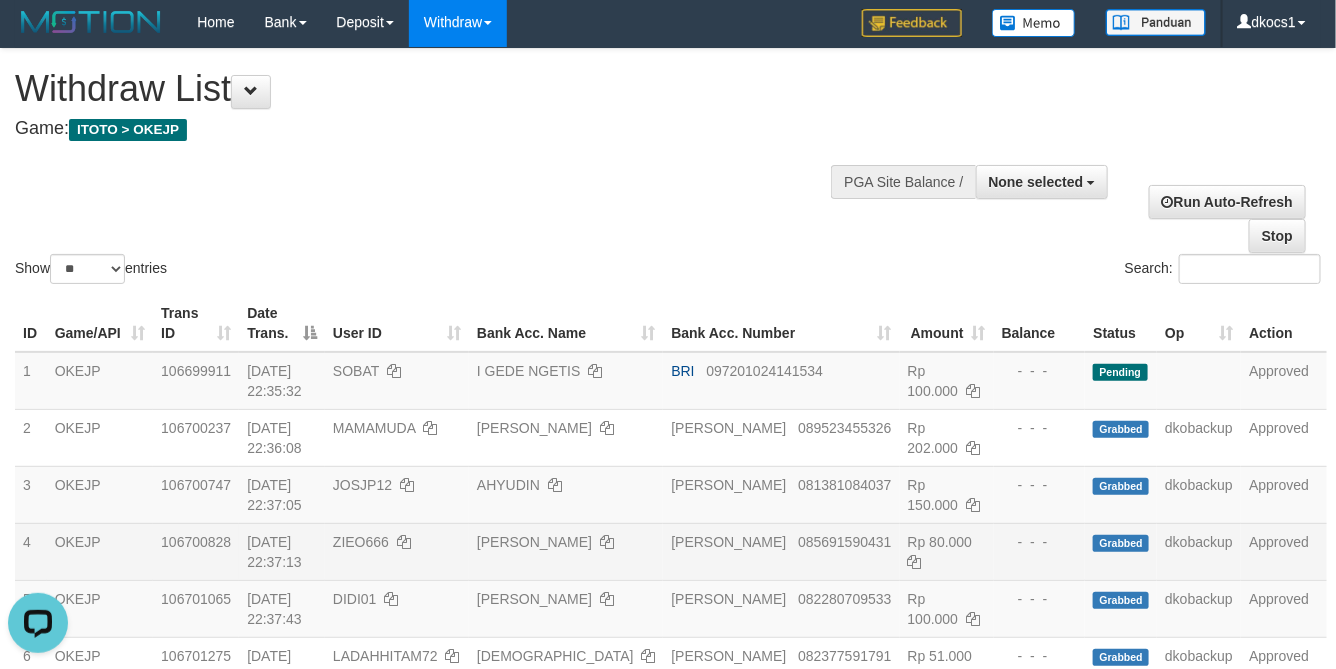 scroll, scrollTop: 0, scrollLeft: 0, axis: both 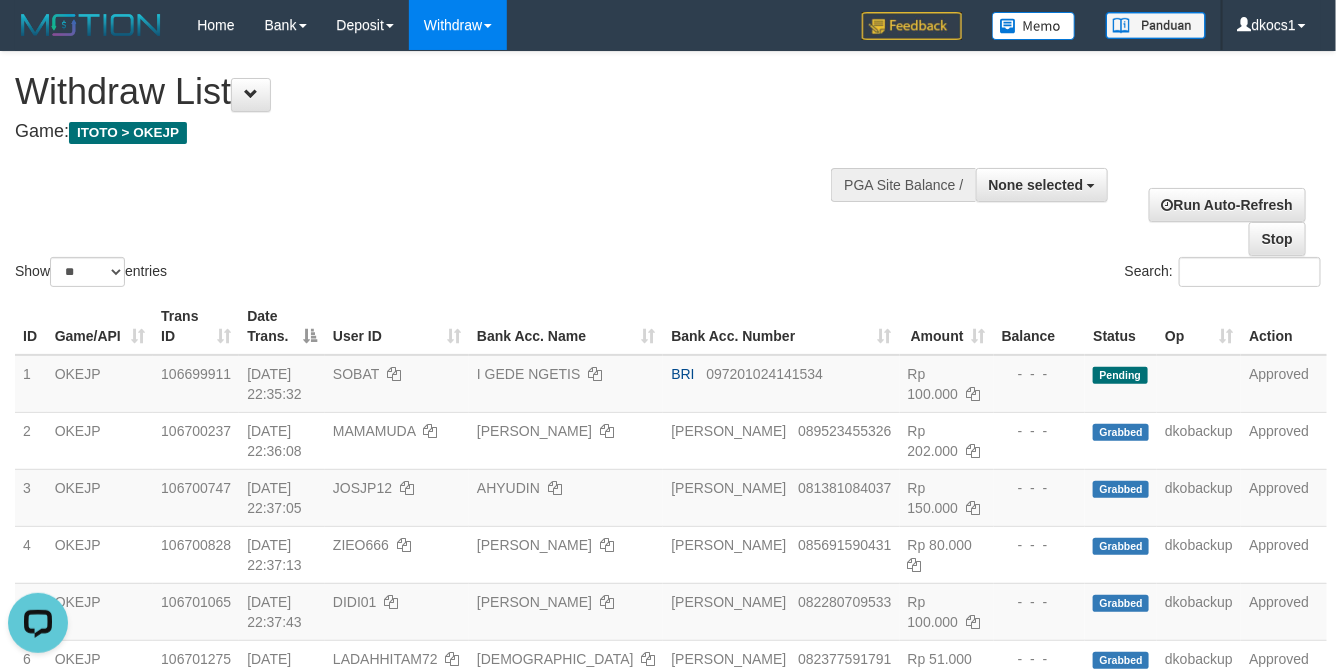 click on "Show  ** ** ** ***  entries Search:" at bounding box center (668, 171) 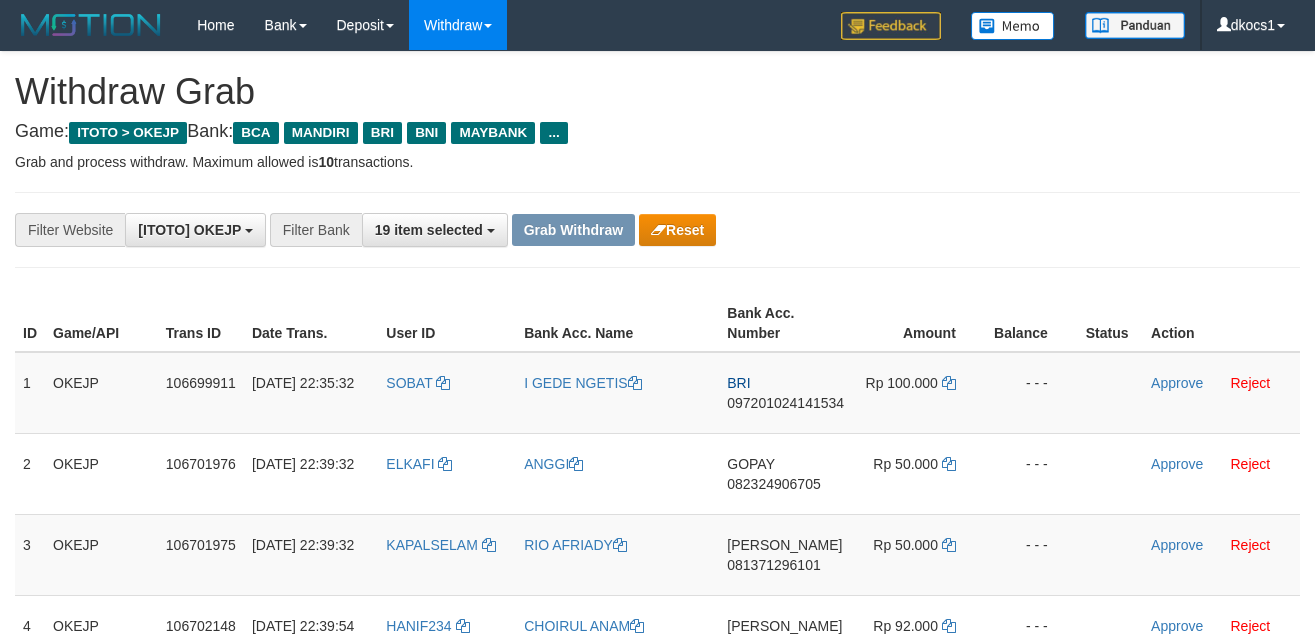 scroll, scrollTop: 0, scrollLeft: 0, axis: both 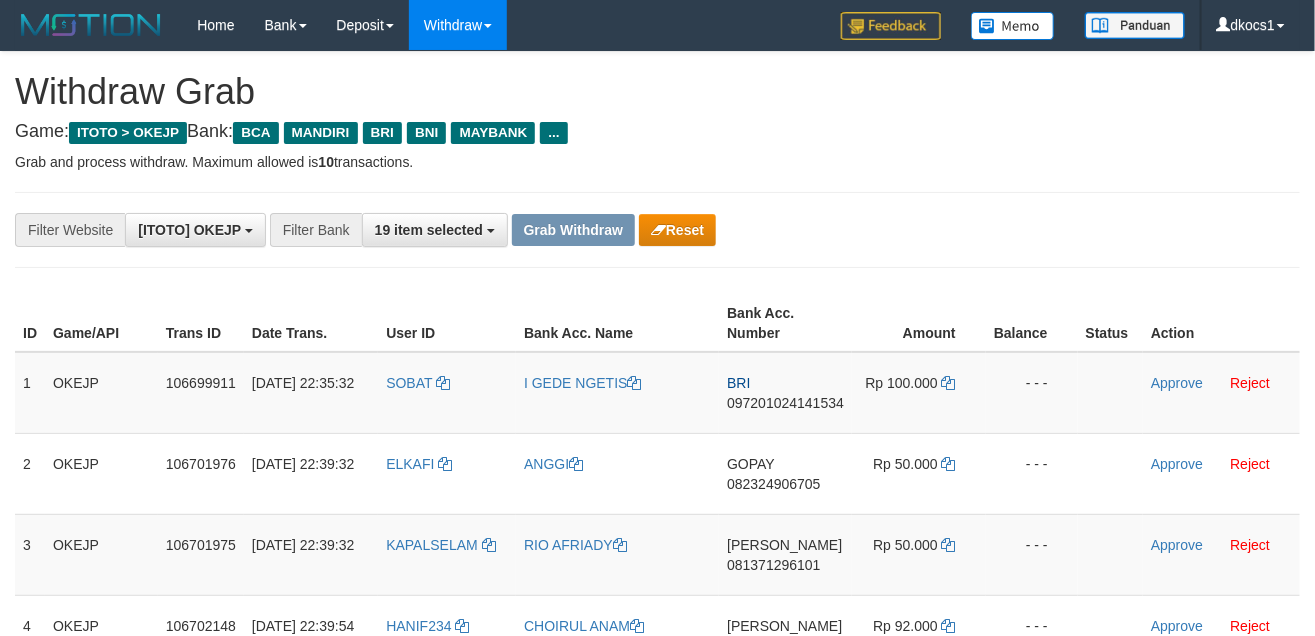 click on "**********" at bounding box center (548, 230) 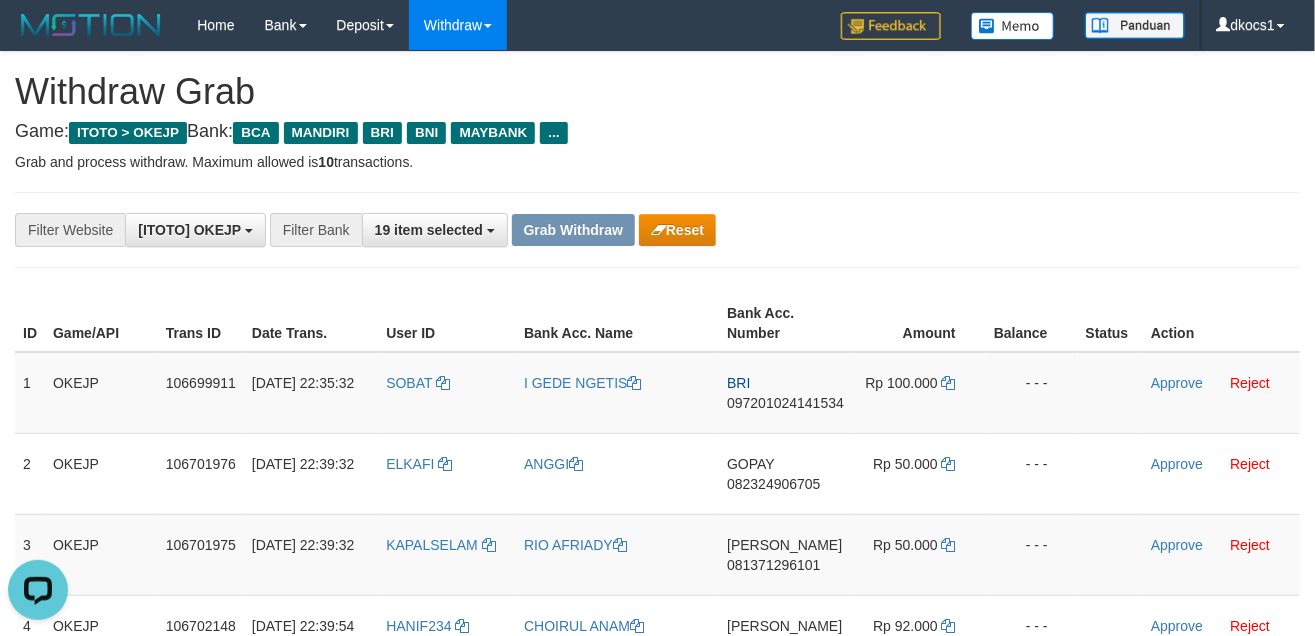 scroll, scrollTop: 0, scrollLeft: 0, axis: both 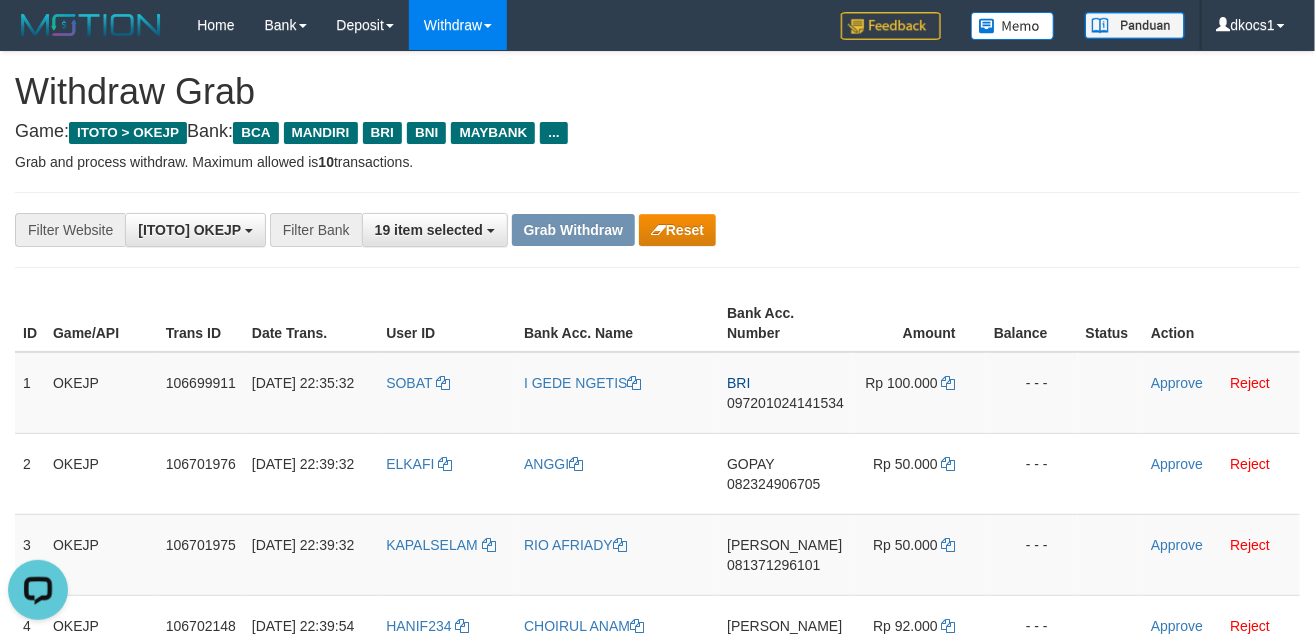 click on "**********" at bounding box center [657, 230] 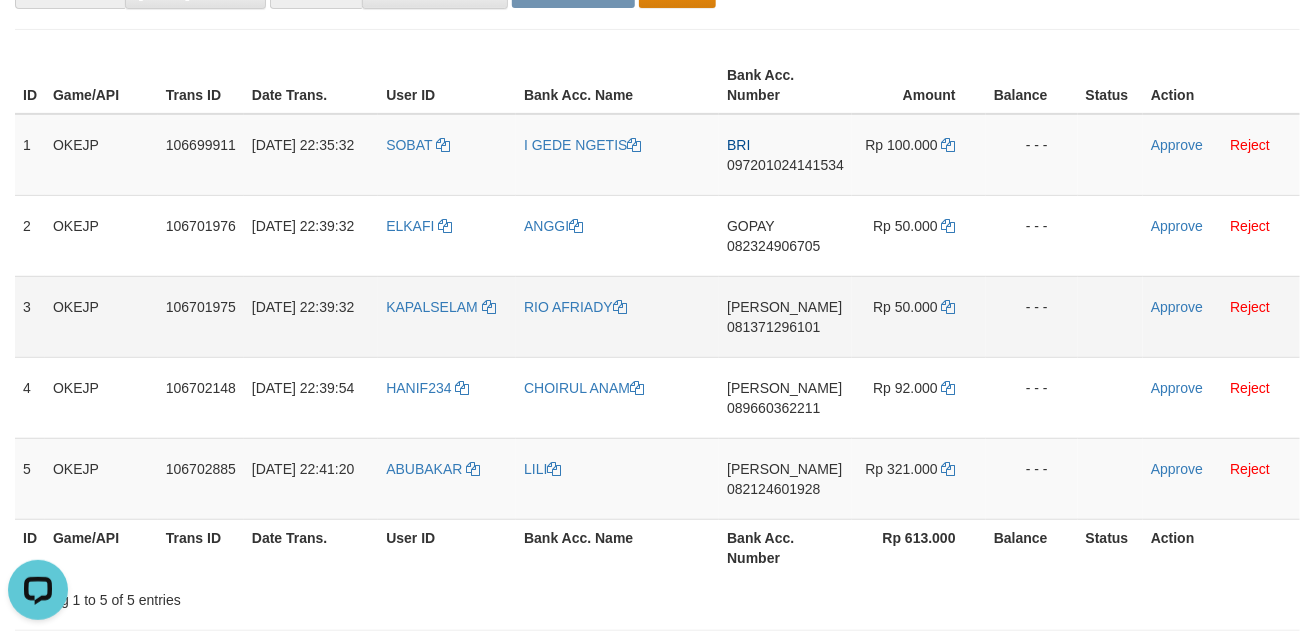 scroll, scrollTop: 300, scrollLeft: 0, axis: vertical 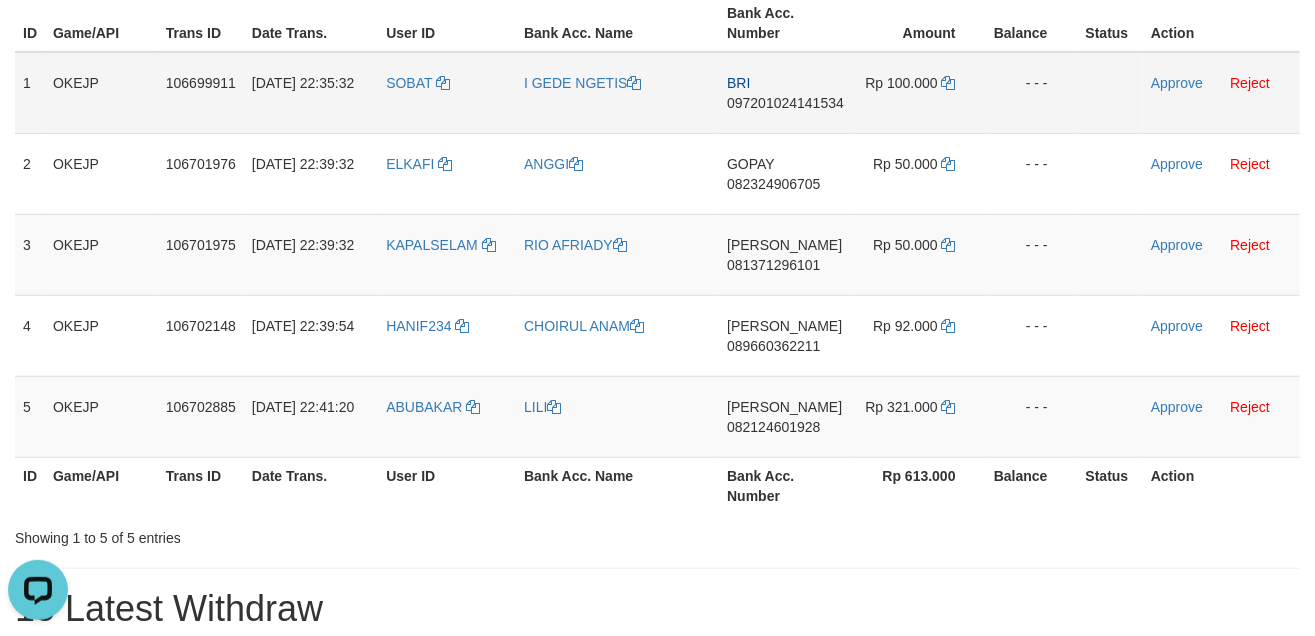 click on "SOBAT" at bounding box center (447, 93) 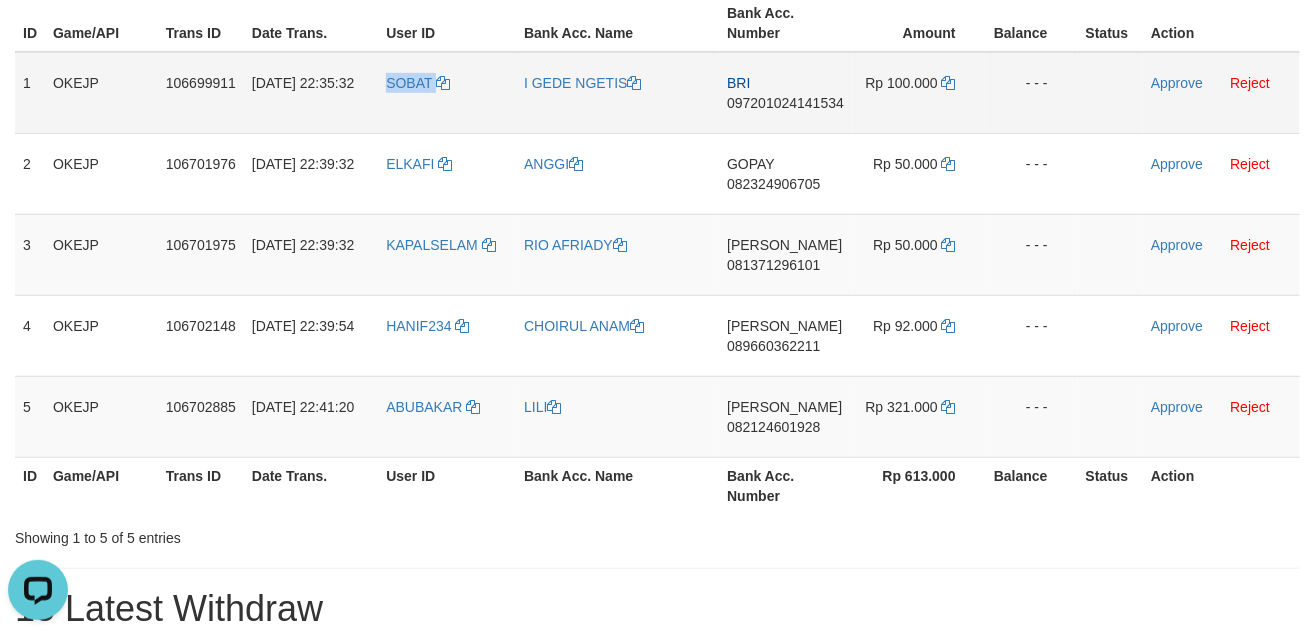 click on "SOBAT" at bounding box center (447, 93) 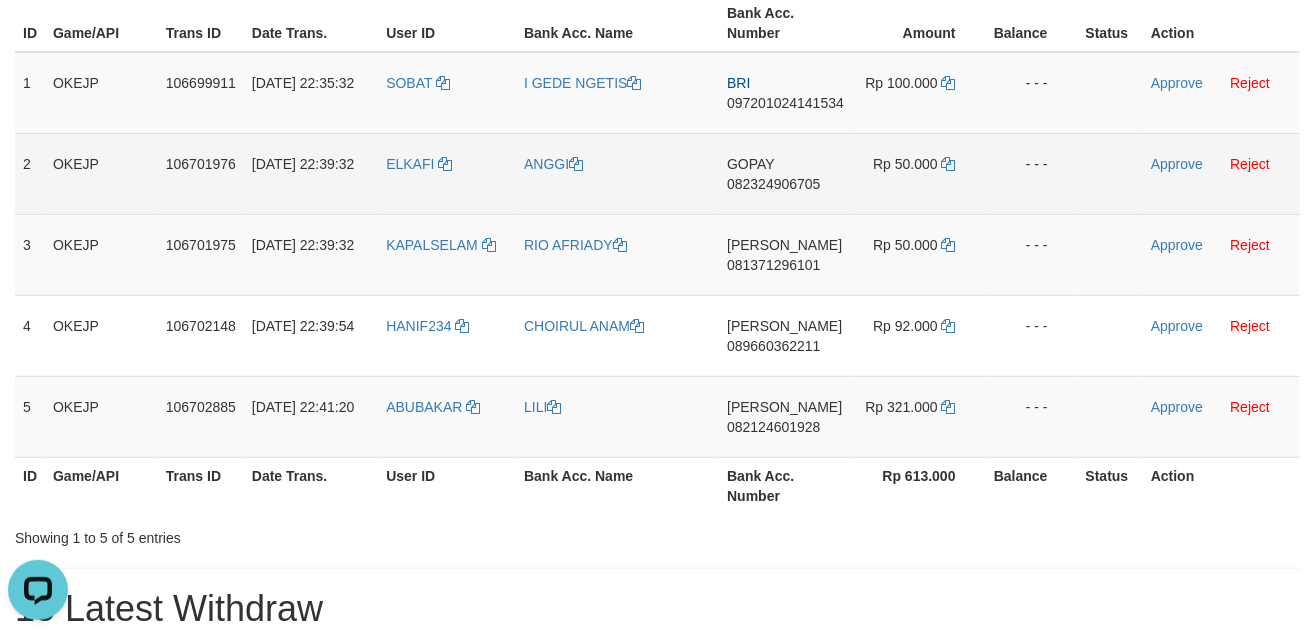 click on "ELKAFI" at bounding box center [447, 173] 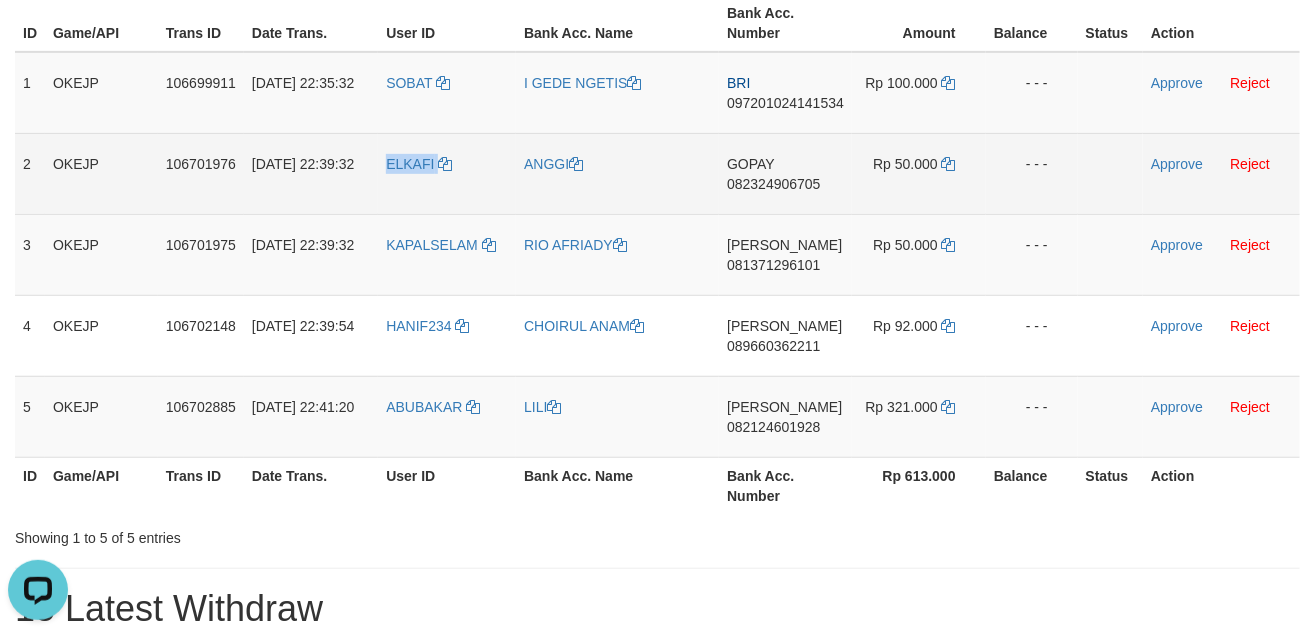click on "ELKAFI" at bounding box center (447, 173) 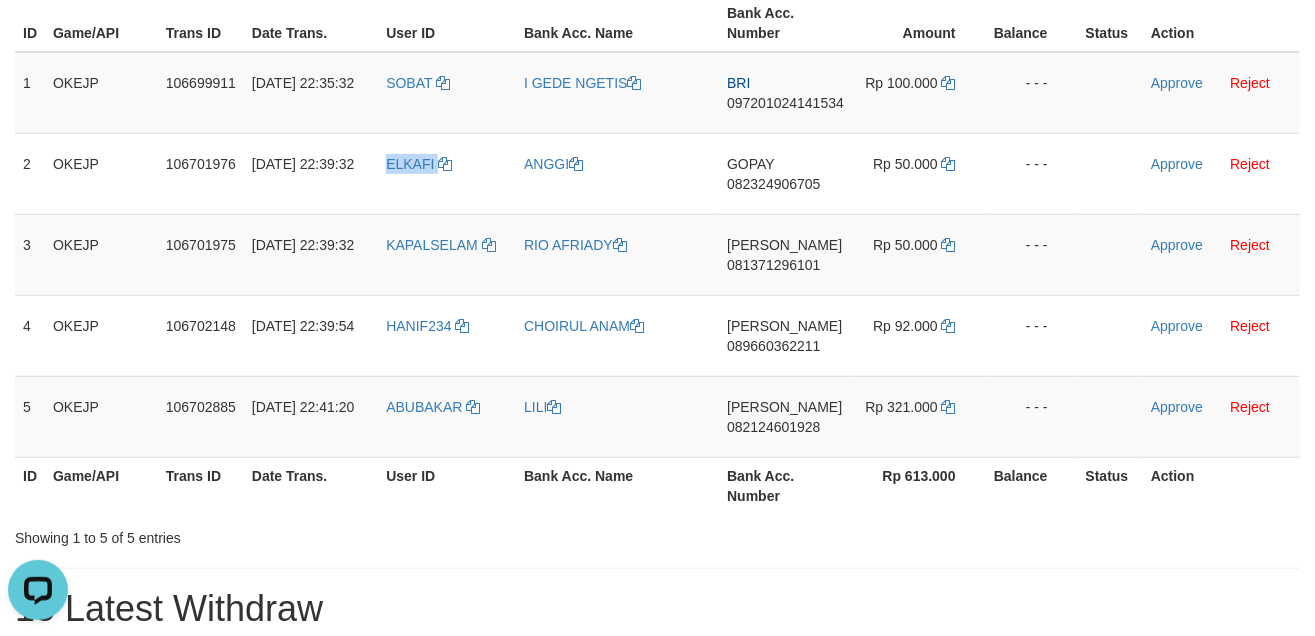 copy on "ELKAFI" 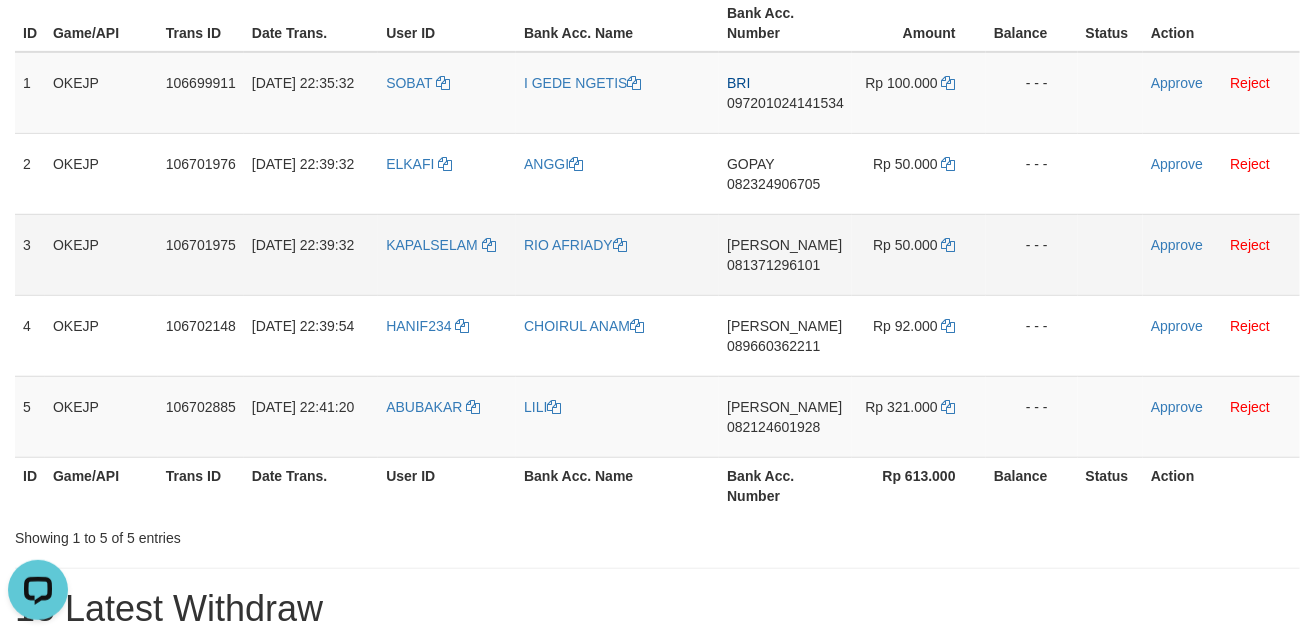 click on "KAPALSELAM" at bounding box center (447, 254) 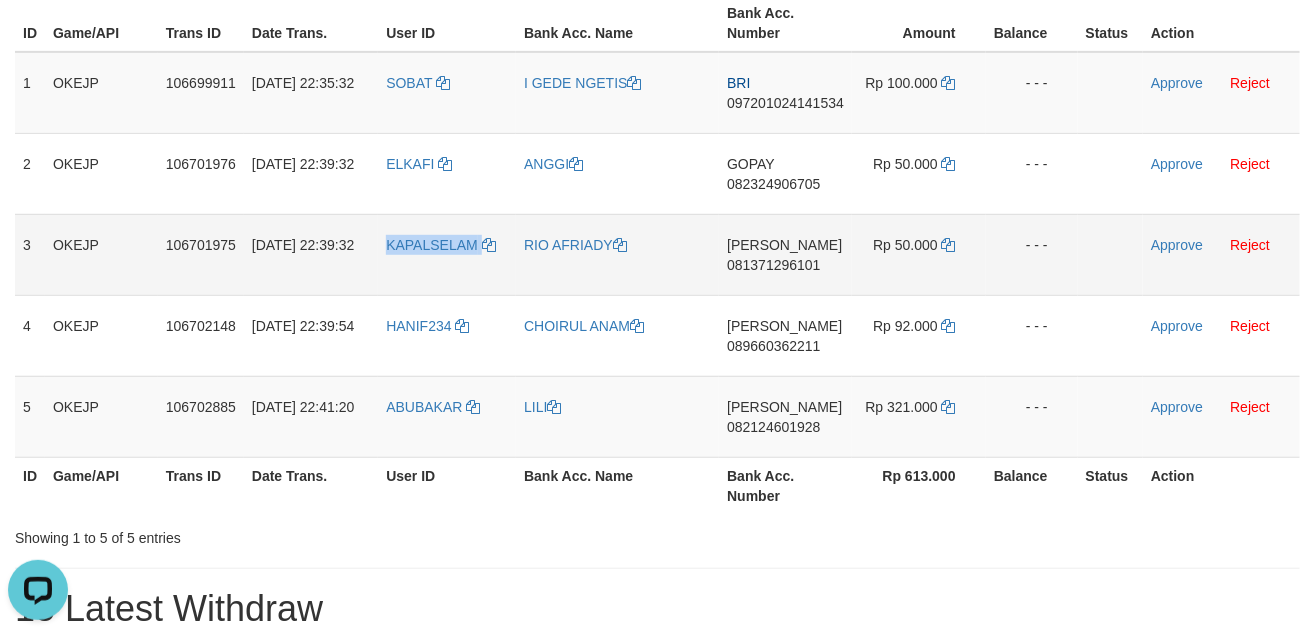 click on "KAPALSELAM" at bounding box center [447, 254] 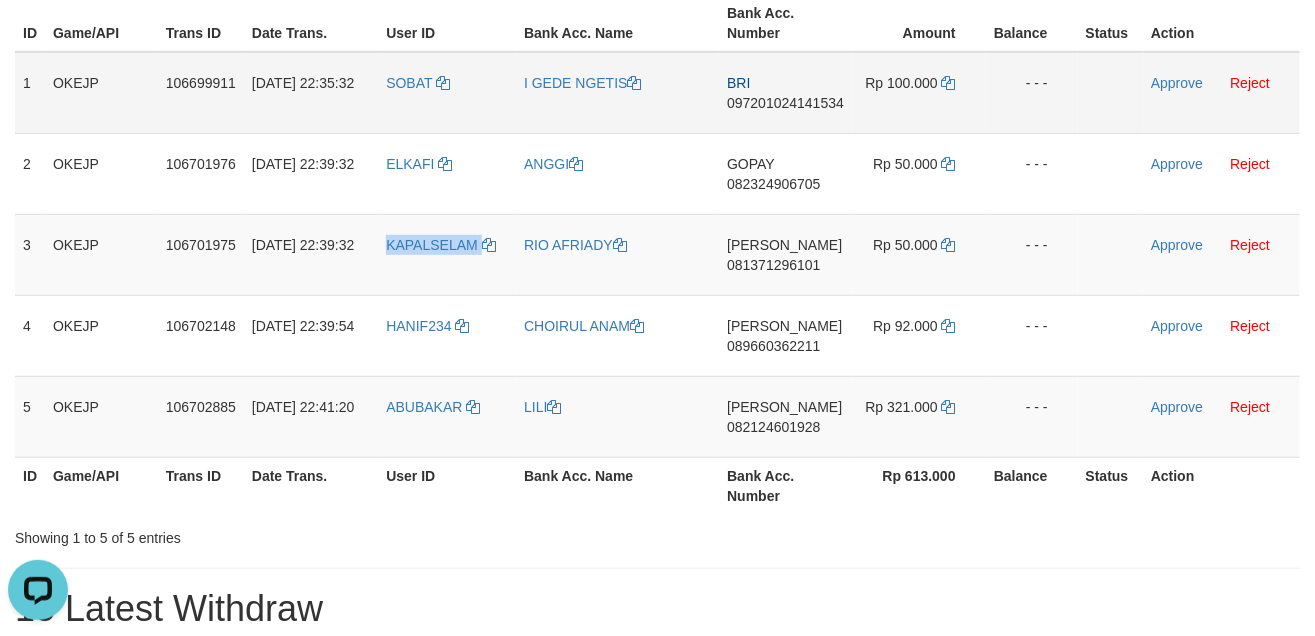 copy on "KAPALSELAM" 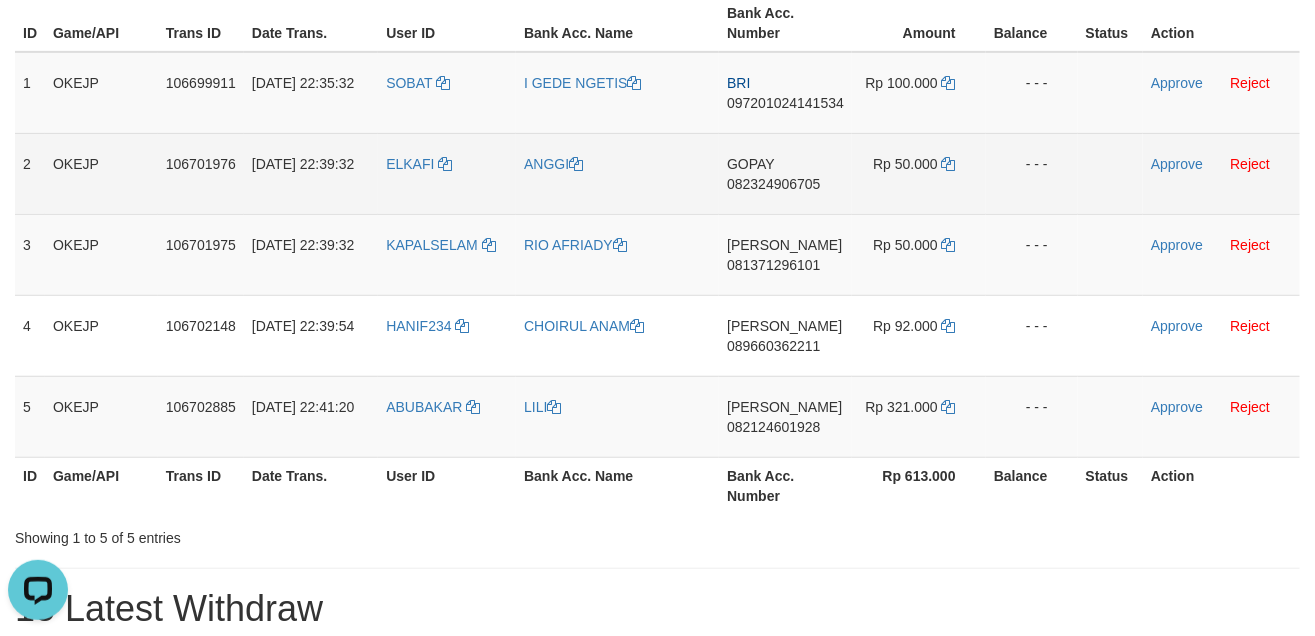 click on "ELKAFI" at bounding box center (447, 173) 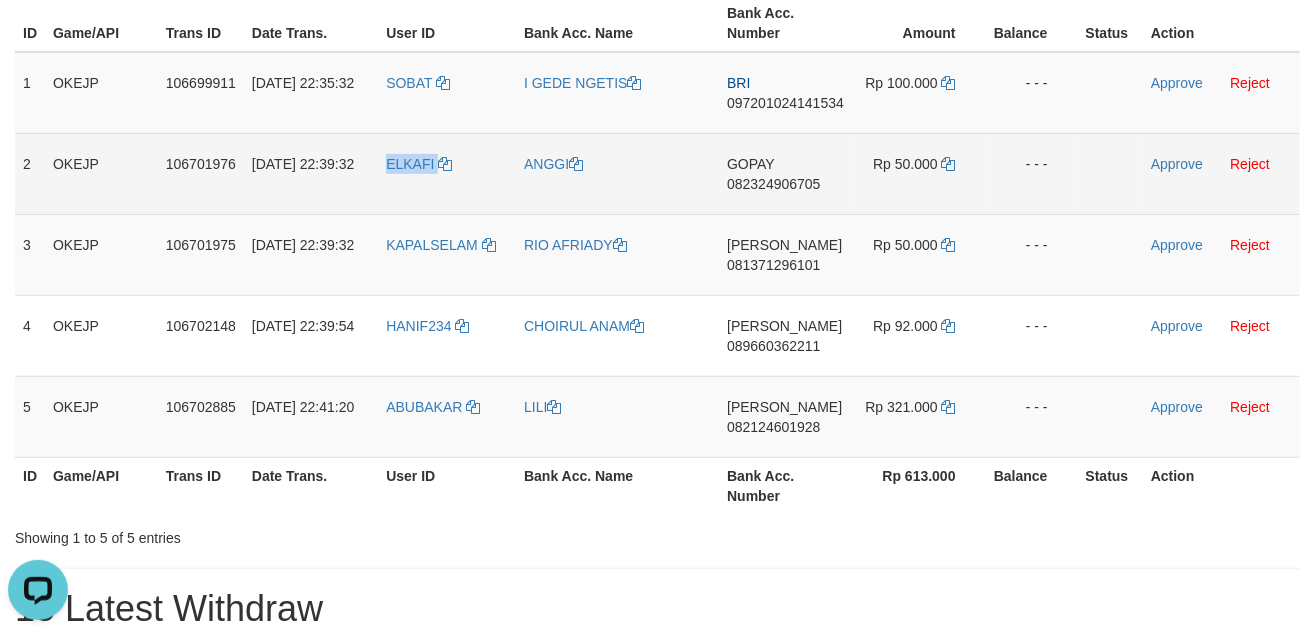 click on "ELKAFI" at bounding box center [447, 173] 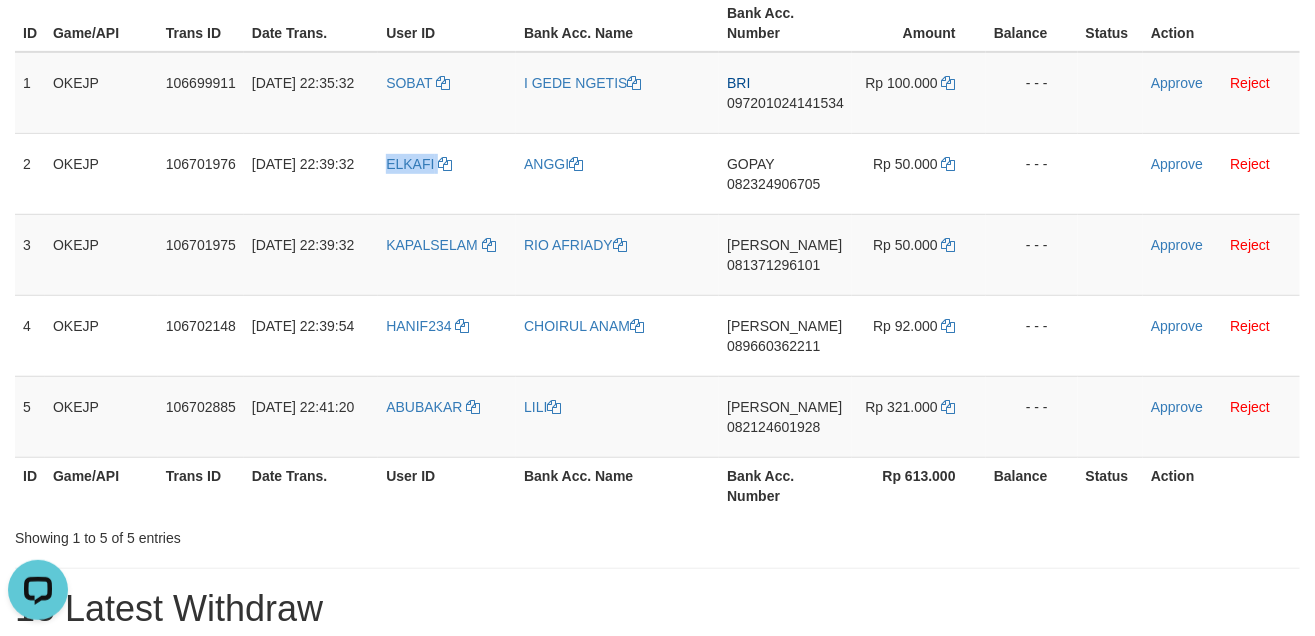 copy on "ELKAFI" 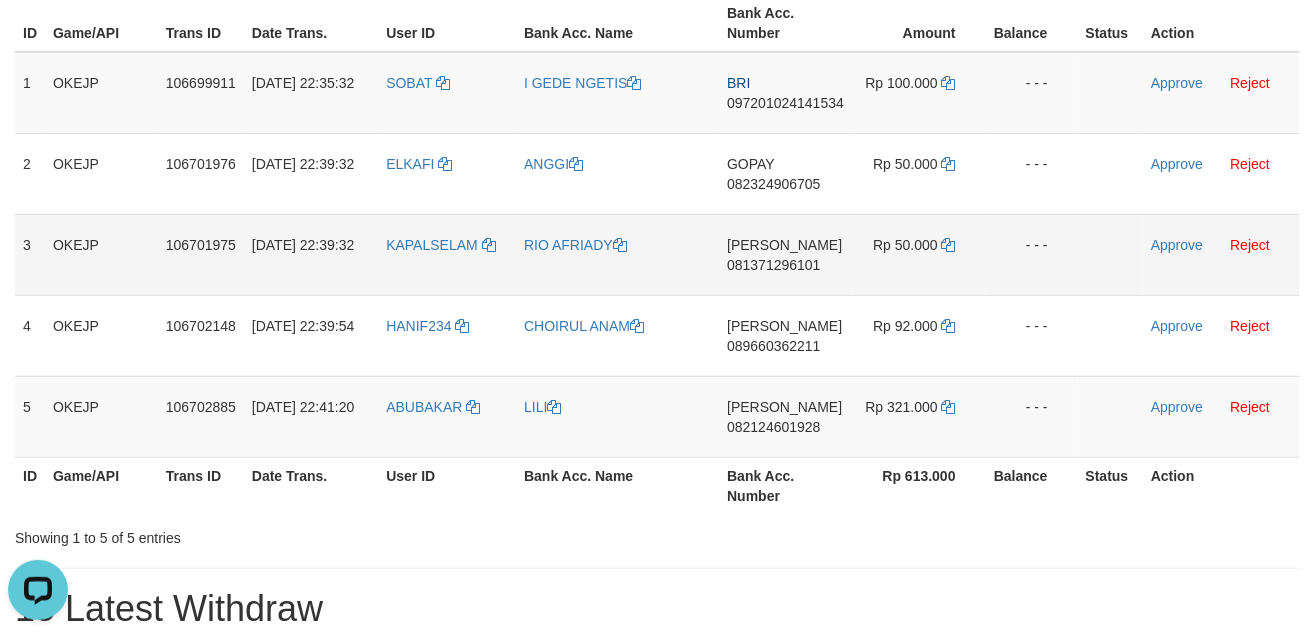 click on "KAPALSELAM" at bounding box center (447, 254) 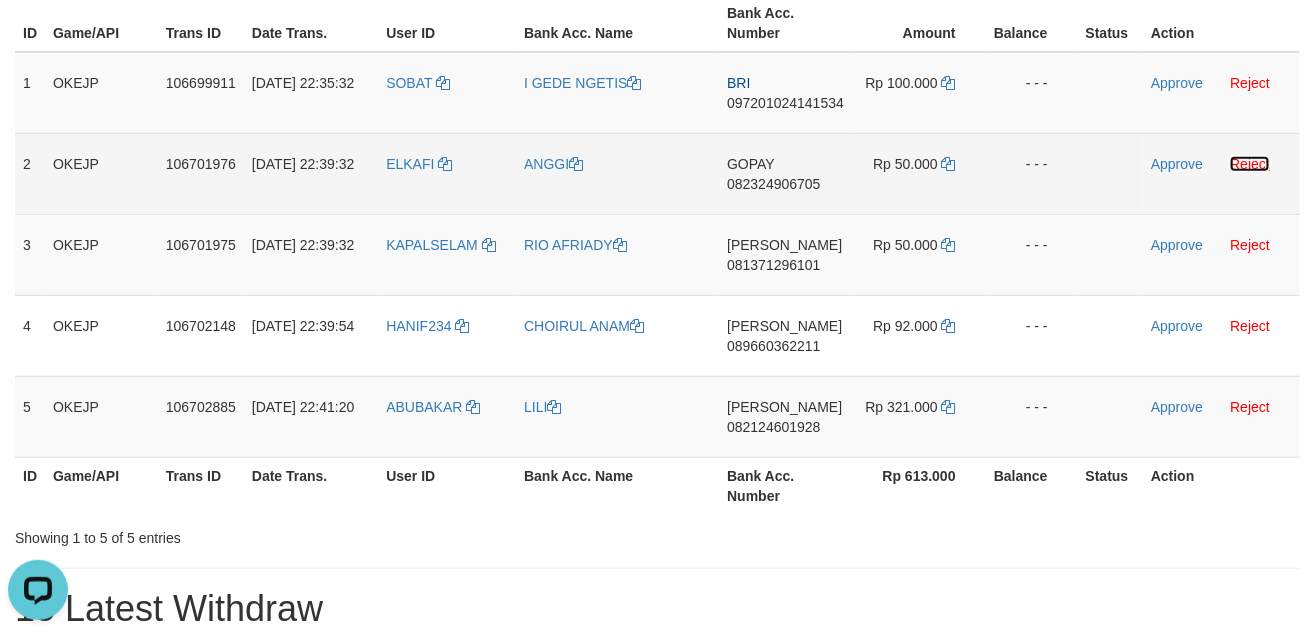 click on "Reject" at bounding box center [1250, 164] 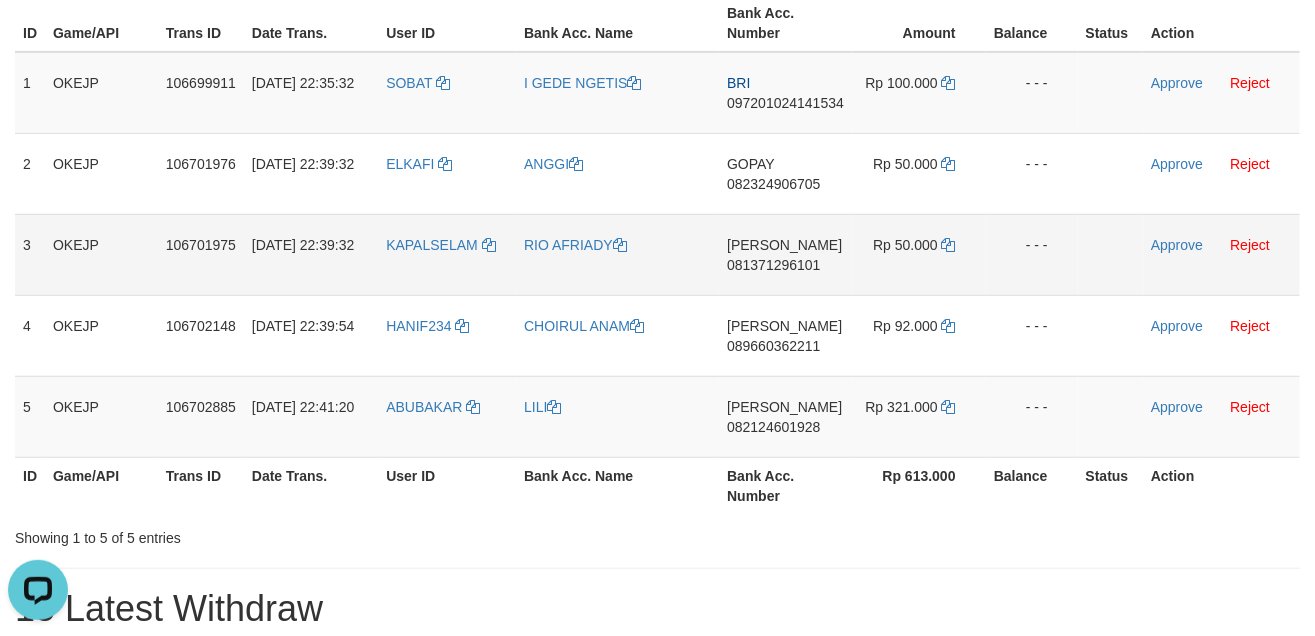 click on "KAPALSELAM" at bounding box center [447, 254] 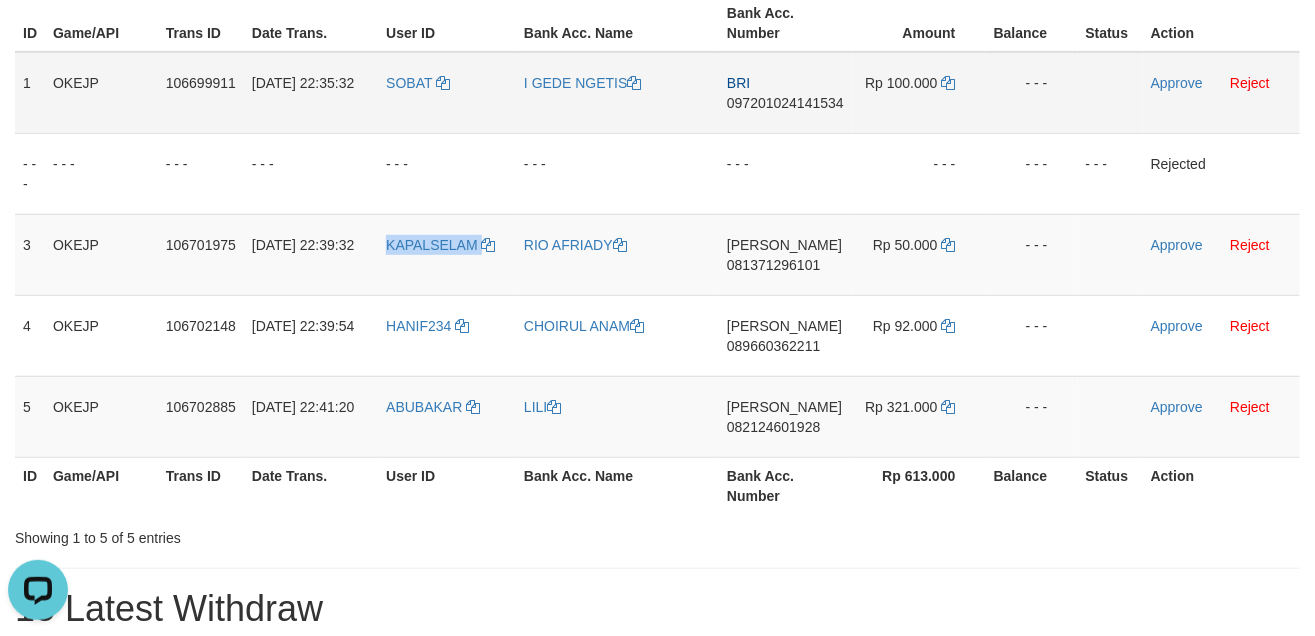 drag, startPoint x: 405, startPoint y: 256, endPoint x: 879, endPoint y: 99, distance: 499.32455 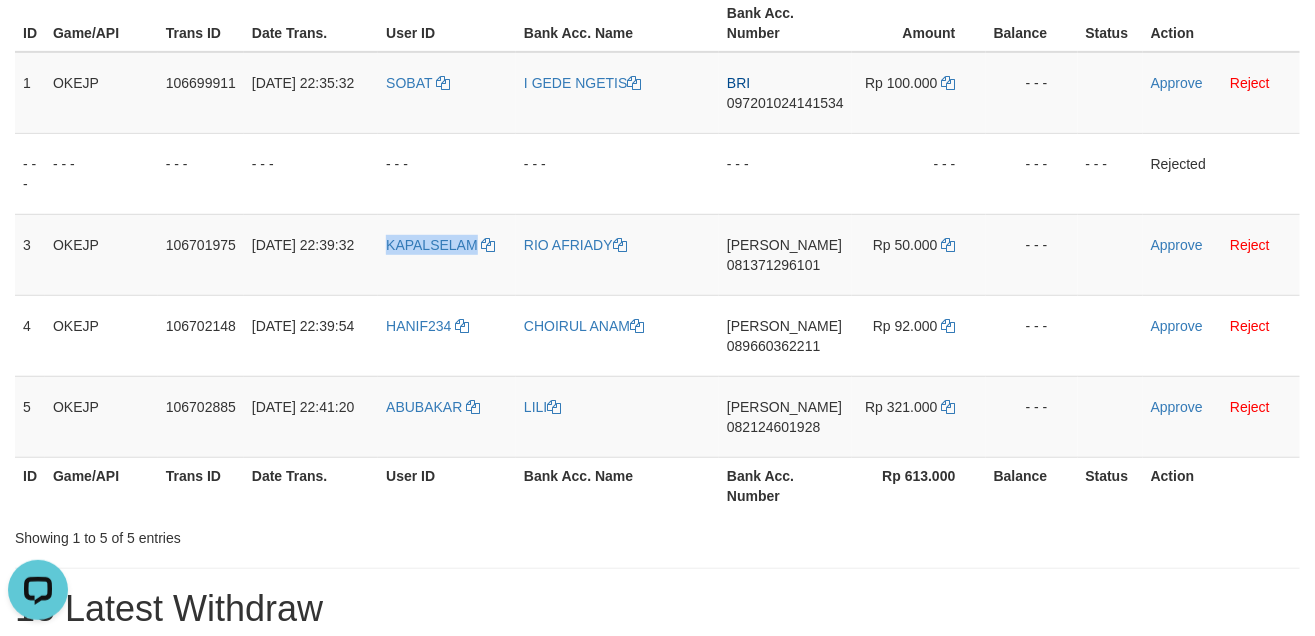 copy on "KAPALSELAM" 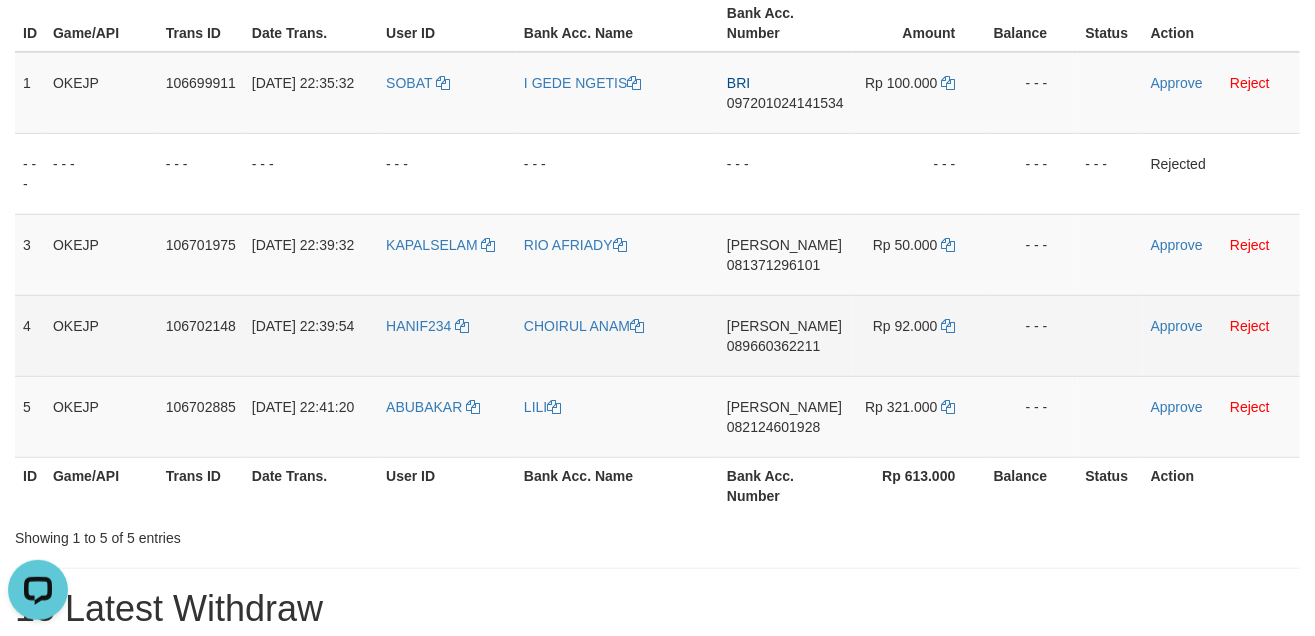 click on "HANIF234" at bounding box center [447, 335] 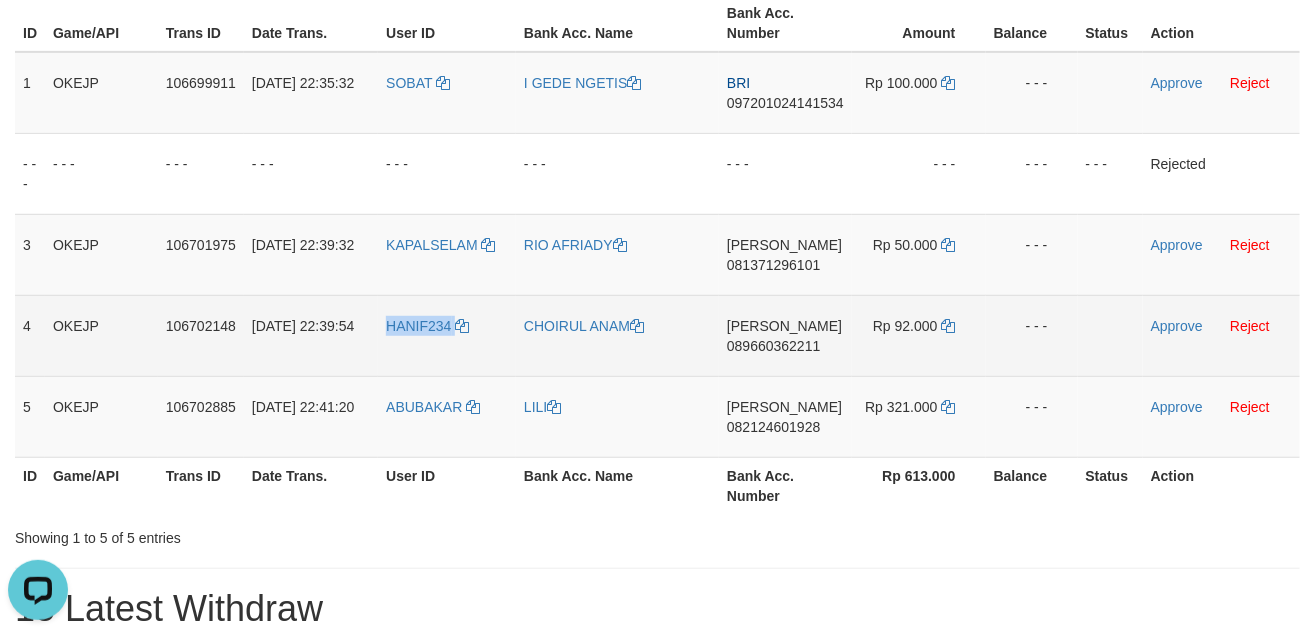 click on "HANIF234" at bounding box center [447, 335] 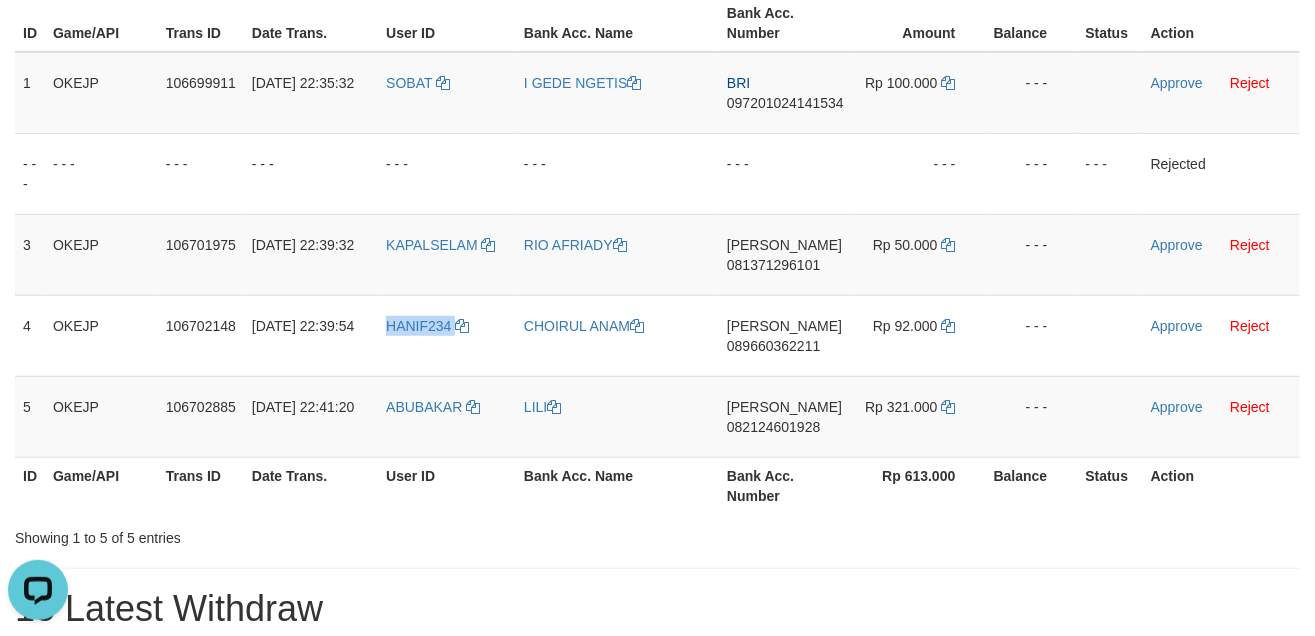 copy on "HANIF234" 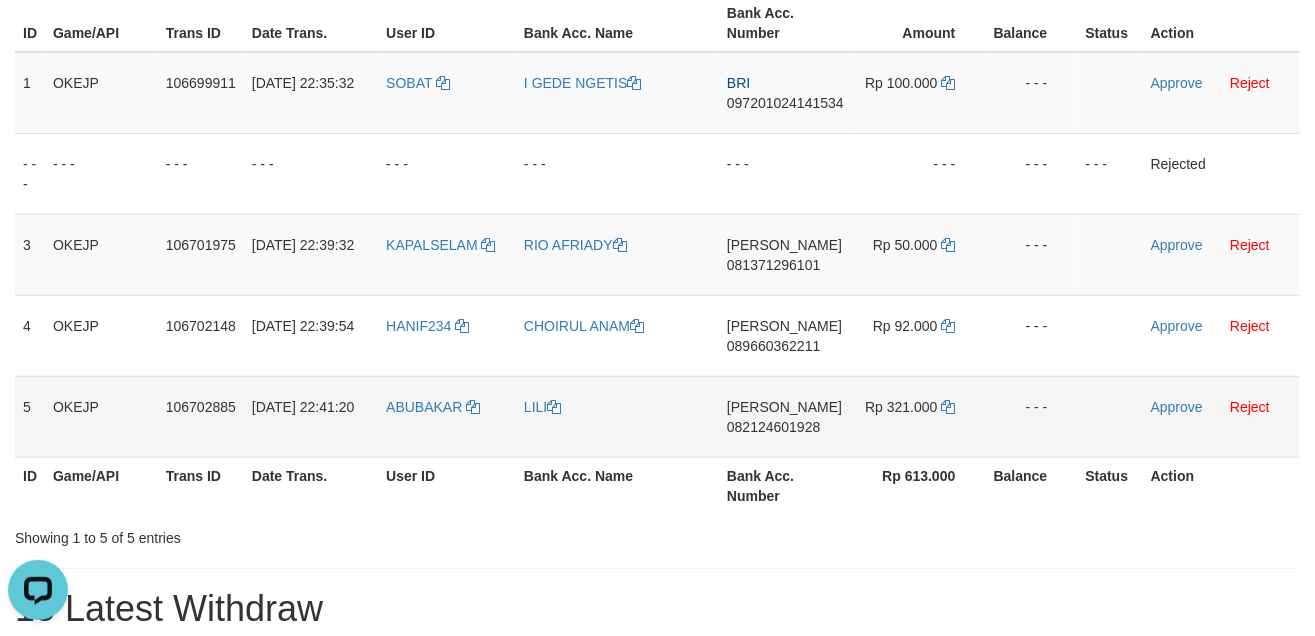 click on "ABUBAKAR" at bounding box center (447, 416) 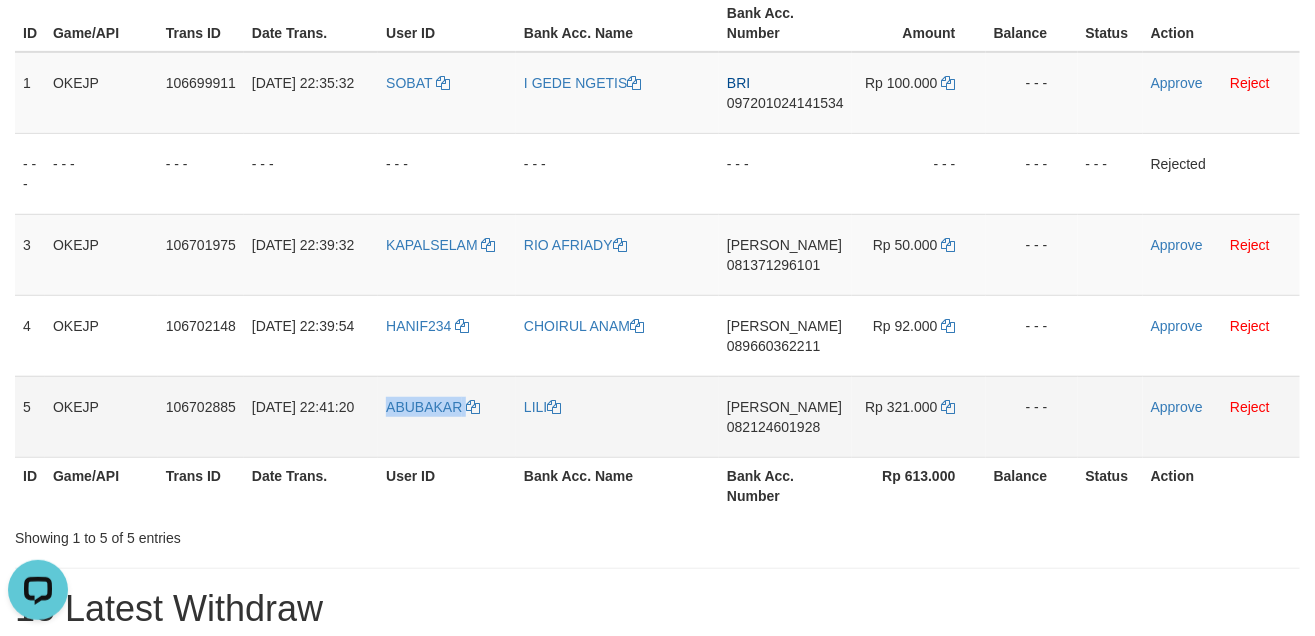 click on "ABUBAKAR" at bounding box center (447, 416) 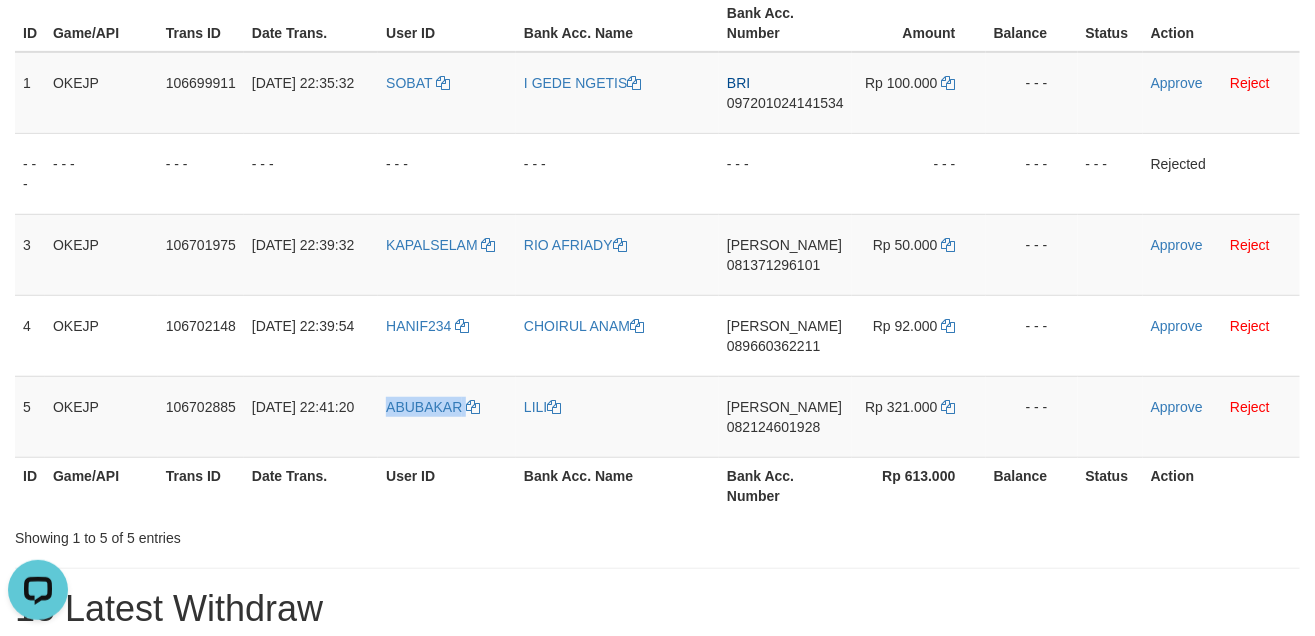 copy on "ABUBAKAR" 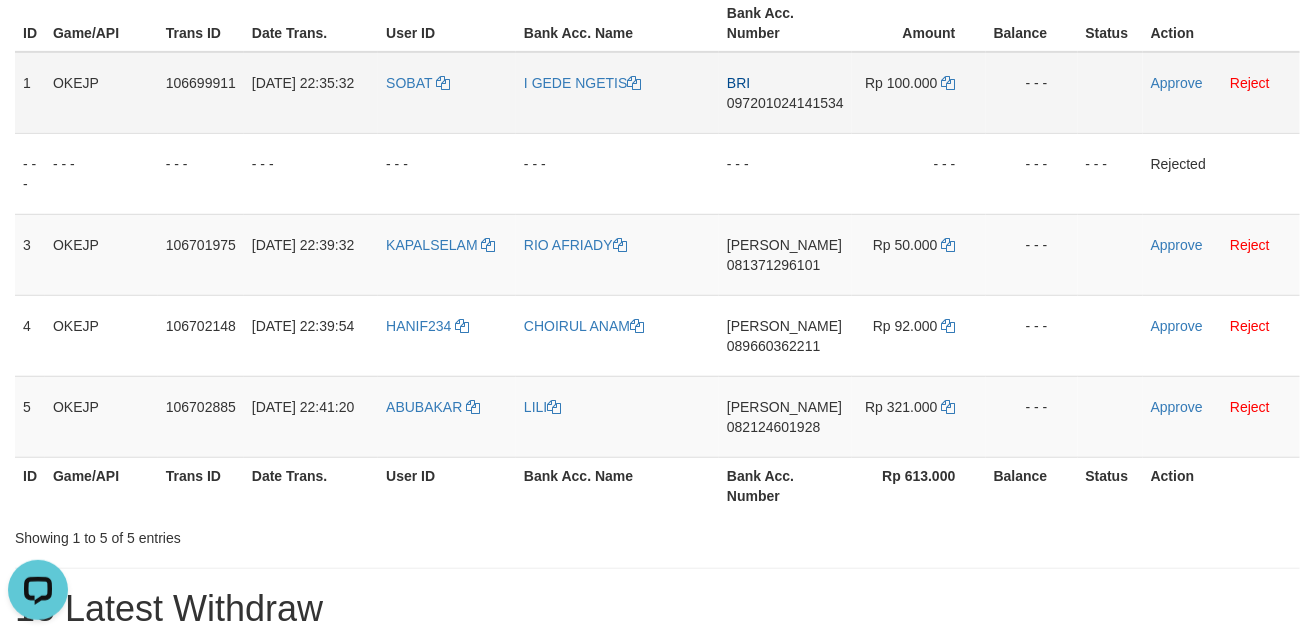 click on "SOBAT" at bounding box center (447, 93) 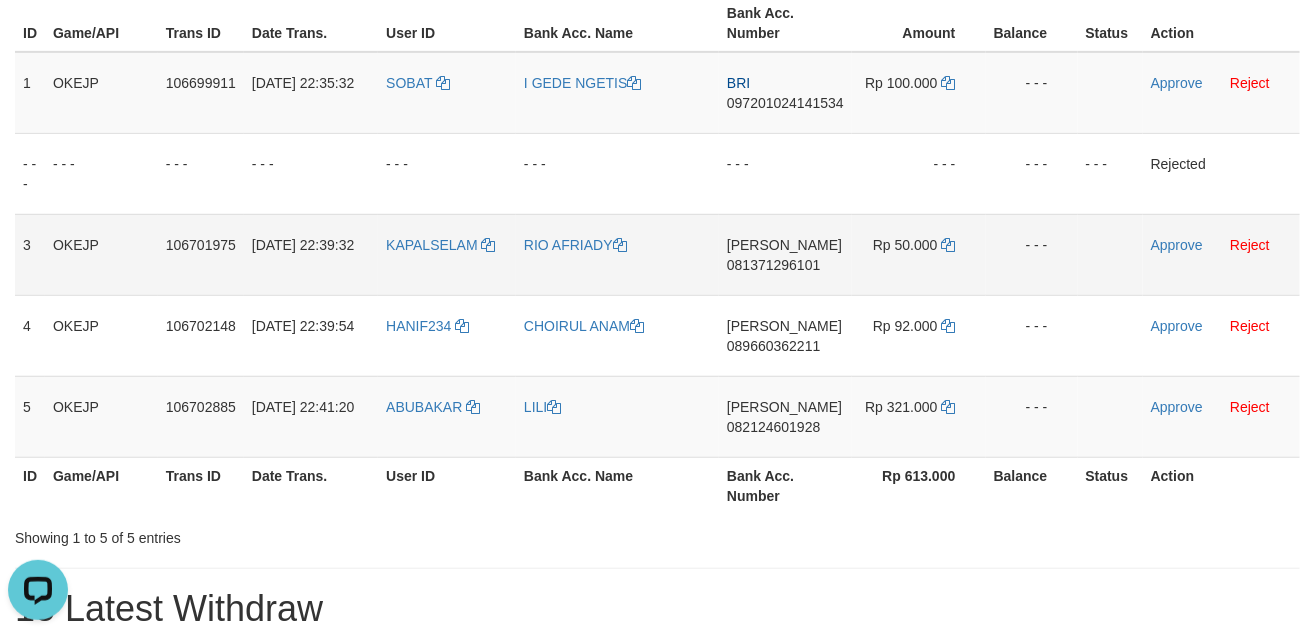 click on "KAPALSELAM" at bounding box center [447, 254] 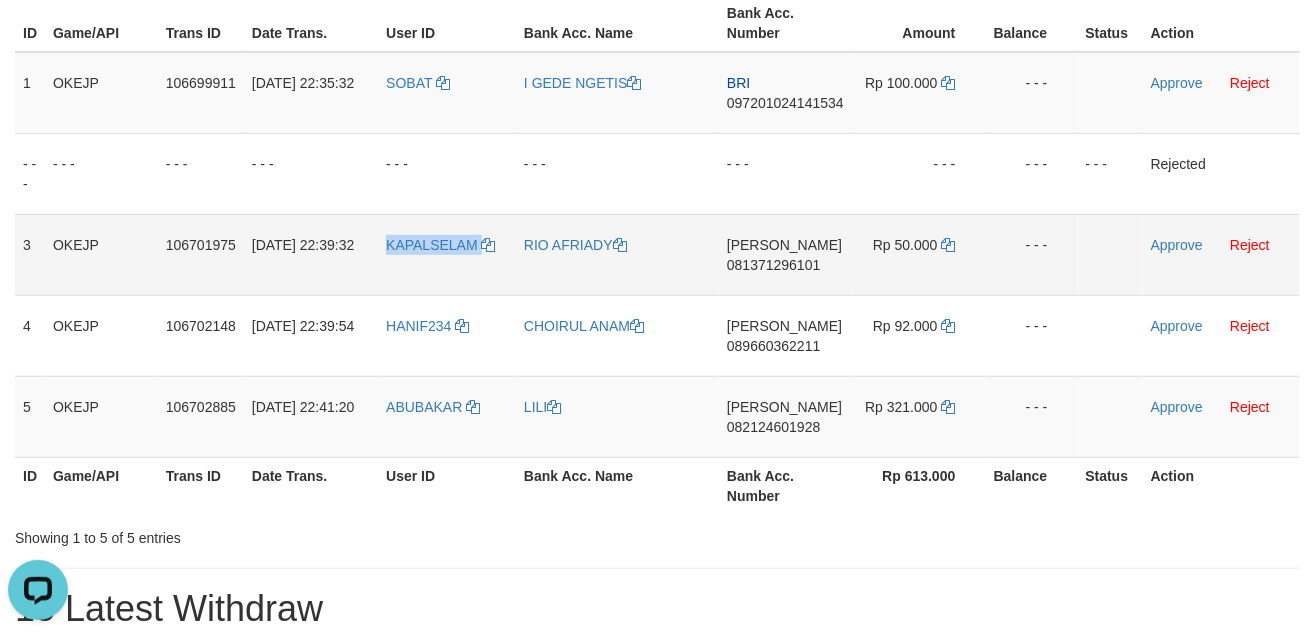 click on "KAPALSELAM" at bounding box center [447, 254] 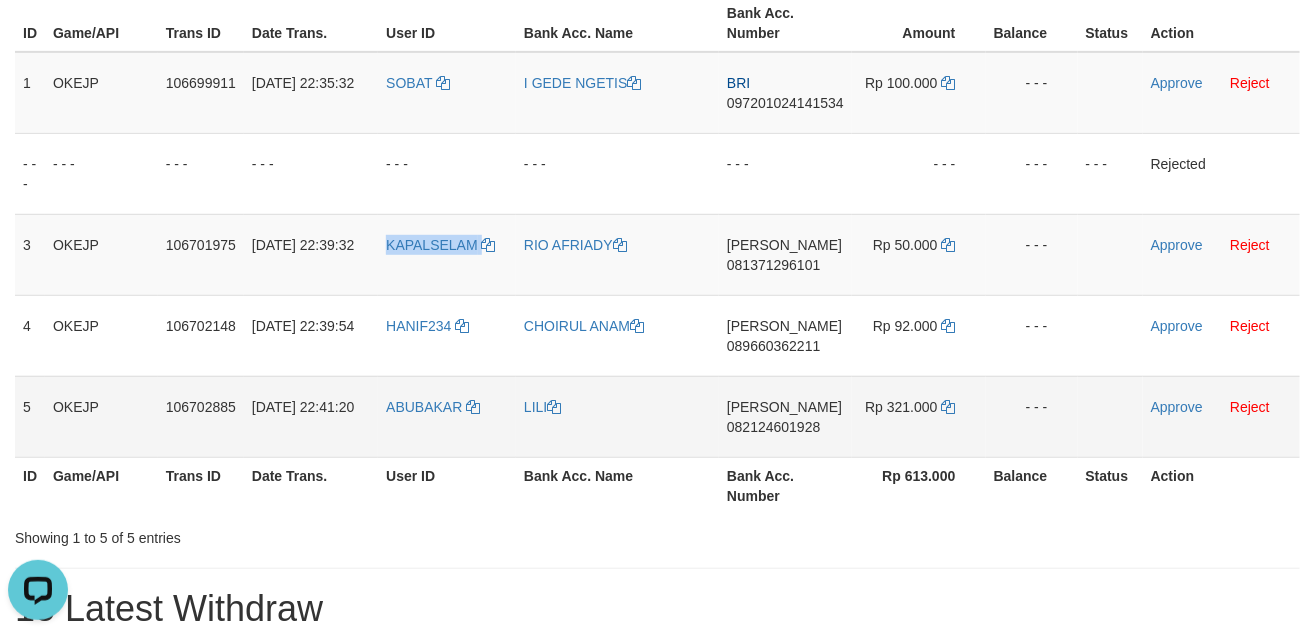 copy on "KAPALSELAM" 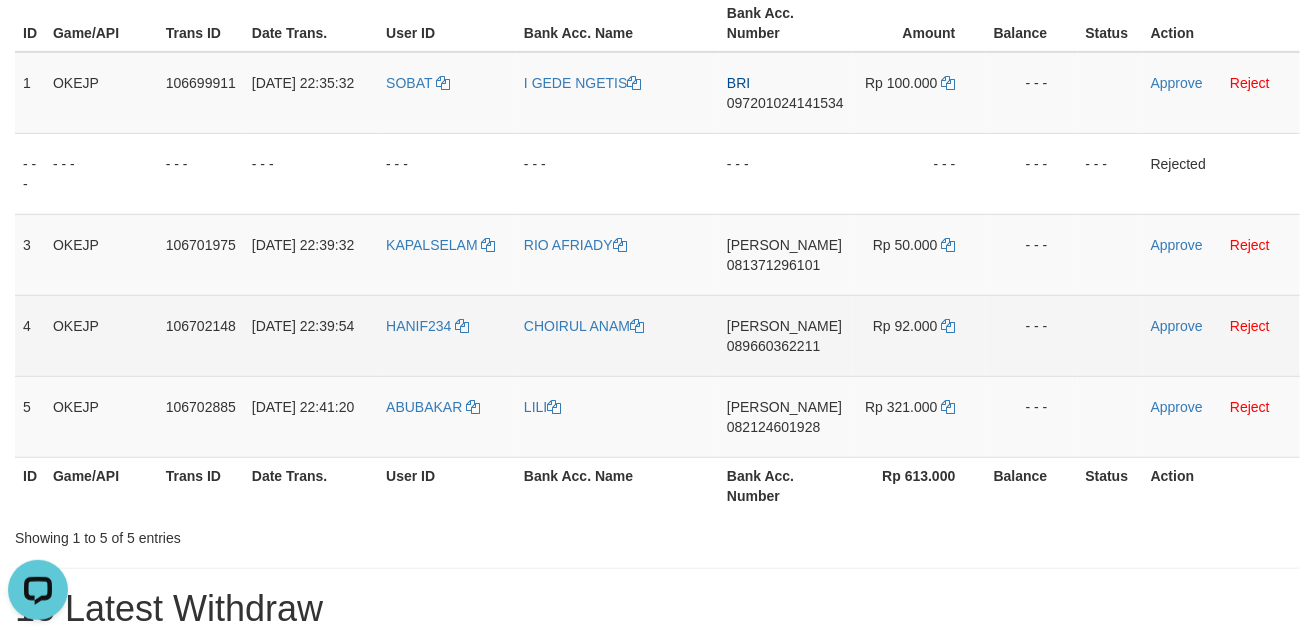 click on "HANIF234" at bounding box center (447, 335) 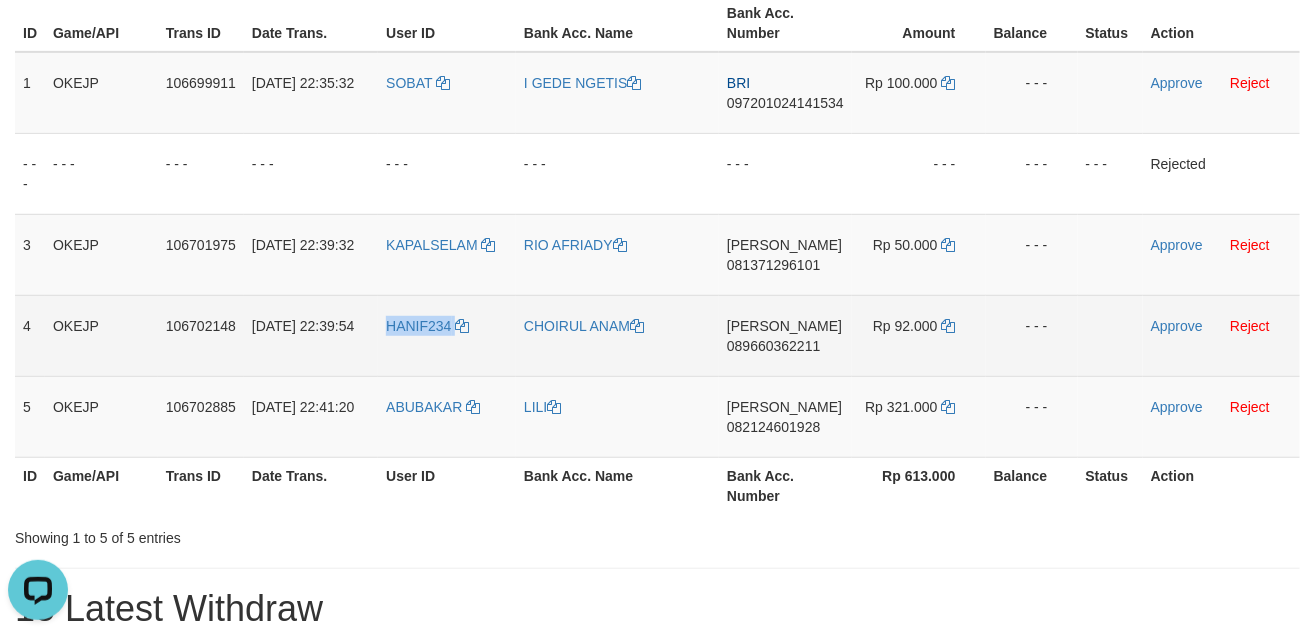 click on "HANIF234" at bounding box center (447, 335) 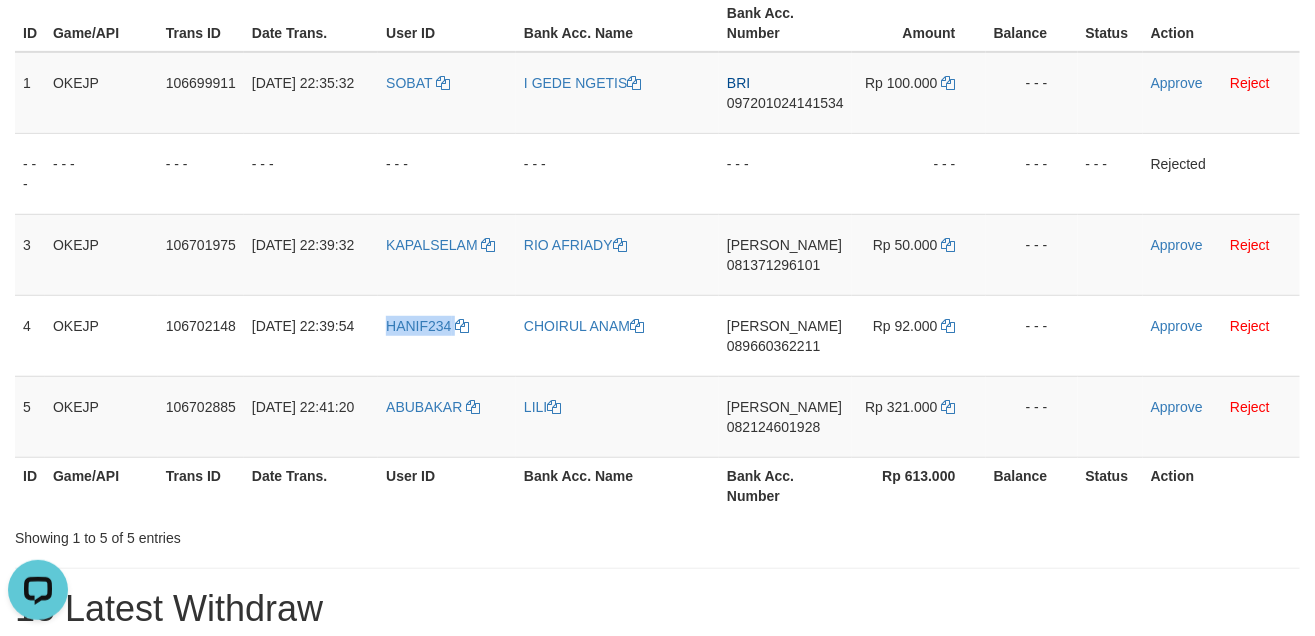 copy on "HANIF234" 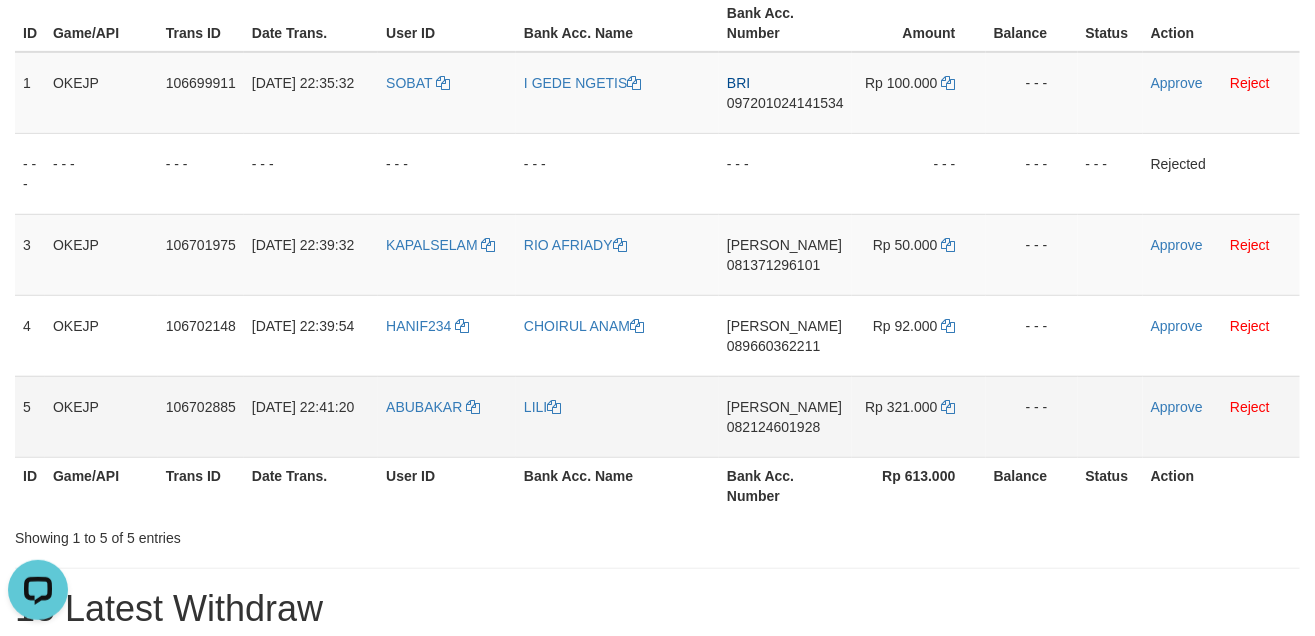 click on "ABUBAKAR" at bounding box center [447, 416] 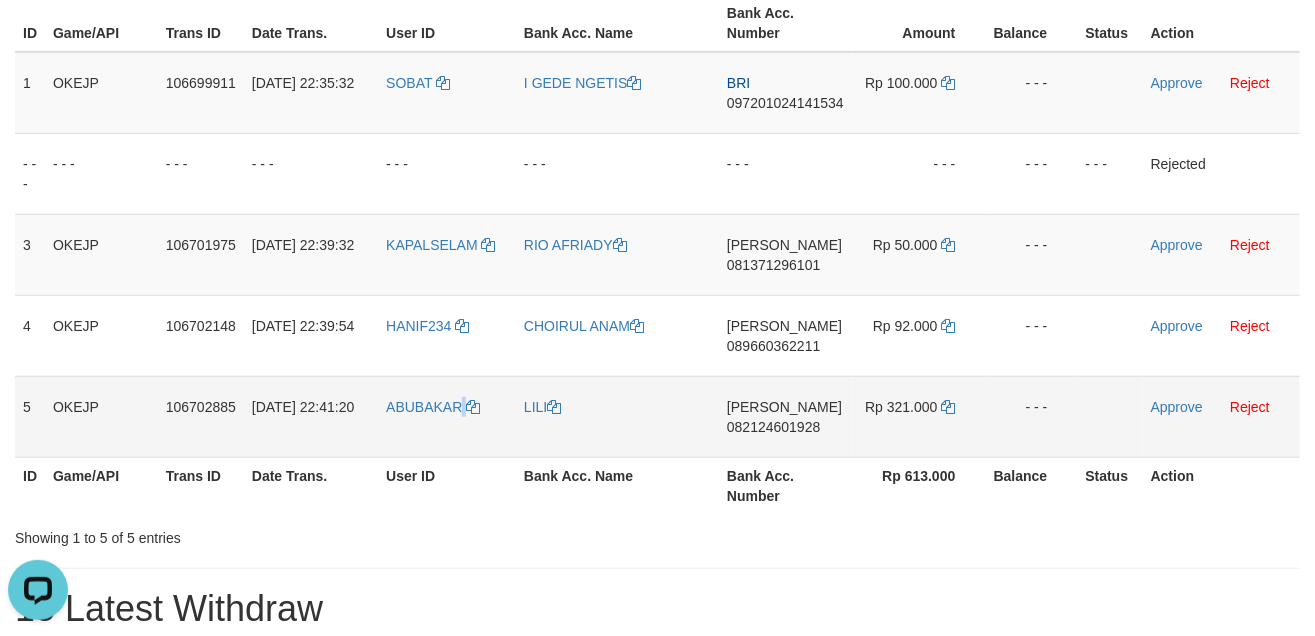 click on "ABUBAKAR" at bounding box center [447, 416] 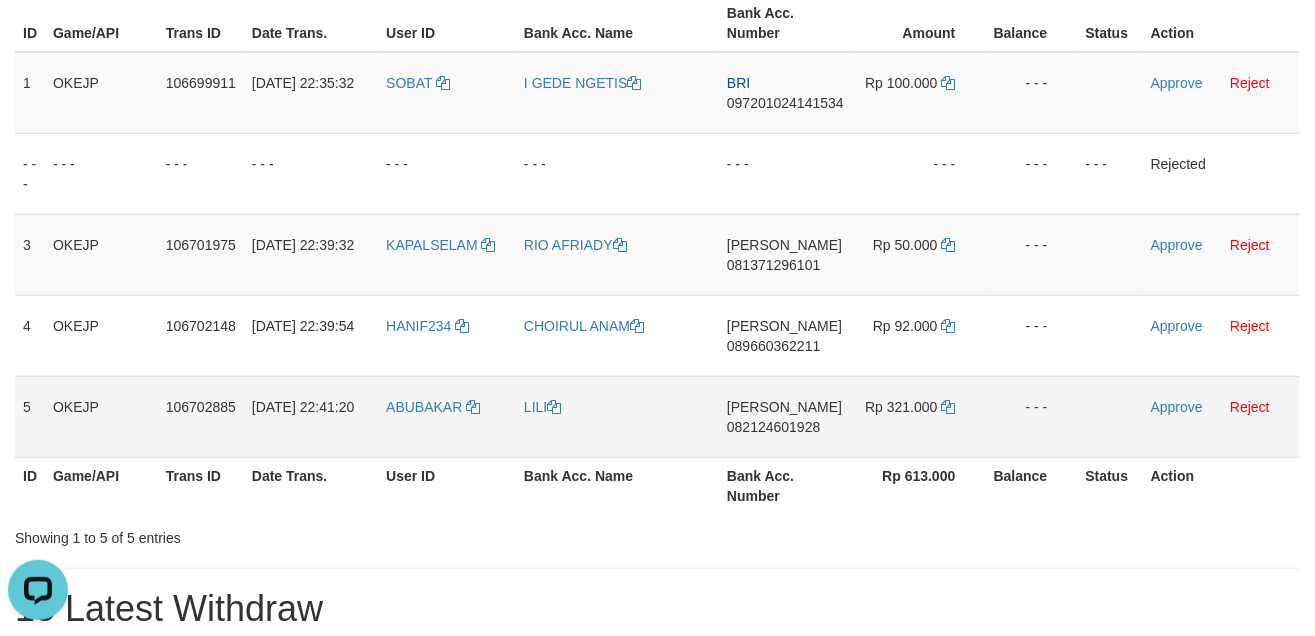 click on "ABUBAKAR" at bounding box center (447, 416) 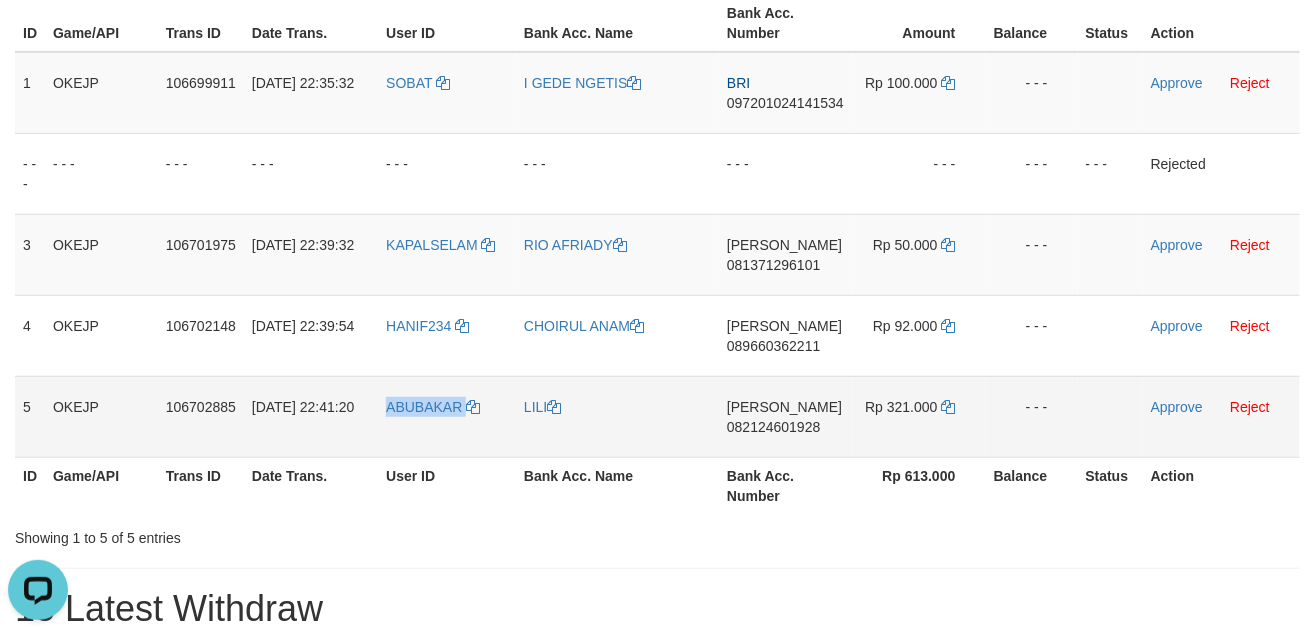 click on "ABUBAKAR" at bounding box center (447, 416) 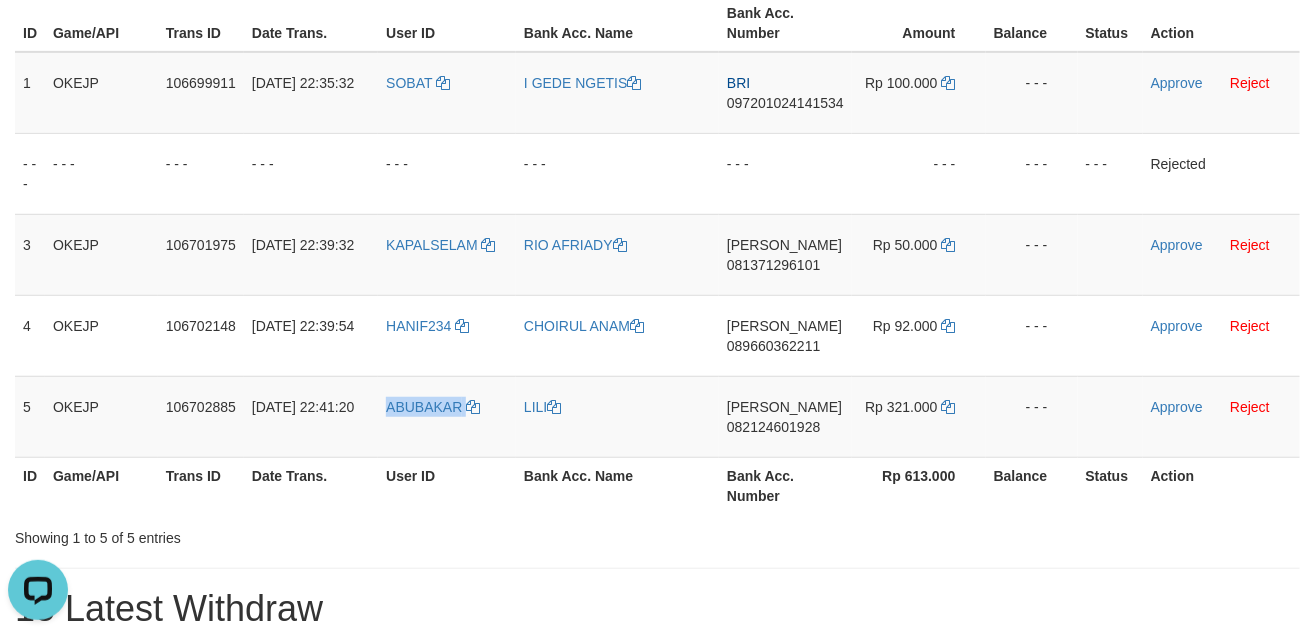 copy on "ABUBAKAR" 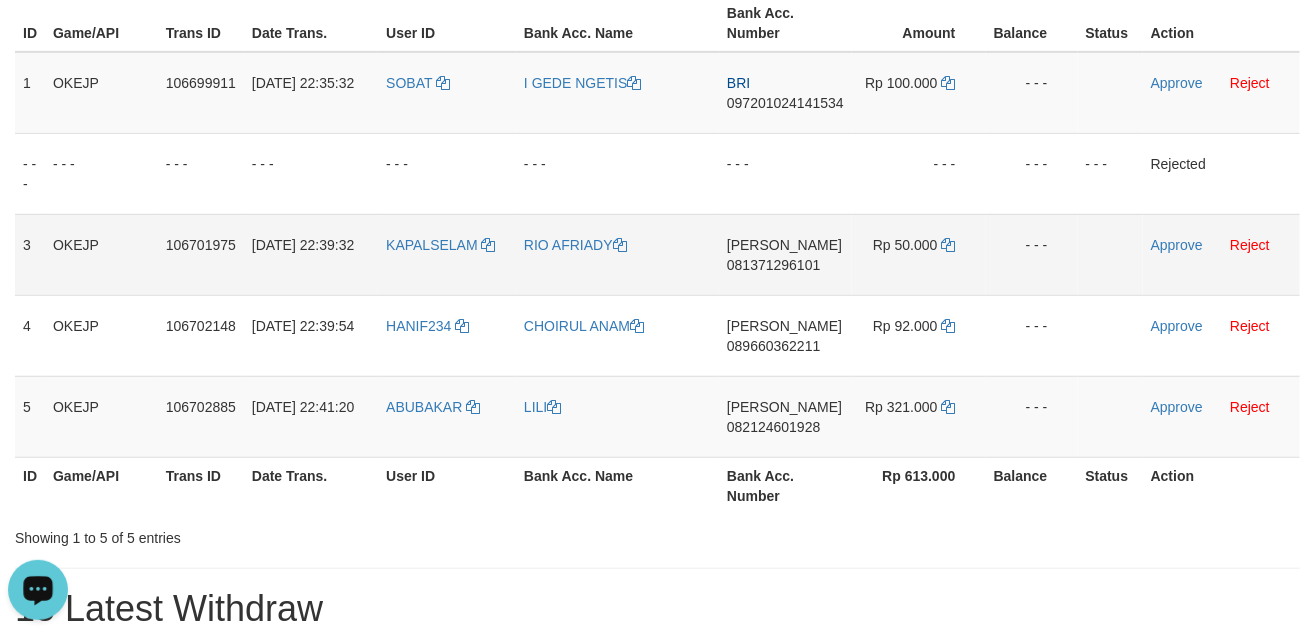 click on "DANA
081371296101" at bounding box center (785, 254) 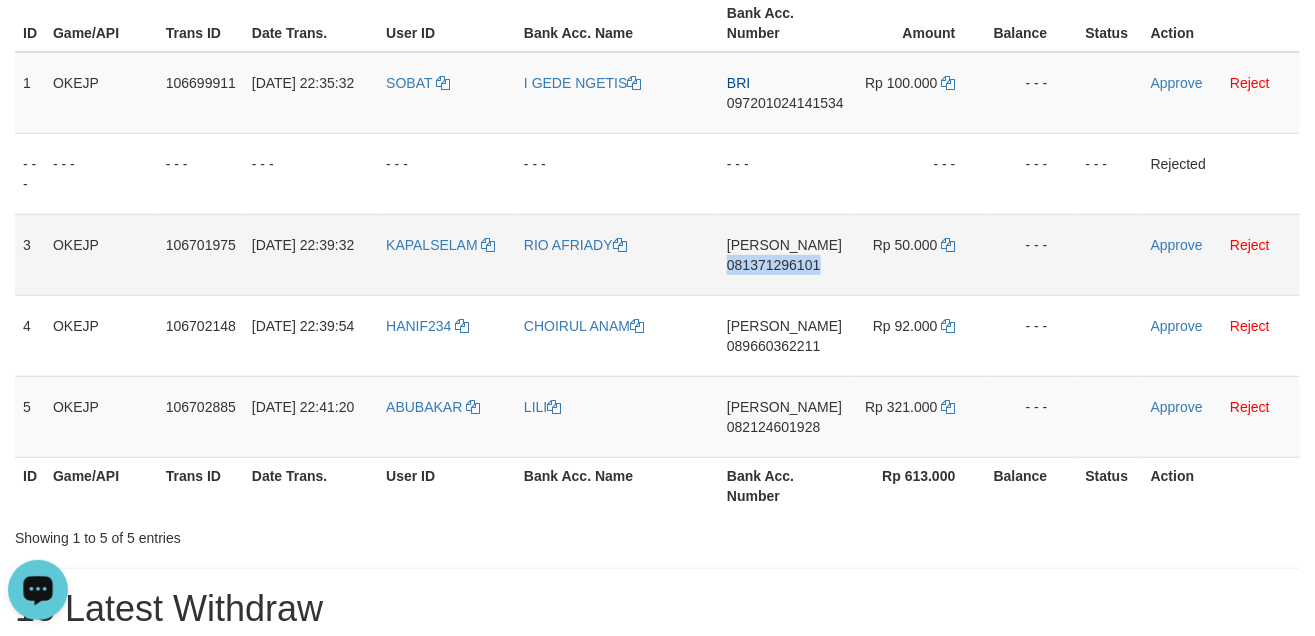click on "DANA
081371296101" at bounding box center [785, 254] 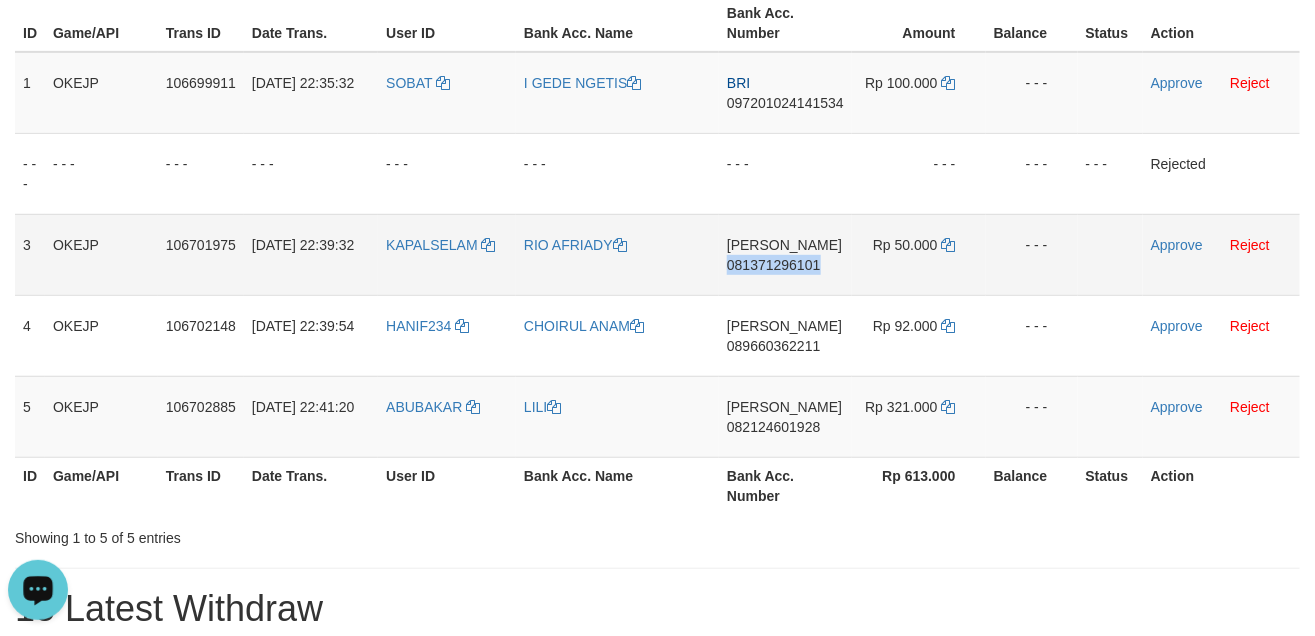 click on "DANA
081371296101" at bounding box center [785, 254] 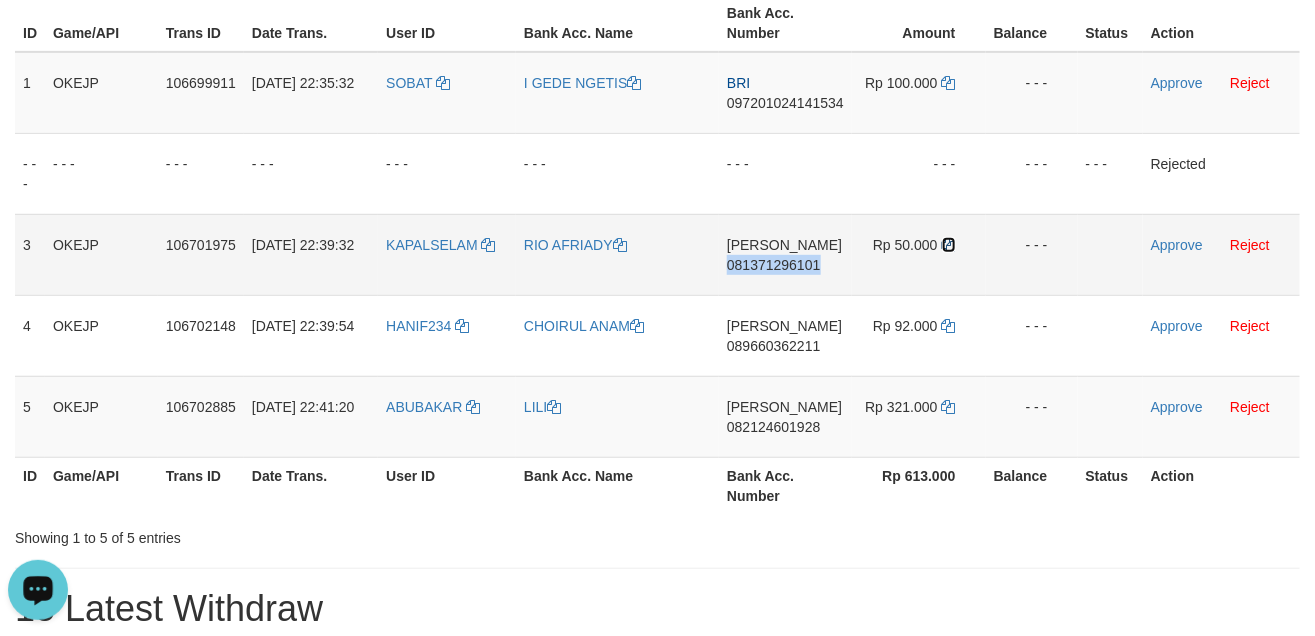 click at bounding box center (949, 245) 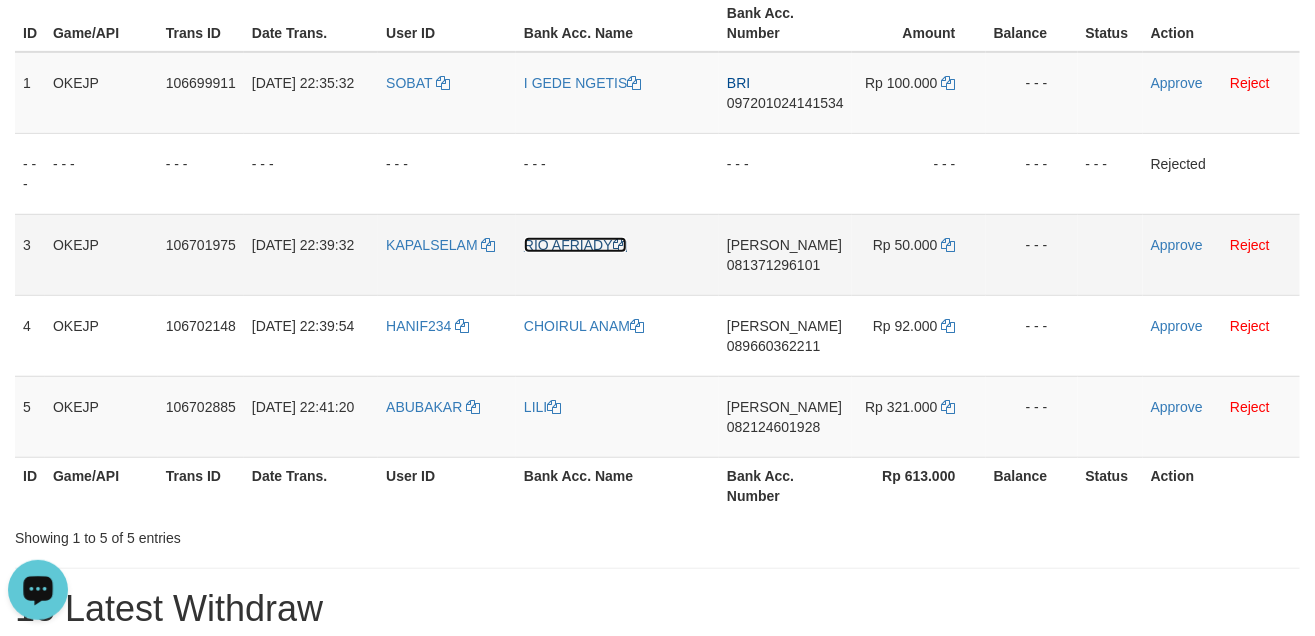 click on "RIO AFRIADY" at bounding box center [575, 245] 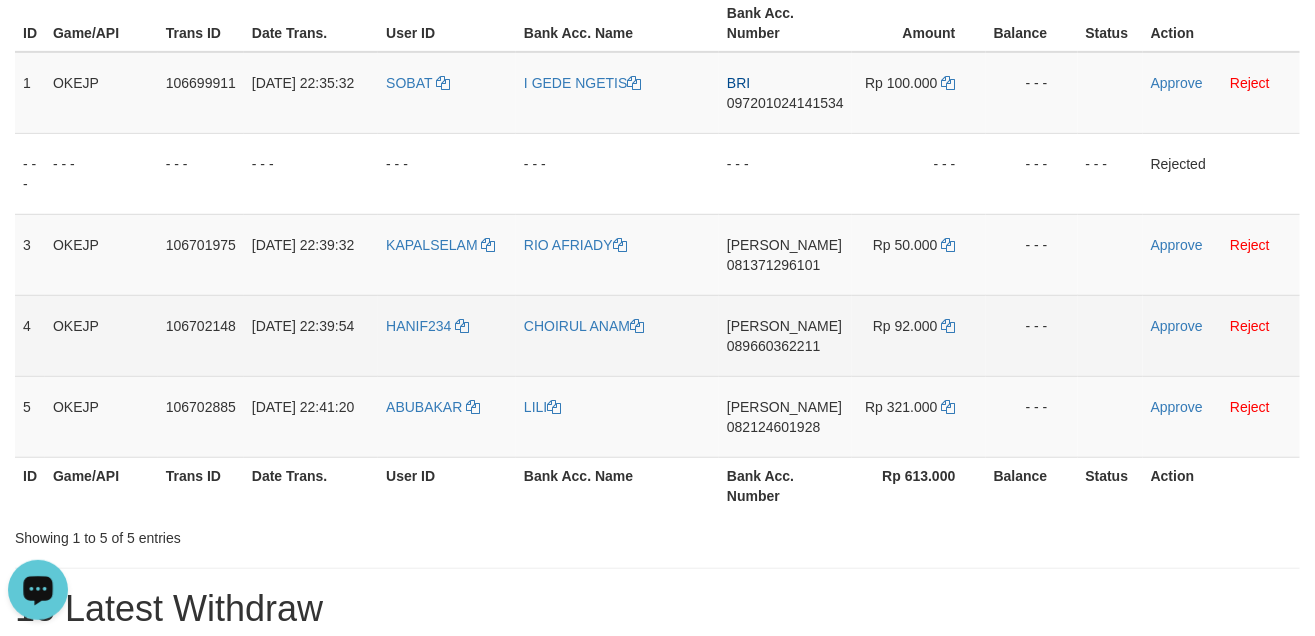 click on "DANA
089660362211" at bounding box center (785, 335) 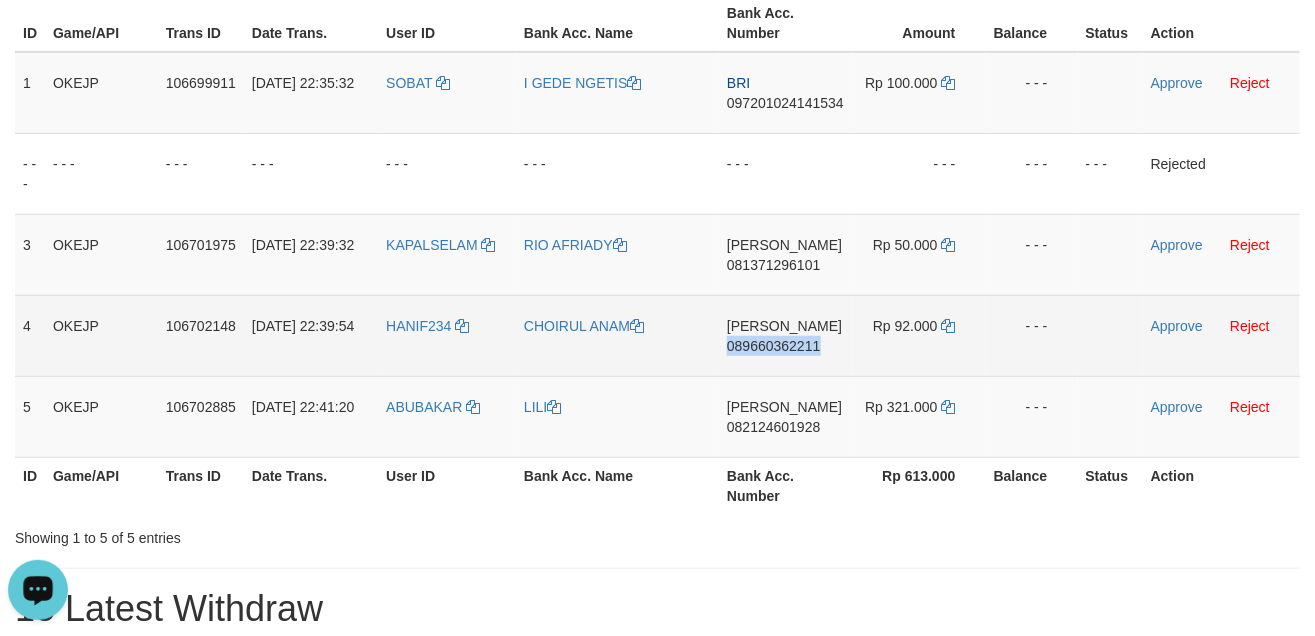 click on "DANA
089660362211" at bounding box center (785, 335) 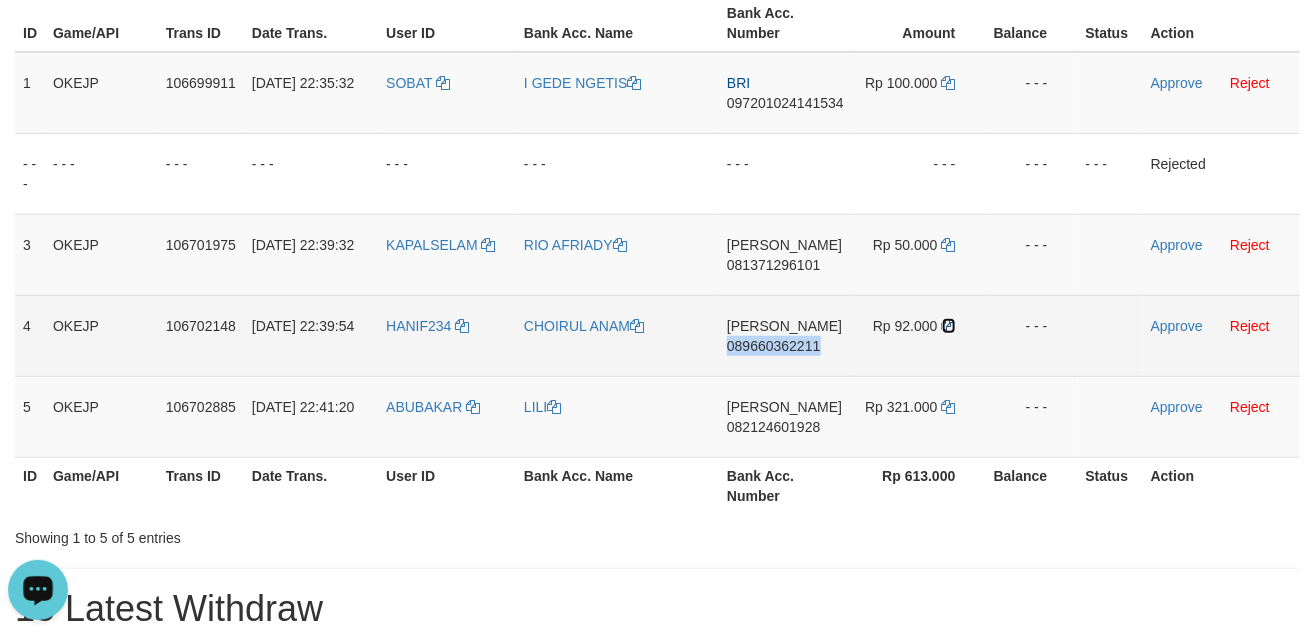 click at bounding box center (949, 326) 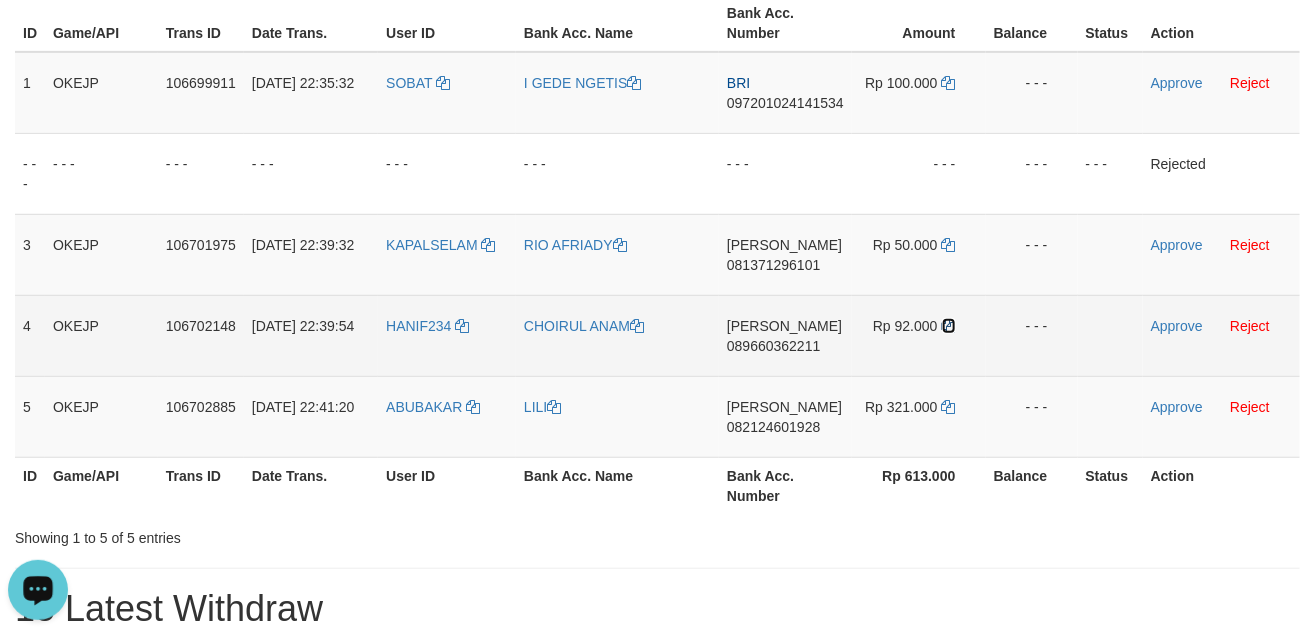 click at bounding box center [949, 326] 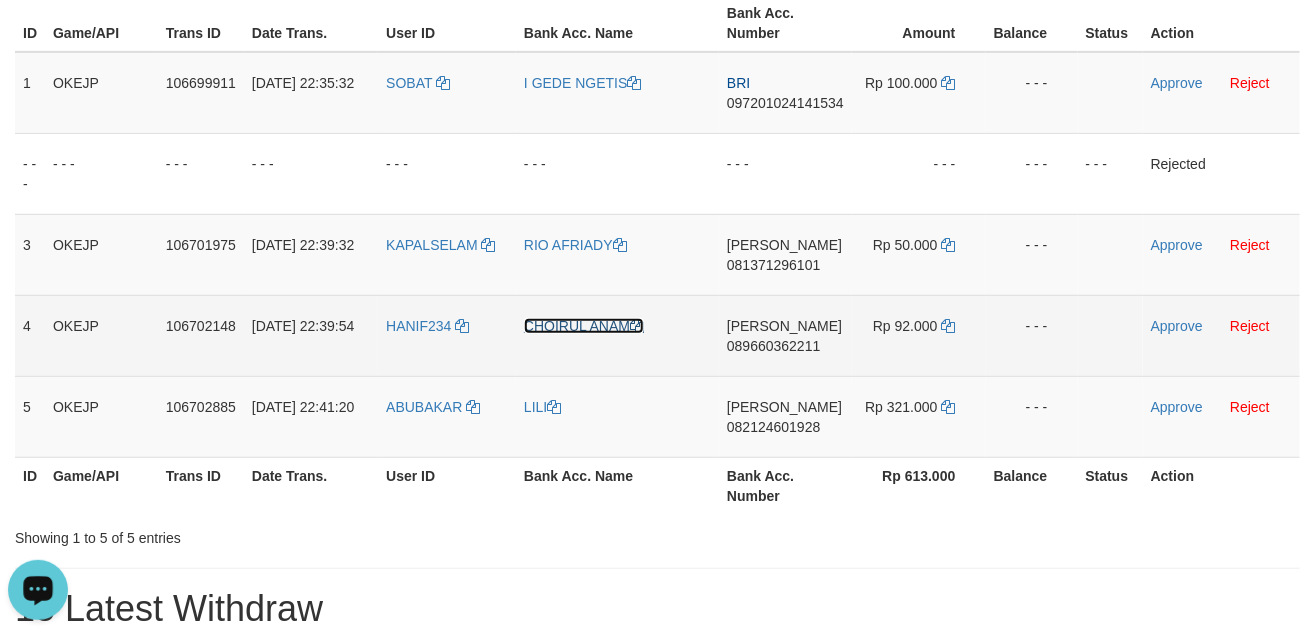 click on "CHOIRUL ANAM" at bounding box center [584, 326] 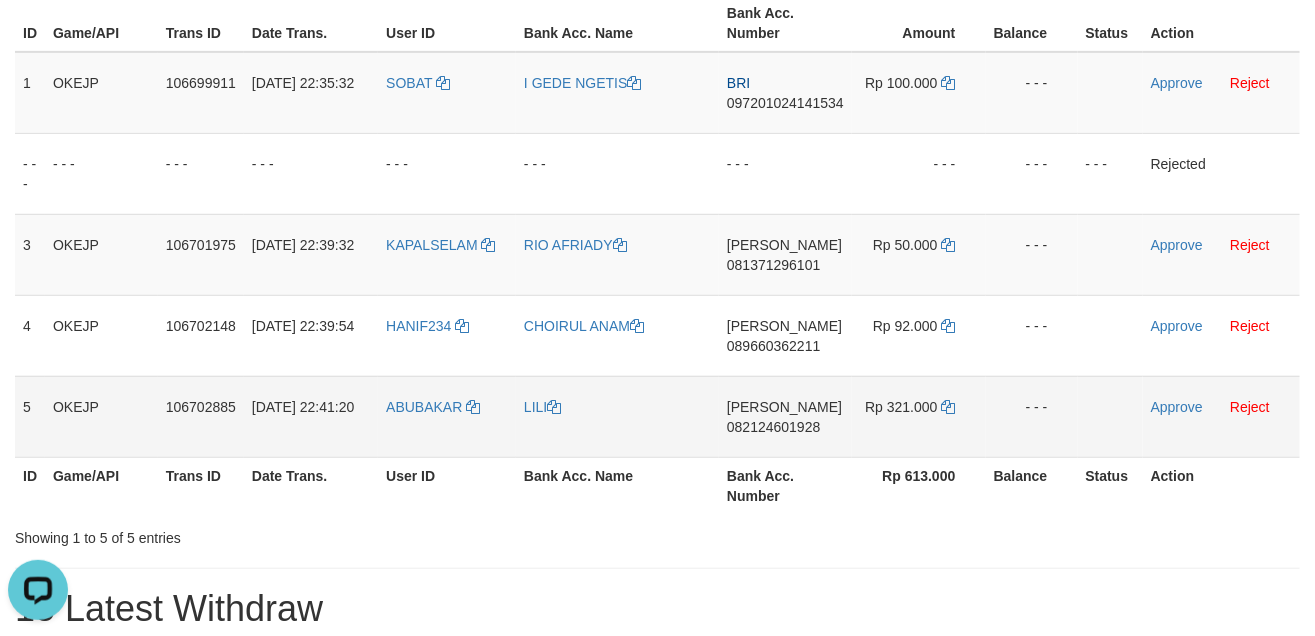 click on "DANA
082124601928" at bounding box center (785, 416) 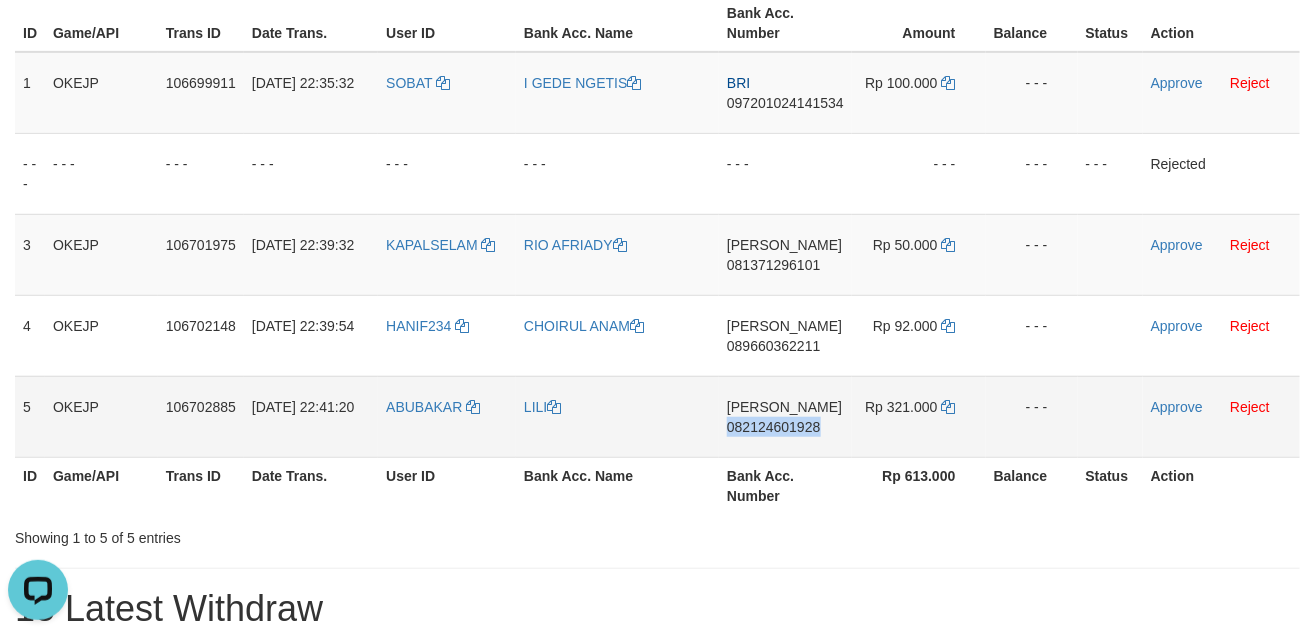click on "DANA
082124601928" at bounding box center (785, 416) 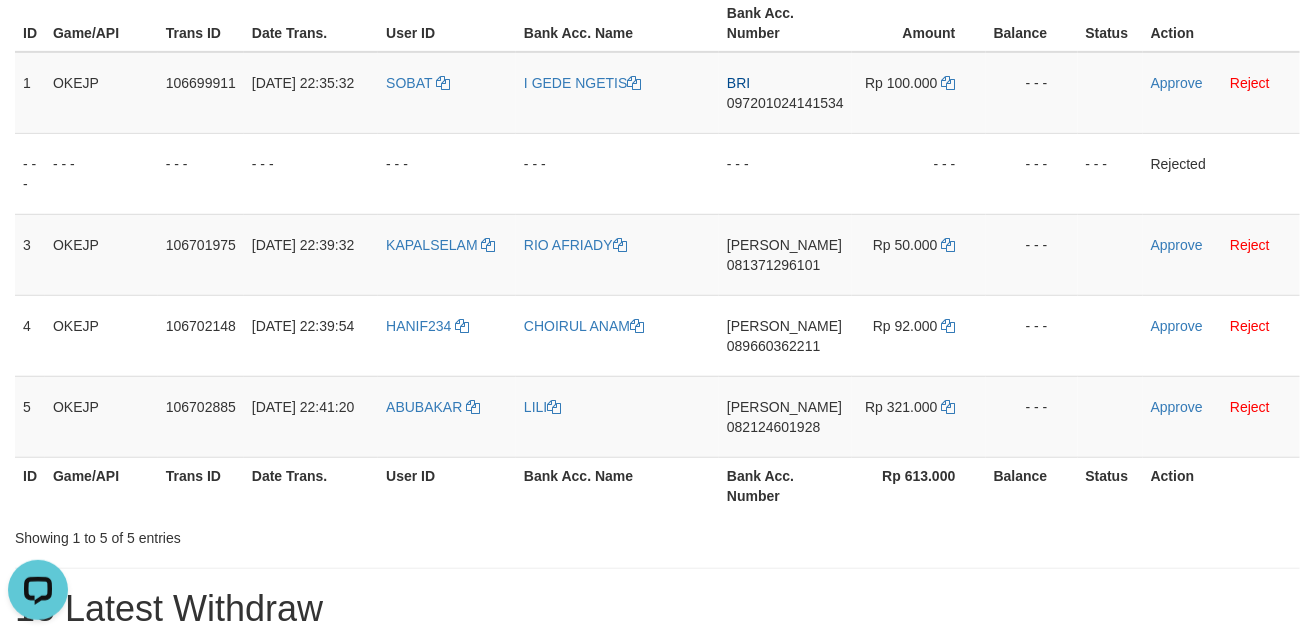 click on "Rp 613.000" at bounding box center (919, 485) 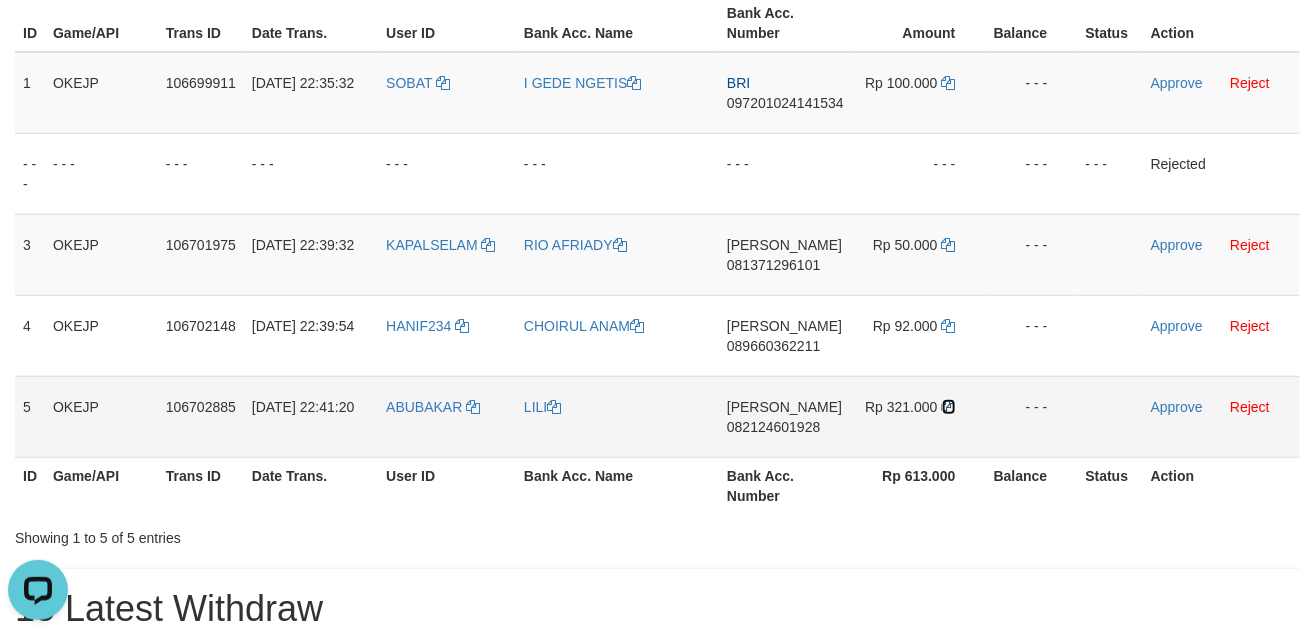 click at bounding box center [949, 407] 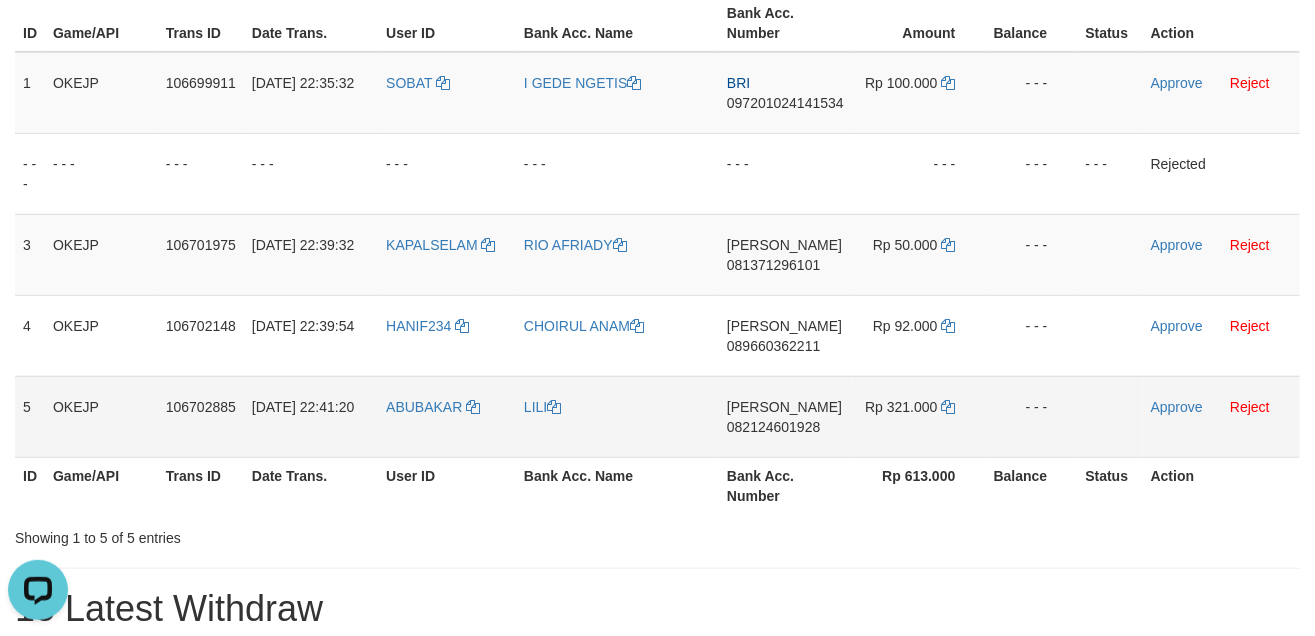 click on "ABUBAKAR" at bounding box center (447, 416) 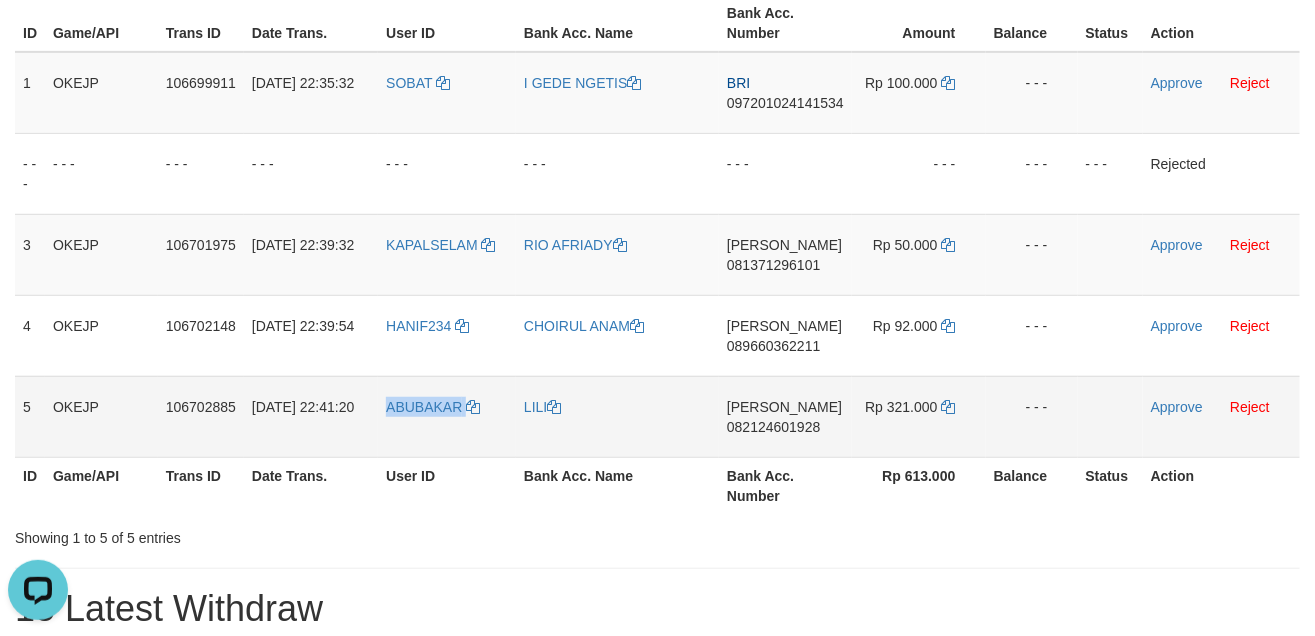 click on "ABUBAKAR" at bounding box center (447, 416) 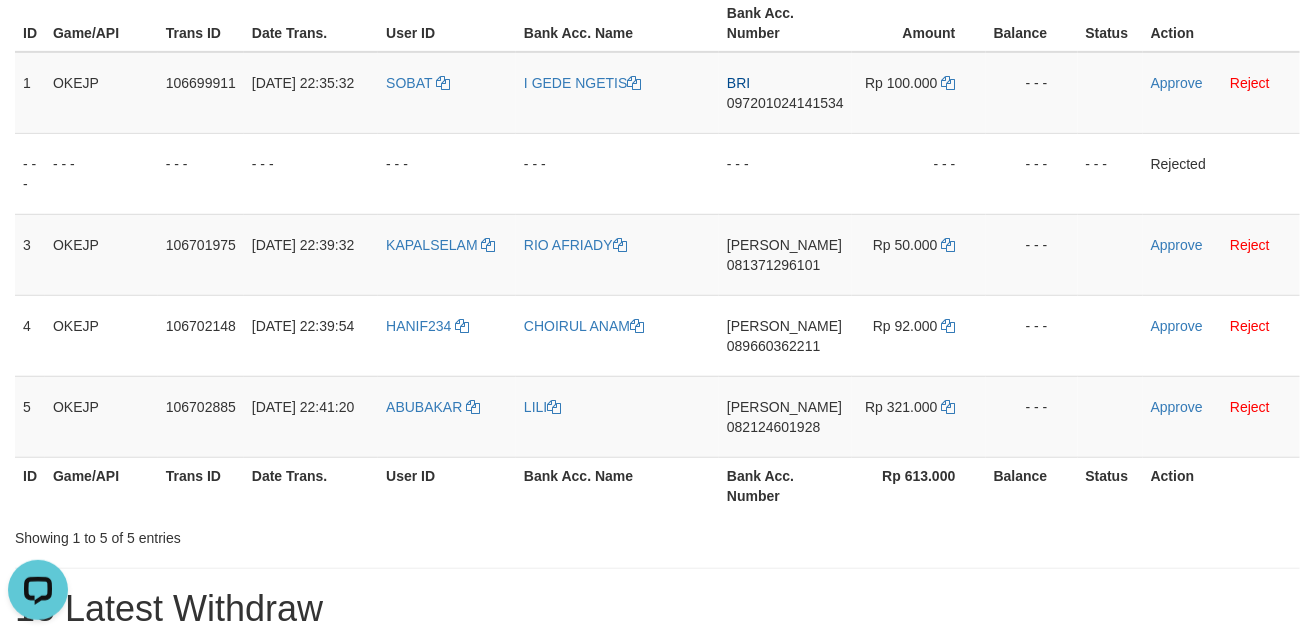click on "Bank Acc. Number" at bounding box center (785, 485) 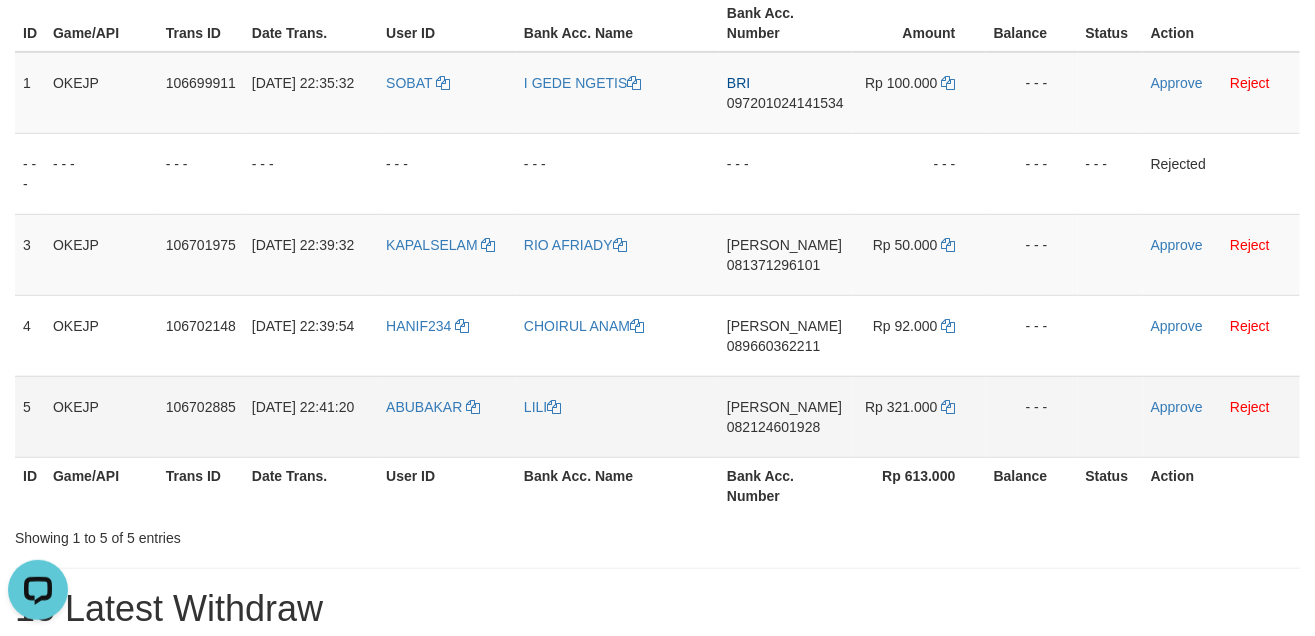 click on "LILI" at bounding box center [617, 416] 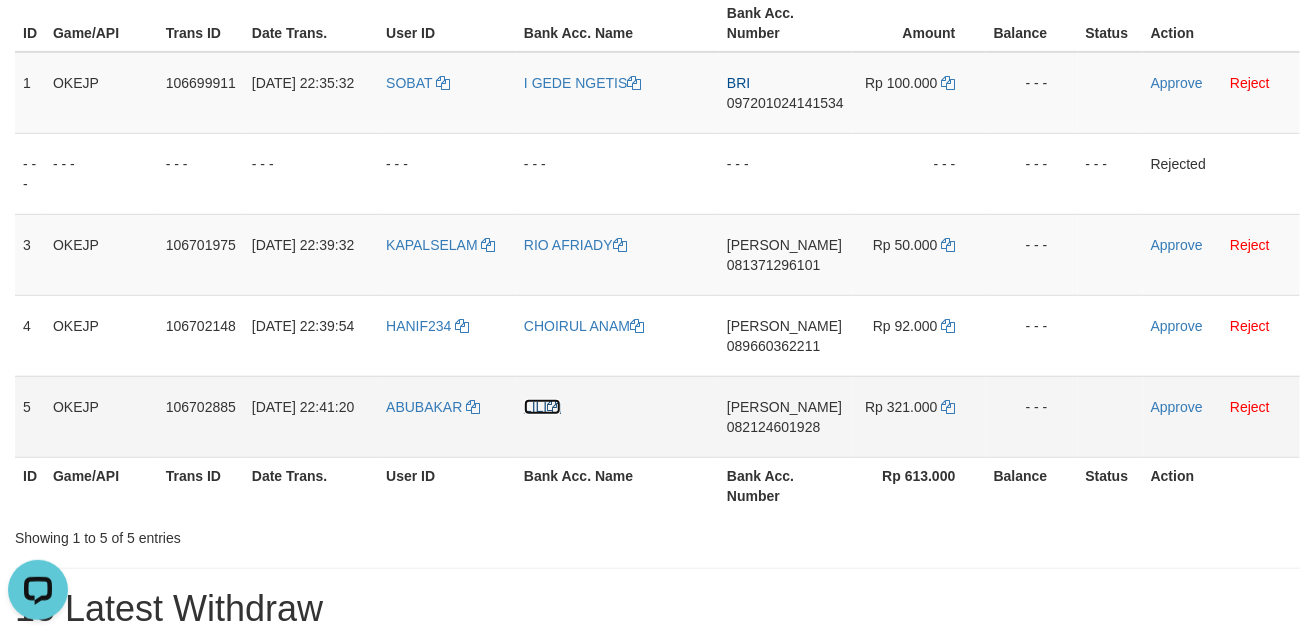 click on "LILI" at bounding box center (542, 407) 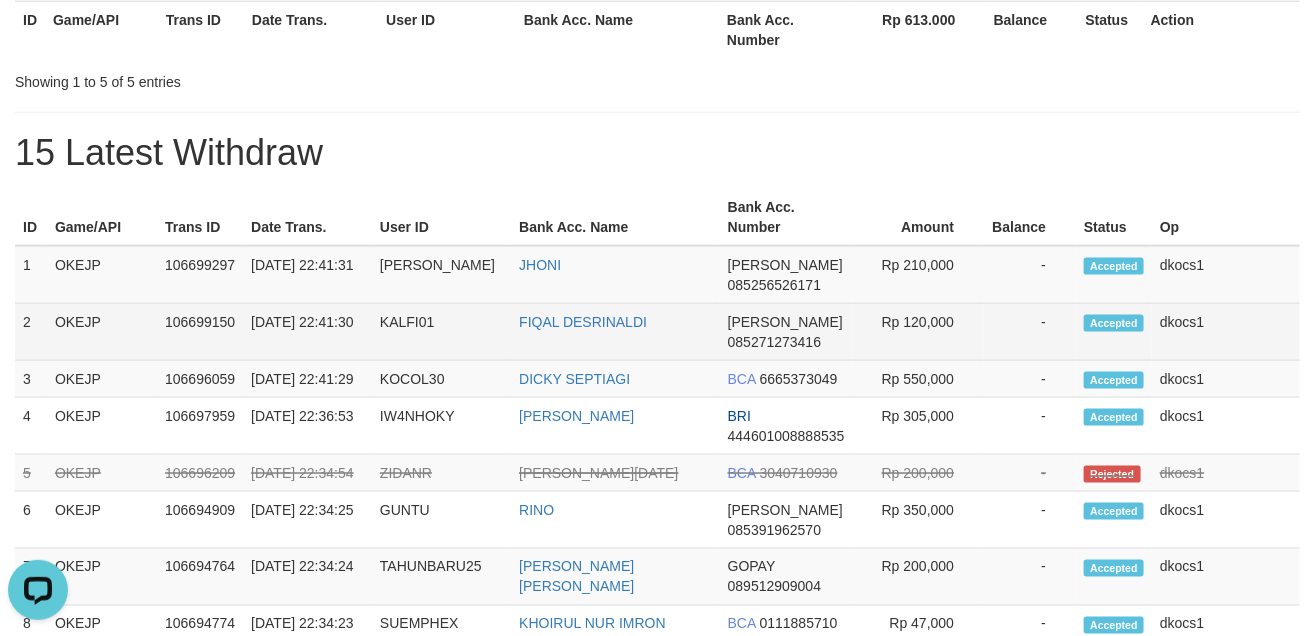 scroll, scrollTop: 256, scrollLeft: 0, axis: vertical 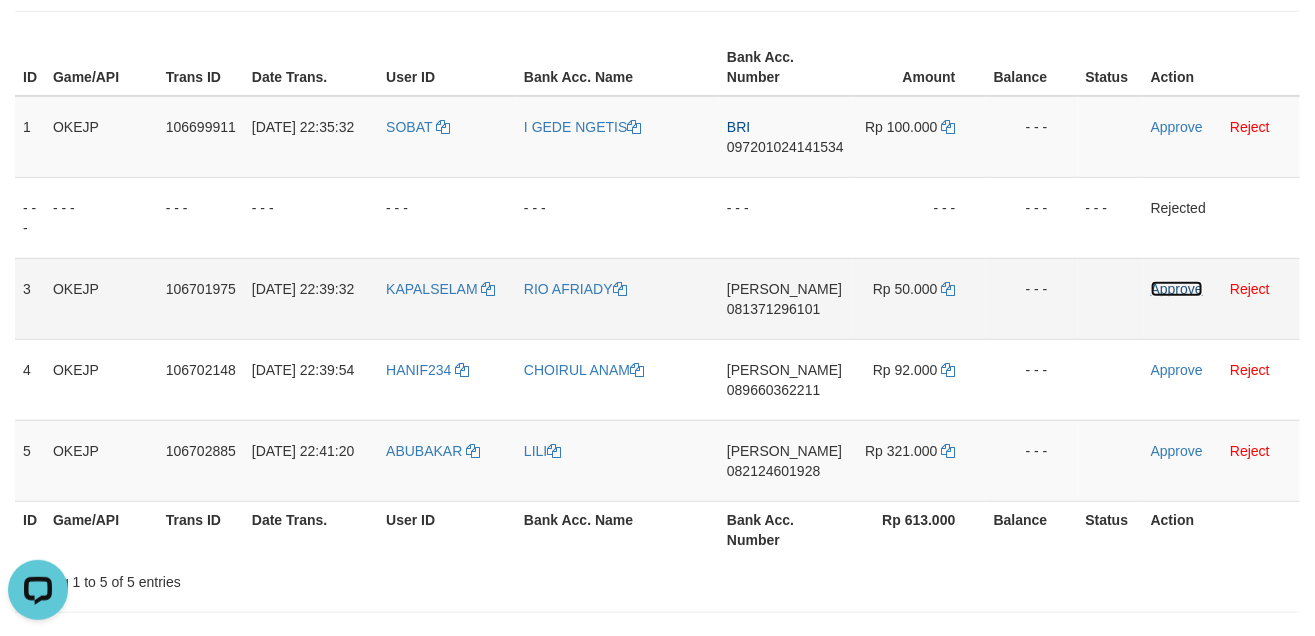 click on "Approve" at bounding box center [1177, 289] 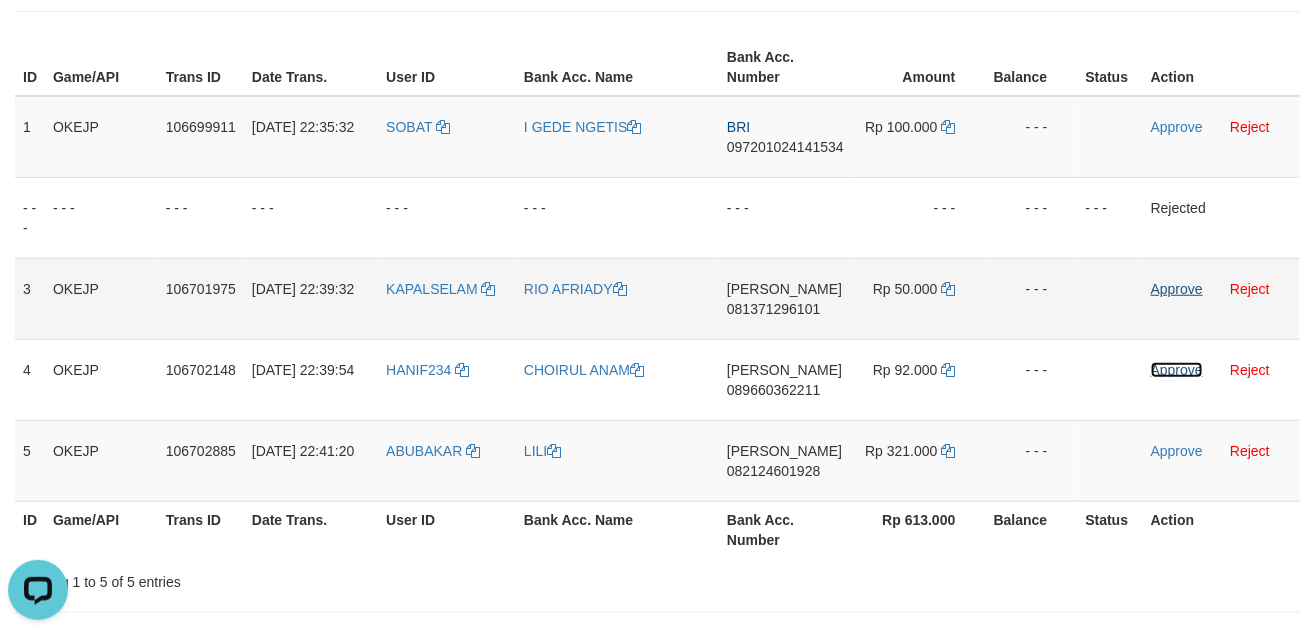 click on "Approve" at bounding box center (1177, 370) 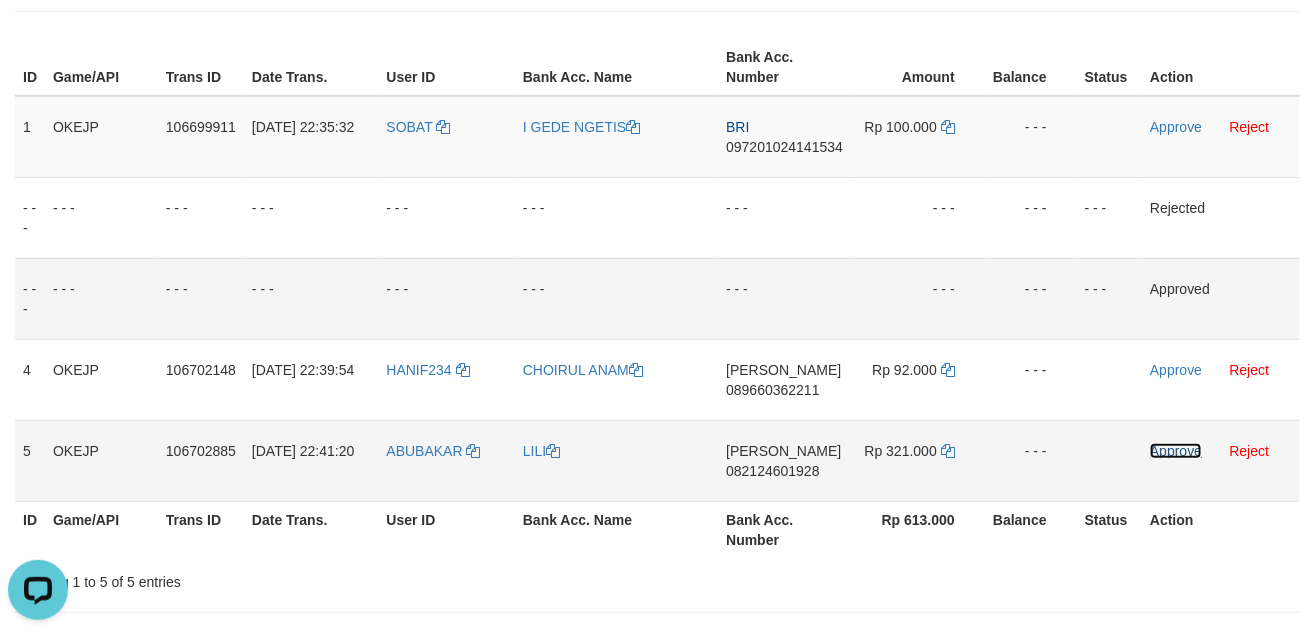 click on "Approve" at bounding box center (1176, 451) 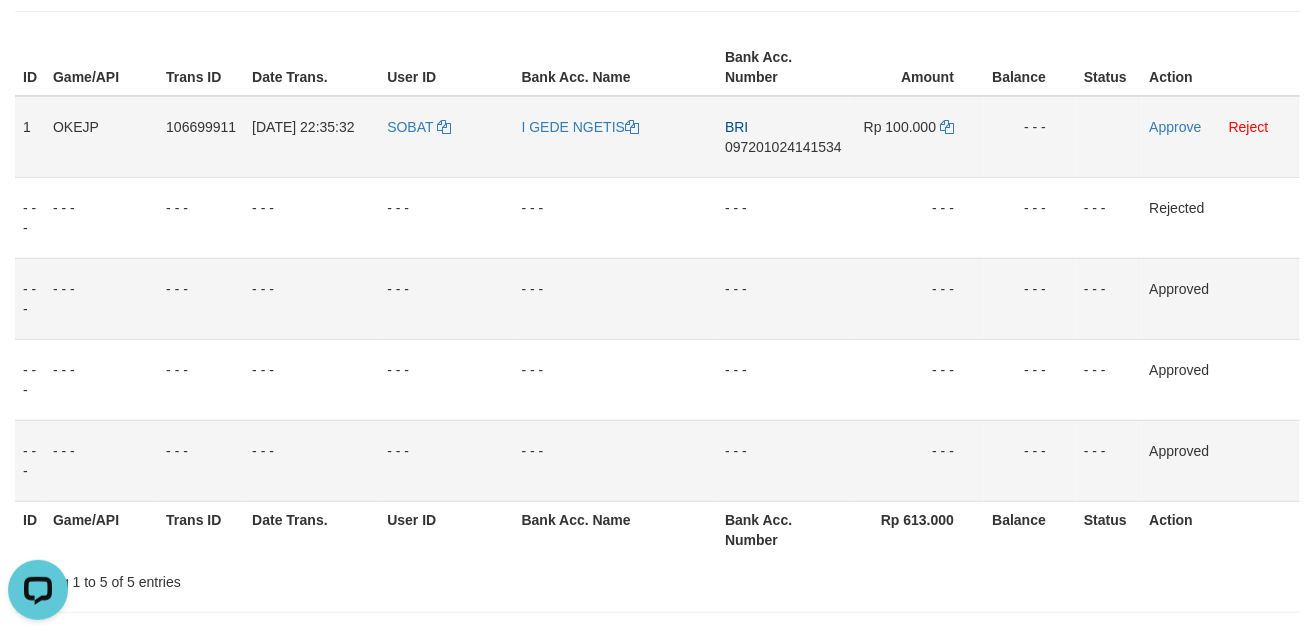 click on "BRI
097201024141534" at bounding box center (783, 137) 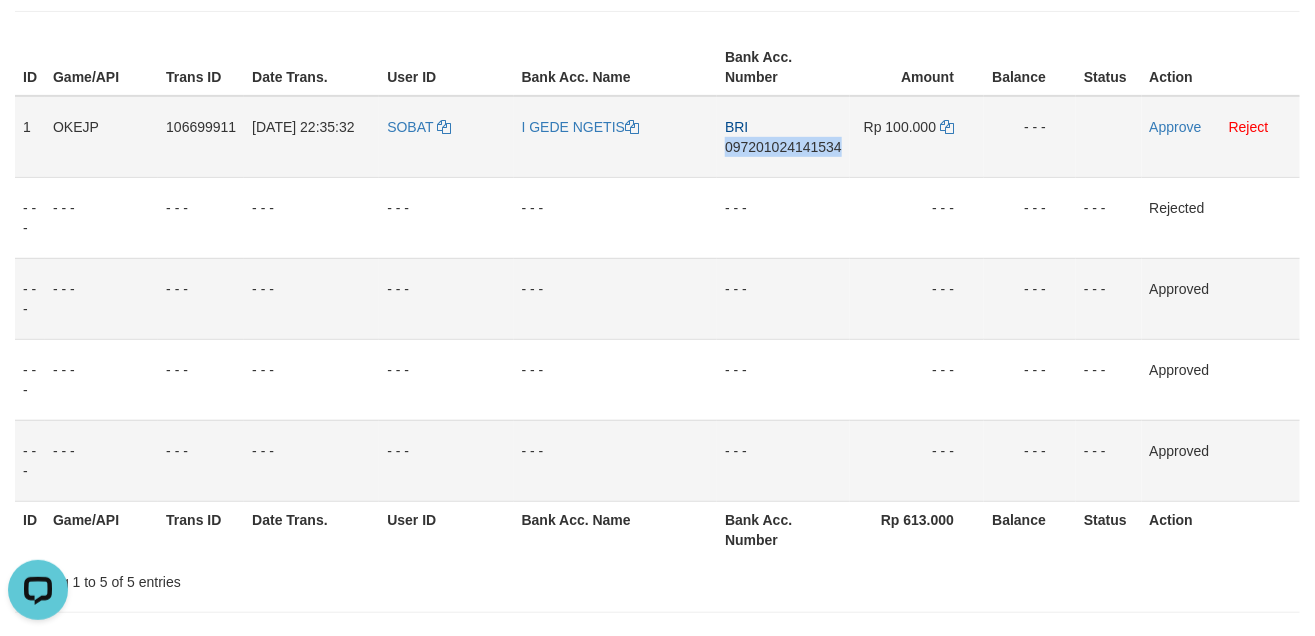 click on "BRI
097201024141534" at bounding box center [783, 137] 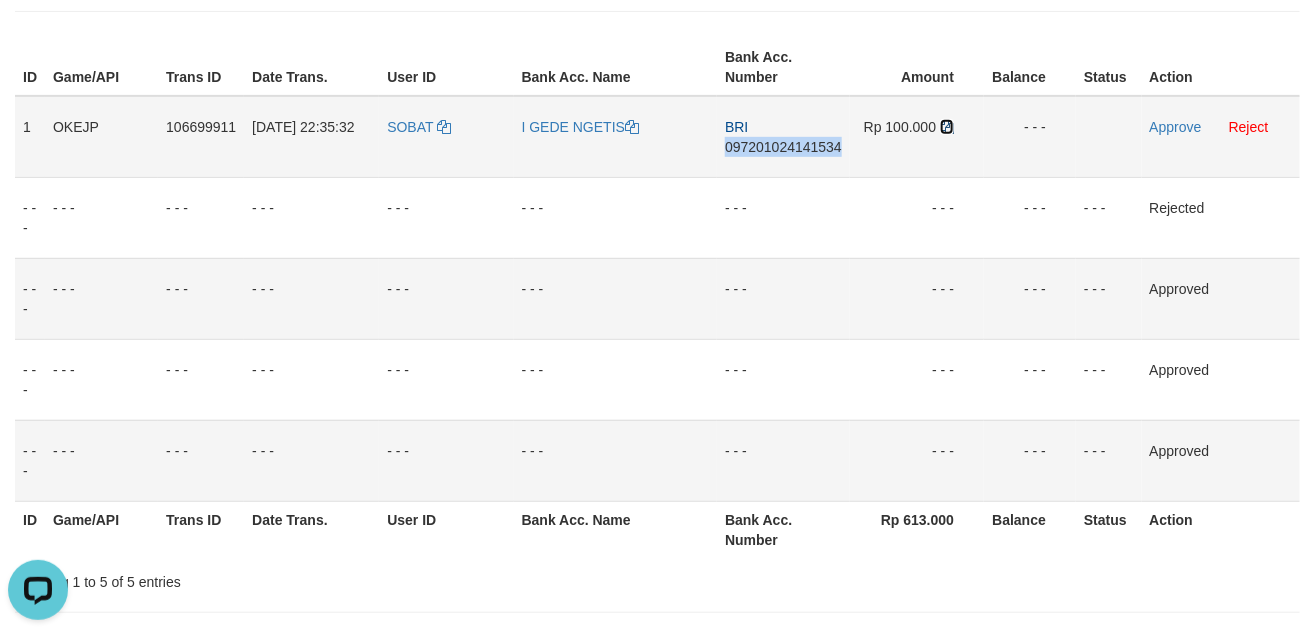 click at bounding box center [947, 127] 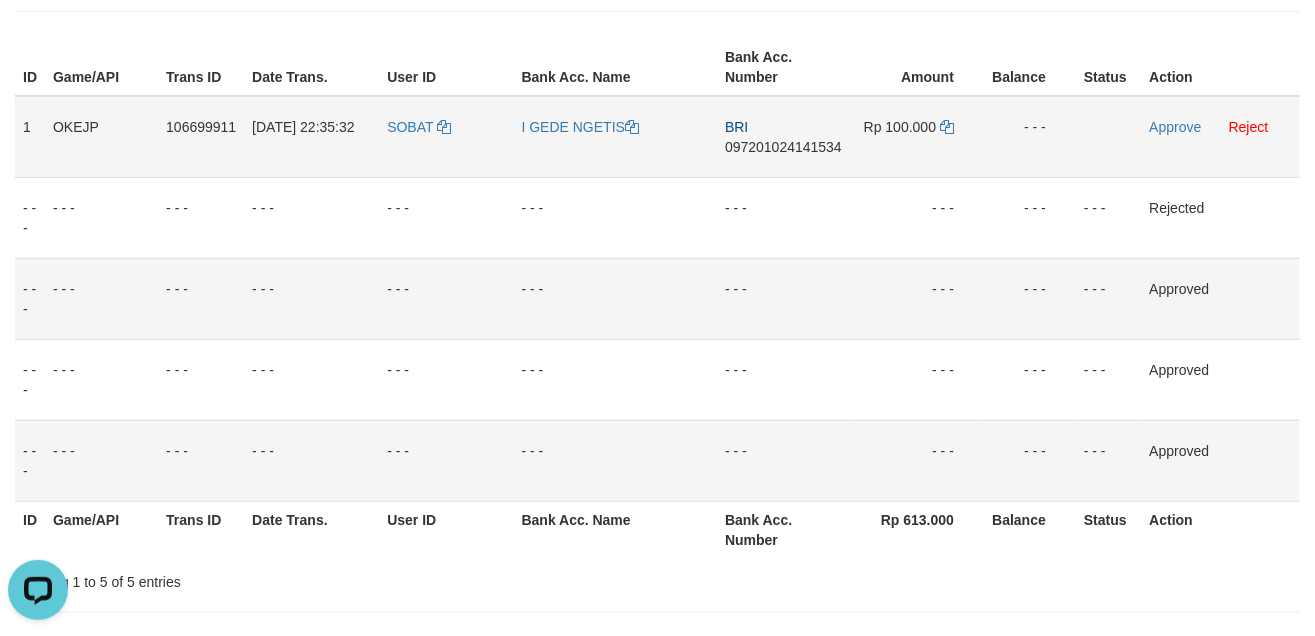click on "SOBAT" at bounding box center (446, 137) 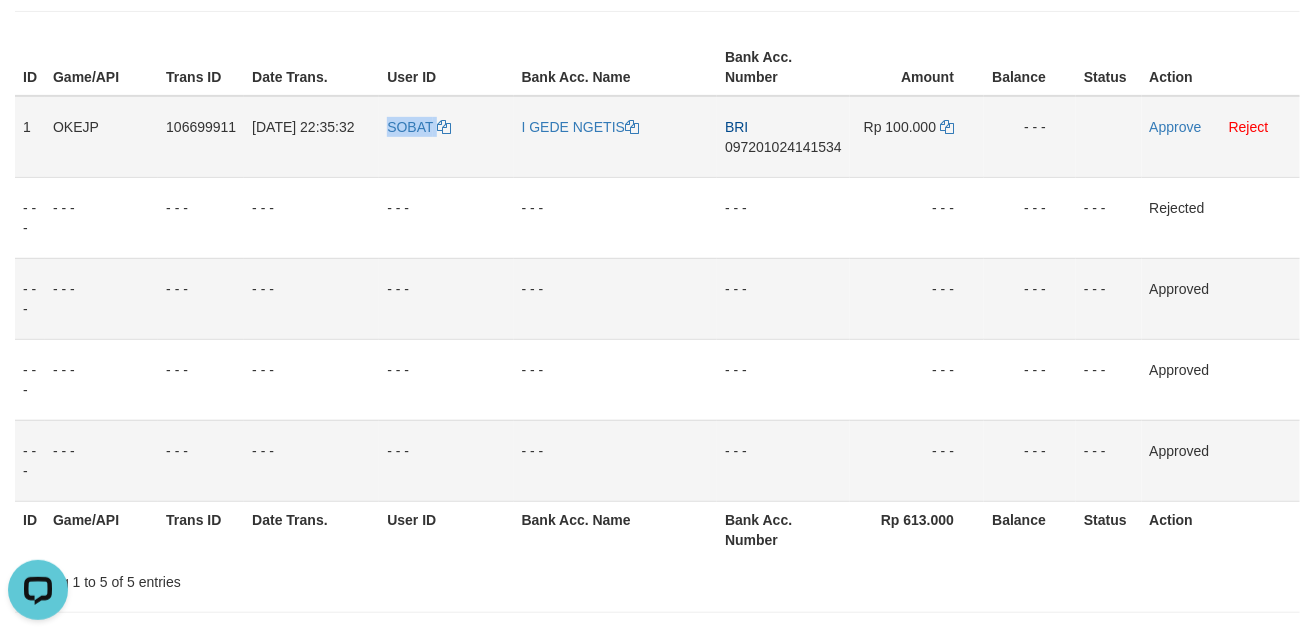 click on "SOBAT" at bounding box center (446, 137) 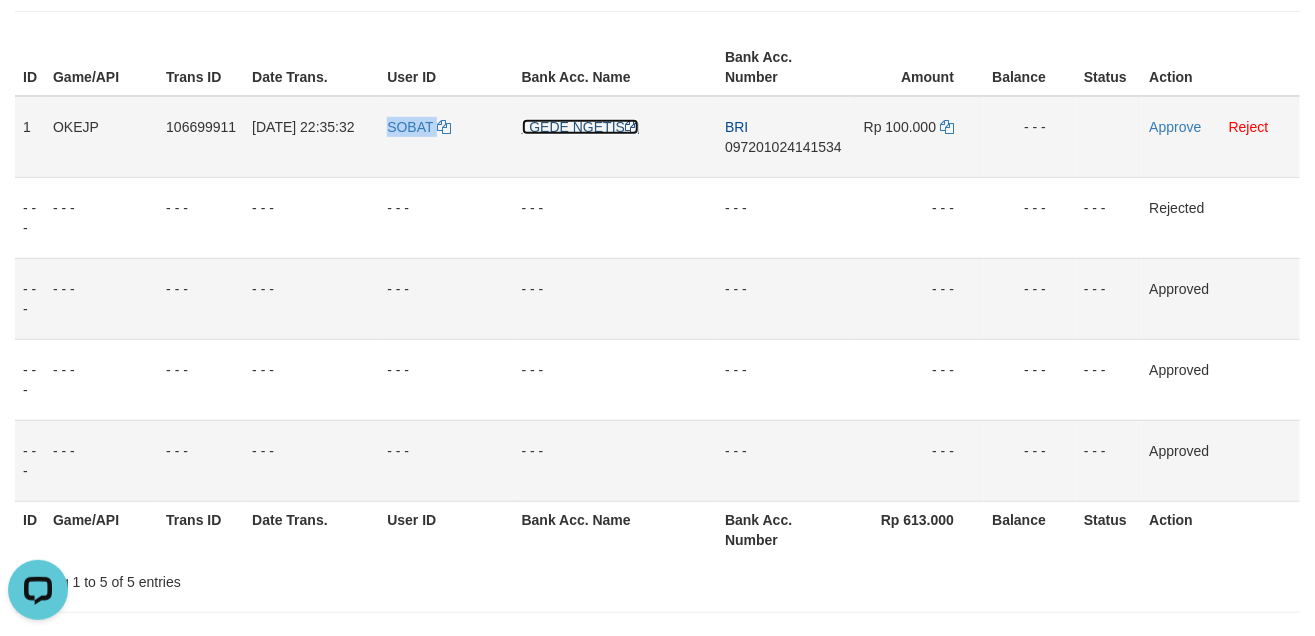 click on "I GEDE NGETIS" at bounding box center (580, 127) 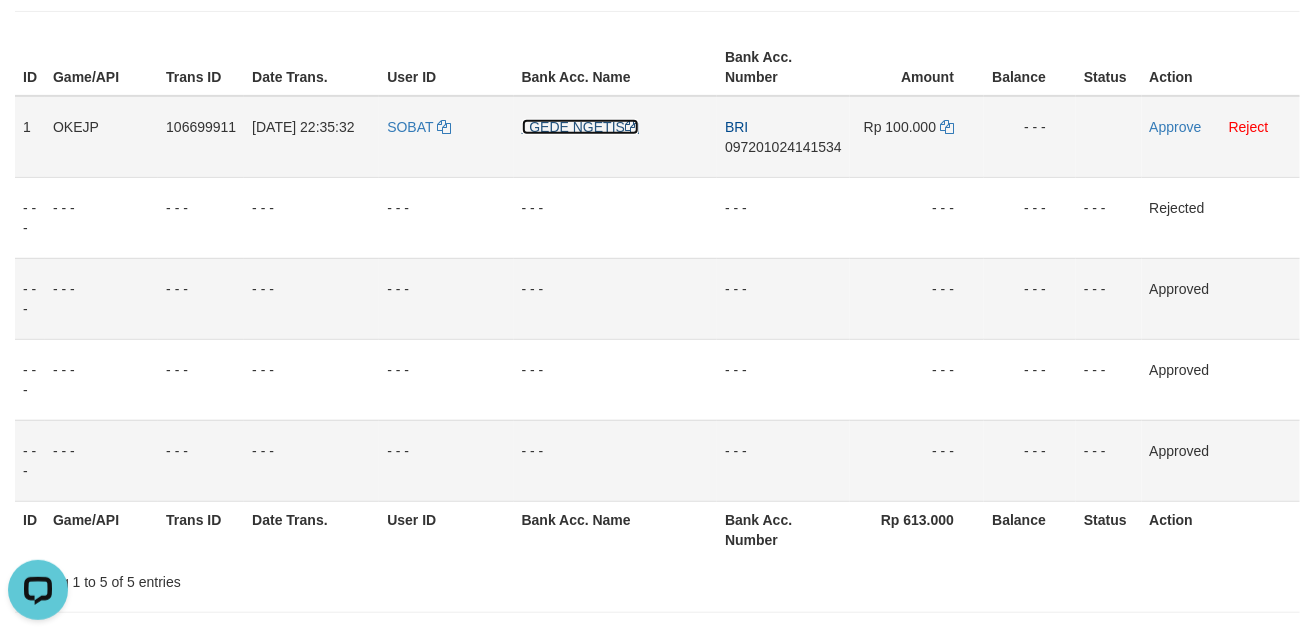 click on "I GEDE NGETIS" at bounding box center (580, 127) 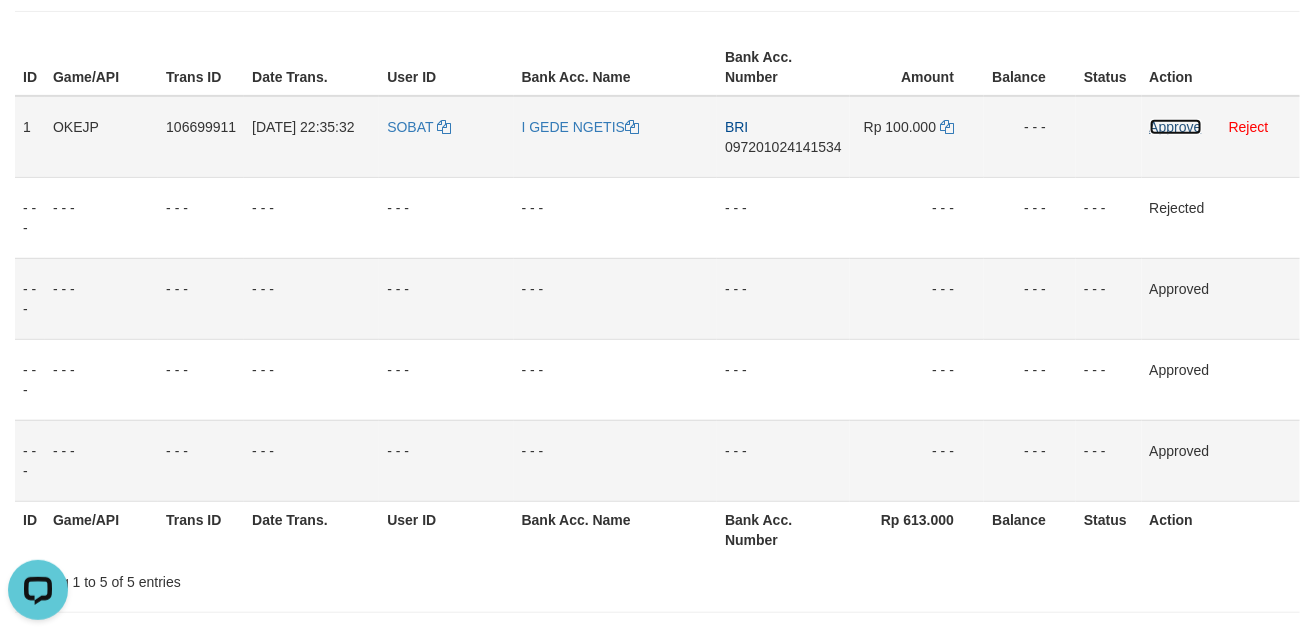 click on "Approve" at bounding box center [1176, 127] 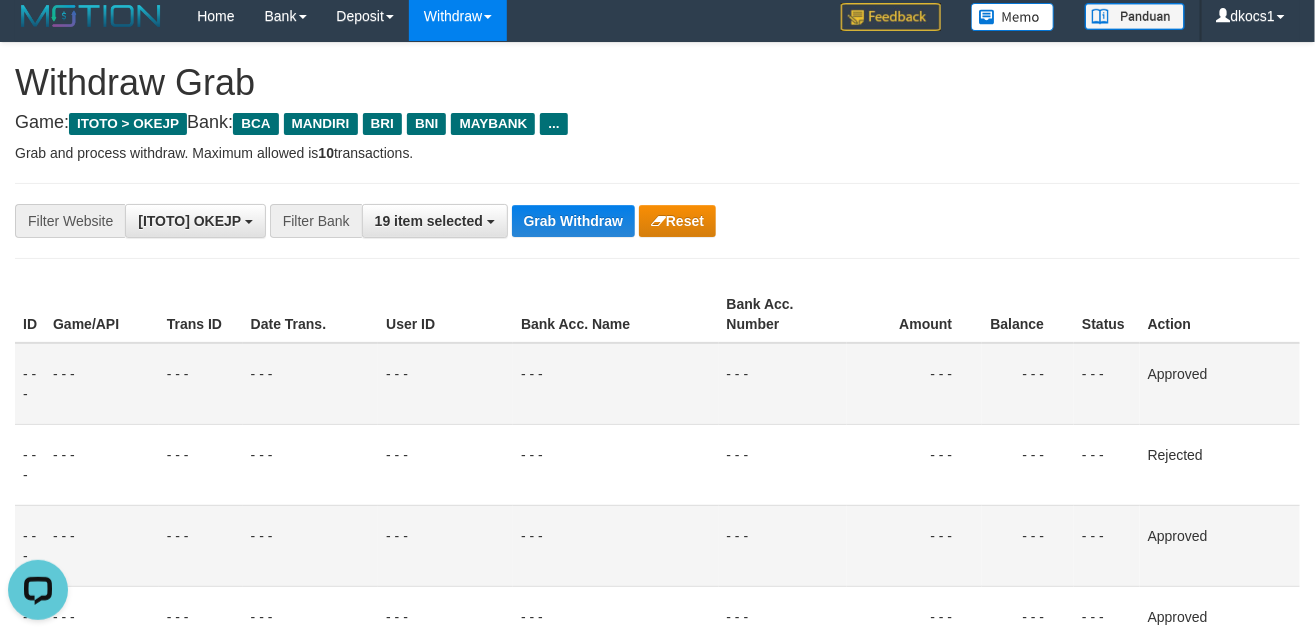 scroll, scrollTop: 0, scrollLeft: 0, axis: both 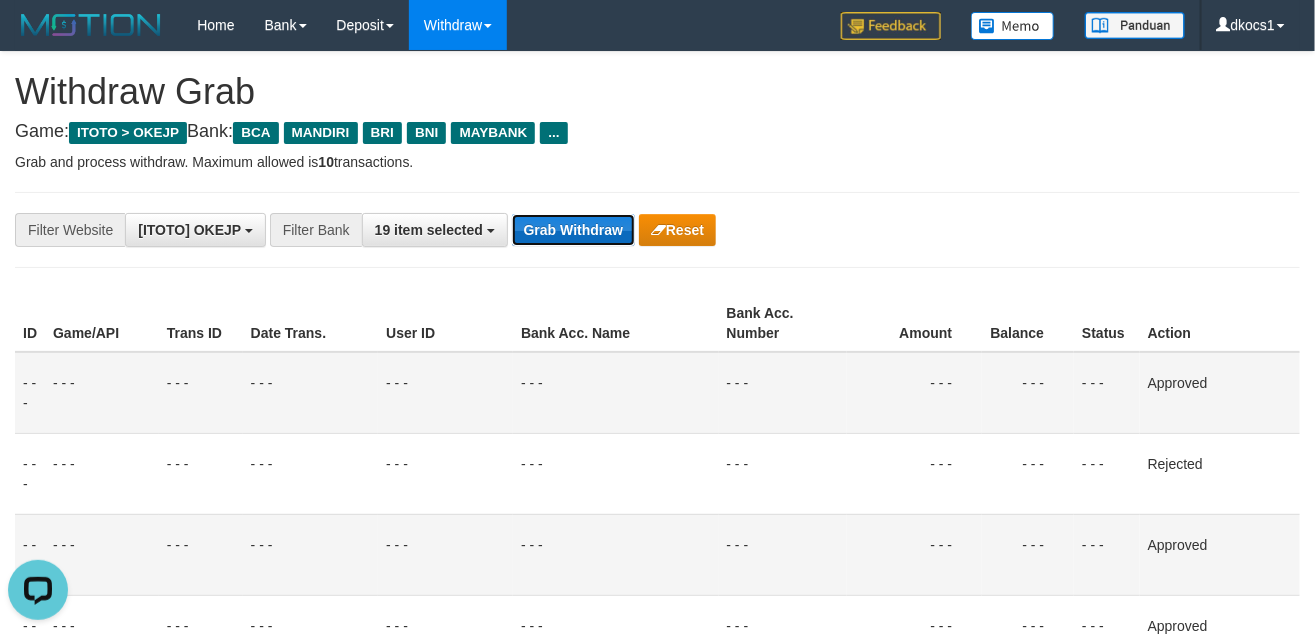 click on "Grab Withdraw" at bounding box center (573, 230) 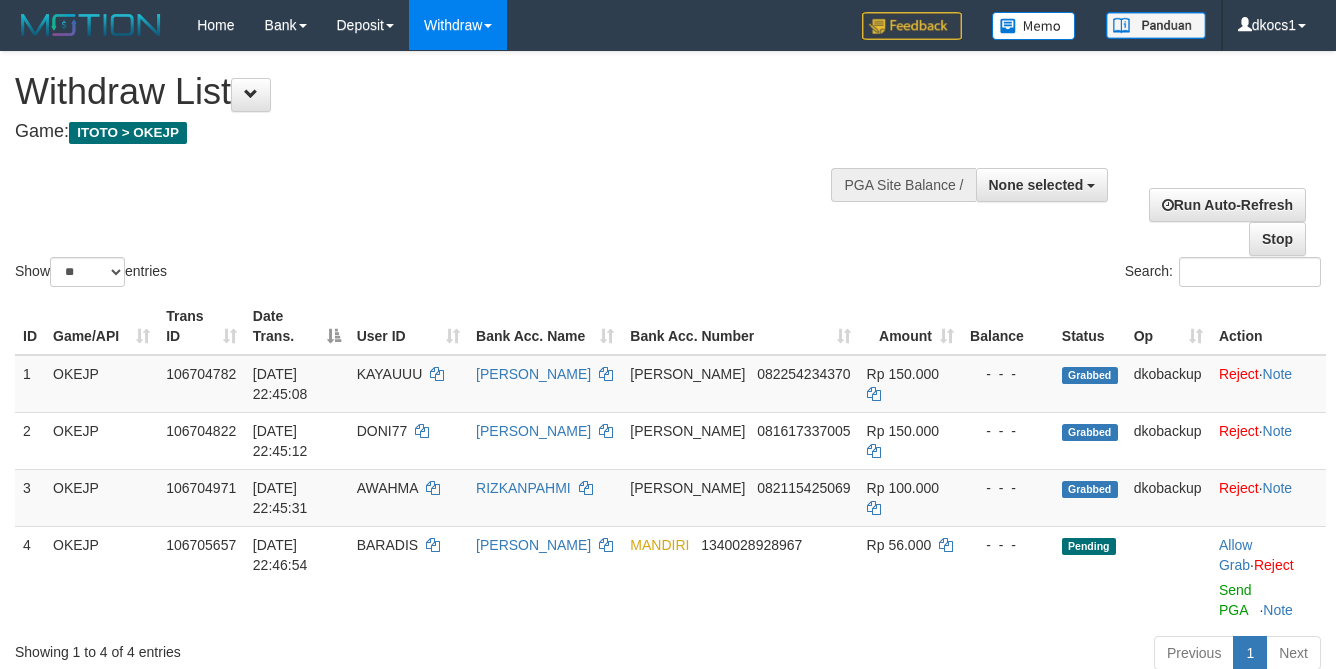 select 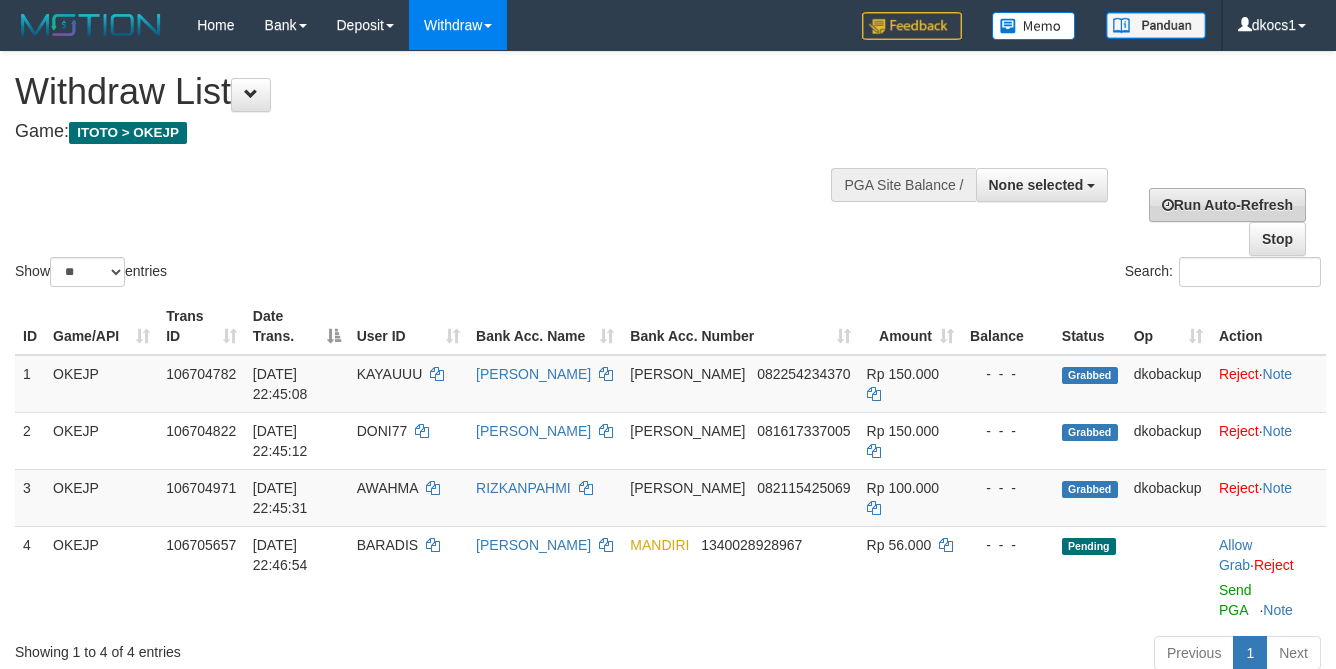 scroll, scrollTop: 0, scrollLeft: 0, axis: both 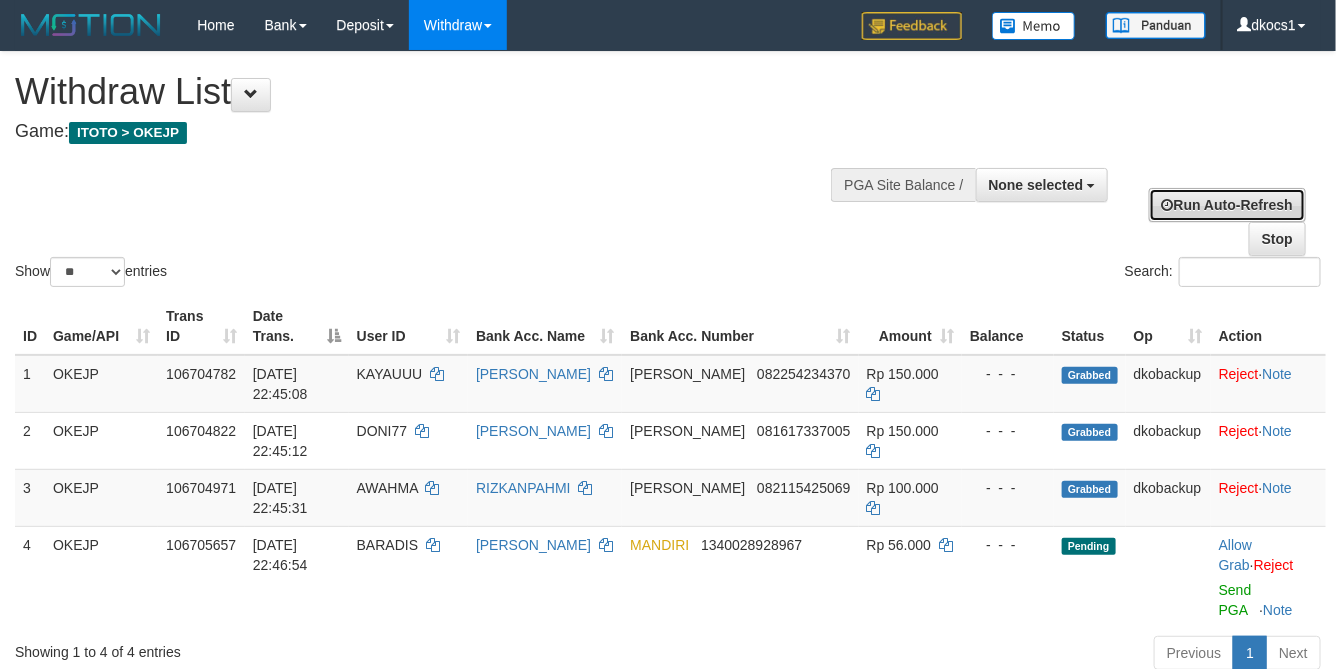 click on "Run Auto-Refresh" at bounding box center [1227, 205] 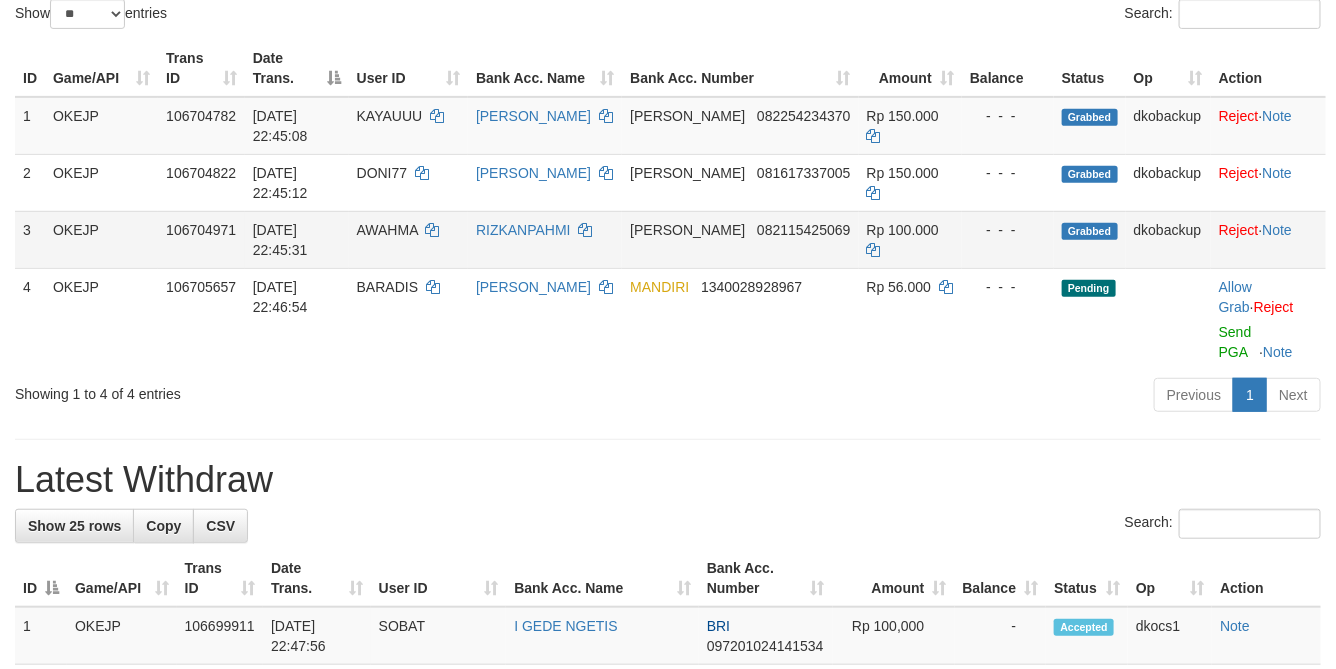 scroll, scrollTop: 300, scrollLeft: 0, axis: vertical 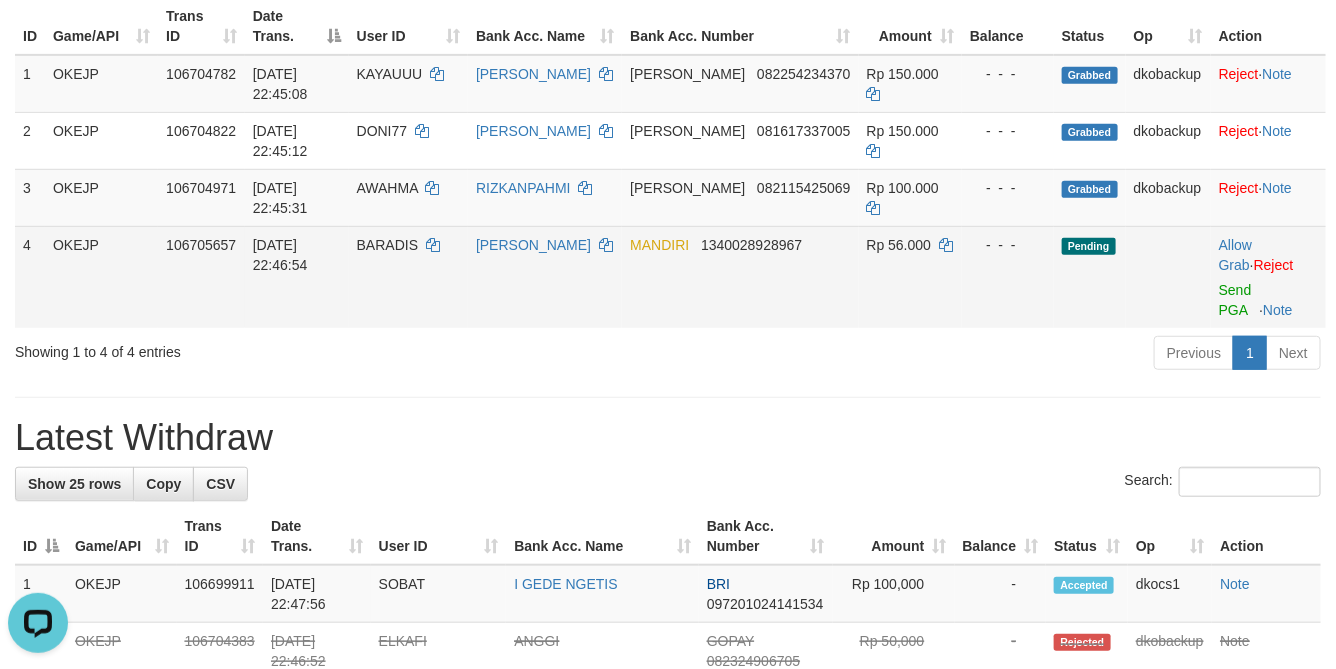 click on "-  -  -" at bounding box center (1008, 277) 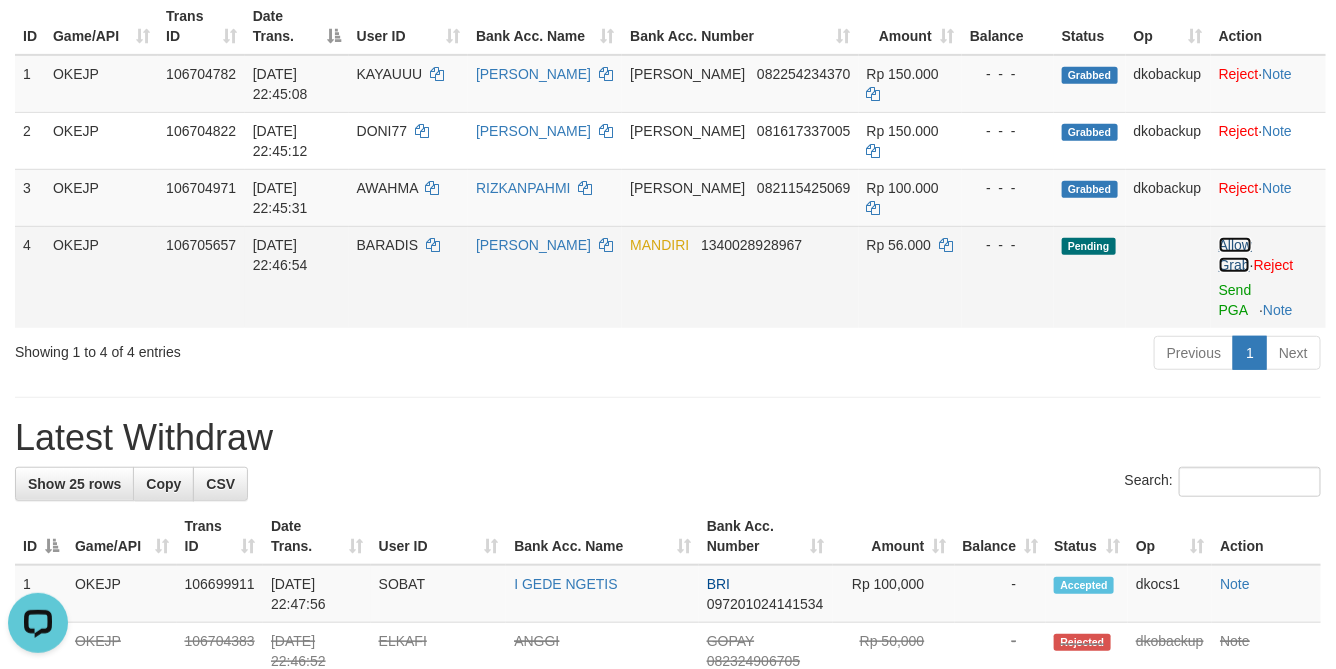 click on "Allow Grab" at bounding box center (1235, 255) 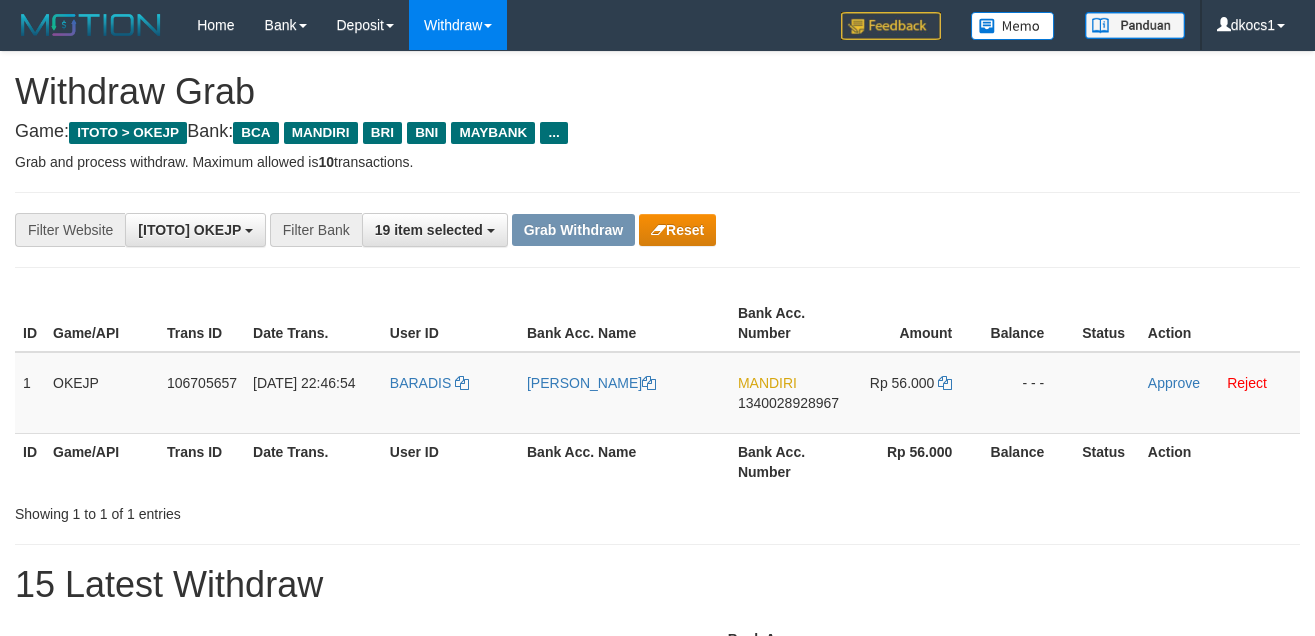 scroll, scrollTop: 0, scrollLeft: 0, axis: both 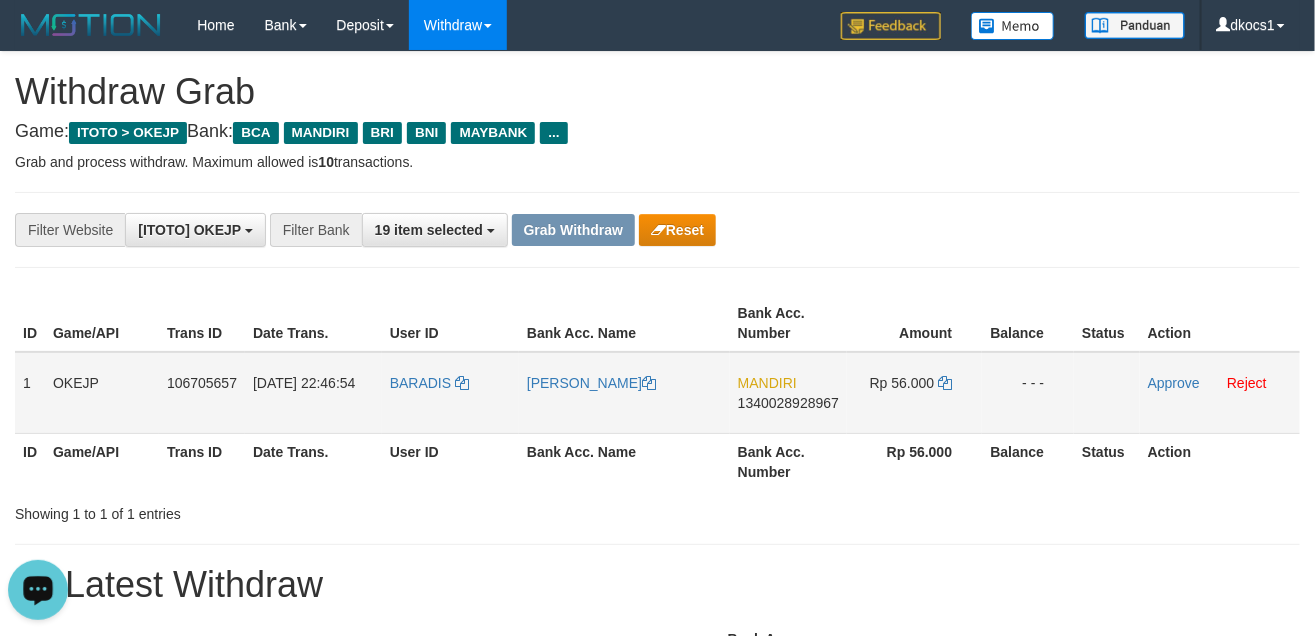 click on "BARADIS" at bounding box center (450, 393) 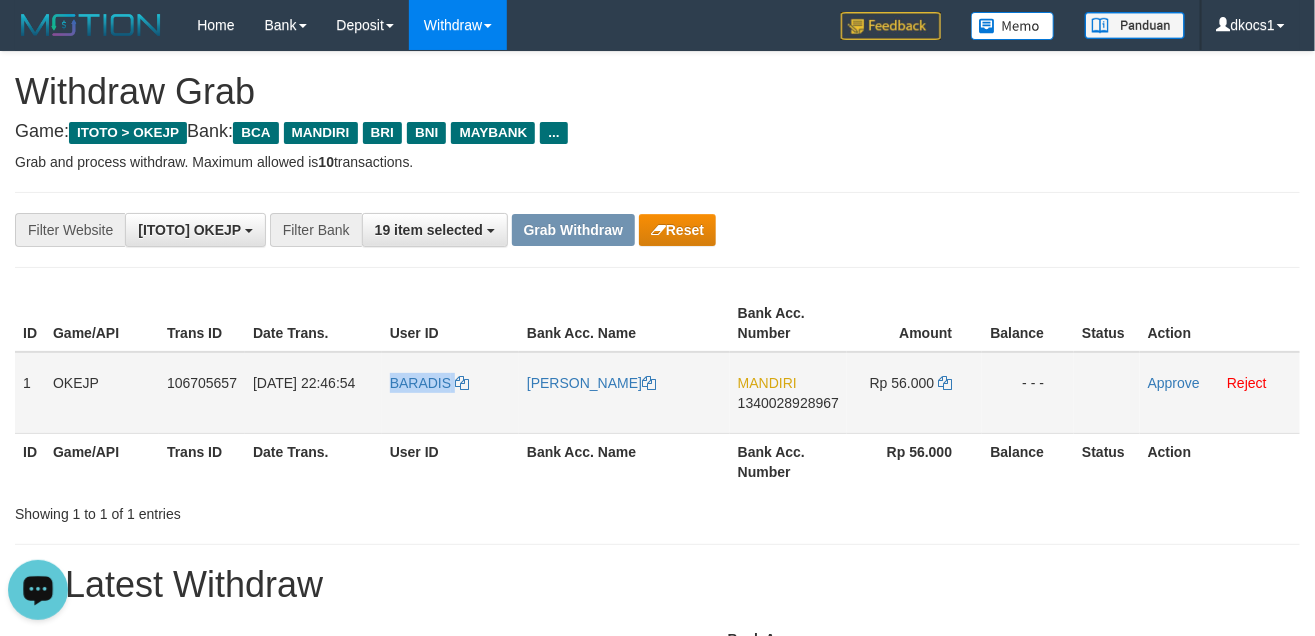 click on "BARADIS" at bounding box center [450, 393] 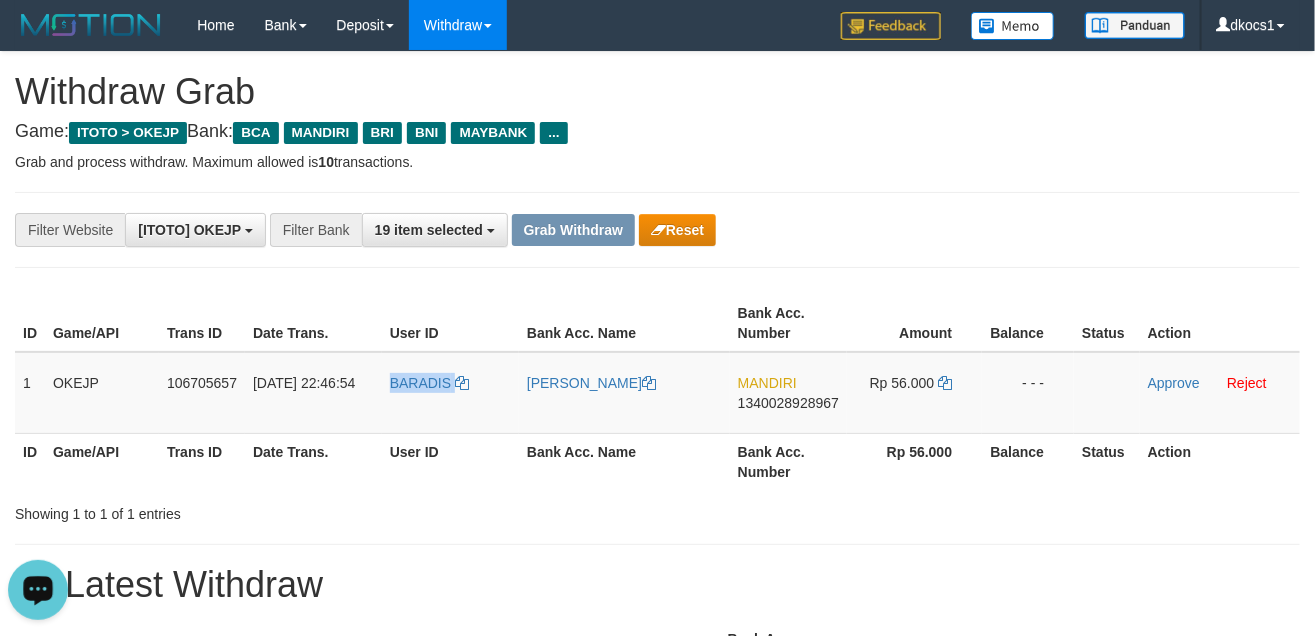 copy on "BARADIS" 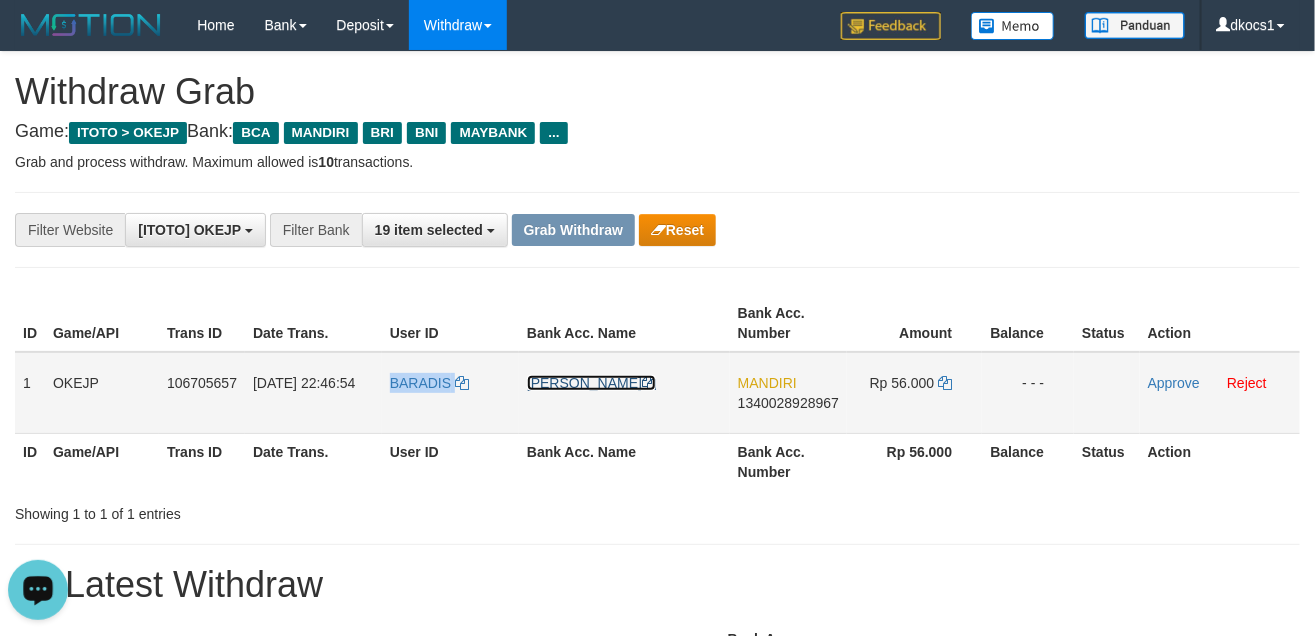 click on "[PERSON_NAME]" at bounding box center (591, 383) 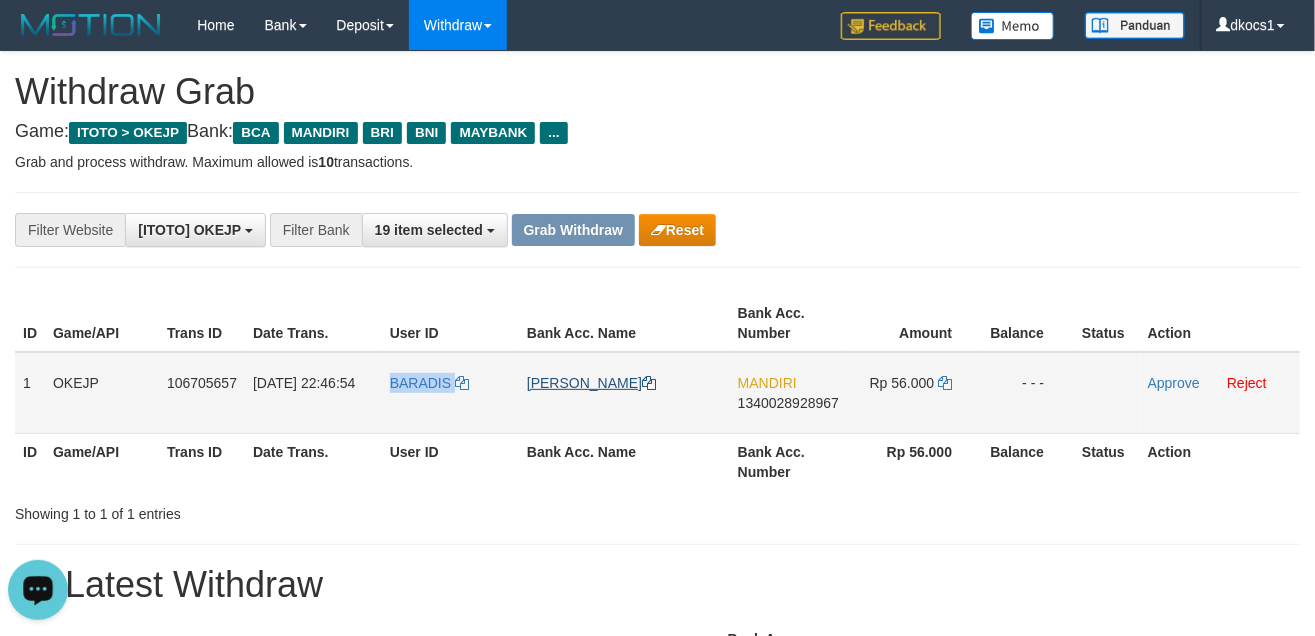 copy on "BARADIS" 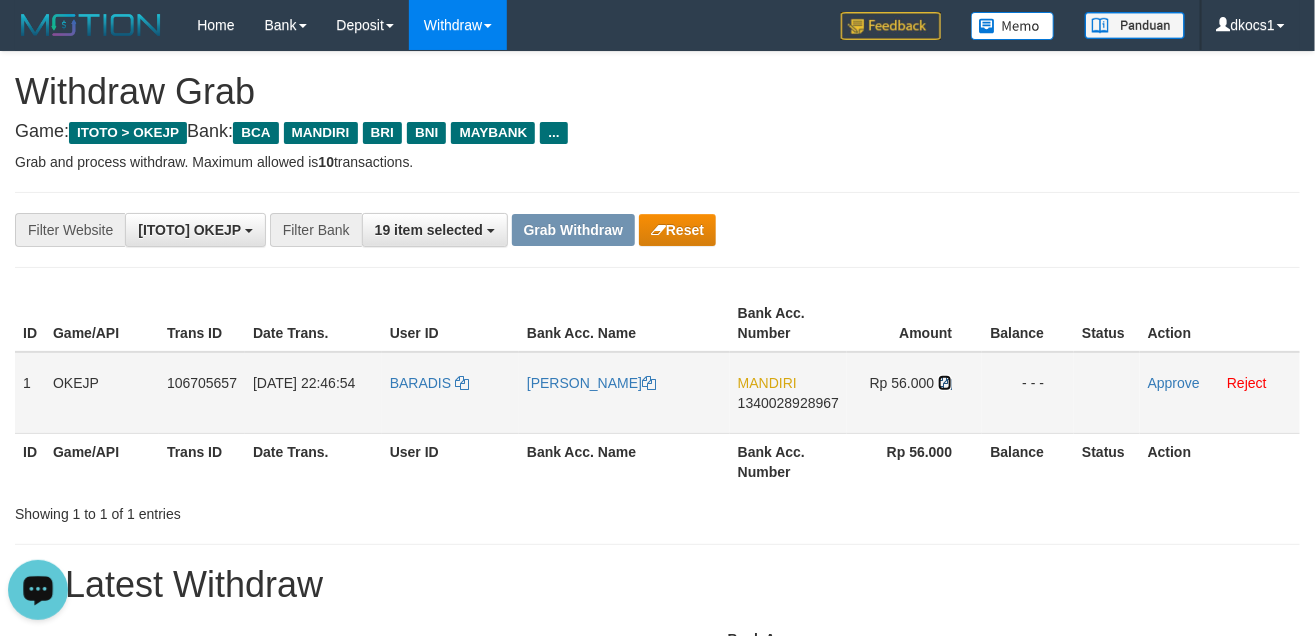 click at bounding box center (945, 383) 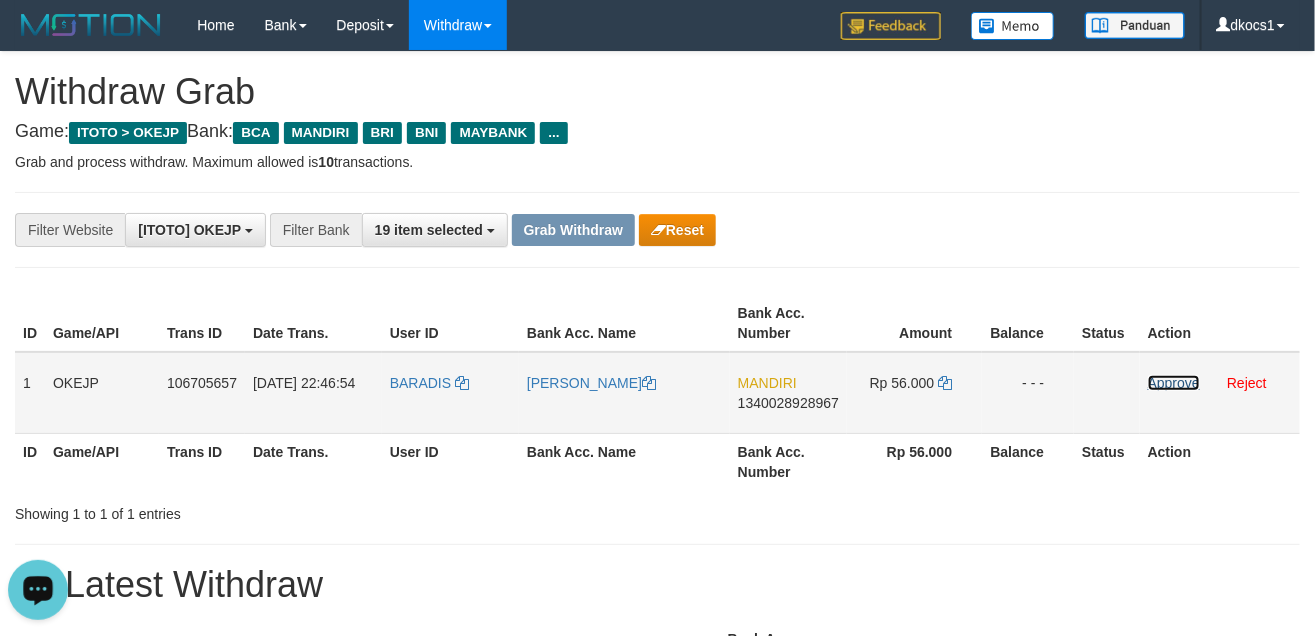 click on "Approve" at bounding box center [1174, 383] 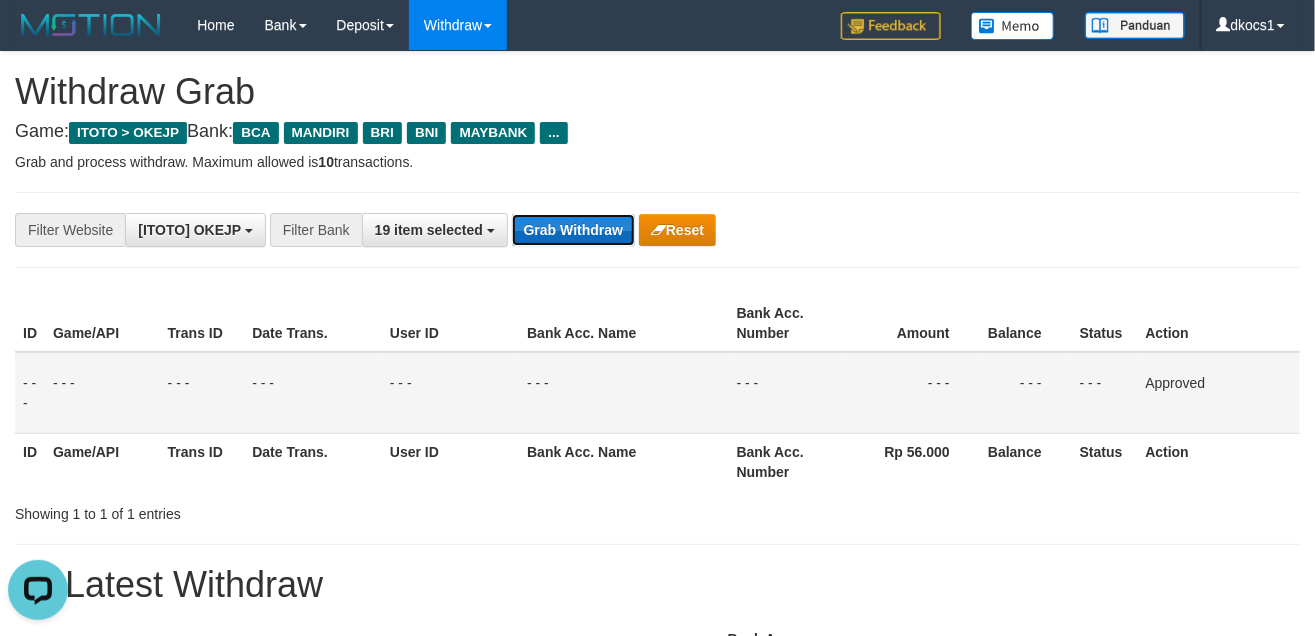 click on "Grab Withdraw" at bounding box center [573, 230] 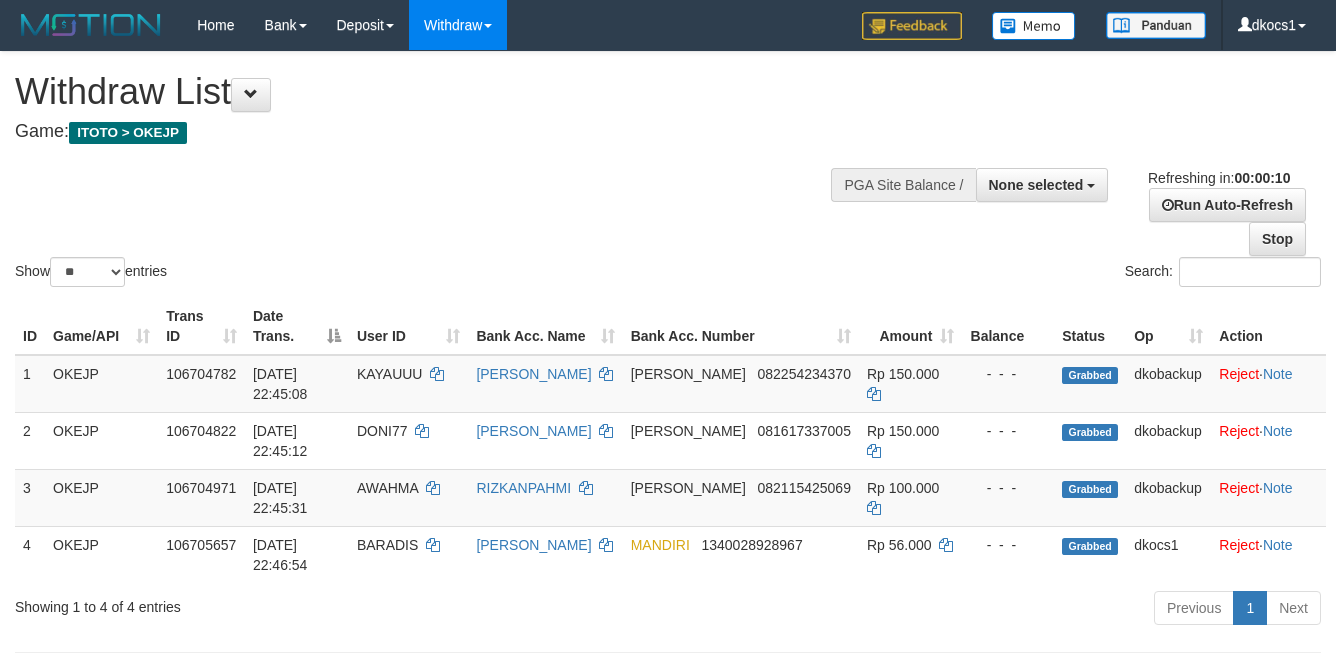 select 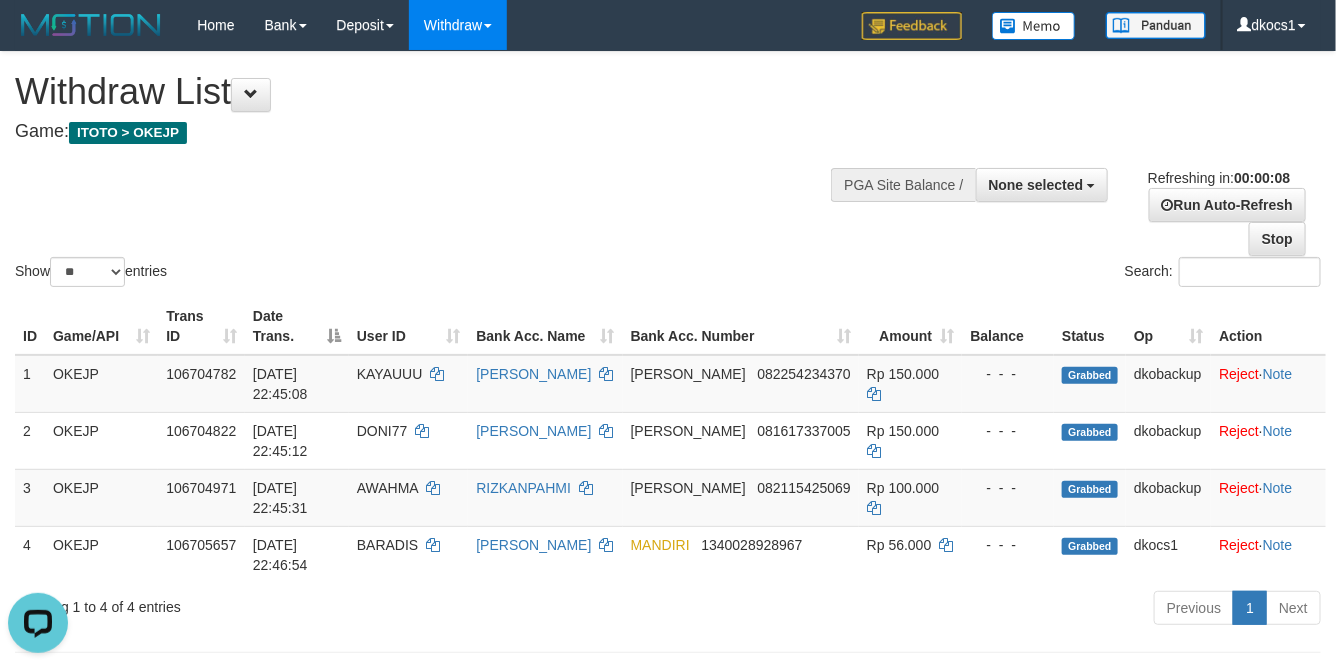scroll, scrollTop: 0, scrollLeft: 0, axis: both 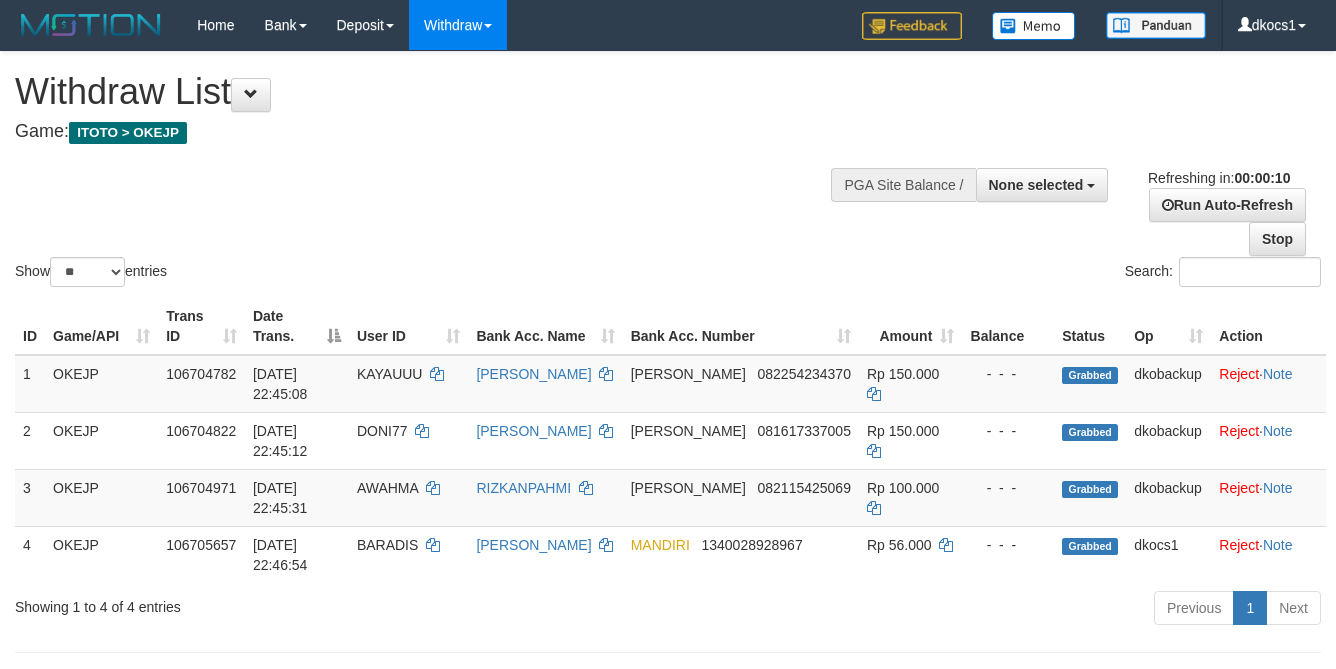 select 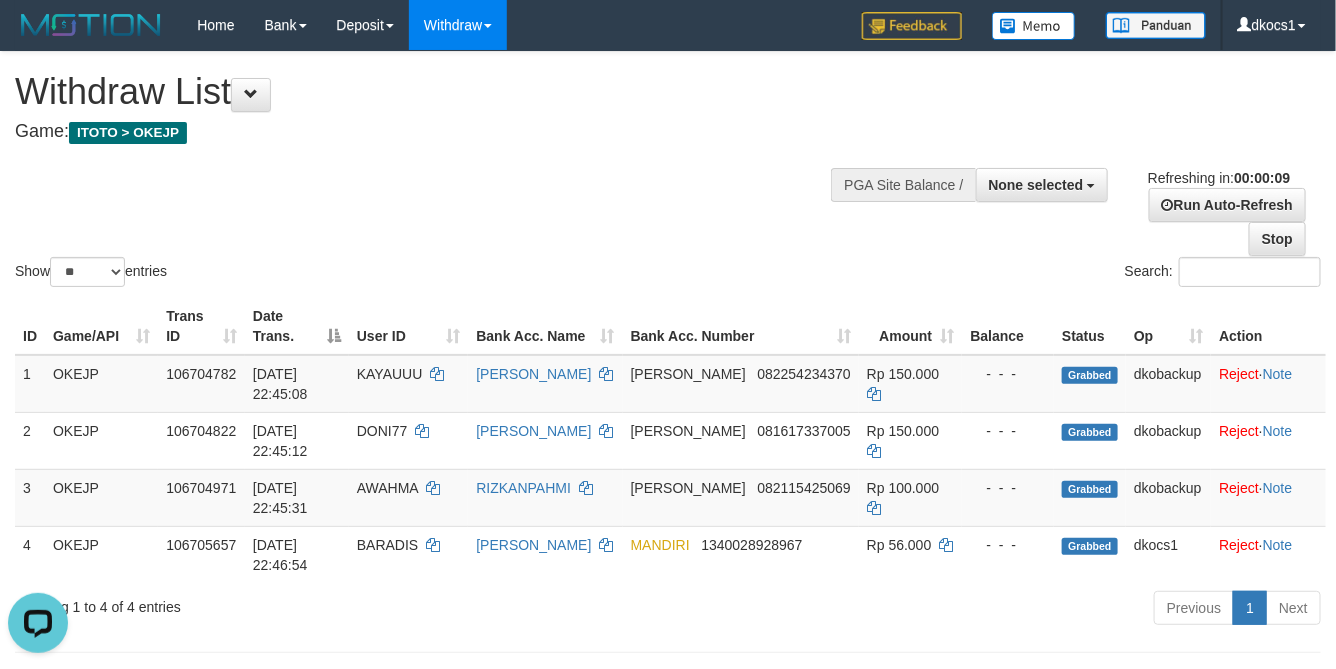 scroll, scrollTop: 0, scrollLeft: 0, axis: both 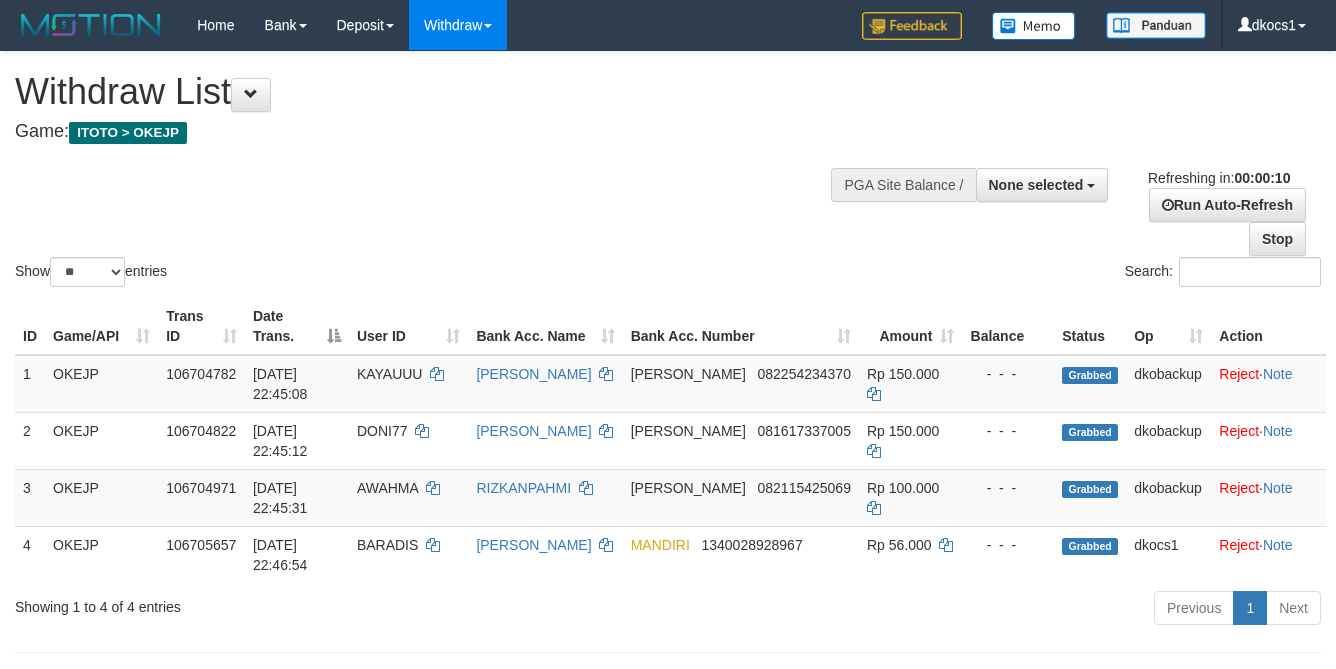 select 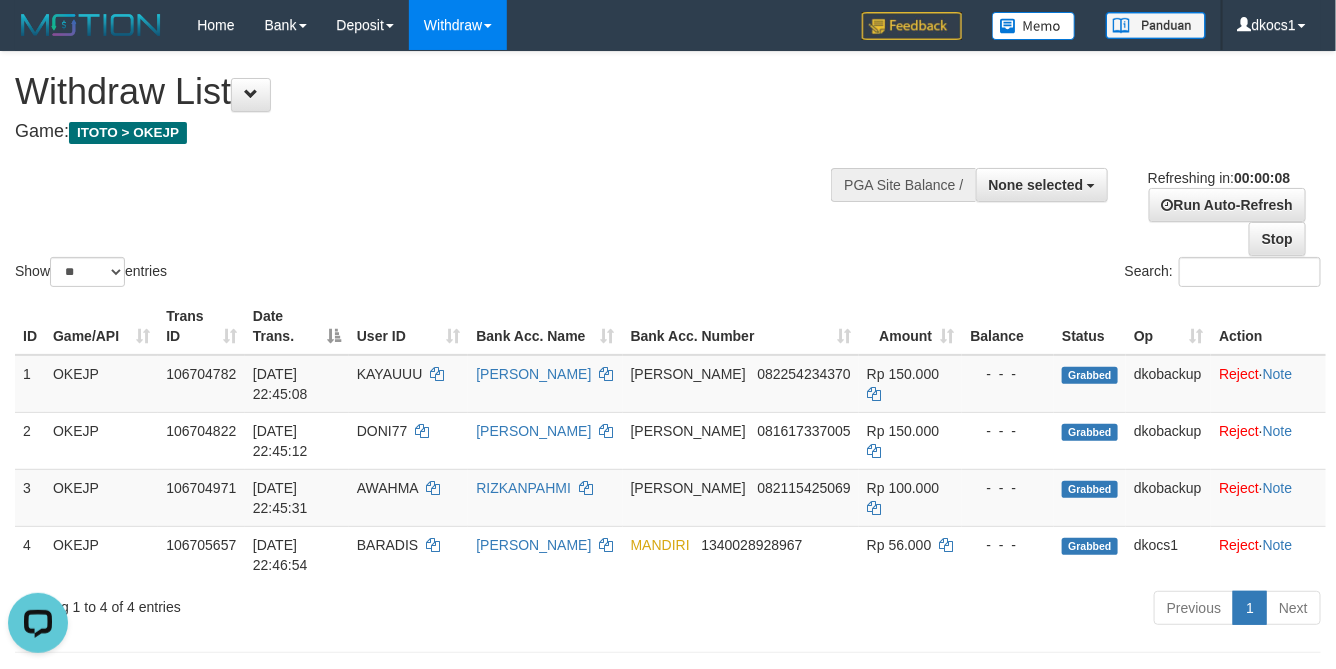 scroll, scrollTop: 0, scrollLeft: 0, axis: both 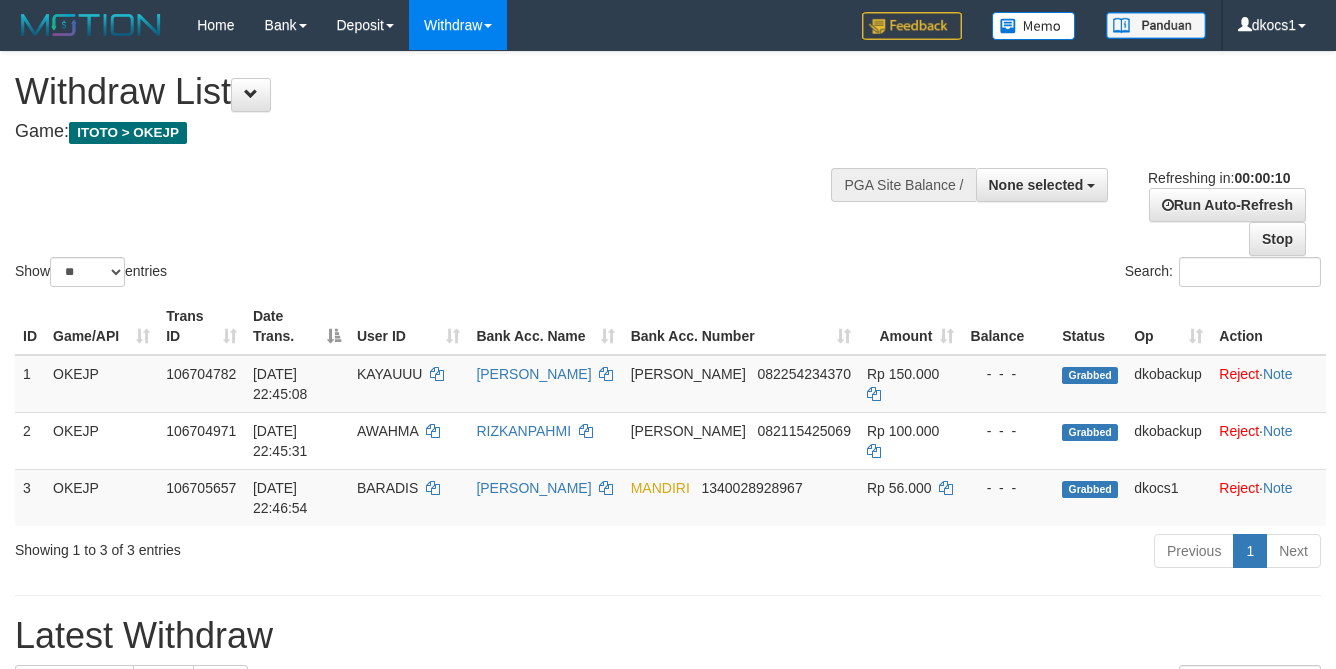 select 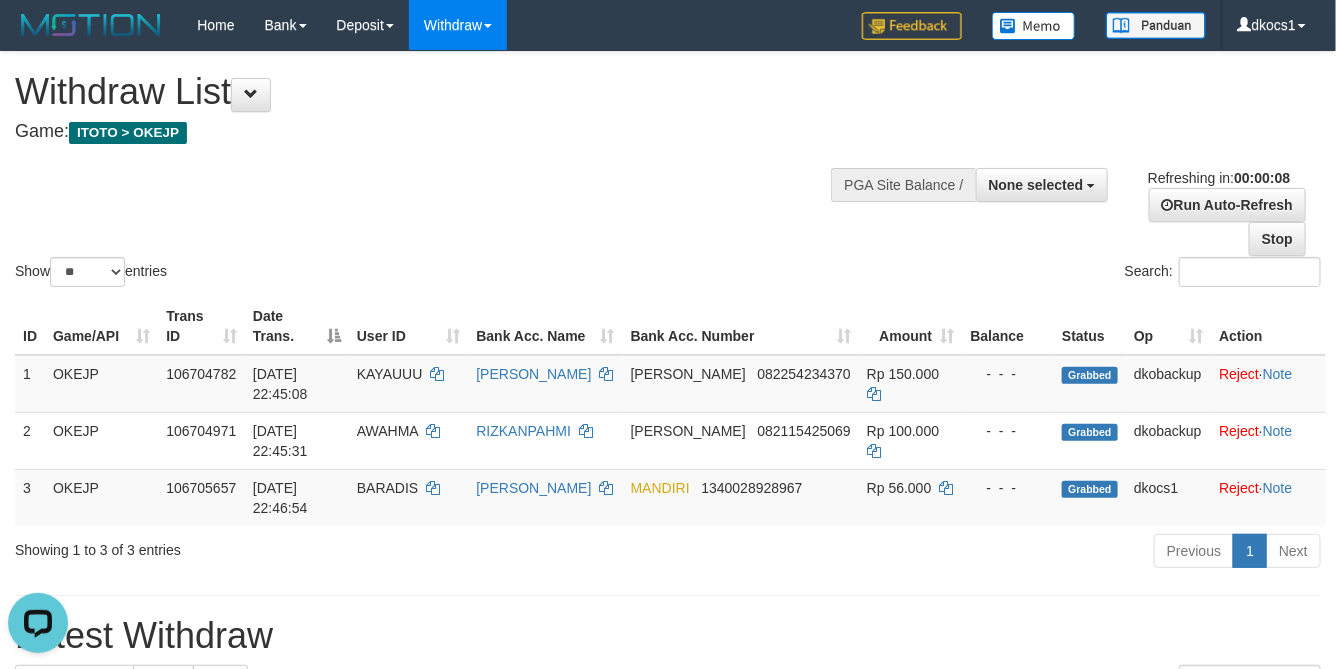 scroll, scrollTop: 0, scrollLeft: 0, axis: both 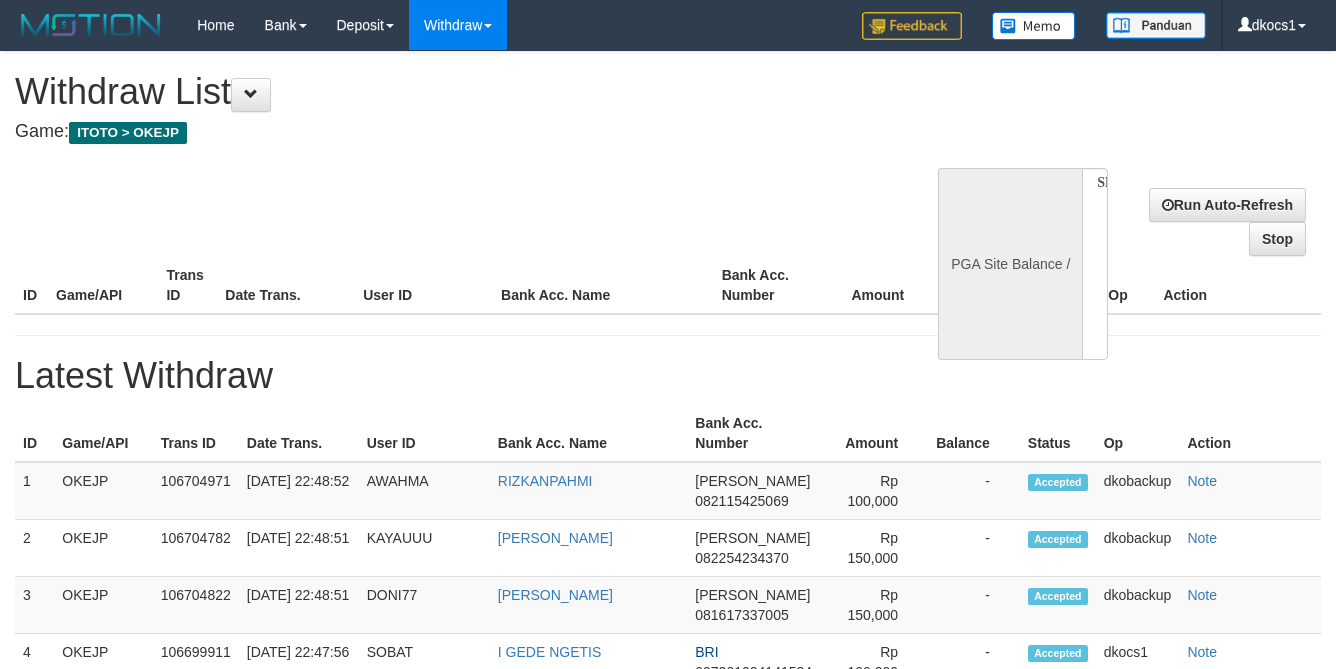 select 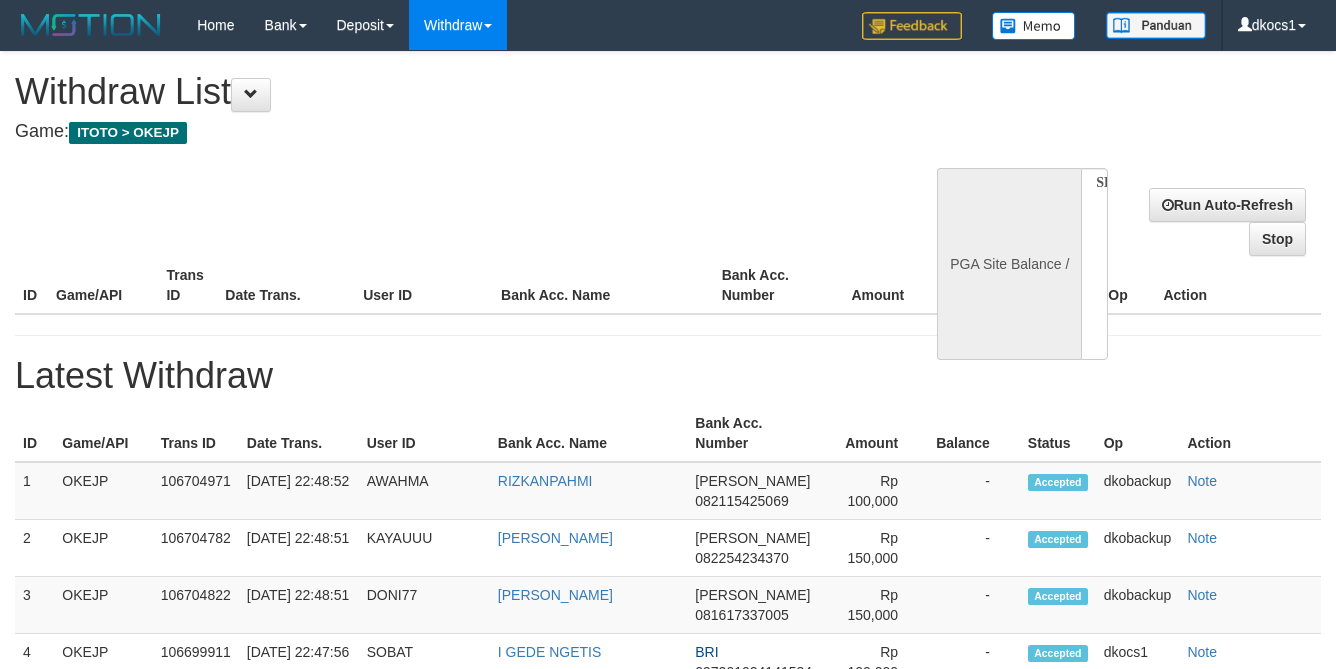 scroll, scrollTop: 0, scrollLeft: 0, axis: both 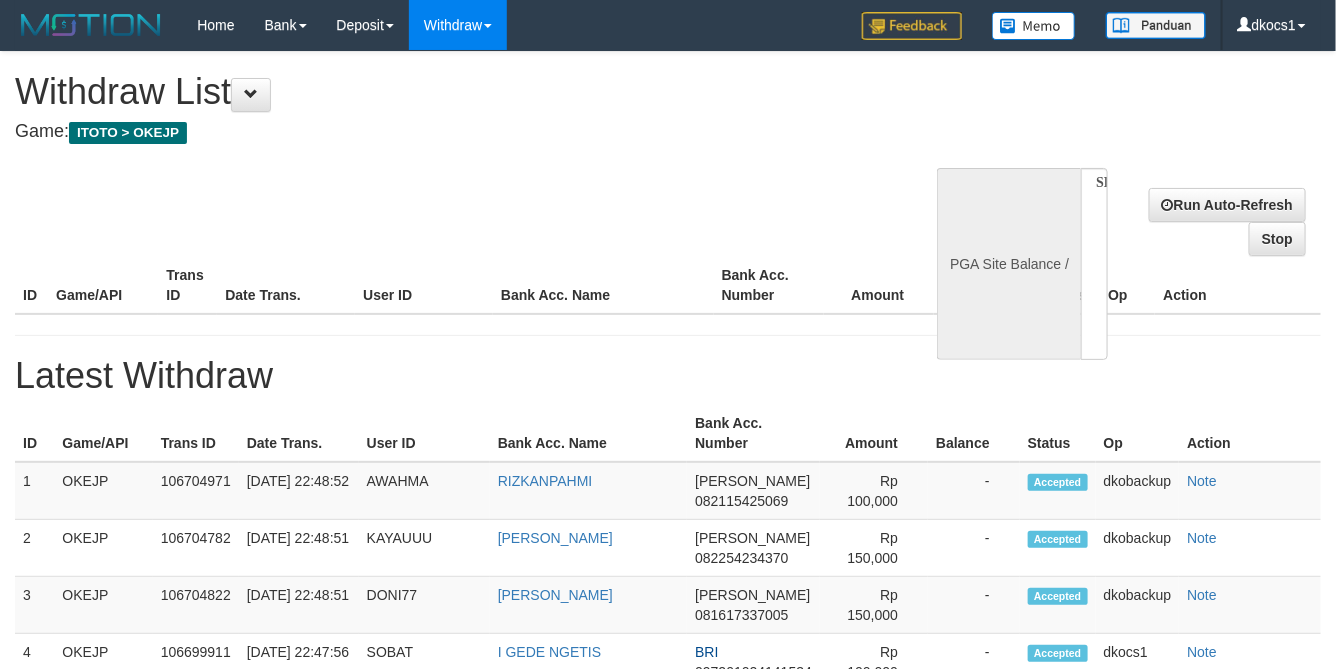 select on "**" 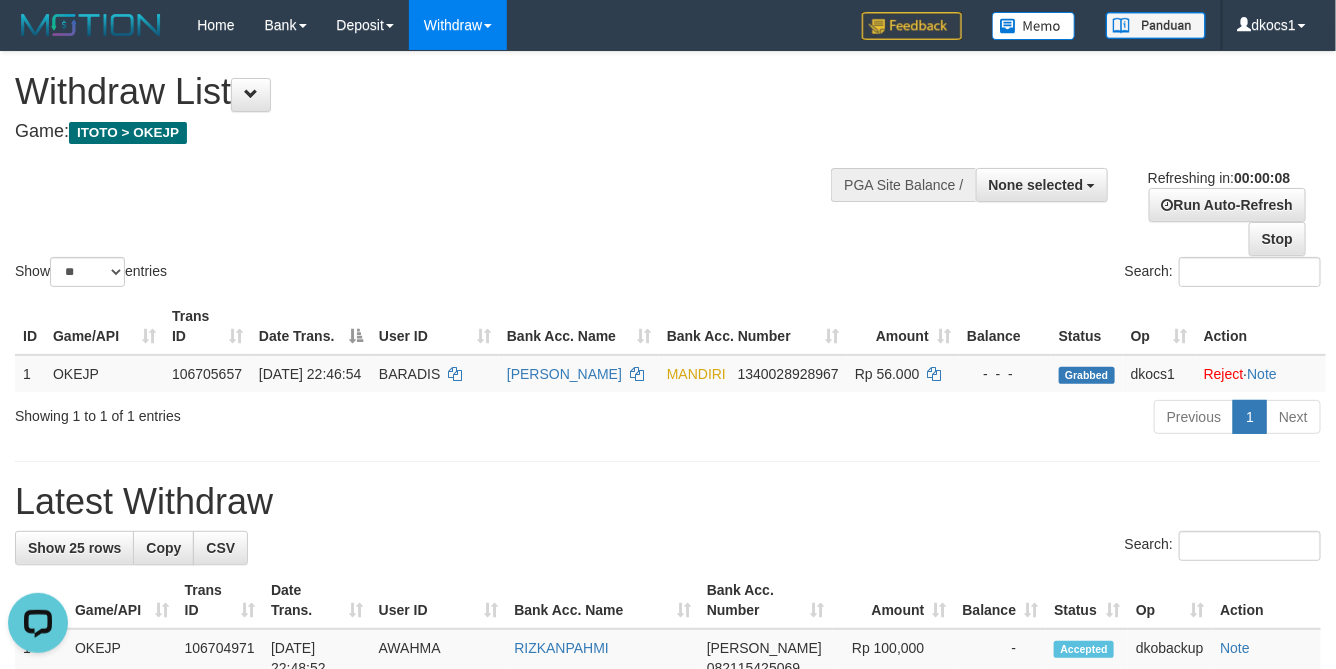 scroll, scrollTop: 0, scrollLeft: 0, axis: both 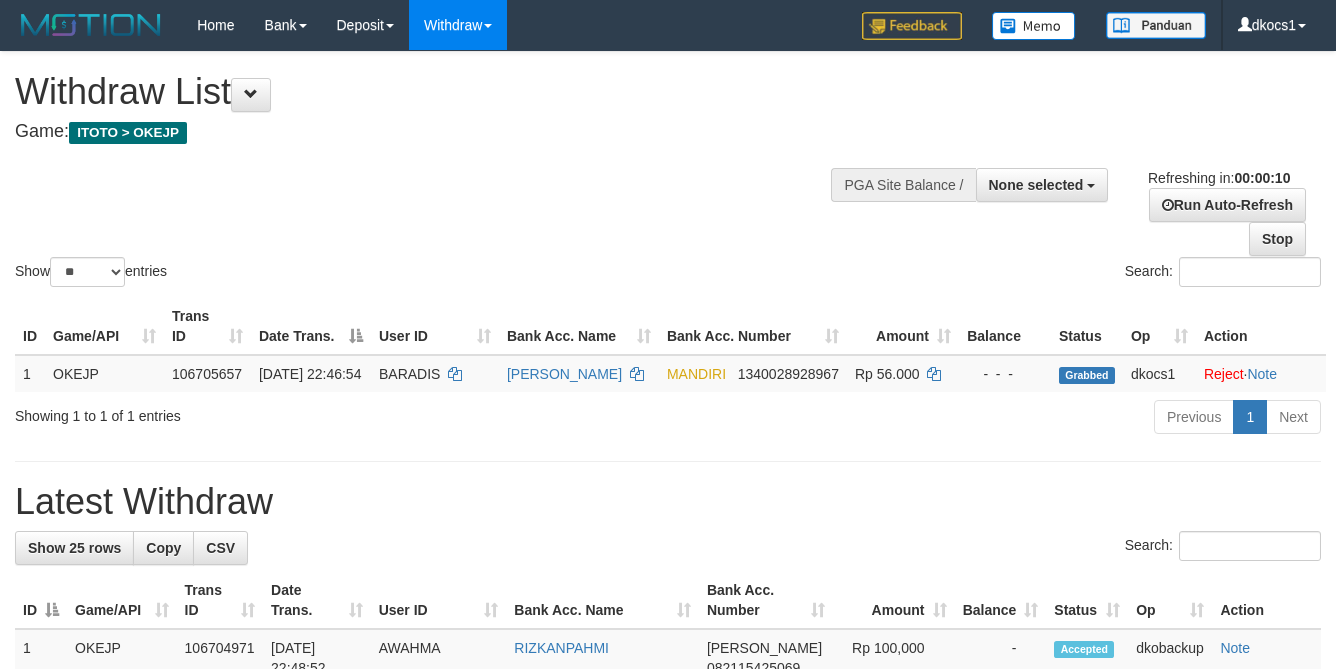 select 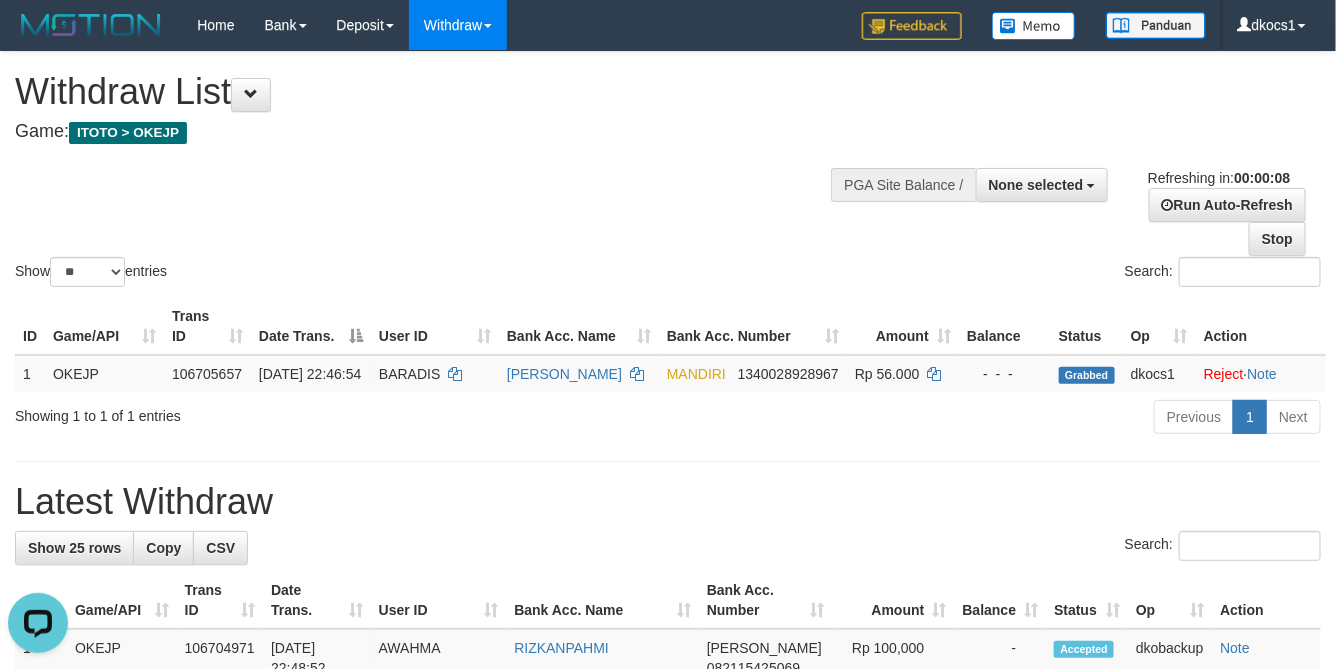 scroll, scrollTop: 0, scrollLeft: 0, axis: both 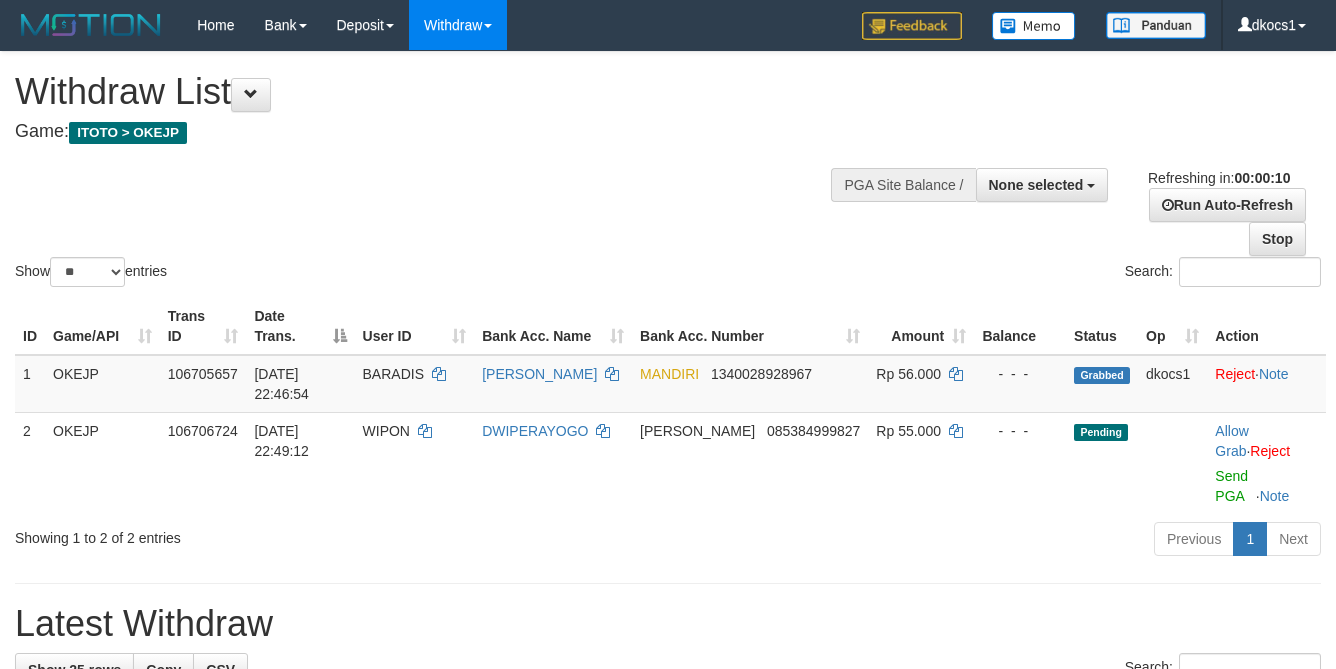 select 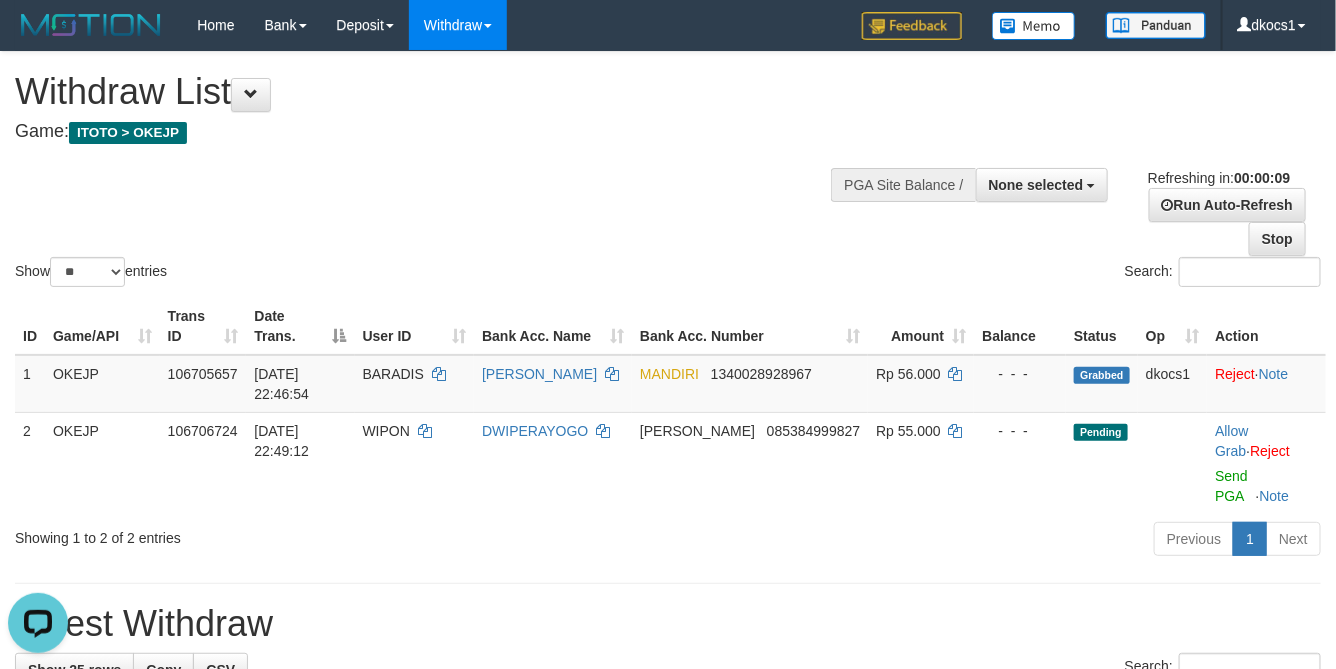 scroll, scrollTop: 0, scrollLeft: 0, axis: both 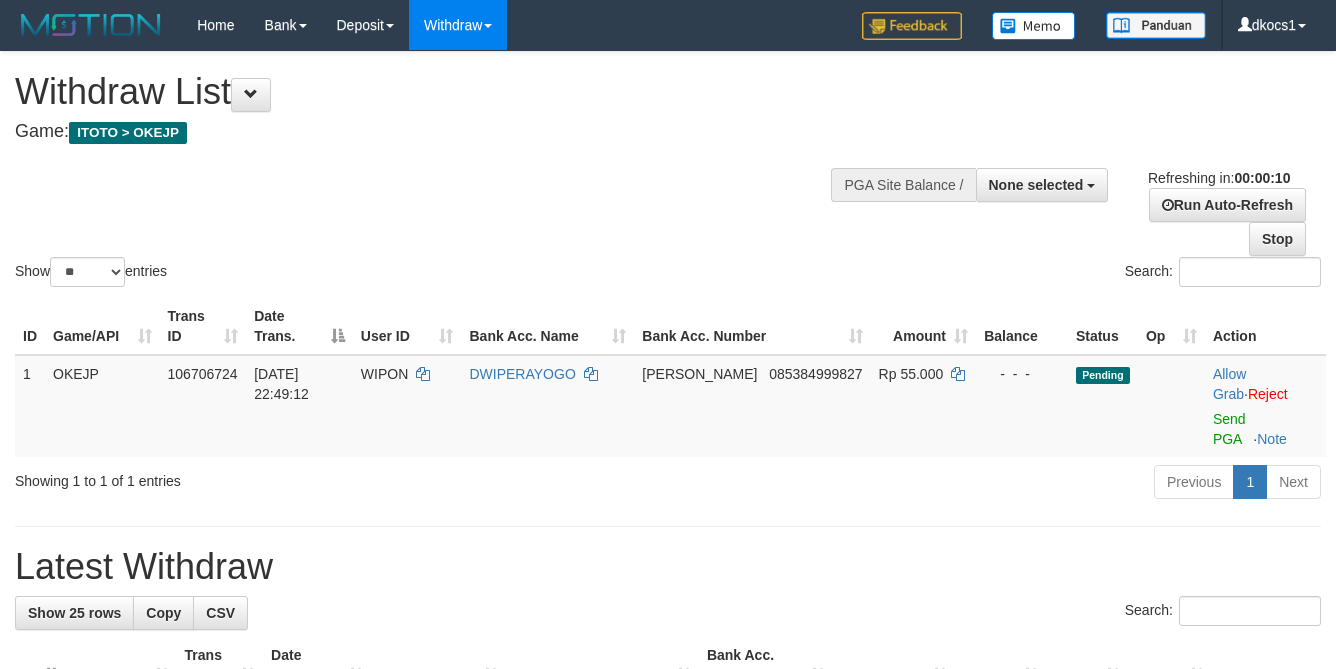 select 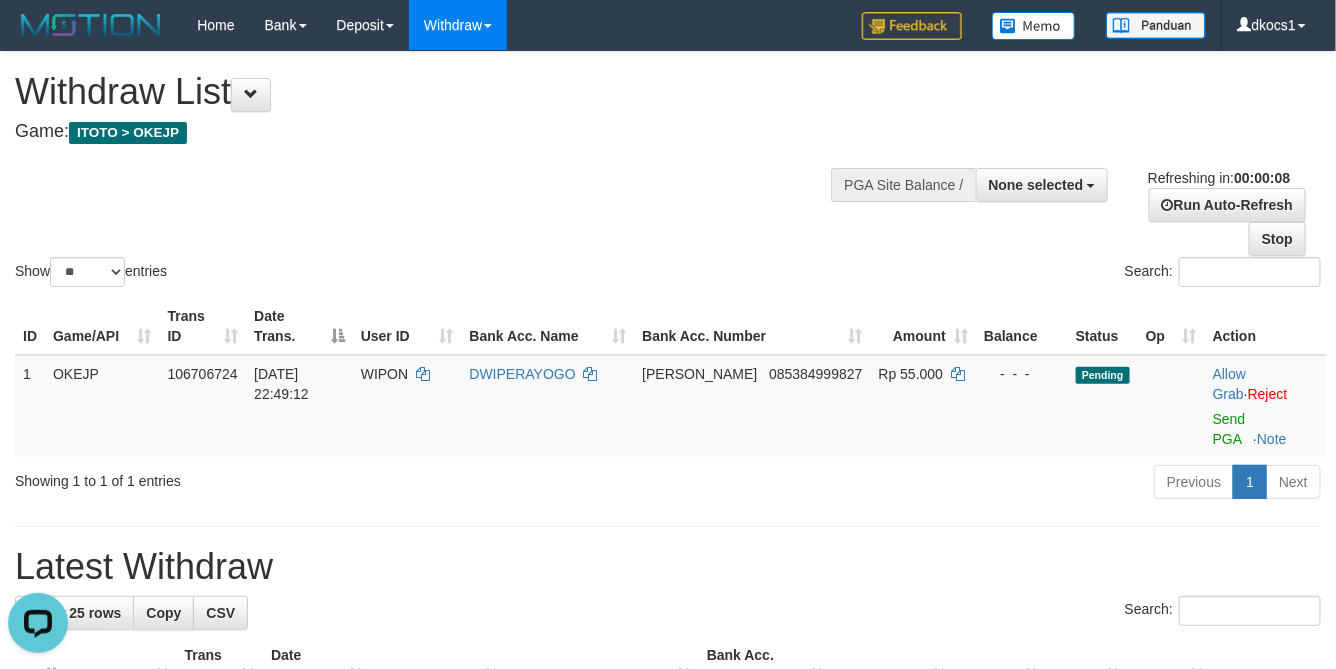 scroll, scrollTop: 0, scrollLeft: 0, axis: both 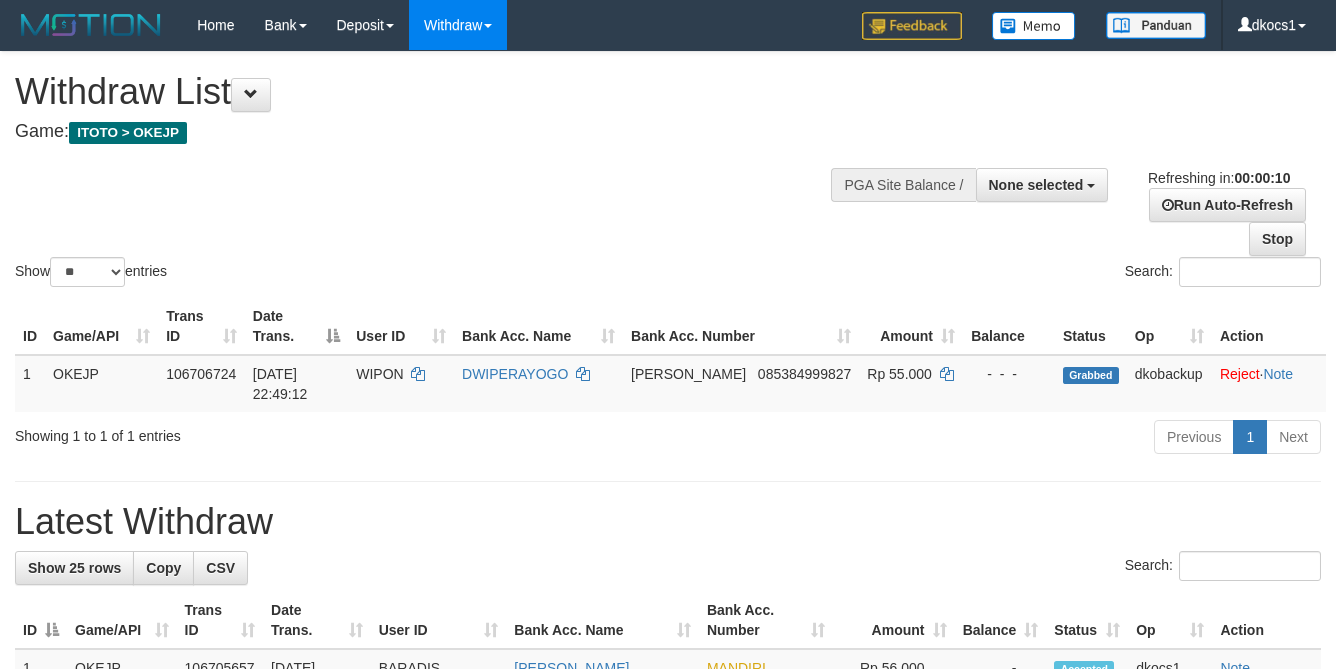 select 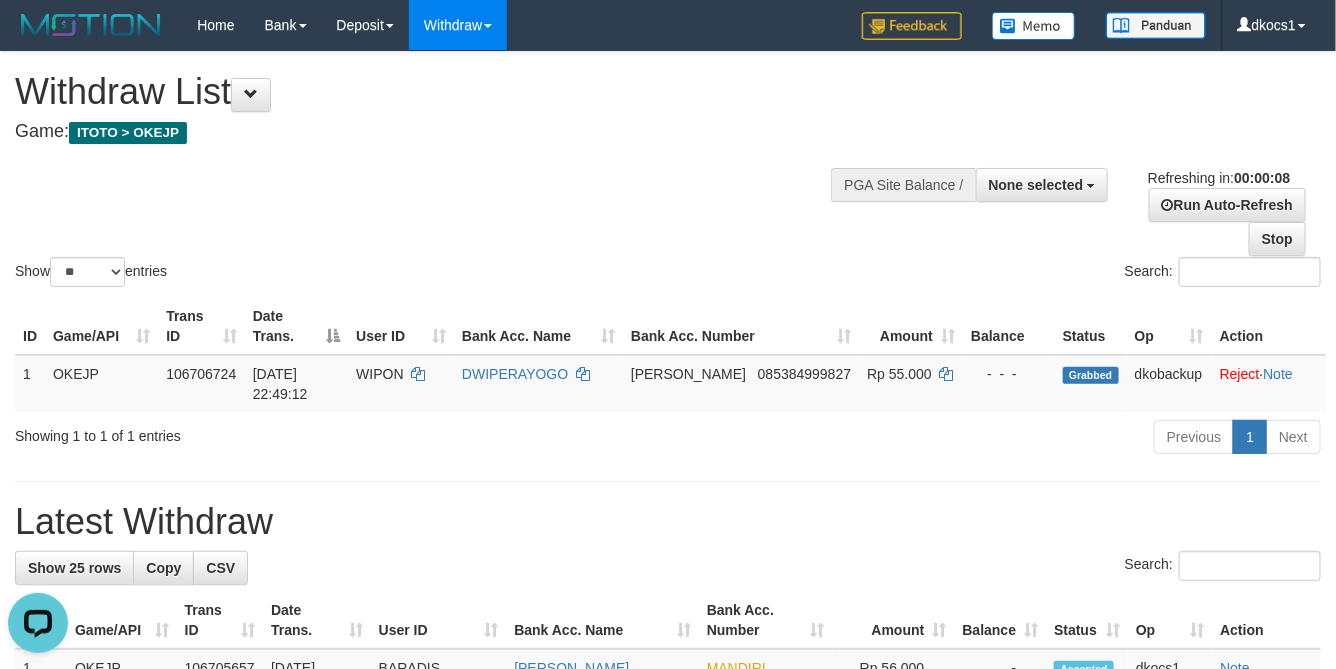 scroll, scrollTop: 0, scrollLeft: 0, axis: both 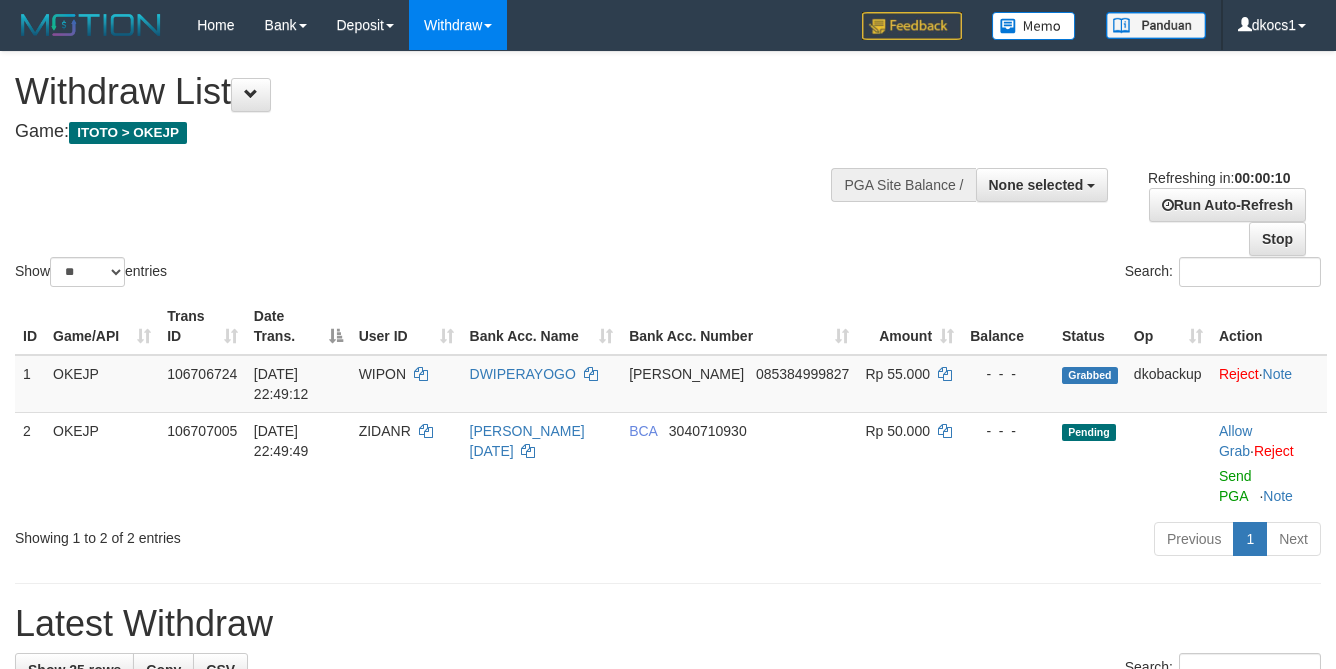 select 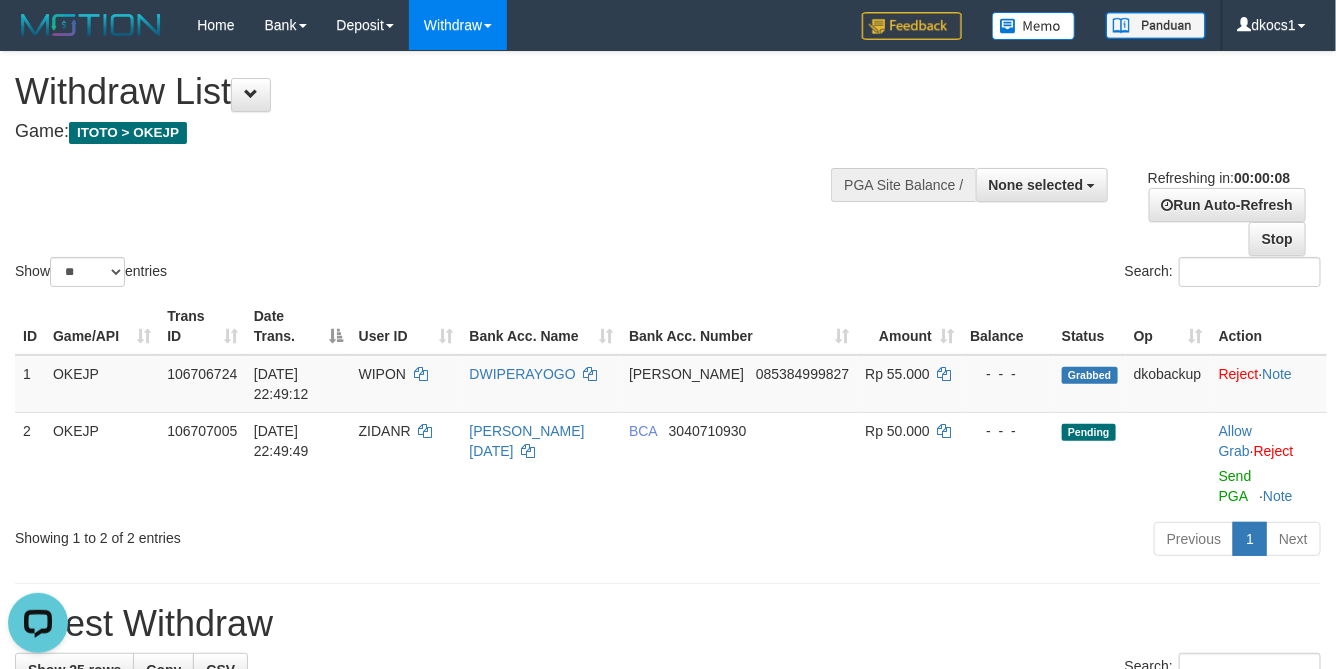 scroll, scrollTop: 0, scrollLeft: 0, axis: both 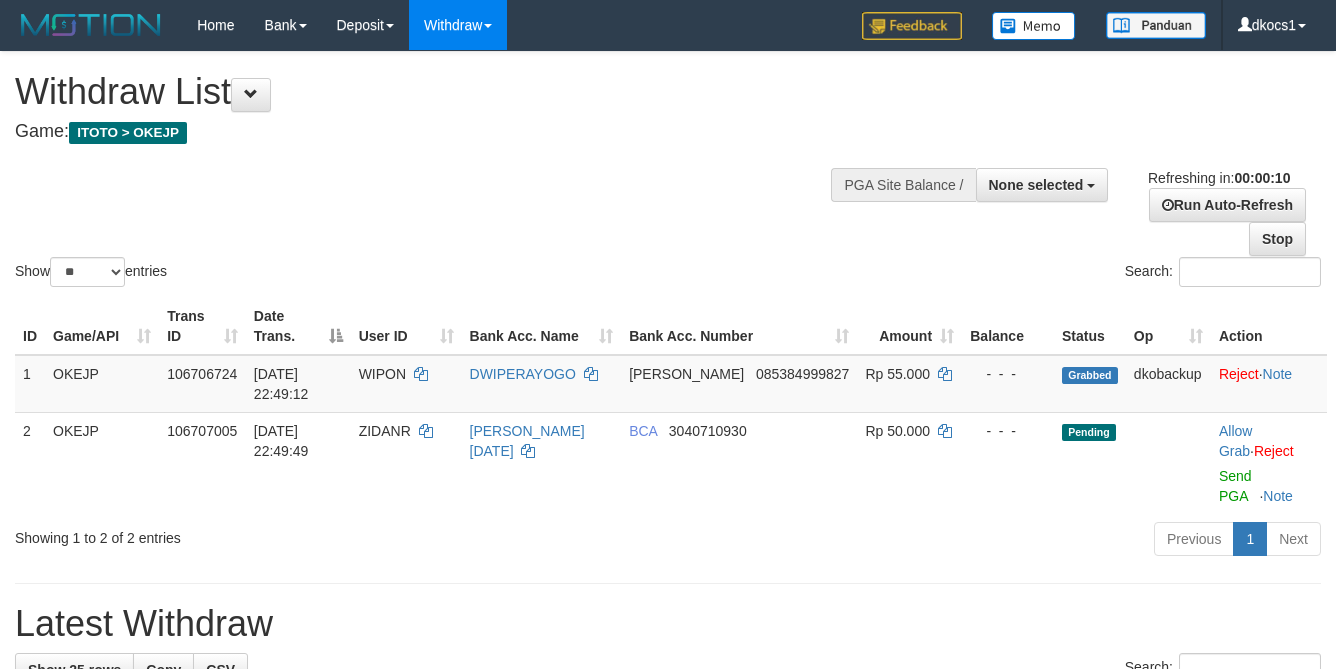 select 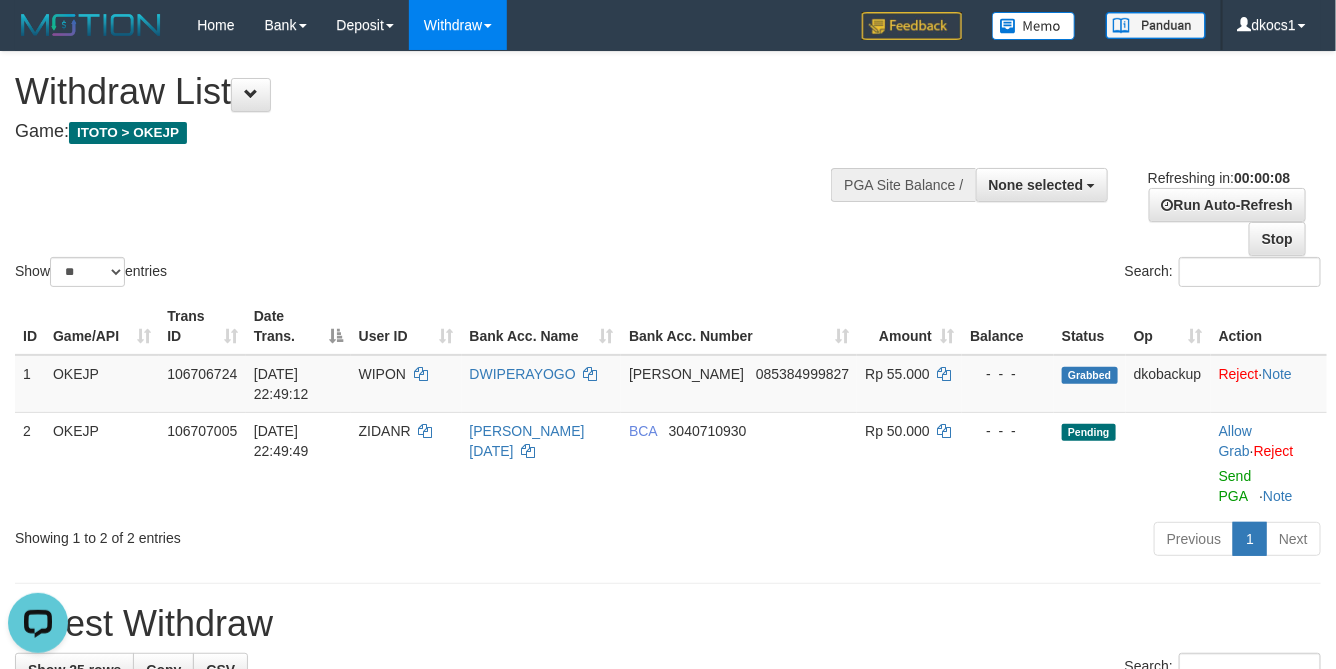 scroll, scrollTop: 0, scrollLeft: 0, axis: both 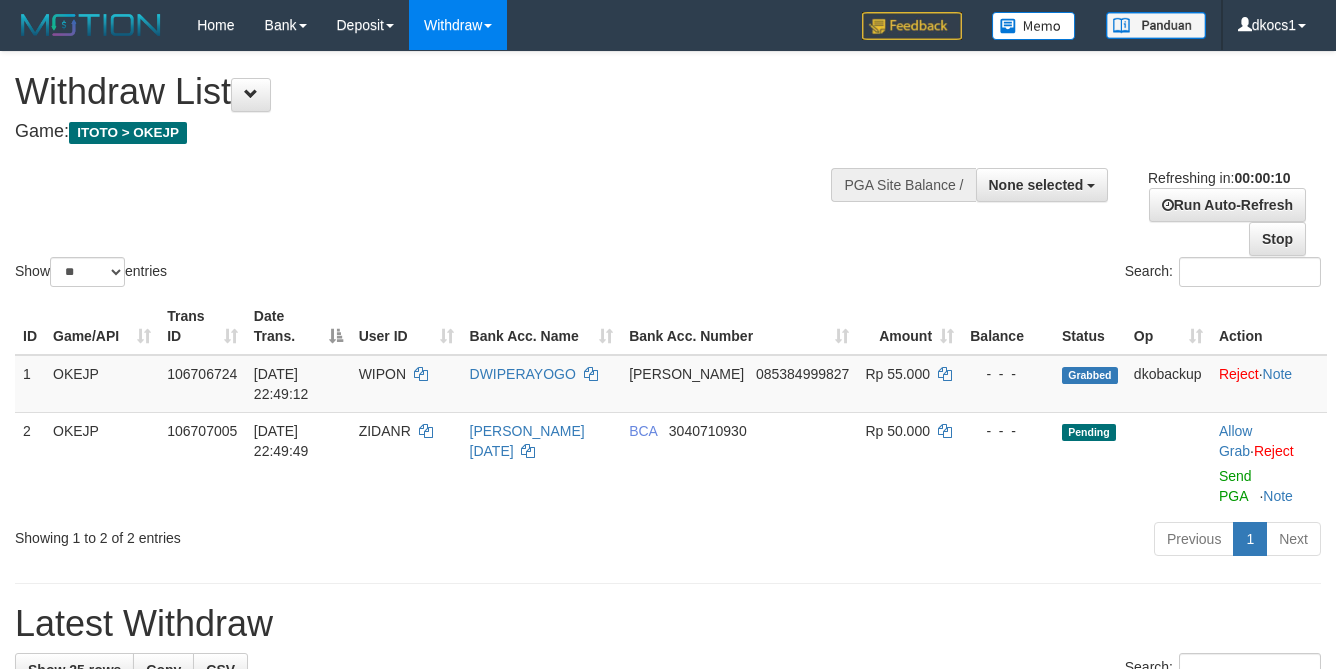 select 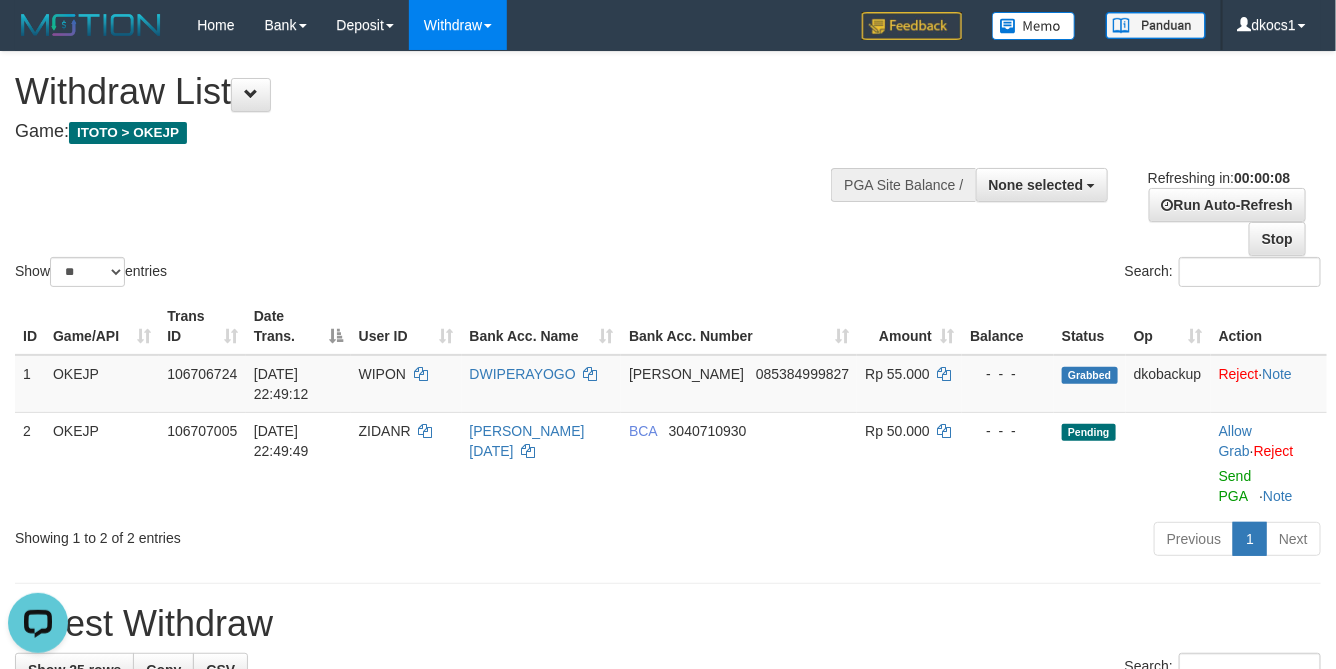 scroll, scrollTop: 0, scrollLeft: 0, axis: both 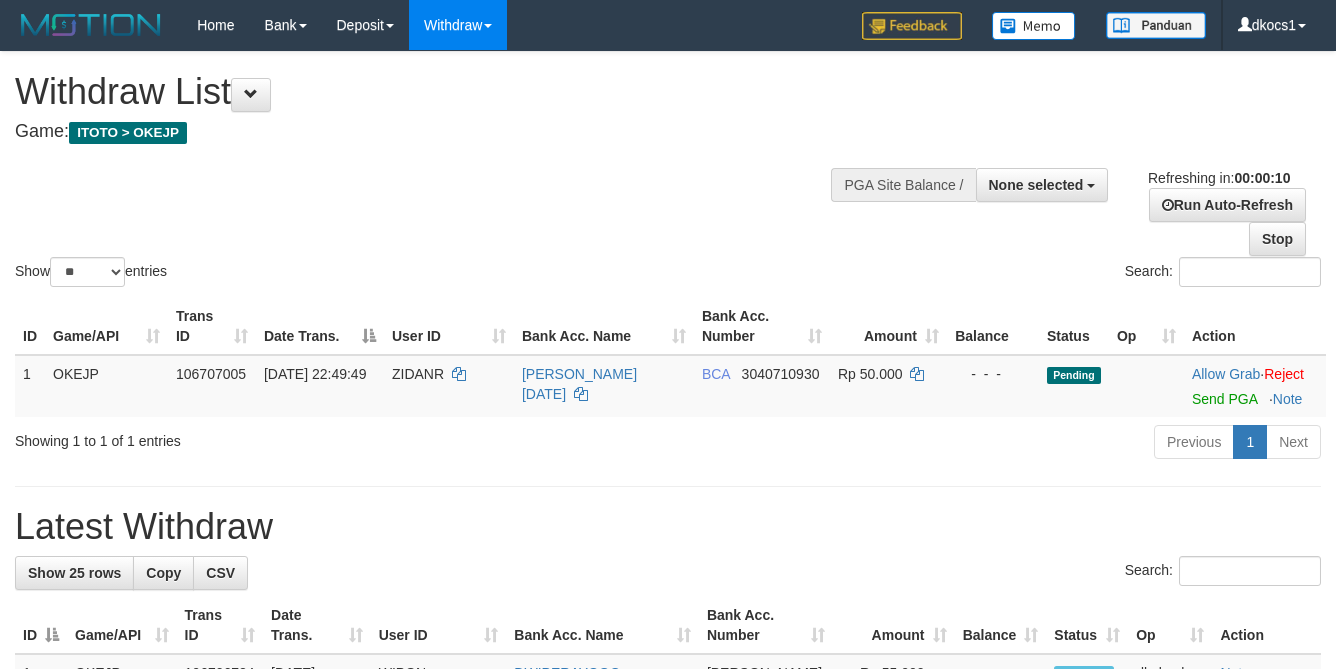 select 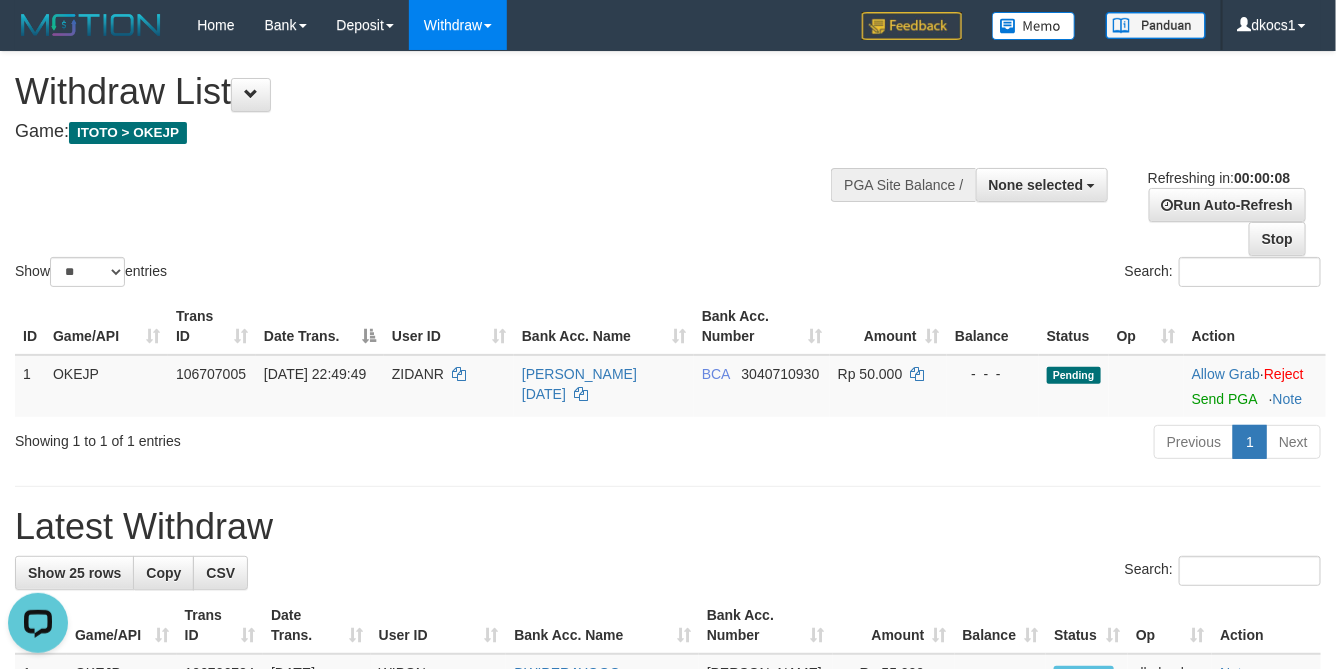 scroll, scrollTop: 0, scrollLeft: 0, axis: both 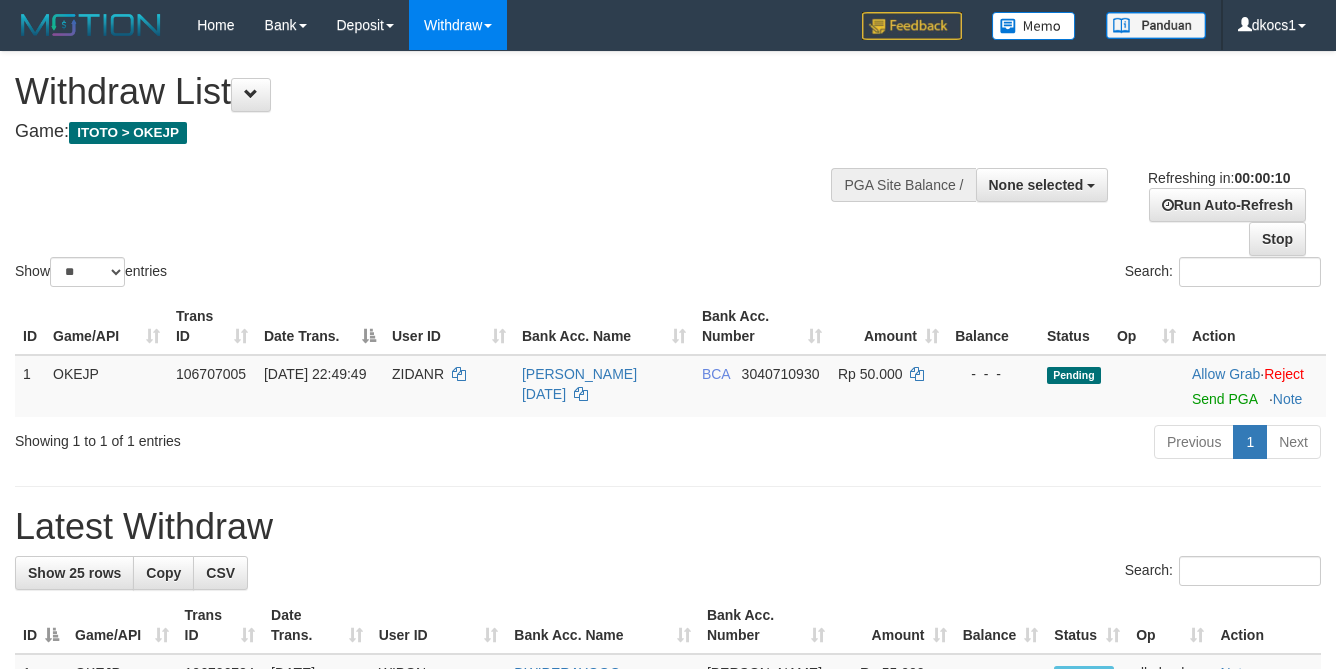 select 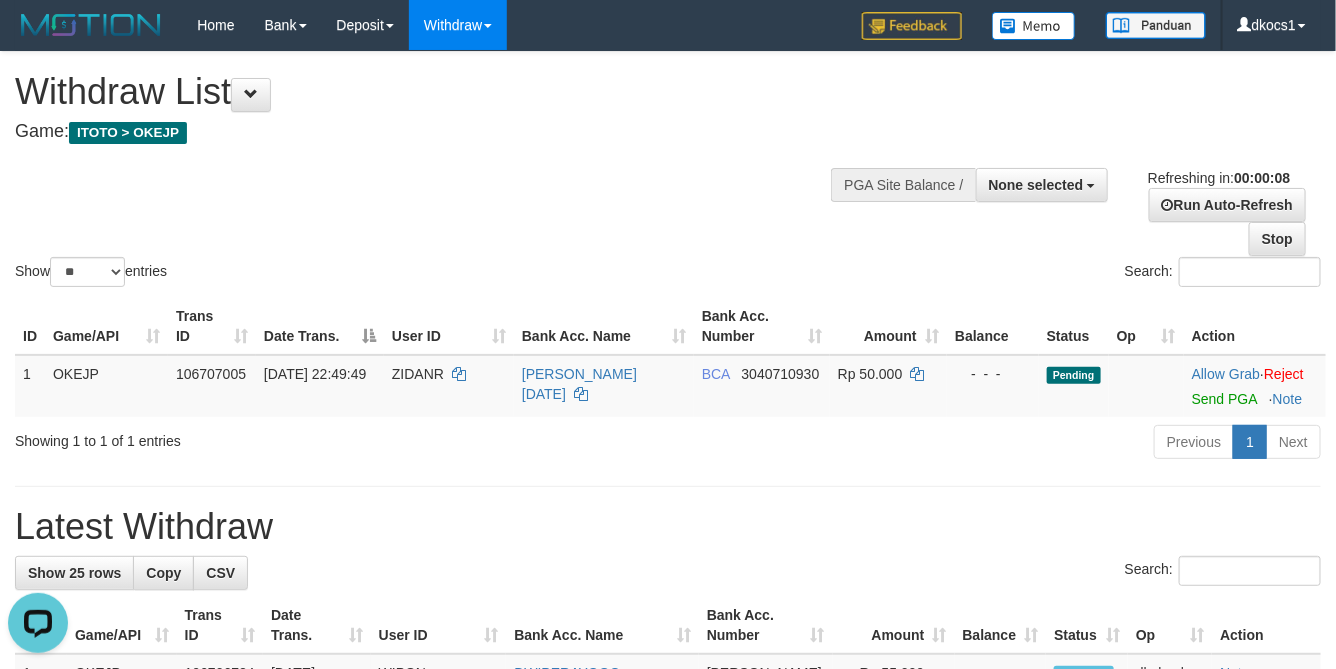 scroll, scrollTop: 0, scrollLeft: 0, axis: both 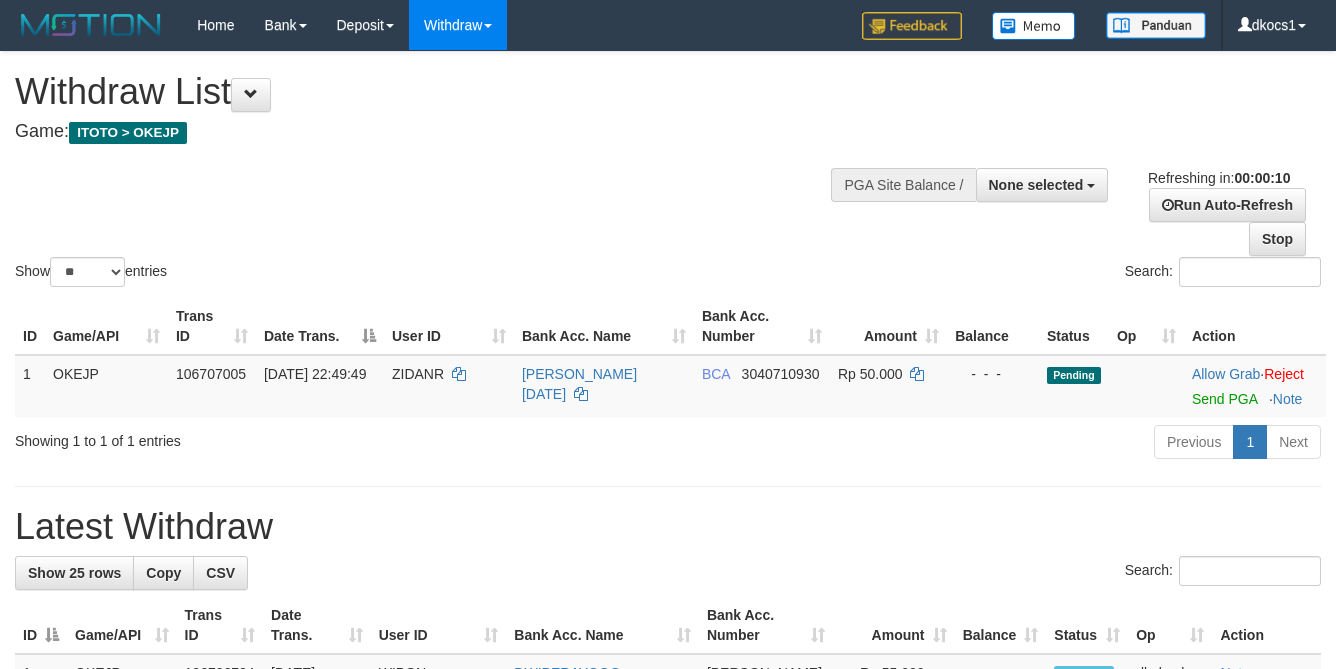 select 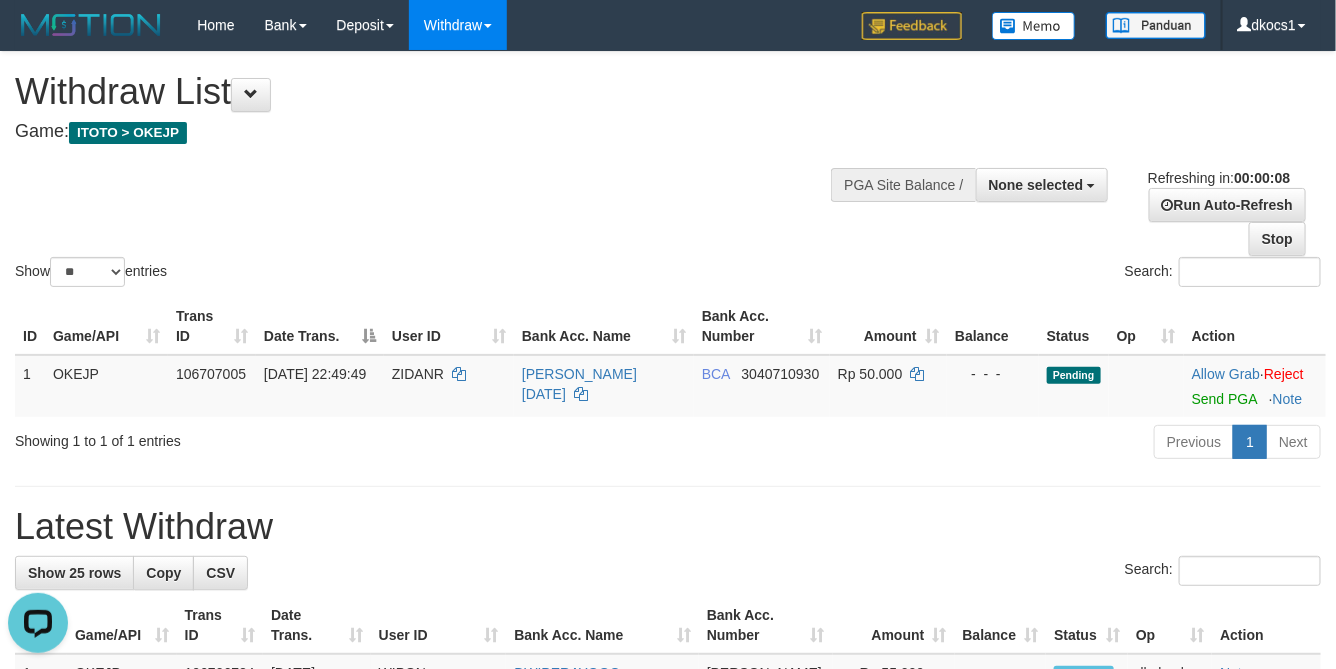 scroll, scrollTop: 0, scrollLeft: 0, axis: both 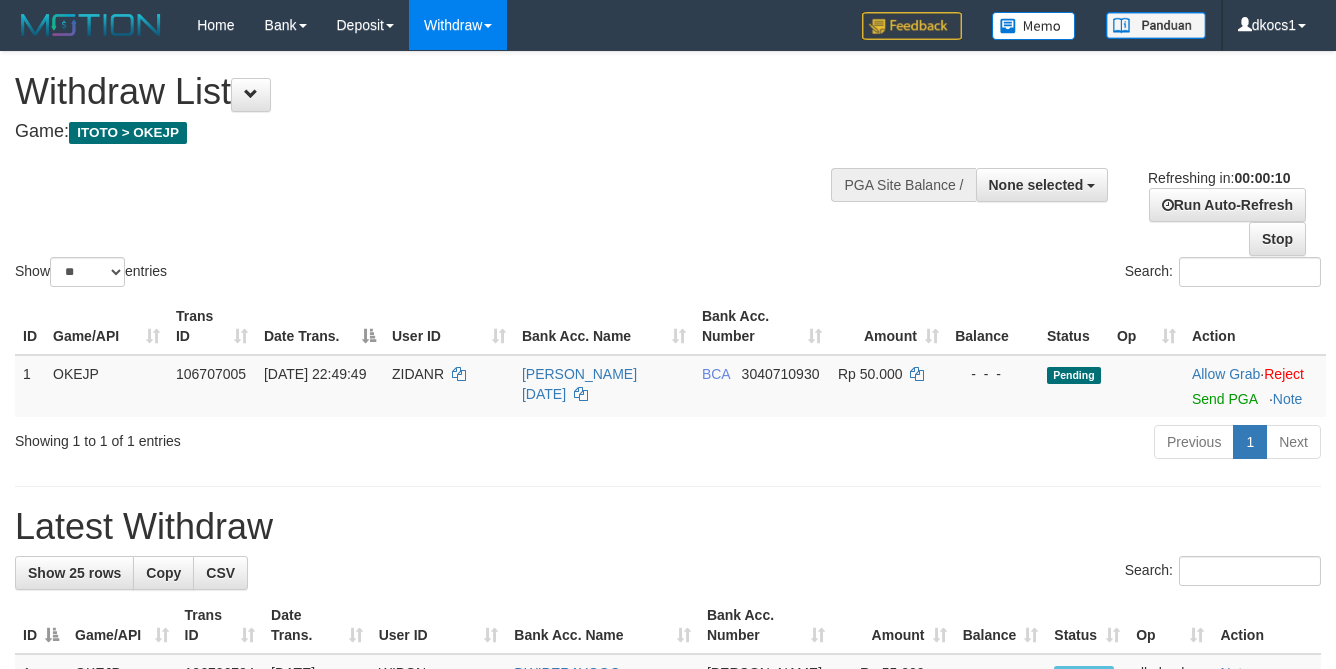 select 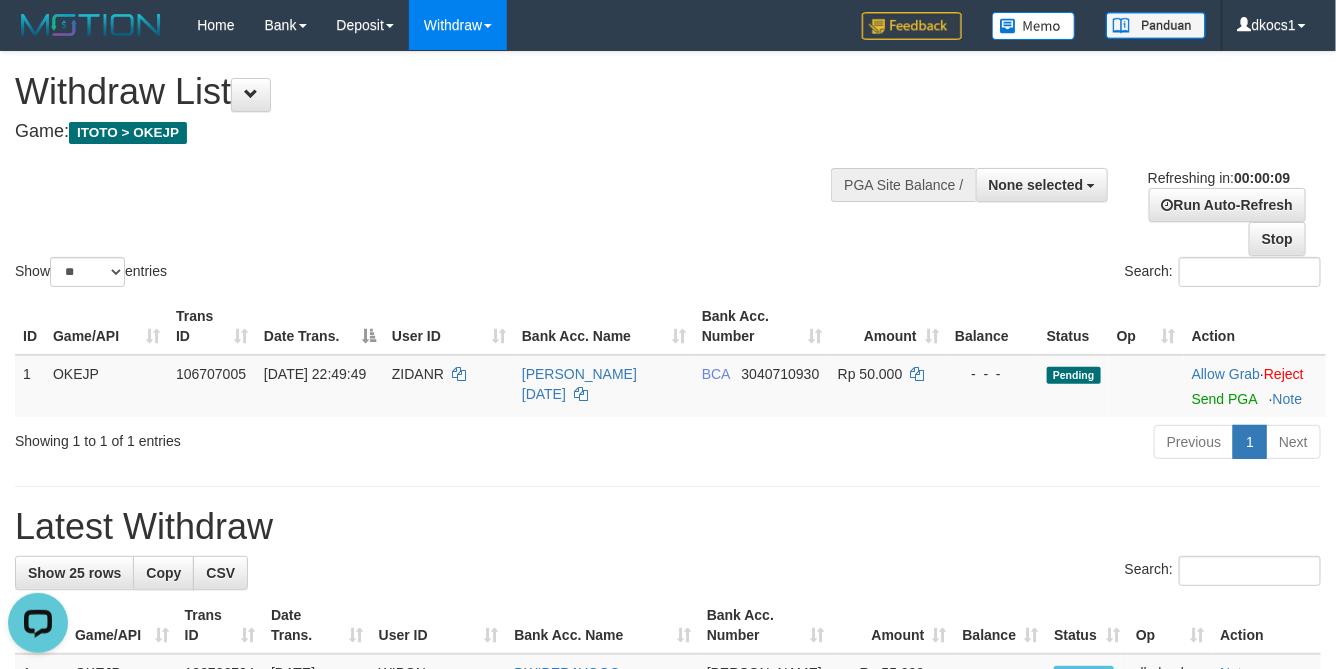 scroll, scrollTop: 0, scrollLeft: 0, axis: both 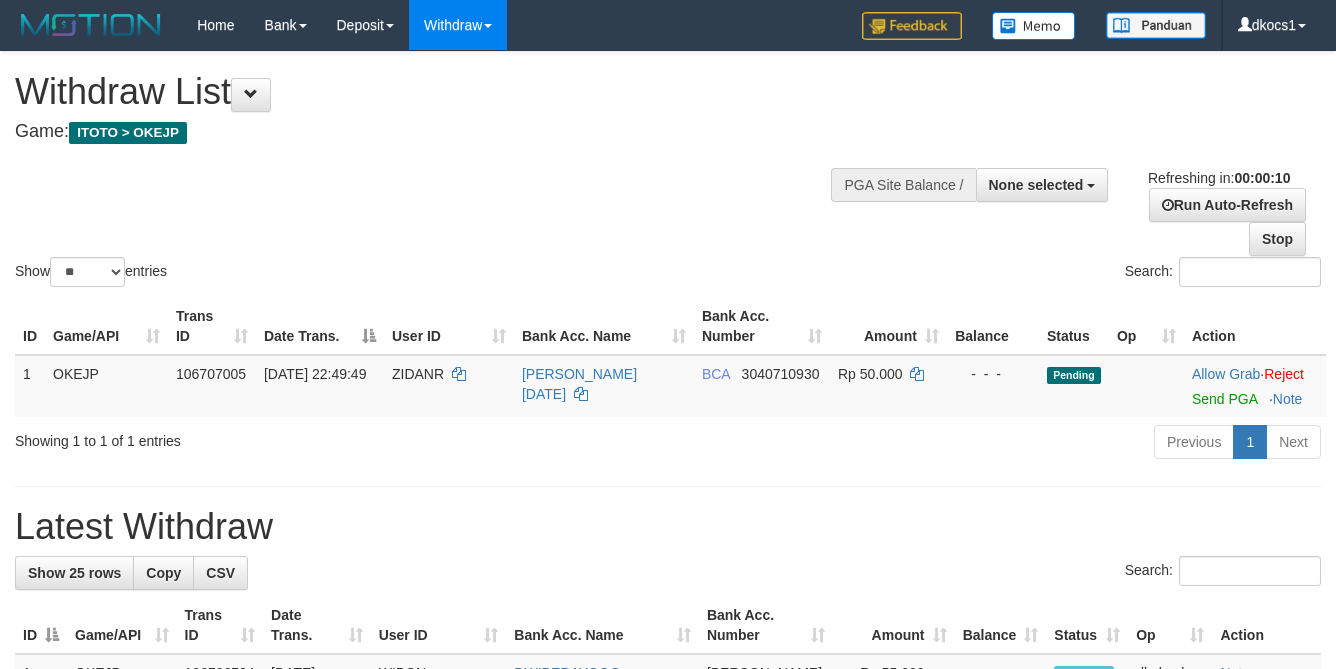 select 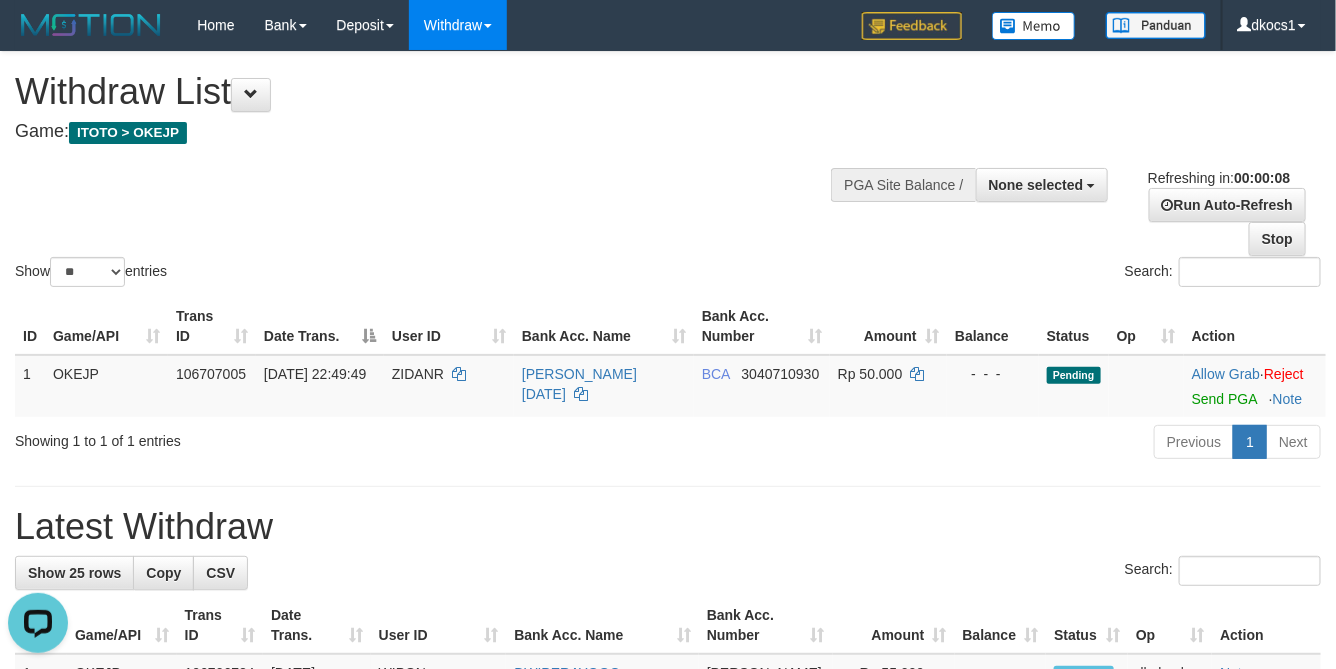 scroll, scrollTop: 0, scrollLeft: 0, axis: both 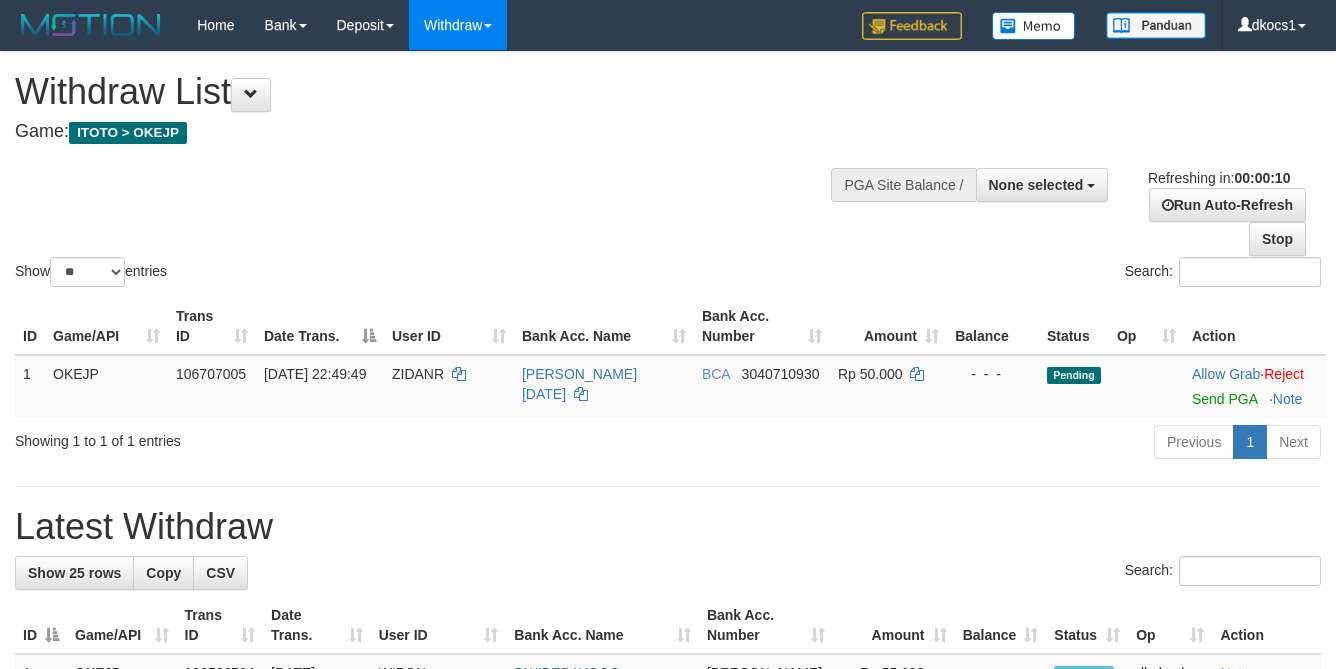 select 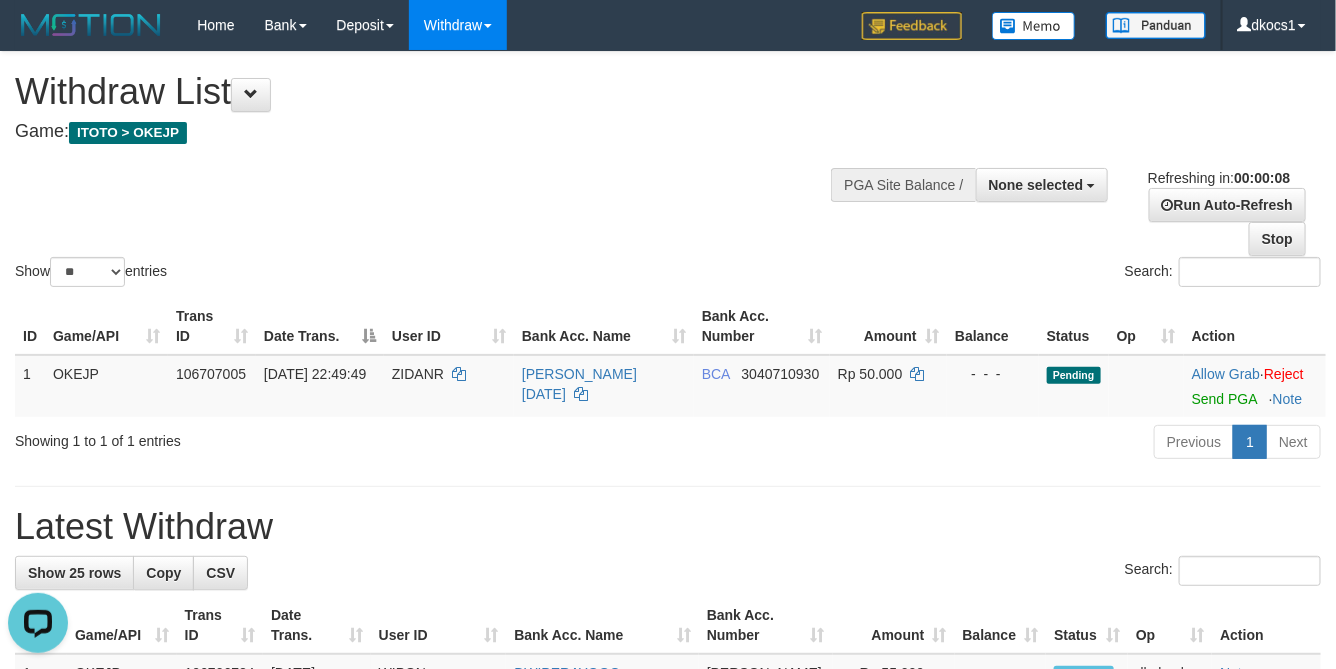 scroll, scrollTop: 0, scrollLeft: 0, axis: both 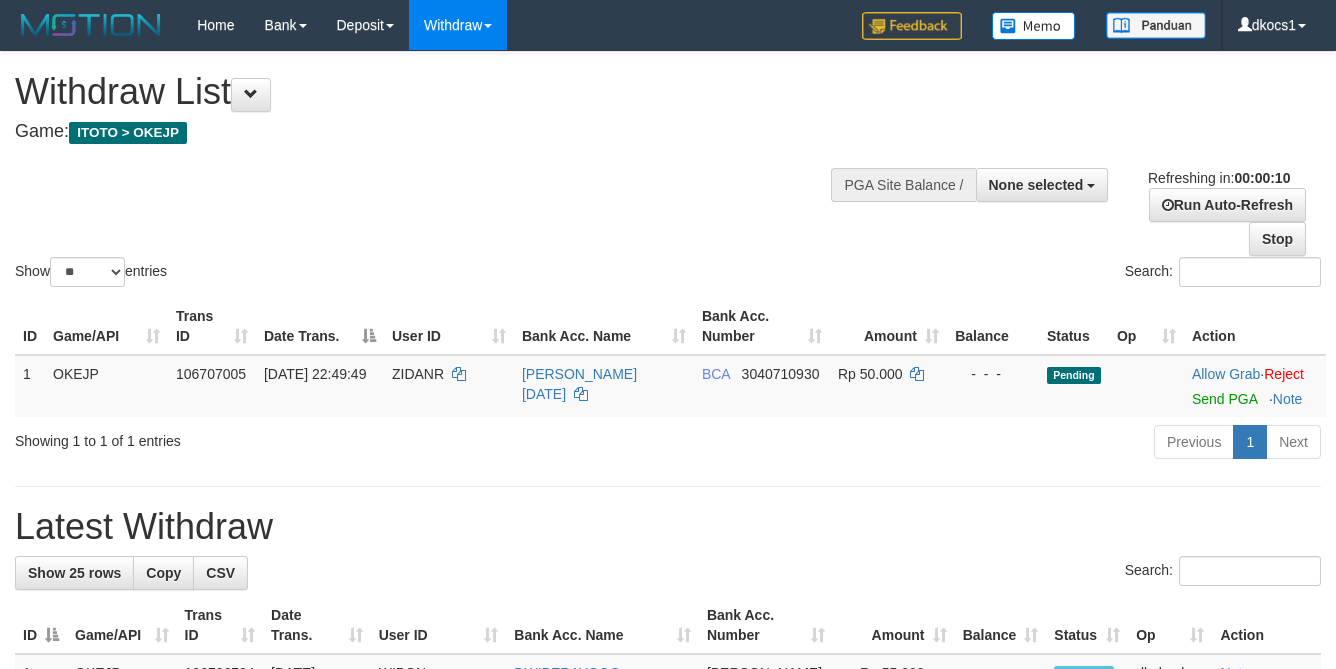 select 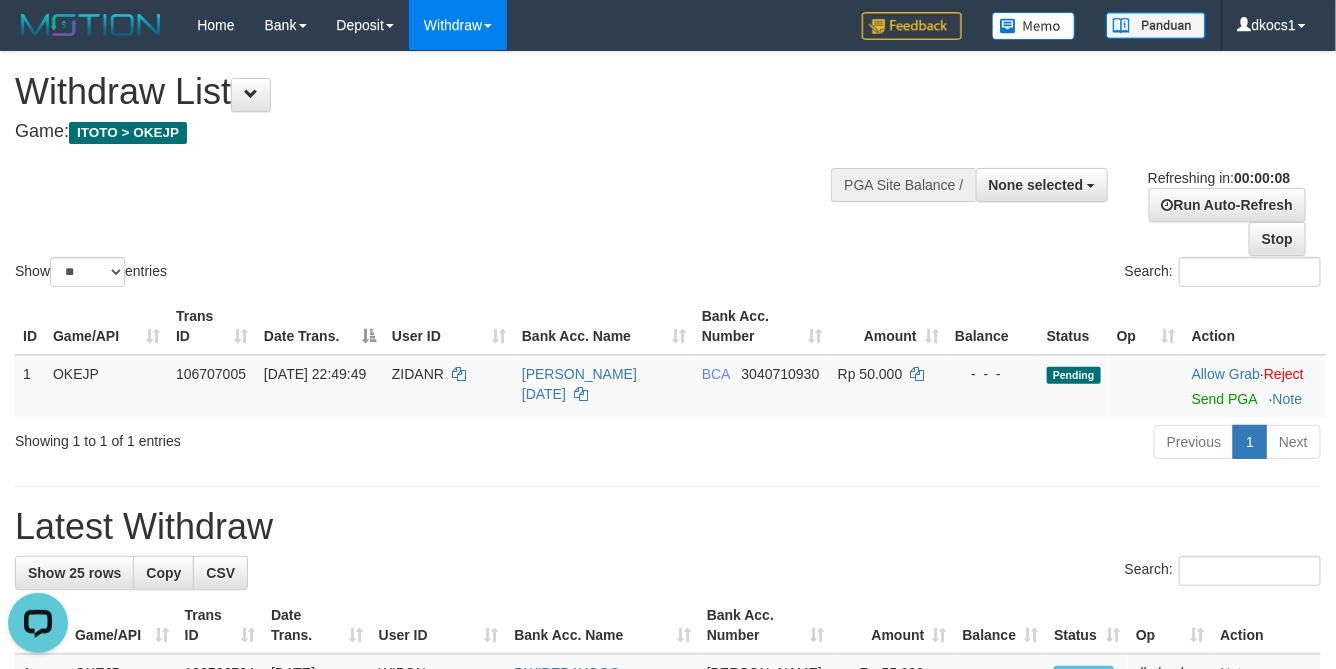 scroll, scrollTop: 0, scrollLeft: 0, axis: both 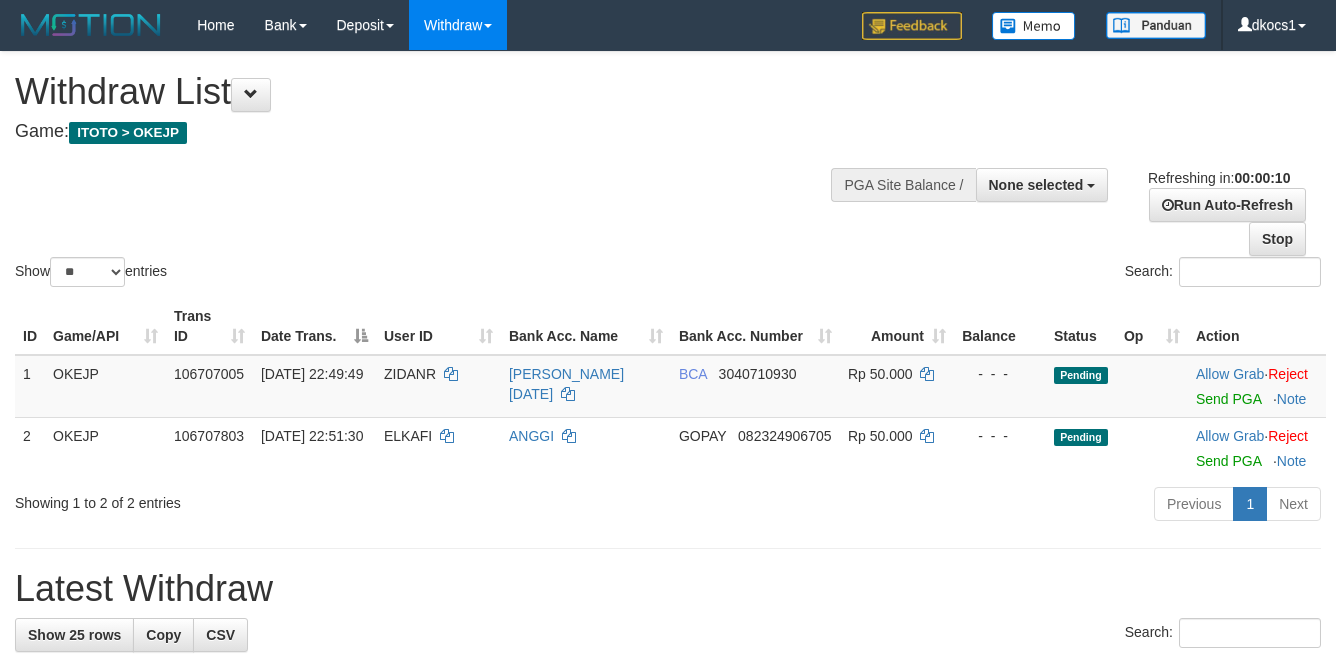 select 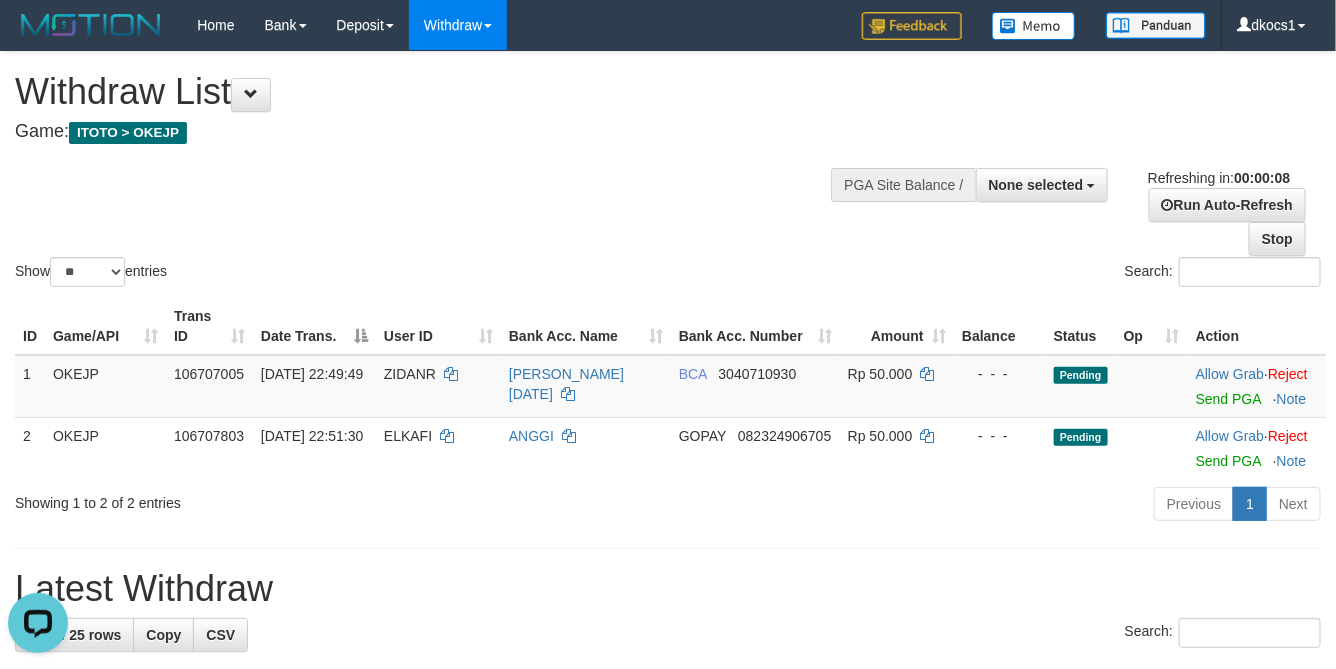 scroll, scrollTop: 0, scrollLeft: 0, axis: both 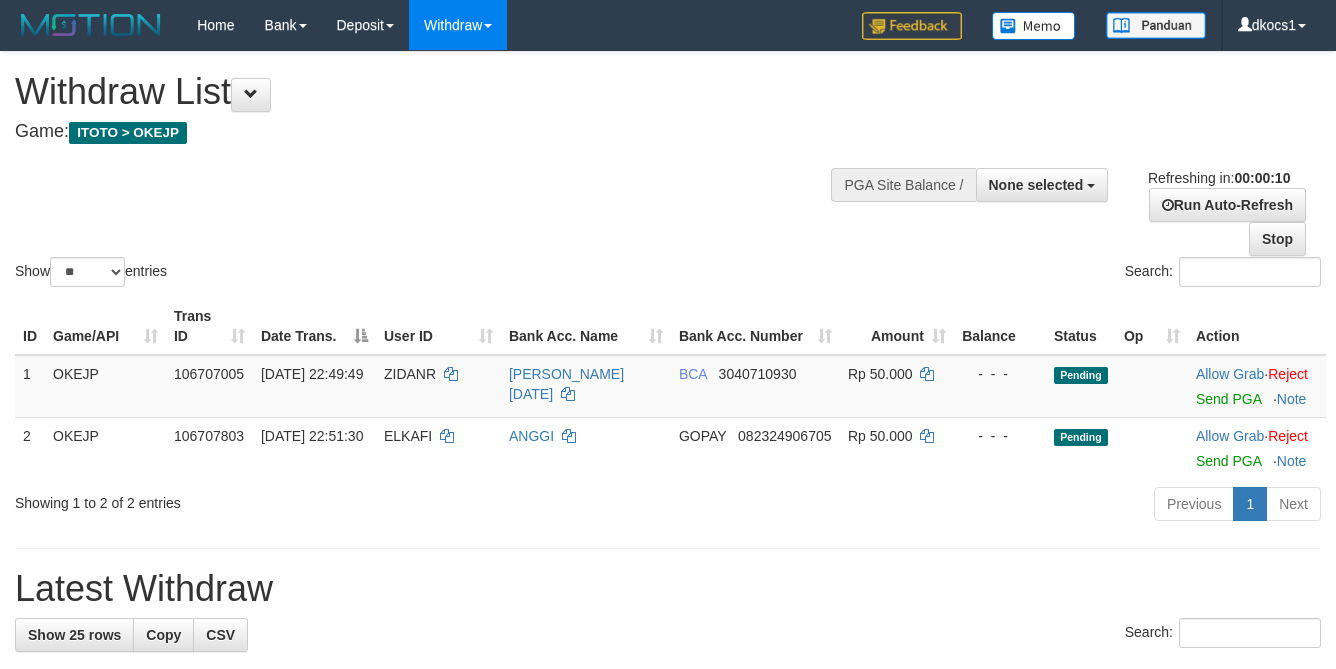 select 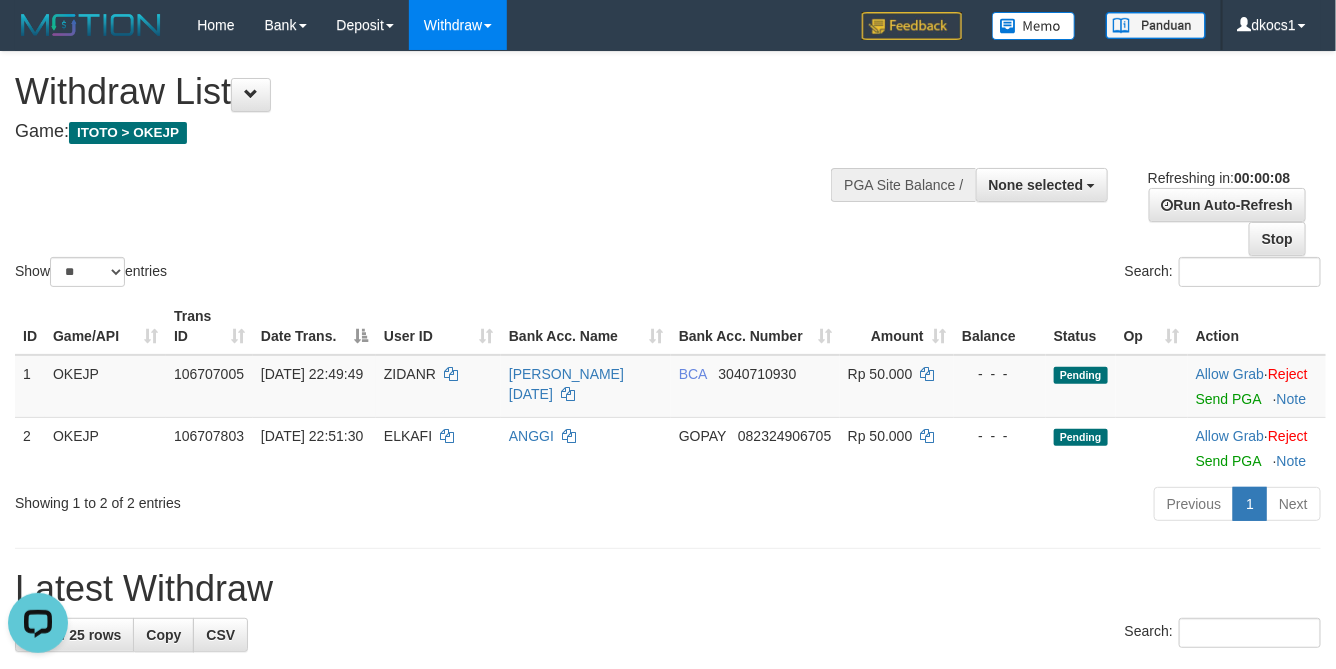 scroll, scrollTop: 0, scrollLeft: 0, axis: both 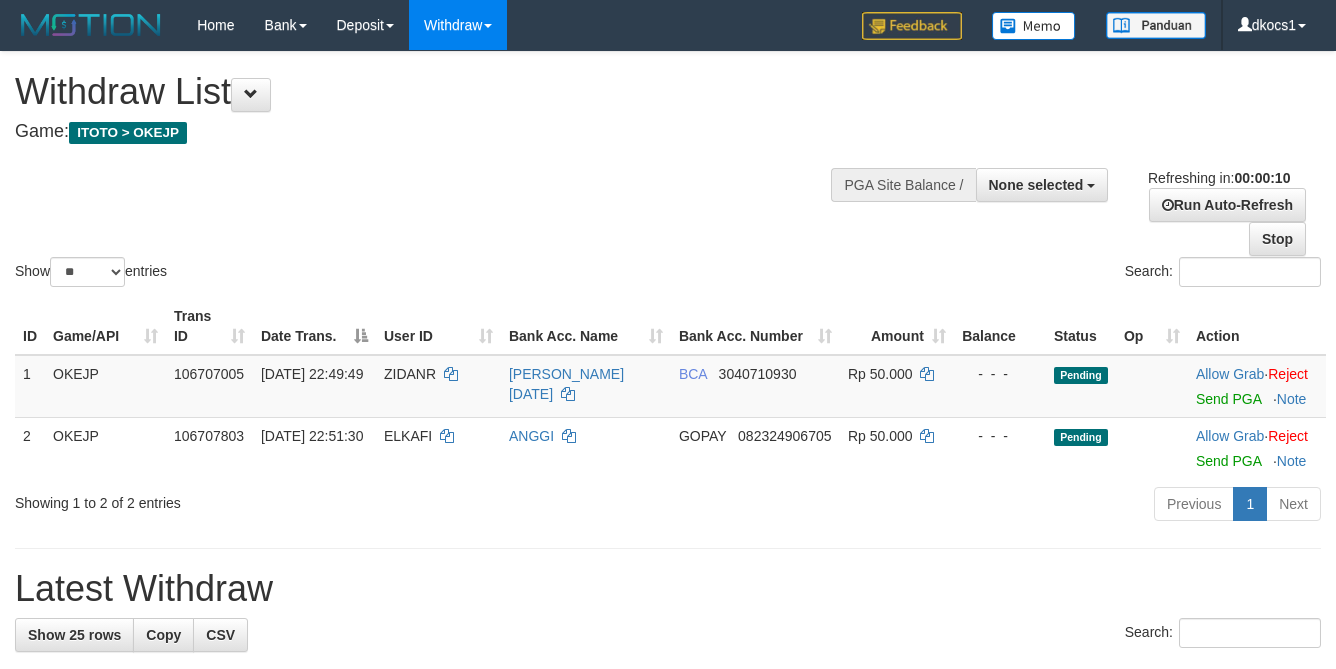 select 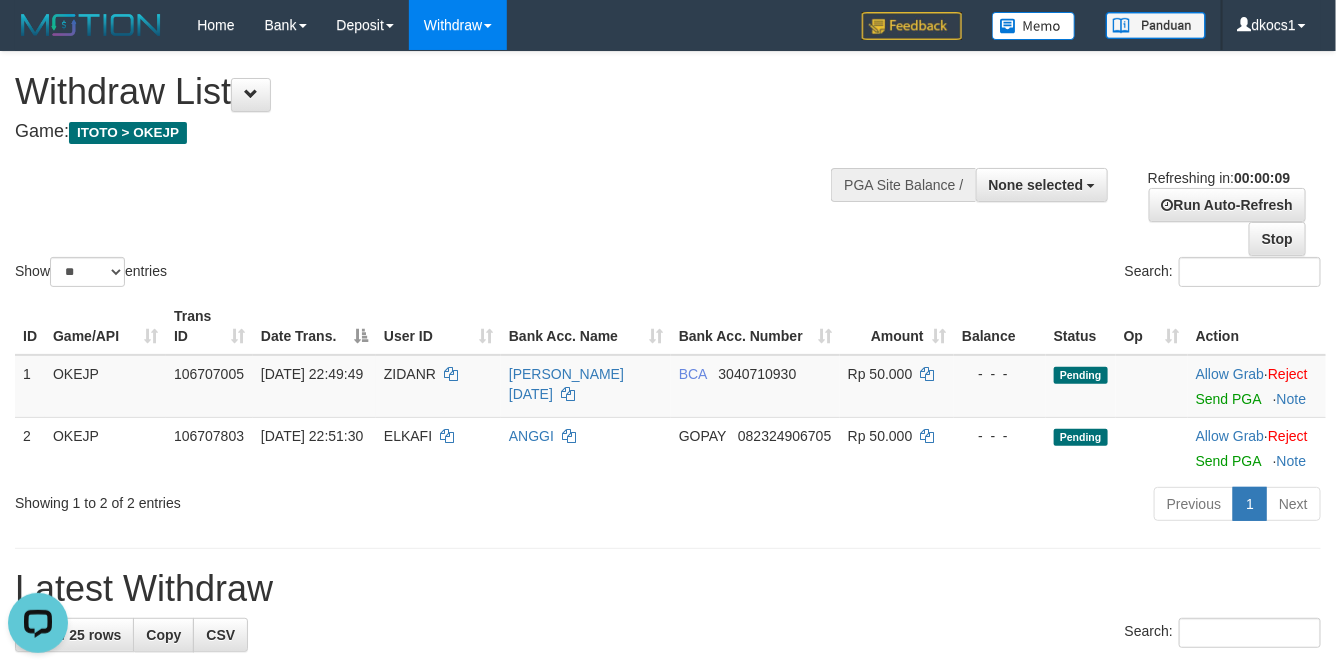 scroll, scrollTop: 0, scrollLeft: 0, axis: both 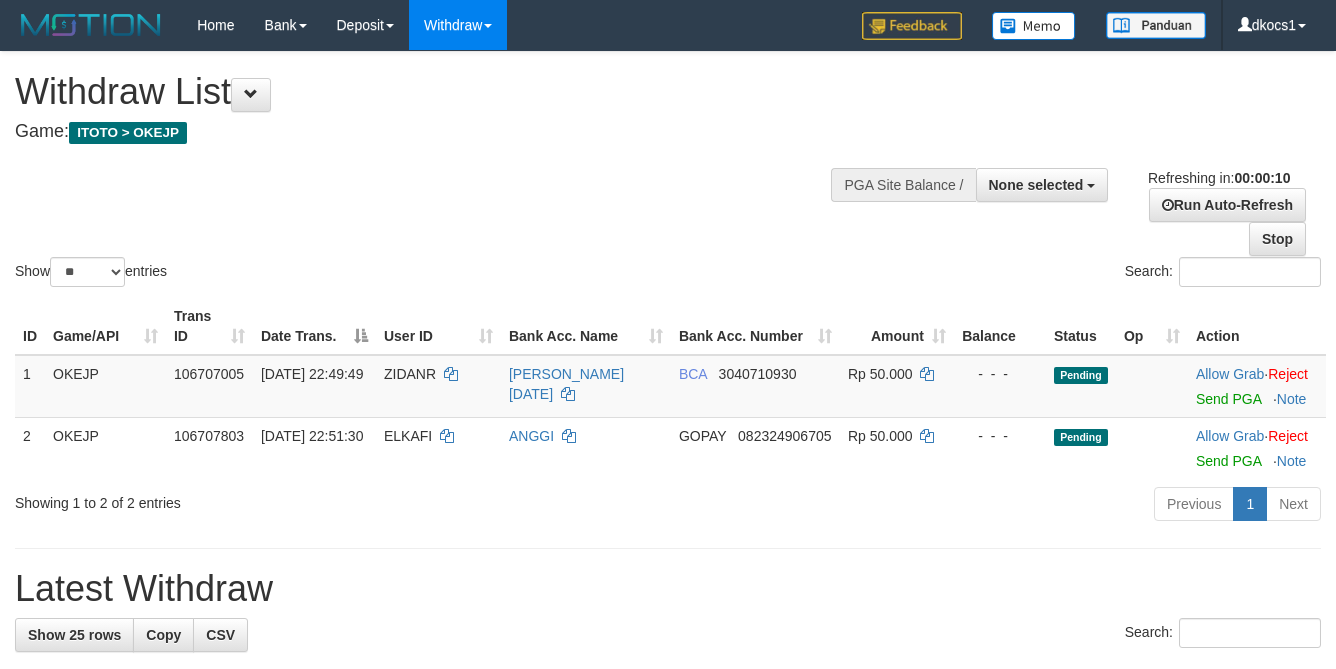 select 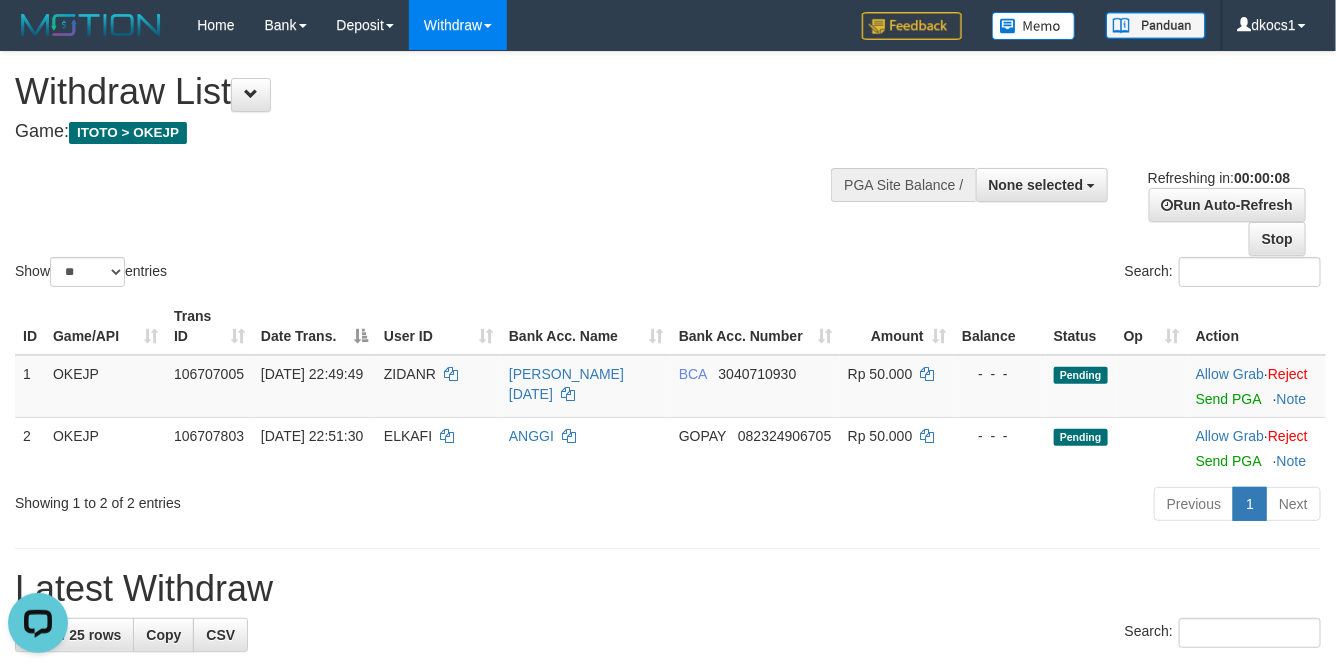 scroll, scrollTop: 0, scrollLeft: 0, axis: both 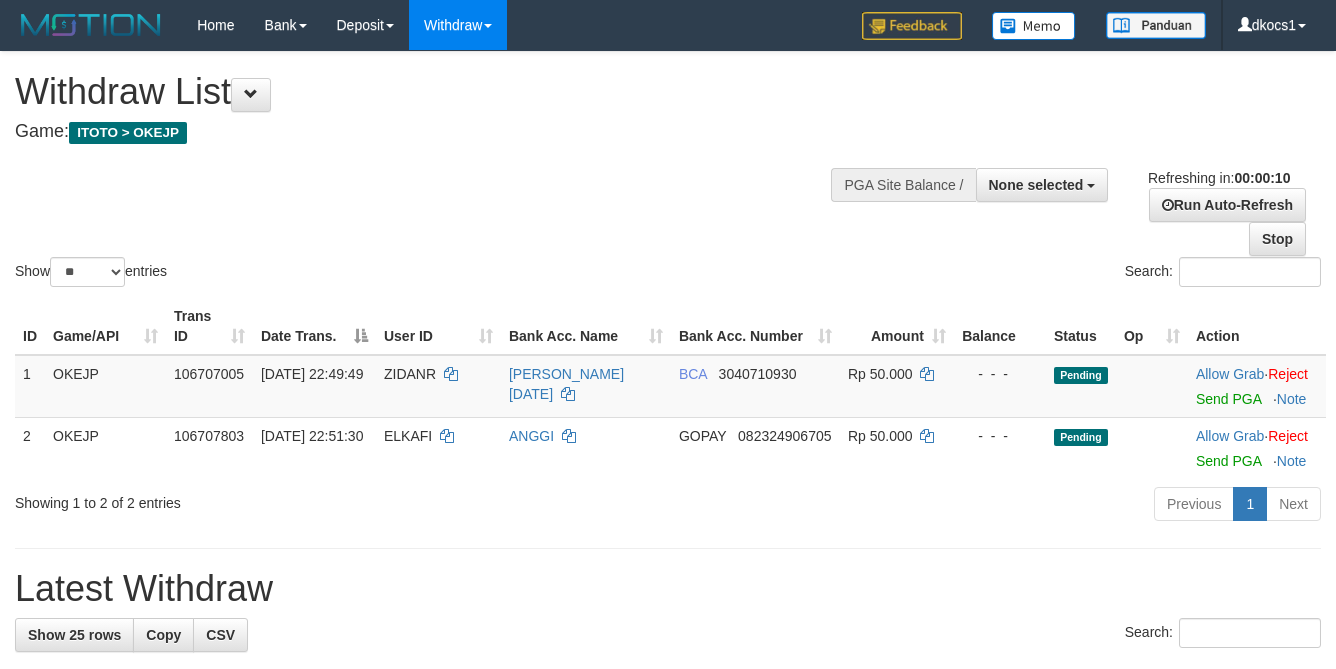 select 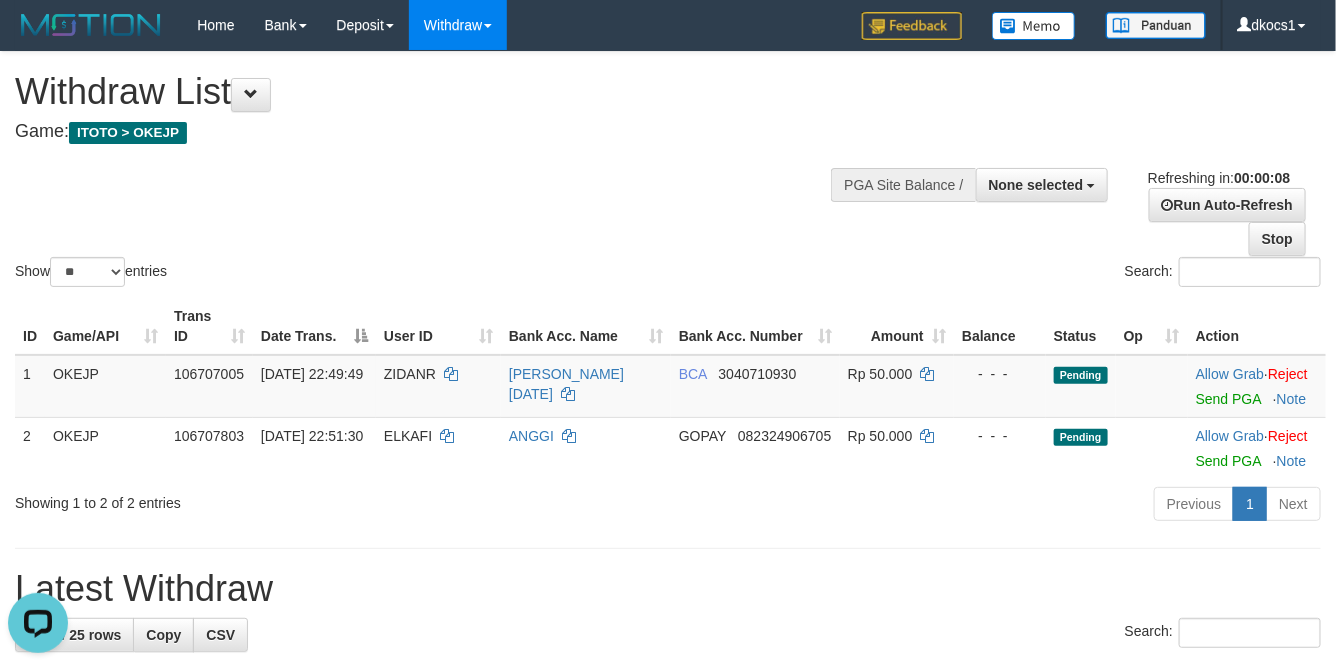 scroll, scrollTop: 0, scrollLeft: 0, axis: both 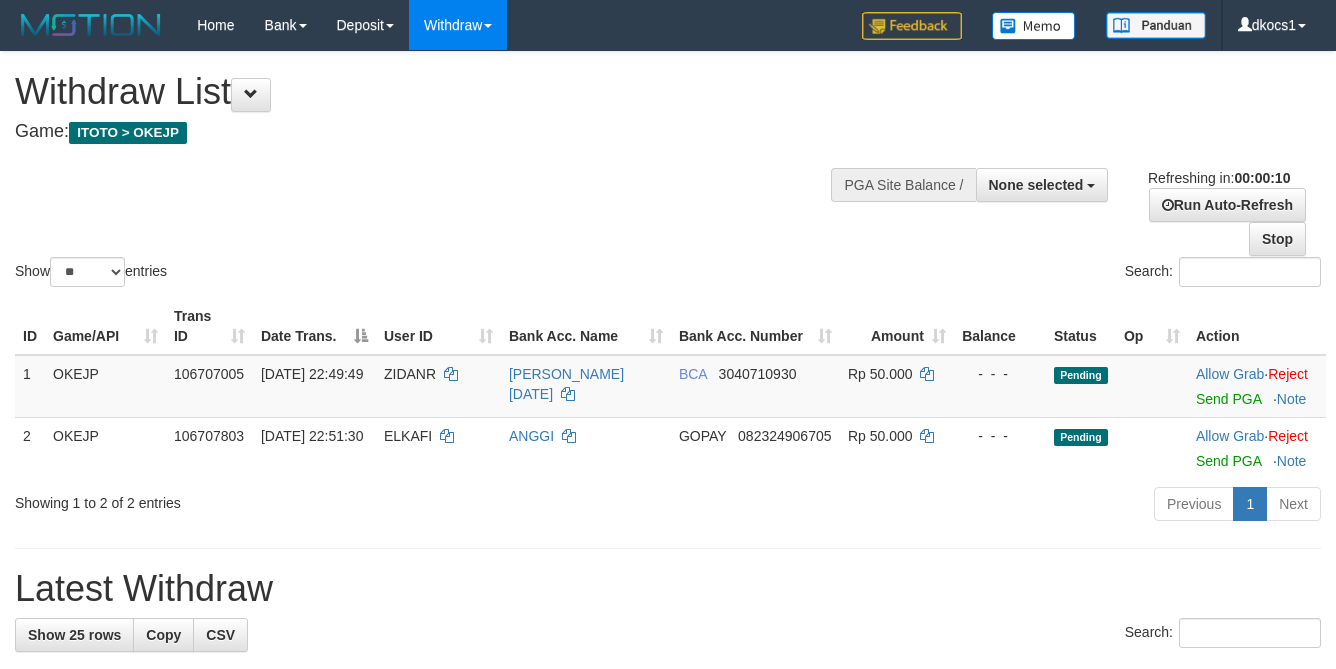 select 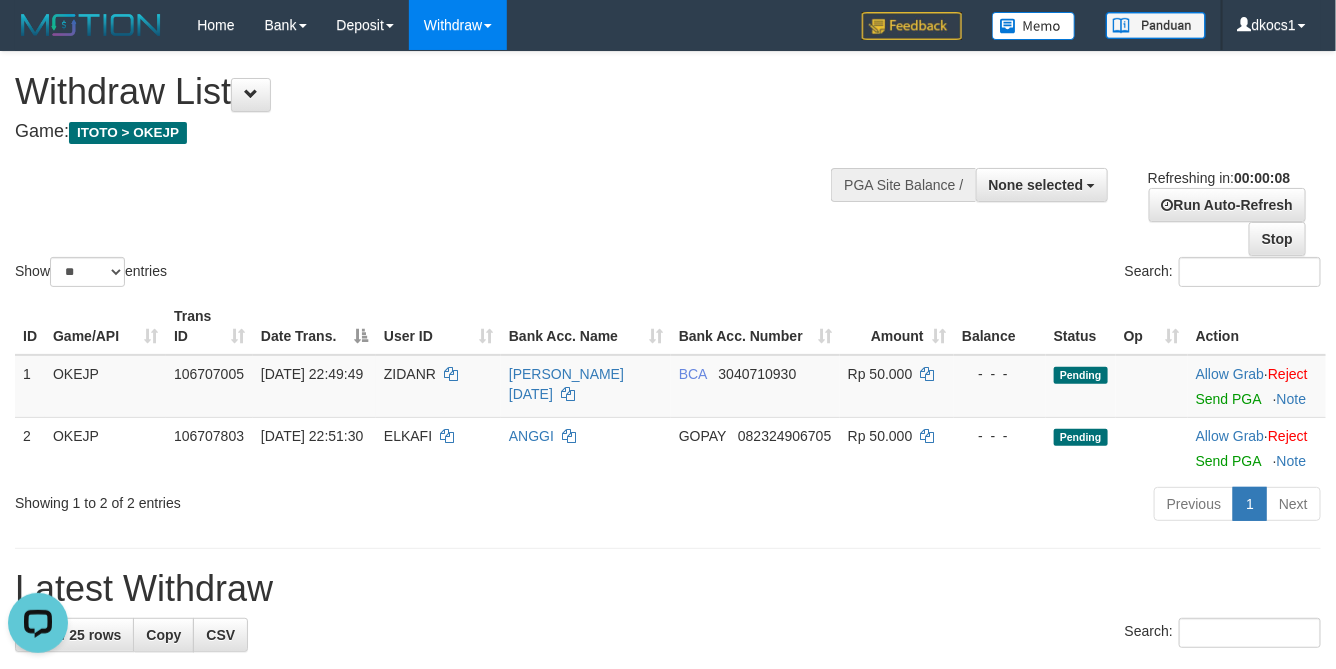 scroll, scrollTop: 0, scrollLeft: 0, axis: both 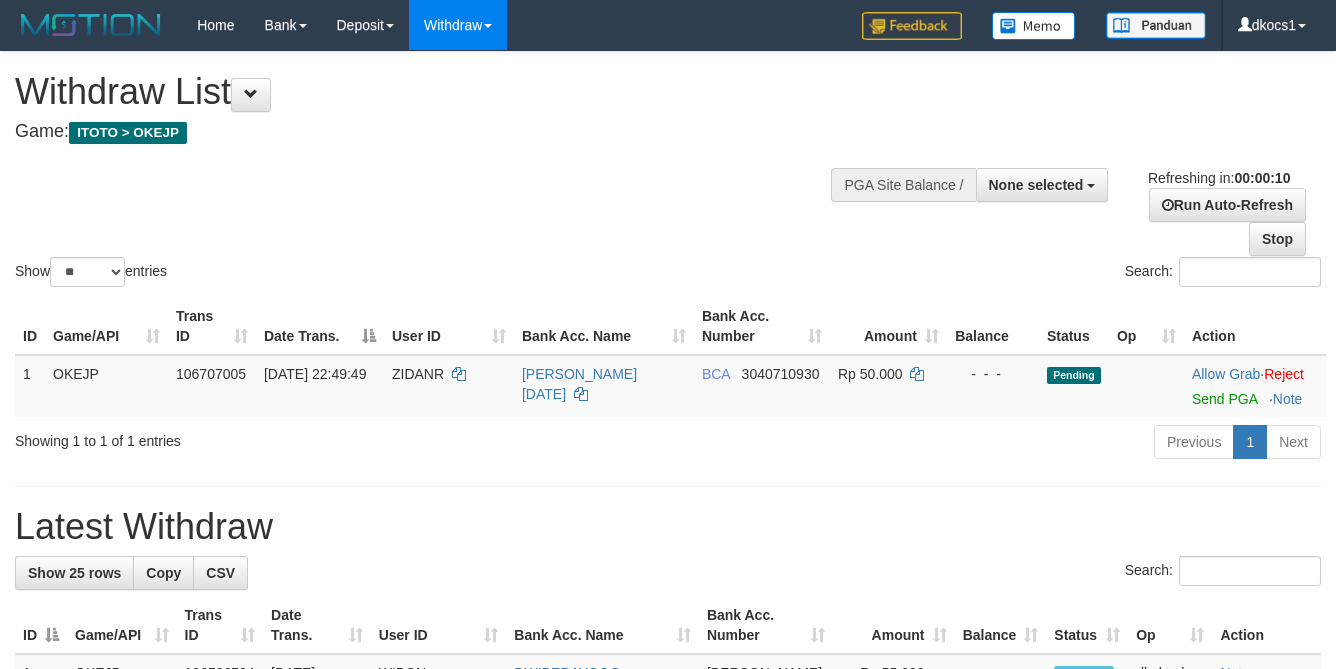 select 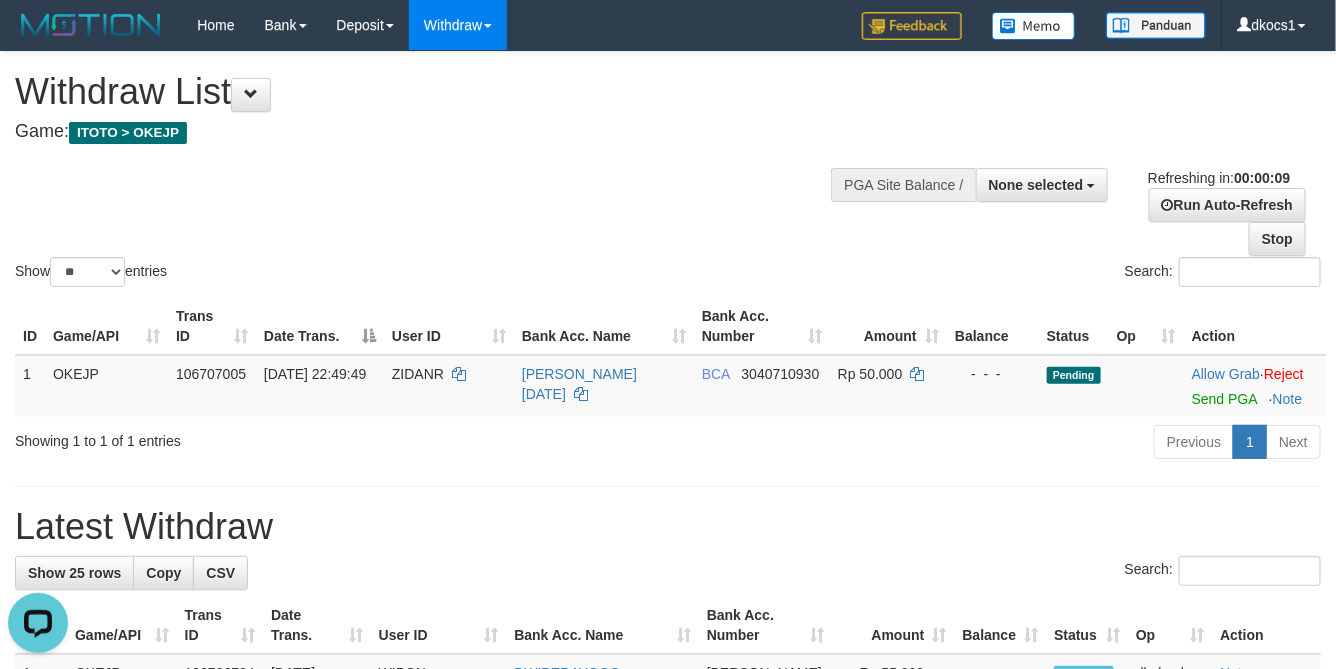 scroll, scrollTop: 0, scrollLeft: 0, axis: both 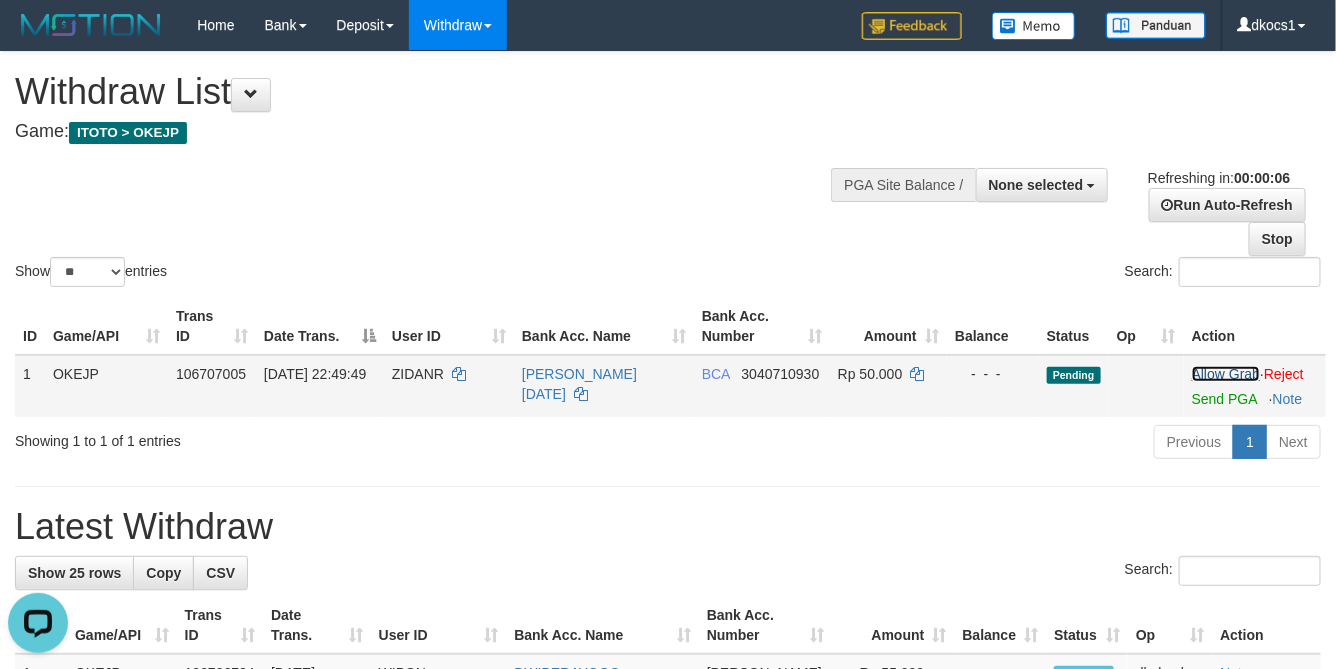 click on "Allow Grab" at bounding box center [1226, 374] 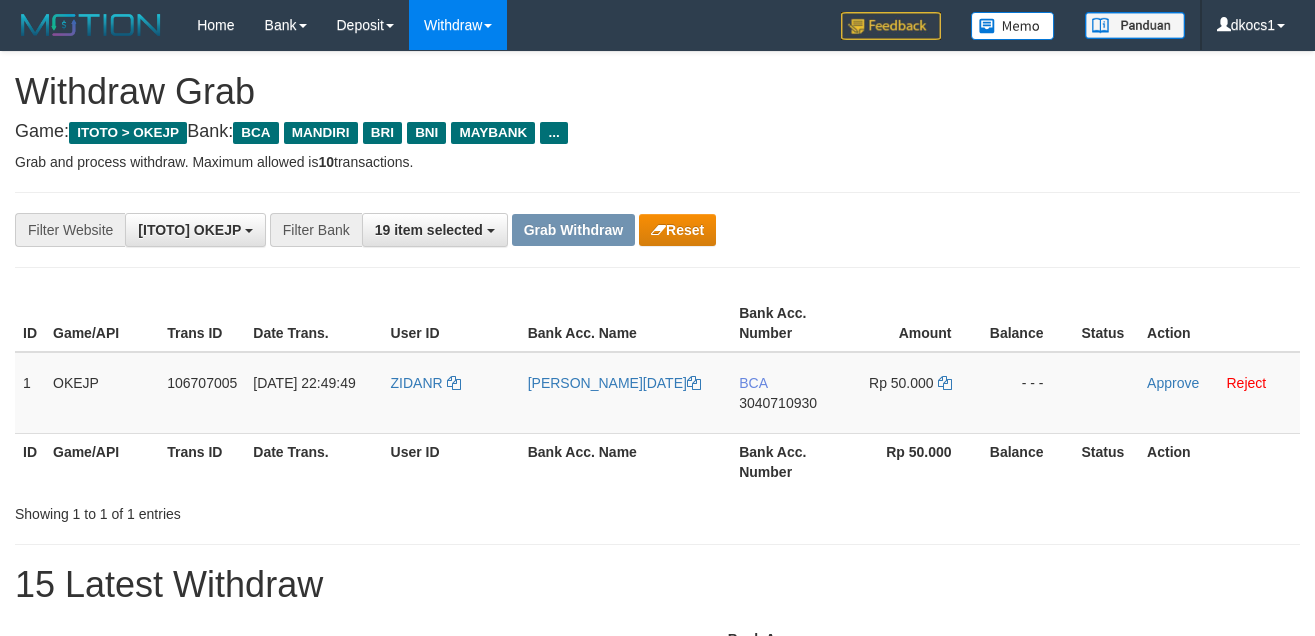 scroll, scrollTop: 0, scrollLeft: 0, axis: both 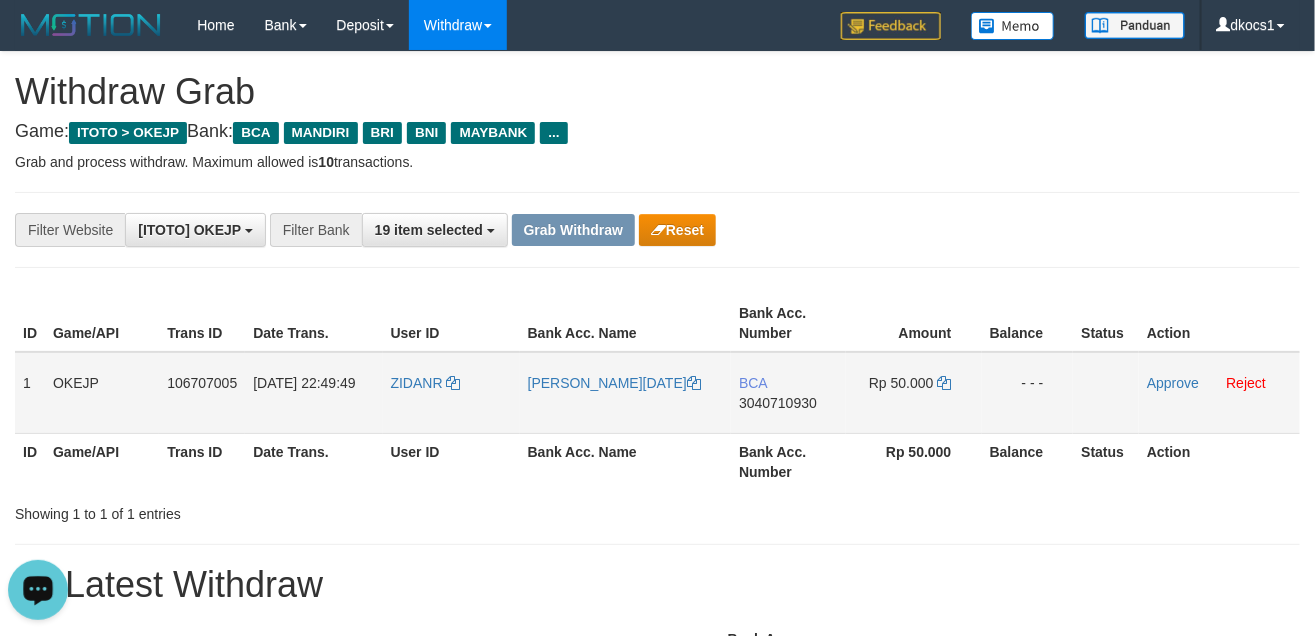 click on "ZIDANR" at bounding box center (451, 393) 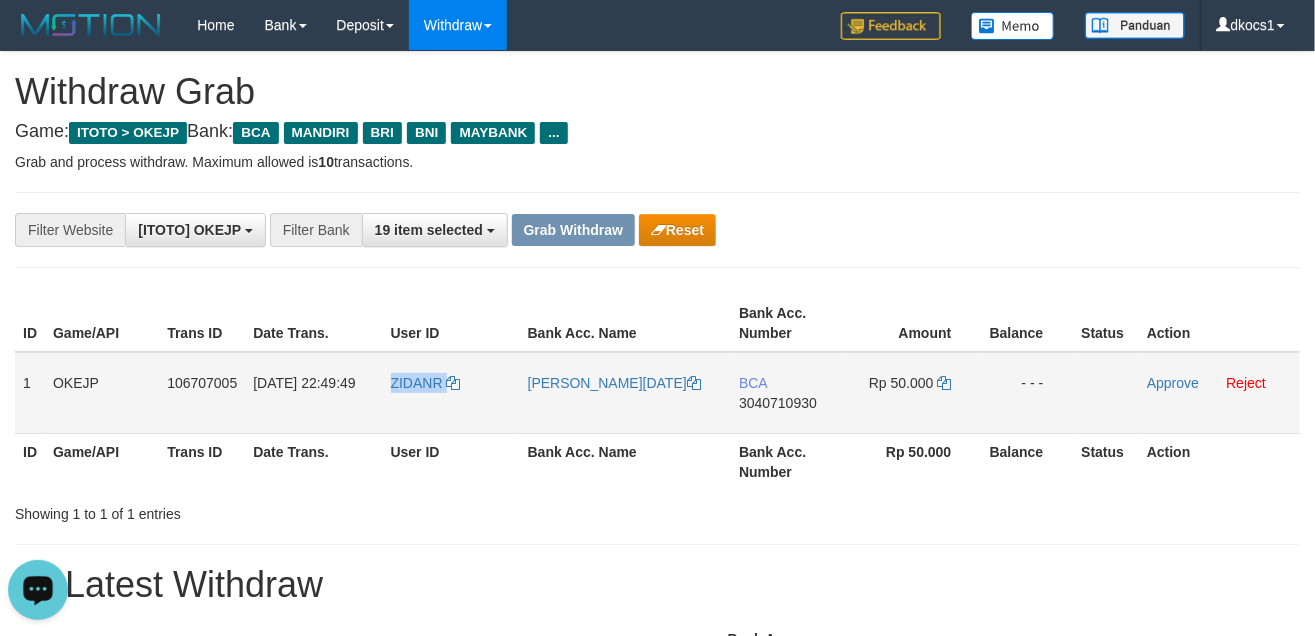 click on "ZIDANR" at bounding box center (451, 393) 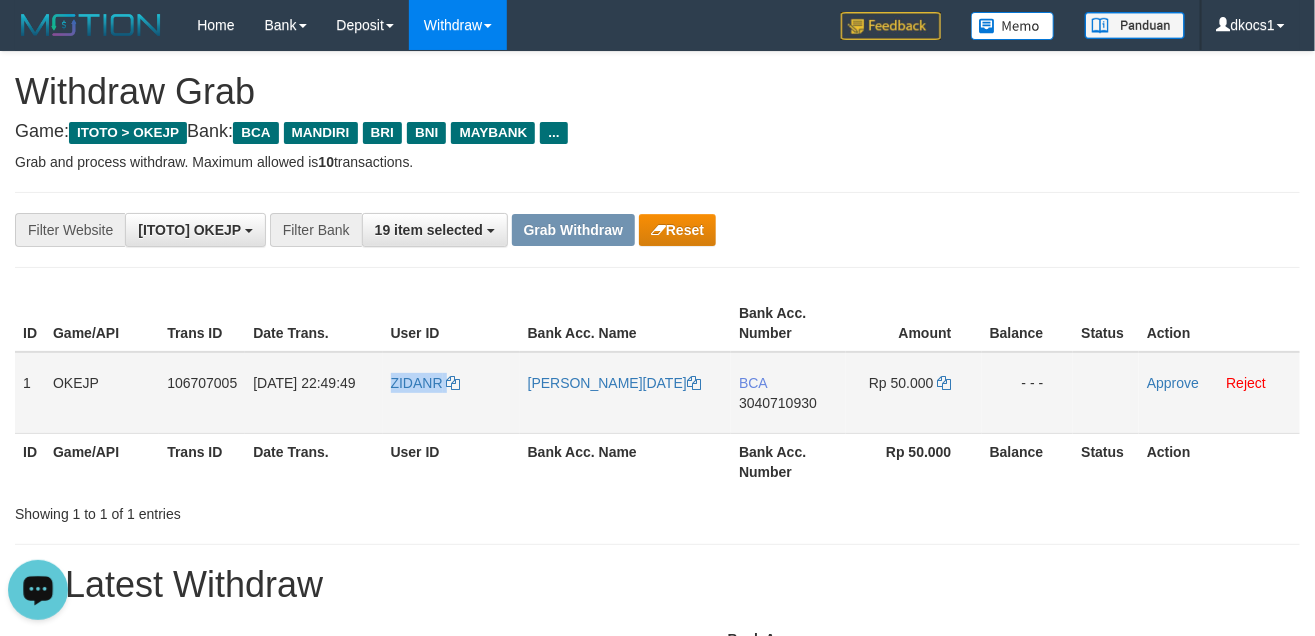 click on "ZIDANR" at bounding box center [451, 393] 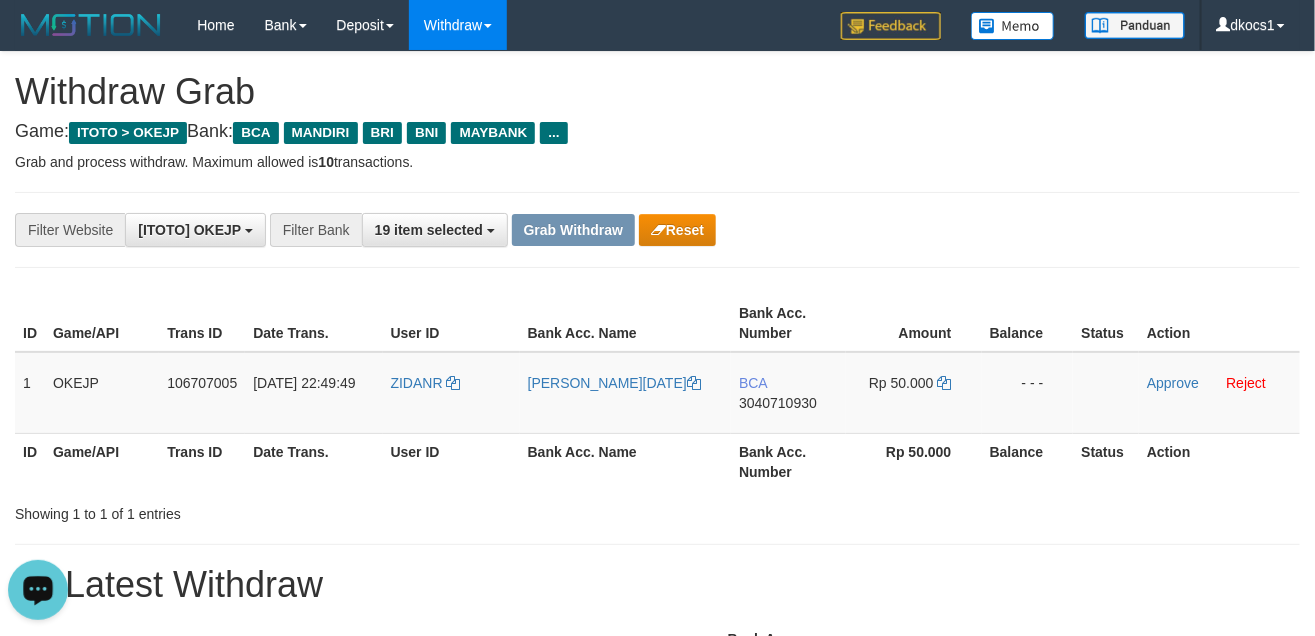 click on "Showing 1 to 1 of 1 entries" at bounding box center (657, 510) 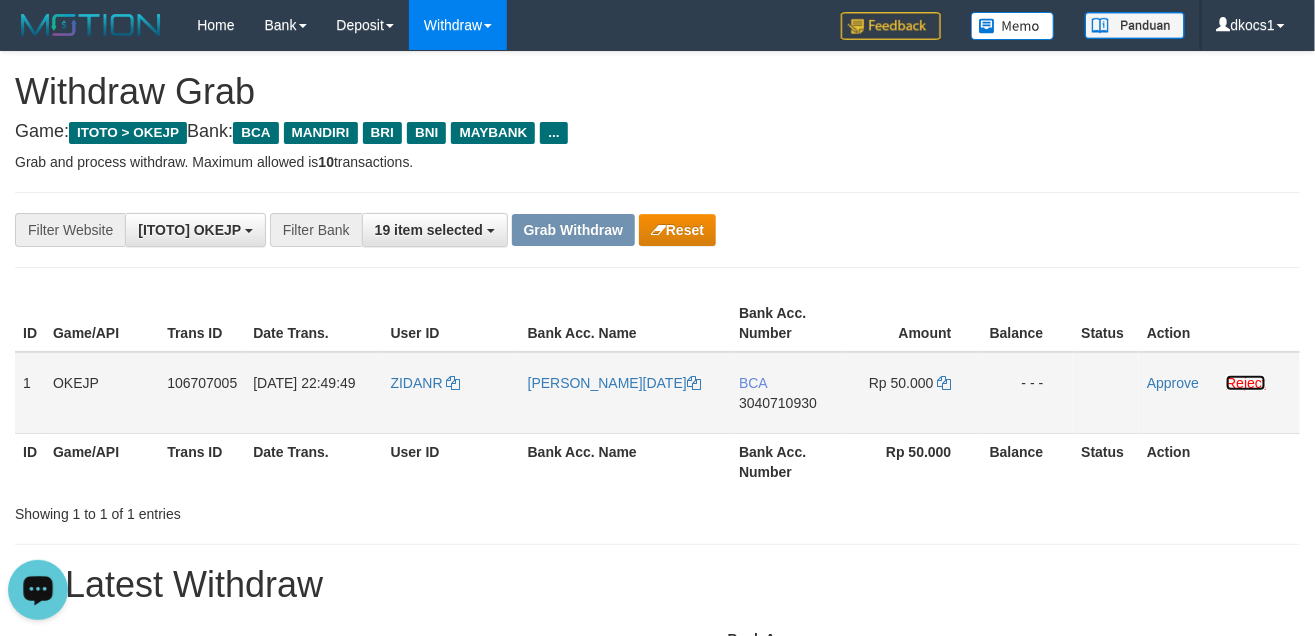 click on "Reject" at bounding box center [1246, 383] 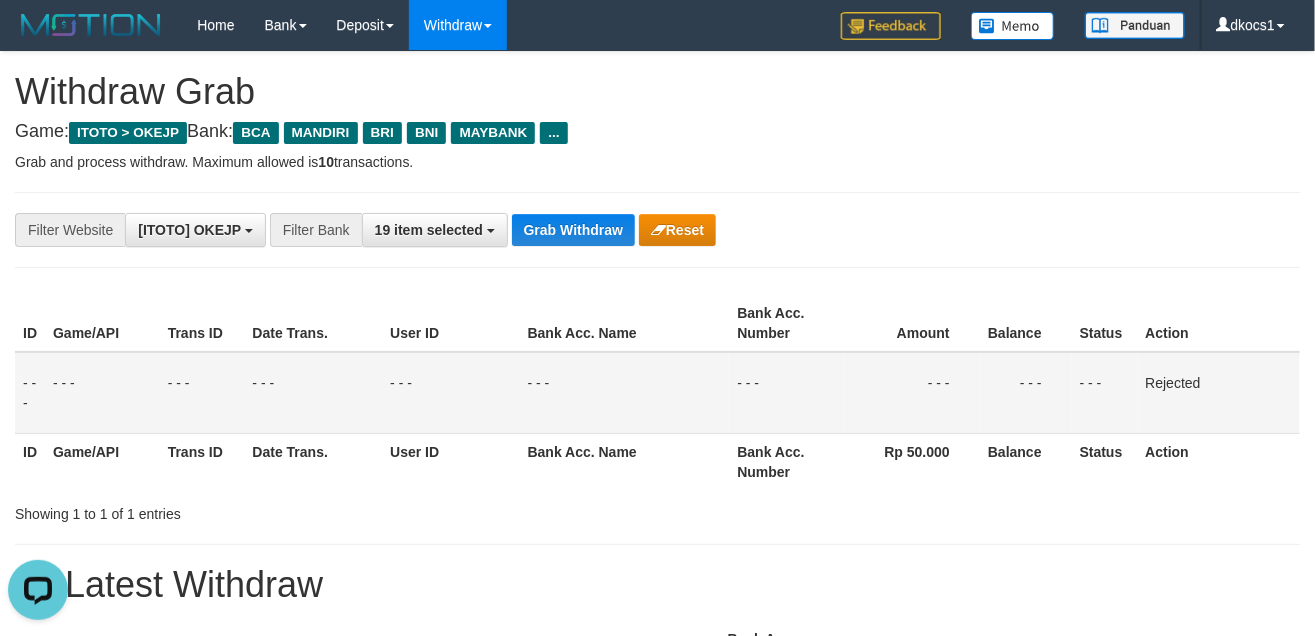 click on "Showing 1 to 1 of 1 entries" at bounding box center [657, 510] 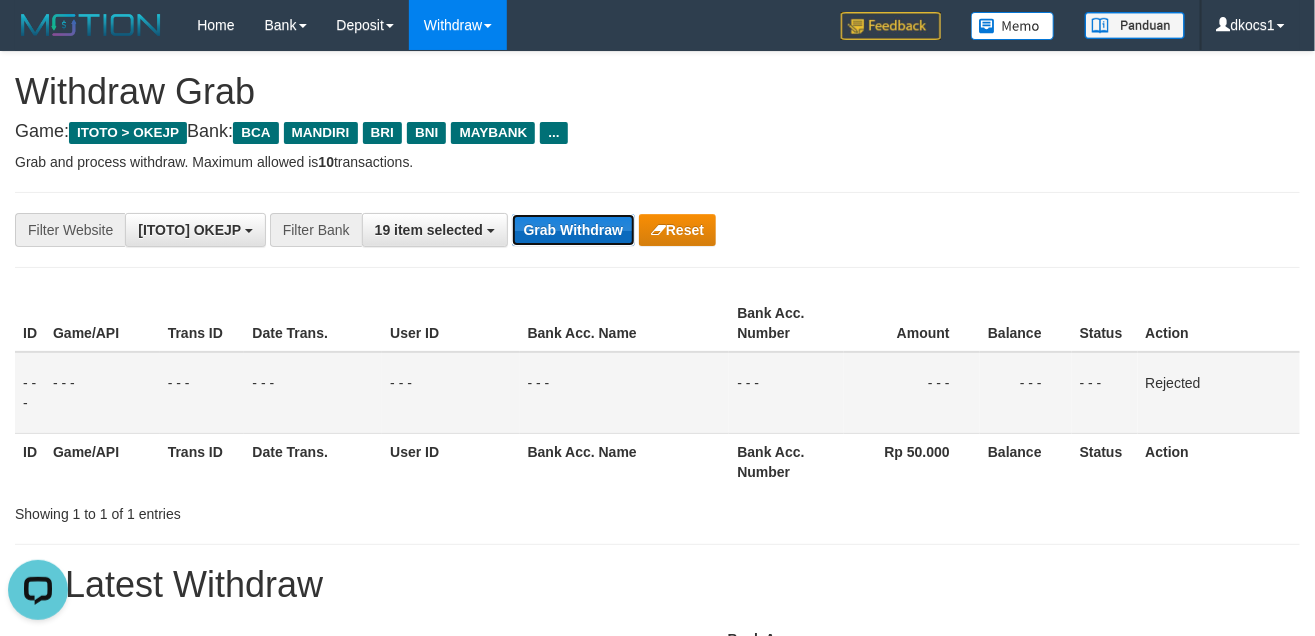 click on "Grab Withdraw" at bounding box center (573, 230) 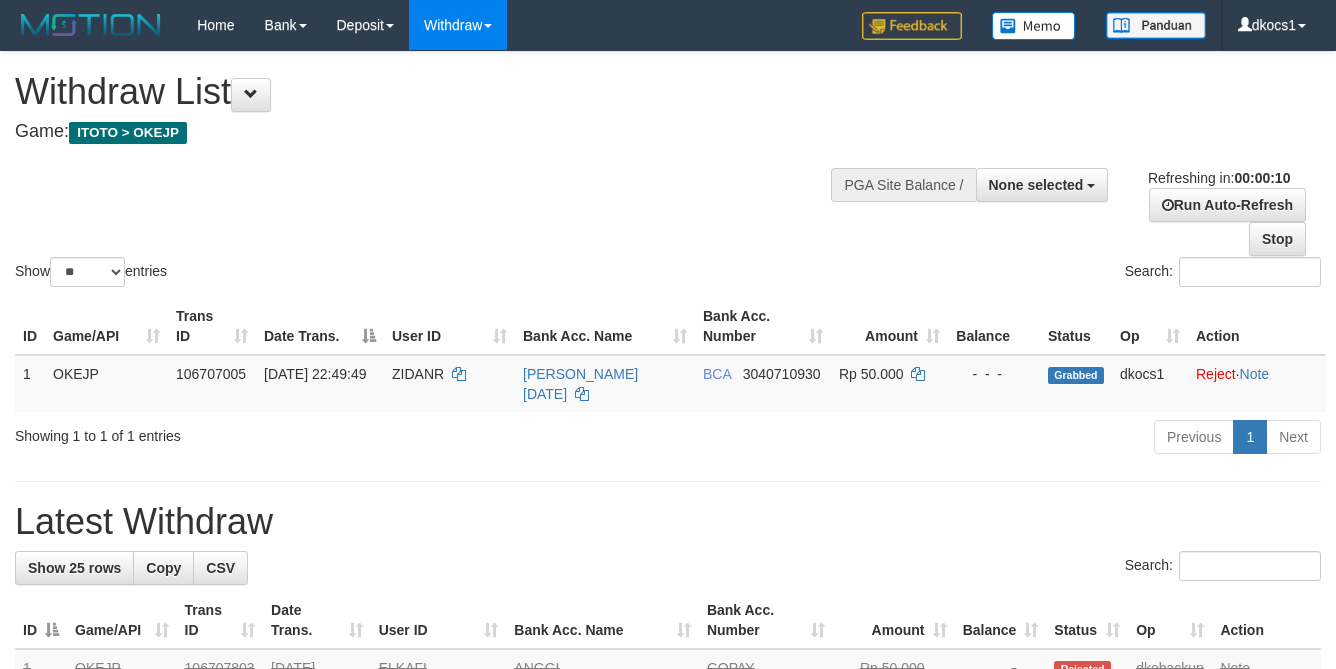 select 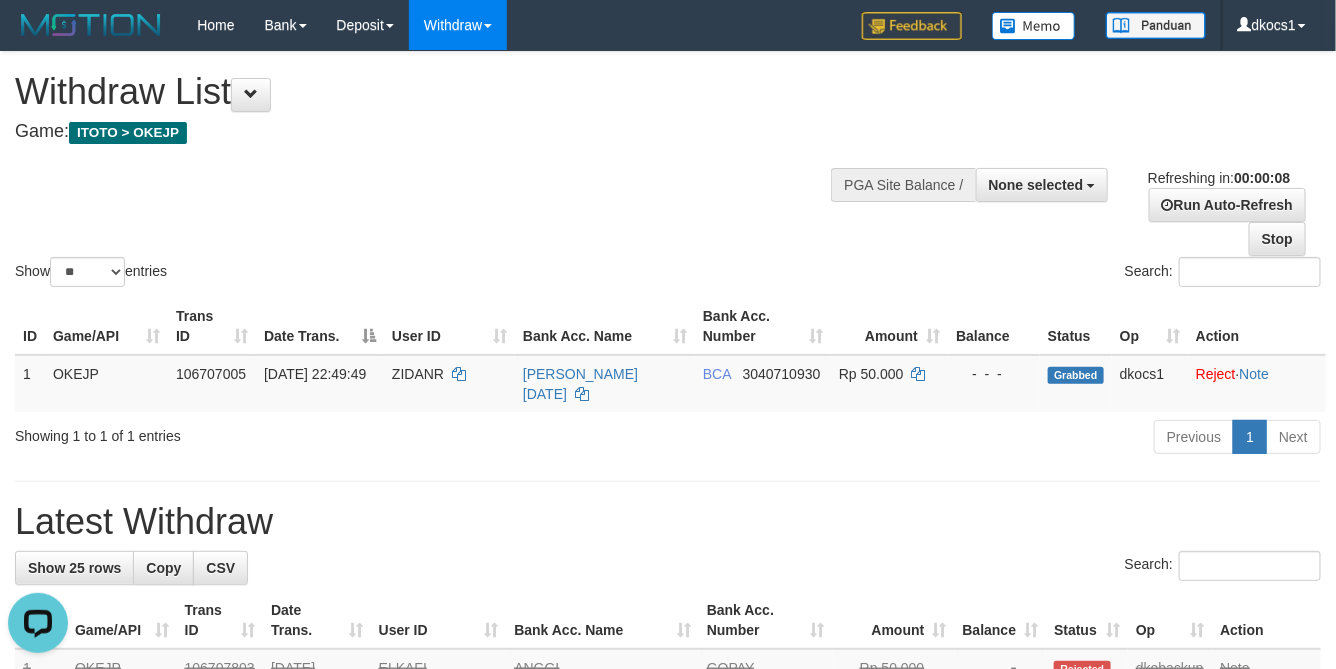 scroll, scrollTop: 0, scrollLeft: 0, axis: both 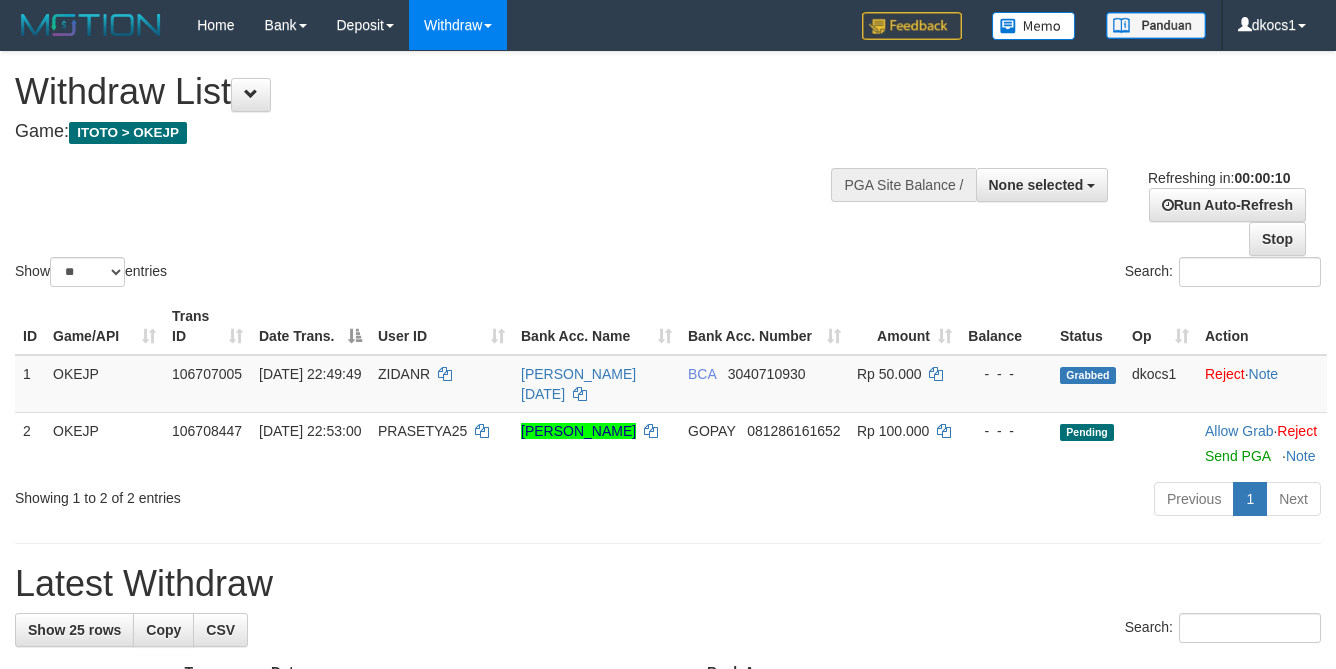 select 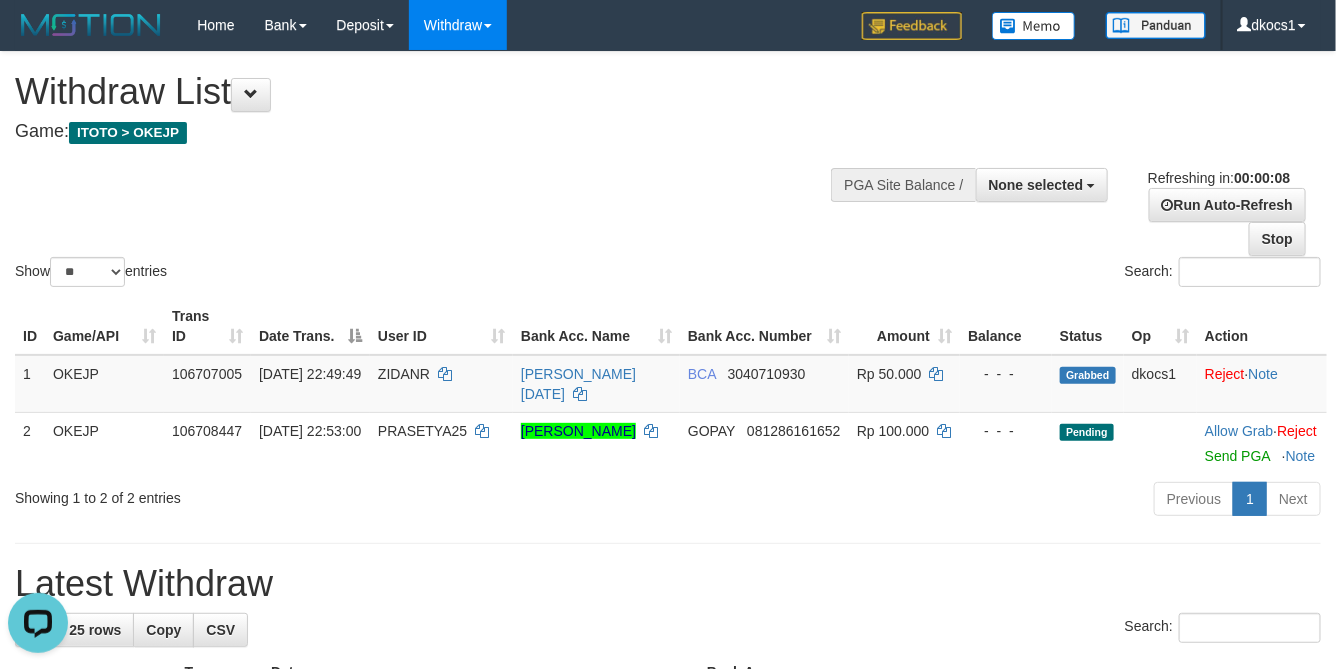 scroll, scrollTop: 0, scrollLeft: 0, axis: both 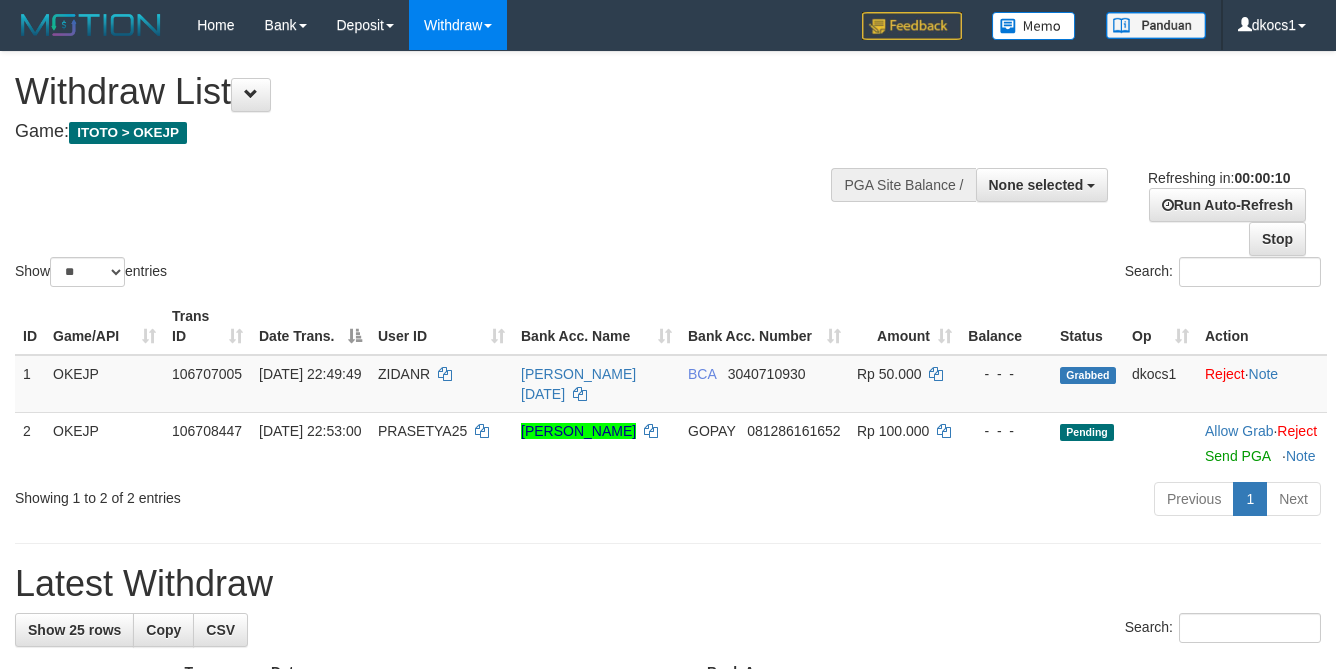 select 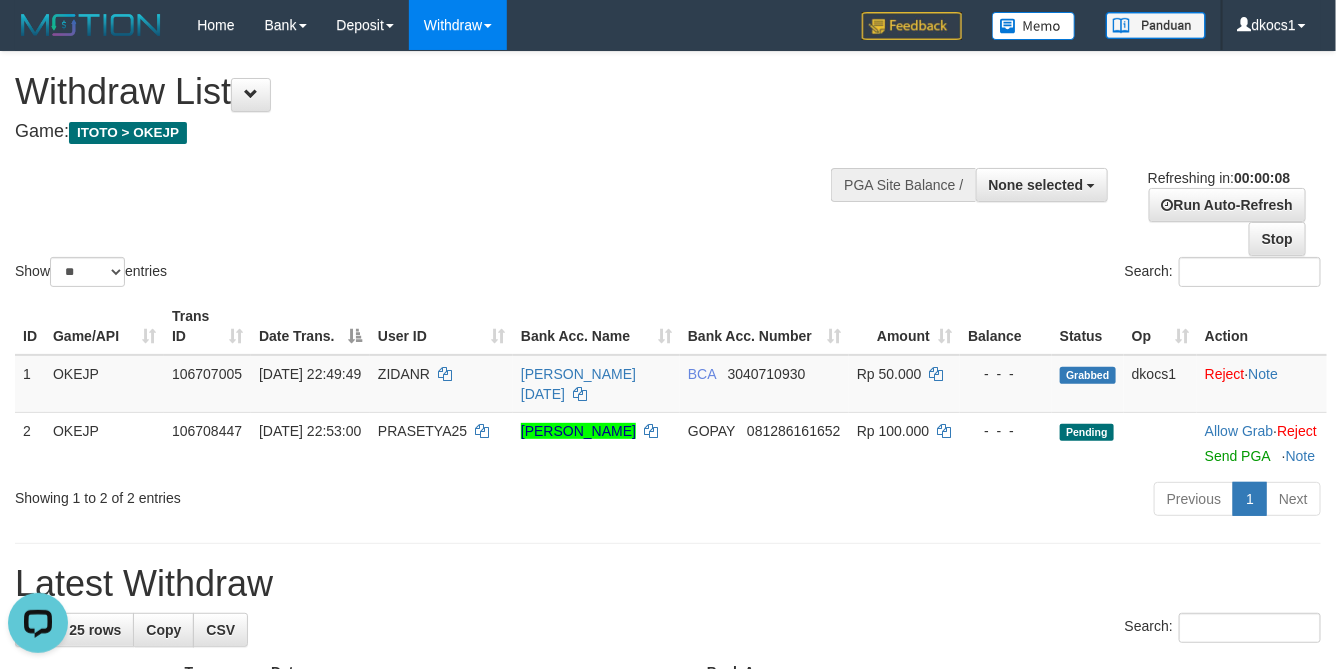 scroll, scrollTop: 0, scrollLeft: 0, axis: both 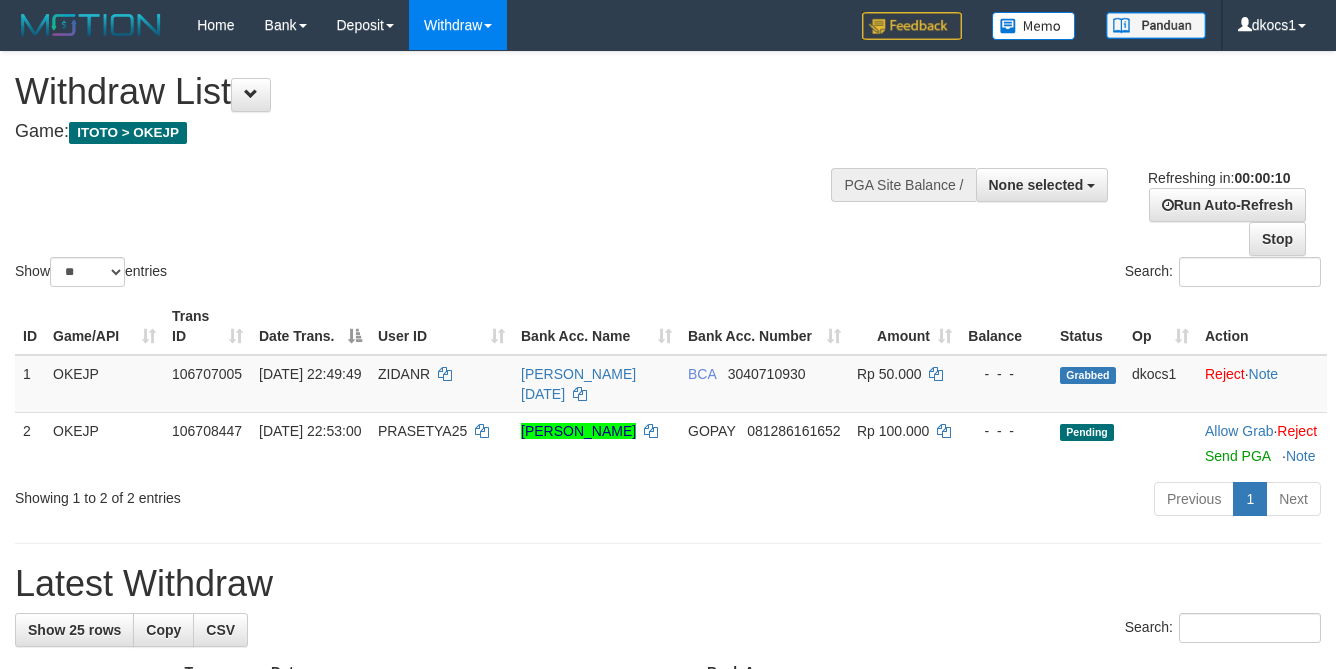 select 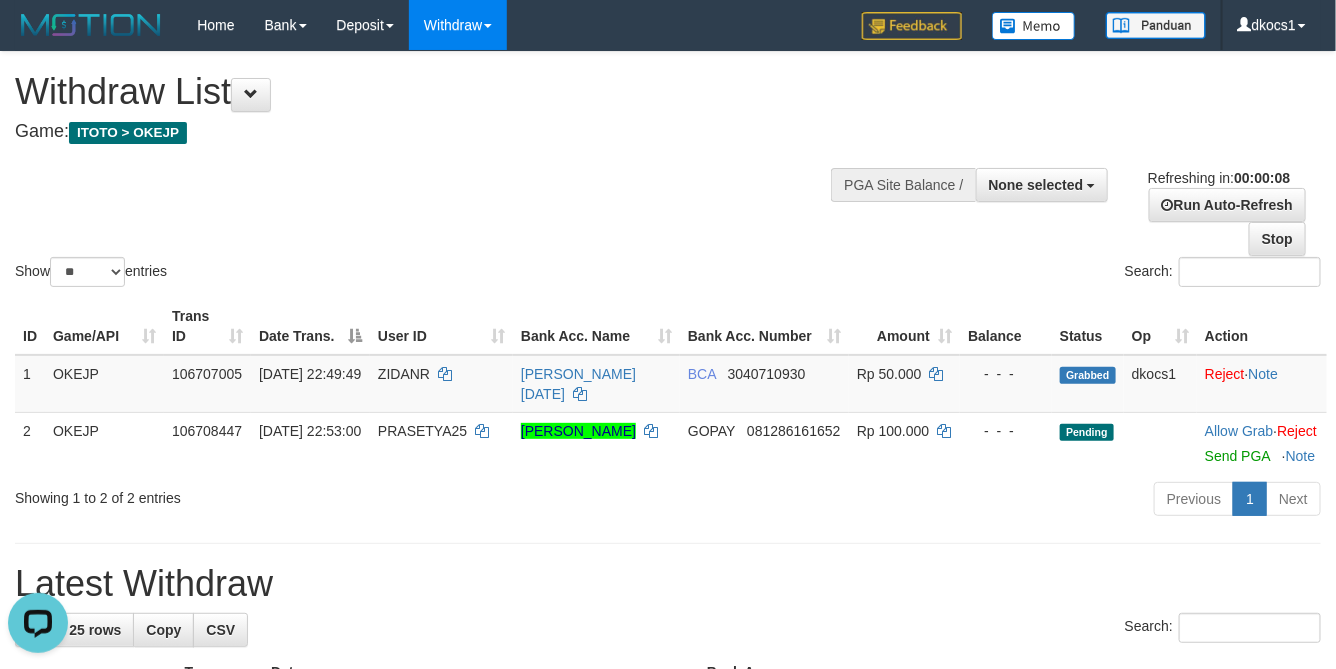 scroll, scrollTop: 0, scrollLeft: 0, axis: both 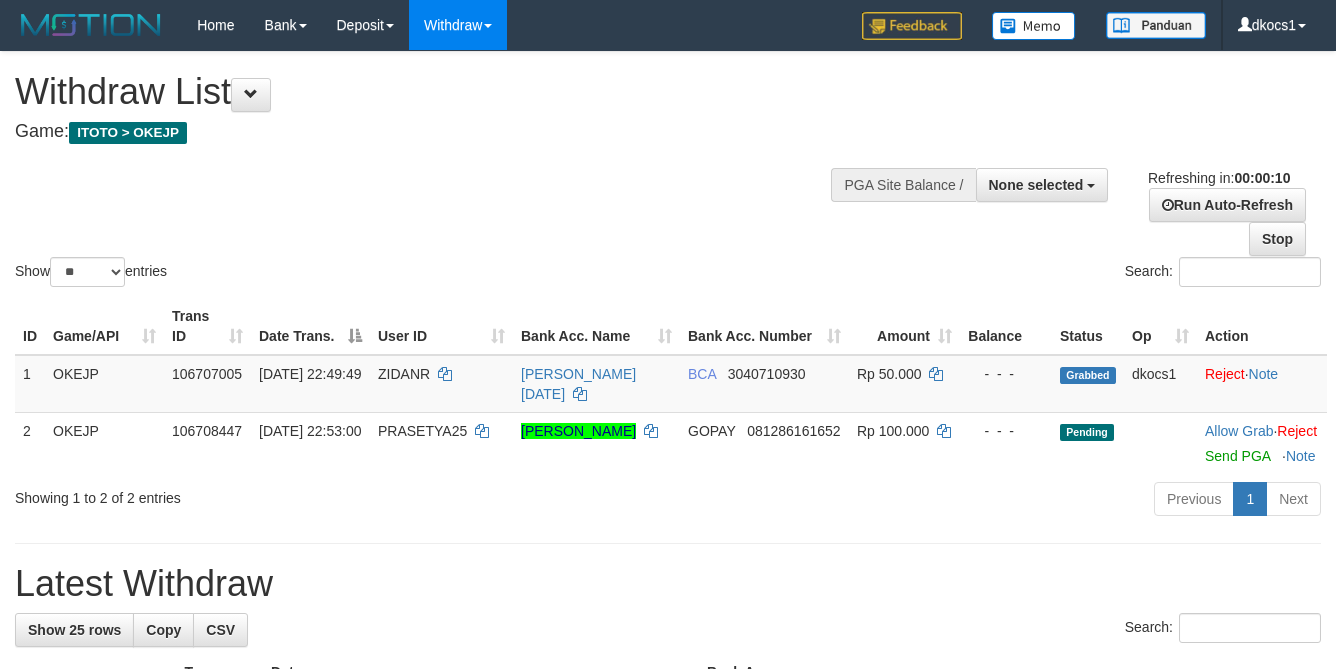 select 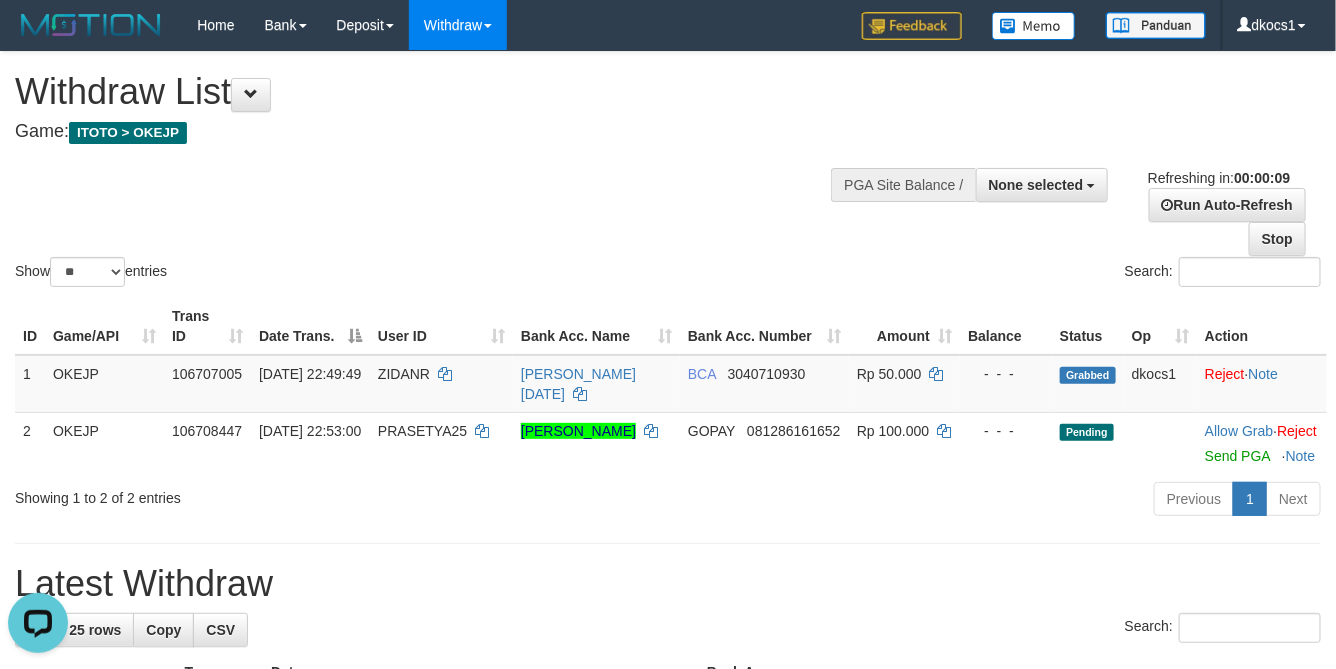 scroll, scrollTop: 0, scrollLeft: 0, axis: both 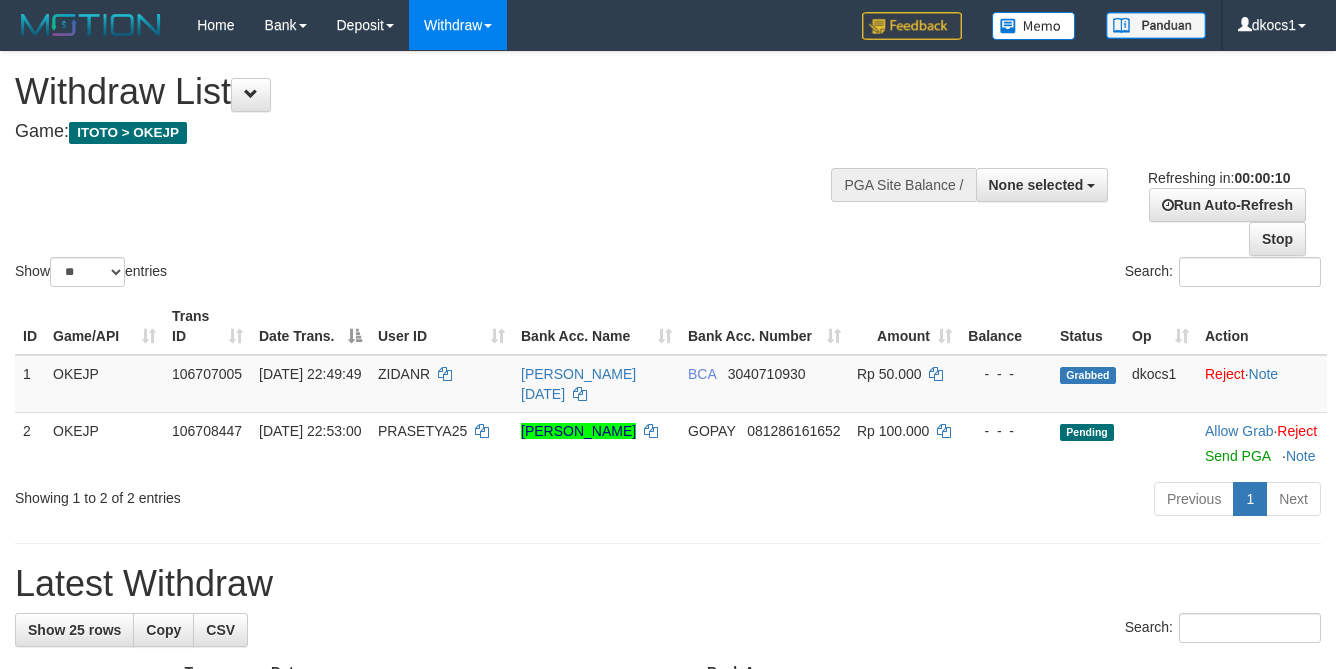 select 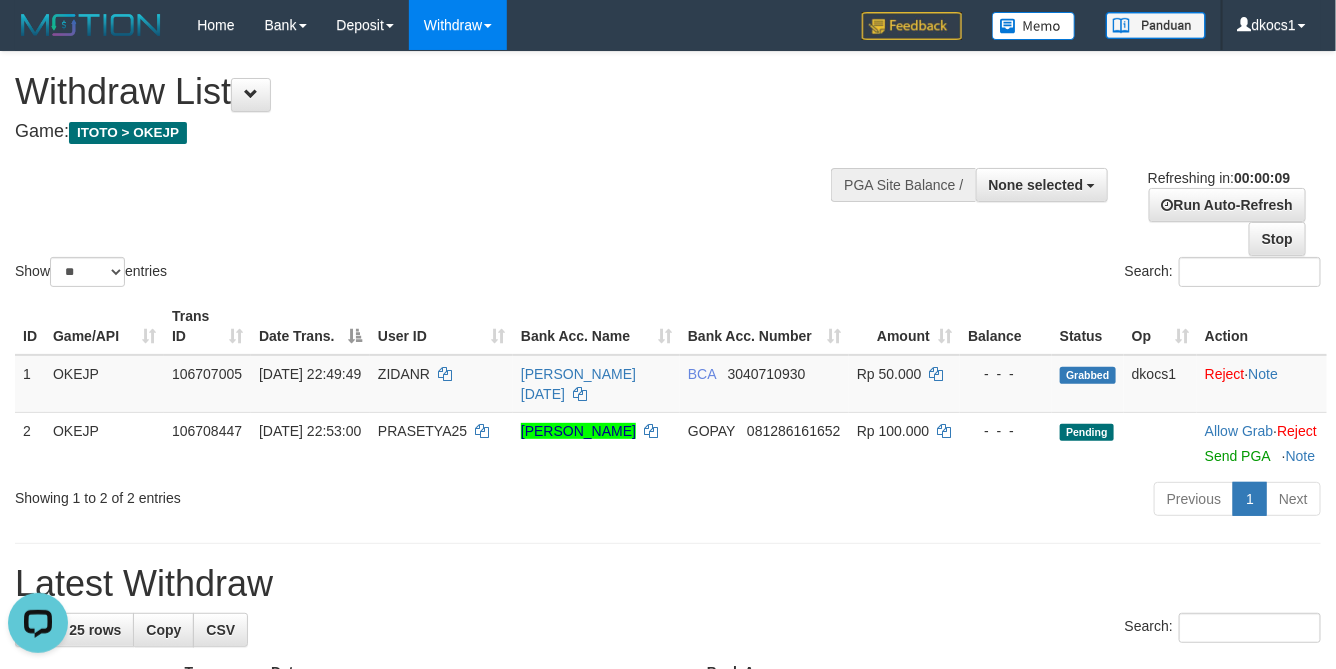 scroll, scrollTop: 0, scrollLeft: 0, axis: both 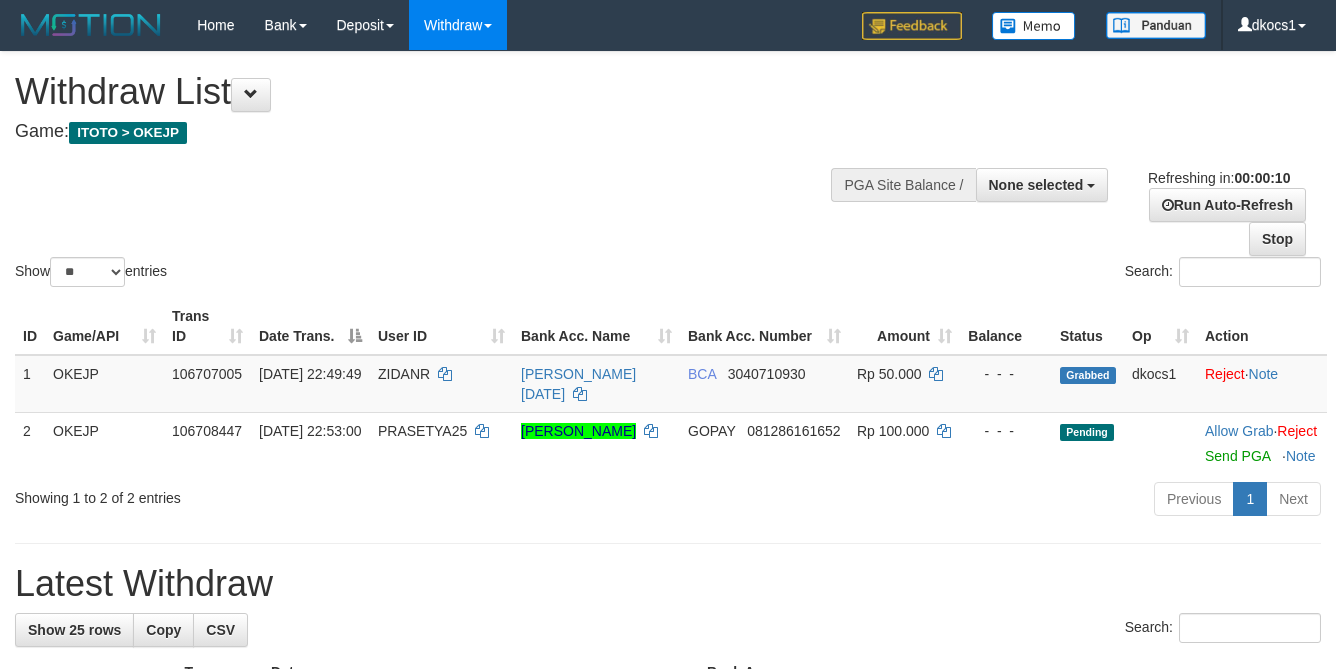 select 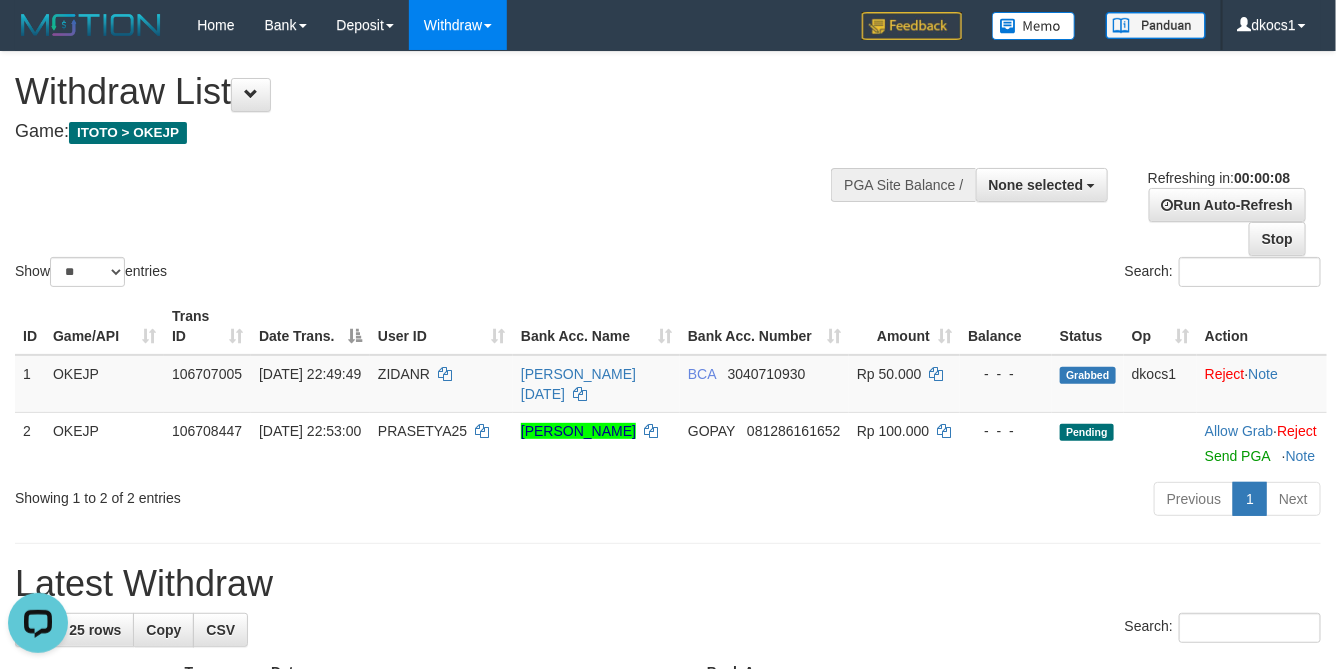 scroll, scrollTop: 0, scrollLeft: 0, axis: both 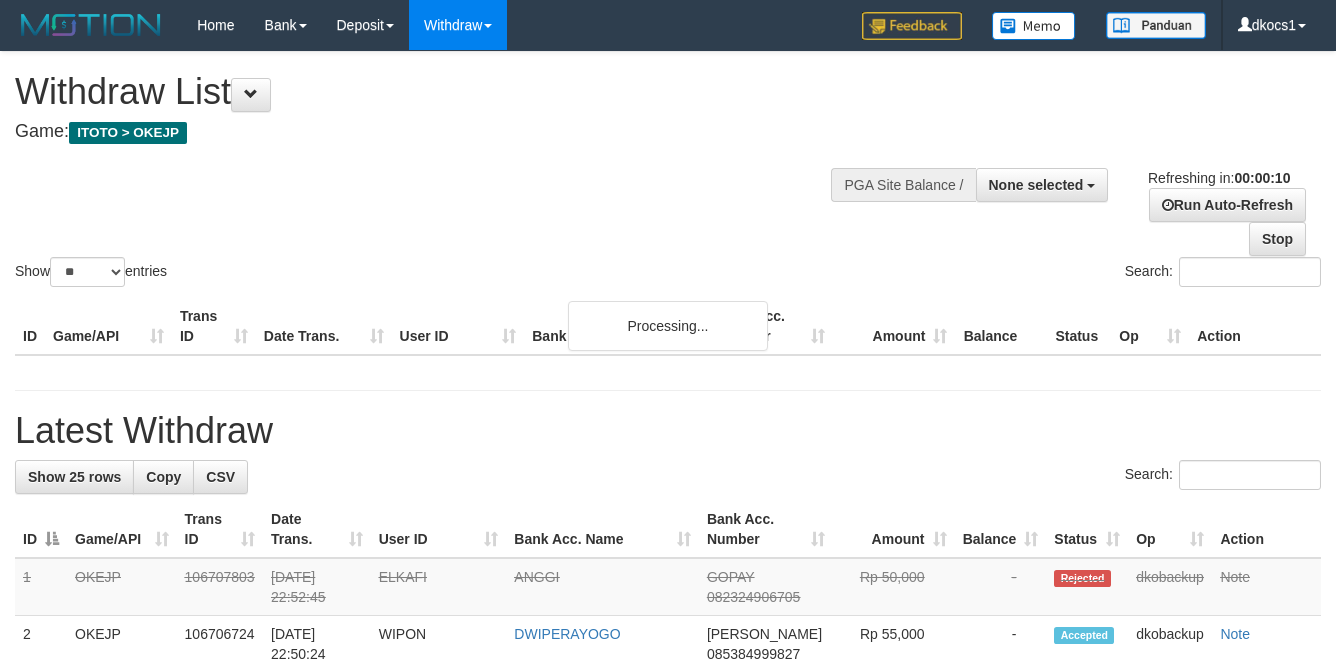 select 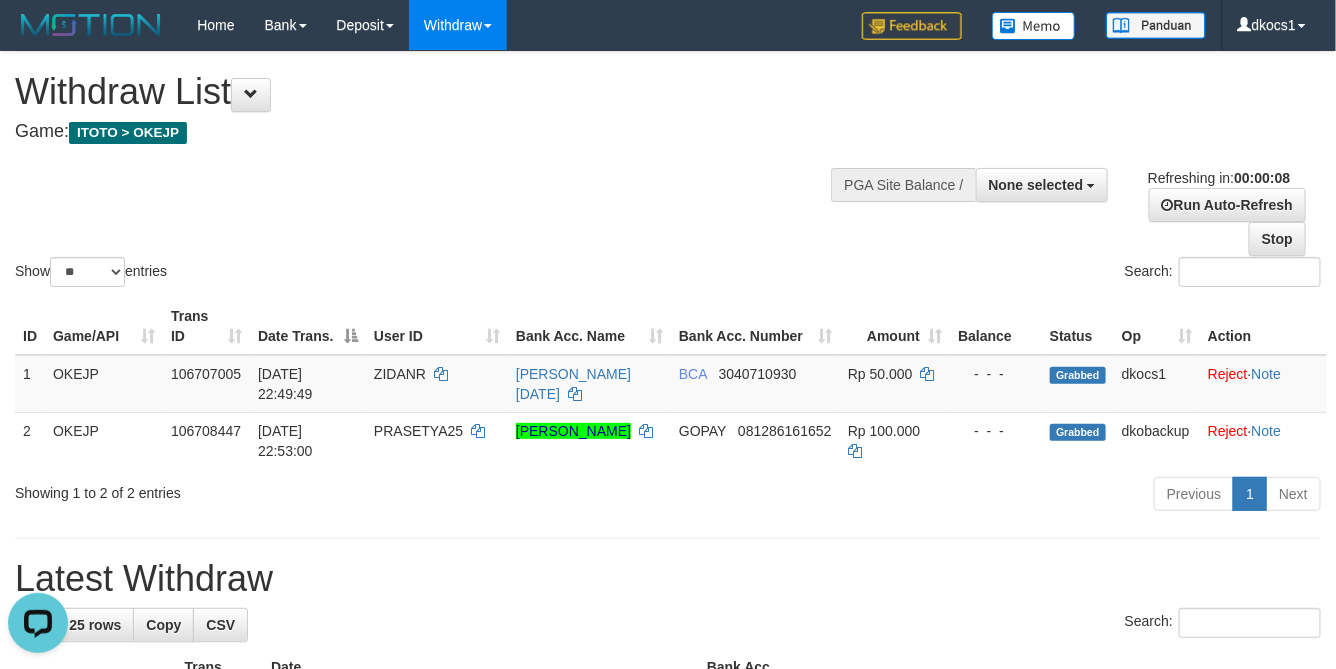 scroll, scrollTop: 0, scrollLeft: 0, axis: both 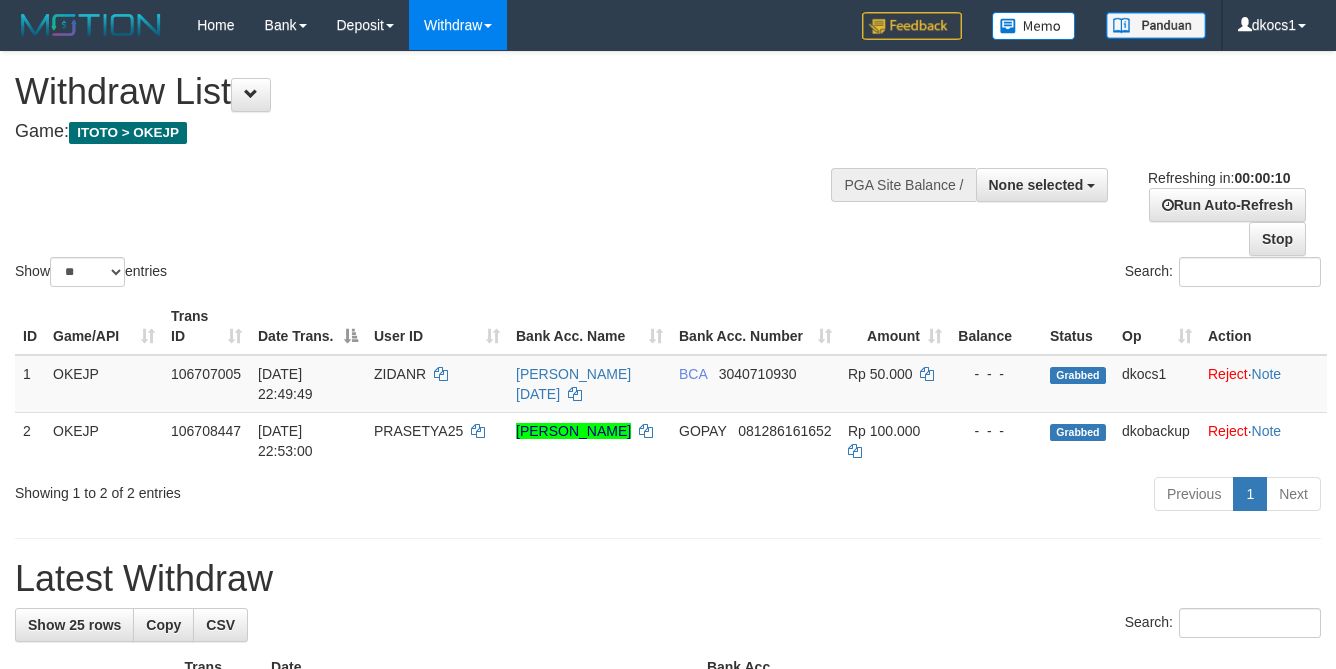 select 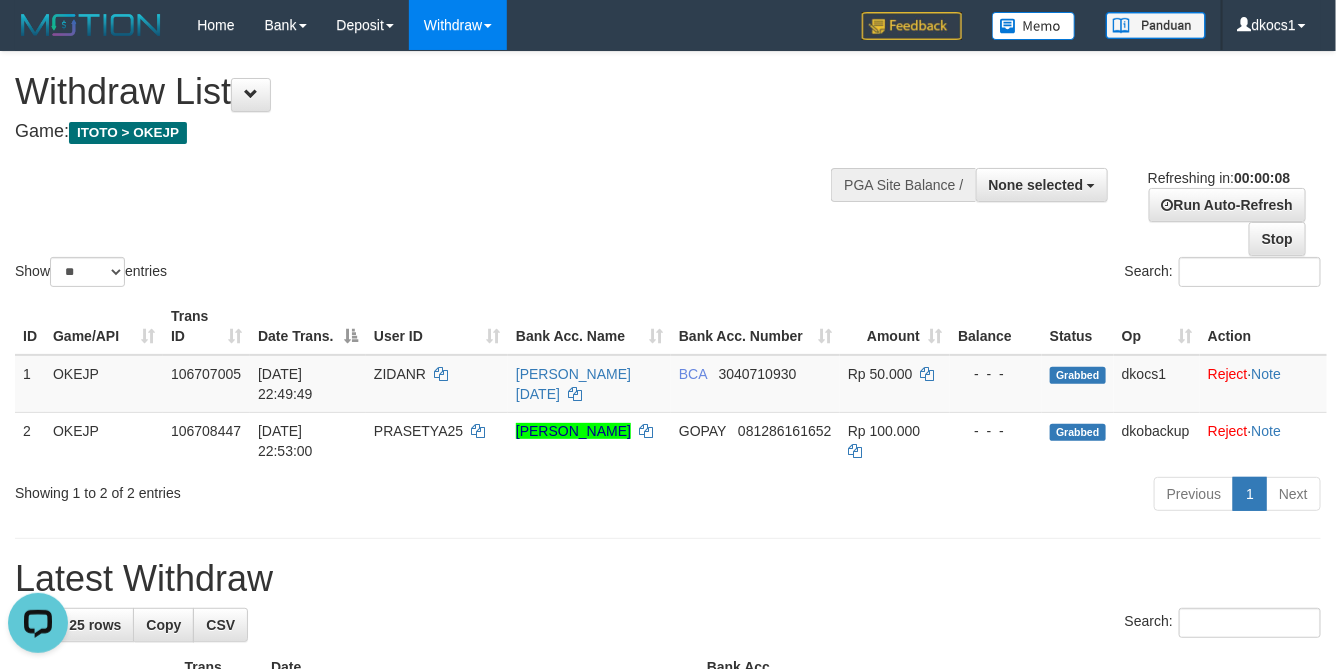 scroll, scrollTop: 0, scrollLeft: 0, axis: both 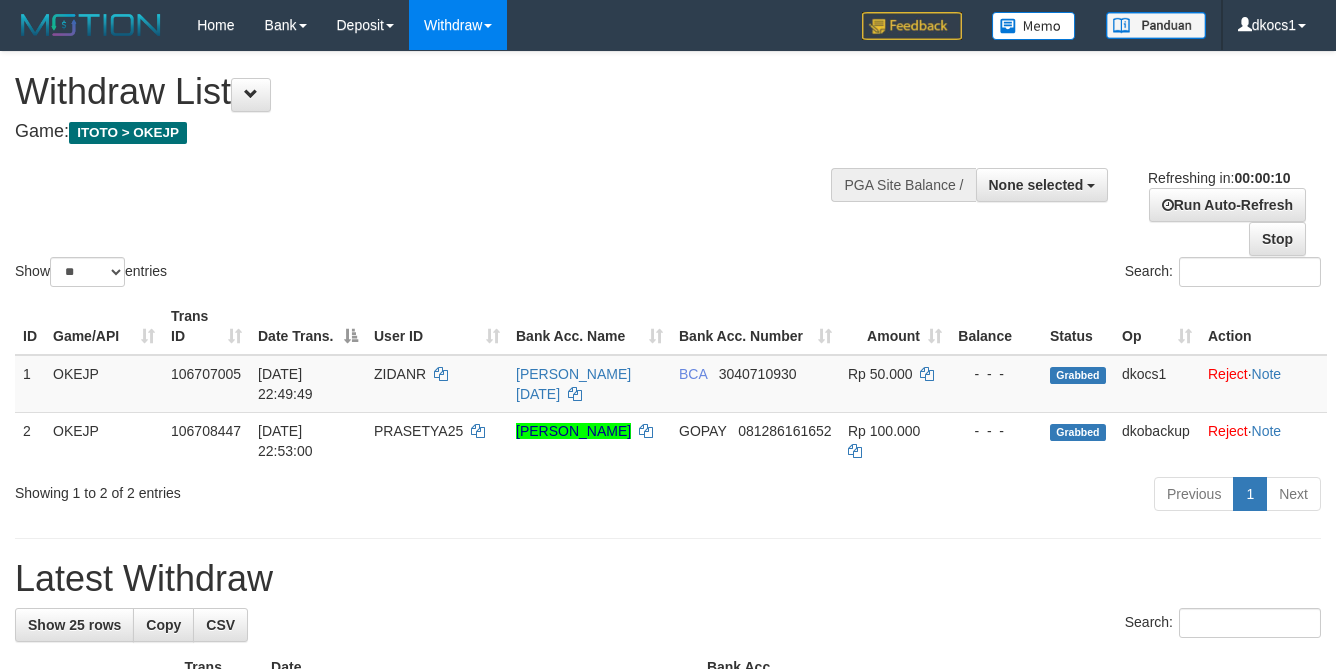 select 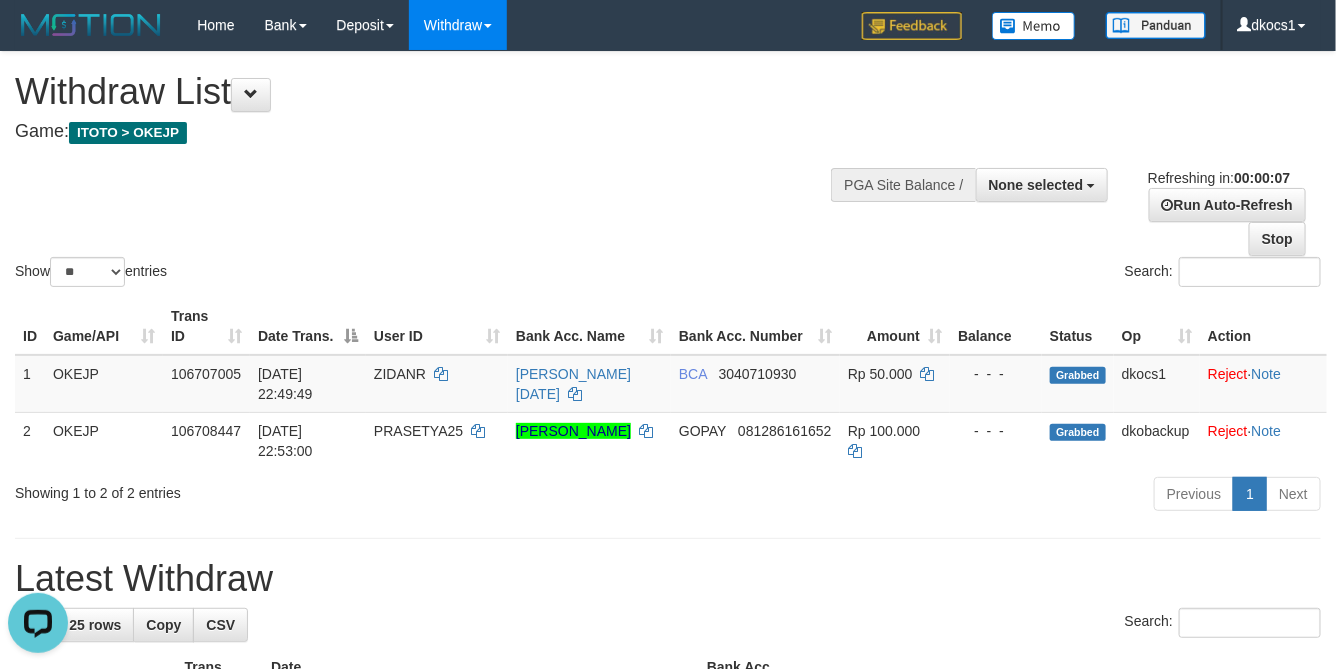 scroll, scrollTop: 0, scrollLeft: 0, axis: both 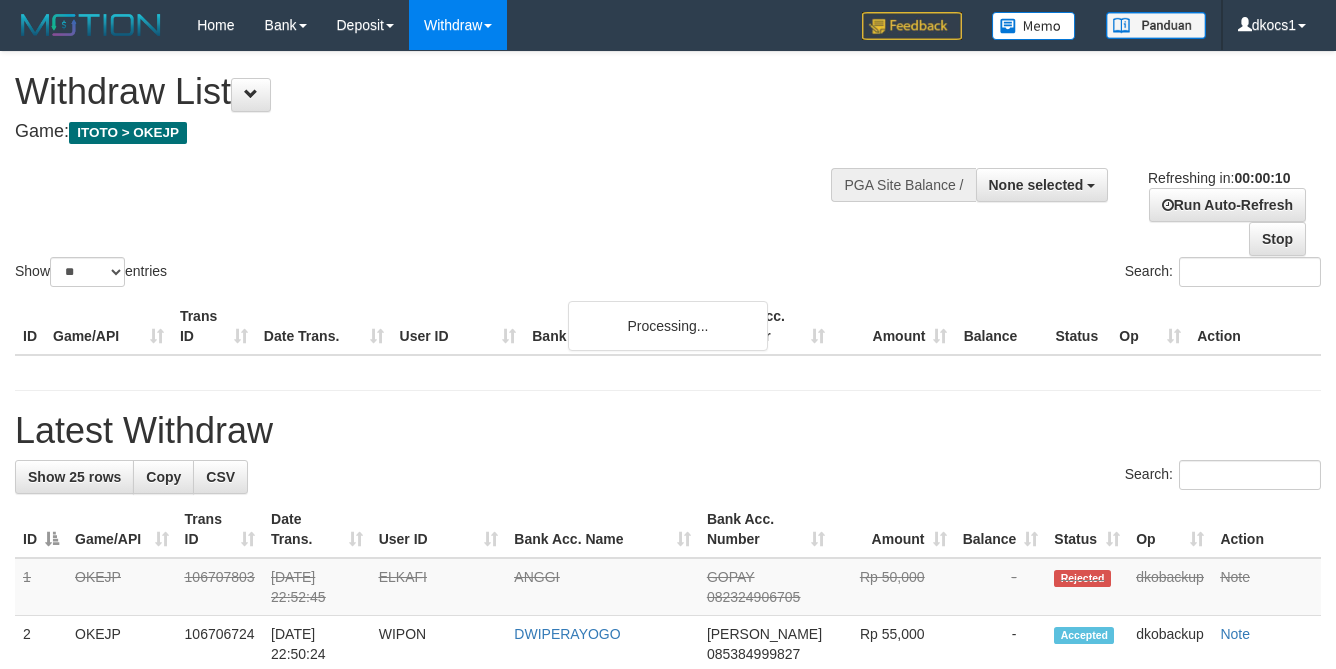 select 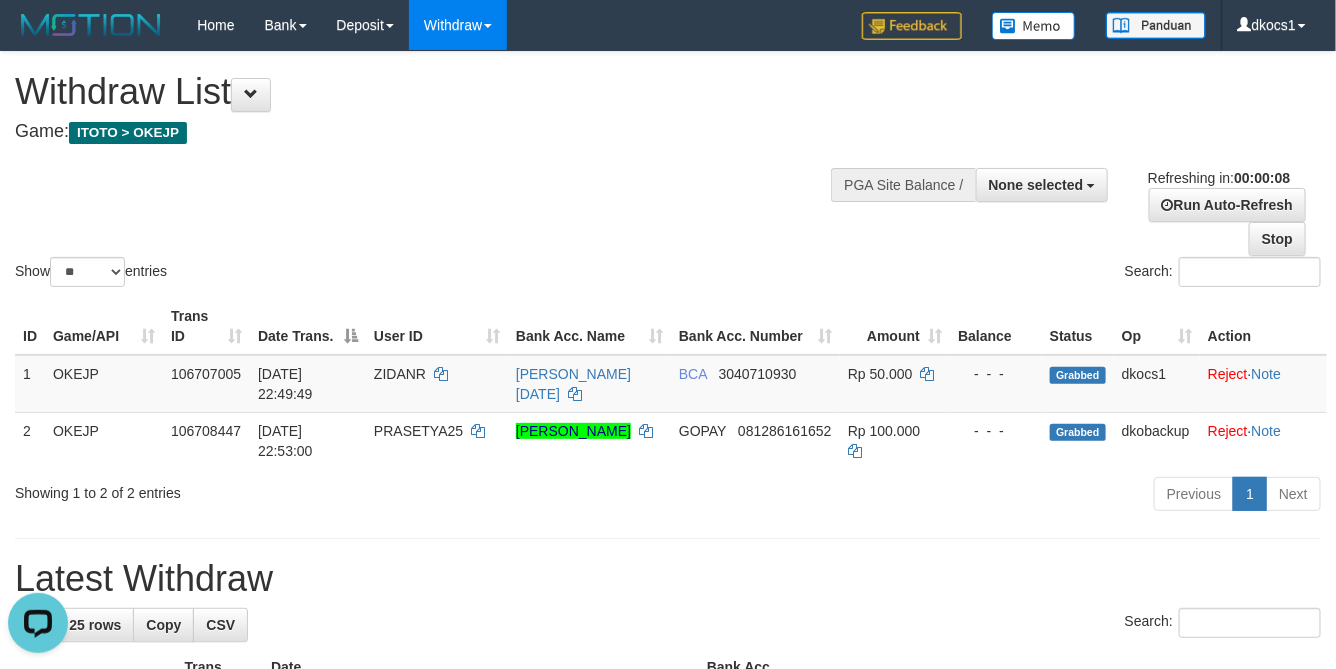 scroll, scrollTop: 0, scrollLeft: 0, axis: both 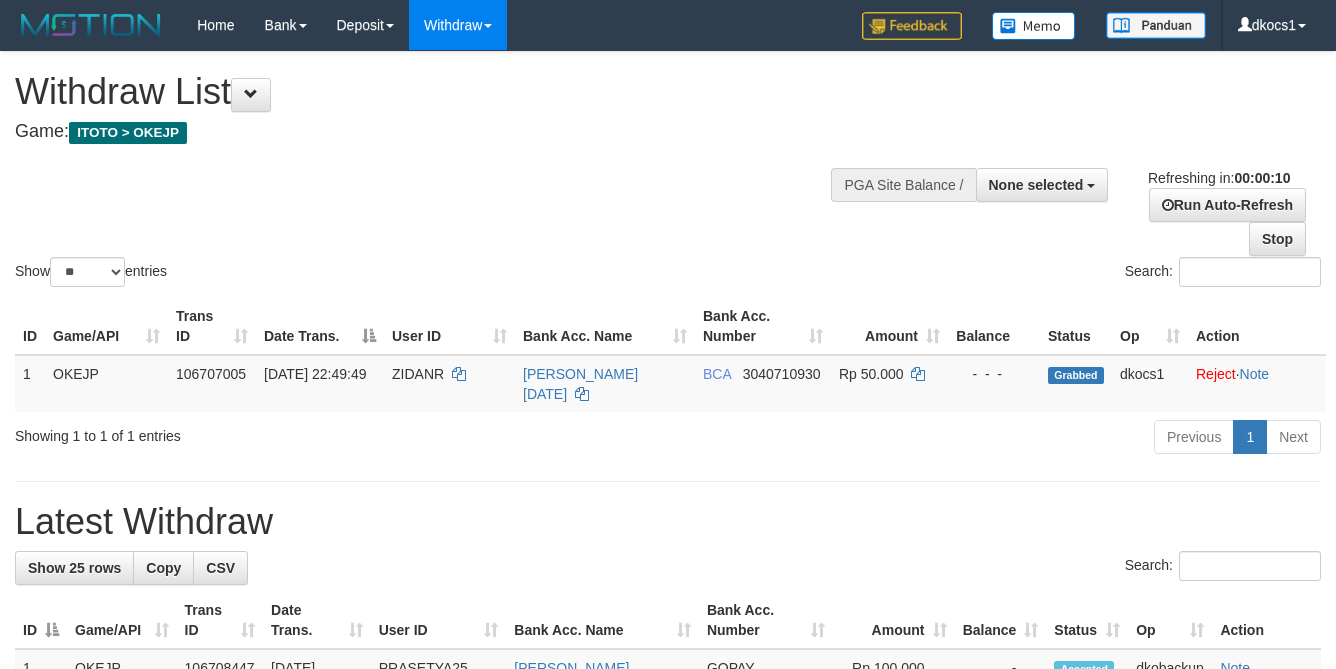 select 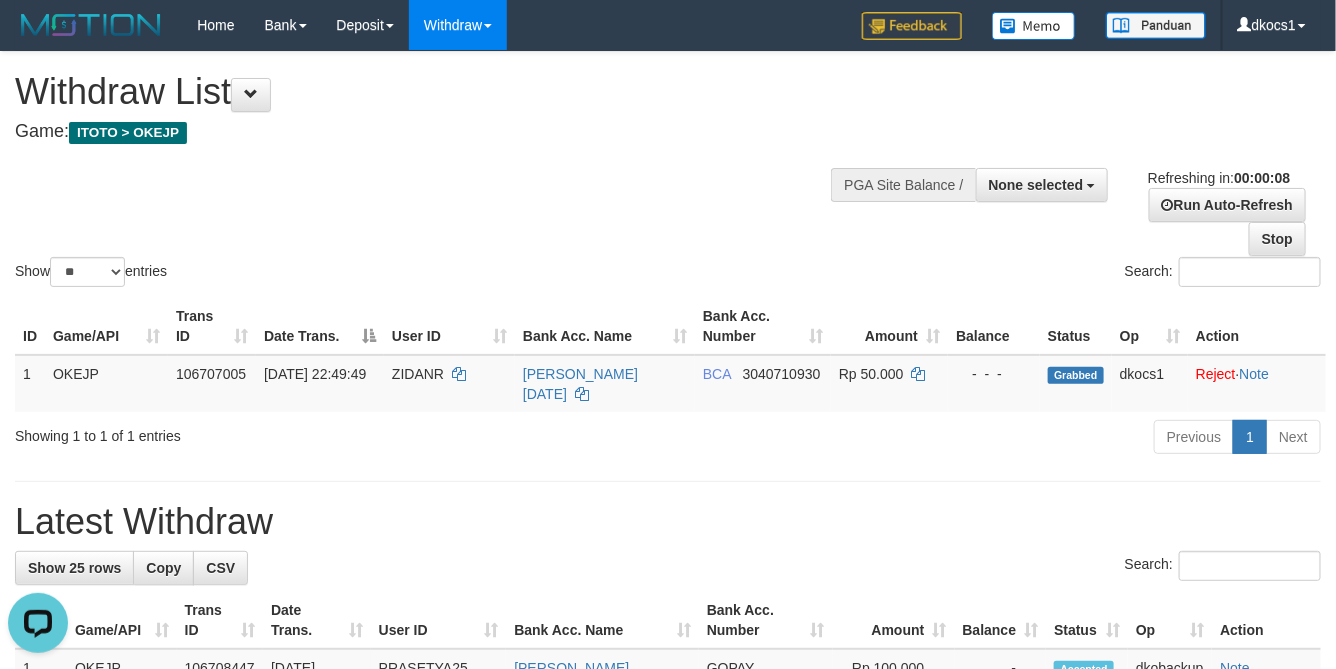 scroll, scrollTop: 0, scrollLeft: 0, axis: both 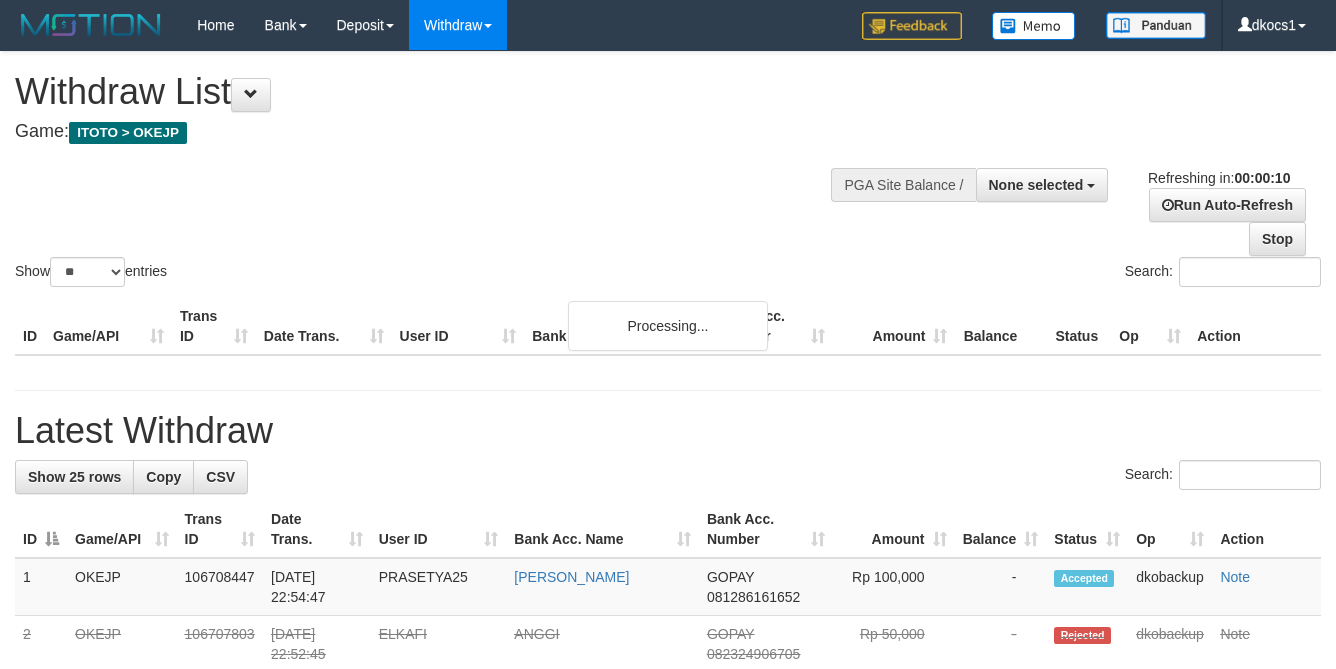 select 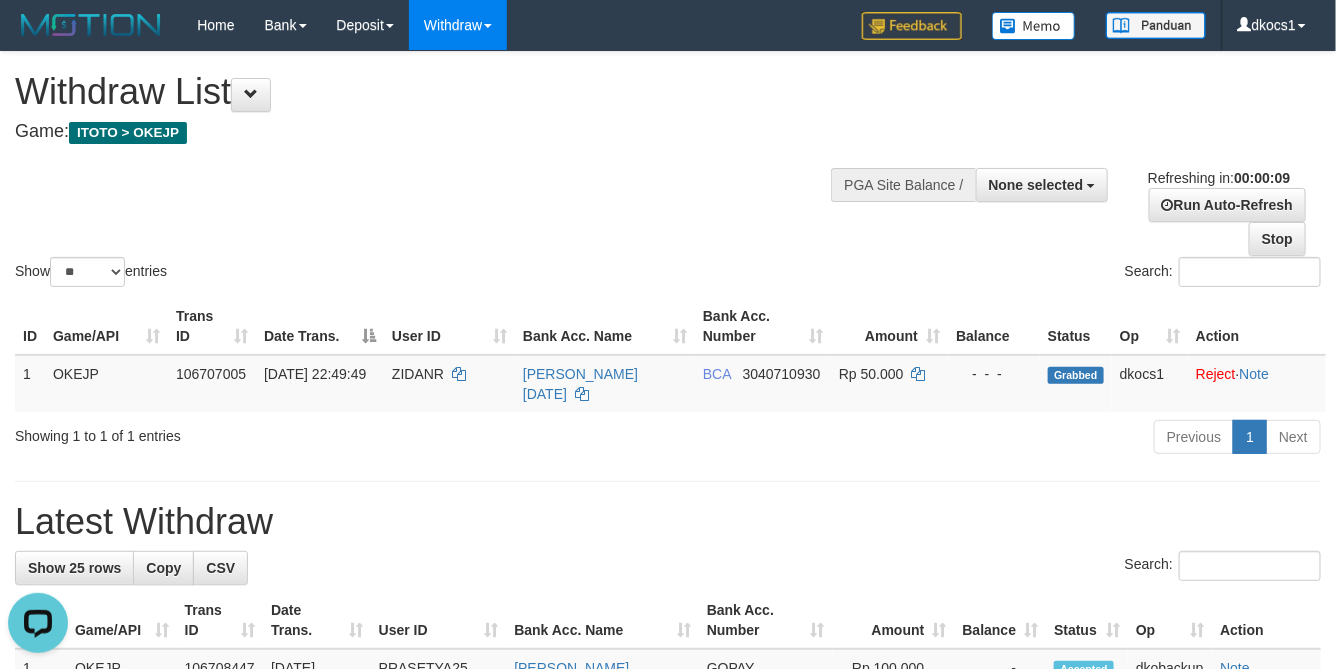 scroll, scrollTop: 0, scrollLeft: 0, axis: both 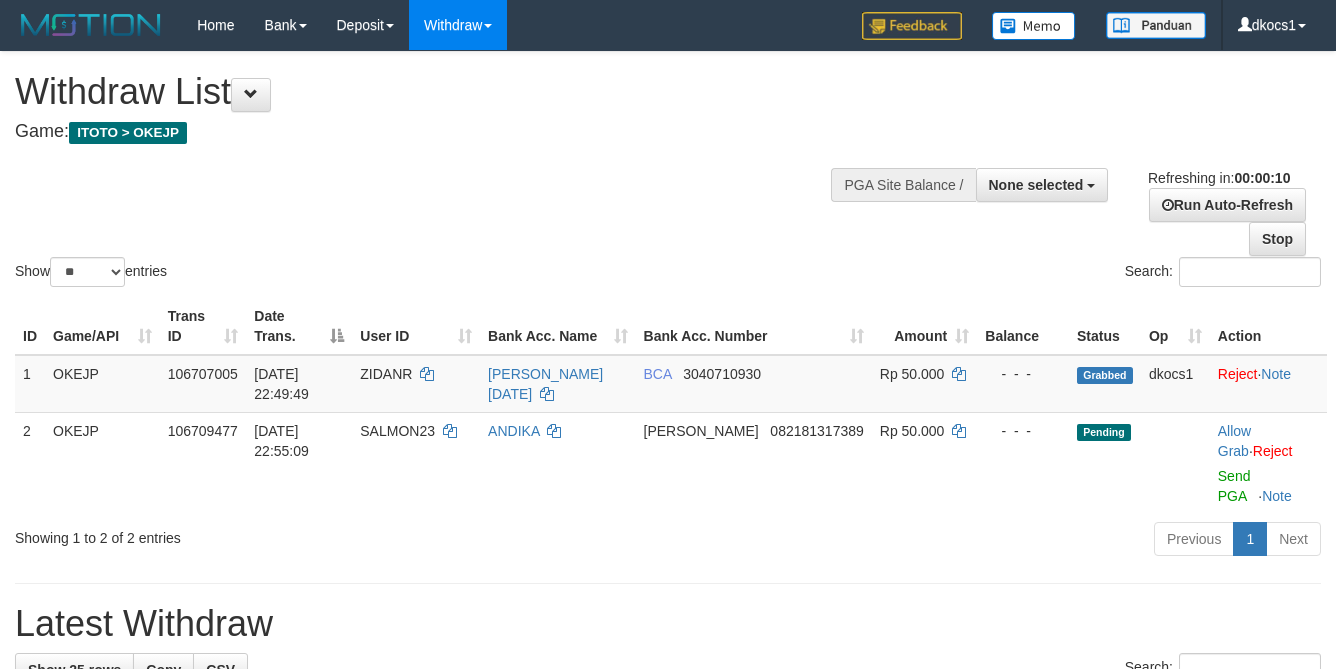 select 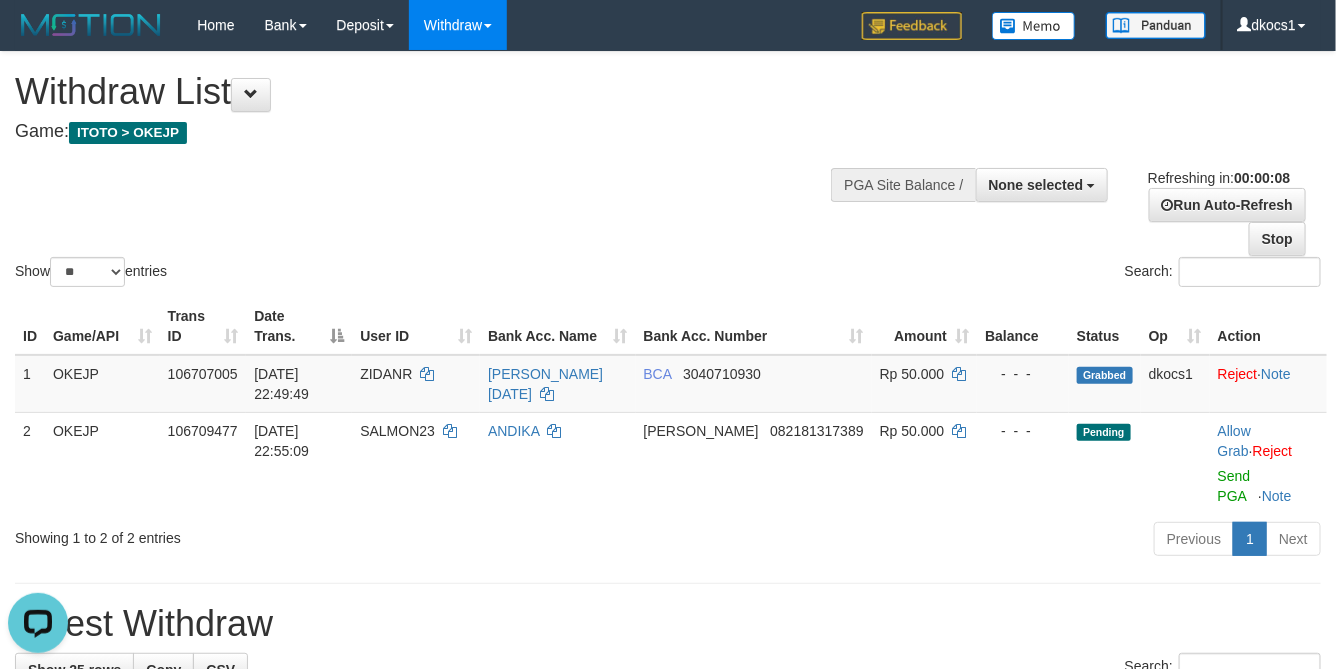 scroll, scrollTop: 0, scrollLeft: 0, axis: both 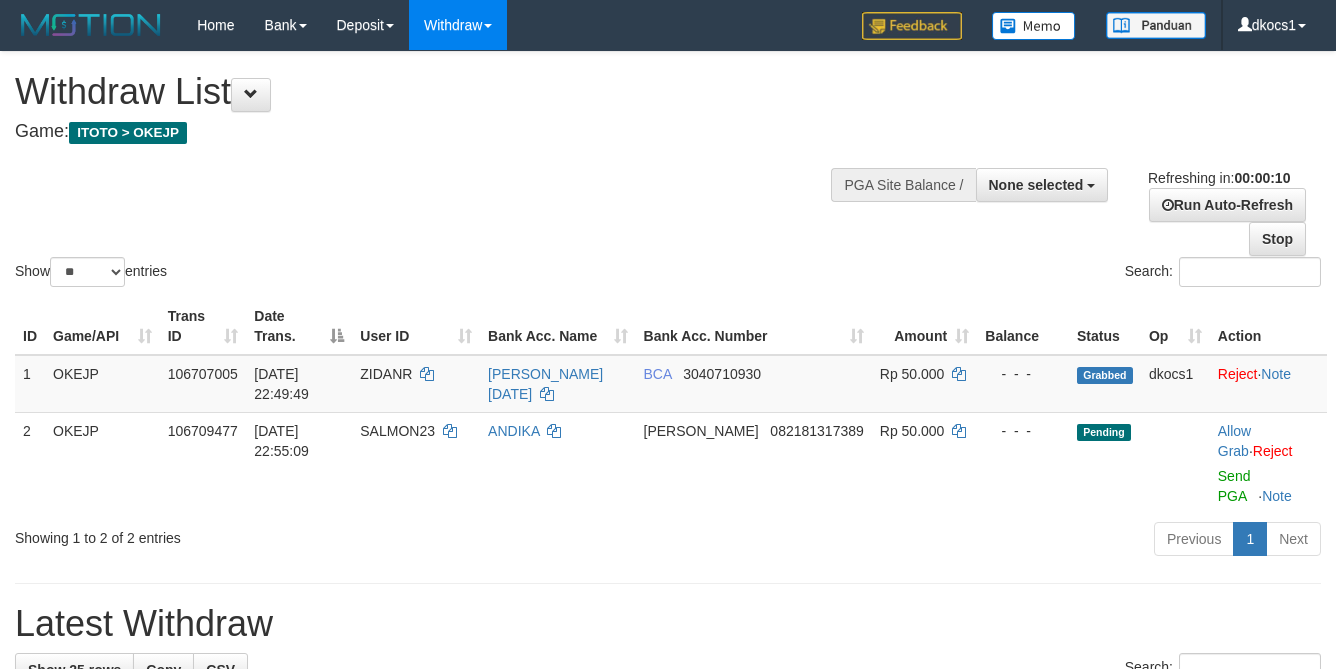 select 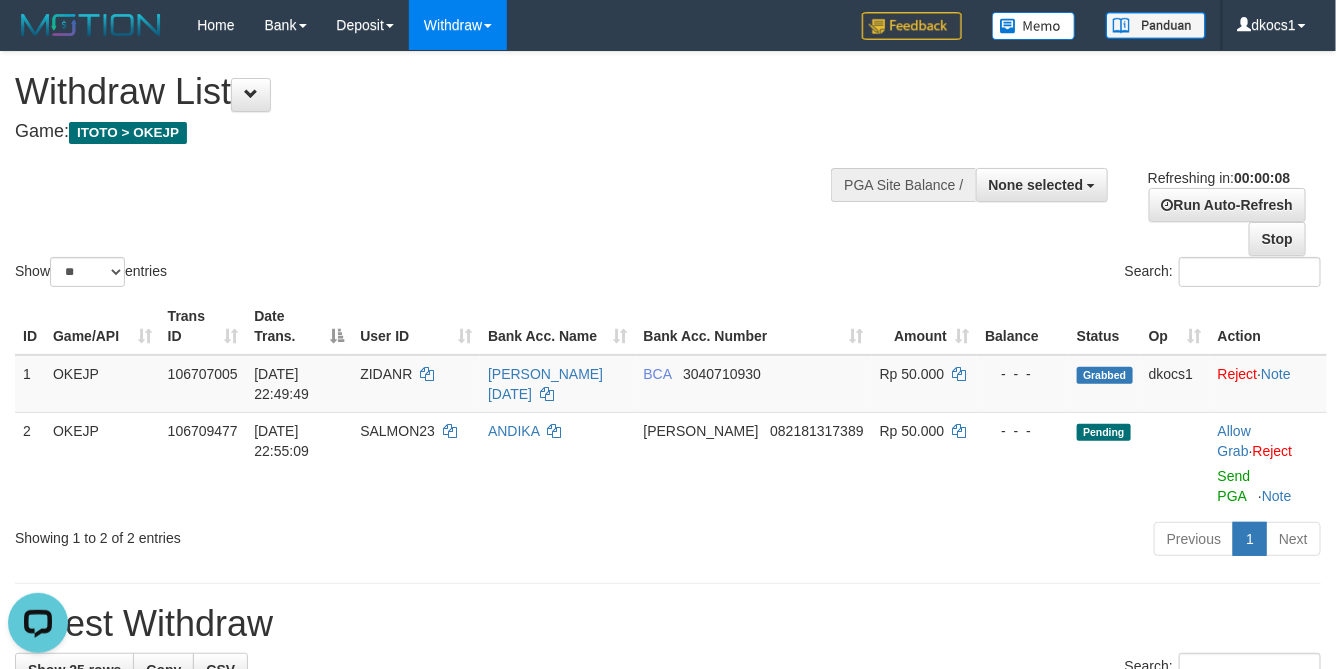 scroll, scrollTop: 0, scrollLeft: 0, axis: both 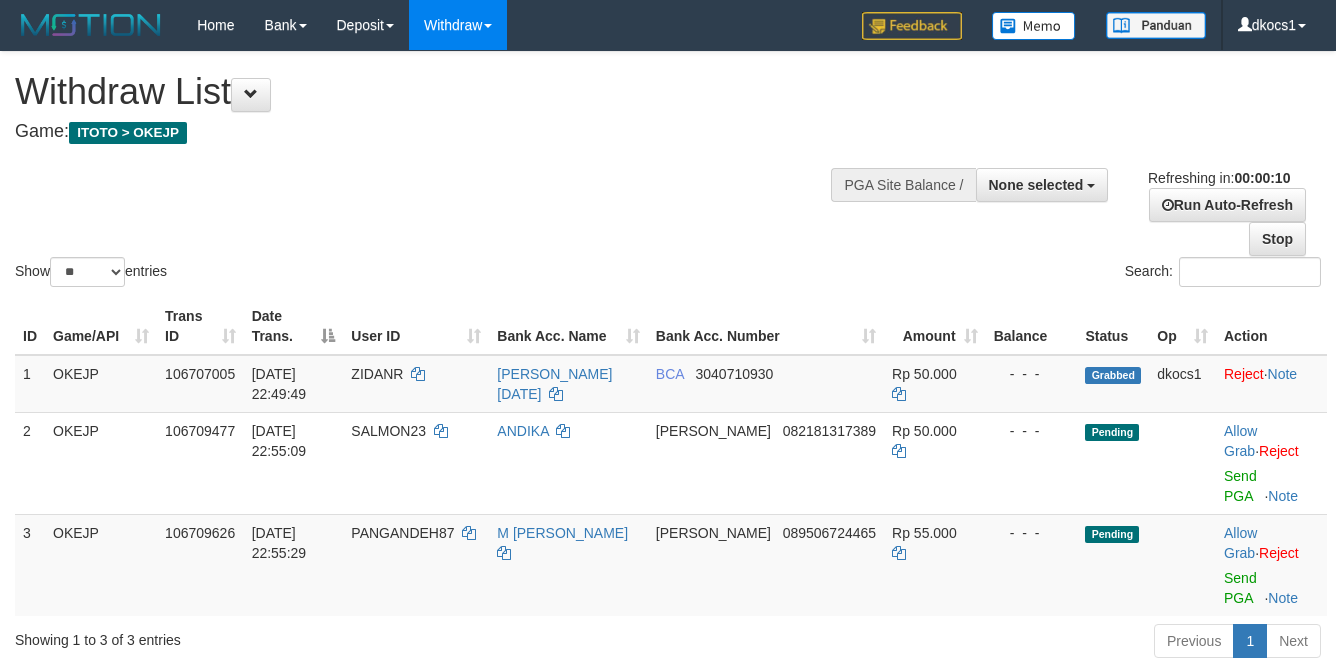 select 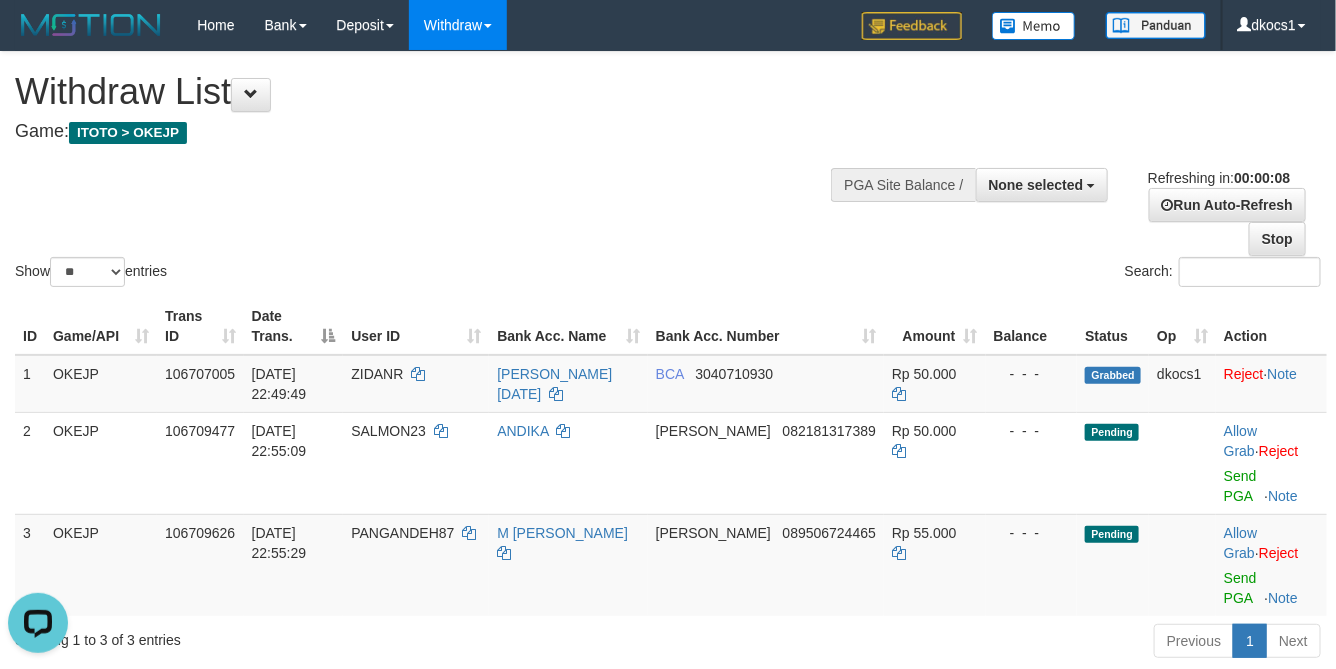 scroll, scrollTop: 0, scrollLeft: 0, axis: both 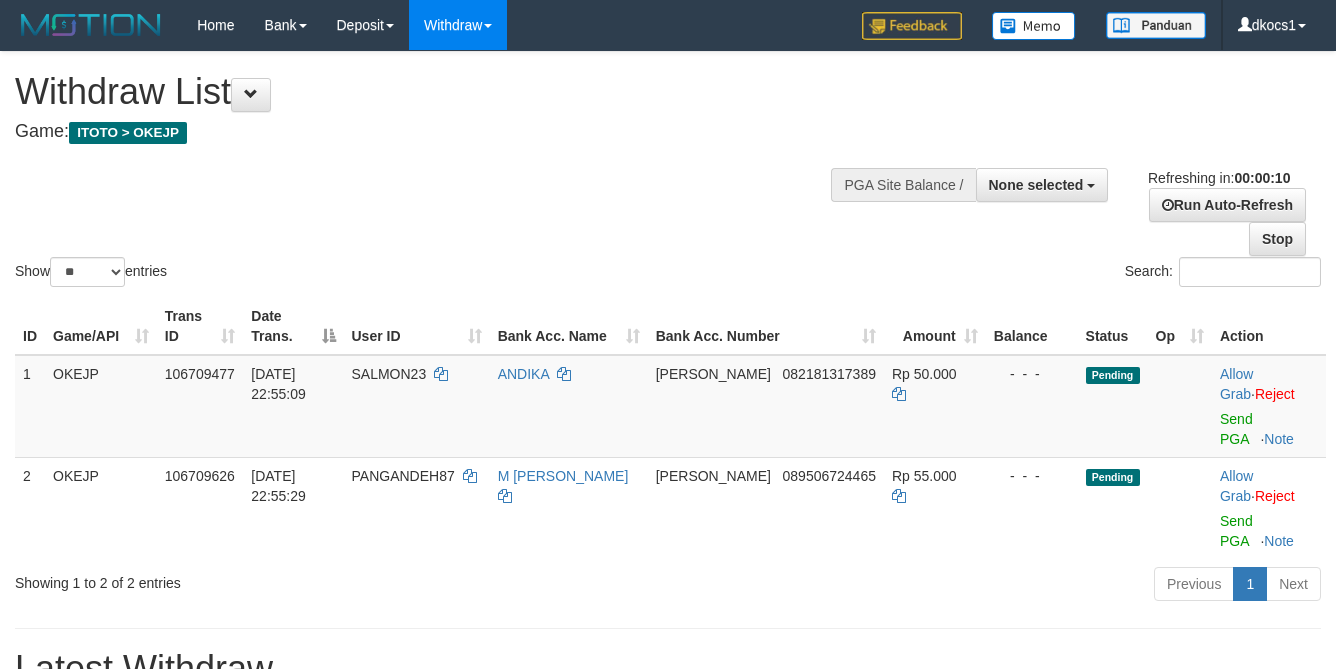 select 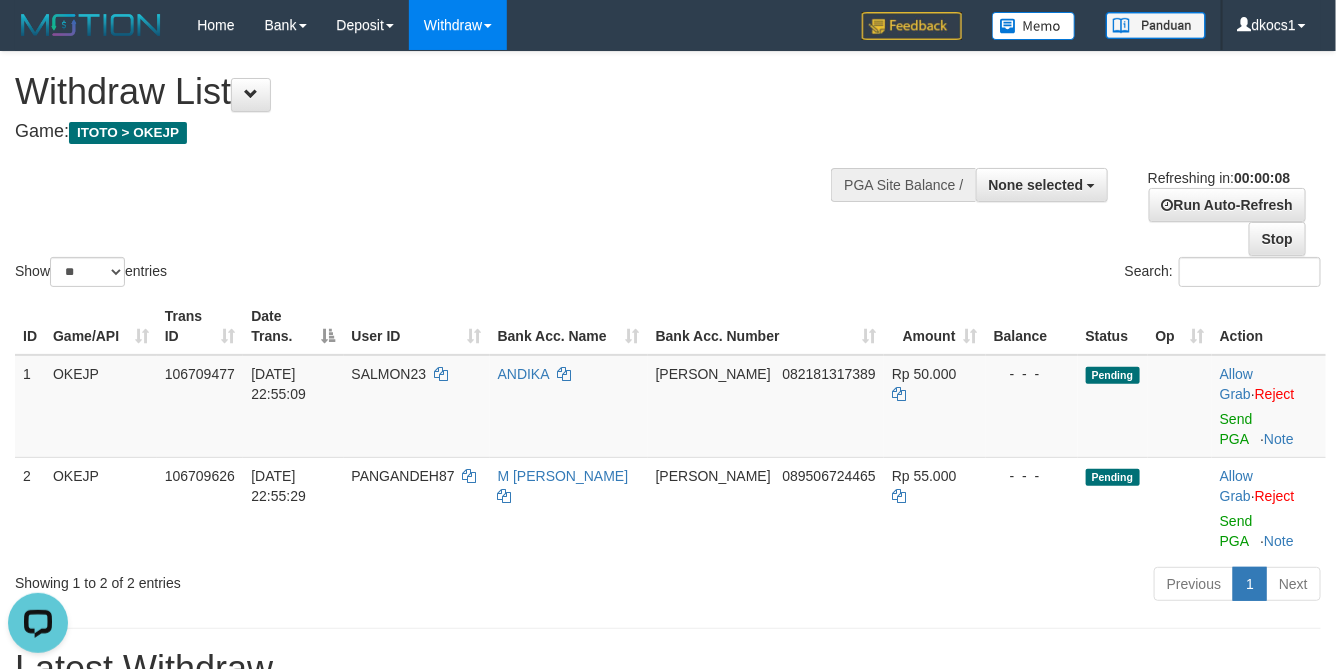 scroll, scrollTop: 0, scrollLeft: 0, axis: both 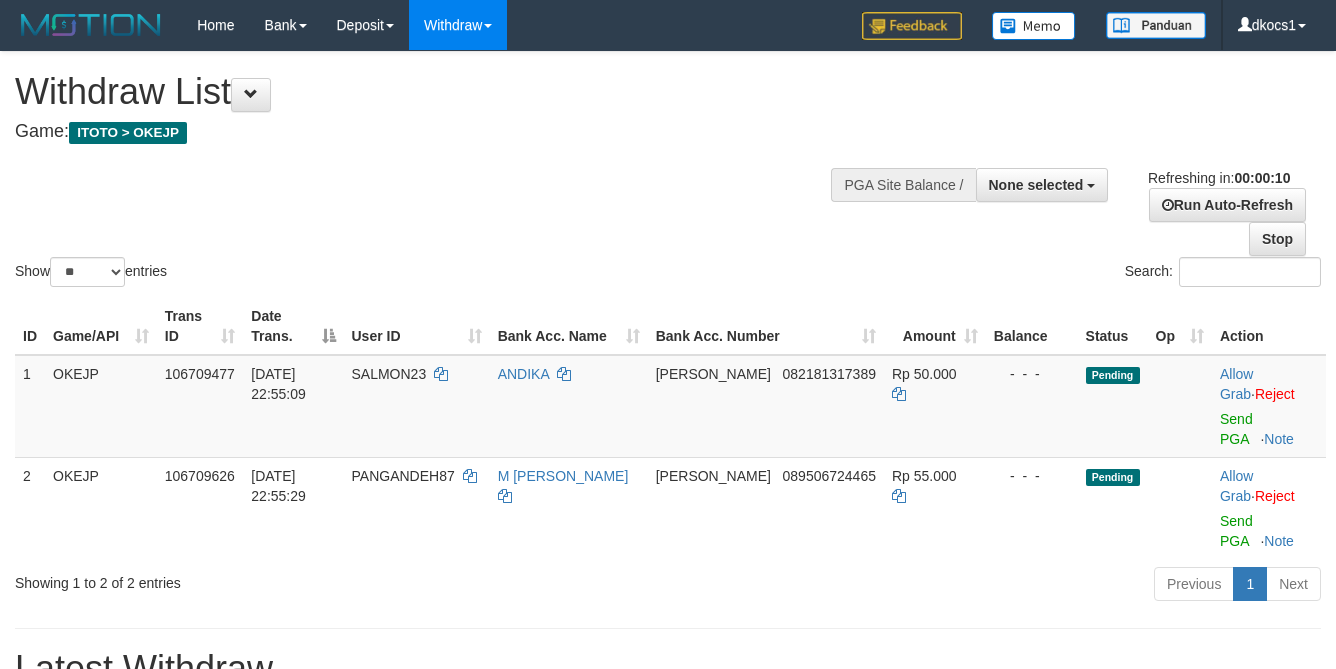 select 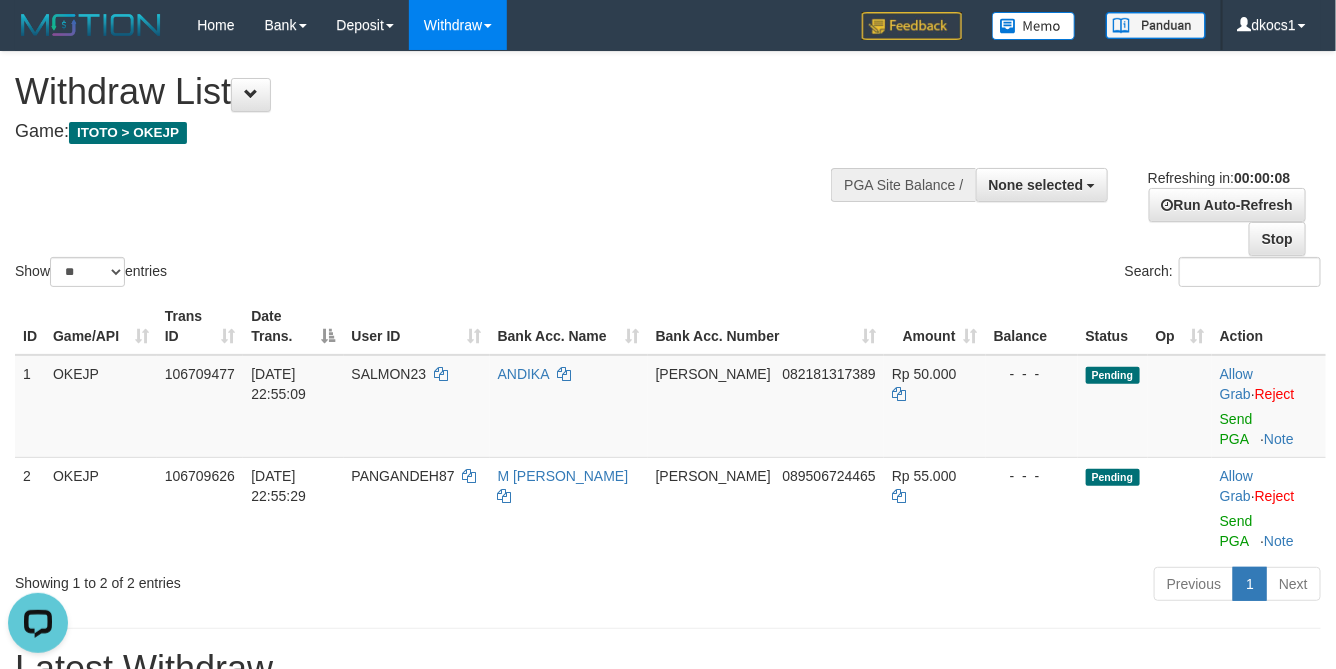 scroll, scrollTop: 0, scrollLeft: 0, axis: both 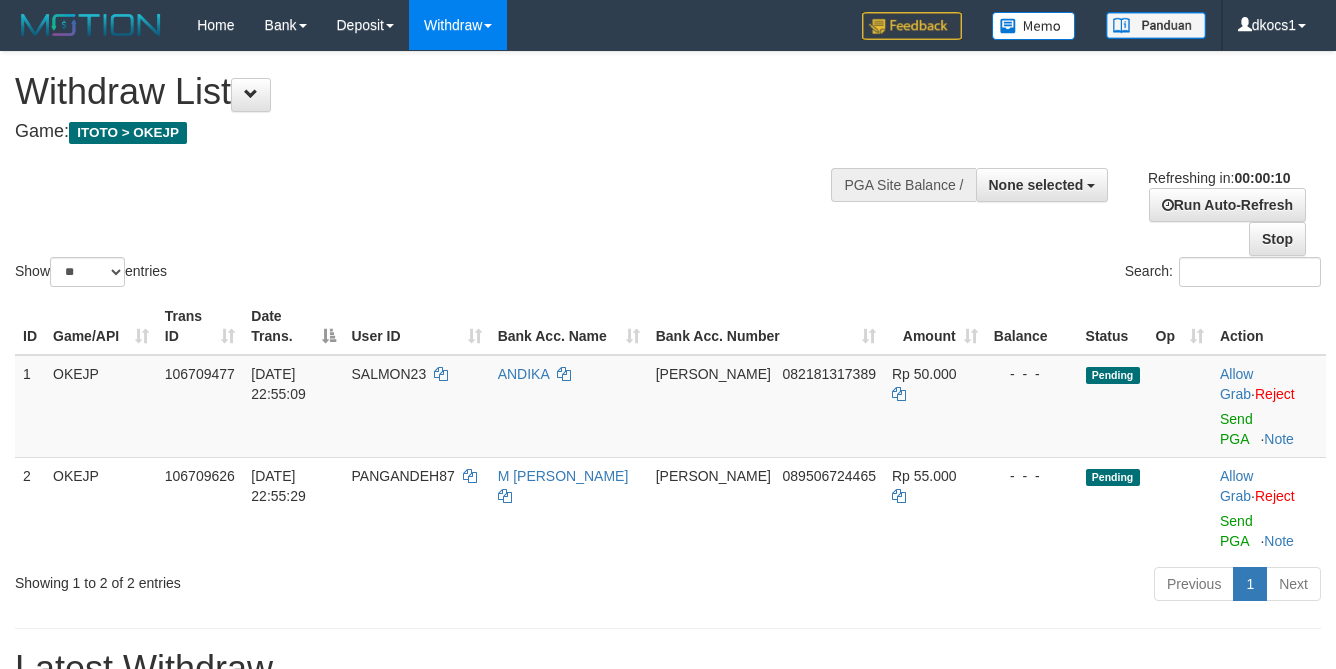 select 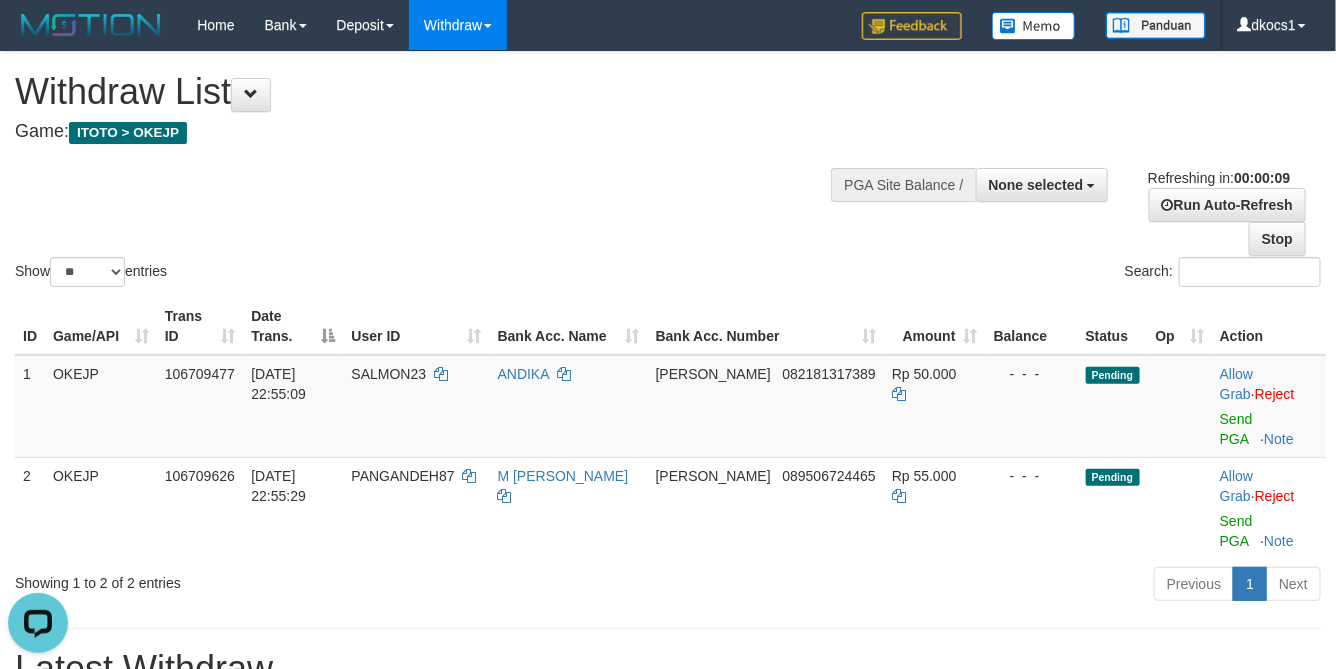 scroll, scrollTop: 0, scrollLeft: 0, axis: both 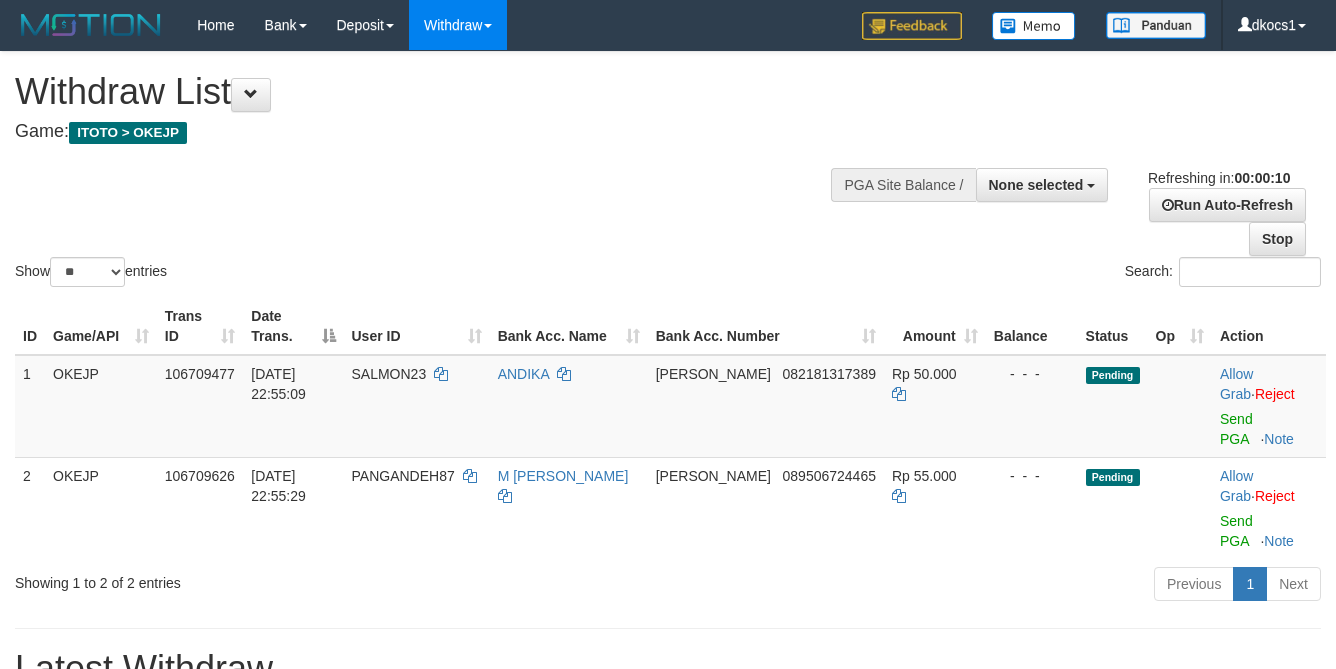 select 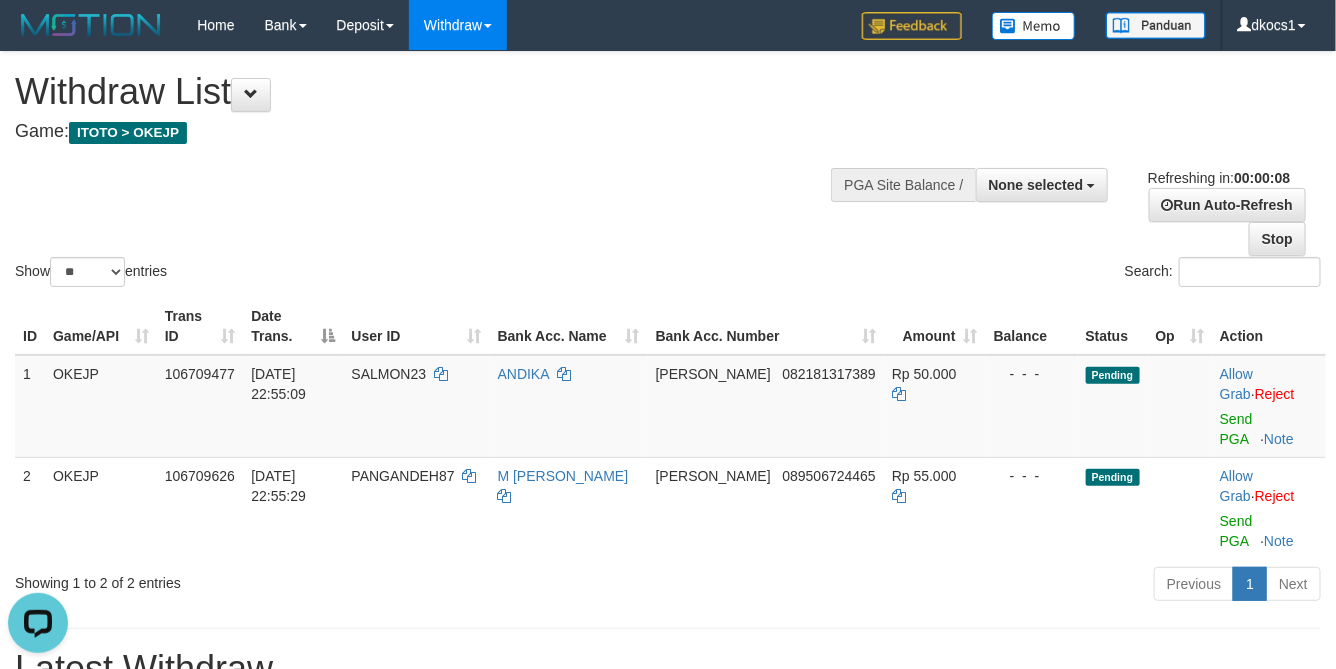 scroll, scrollTop: 0, scrollLeft: 0, axis: both 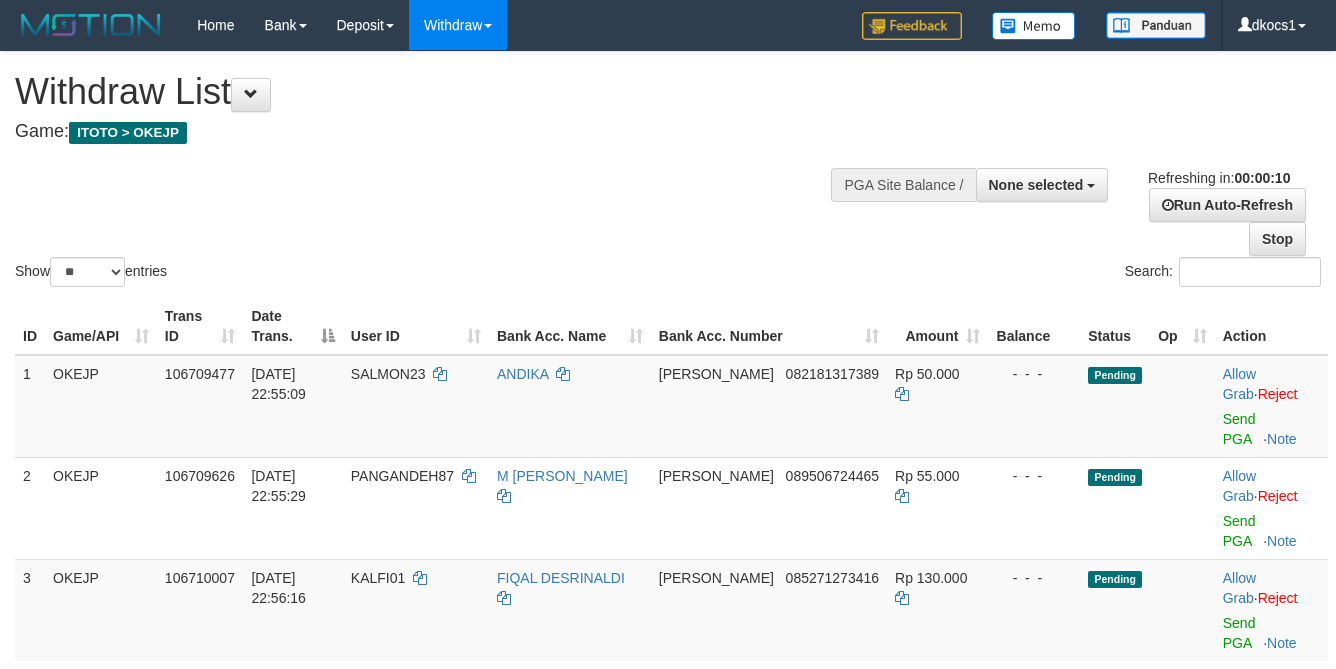 select 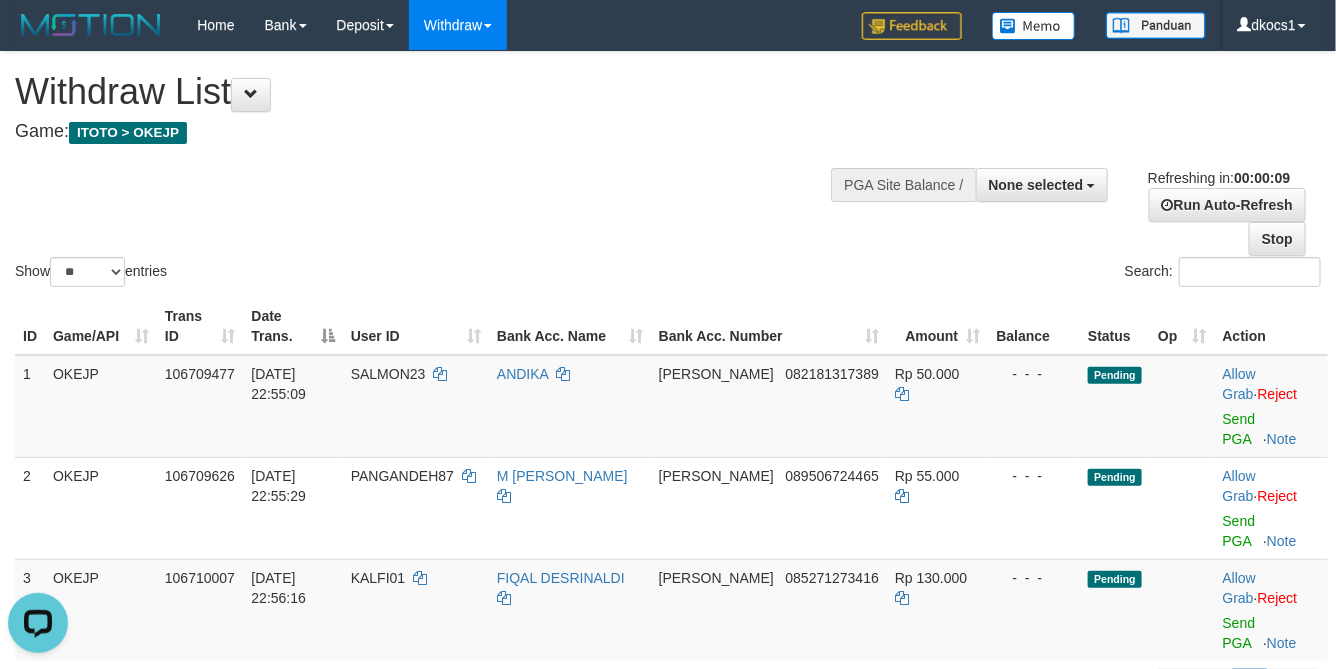 scroll, scrollTop: 0, scrollLeft: 0, axis: both 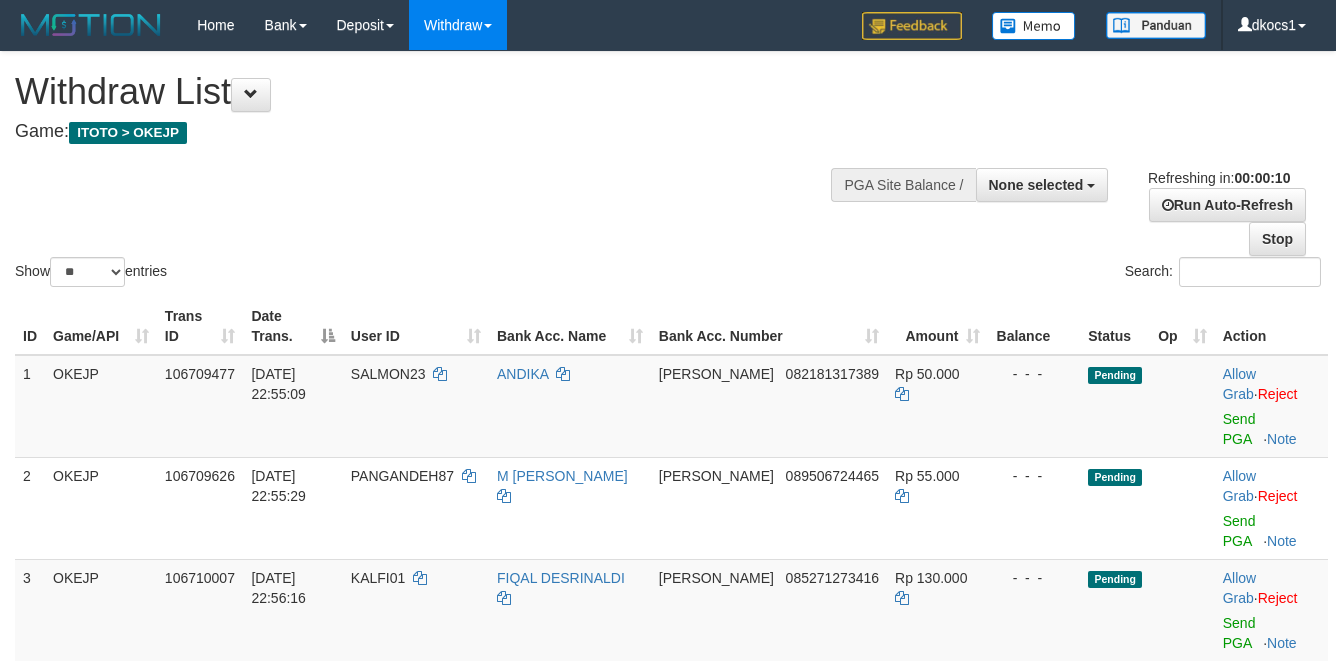select 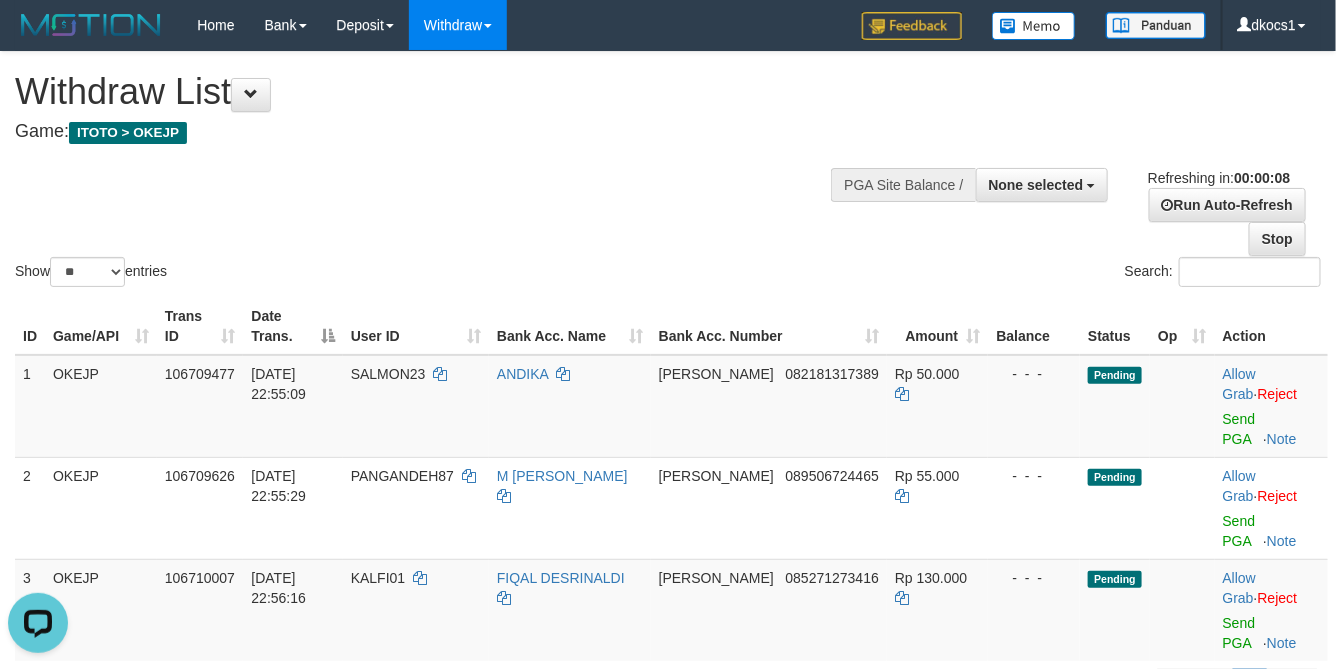 scroll, scrollTop: 0, scrollLeft: 0, axis: both 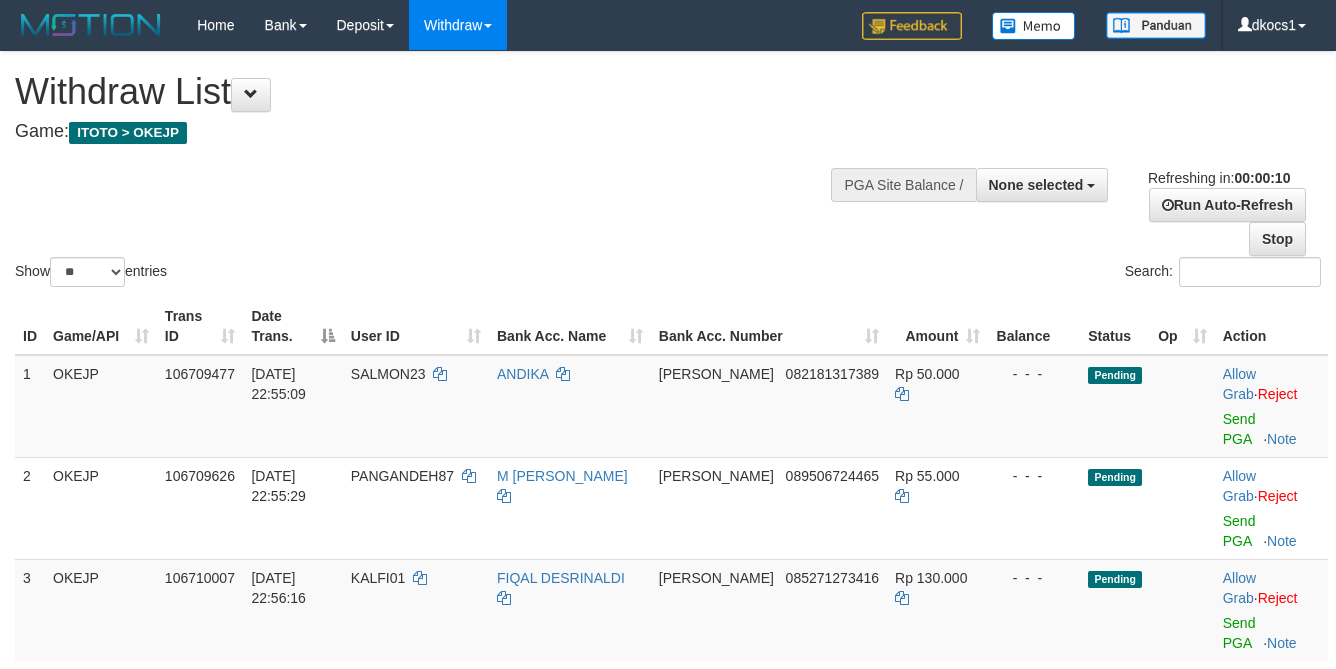 select 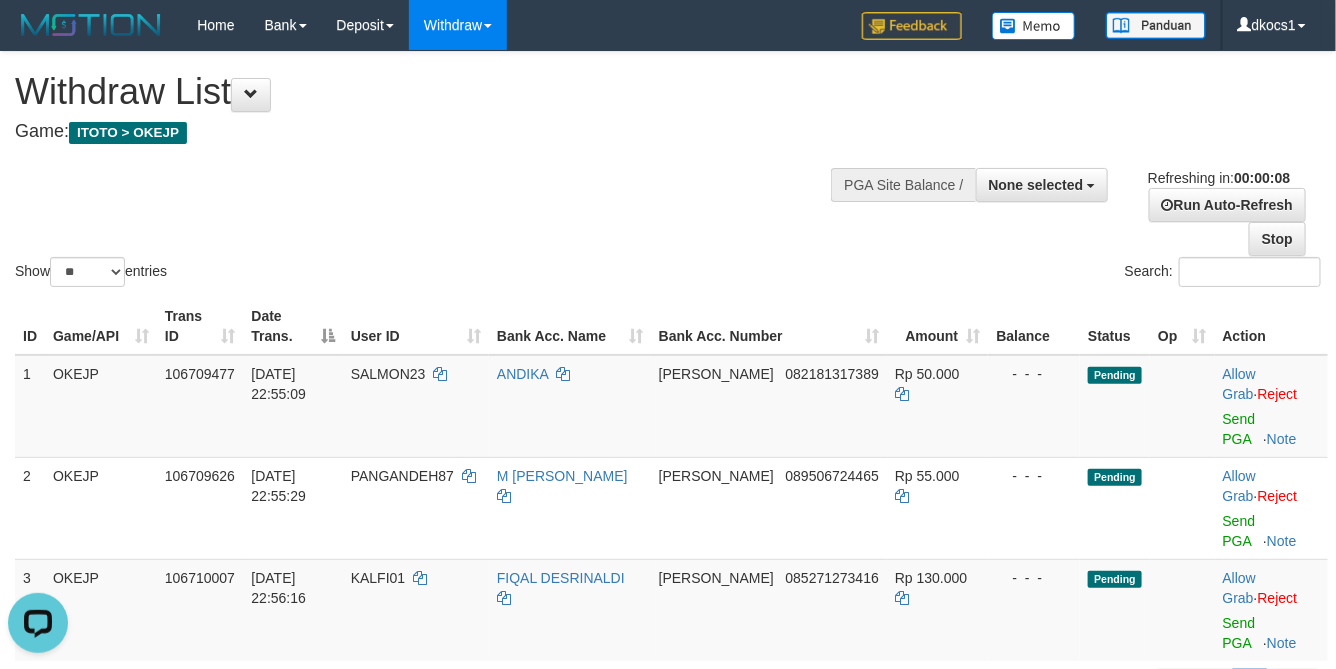 scroll, scrollTop: 0, scrollLeft: 0, axis: both 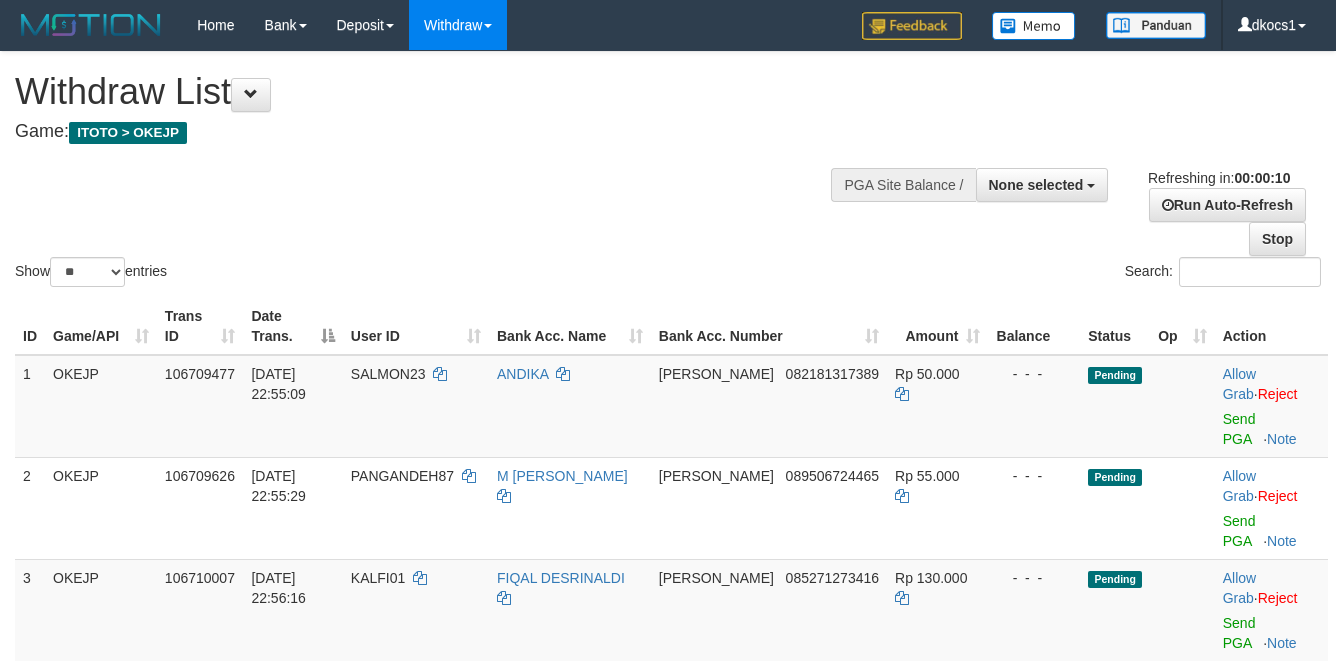select 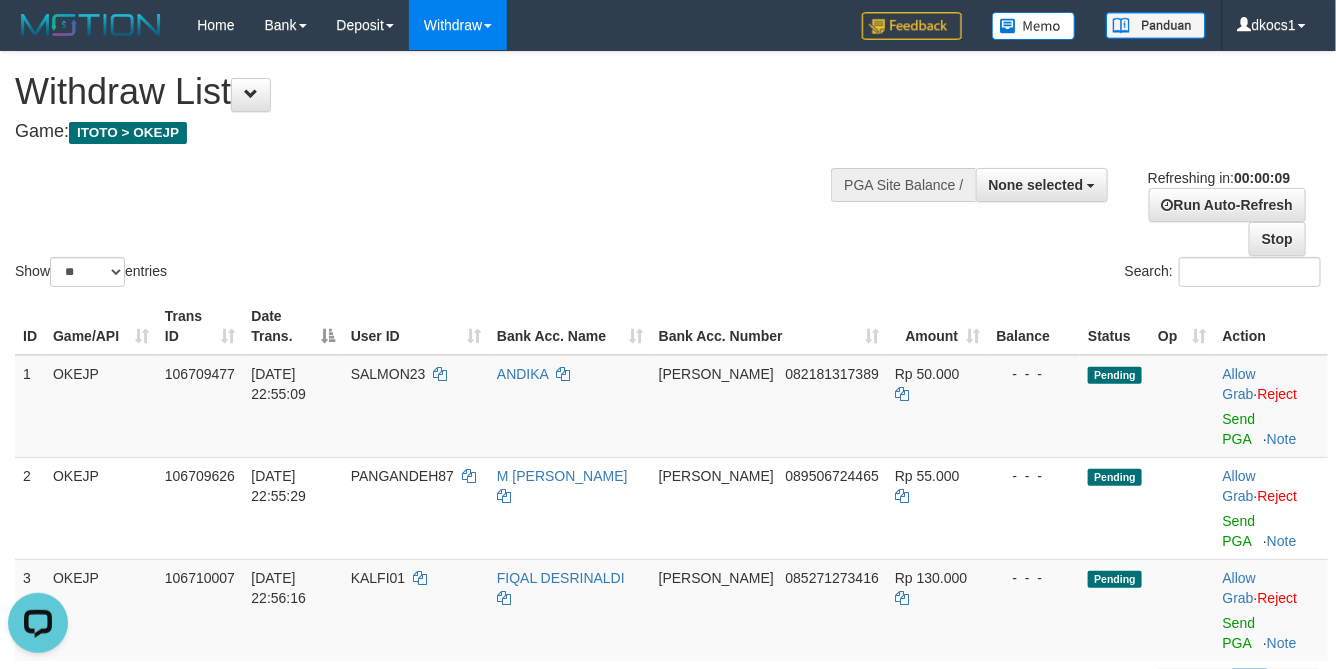 scroll, scrollTop: 0, scrollLeft: 0, axis: both 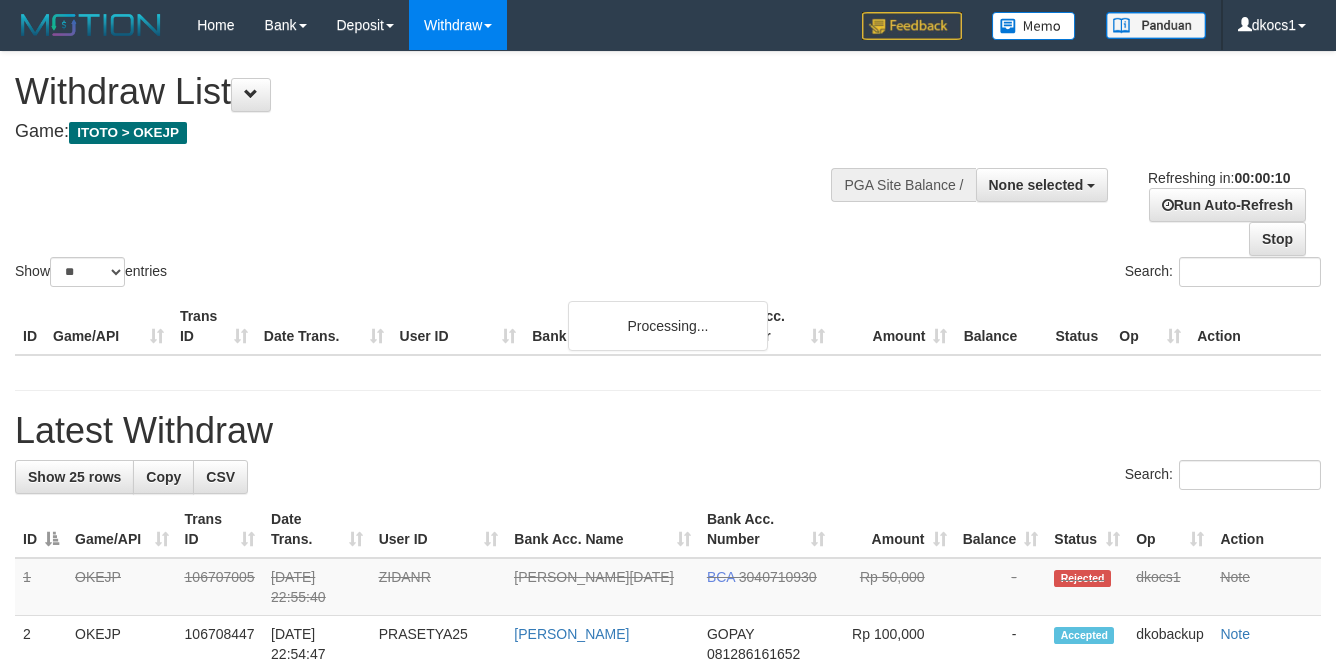 select 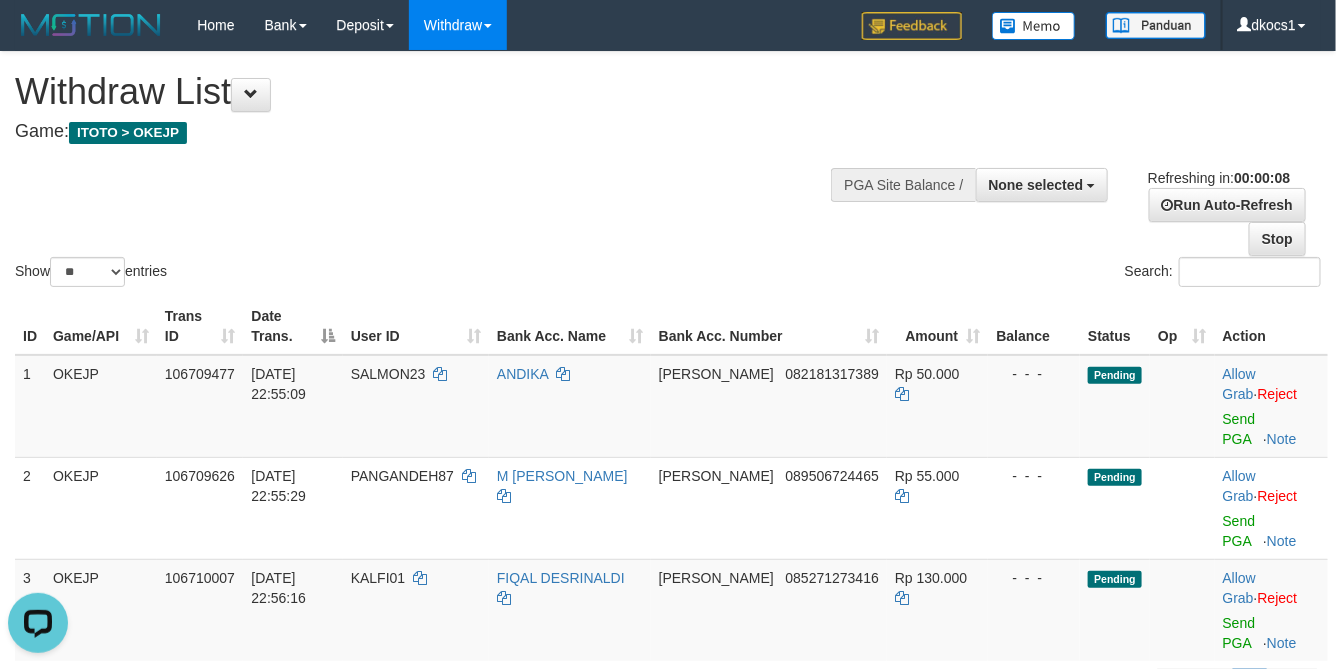 scroll, scrollTop: 0, scrollLeft: 0, axis: both 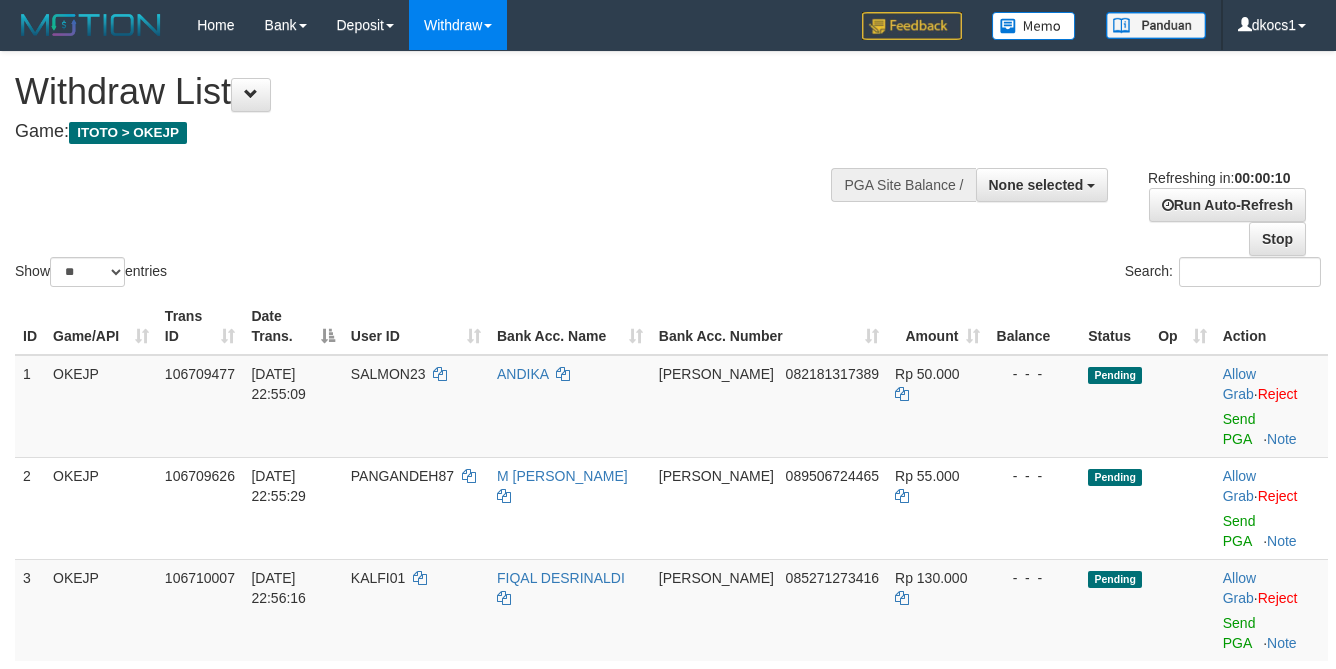 select 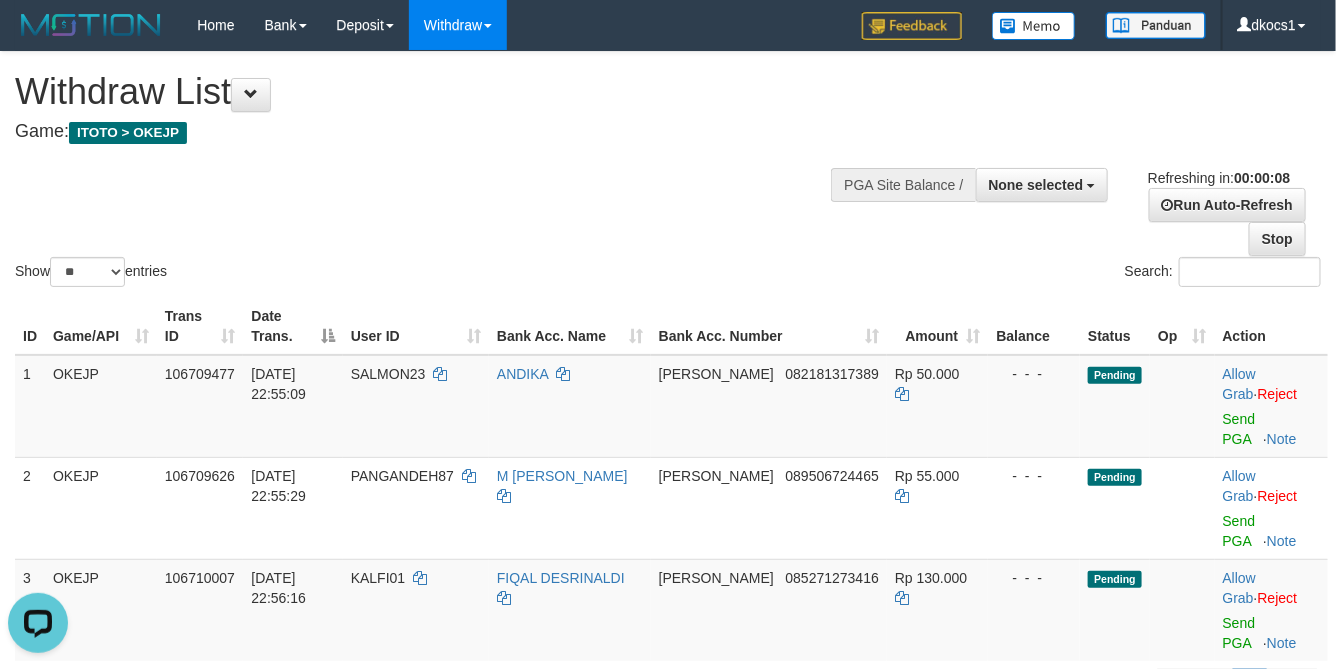 scroll, scrollTop: 0, scrollLeft: 0, axis: both 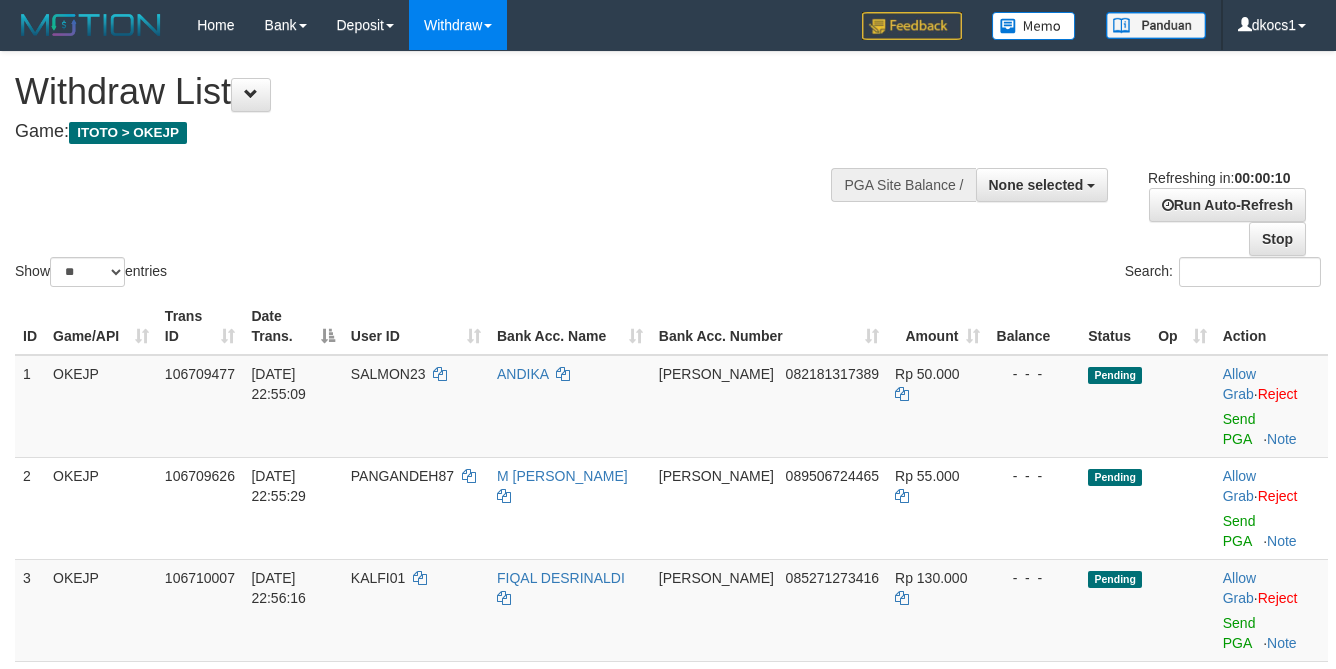 select 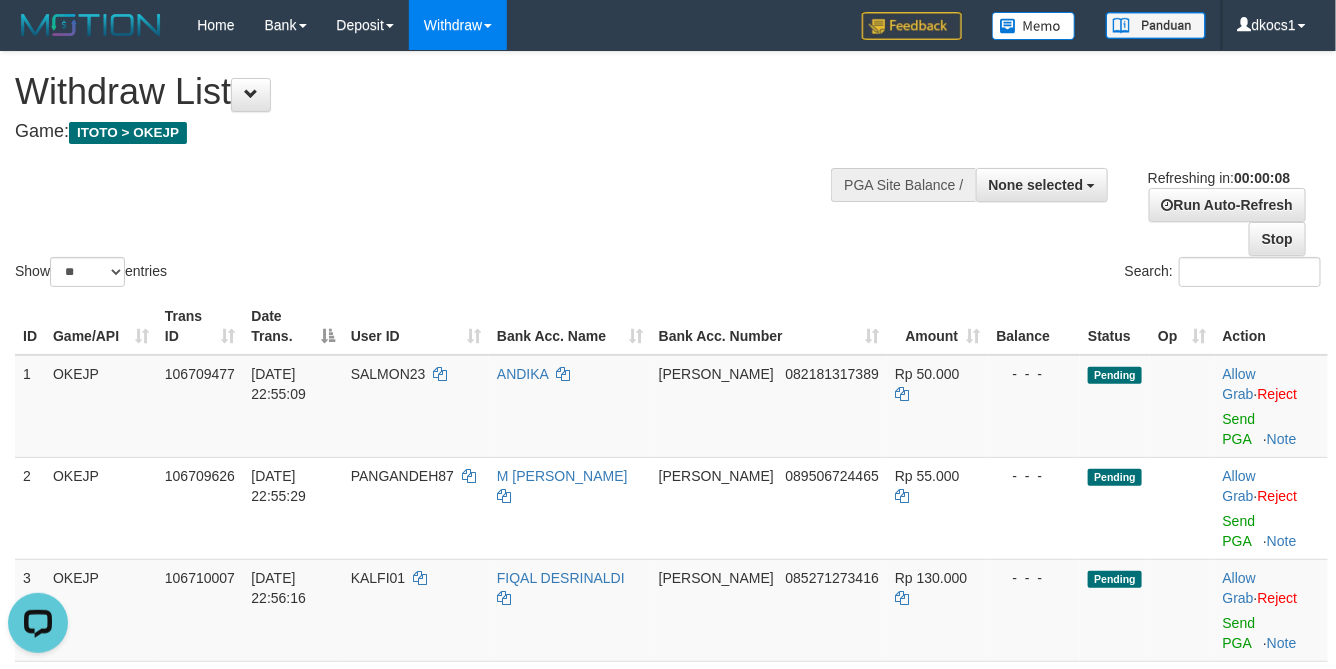 scroll, scrollTop: 0, scrollLeft: 0, axis: both 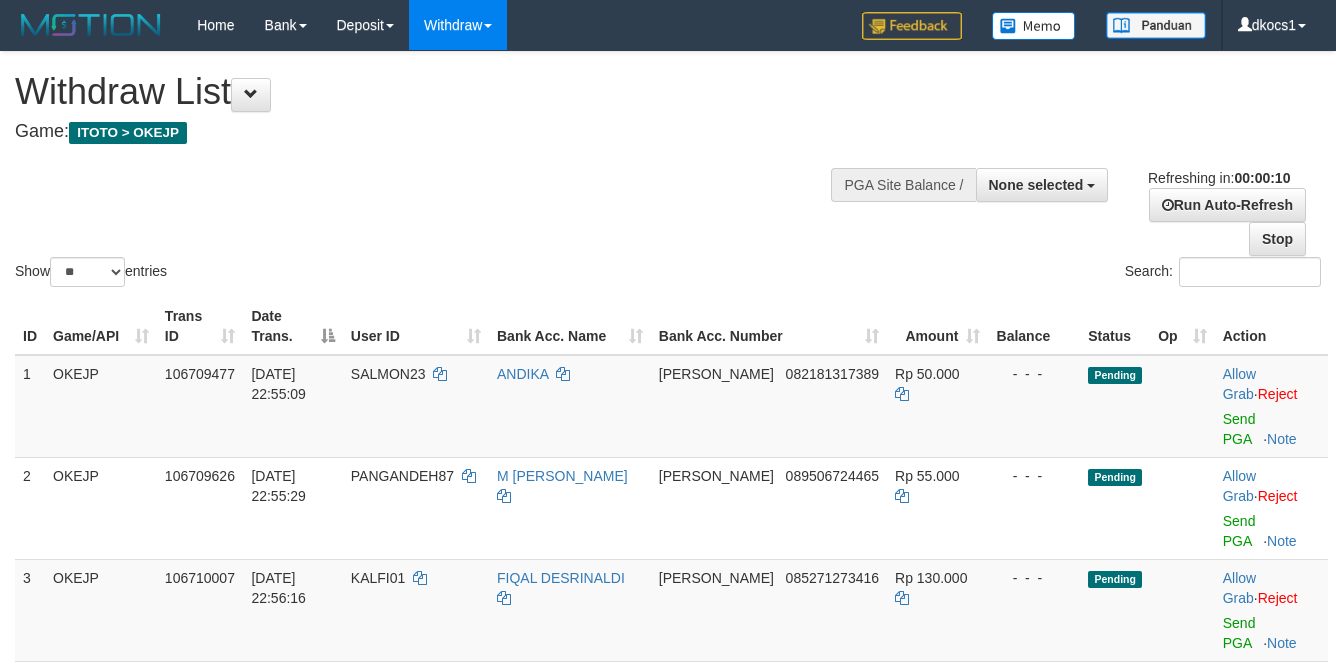 select 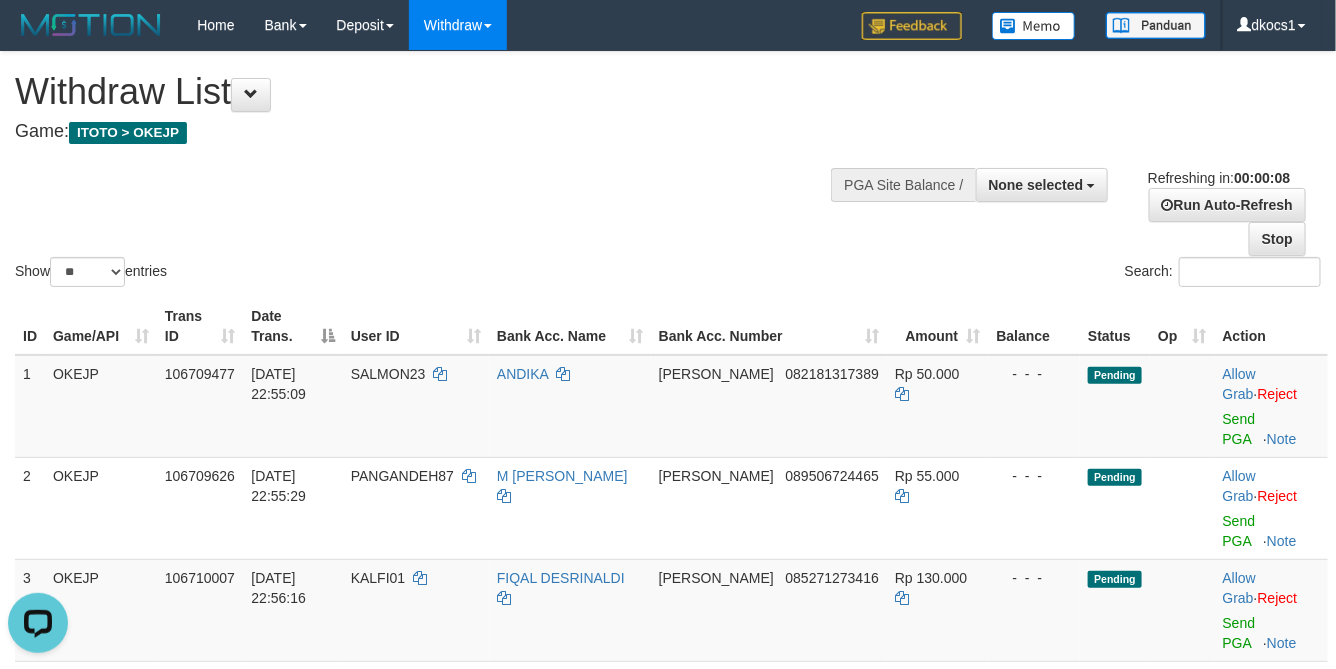 scroll, scrollTop: 0, scrollLeft: 0, axis: both 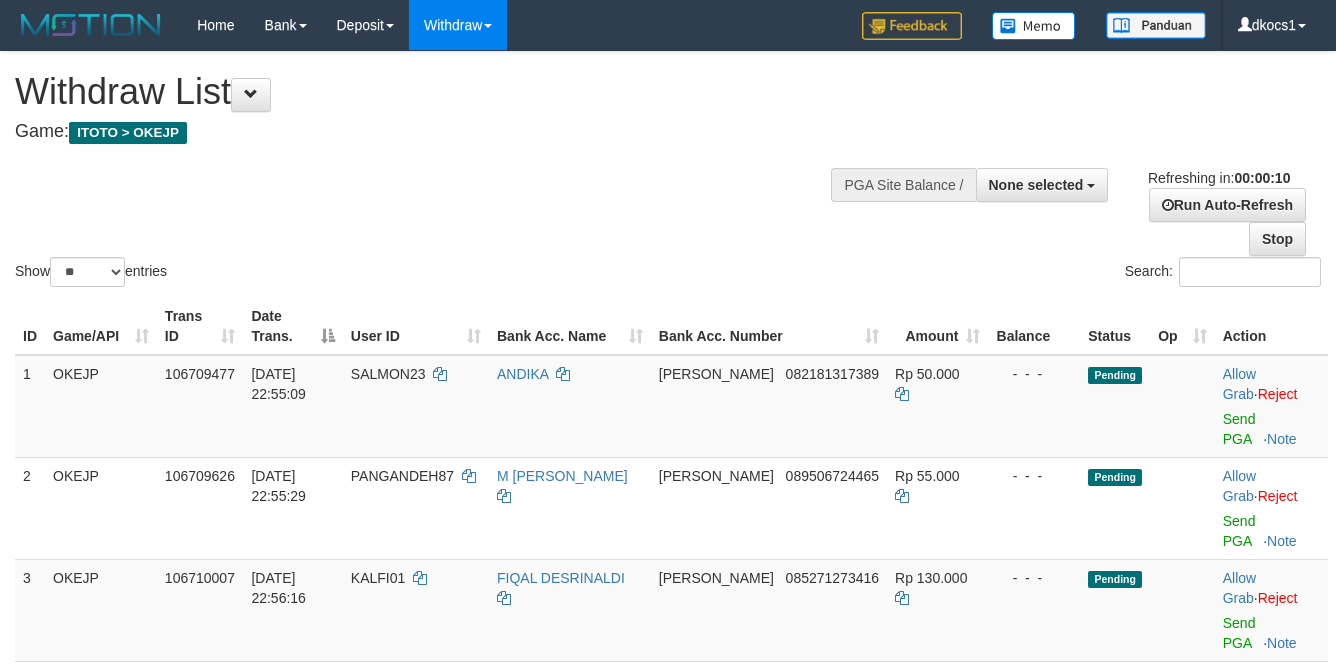 select 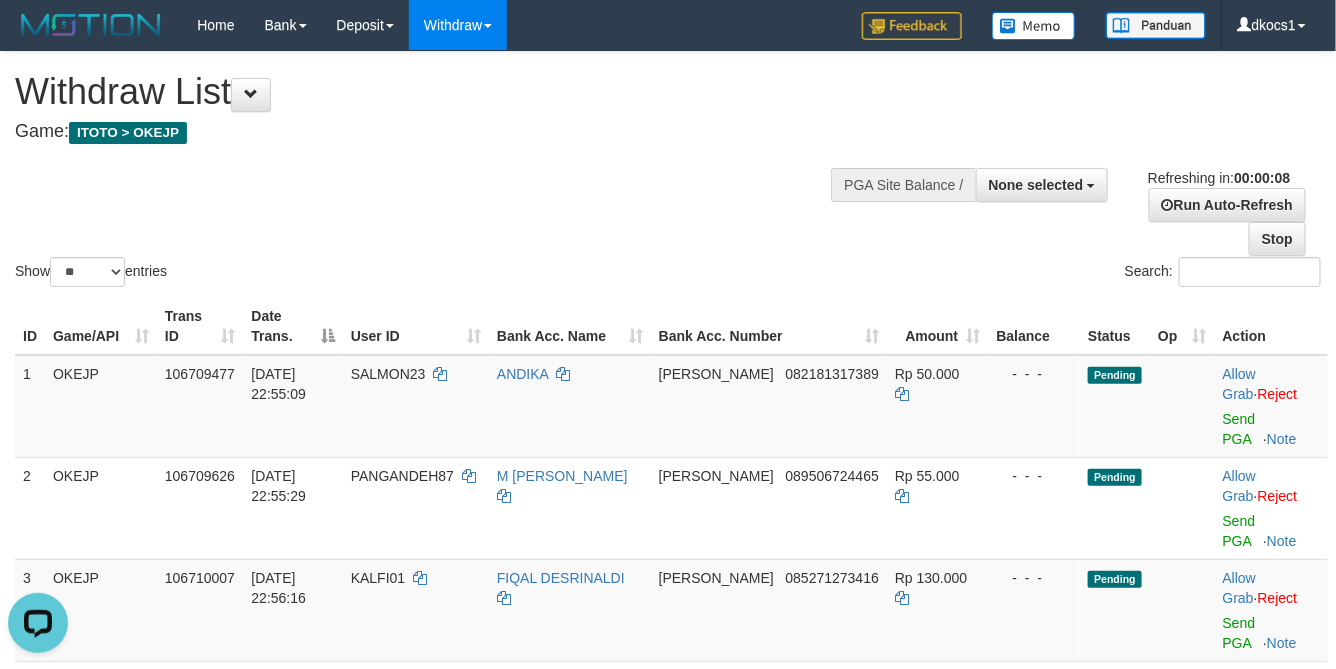 scroll, scrollTop: 0, scrollLeft: 0, axis: both 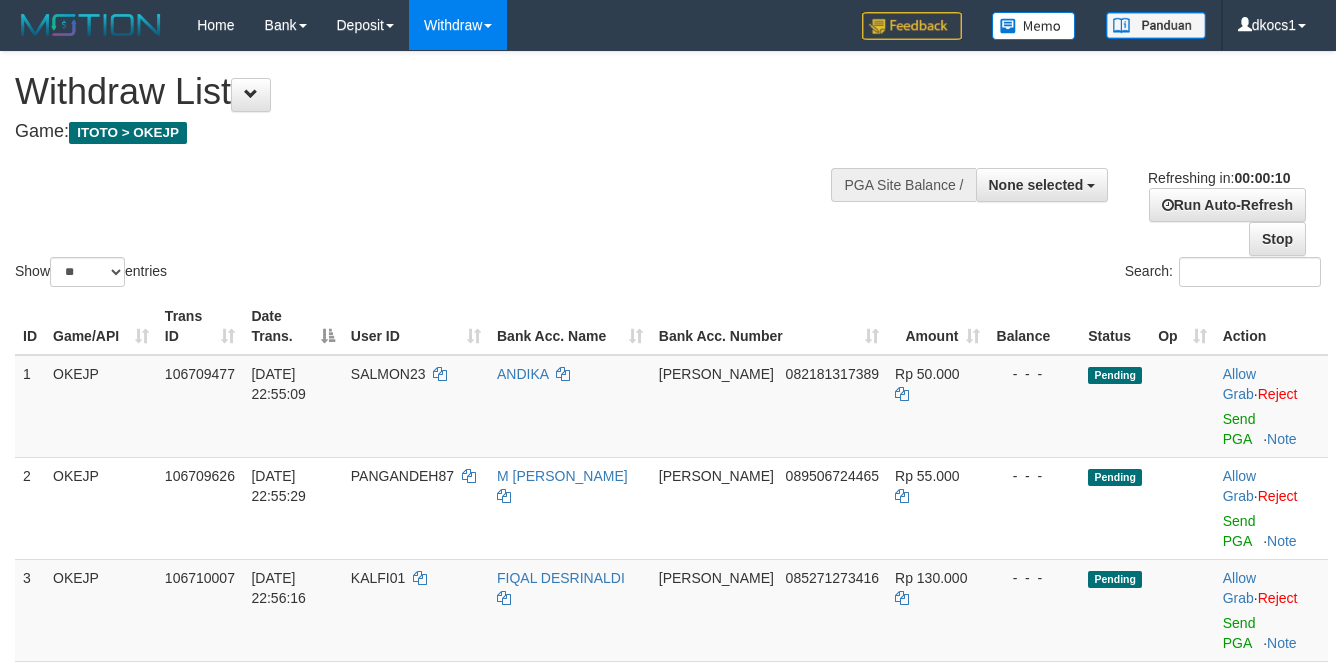 select 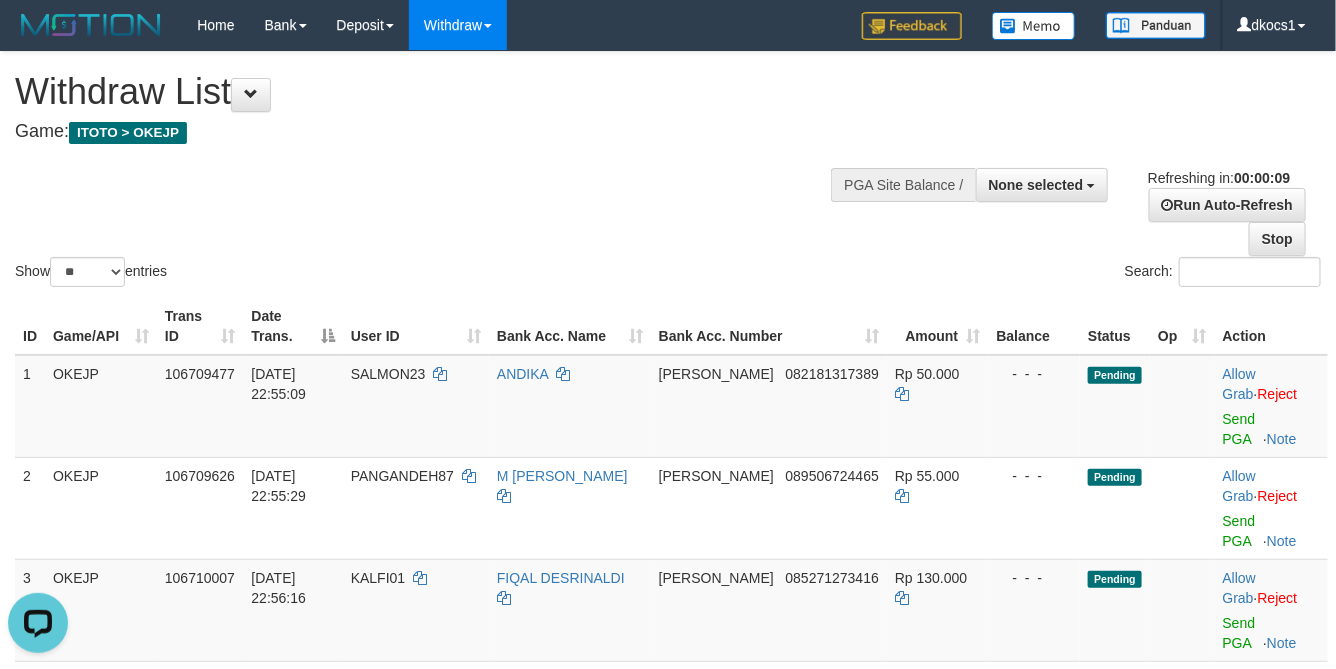 scroll, scrollTop: 0, scrollLeft: 0, axis: both 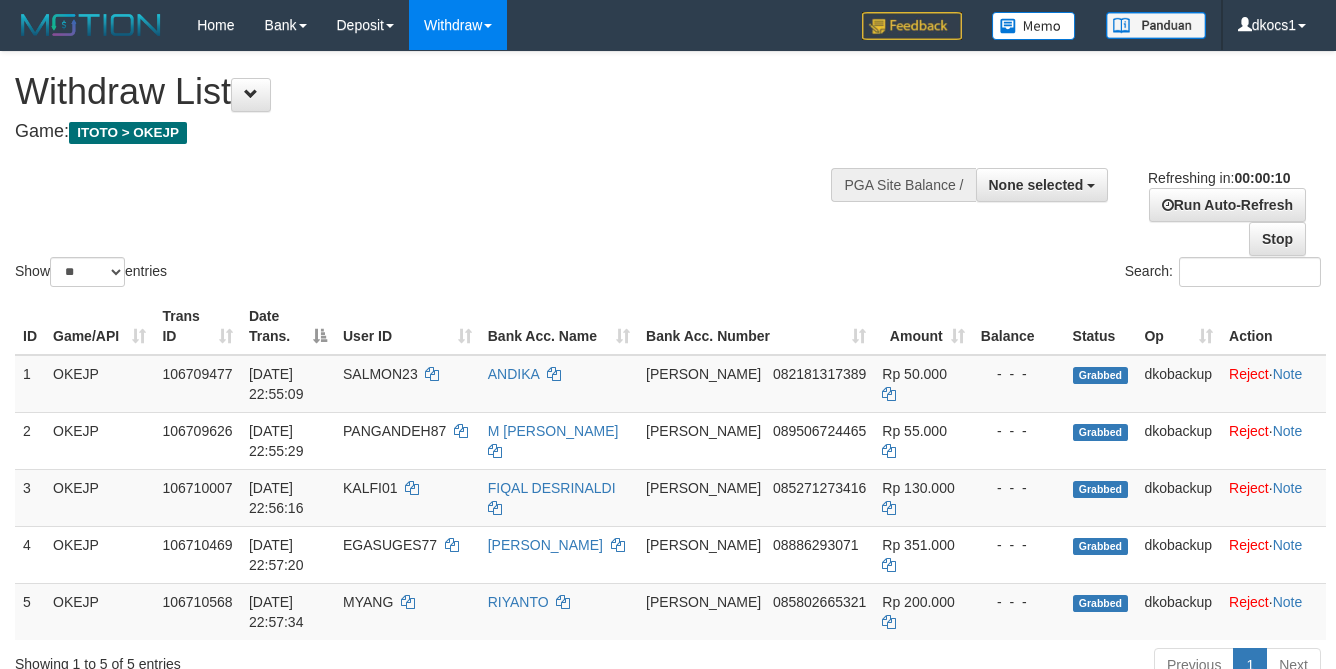 select 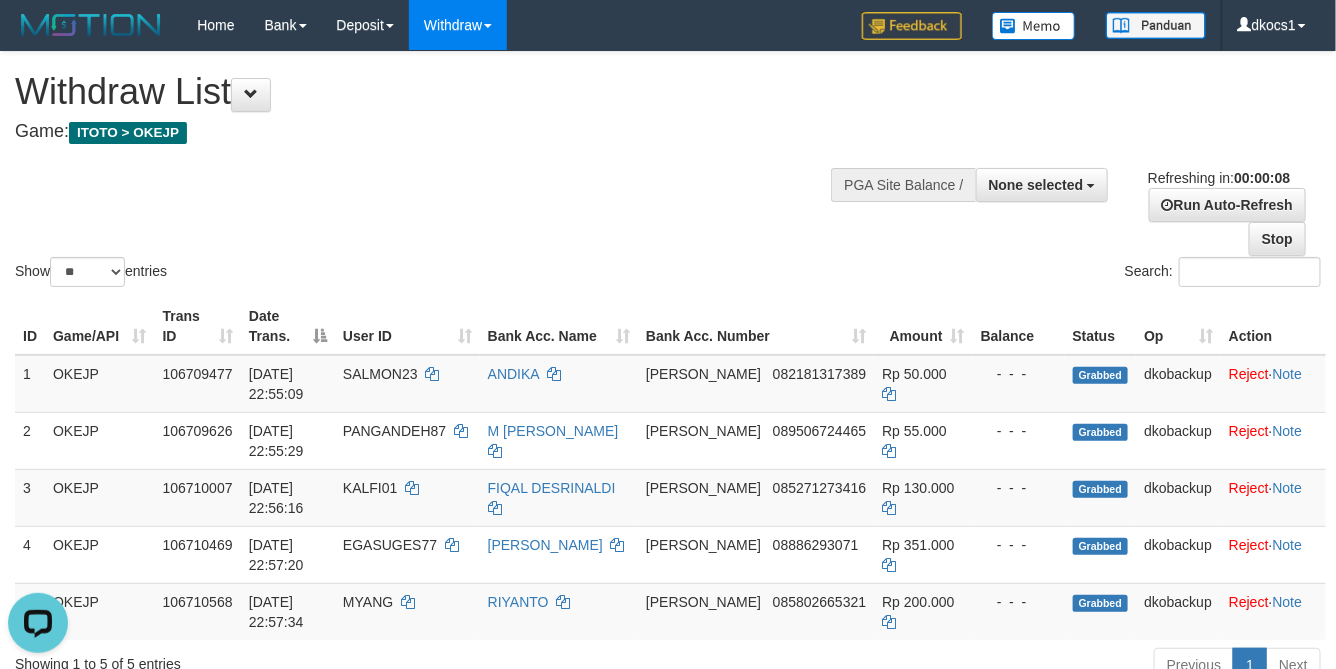 scroll, scrollTop: 0, scrollLeft: 0, axis: both 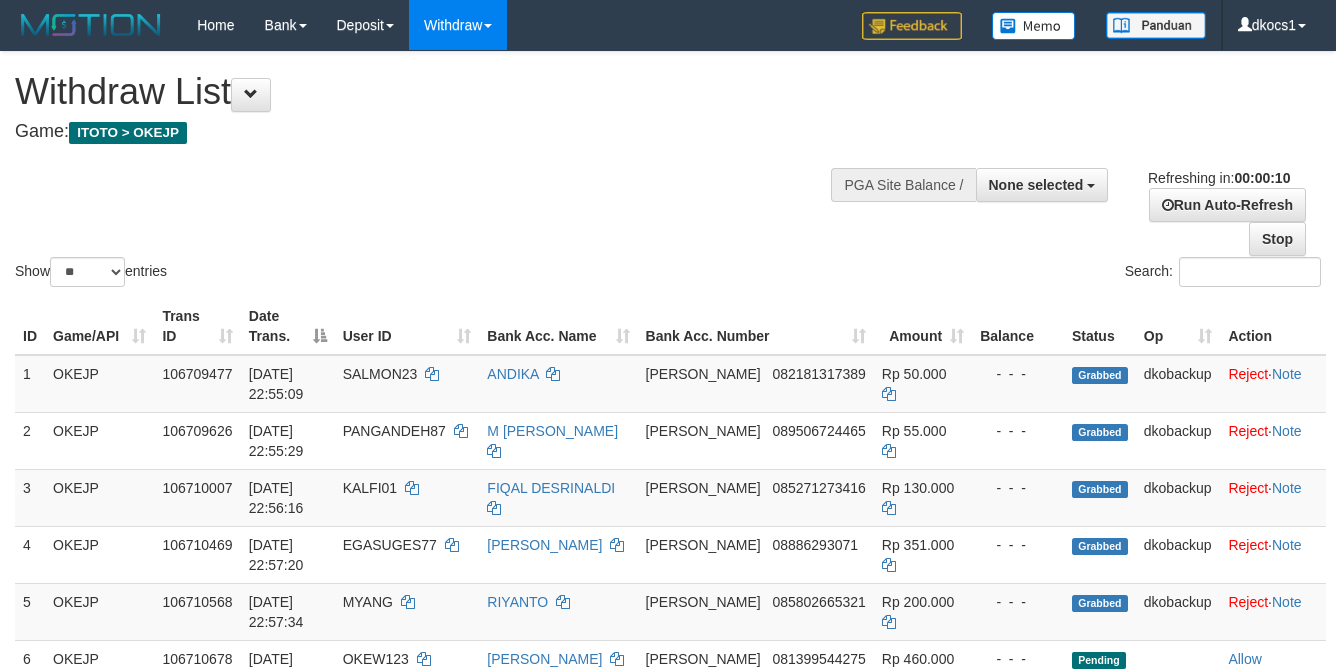 select 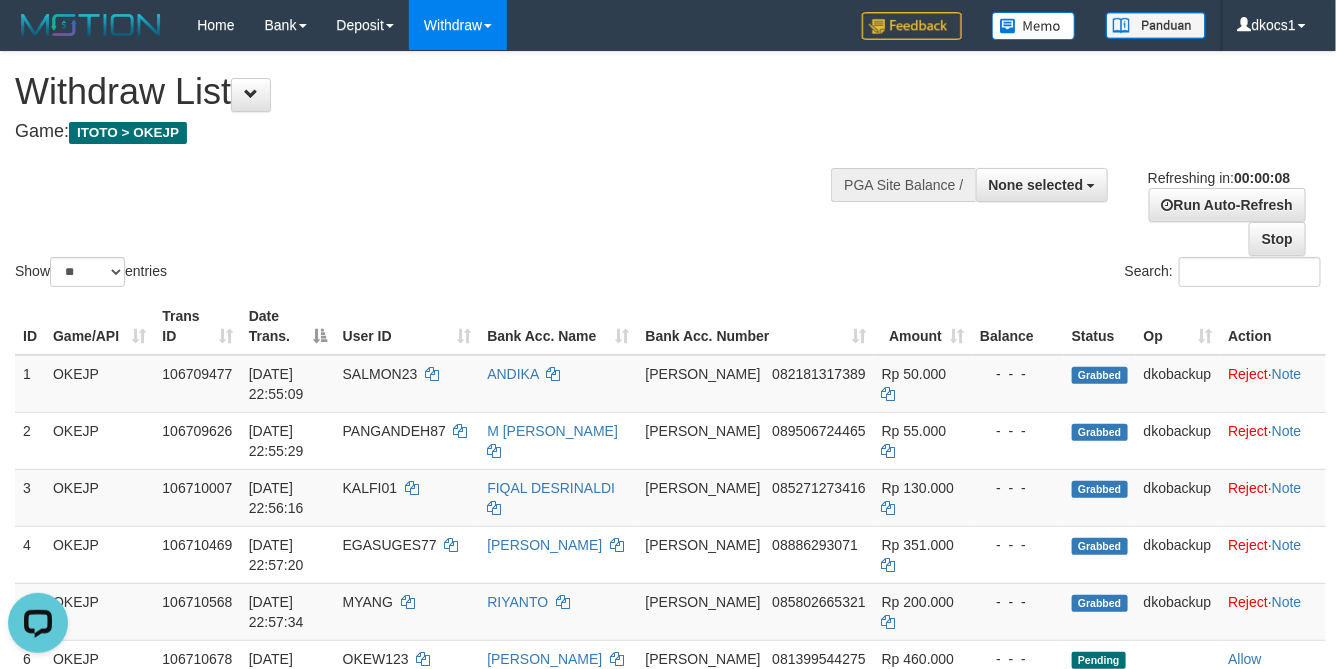 scroll, scrollTop: 0, scrollLeft: 0, axis: both 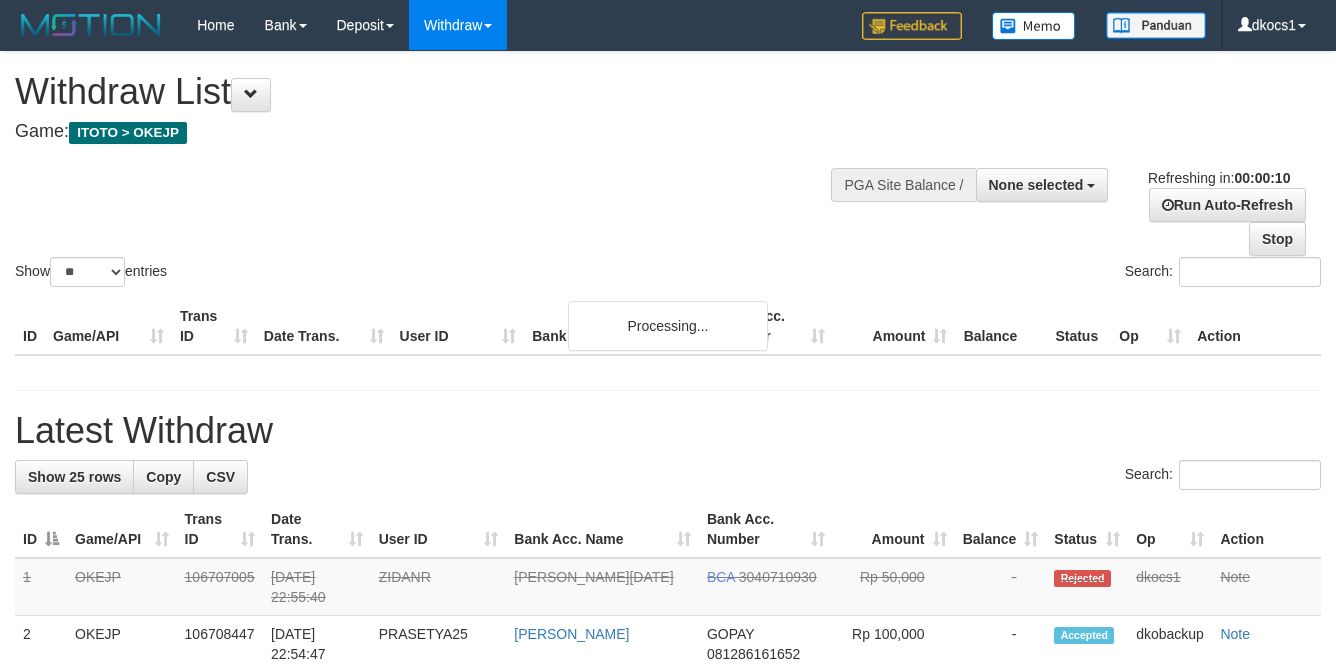 select 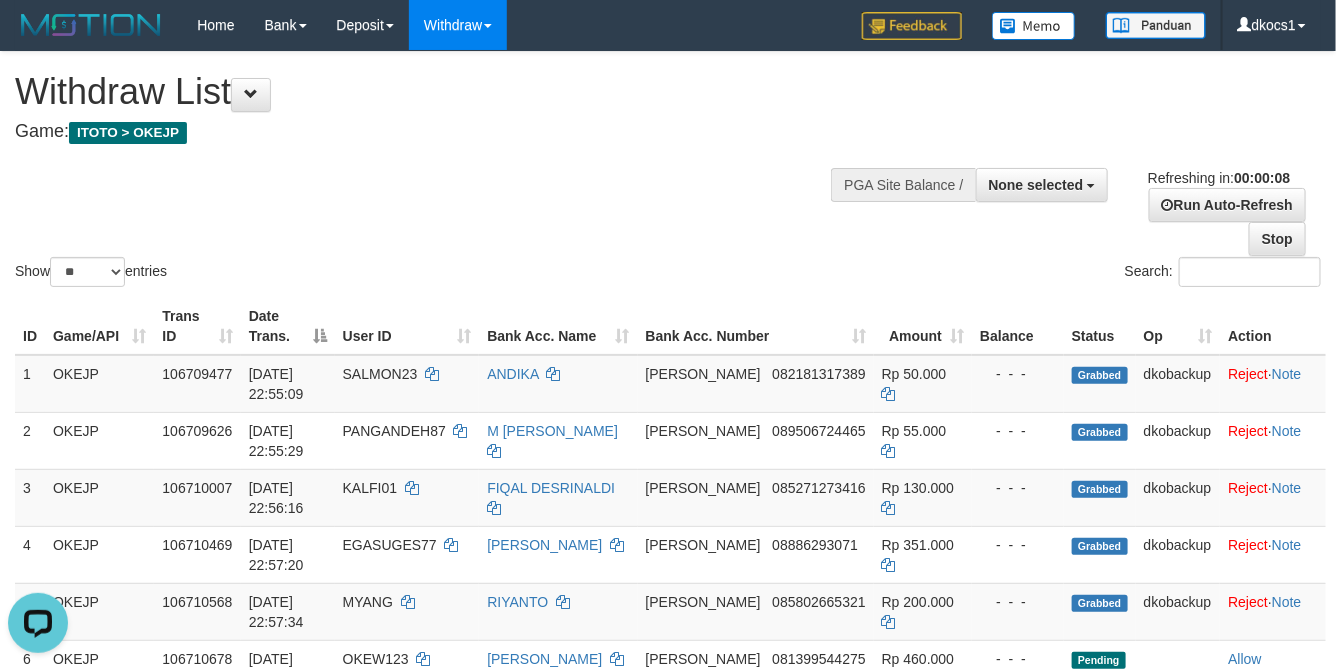 scroll, scrollTop: 0, scrollLeft: 0, axis: both 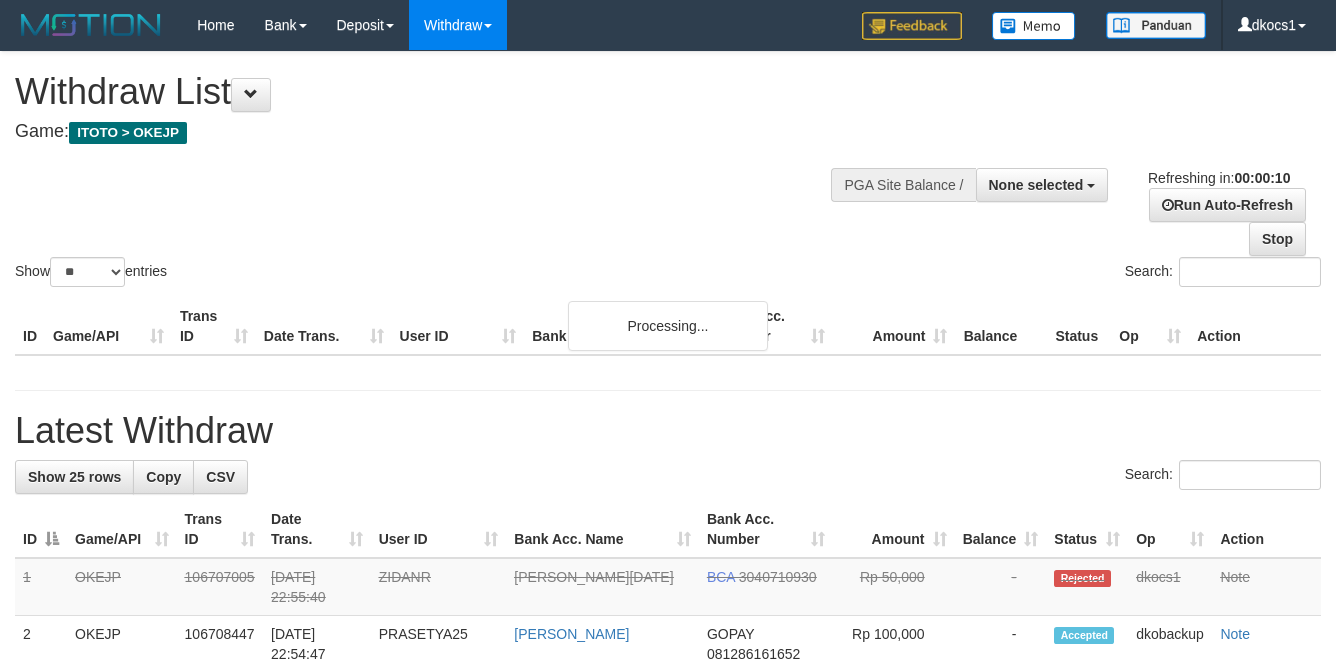 select 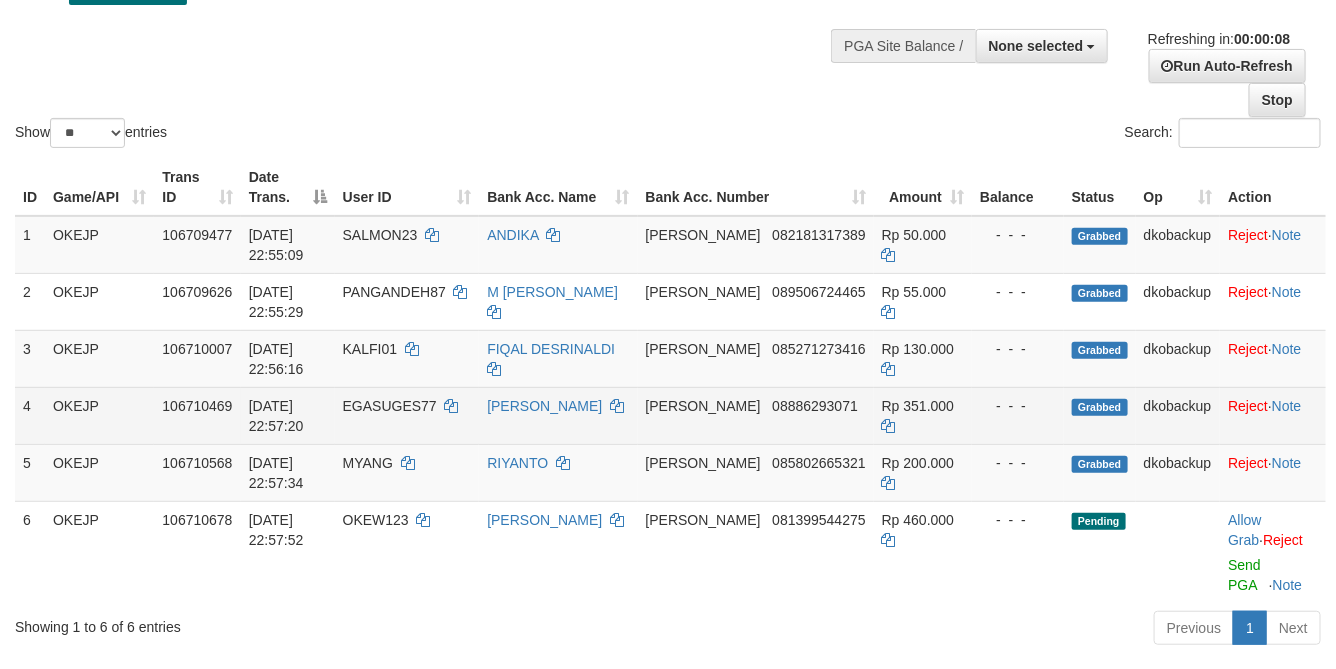 scroll, scrollTop: 300, scrollLeft: 0, axis: vertical 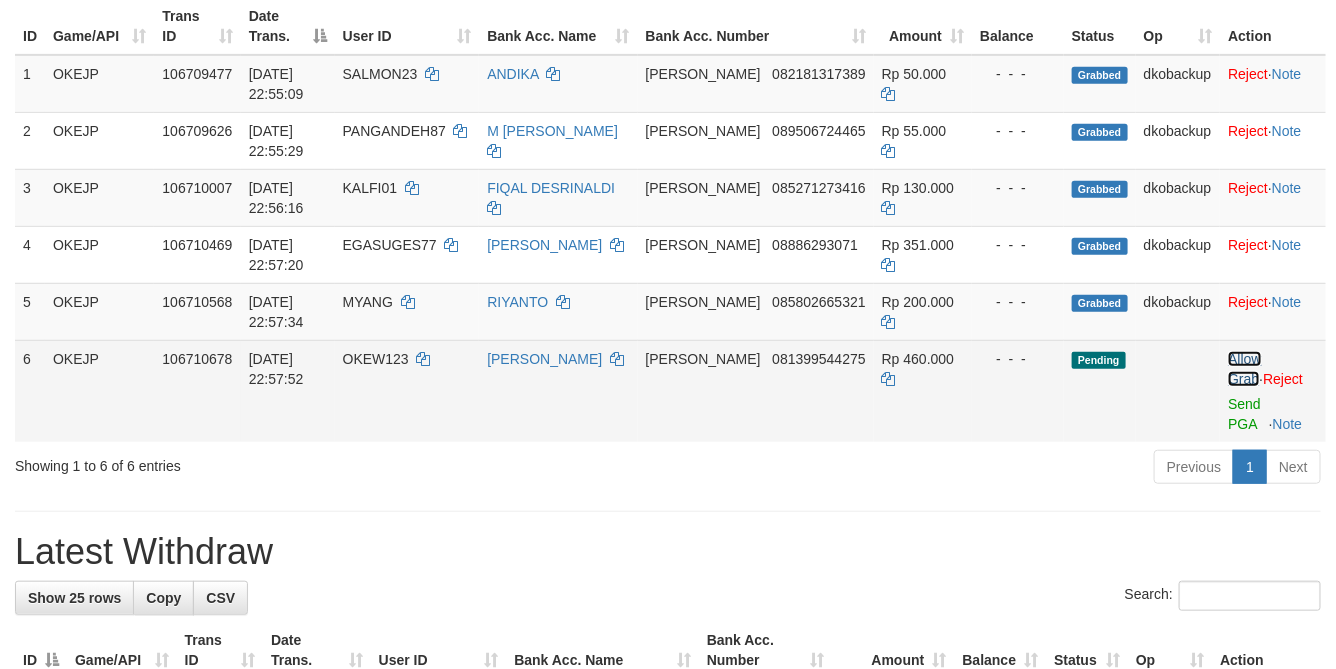 click on "Allow Grab" at bounding box center [1244, 369] 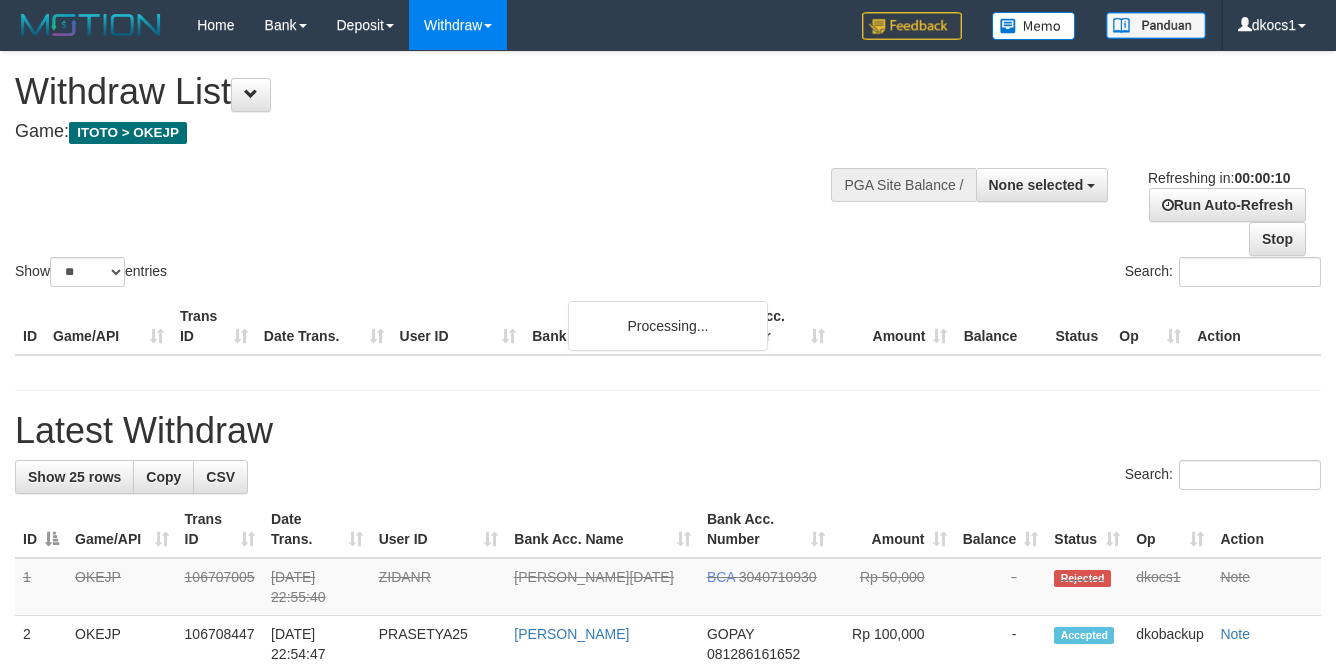 select 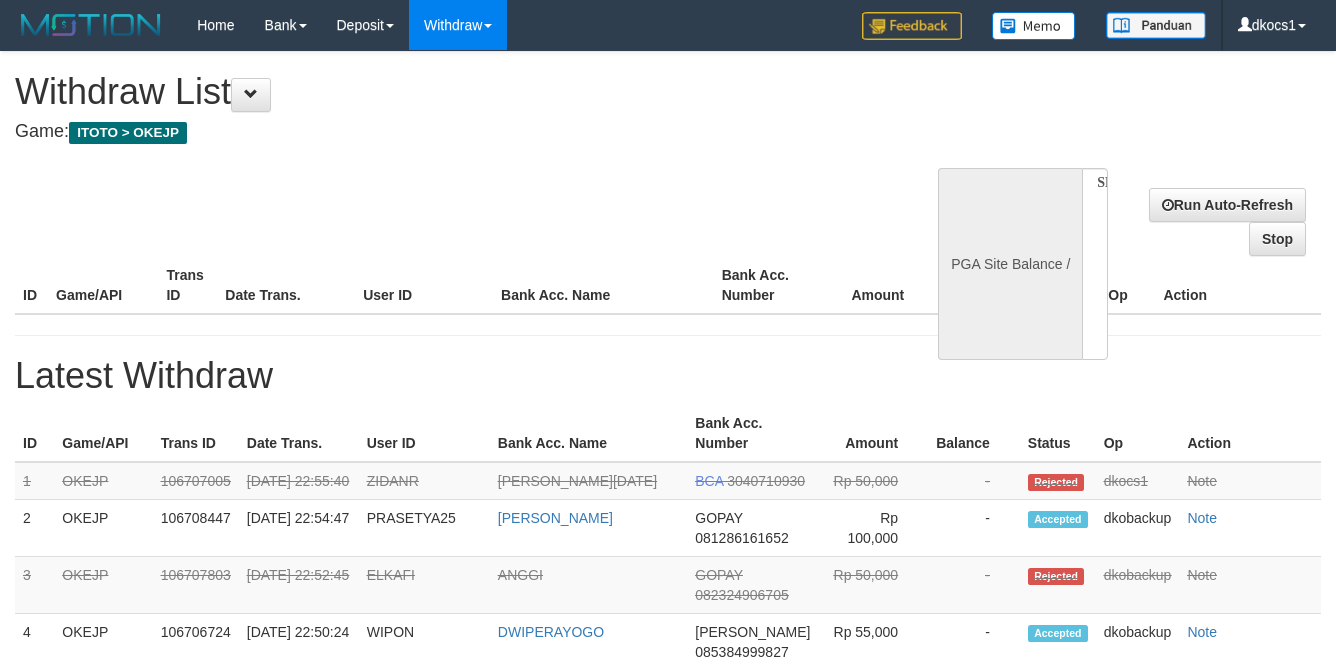 select 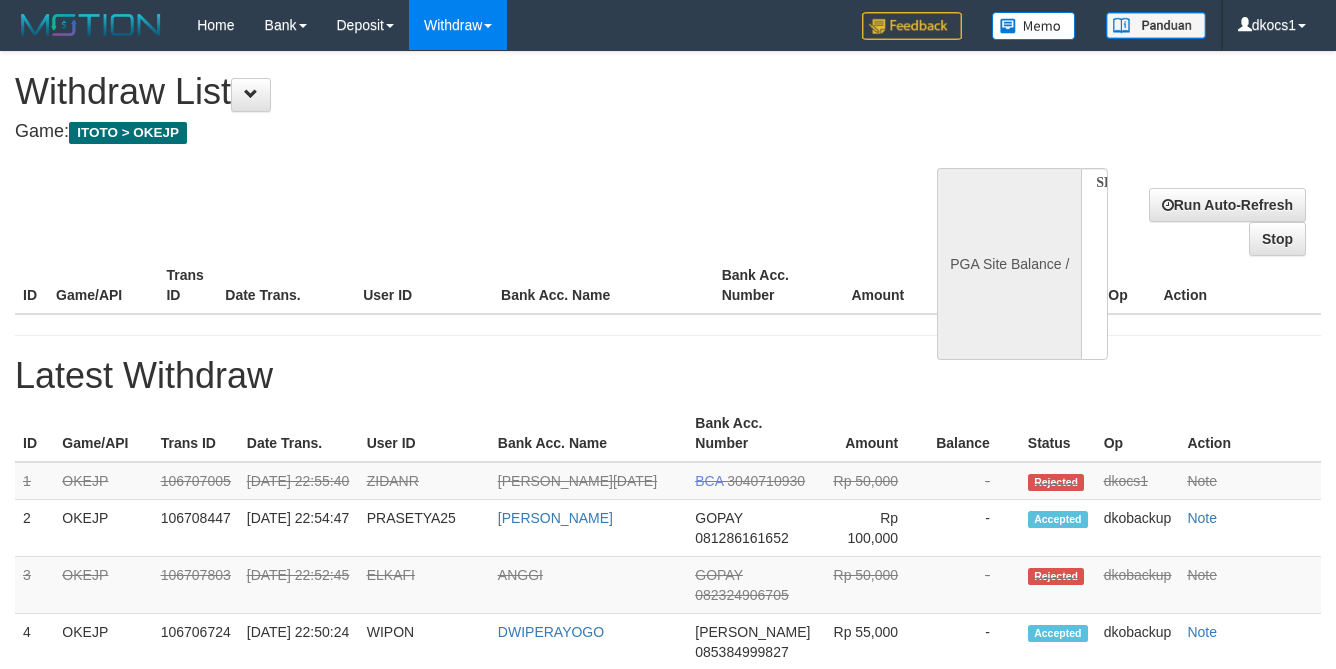 scroll, scrollTop: 0, scrollLeft: 0, axis: both 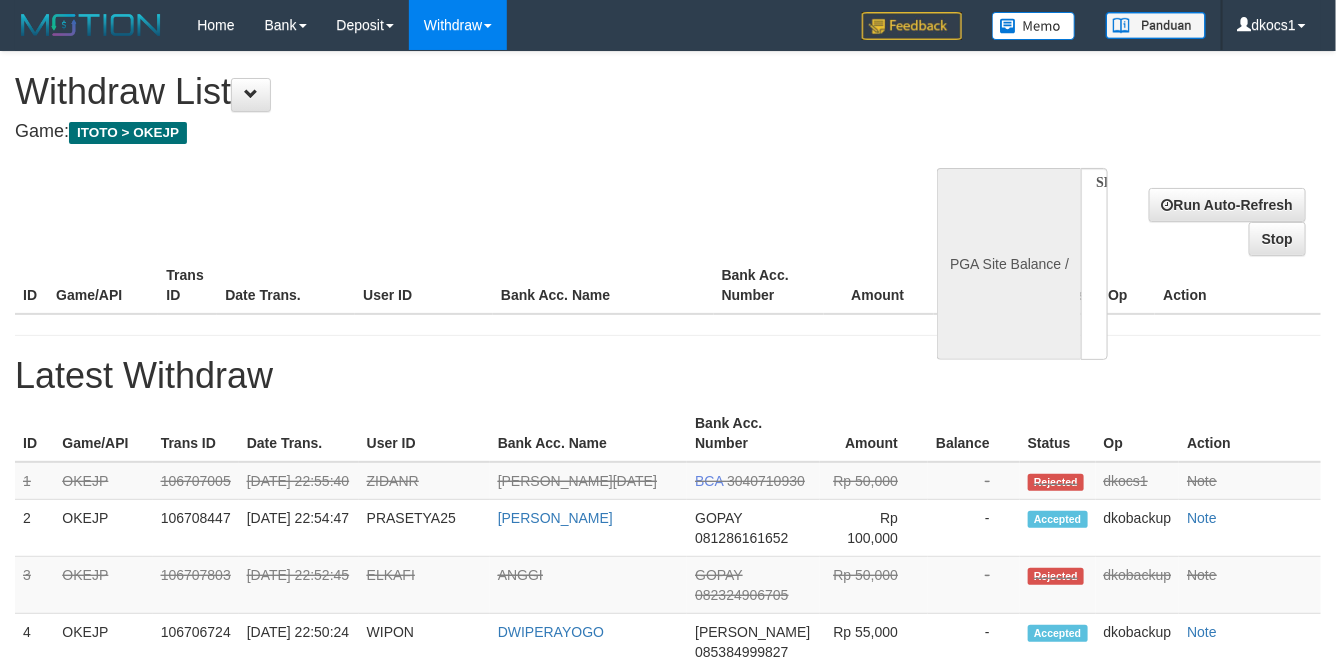 select on "**" 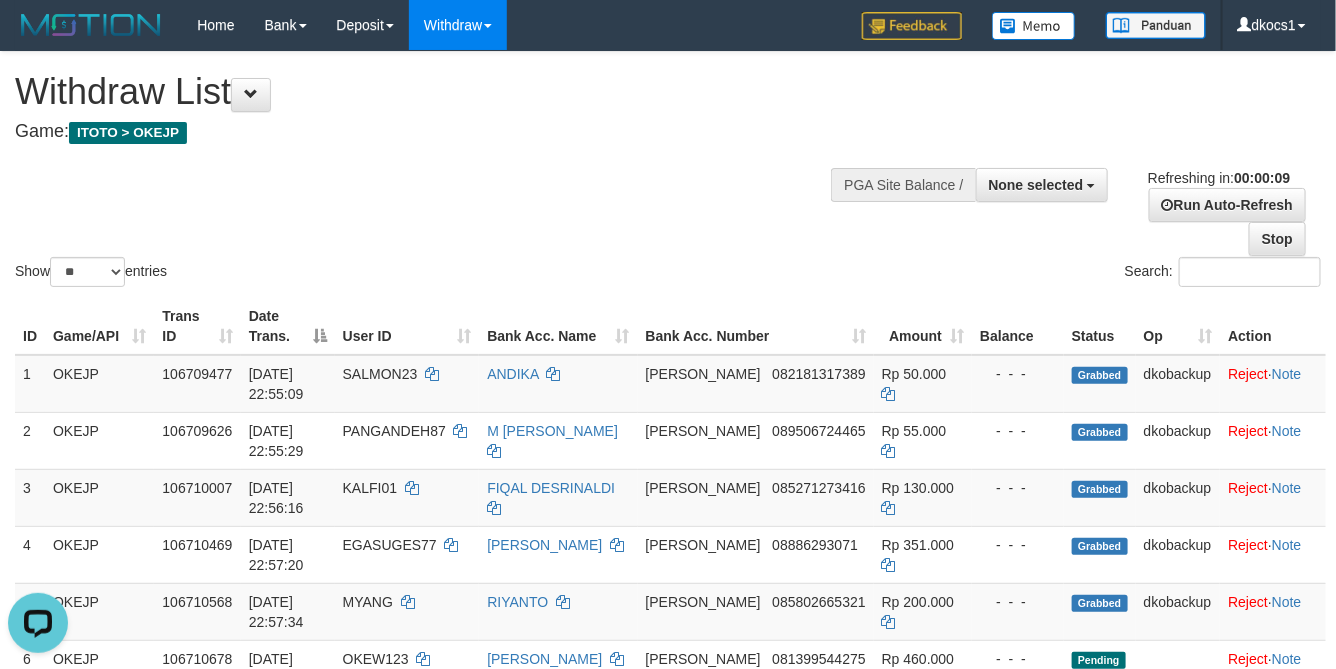 scroll, scrollTop: 0, scrollLeft: 0, axis: both 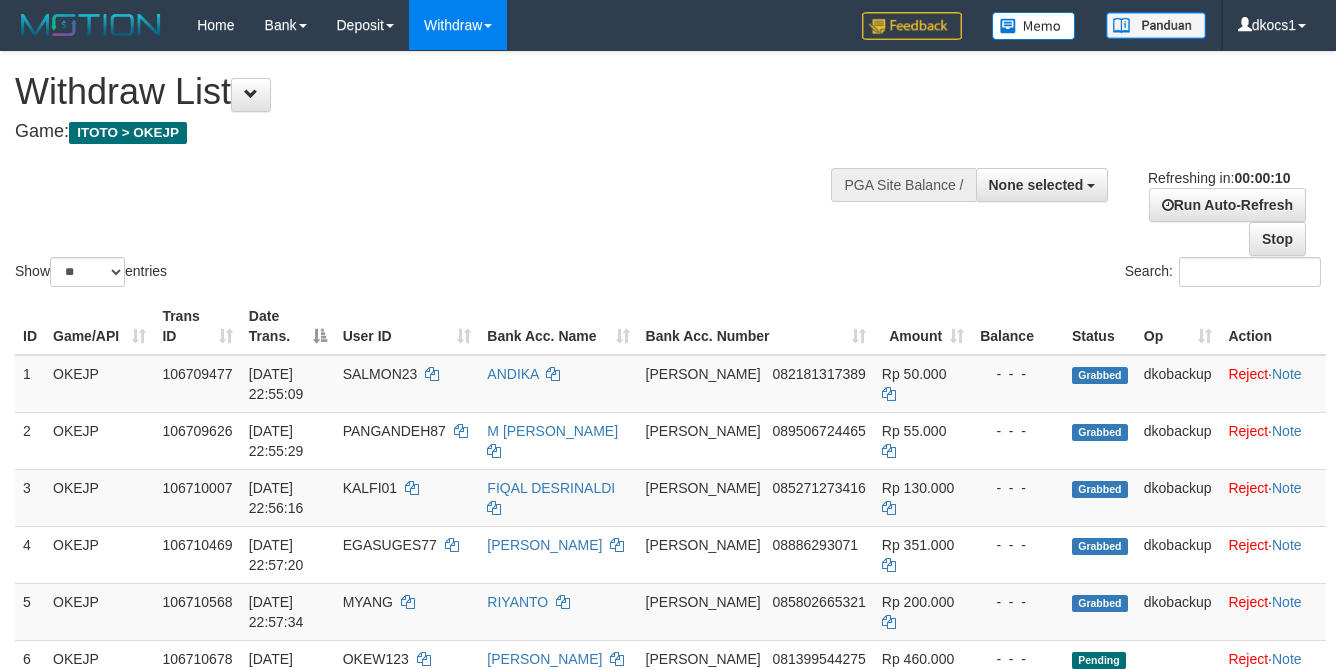 select 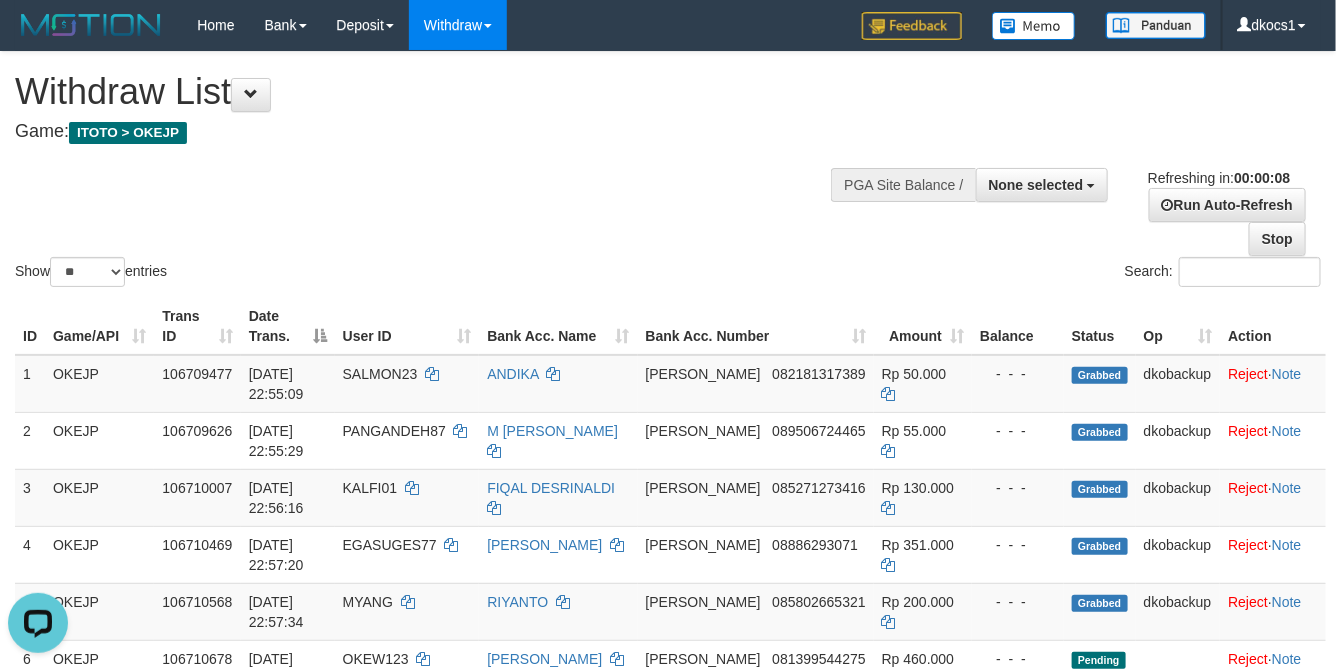 scroll, scrollTop: 0, scrollLeft: 0, axis: both 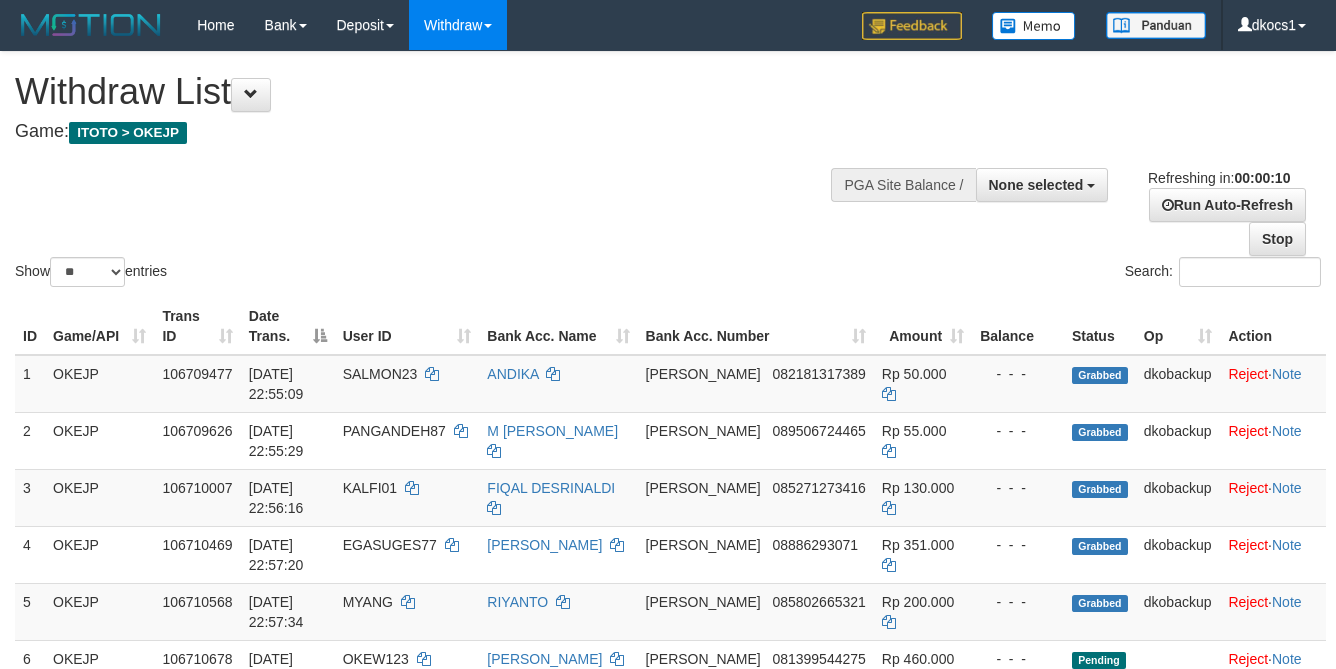select 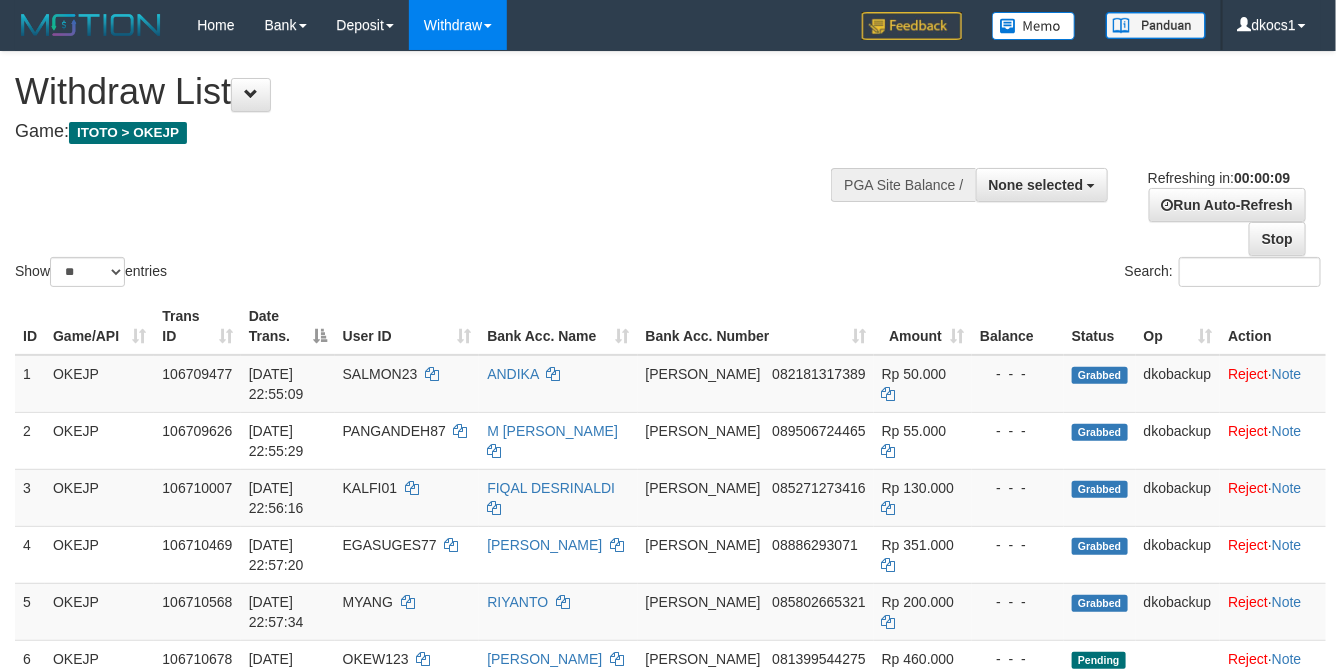click on "Search:" at bounding box center (1002, 274) 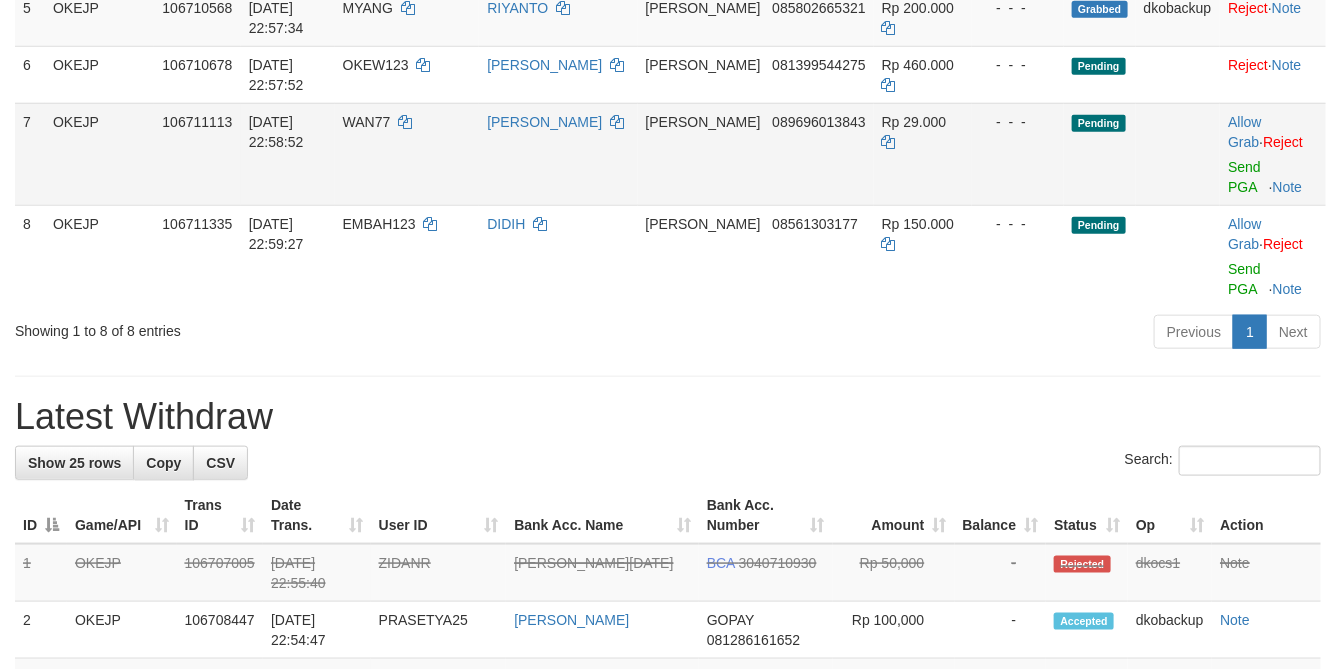 scroll, scrollTop: 600, scrollLeft: 0, axis: vertical 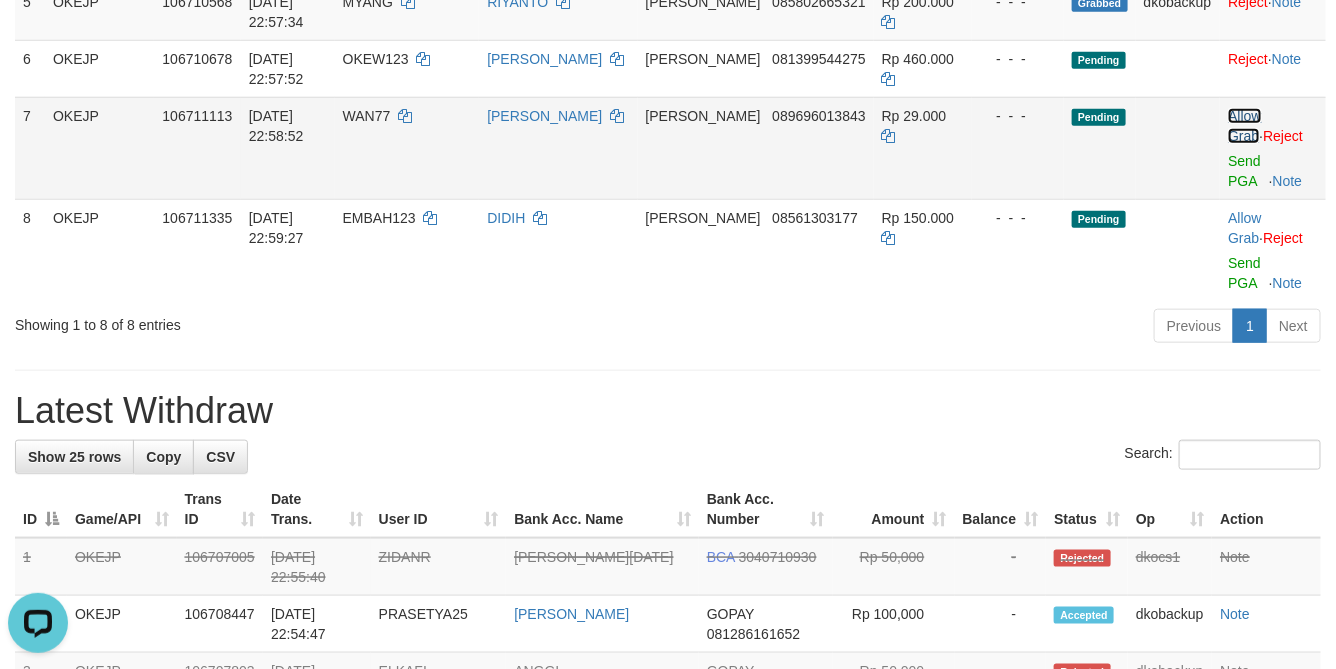 click on "Allow Grab" at bounding box center (1244, 126) 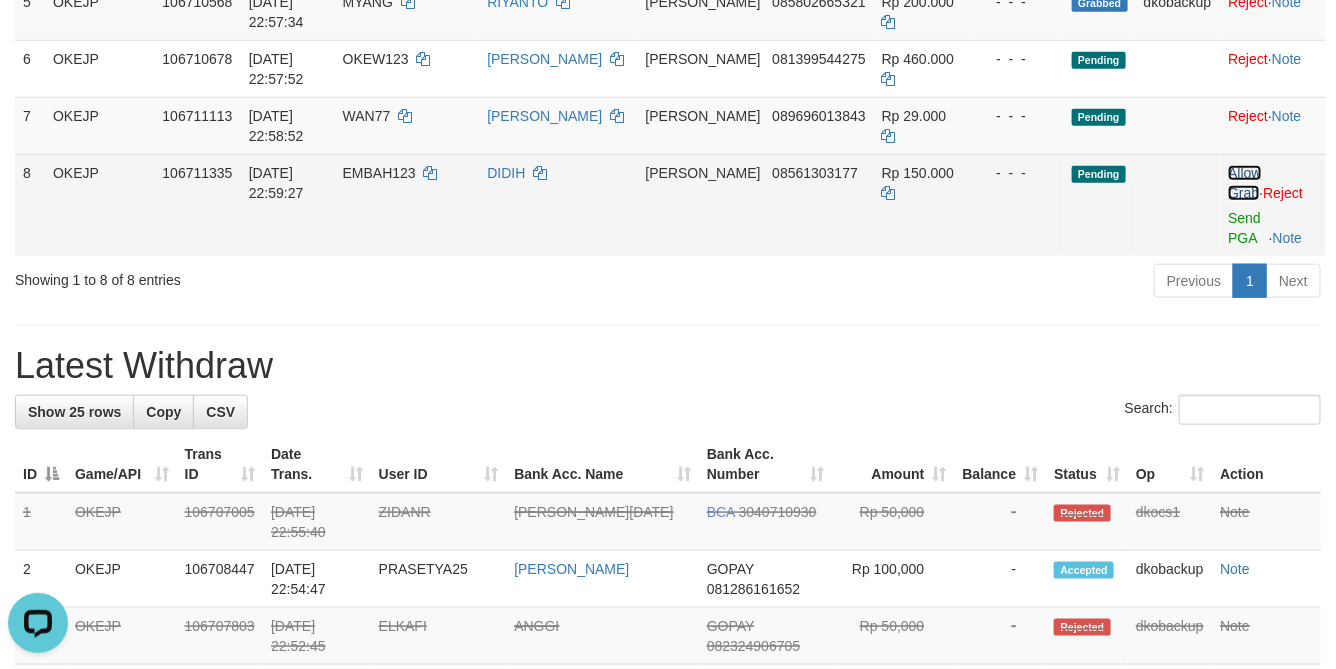 click on "Allow Grab" at bounding box center [1244, 183] 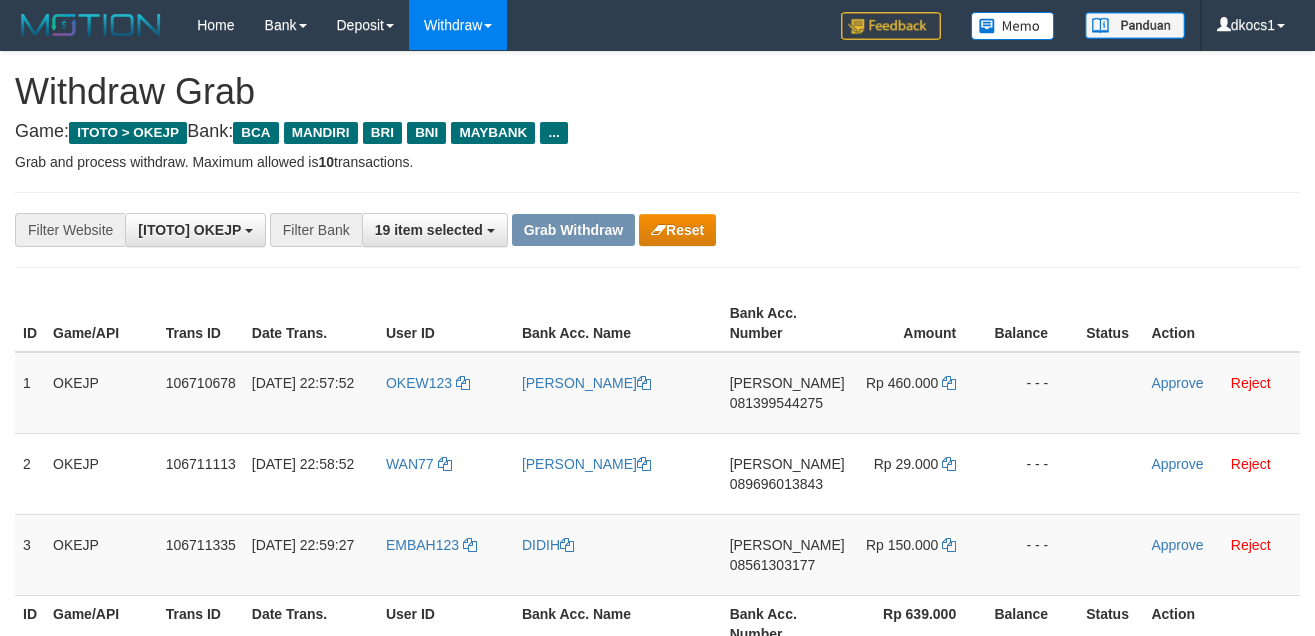 scroll, scrollTop: 0, scrollLeft: 0, axis: both 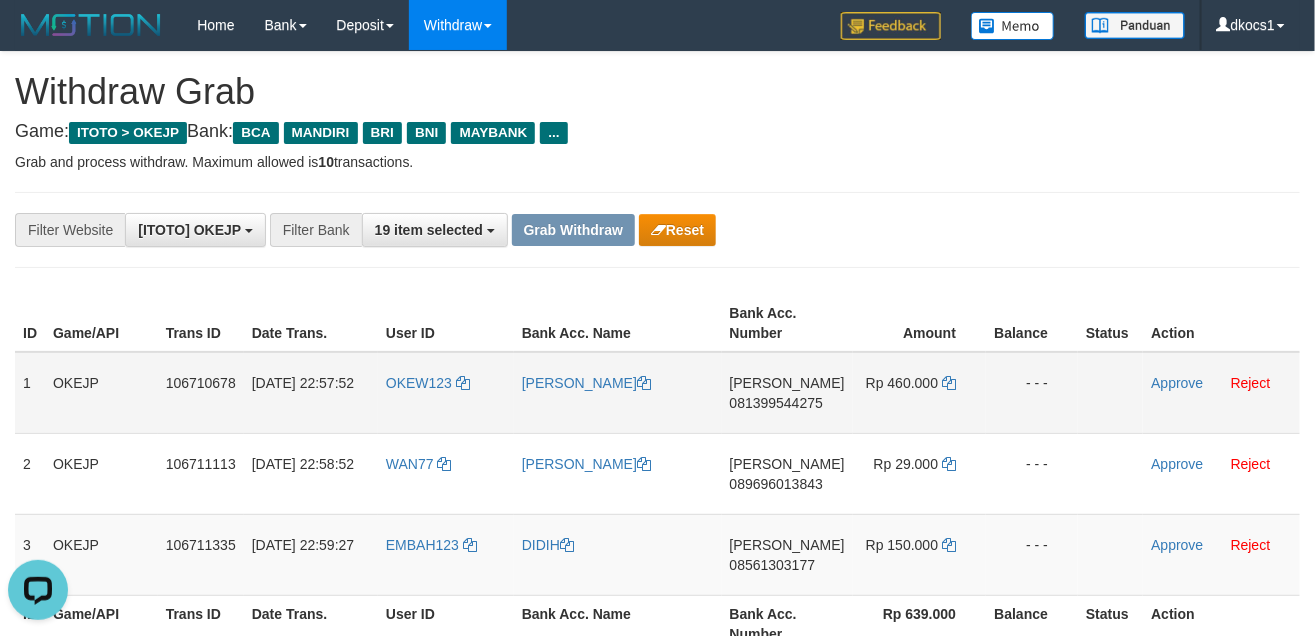 click on "OKEW123" at bounding box center (446, 393) 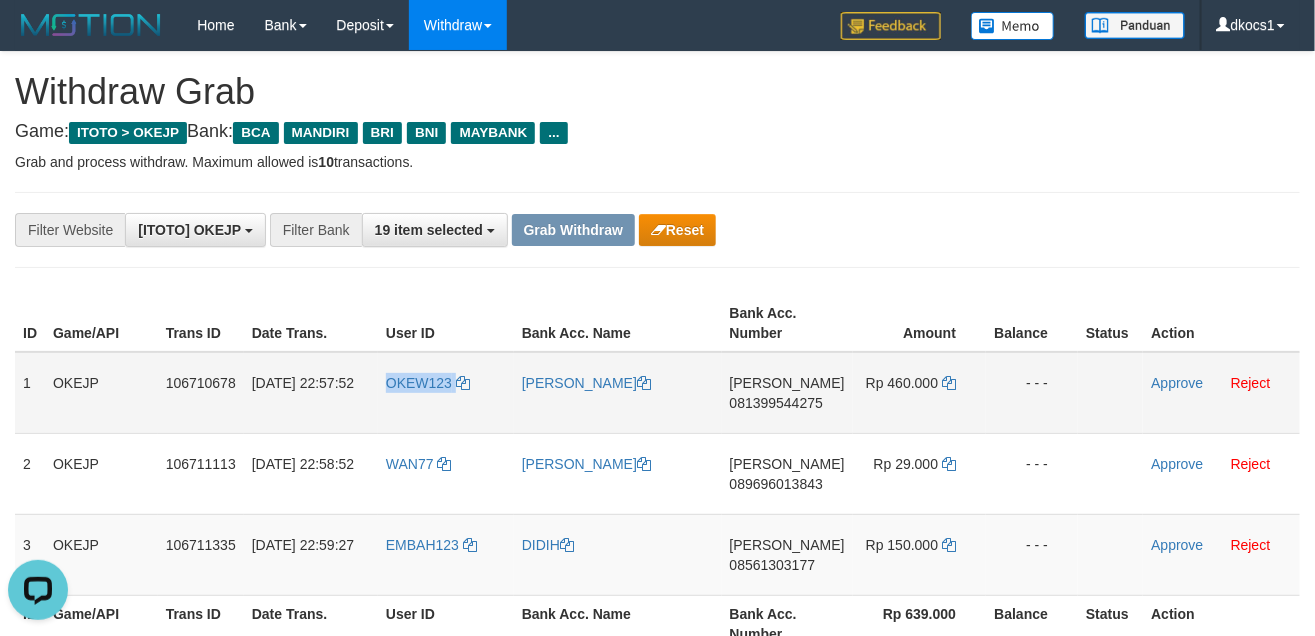 click on "OKEW123" at bounding box center (446, 393) 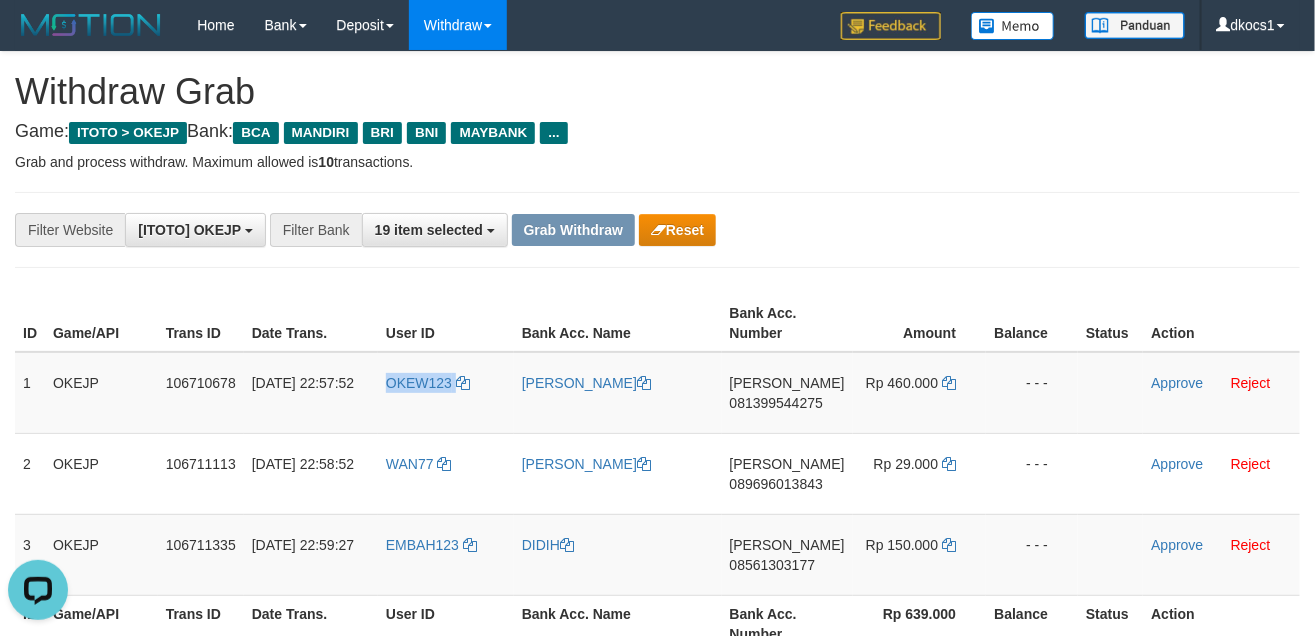 copy on "OKEW123" 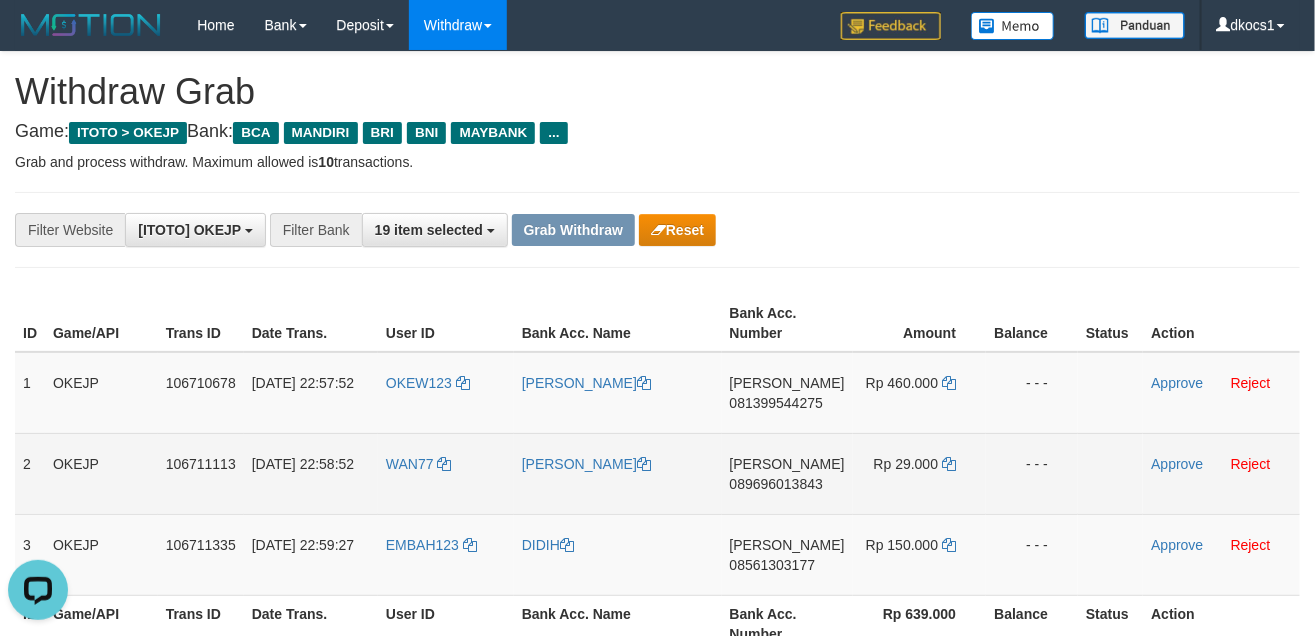 click on "WAN77" at bounding box center [446, 473] 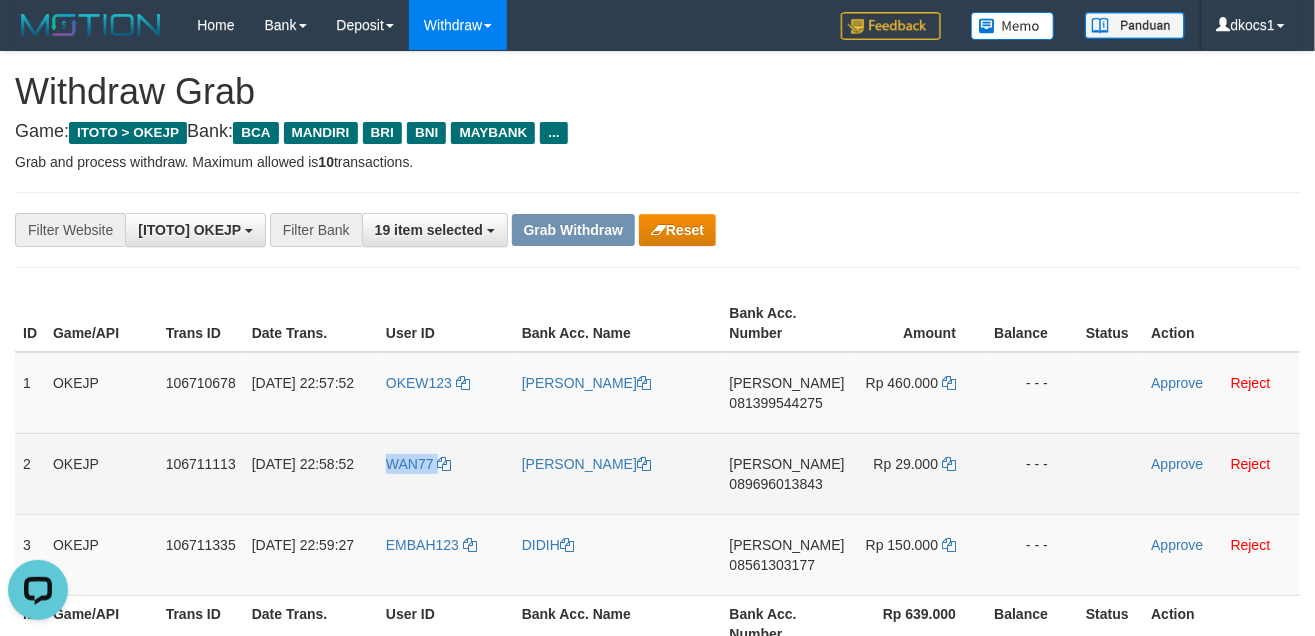 click on "WAN77" at bounding box center (446, 473) 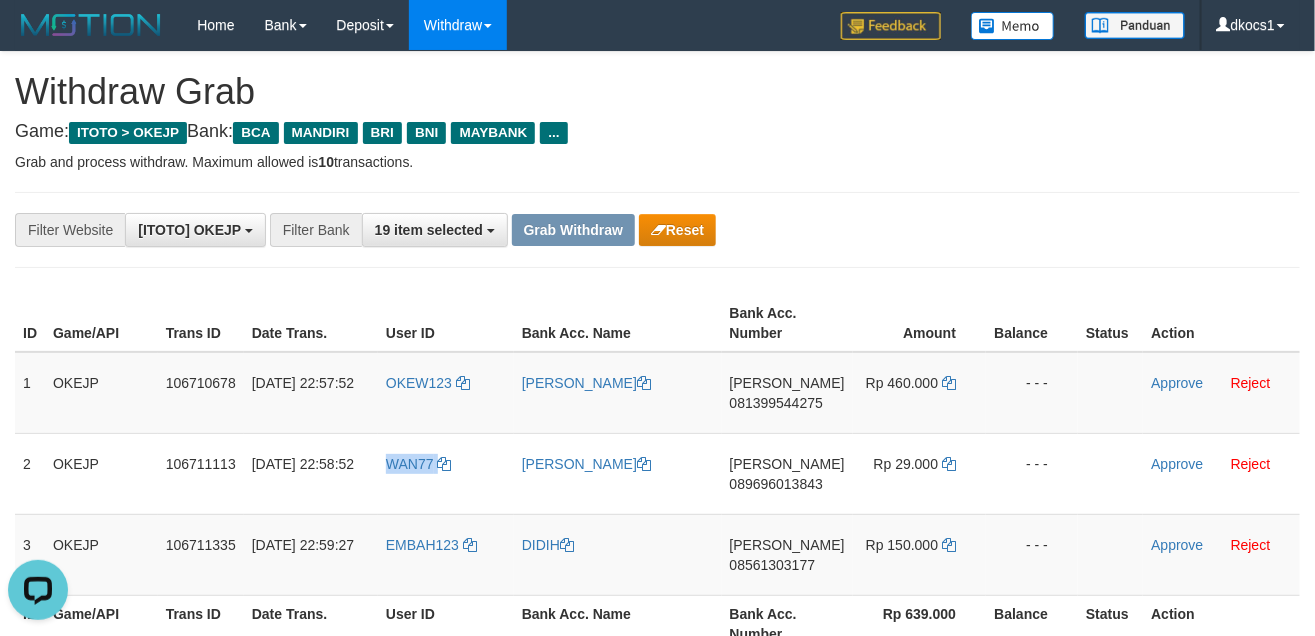 copy on "WAN77" 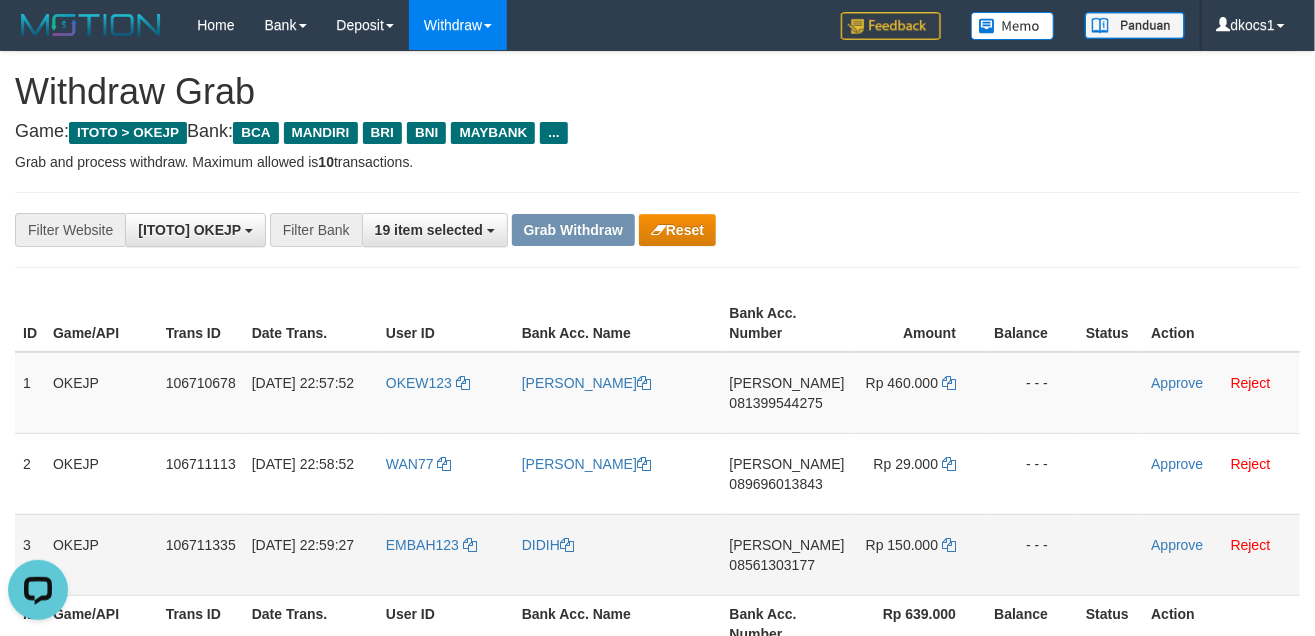 click on "EMBAH123" at bounding box center [446, 554] 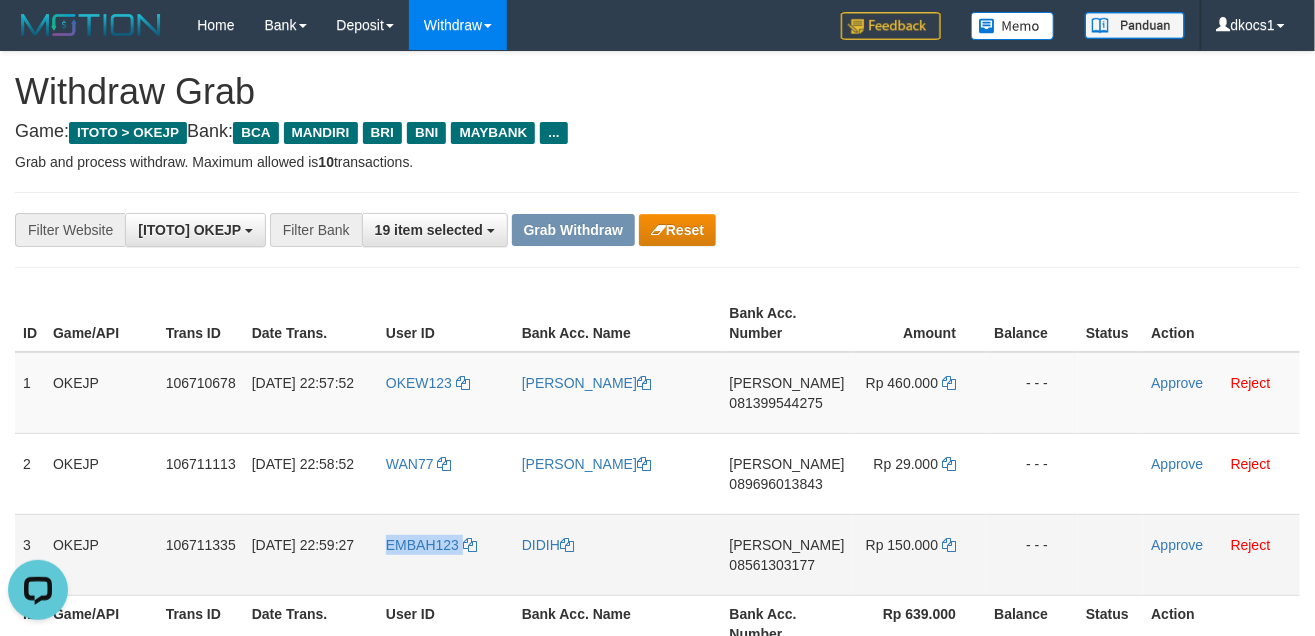 click on "EMBAH123" at bounding box center (446, 554) 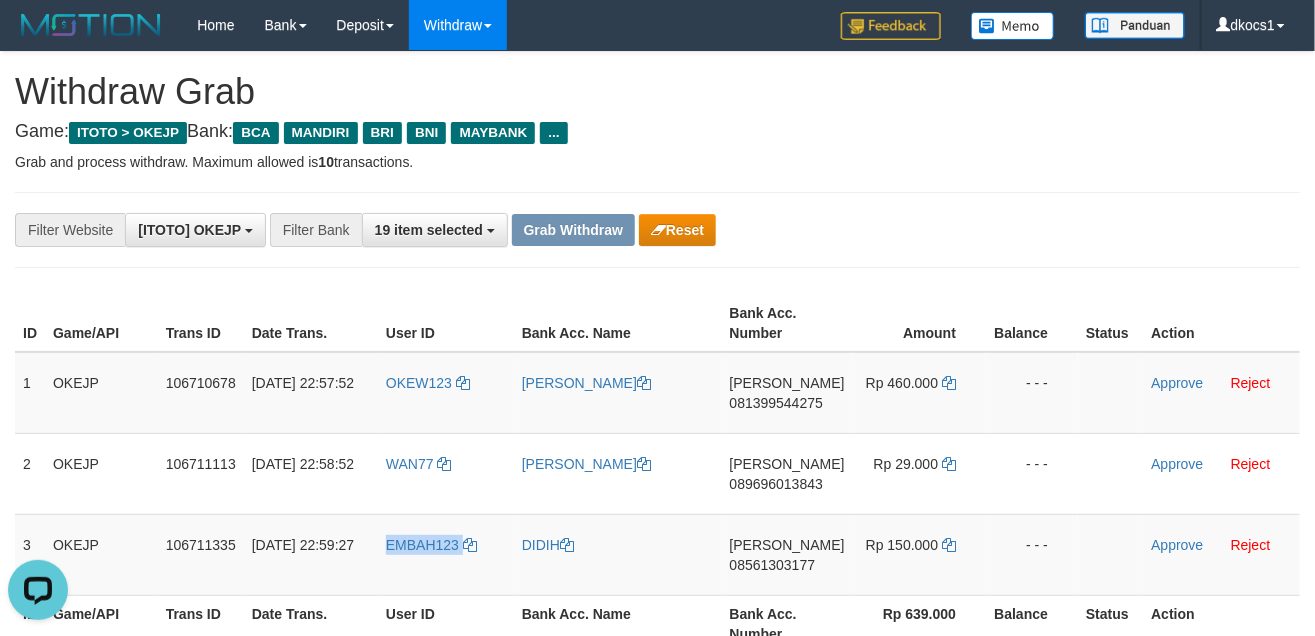 copy on "EMBAH123" 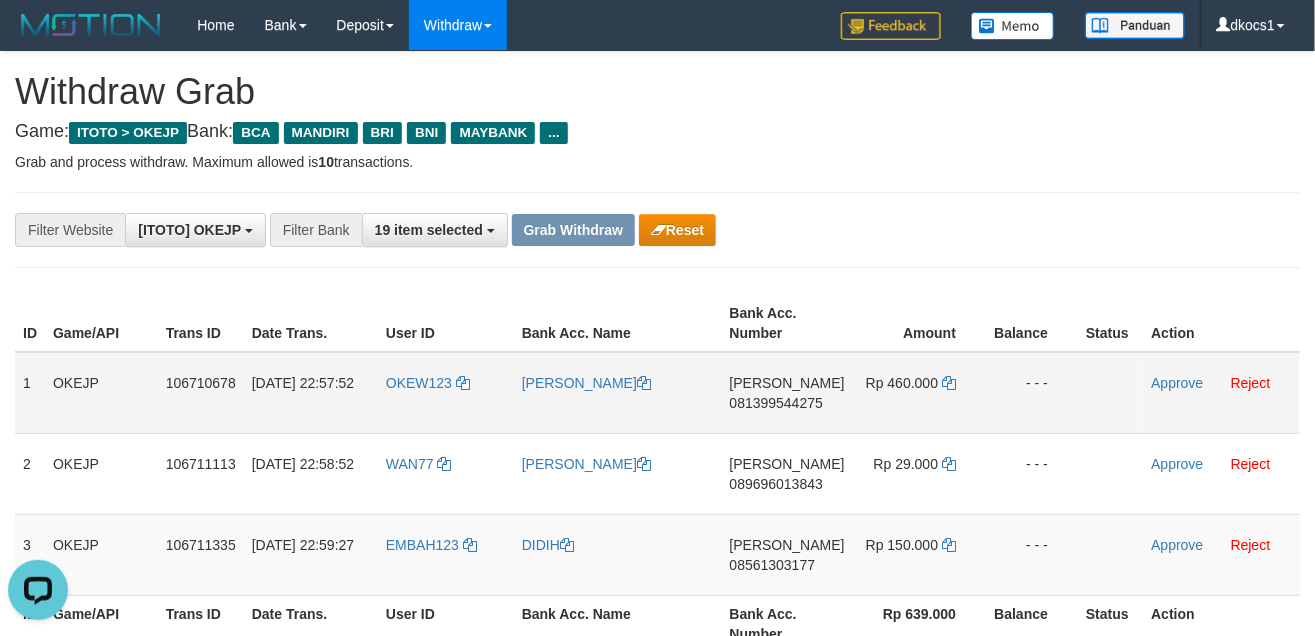 click on "OKEW123" at bounding box center [446, 393] 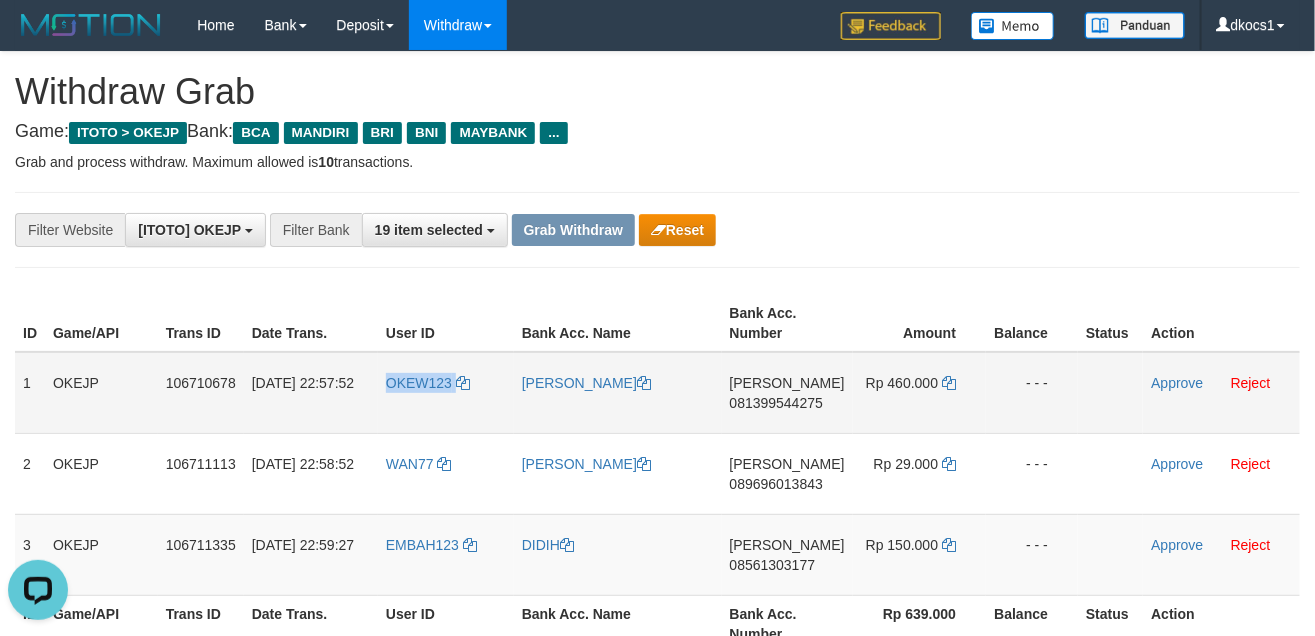 click on "OKEW123" at bounding box center [446, 393] 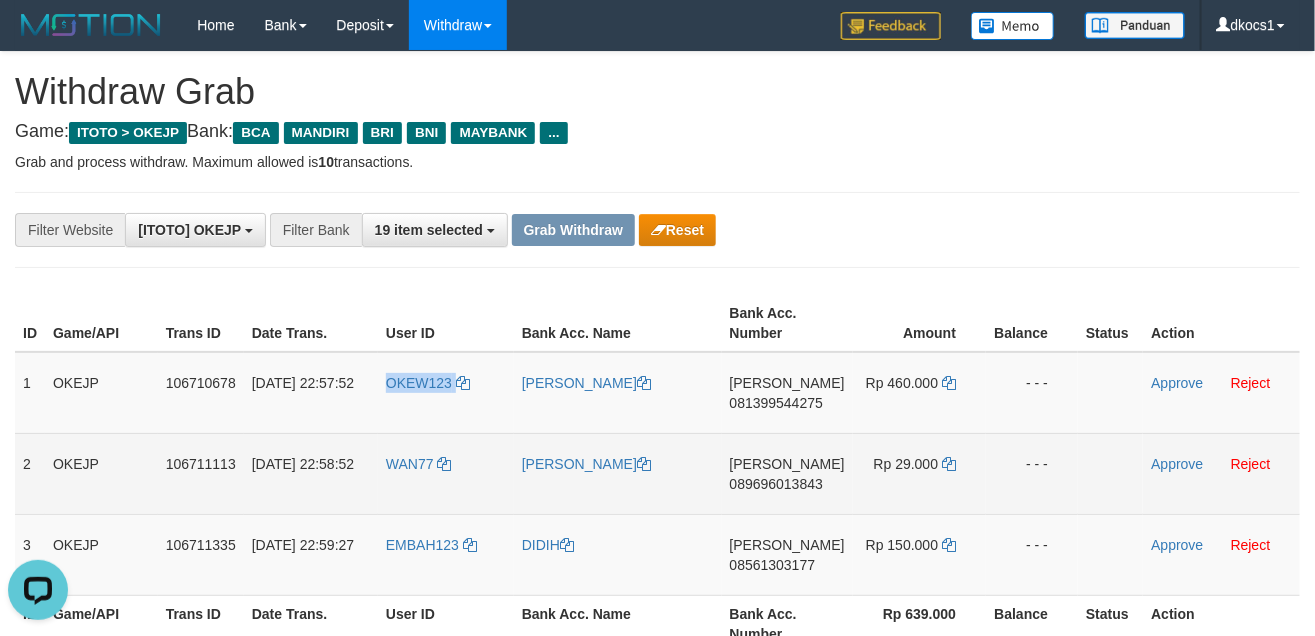 copy on "OKEW123" 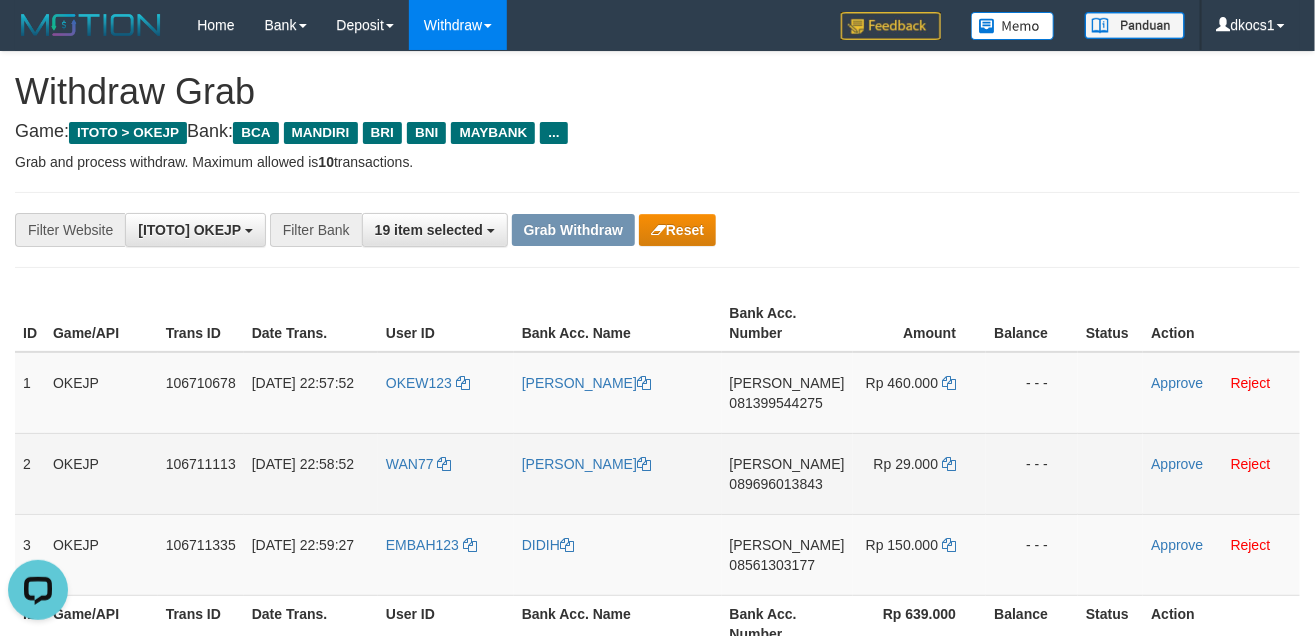 click on "WAN77" at bounding box center (446, 473) 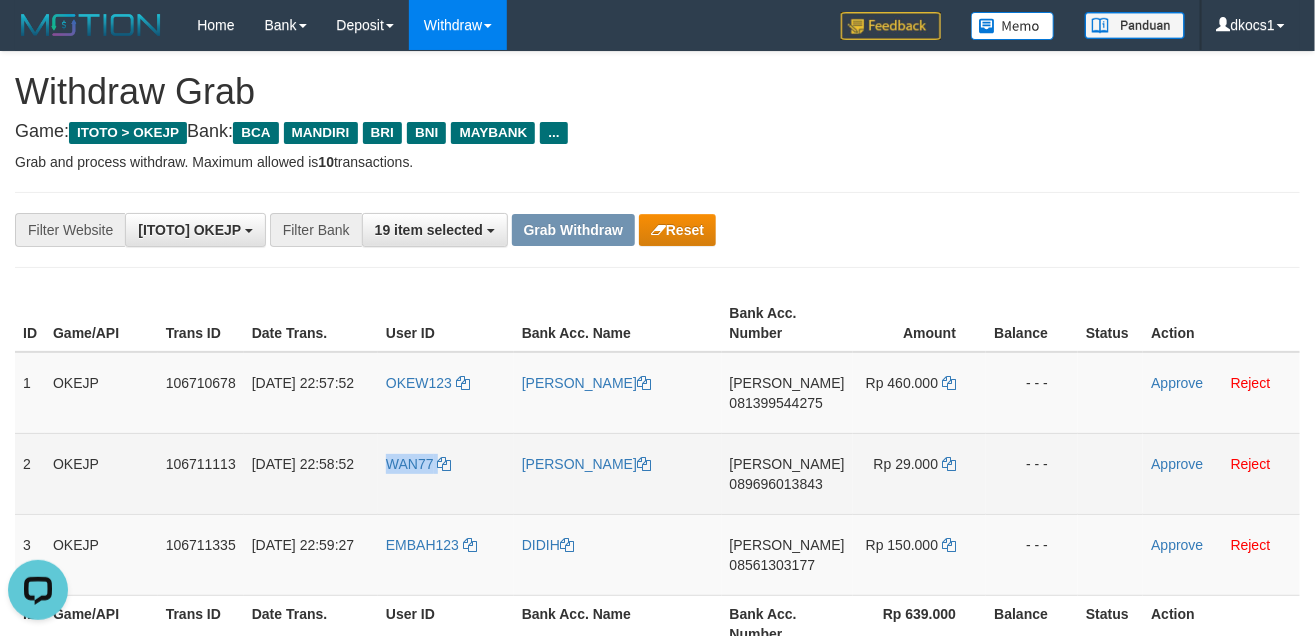 click on "WAN77" at bounding box center (446, 473) 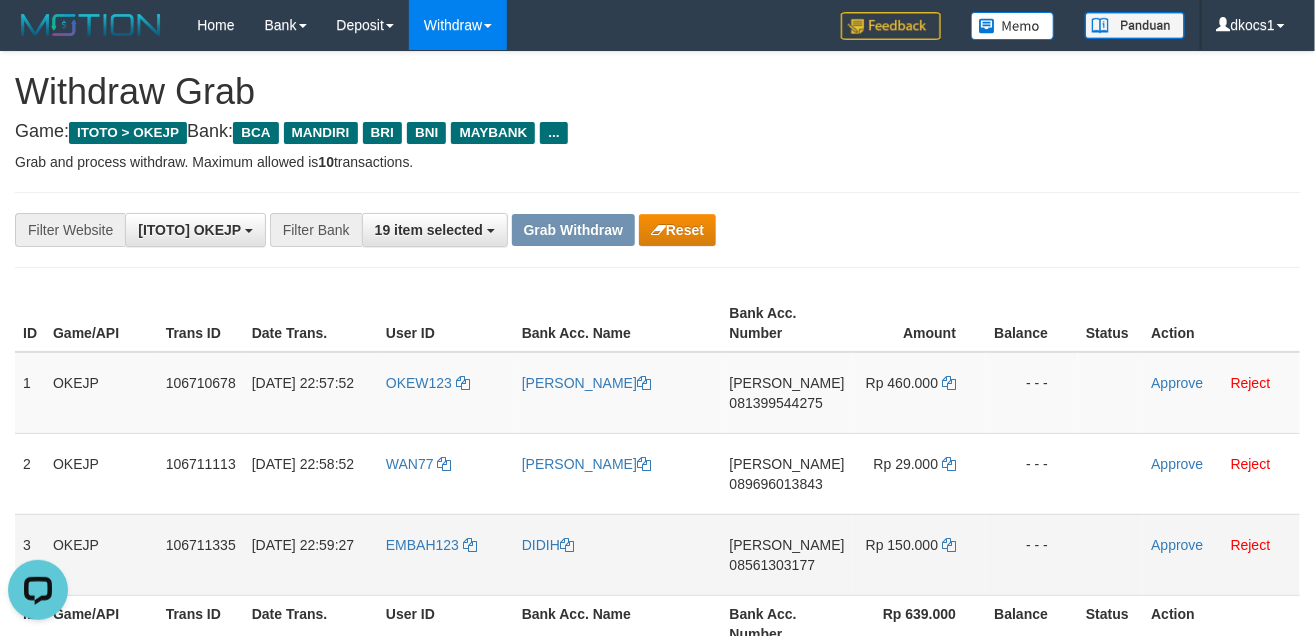 click on "EMBAH123" at bounding box center (446, 554) 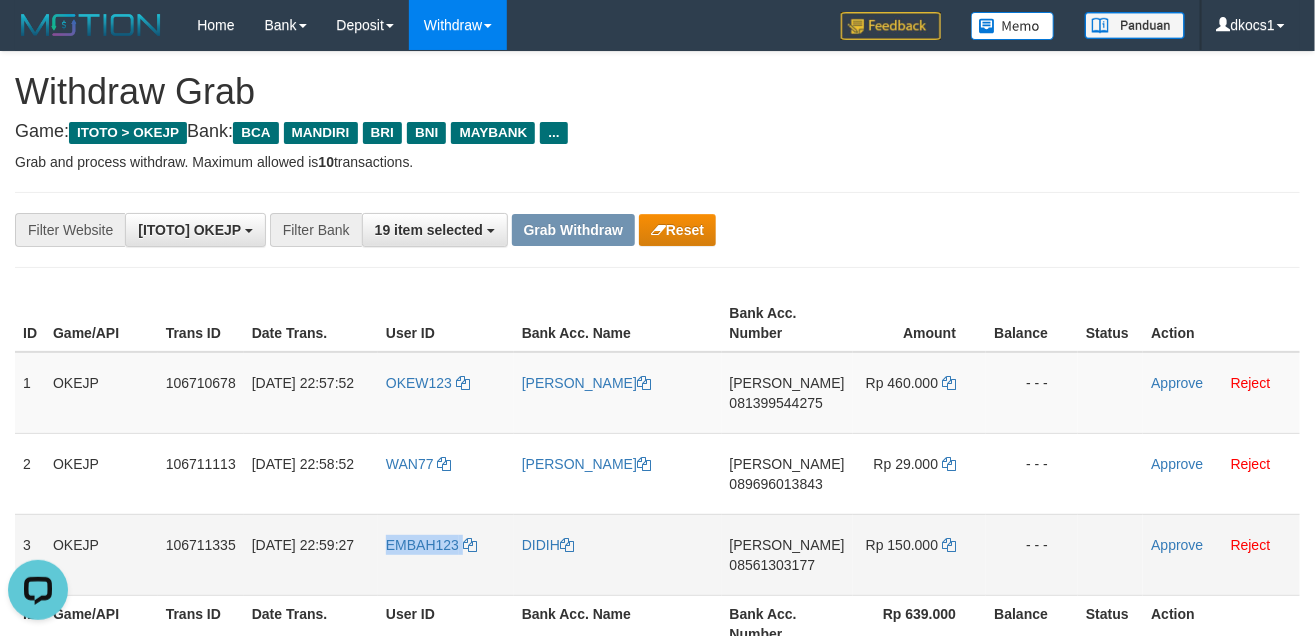 click on "EMBAH123" at bounding box center [446, 554] 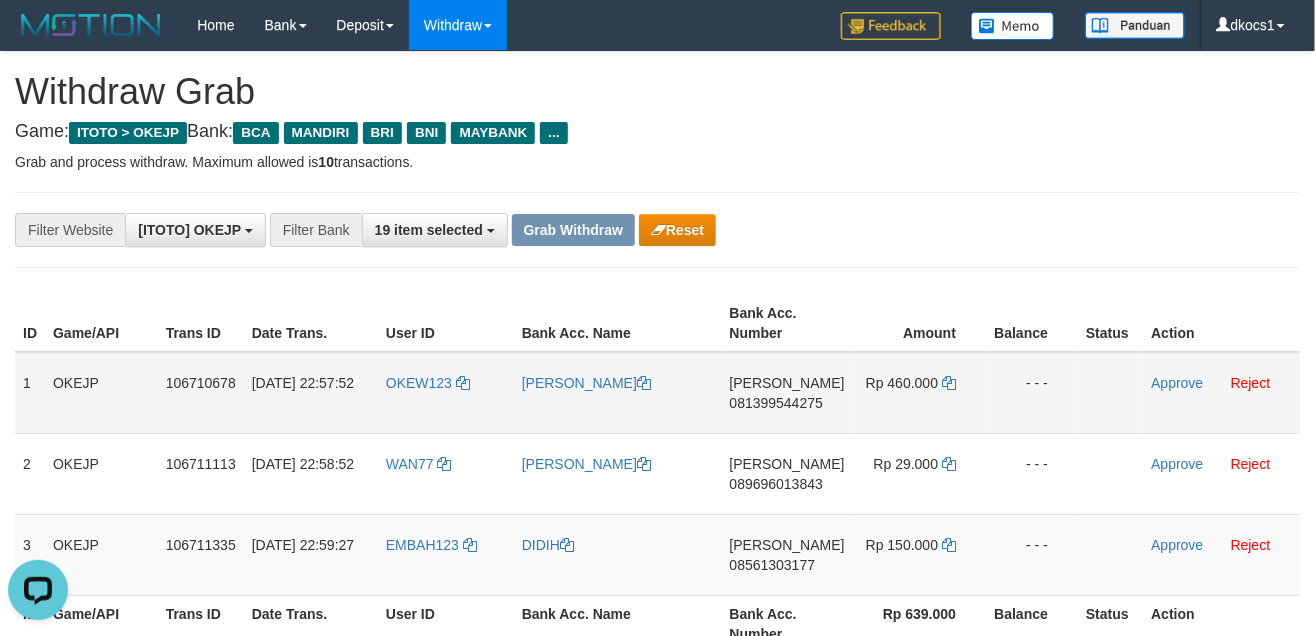 click on "DANA
081399544275" at bounding box center (787, 393) 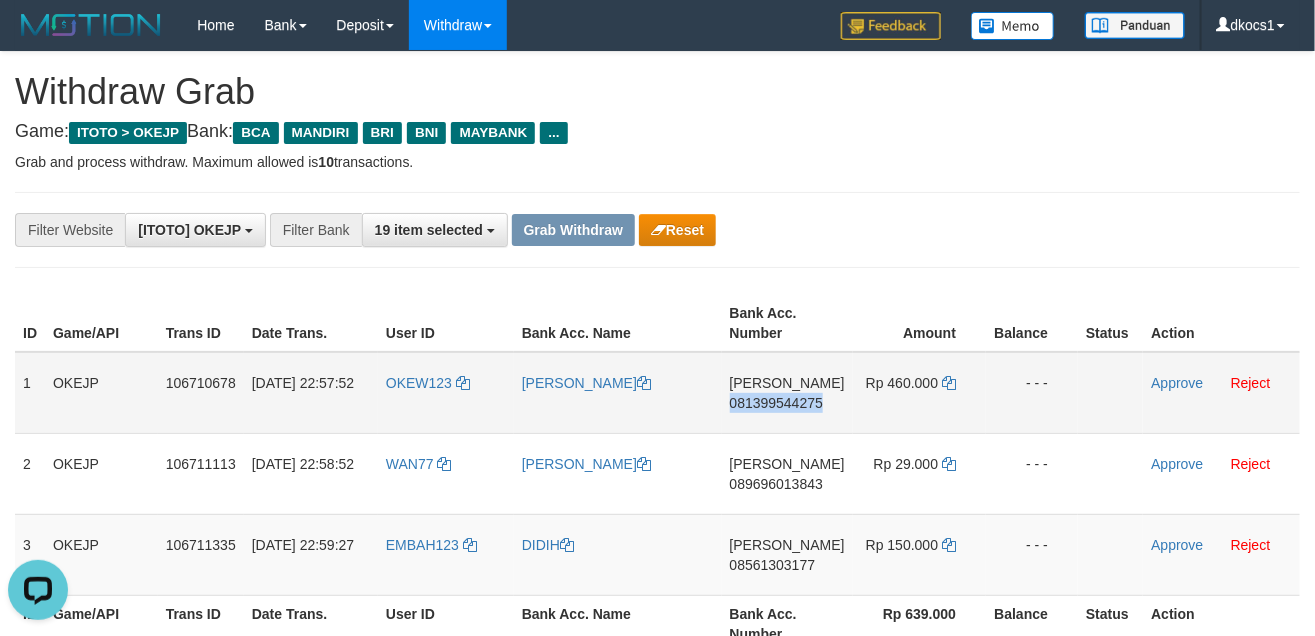 click on "DANA
081399544275" at bounding box center [787, 393] 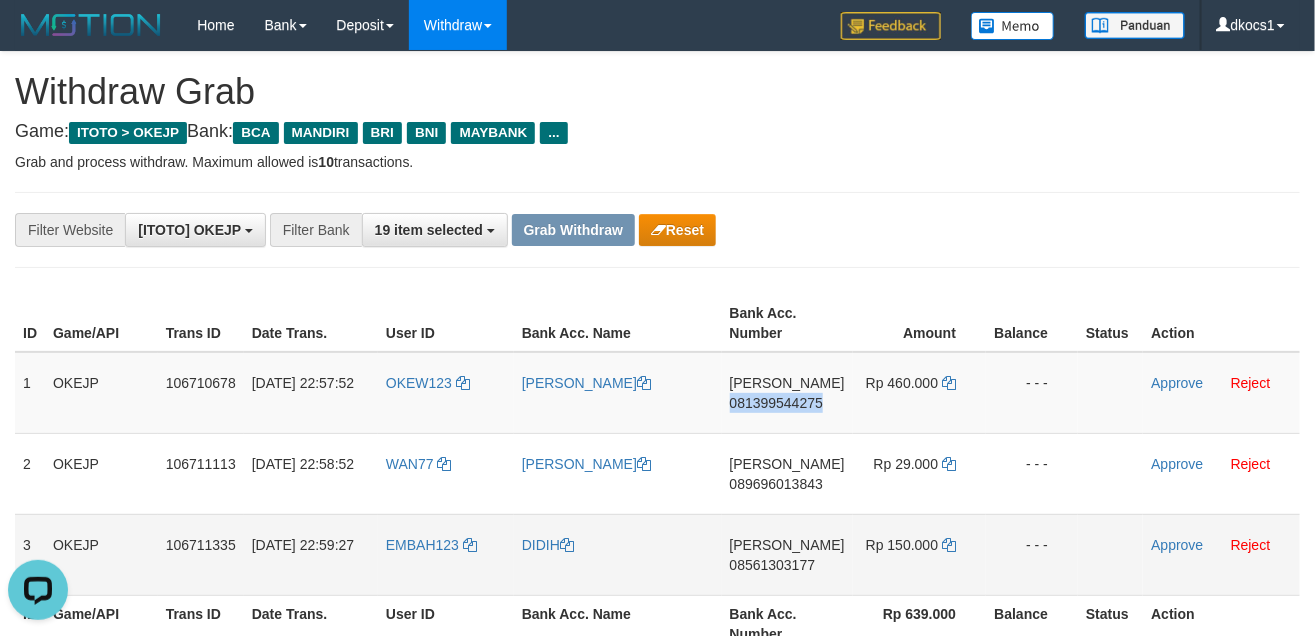 copy on "081399544275" 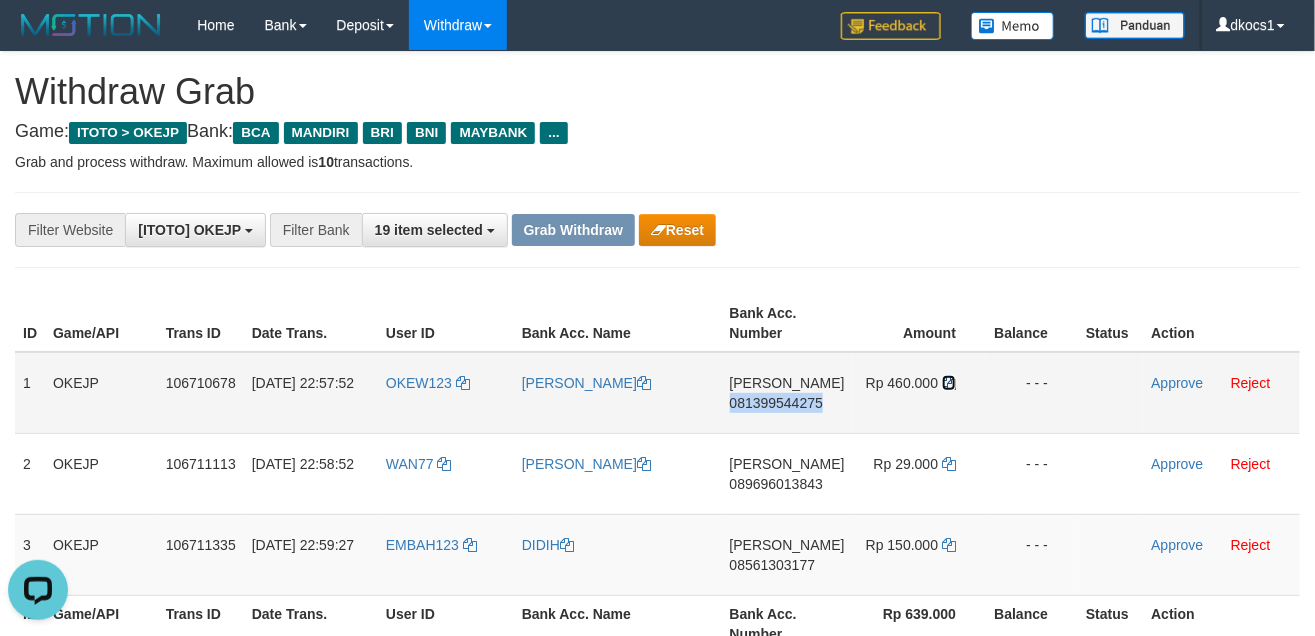 click at bounding box center [949, 383] 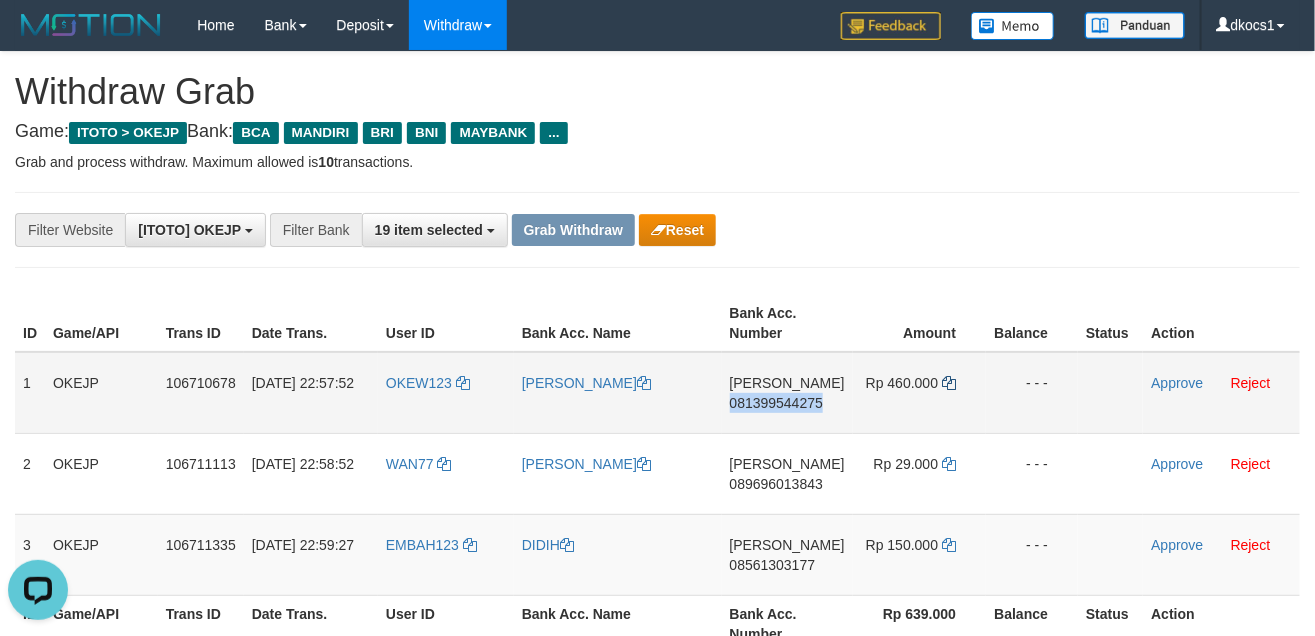 copy on "081399544275" 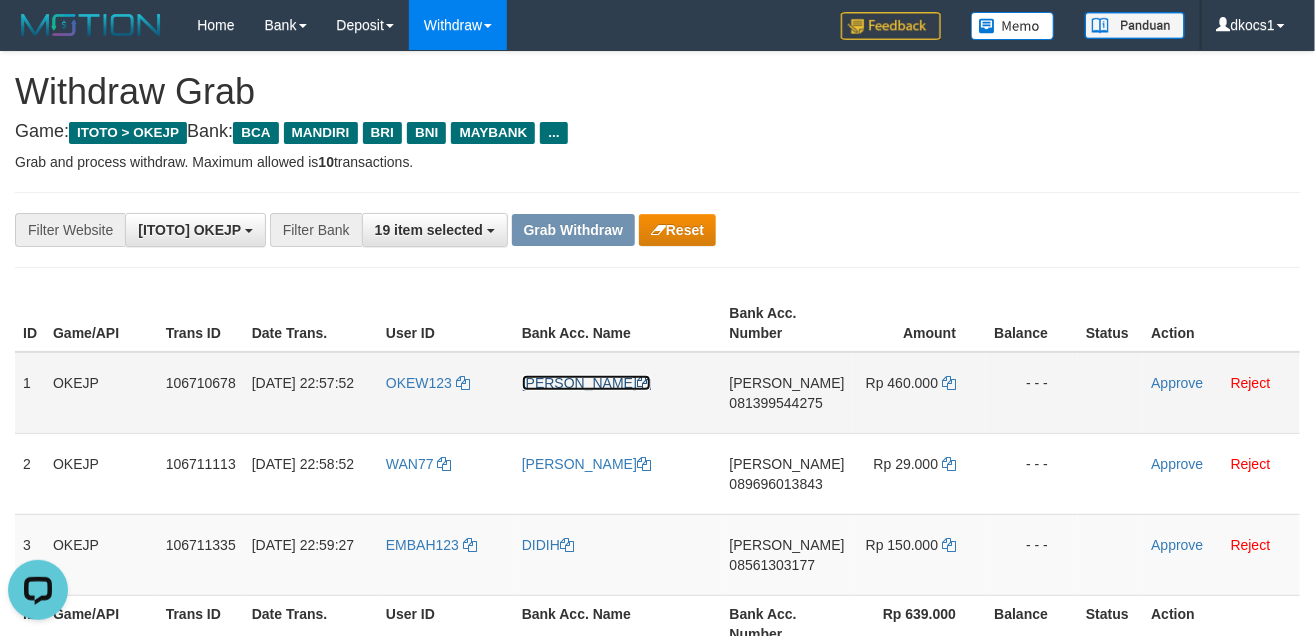 click on "[PERSON_NAME]" at bounding box center [586, 383] 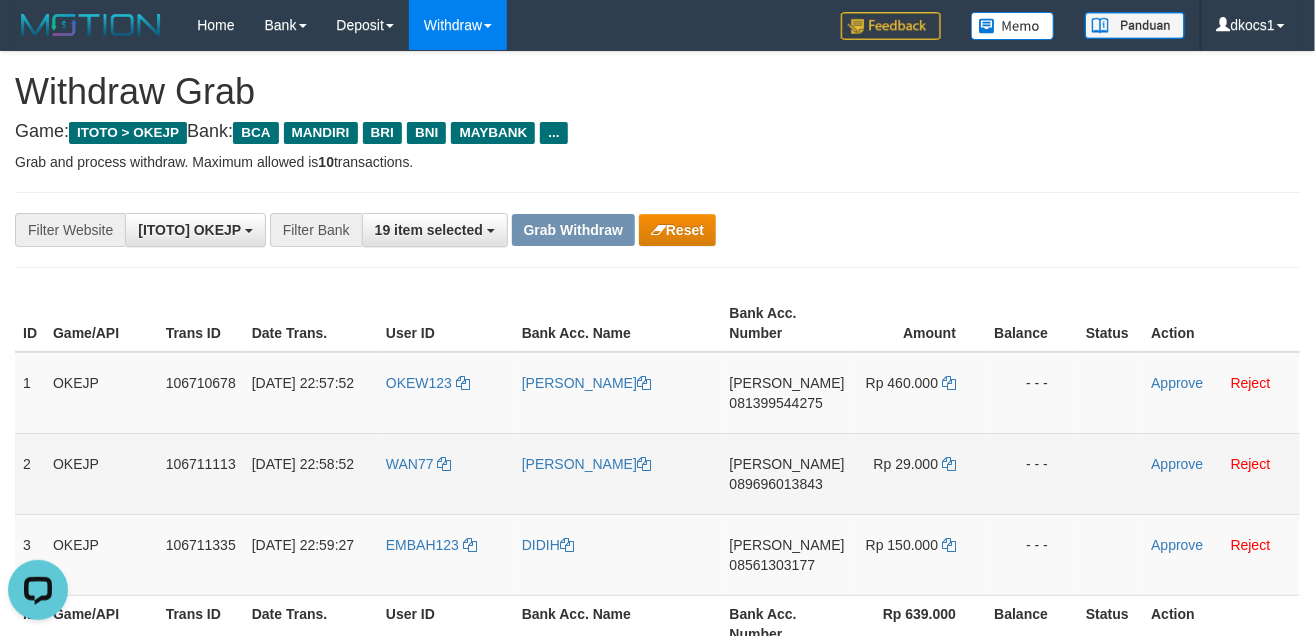 click on "DANA
089696013843" at bounding box center (787, 473) 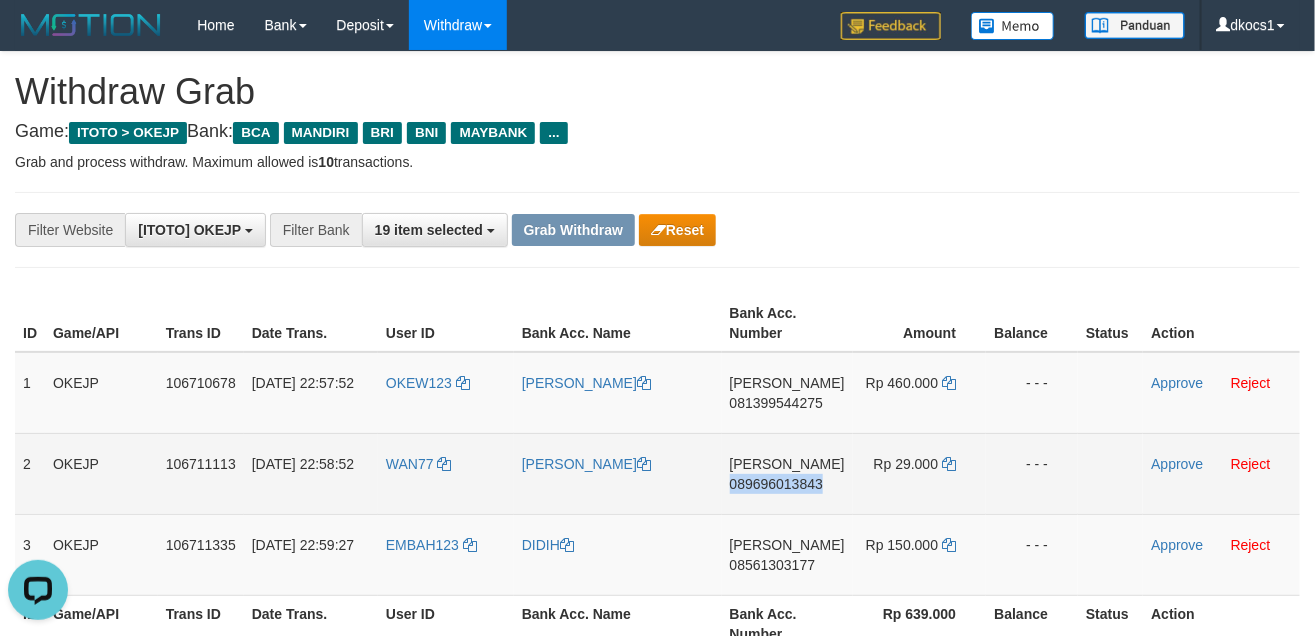 click on "DANA
089696013843" at bounding box center (787, 473) 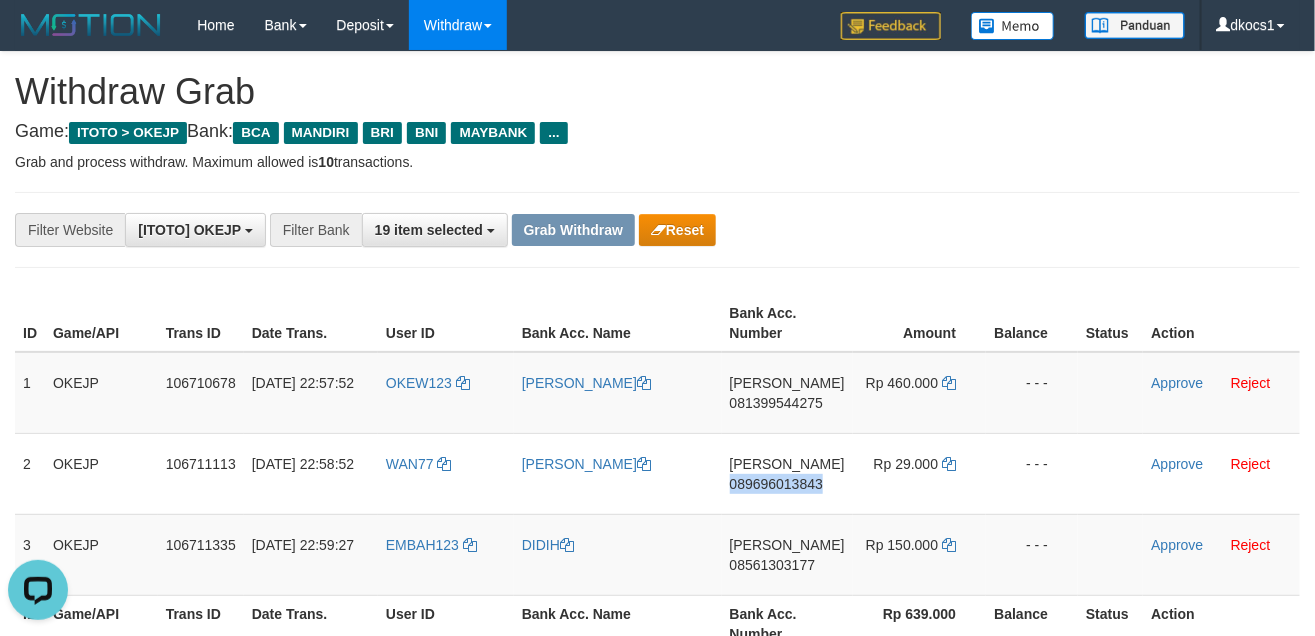 copy on "089696013843" 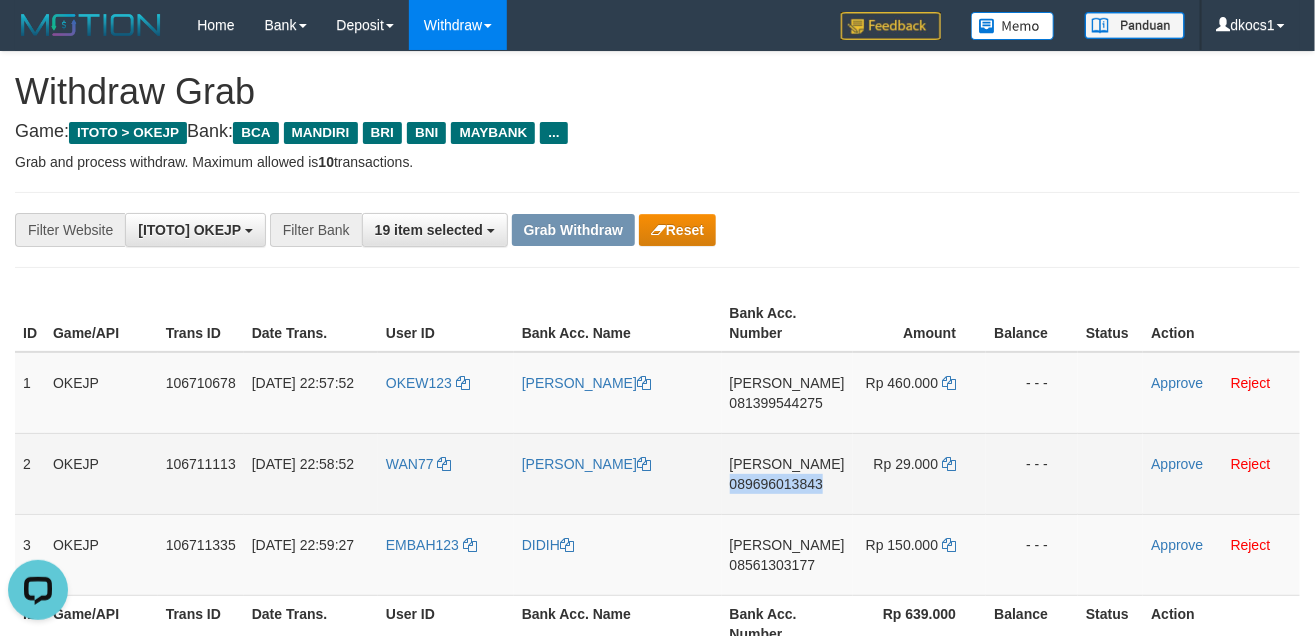 click on "DANA
089696013843" at bounding box center (787, 473) 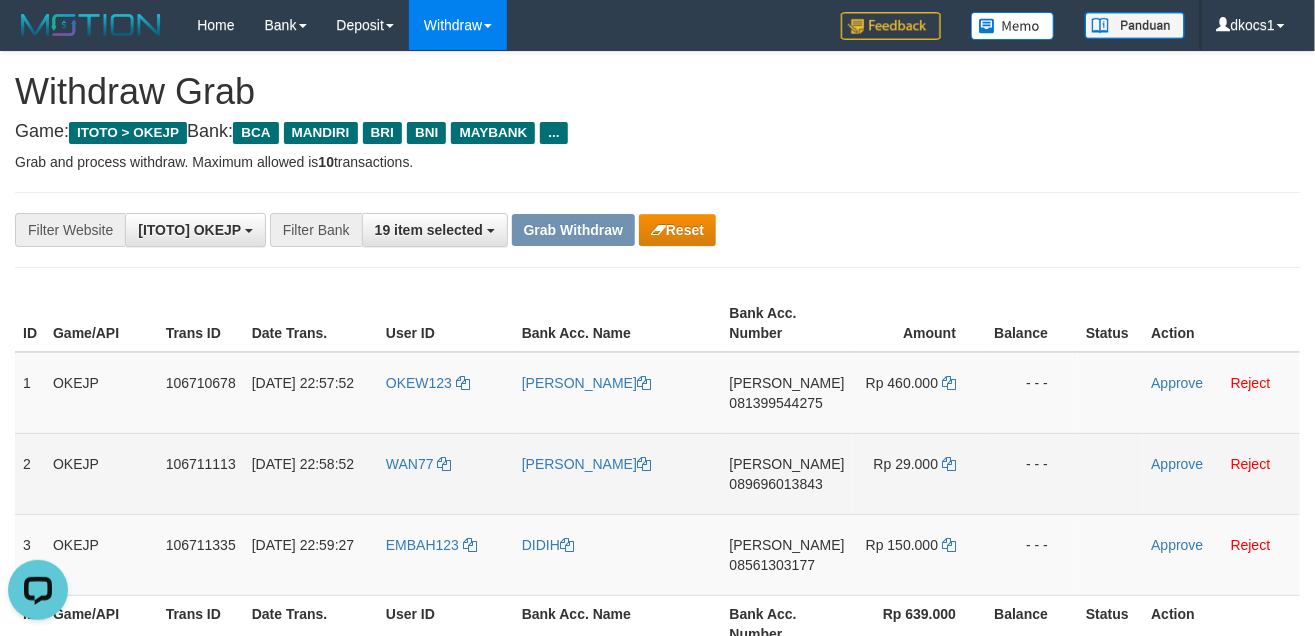 click on "Rp 29.000" at bounding box center (919, 473) 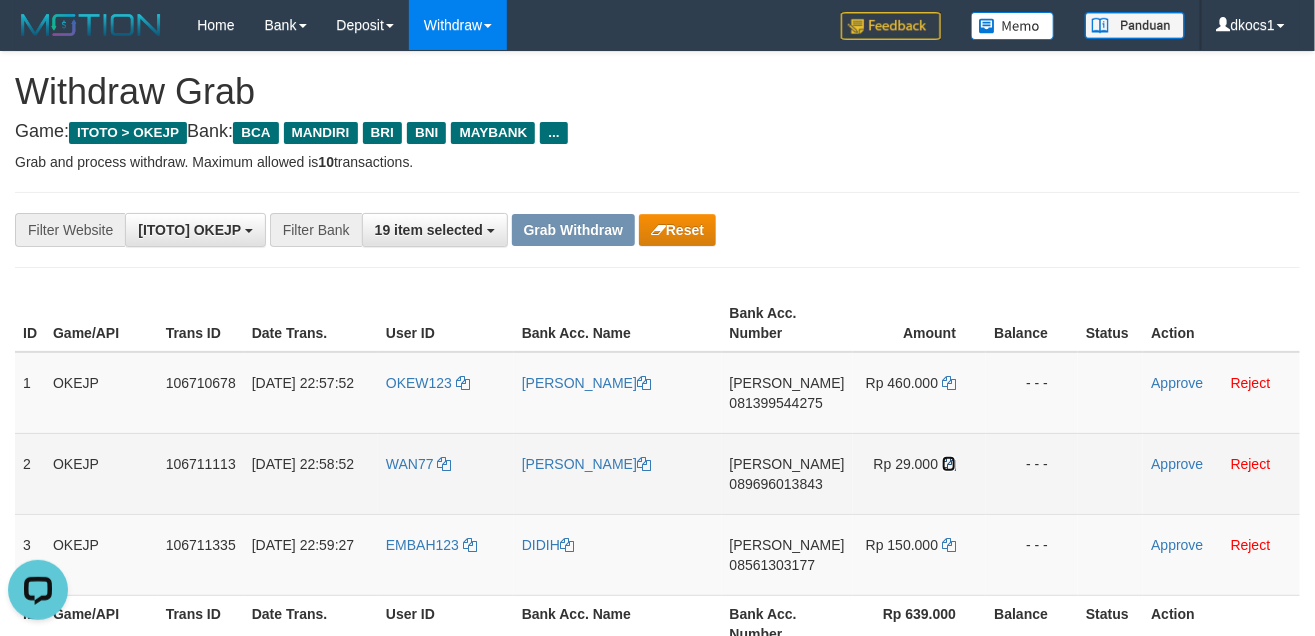 click at bounding box center (949, 464) 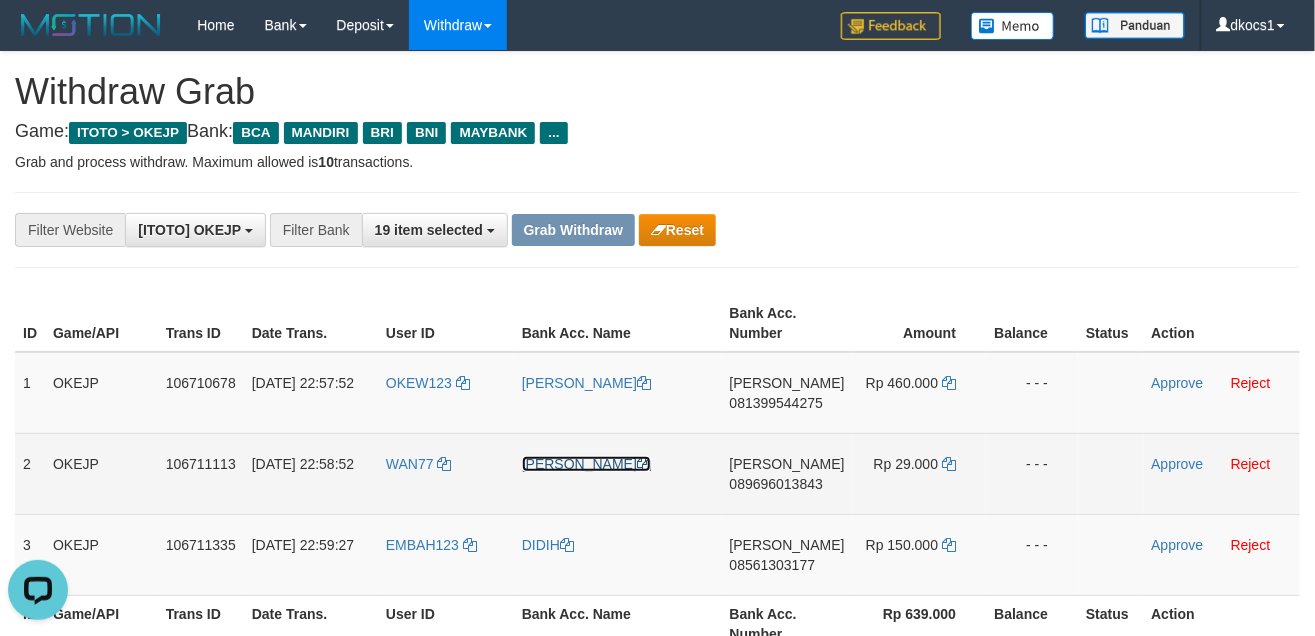 click on "[PERSON_NAME]" at bounding box center [586, 464] 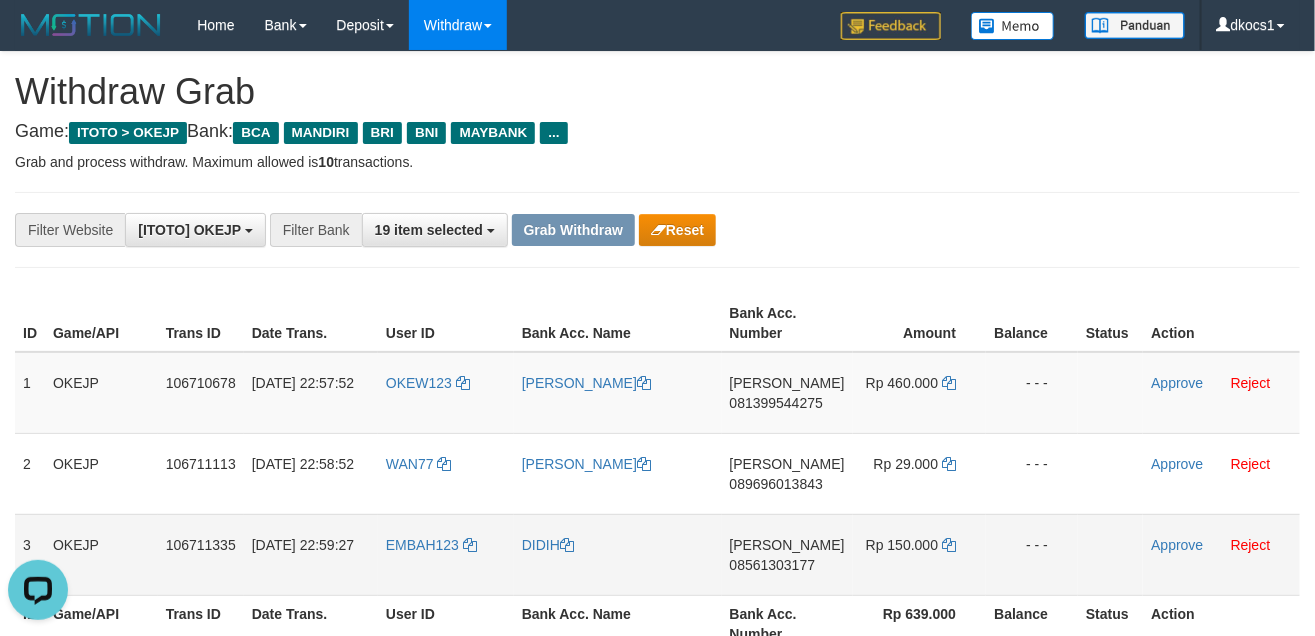 click on "DANA
08561303177" at bounding box center (787, 554) 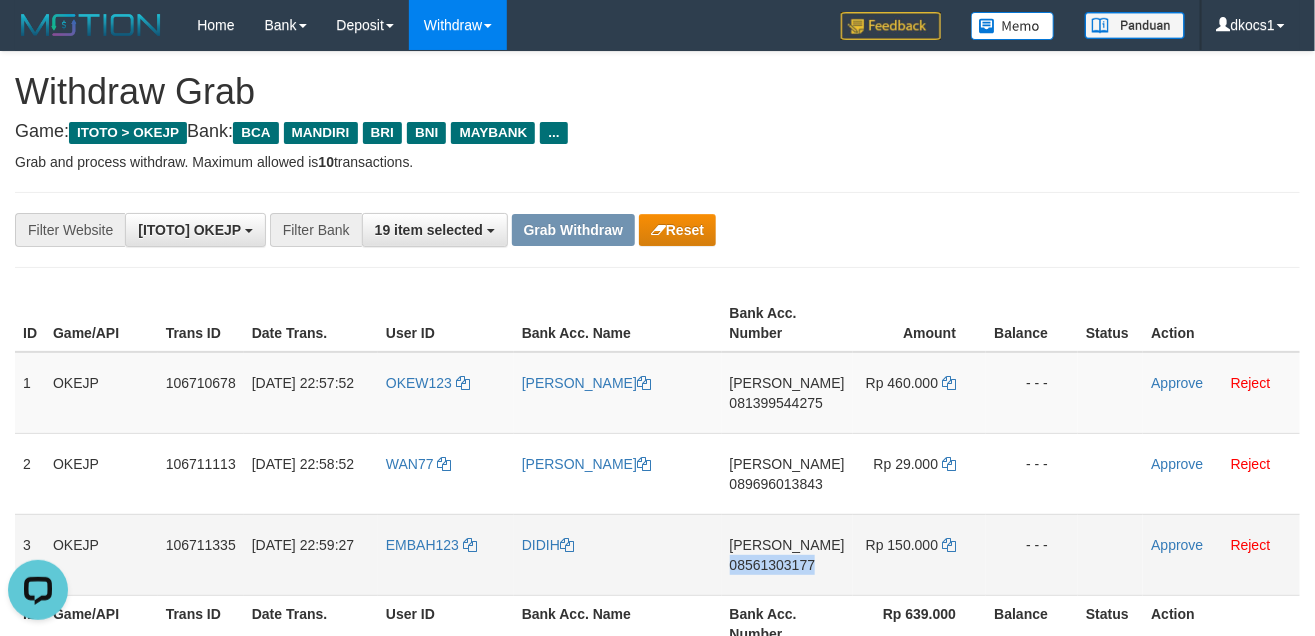 click on "DANA
08561303177" at bounding box center [787, 554] 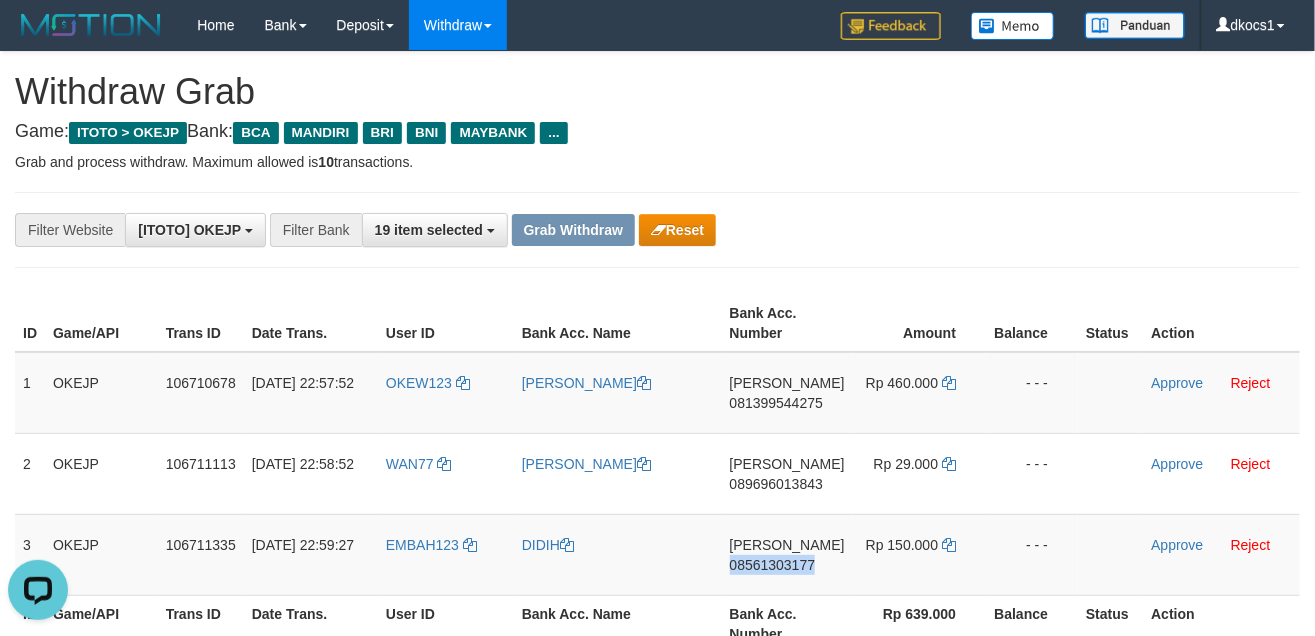 copy on "08561303177" 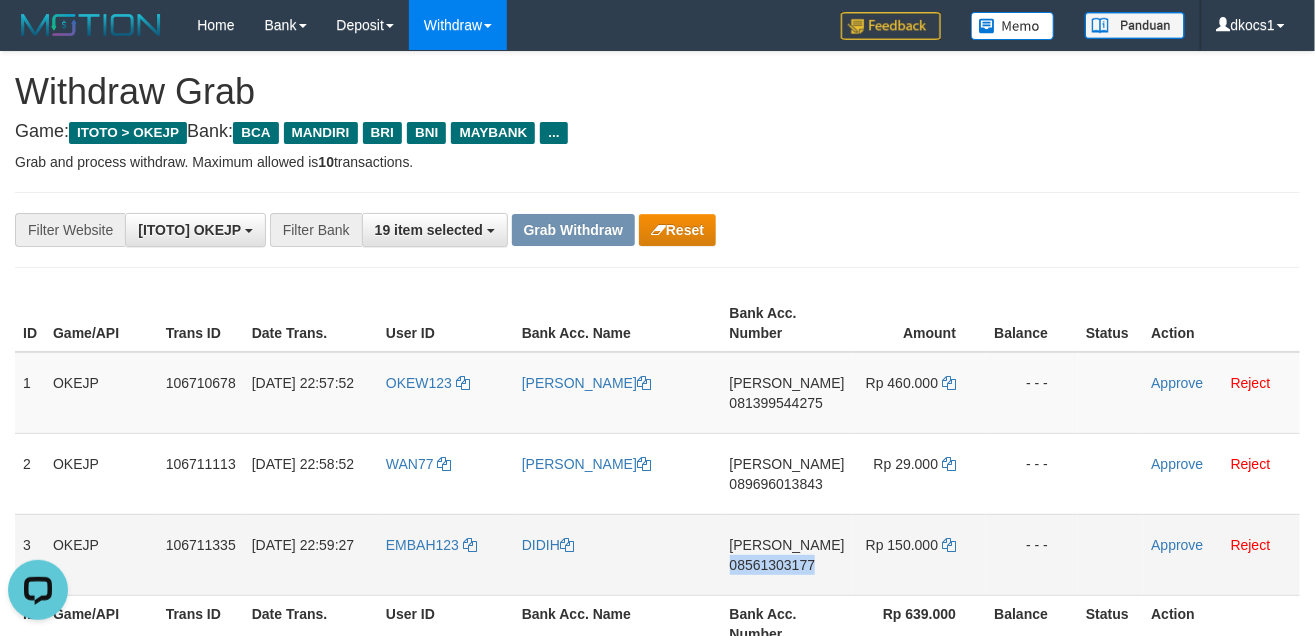 click on "DANA
08561303177" at bounding box center (787, 554) 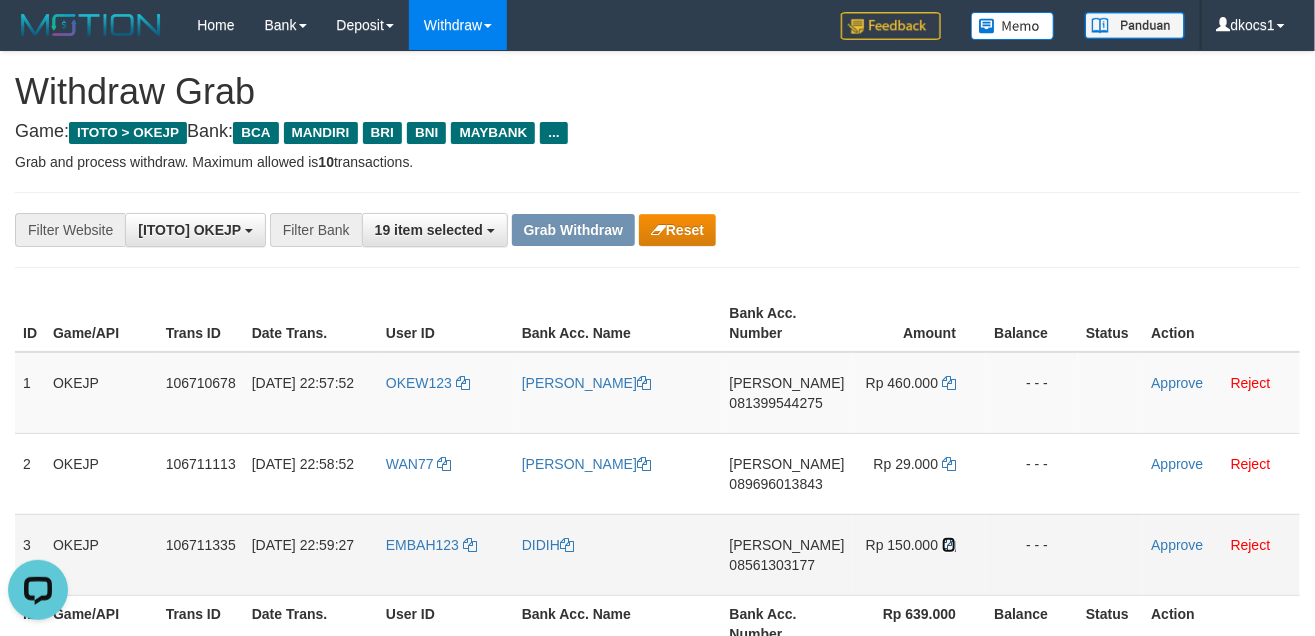 click at bounding box center (949, 545) 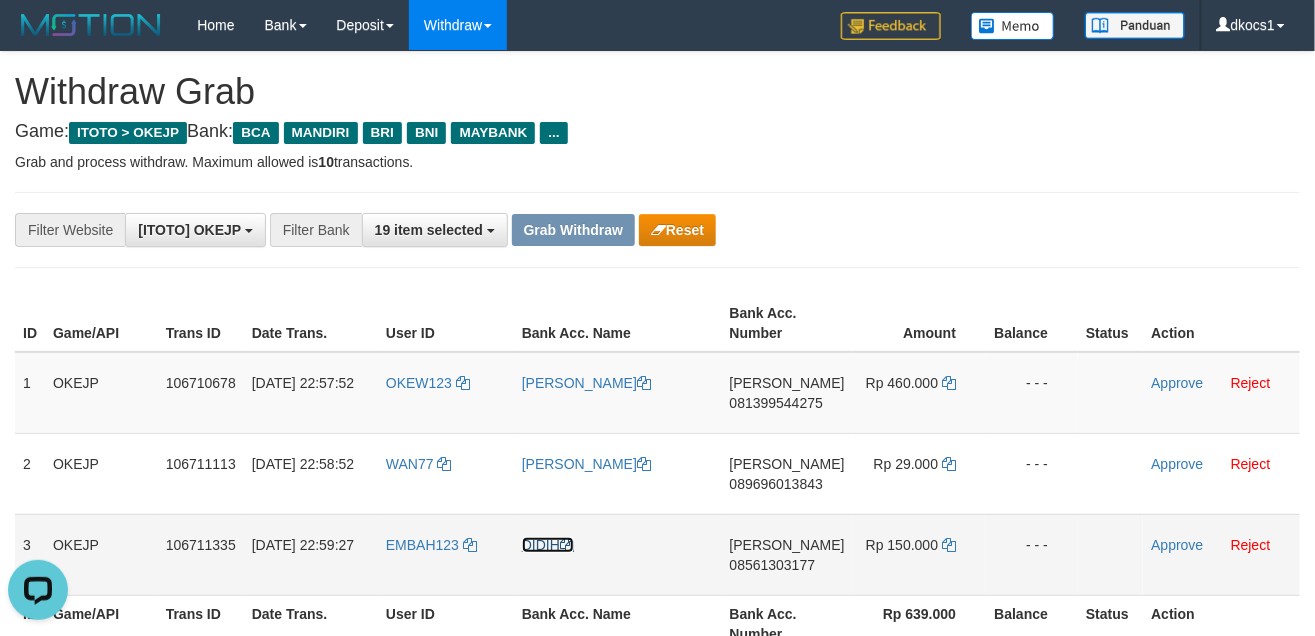 click on "DIDIH" at bounding box center (548, 545) 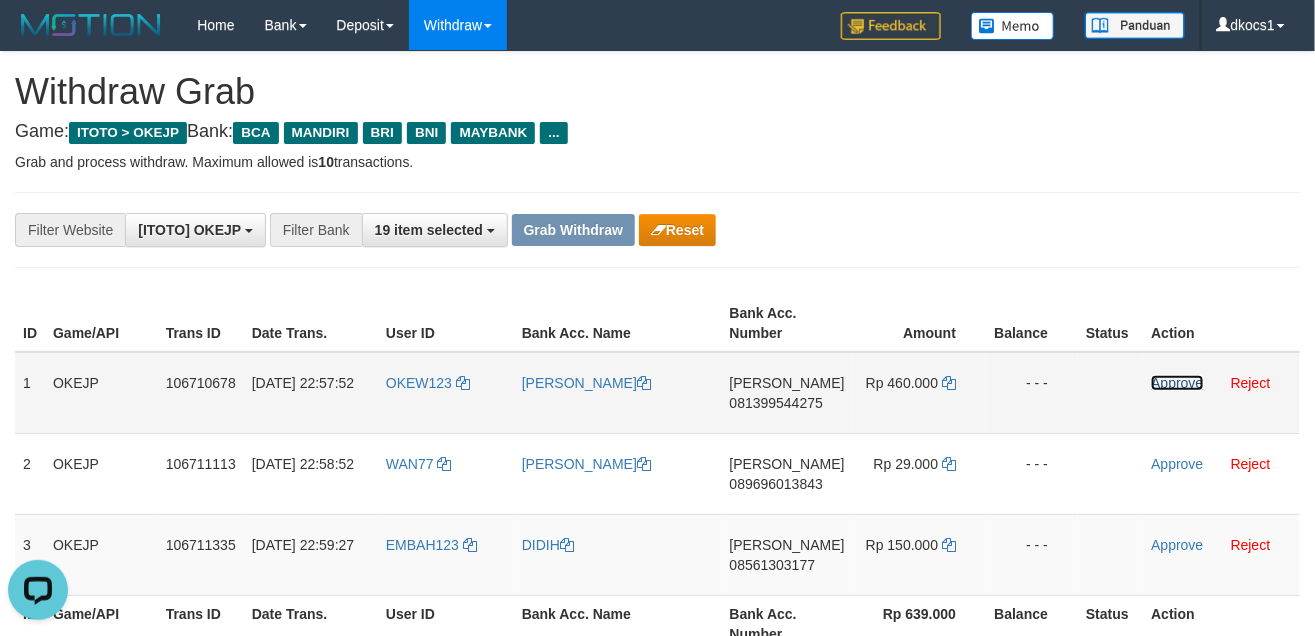 click on "Approve
Reject" at bounding box center (1221, 393) 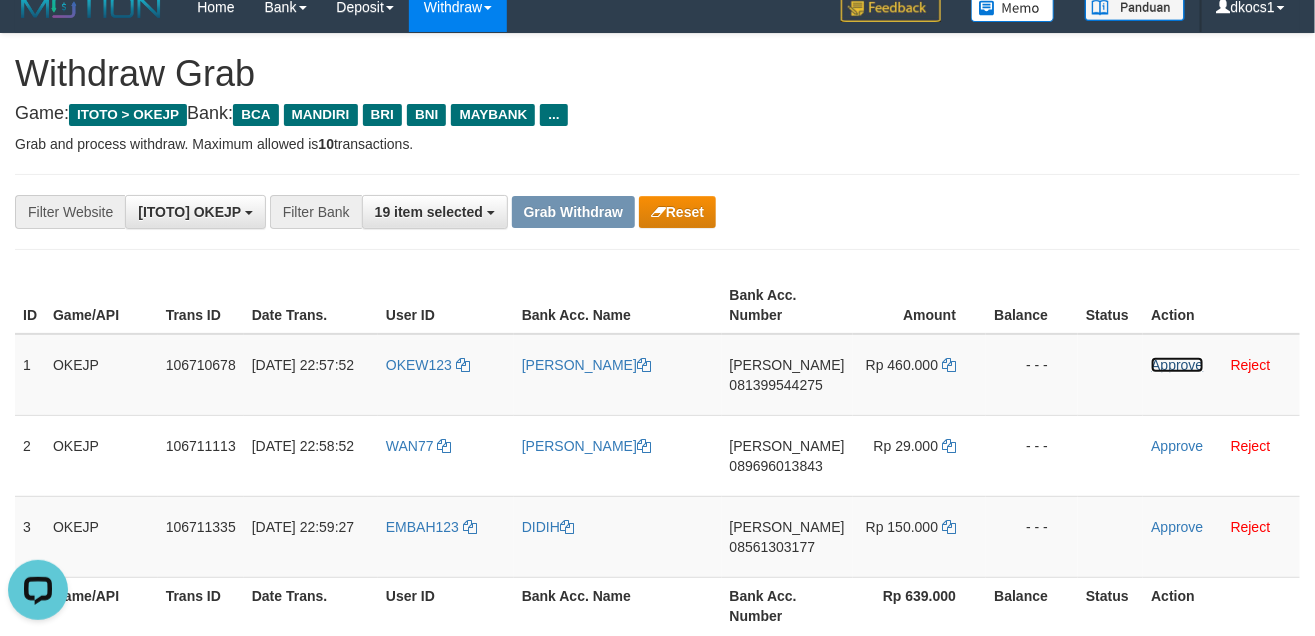 scroll, scrollTop: 0, scrollLeft: 0, axis: both 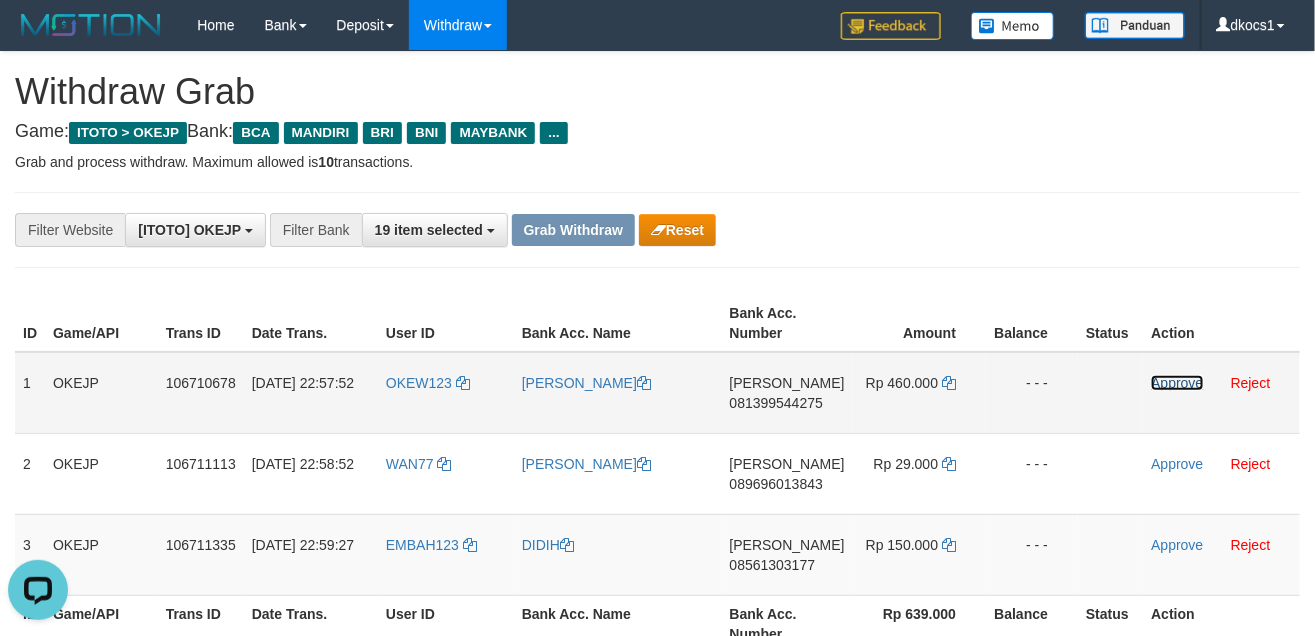 click on "Approve" at bounding box center (1177, 383) 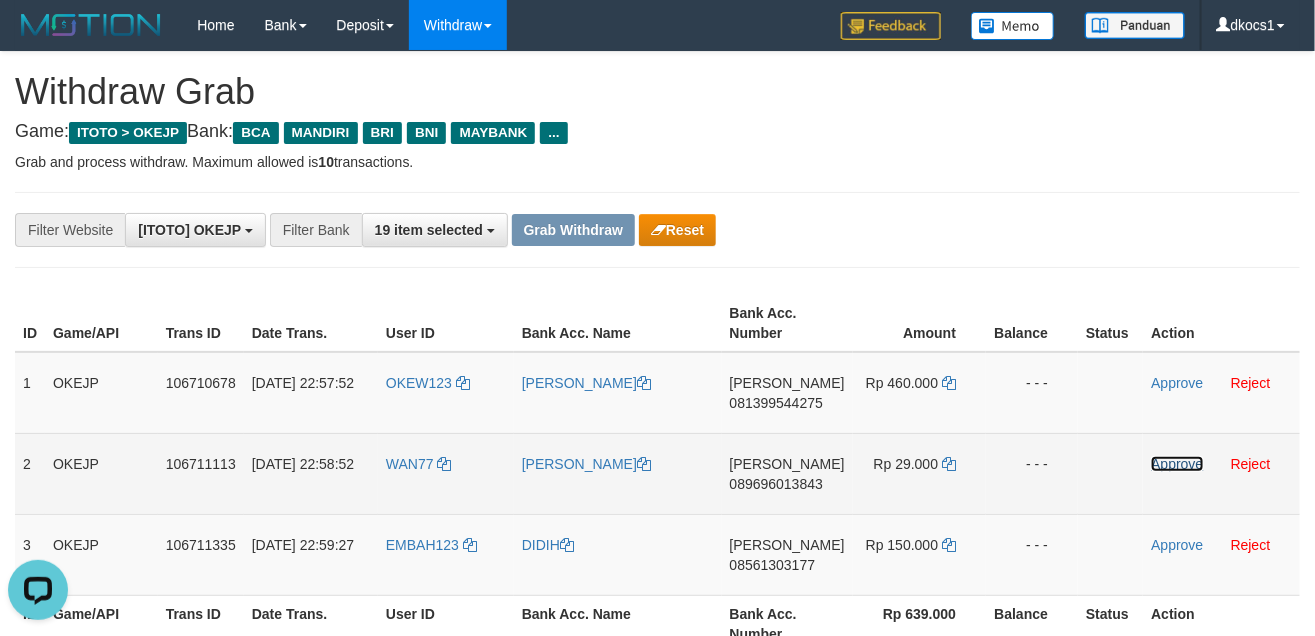 click on "Approve" at bounding box center (1177, 464) 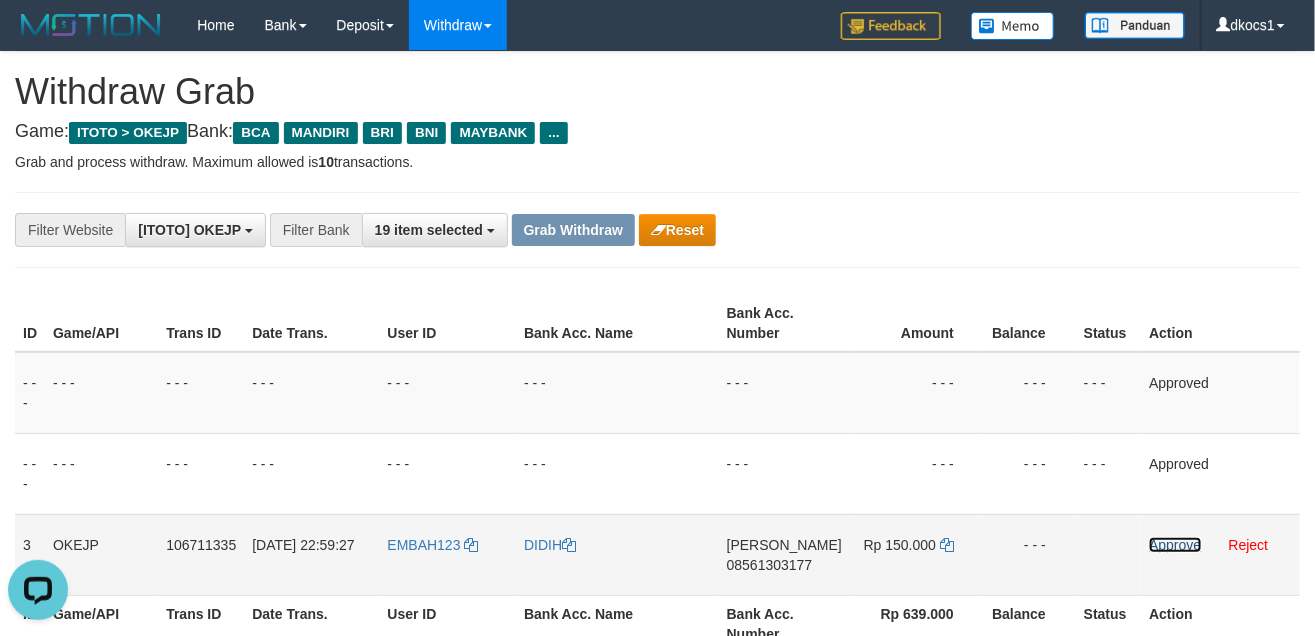 click on "Approve" at bounding box center (1175, 545) 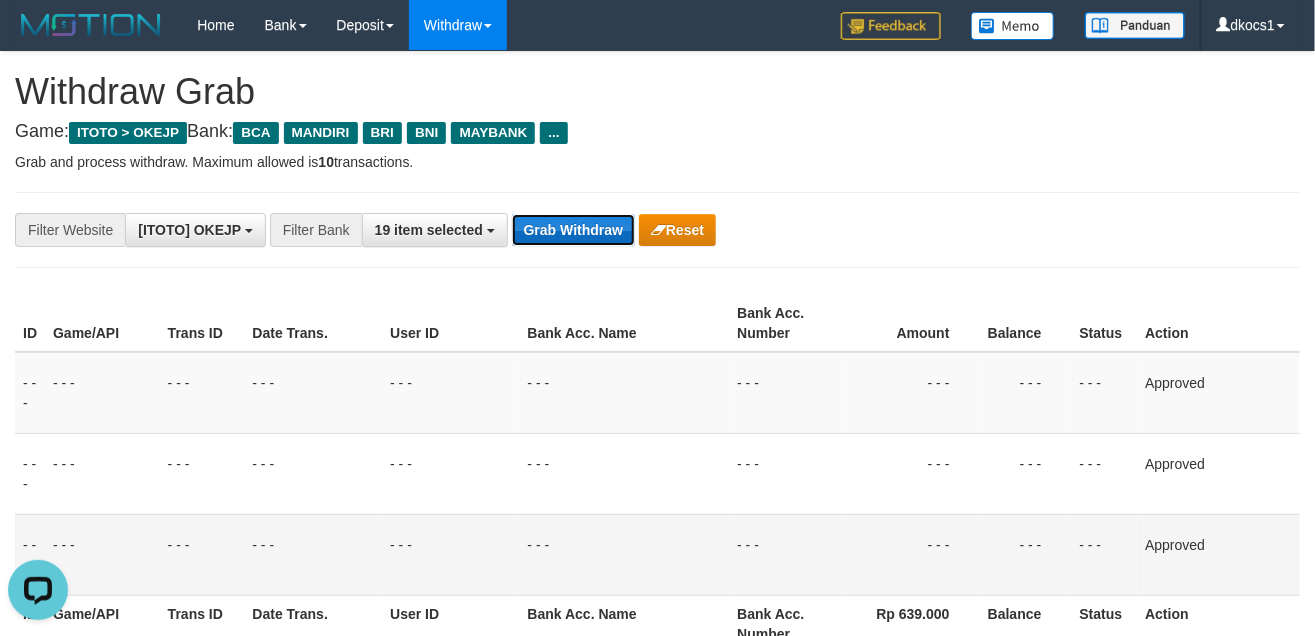 click on "Grab Withdraw" at bounding box center (573, 230) 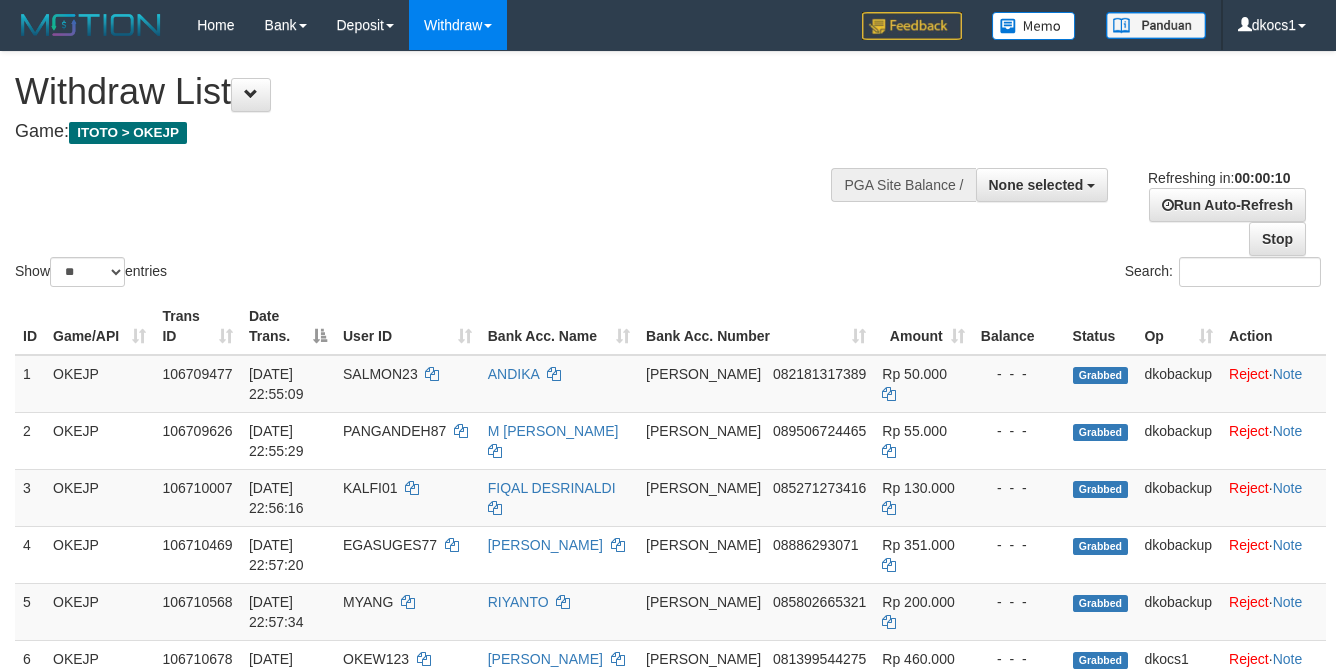select 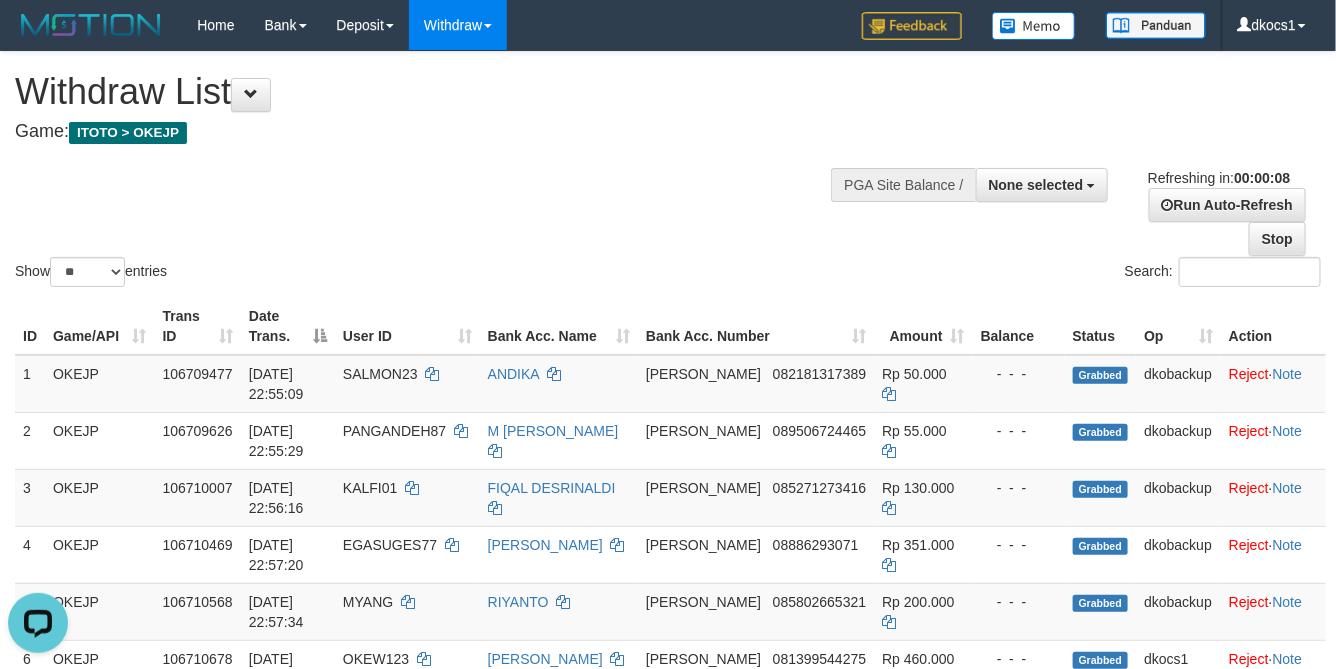 scroll, scrollTop: 0, scrollLeft: 0, axis: both 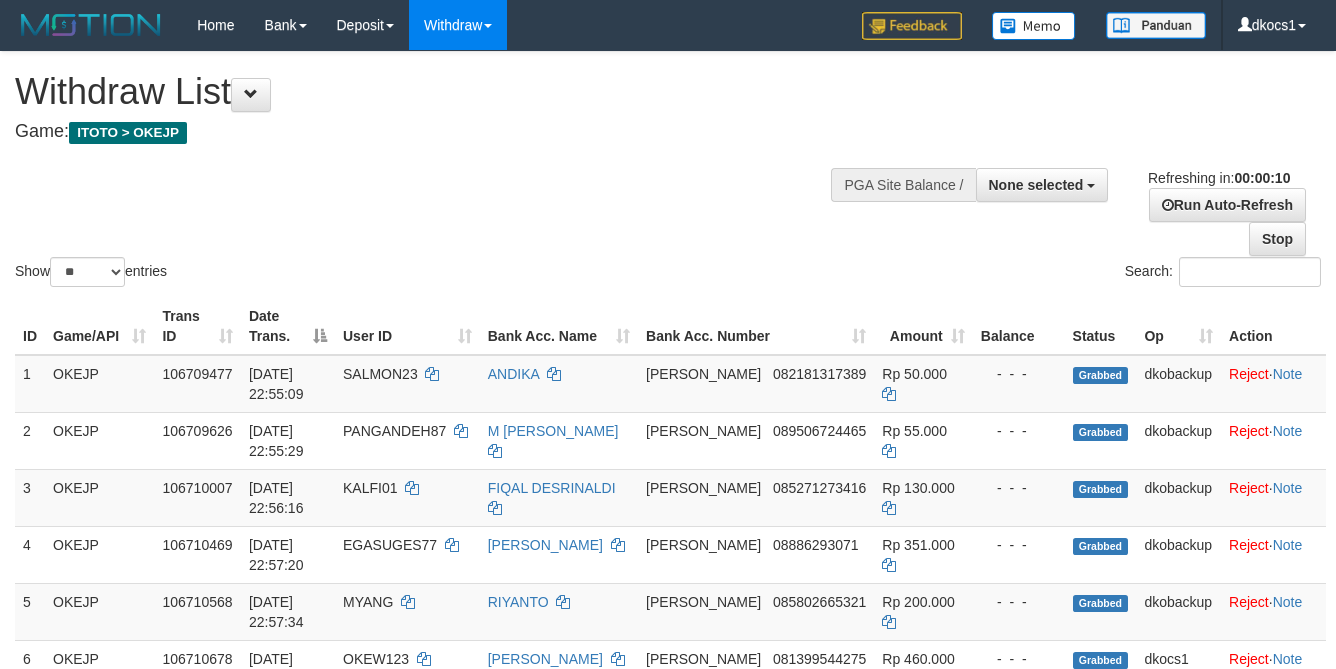 select 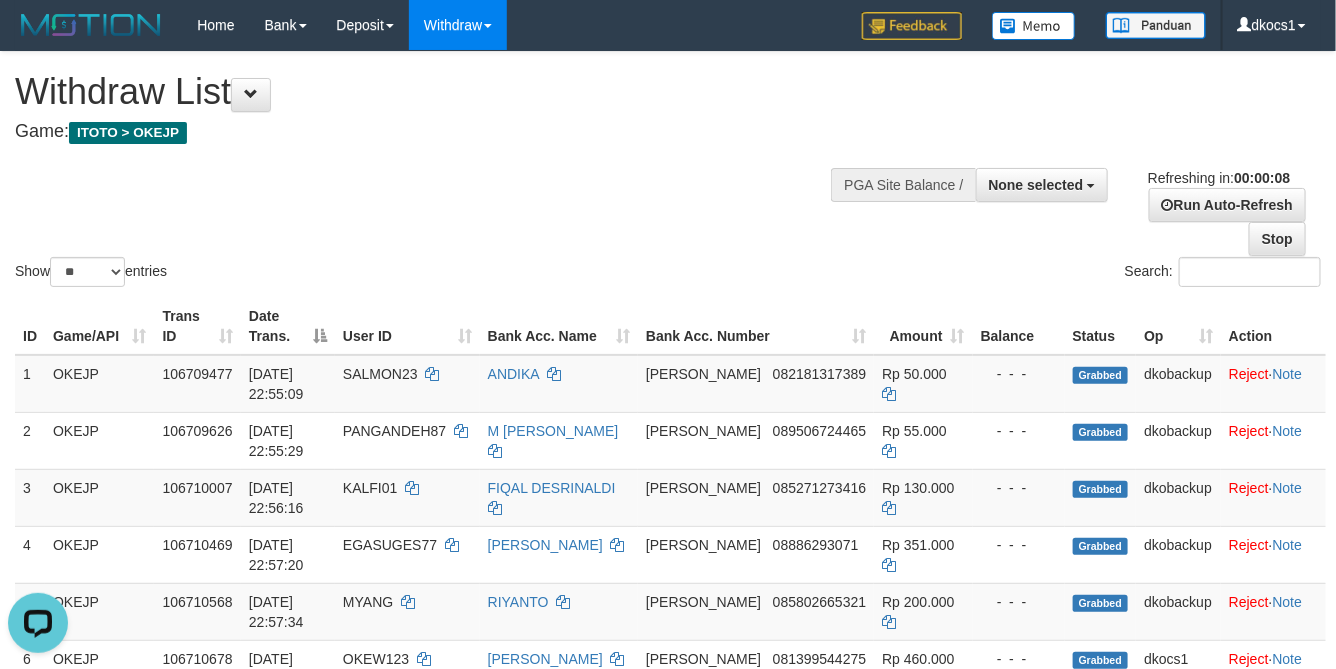 scroll, scrollTop: 0, scrollLeft: 0, axis: both 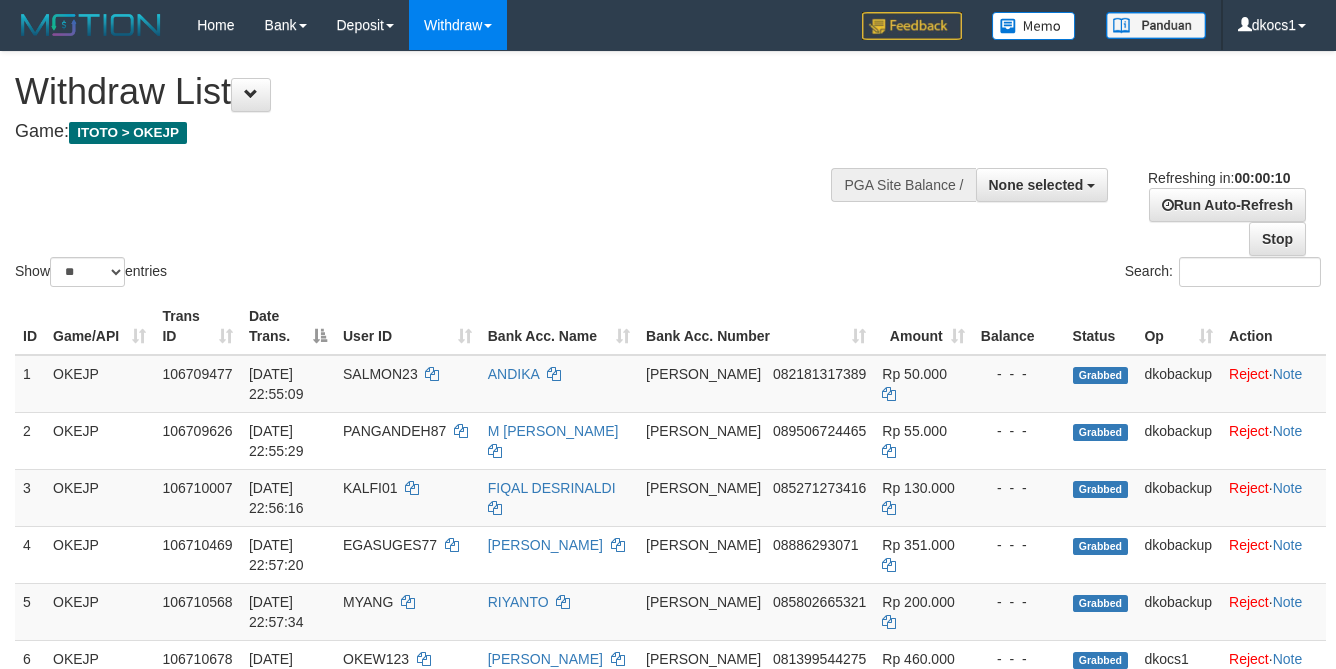 select 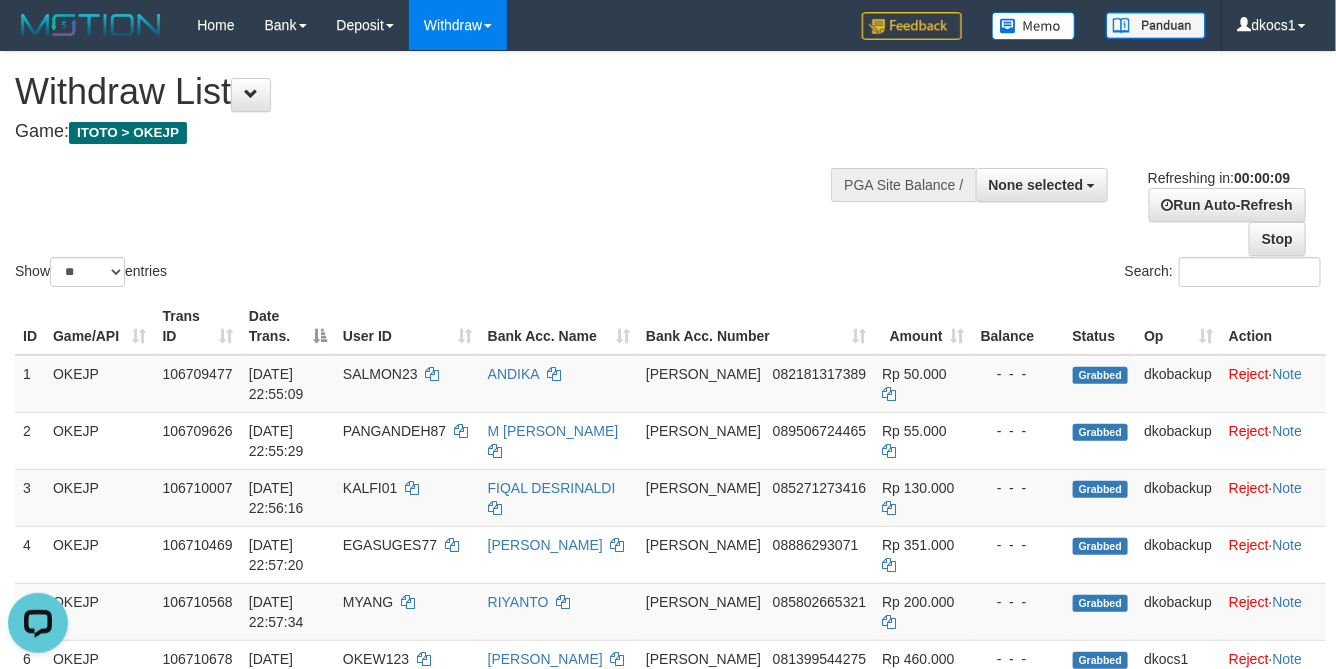 scroll, scrollTop: 0, scrollLeft: 0, axis: both 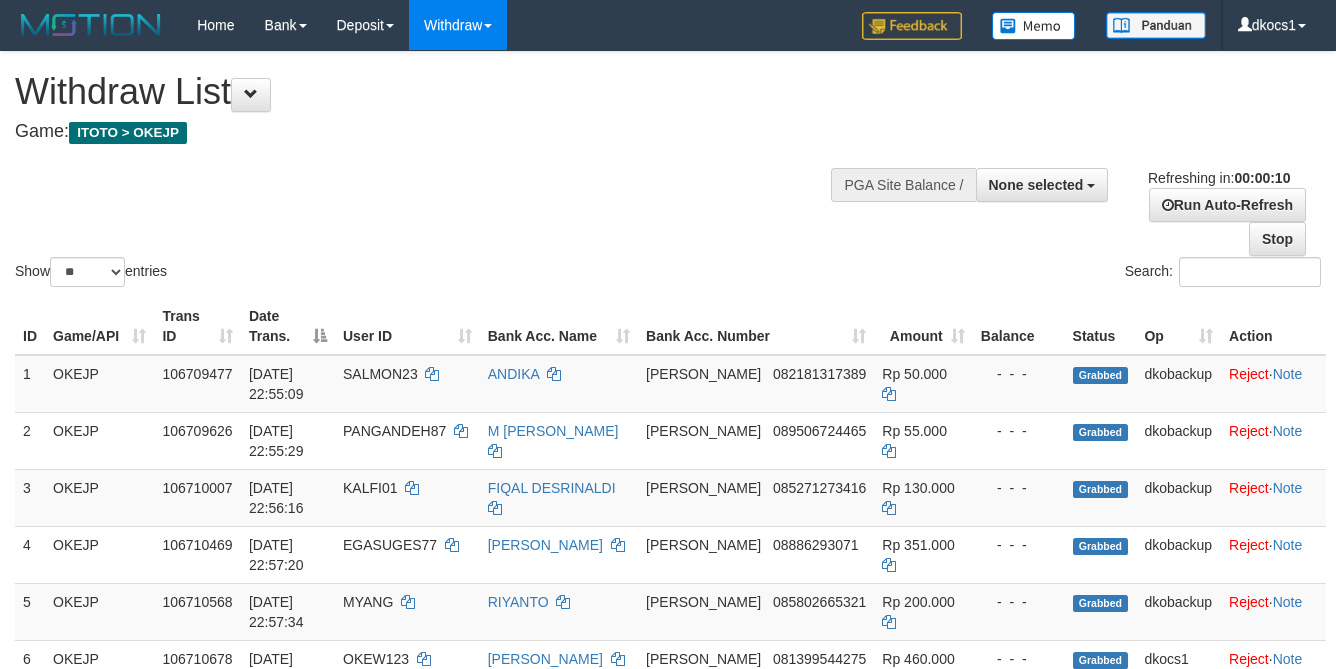 select 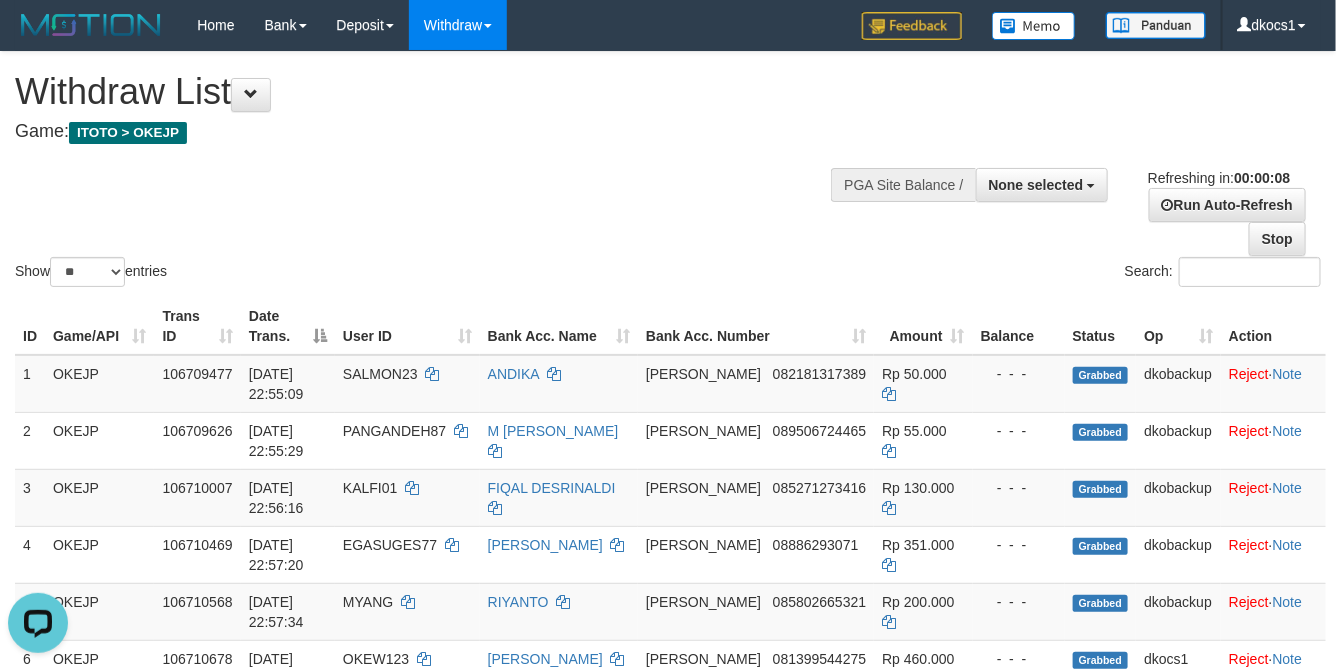scroll, scrollTop: 0, scrollLeft: 0, axis: both 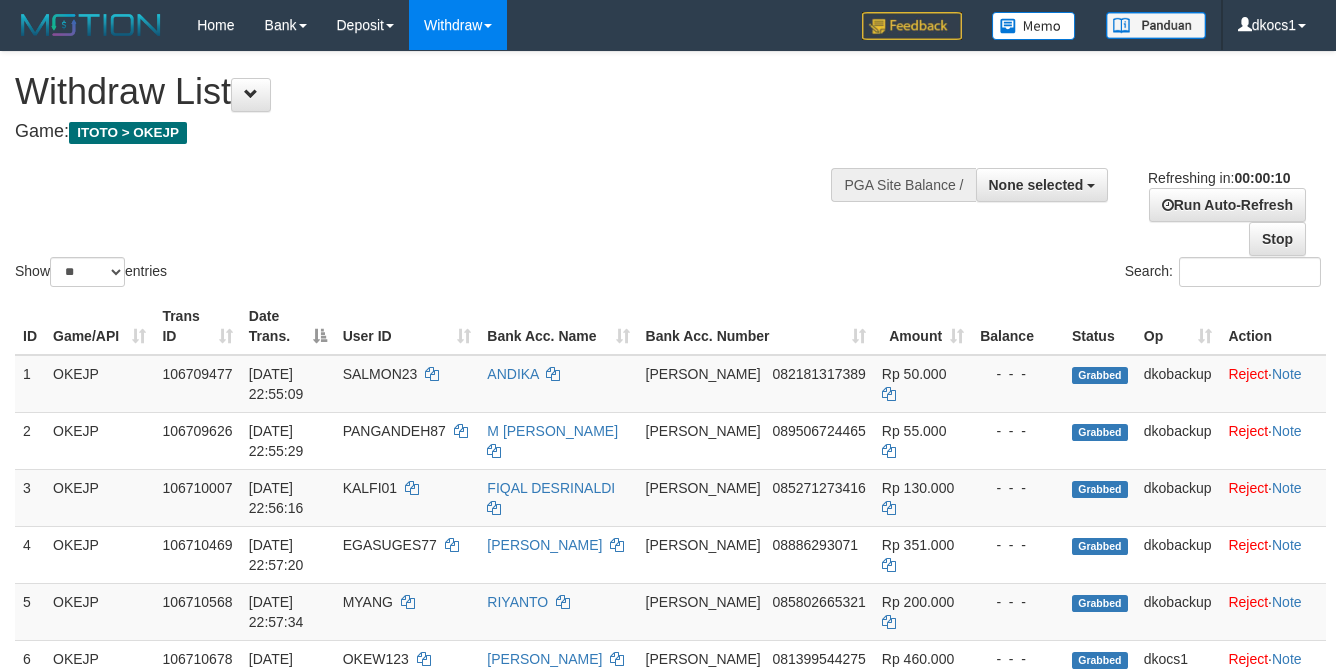 select 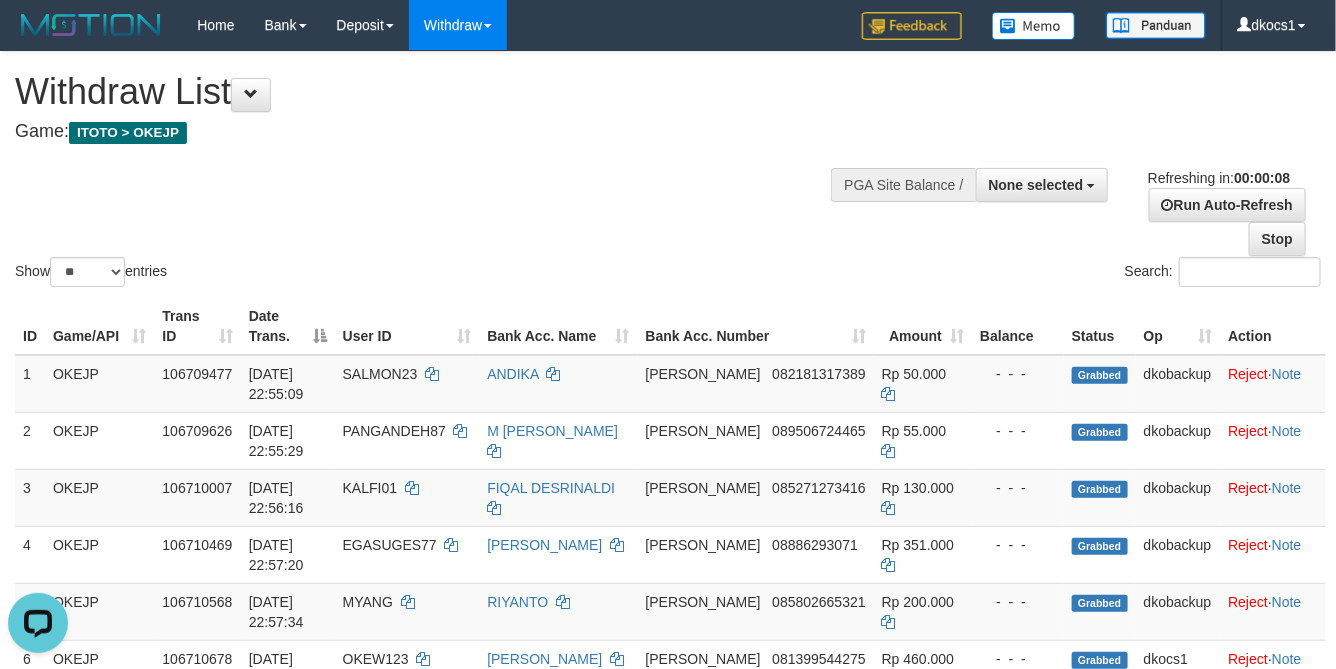 scroll, scrollTop: 0, scrollLeft: 0, axis: both 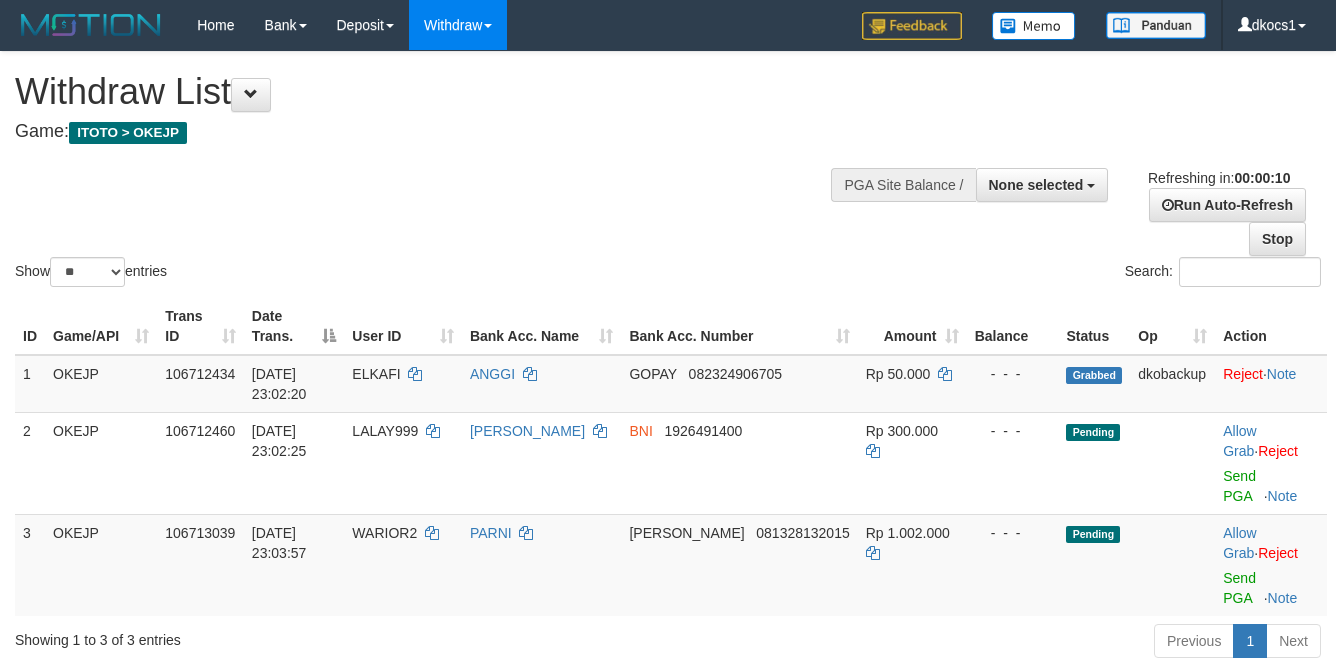 select 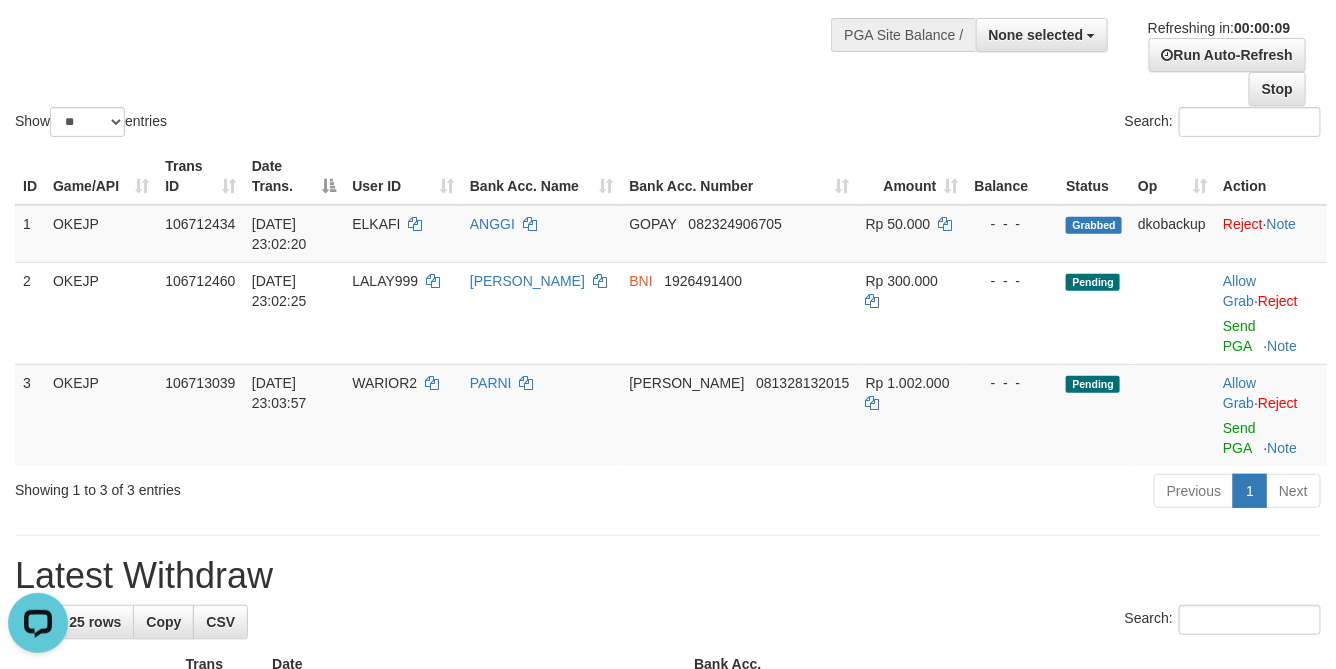 scroll, scrollTop: 0, scrollLeft: 0, axis: both 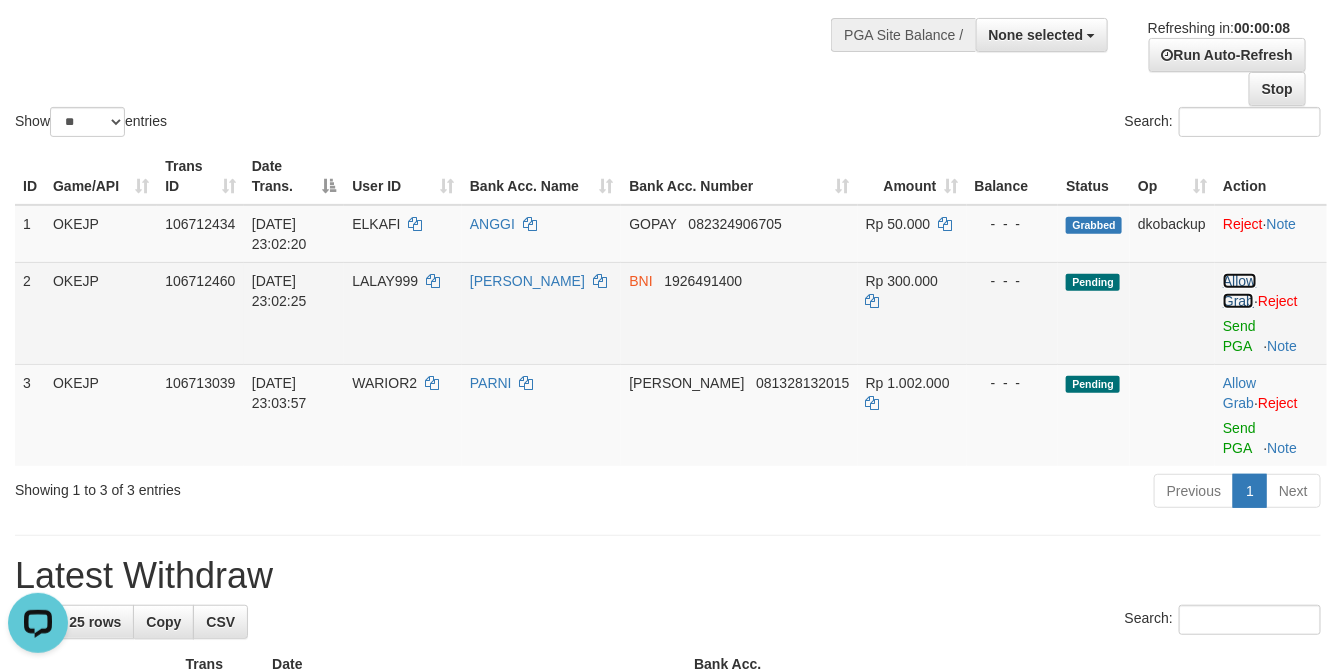 click on "Allow Grab" at bounding box center (1239, 291) 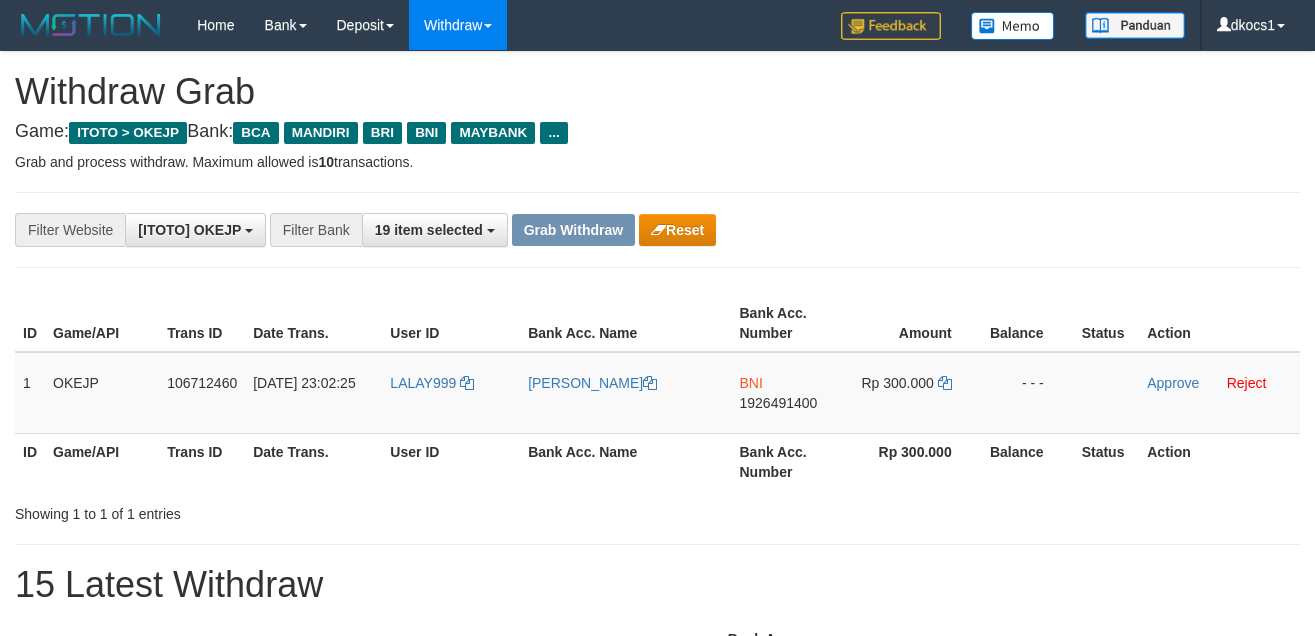 scroll, scrollTop: 0, scrollLeft: 0, axis: both 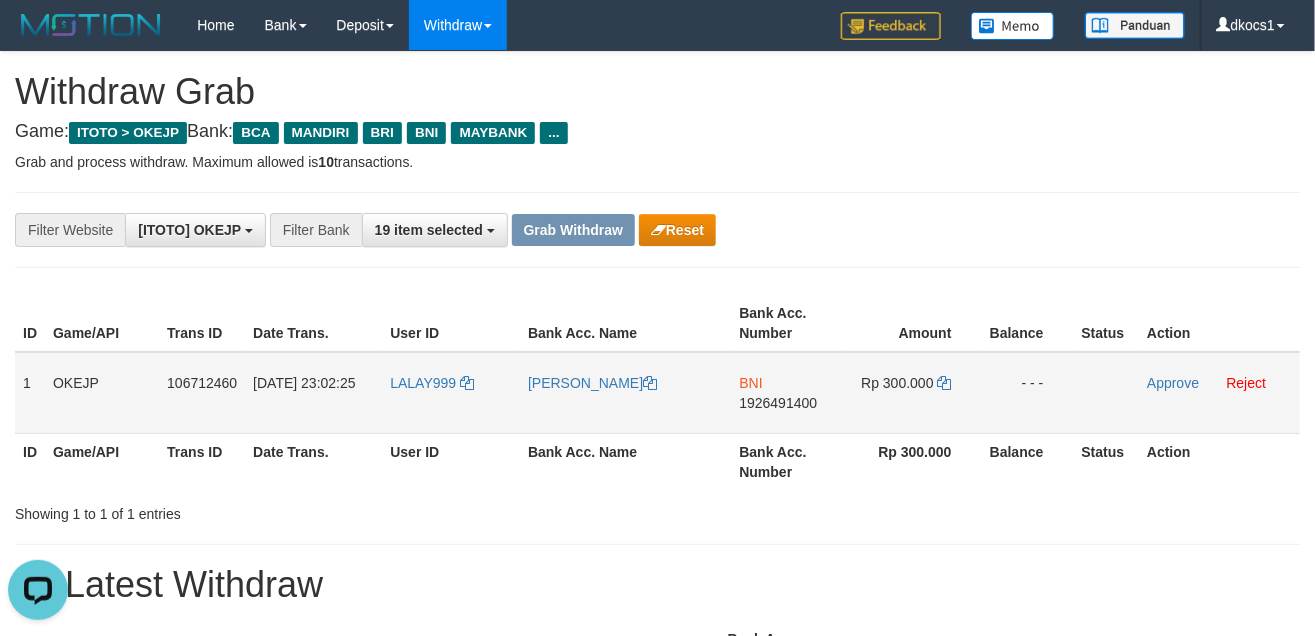 click on "Bank Acc. Number" at bounding box center (788, 461) 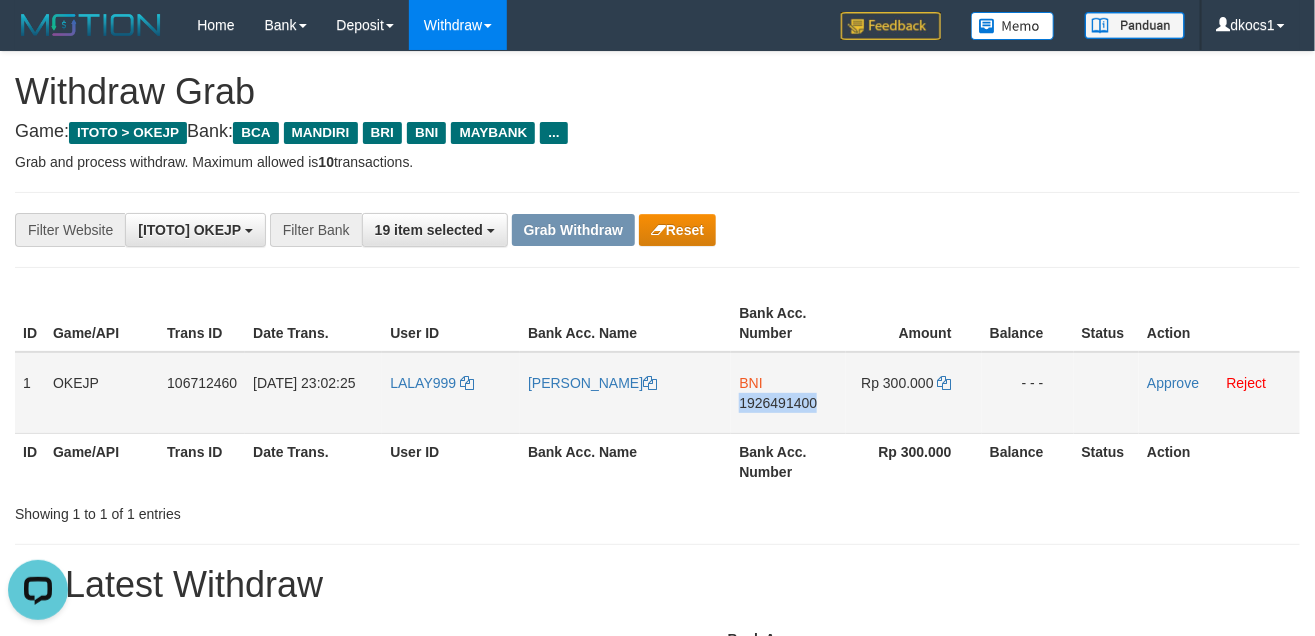 click on "BNI
1926491400" at bounding box center [788, 393] 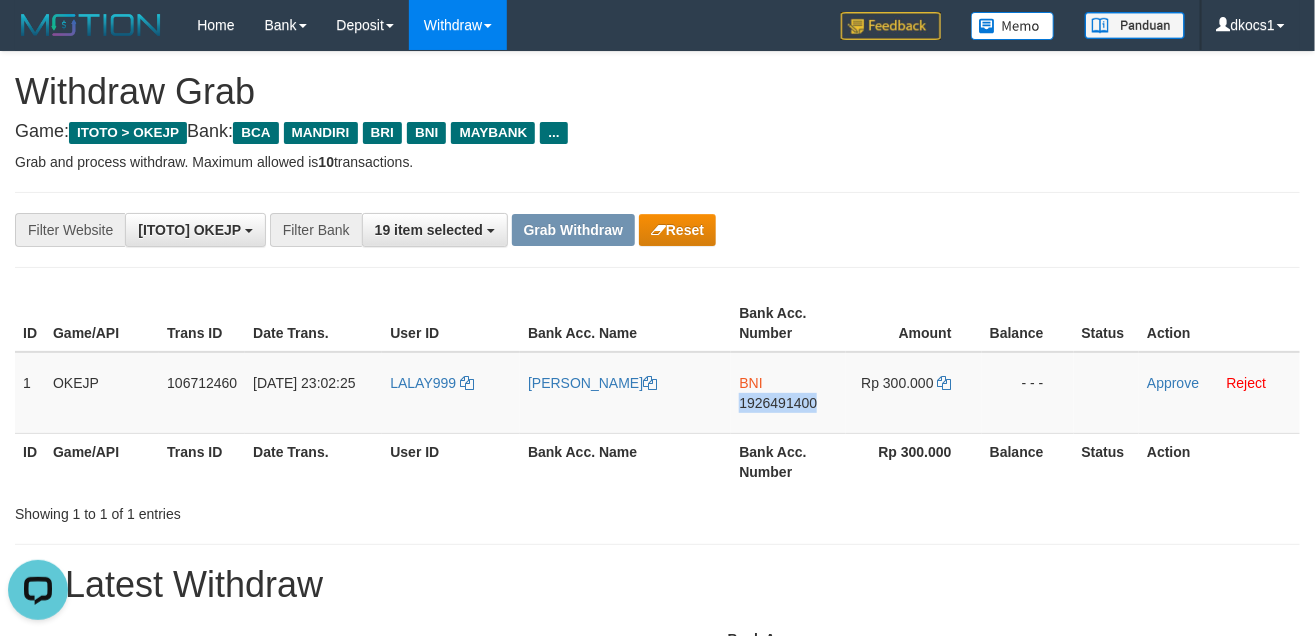 copy on "1926491400" 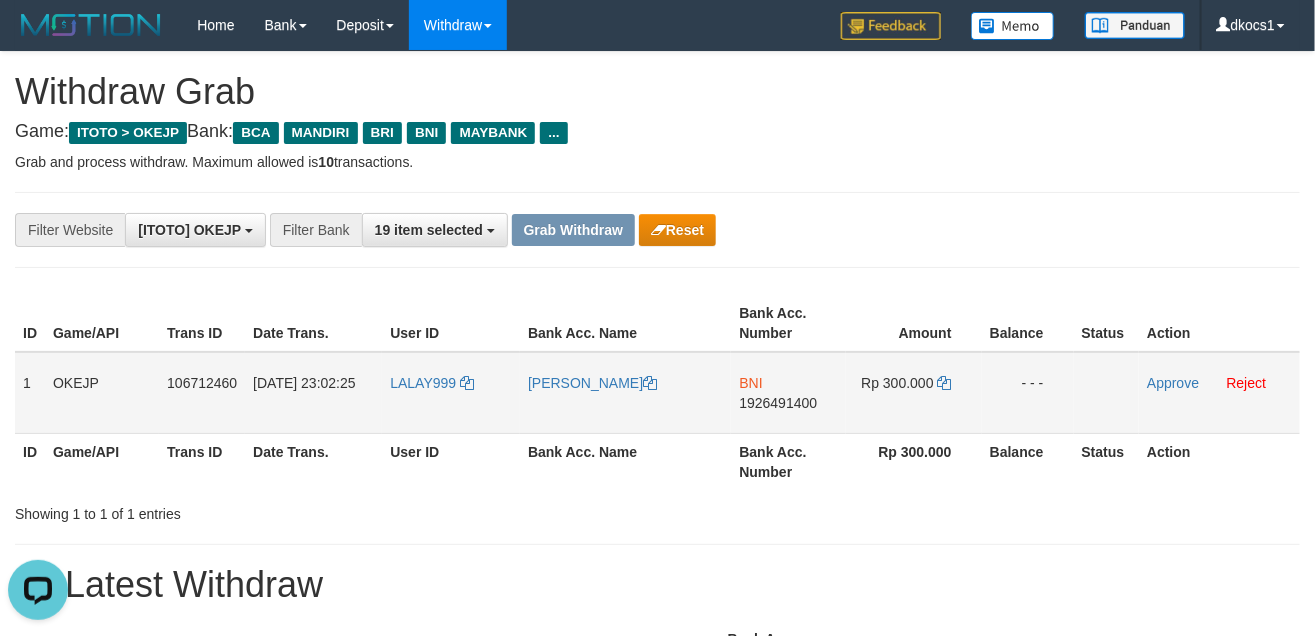 click on "LALAY999" at bounding box center [451, 393] 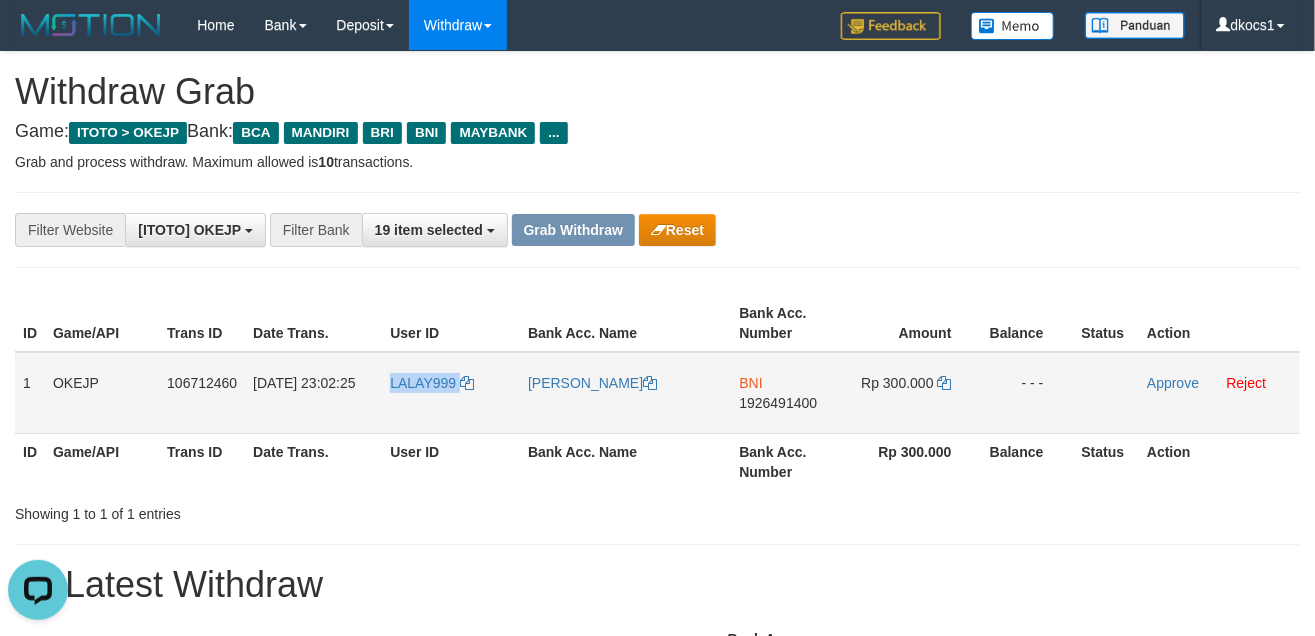 click on "LALAY999" at bounding box center [451, 393] 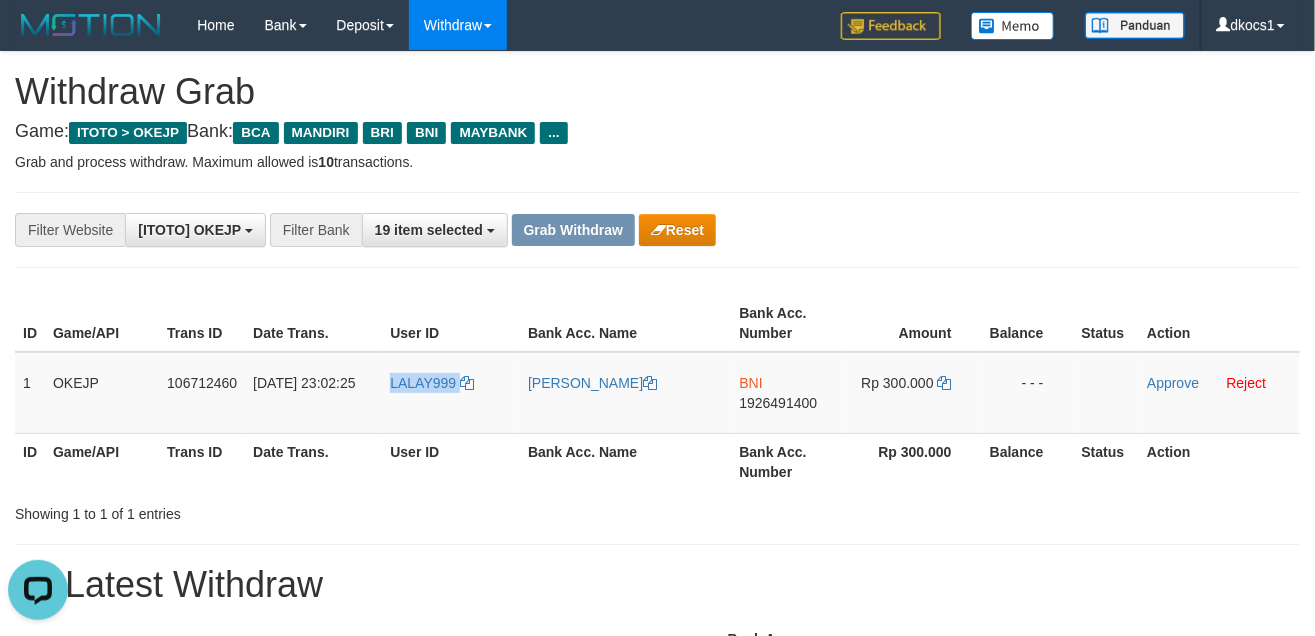 copy on "LALAY999" 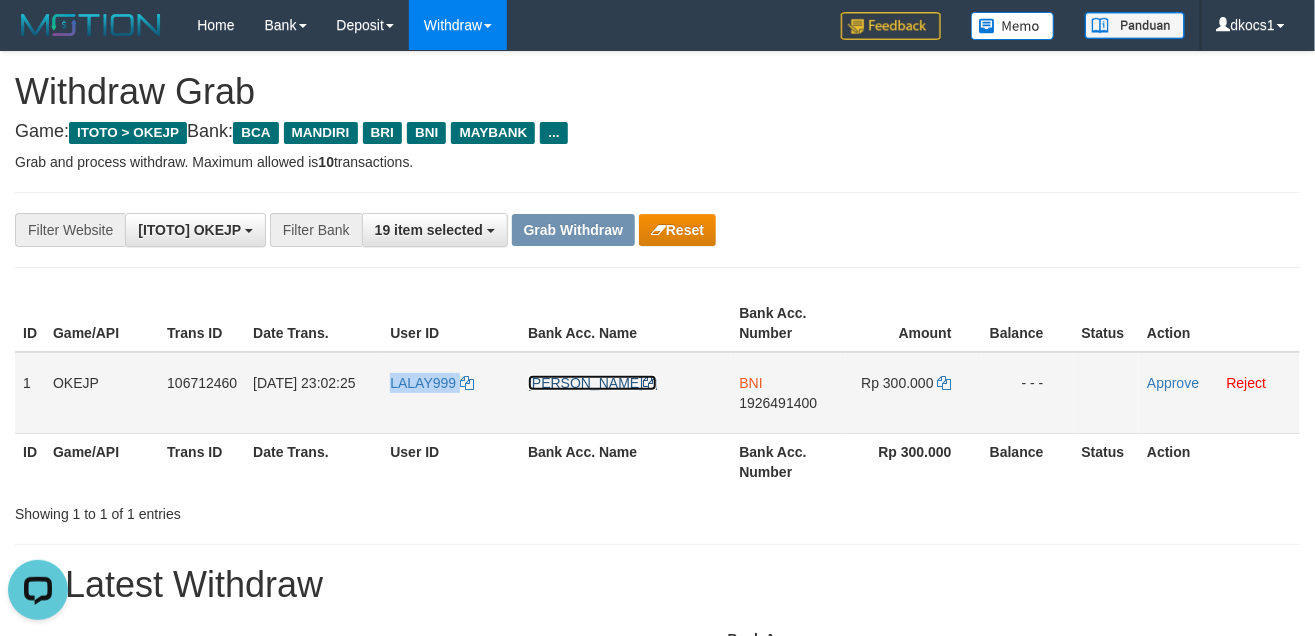 click on "[PERSON_NAME]" at bounding box center [592, 383] 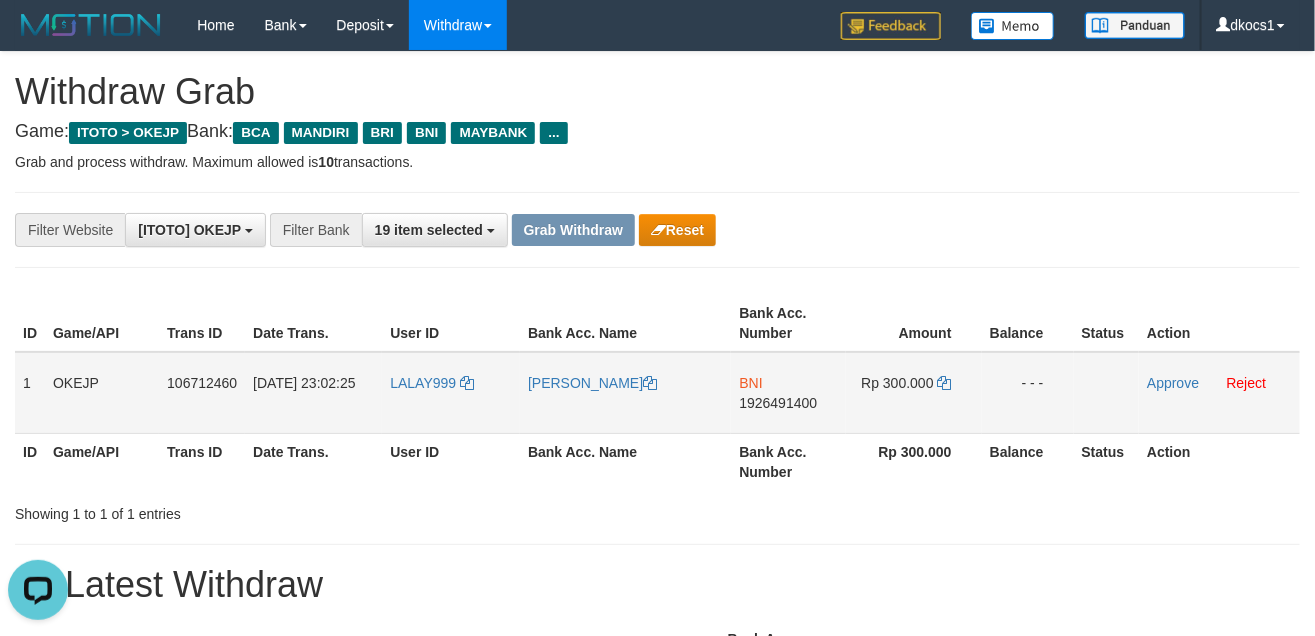 click on "LALAY999" at bounding box center [451, 393] 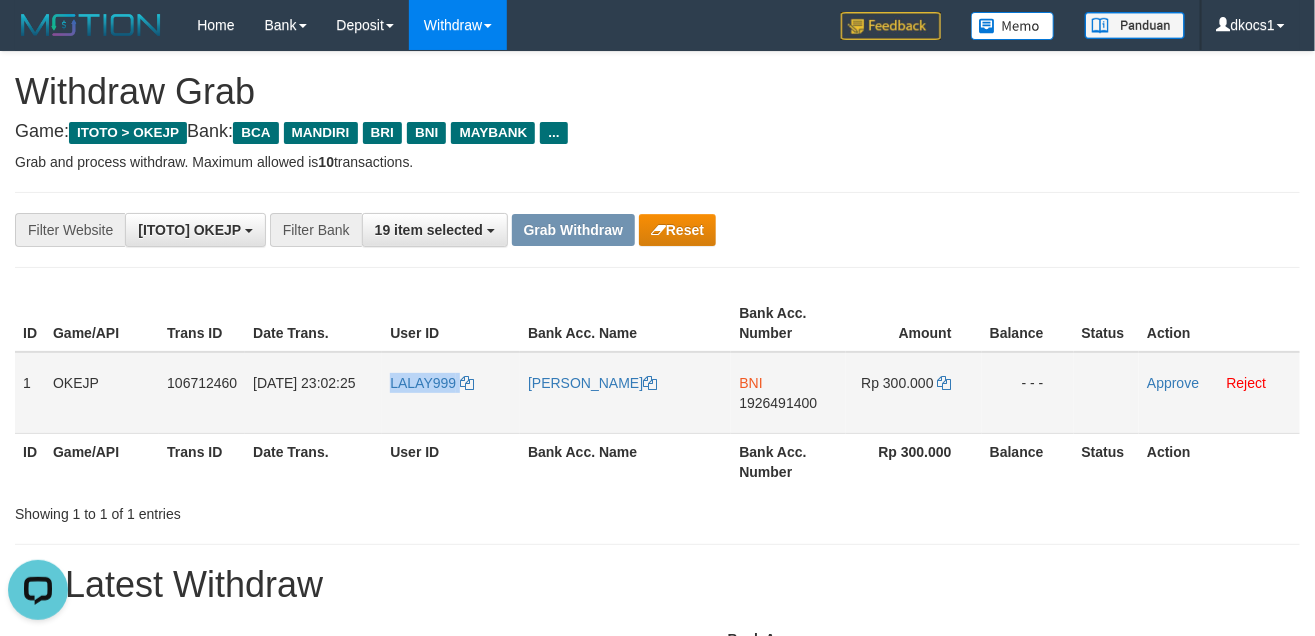 click on "LALAY999" at bounding box center [451, 393] 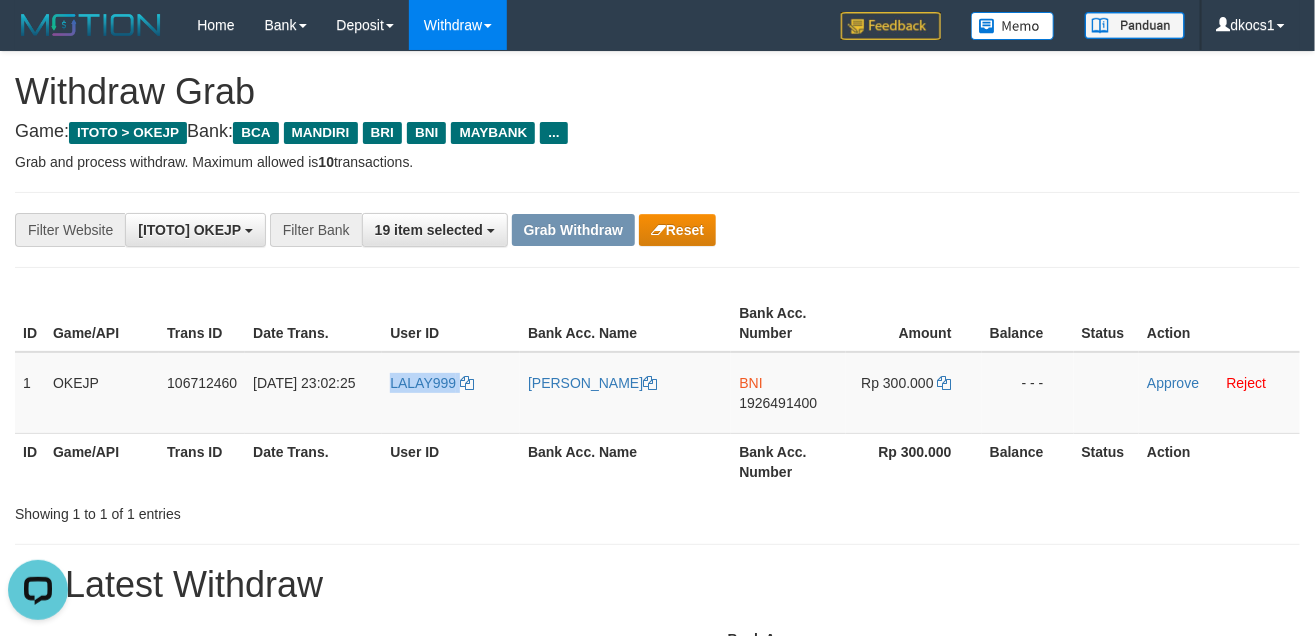 copy on "LALAY999" 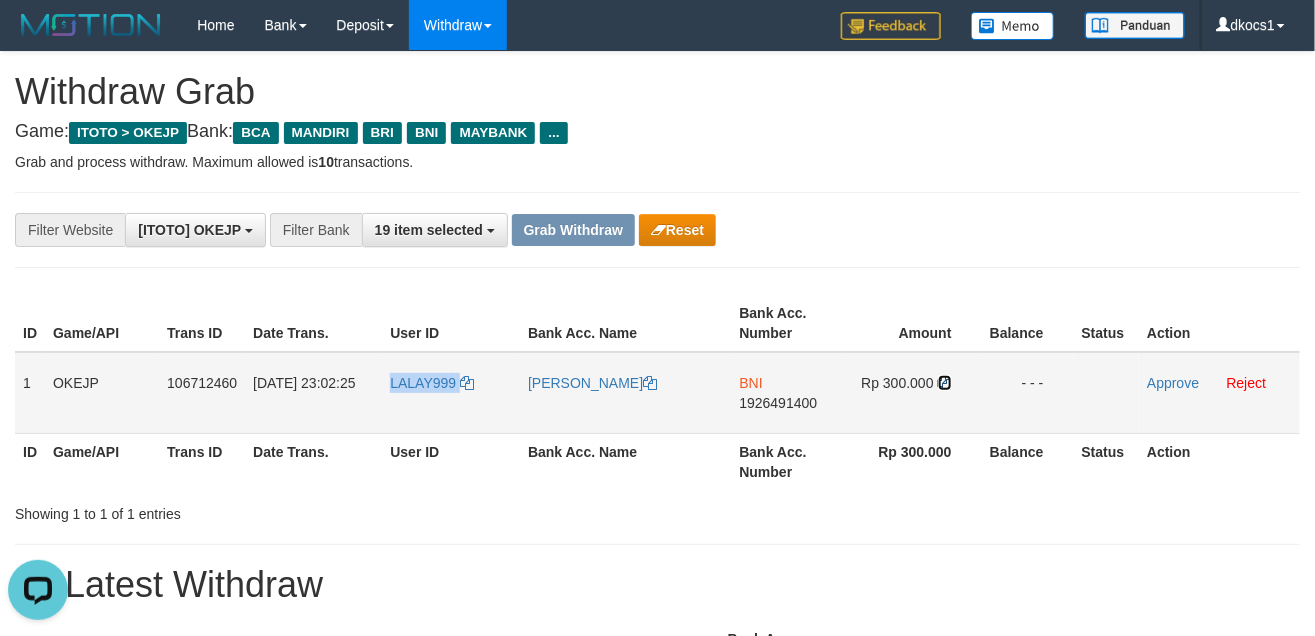 click at bounding box center [945, 383] 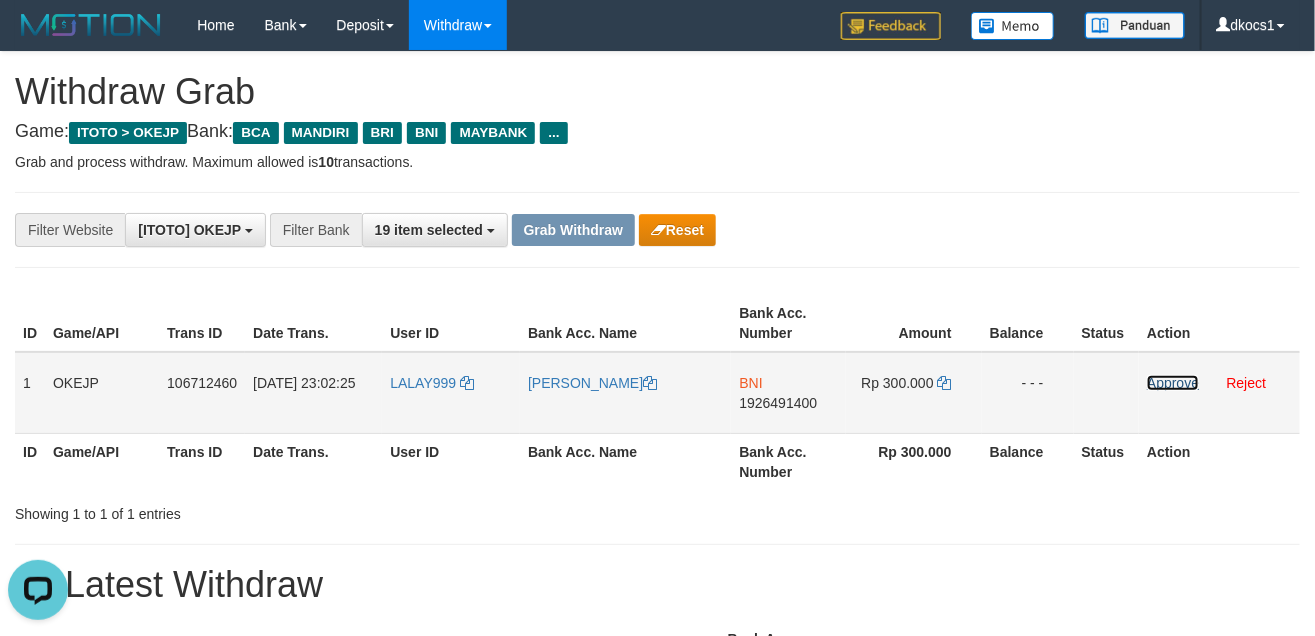 click on "Approve" at bounding box center (1173, 383) 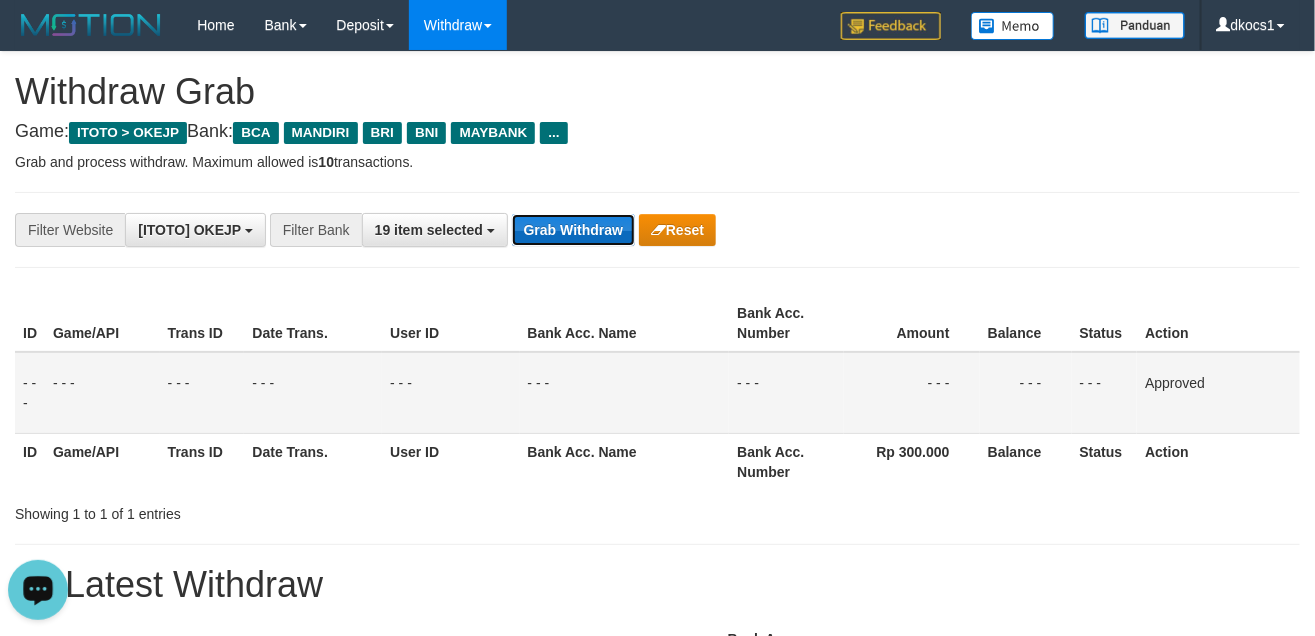 click on "Grab Withdraw" at bounding box center (573, 230) 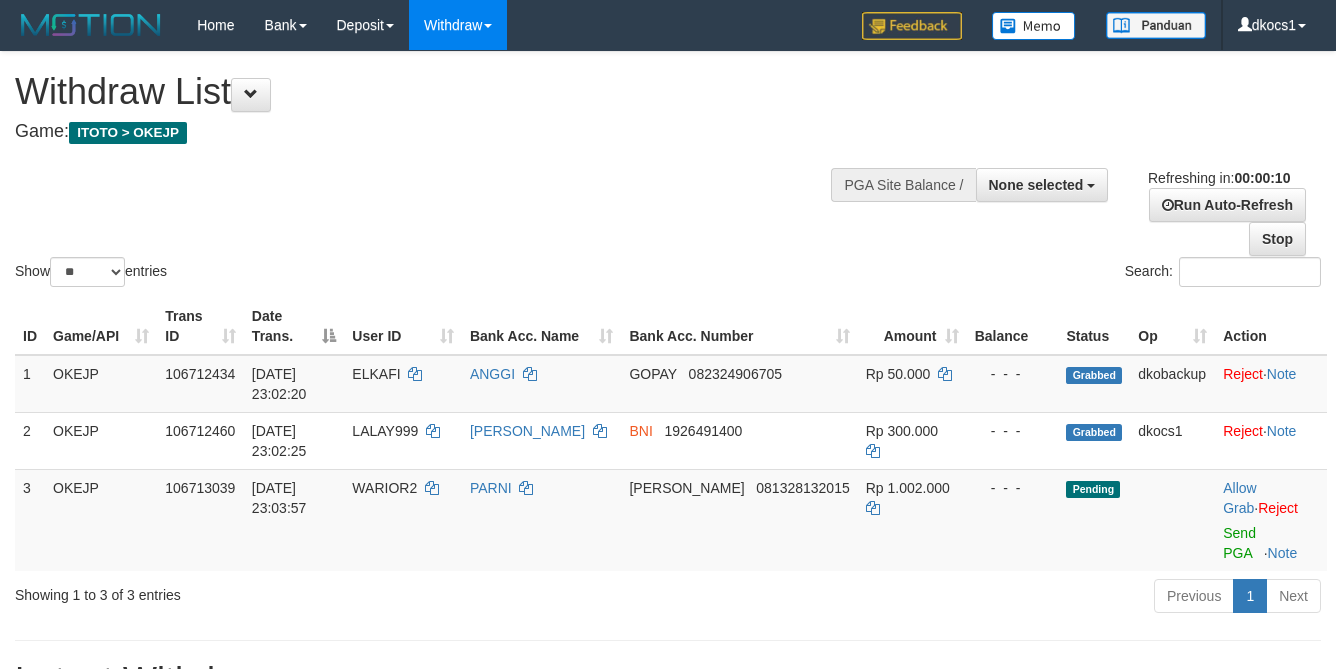 select 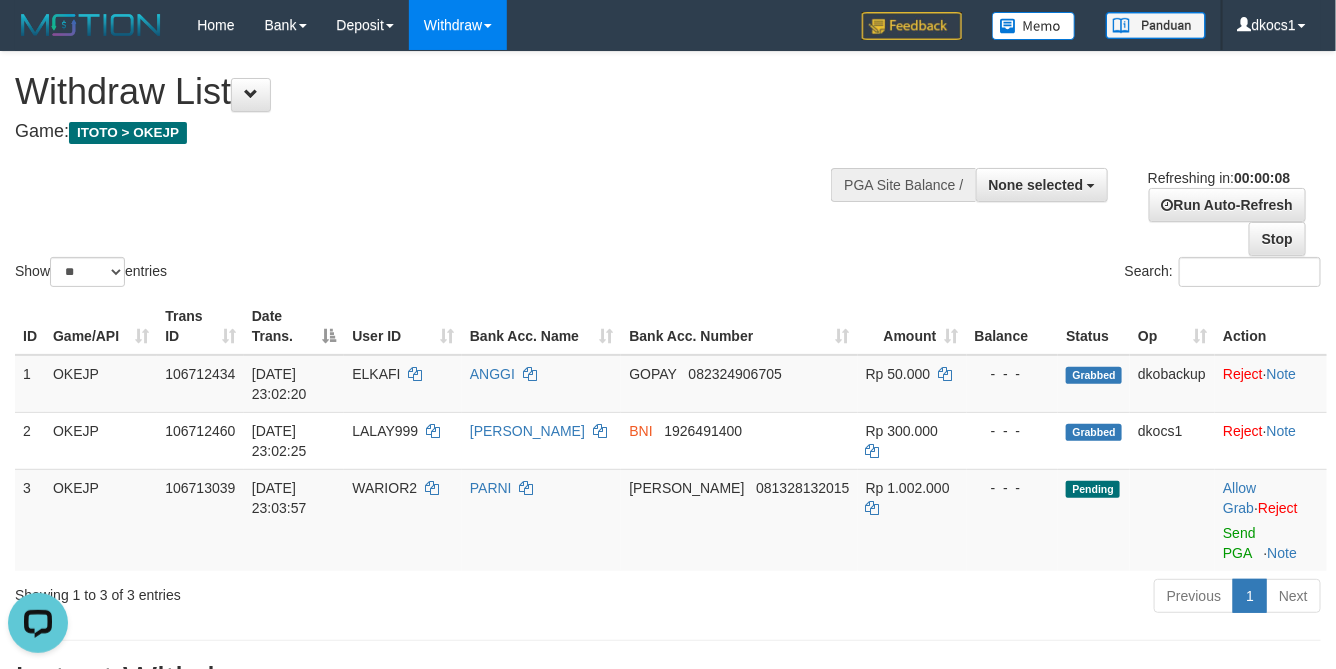 scroll, scrollTop: 0, scrollLeft: 0, axis: both 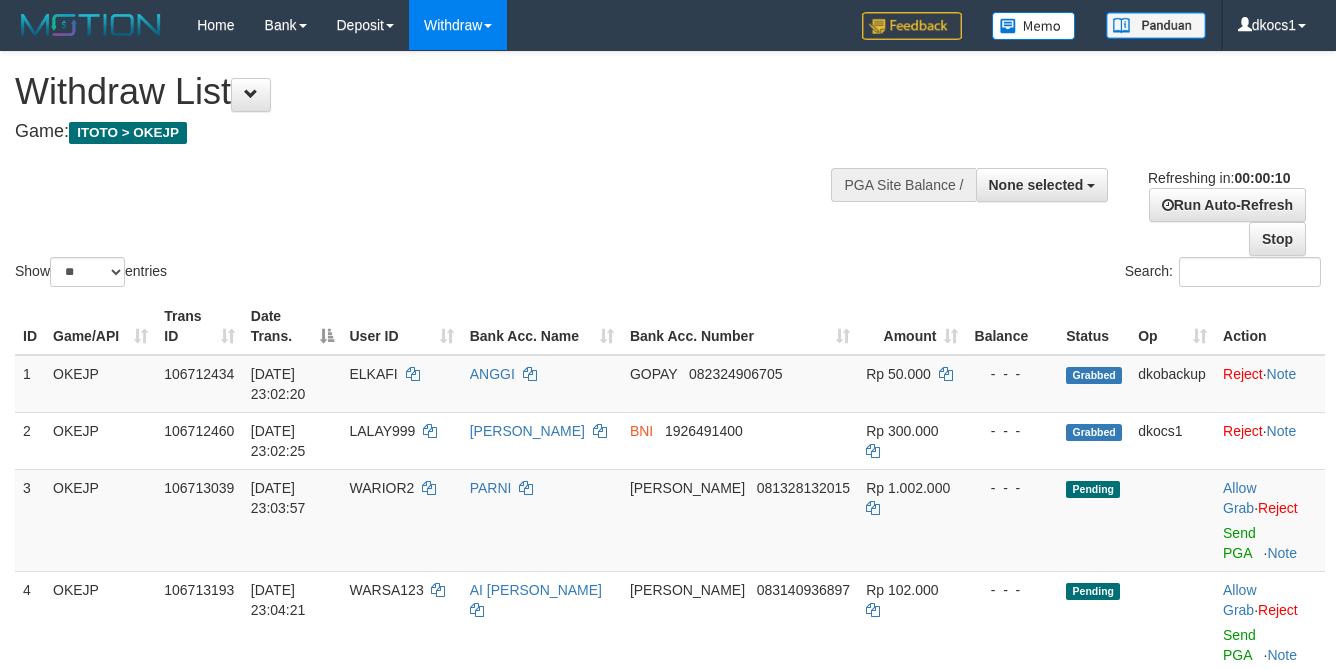 select 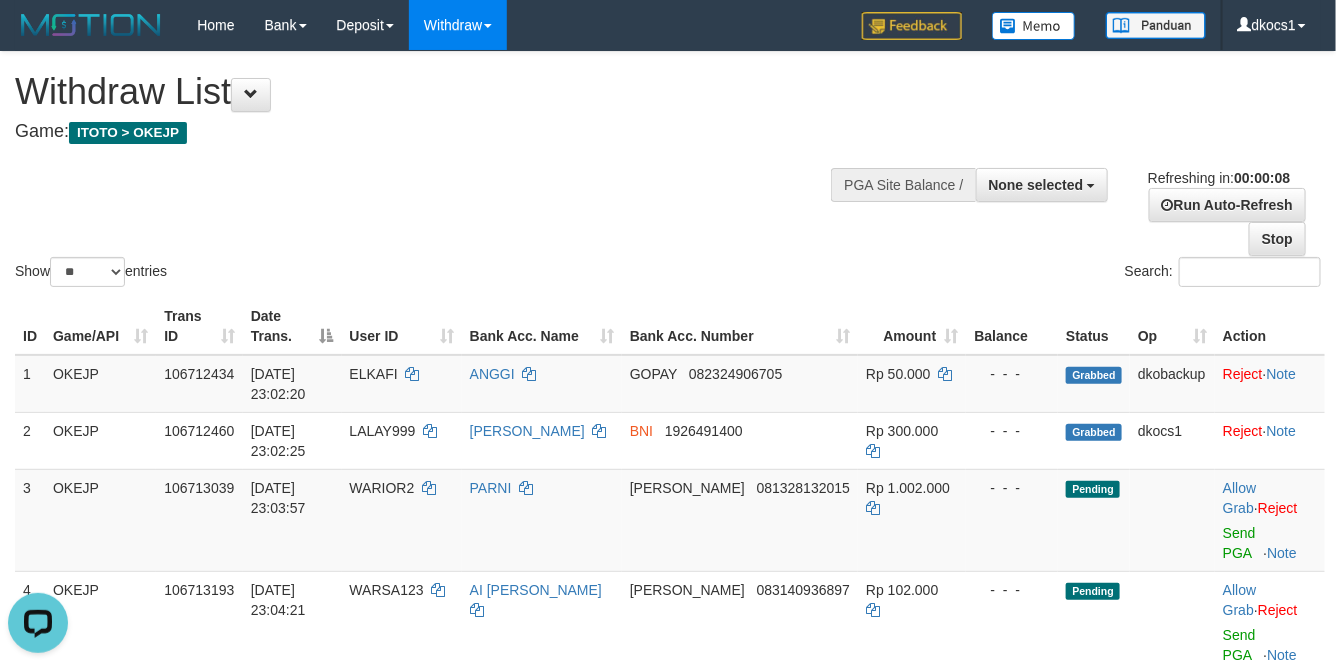 scroll, scrollTop: 0, scrollLeft: 0, axis: both 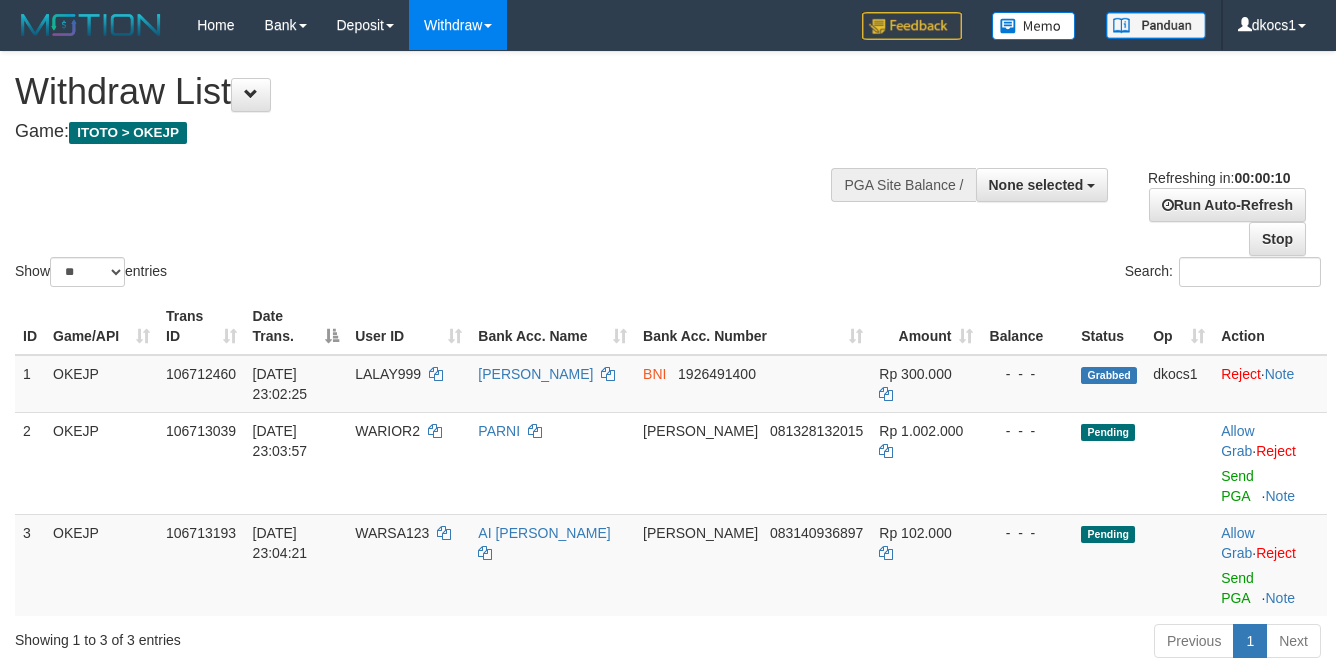 select 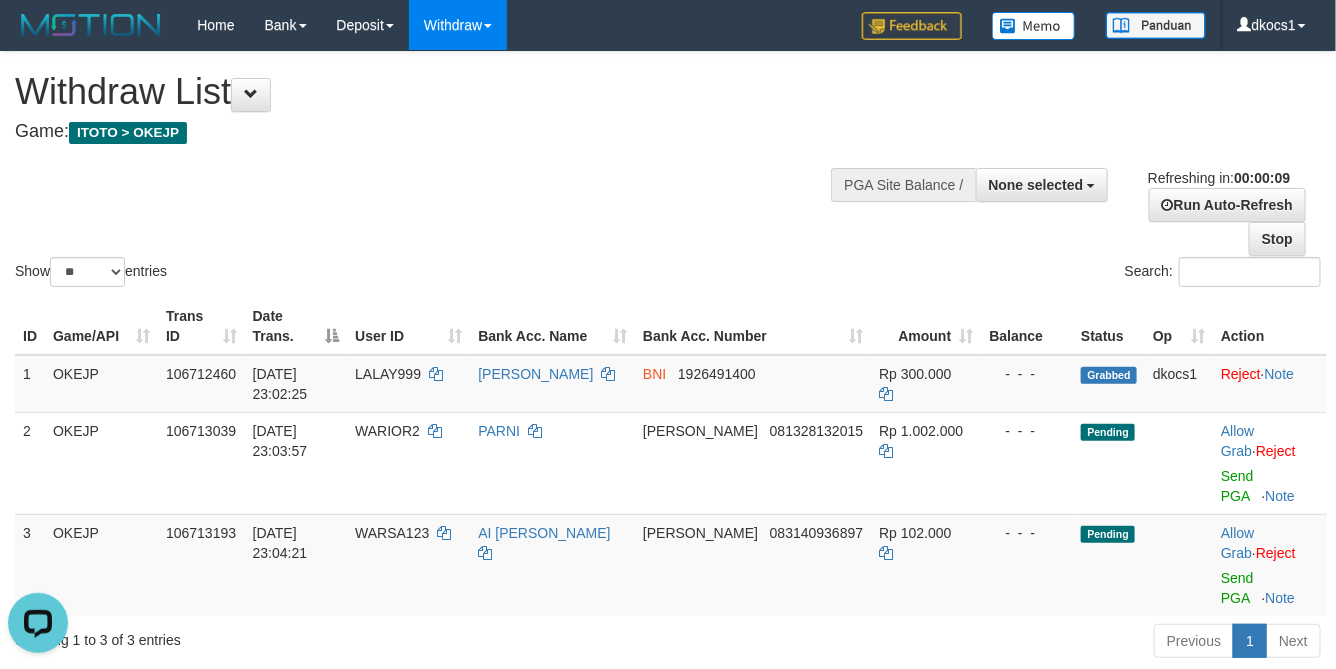 scroll, scrollTop: 0, scrollLeft: 0, axis: both 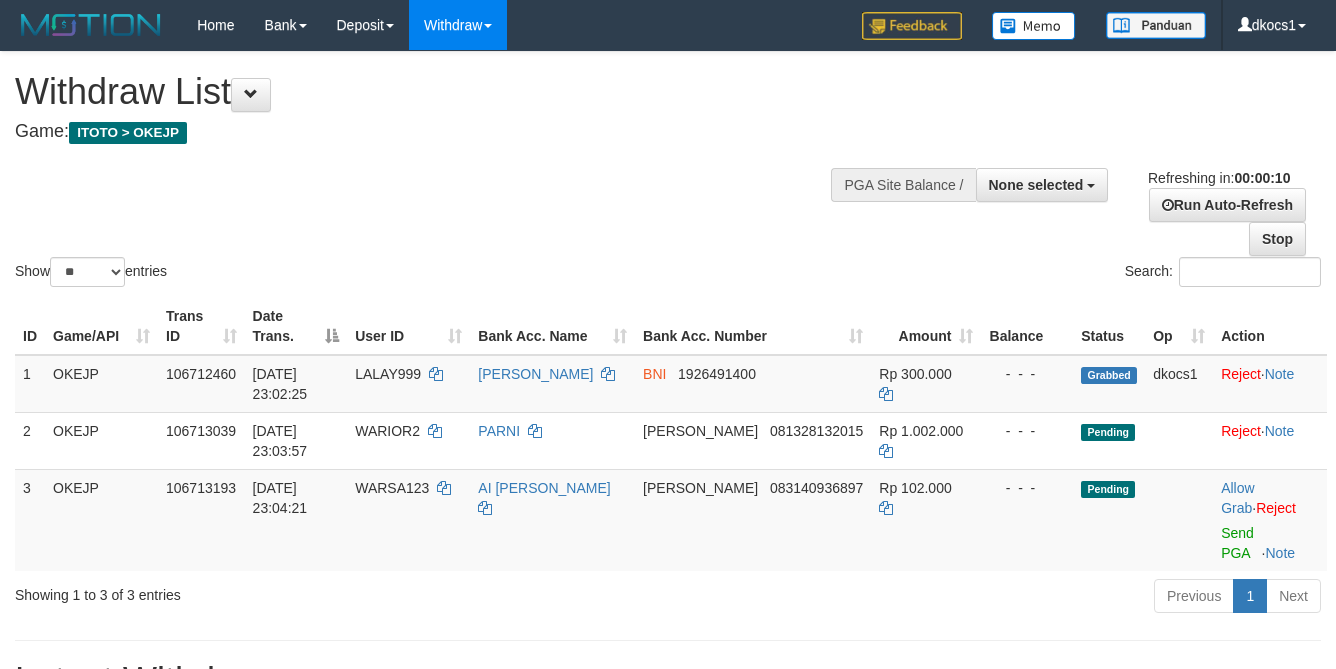 select 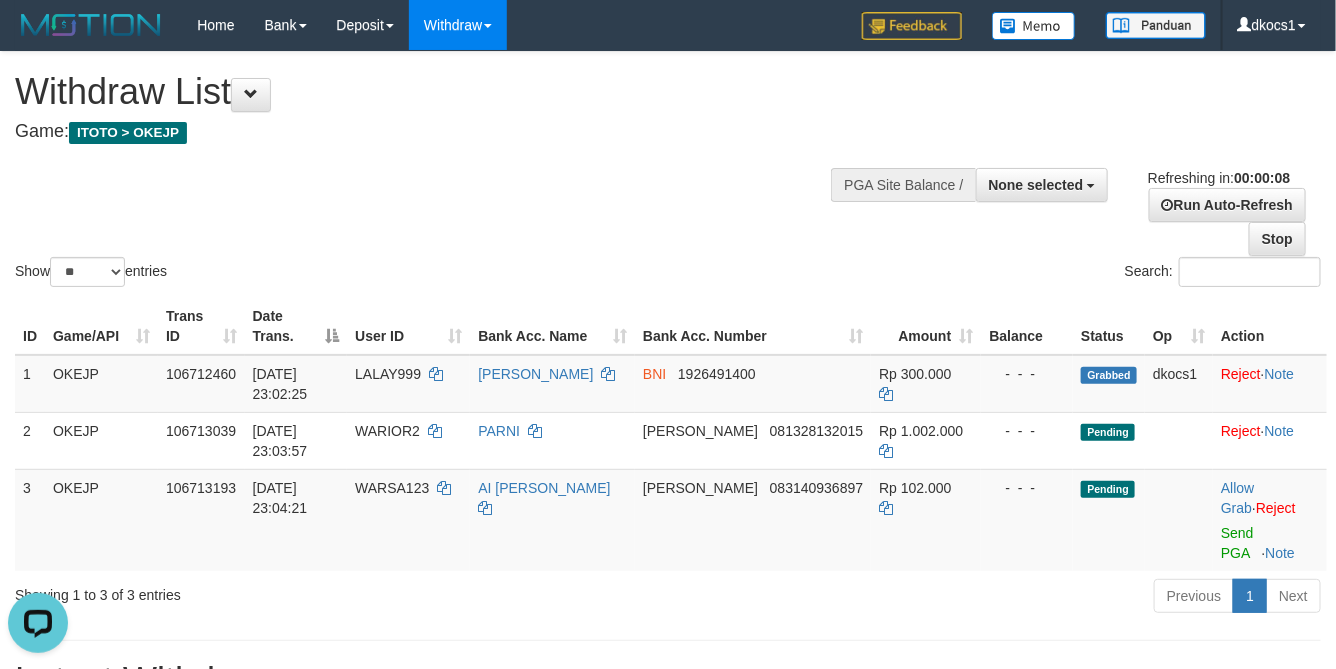scroll, scrollTop: 0, scrollLeft: 0, axis: both 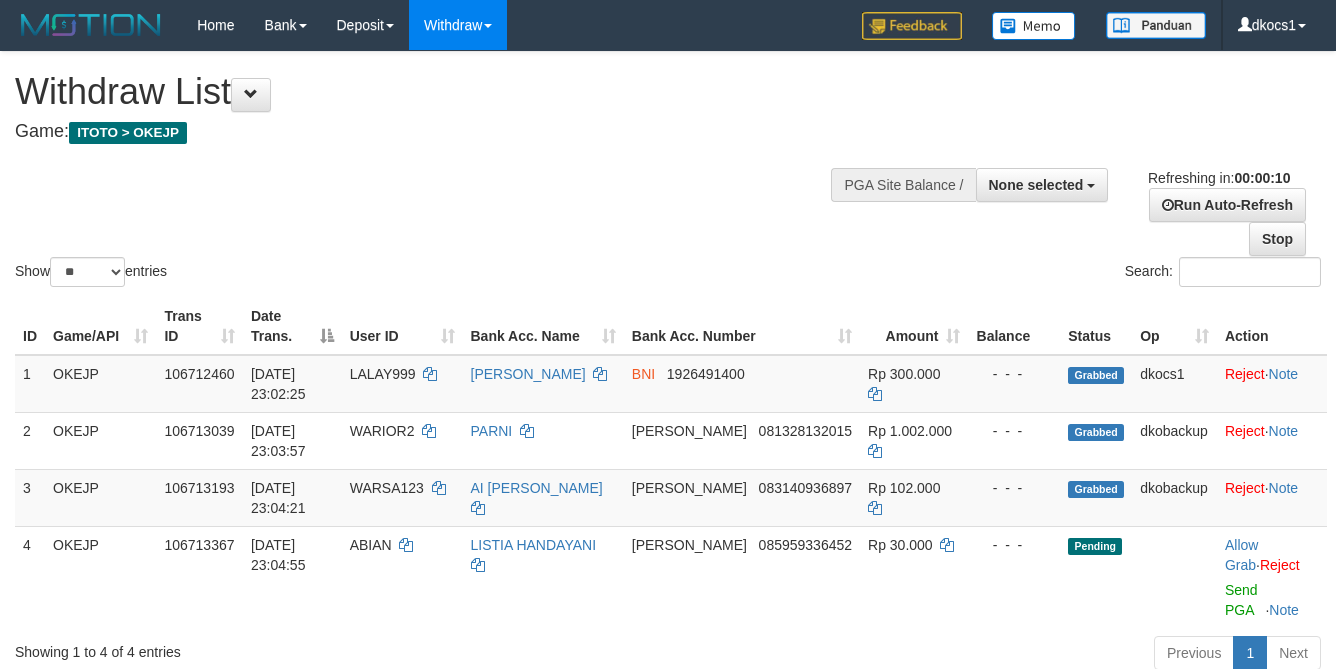 select 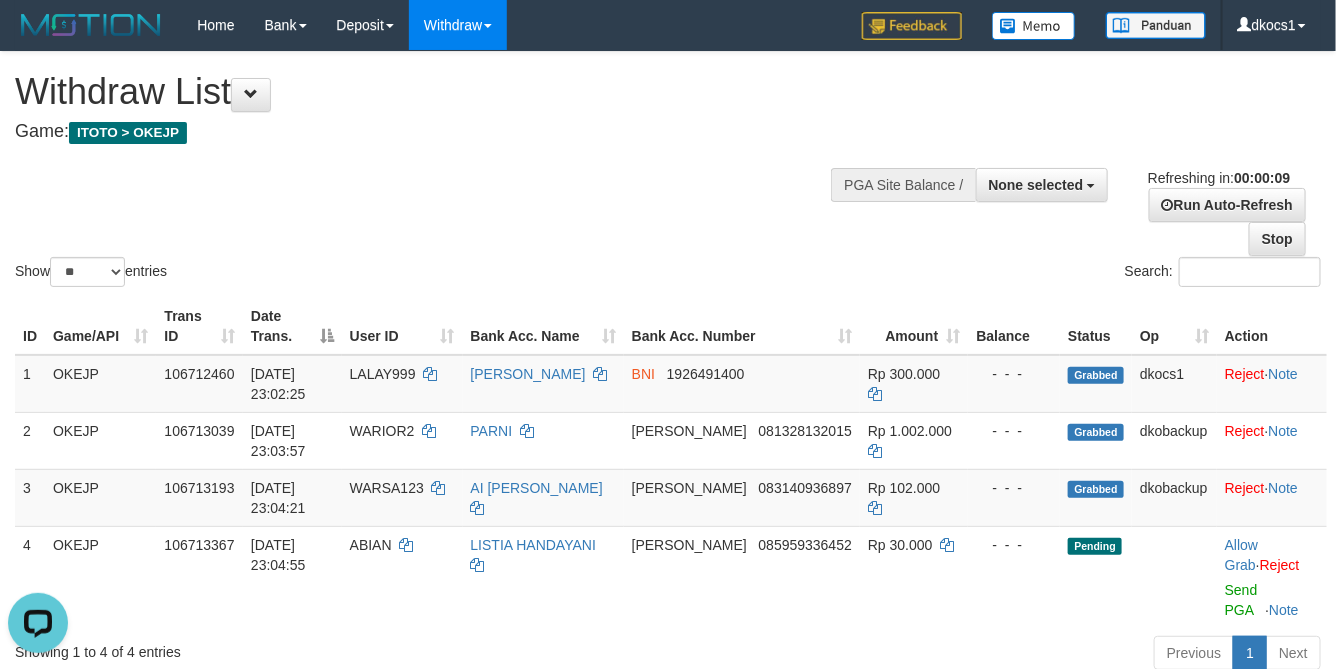 scroll, scrollTop: 0, scrollLeft: 0, axis: both 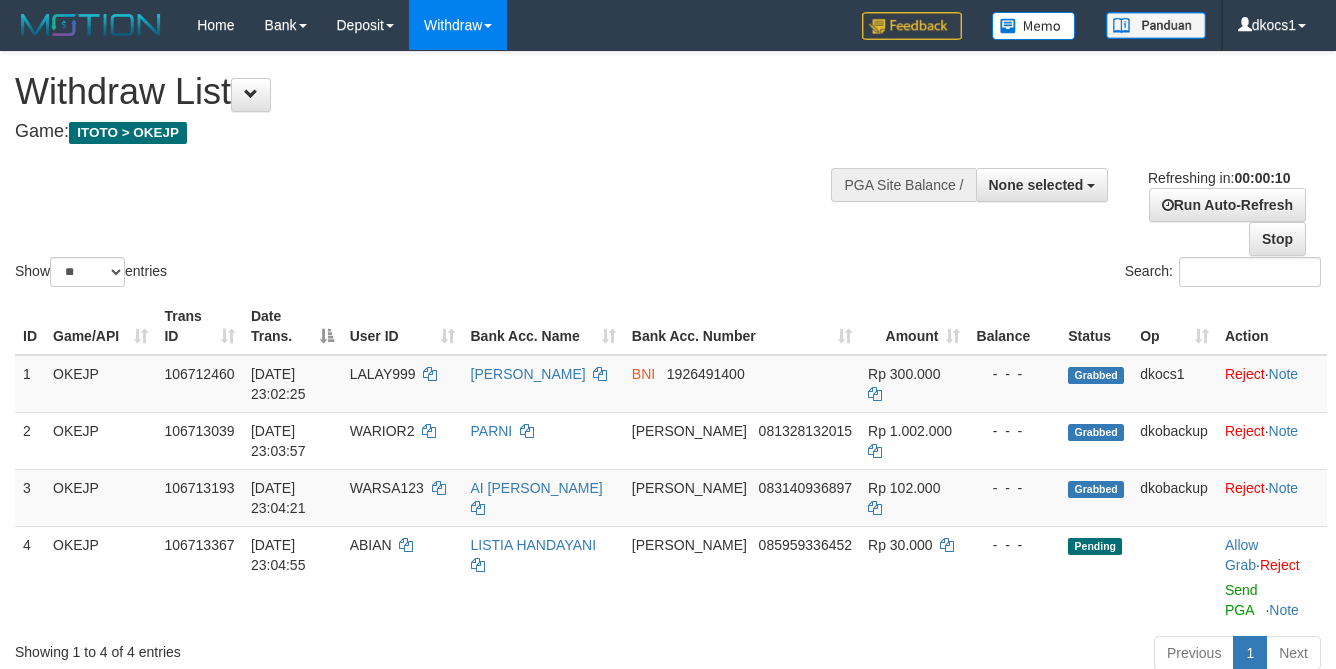 select 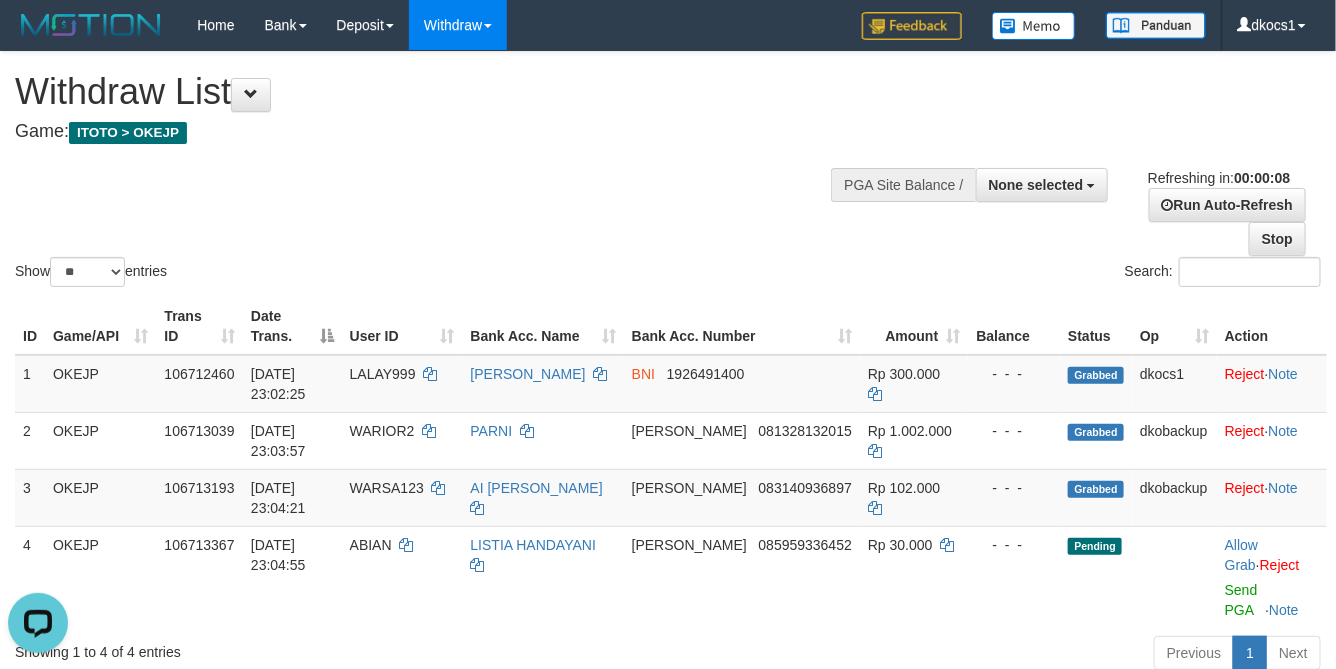 scroll, scrollTop: 0, scrollLeft: 0, axis: both 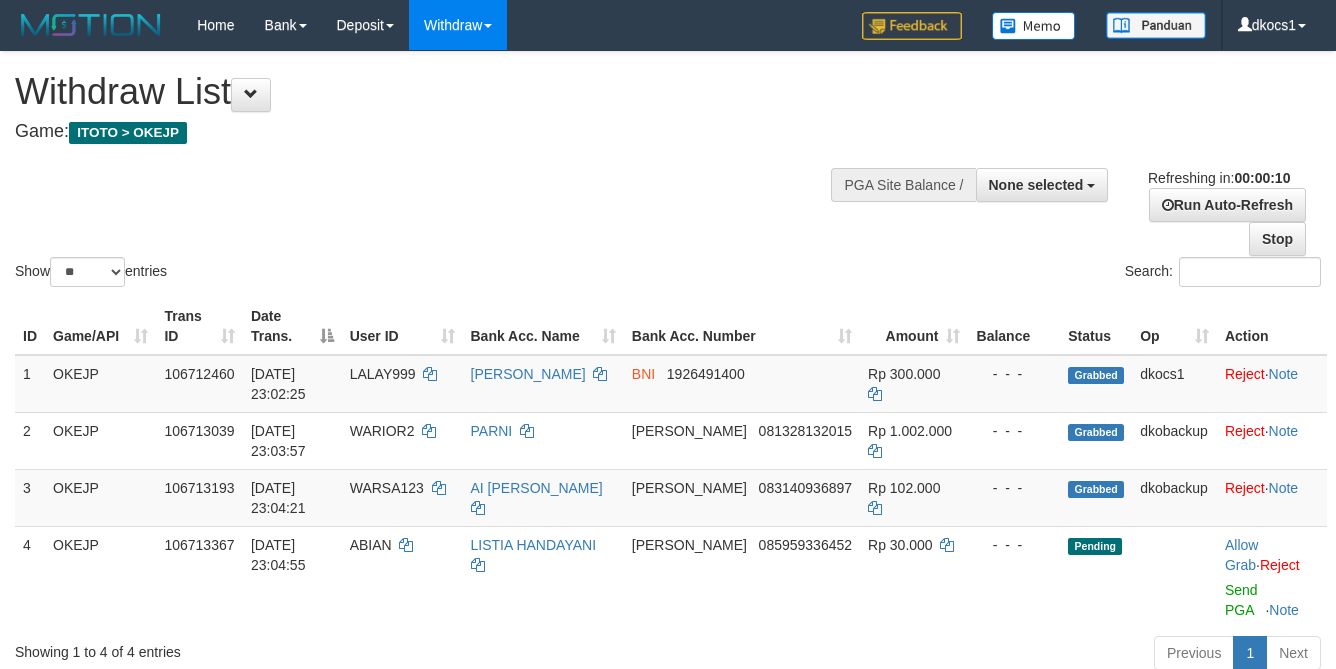 select 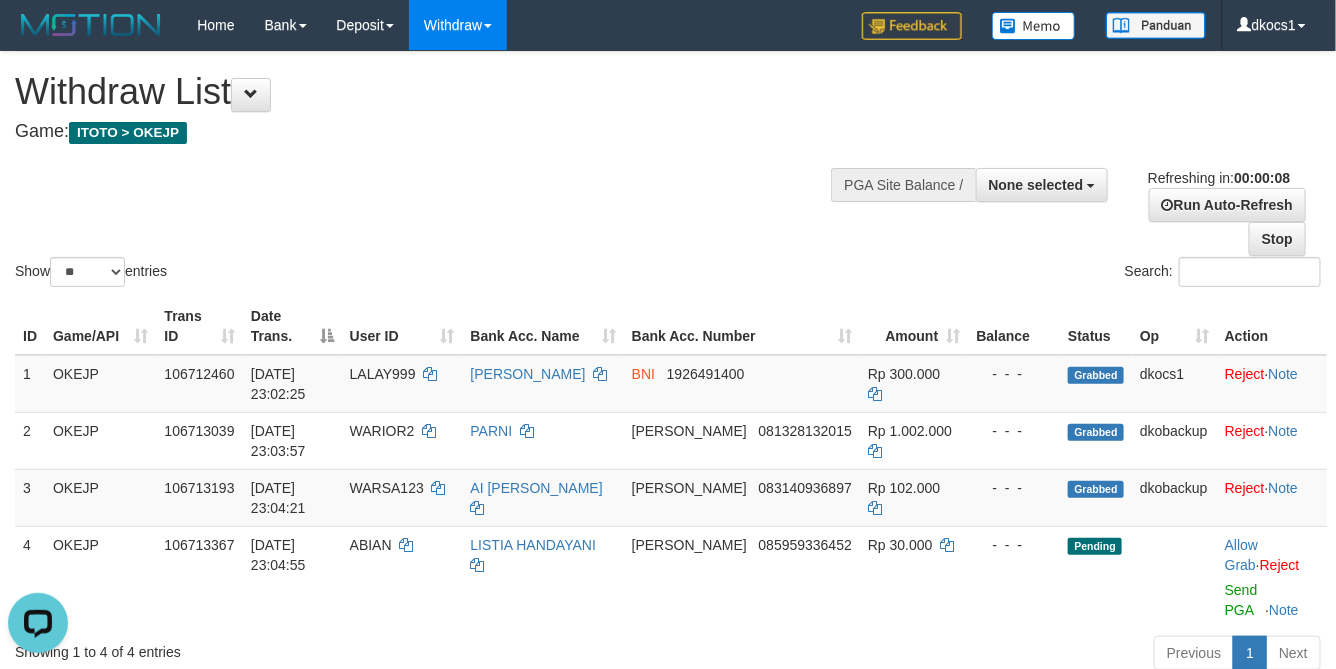 scroll, scrollTop: 0, scrollLeft: 0, axis: both 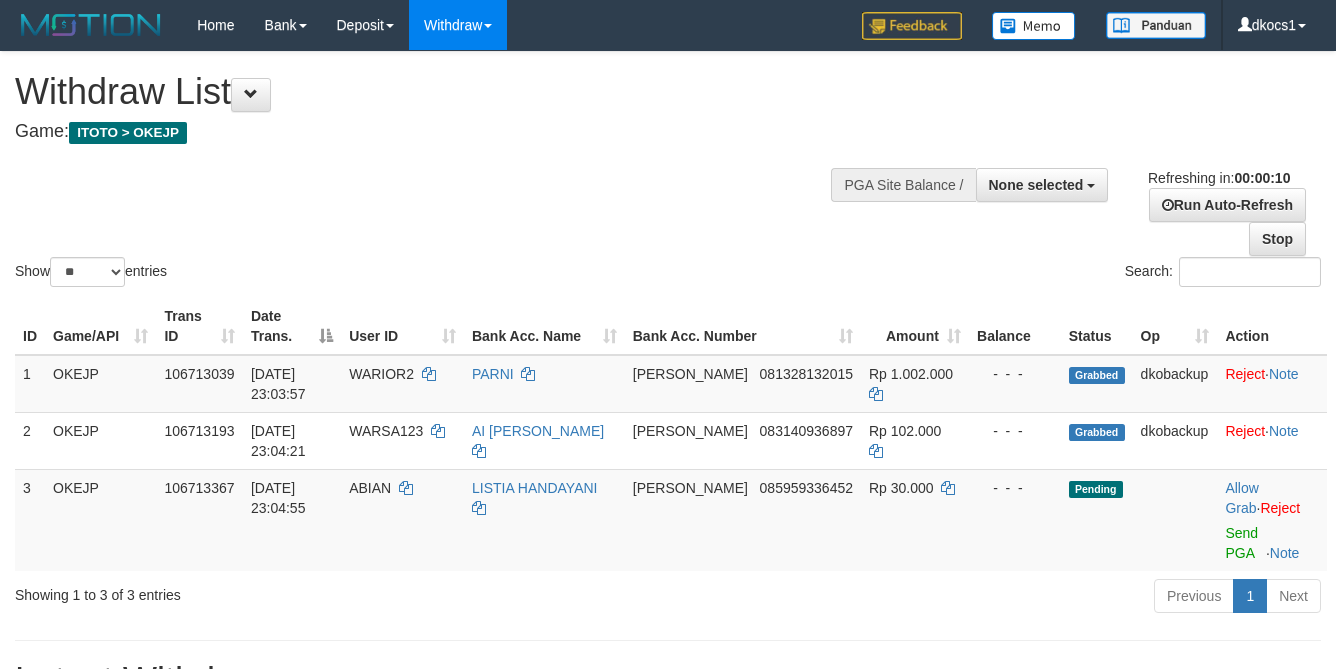 select 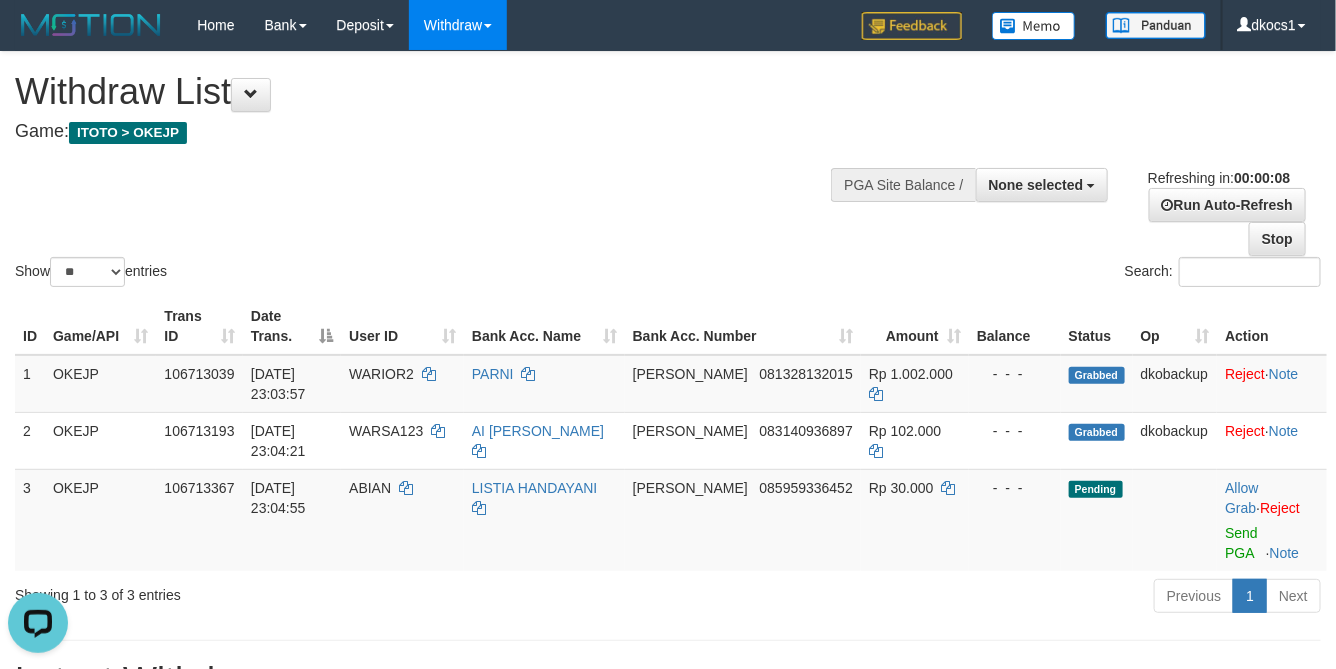 scroll, scrollTop: 0, scrollLeft: 0, axis: both 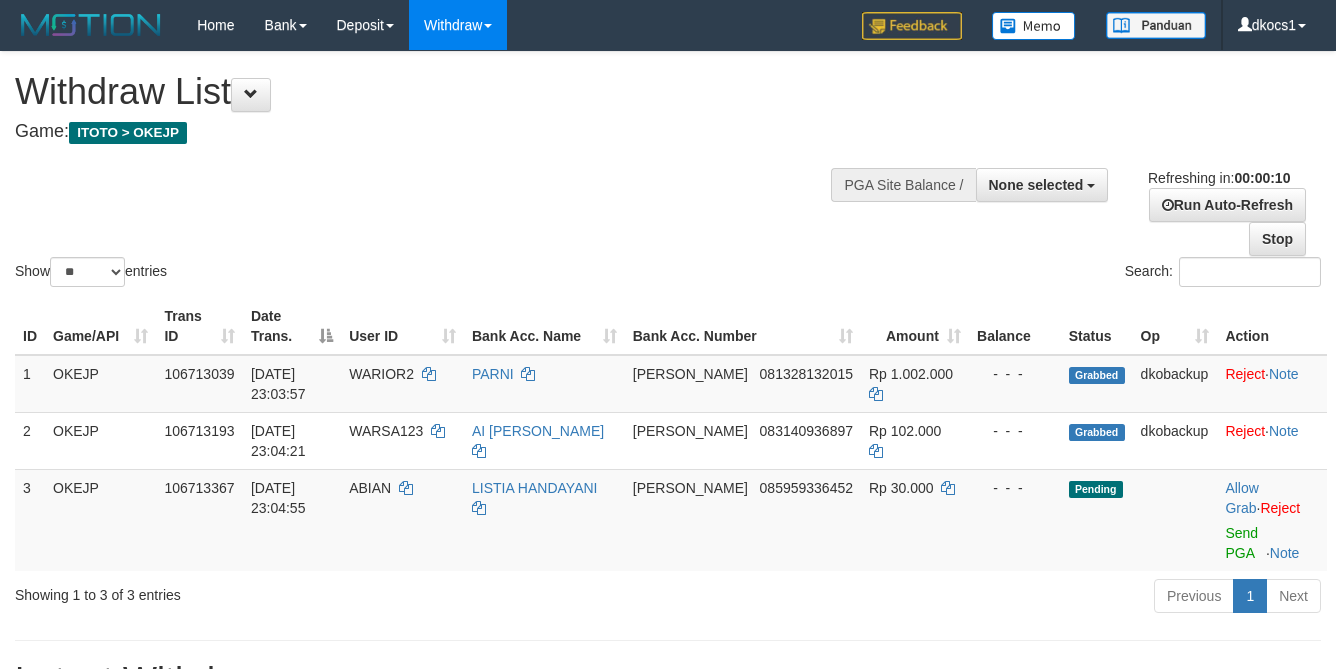 select 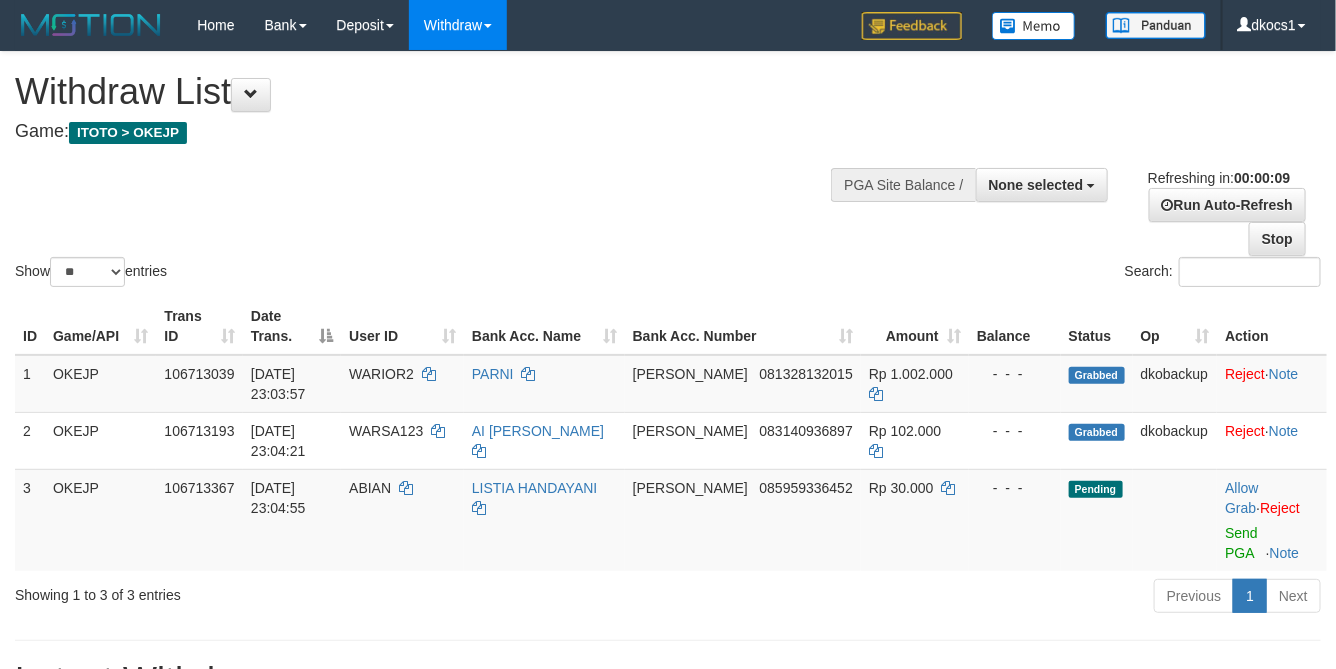 click on "Show  ** ** ** ***  entries Search:" at bounding box center [668, 171] 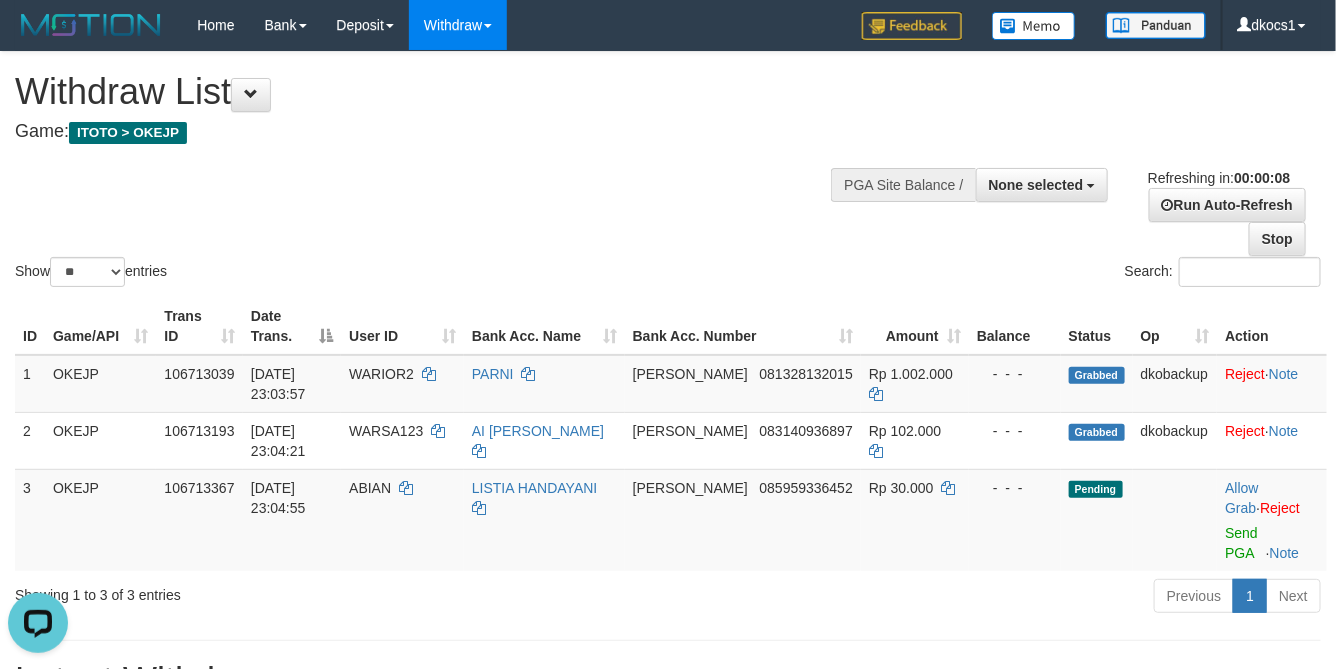 scroll, scrollTop: 0, scrollLeft: 0, axis: both 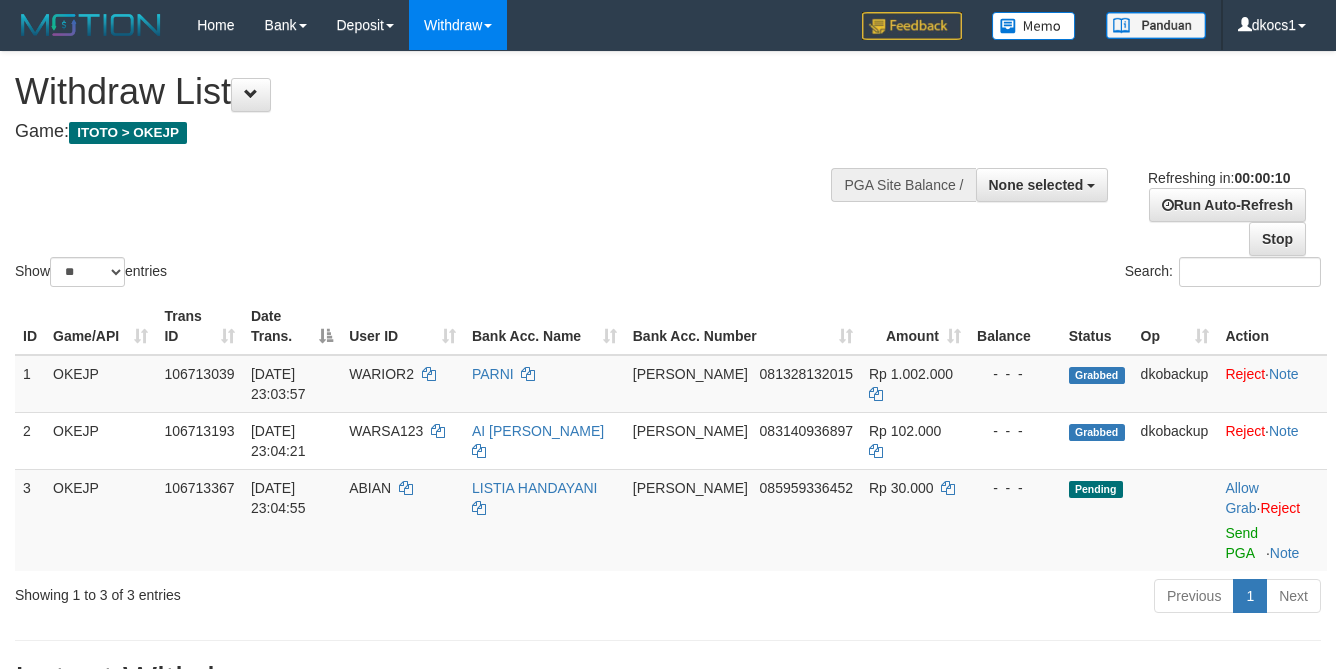 select 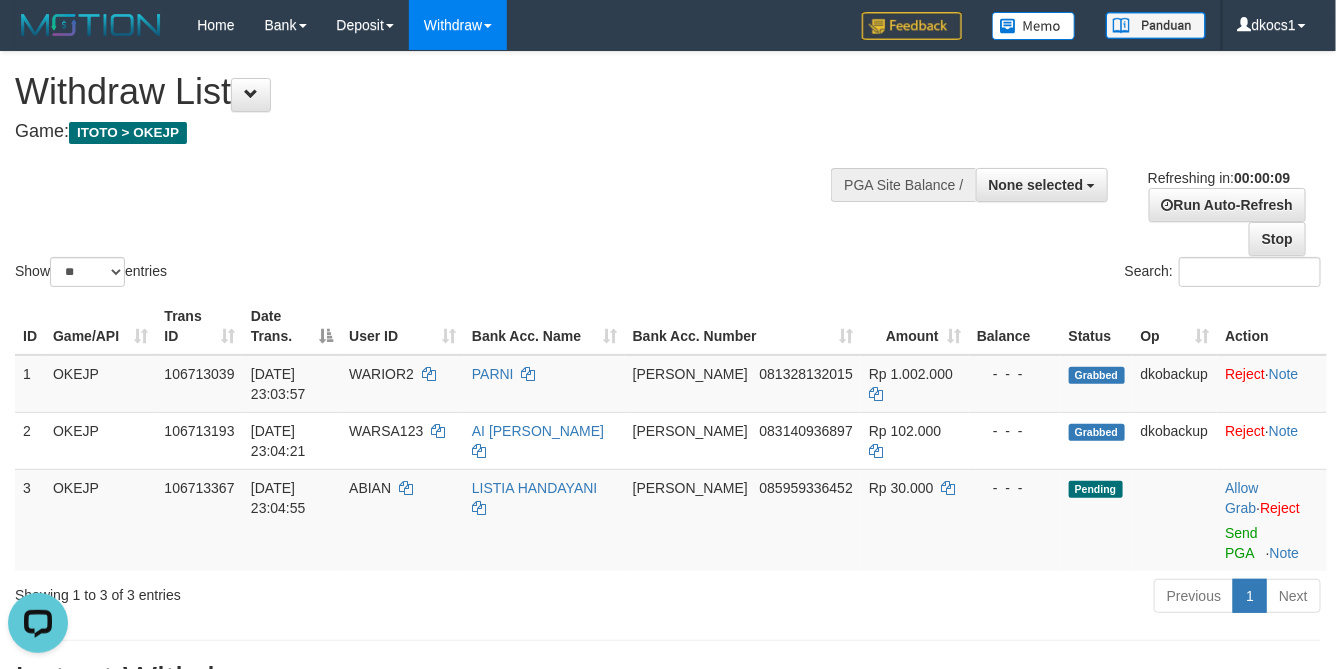scroll, scrollTop: 0, scrollLeft: 0, axis: both 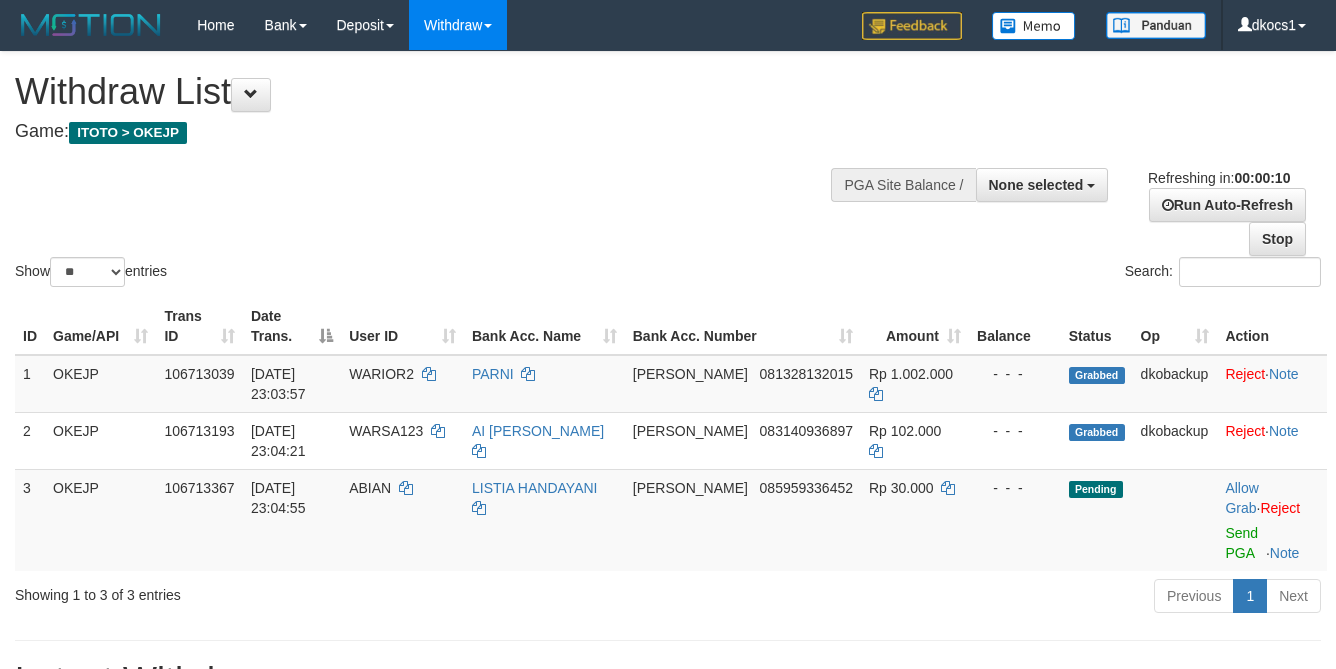 select 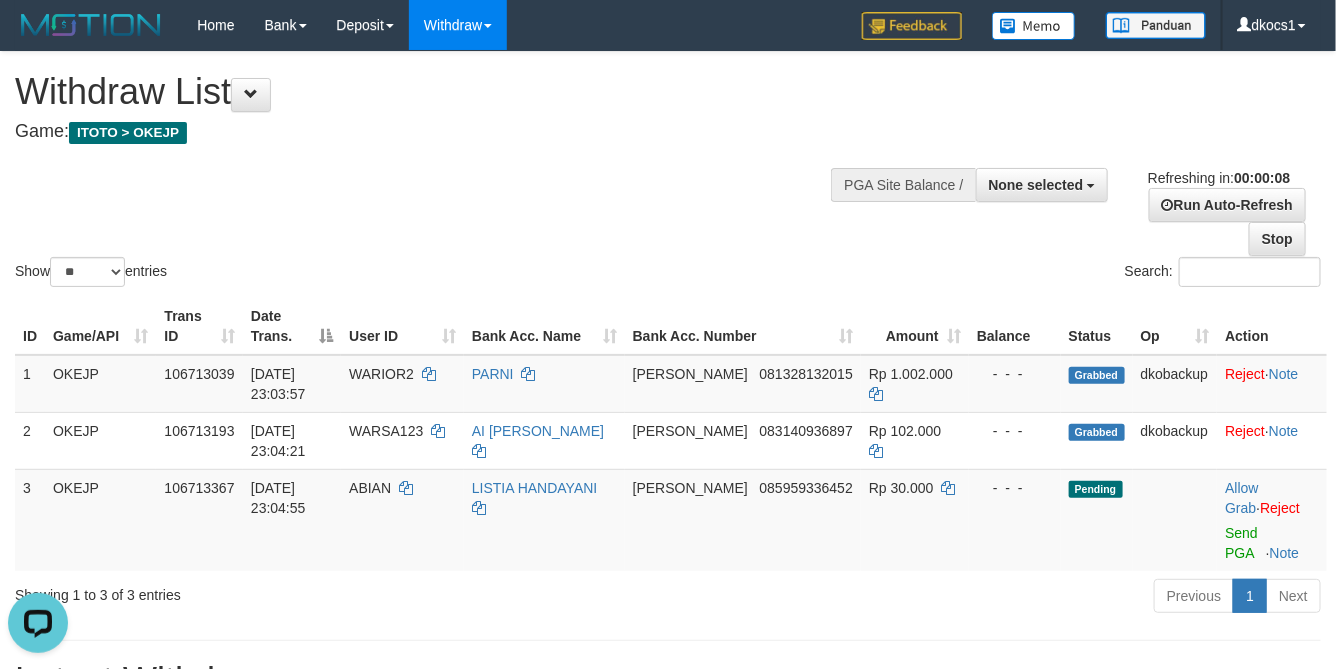 scroll, scrollTop: 0, scrollLeft: 0, axis: both 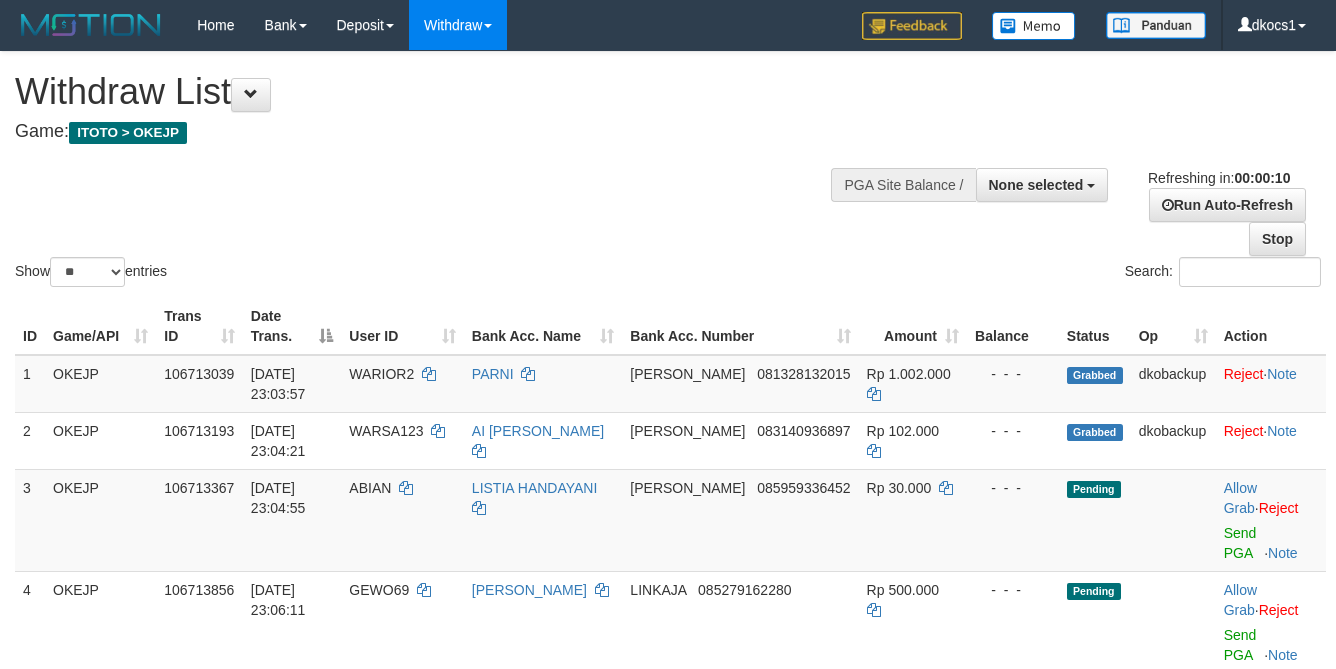 select 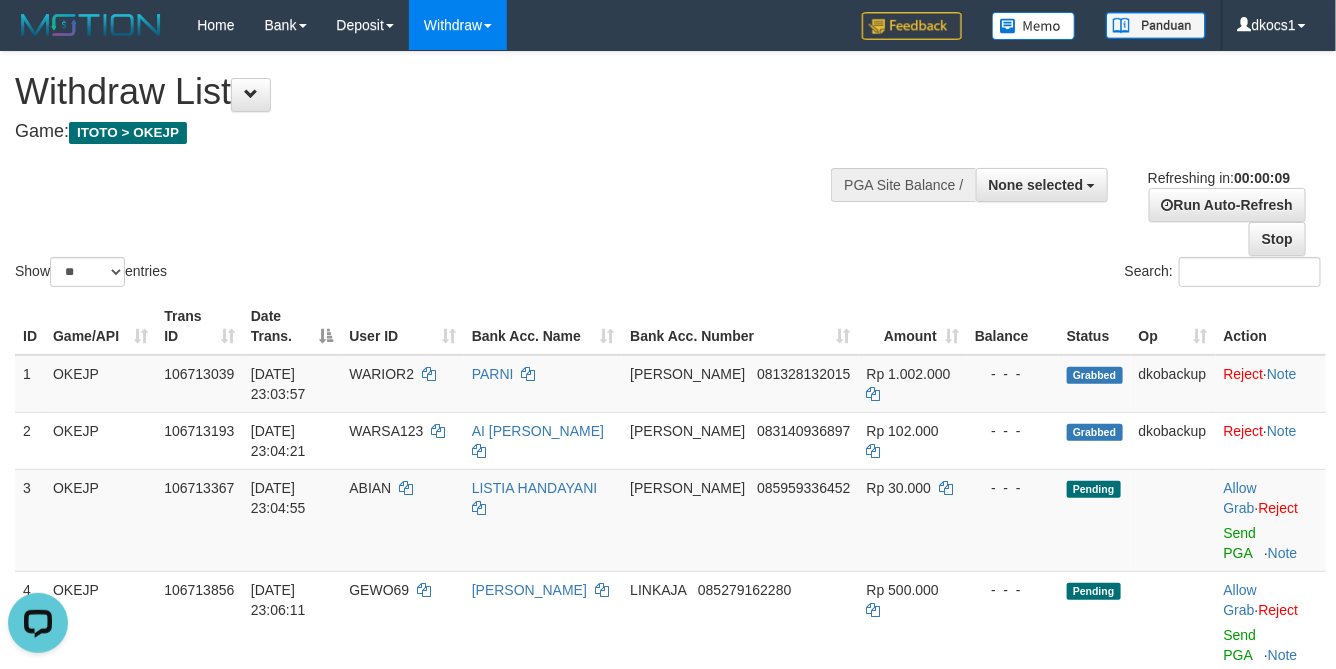 scroll, scrollTop: 0, scrollLeft: 0, axis: both 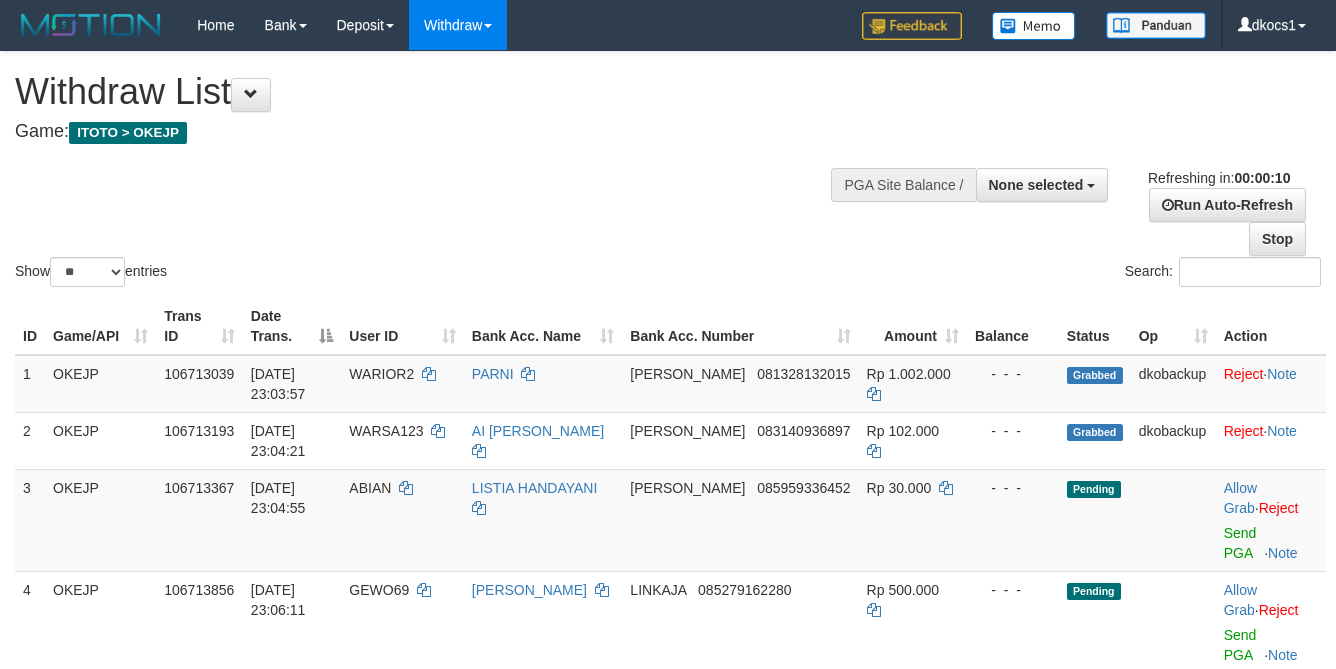 select 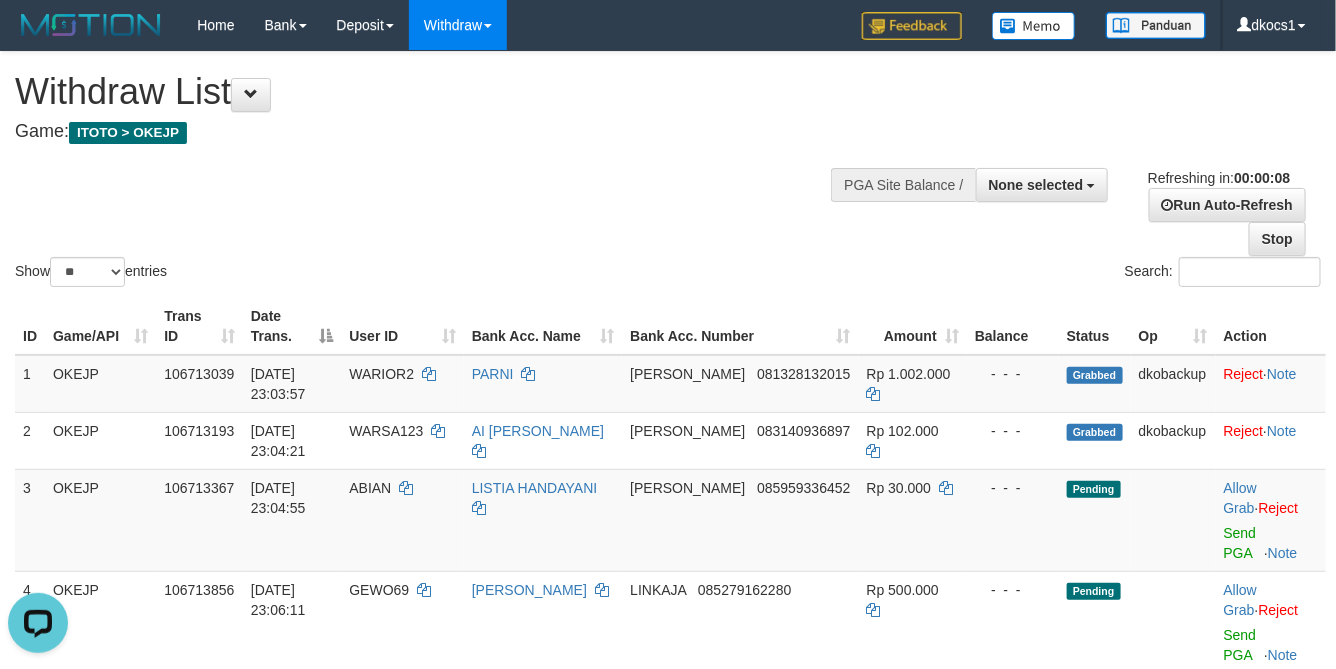 scroll, scrollTop: 0, scrollLeft: 0, axis: both 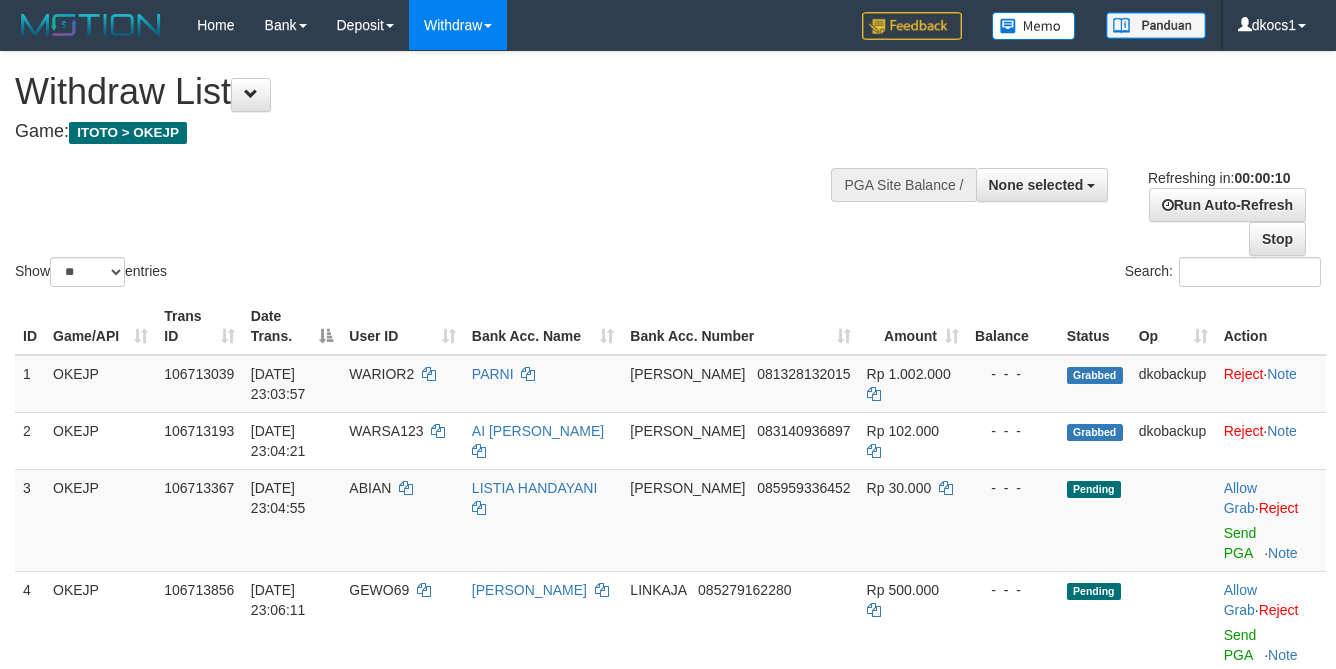 select 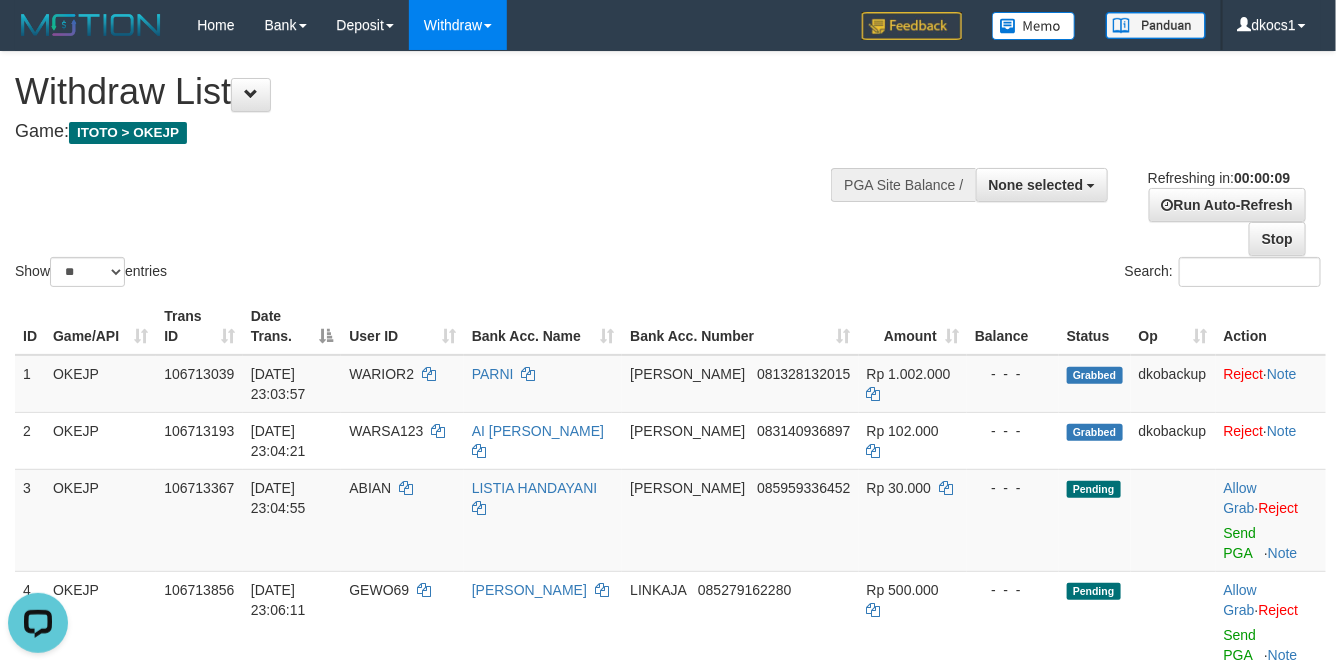 scroll, scrollTop: 0, scrollLeft: 0, axis: both 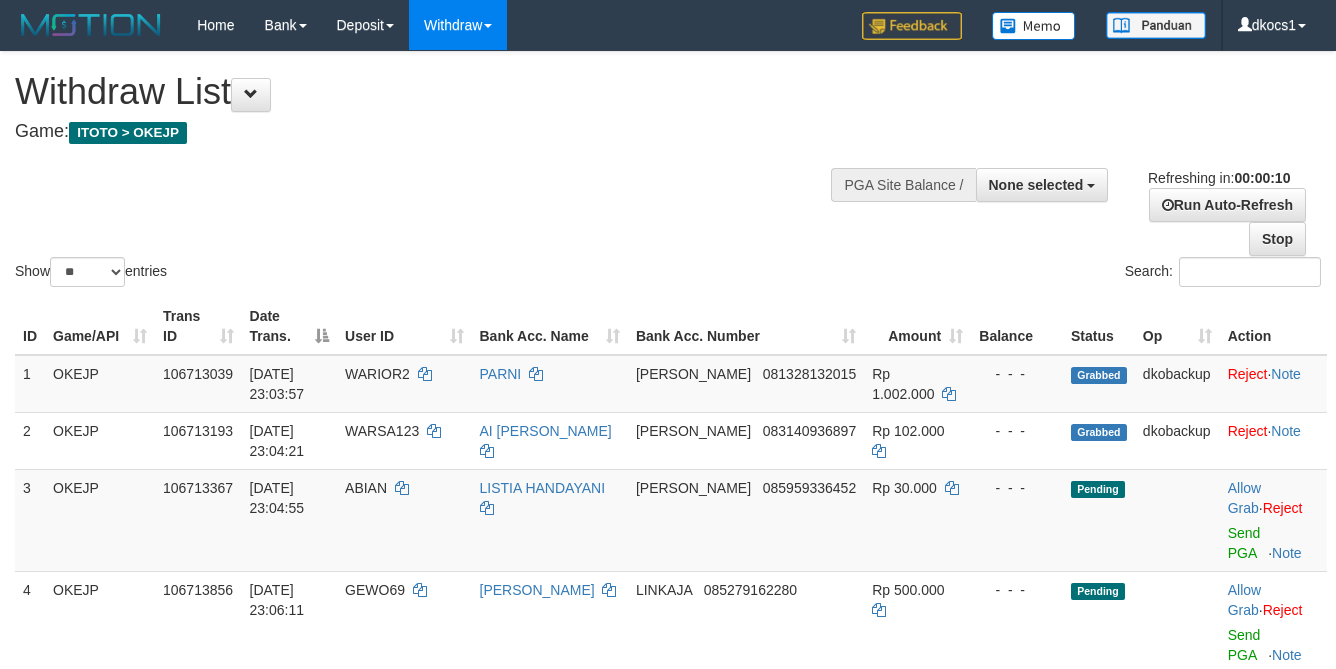 select 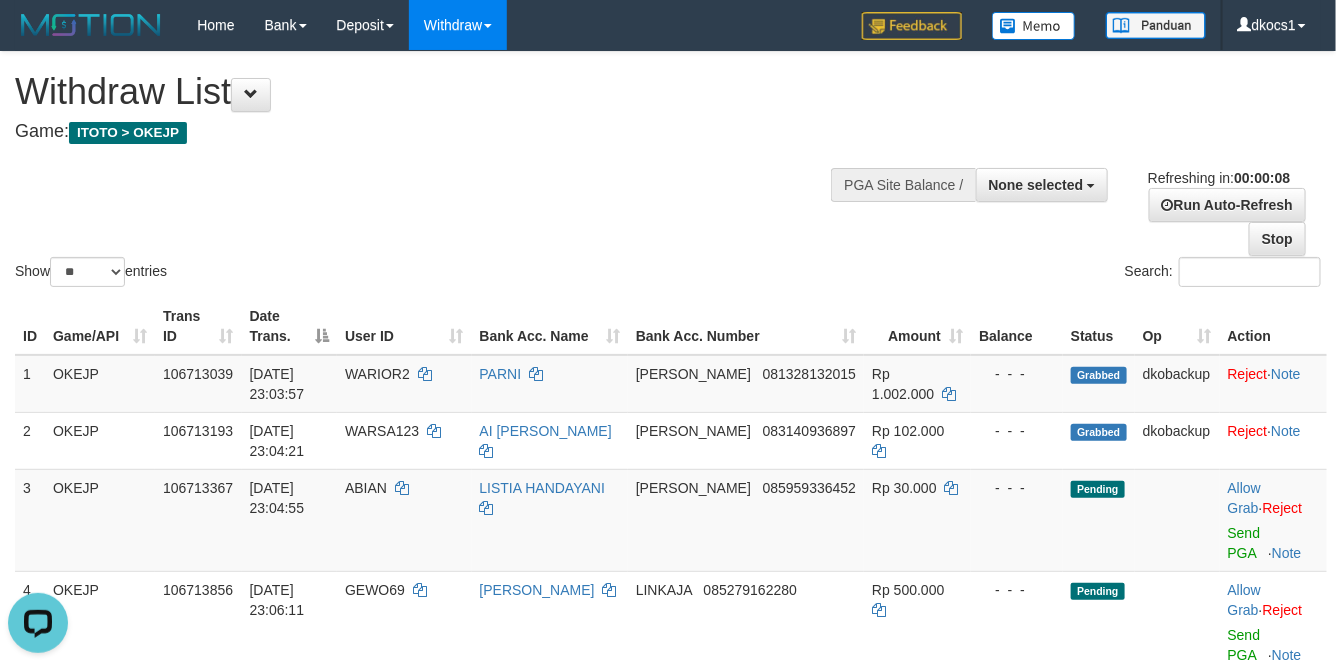 scroll, scrollTop: 0, scrollLeft: 0, axis: both 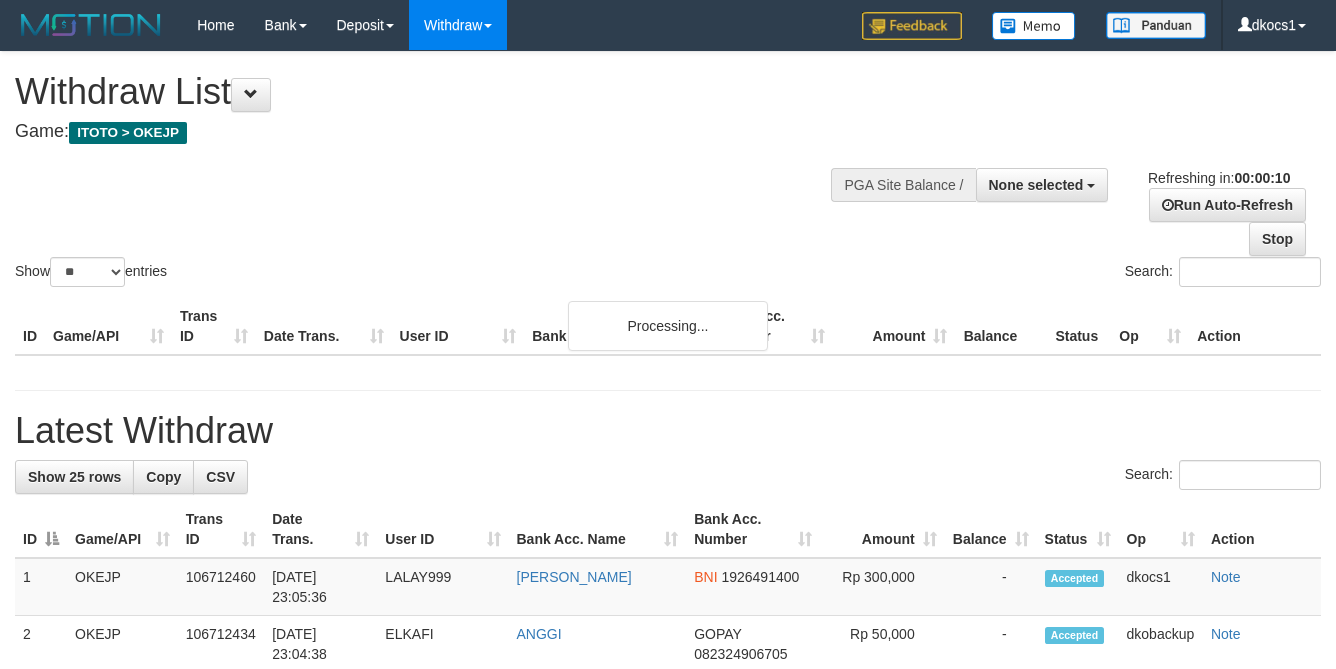 select 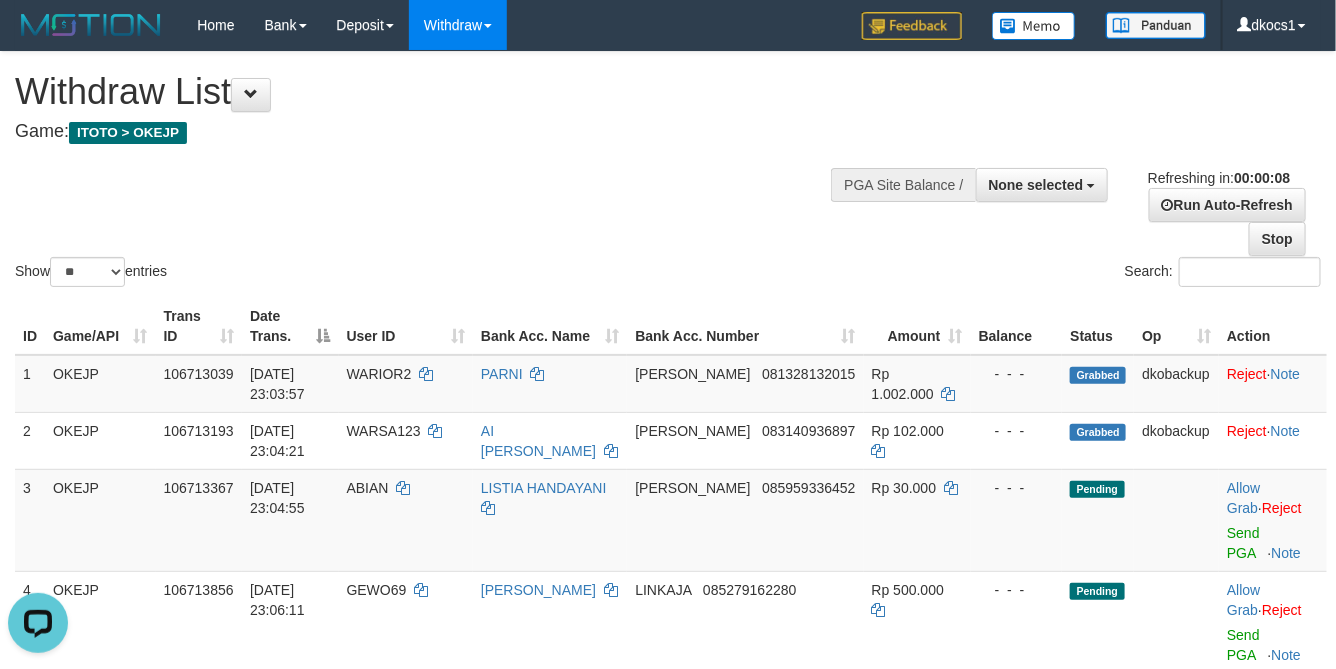 scroll, scrollTop: 0, scrollLeft: 0, axis: both 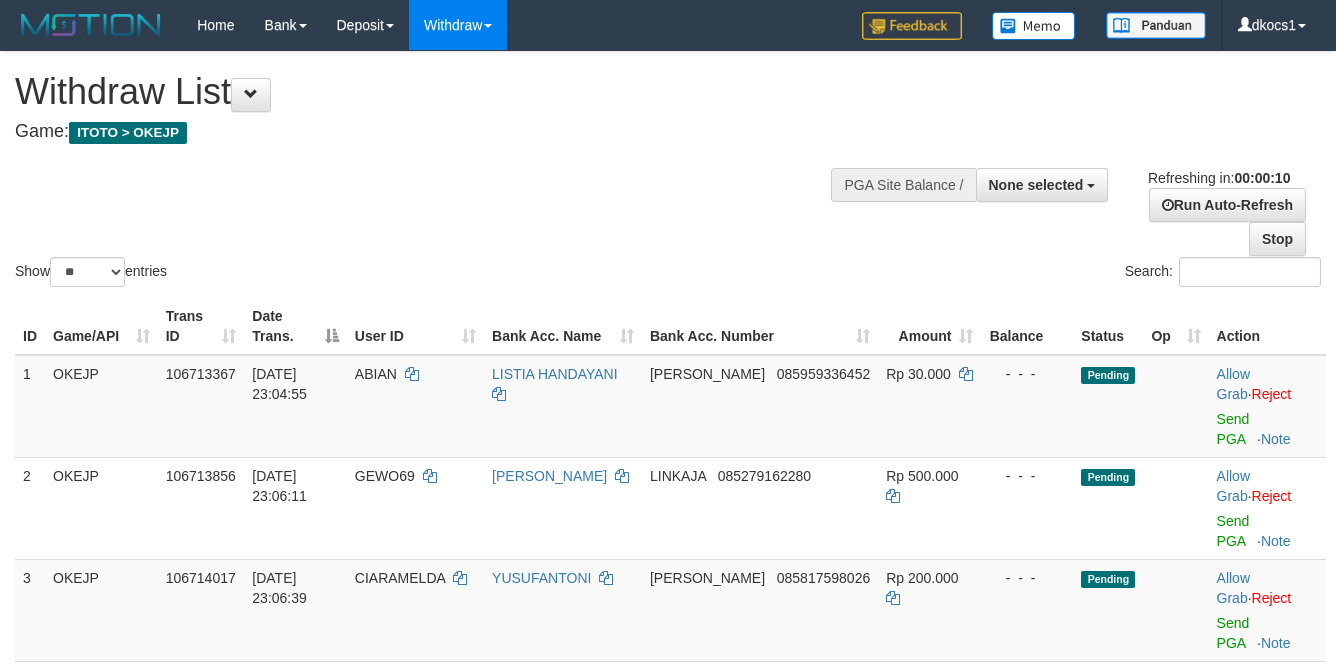 select 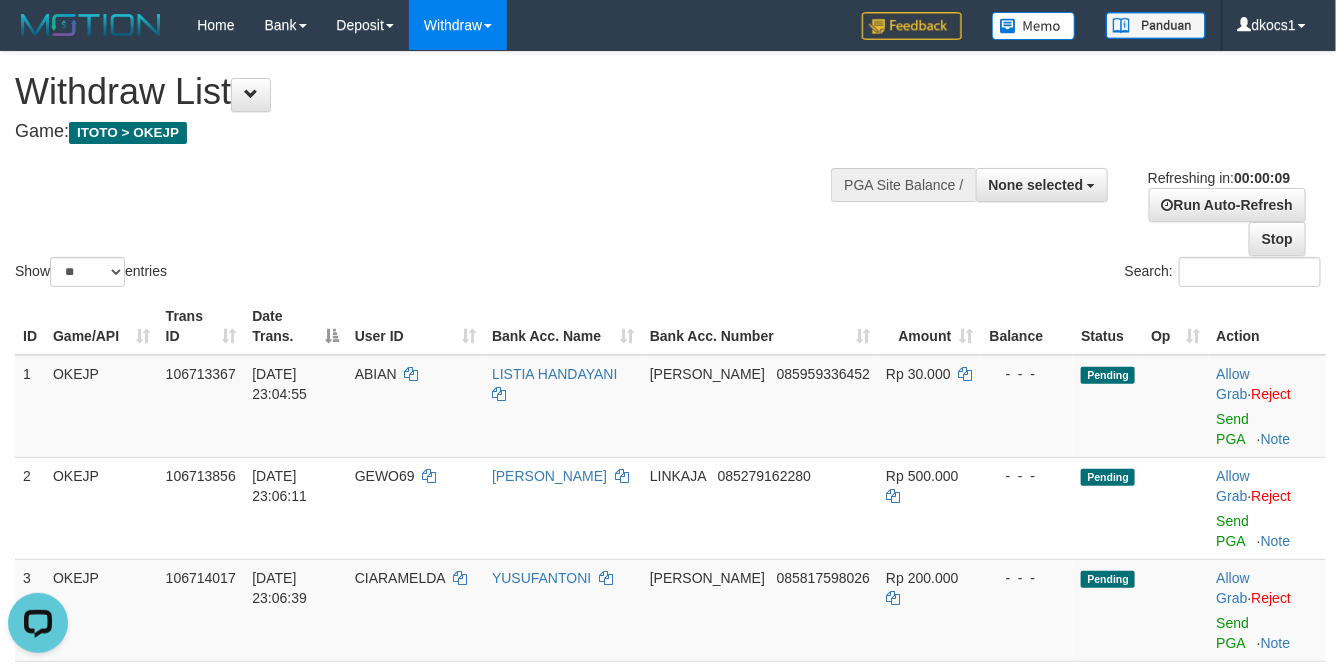 scroll, scrollTop: 0, scrollLeft: 0, axis: both 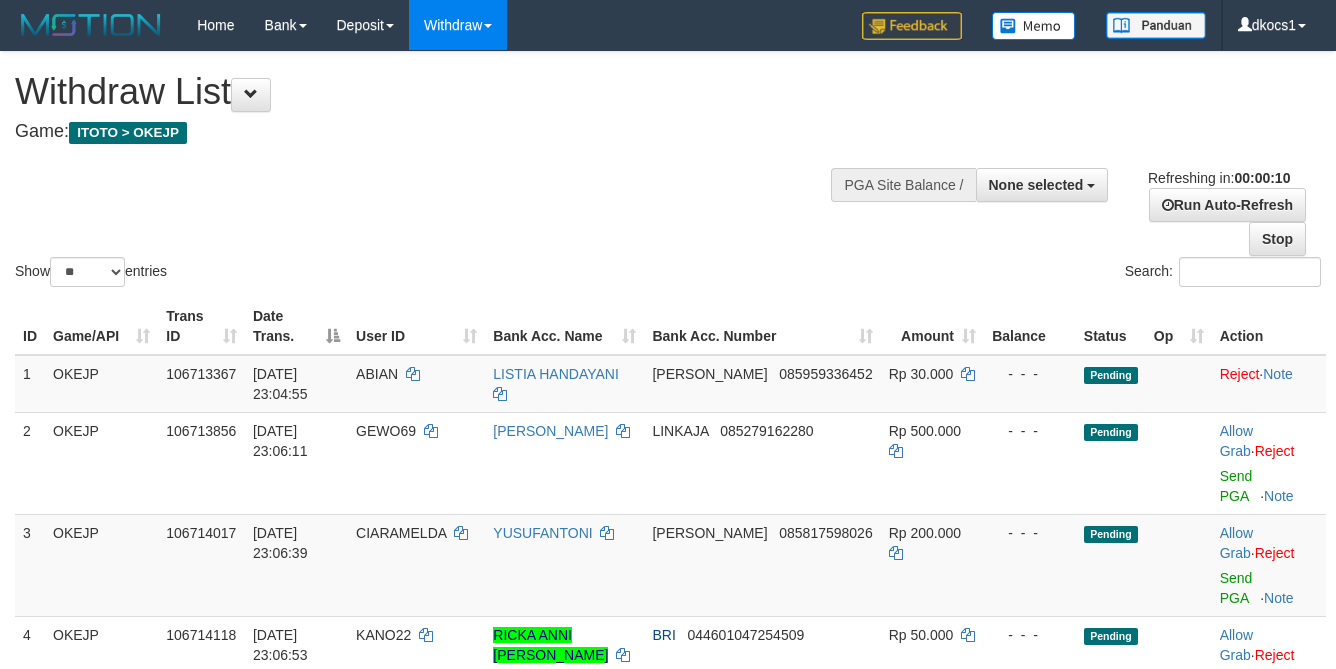 select 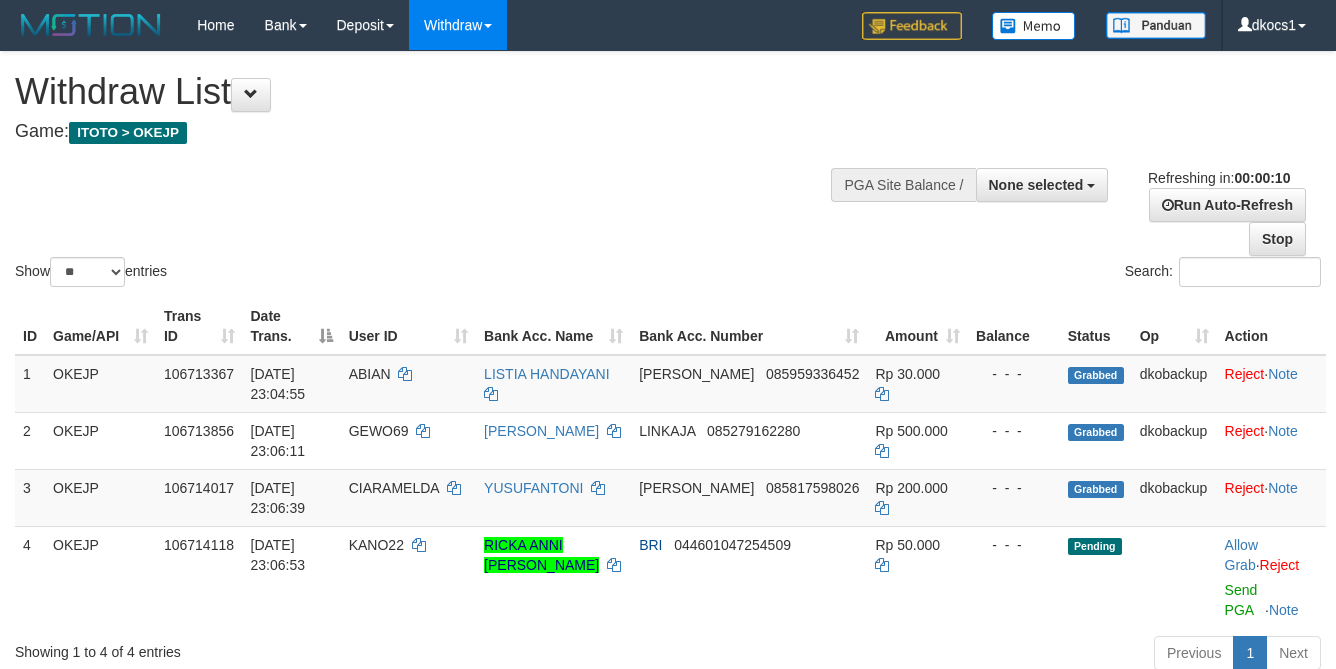 select 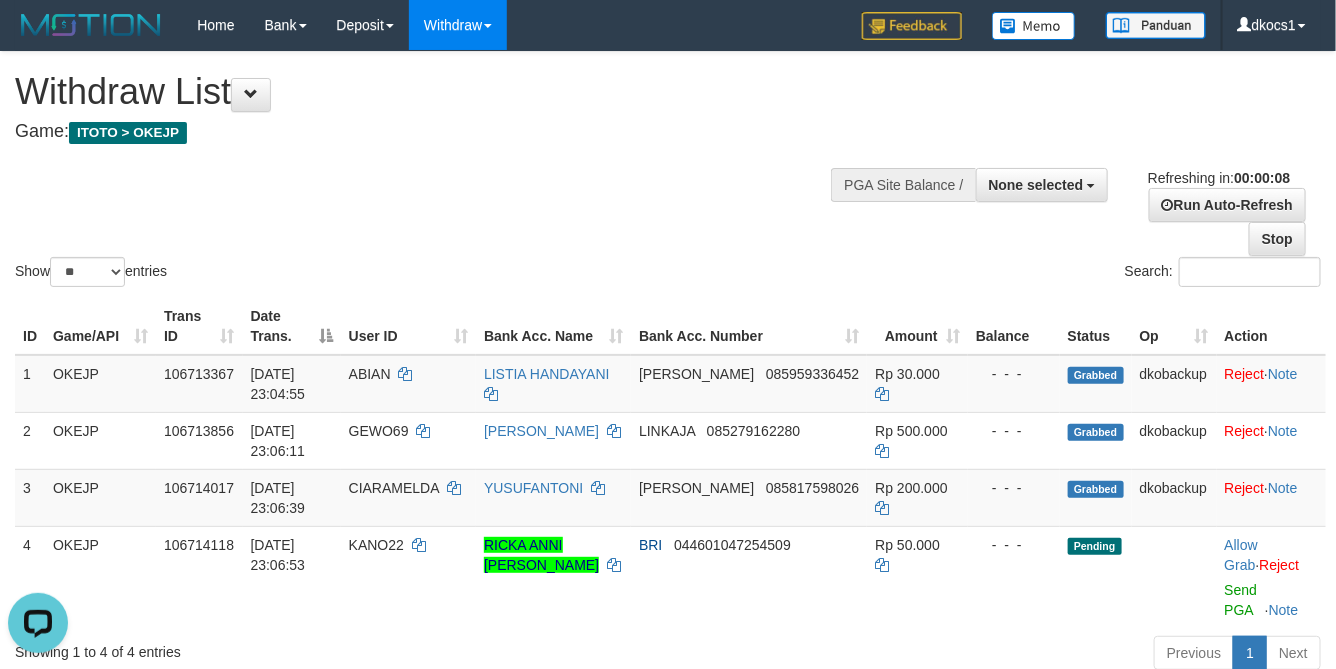 scroll, scrollTop: 0, scrollLeft: 0, axis: both 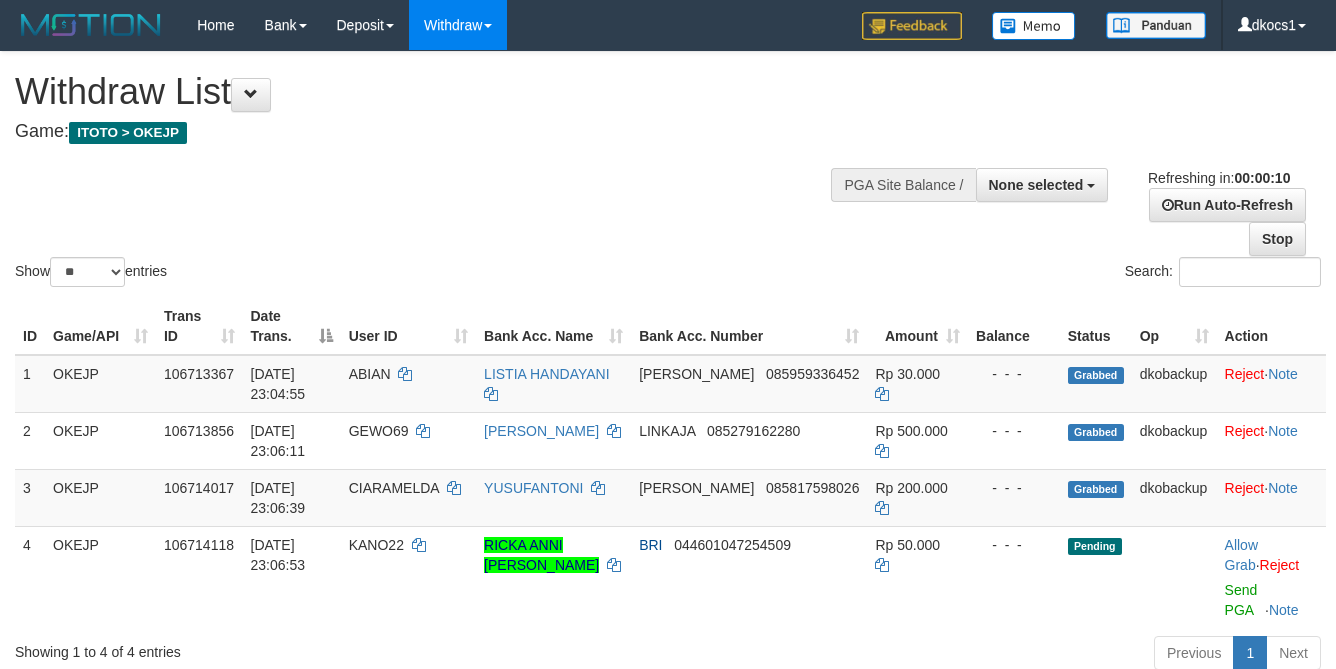 select 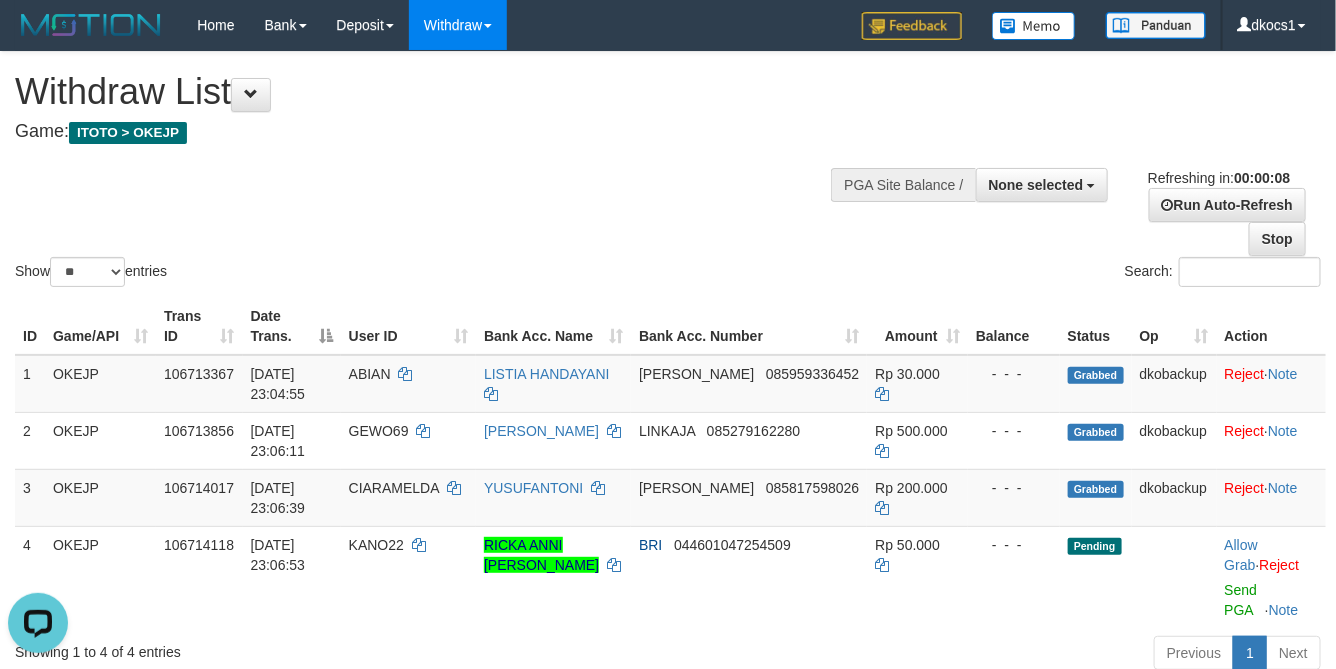 scroll, scrollTop: 0, scrollLeft: 0, axis: both 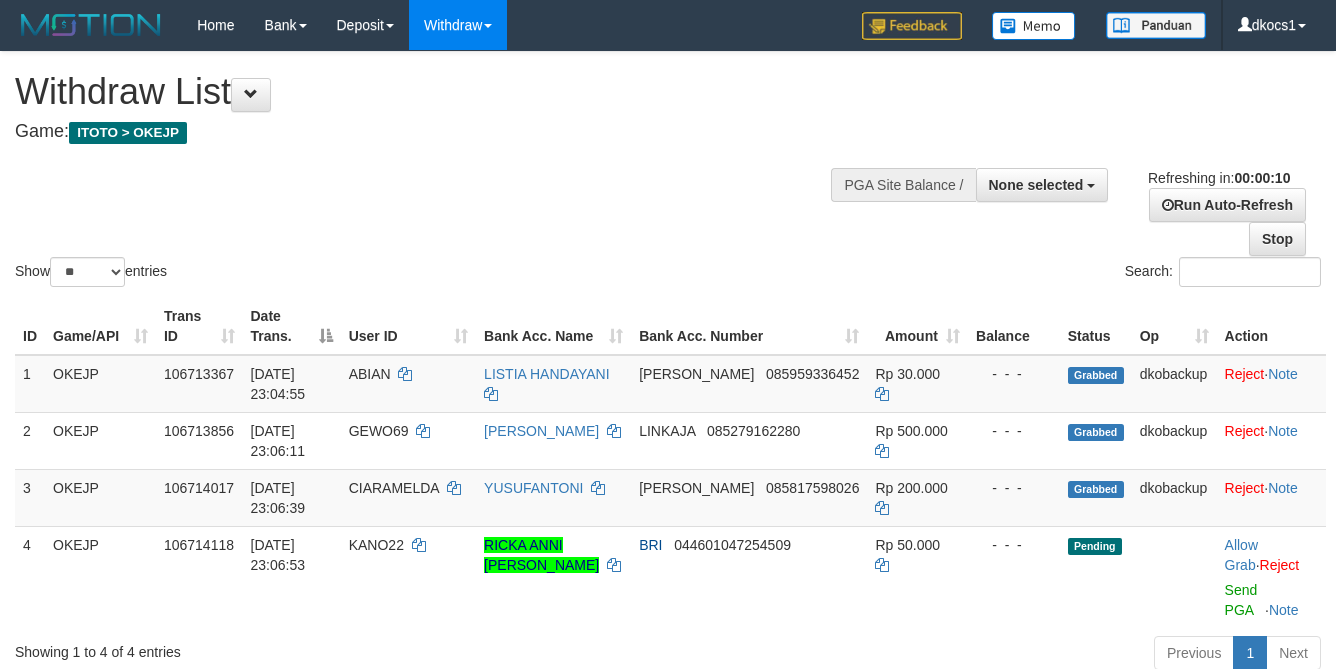 select 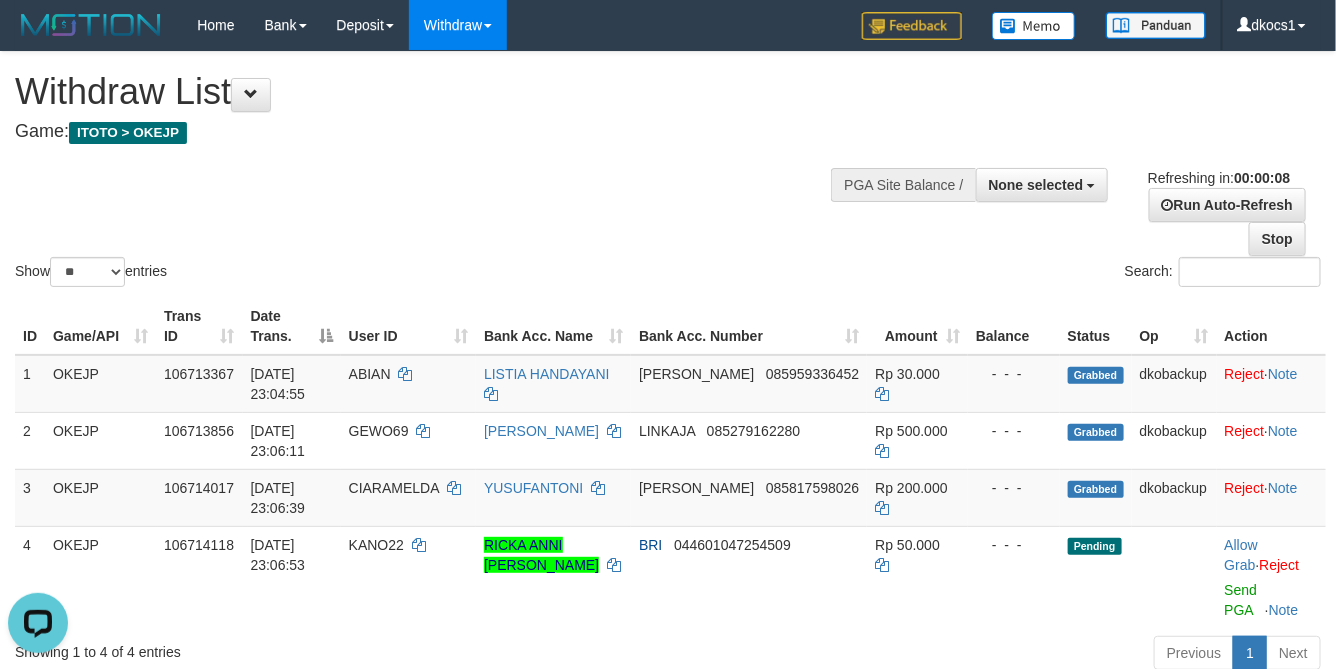 scroll, scrollTop: 0, scrollLeft: 0, axis: both 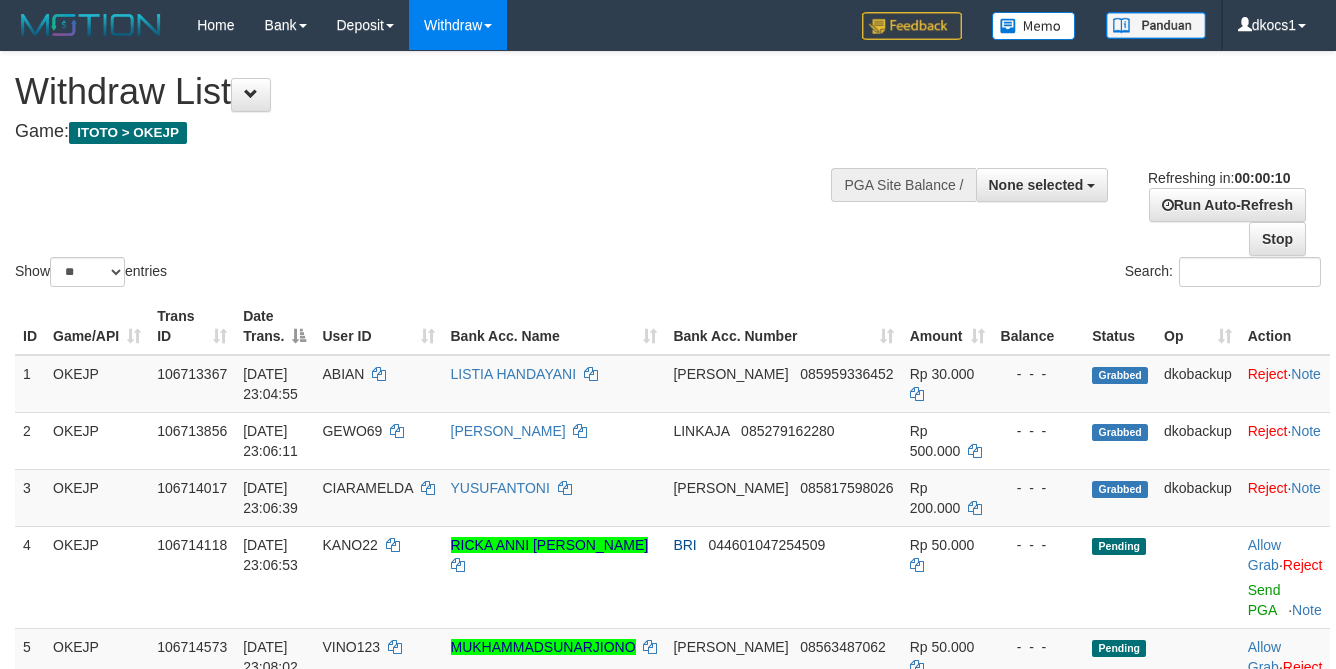 select 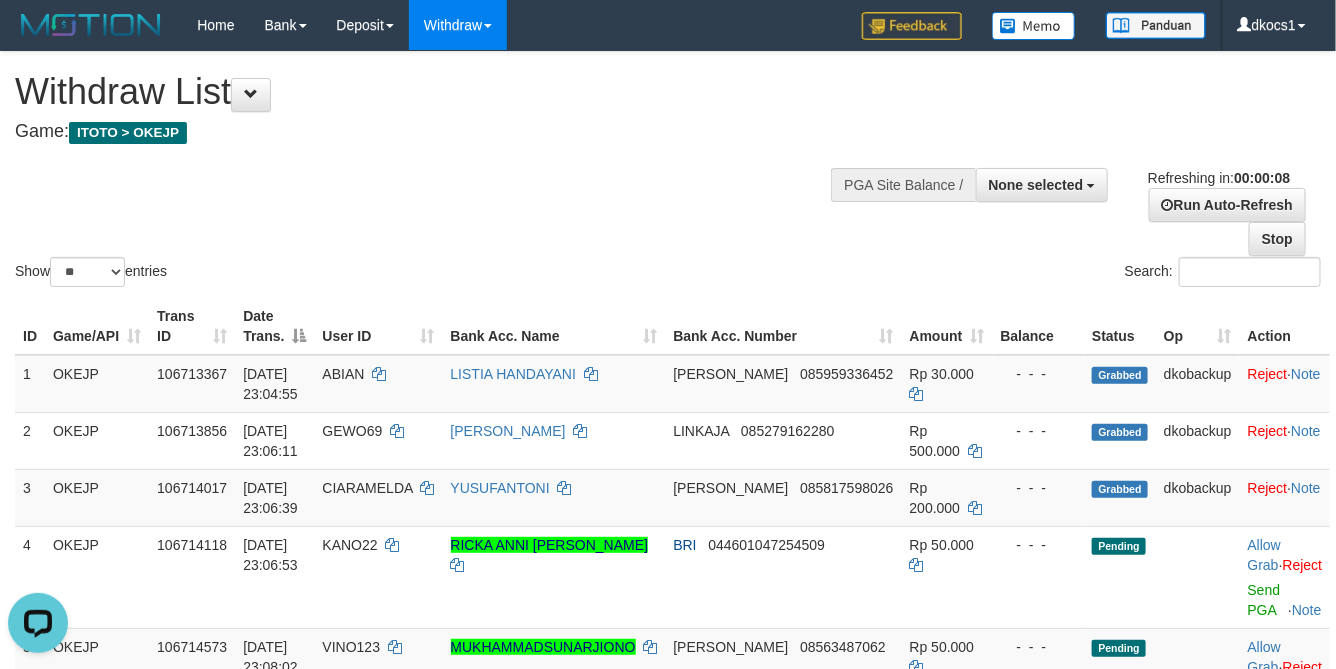 scroll, scrollTop: 0, scrollLeft: 0, axis: both 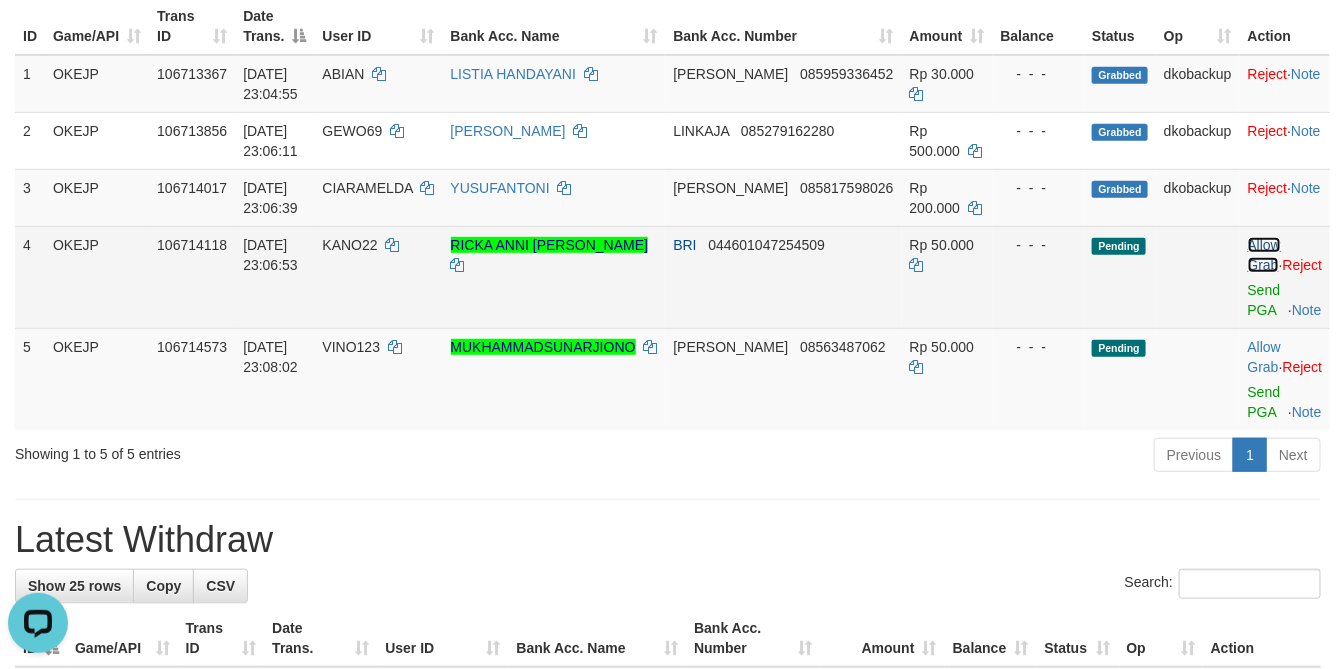 click on "Allow Grab" at bounding box center (1264, 255) 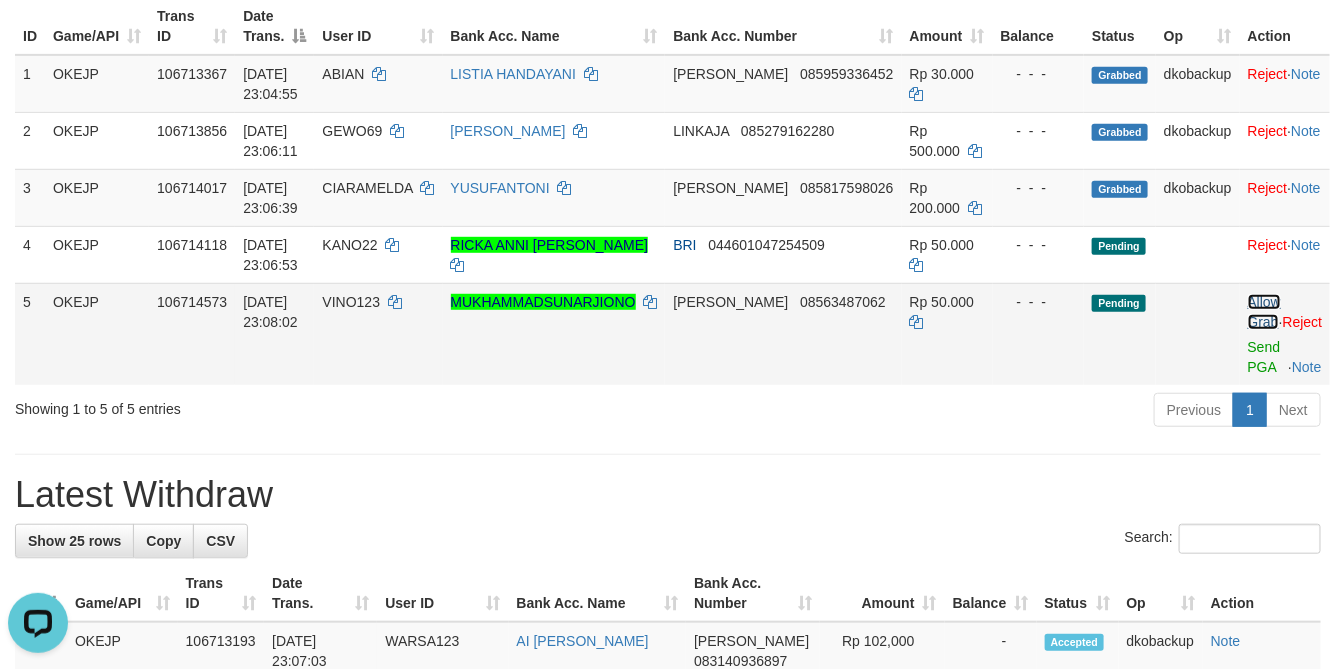 click on "Allow Grab" at bounding box center (1264, 312) 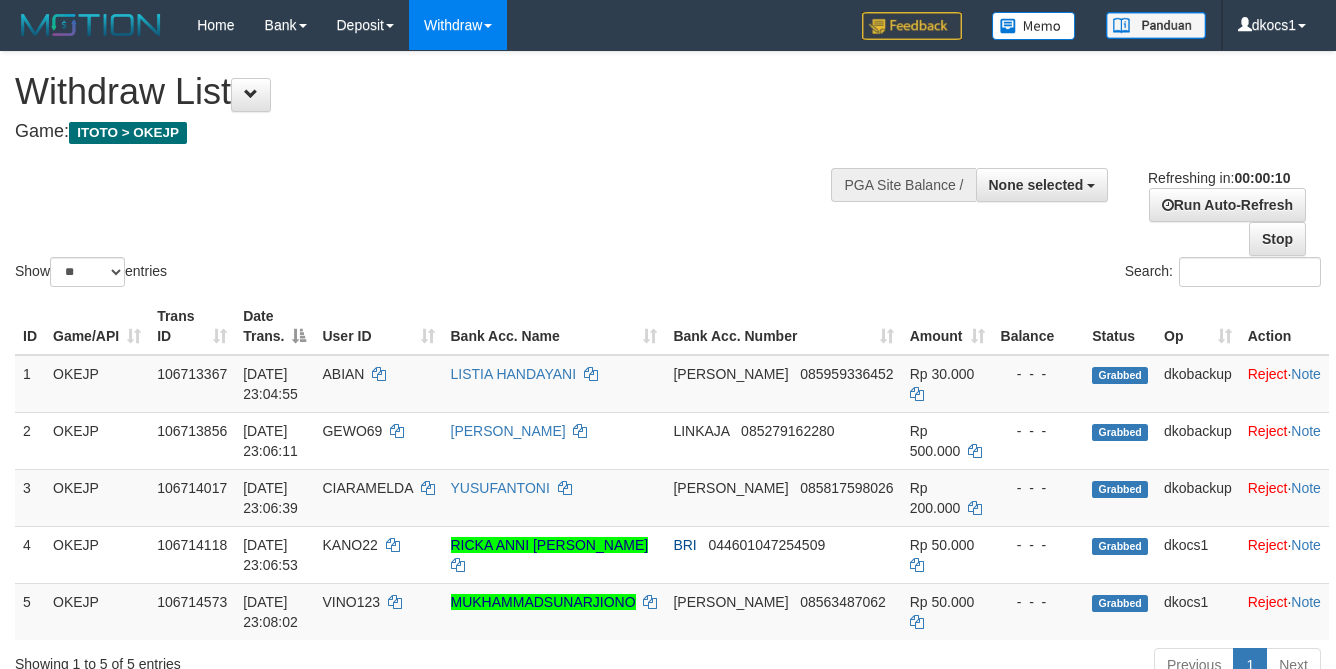 select 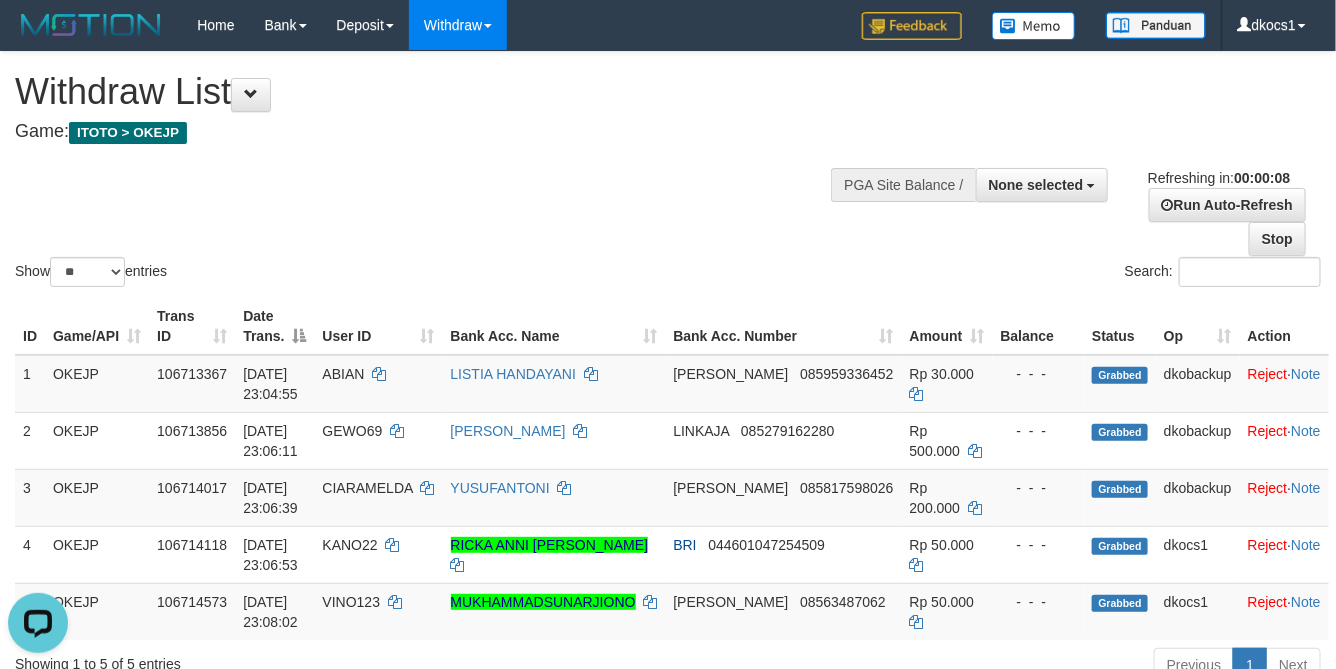 scroll, scrollTop: 0, scrollLeft: 0, axis: both 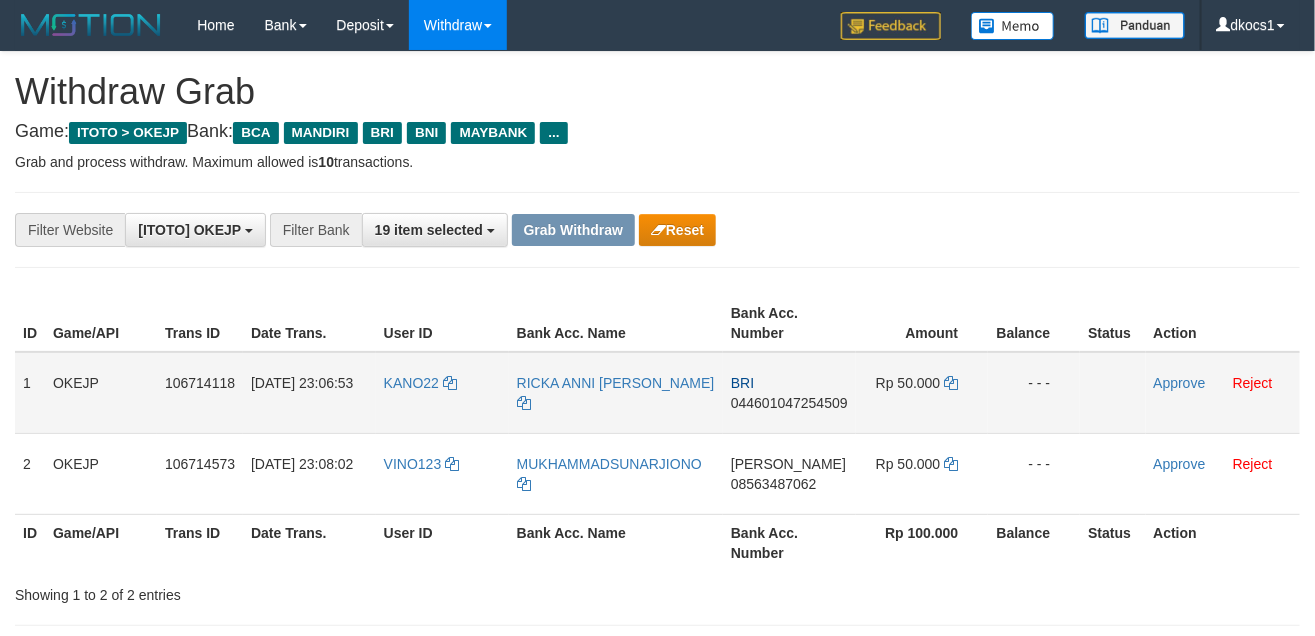 click on "KANO22" at bounding box center [442, 393] 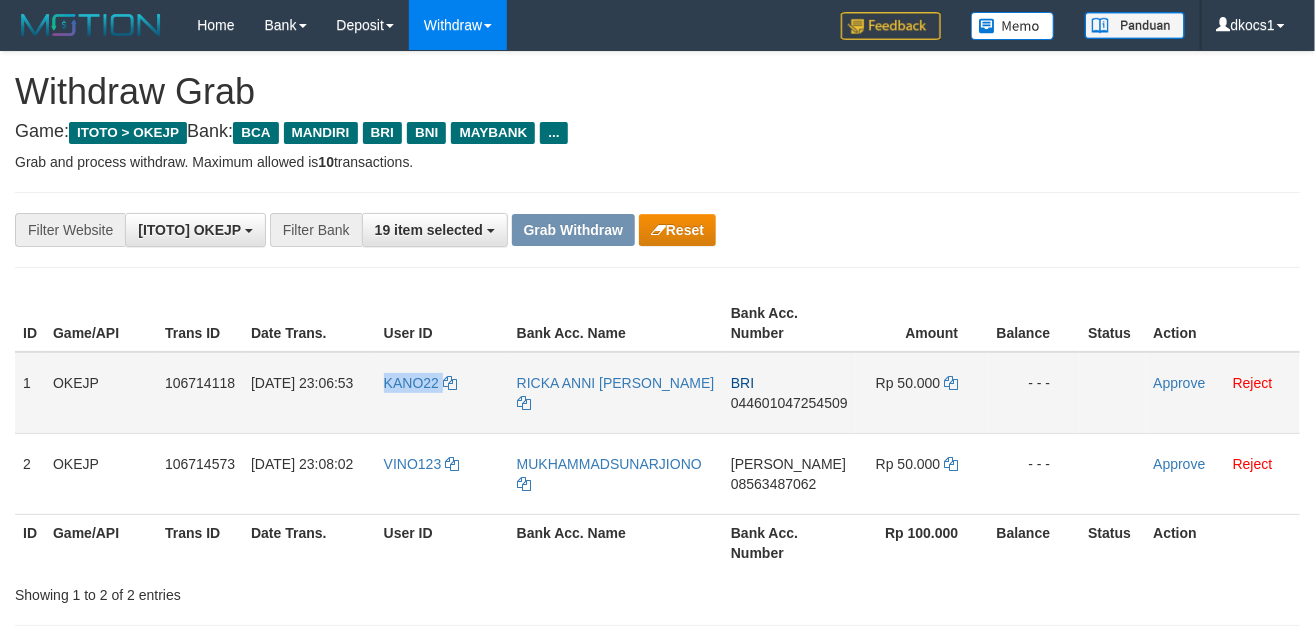 click on "KANO22" at bounding box center [442, 393] 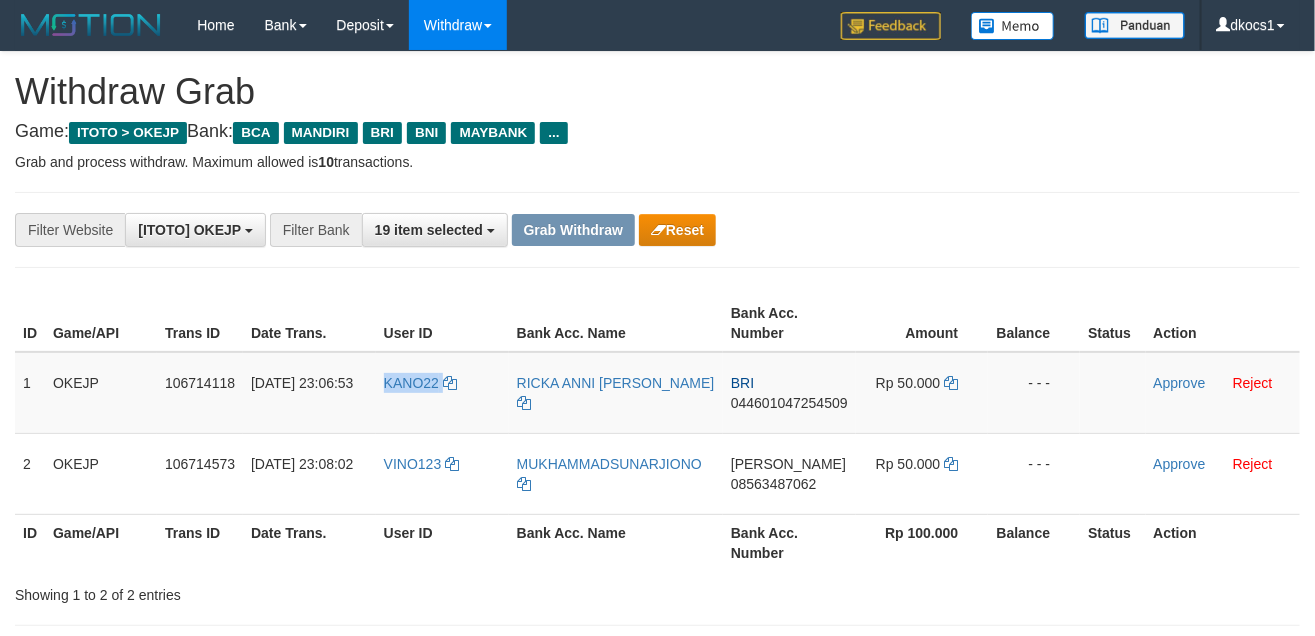 copy on "KANO22" 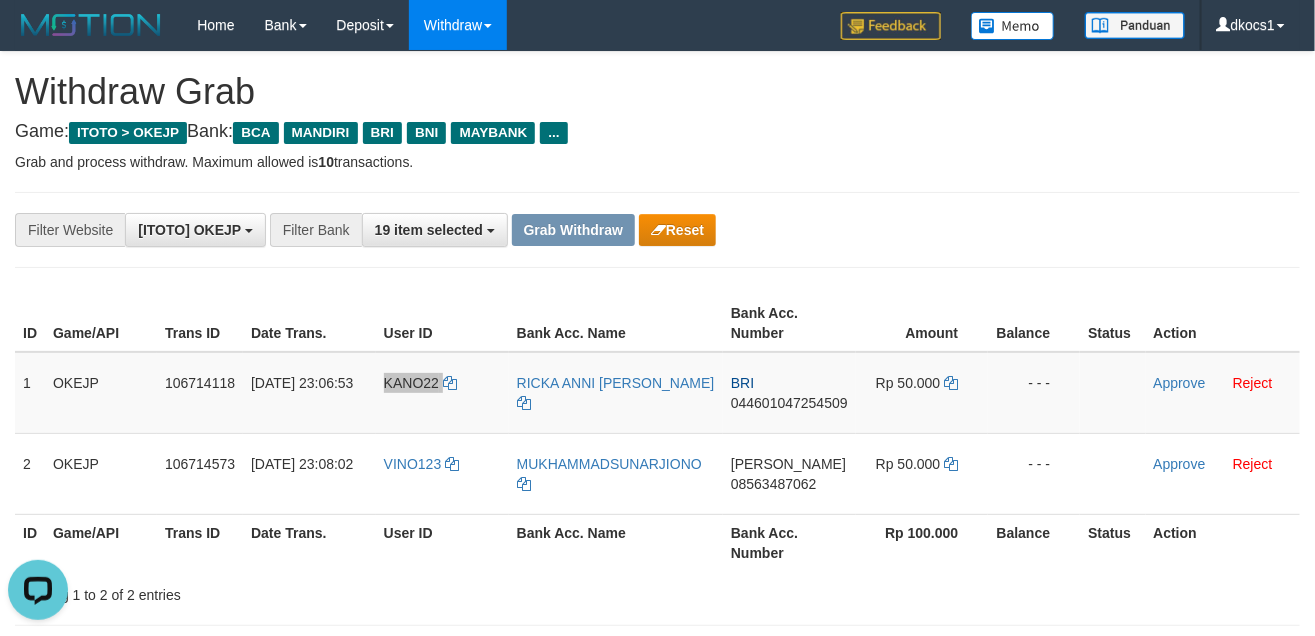 scroll, scrollTop: 0, scrollLeft: 0, axis: both 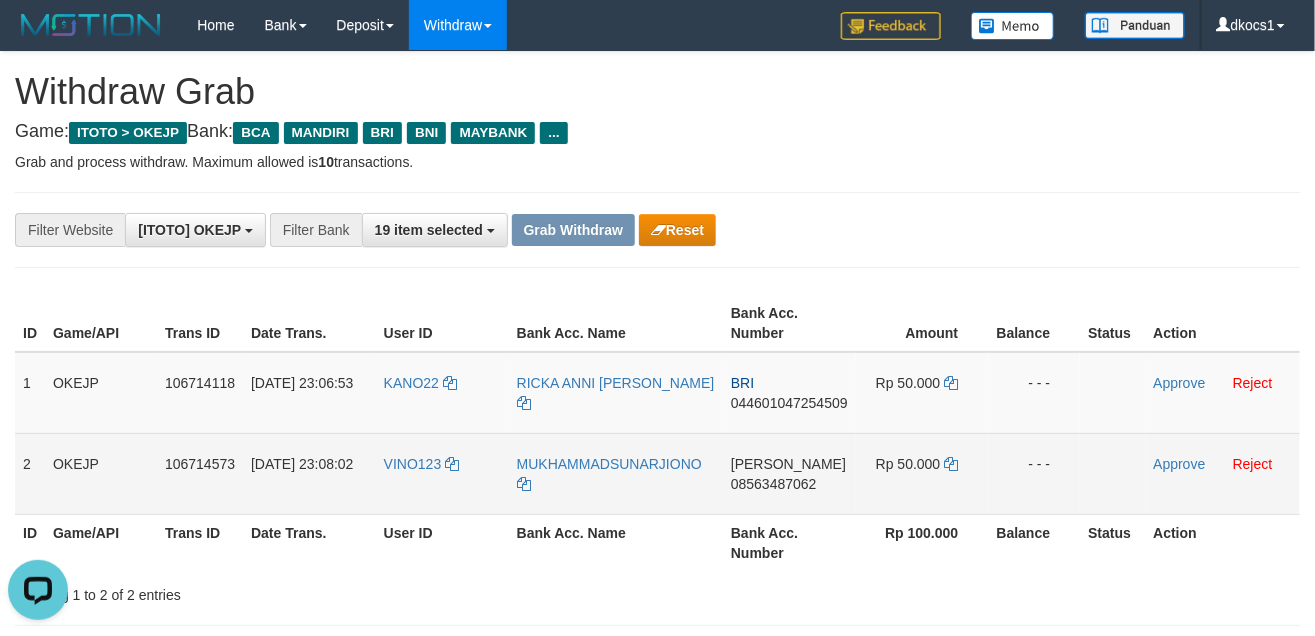 click on "VINO123" at bounding box center [442, 473] 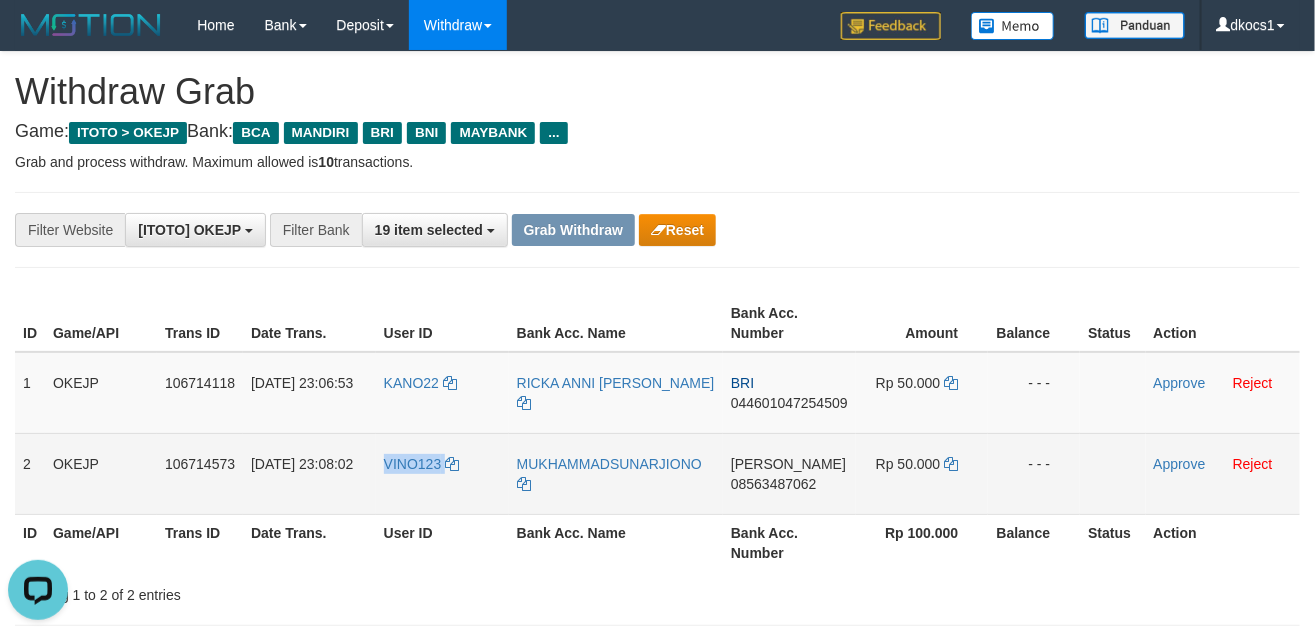 click on "VINO123" at bounding box center (442, 473) 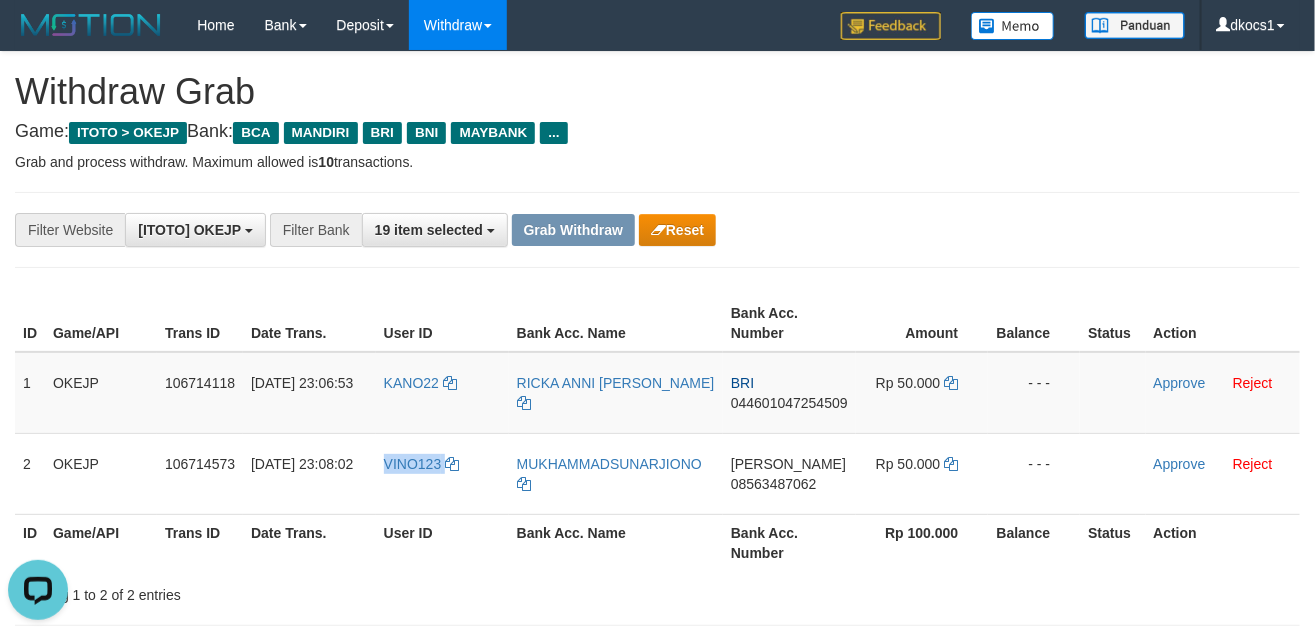 copy on "VINO123" 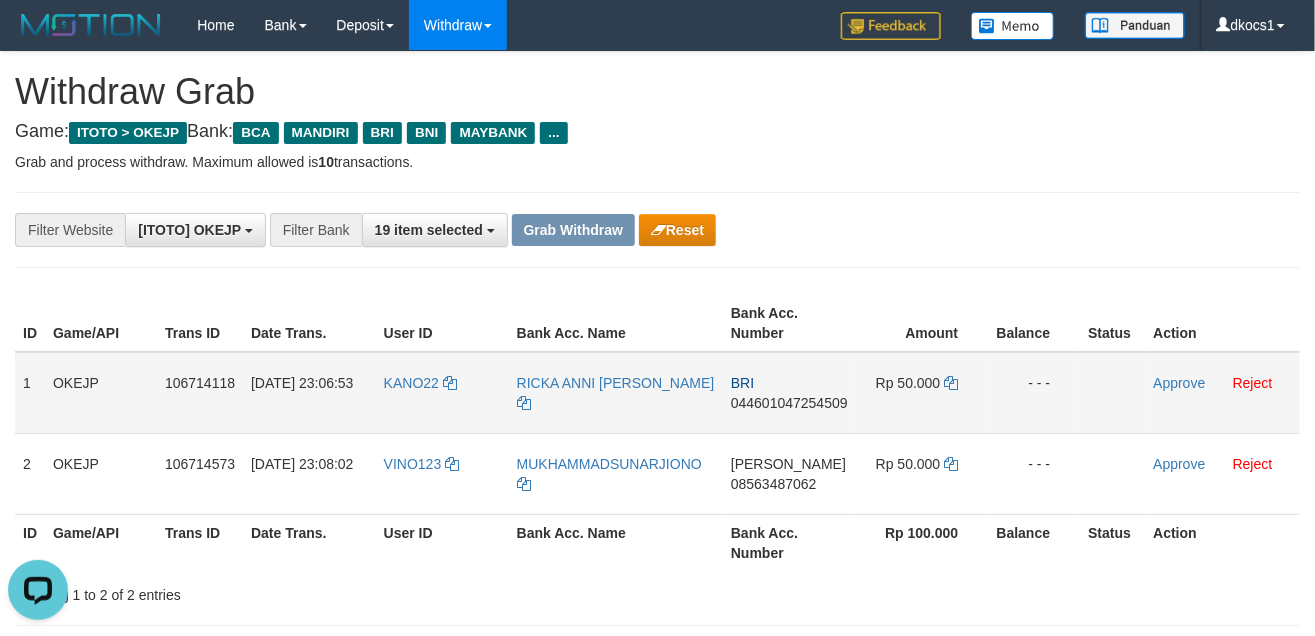 click on "KANO22" at bounding box center [442, 393] 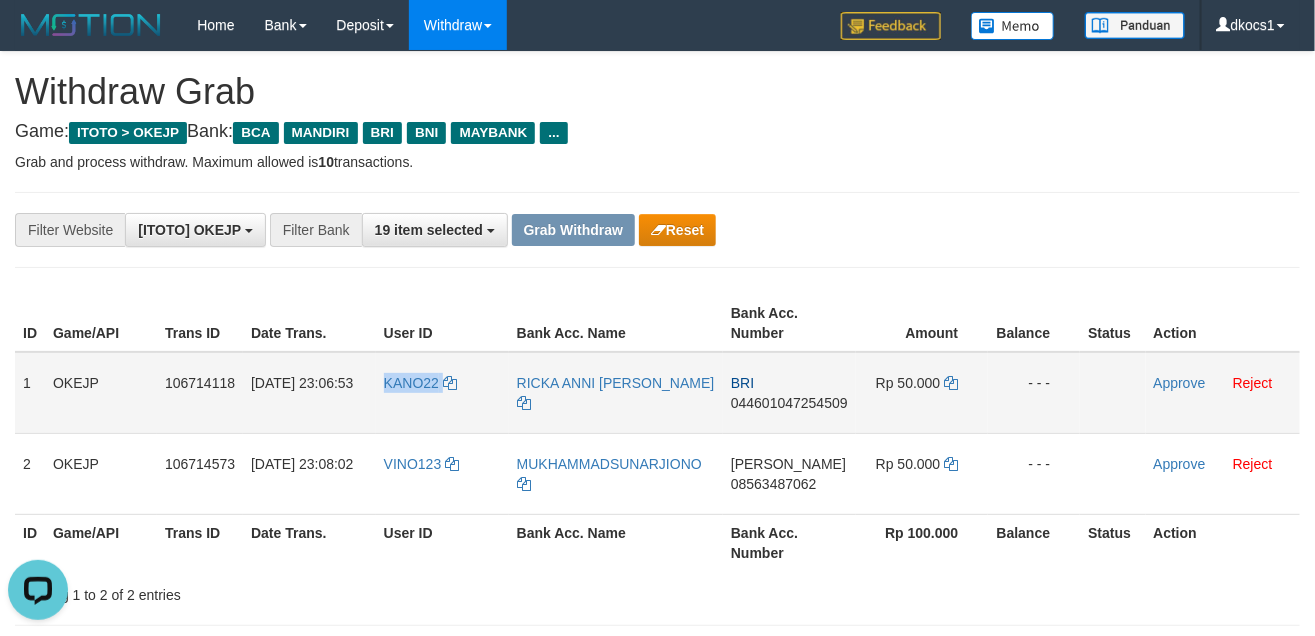 click on "KANO22" at bounding box center (442, 393) 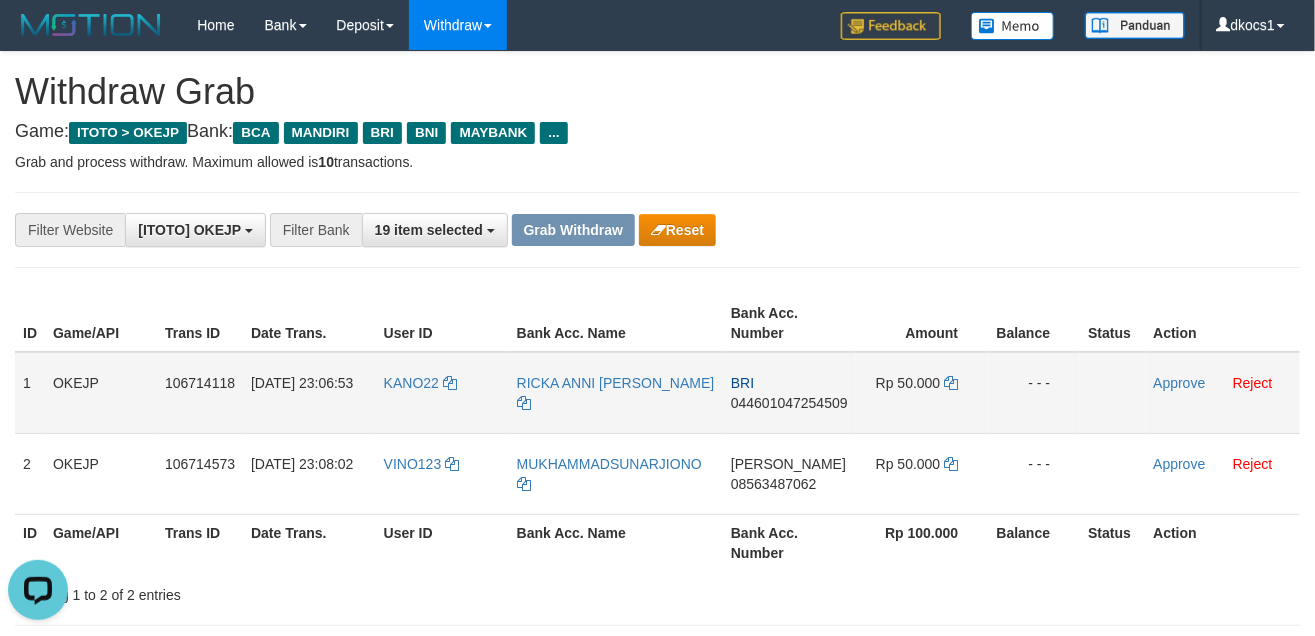click on "RICKA ANNI [PERSON_NAME]" at bounding box center [616, 393] 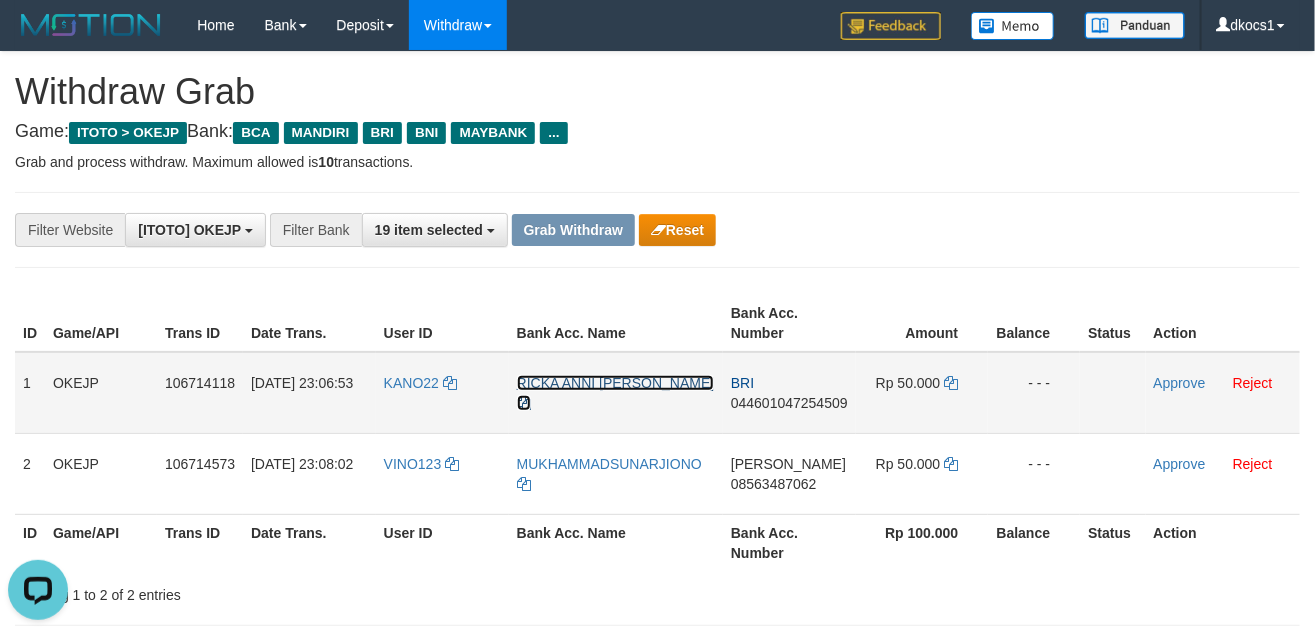 click on "RICKA ANNI [PERSON_NAME]" at bounding box center (616, 393) 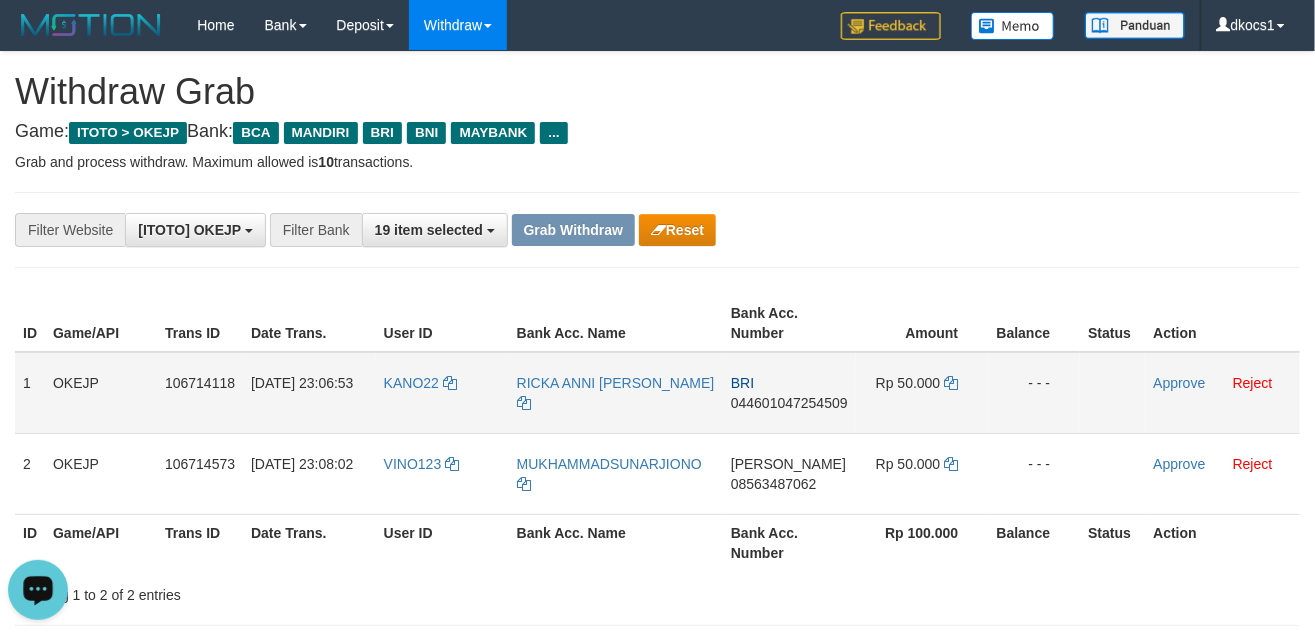 click on "BRI
044601047254509" at bounding box center [789, 393] 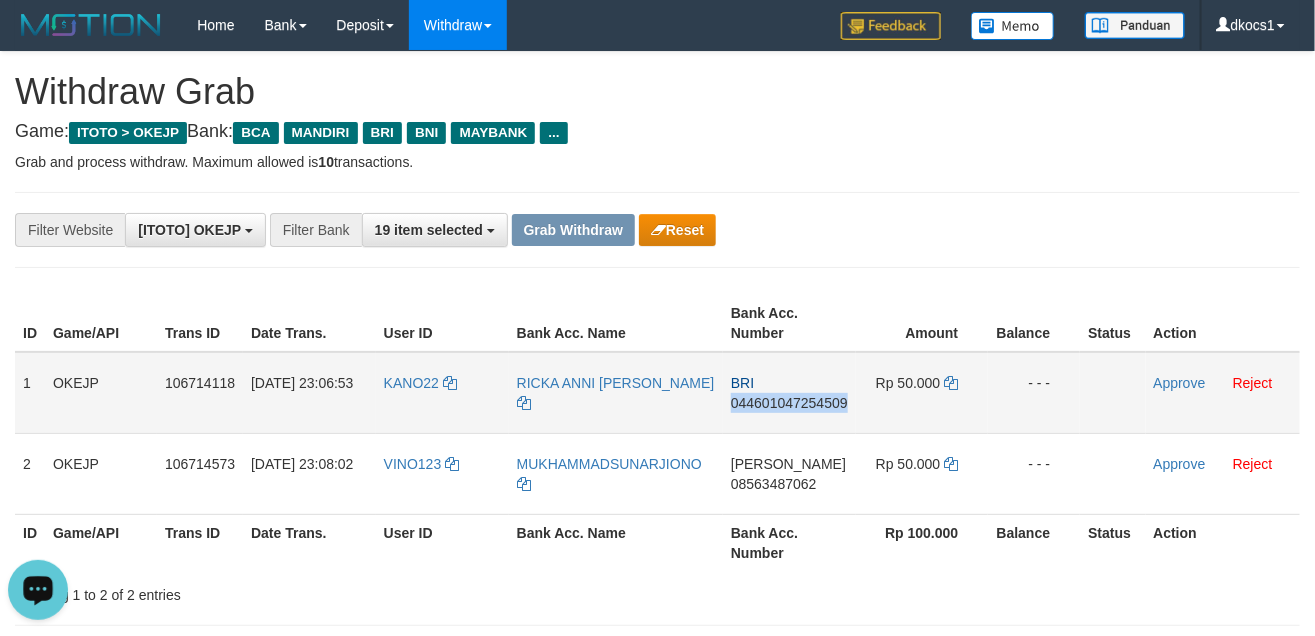 click on "BRI
044601047254509" at bounding box center (789, 393) 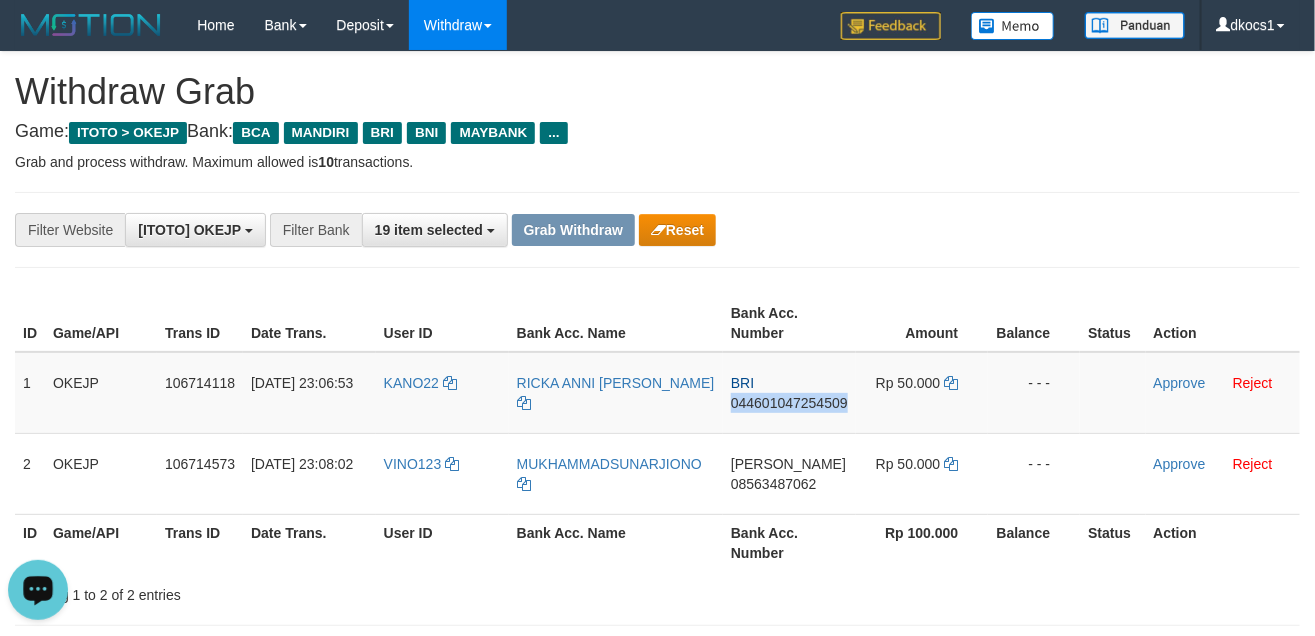 copy on "044601047254509" 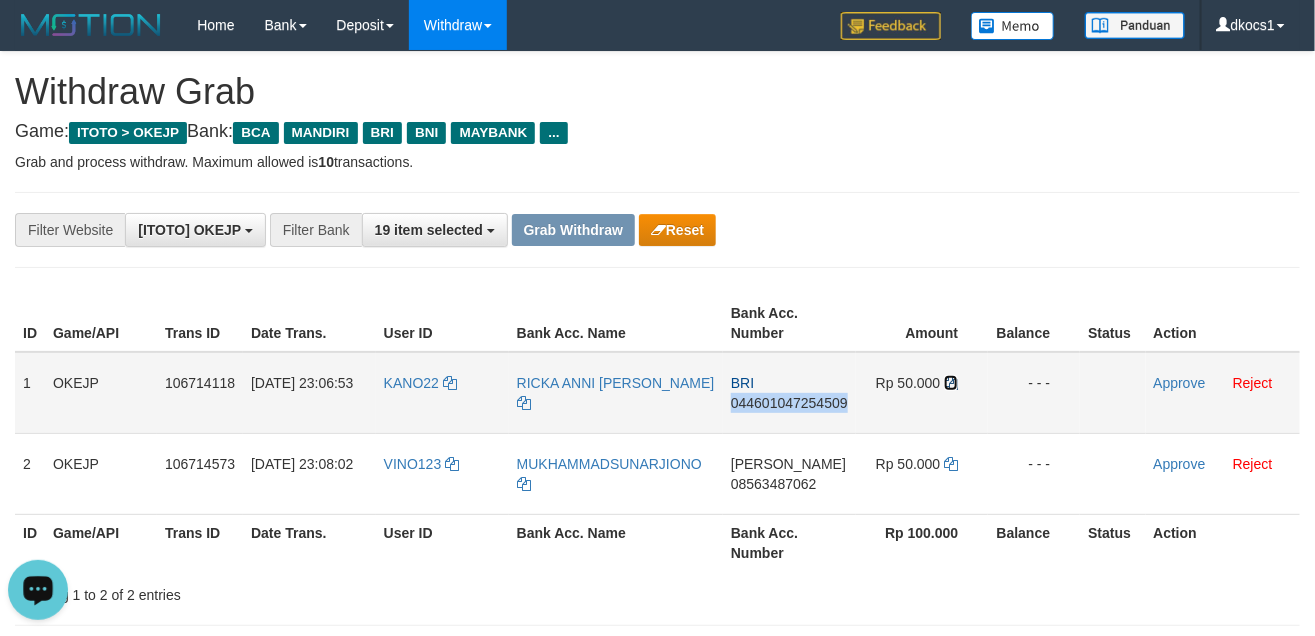 click at bounding box center [951, 383] 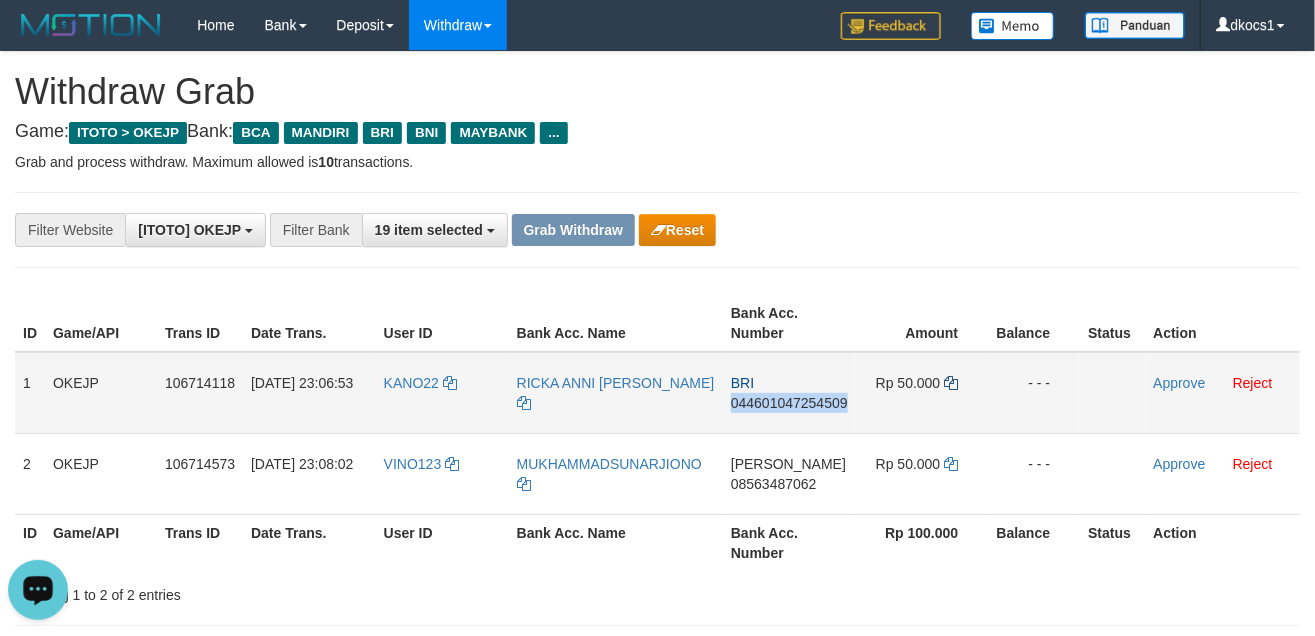 copy on "044601047254509" 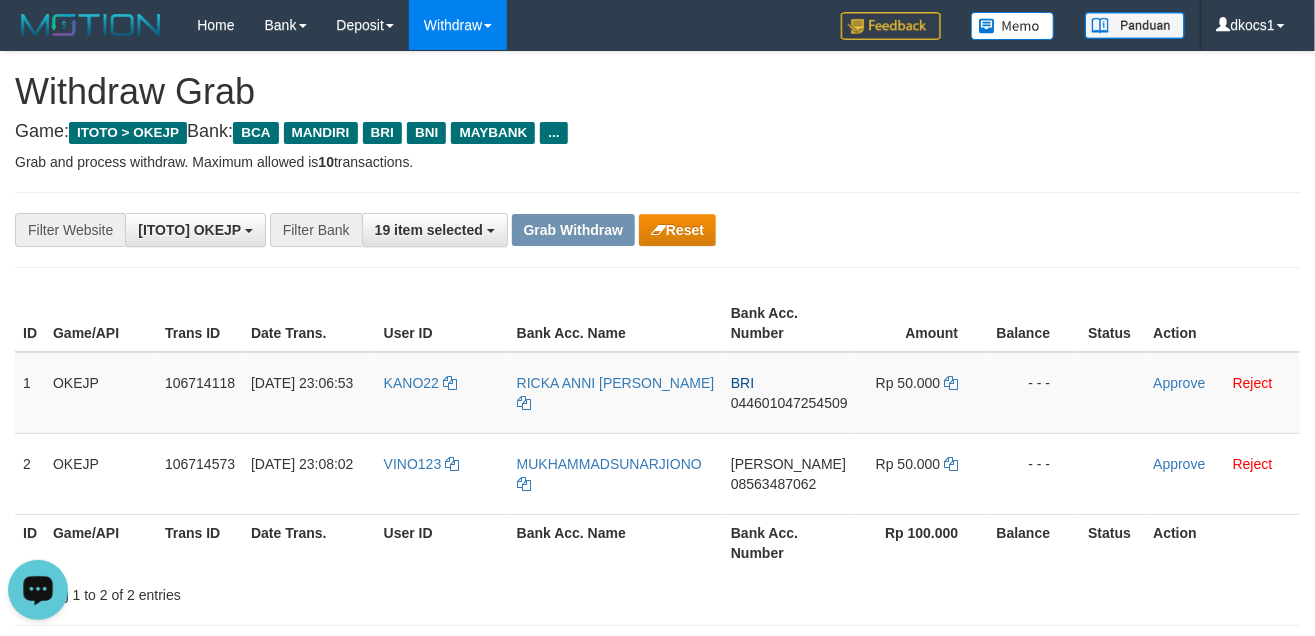 click on "**********" at bounding box center [657, 230] 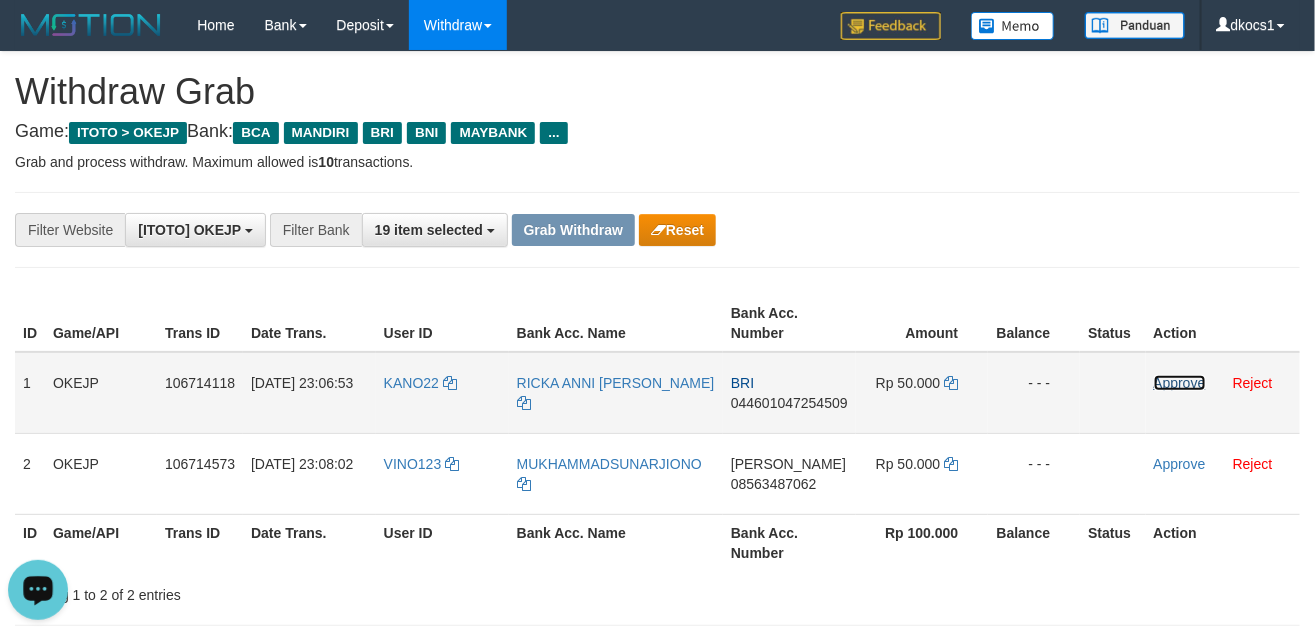 click on "Approve" at bounding box center (1180, 383) 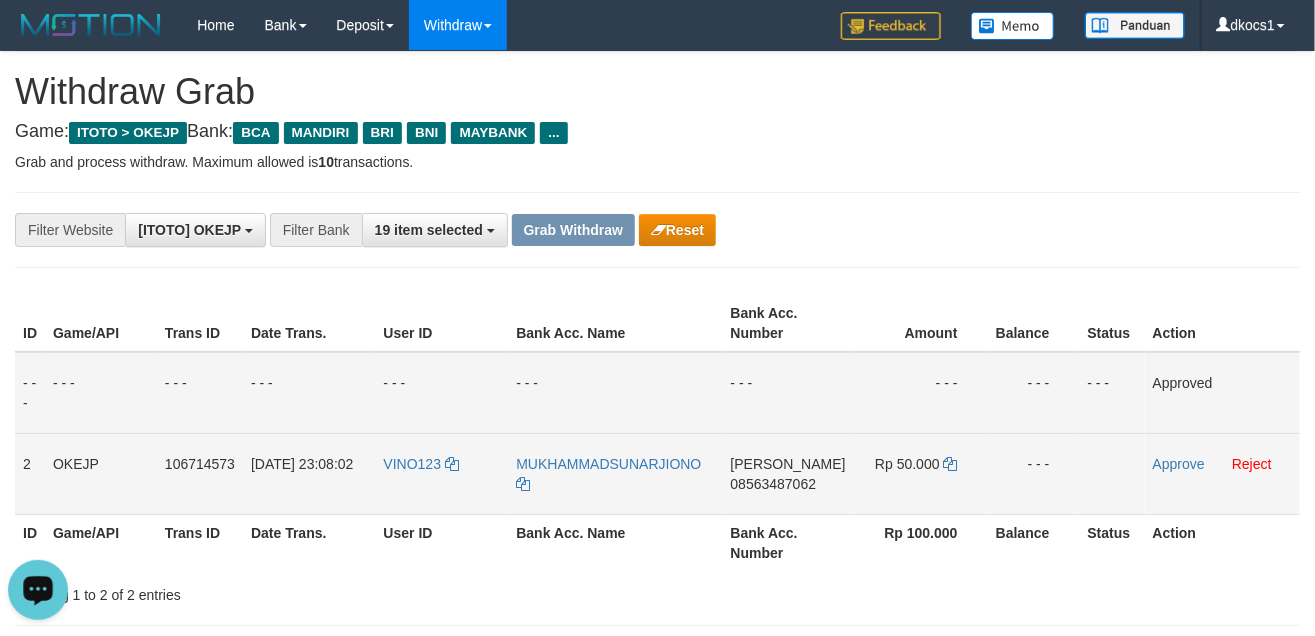 click on "DANA
08563487062" at bounding box center [789, 473] 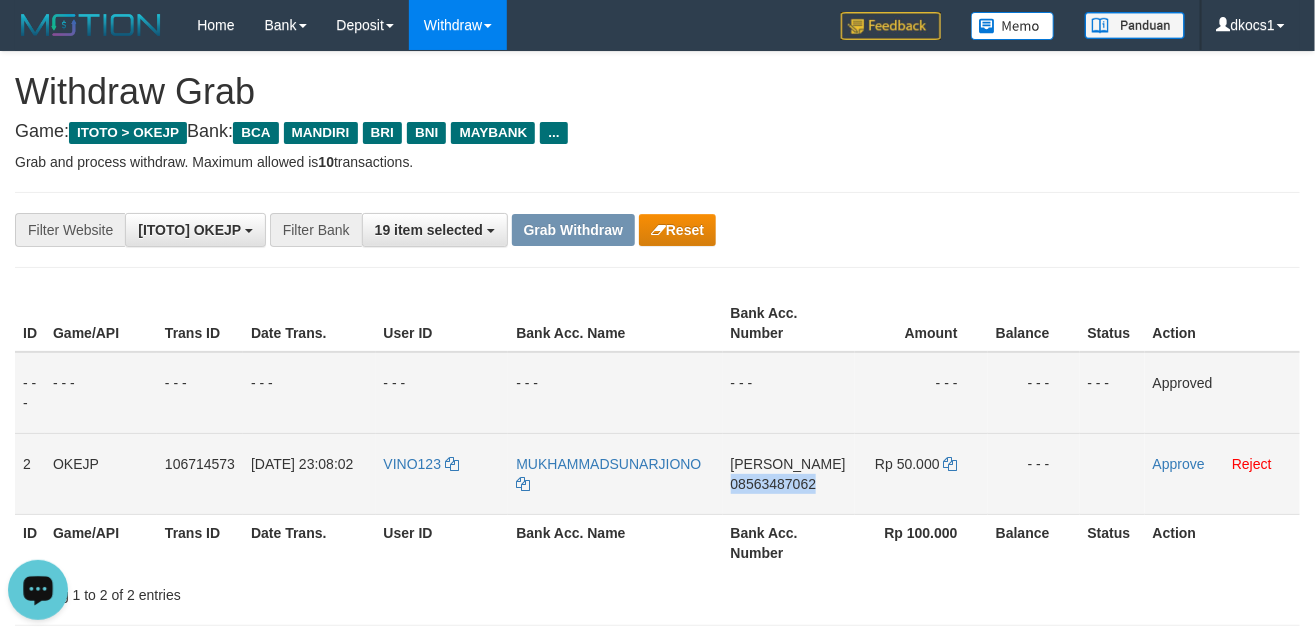 click on "DANA
08563487062" at bounding box center (789, 473) 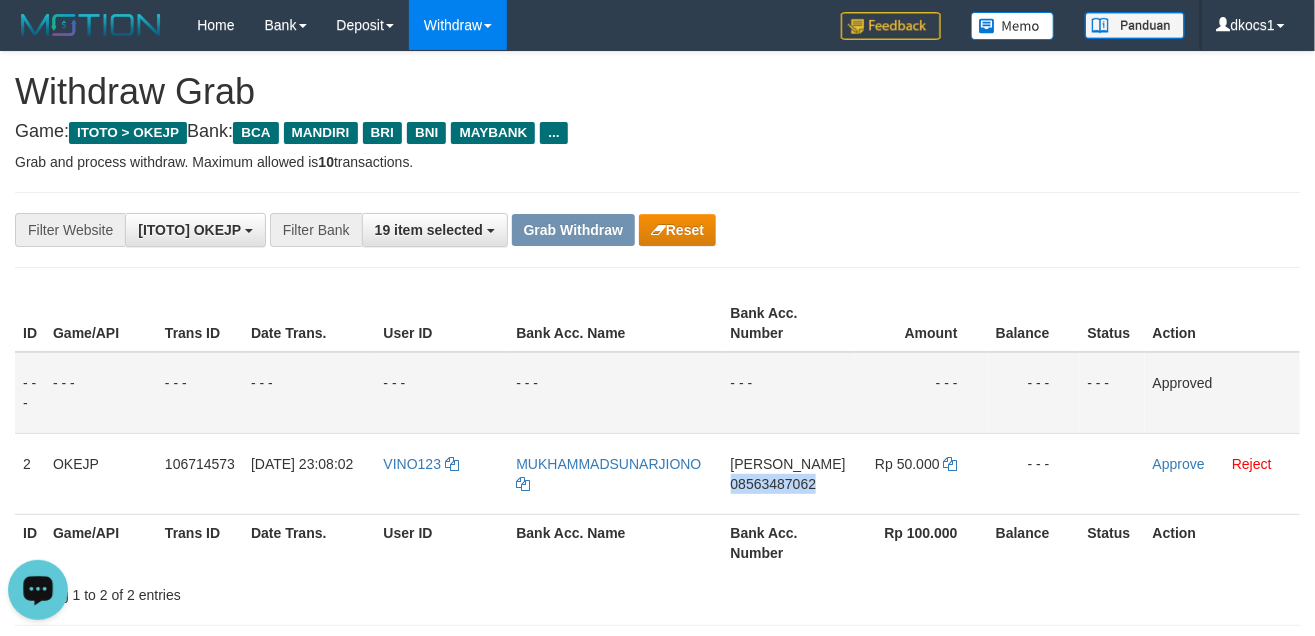 copy on "08563487062" 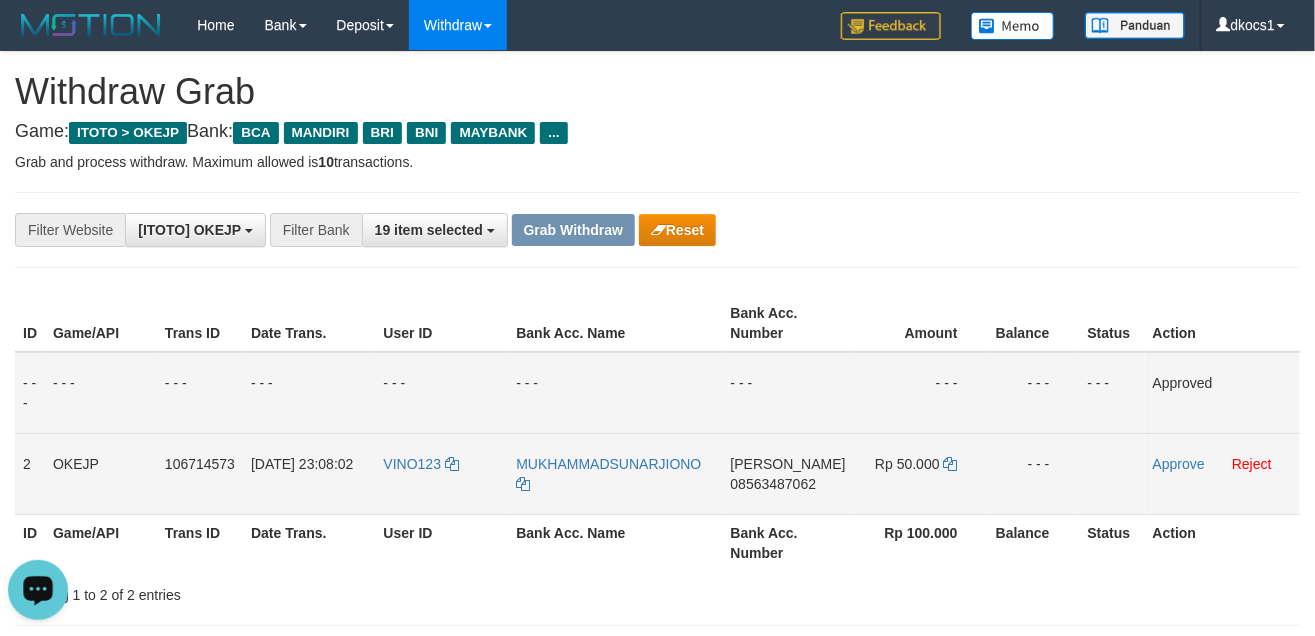 click on "VINO123" at bounding box center (442, 473) 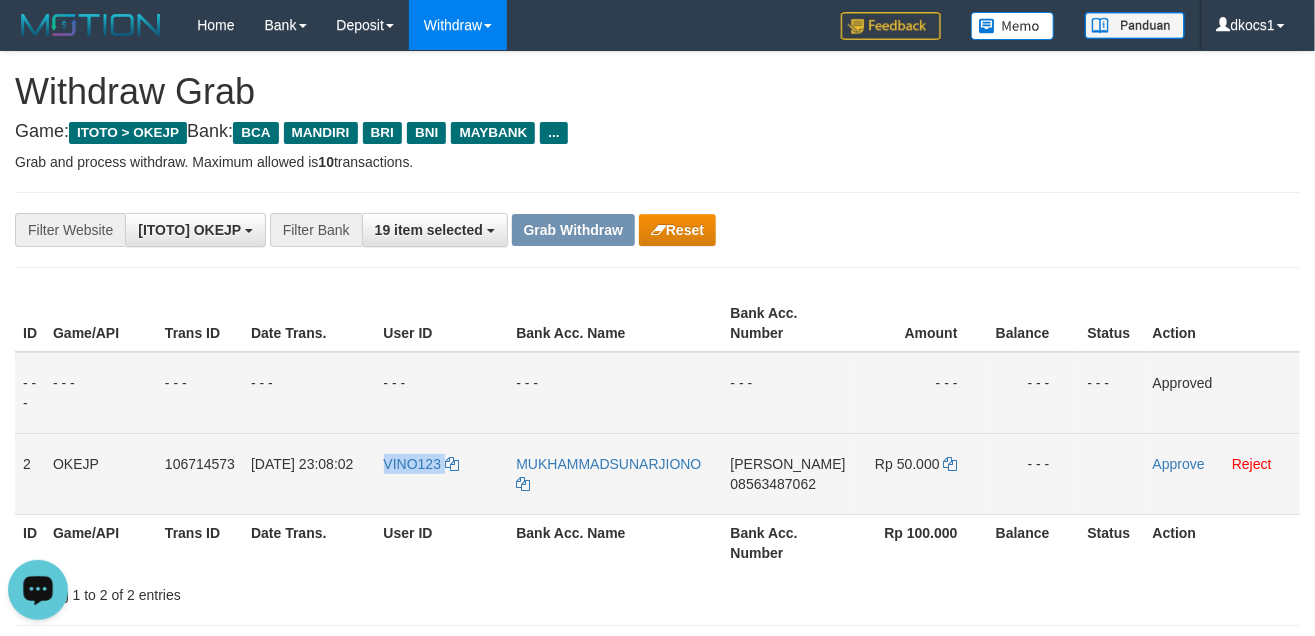 click on "VINO123" at bounding box center [442, 473] 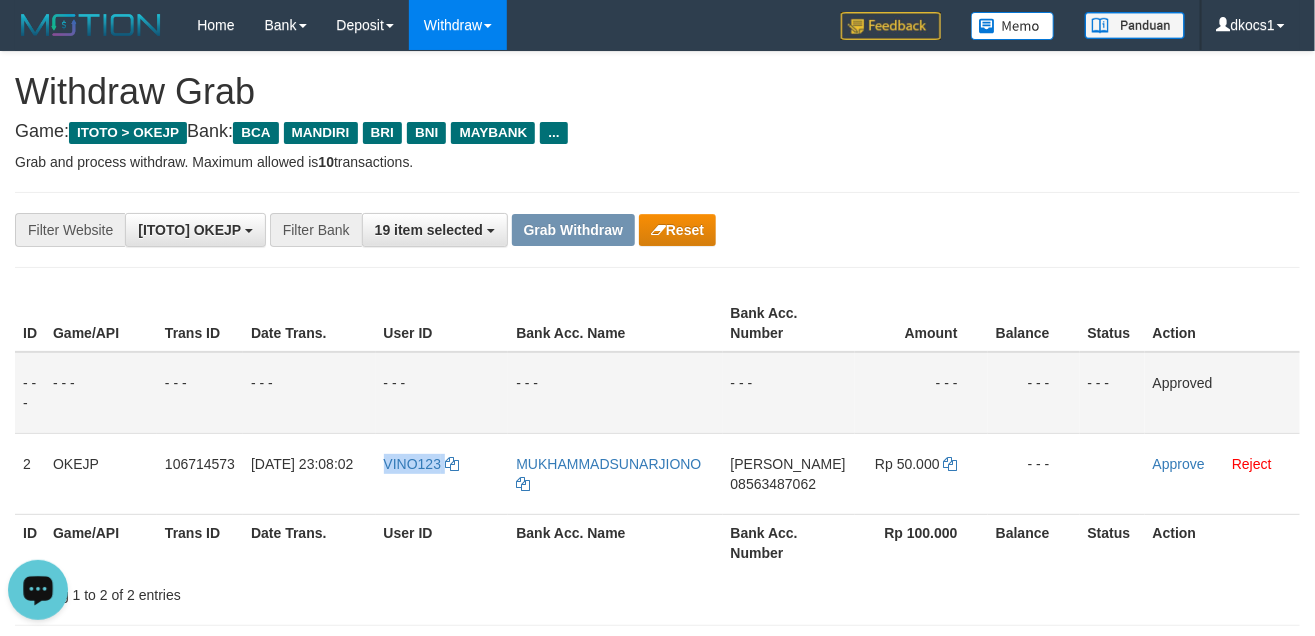 copy on "VINO123" 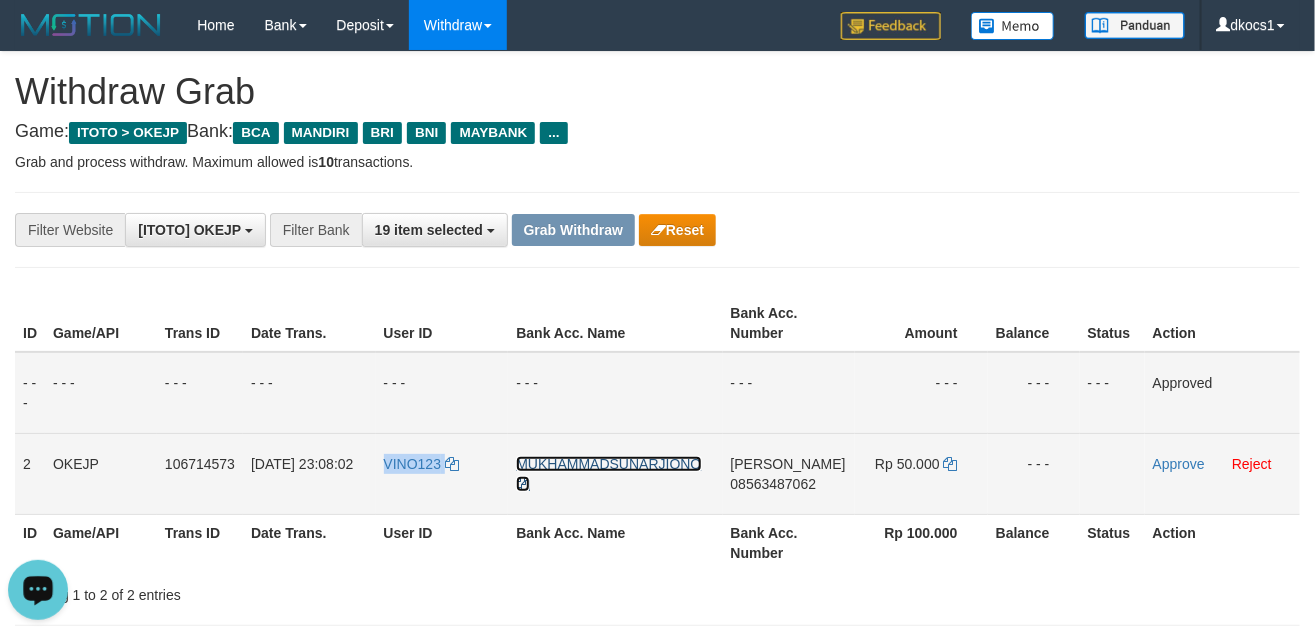 click on "MUKHAMMADSUNARJIONO" at bounding box center [608, 474] 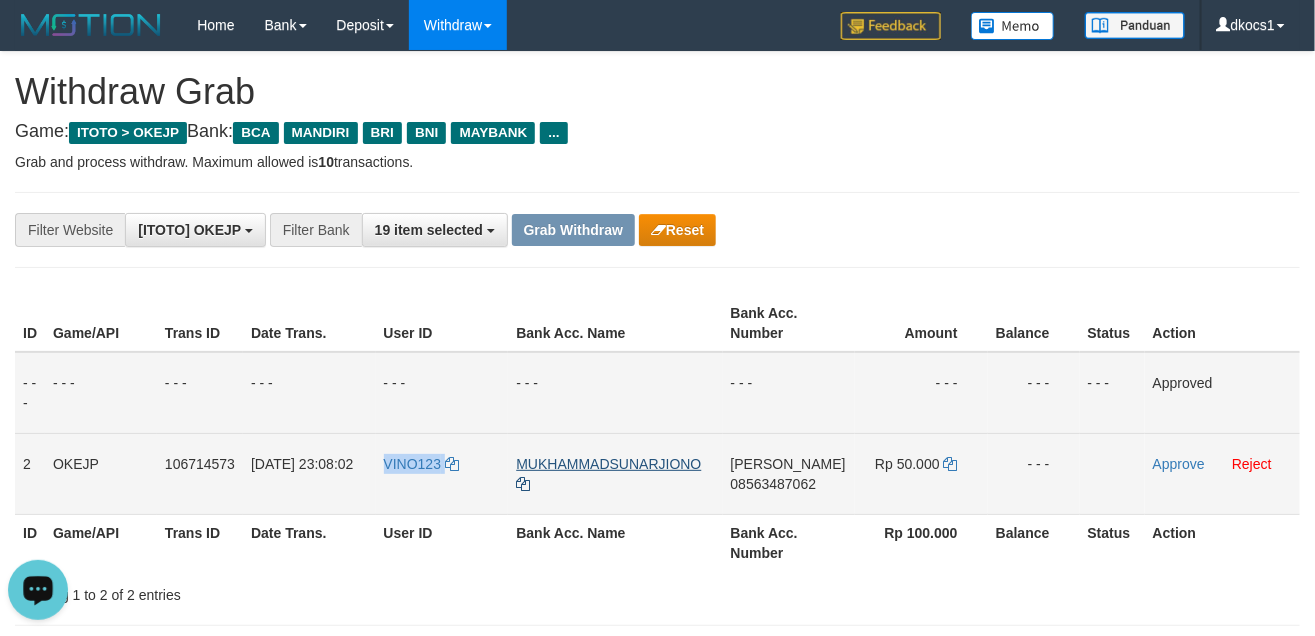 copy on "VINO123" 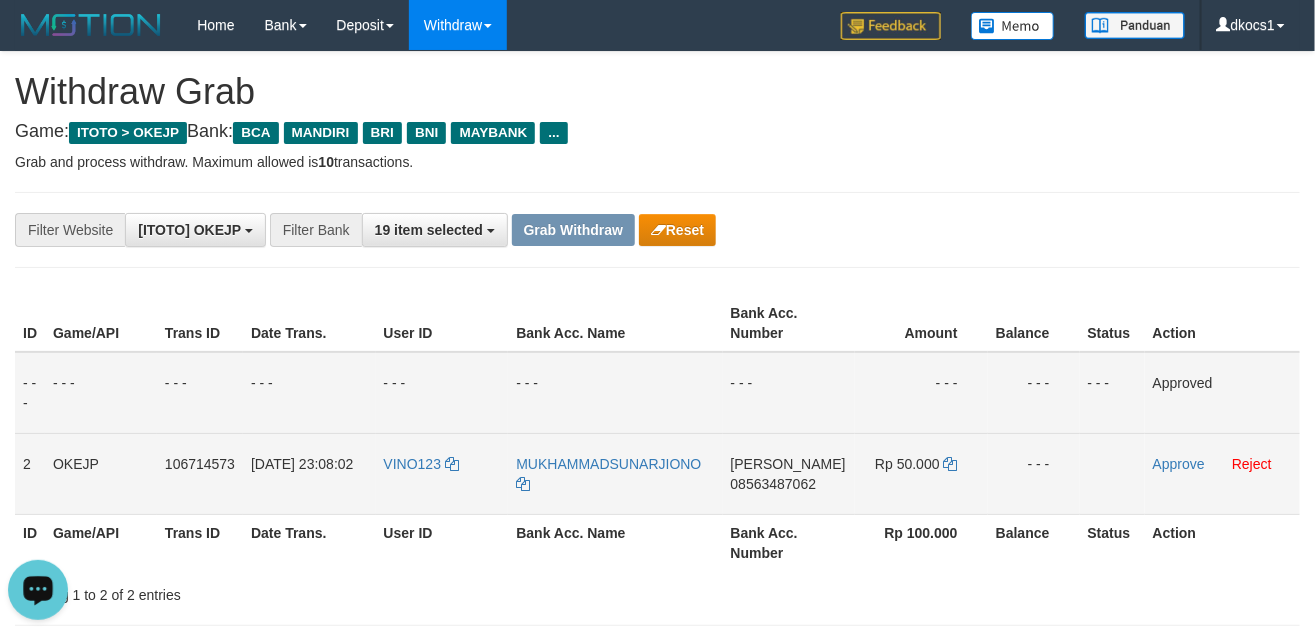 click on "DANA
08563487062" at bounding box center (789, 473) 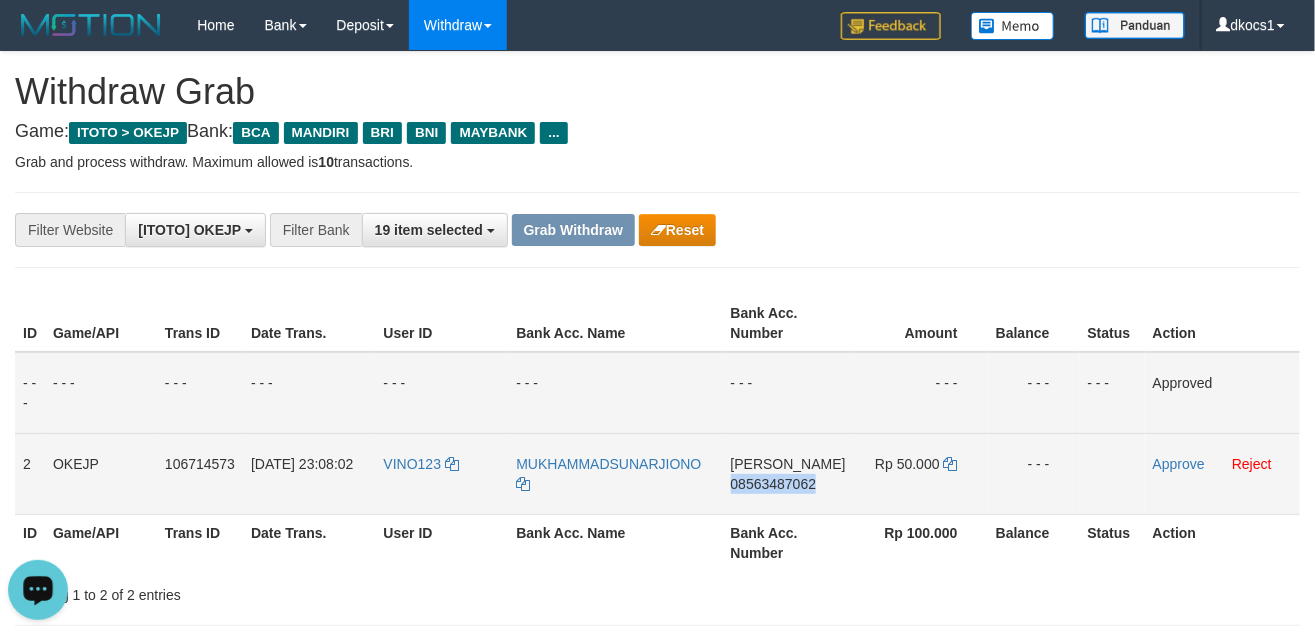 click on "DANA
08563487062" at bounding box center (789, 473) 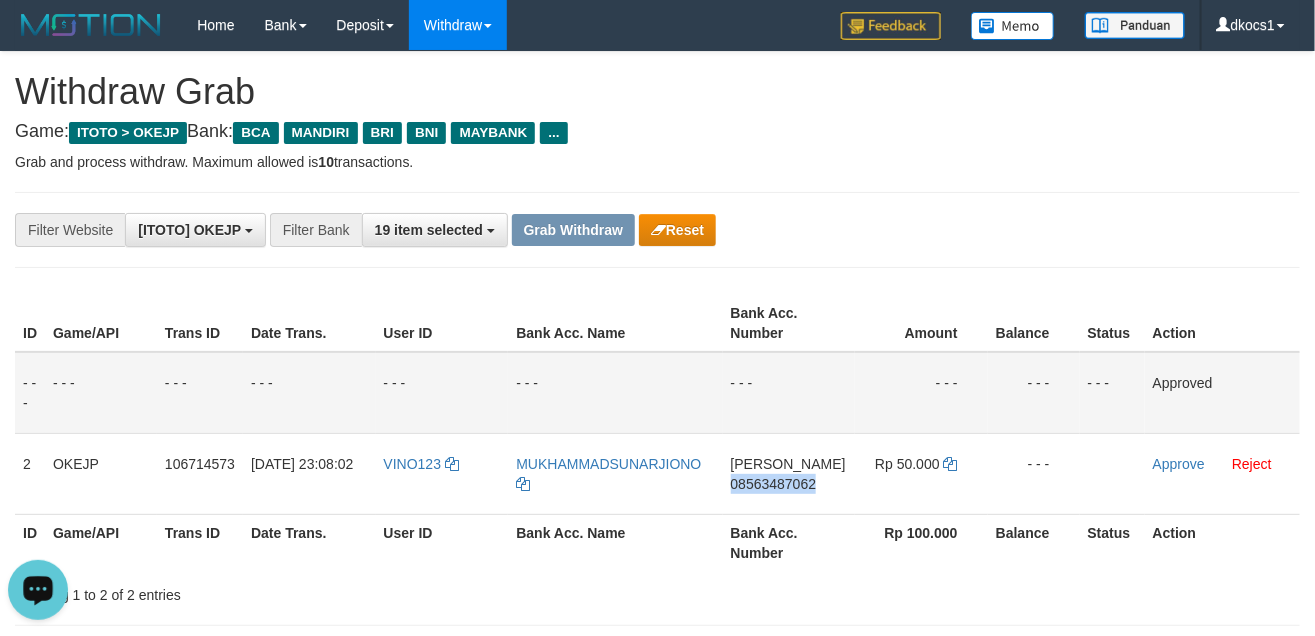 copy on "08563487062" 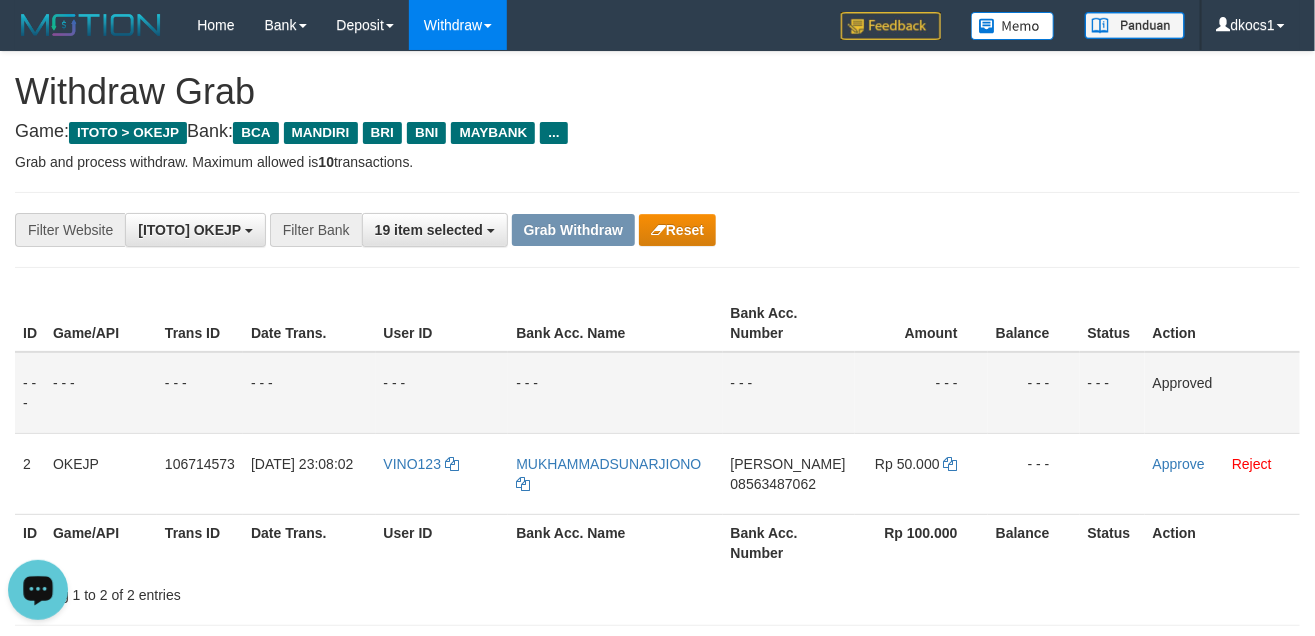 click on "Rp 100.000" at bounding box center [921, 542] 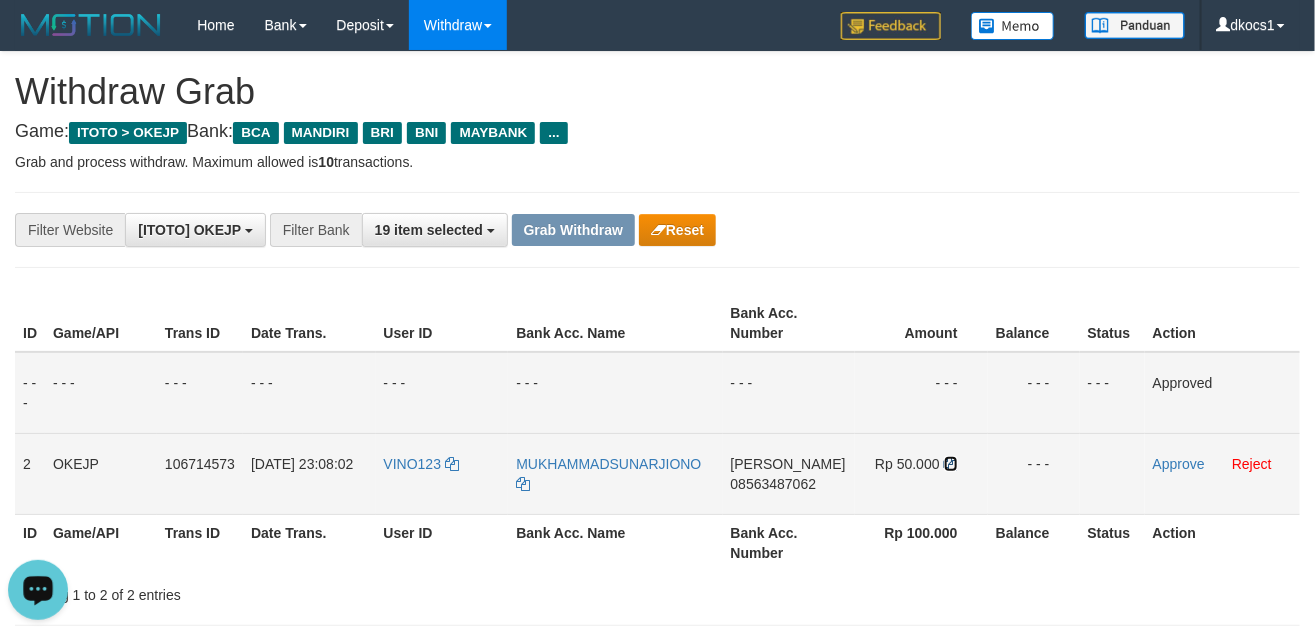 click at bounding box center [951, 464] 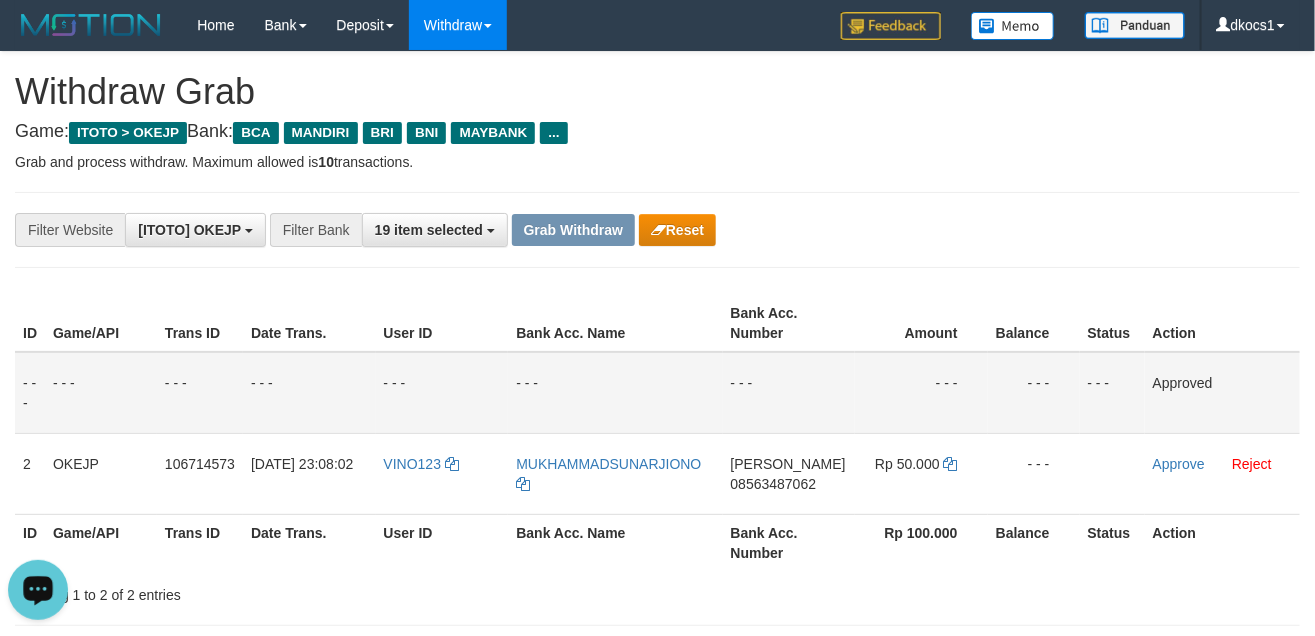 click on "**********" at bounding box center [548, 230] 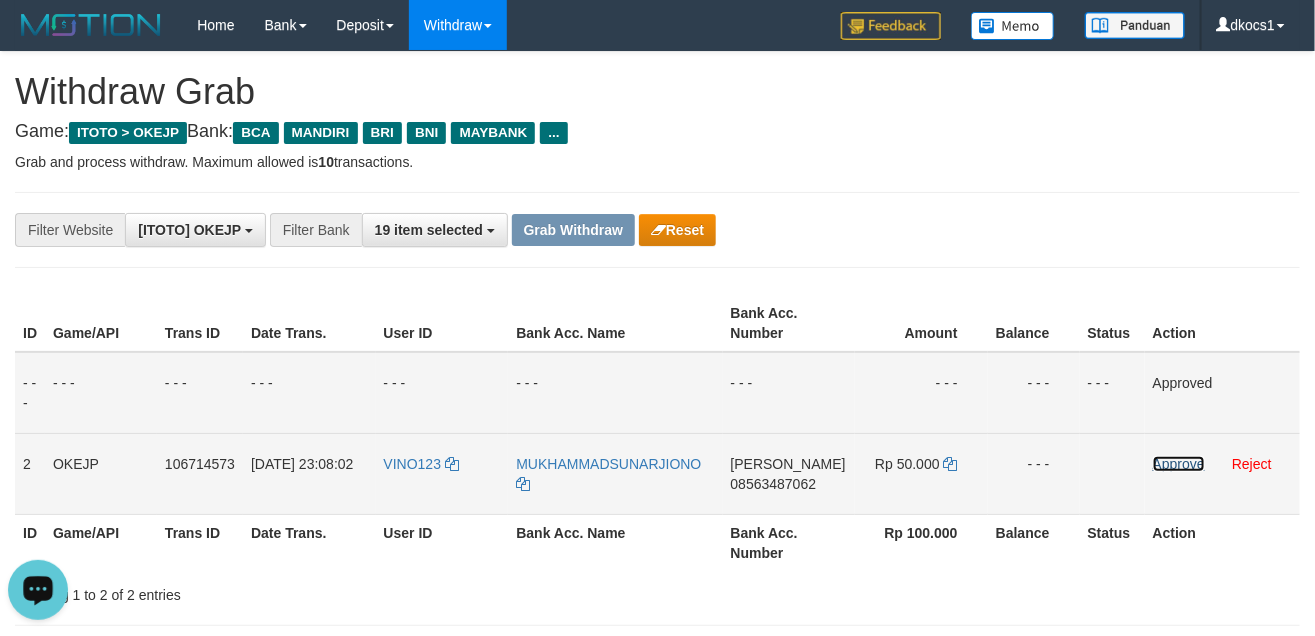 click on "Approve" at bounding box center [1179, 464] 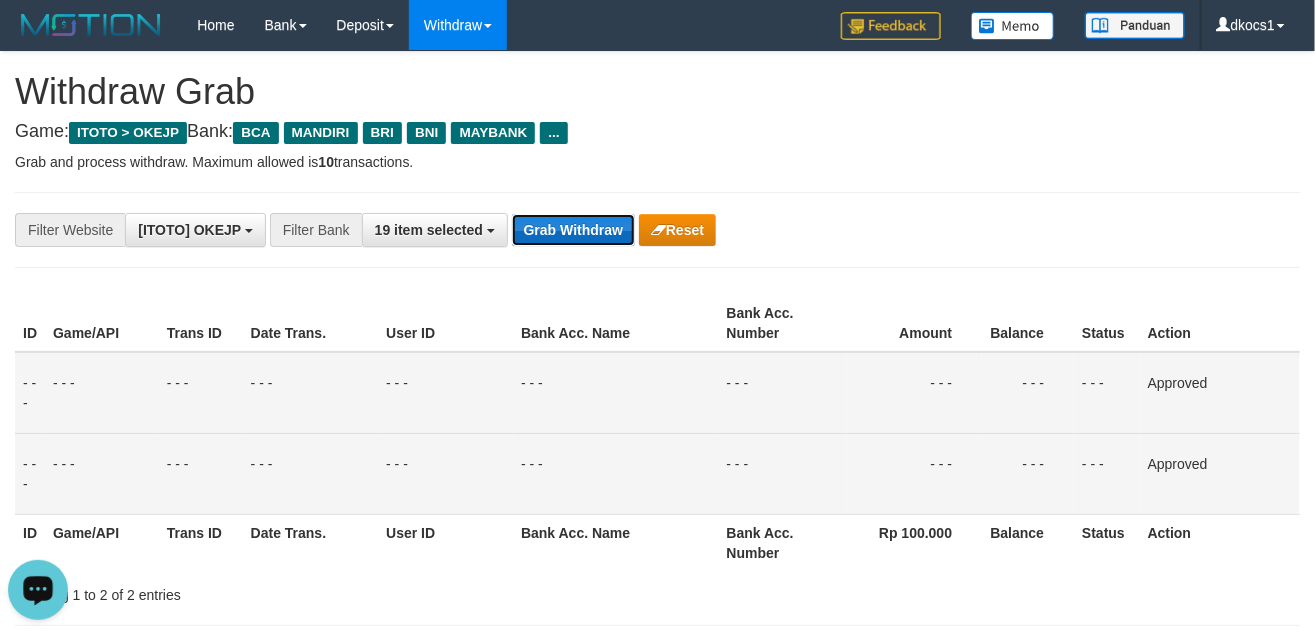 drag, startPoint x: 607, startPoint y: 231, endPoint x: 594, endPoint y: 241, distance: 16.40122 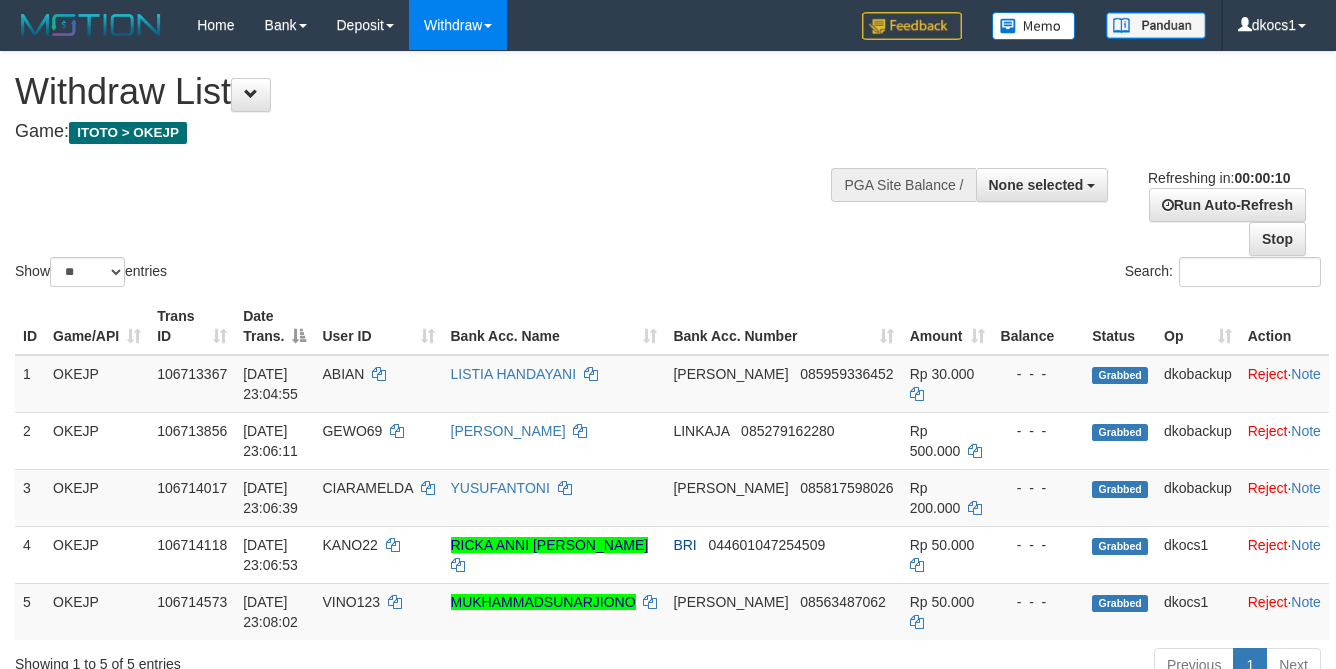 select 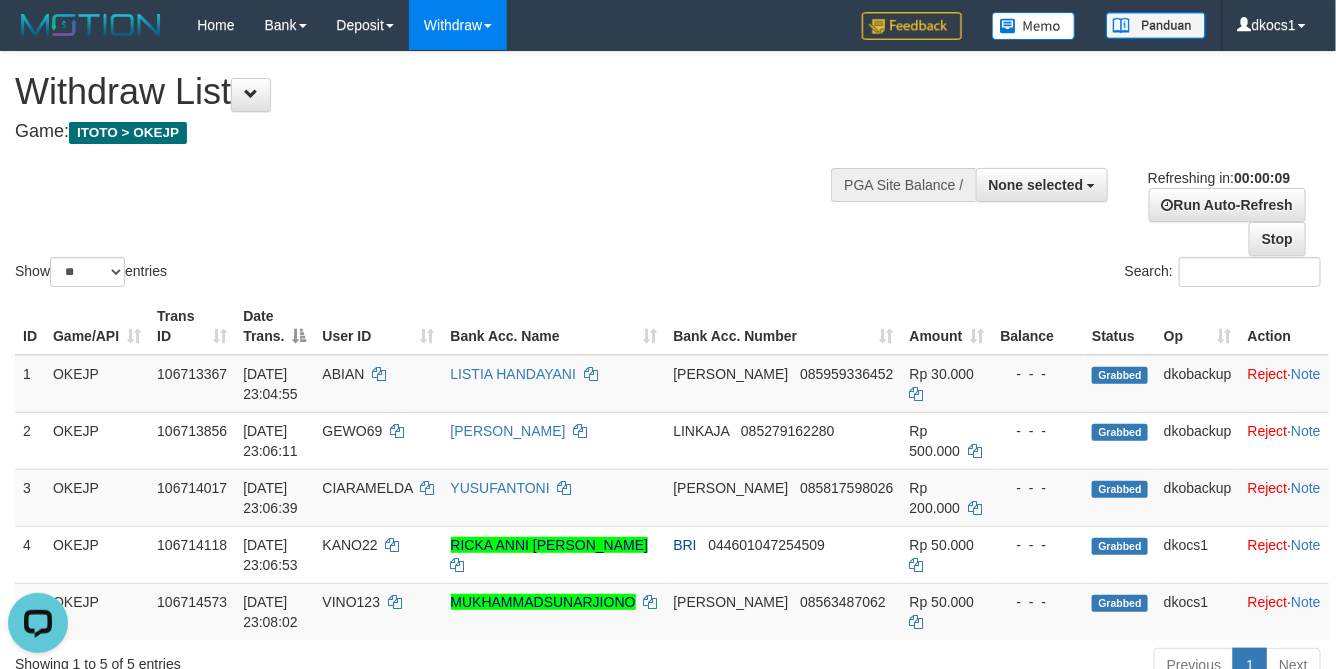 scroll, scrollTop: 0, scrollLeft: 0, axis: both 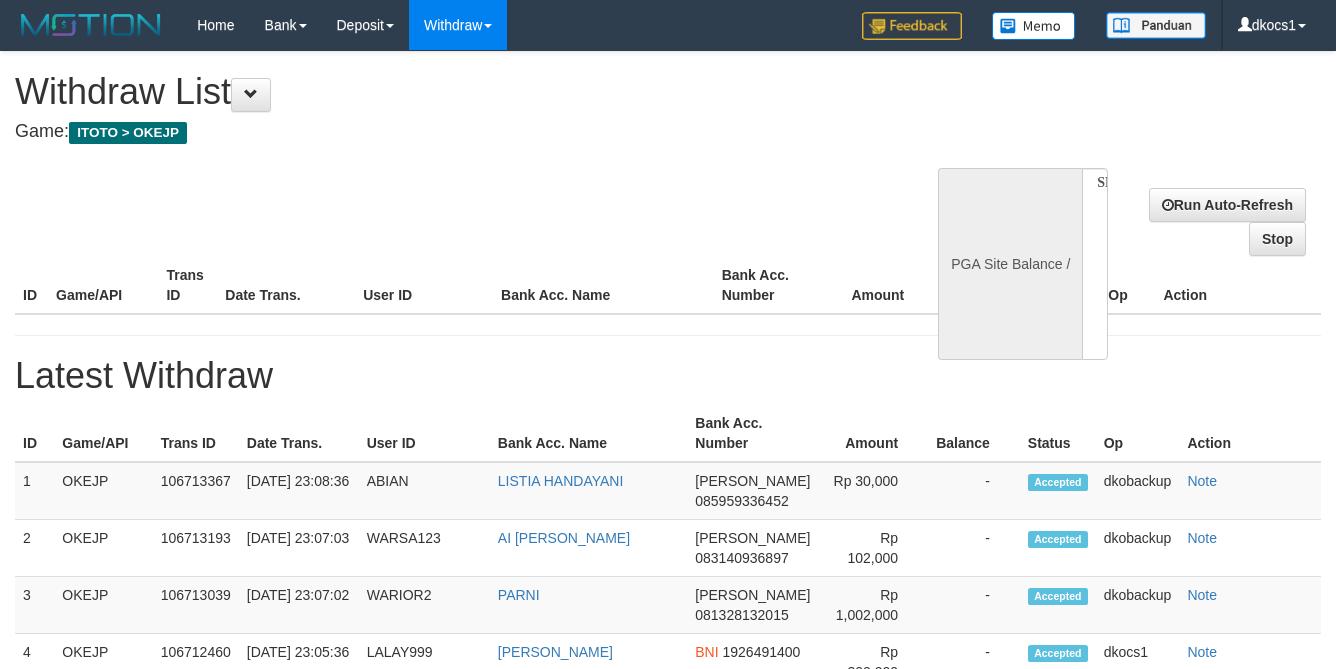 select 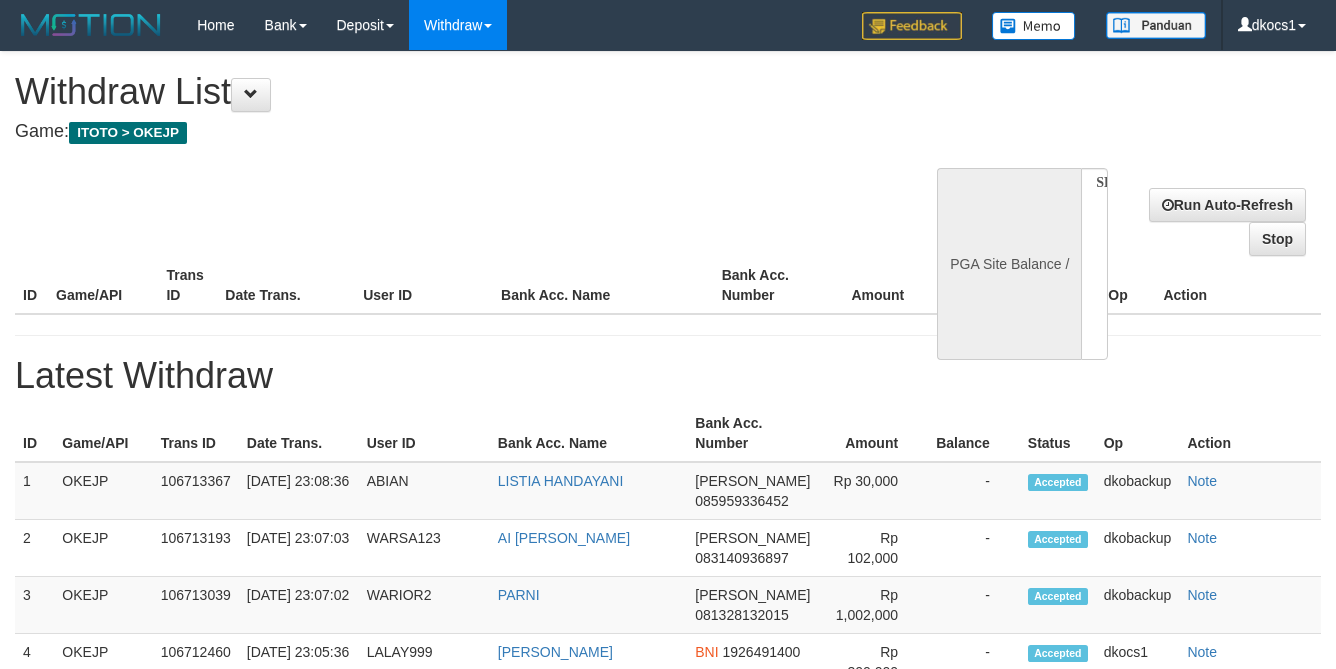 scroll, scrollTop: 0, scrollLeft: 0, axis: both 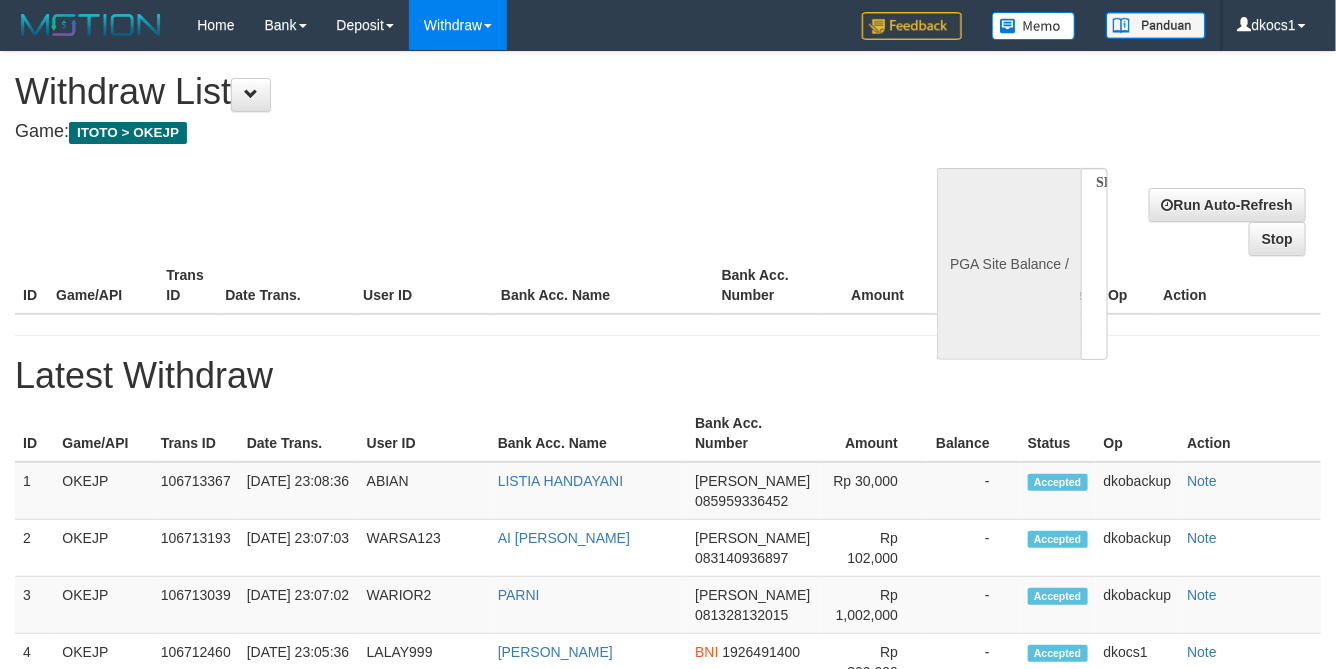 select on "**" 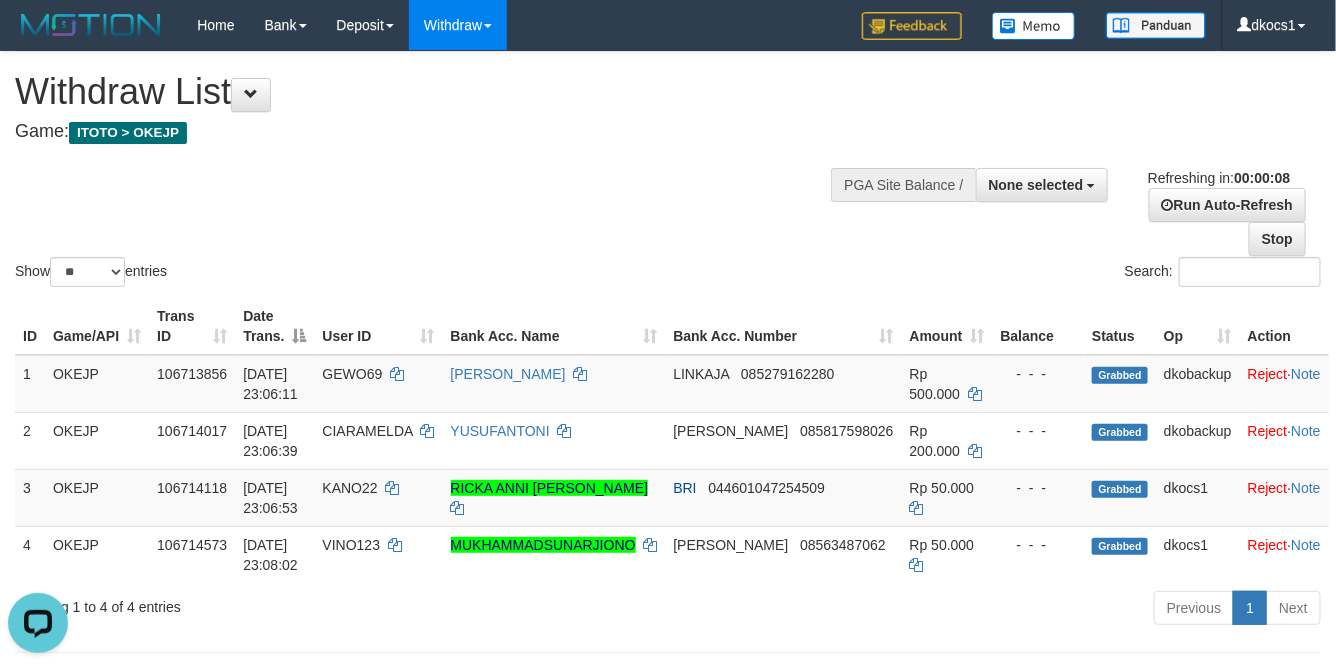 scroll, scrollTop: 0, scrollLeft: 0, axis: both 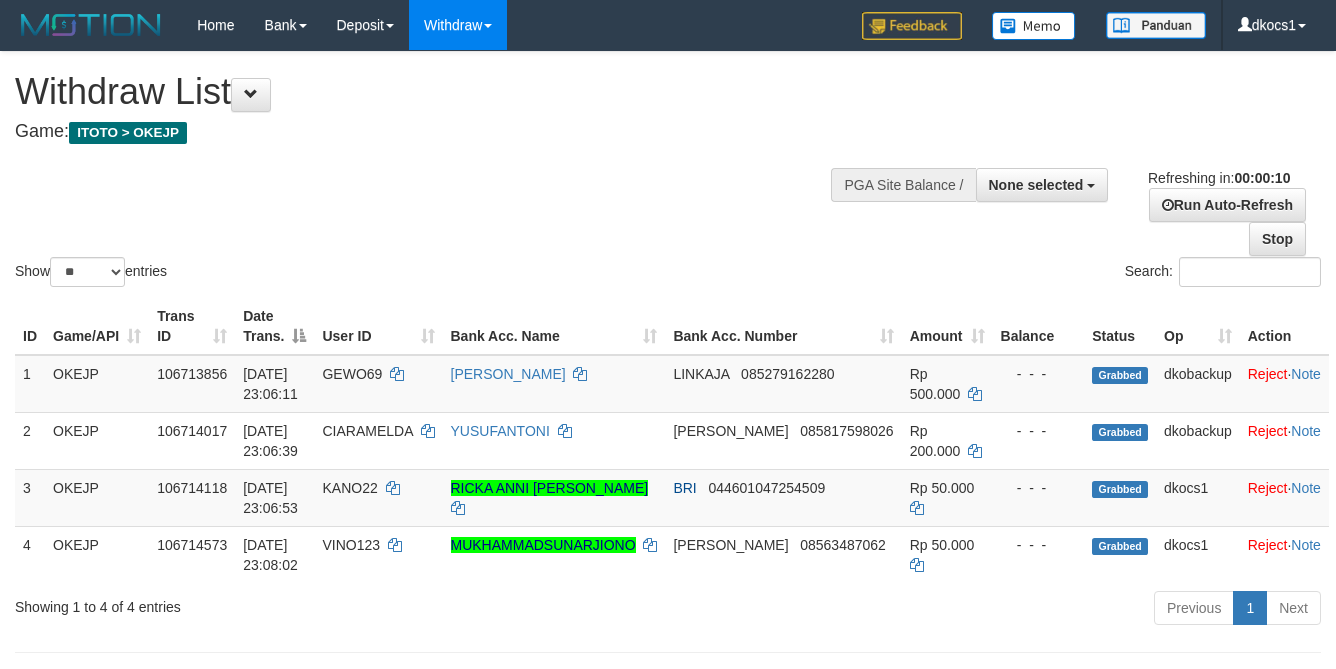 select 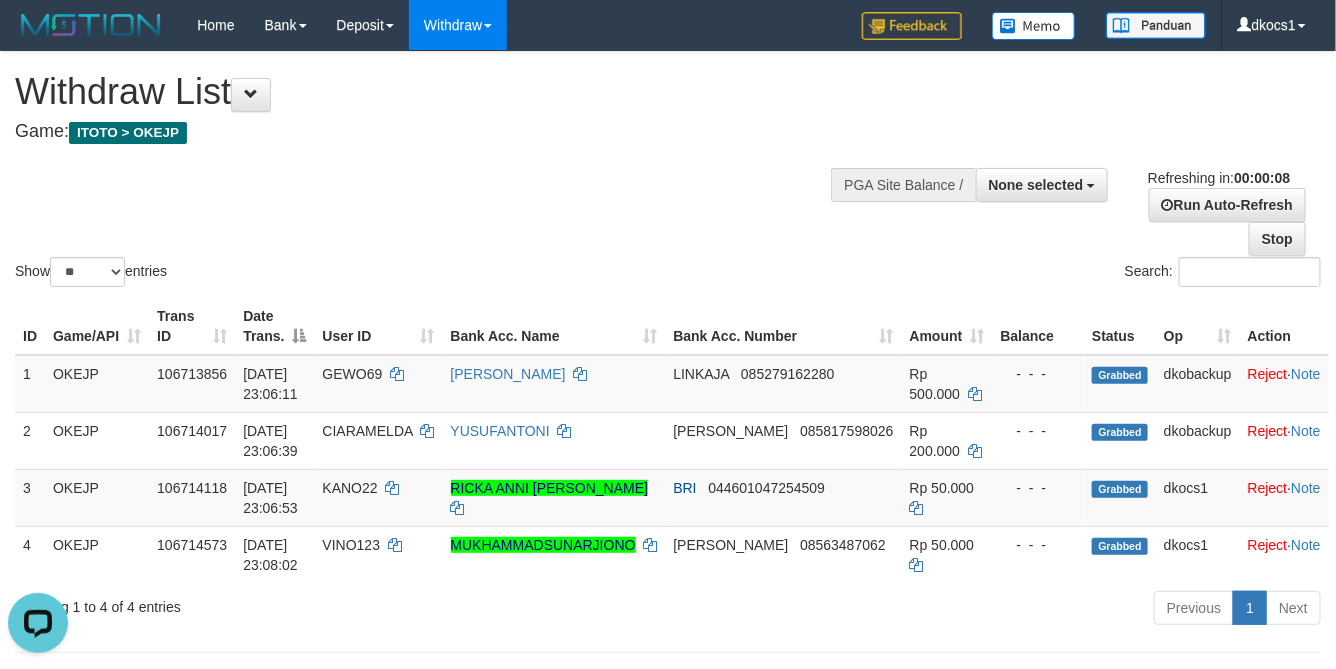 scroll, scrollTop: 0, scrollLeft: 0, axis: both 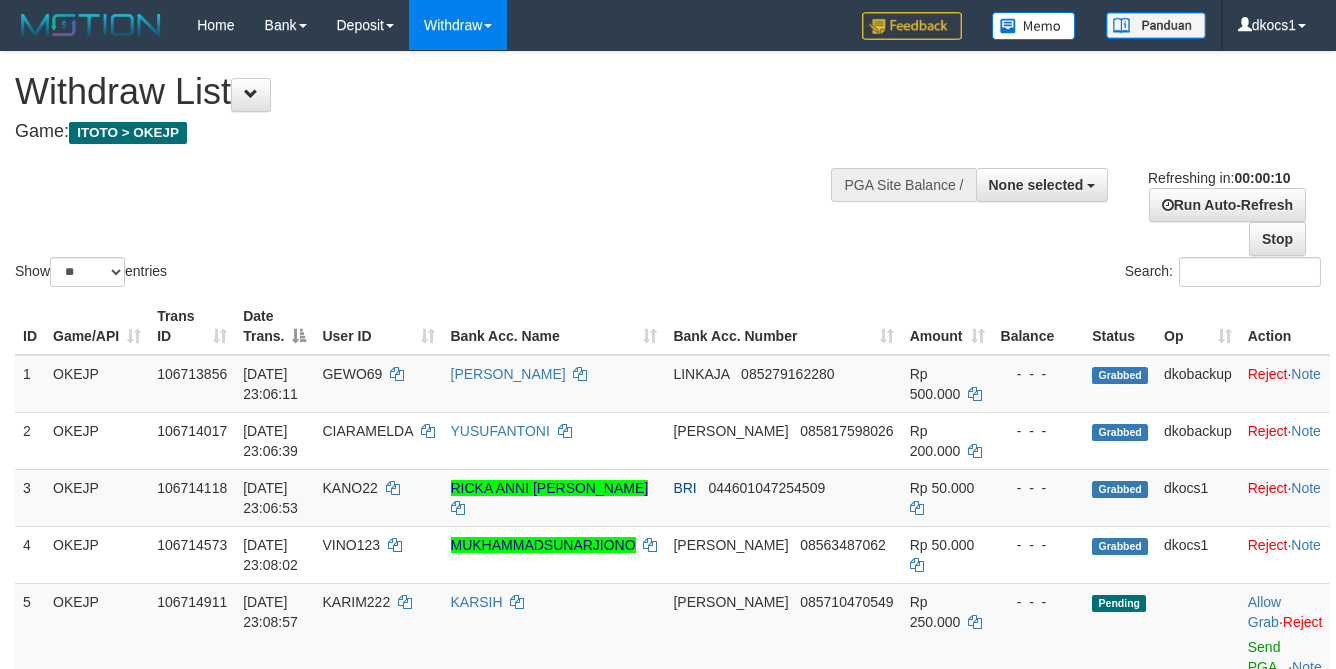 select 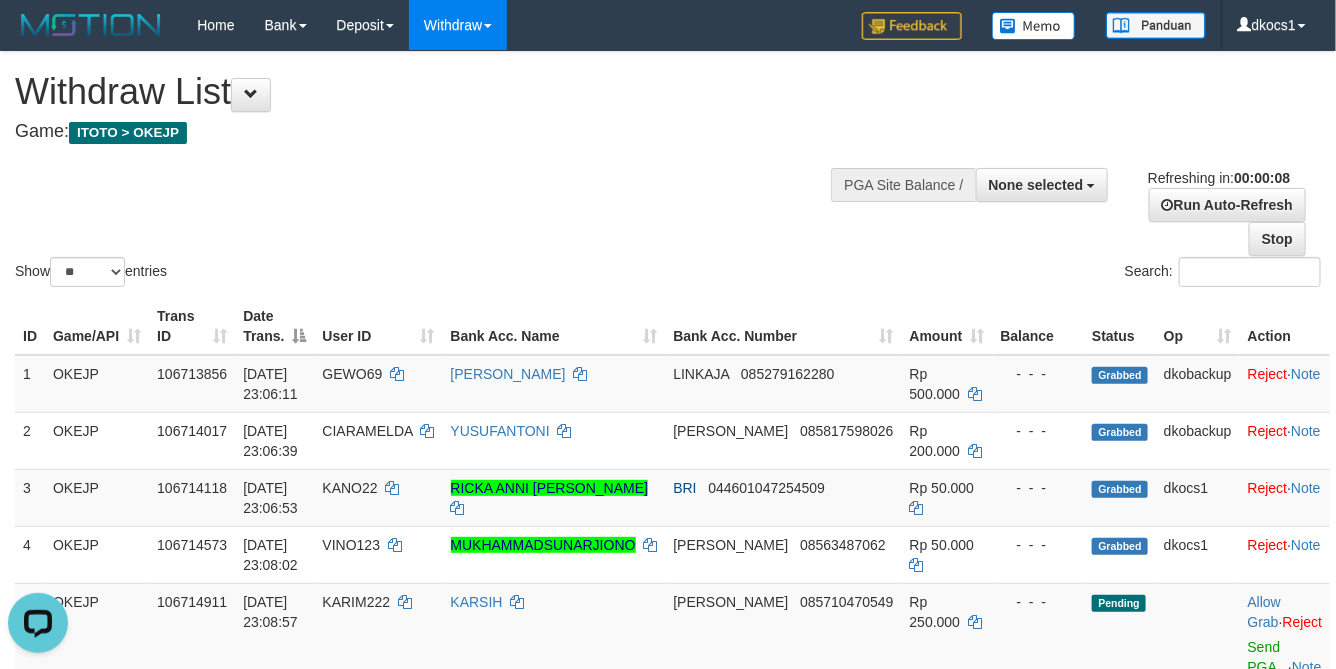 scroll, scrollTop: 0, scrollLeft: 0, axis: both 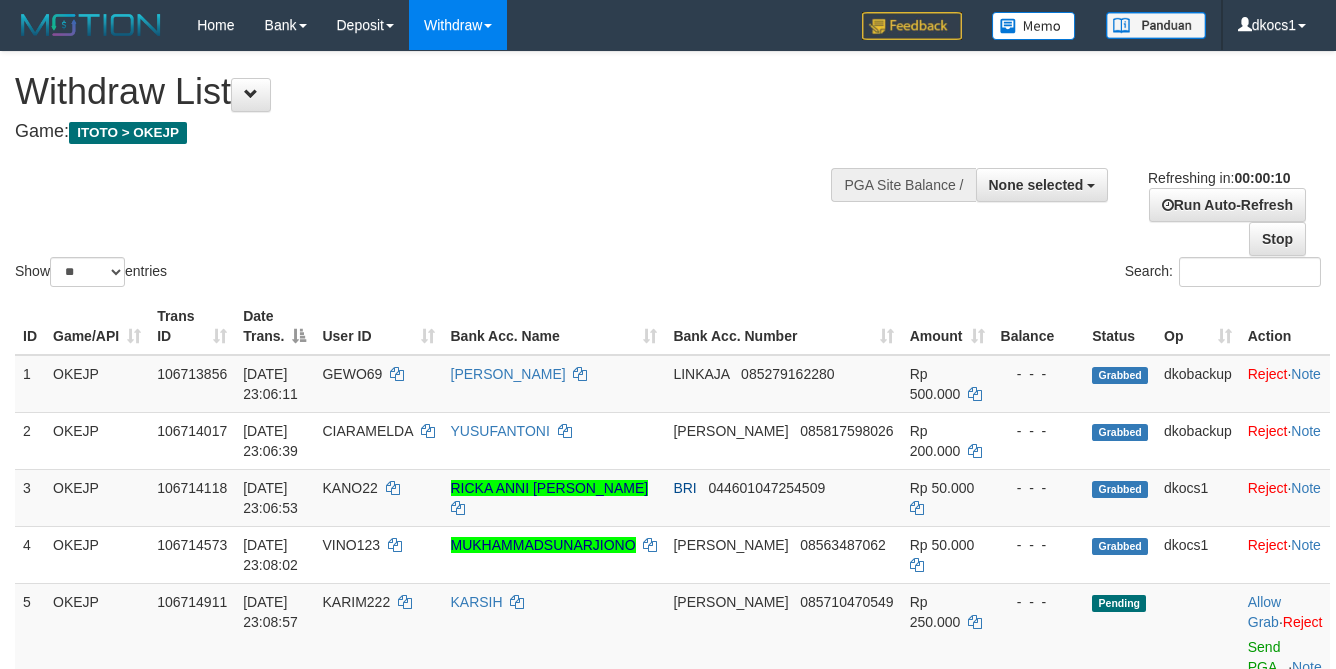 select 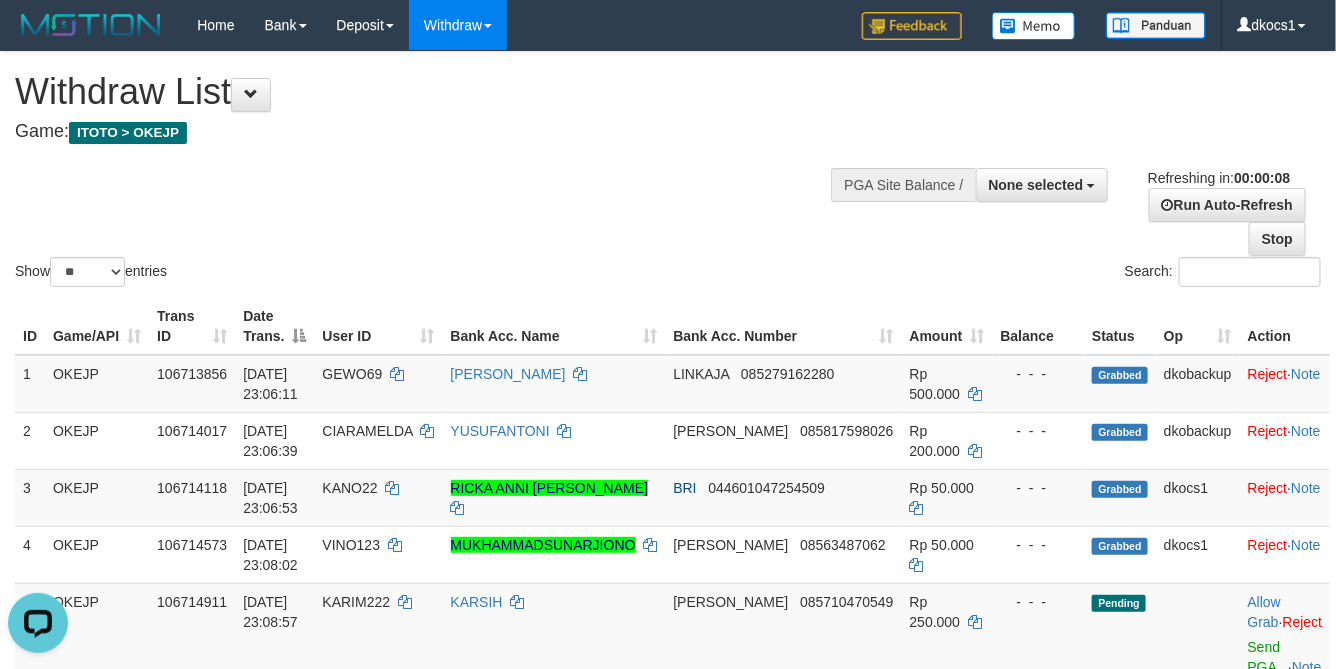 scroll, scrollTop: 0, scrollLeft: 0, axis: both 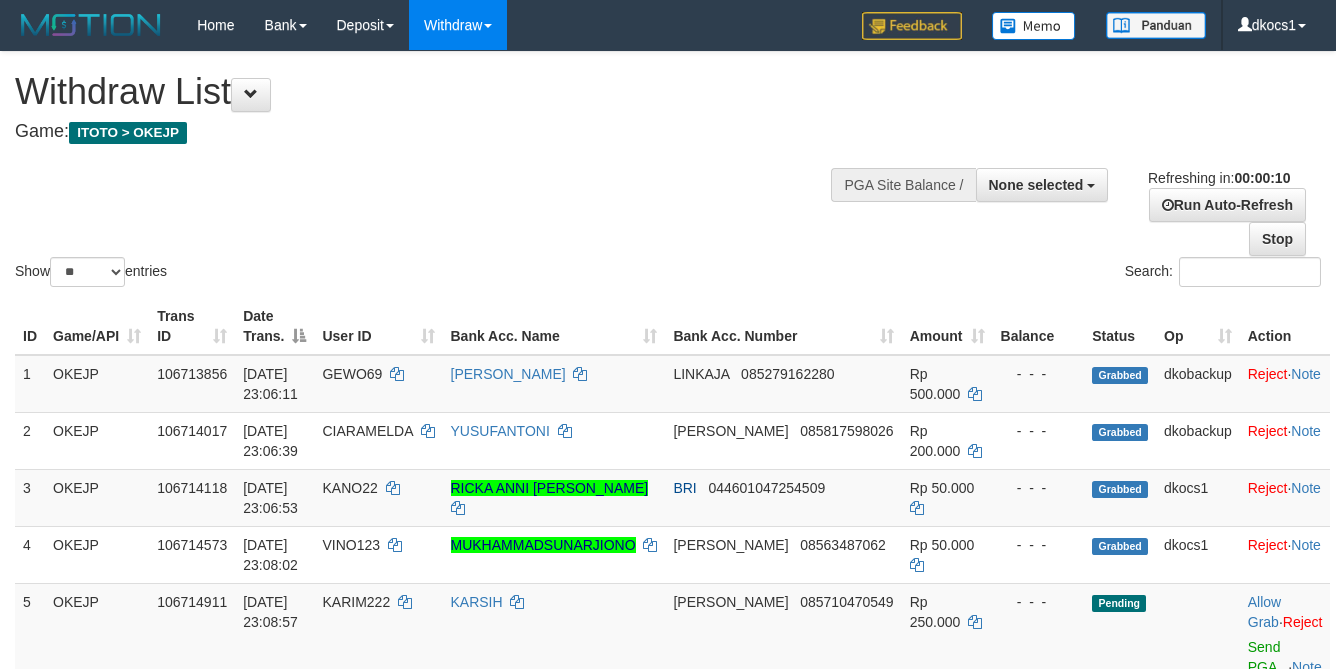 select 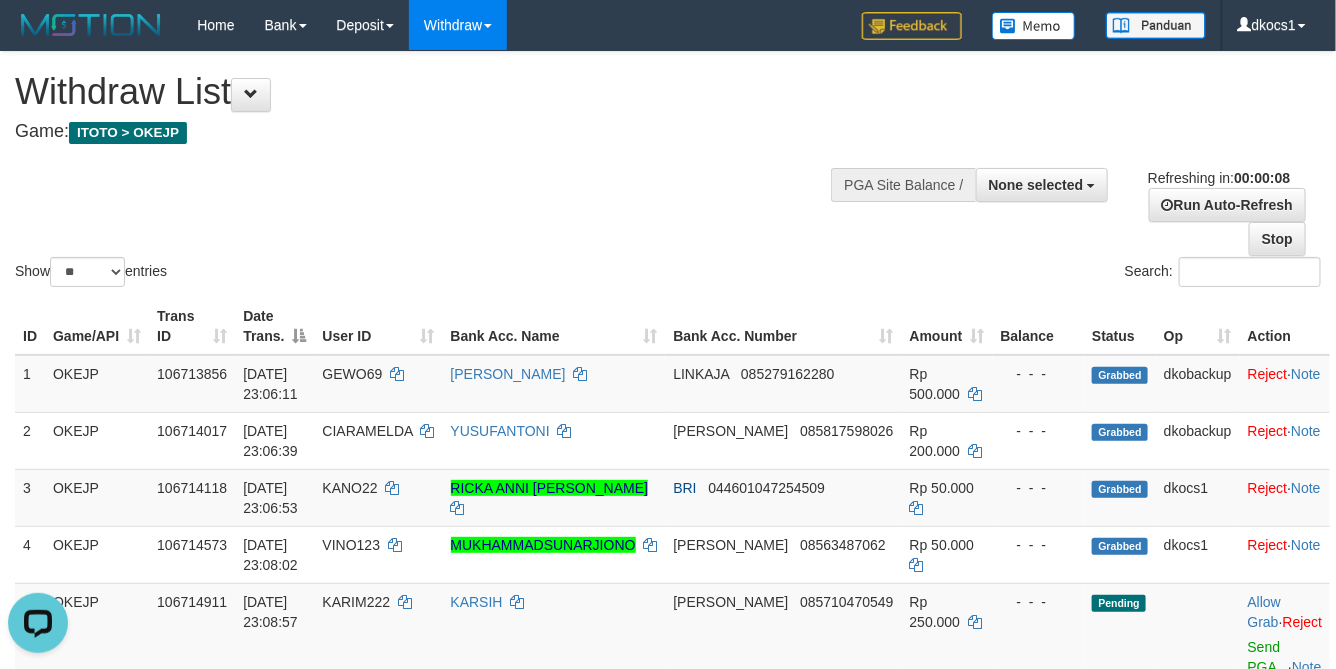 scroll, scrollTop: 0, scrollLeft: 0, axis: both 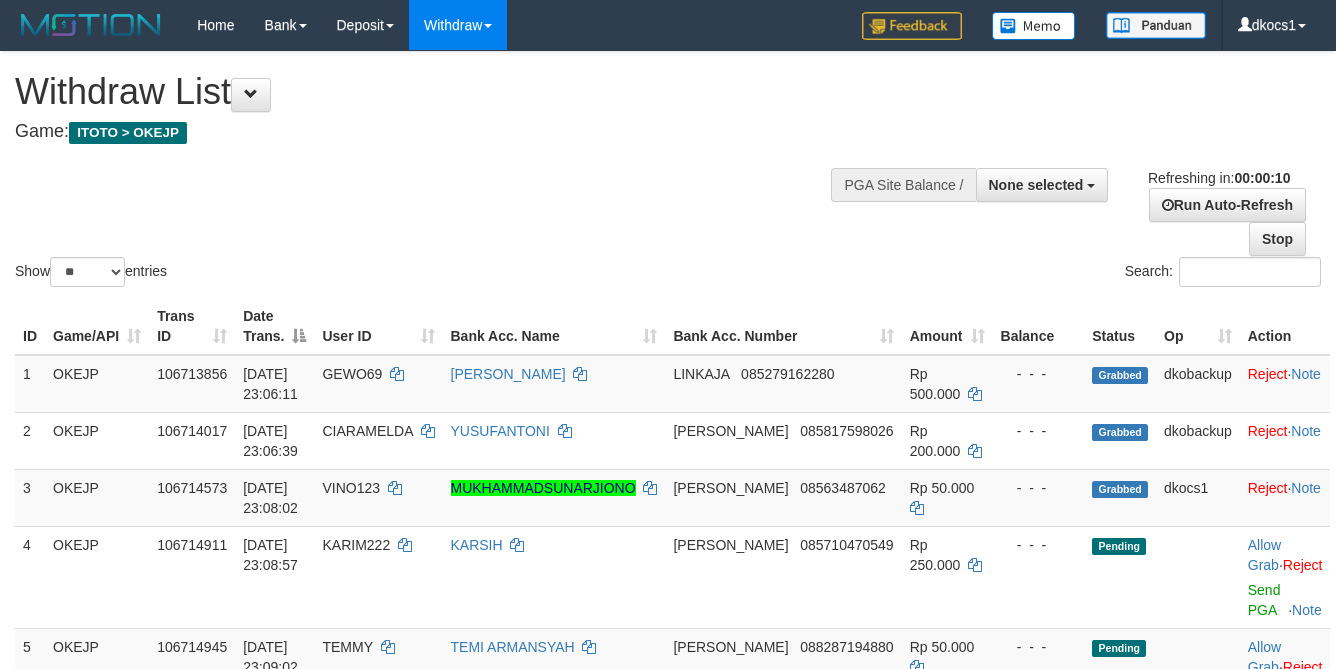 select 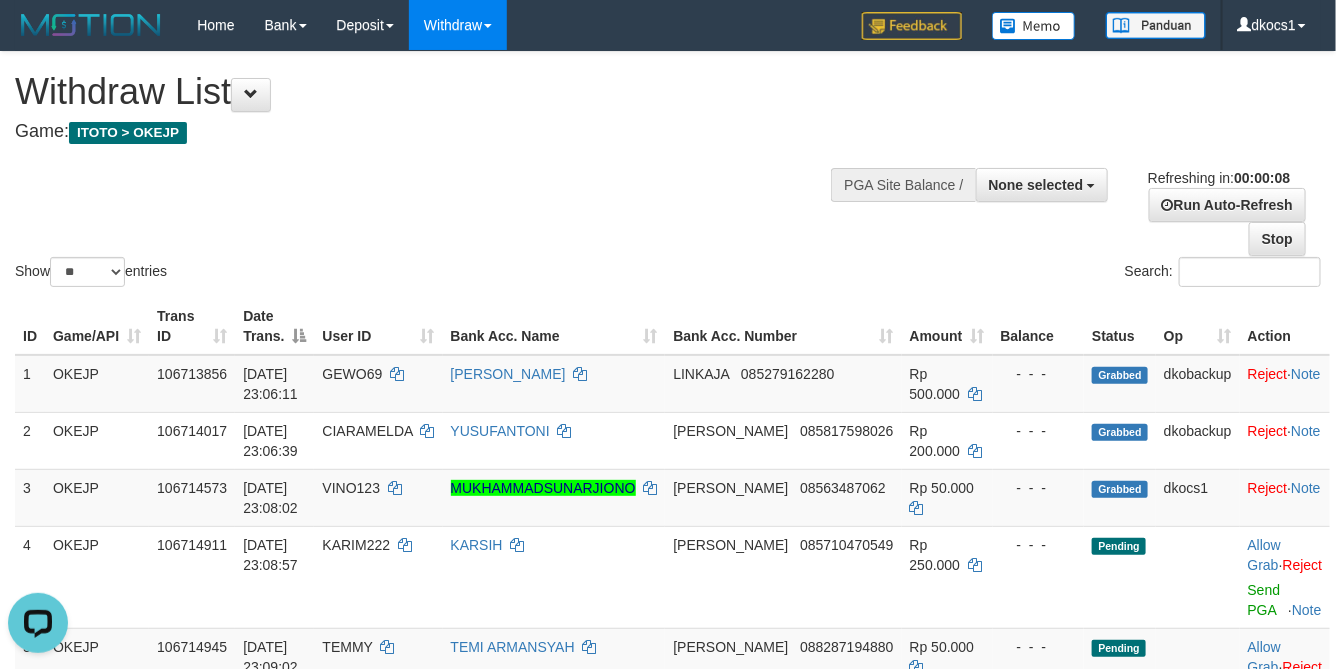 scroll, scrollTop: 0, scrollLeft: 0, axis: both 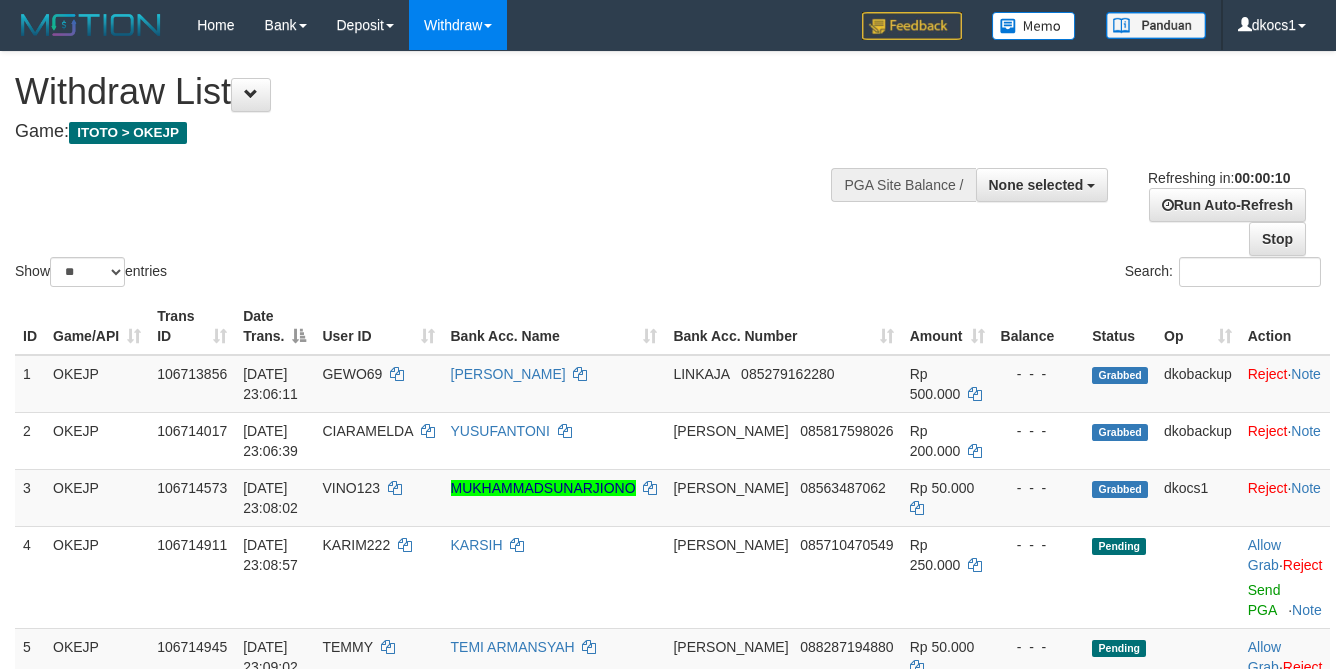 select 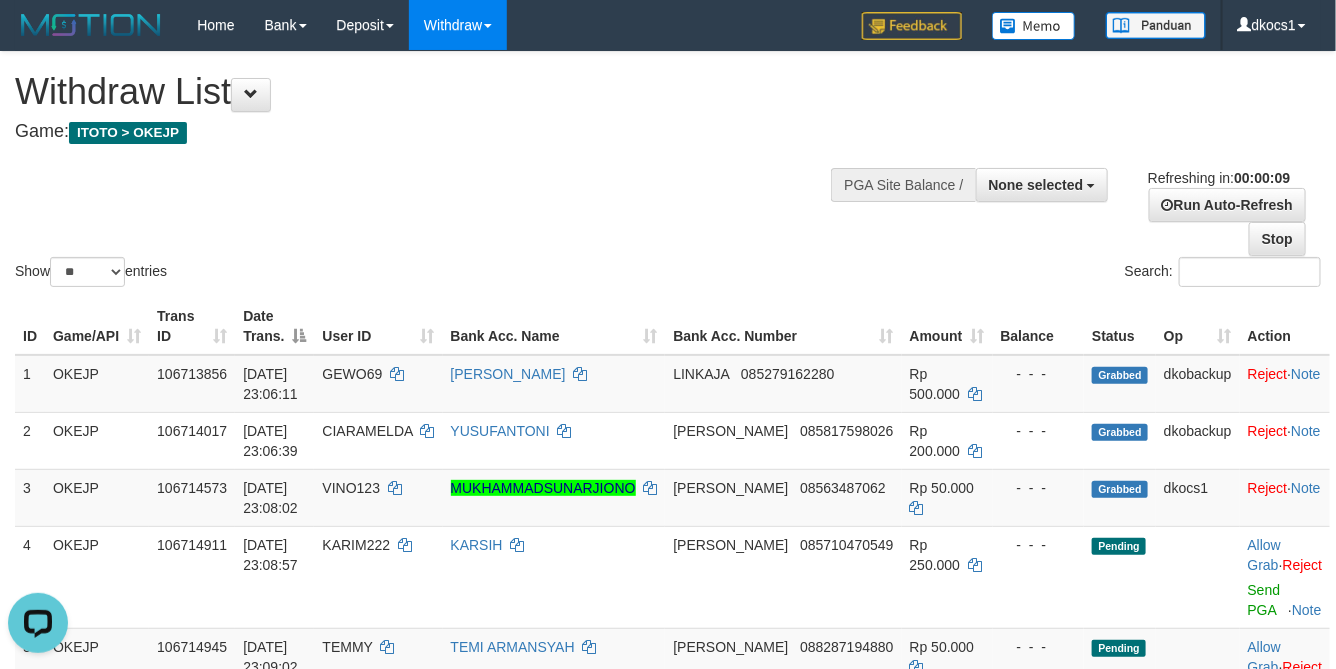 scroll, scrollTop: 0, scrollLeft: 0, axis: both 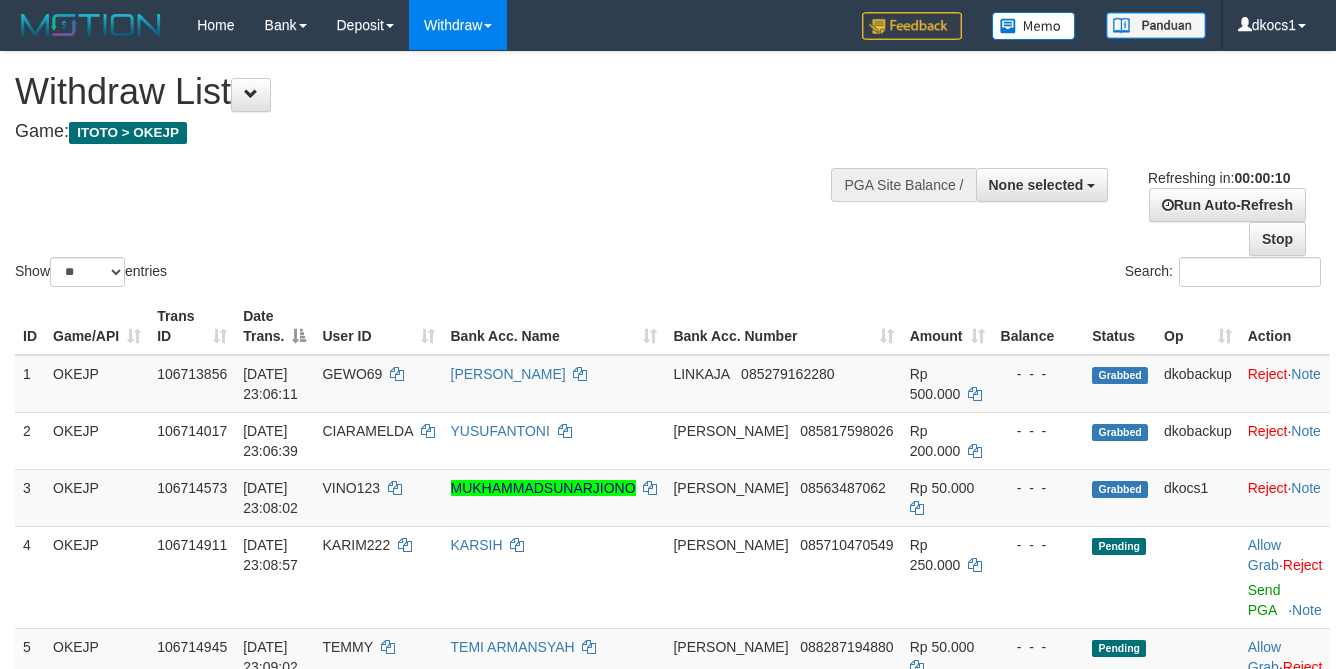 select 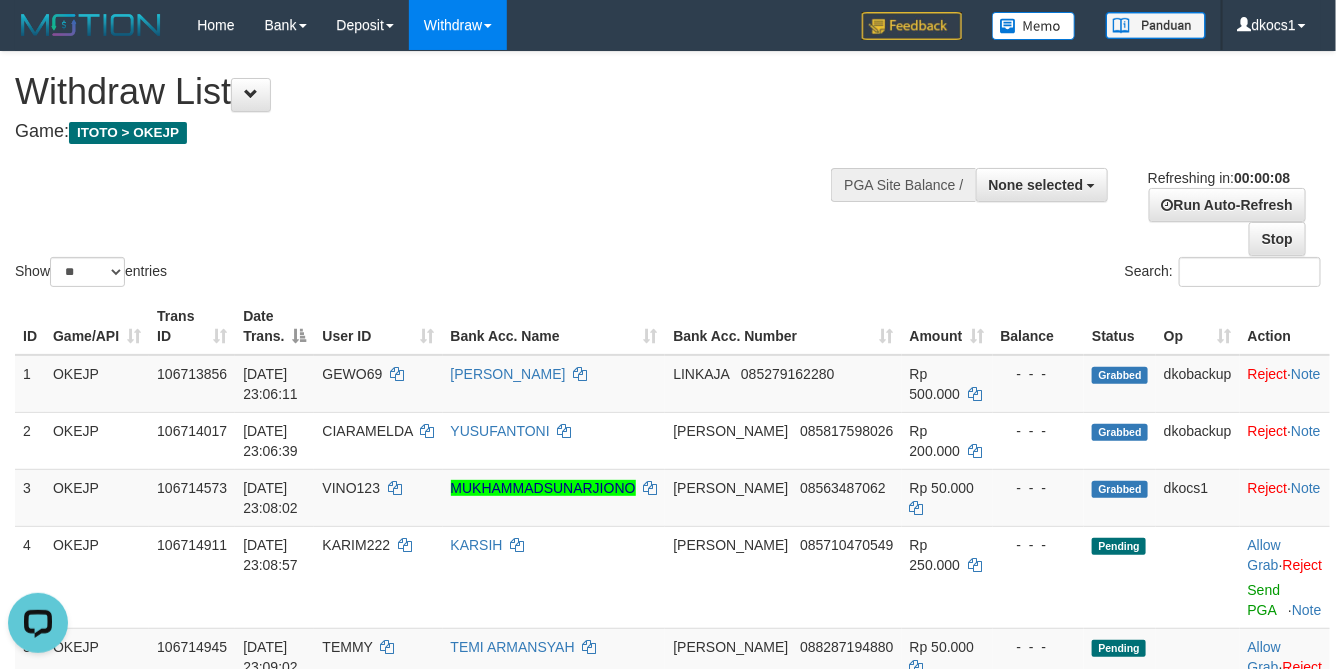 scroll, scrollTop: 0, scrollLeft: 0, axis: both 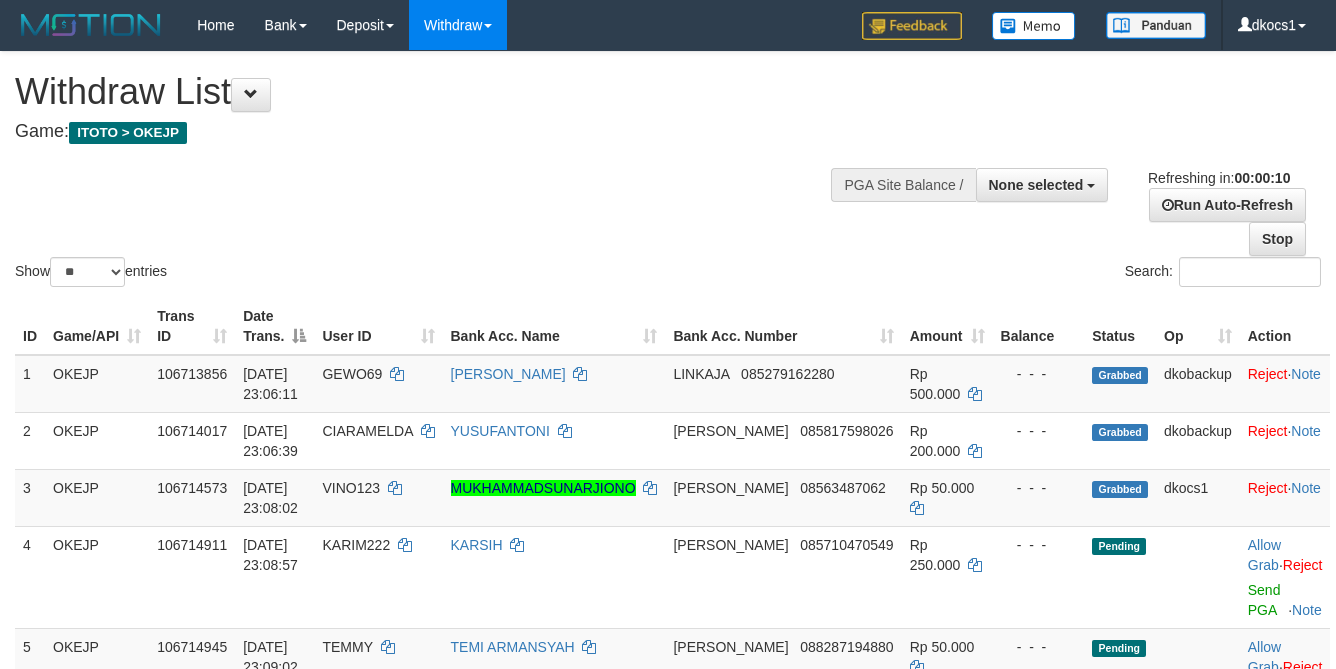 select 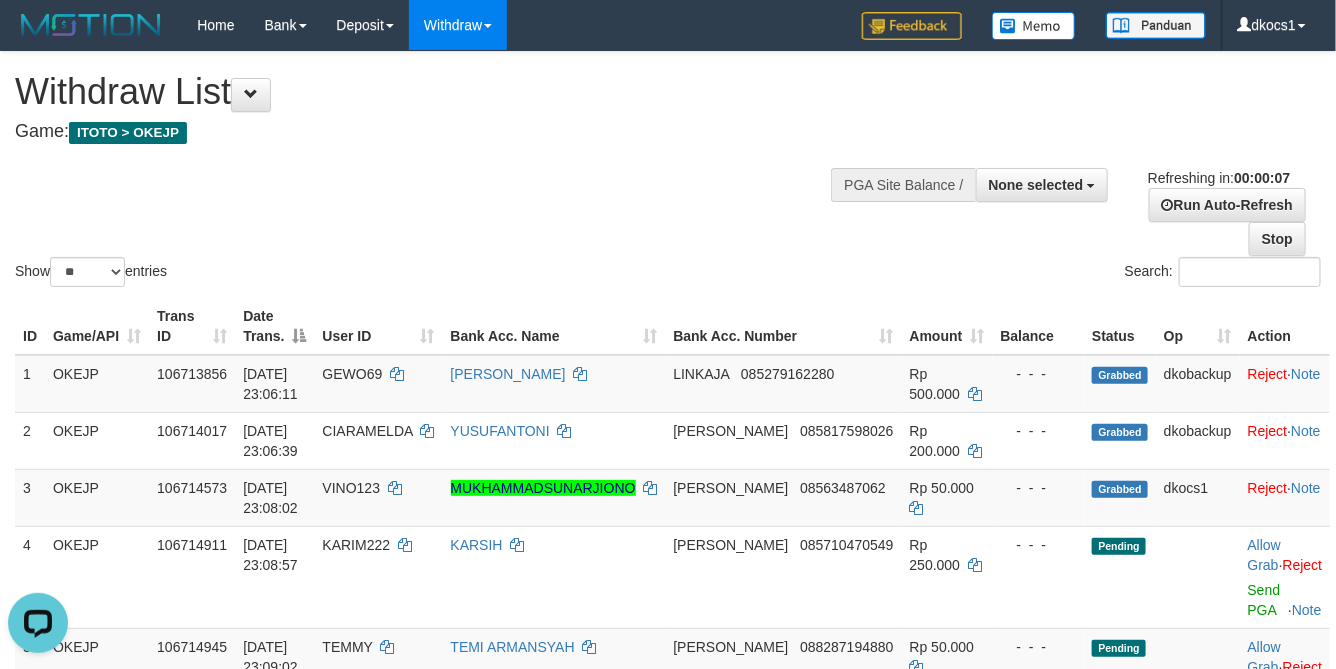 scroll, scrollTop: 0, scrollLeft: 0, axis: both 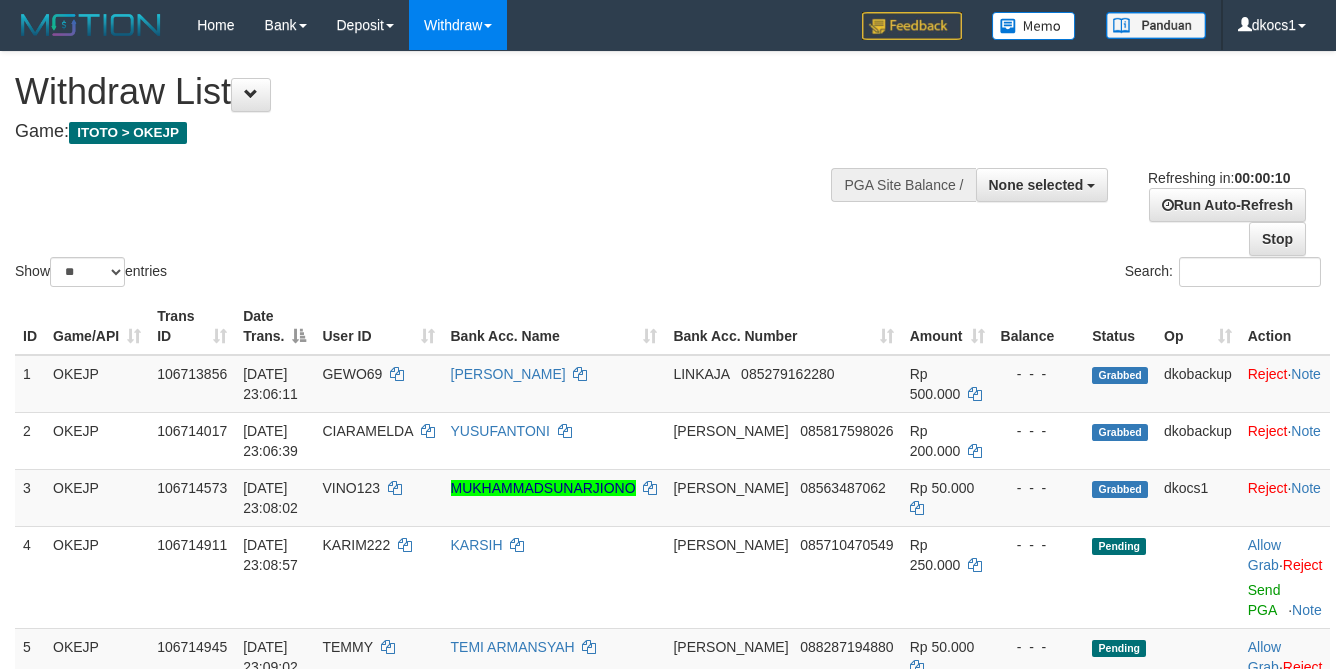 select 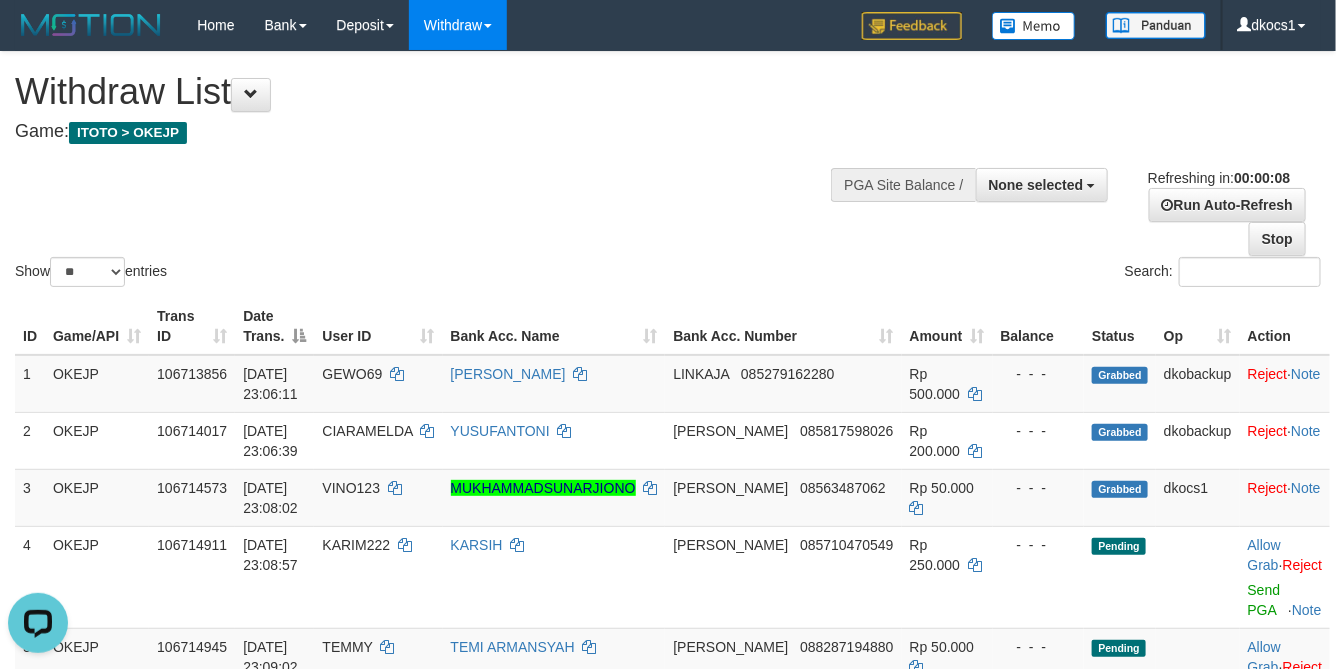 scroll, scrollTop: 0, scrollLeft: 0, axis: both 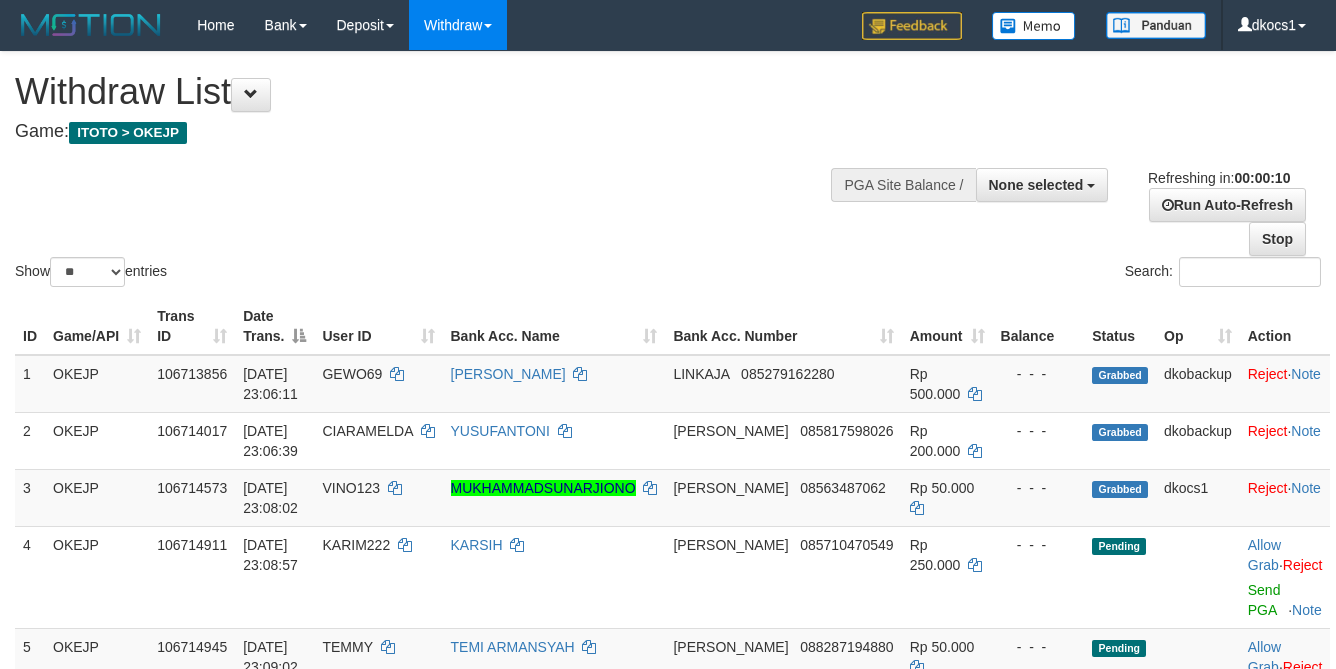 select 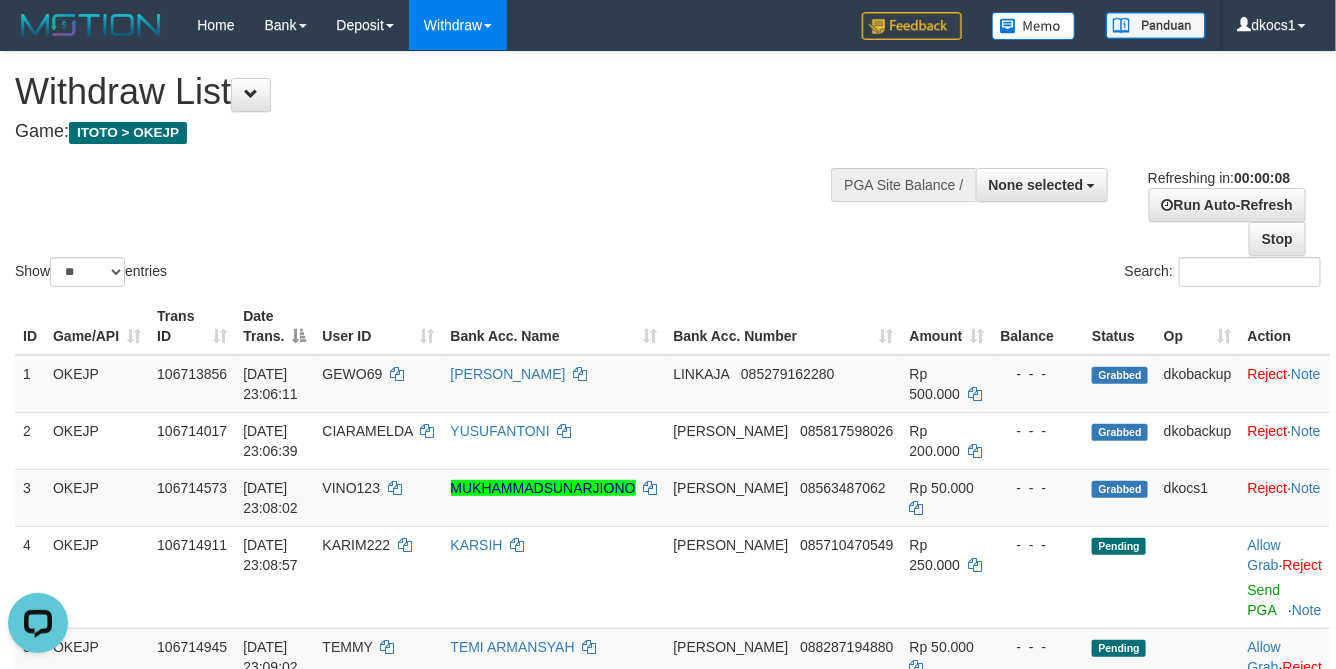 scroll, scrollTop: 0, scrollLeft: 0, axis: both 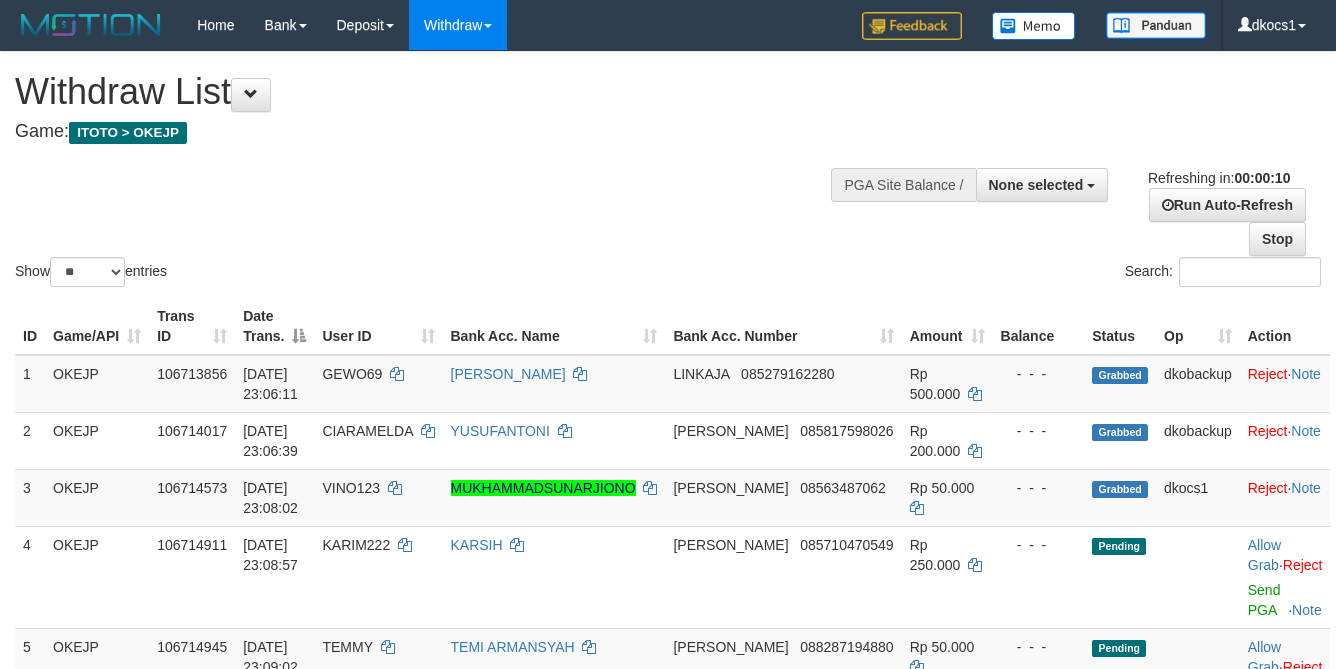 select 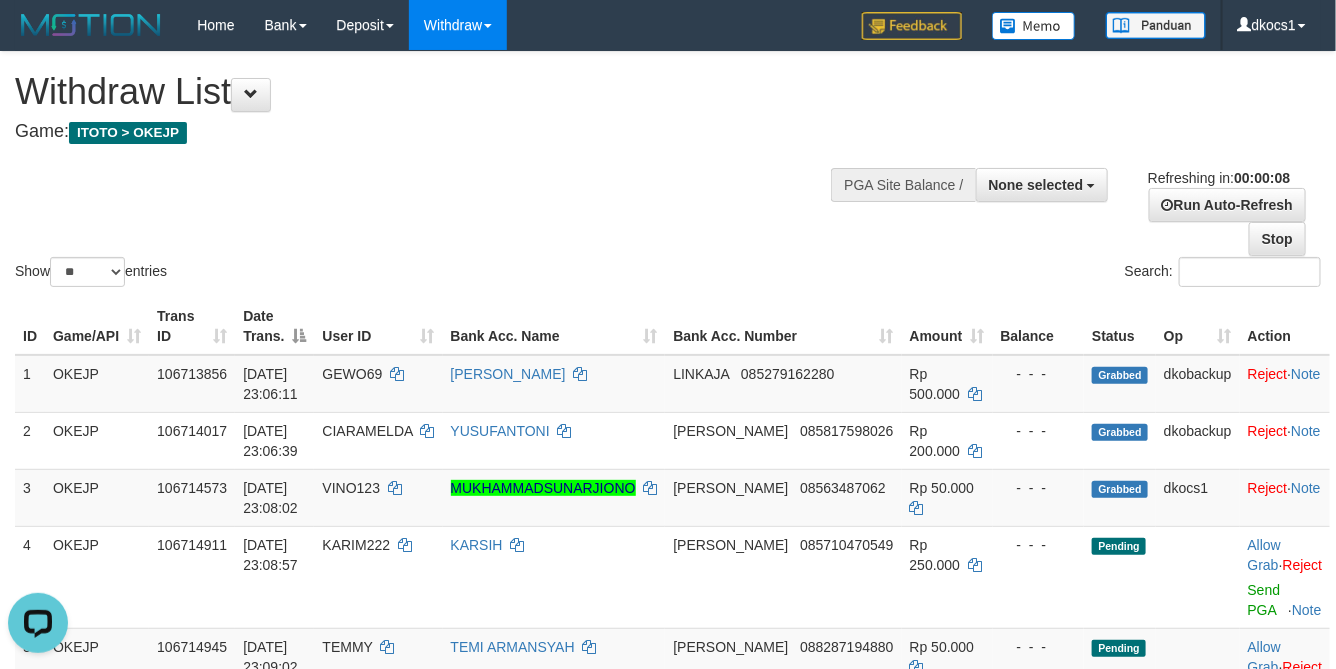 scroll, scrollTop: 0, scrollLeft: 0, axis: both 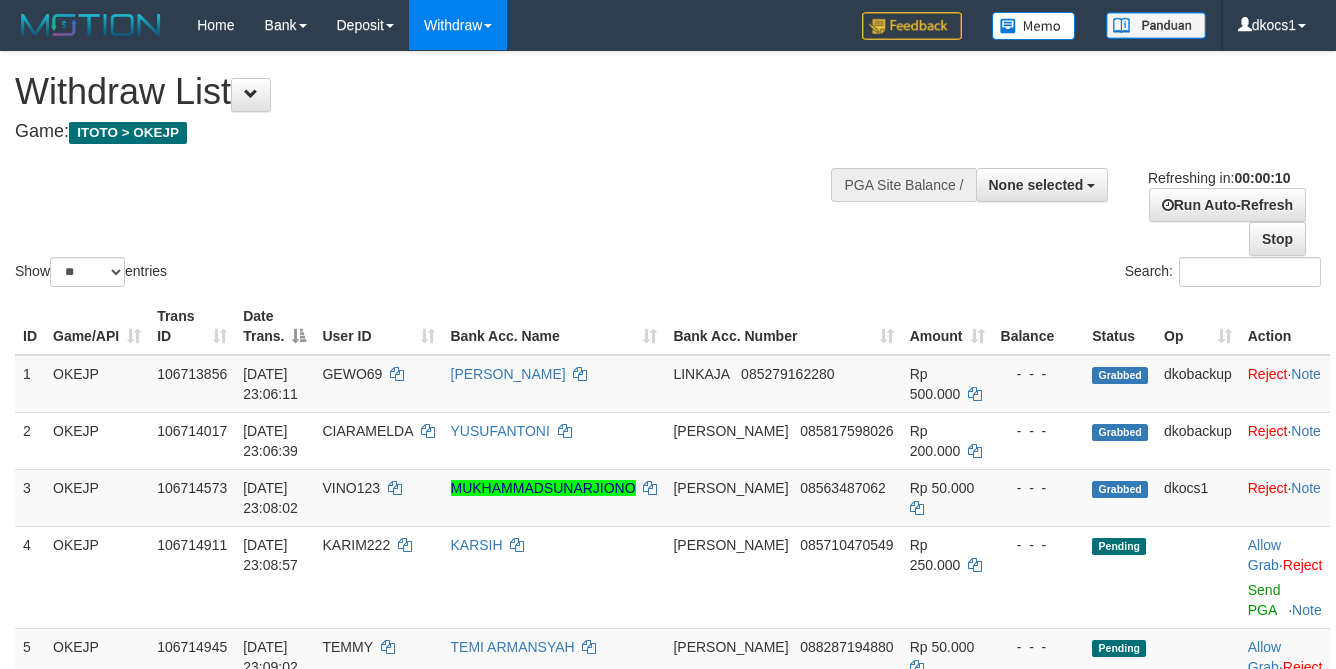 select 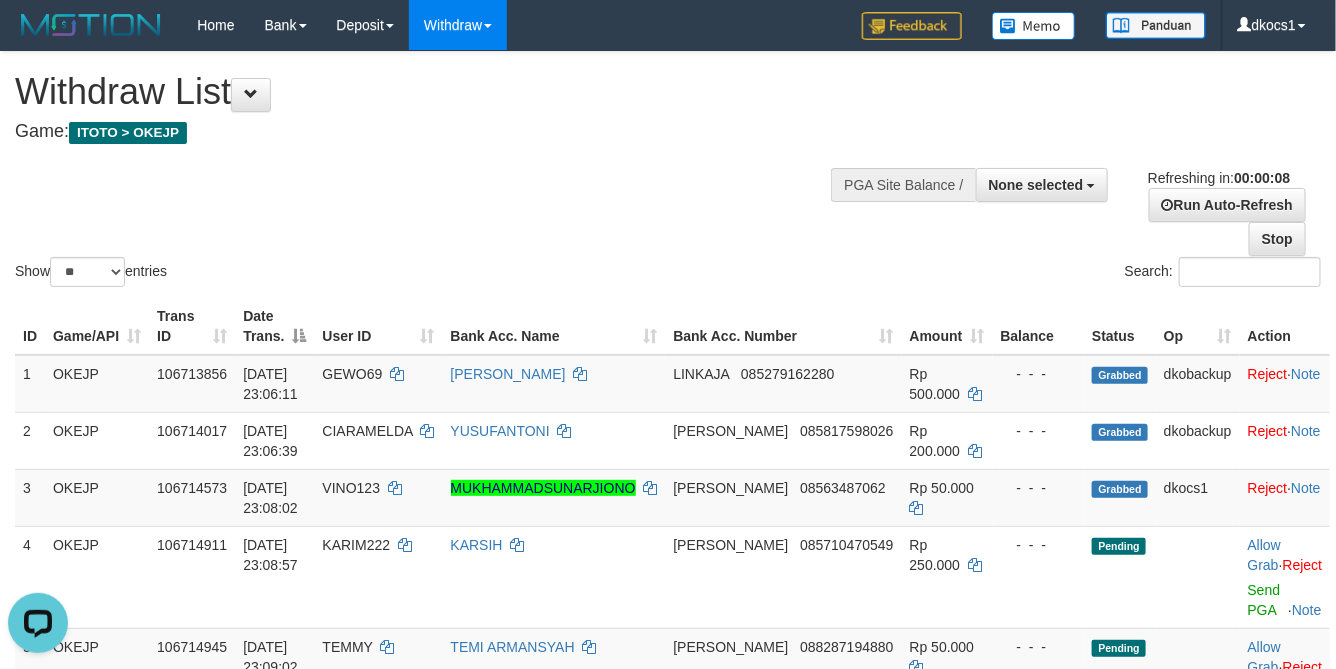 scroll, scrollTop: 0, scrollLeft: 0, axis: both 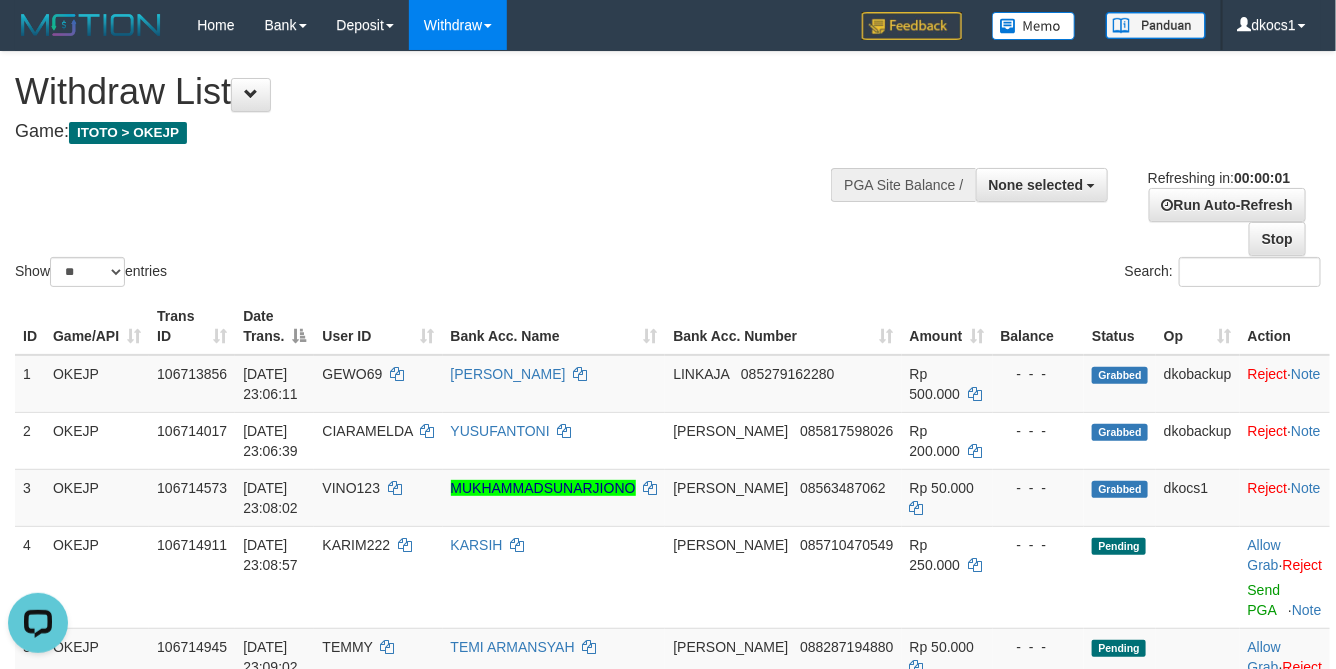 click on "Show  ** ** ** ***  entries Search:" at bounding box center (668, 171) 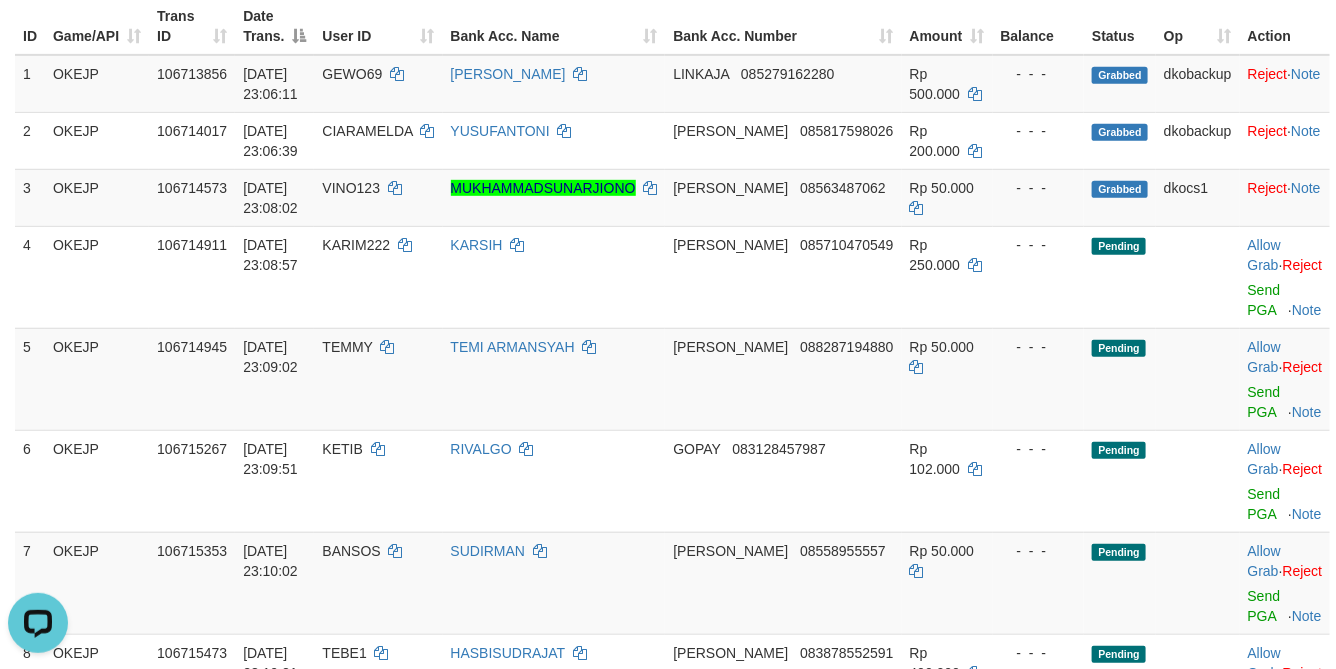 scroll, scrollTop: 448, scrollLeft: 0, axis: vertical 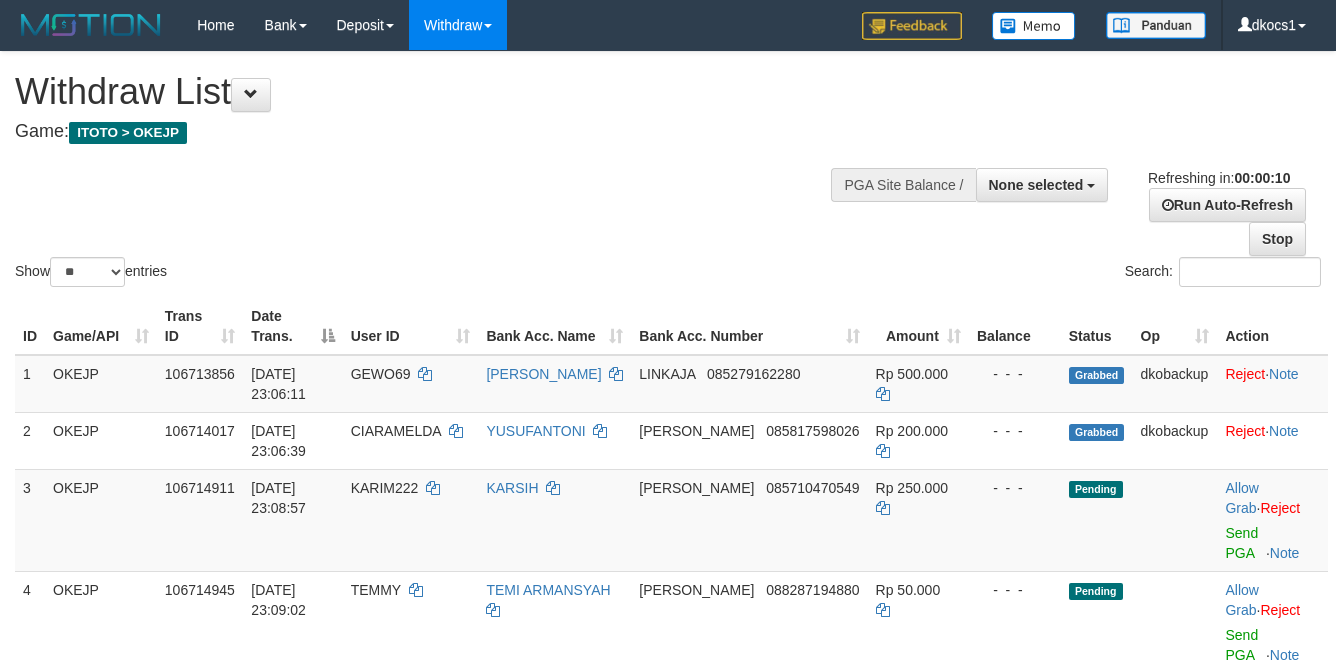 select 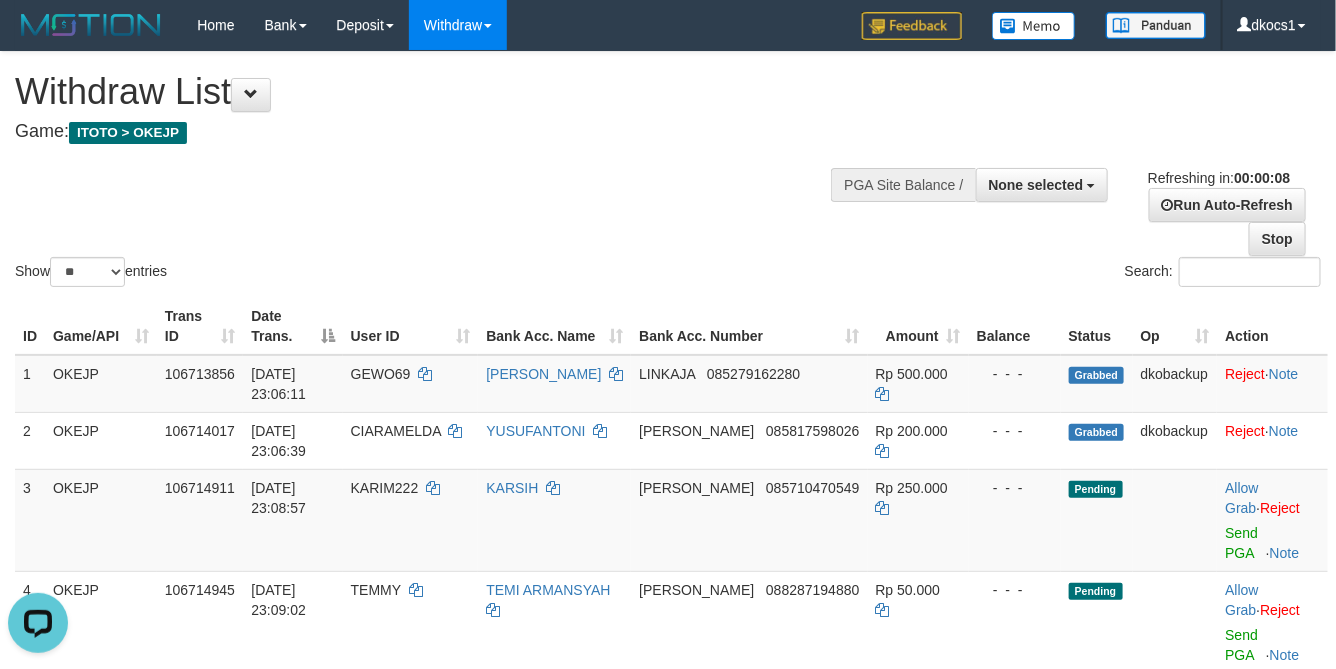 scroll, scrollTop: 0, scrollLeft: 0, axis: both 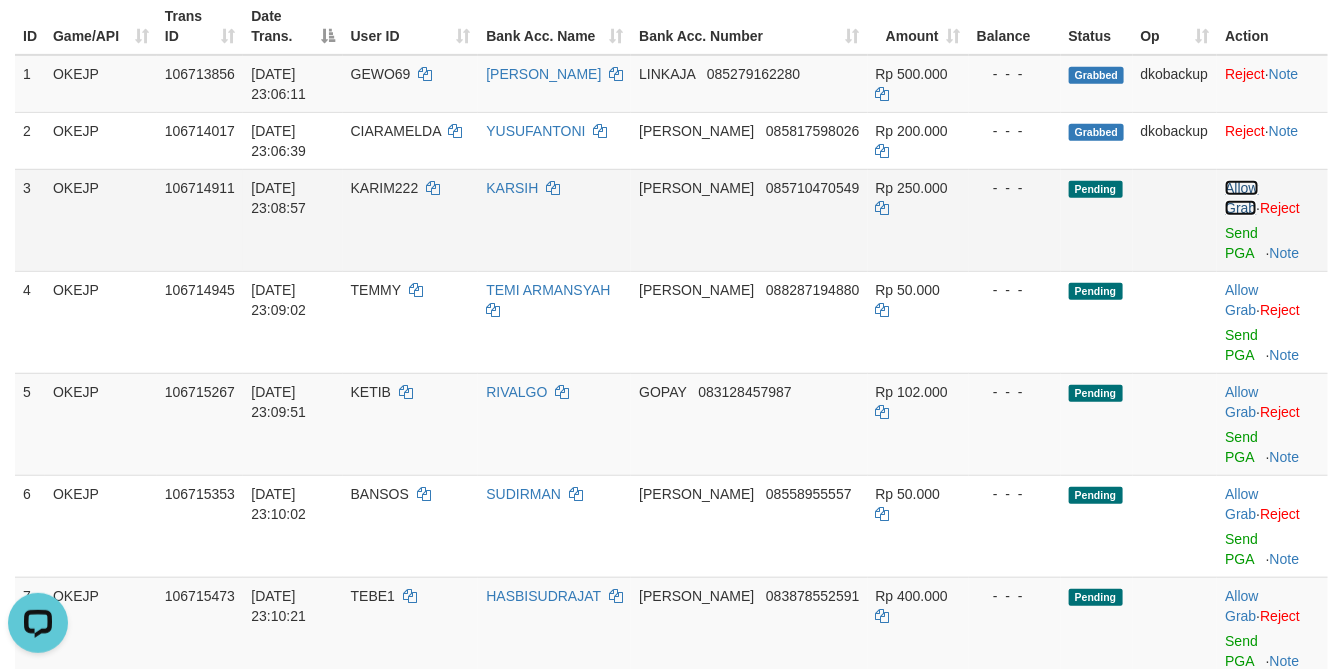 click on "Allow Grab" at bounding box center [1241, 198] 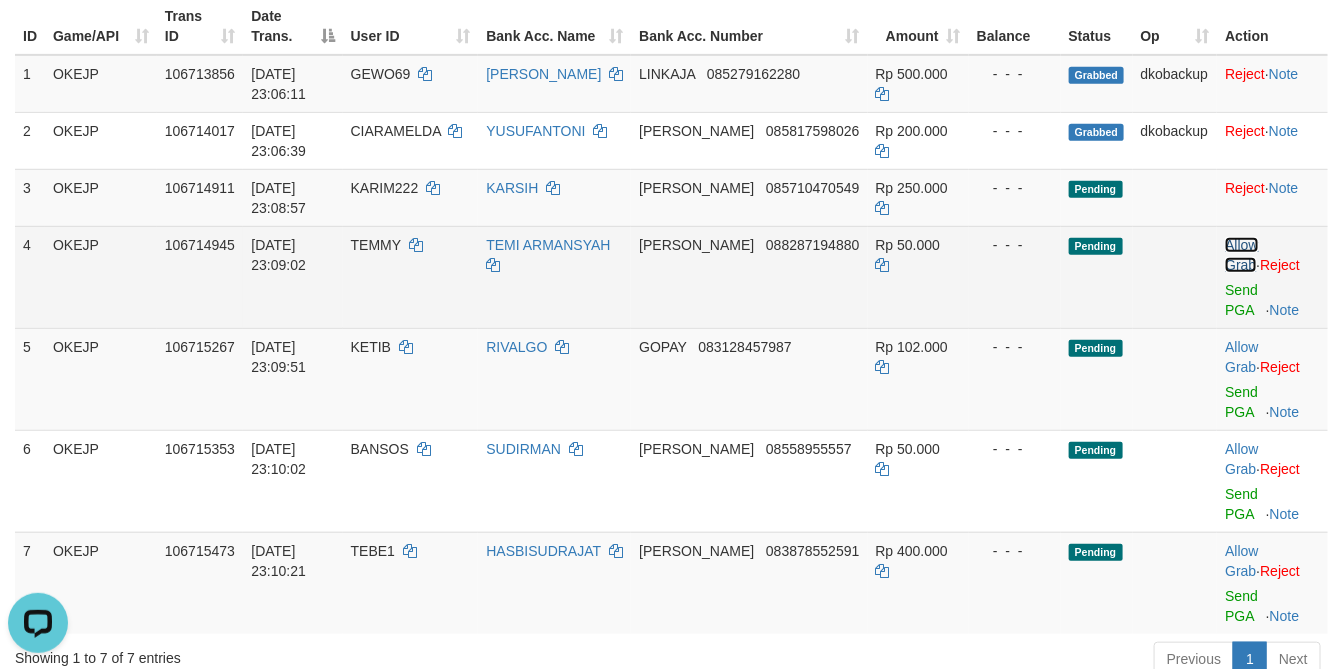click on "Allow Grab" at bounding box center [1241, 255] 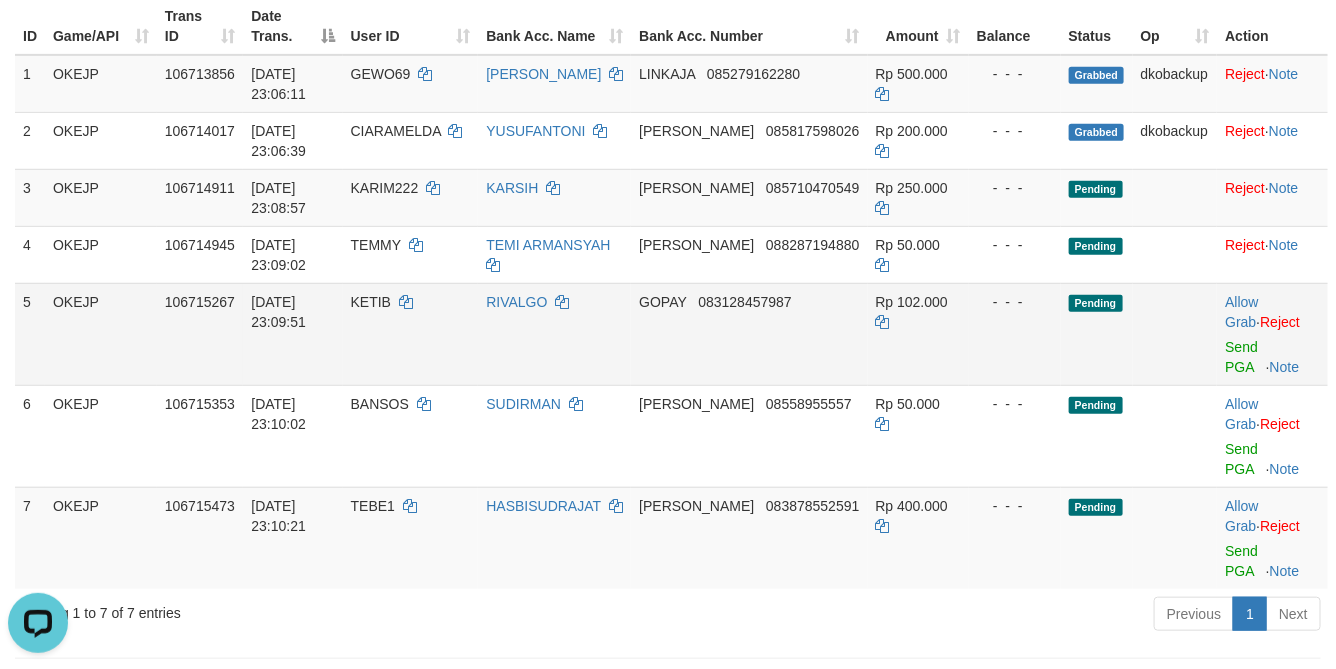 click on "Allow Grab   ·    Reject Send PGA     ·    Note" at bounding box center (1272, 334) 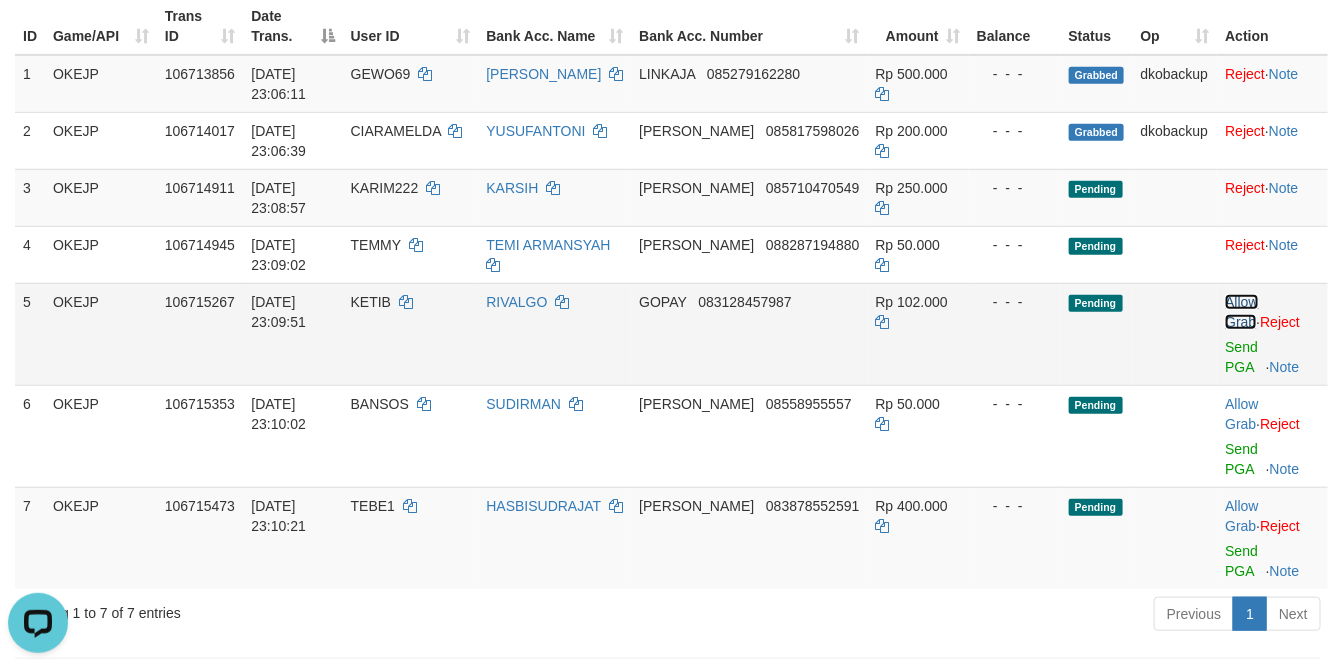 click on "Allow Grab" at bounding box center (1241, 312) 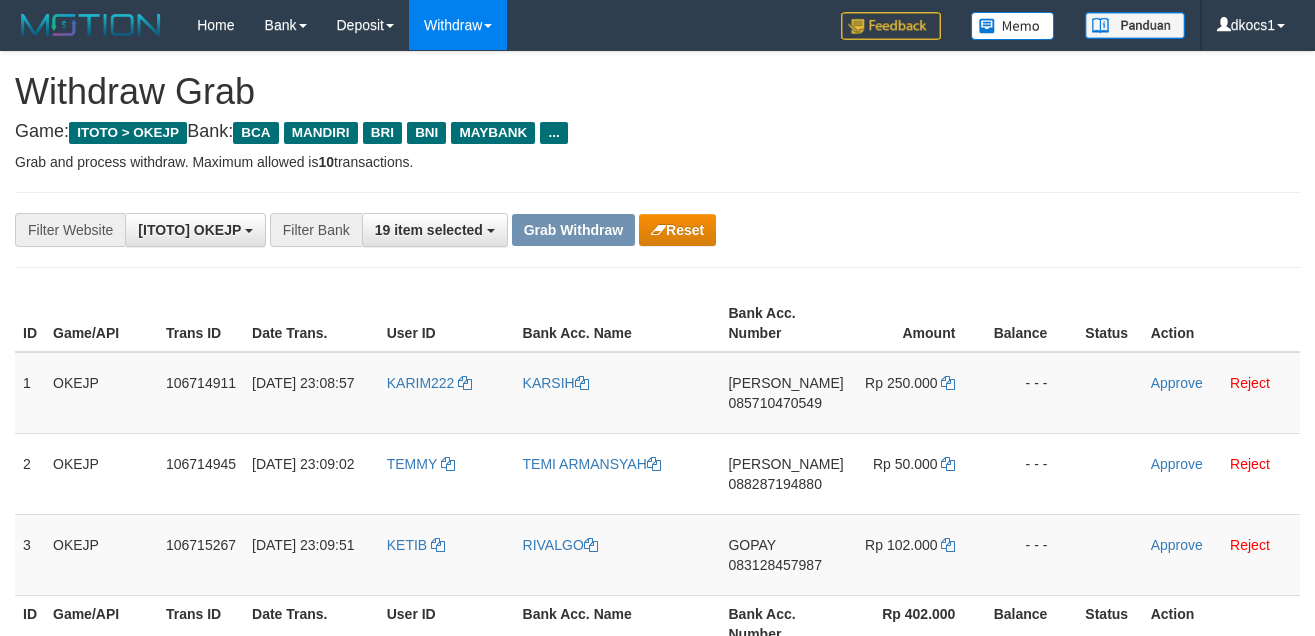 scroll, scrollTop: 0, scrollLeft: 0, axis: both 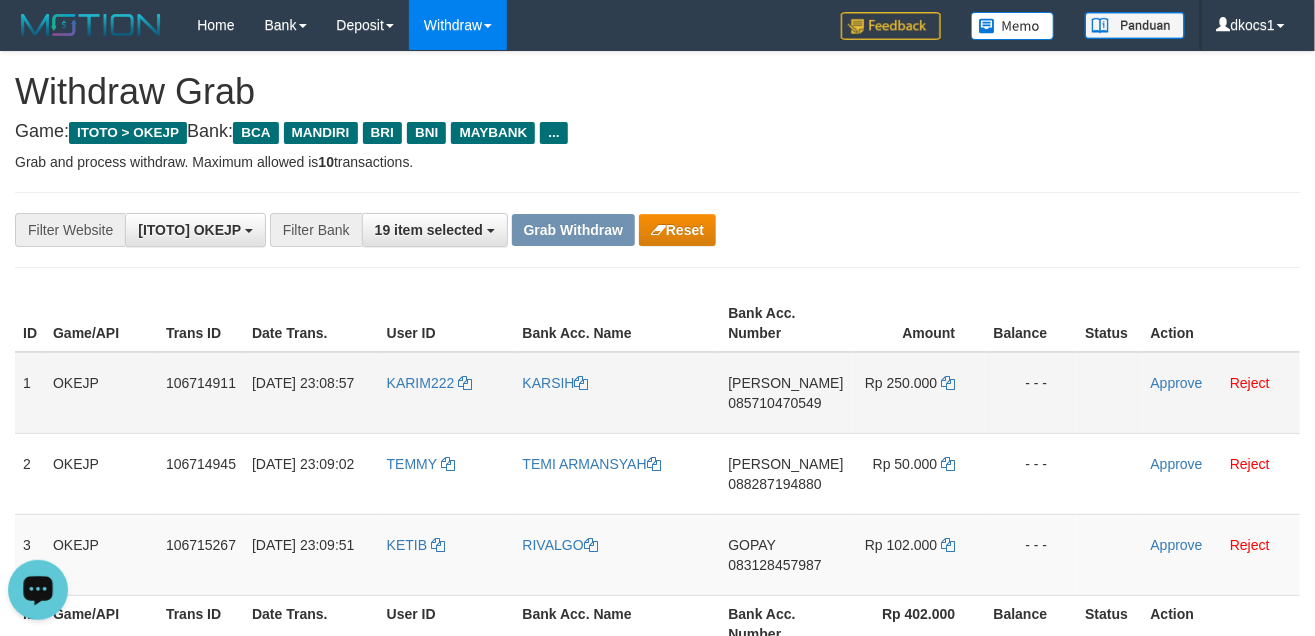 click on "KARIM222" at bounding box center [447, 393] 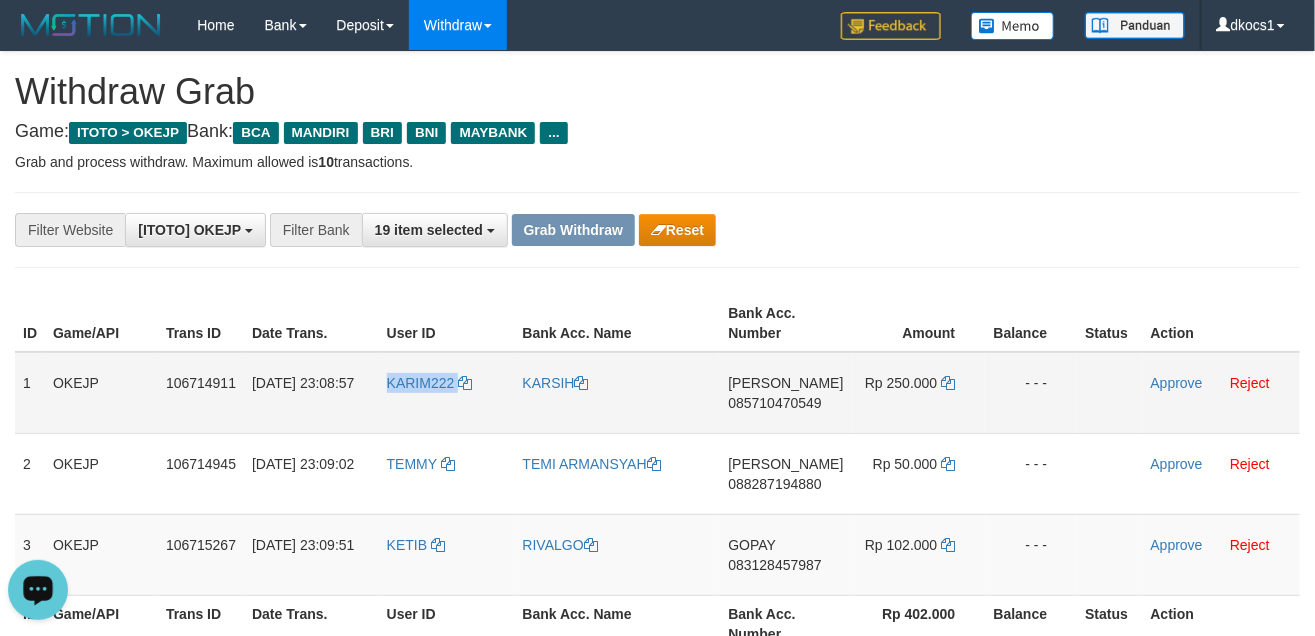 click on "KARIM222" at bounding box center [447, 393] 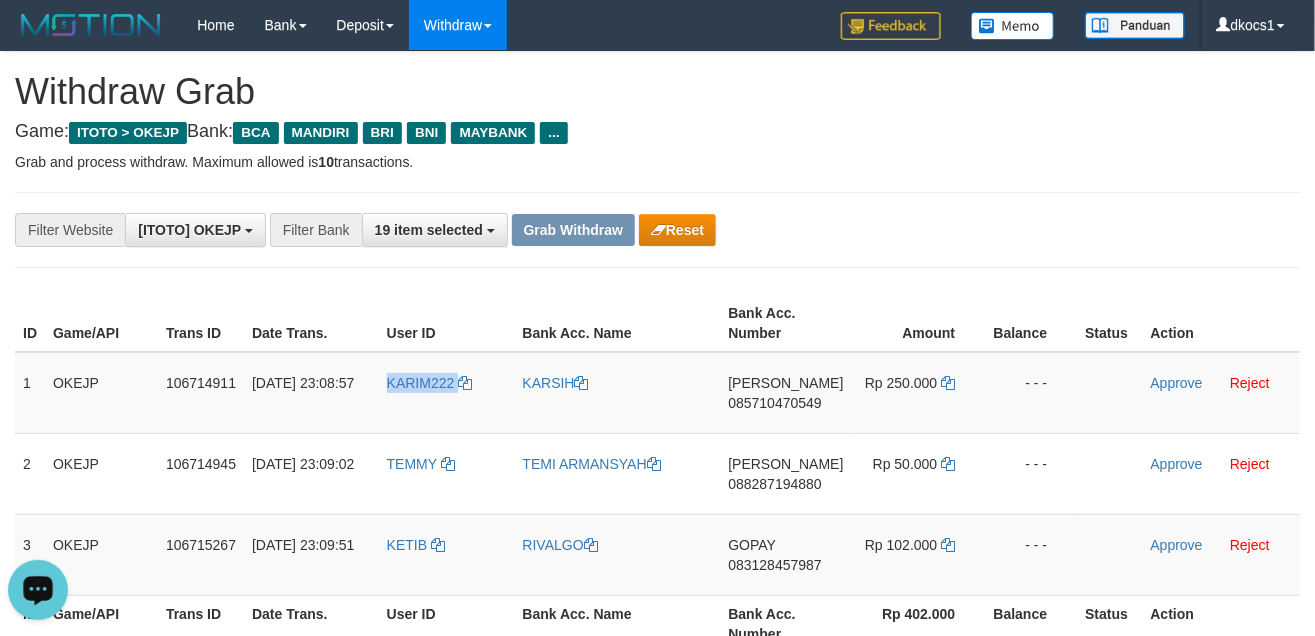 copy on "KARIM222" 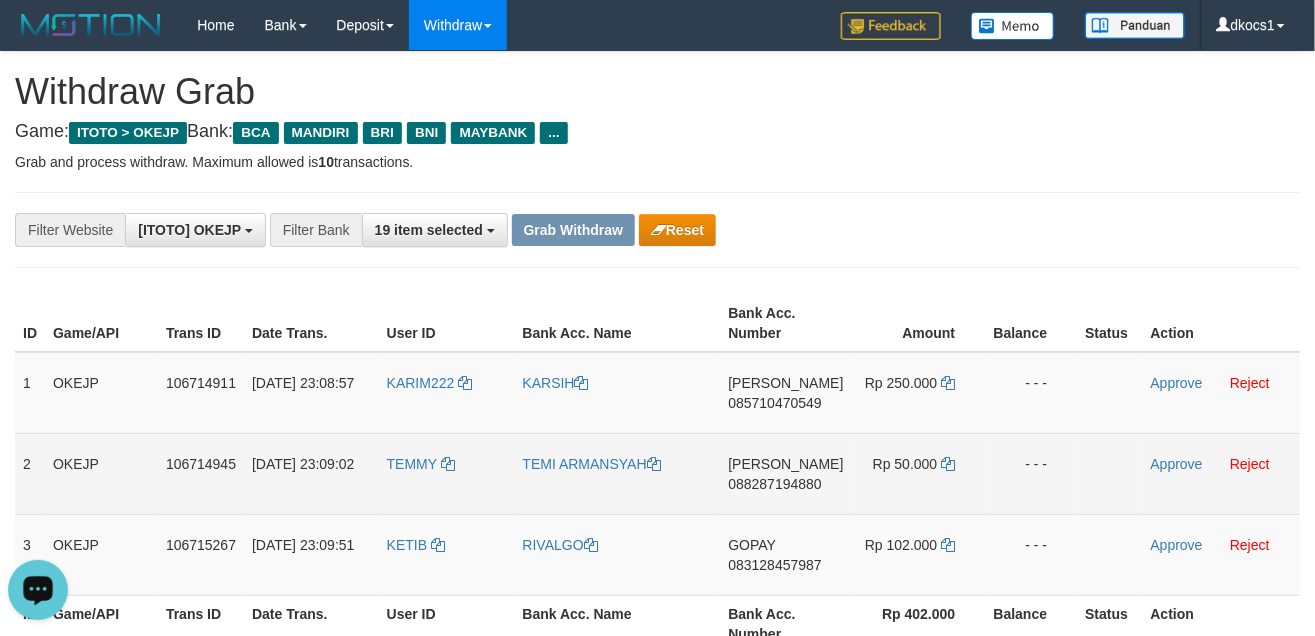click on "TEMMY" at bounding box center (447, 473) 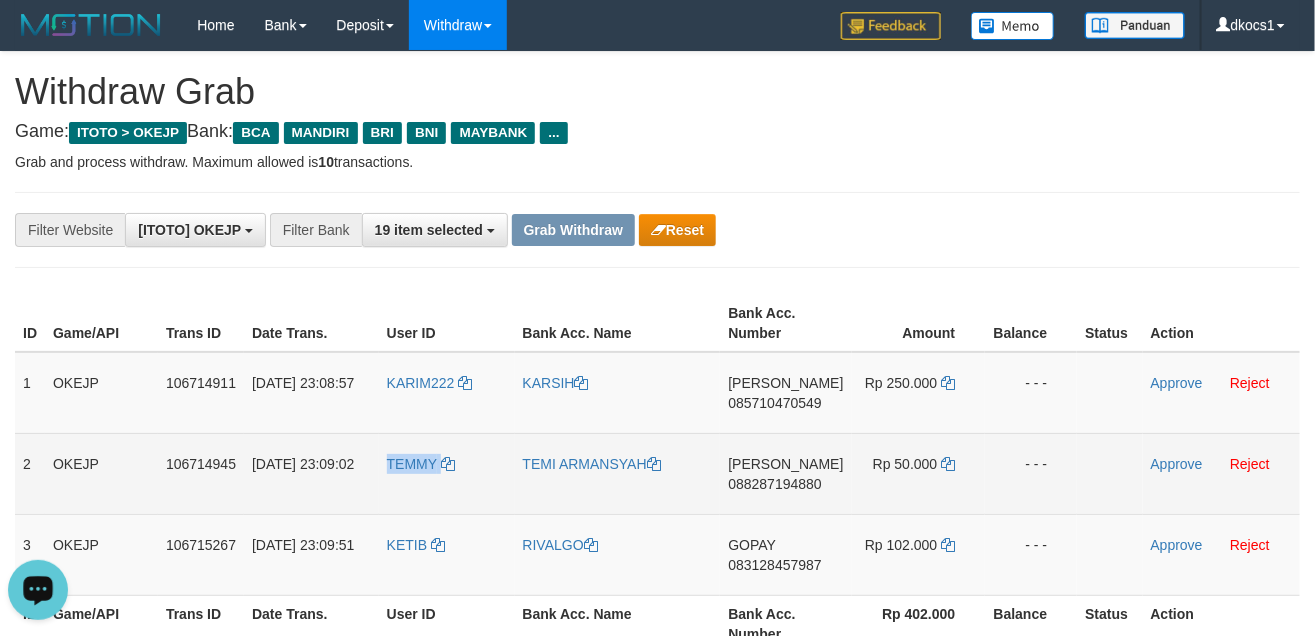 click on "TEMMY" at bounding box center (447, 473) 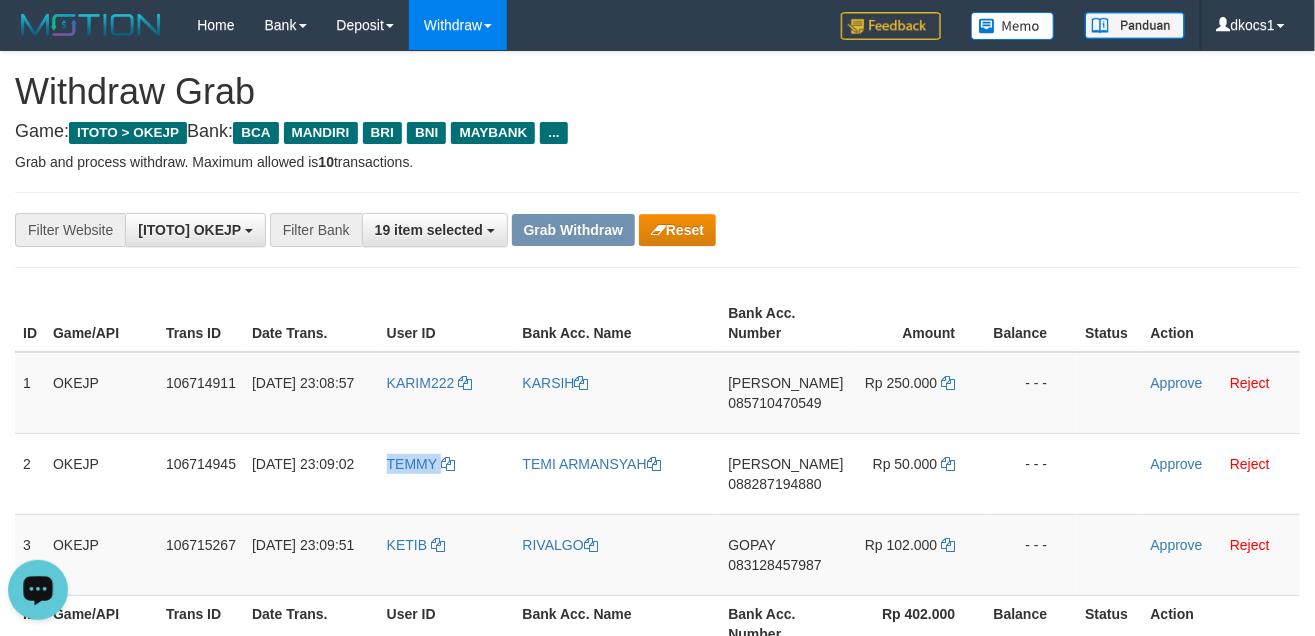 copy on "TEMMY" 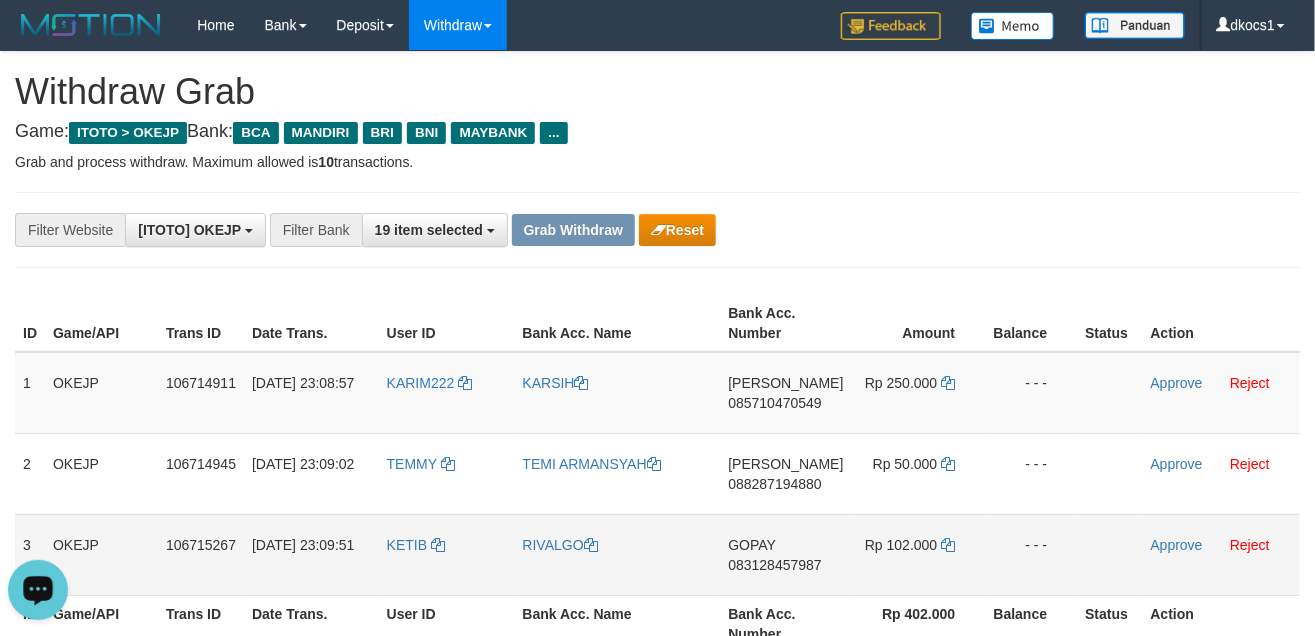 click on "KETIB" at bounding box center (447, 554) 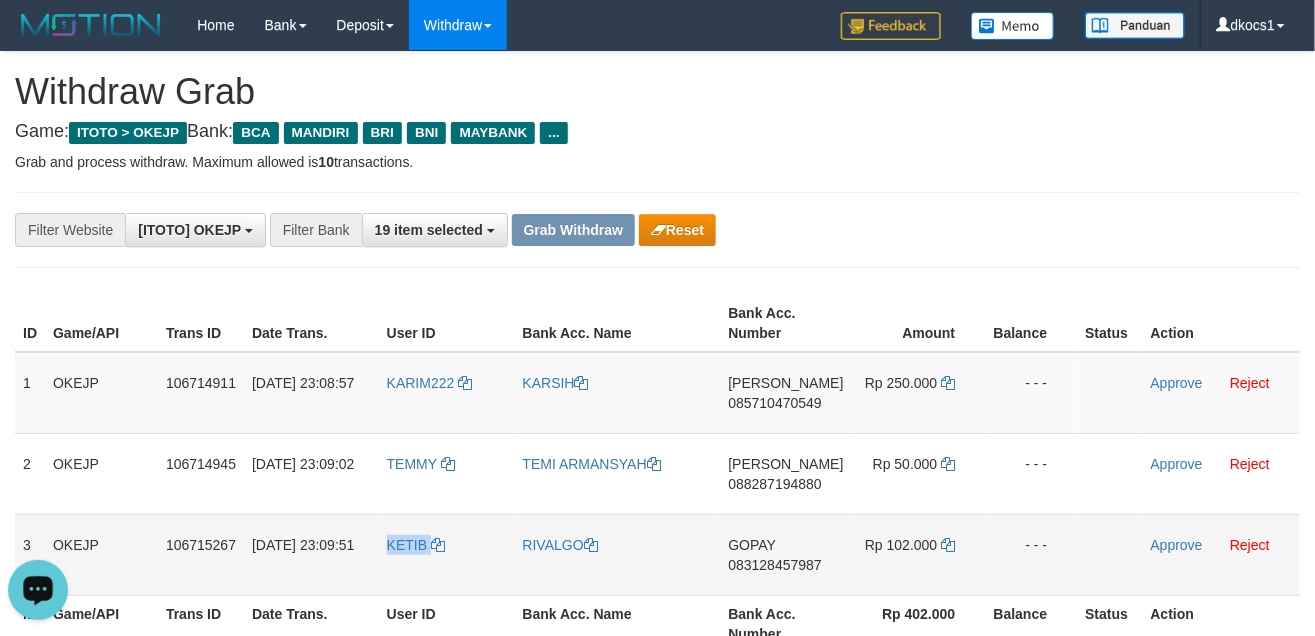 click on "KETIB" at bounding box center [447, 554] 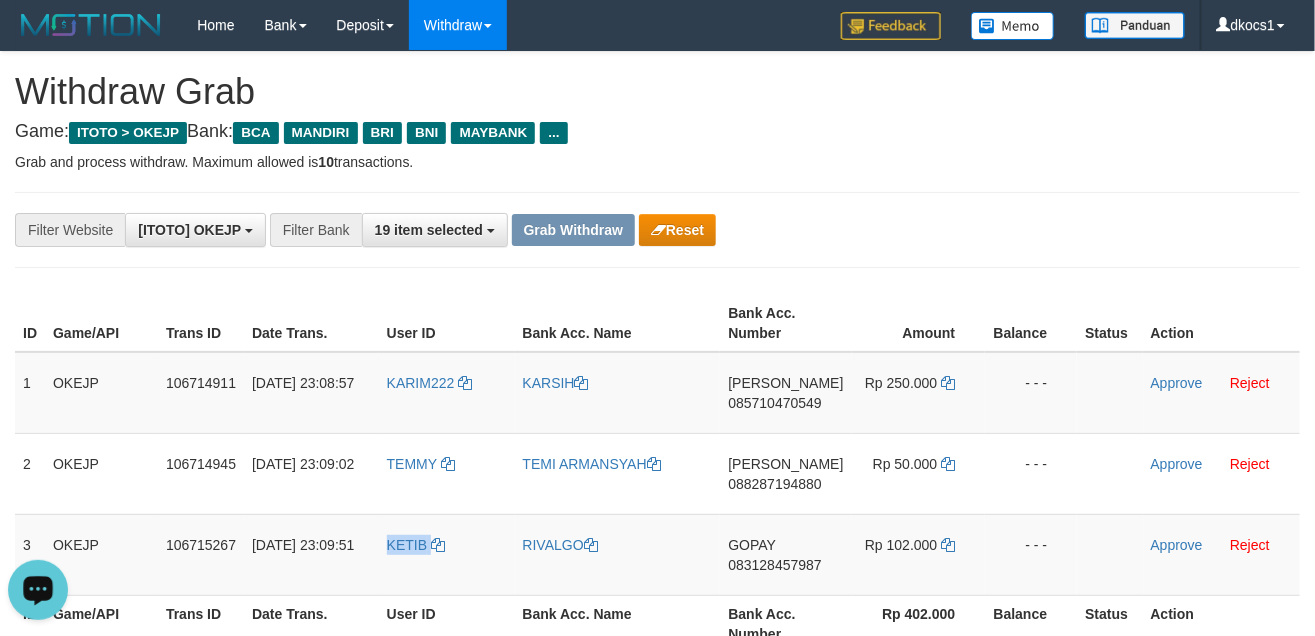 copy on "KETIB" 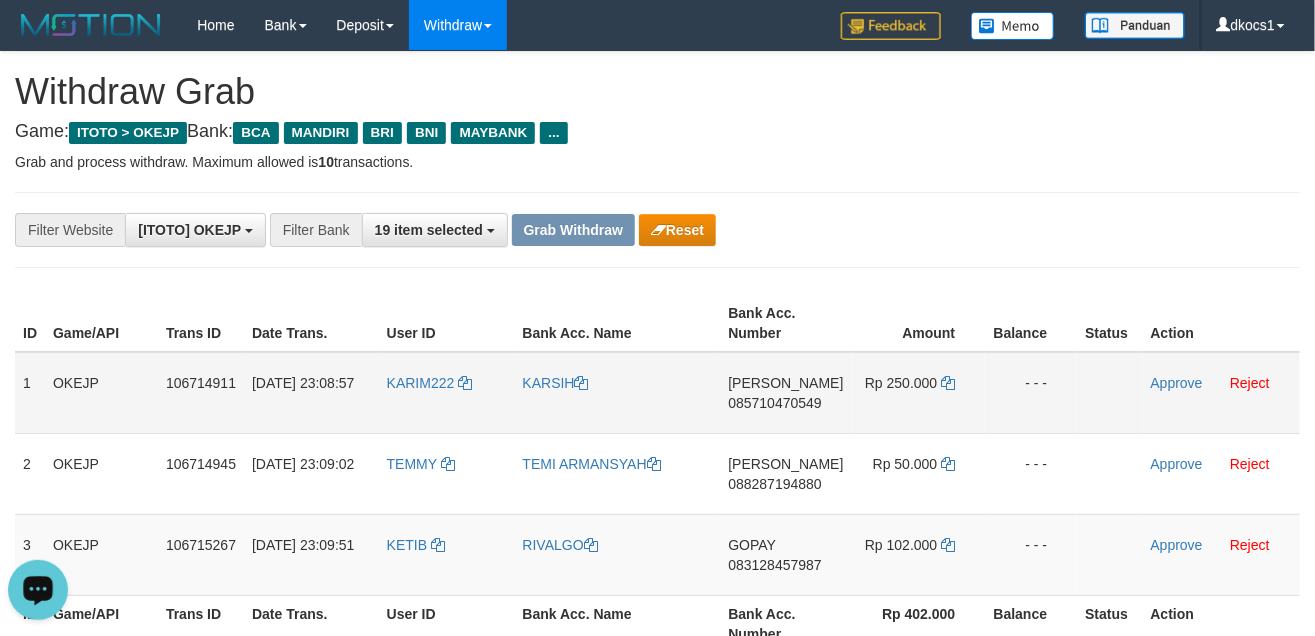 click on "KARIM222" at bounding box center (447, 393) 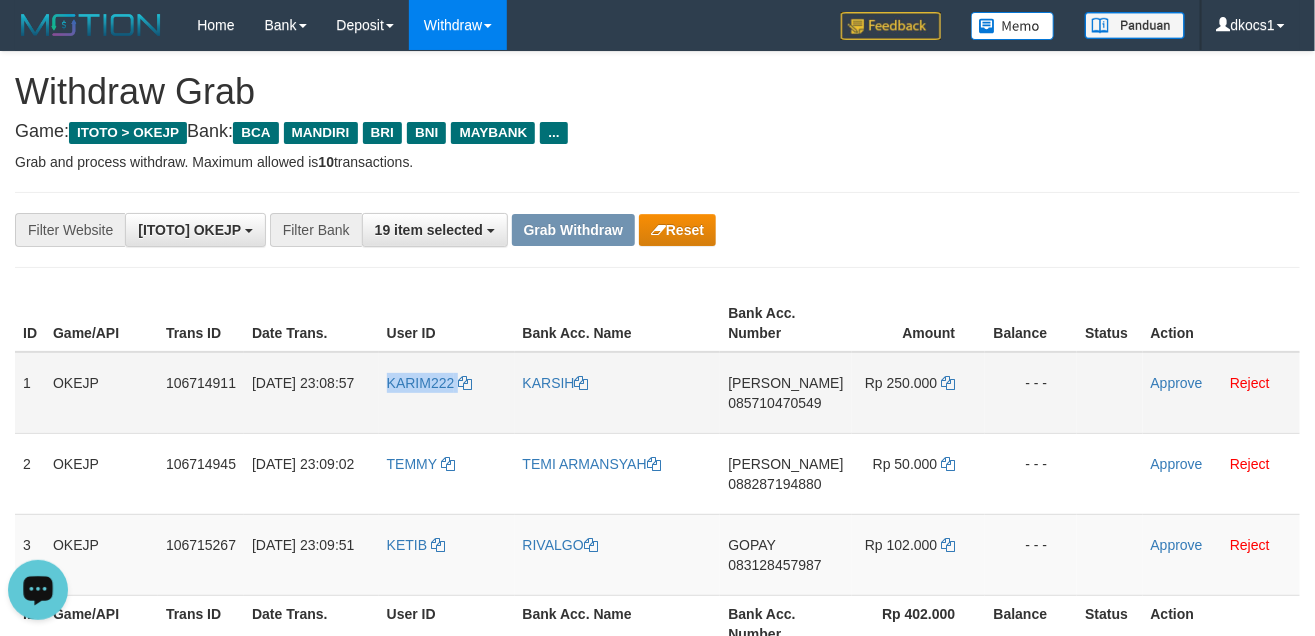 click on "KARIM222" at bounding box center [447, 393] 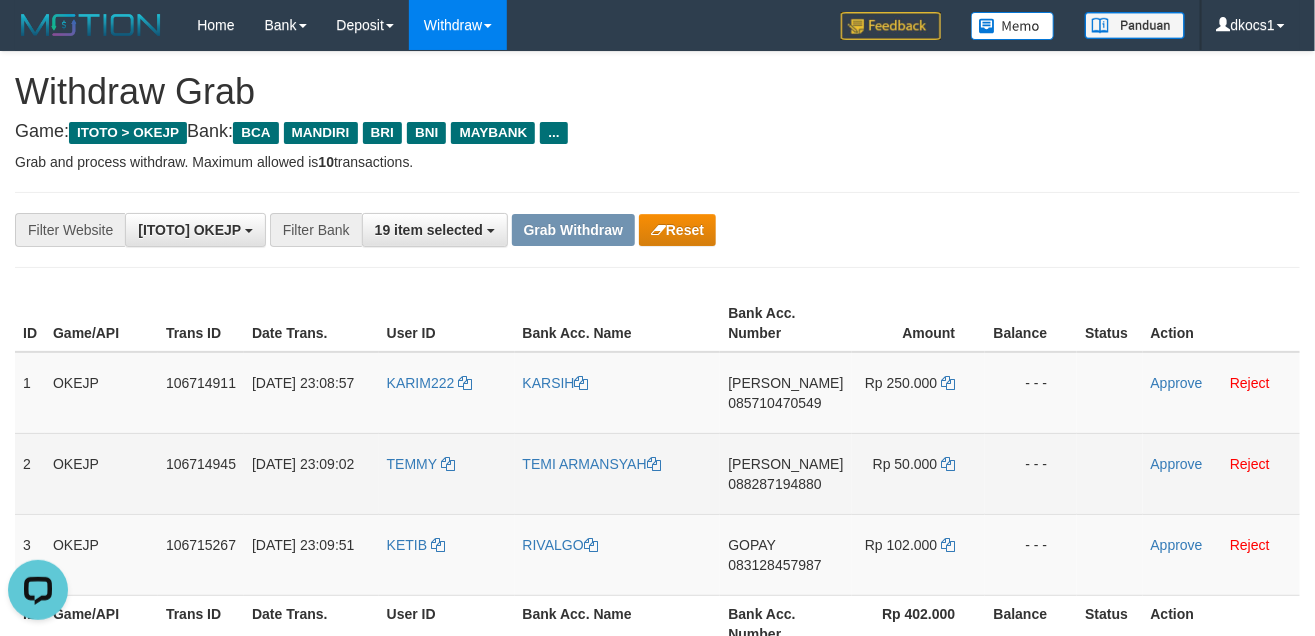 click on "TEMMY" at bounding box center [447, 473] 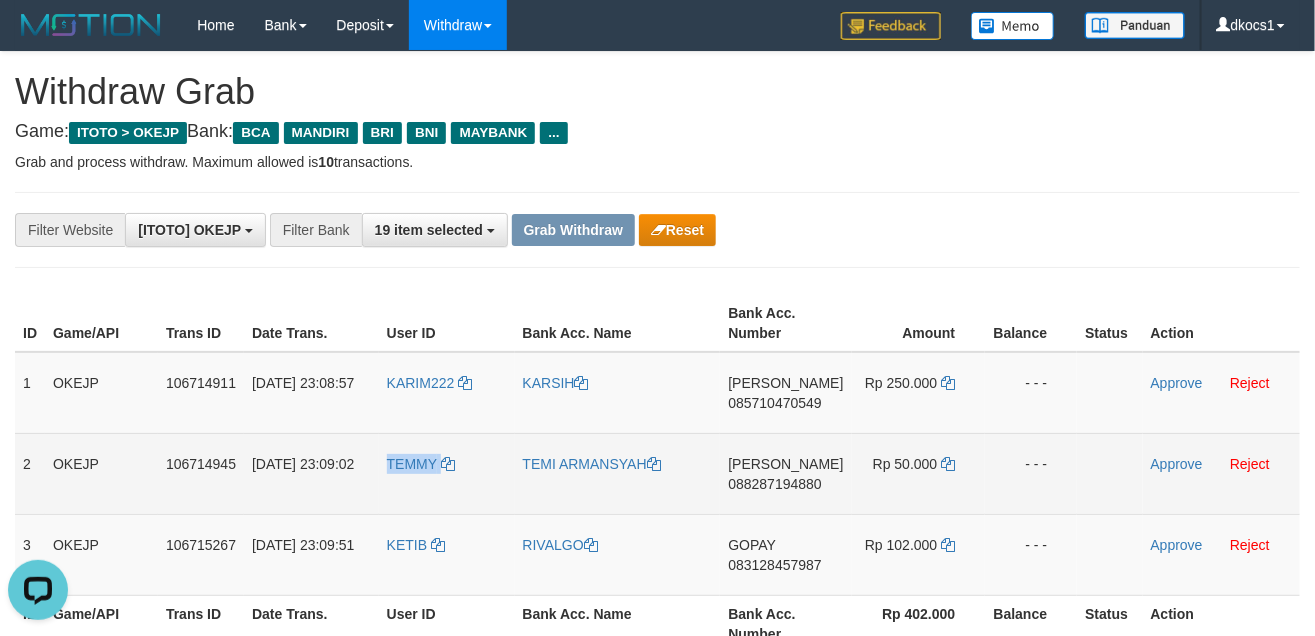 click on "TEMMY" at bounding box center [447, 473] 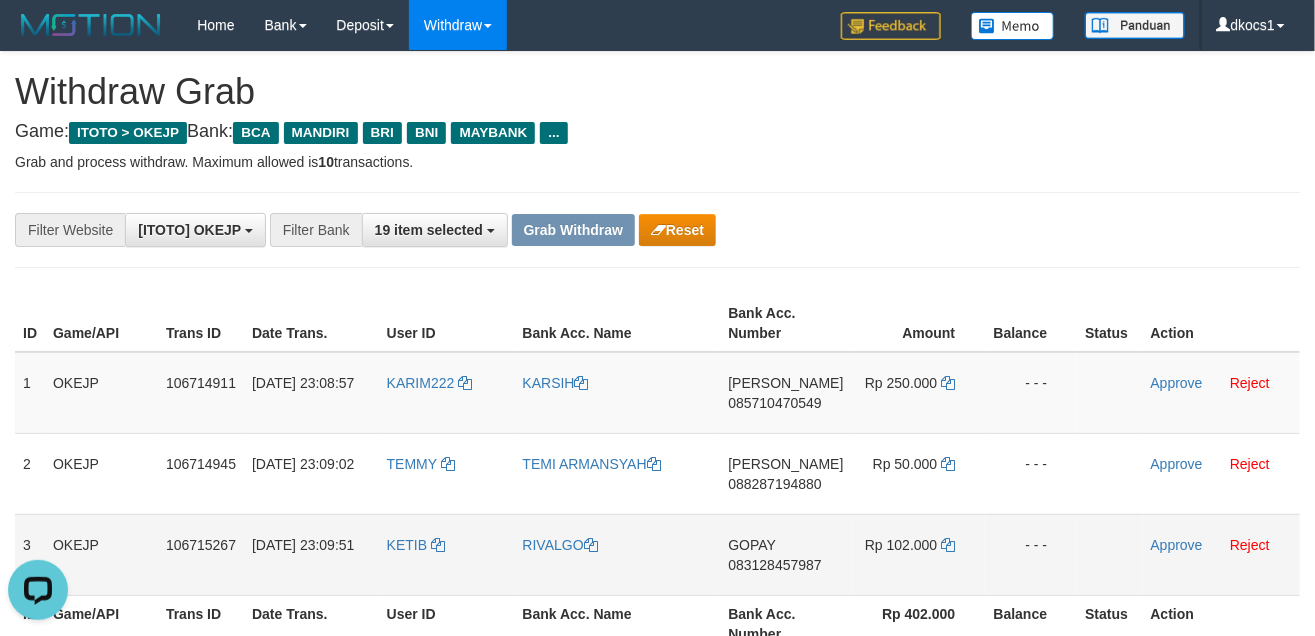 click on "KETIB" at bounding box center (447, 554) 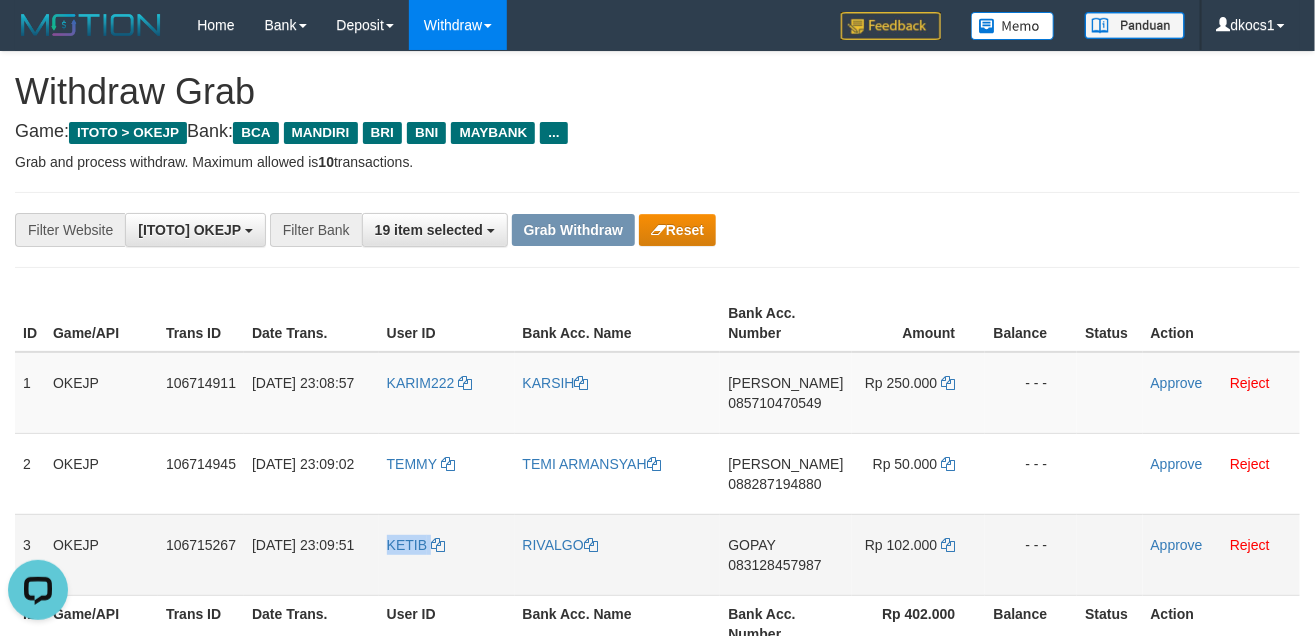 click on "KETIB" at bounding box center (447, 554) 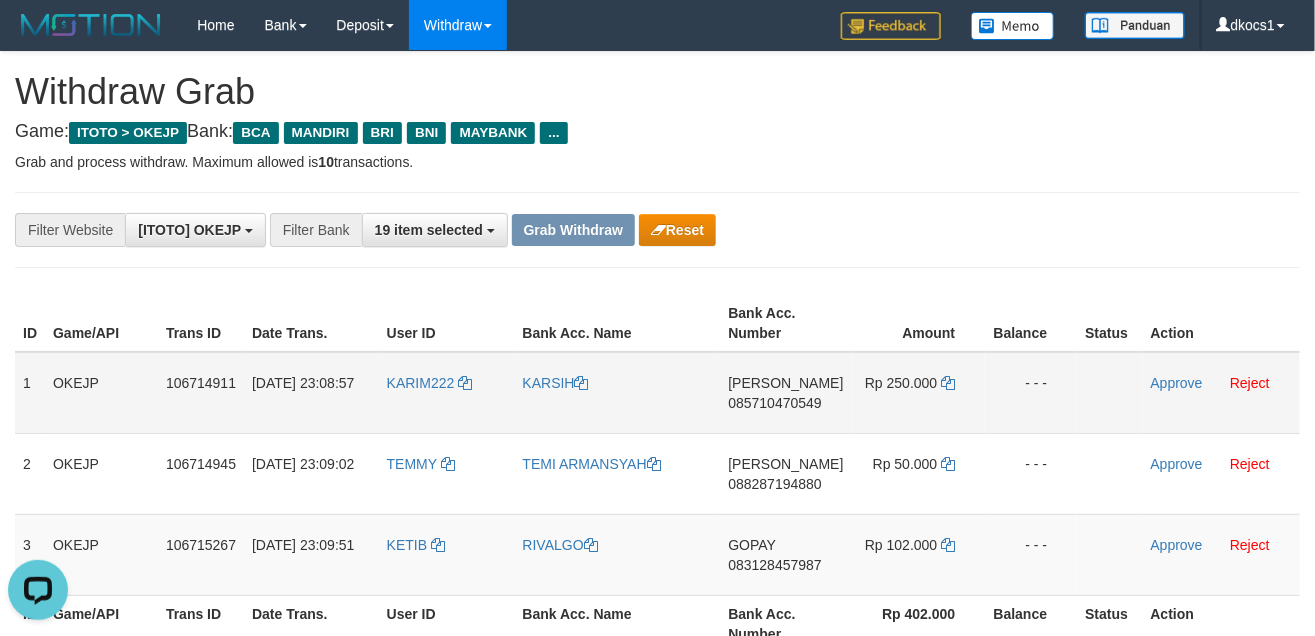click on "DANA
085710470549" at bounding box center (785, 393) 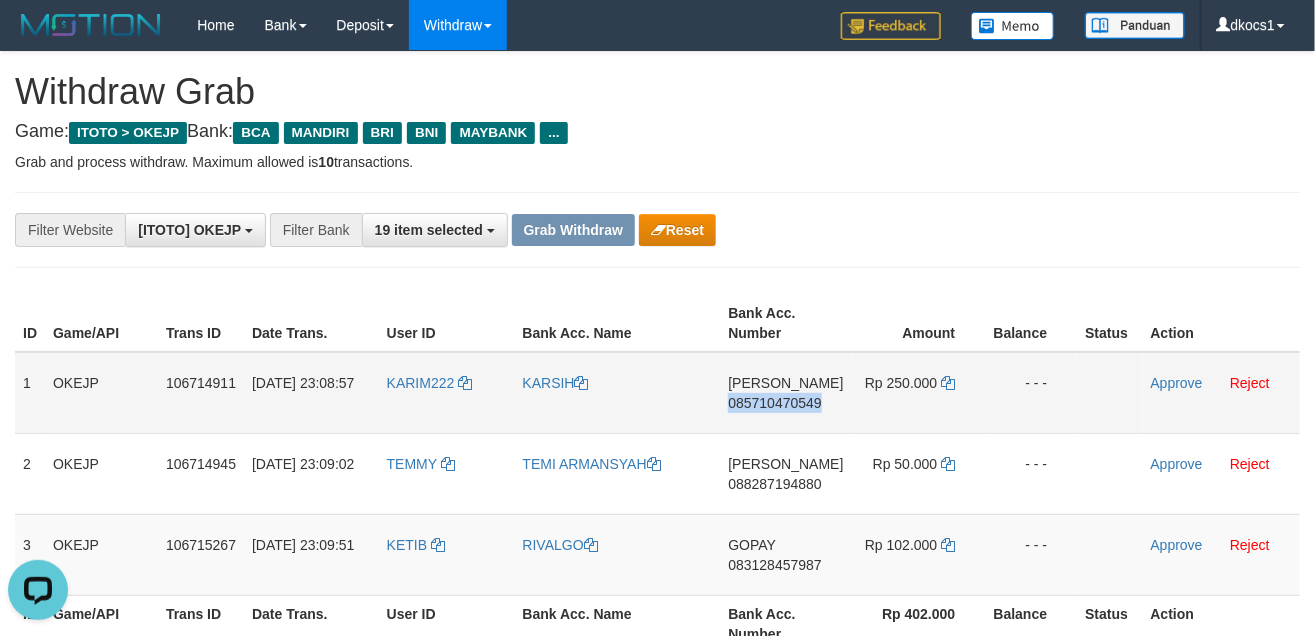 click on "DANA
085710470549" at bounding box center [785, 393] 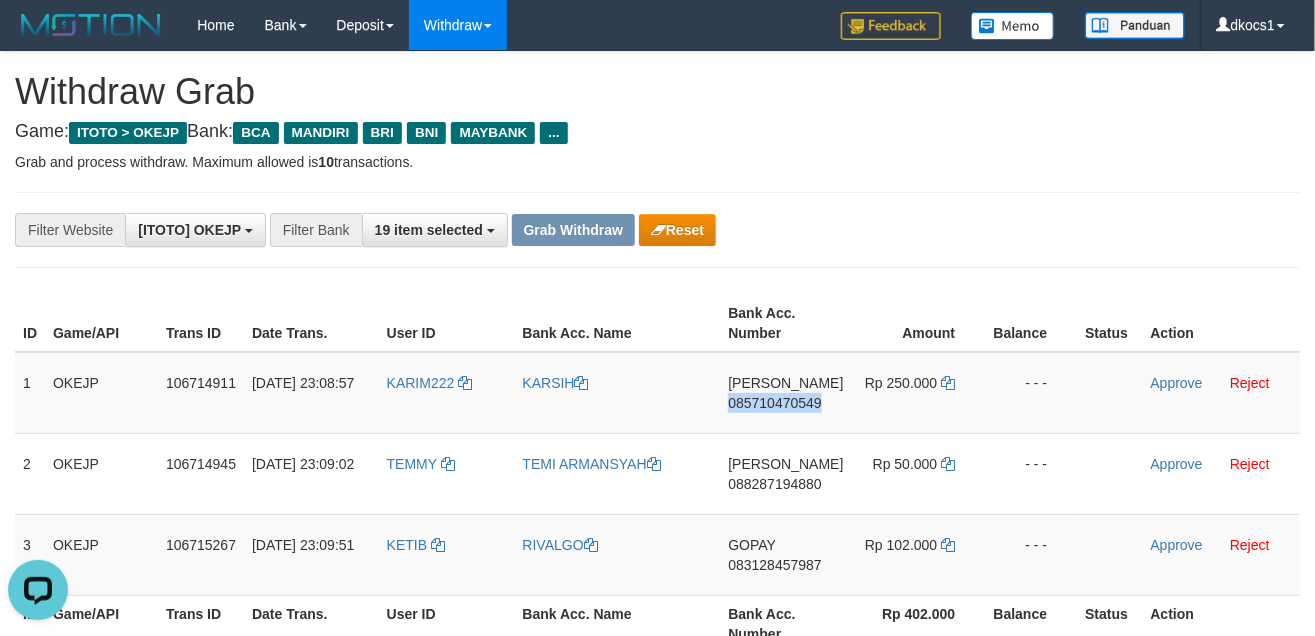 copy on "085710470549" 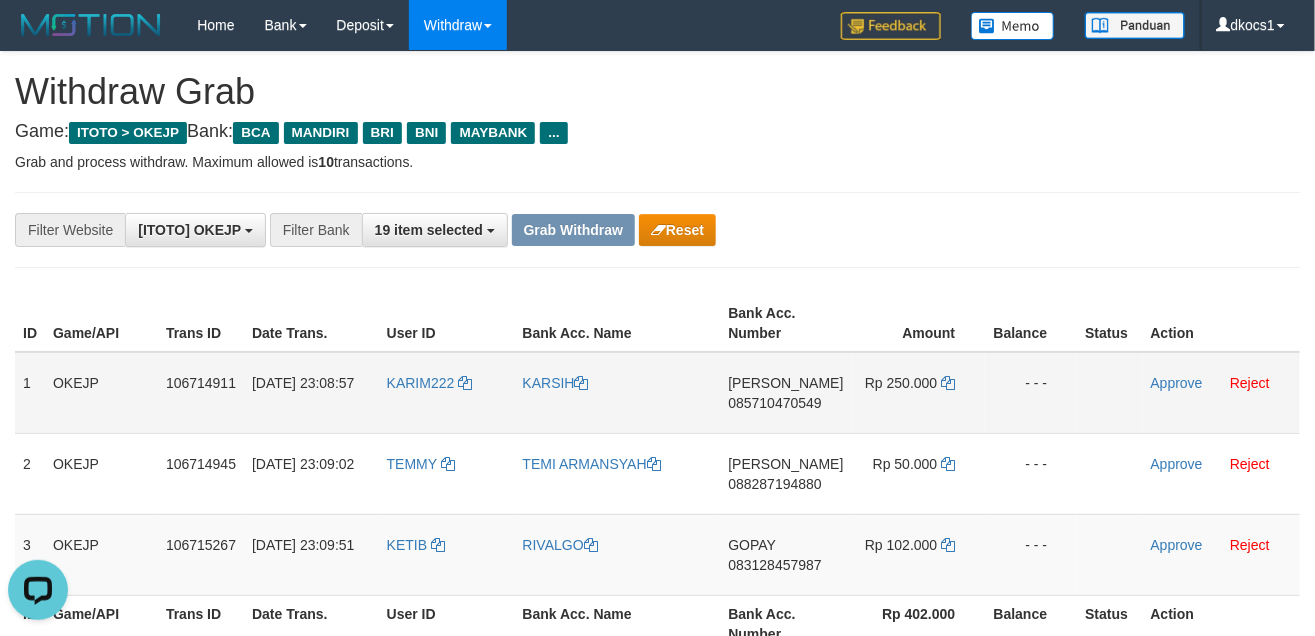 click on "Rp 250.000" at bounding box center [919, 393] 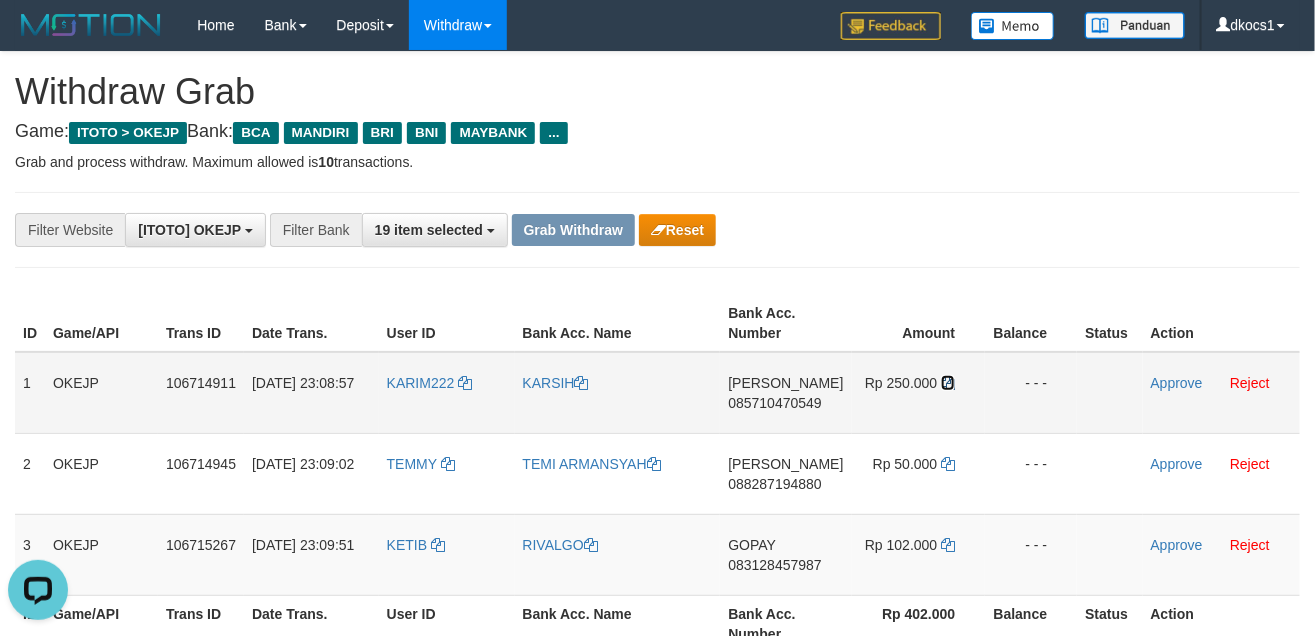 drag, startPoint x: 948, startPoint y: 384, endPoint x: 960, endPoint y: 412, distance: 30.463093 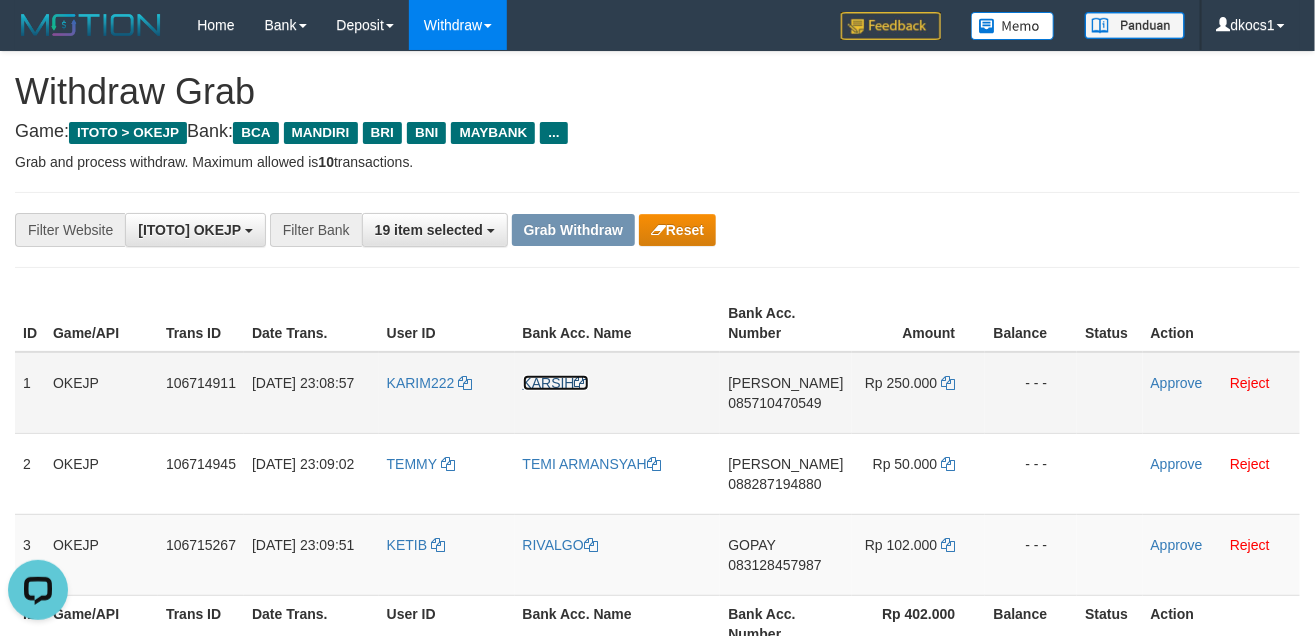 click on "KARSIH" at bounding box center [556, 383] 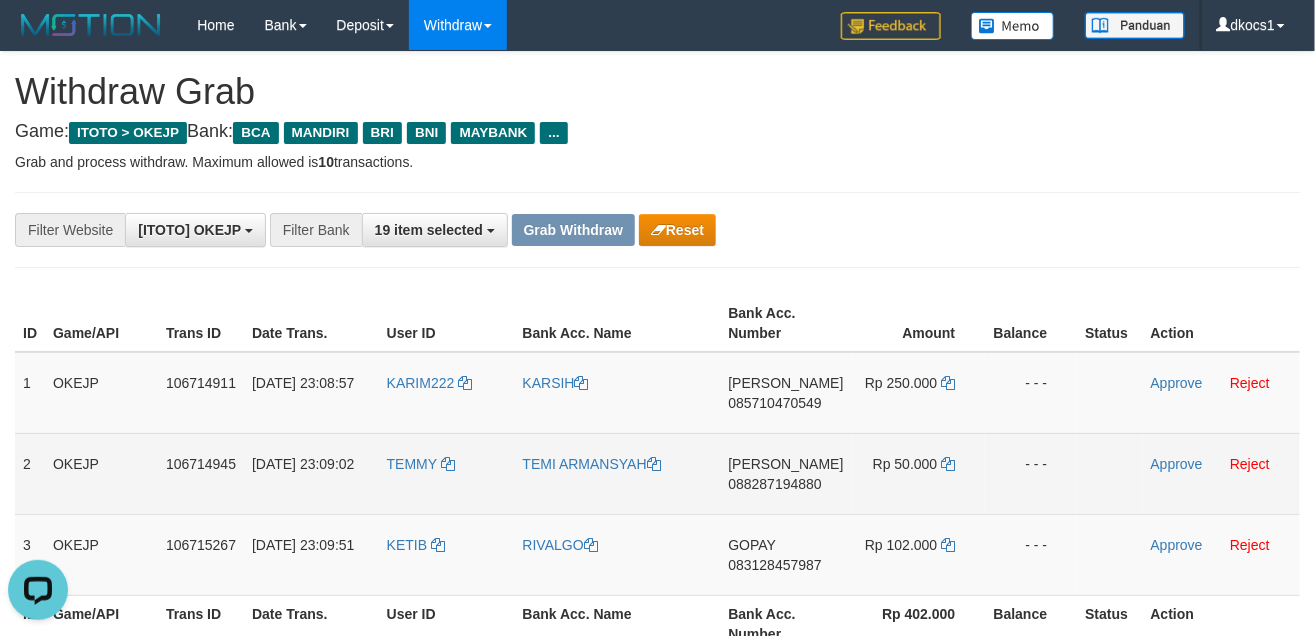 click on "DANA
088287194880" at bounding box center (785, 473) 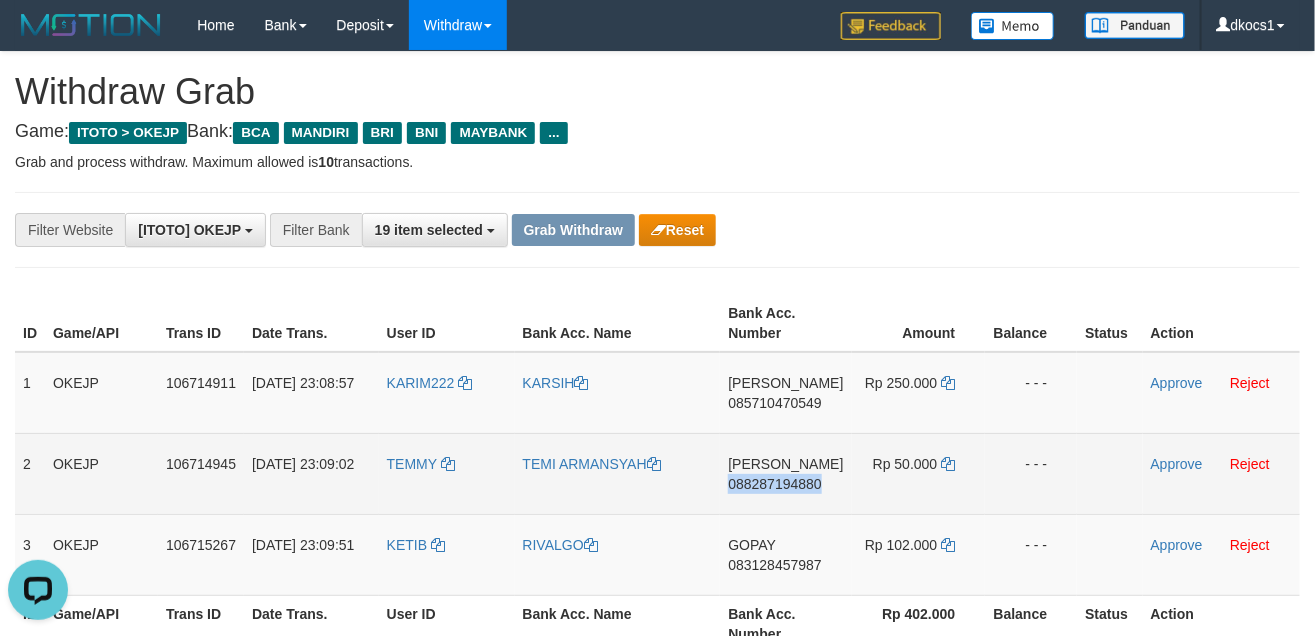click on "DANA
088287194880" at bounding box center [785, 473] 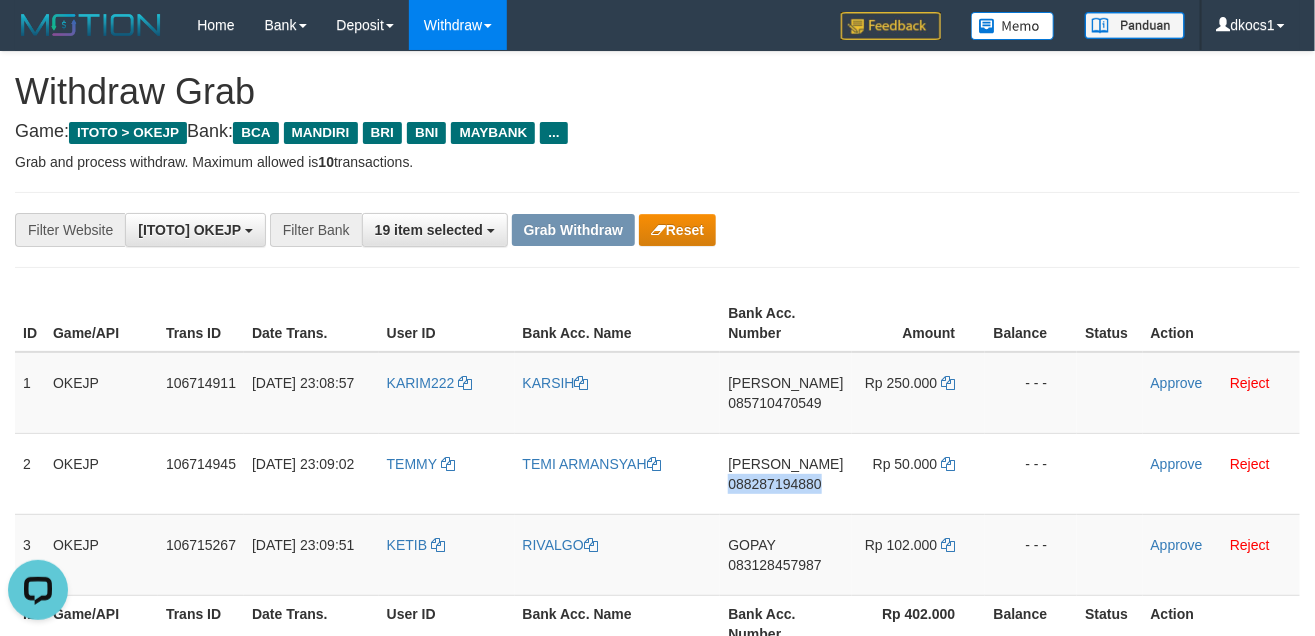 copy on "088287194880" 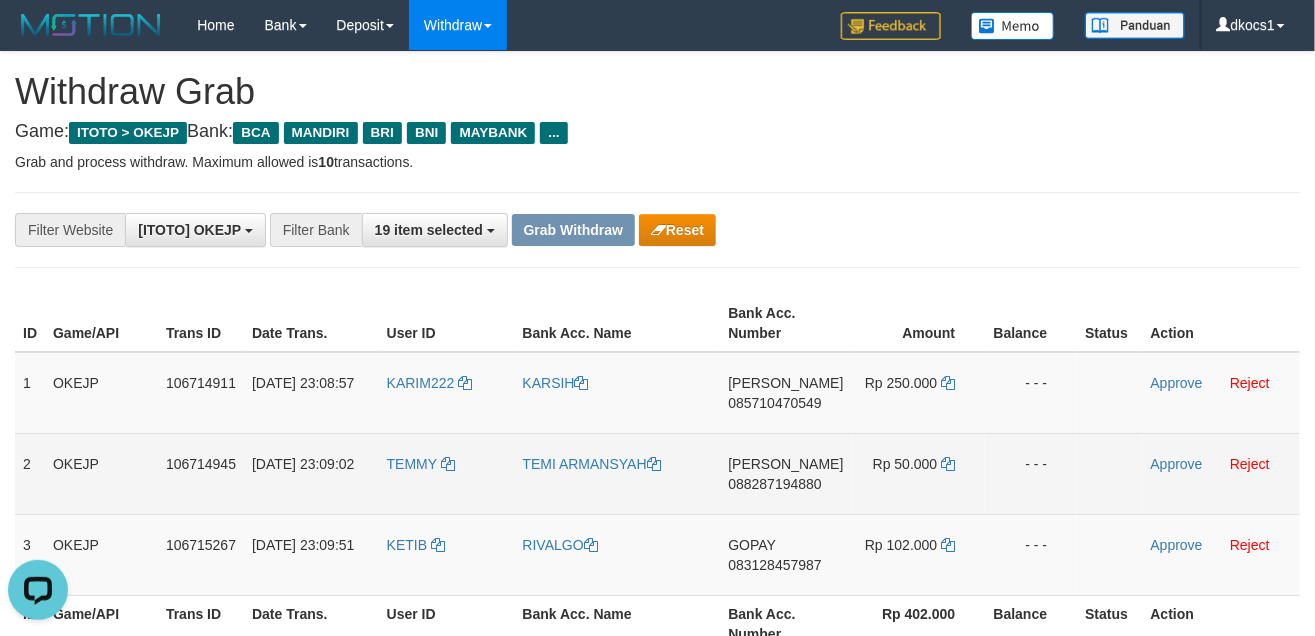 drag, startPoint x: 817, startPoint y: 535, endPoint x: 855, endPoint y: 511, distance: 44.94441 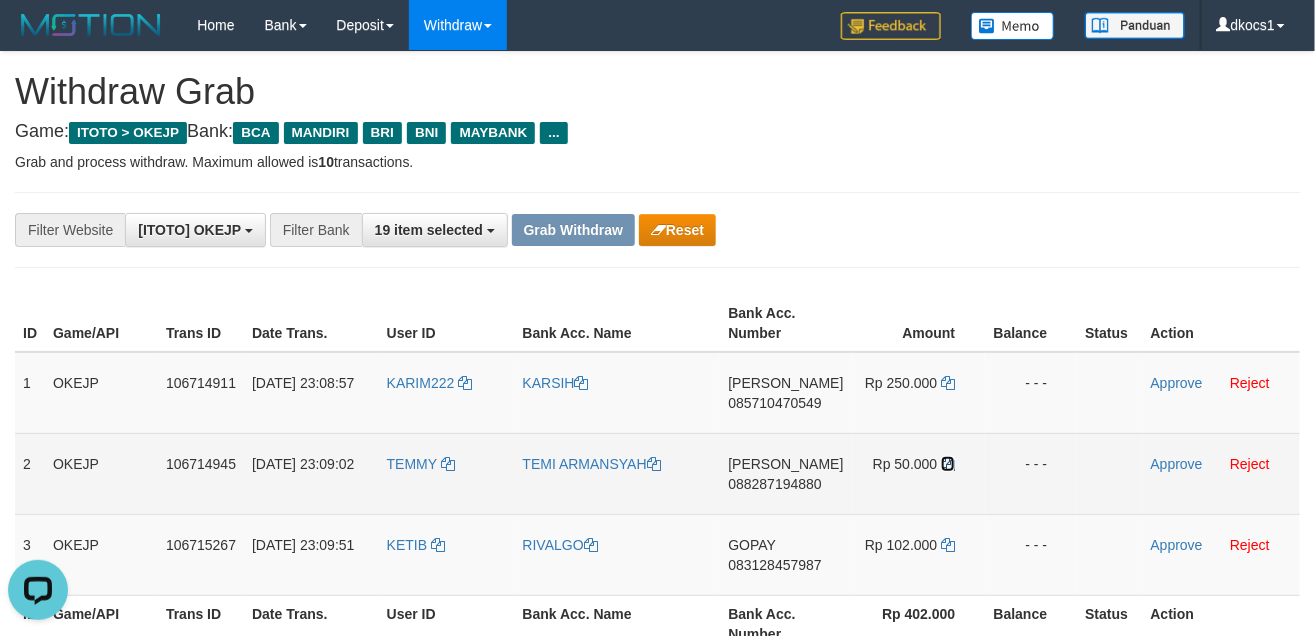 click at bounding box center (948, 464) 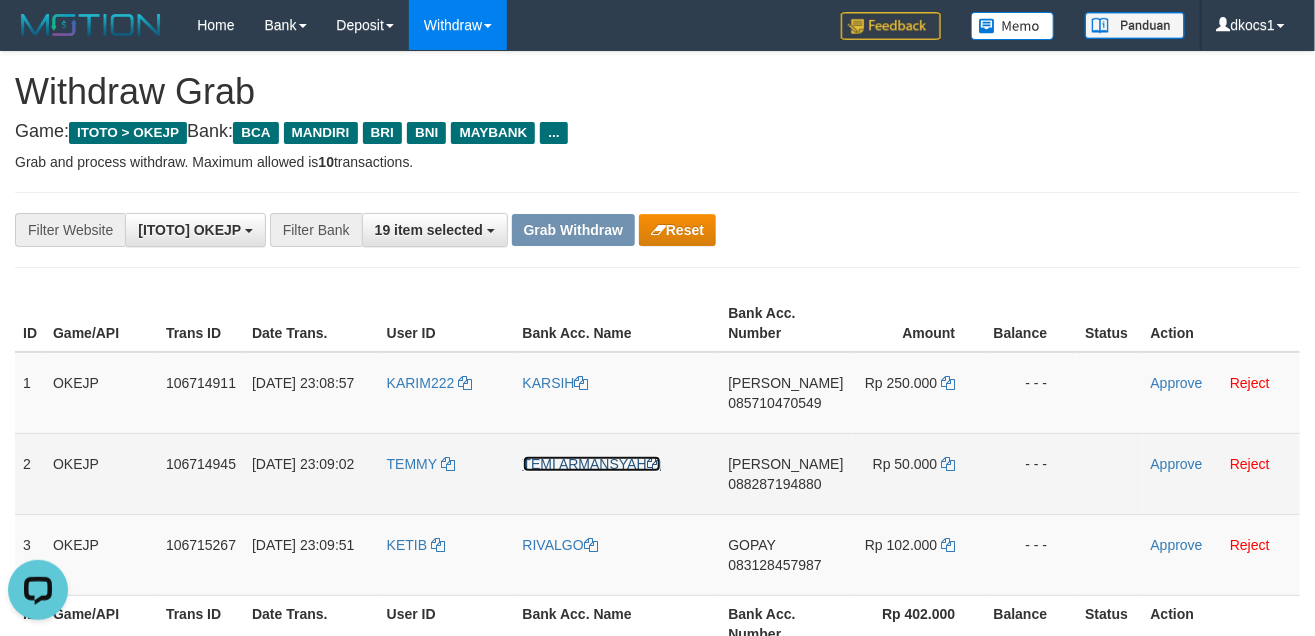 drag, startPoint x: 600, startPoint y: 462, endPoint x: 529, endPoint y: 480, distance: 73.24616 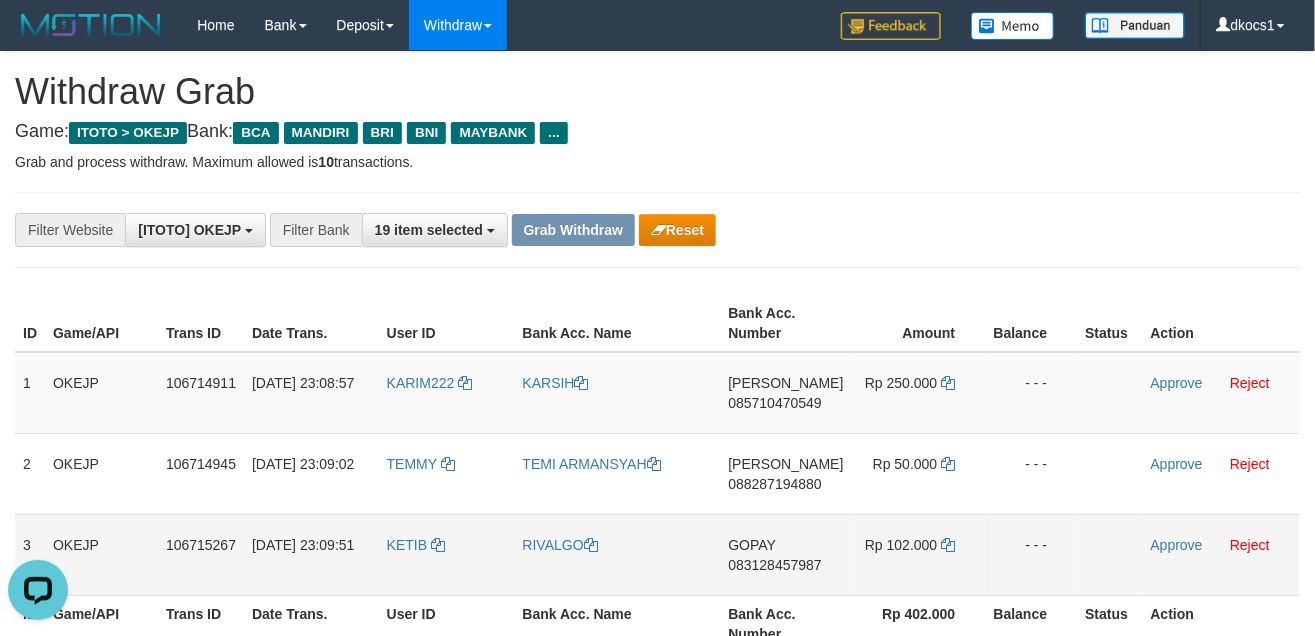 click on "GOPAY
083128457987" at bounding box center (785, 554) 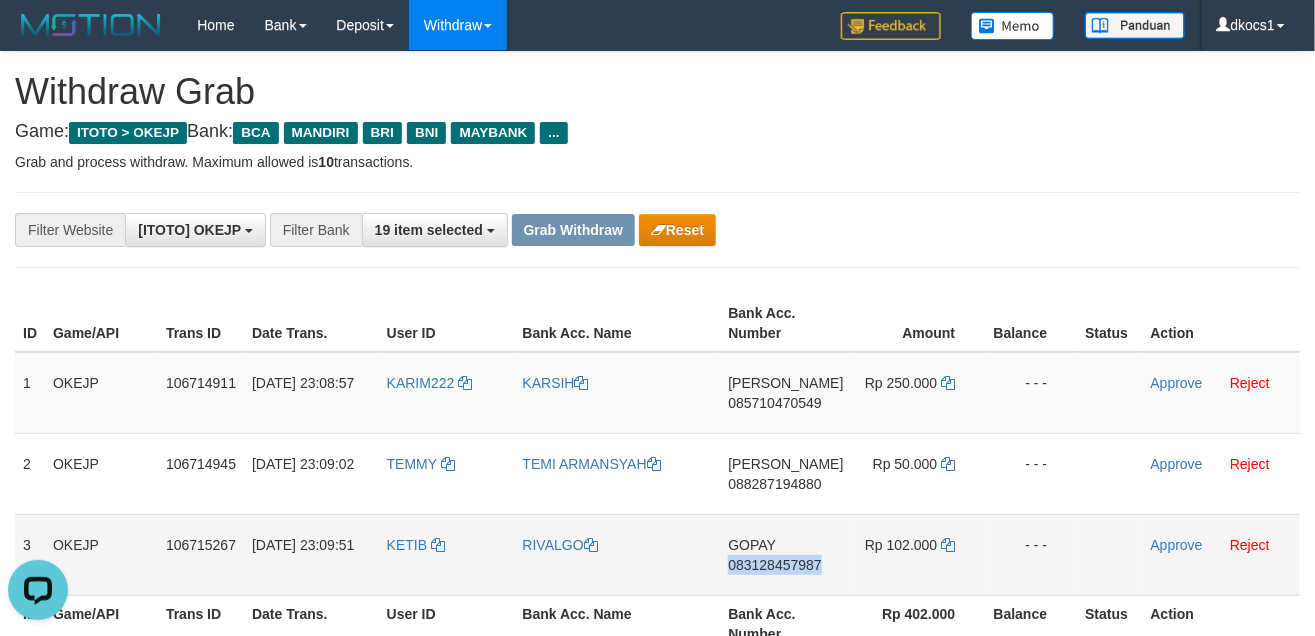click on "GOPAY
083128457987" at bounding box center [785, 554] 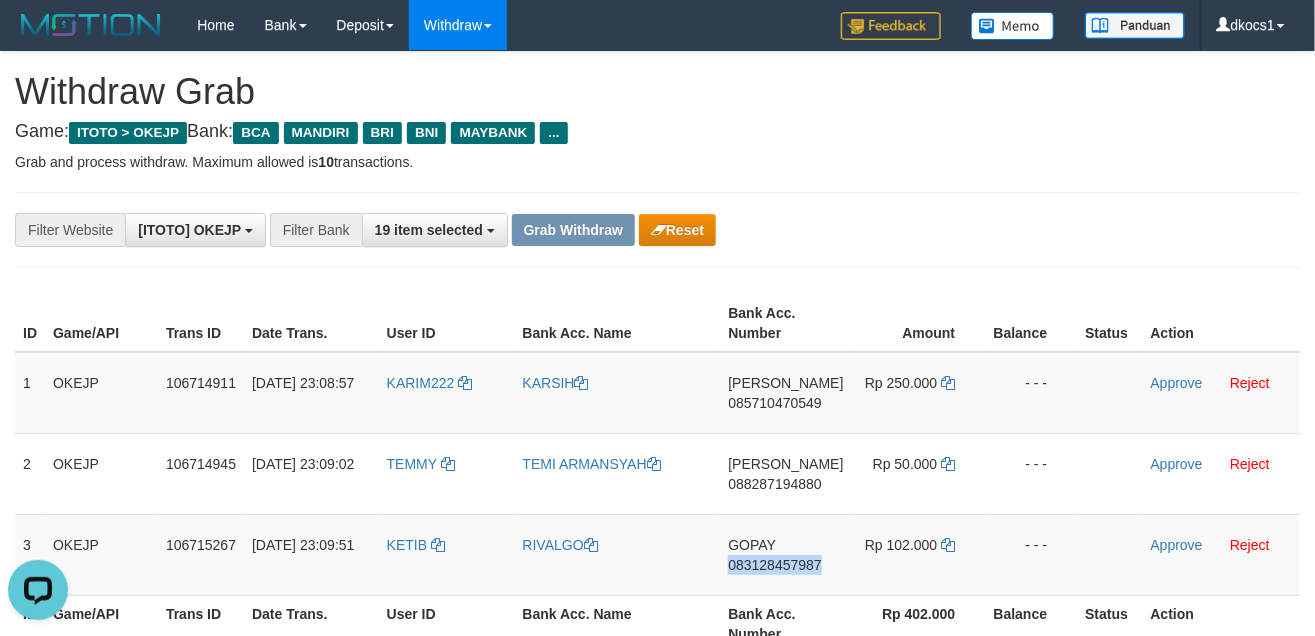 copy on "083128457987" 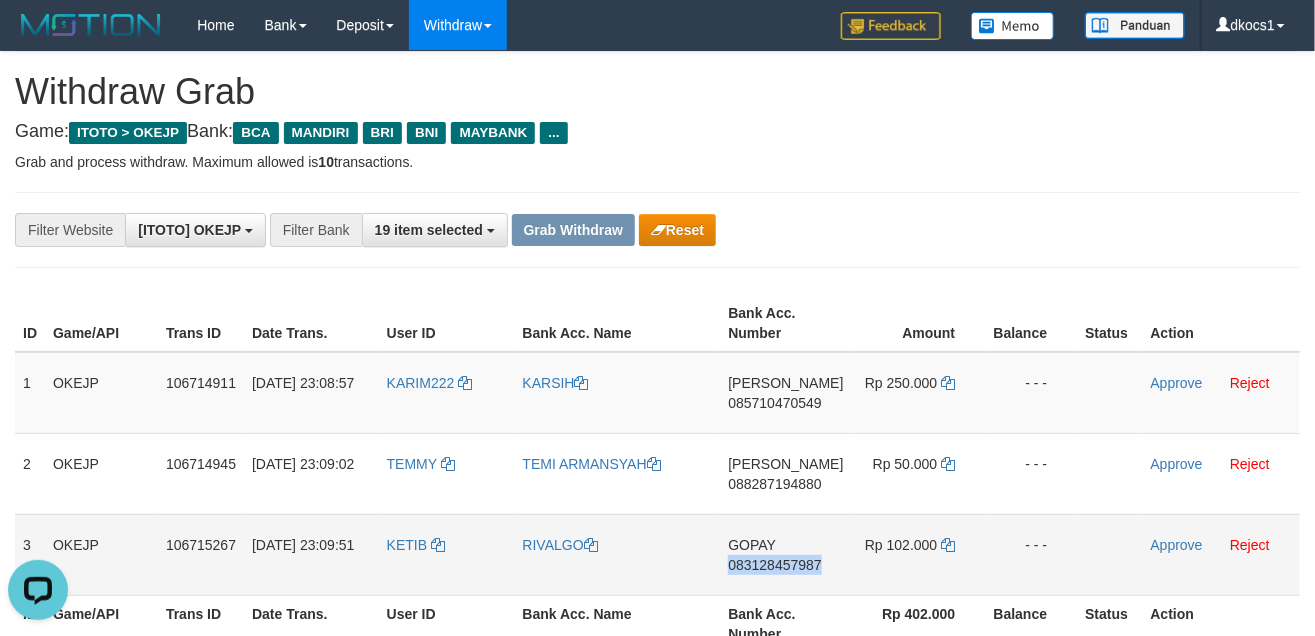 click on "GOPAY
083128457987" at bounding box center [785, 554] 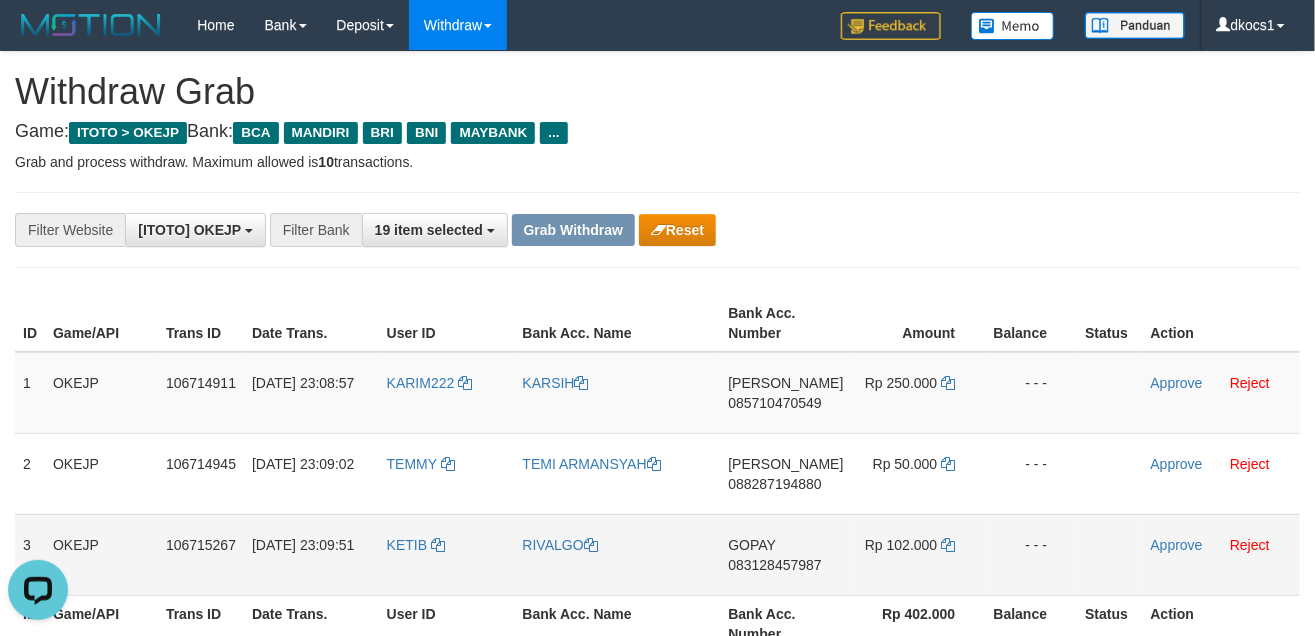 click on "Rp 102.000" at bounding box center [919, 554] 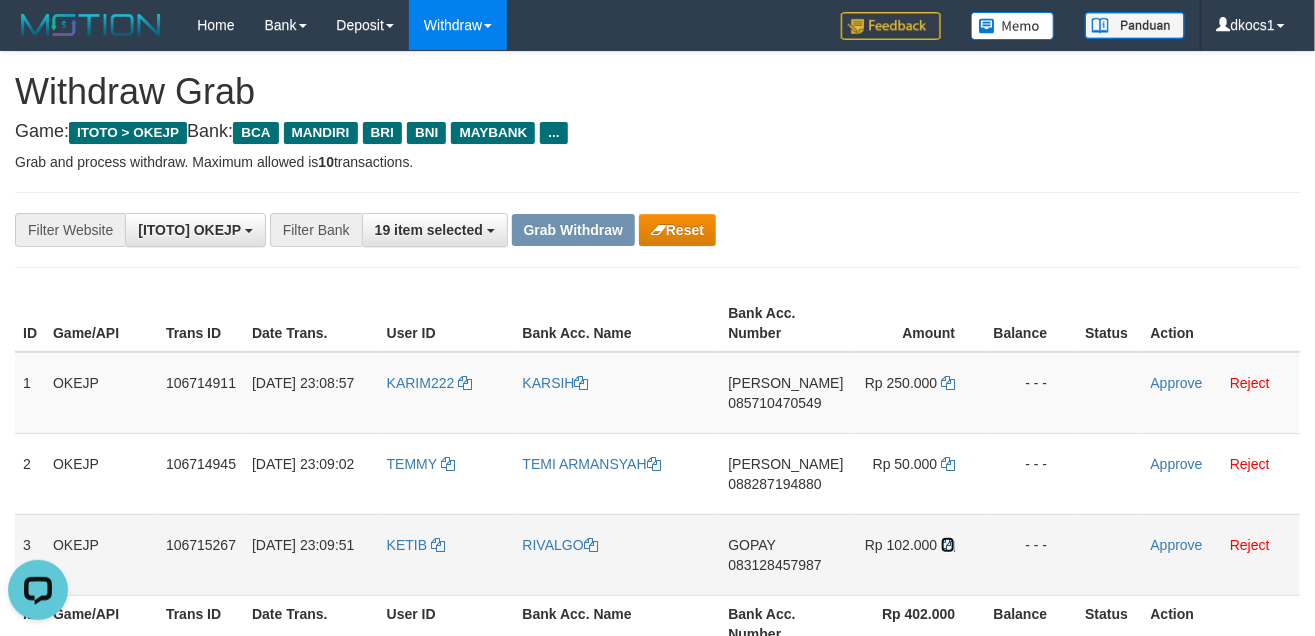 click at bounding box center (948, 545) 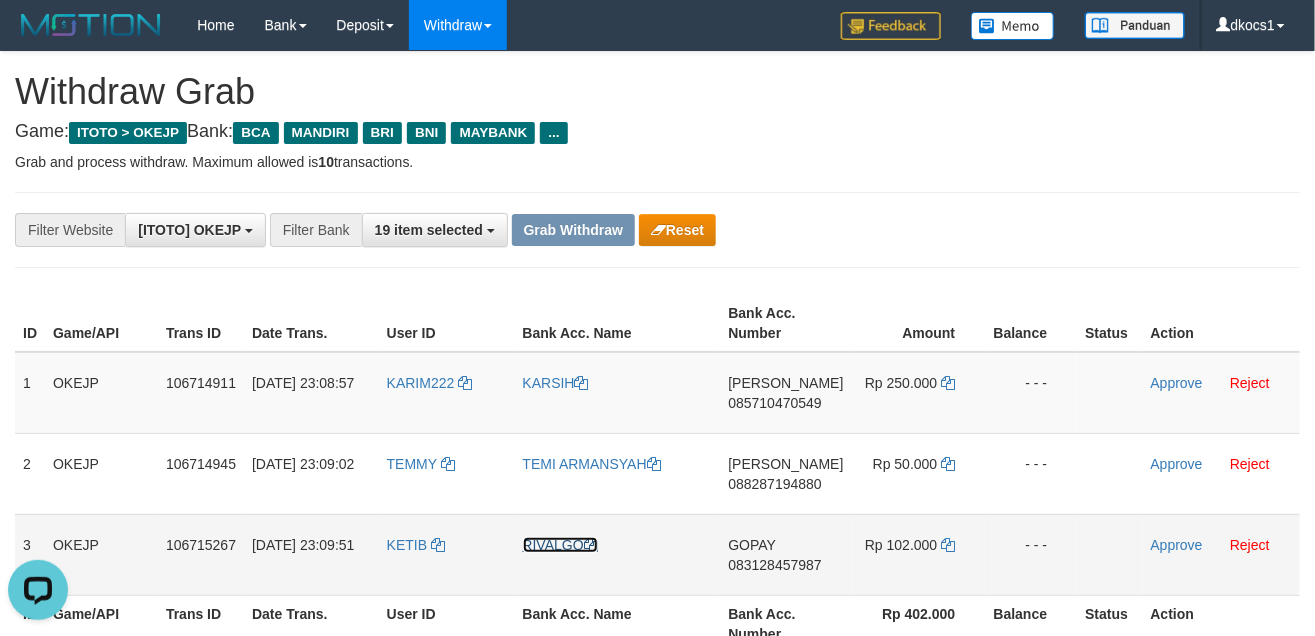 click on "RIVALGO" at bounding box center [560, 545] 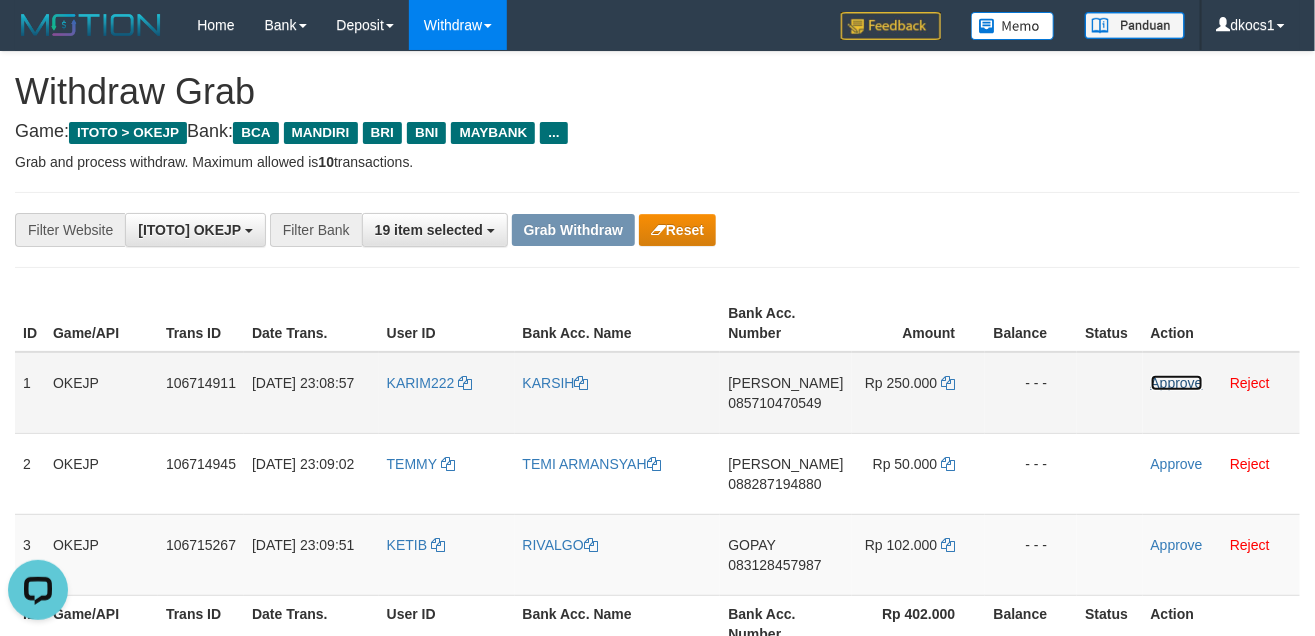 click on "Approve" at bounding box center [1177, 383] 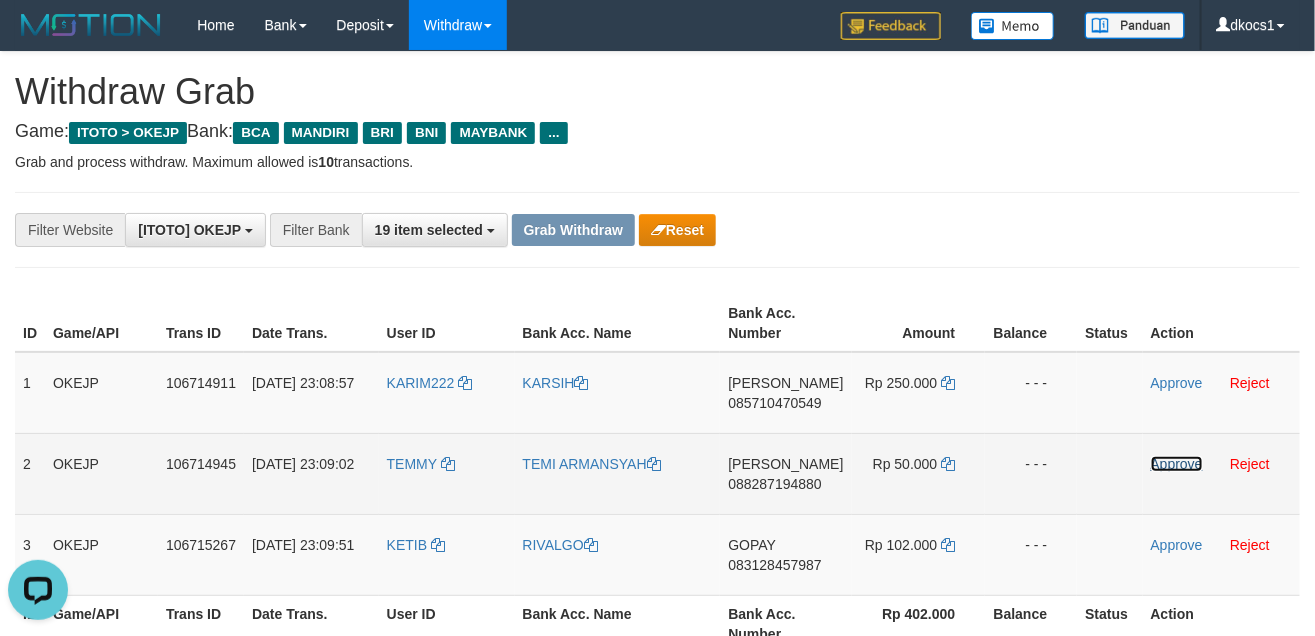 click on "Approve" at bounding box center (1177, 464) 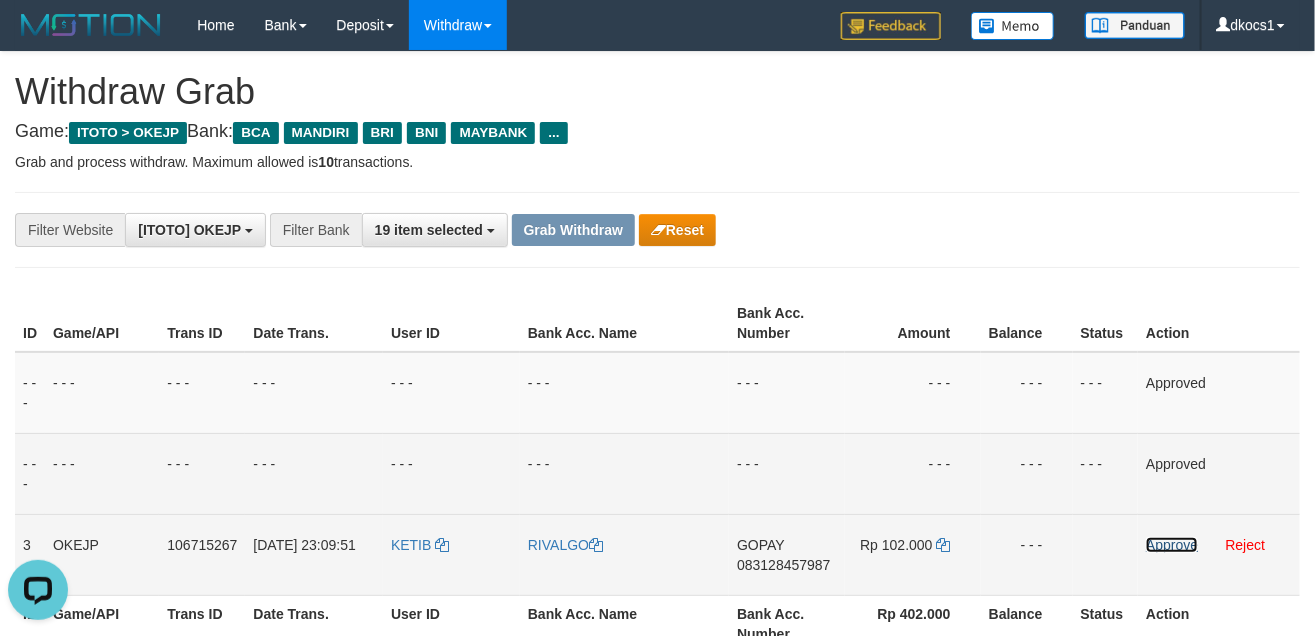click on "Approve" at bounding box center (1172, 545) 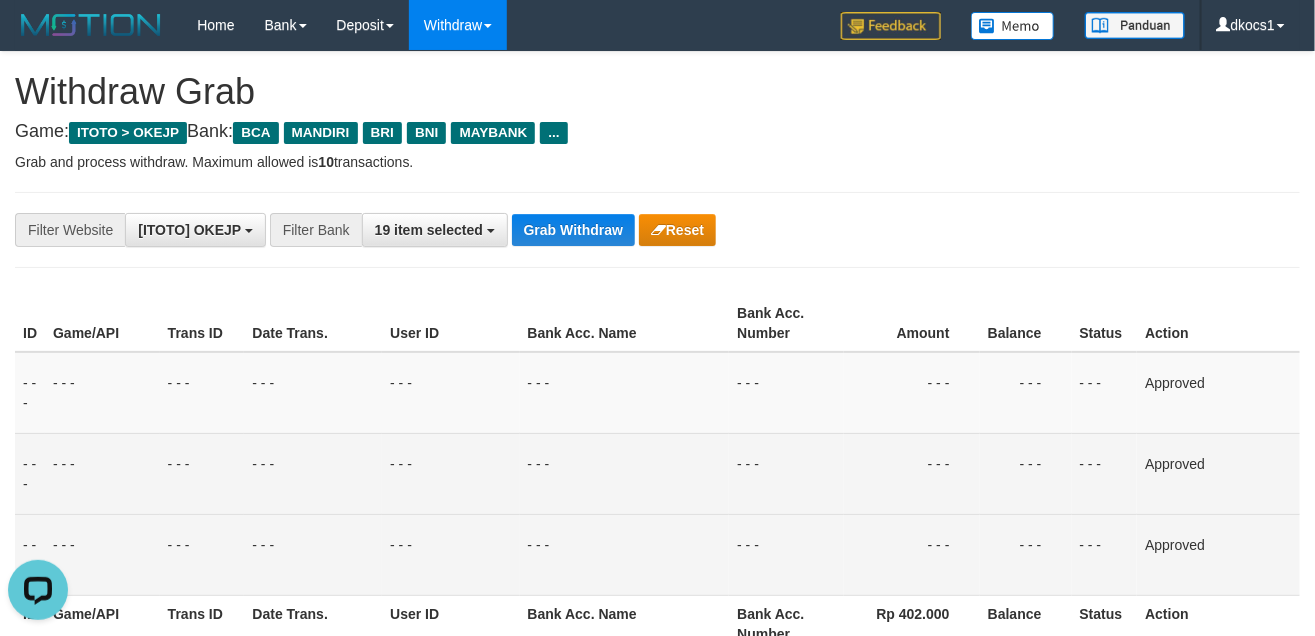 click on "- - -" at bounding box center (1026, 473) 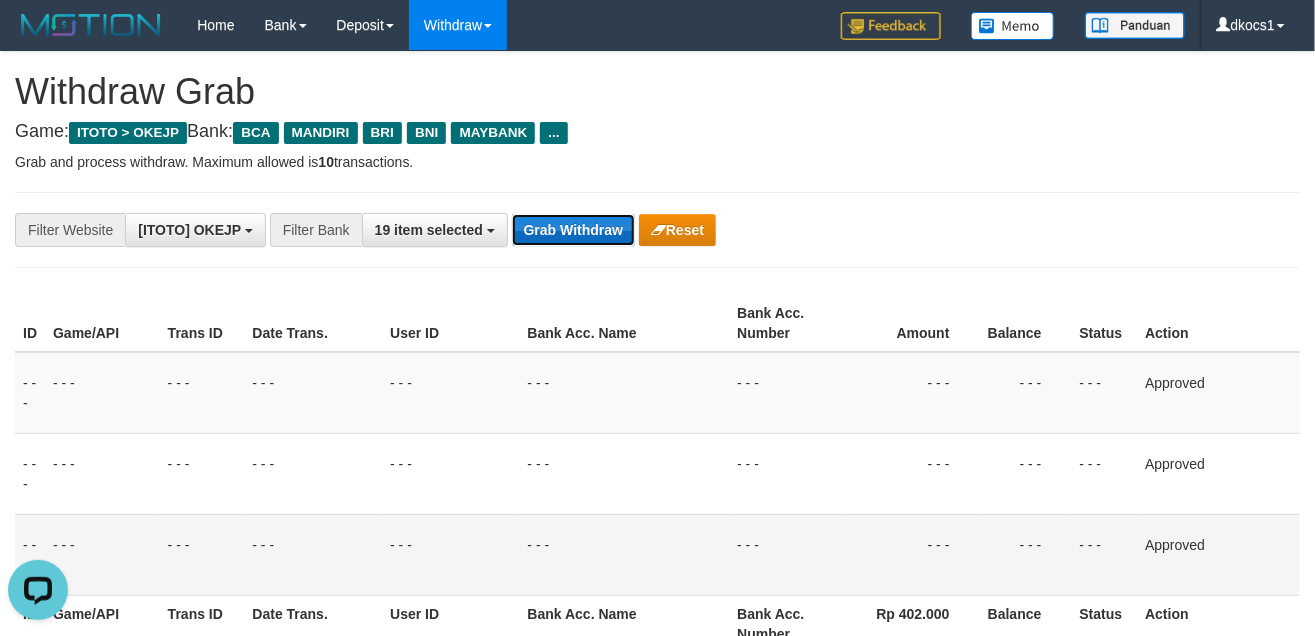 click on "Grab Withdraw" at bounding box center (573, 230) 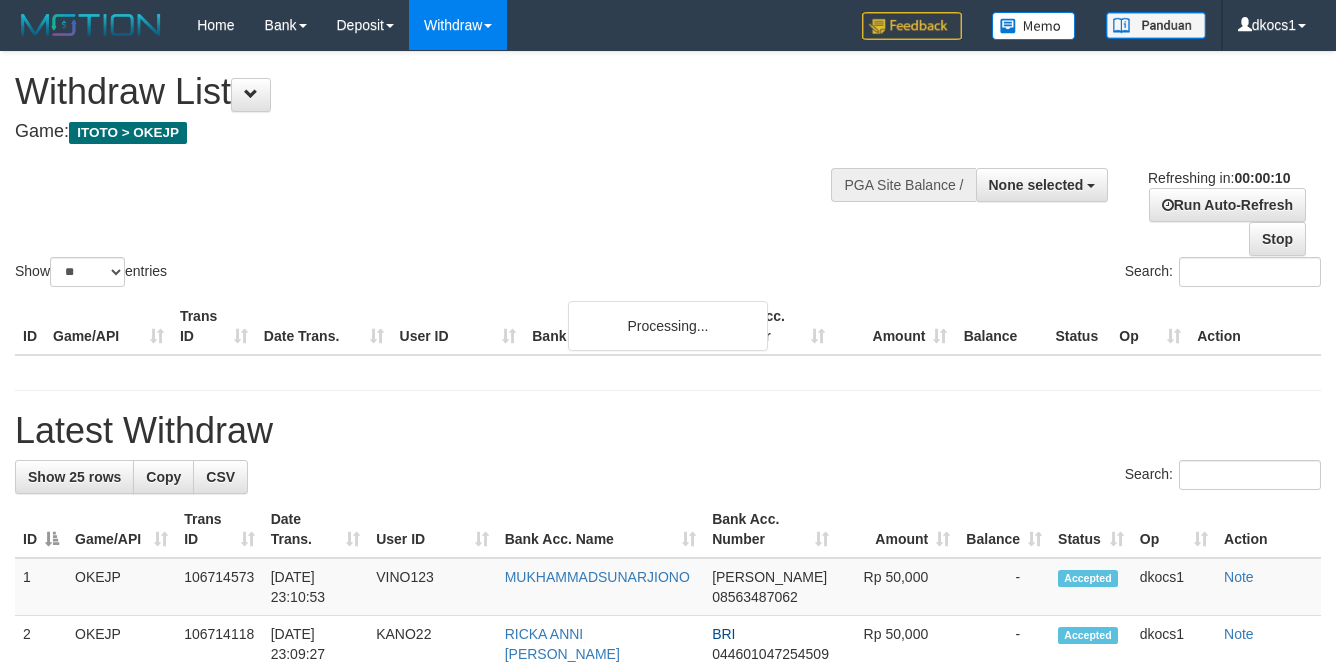 select 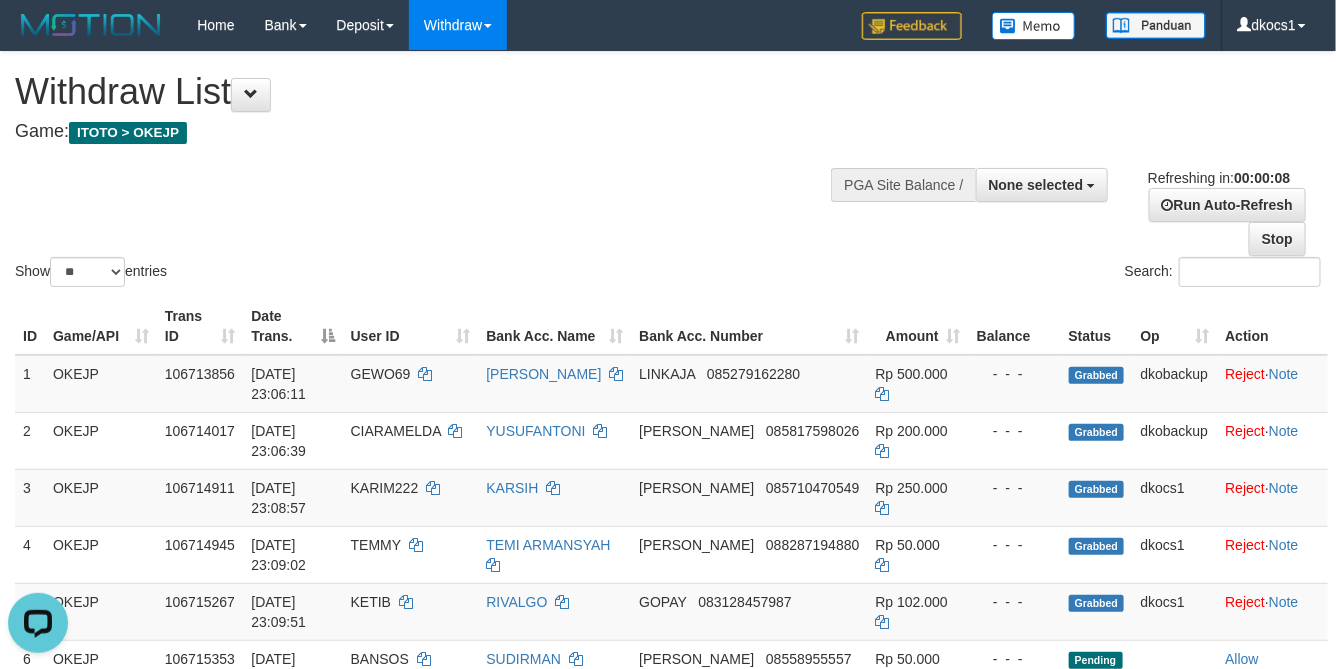 scroll, scrollTop: 0, scrollLeft: 0, axis: both 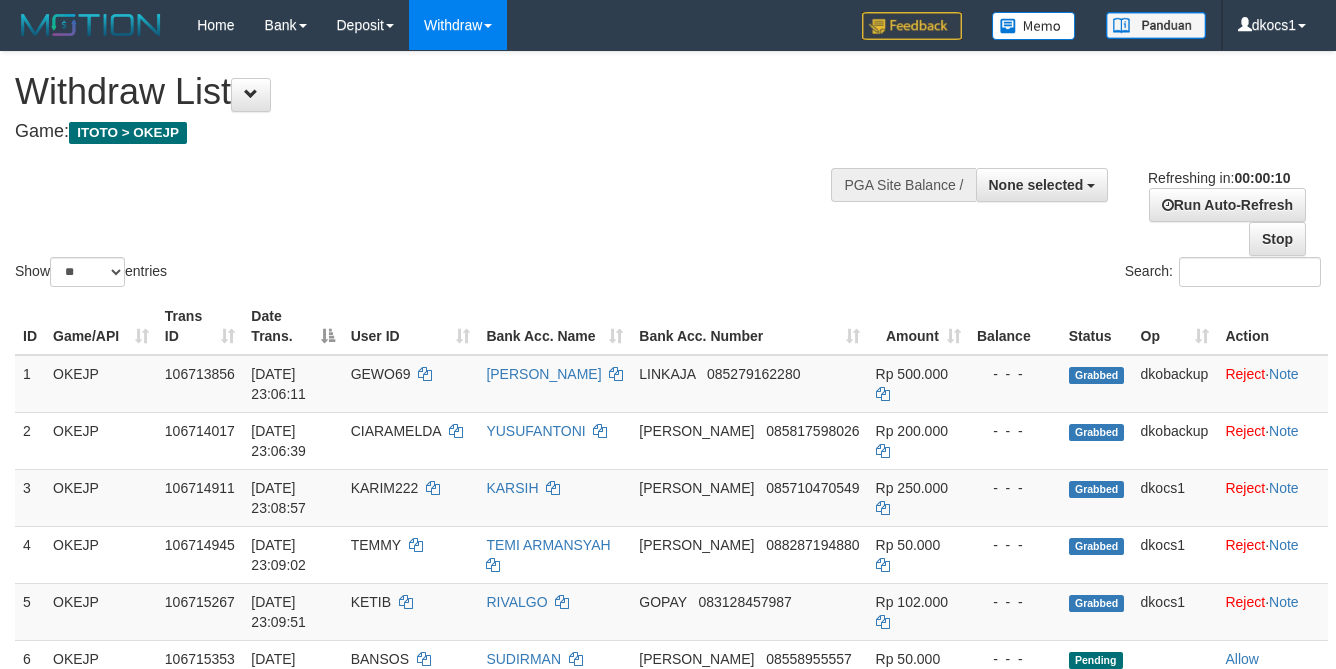 select 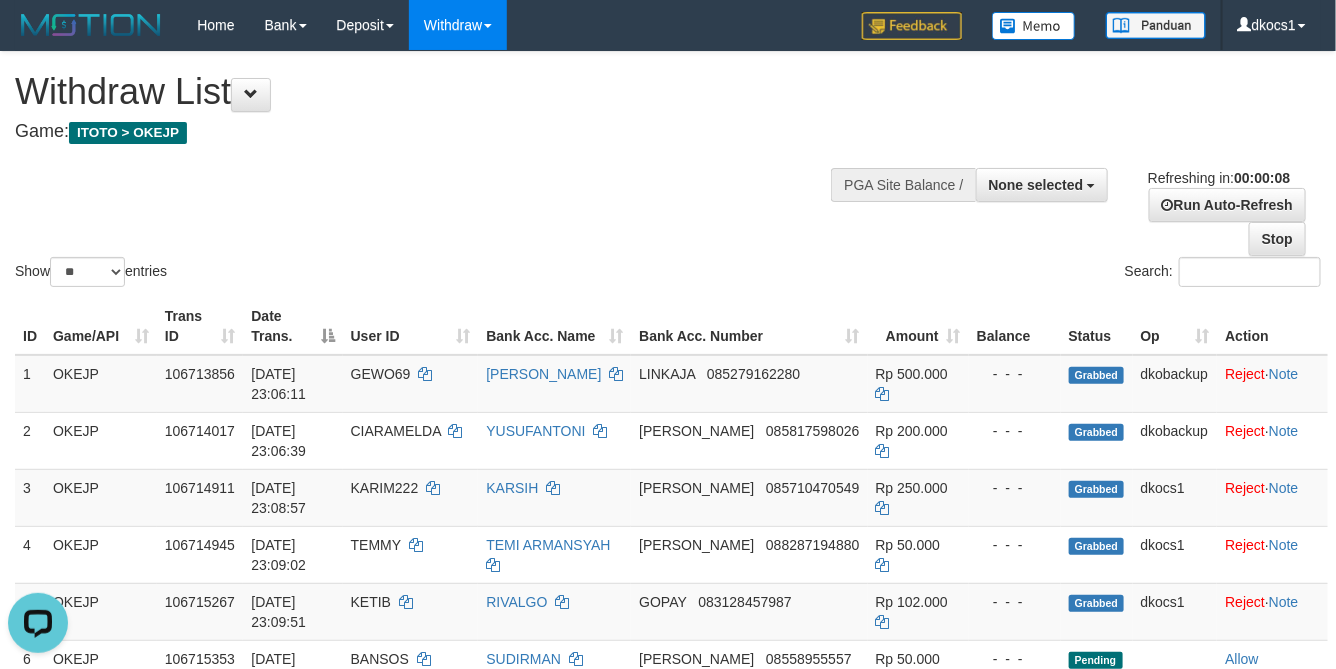 scroll, scrollTop: 0, scrollLeft: 0, axis: both 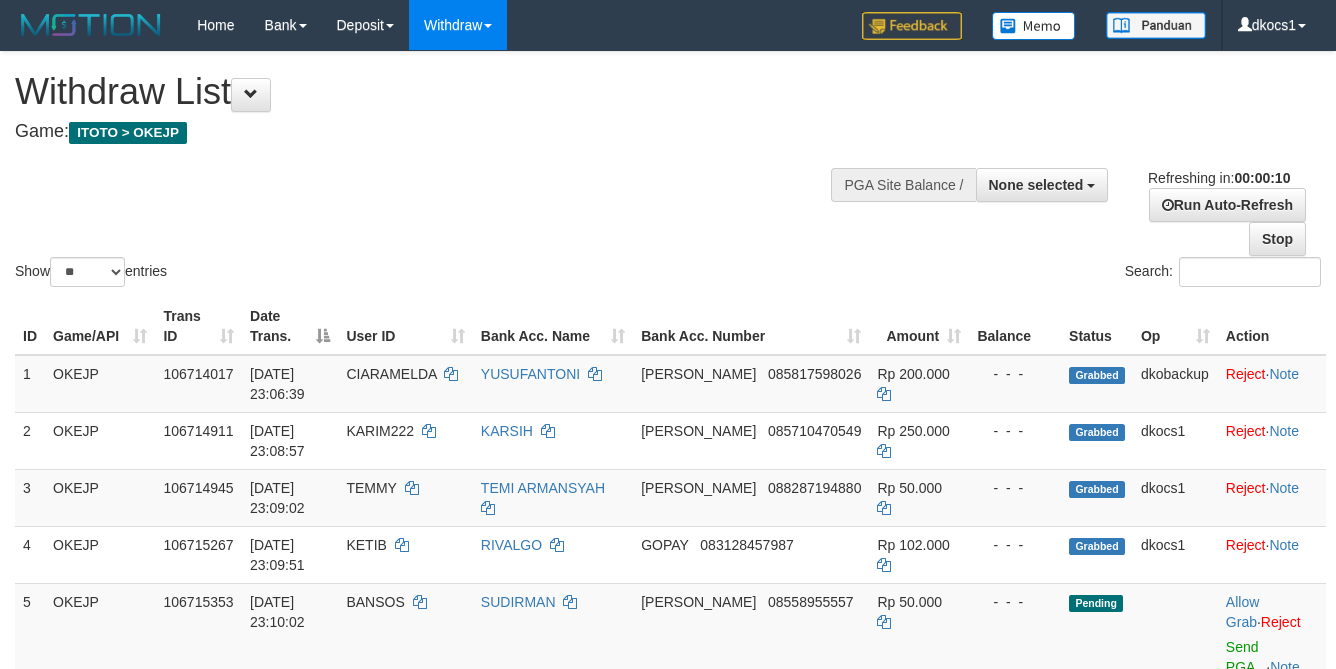 select 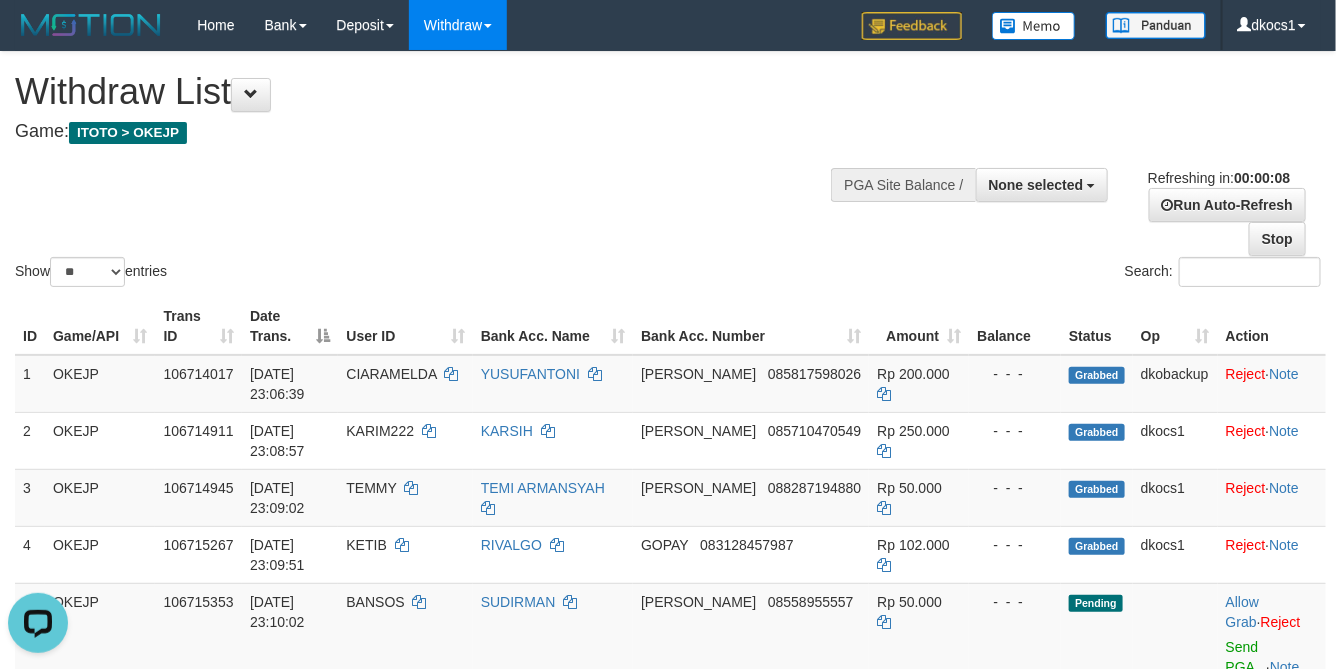 scroll, scrollTop: 0, scrollLeft: 0, axis: both 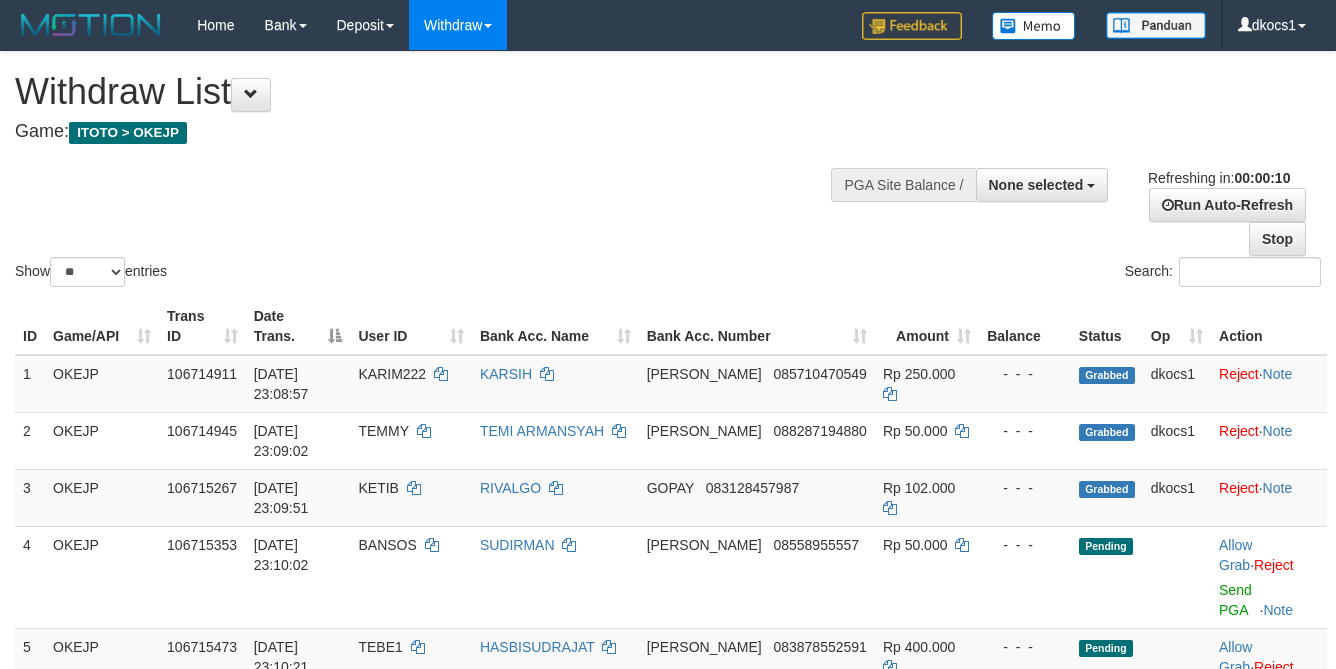 select 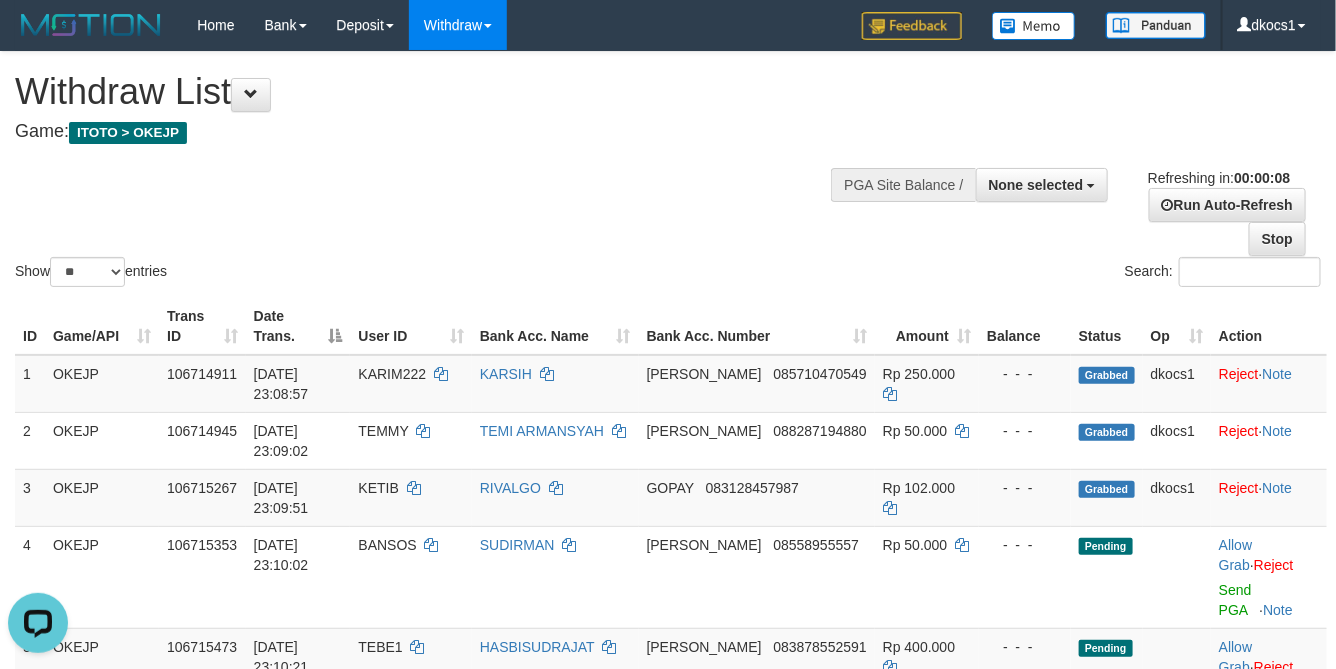 scroll, scrollTop: 0, scrollLeft: 0, axis: both 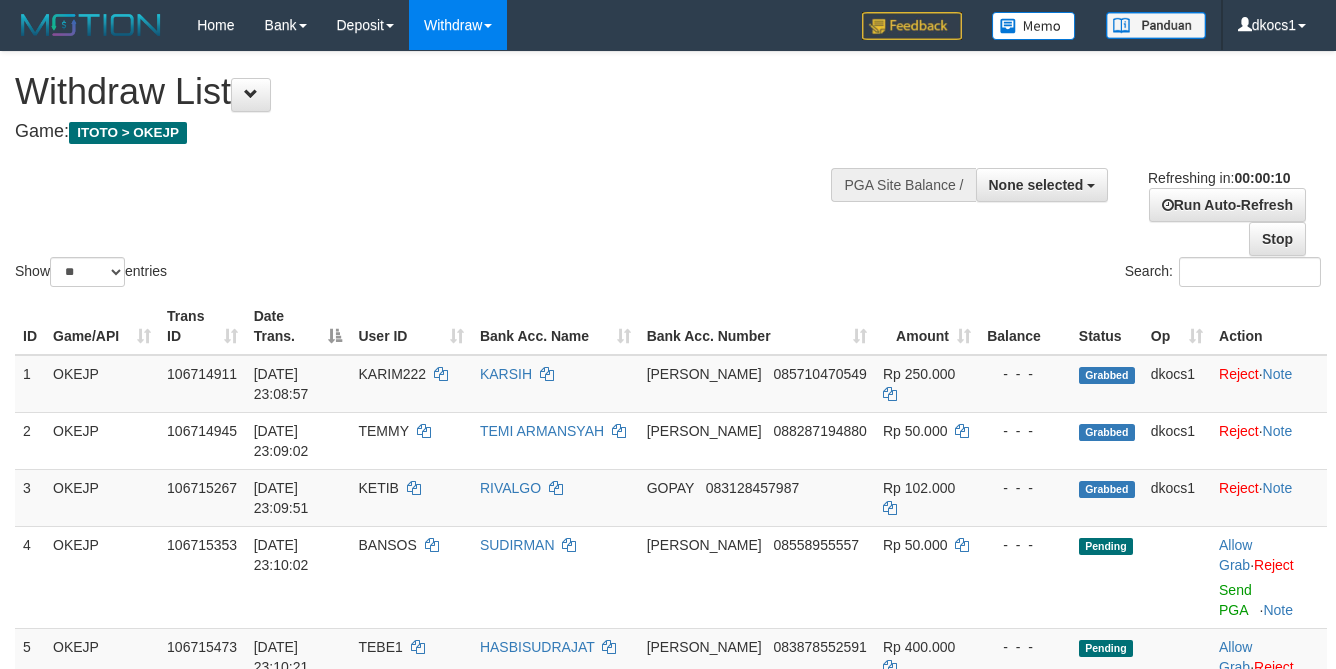 select 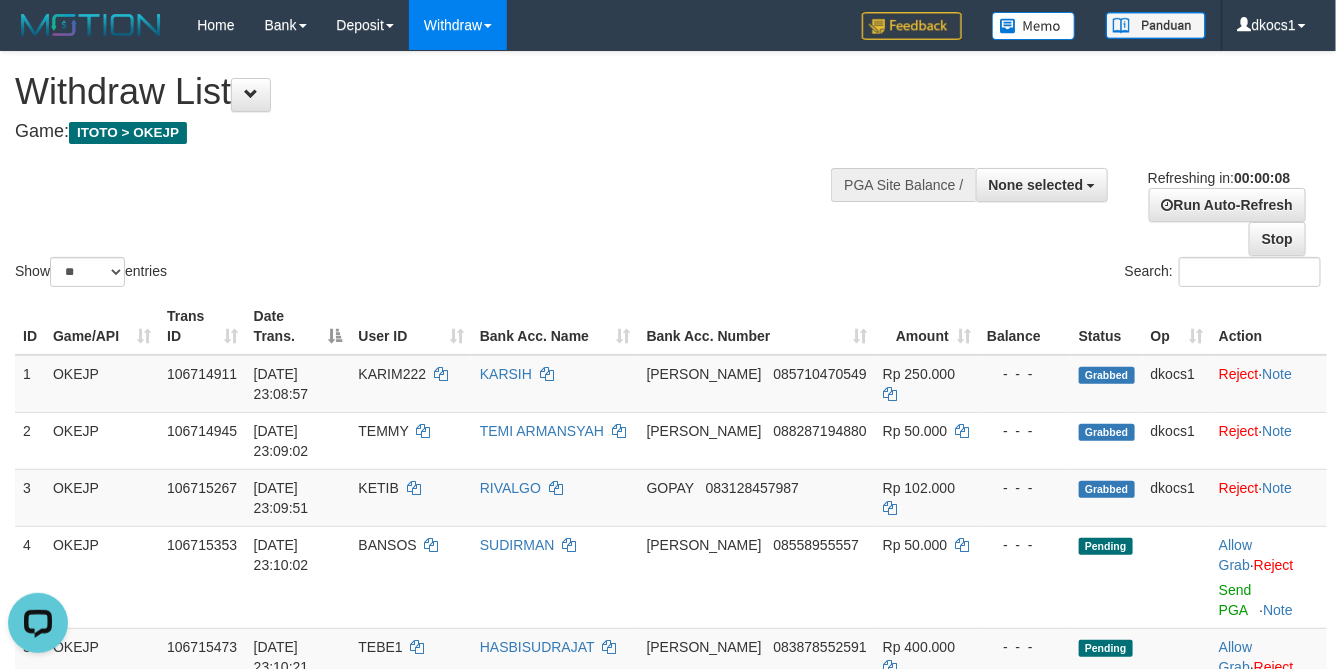 scroll, scrollTop: 0, scrollLeft: 0, axis: both 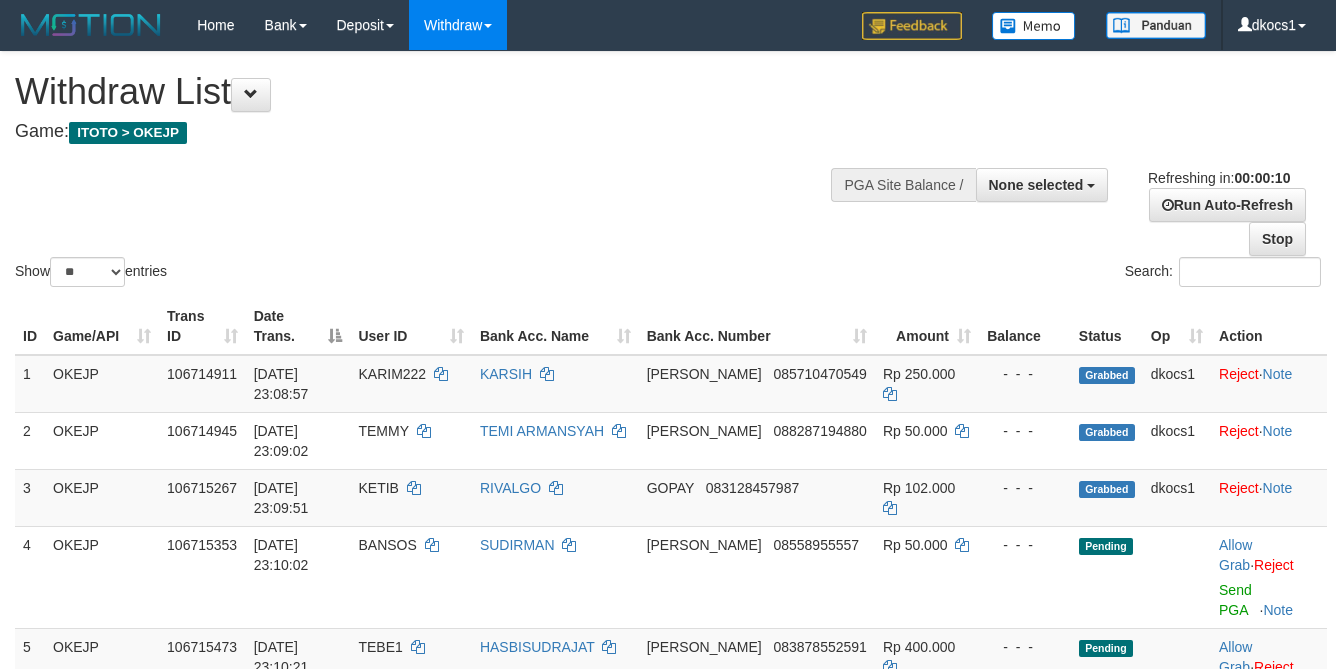 select 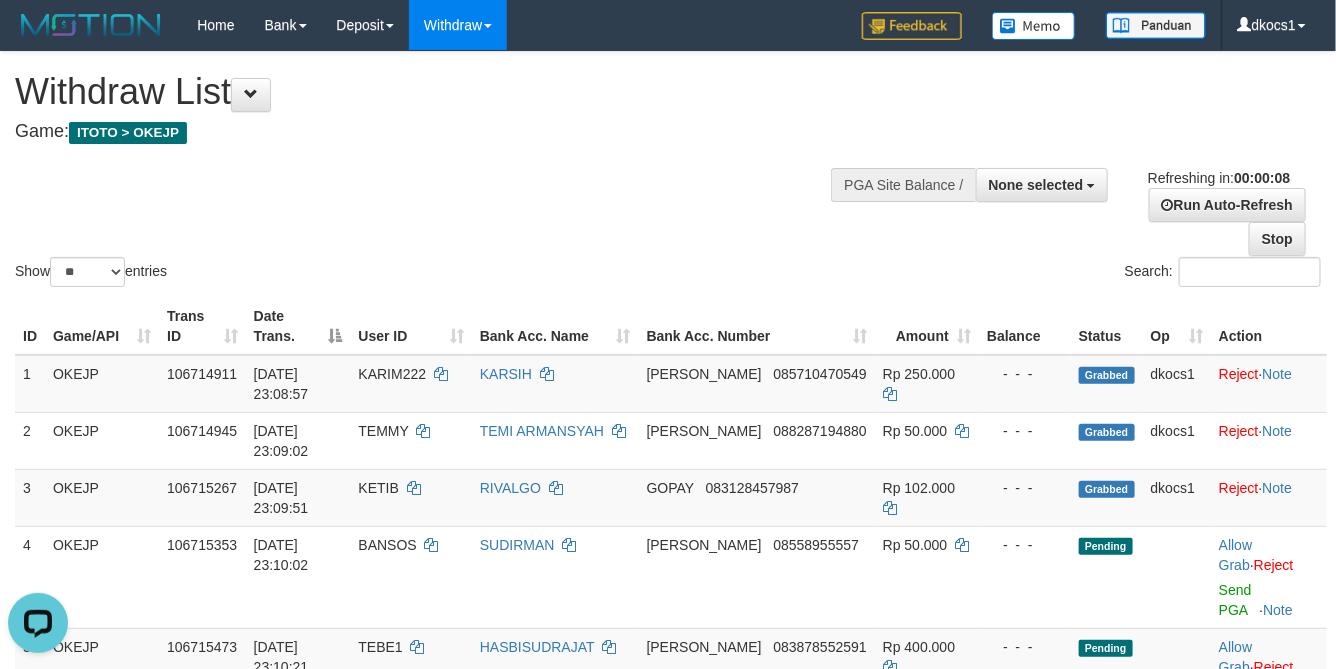 scroll, scrollTop: 0, scrollLeft: 0, axis: both 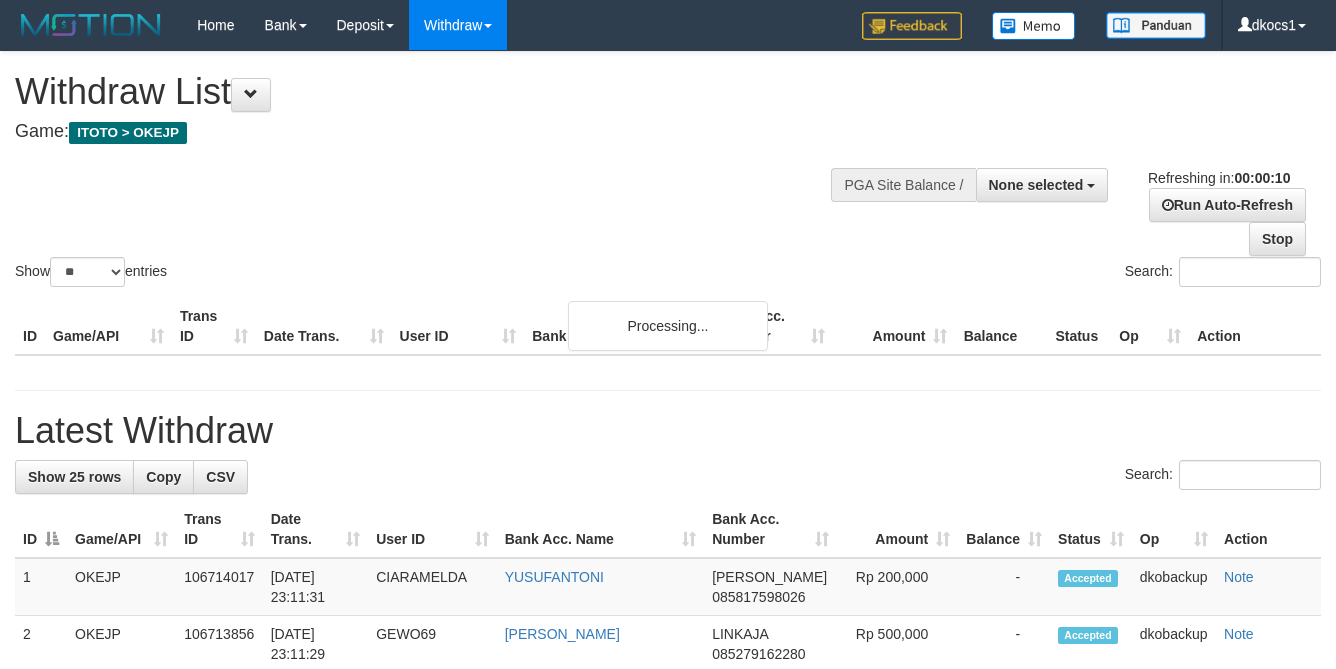 select 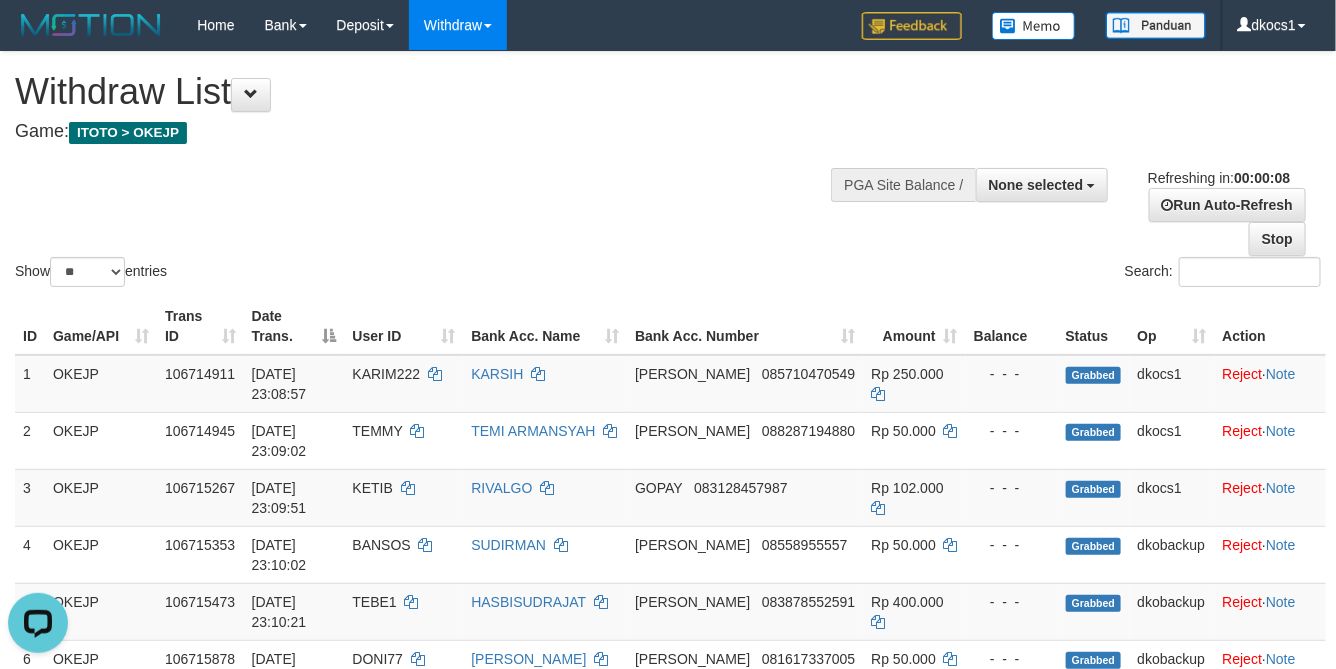 scroll, scrollTop: 0, scrollLeft: 0, axis: both 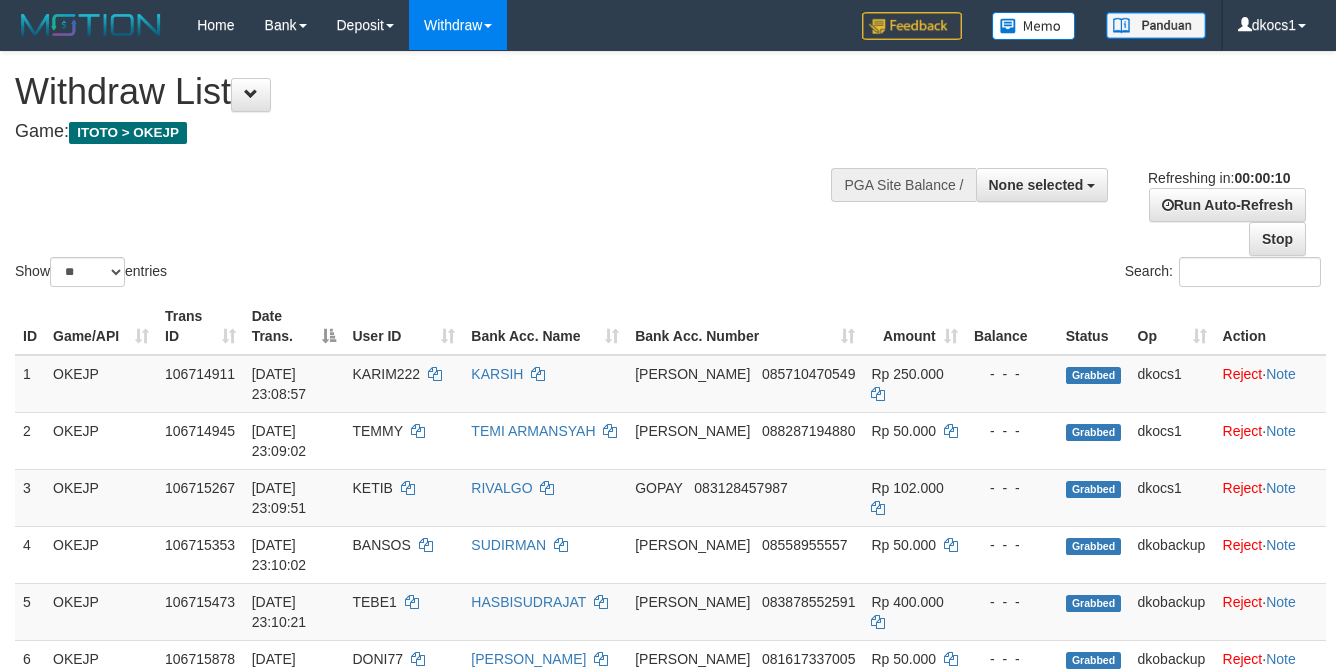 select 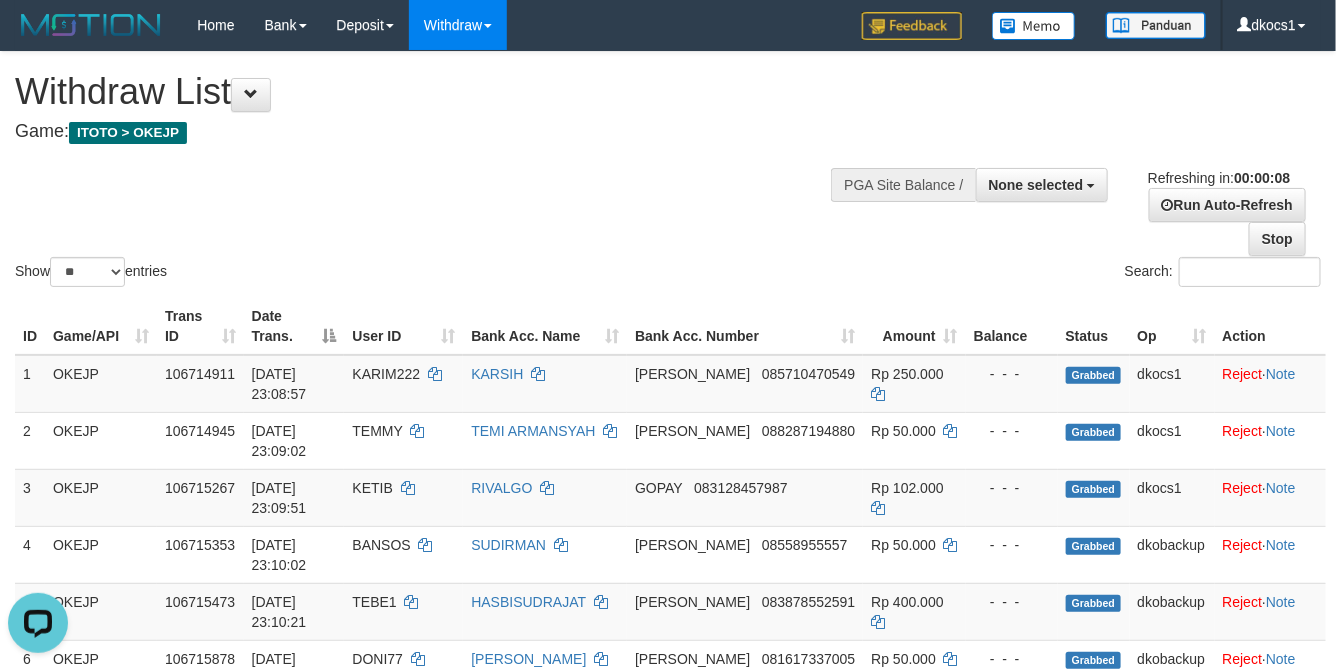scroll, scrollTop: 0, scrollLeft: 0, axis: both 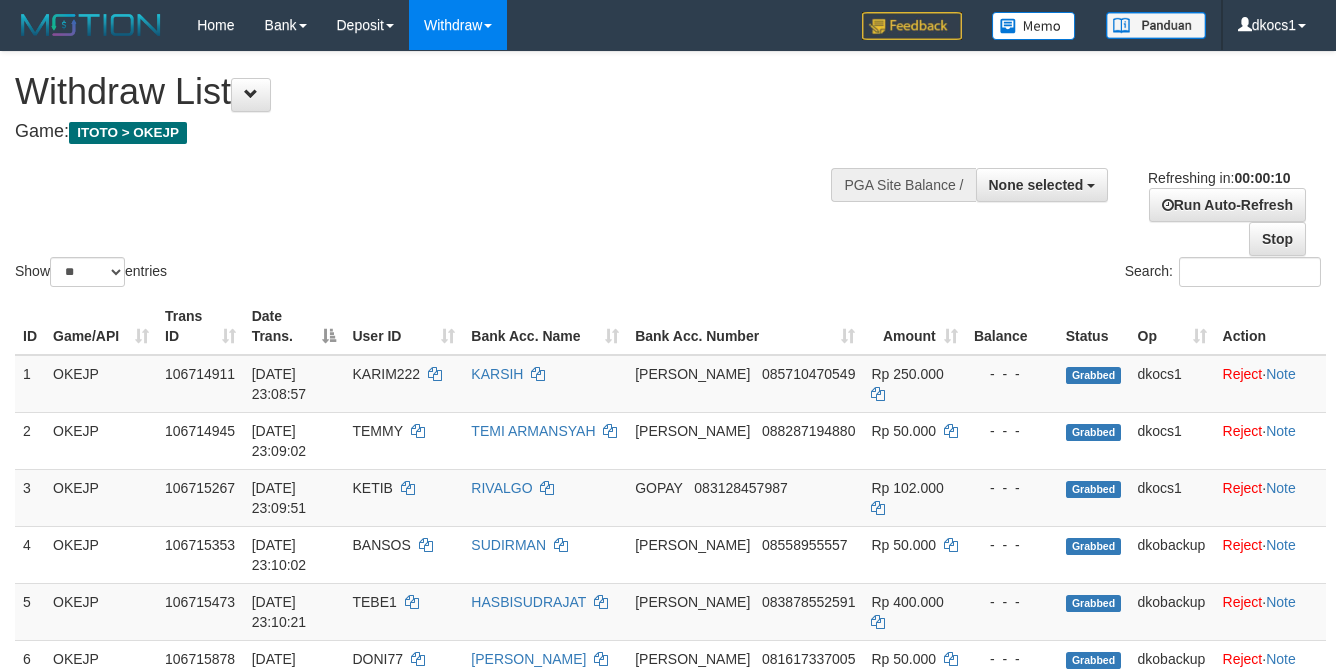 select 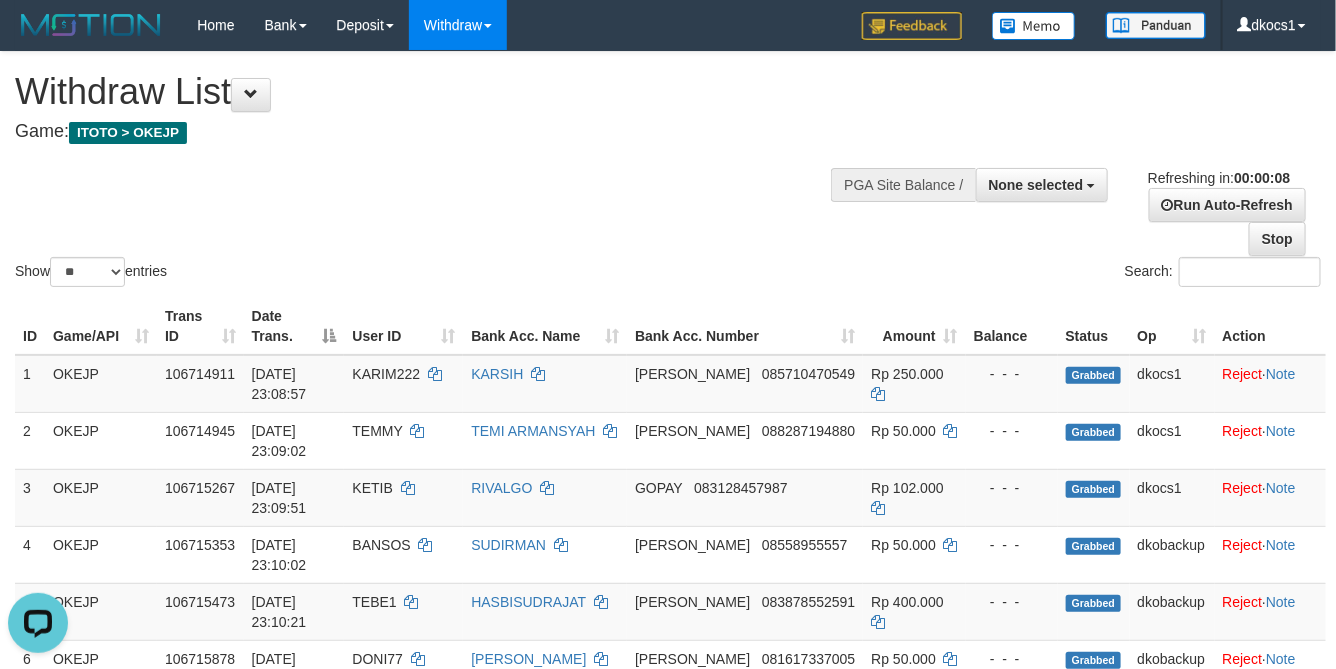 scroll, scrollTop: 0, scrollLeft: 0, axis: both 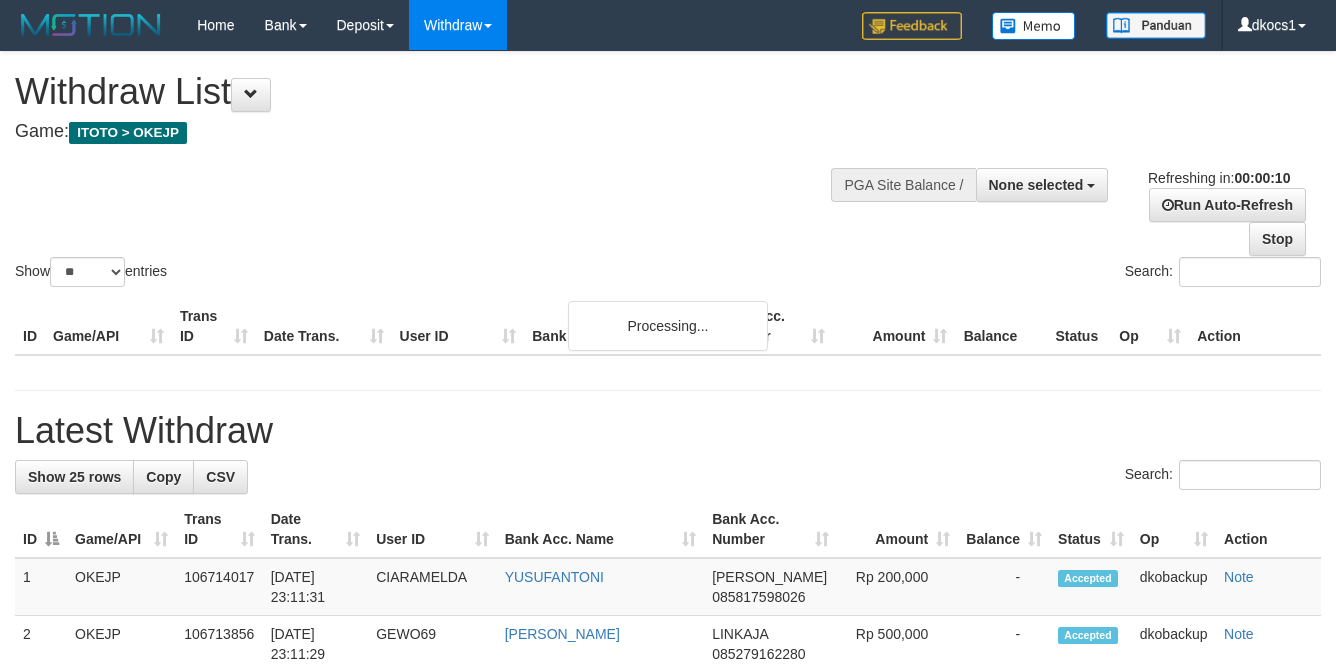 select 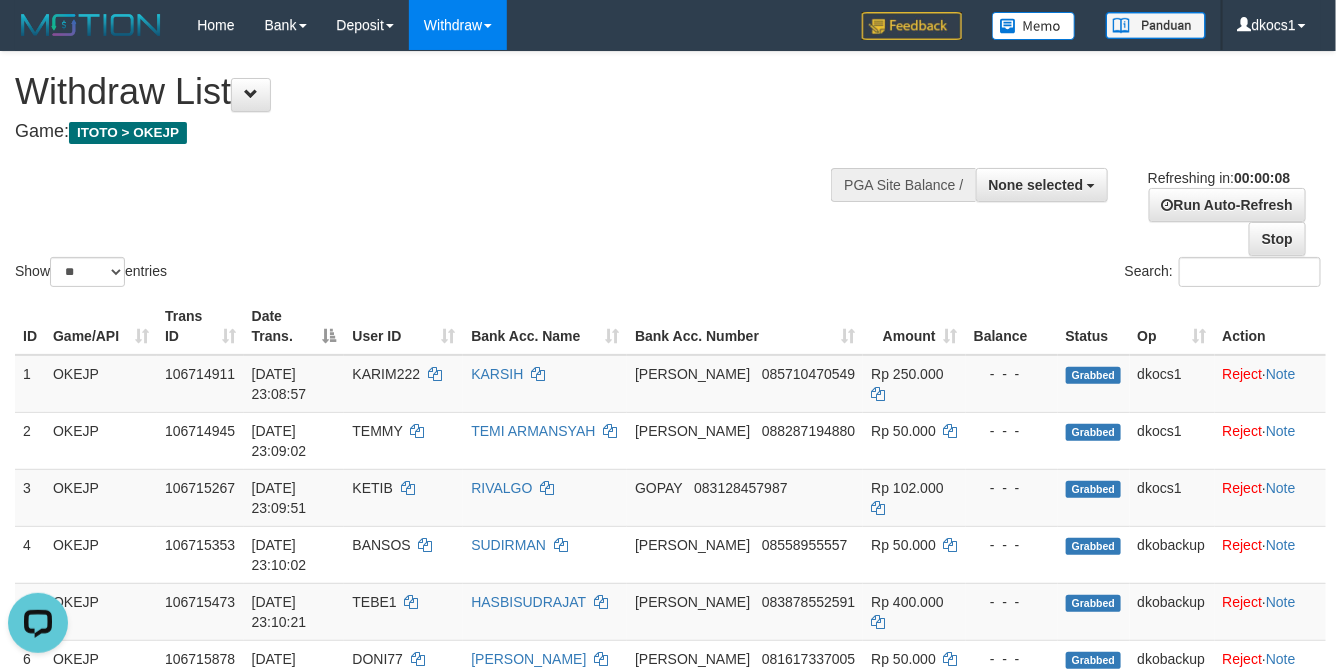 scroll, scrollTop: 0, scrollLeft: 0, axis: both 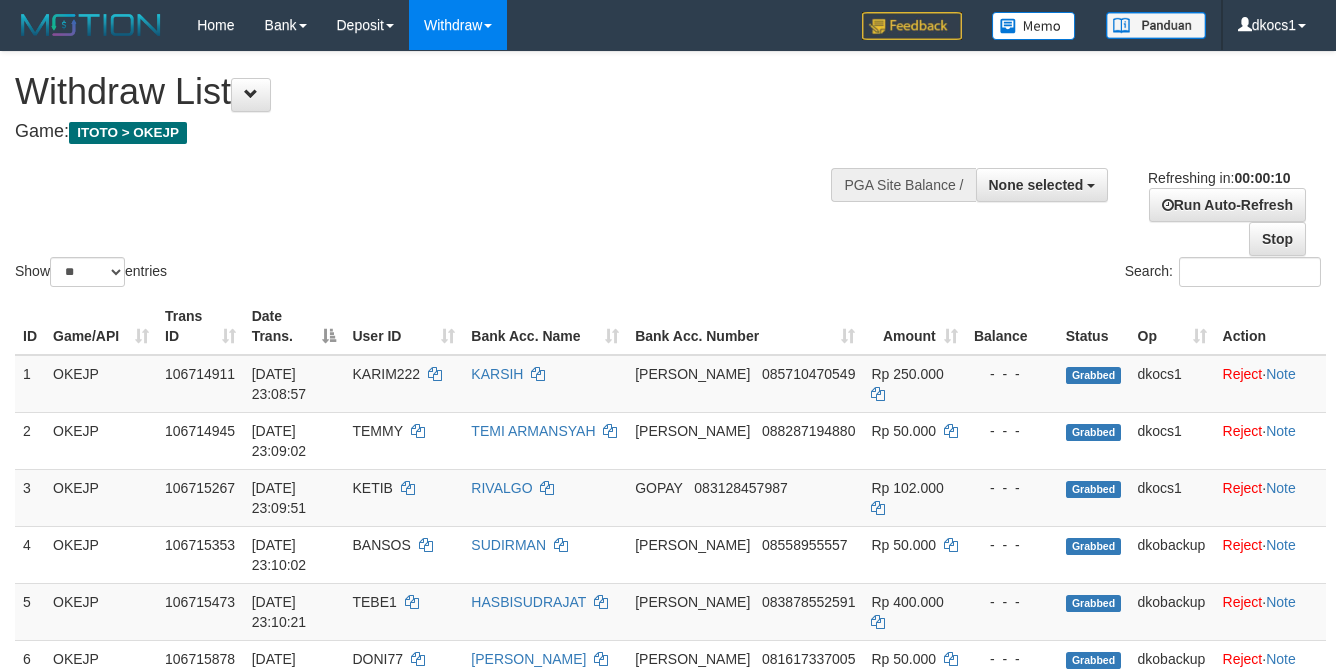 select 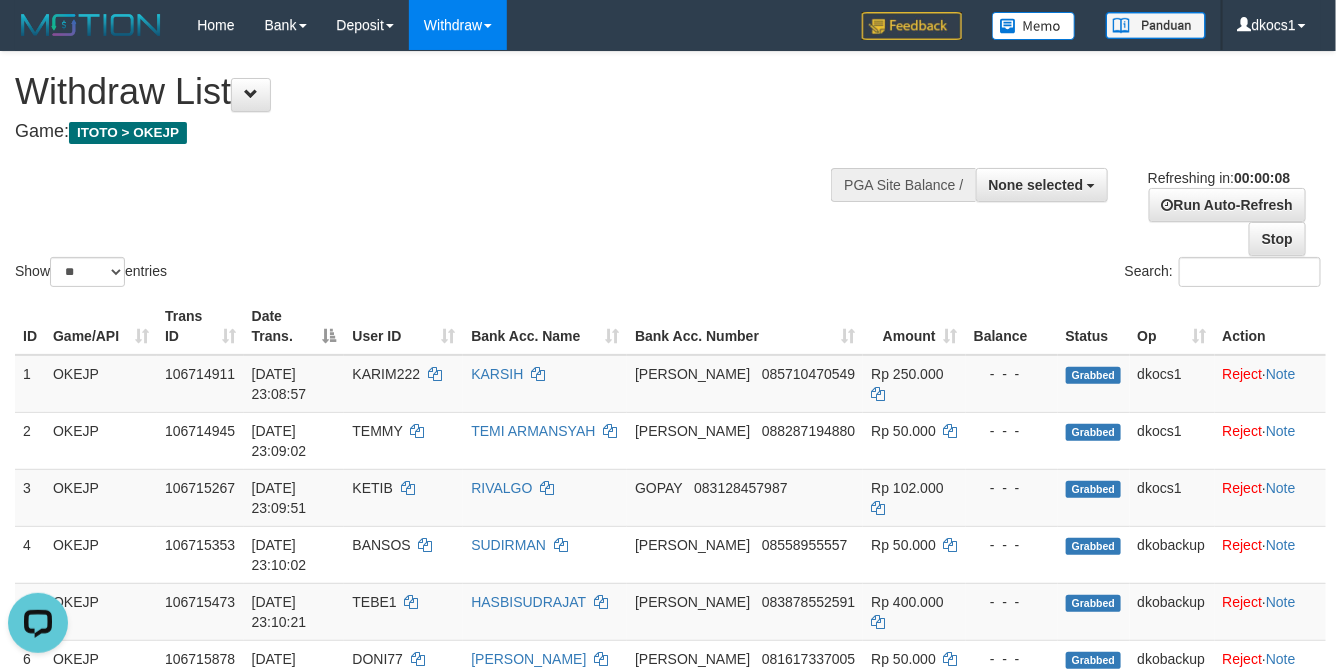scroll, scrollTop: 0, scrollLeft: 0, axis: both 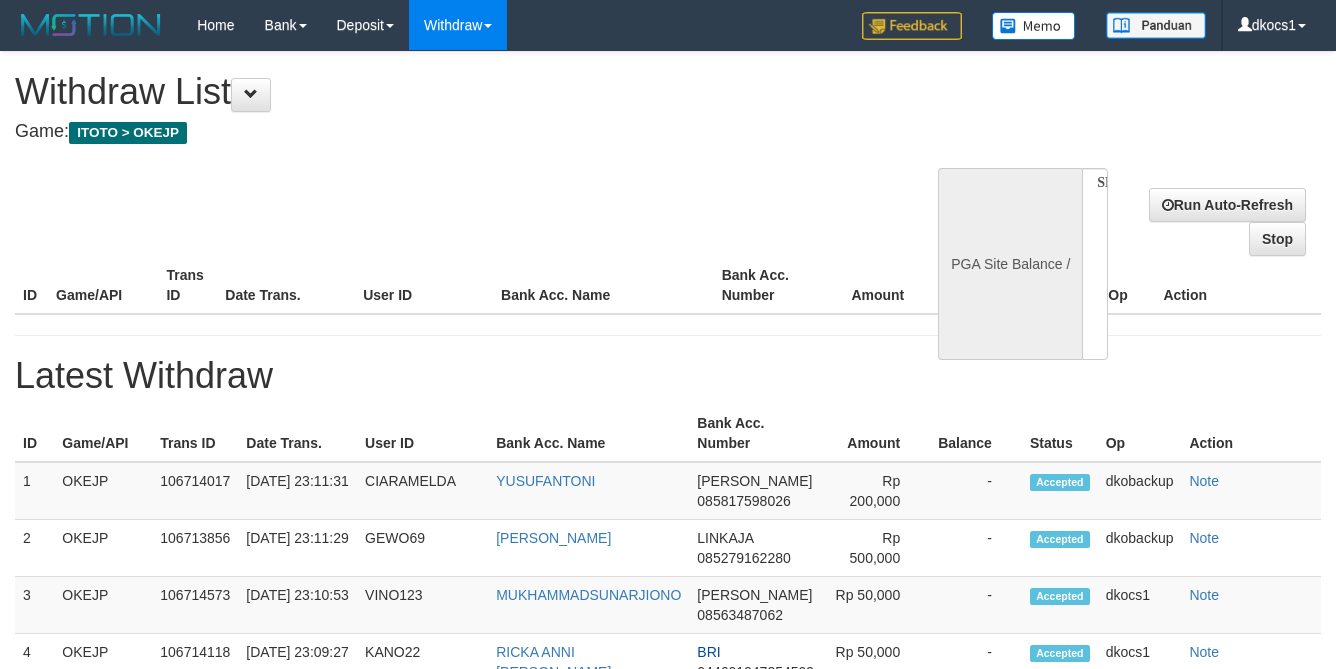 select 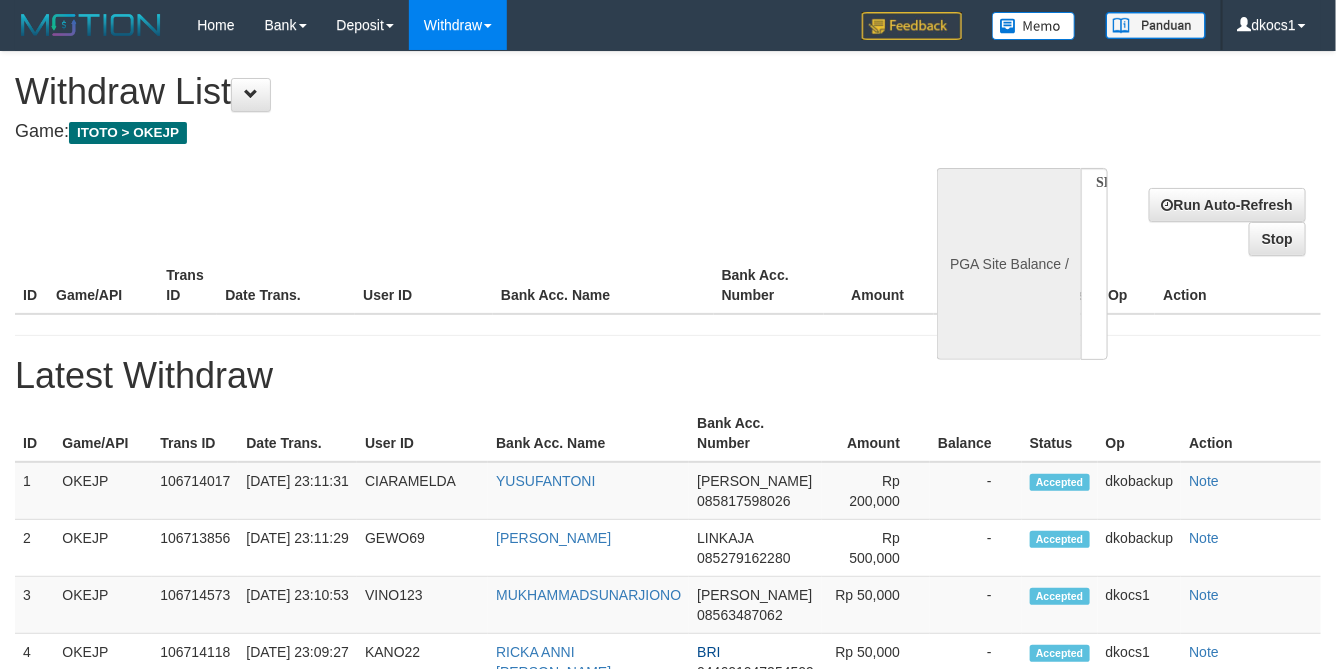 select on "**" 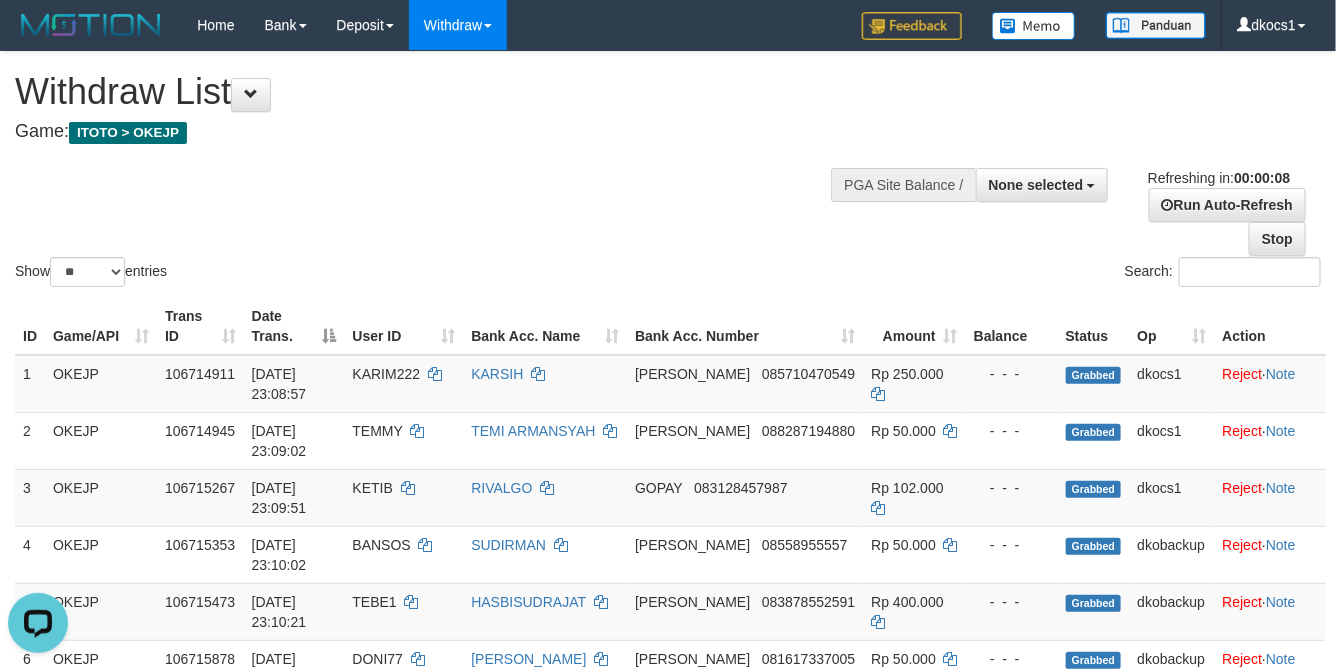 scroll, scrollTop: 0, scrollLeft: 0, axis: both 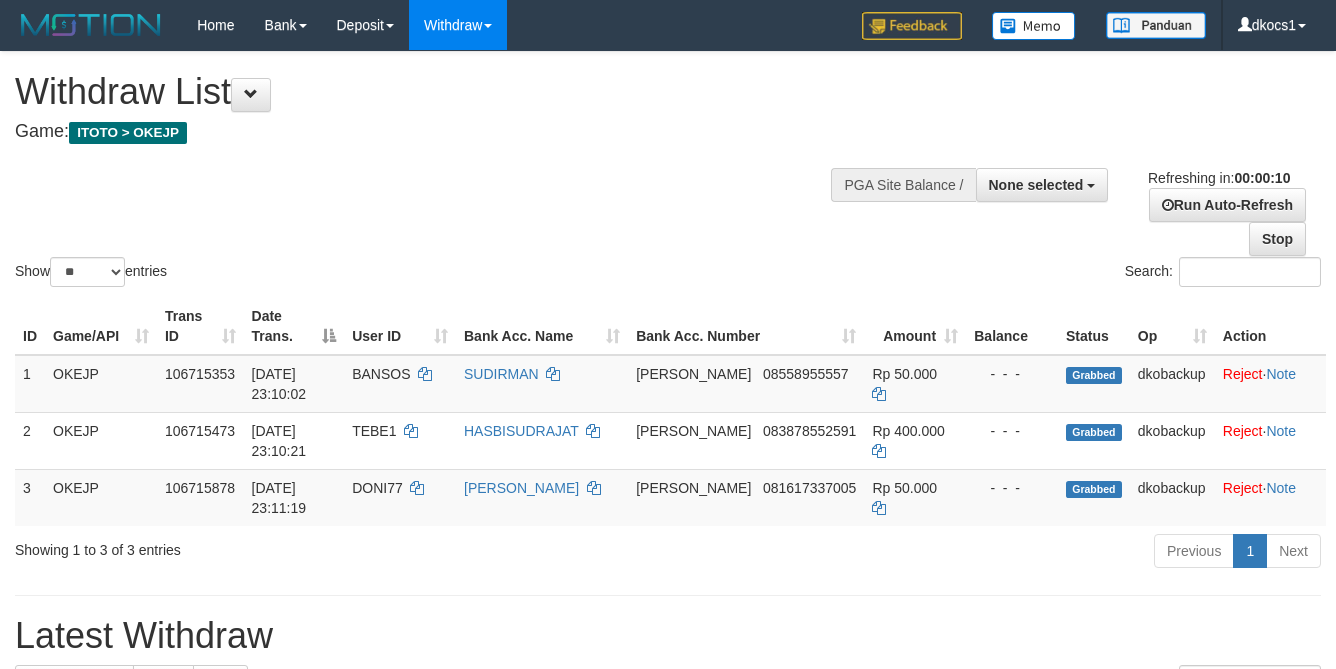 select 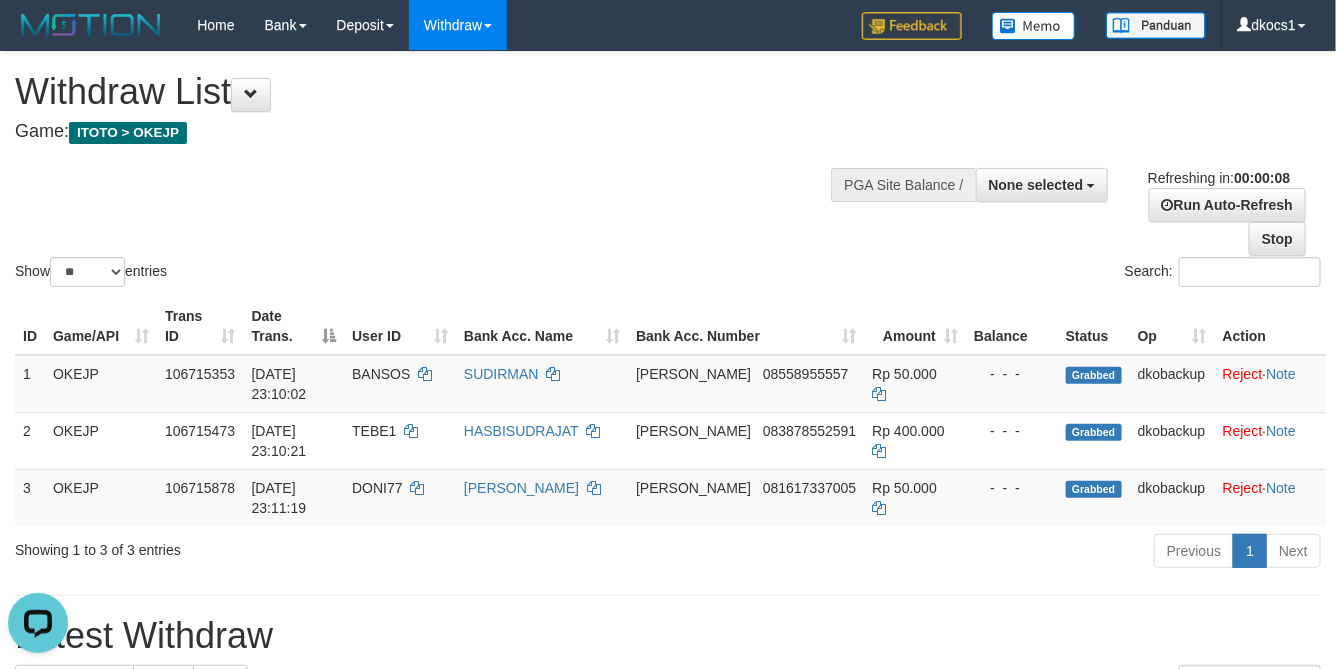 scroll, scrollTop: 0, scrollLeft: 0, axis: both 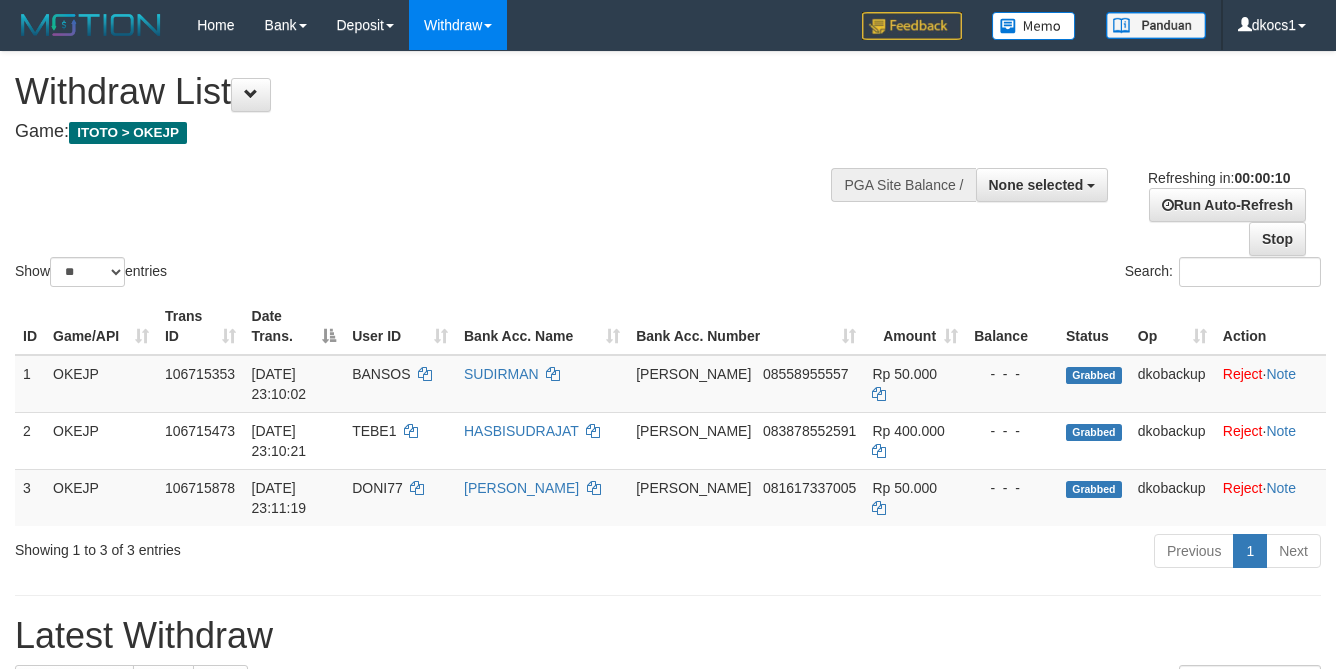 select 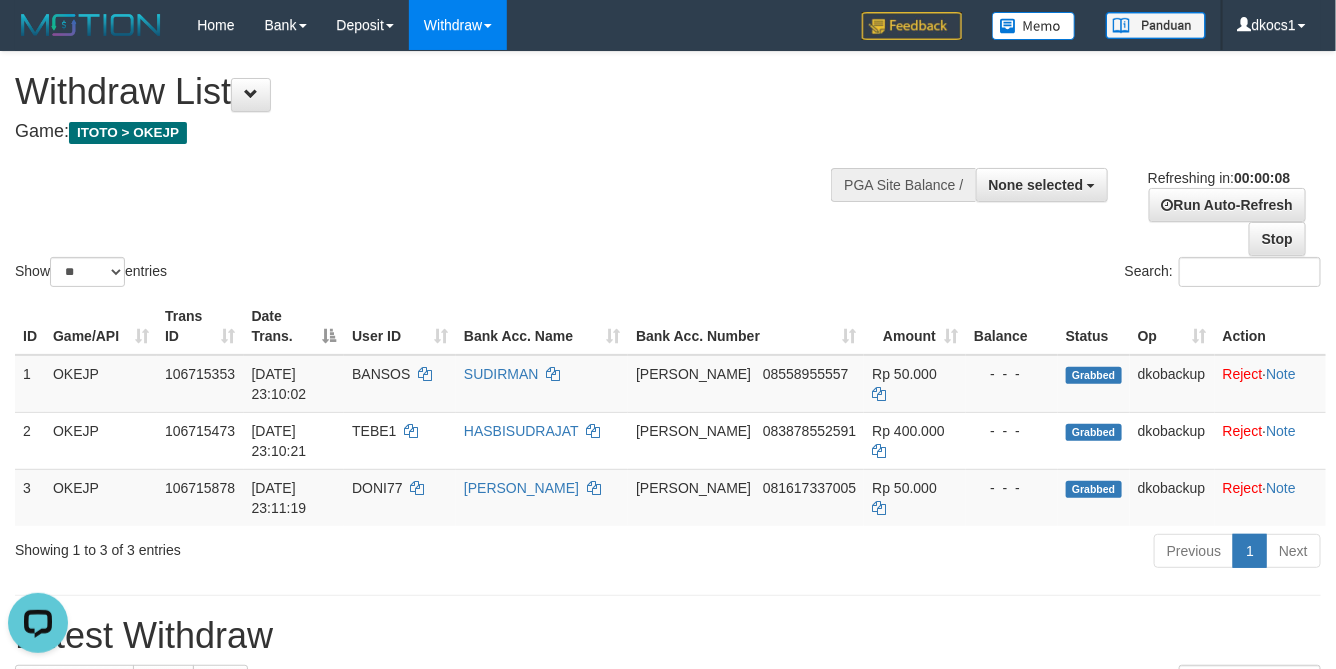 scroll, scrollTop: 0, scrollLeft: 0, axis: both 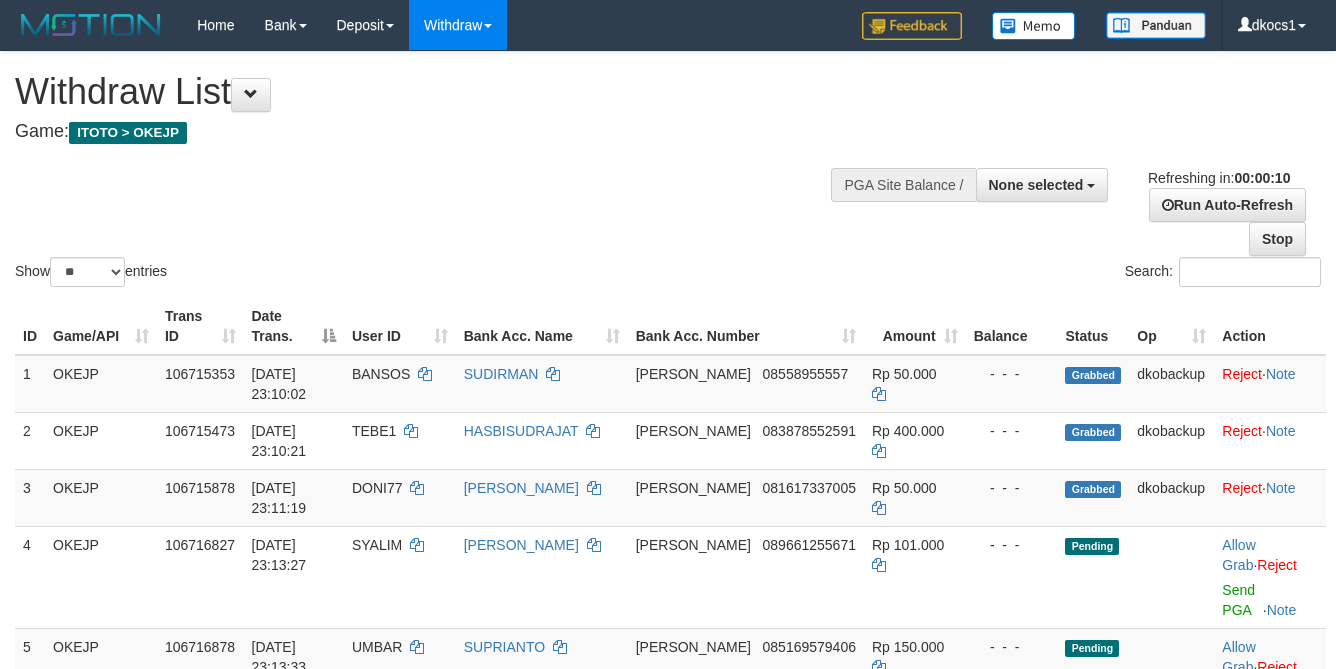 select 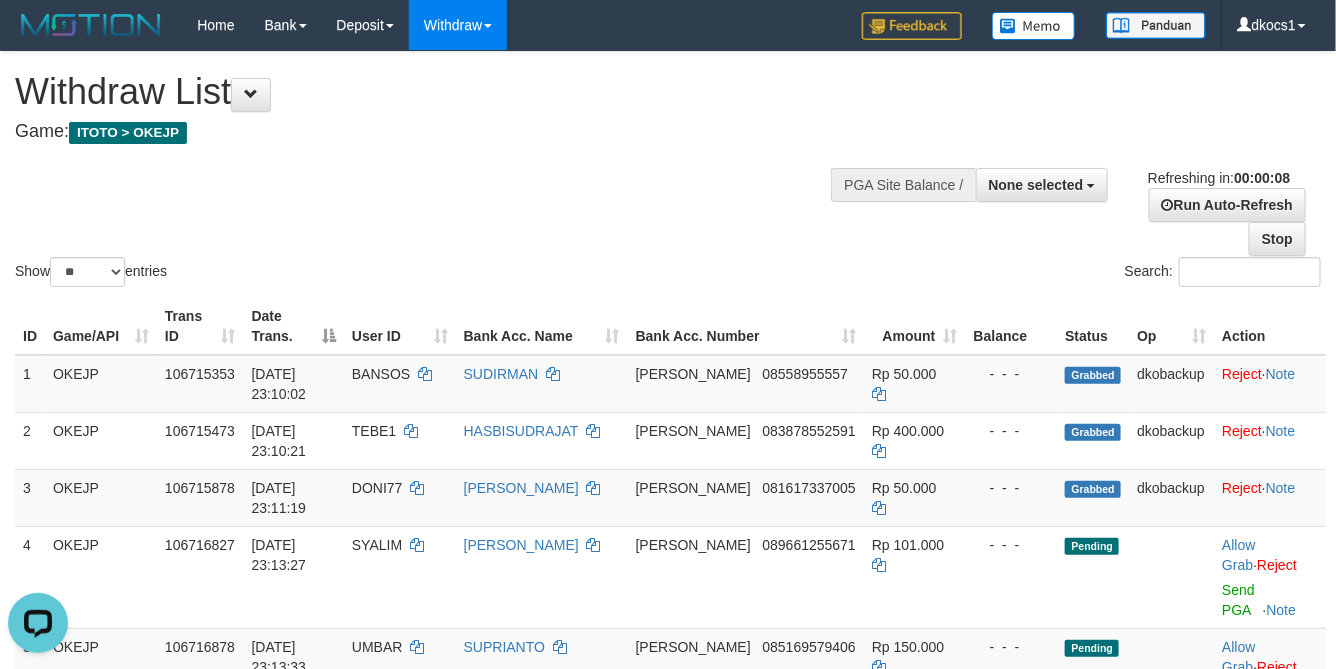 scroll, scrollTop: 0, scrollLeft: 0, axis: both 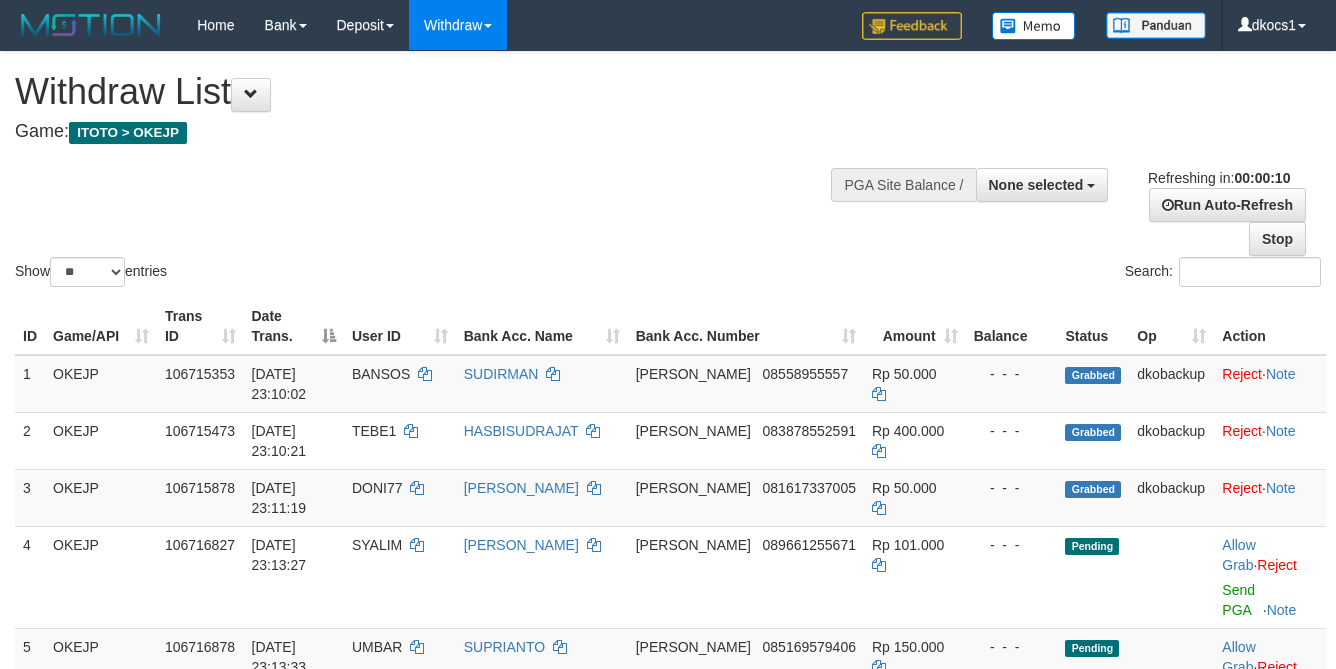 select 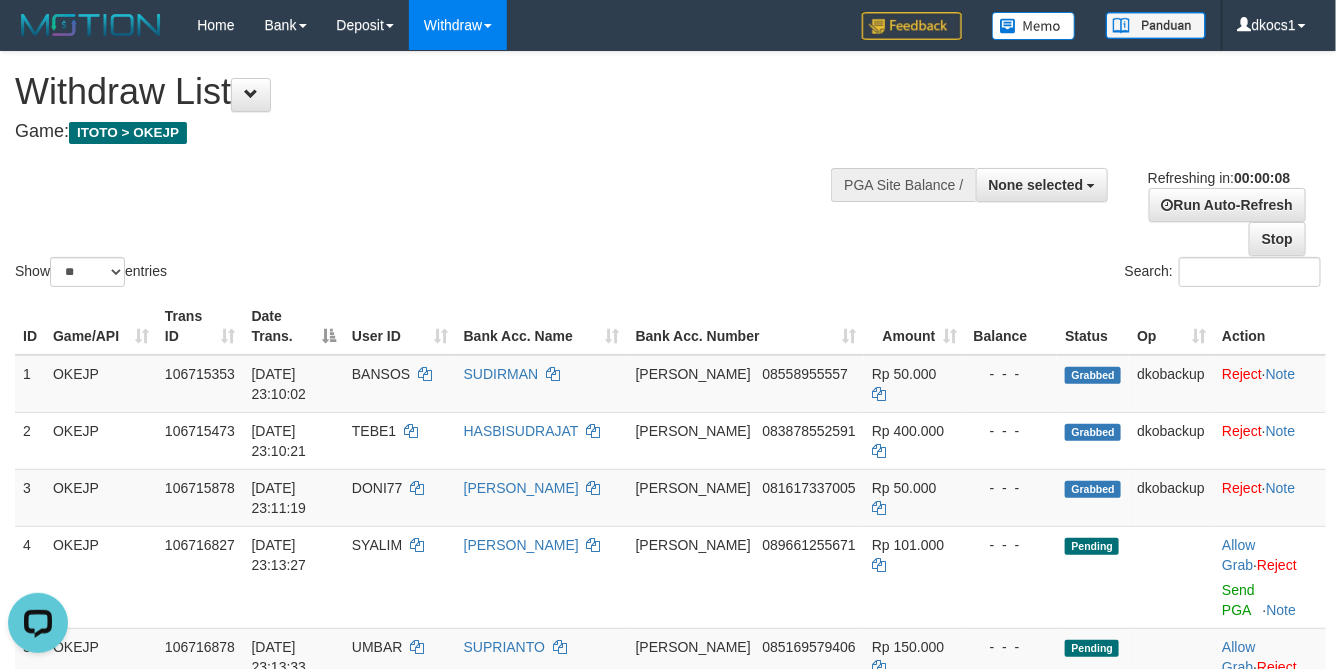scroll, scrollTop: 0, scrollLeft: 0, axis: both 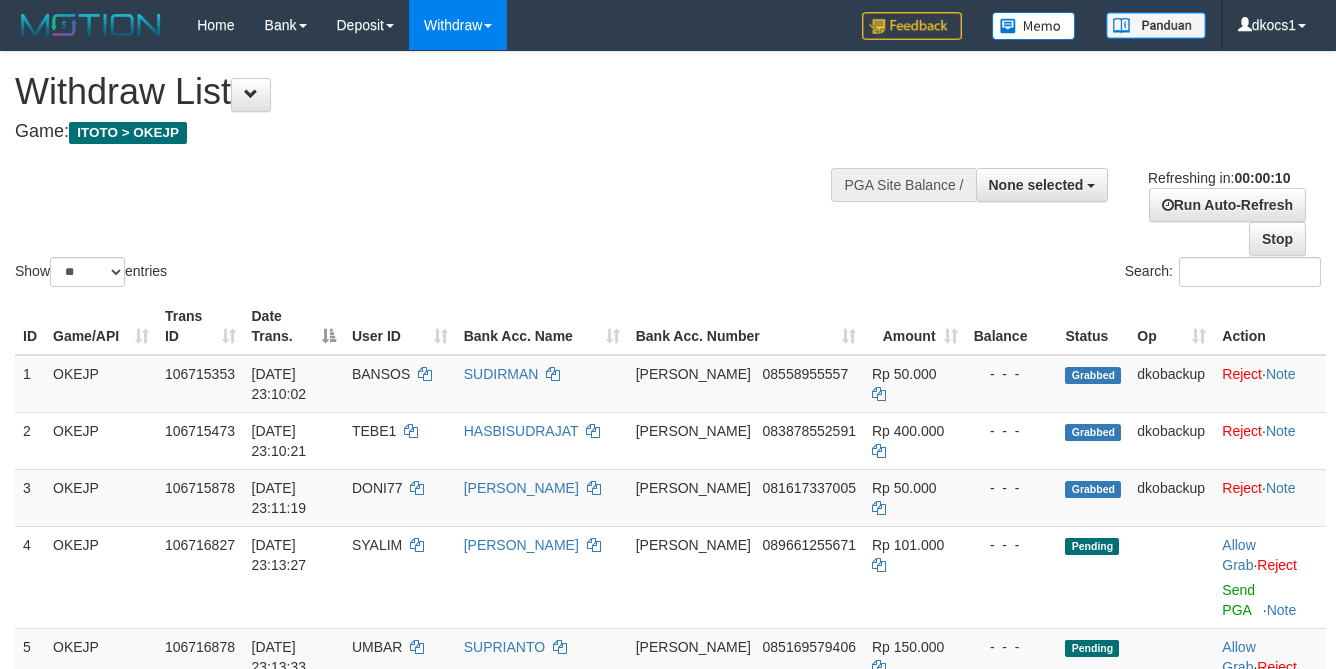 select 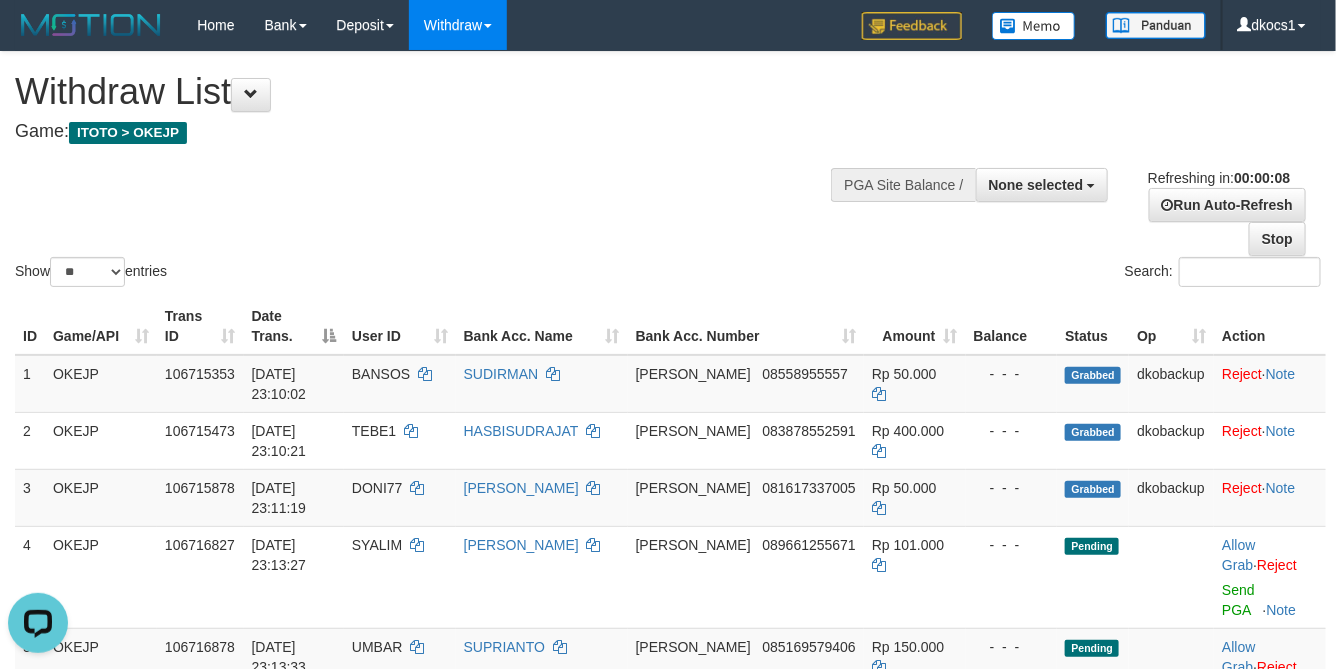 scroll, scrollTop: 0, scrollLeft: 0, axis: both 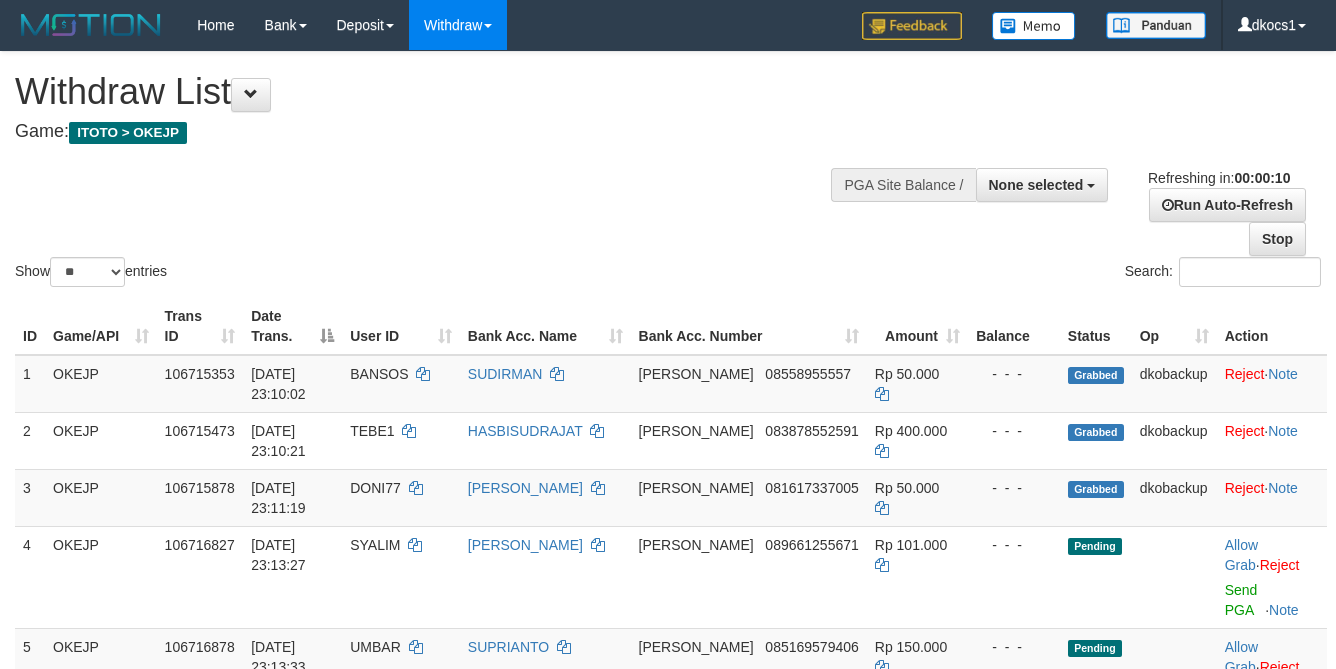 select 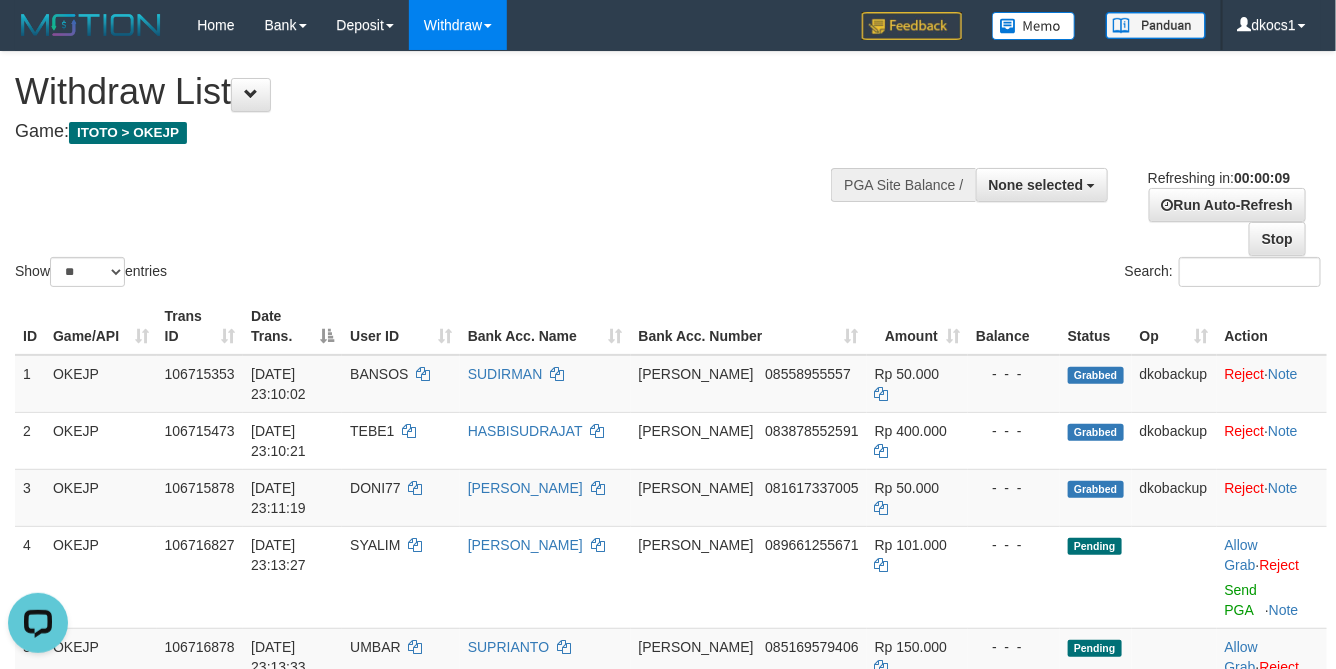 scroll, scrollTop: 0, scrollLeft: 0, axis: both 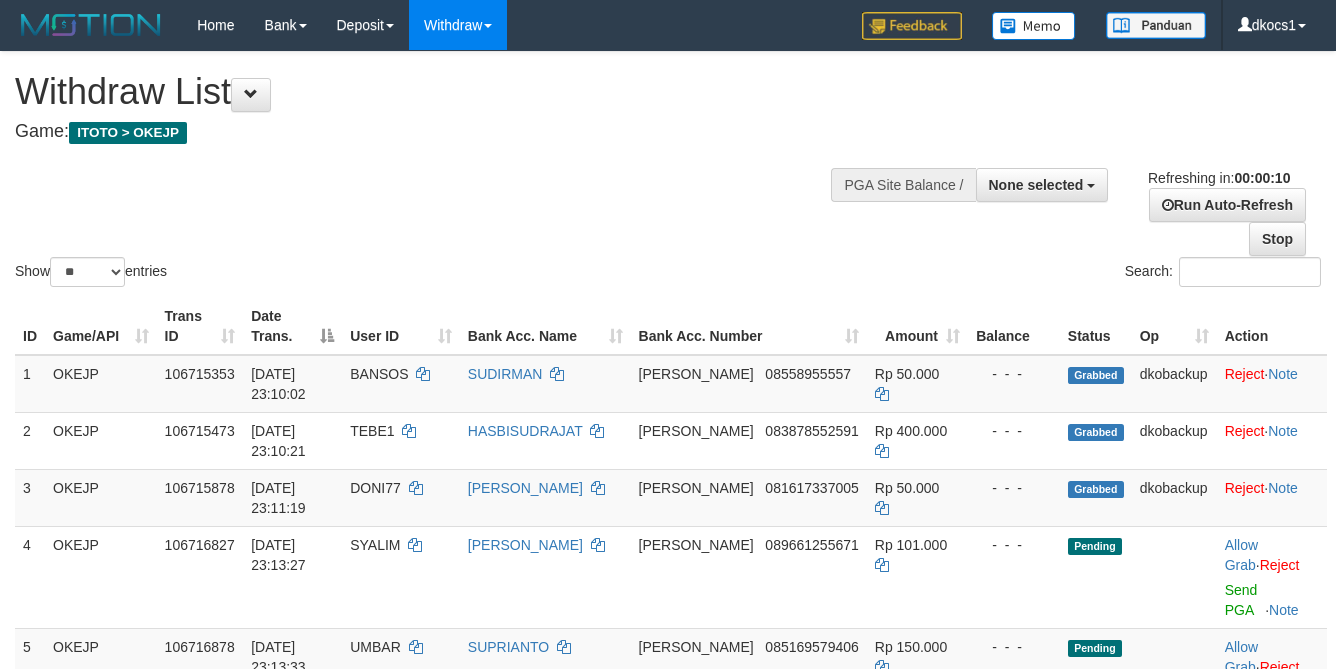 select 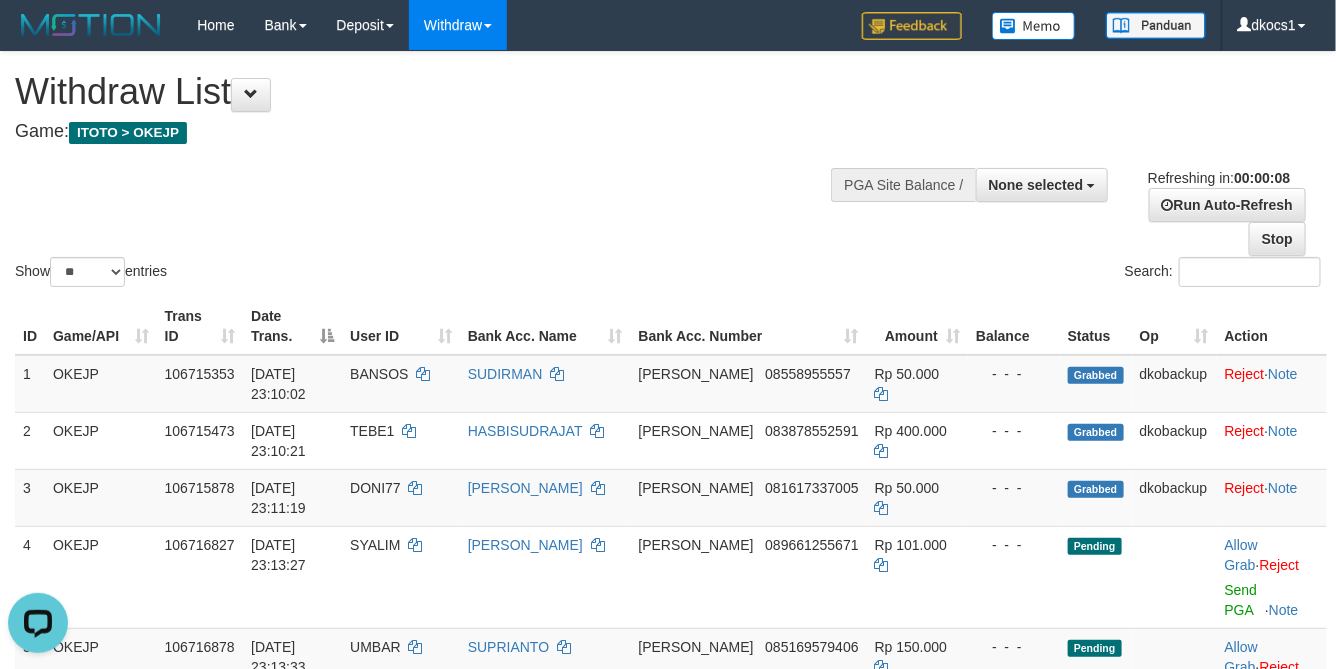scroll, scrollTop: 0, scrollLeft: 0, axis: both 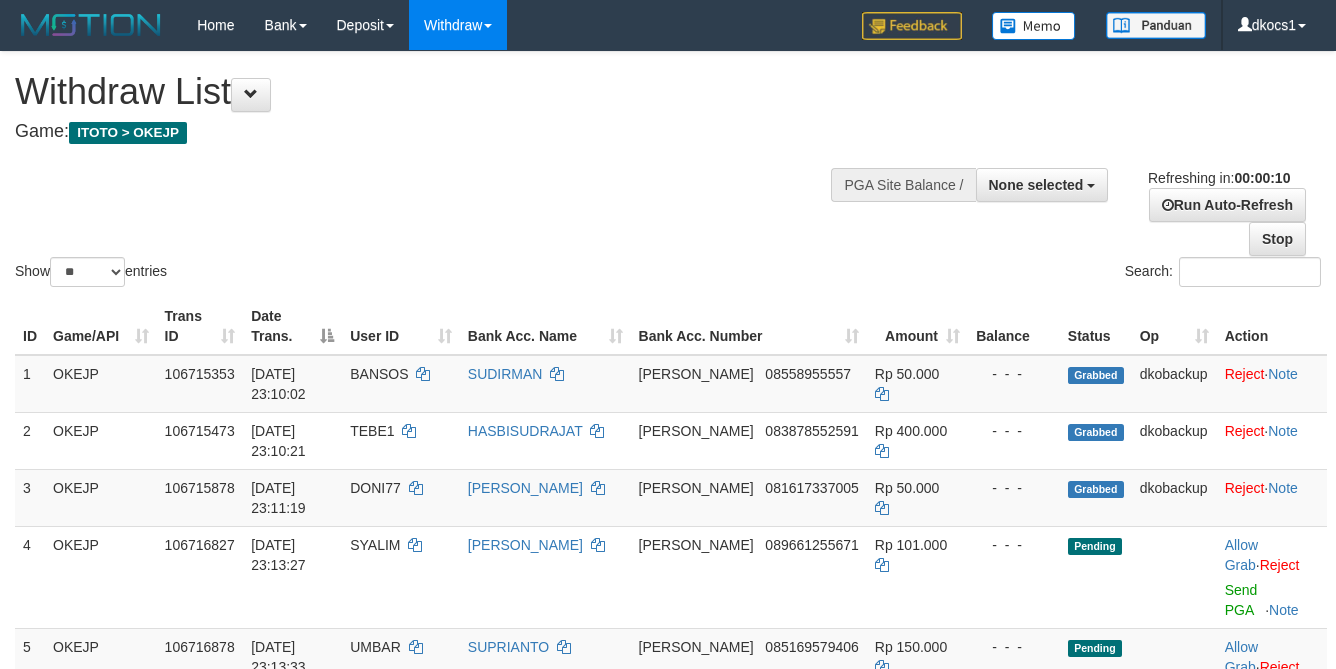 select 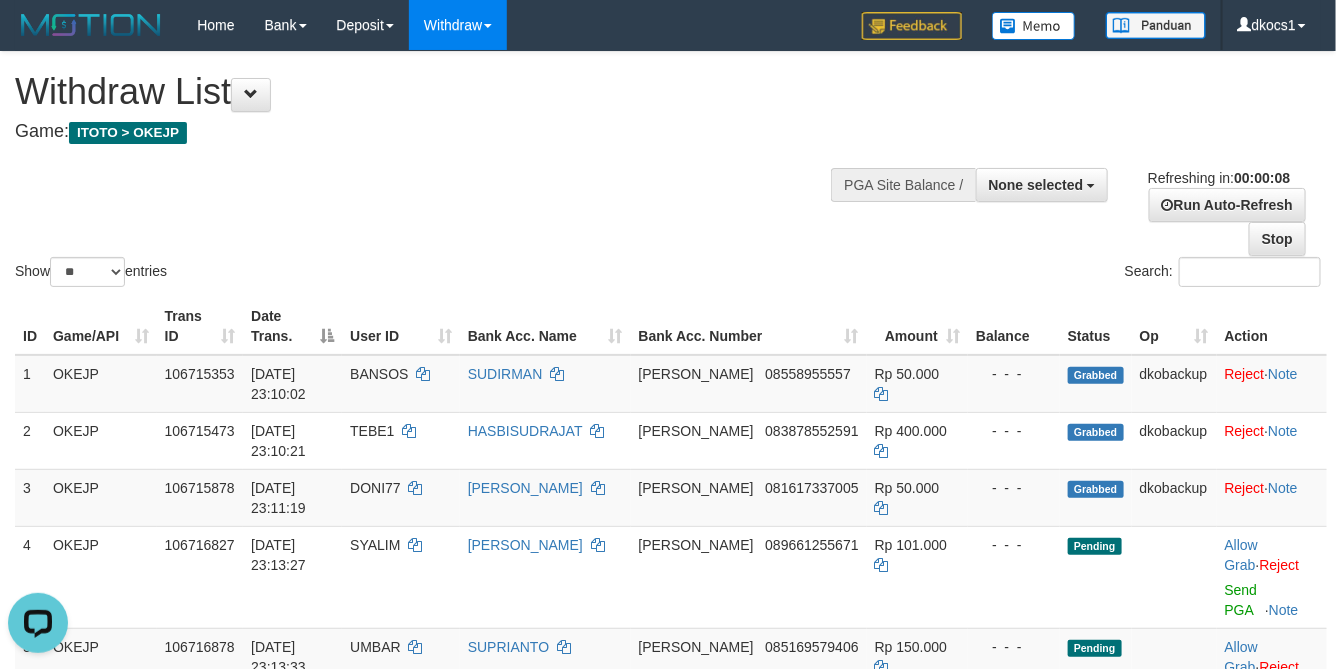 scroll, scrollTop: 0, scrollLeft: 0, axis: both 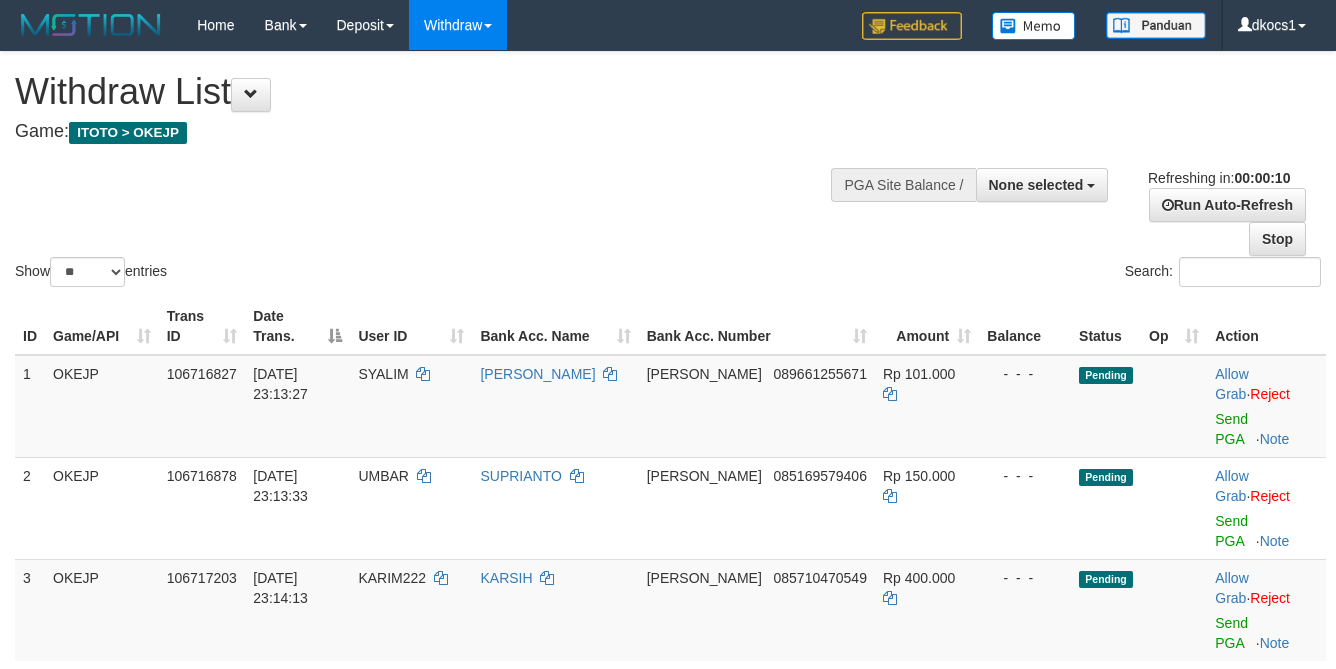 select 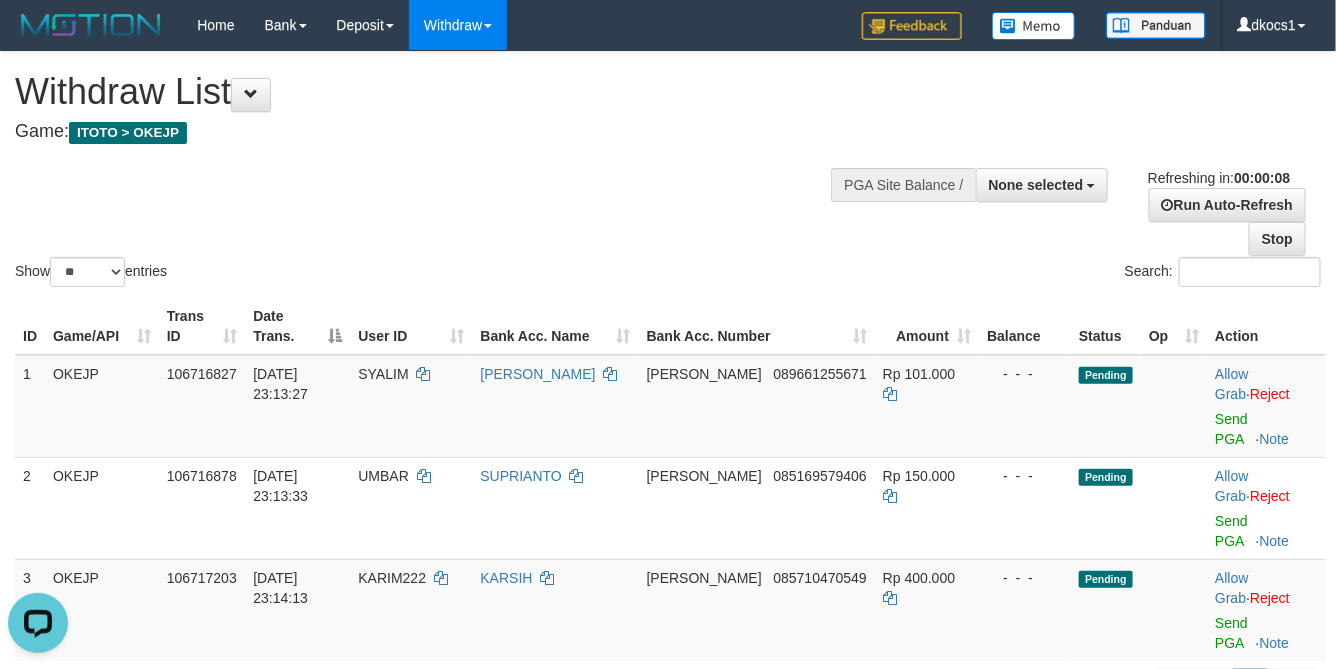 scroll, scrollTop: 0, scrollLeft: 0, axis: both 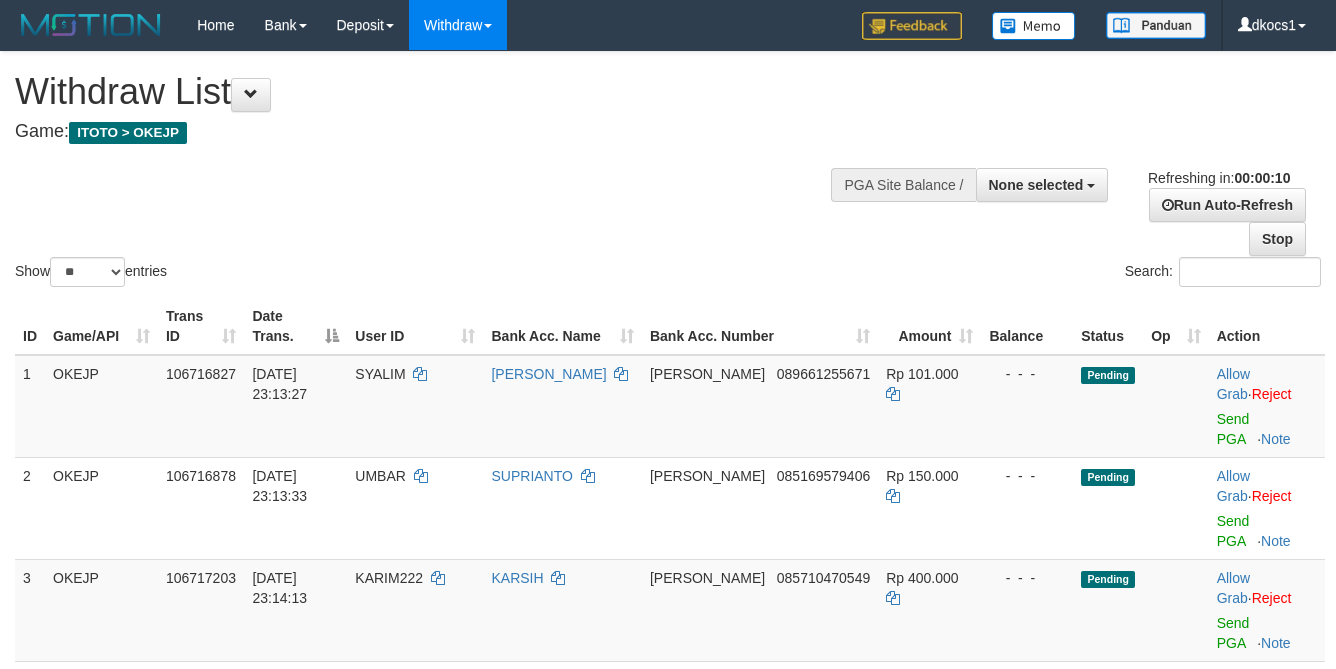 select 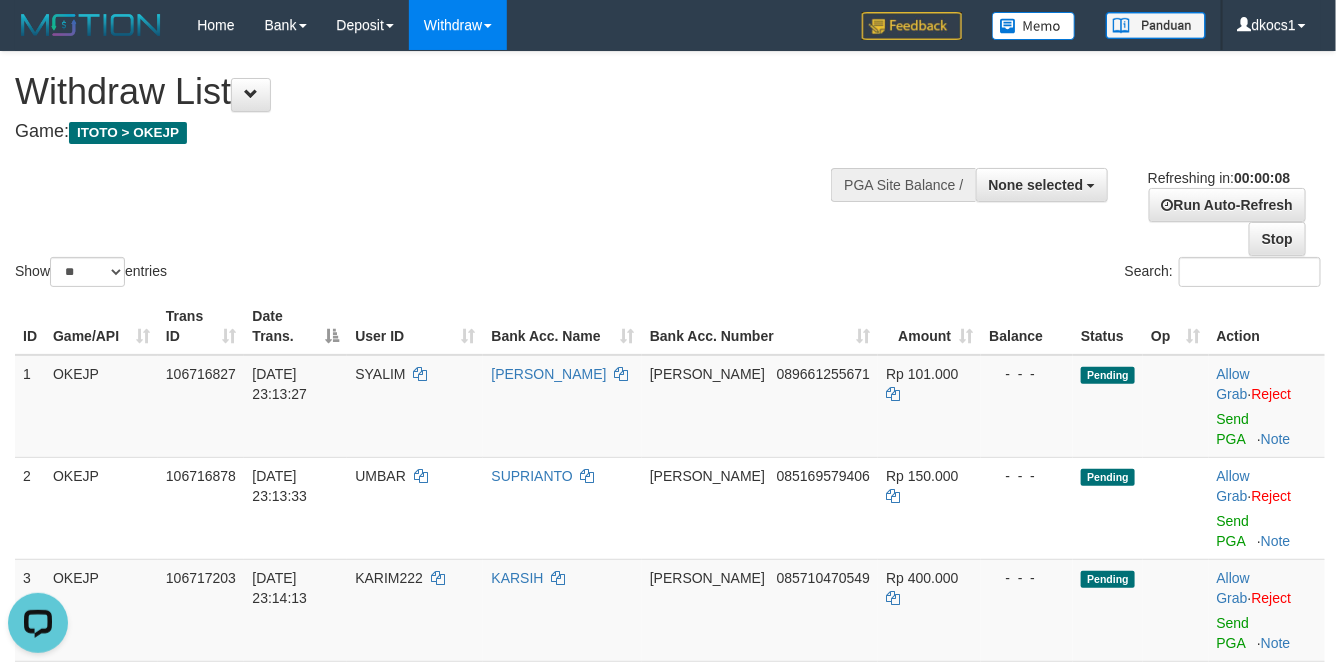 scroll, scrollTop: 0, scrollLeft: 0, axis: both 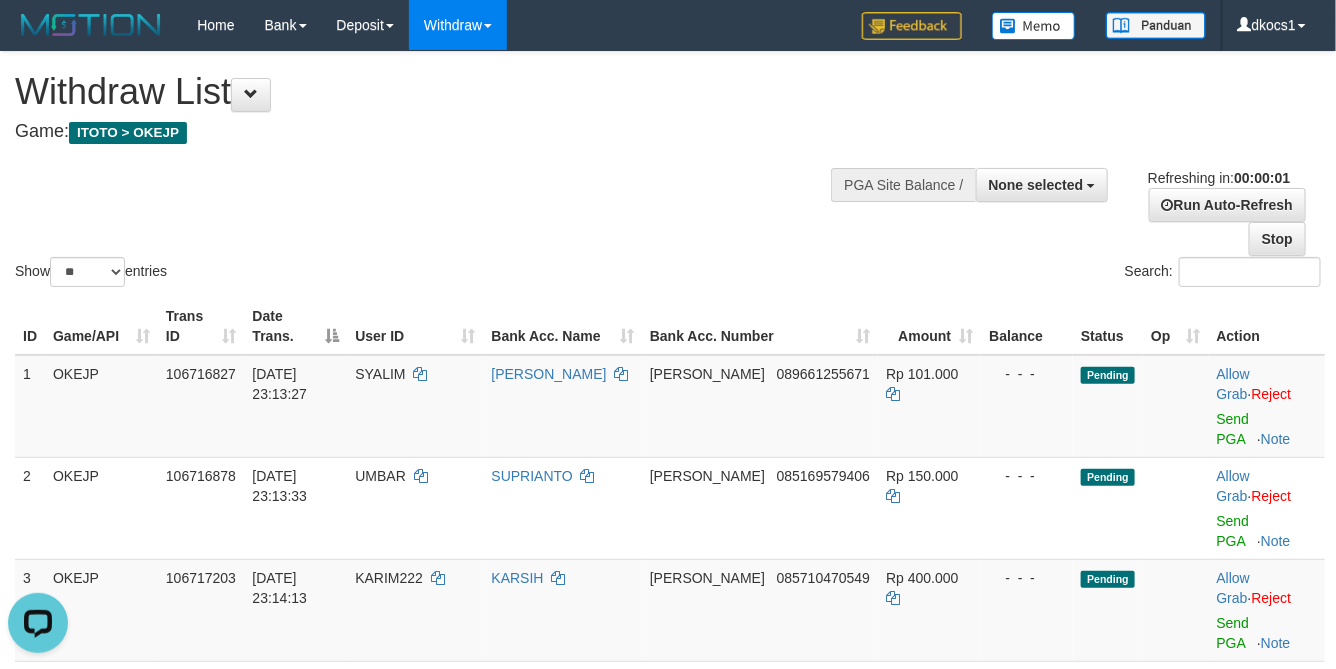 click on "Show  ** ** ** ***  entries Search:" at bounding box center (668, 171) 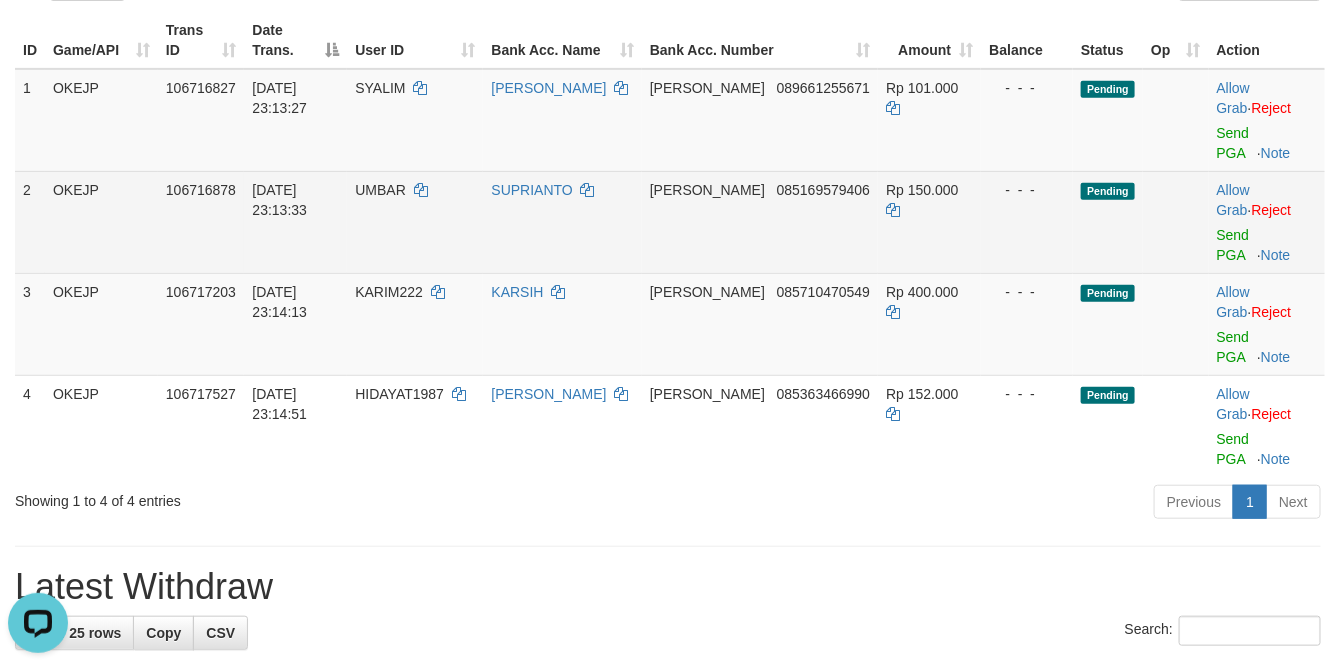 scroll, scrollTop: 300, scrollLeft: 0, axis: vertical 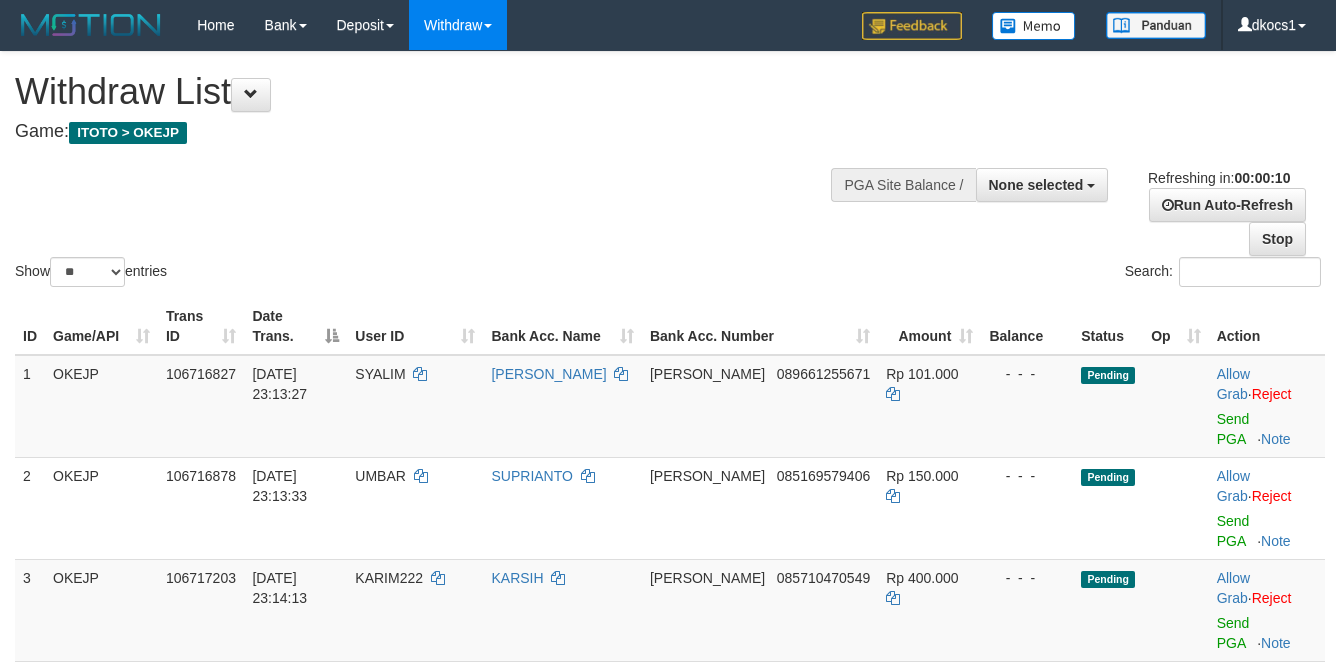 select 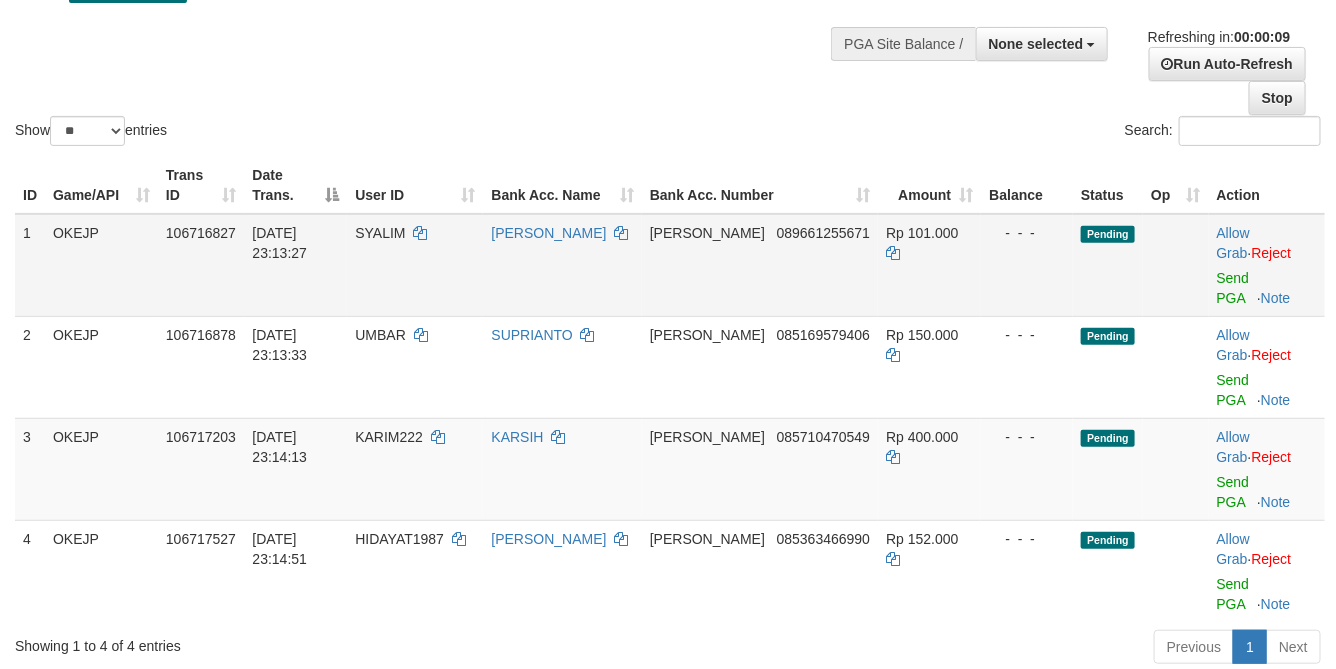 scroll, scrollTop: 150, scrollLeft: 0, axis: vertical 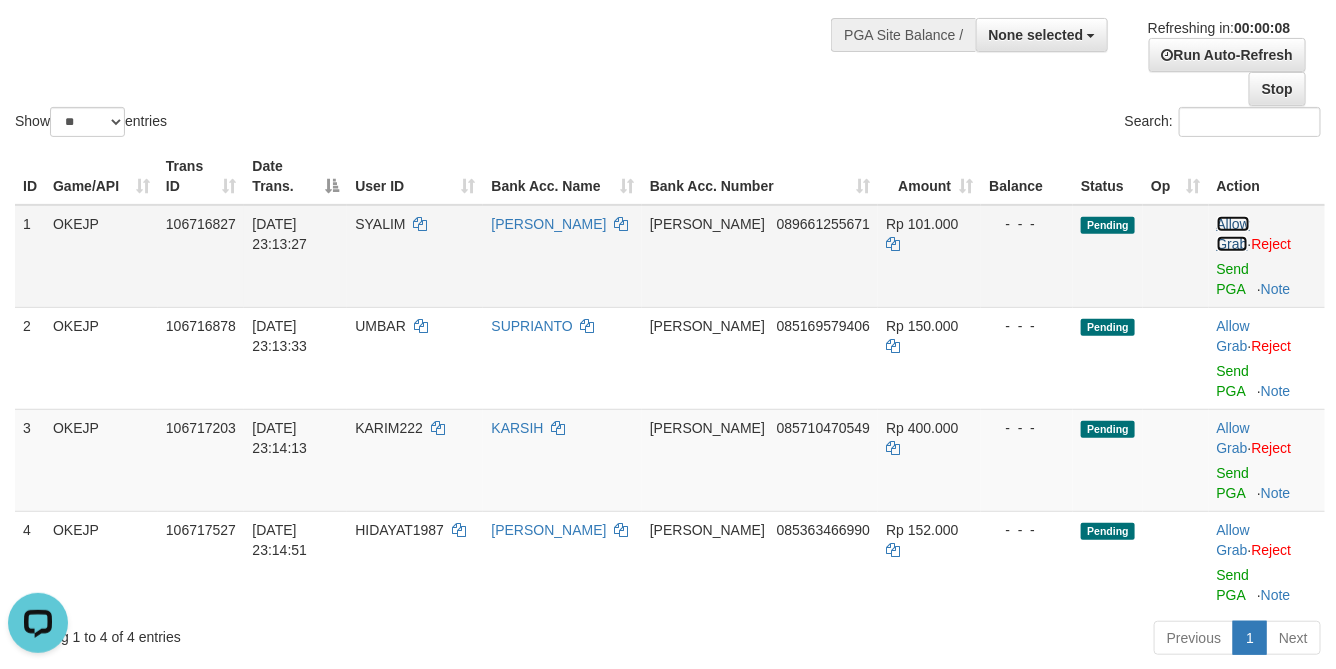 click on "Allow Grab" at bounding box center (1233, 234) 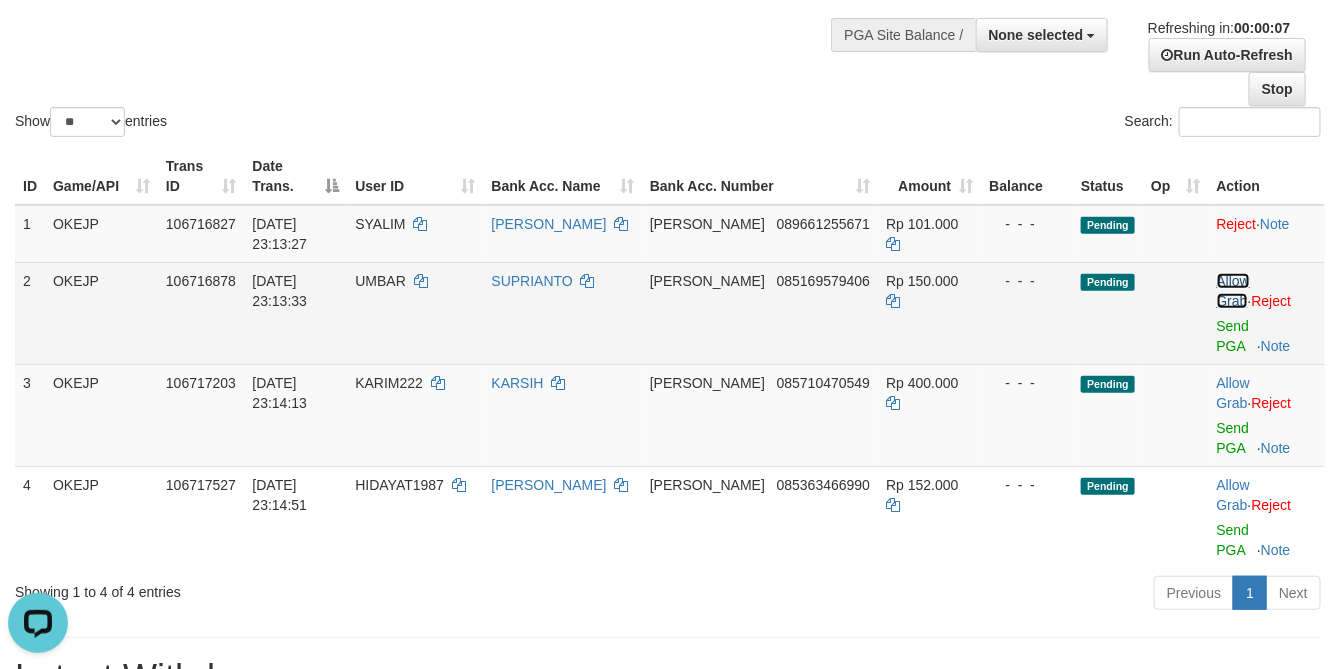 click on "Allow Grab" at bounding box center (1233, 291) 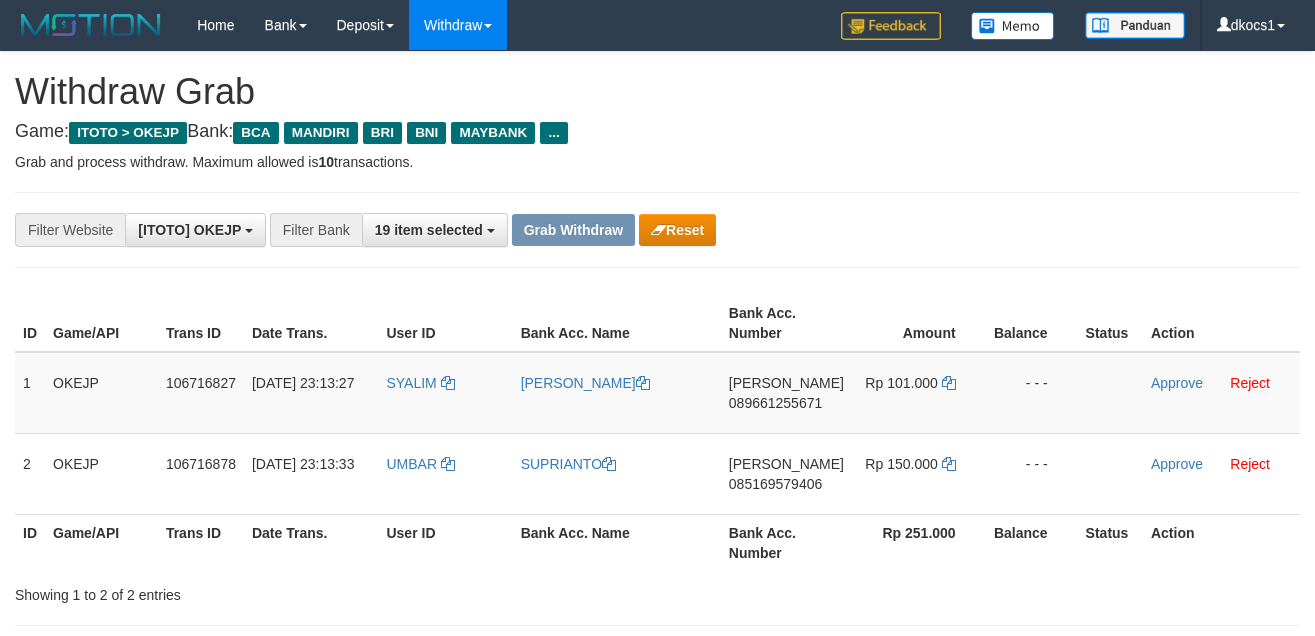 scroll, scrollTop: 0, scrollLeft: 0, axis: both 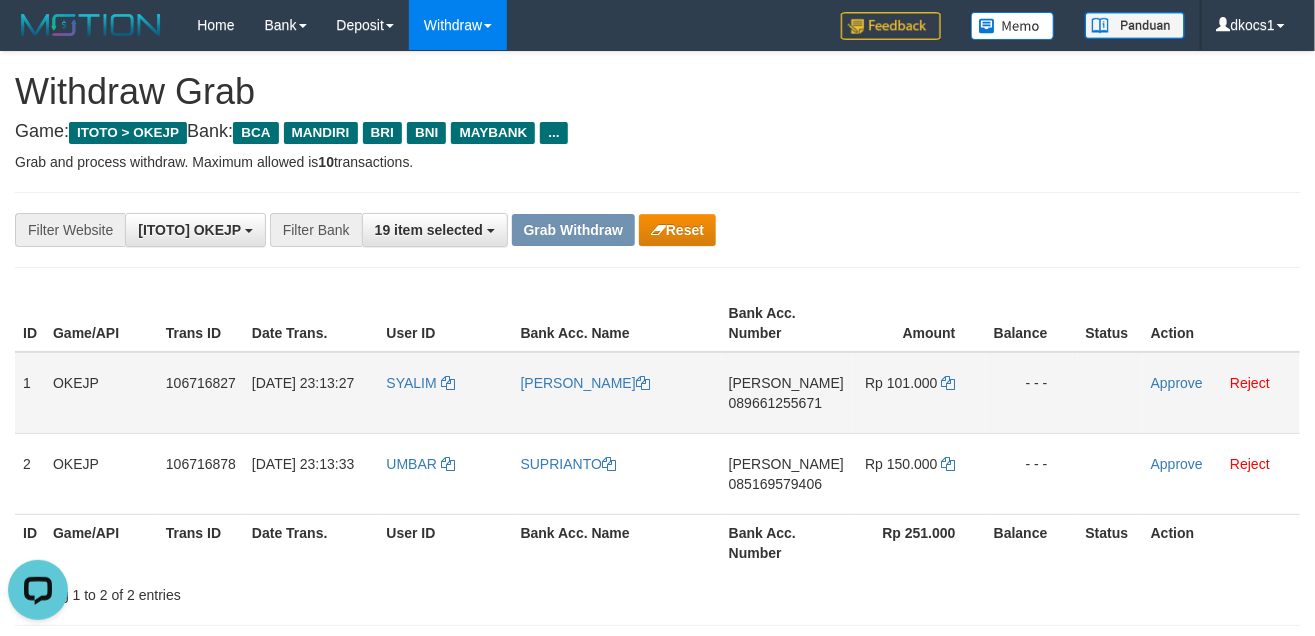 drag, startPoint x: 441, startPoint y: 426, endPoint x: 433, endPoint y: 415, distance: 13.601471 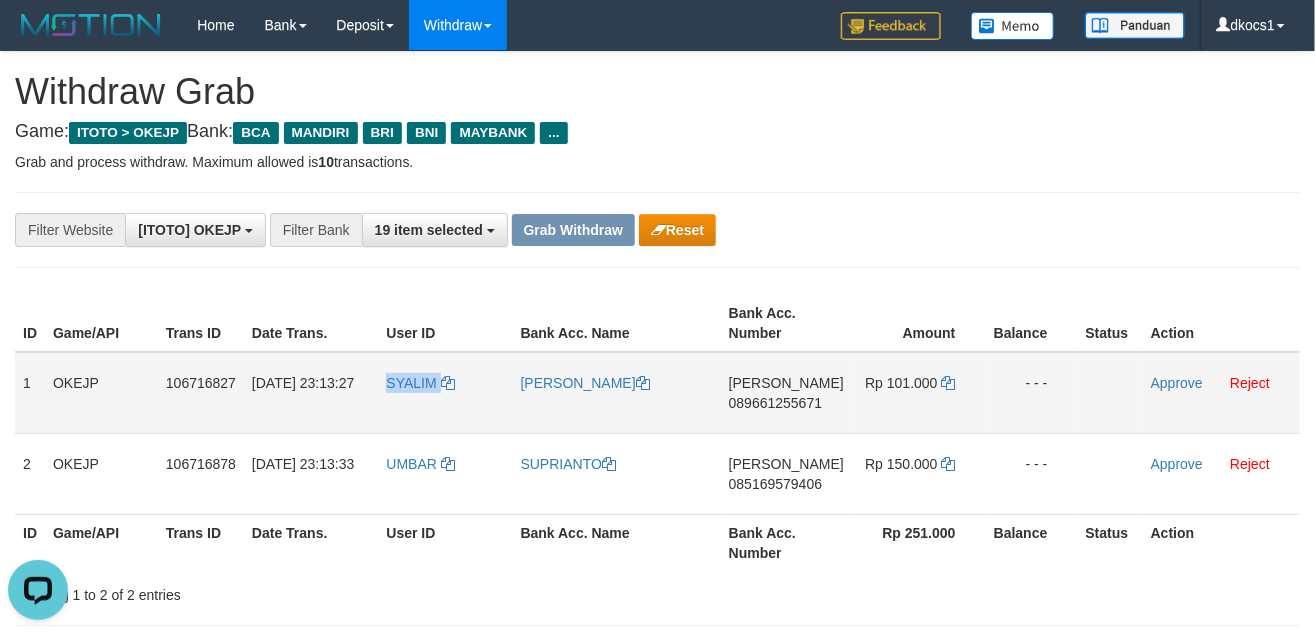 click on "SYALIM" at bounding box center [445, 393] 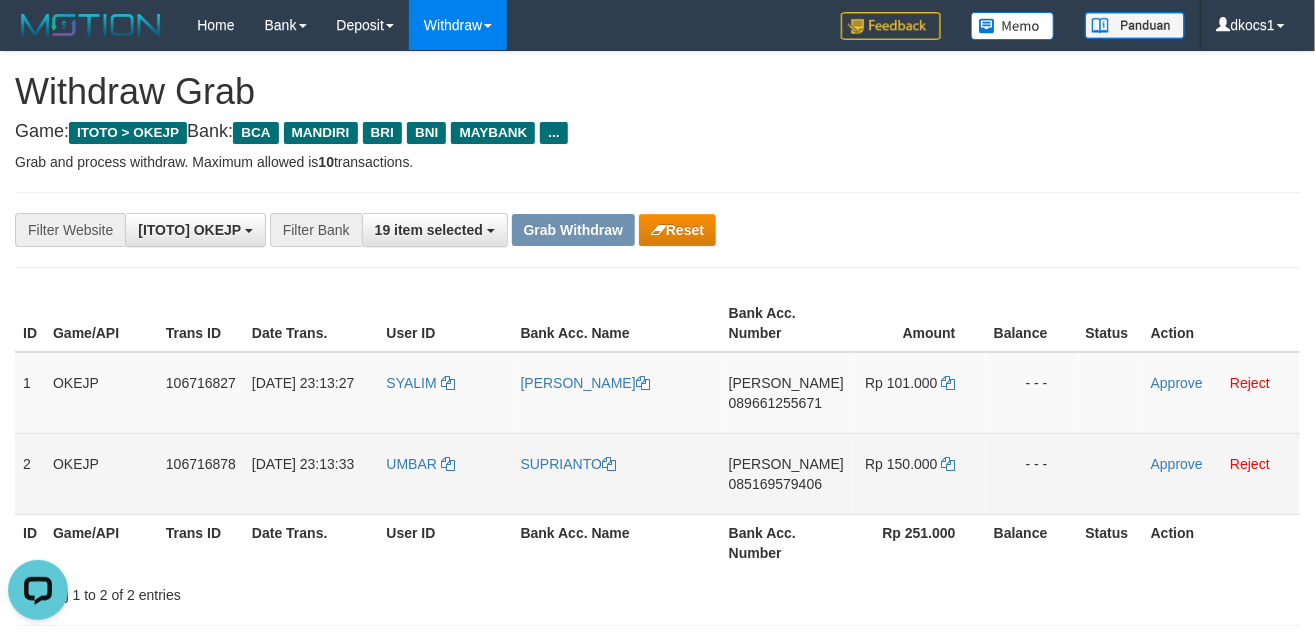 click on "UMBAR" at bounding box center [445, 473] 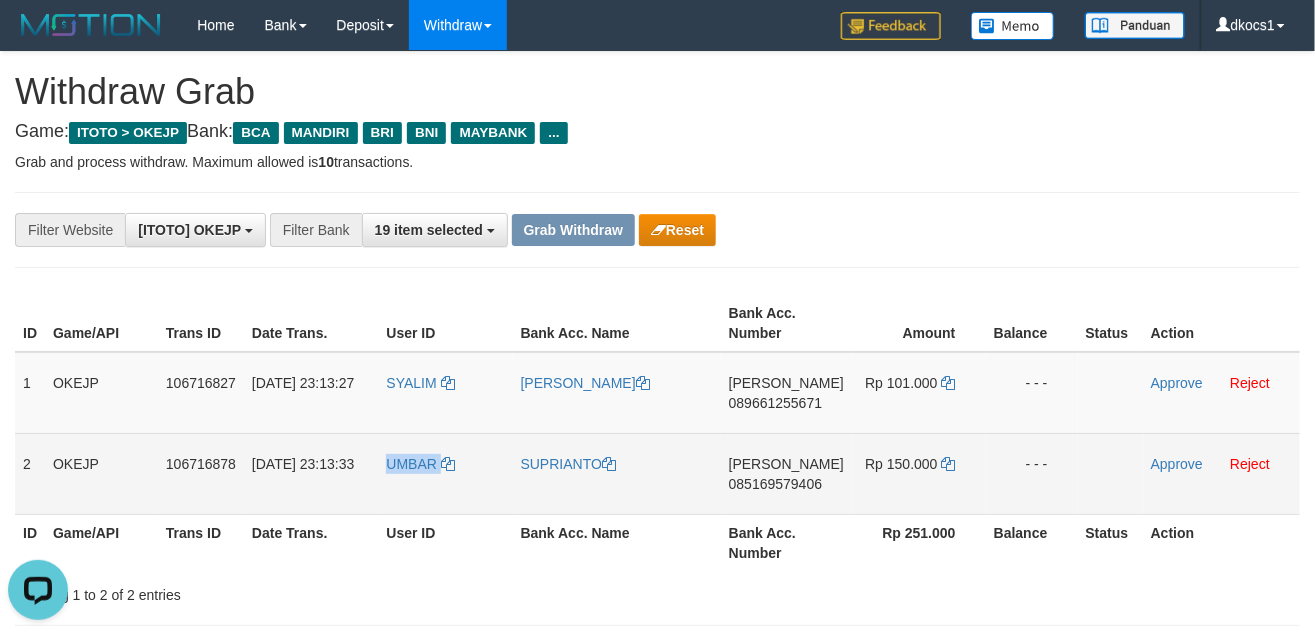 click on "UMBAR" at bounding box center [445, 473] 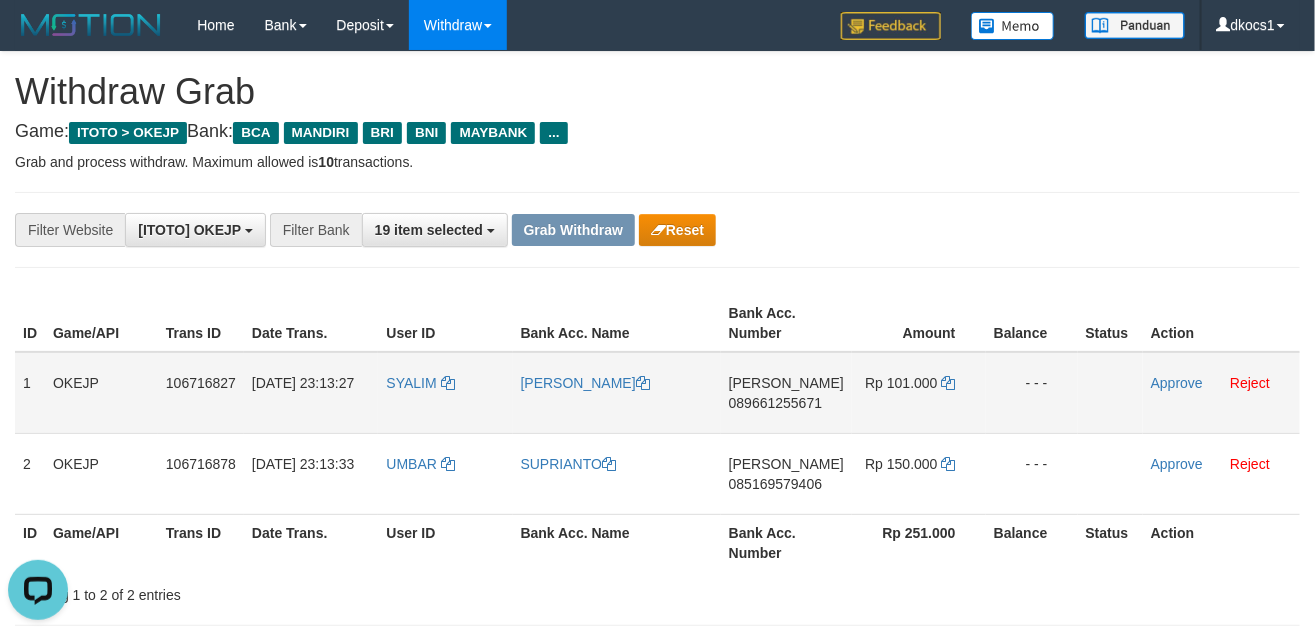 click on "SYALIM" at bounding box center [445, 393] 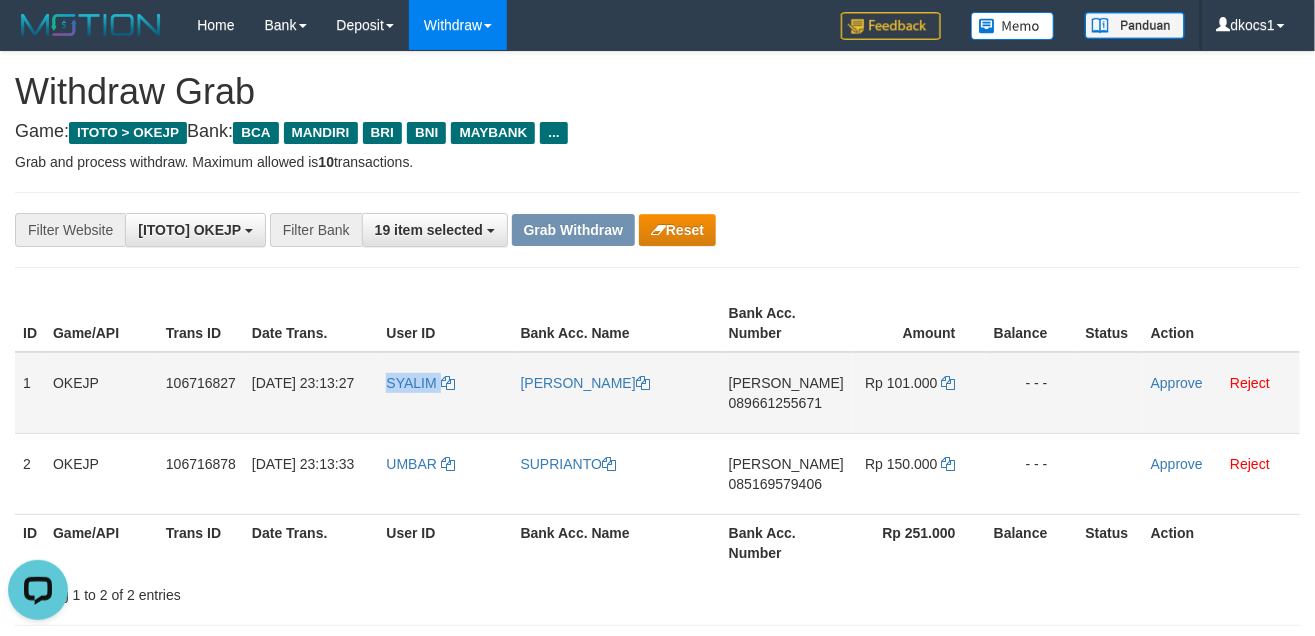 click on "SYALIM" at bounding box center [445, 393] 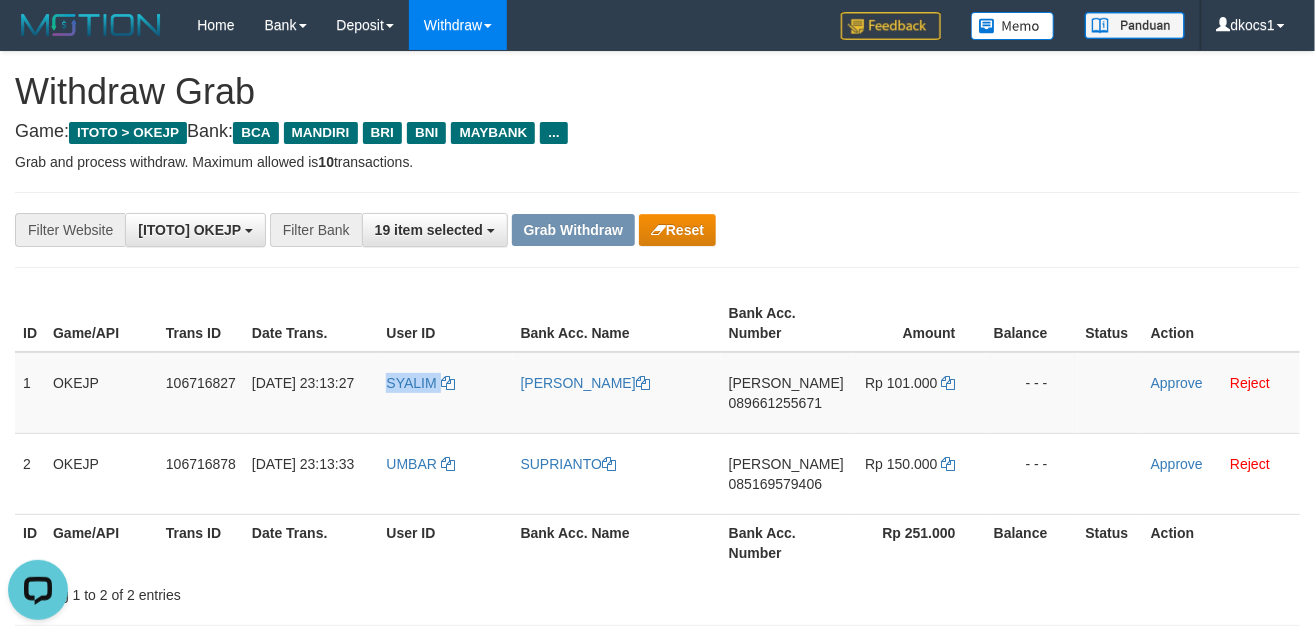 copy on "SYALIM" 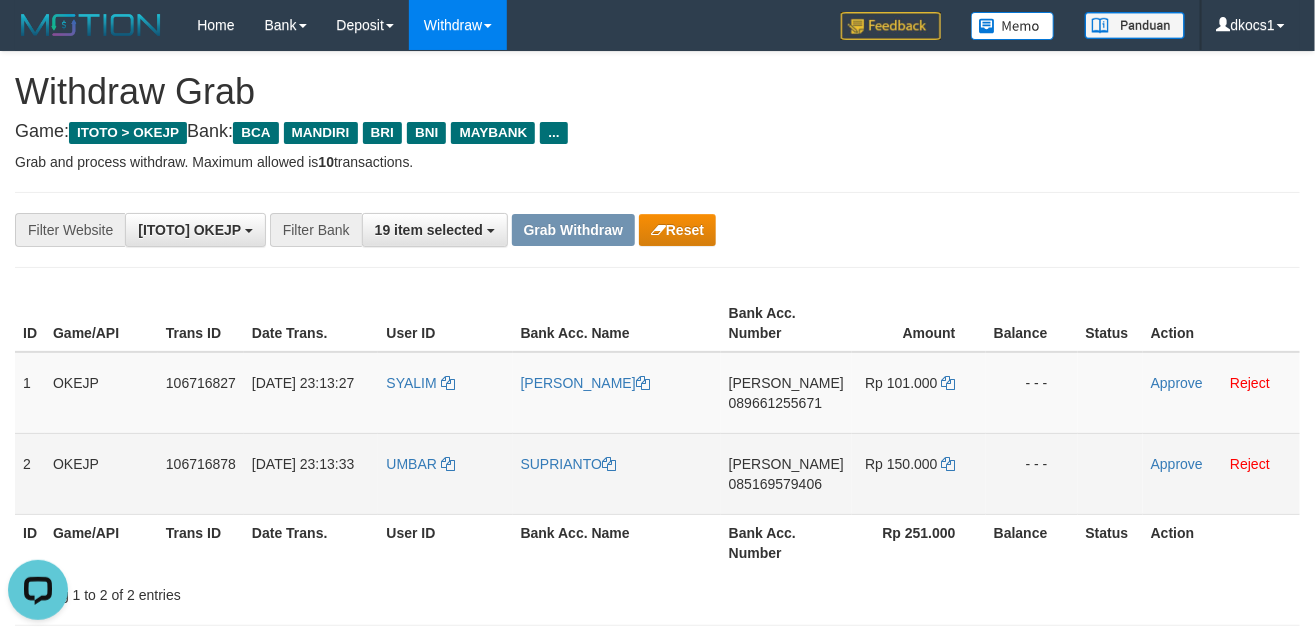 click on "UMBAR" at bounding box center [445, 473] 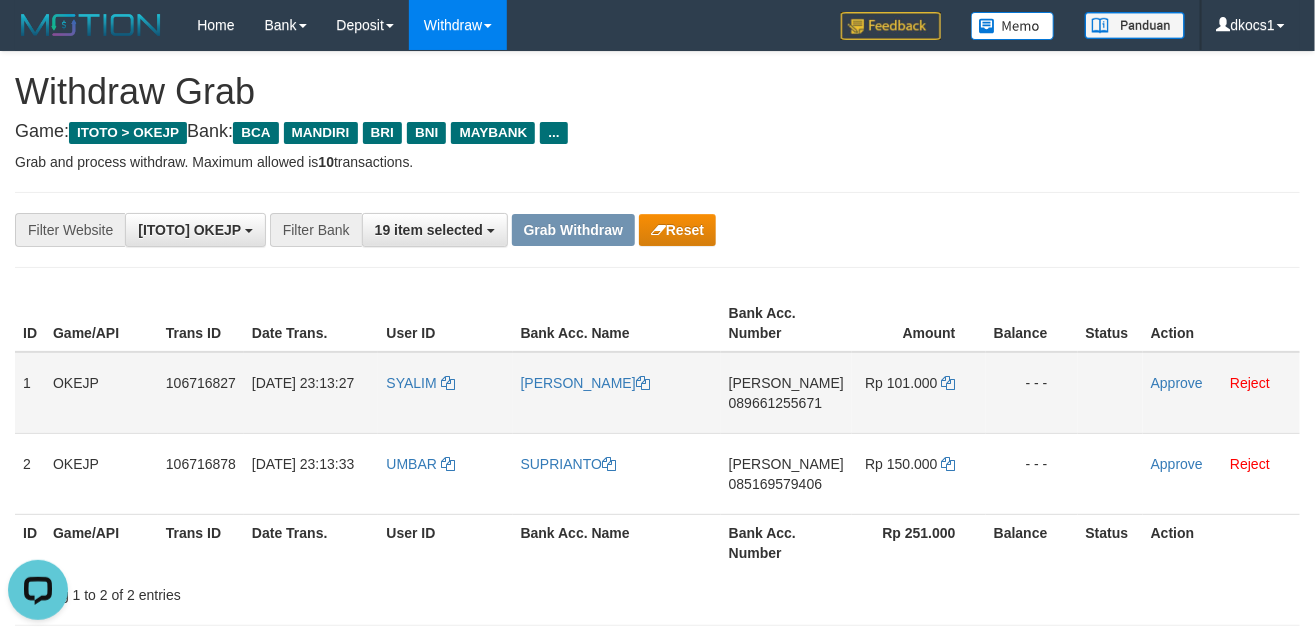 click on "SYALIM" at bounding box center [445, 393] 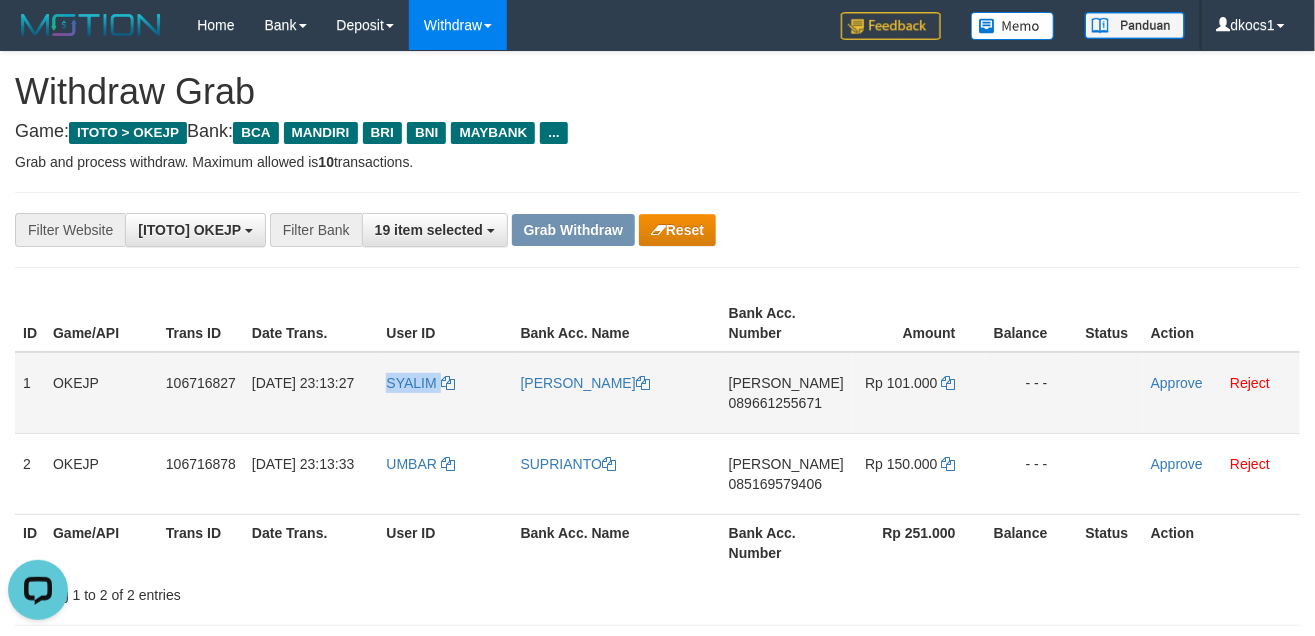click on "SYALIM" at bounding box center [445, 393] 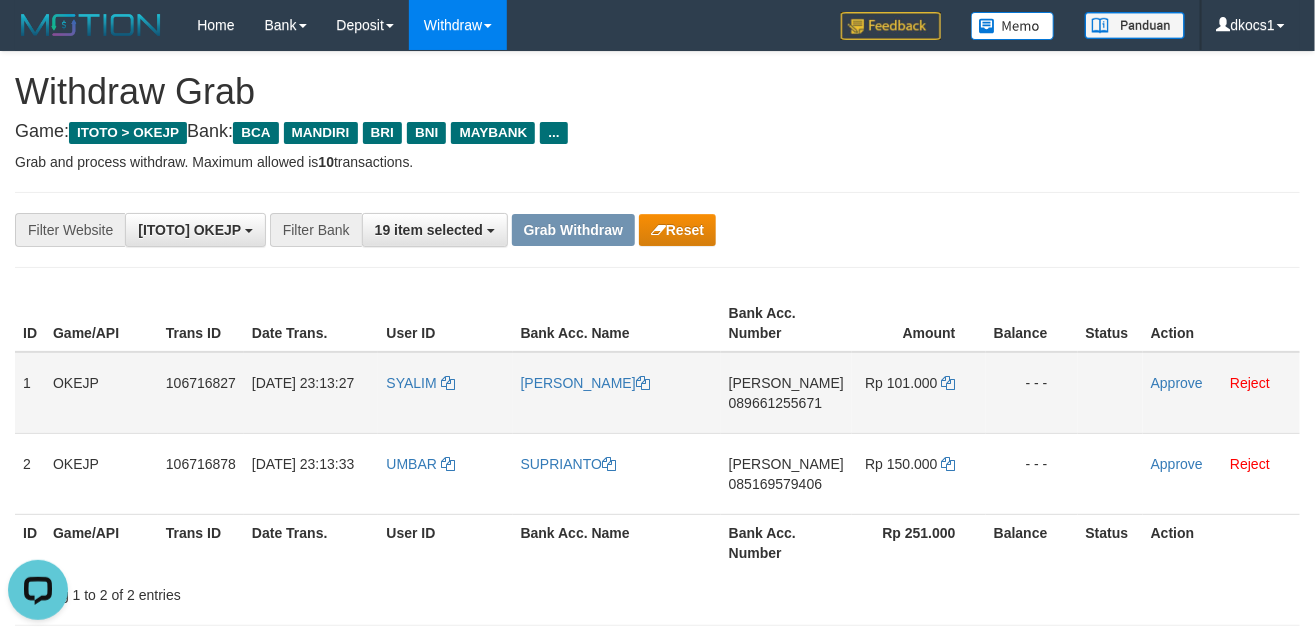 click on "DANA
089661255671" at bounding box center [786, 393] 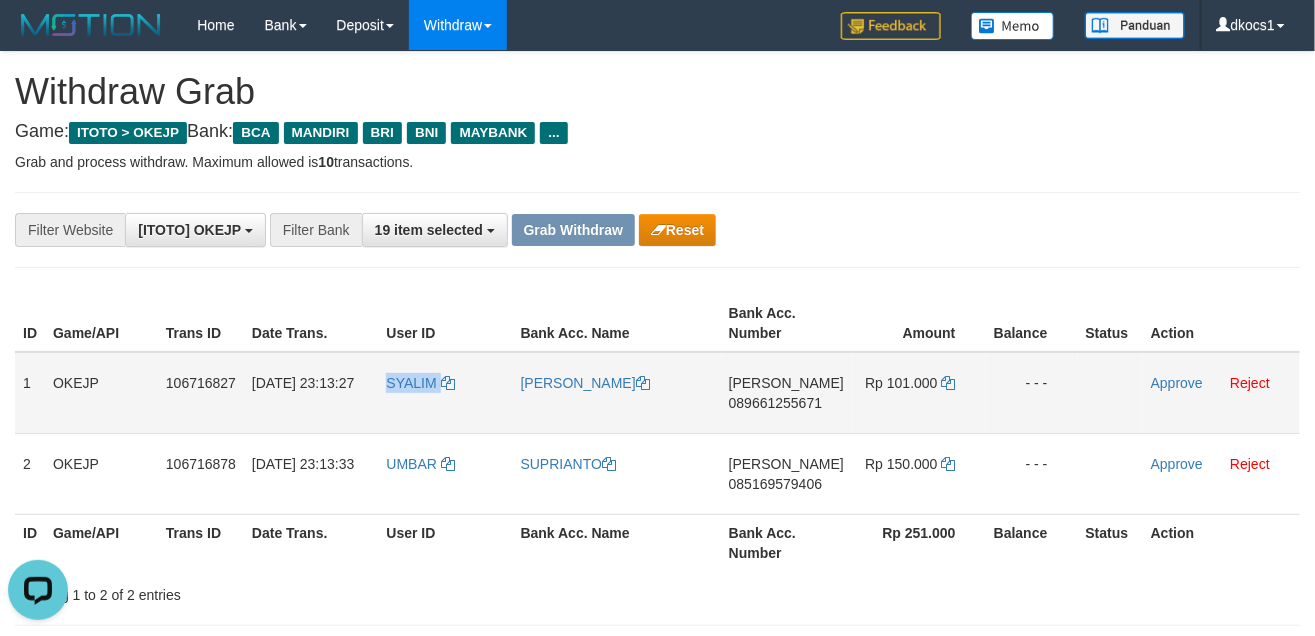 click on "SYALIM" at bounding box center [445, 393] 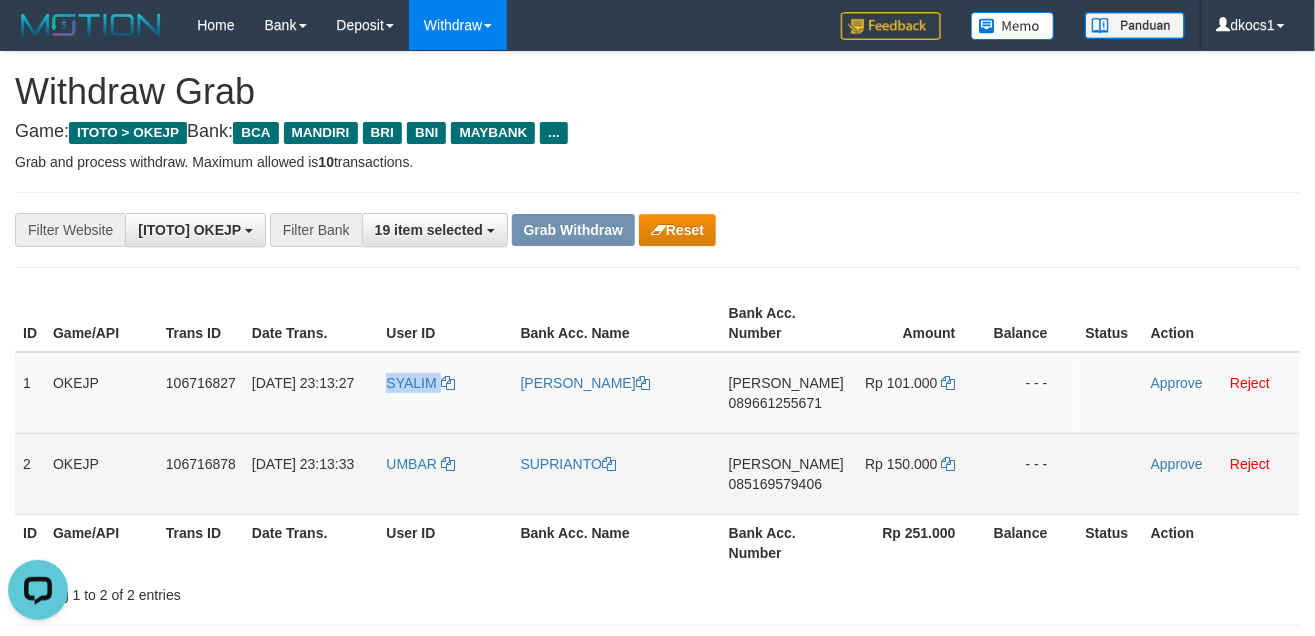 copy on "SYALIM" 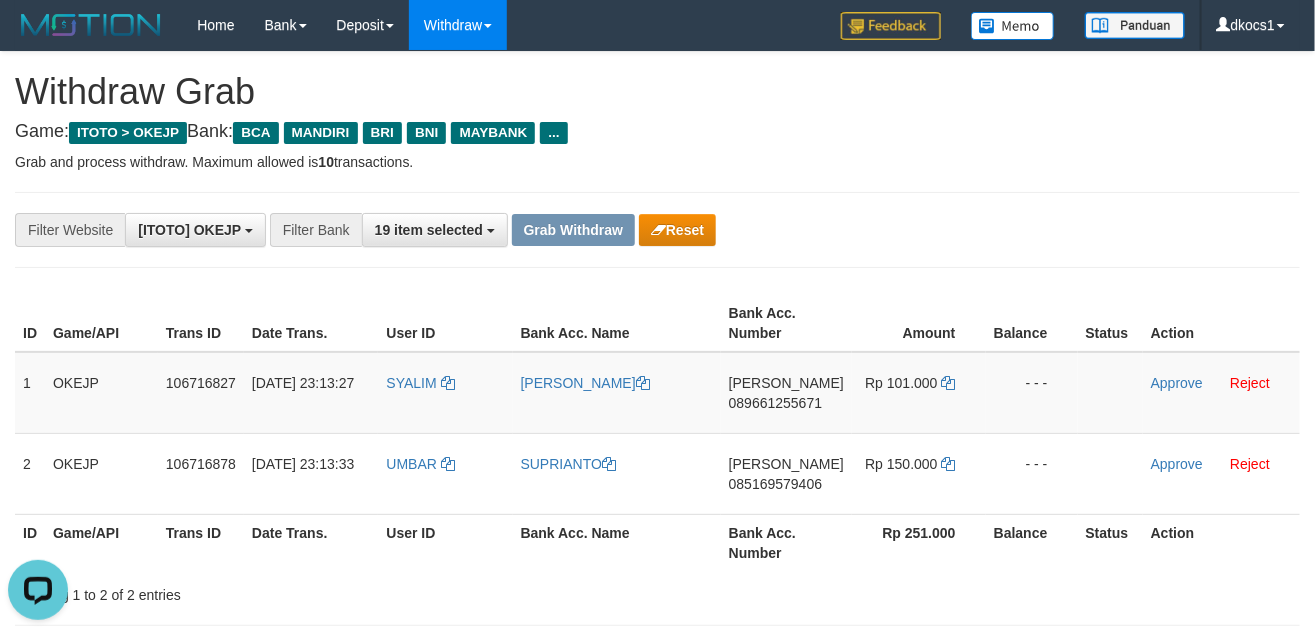 click on "Bank Acc. Name" at bounding box center [617, 542] 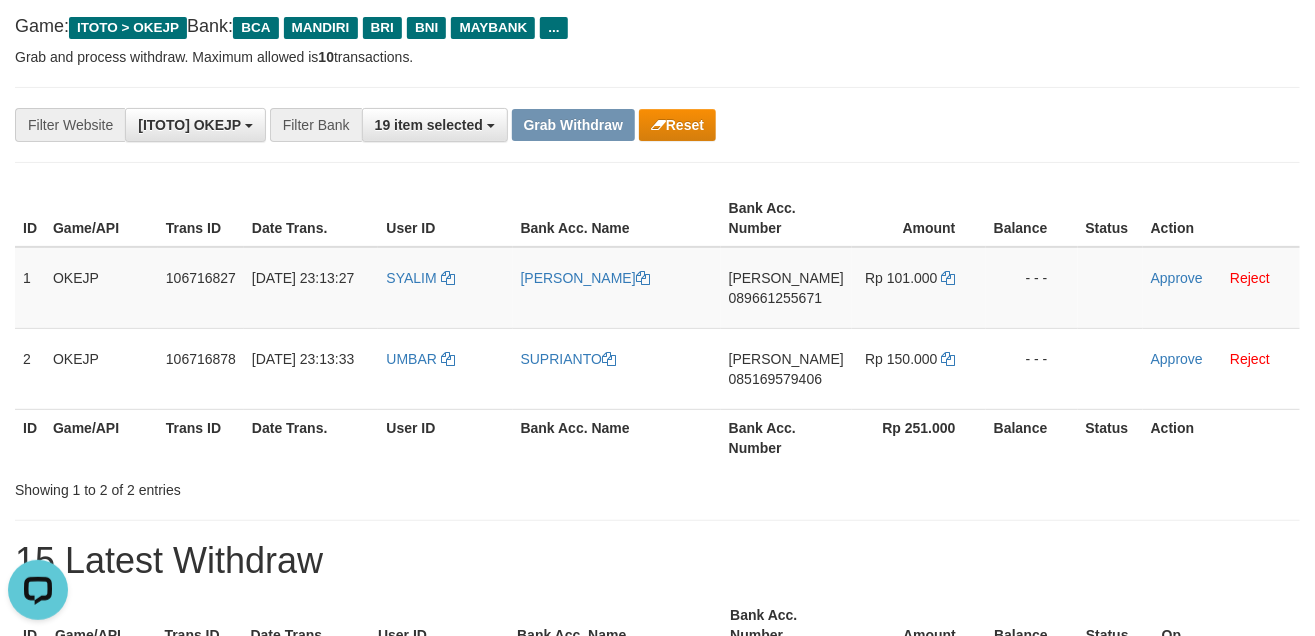 scroll, scrollTop: 450, scrollLeft: 0, axis: vertical 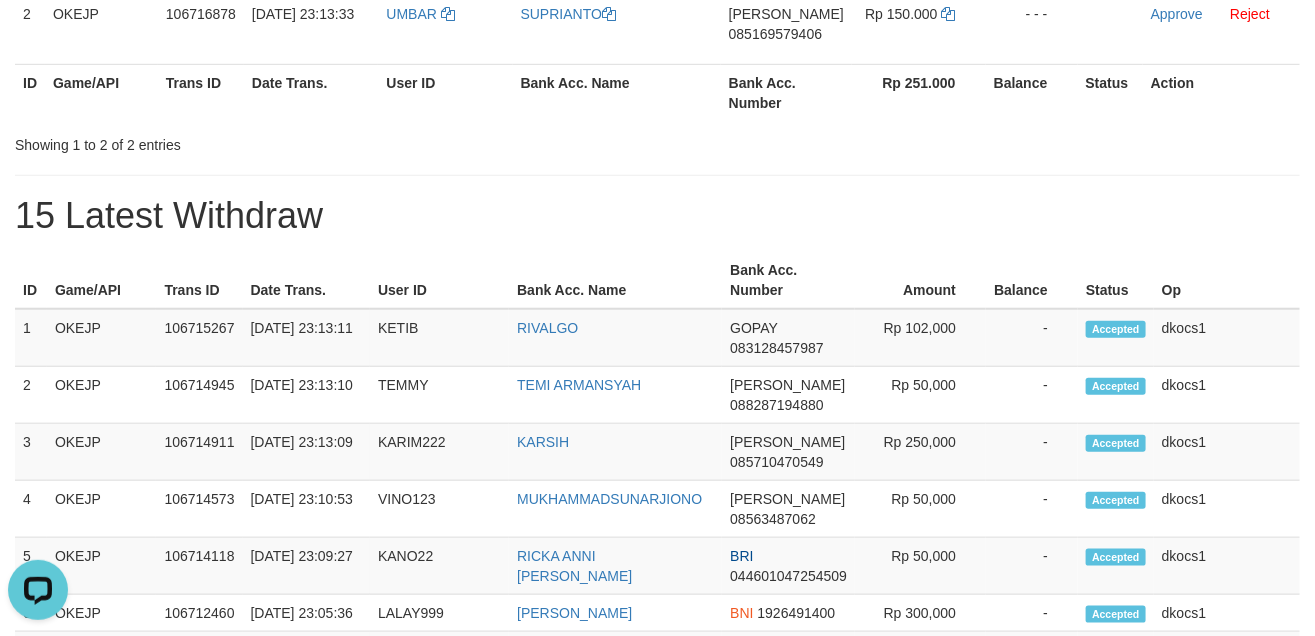 click on "**********" at bounding box center (657, 663) 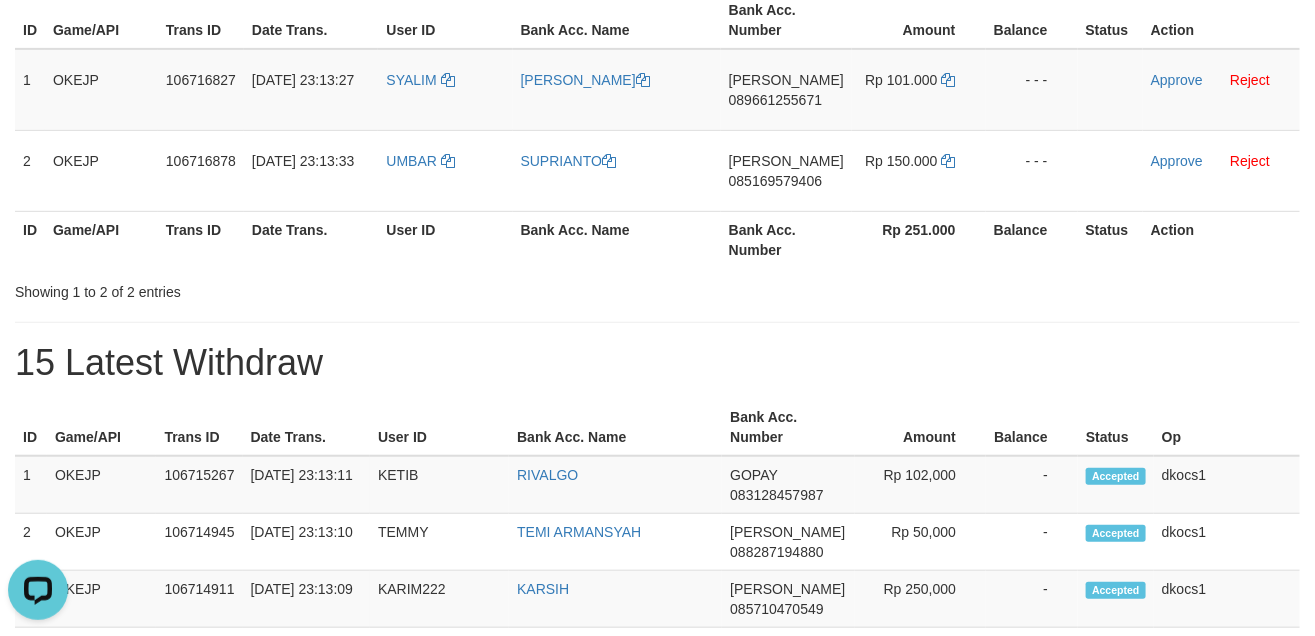 scroll, scrollTop: 300, scrollLeft: 0, axis: vertical 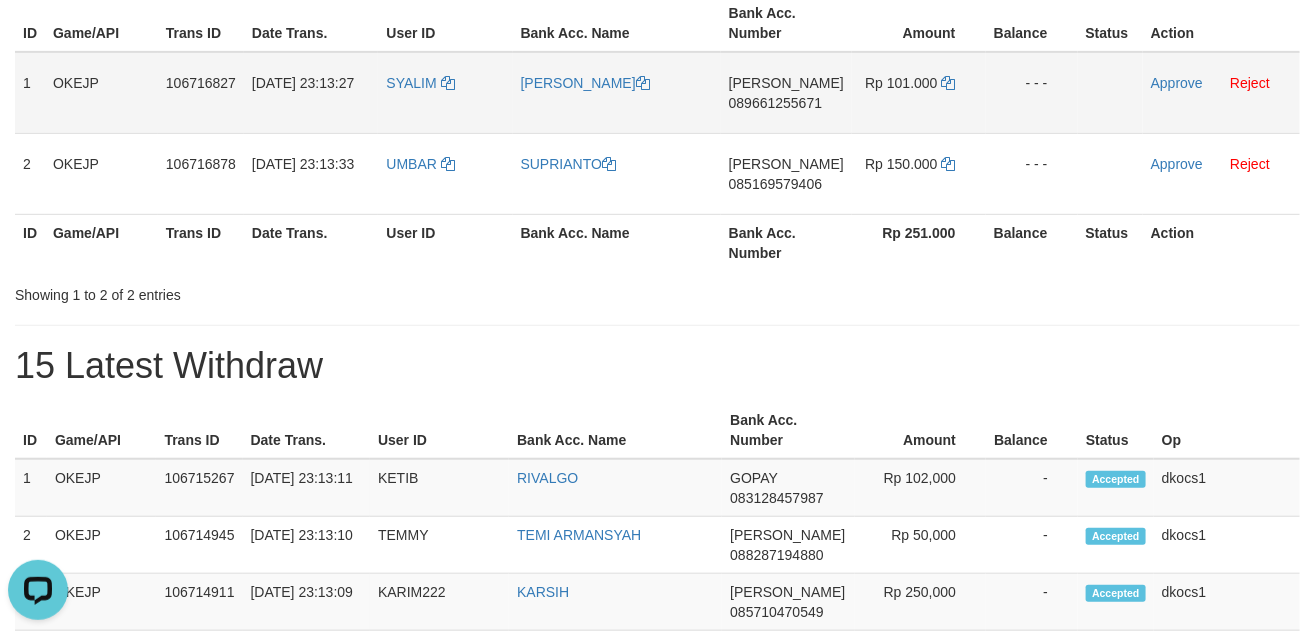 click on "DANA
089661255671" at bounding box center [786, 93] 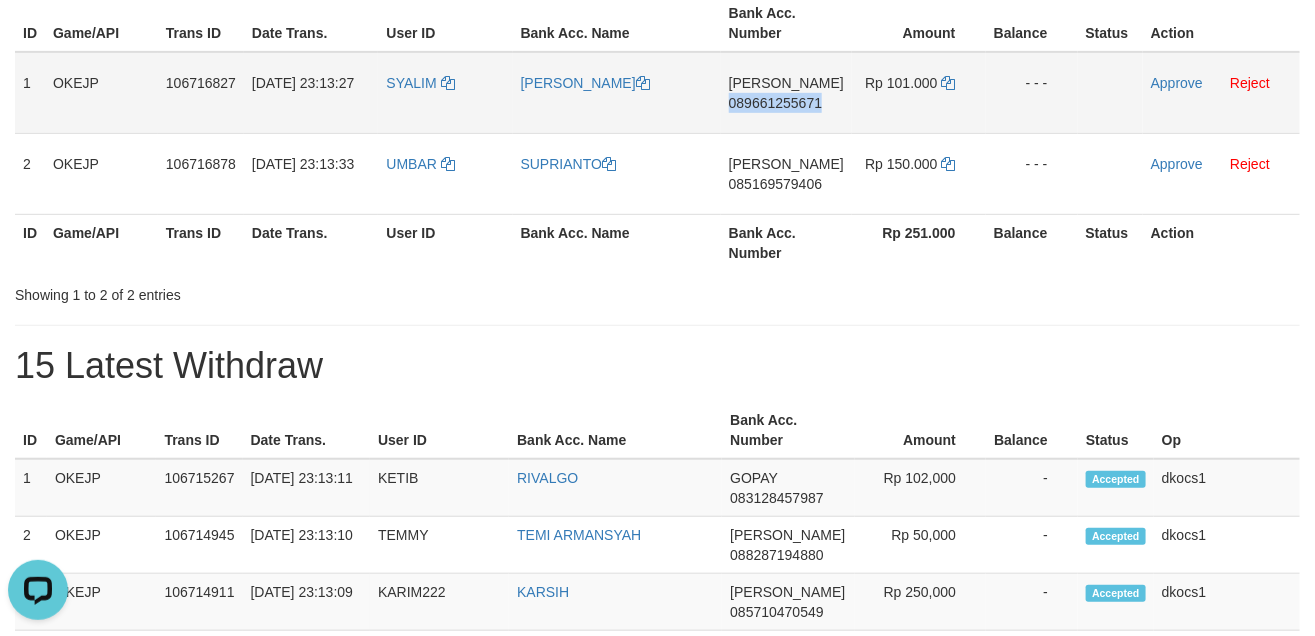 click on "DANA
089661255671" at bounding box center [786, 93] 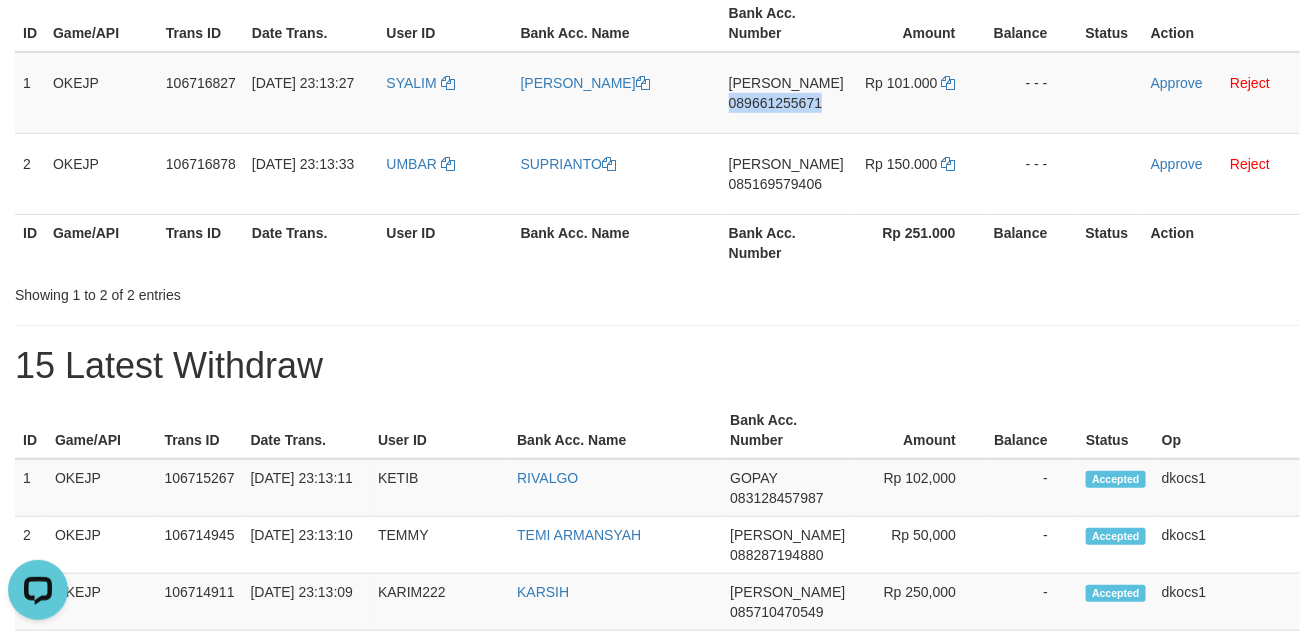 copy on "089661255671" 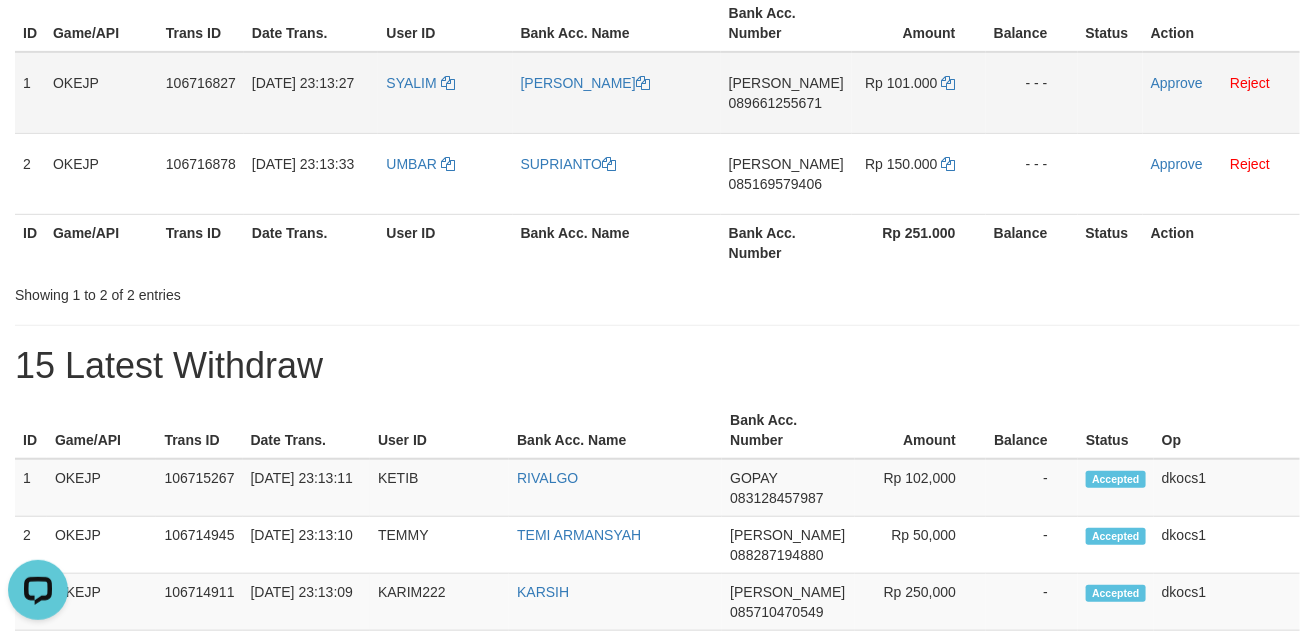 click on "SYALIM" at bounding box center [445, 93] 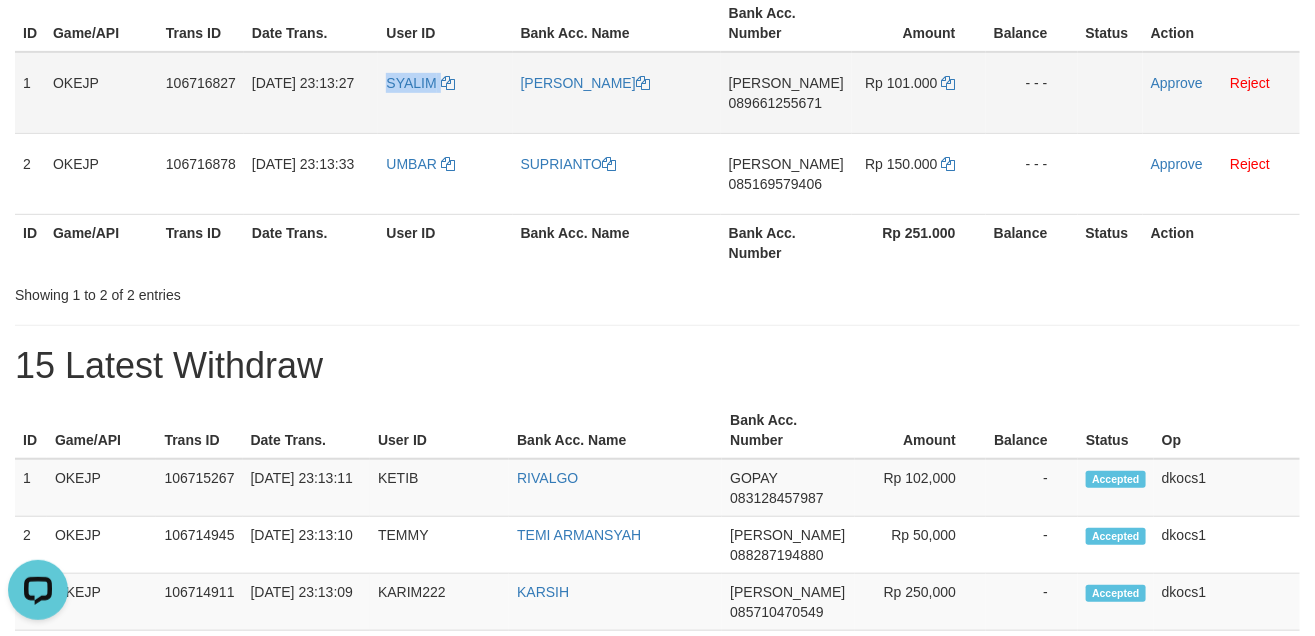 click on "SYALIM" at bounding box center [445, 93] 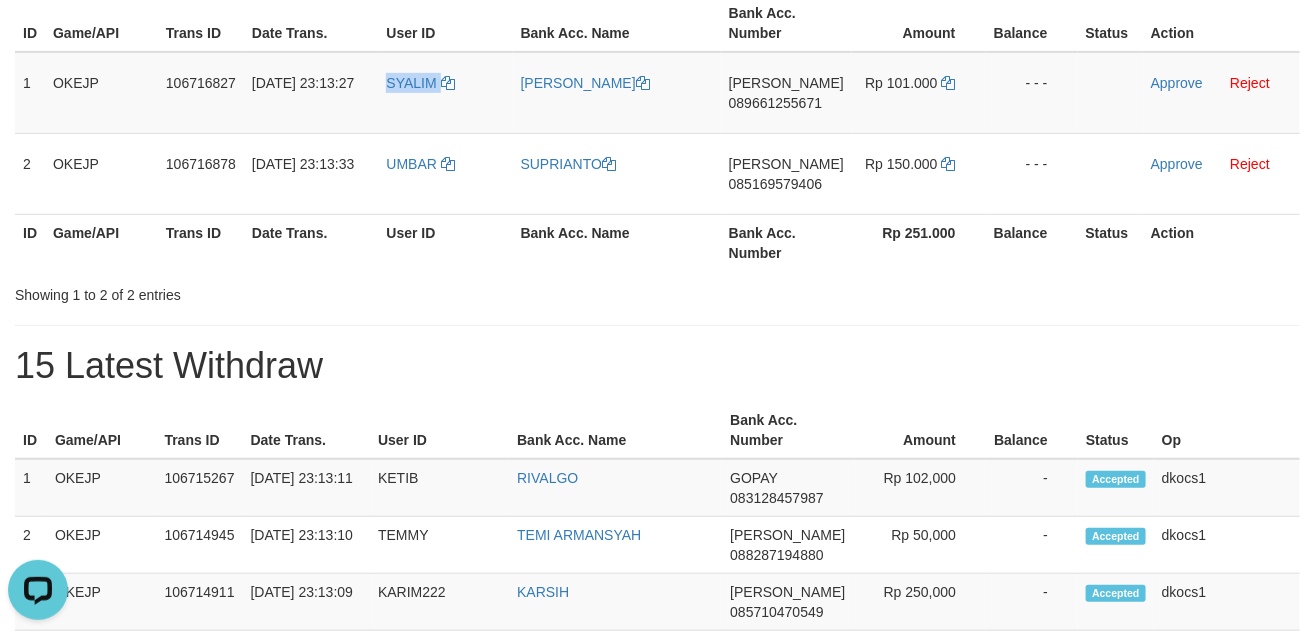 copy on "SYALIM" 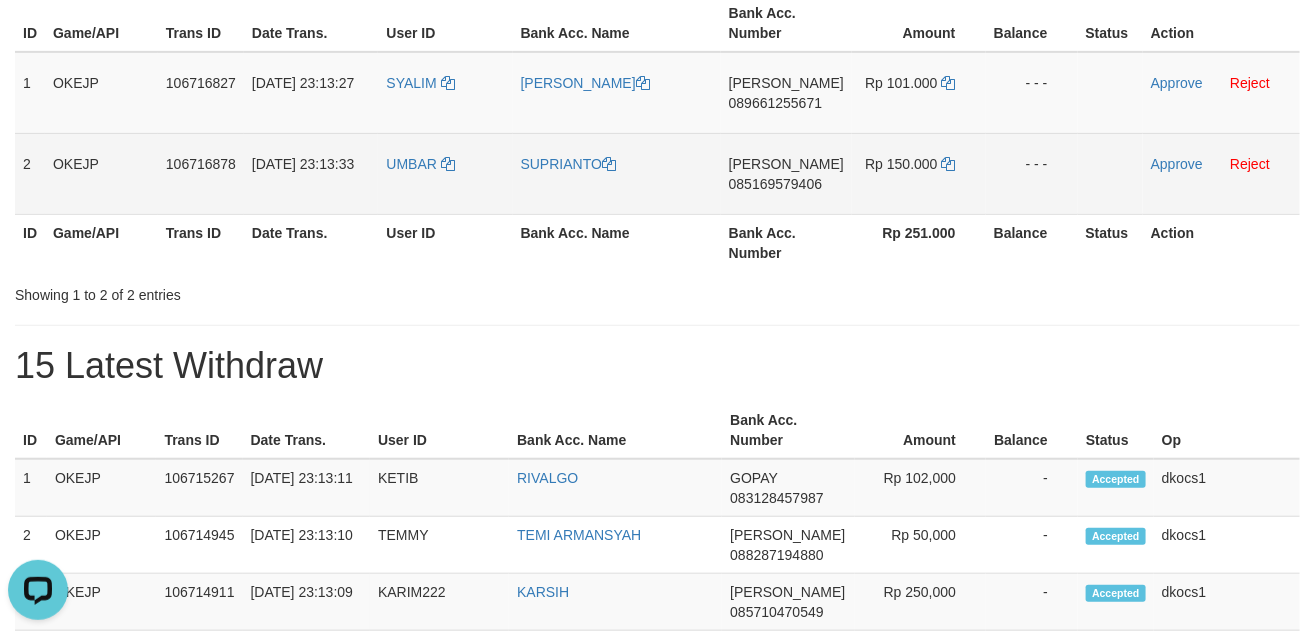 click on "UMBAR" at bounding box center (445, 173) 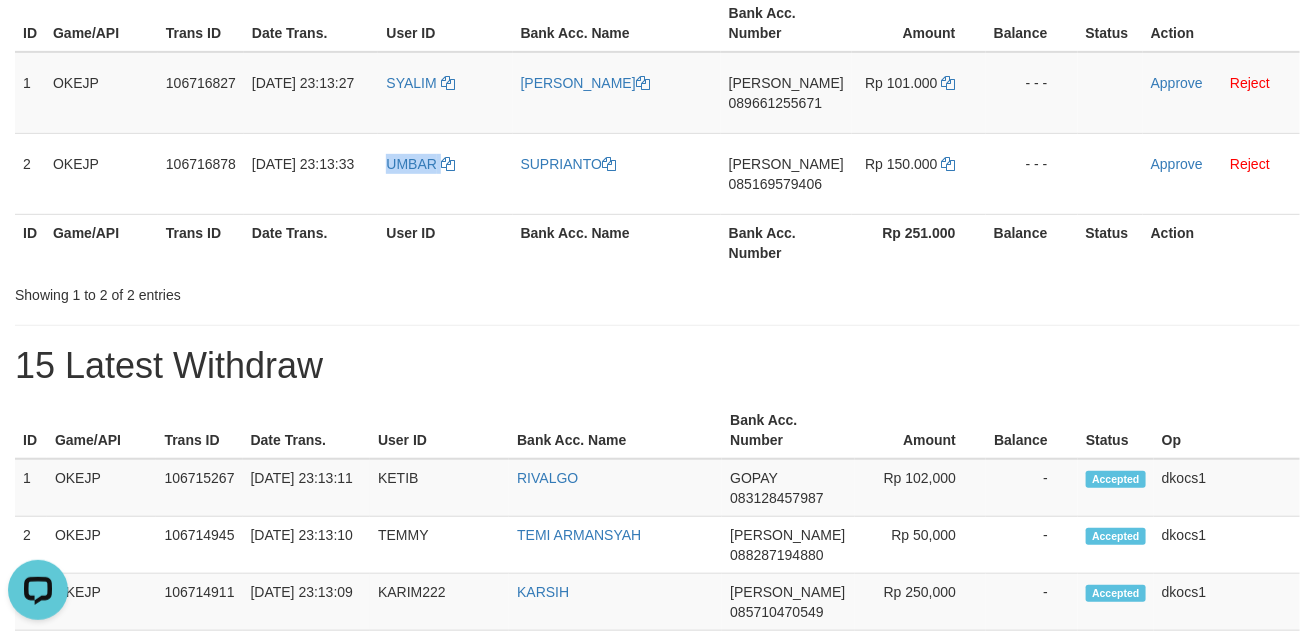 drag, startPoint x: 424, startPoint y: 190, endPoint x: 63, endPoint y: 393, distance: 414.1618 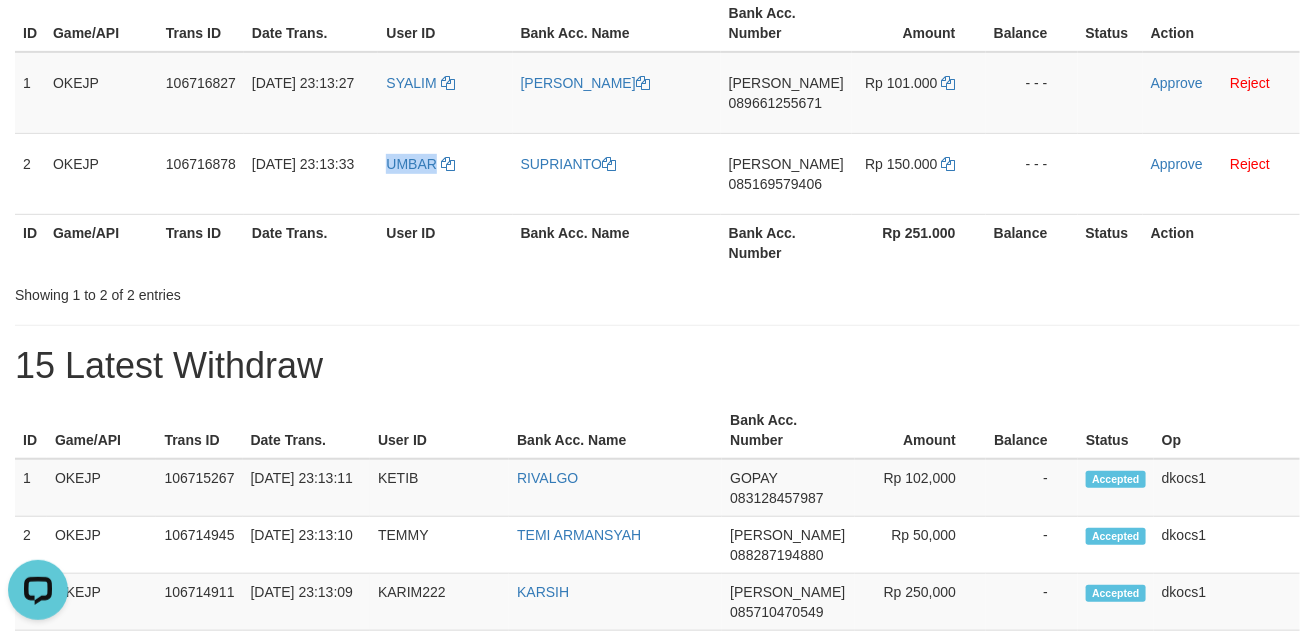 copy on "UMBAR" 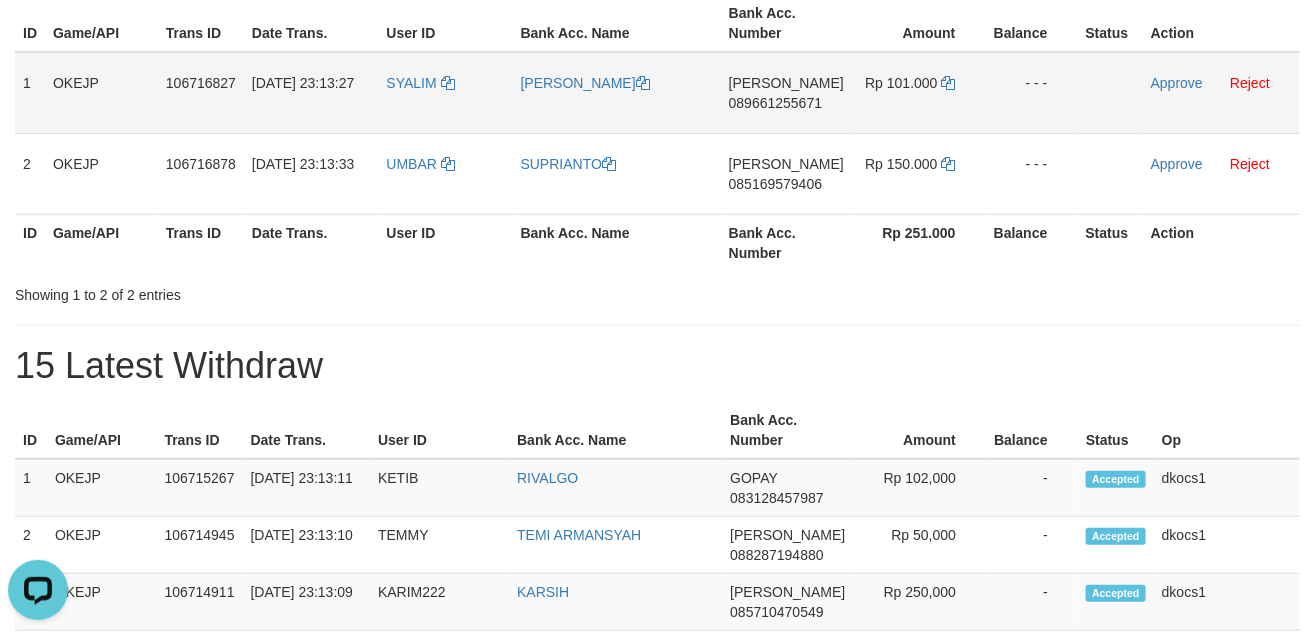 click on "089661255671" at bounding box center [775, 103] 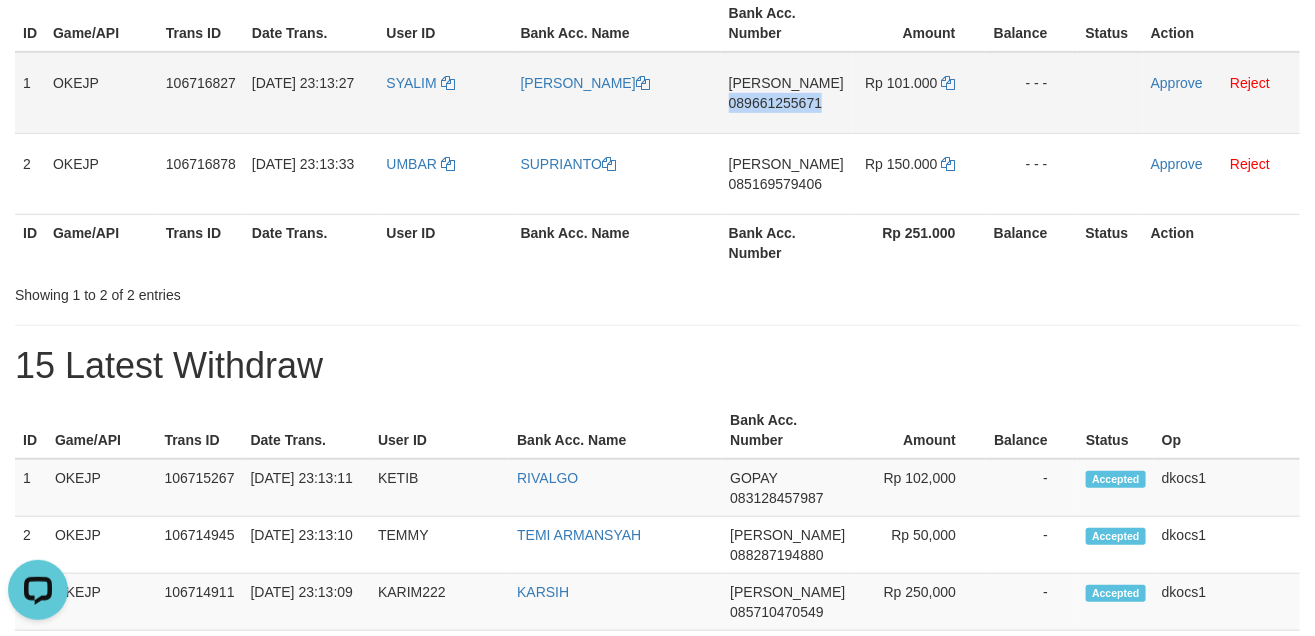 drag, startPoint x: 783, startPoint y: 114, endPoint x: 787, endPoint y: 130, distance: 16.492422 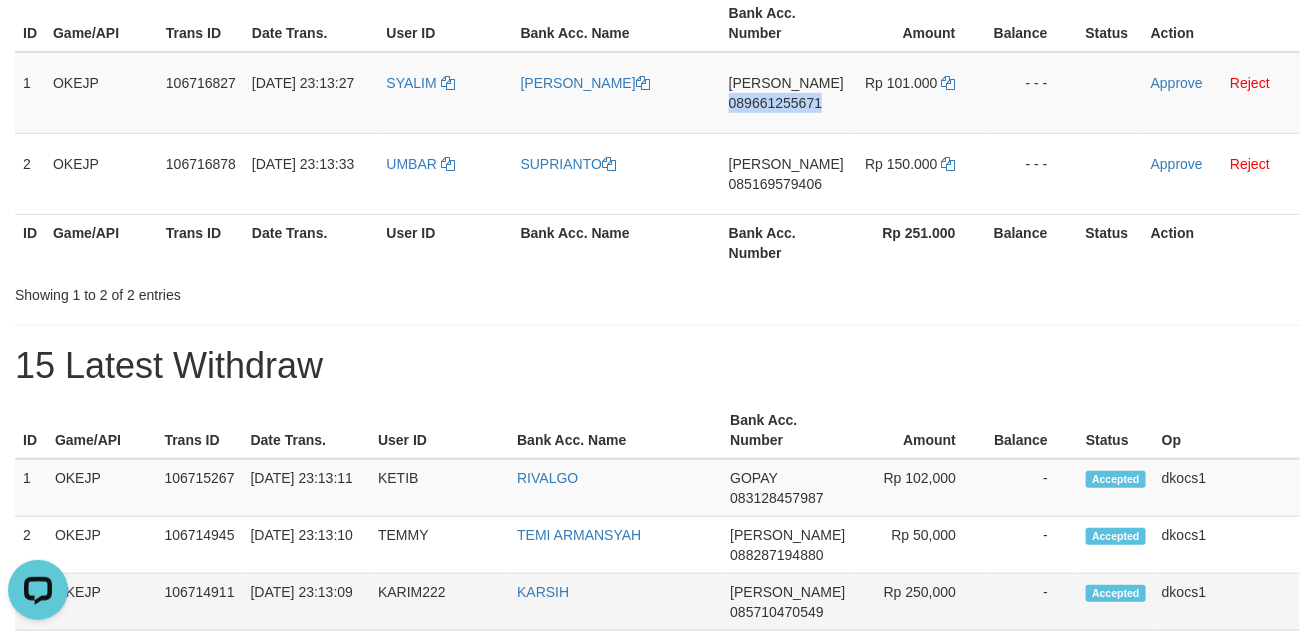 copy on "089661255671" 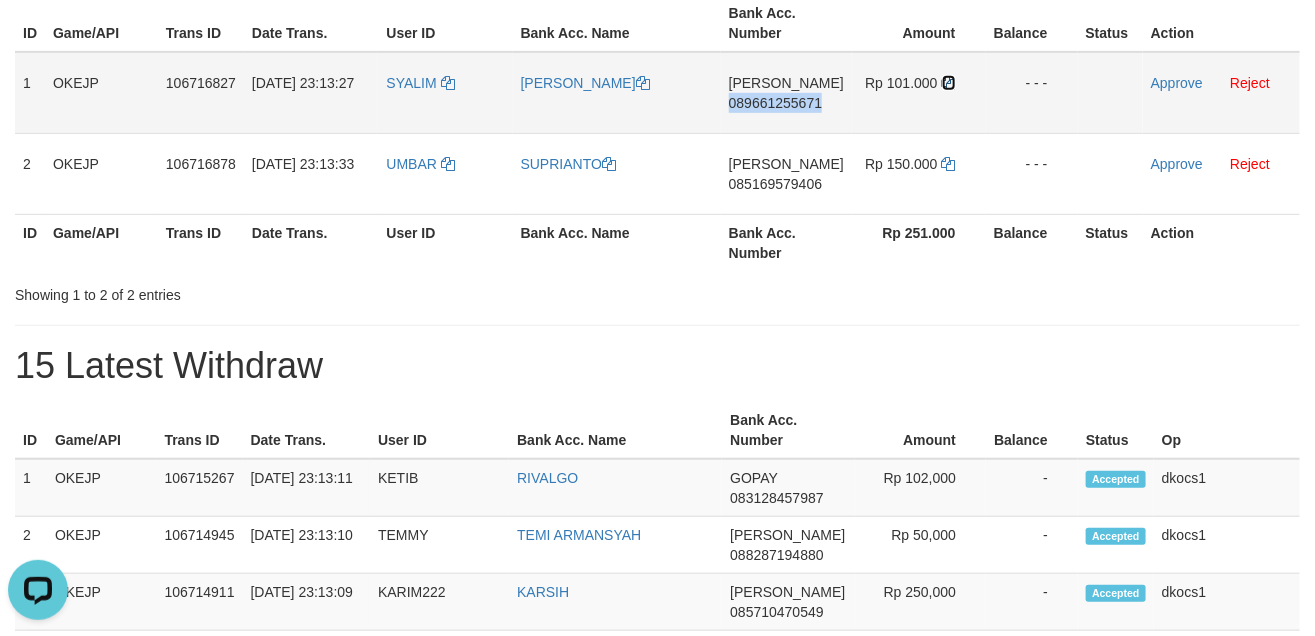 drag, startPoint x: 943, startPoint y: 90, endPoint x: 952, endPoint y: 78, distance: 15 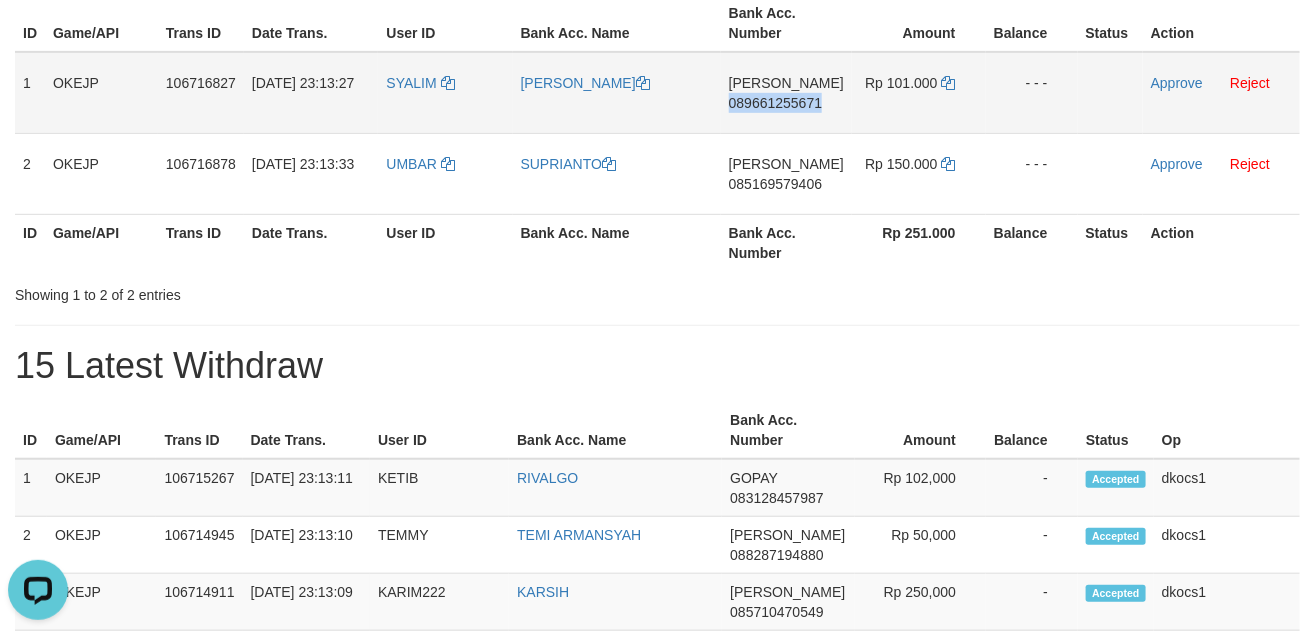 copy on "089661255671" 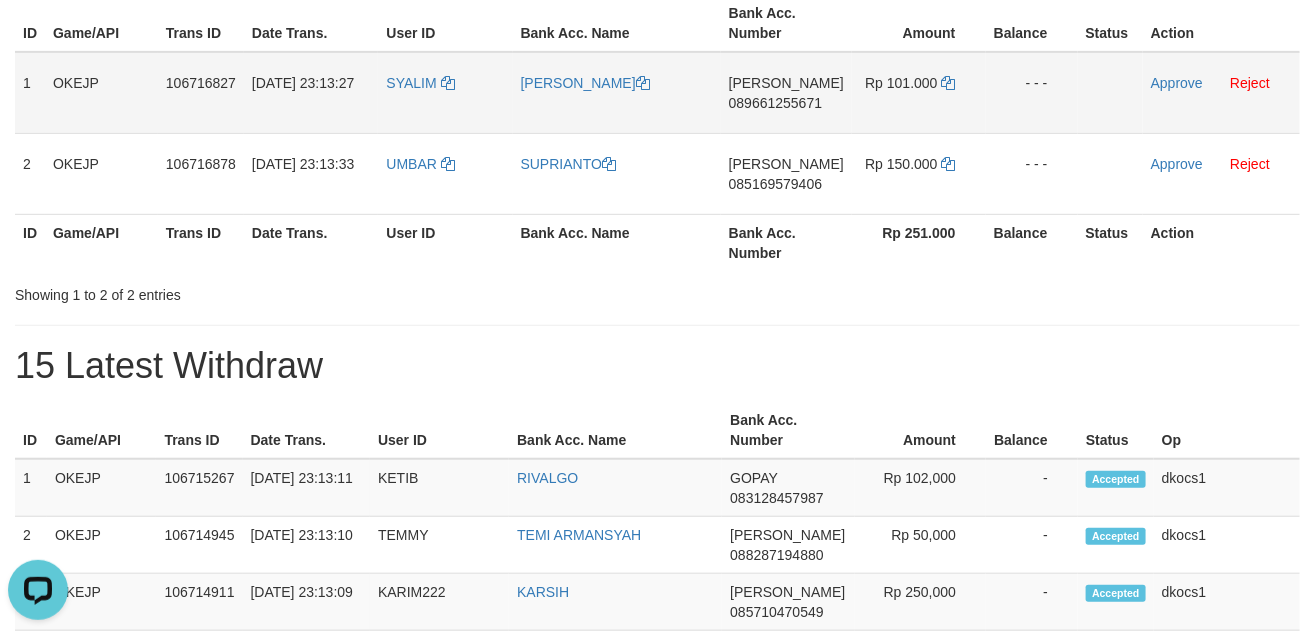 click on "Rp 101.000" at bounding box center [919, 93] 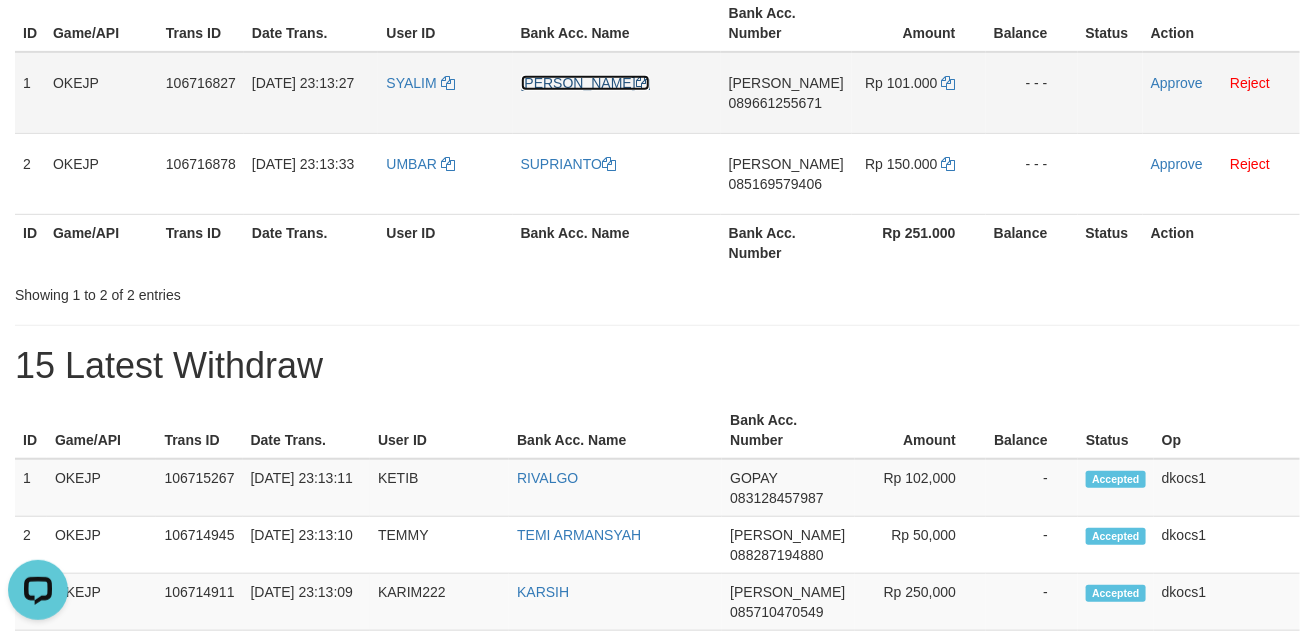 drag, startPoint x: 559, startPoint y: 82, endPoint x: 468, endPoint y: 117, distance: 97.49872 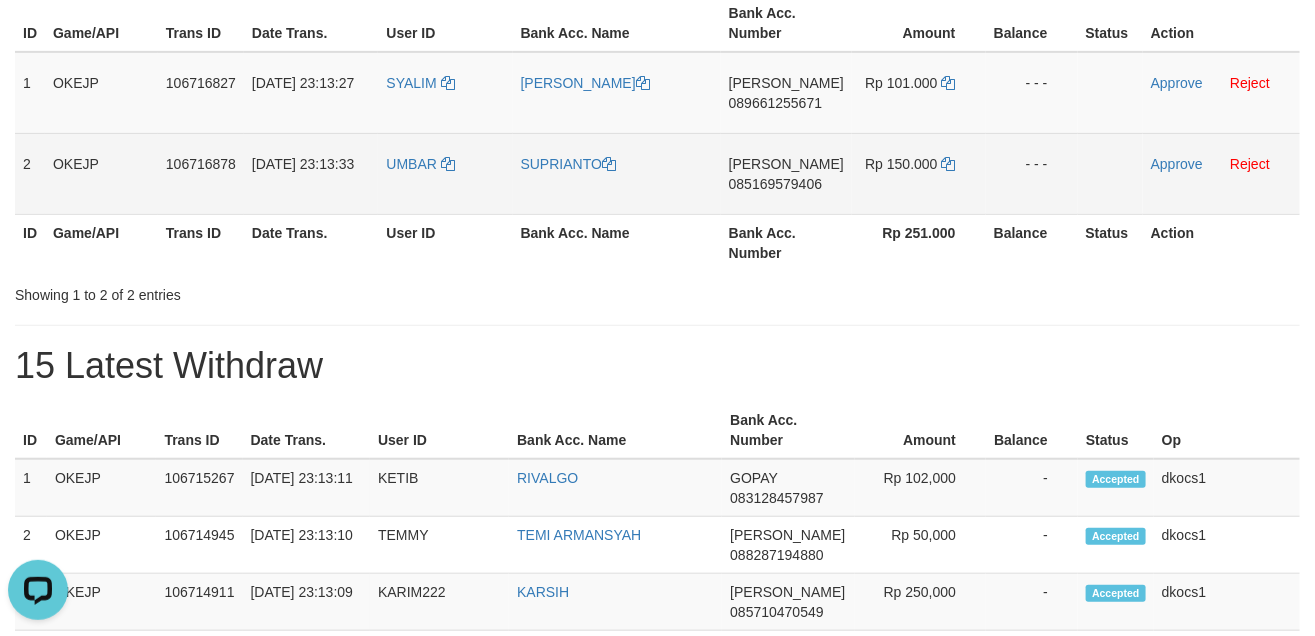 click on "DANA
085169579406" at bounding box center [786, 173] 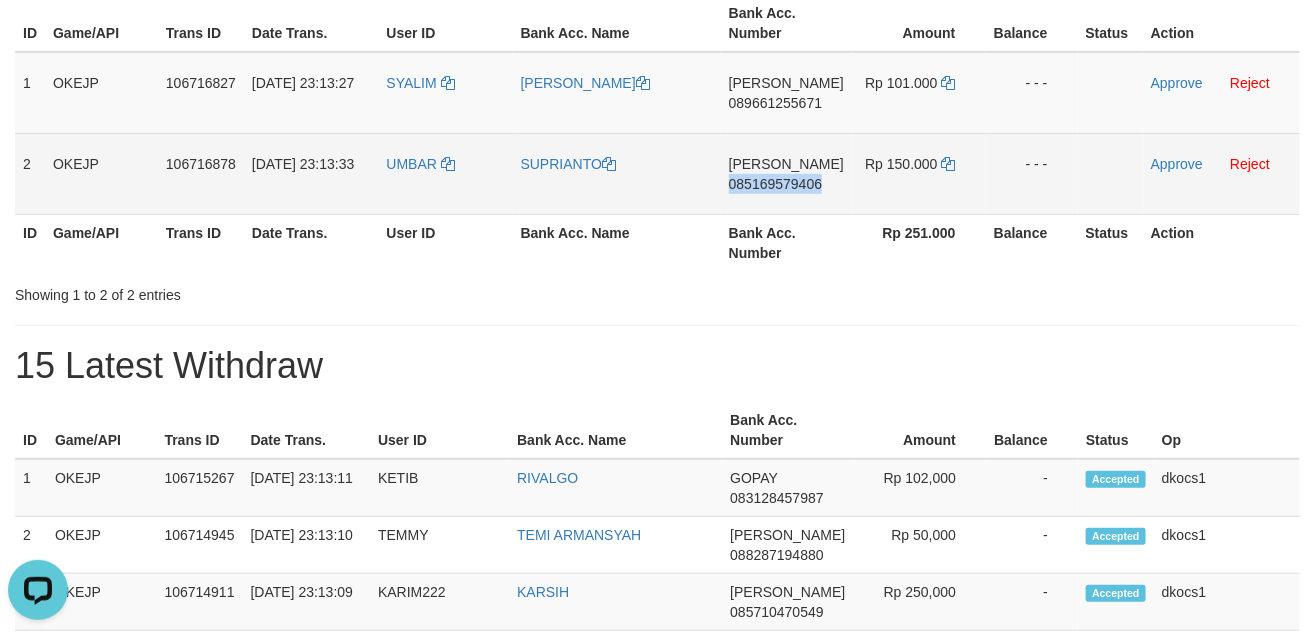 click on "DANA
085169579406" at bounding box center [786, 173] 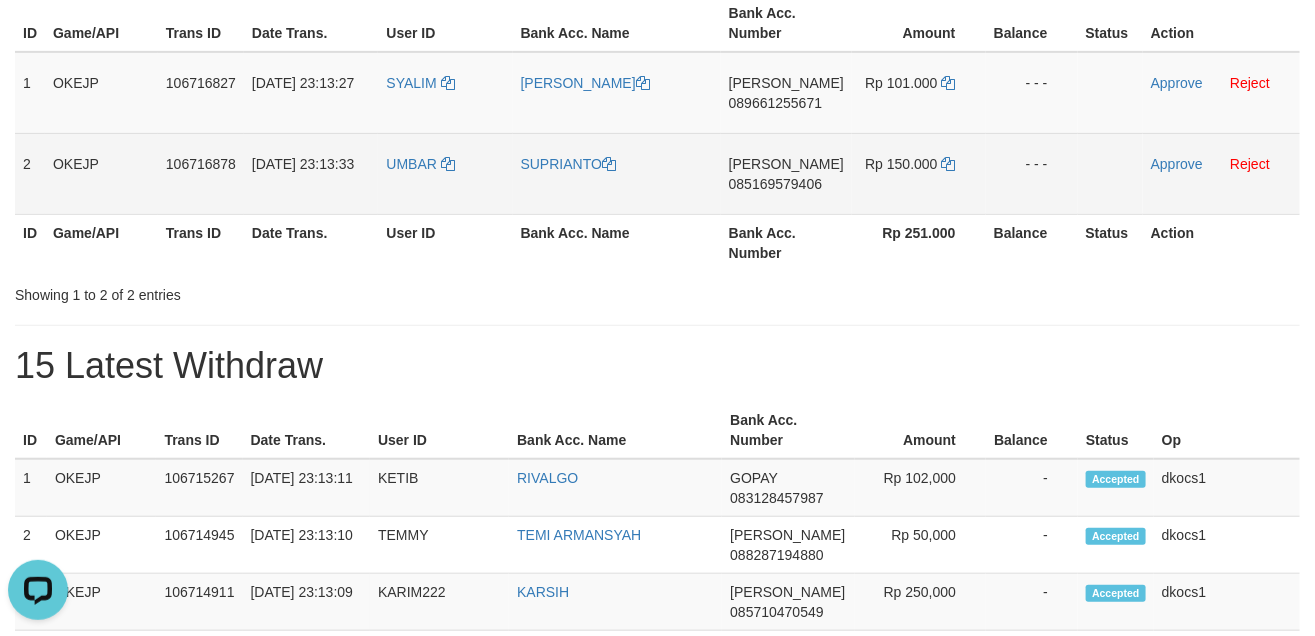 click on "DANA
085169579406" at bounding box center (786, 173) 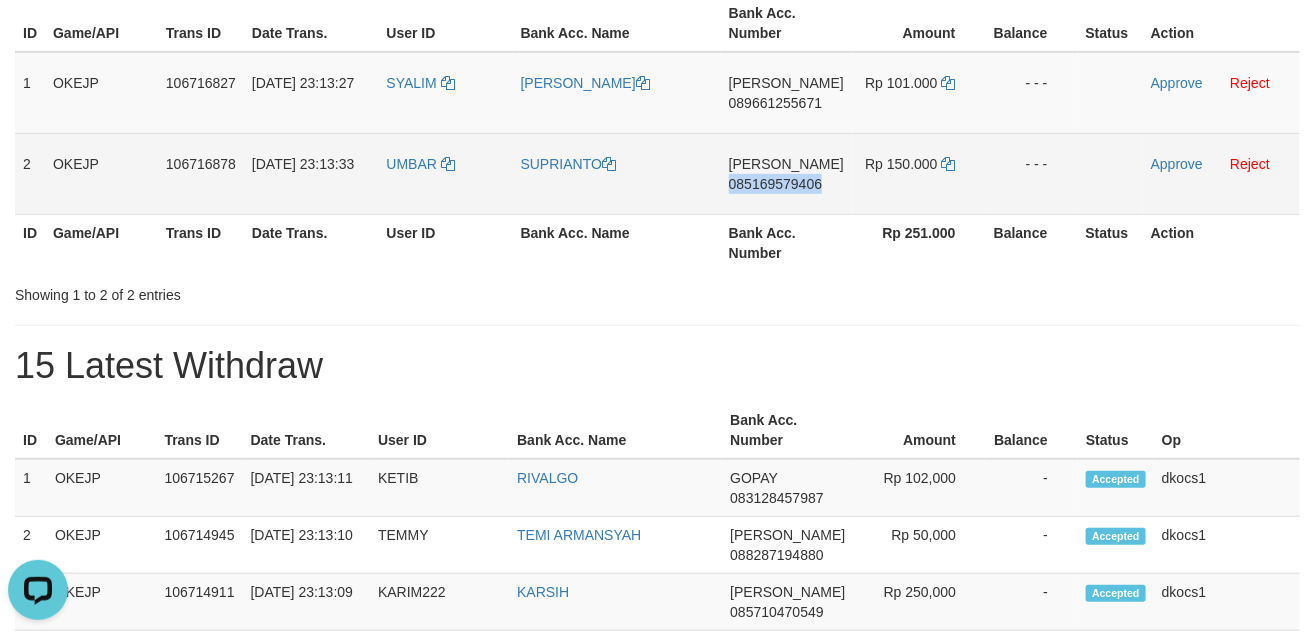click on "DANA
085169579406" at bounding box center (786, 173) 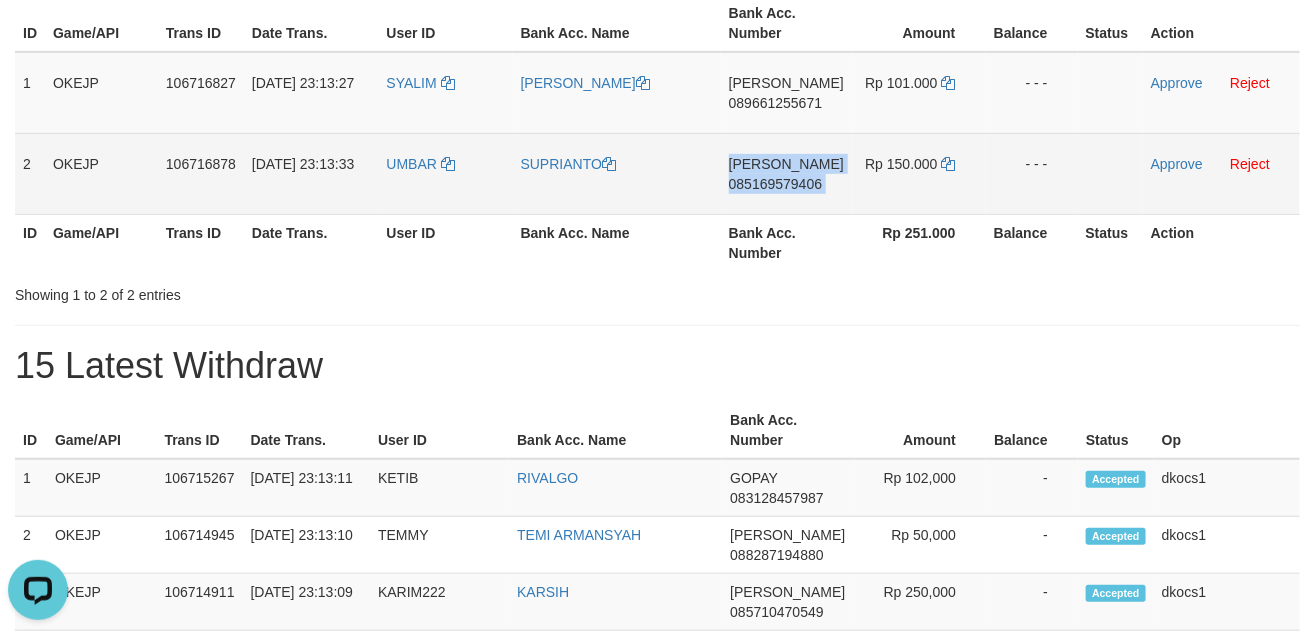 click on "DANA
085169579406" at bounding box center (786, 173) 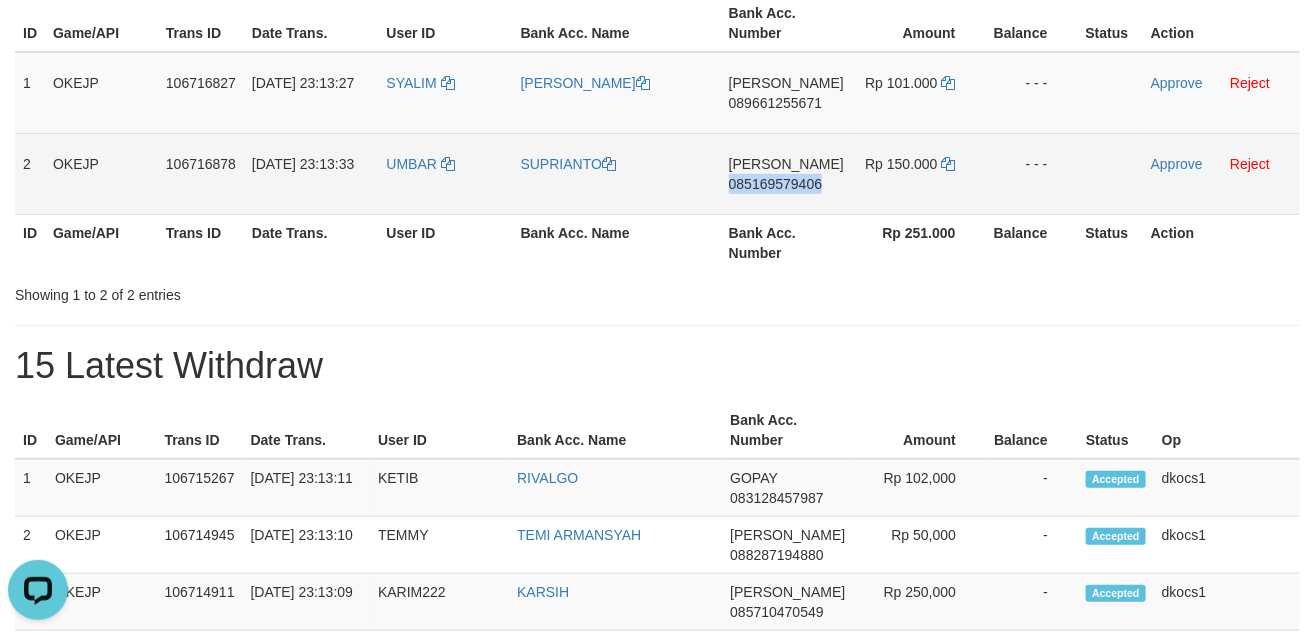 click on "DANA
085169579406" at bounding box center (786, 173) 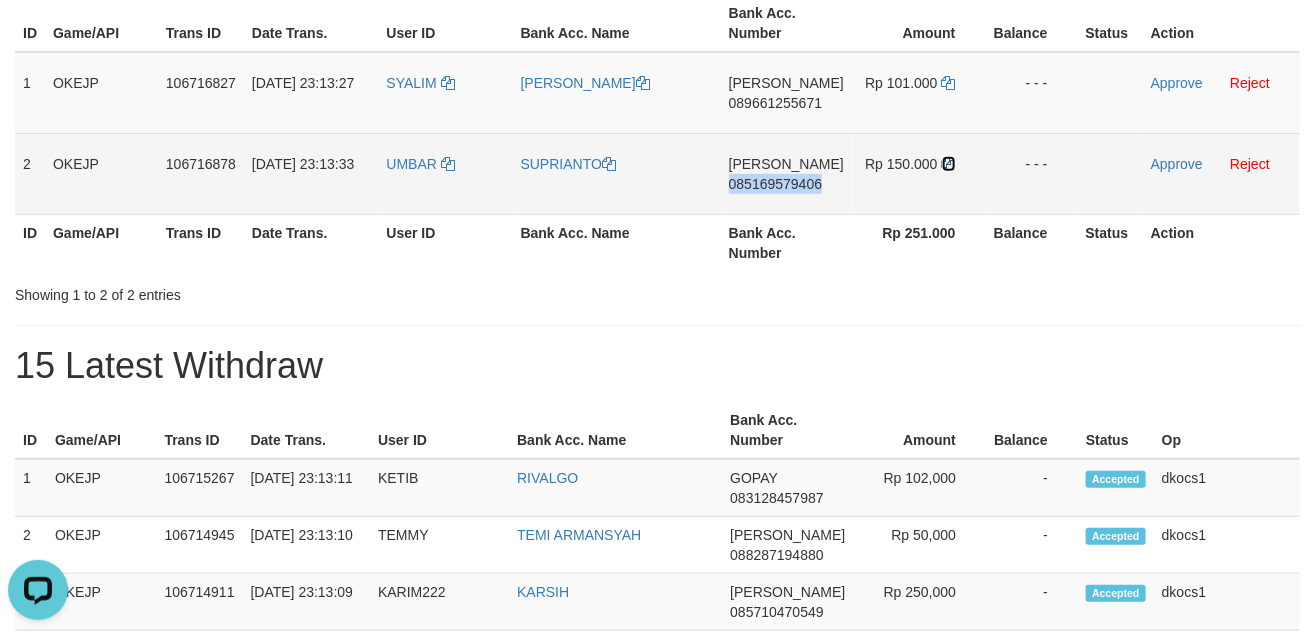 click at bounding box center (949, 164) 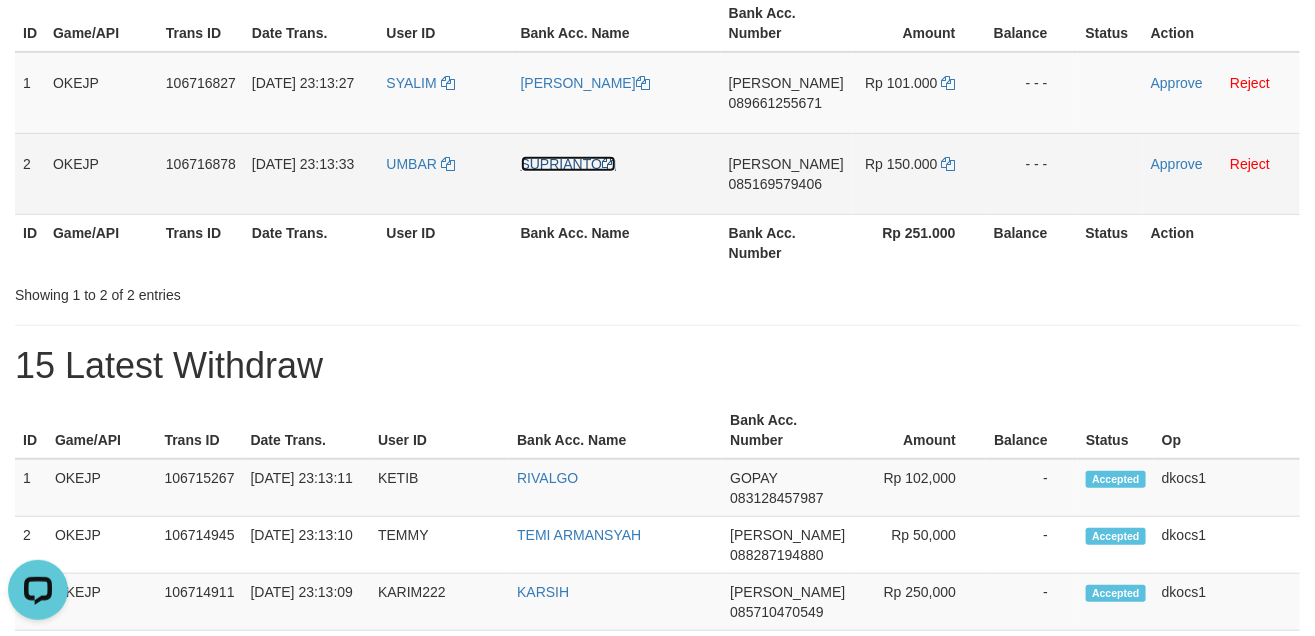 click on "SUPRIANTO" at bounding box center [568, 164] 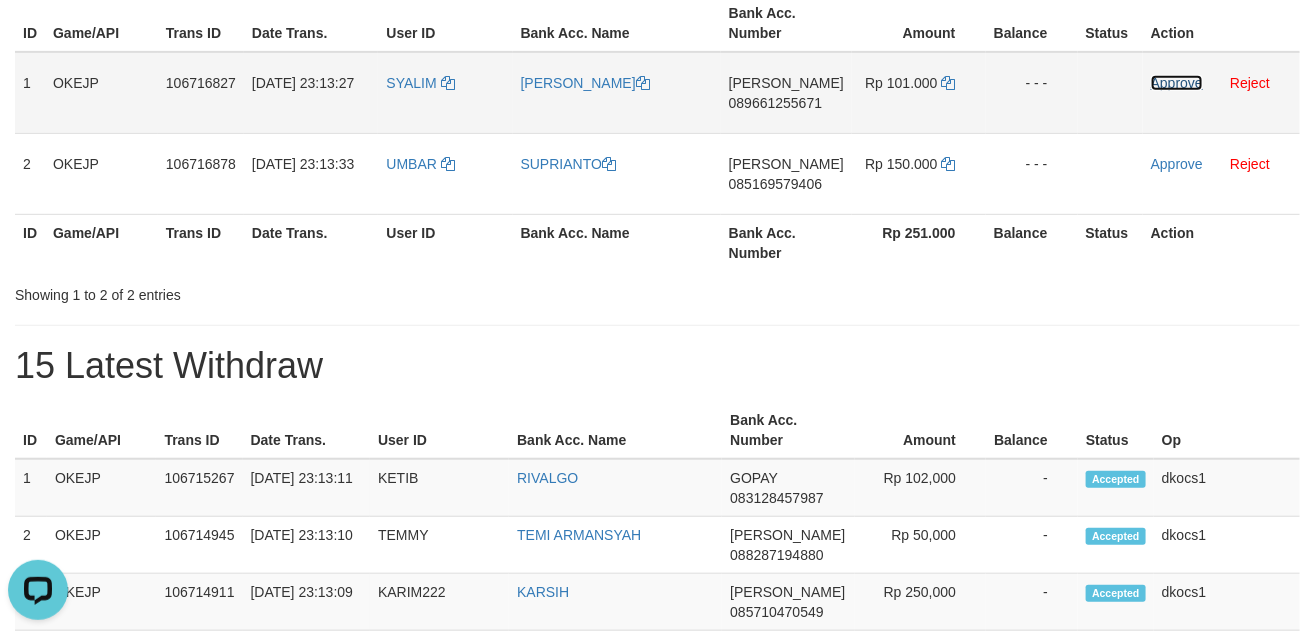 click on "Approve" at bounding box center (1177, 83) 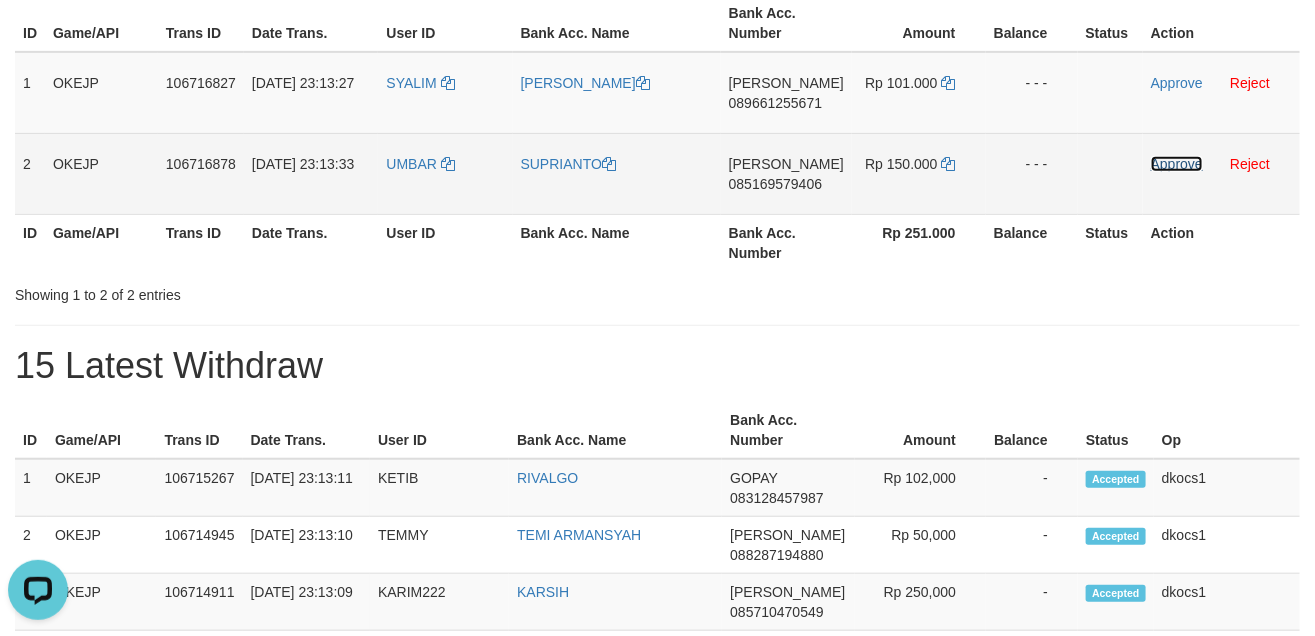 click on "Approve" at bounding box center [1177, 164] 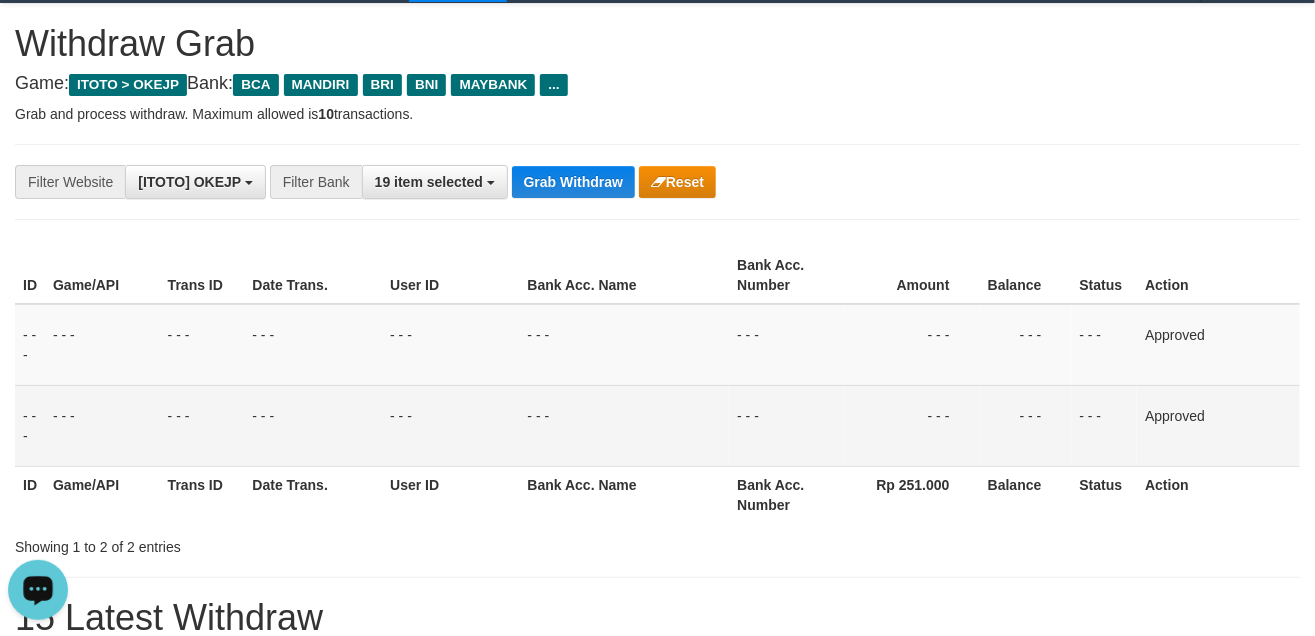 scroll, scrollTop: 0, scrollLeft: 0, axis: both 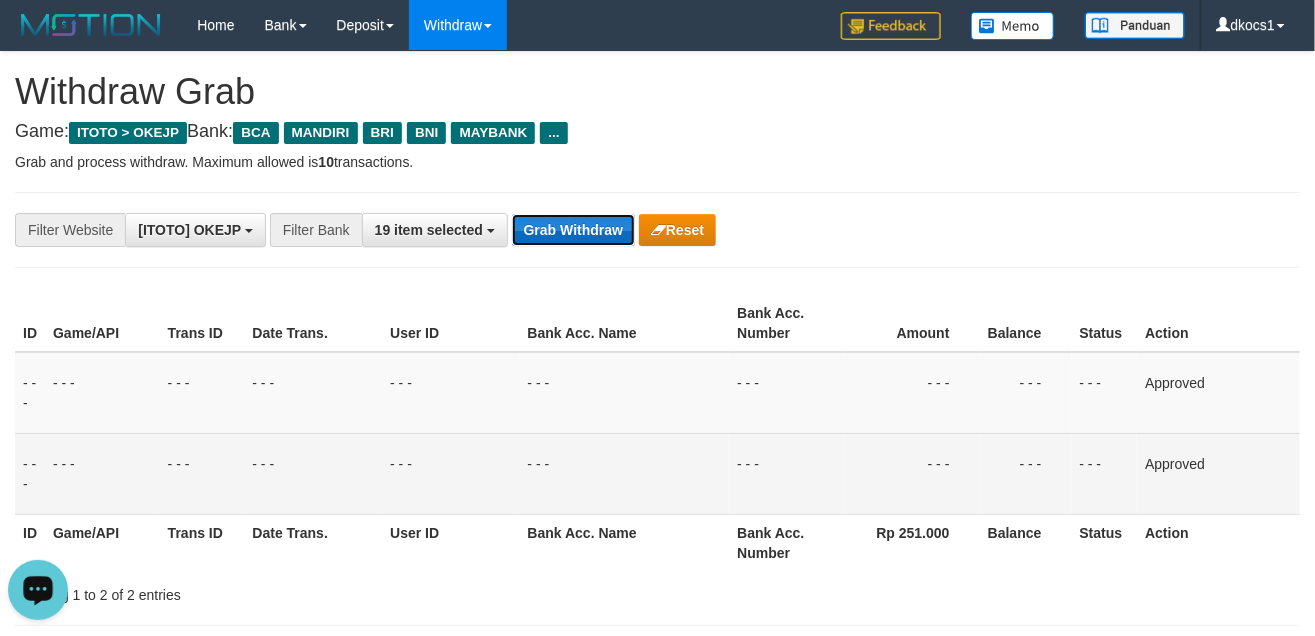 click on "Grab Withdraw" at bounding box center (573, 230) 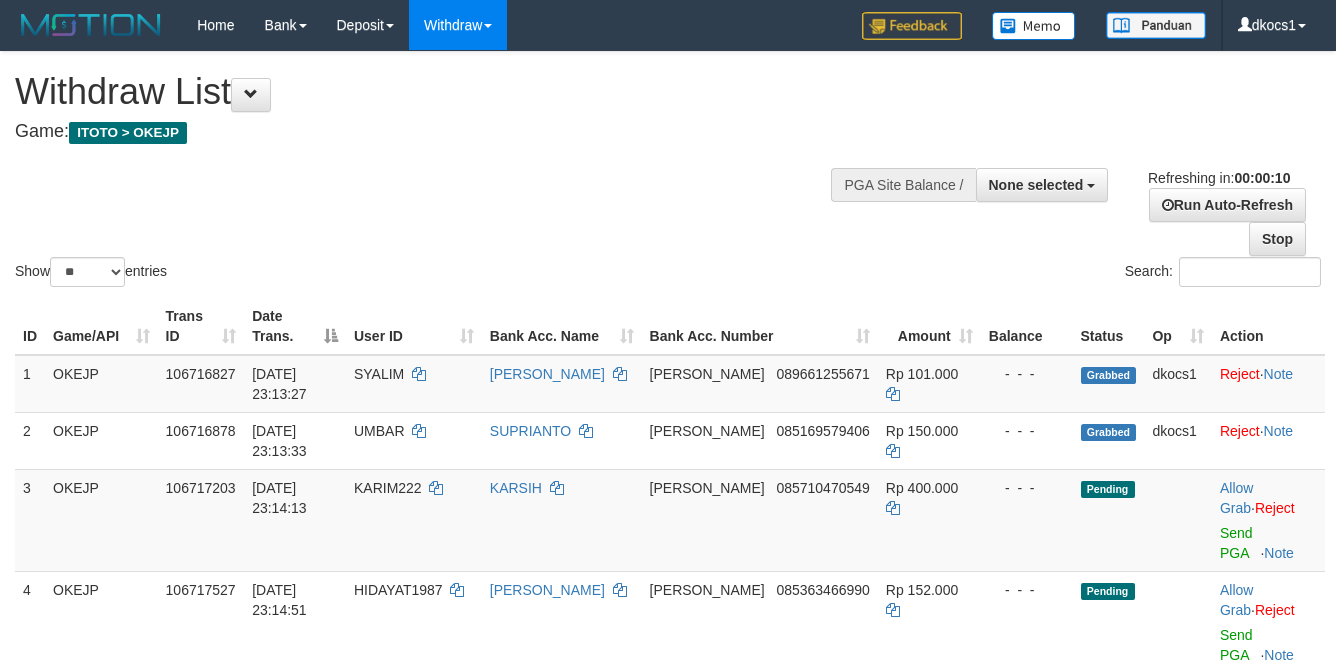 select 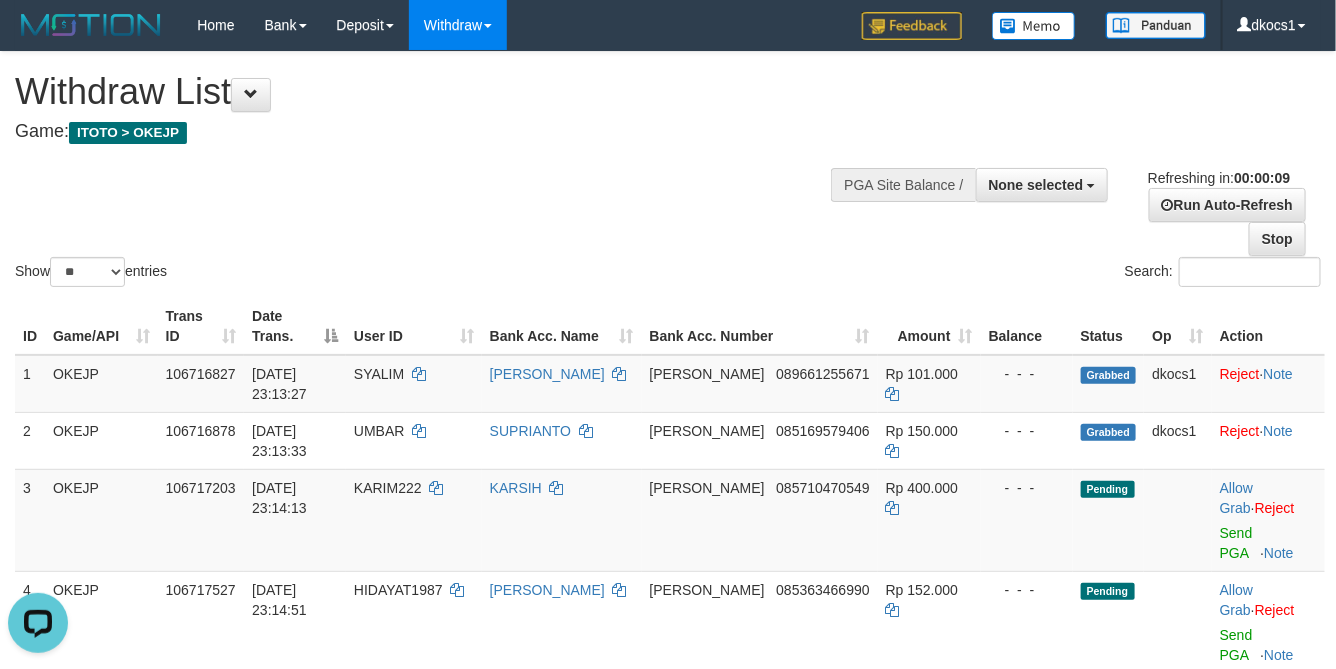 scroll, scrollTop: 0, scrollLeft: 0, axis: both 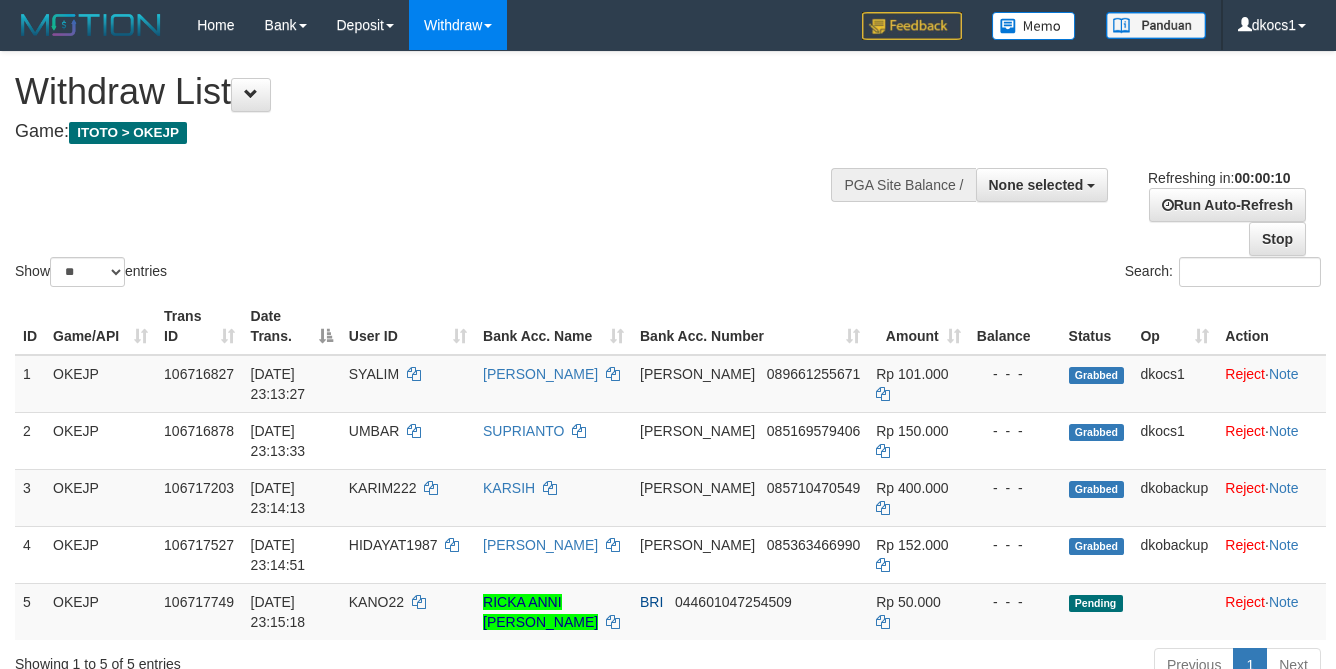 select 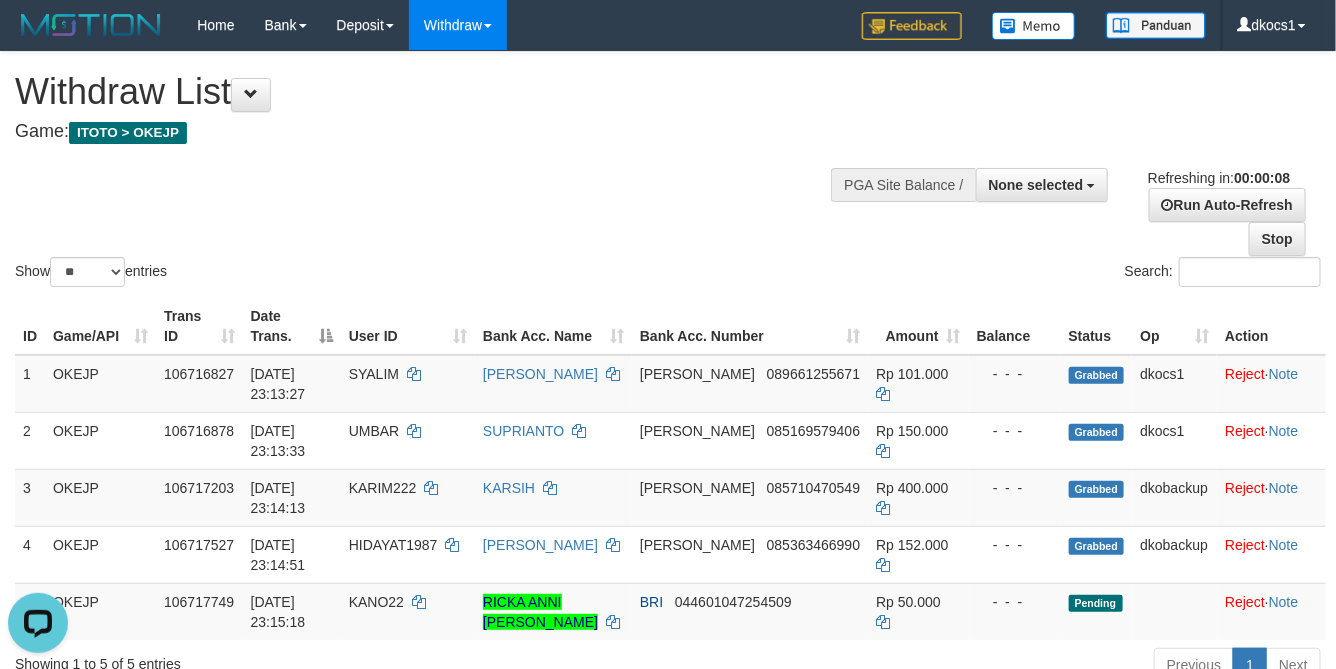 scroll, scrollTop: 0, scrollLeft: 0, axis: both 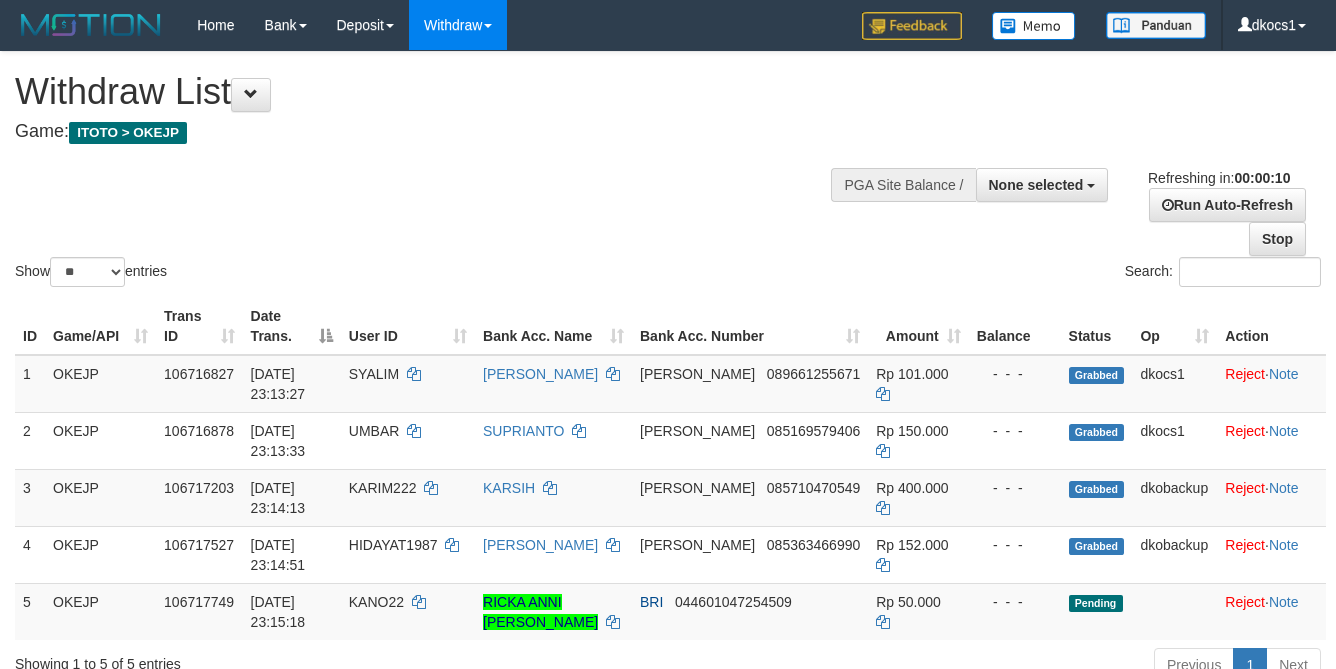 select 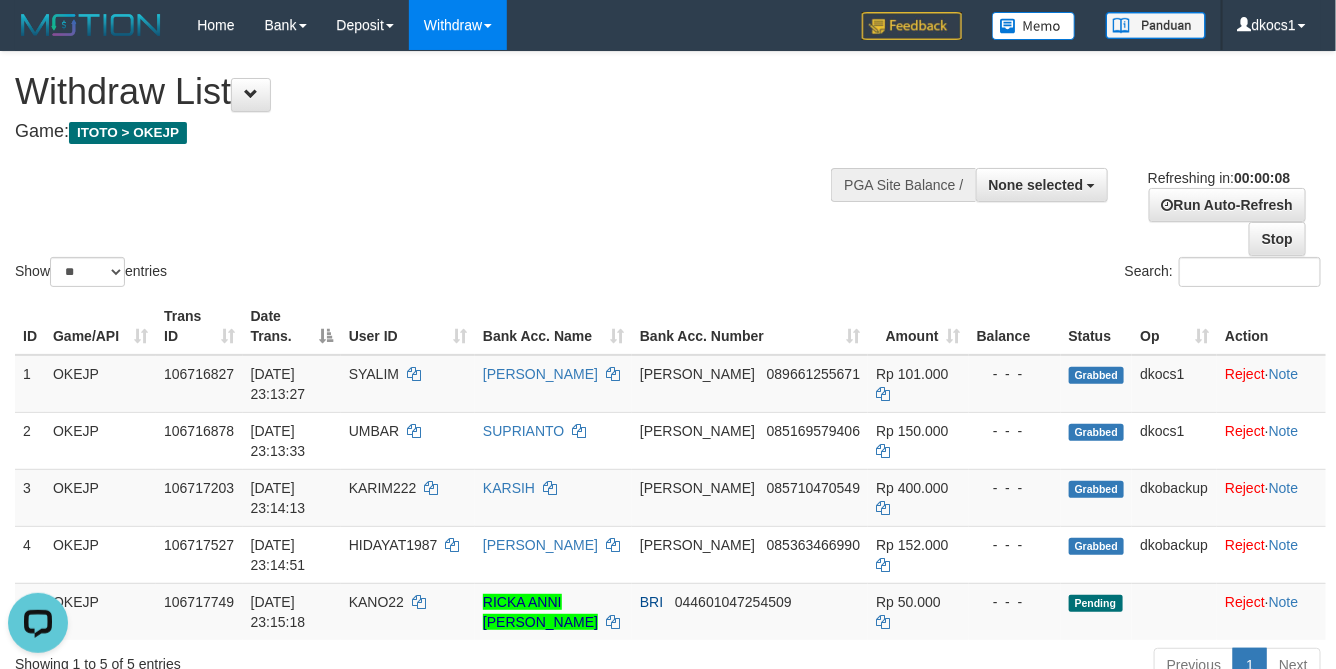 scroll, scrollTop: 0, scrollLeft: 0, axis: both 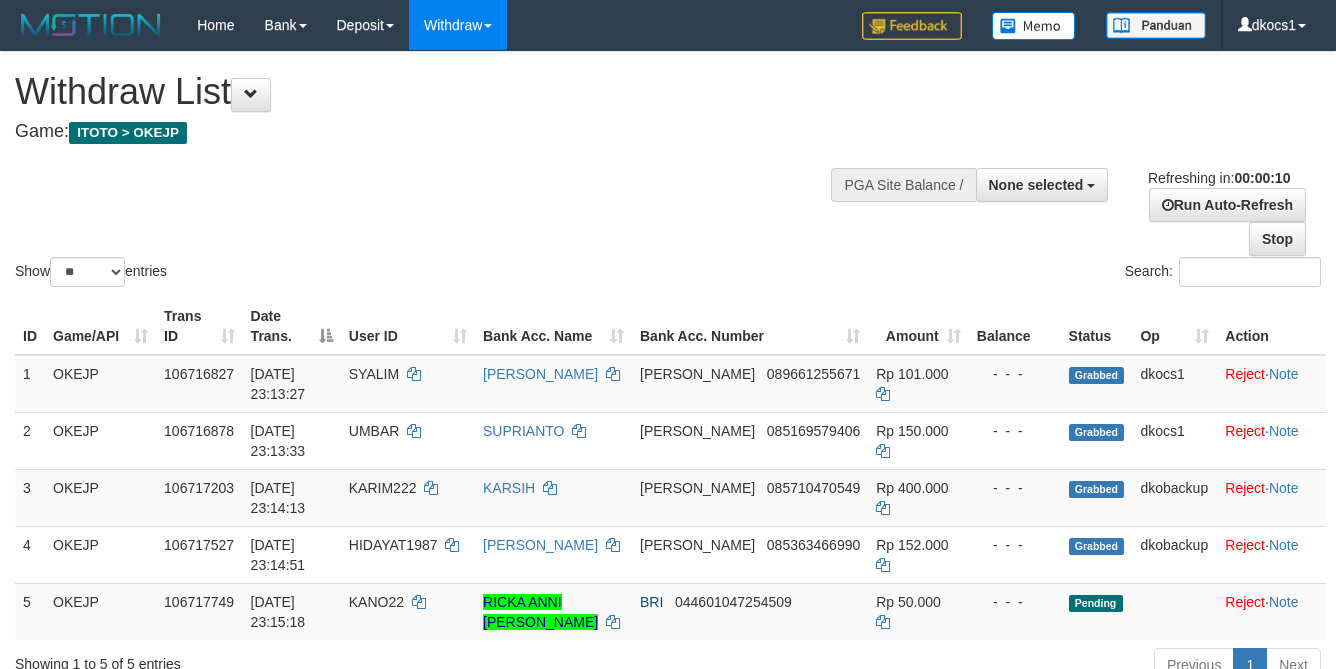 select 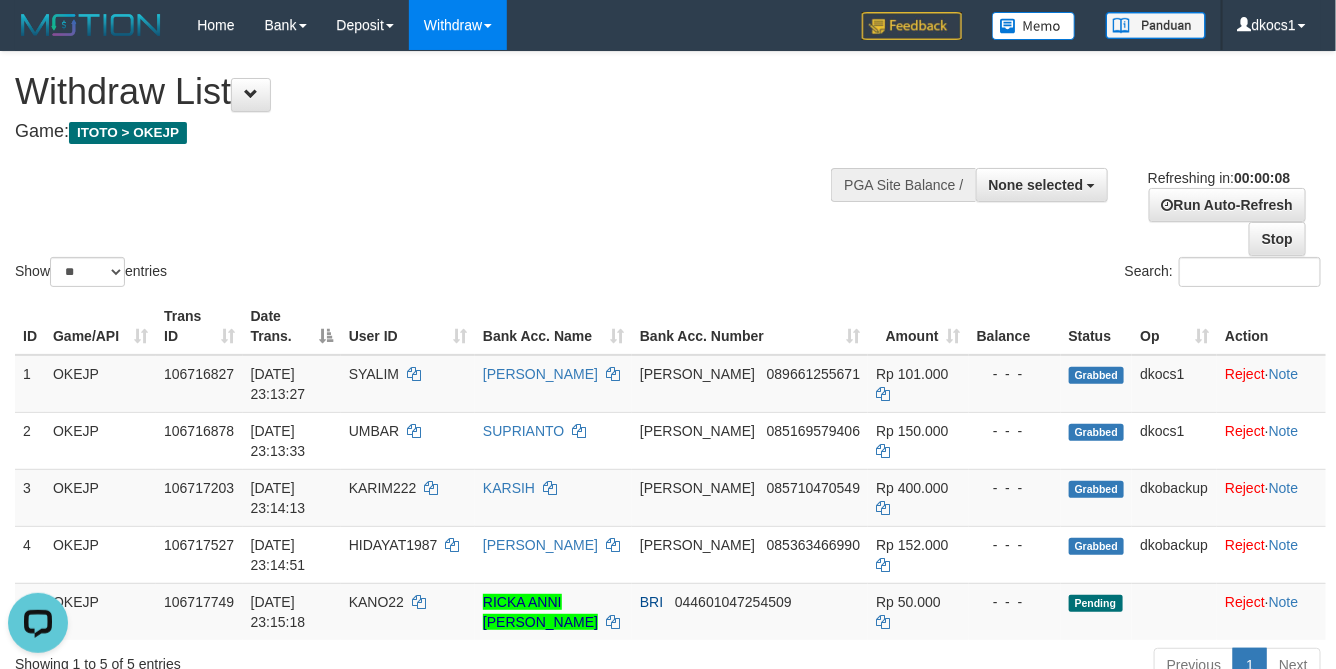 scroll, scrollTop: 0, scrollLeft: 0, axis: both 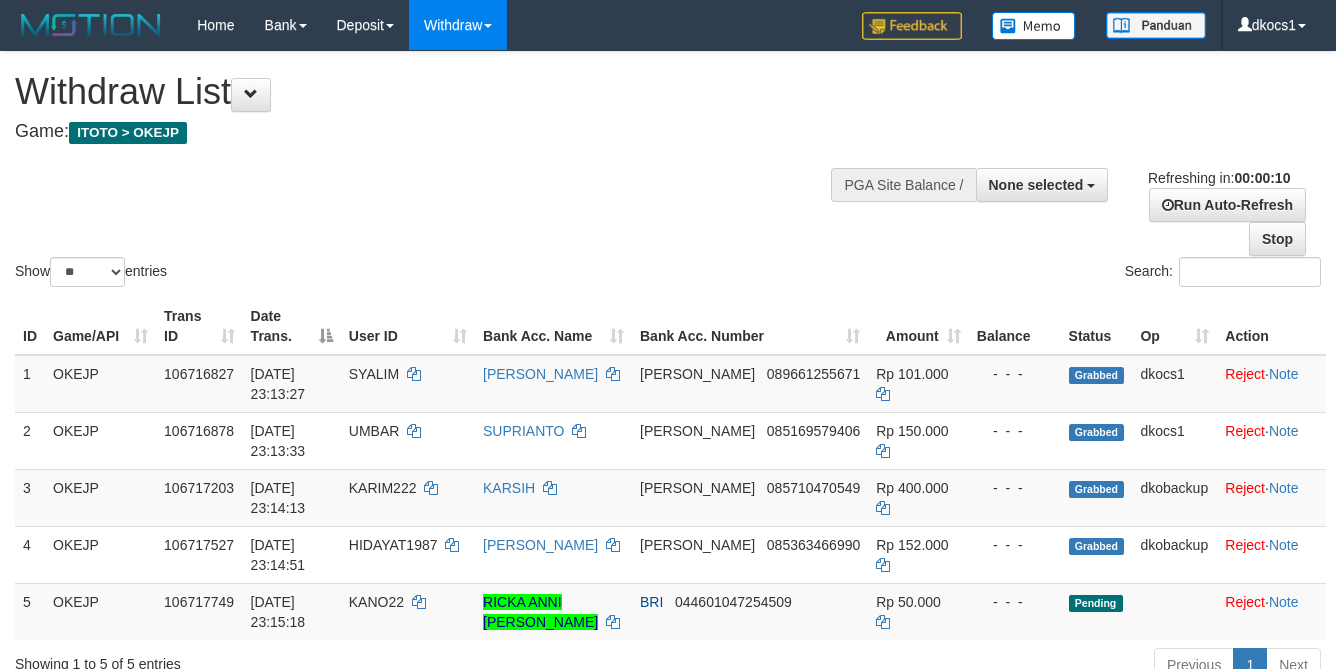 select 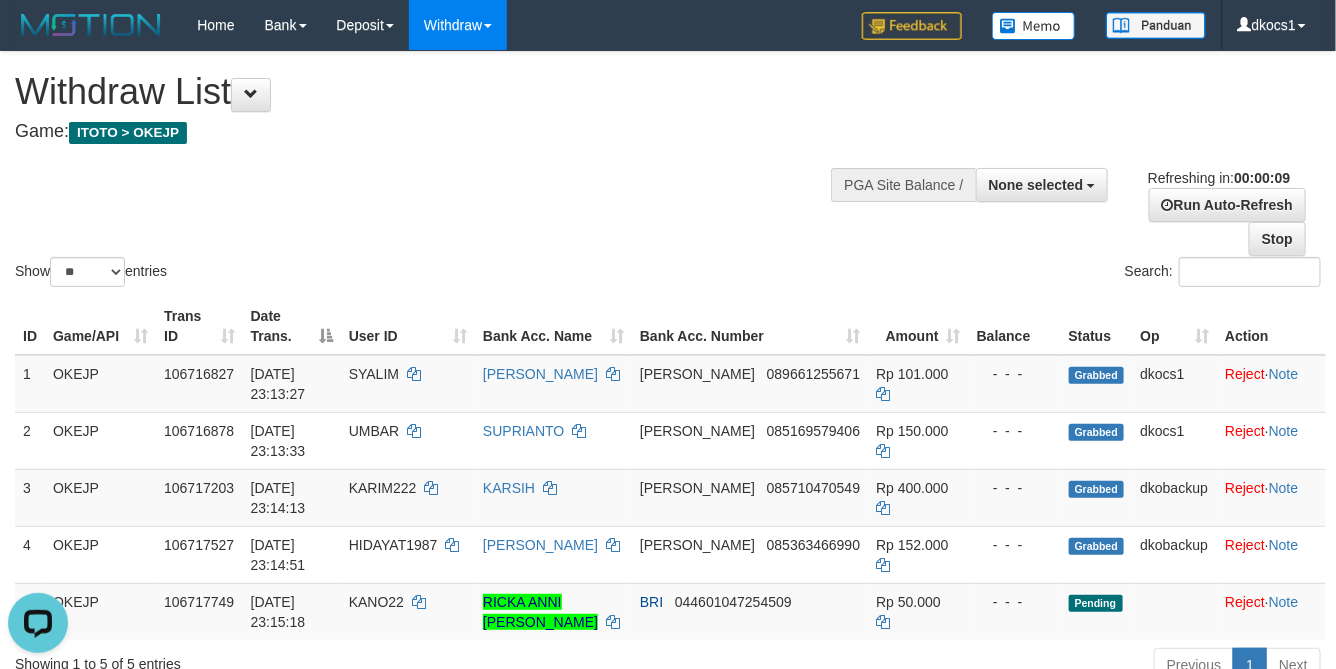 scroll, scrollTop: 0, scrollLeft: 0, axis: both 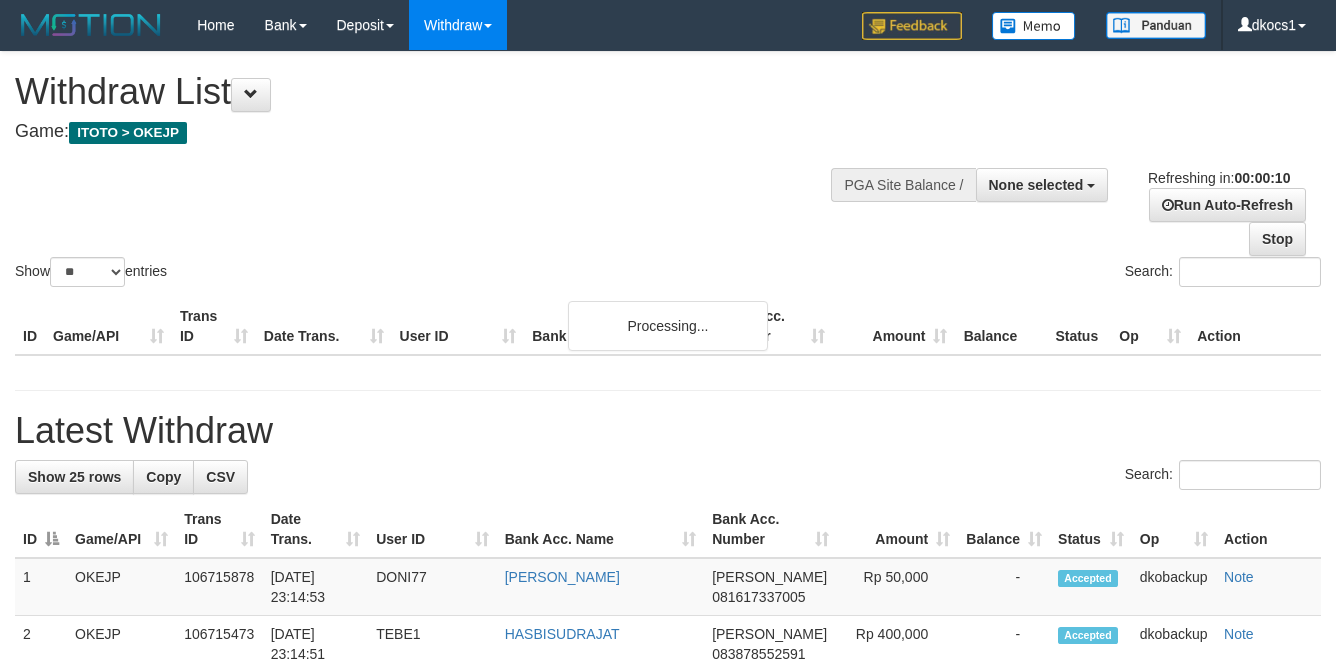 select 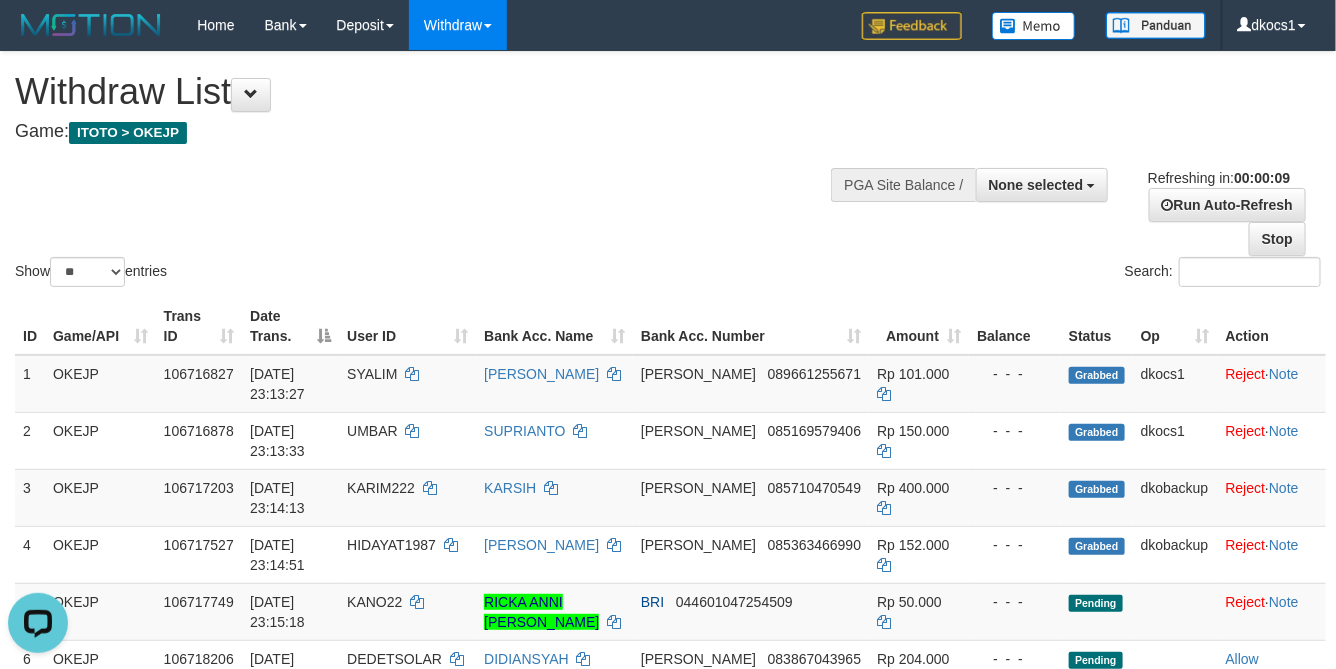 scroll, scrollTop: 0, scrollLeft: 0, axis: both 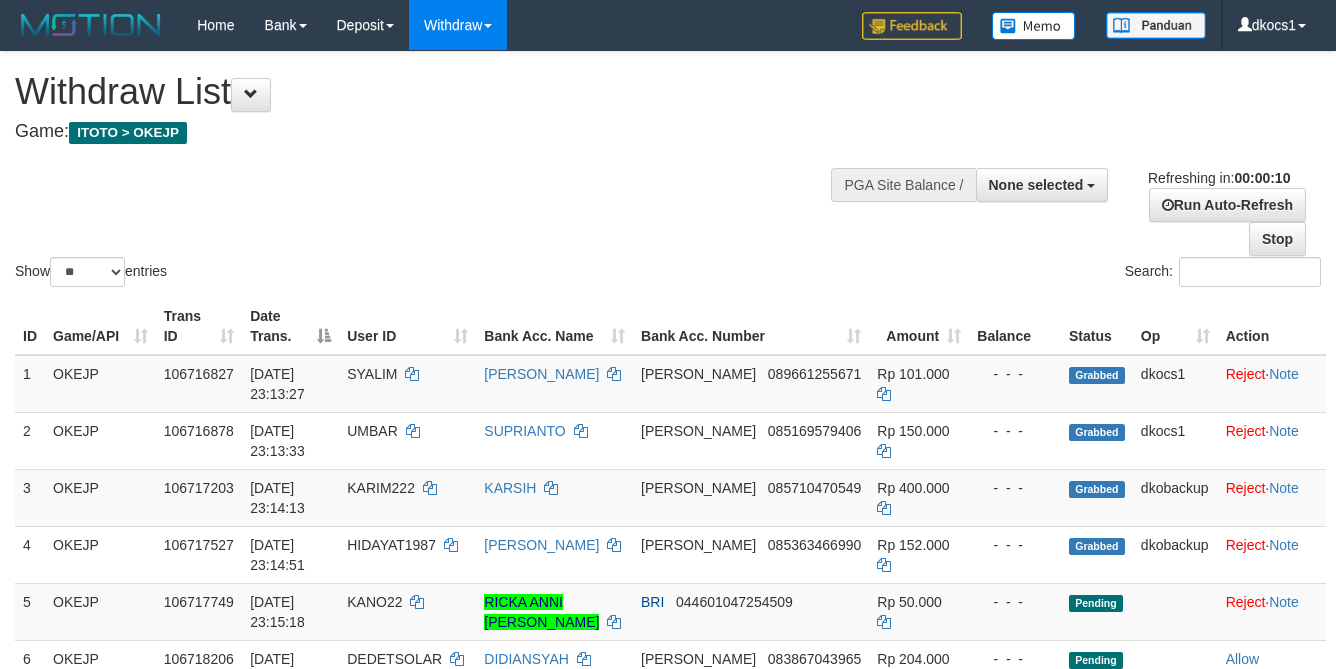 select 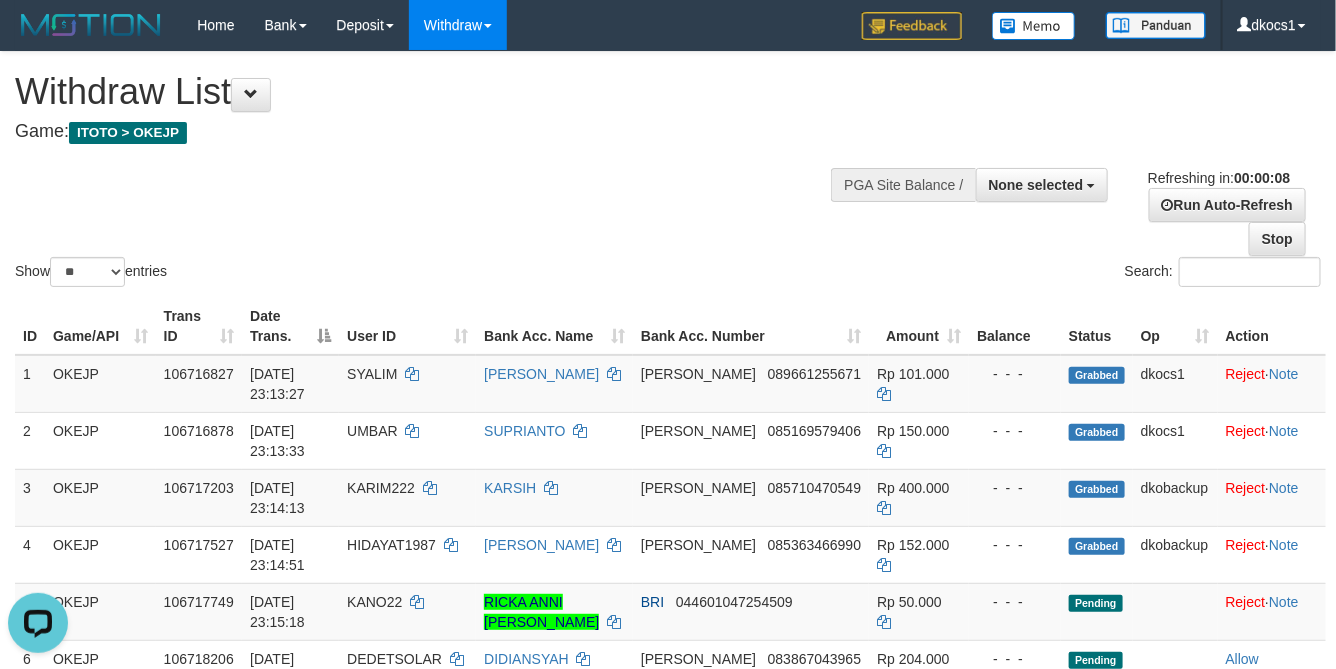 scroll, scrollTop: 0, scrollLeft: 0, axis: both 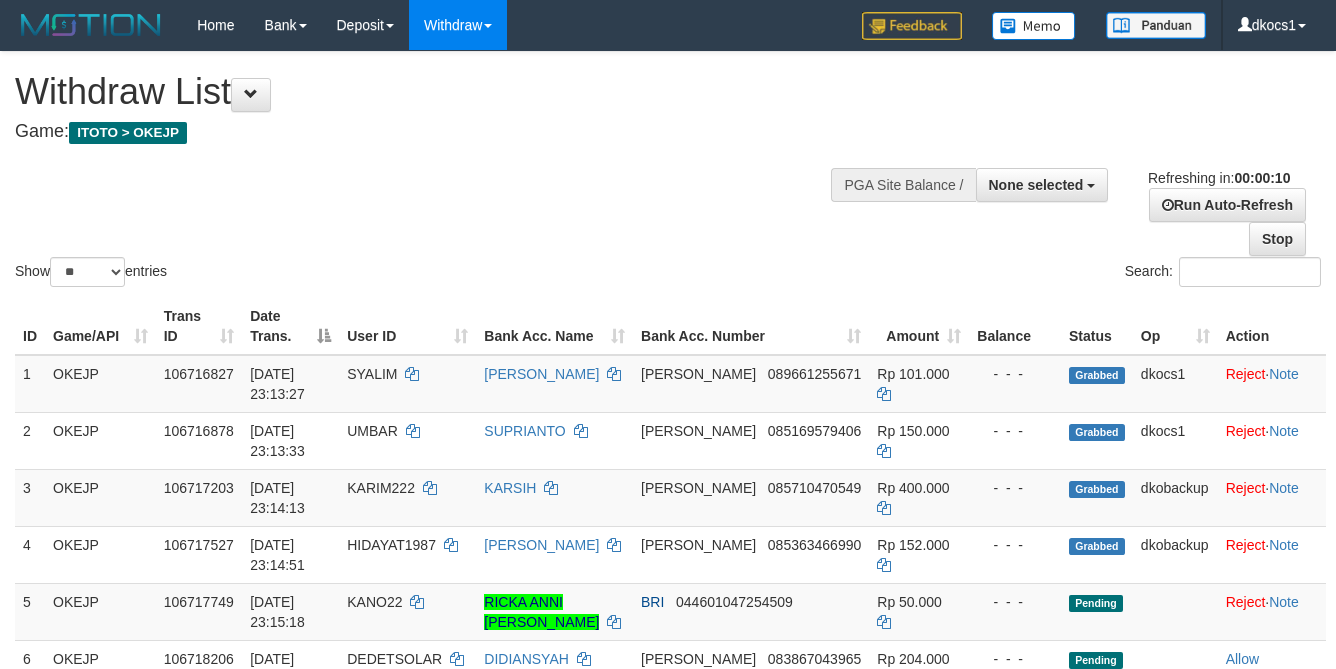 select 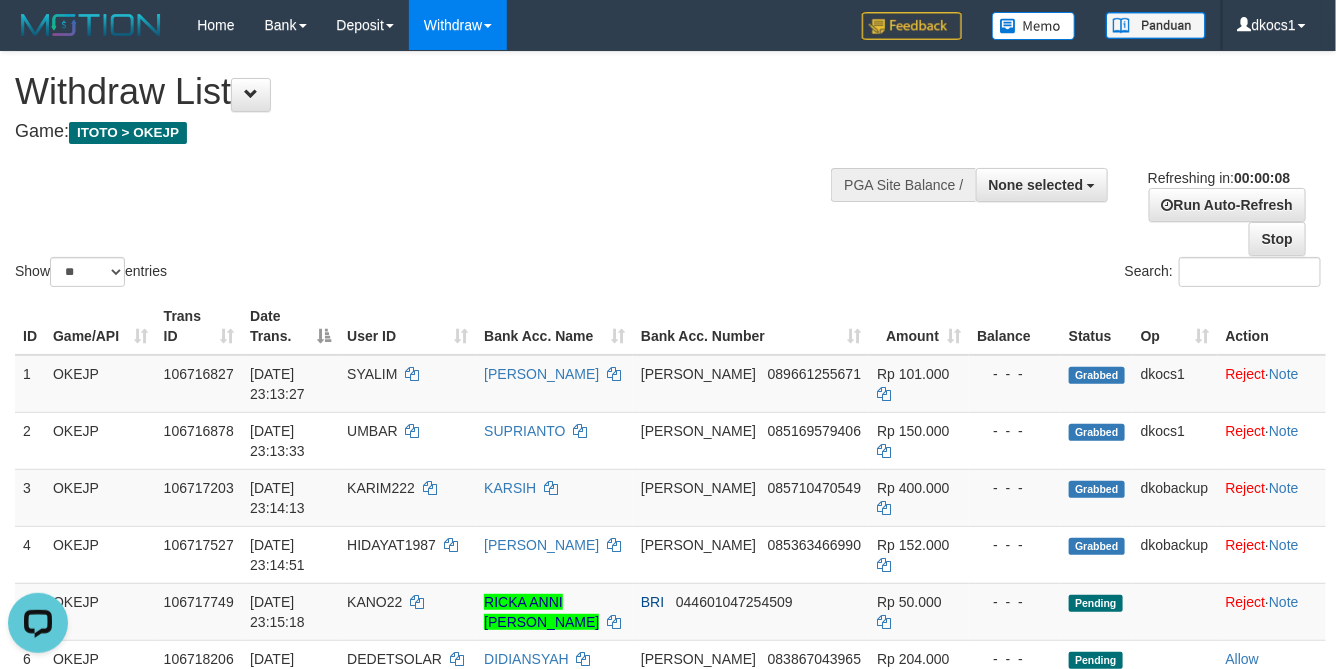 scroll, scrollTop: 0, scrollLeft: 0, axis: both 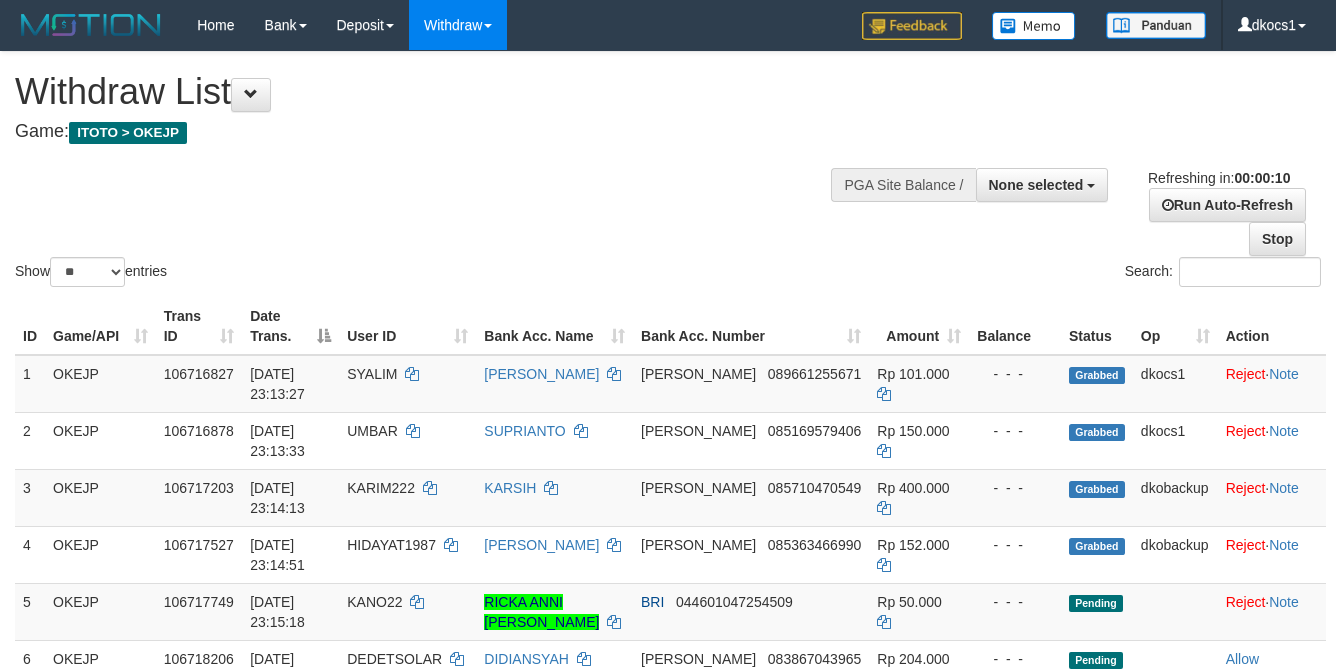 select 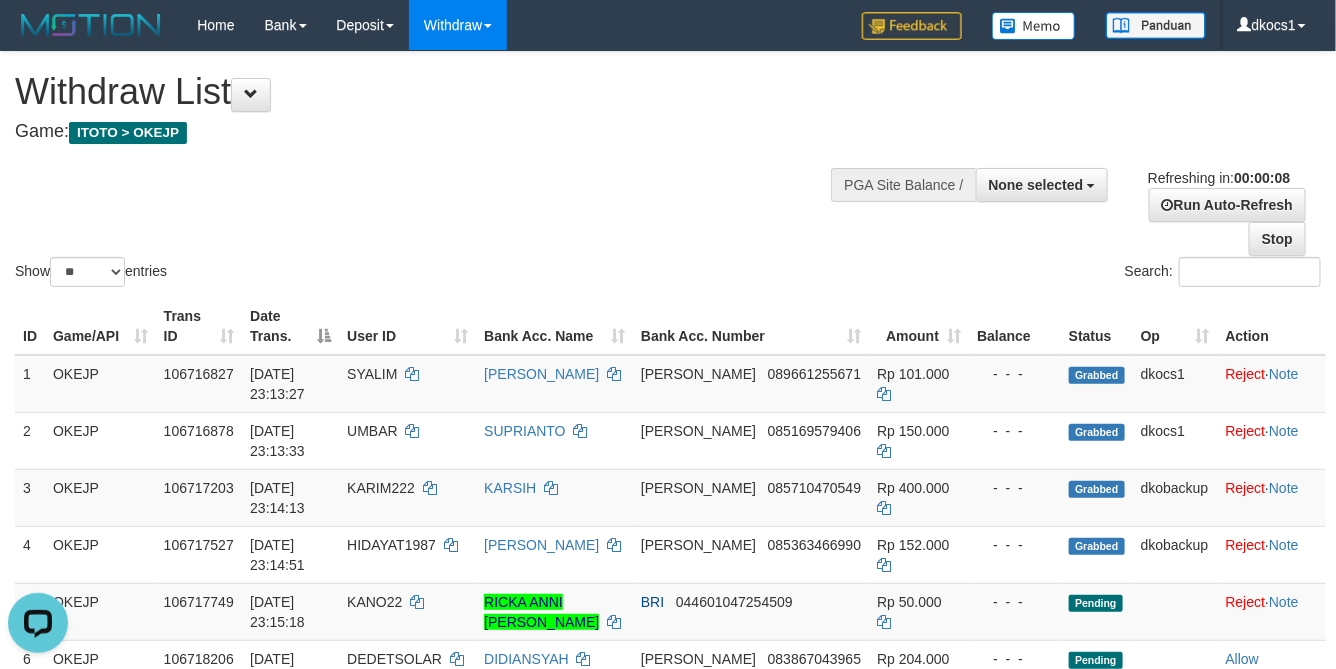 scroll, scrollTop: 0, scrollLeft: 0, axis: both 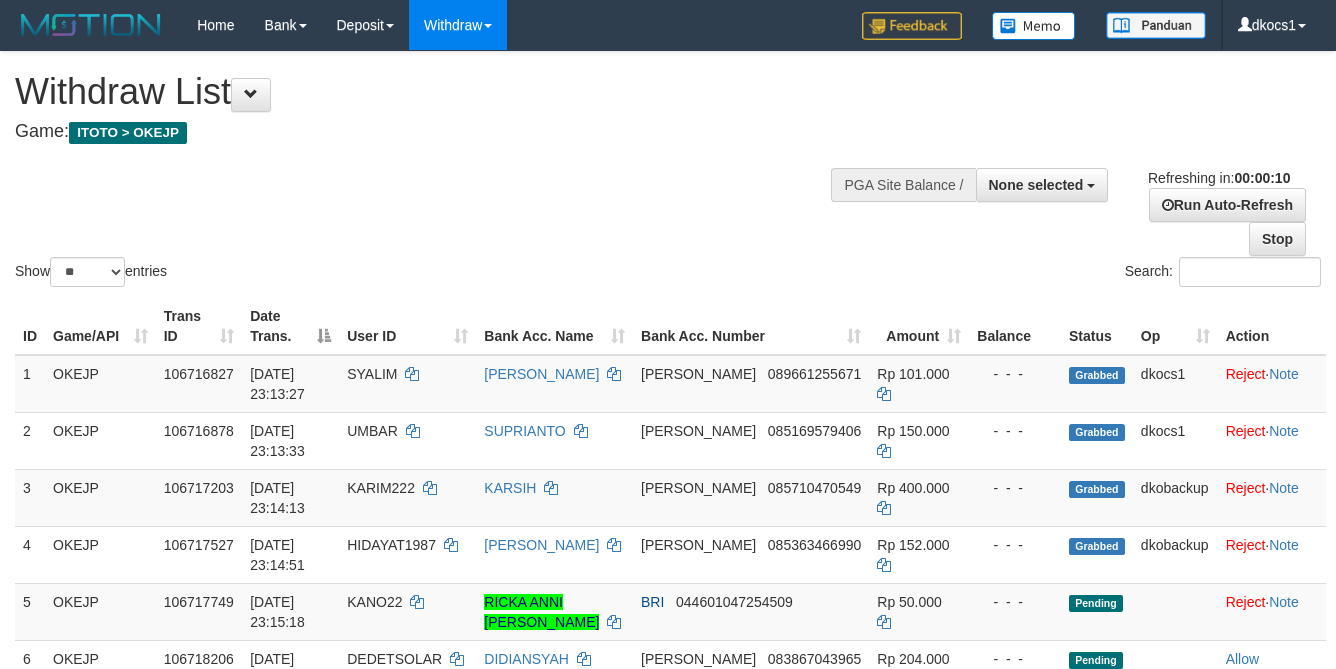 select 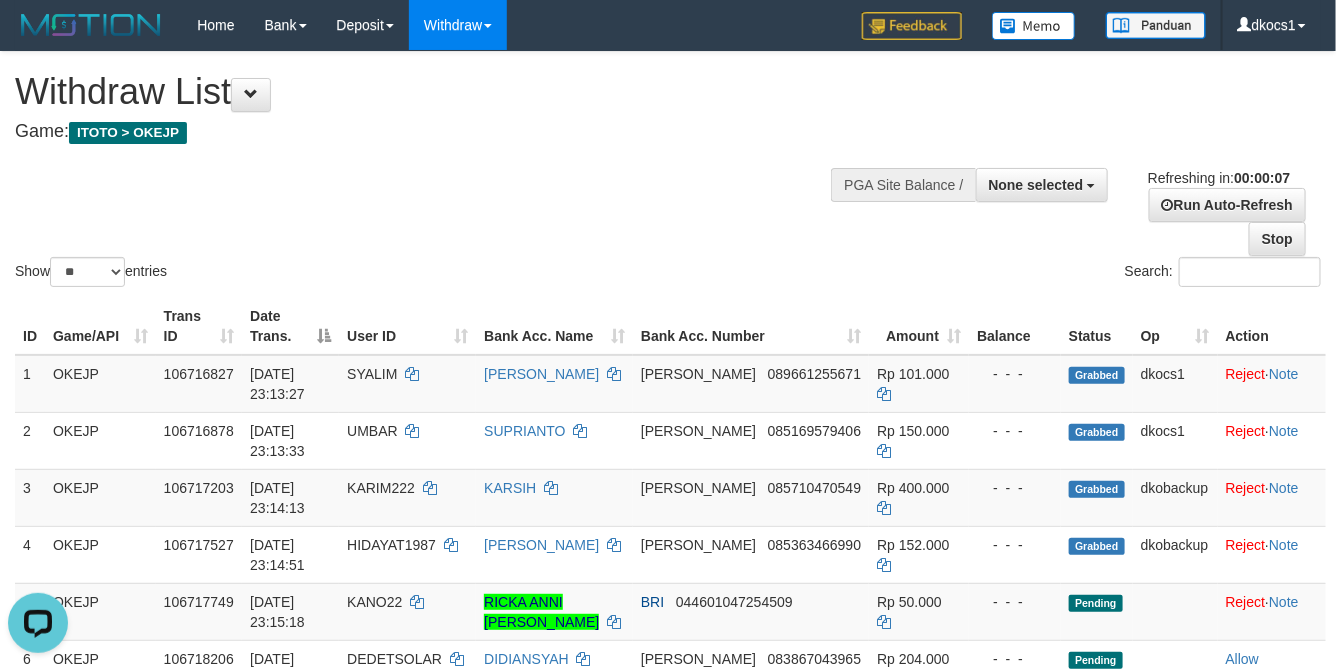 scroll, scrollTop: 0, scrollLeft: 0, axis: both 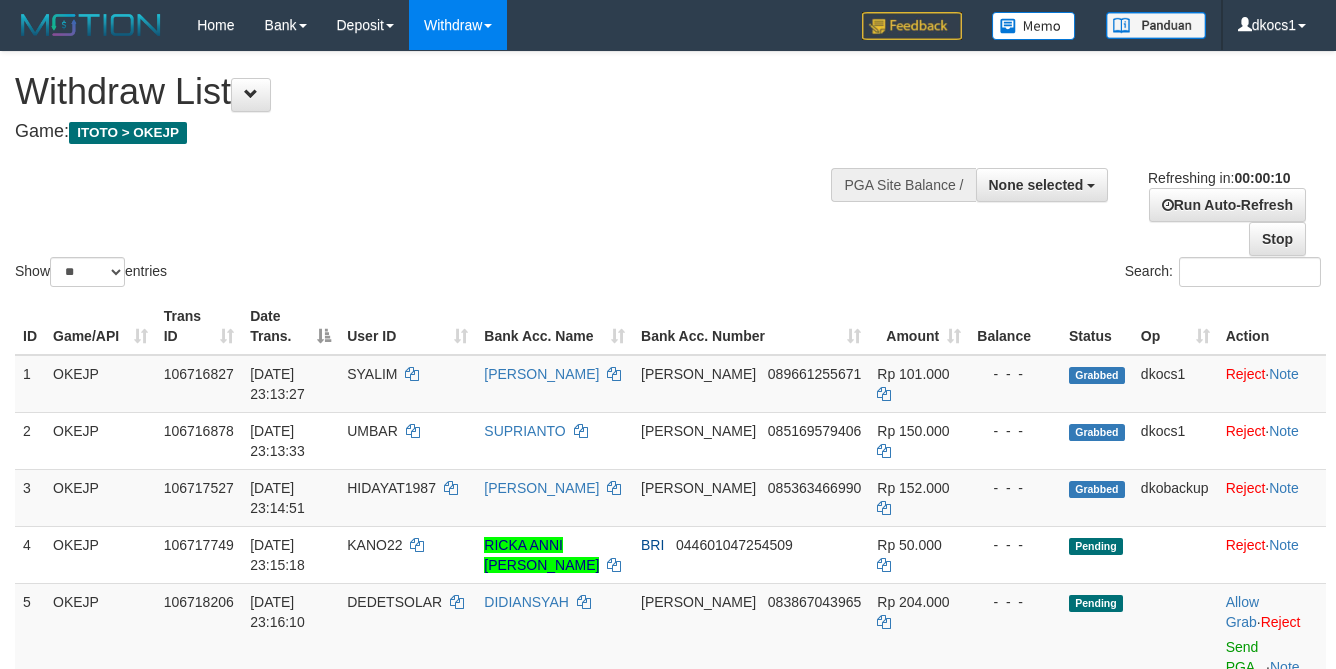 select 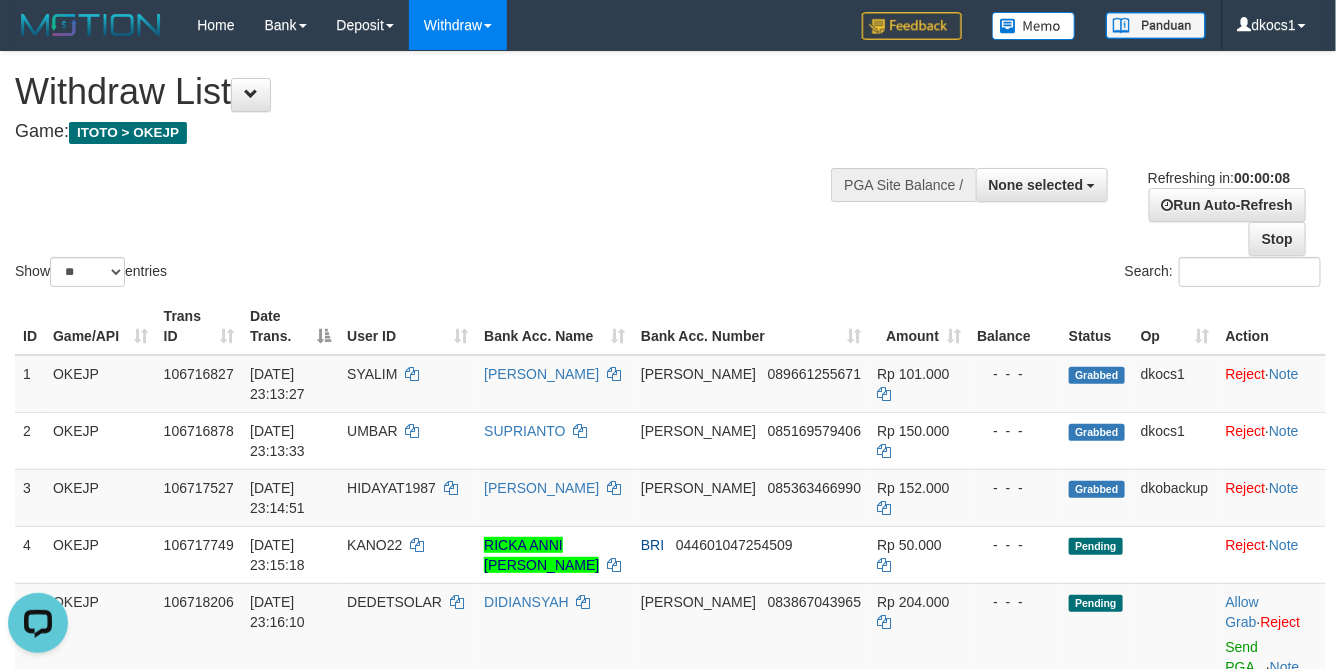 scroll, scrollTop: 0, scrollLeft: 0, axis: both 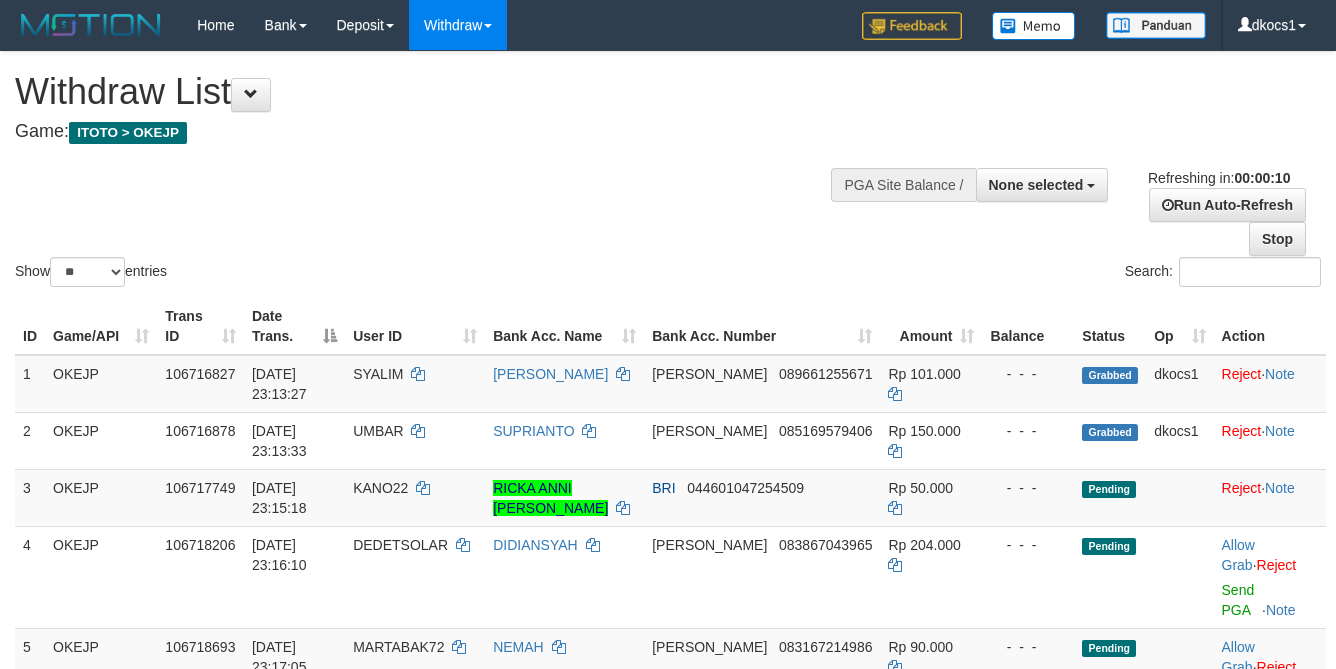 select 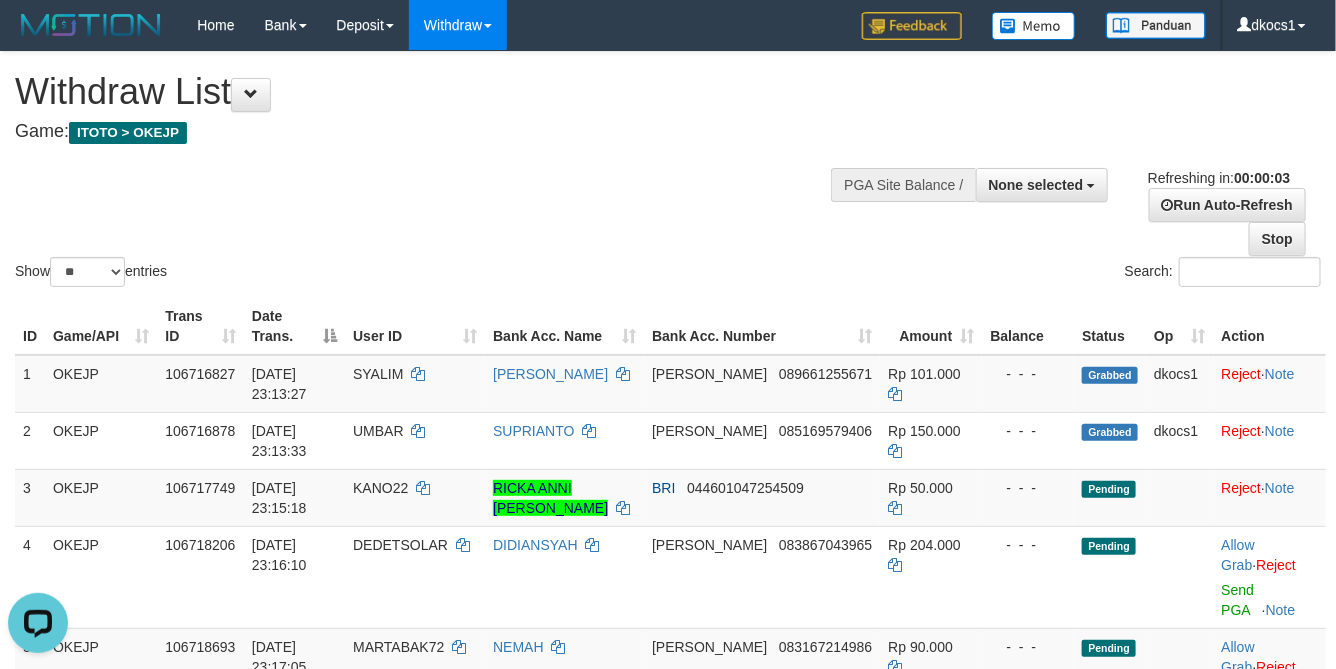 scroll, scrollTop: 0, scrollLeft: 0, axis: both 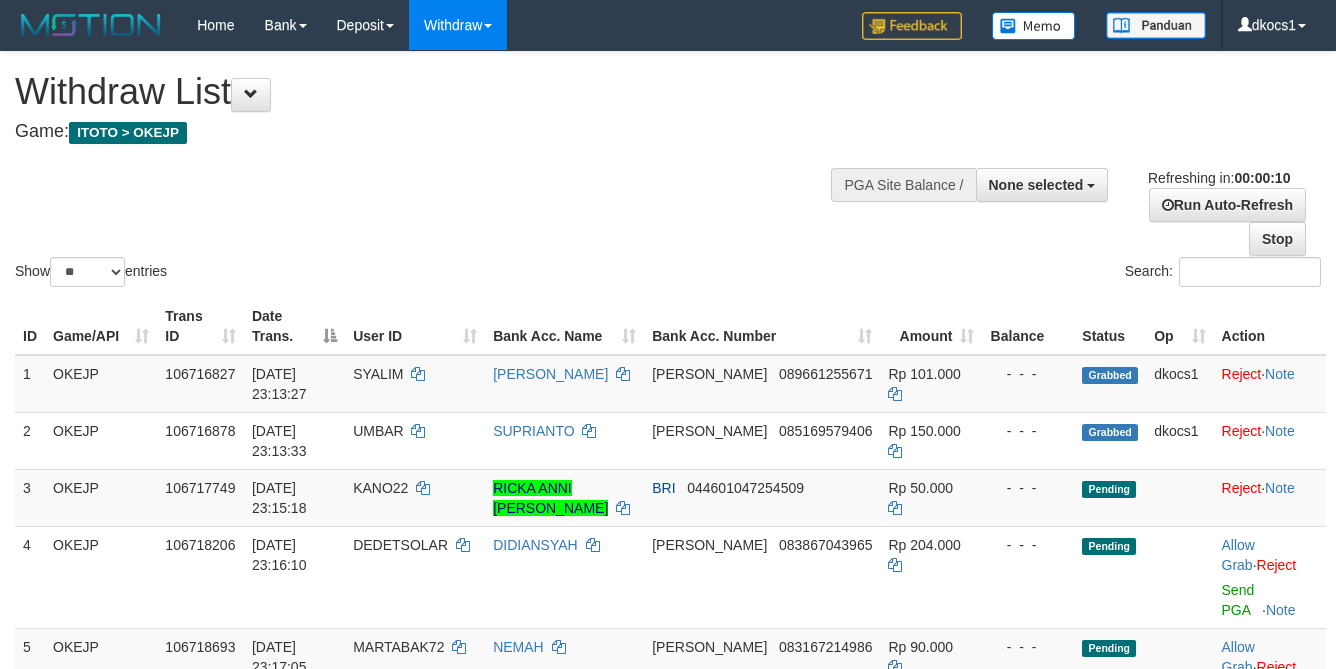 select 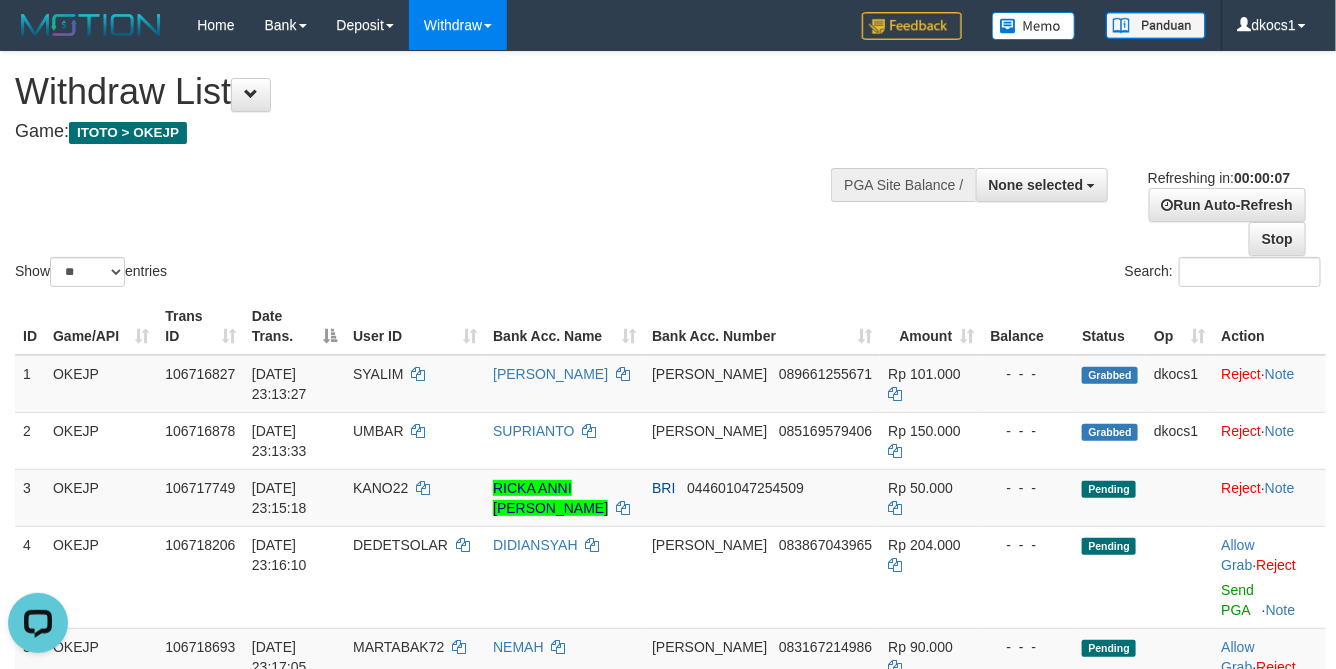 scroll, scrollTop: 0, scrollLeft: 0, axis: both 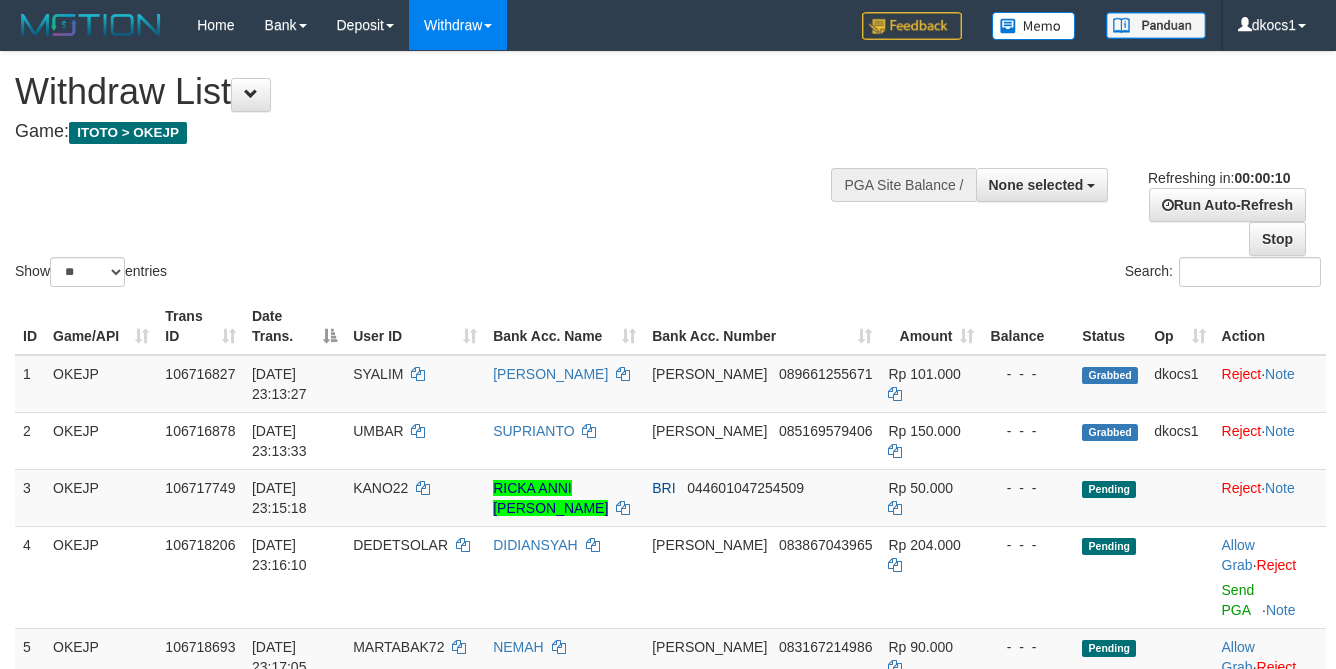 select 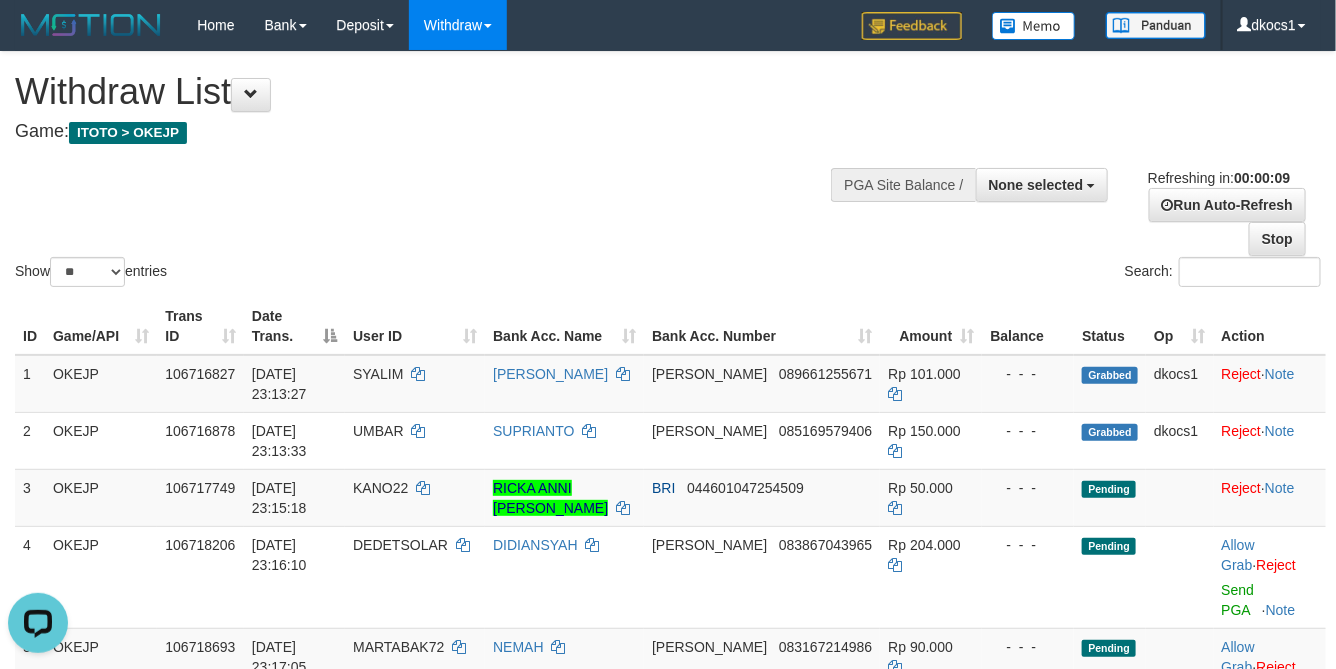 scroll, scrollTop: 0, scrollLeft: 0, axis: both 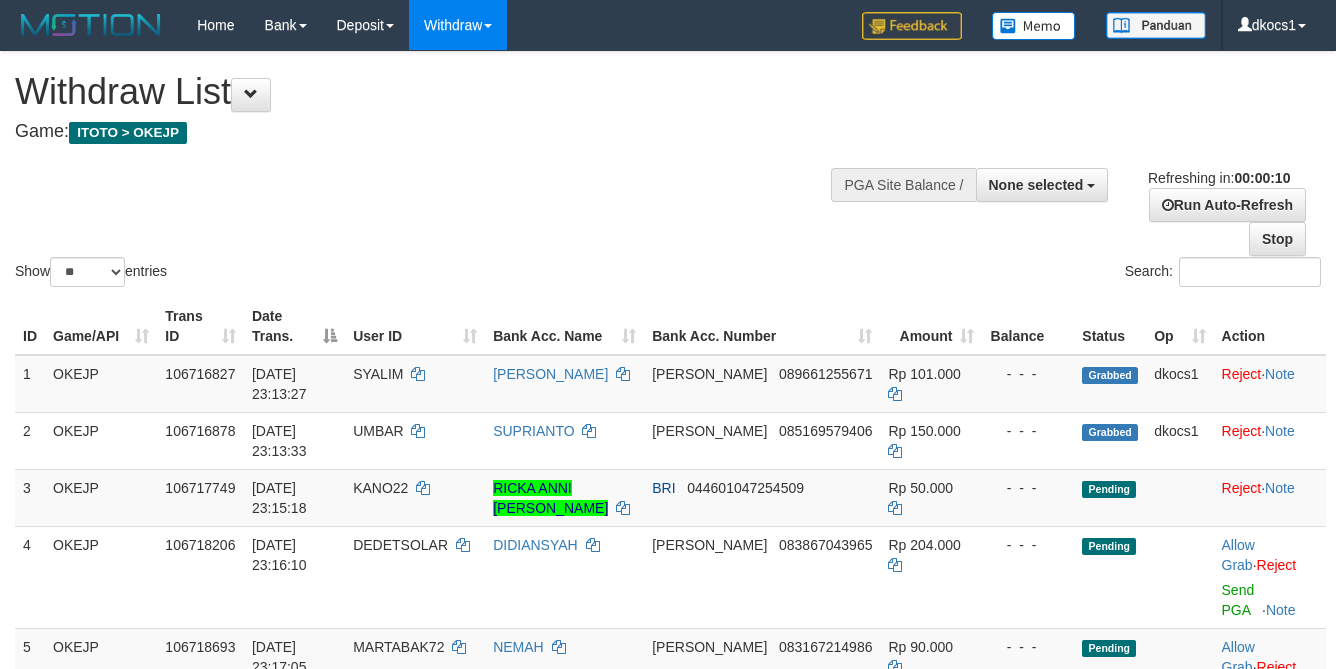 select 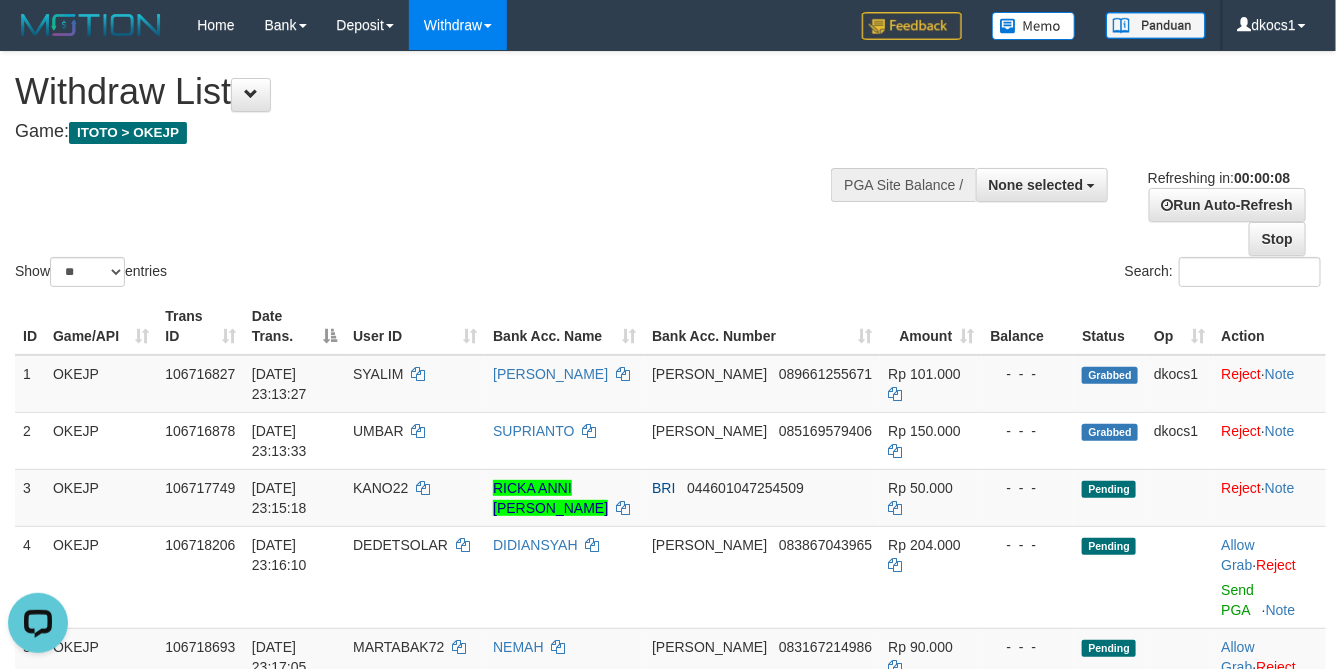 scroll, scrollTop: 0, scrollLeft: 0, axis: both 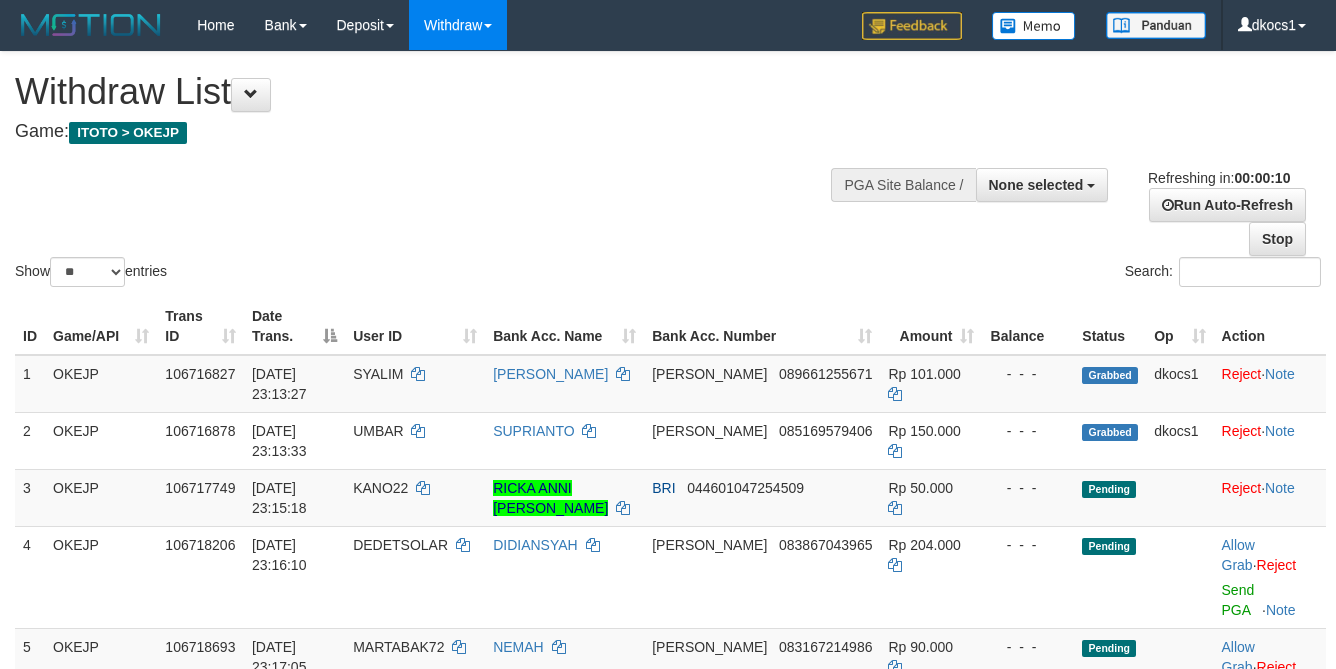 select 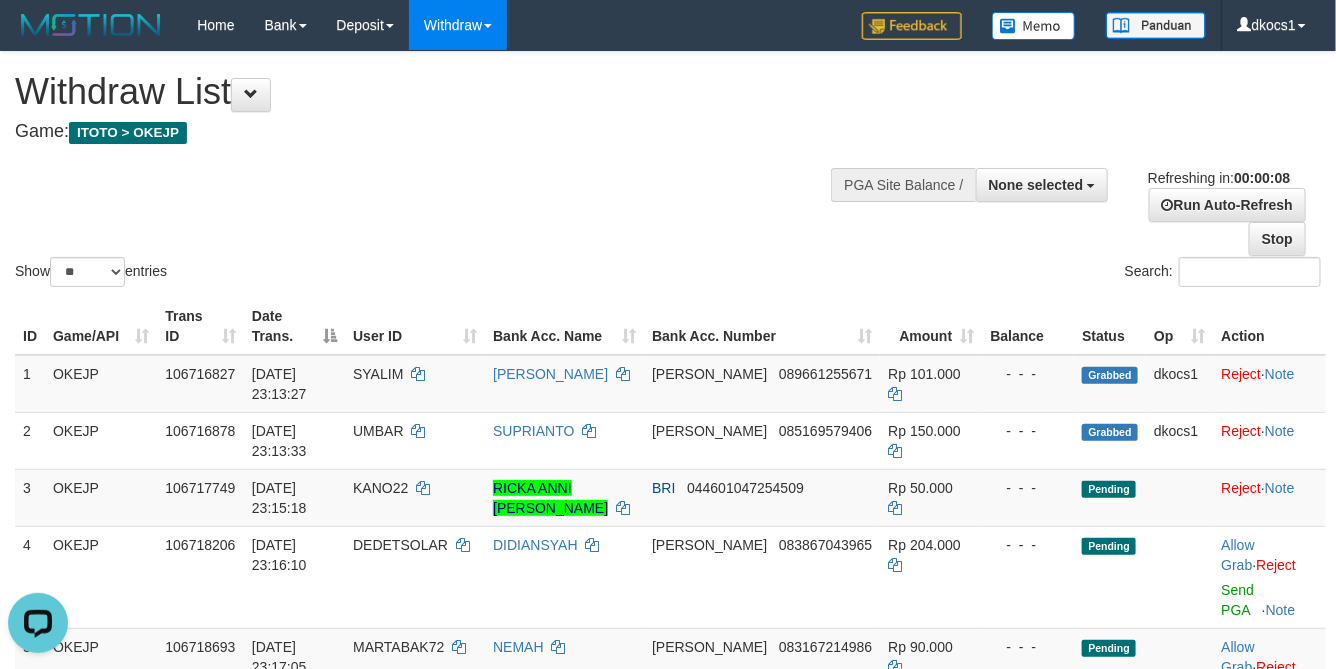 scroll, scrollTop: 0, scrollLeft: 0, axis: both 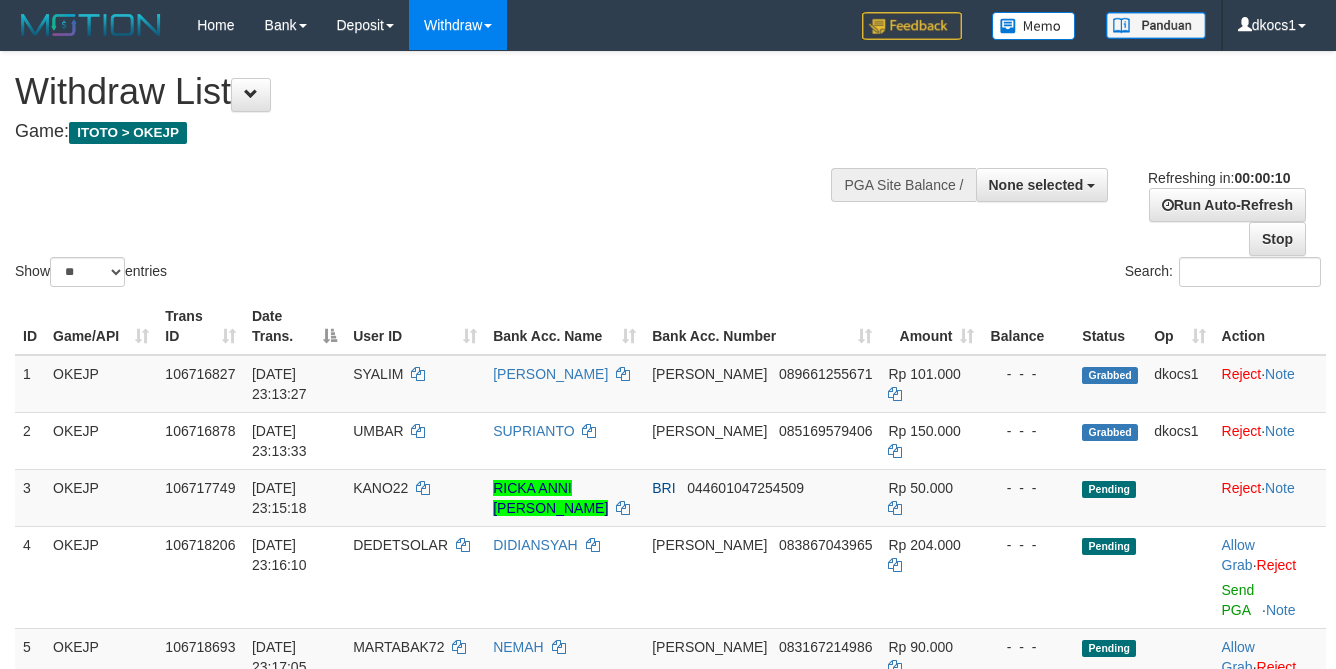 select 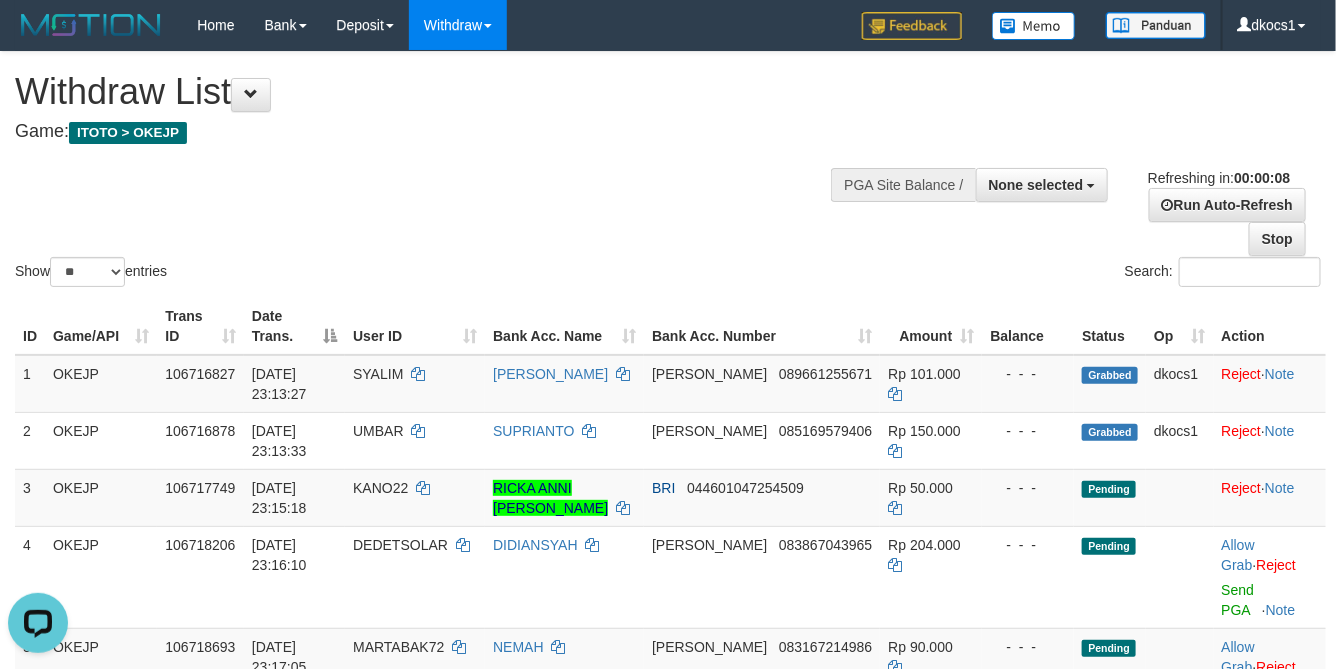 scroll, scrollTop: 0, scrollLeft: 0, axis: both 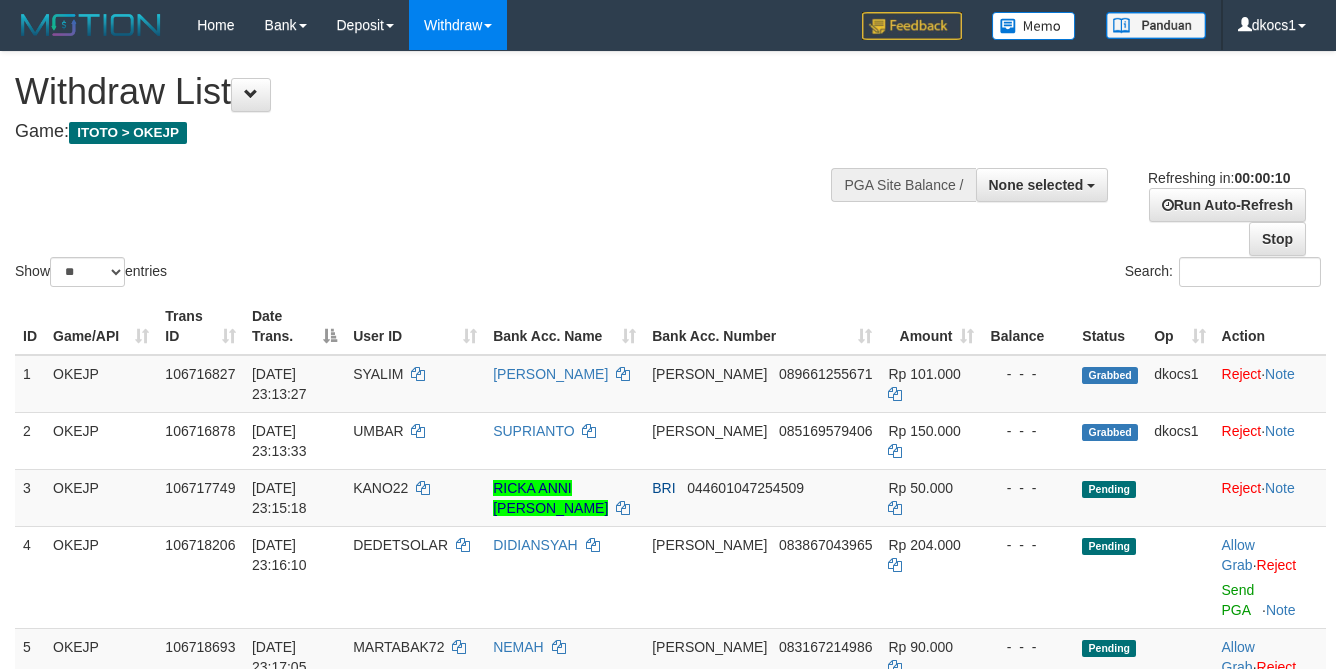 select 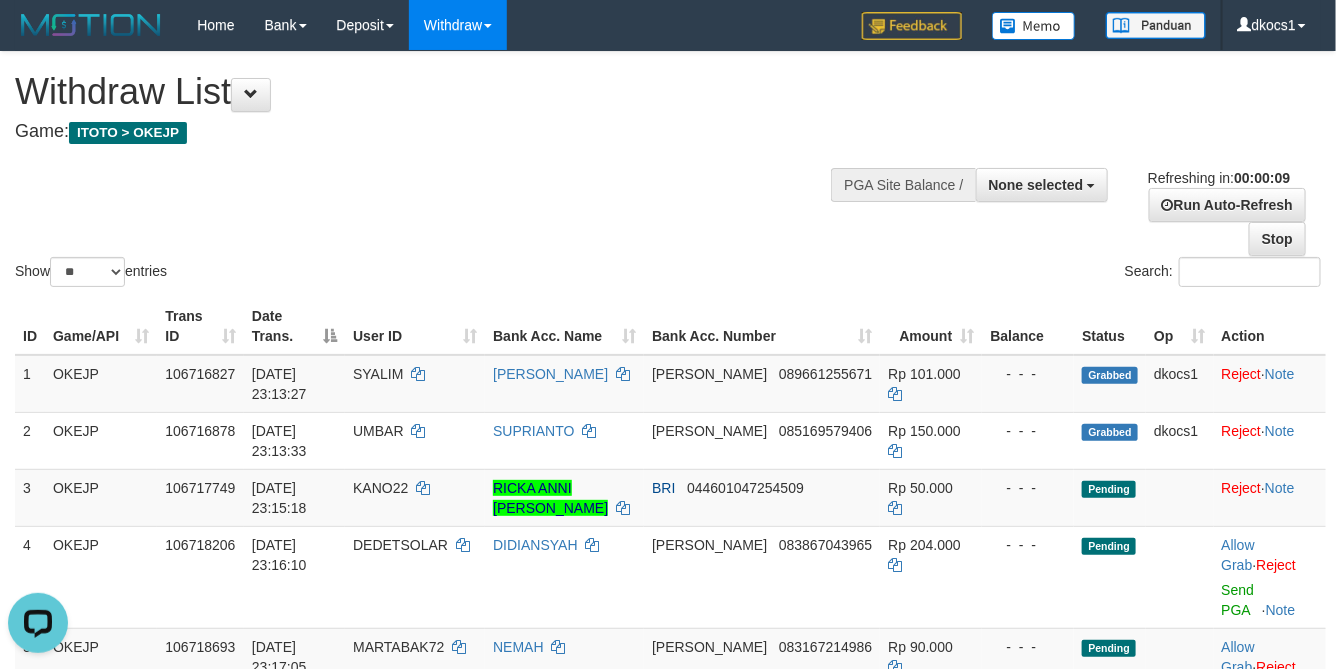 scroll, scrollTop: 0, scrollLeft: 0, axis: both 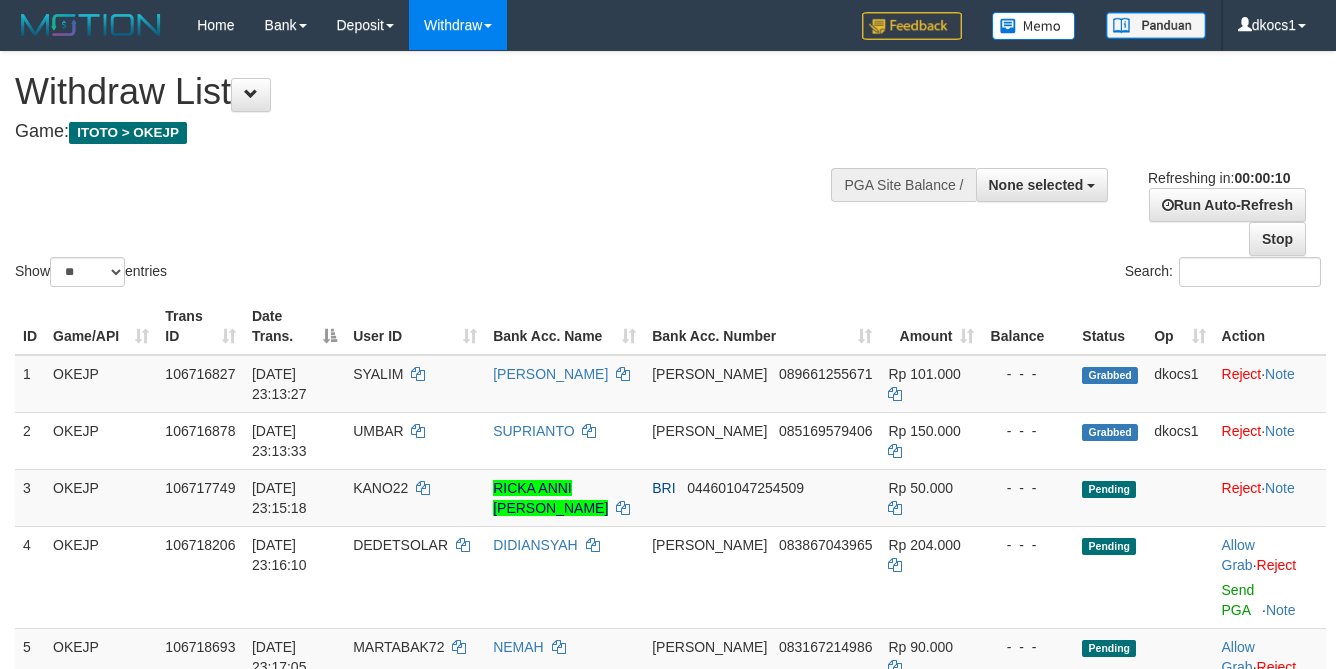 select 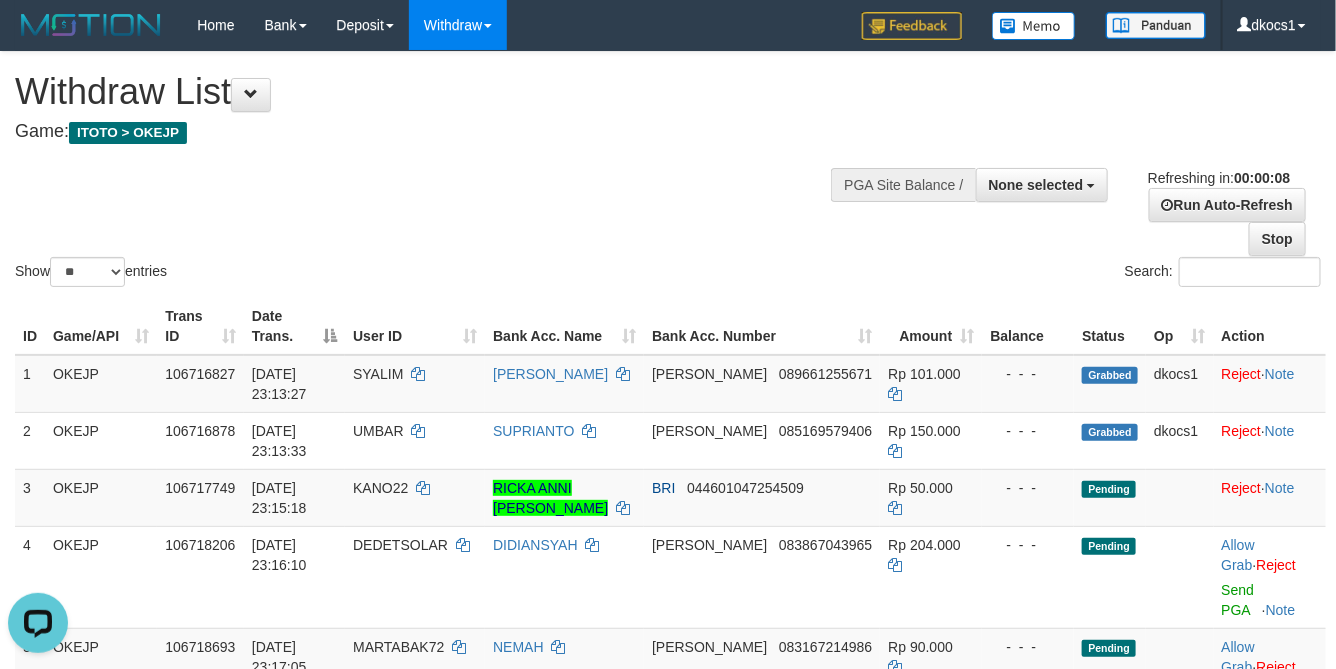 scroll, scrollTop: 0, scrollLeft: 0, axis: both 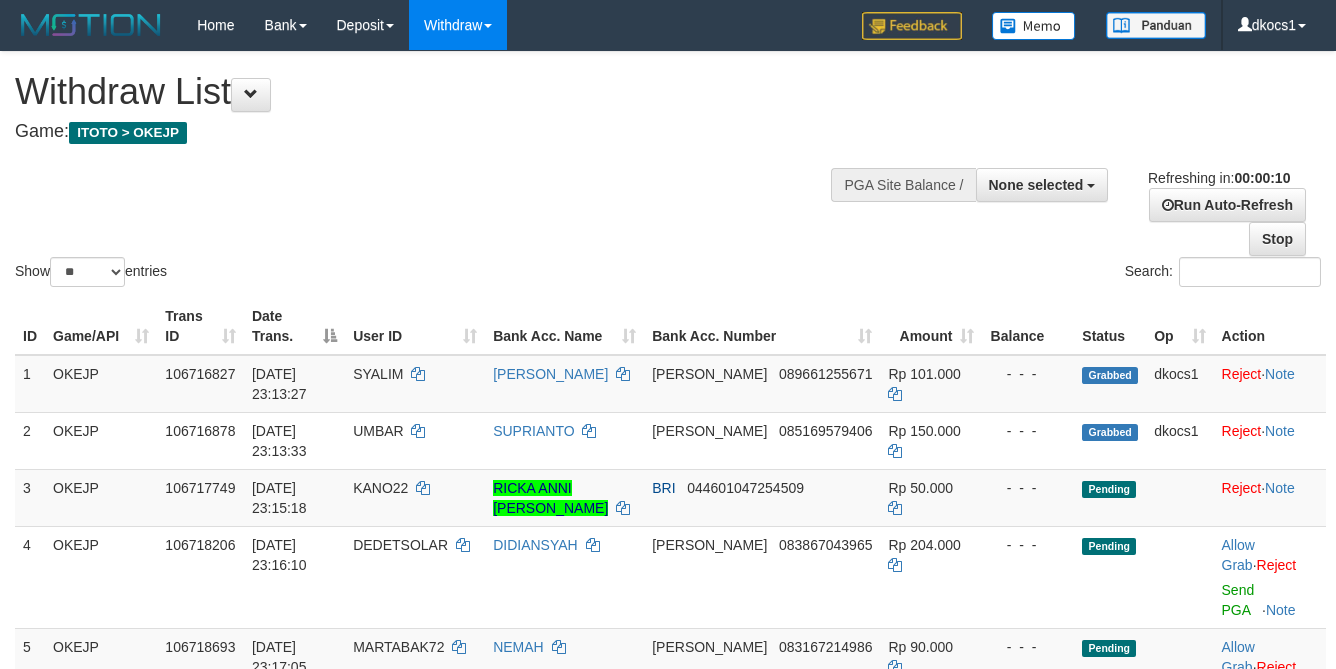 select 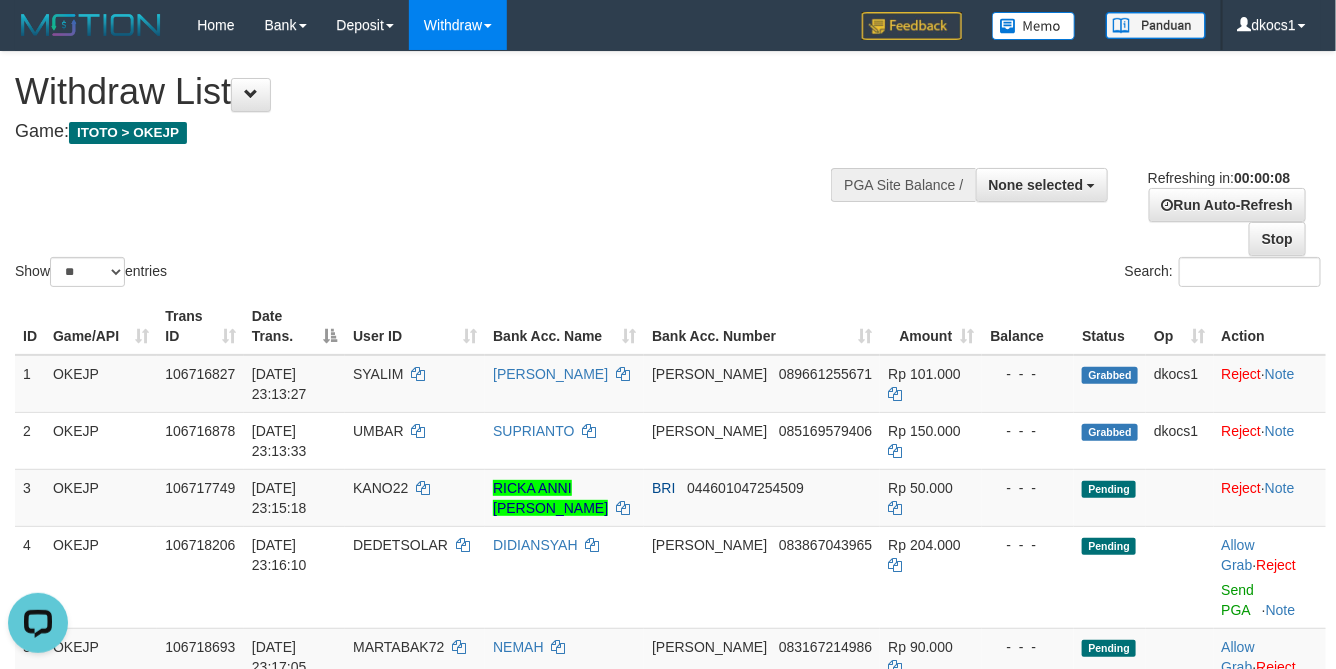 scroll, scrollTop: 0, scrollLeft: 0, axis: both 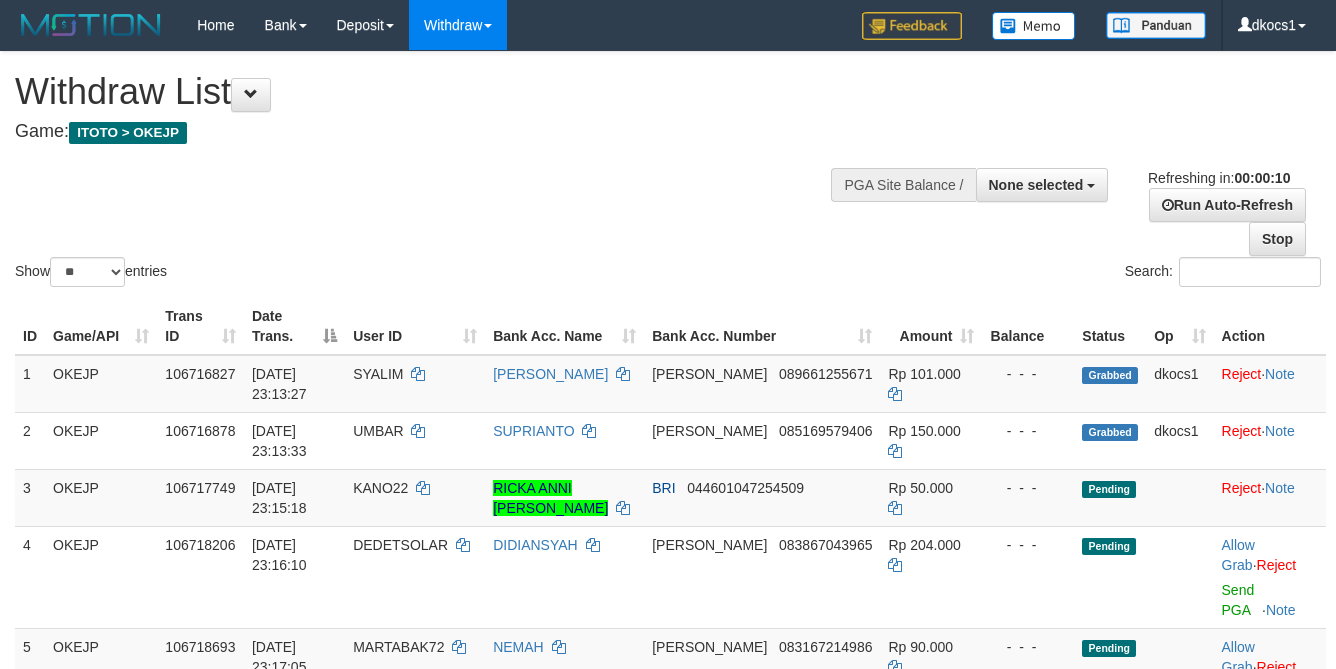 select 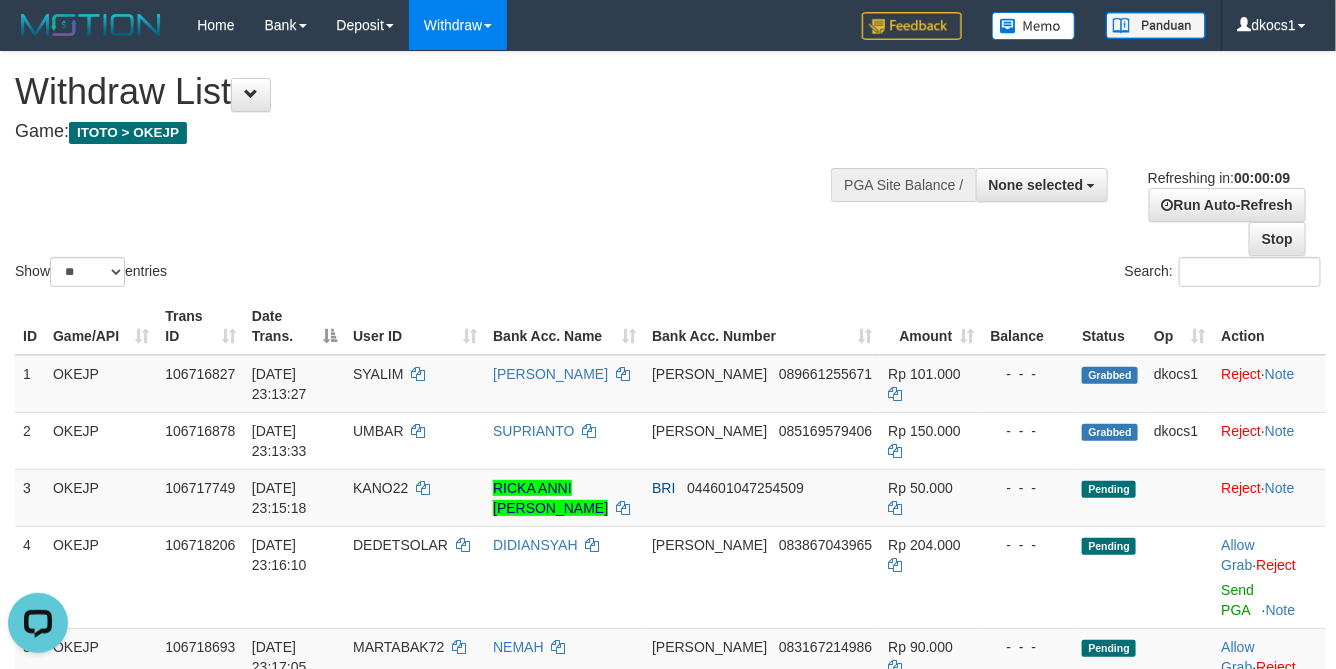 scroll, scrollTop: 0, scrollLeft: 0, axis: both 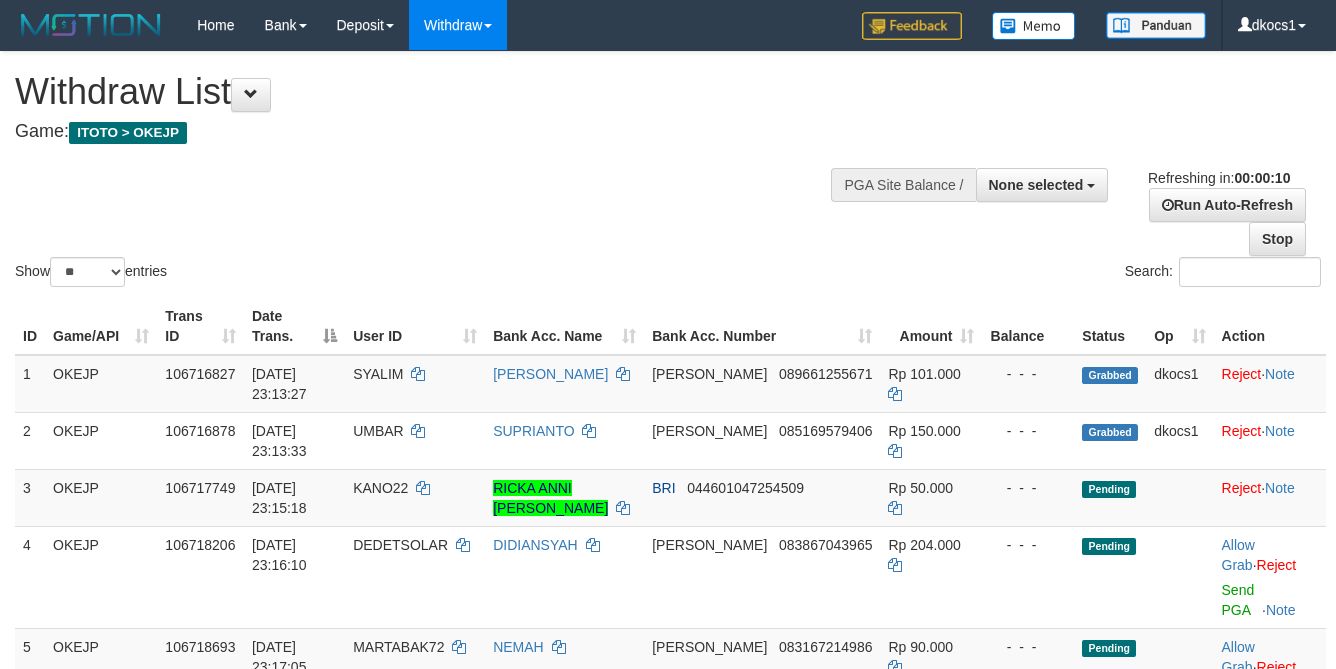 select 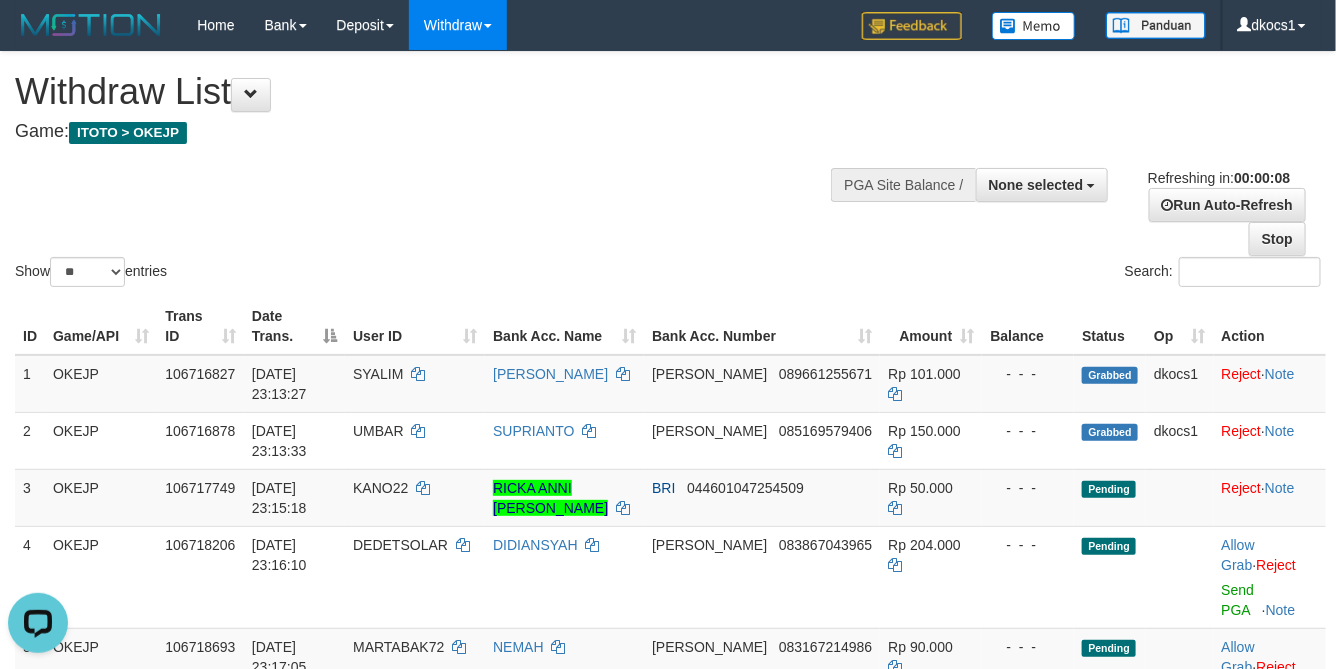 scroll, scrollTop: 0, scrollLeft: 0, axis: both 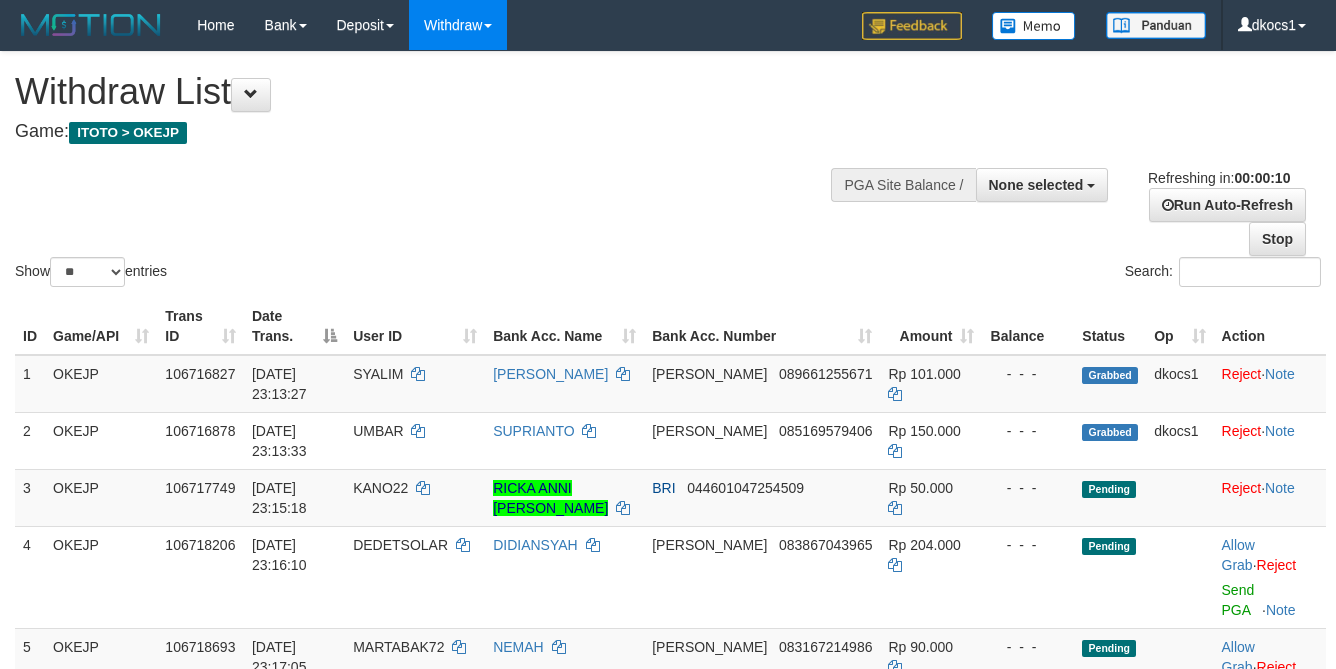 select 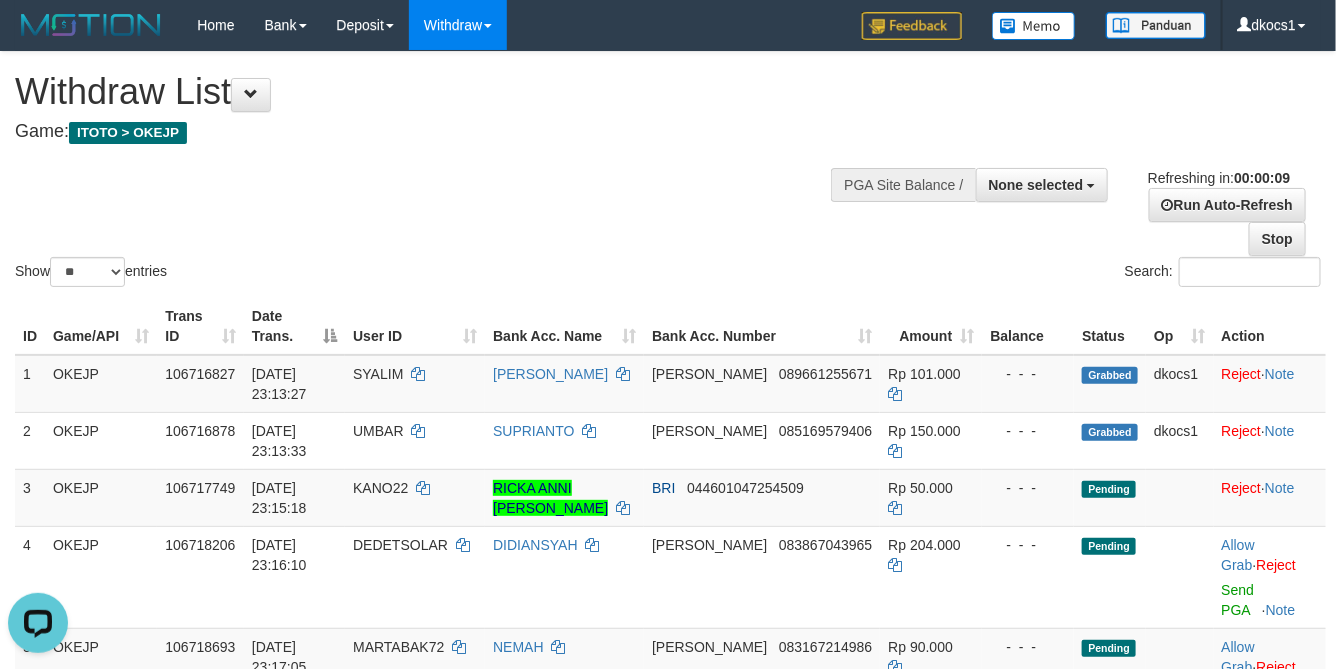 scroll, scrollTop: 0, scrollLeft: 0, axis: both 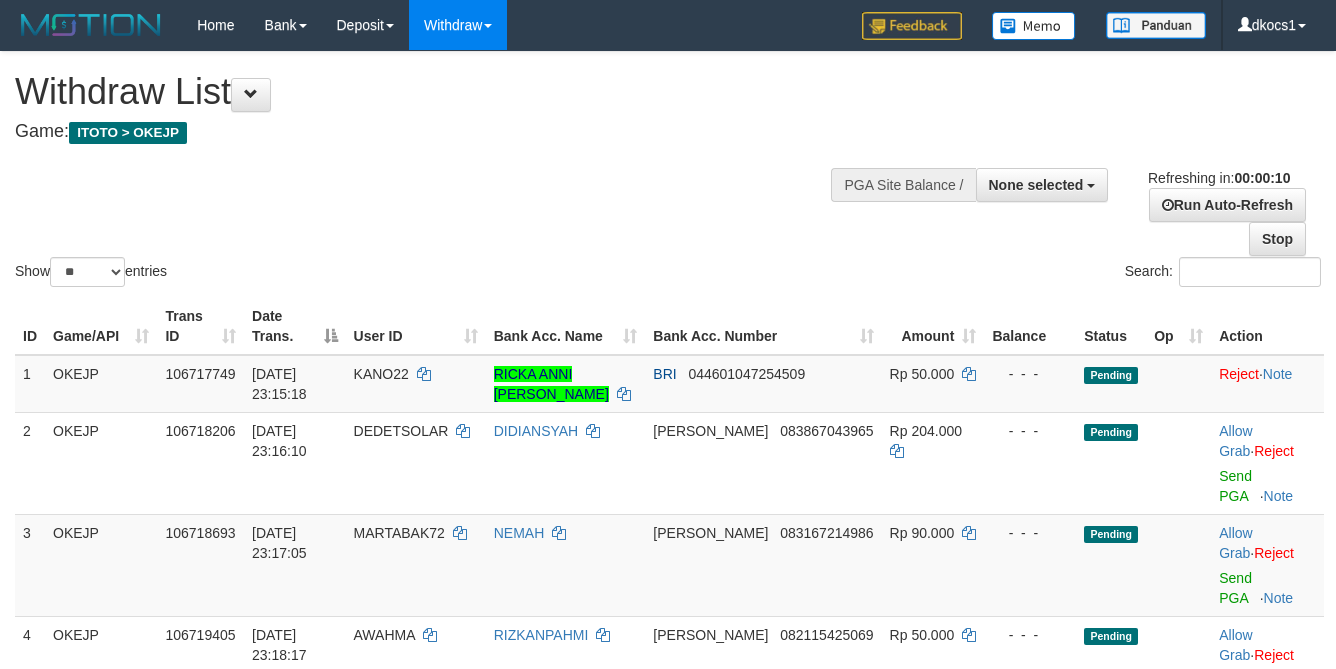 select 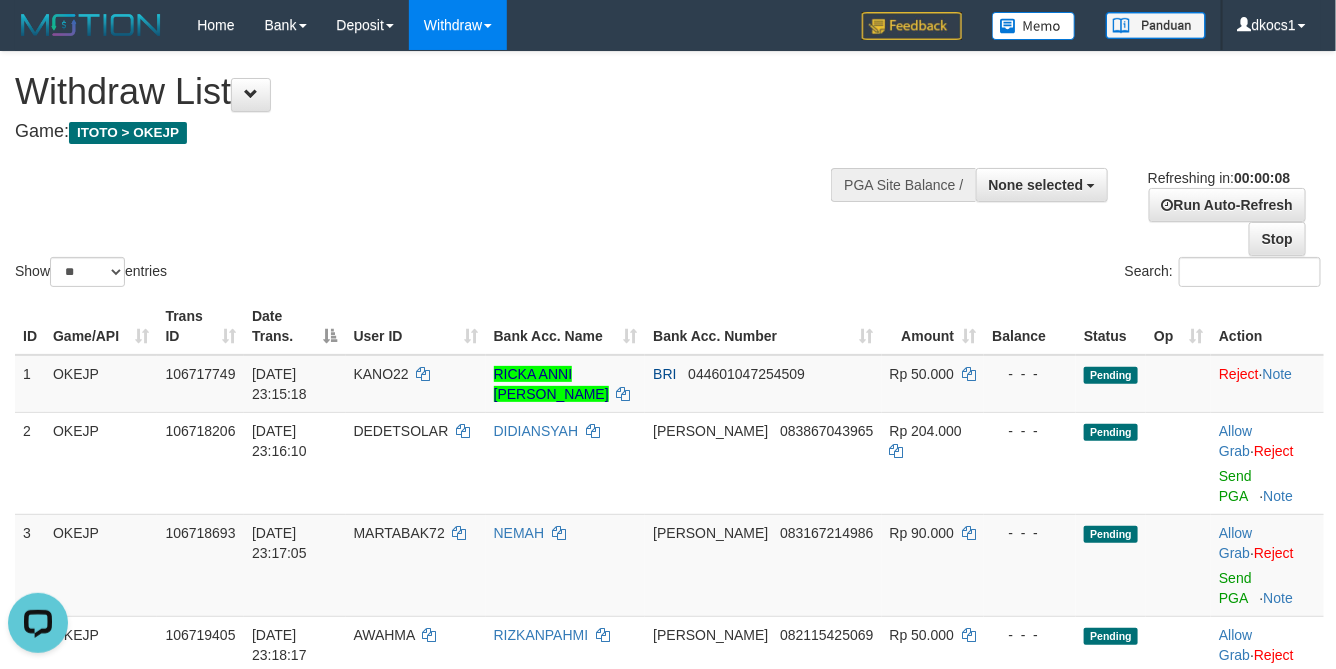 scroll, scrollTop: 0, scrollLeft: 0, axis: both 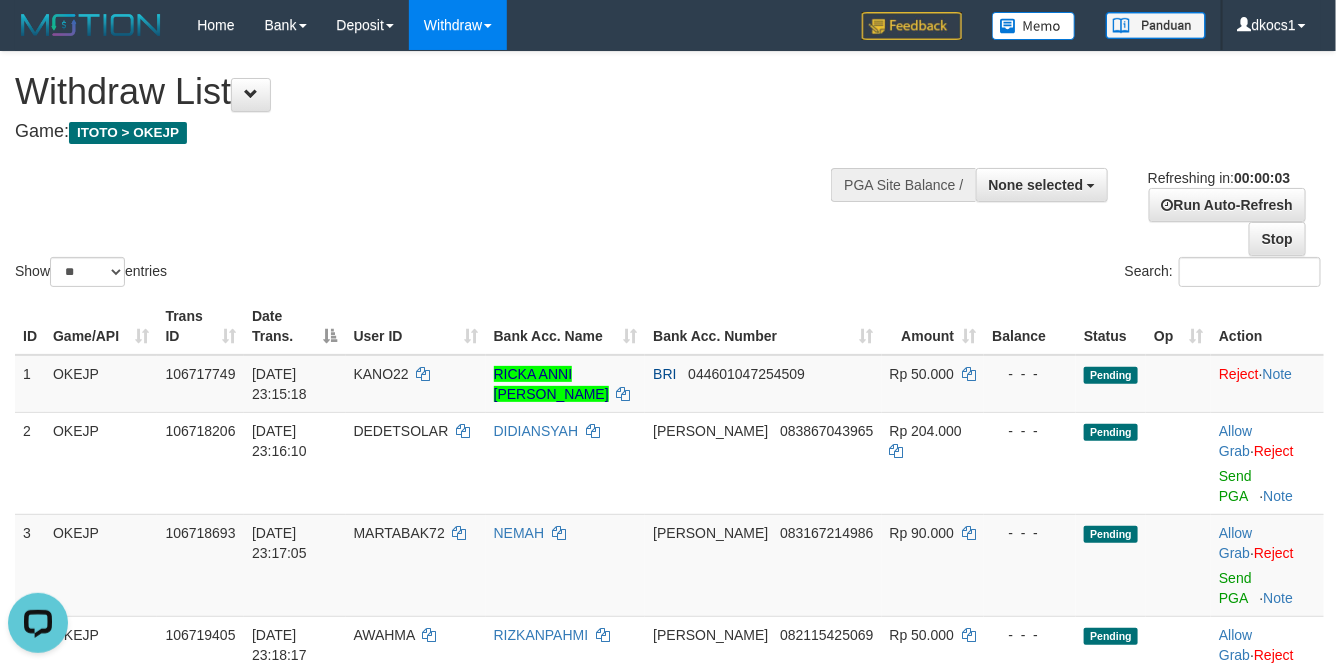 click on "**********" at bounding box center [450, 101] 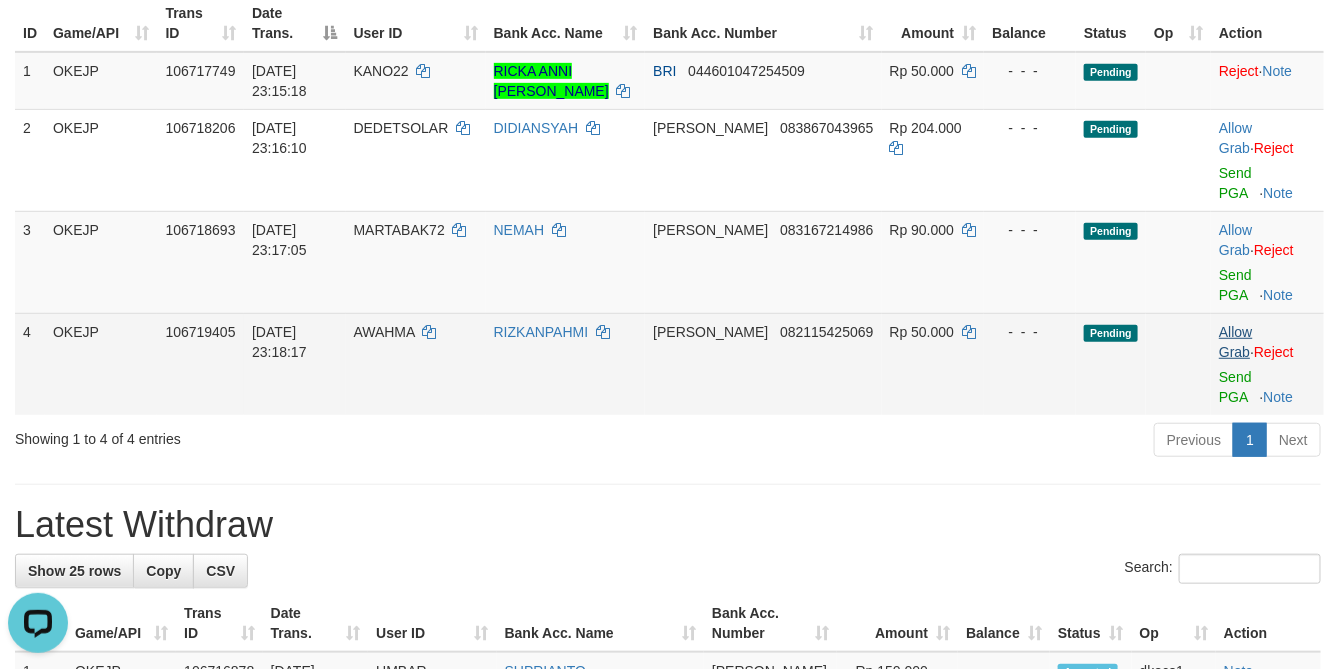 scroll, scrollTop: 300, scrollLeft: 0, axis: vertical 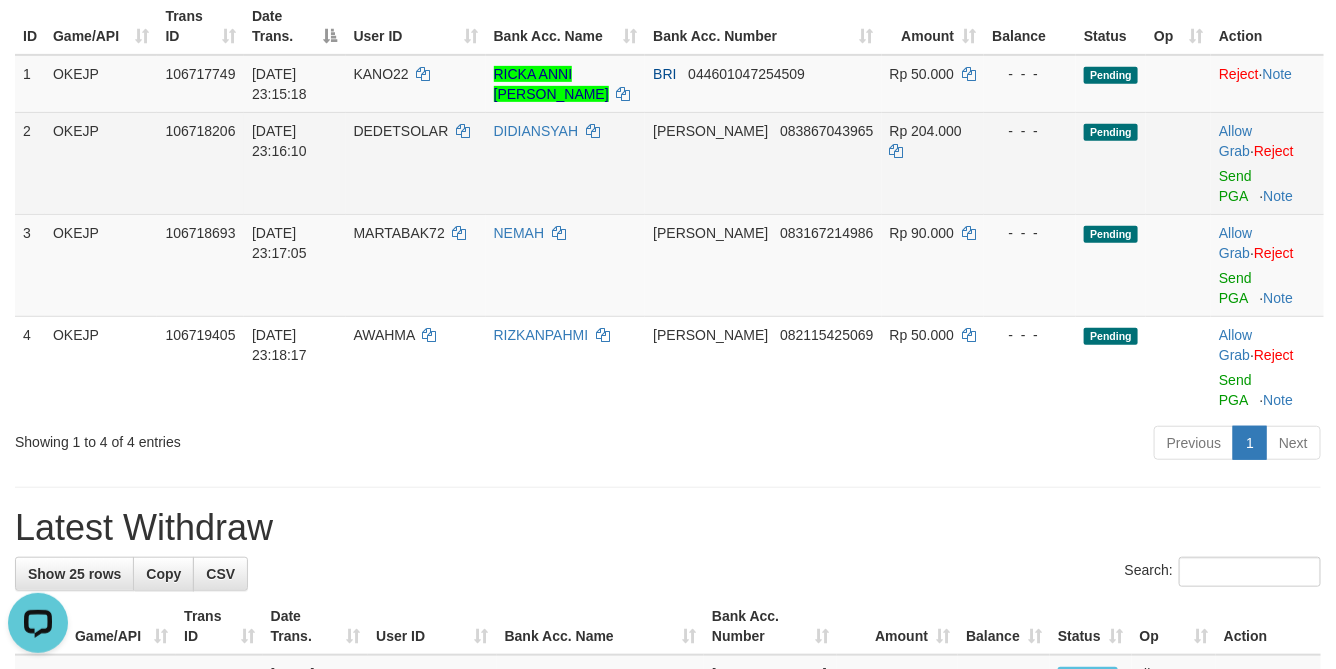 click on "Allow Grab   ·    Reject Send PGA     ·    Note" at bounding box center (1267, 163) 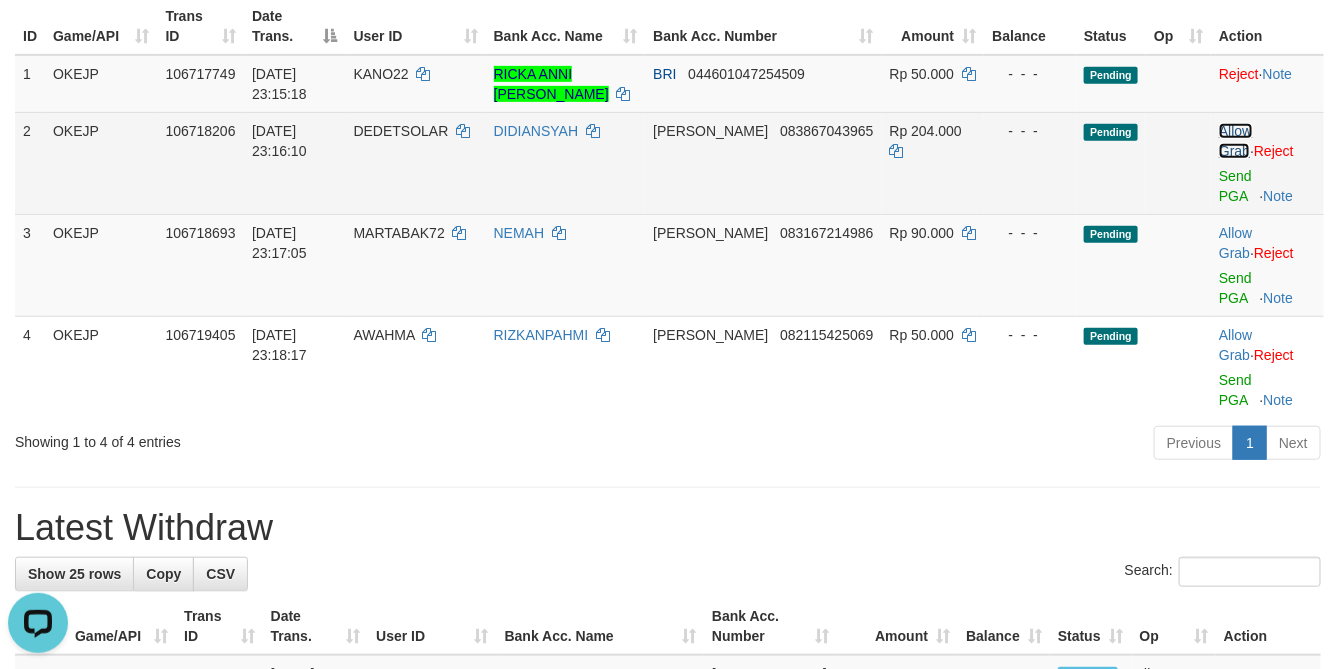 click on "Allow Grab" at bounding box center [1235, 141] 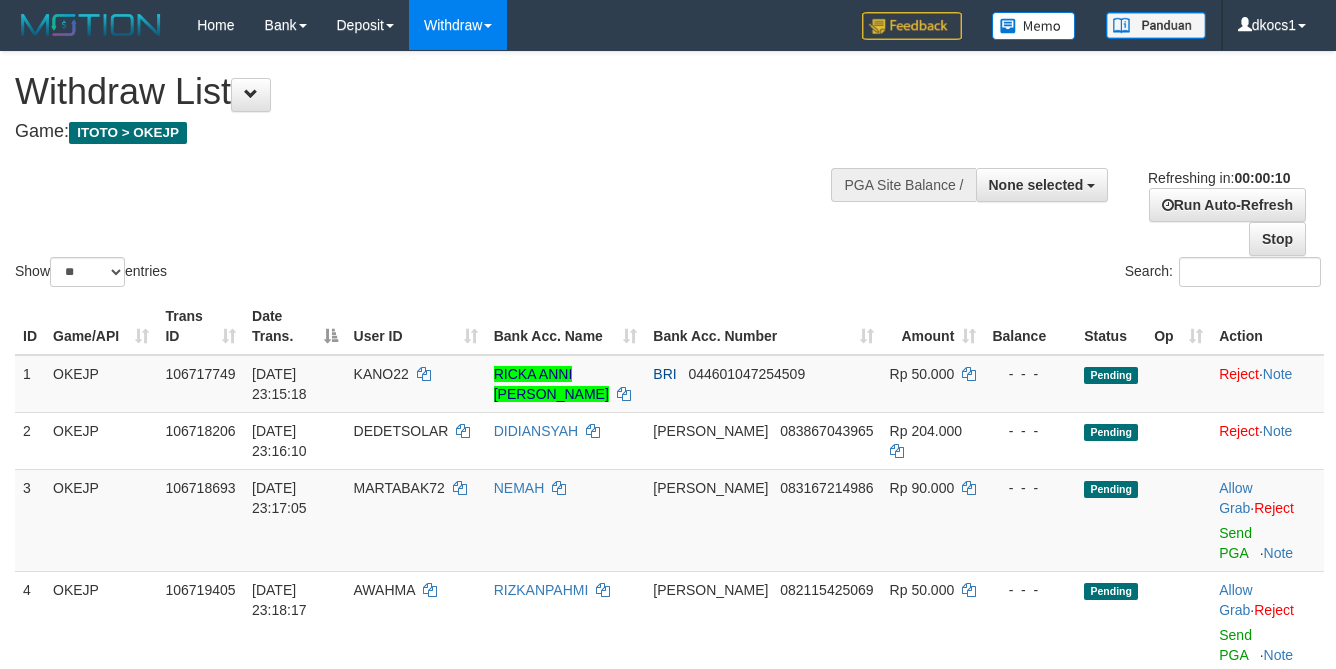 select 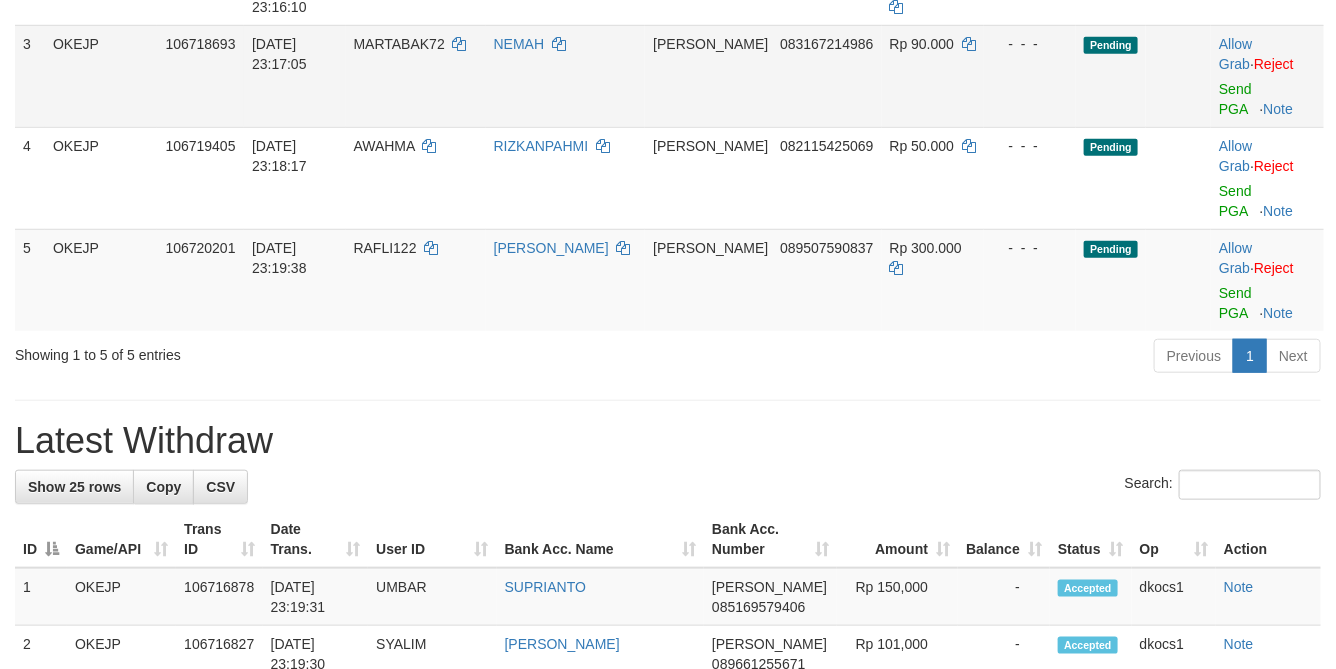 scroll, scrollTop: 450, scrollLeft: 0, axis: vertical 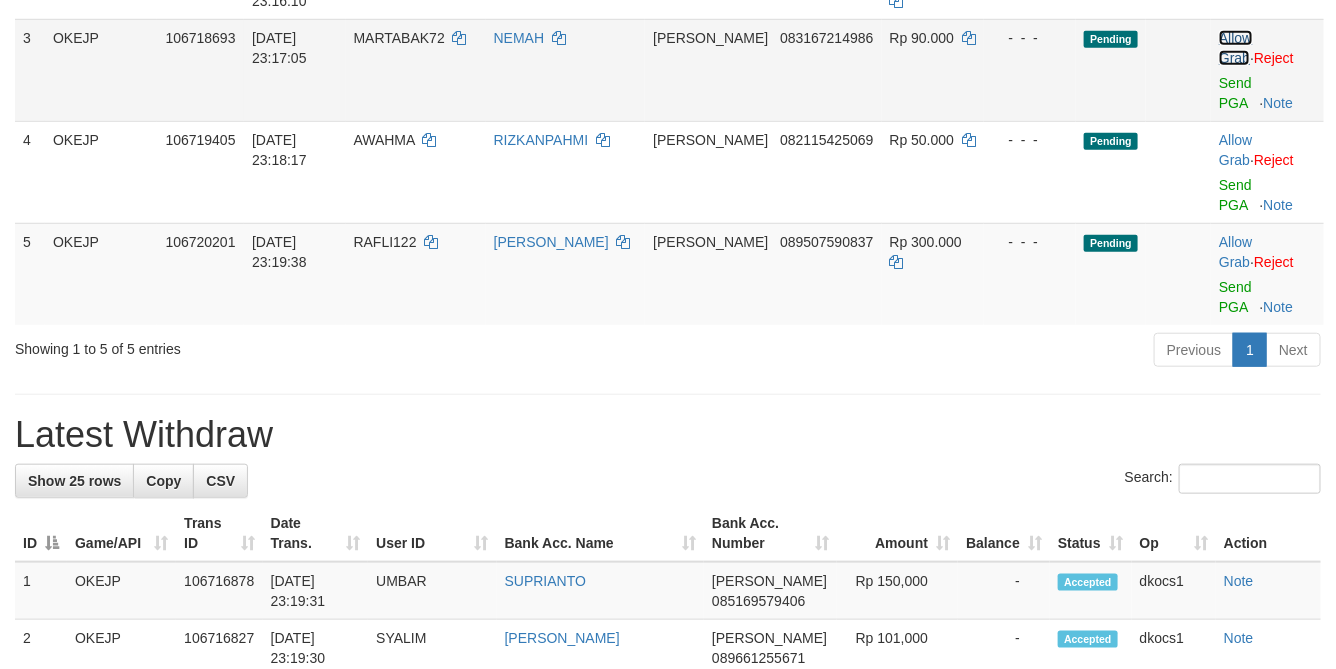 click on "Allow Grab" at bounding box center (1235, 48) 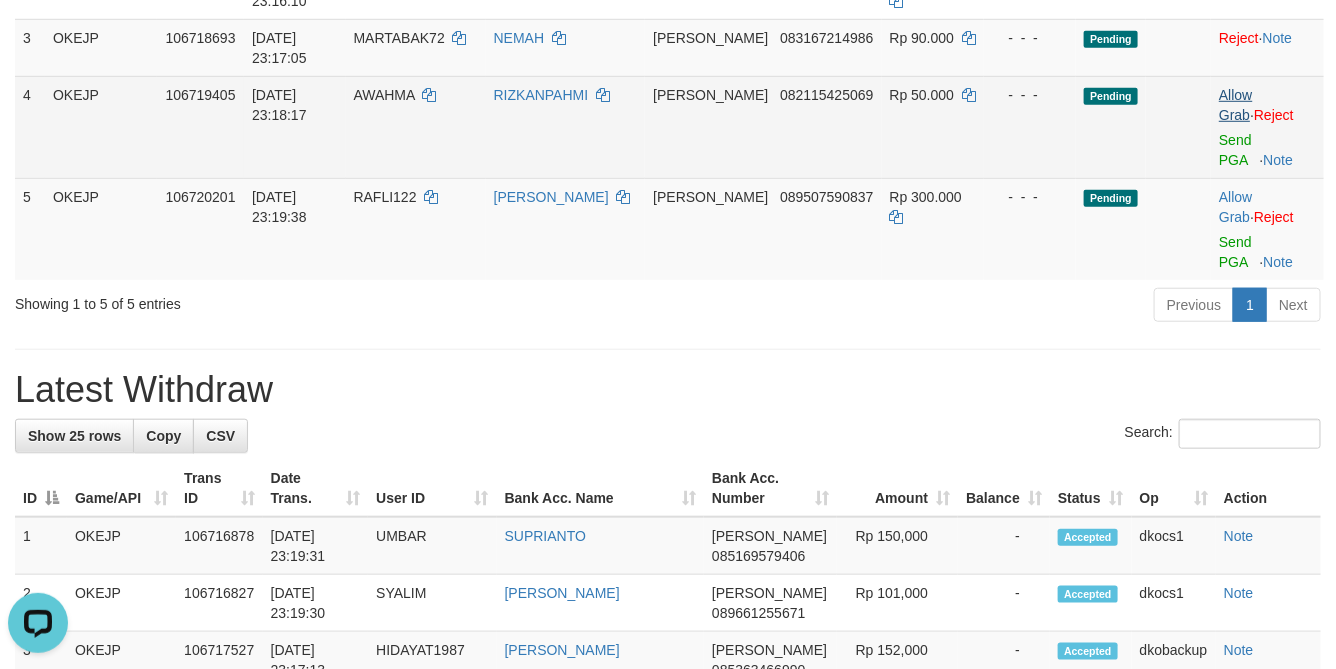 scroll, scrollTop: 0, scrollLeft: 0, axis: both 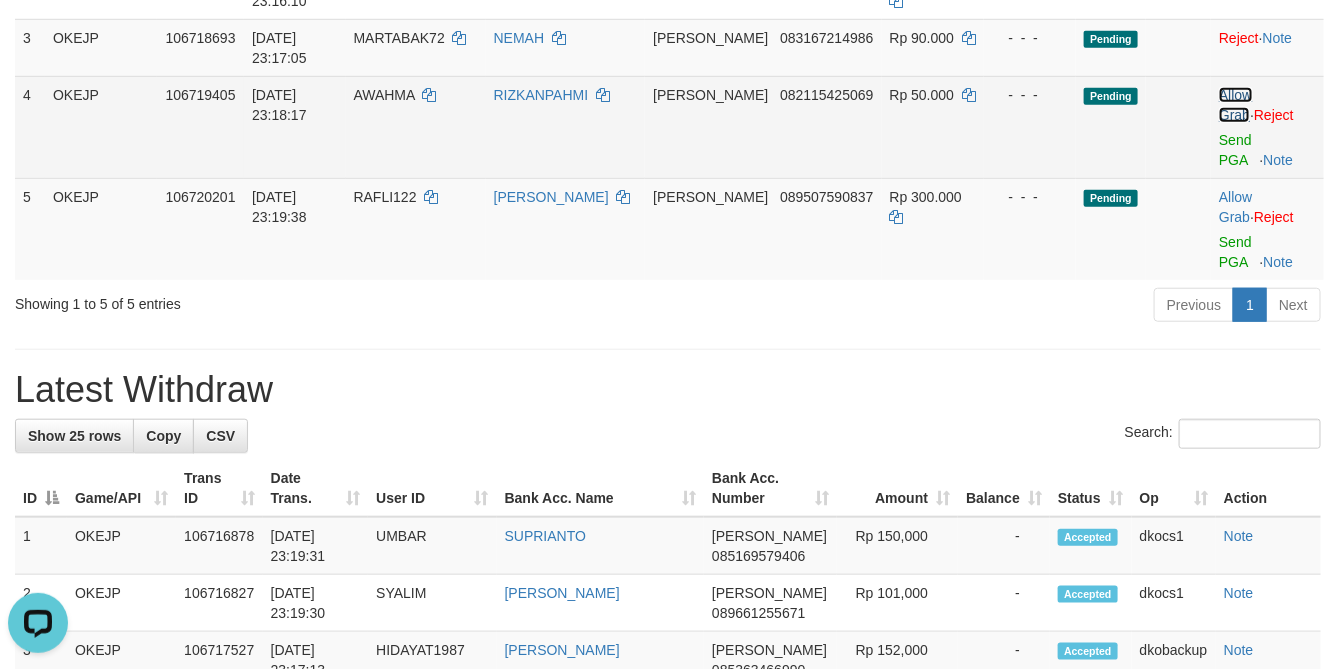 click on "Allow Grab" at bounding box center (1235, 105) 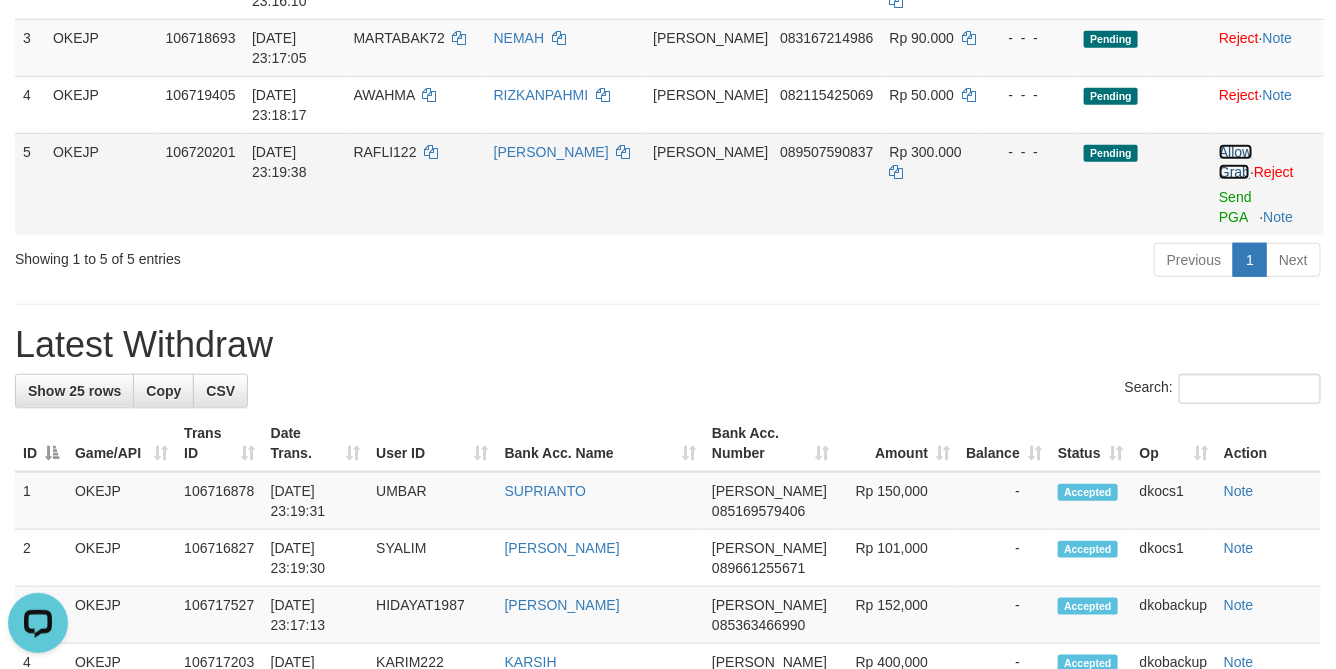click on "Allow Grab" at bounding box center [1235, 162] 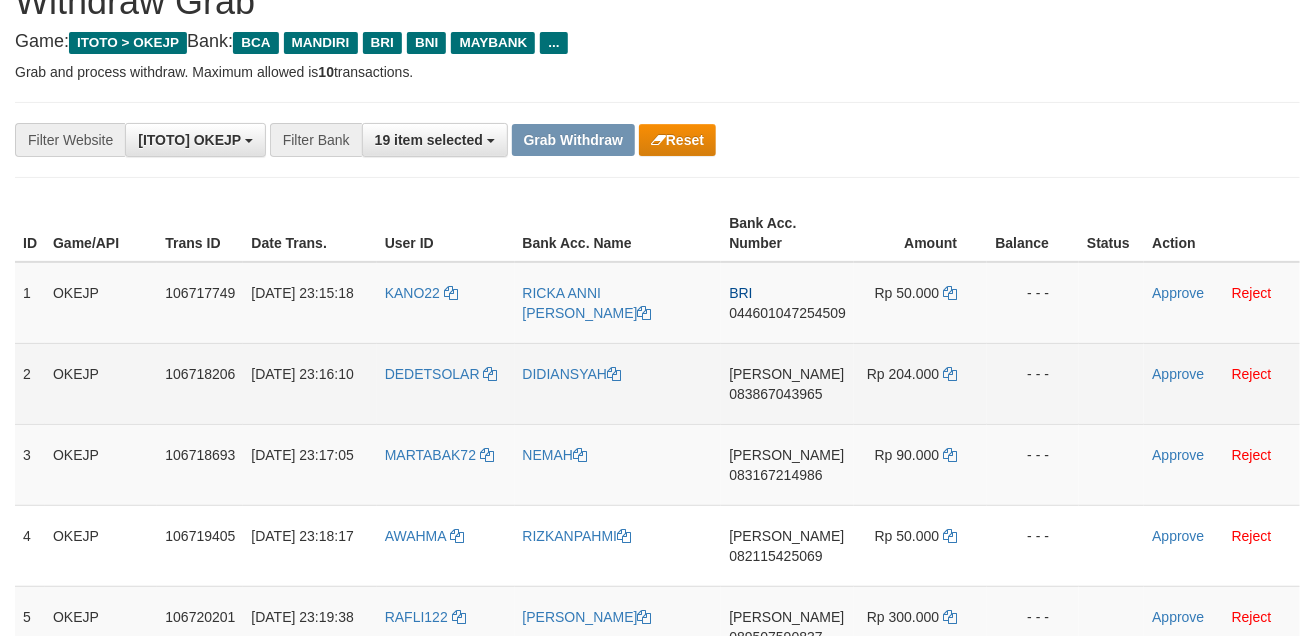 scroll, scrollTop: 150, scrollLeft: 0, axis: vertical 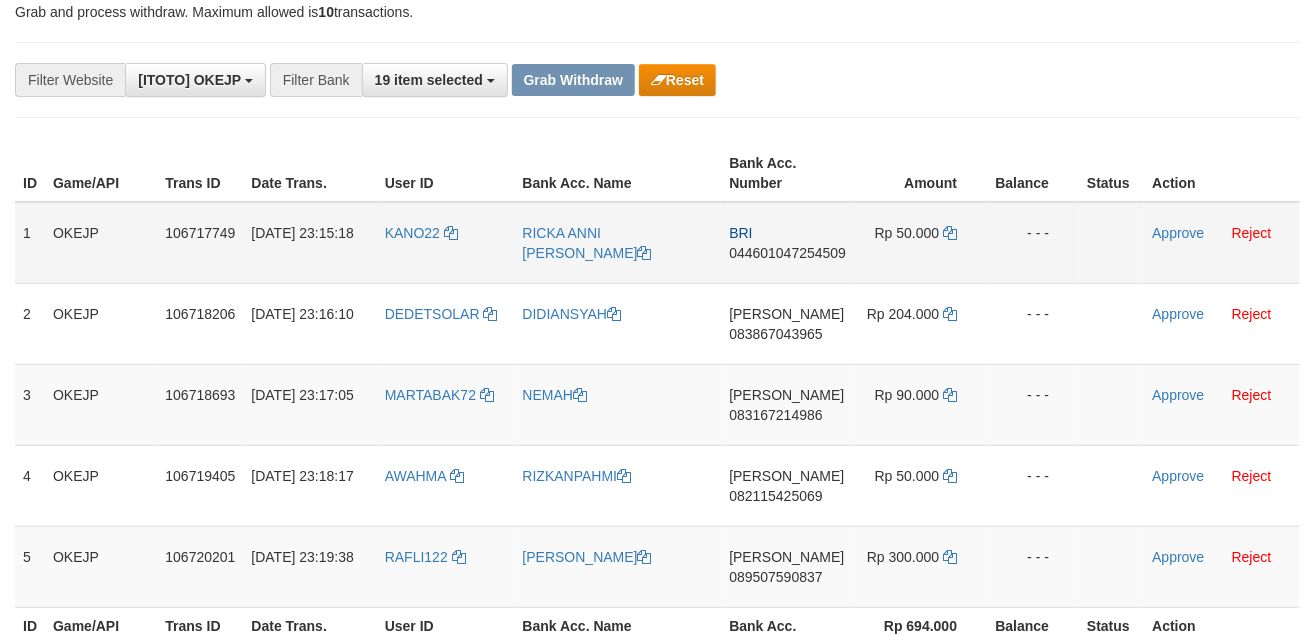 click on "KANO22" at bounding box center [446, 243] 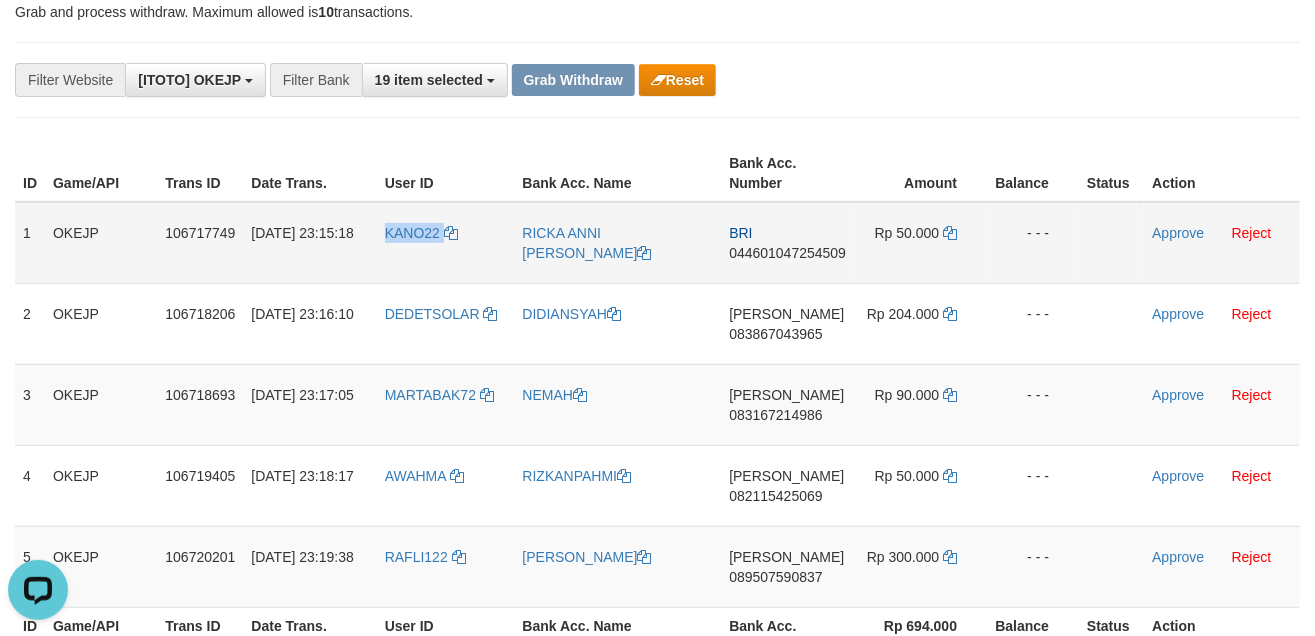 scroll, scrollTop: 0, scrollLeft: 0, axis: both 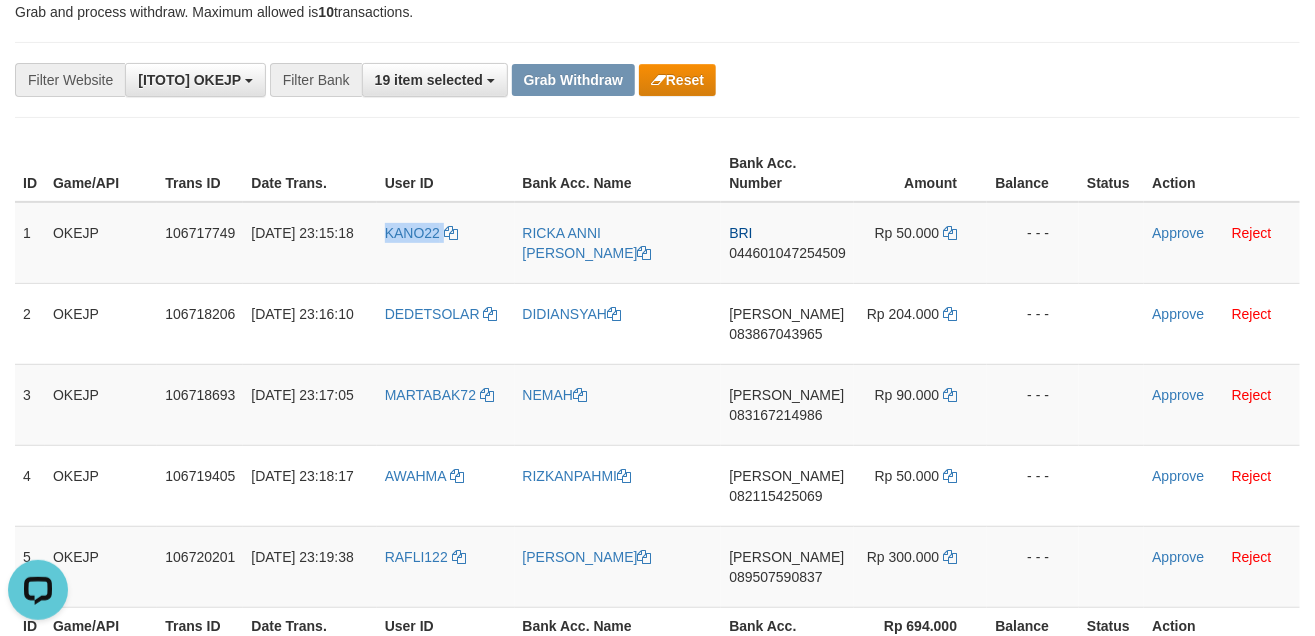 copy on "KANO22" 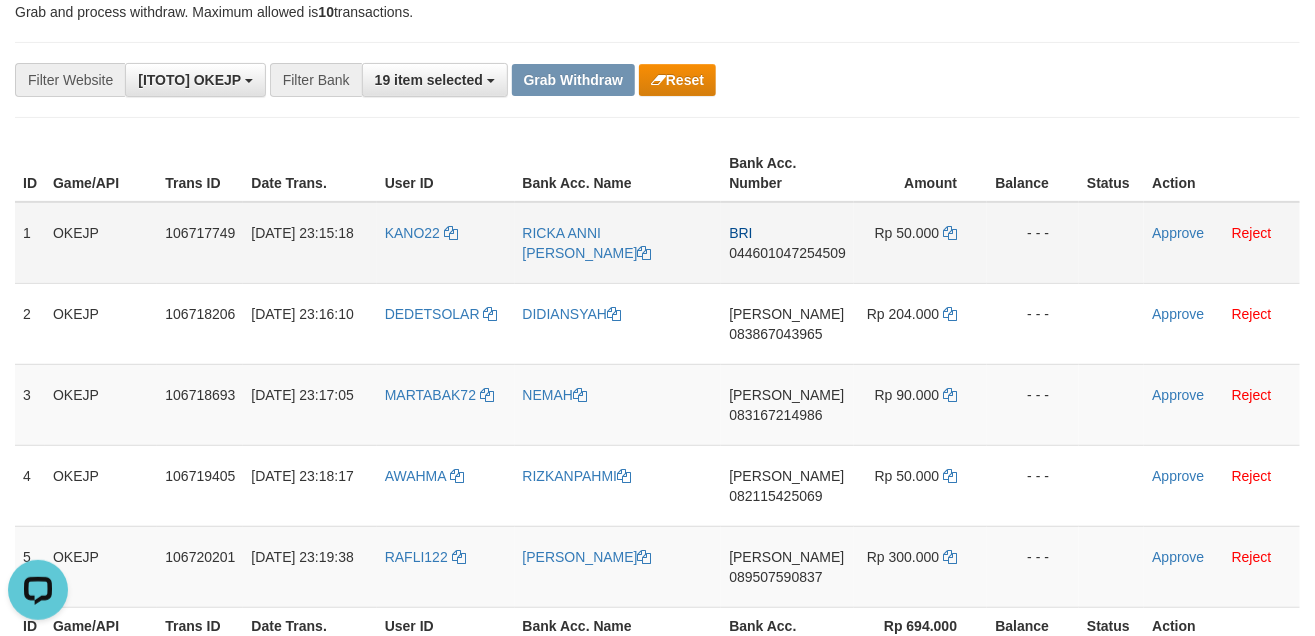 click on "BRI
044601047254509" at bounding box center [787, 243] 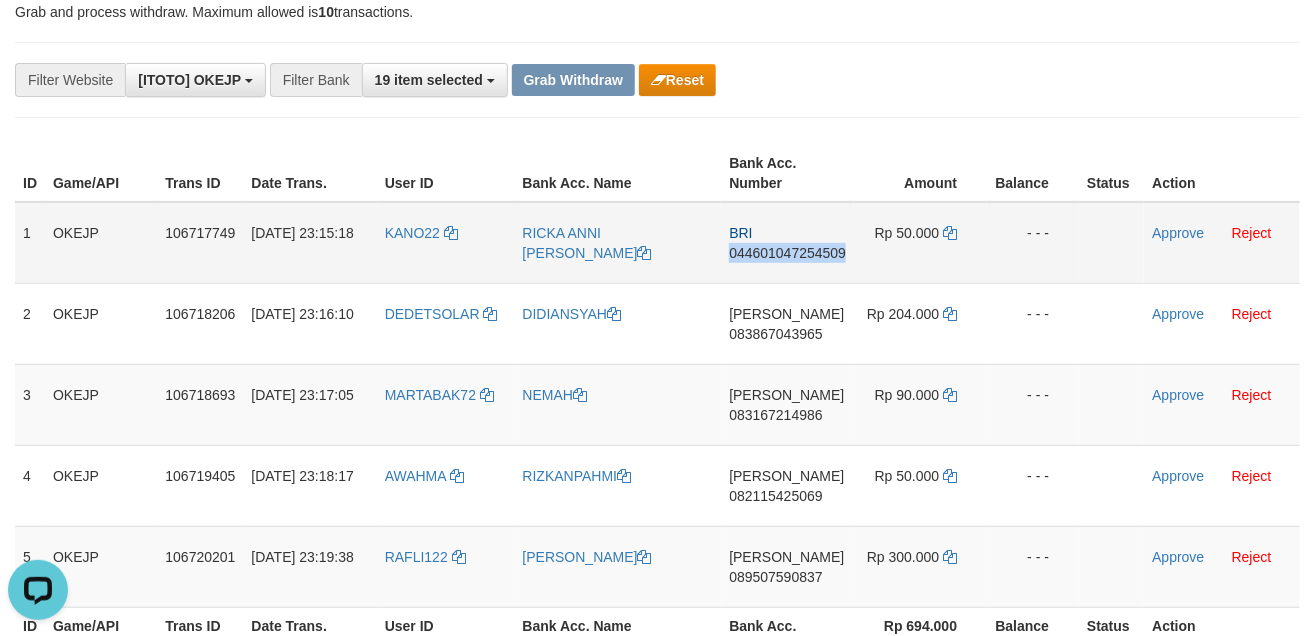 click on "BRI
044601047254509" at bounding box center (787, 243) 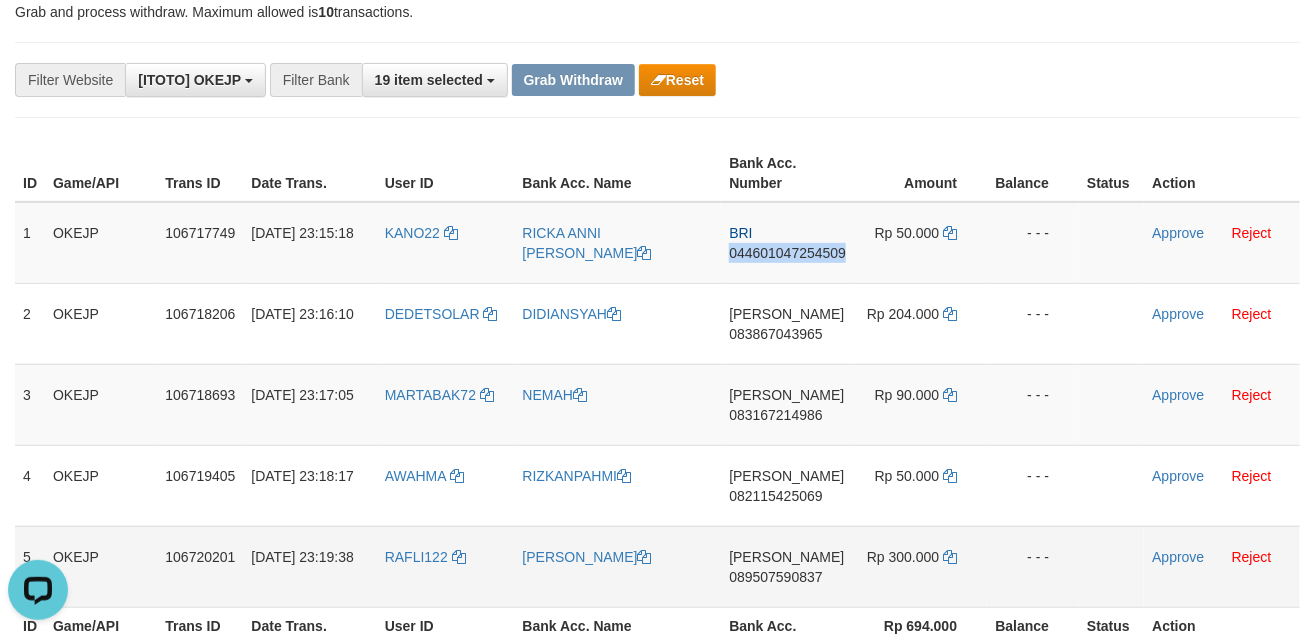 copy on "044601047254509" 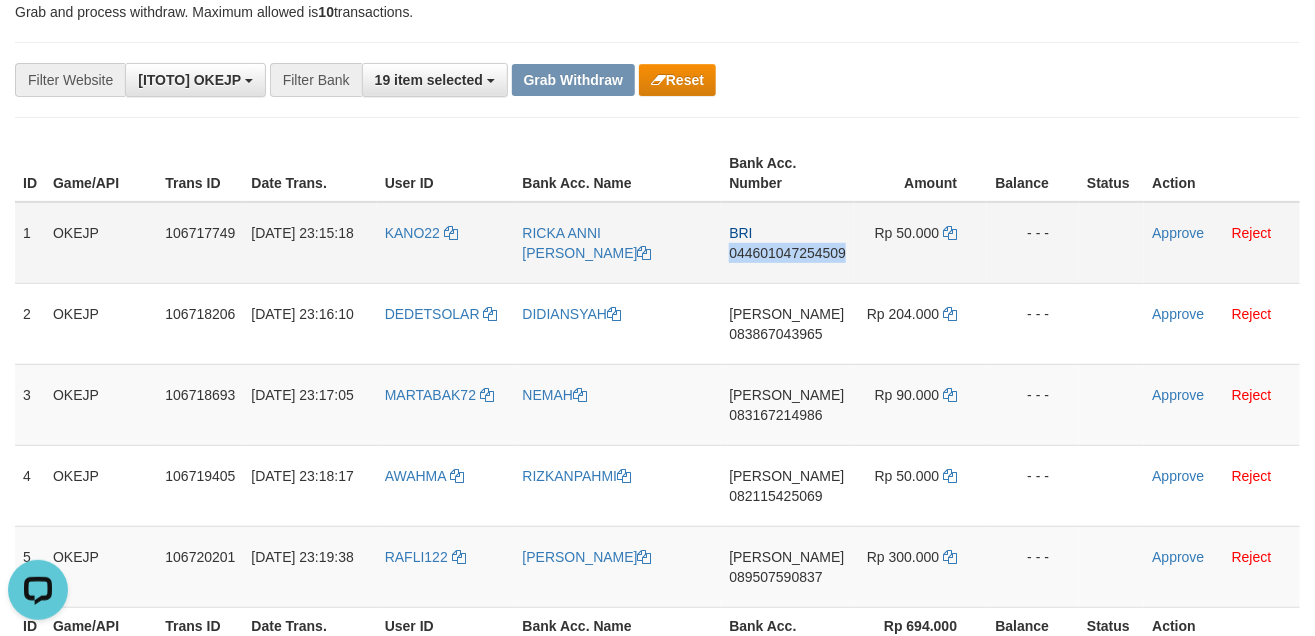 click on "BRI
044601047254509" at bounding box center [787, 243] 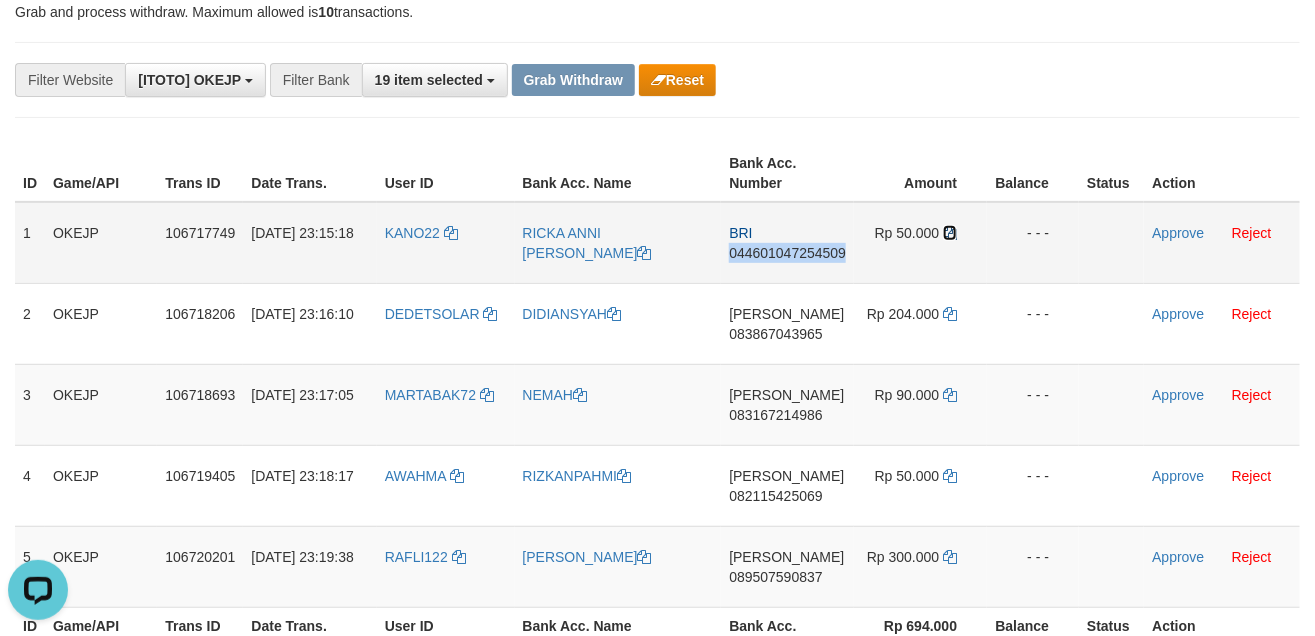 click at bounding box center (950, 233) 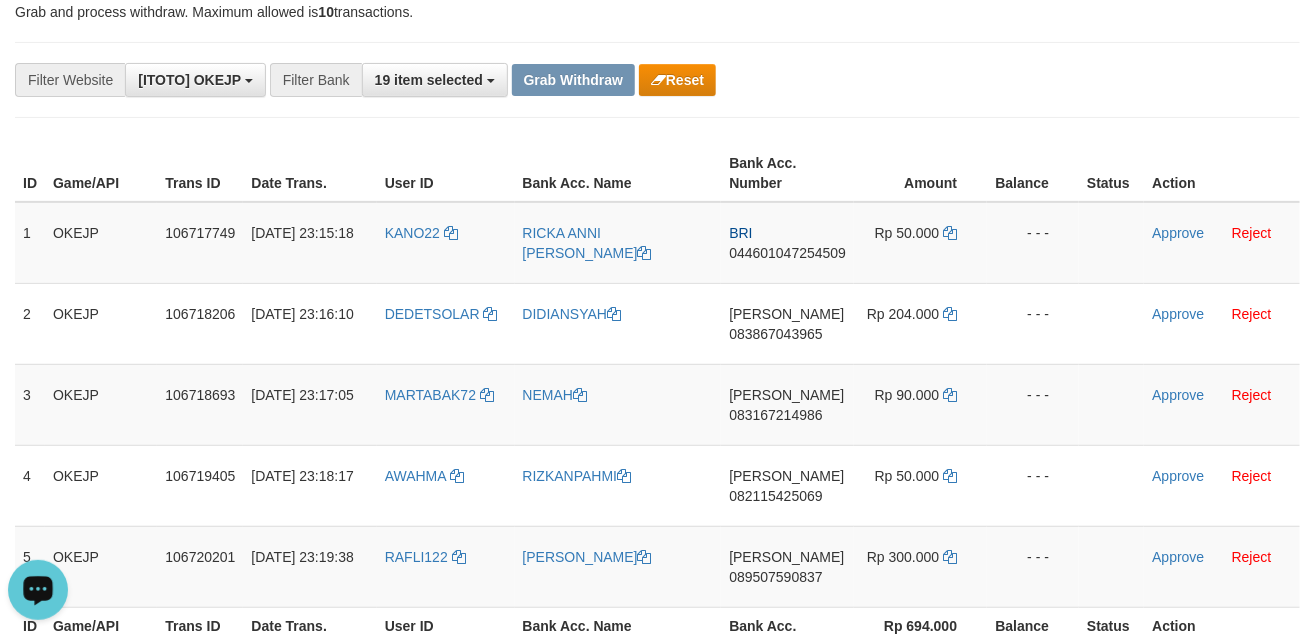 drag, startPoint x: 826, startPoint y: 82, endPoint x: 979, endPoint y: 195, distance: 190.20515 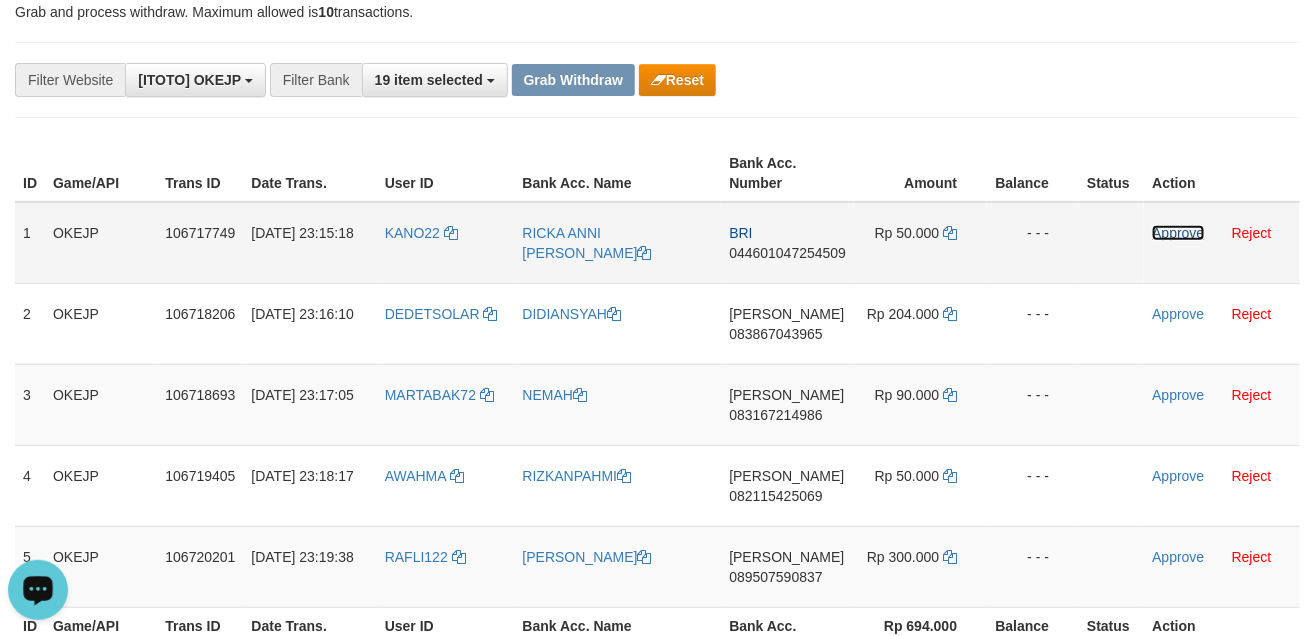 click on "Approve" at bounding box center [1178, 233] 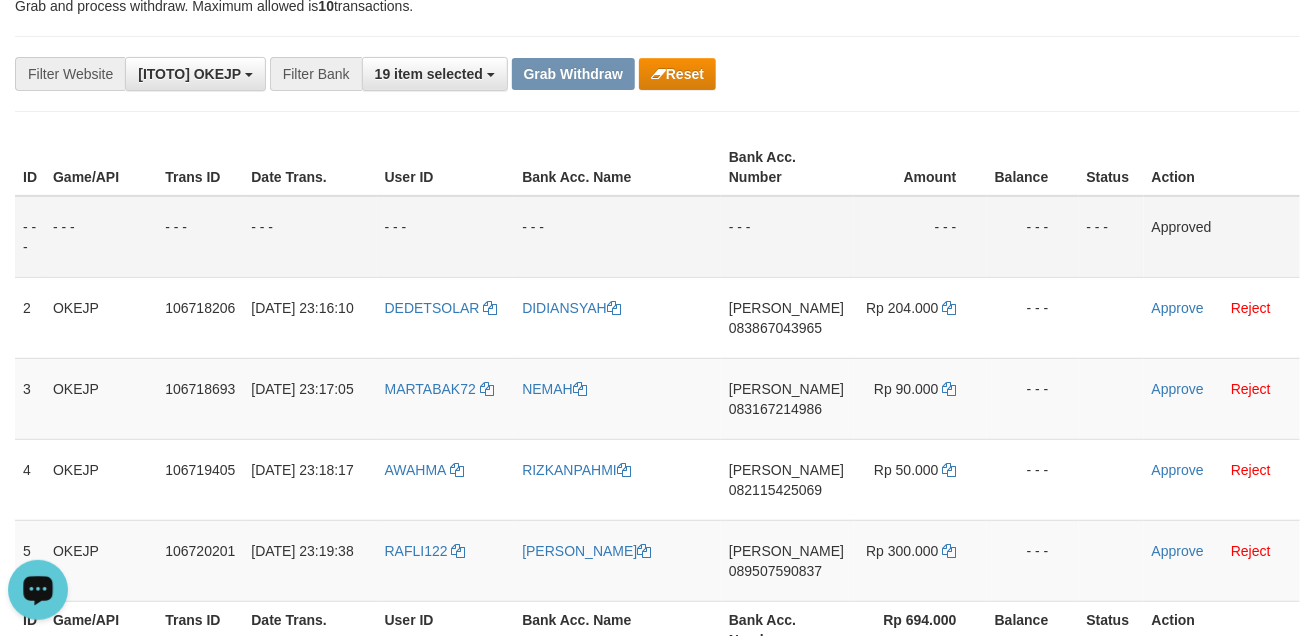 scroll, scrollTop: 150, scrollLeft: 0, axis: vertical 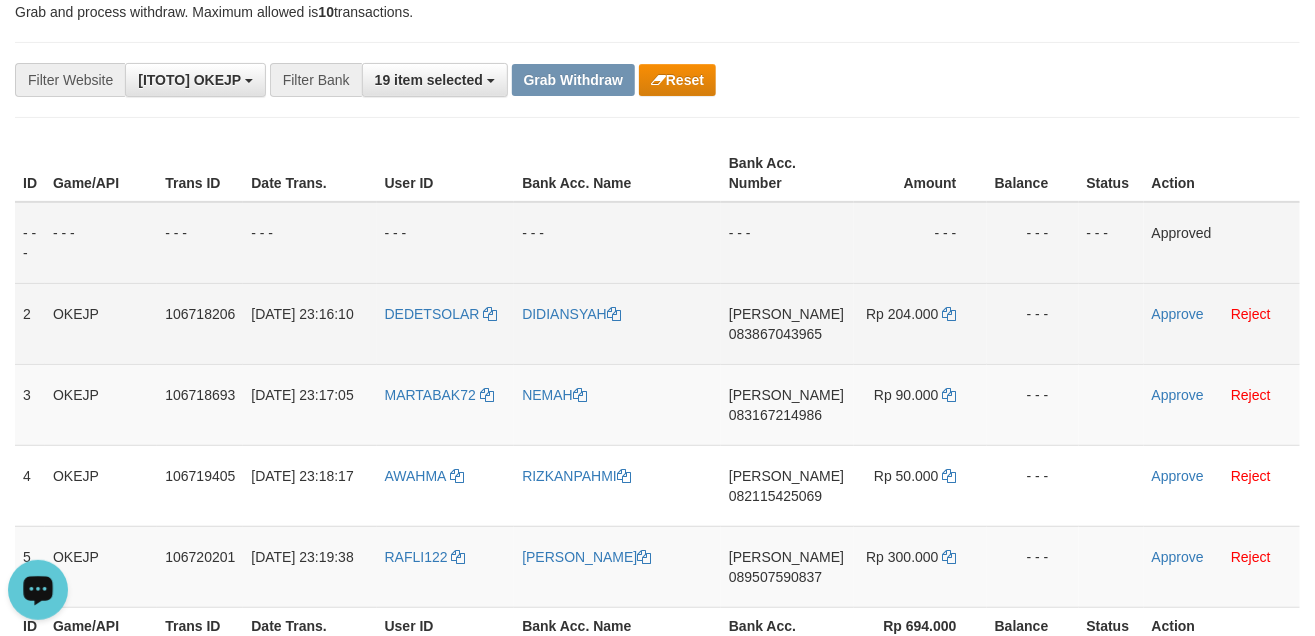 click on "DEDETSOLAR" at bounding box center [446, 323] 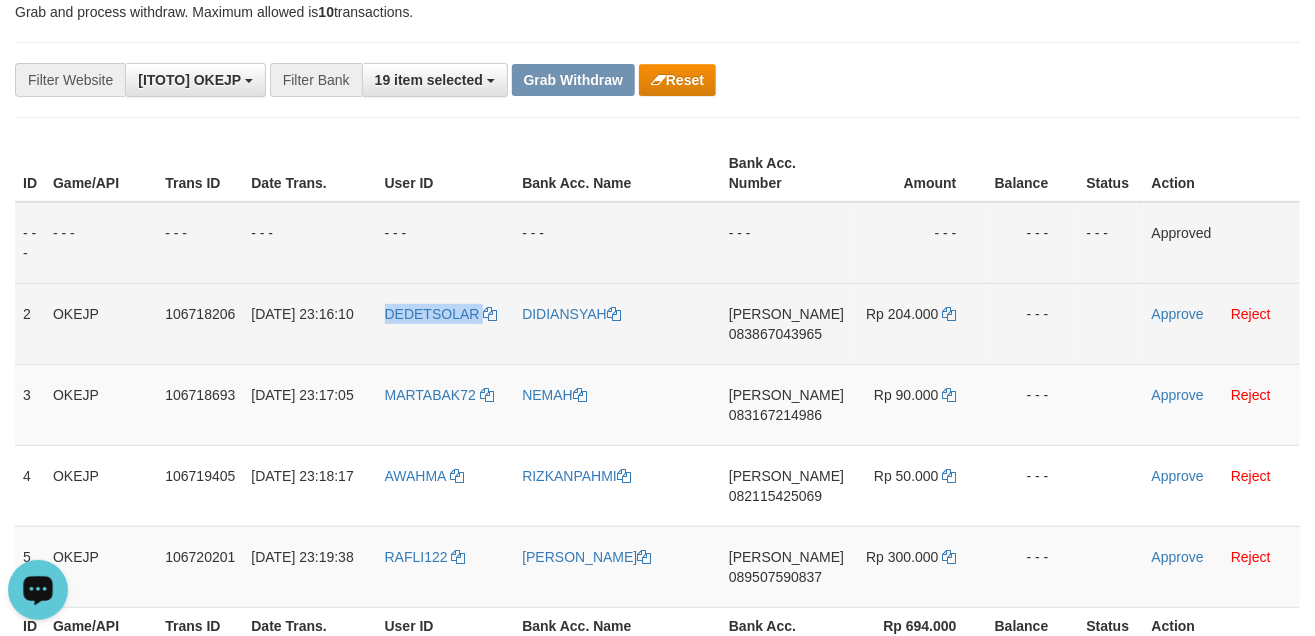 click on "DEDETSOLAR" at bounding box center (446, 323) 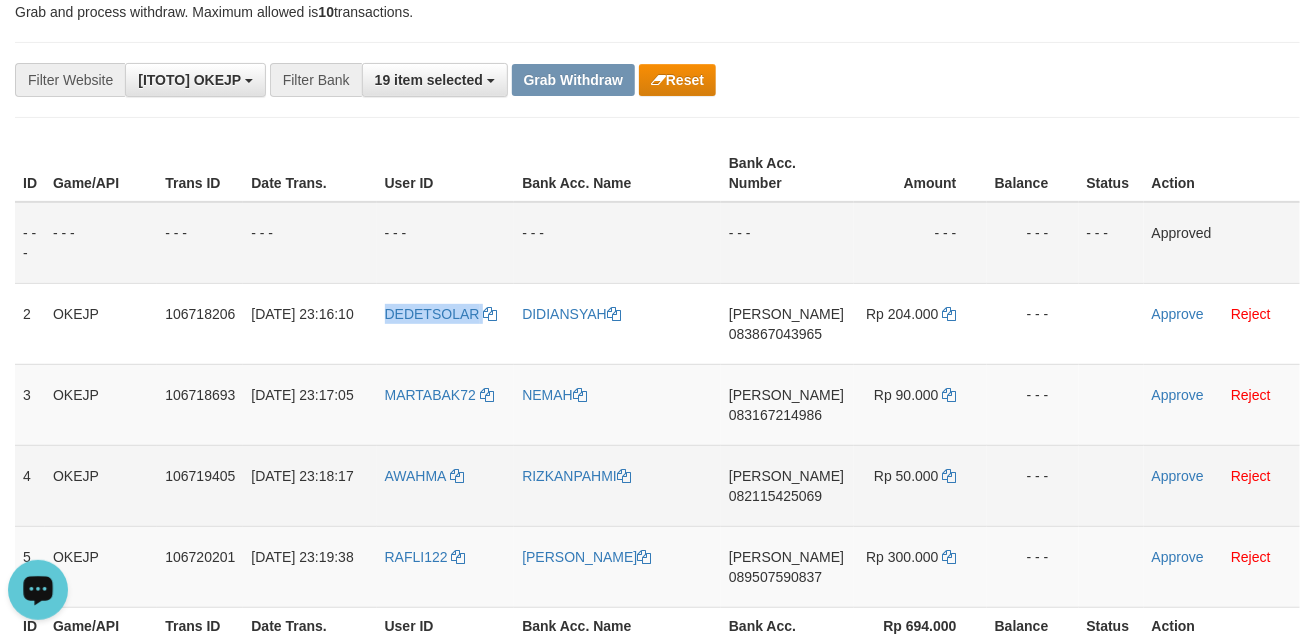 copy on "DEDETSOLAR" 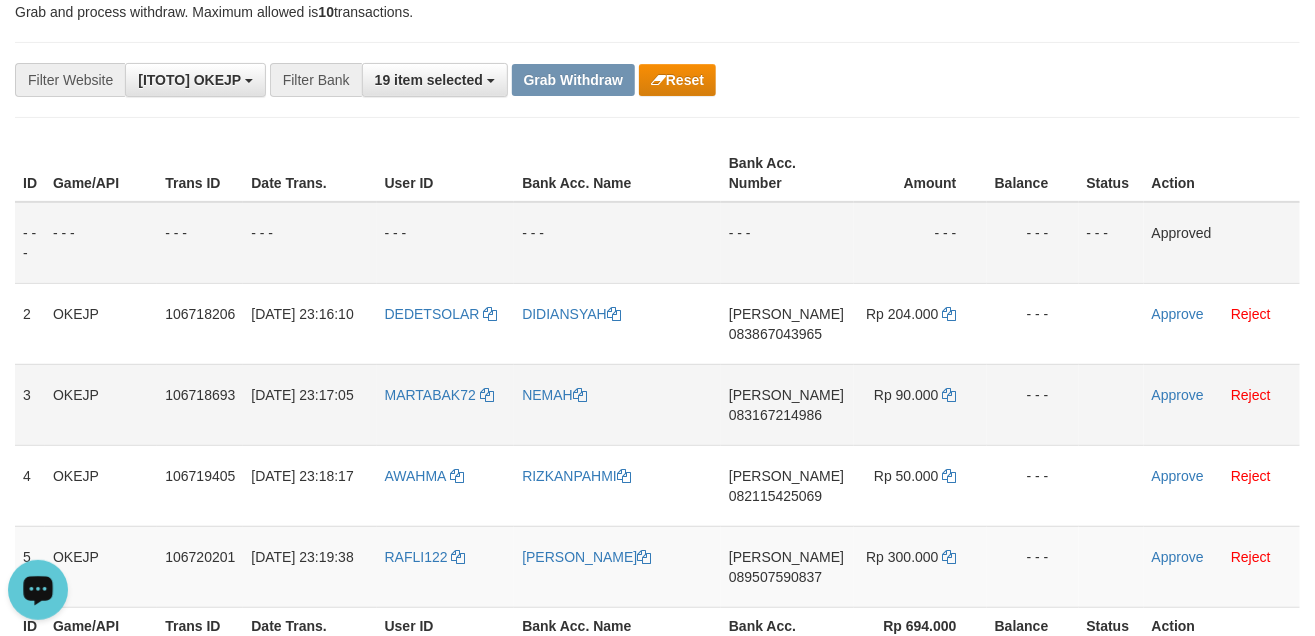 click on "MARTABAK72" at bounding box center [446, 404] 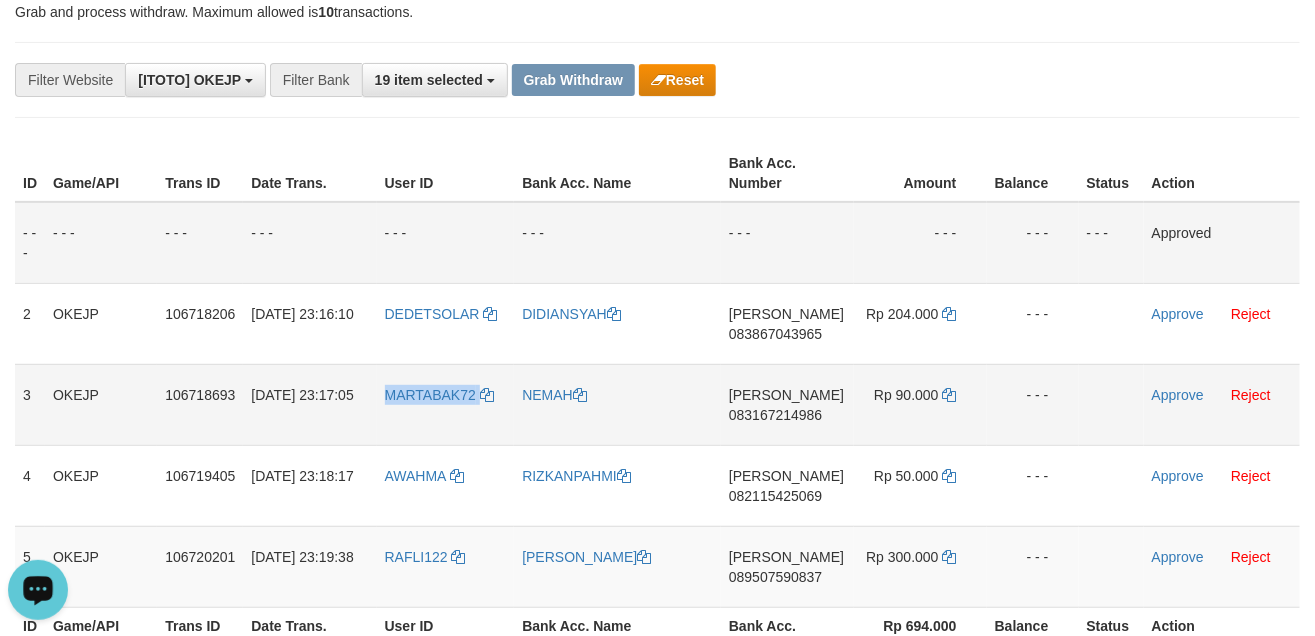 click on "MARTABAK72" at bounding box center [446, 404] 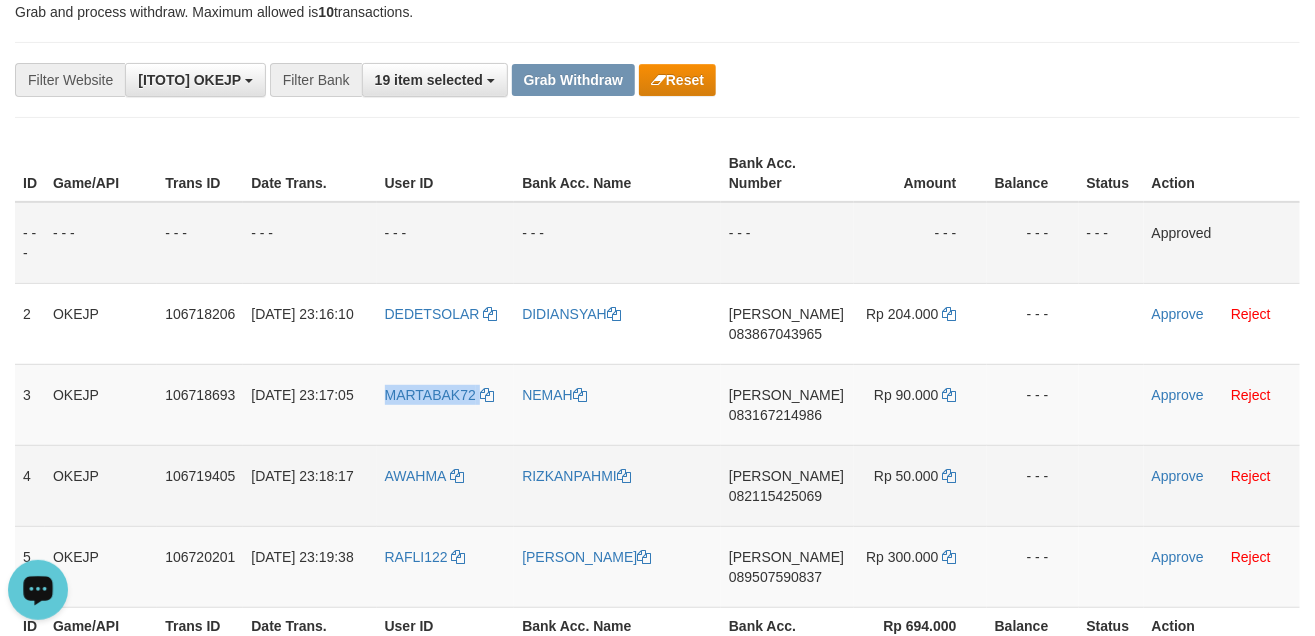 copy on "MARTABAK72" 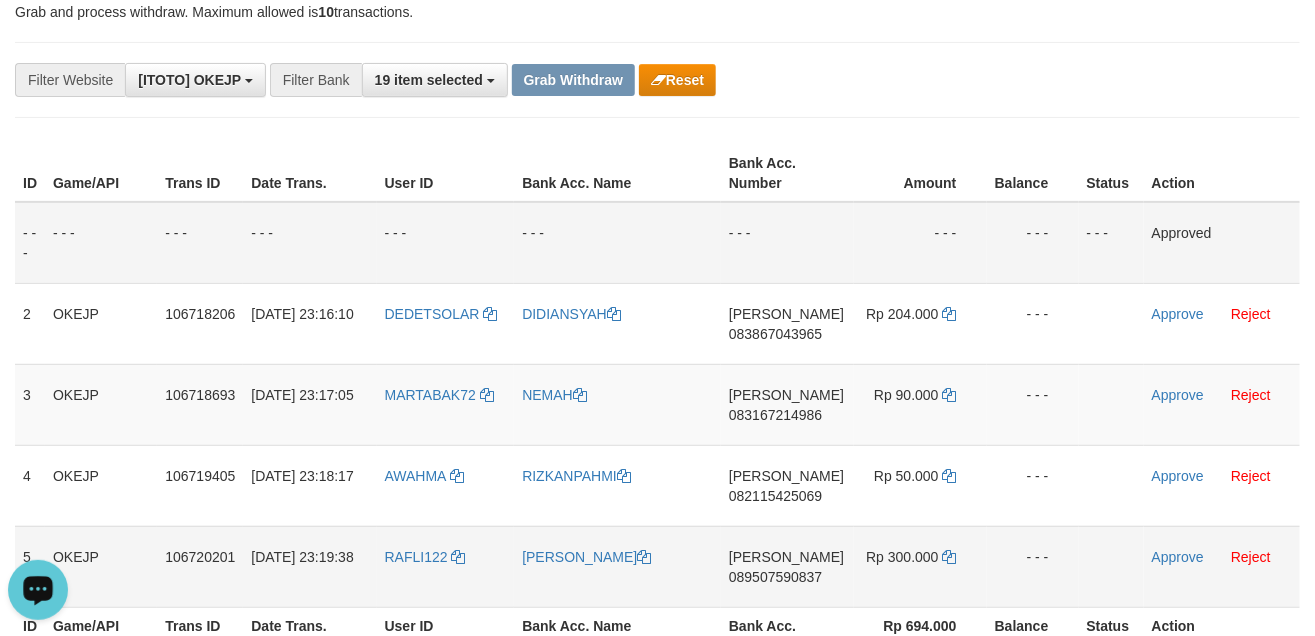 click on "RAFLI122" at bounding box center (446, 566) 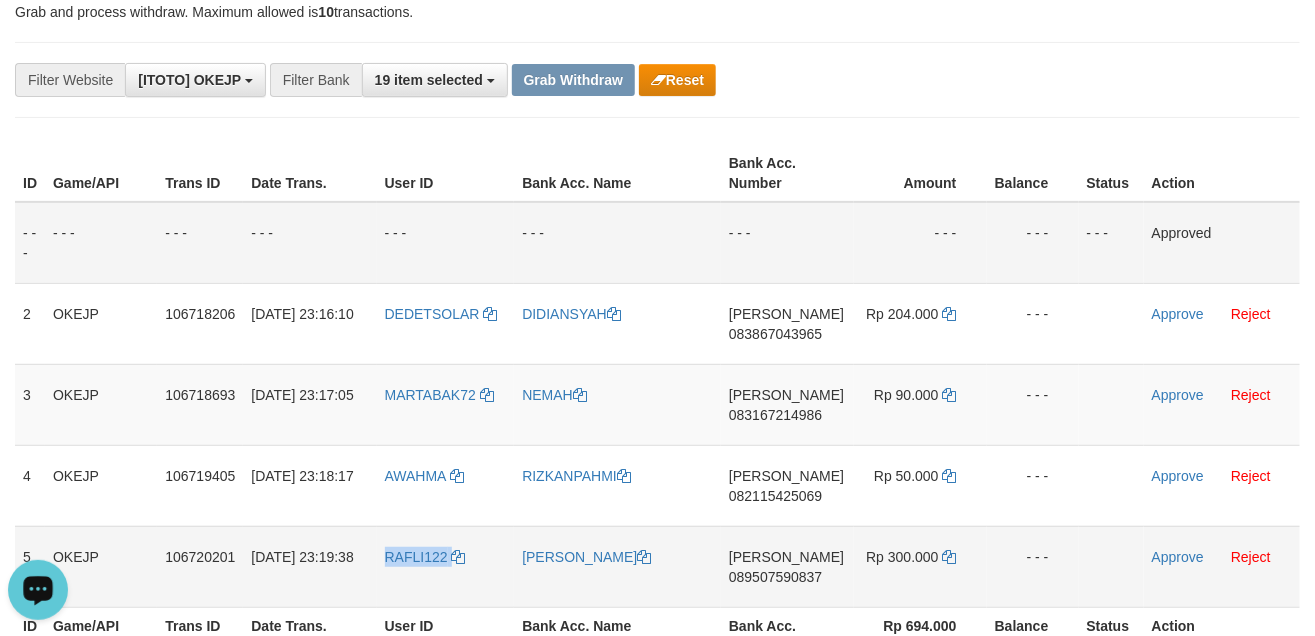 click on "RAFLI122" at bounding box center (446, 566) 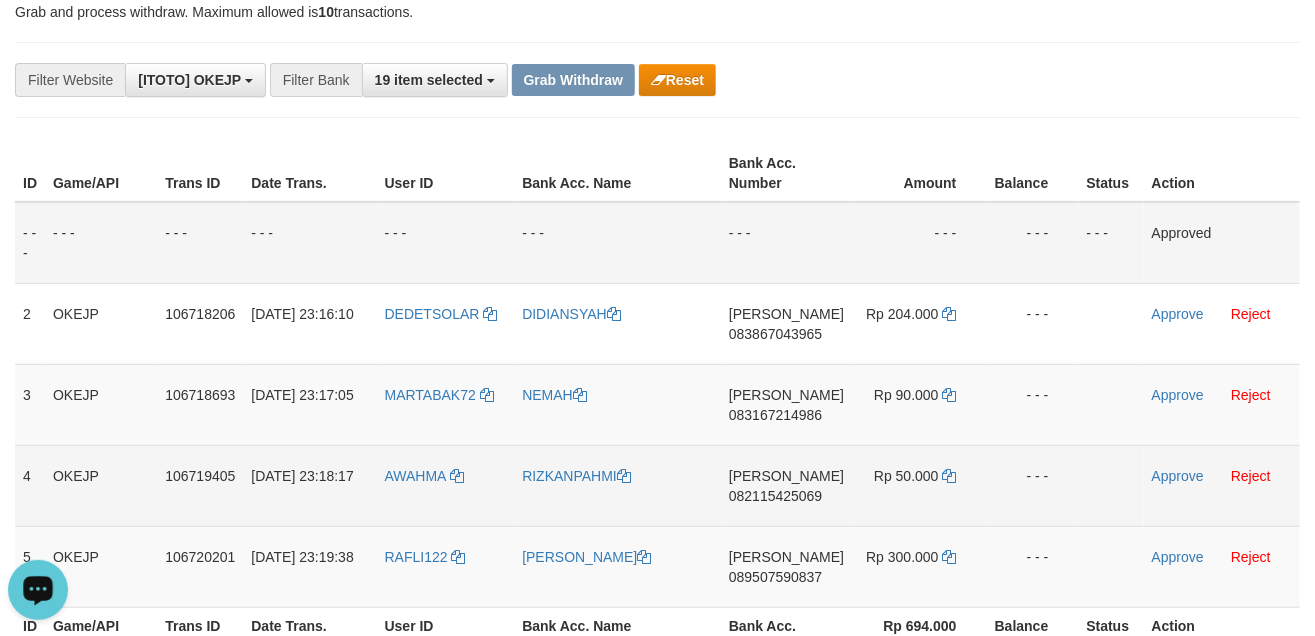click on "AWAHMA" at bounding box center (446, 485) 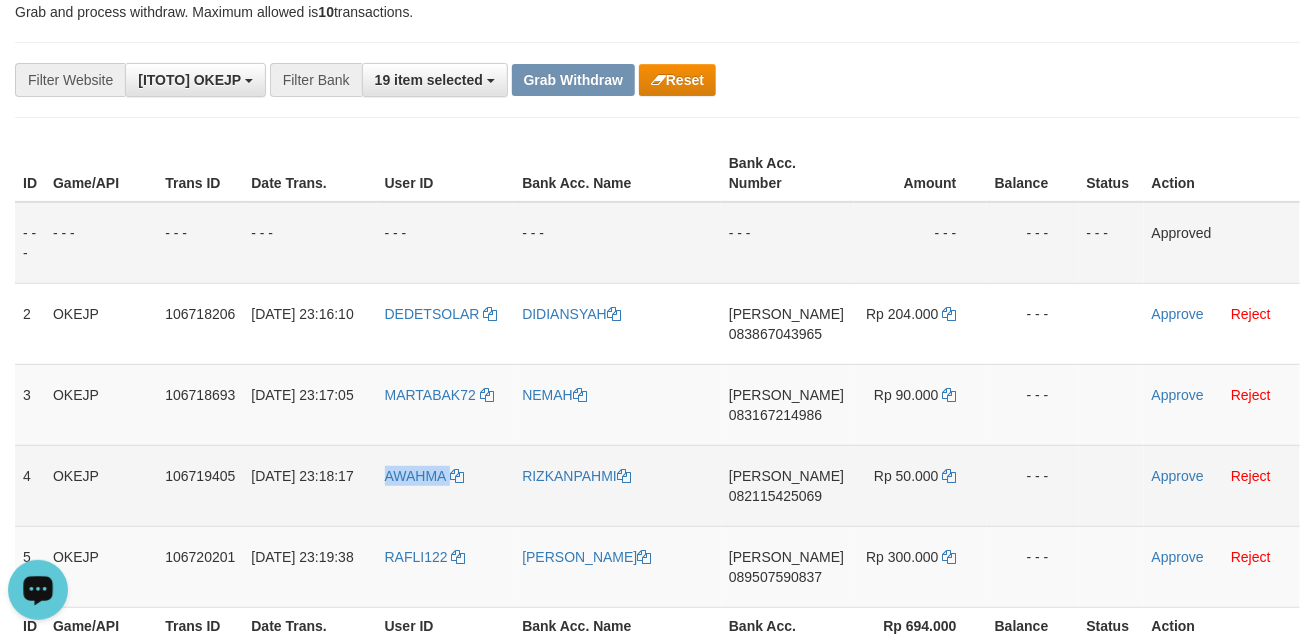 click on "AWAHMA" at bounding box center [446, 485] 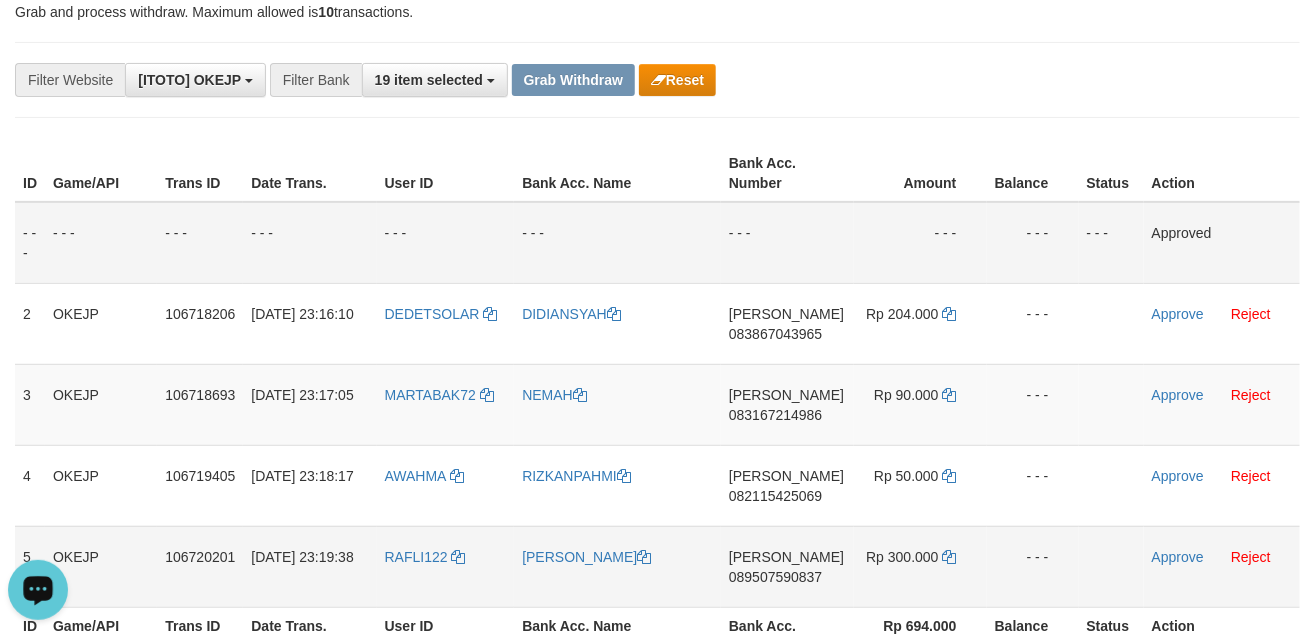 click on "RAFLI122" at bounding box center [446, 566] 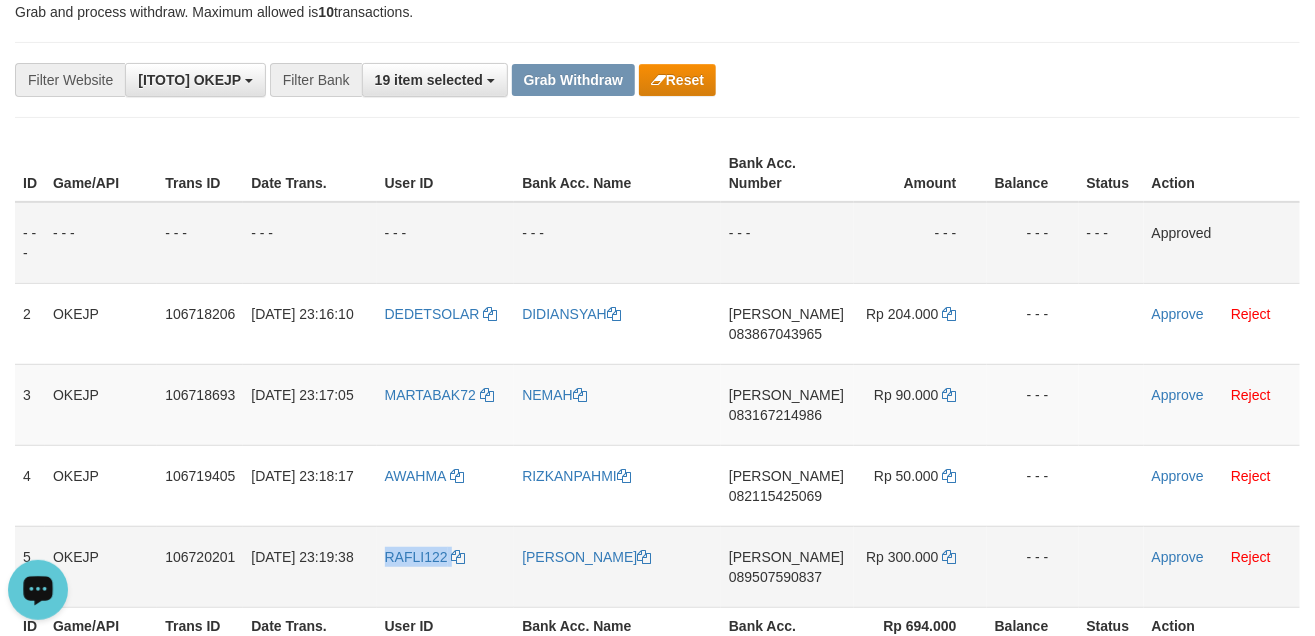 click on "RAFLI122" at bounding box center [446, 566] 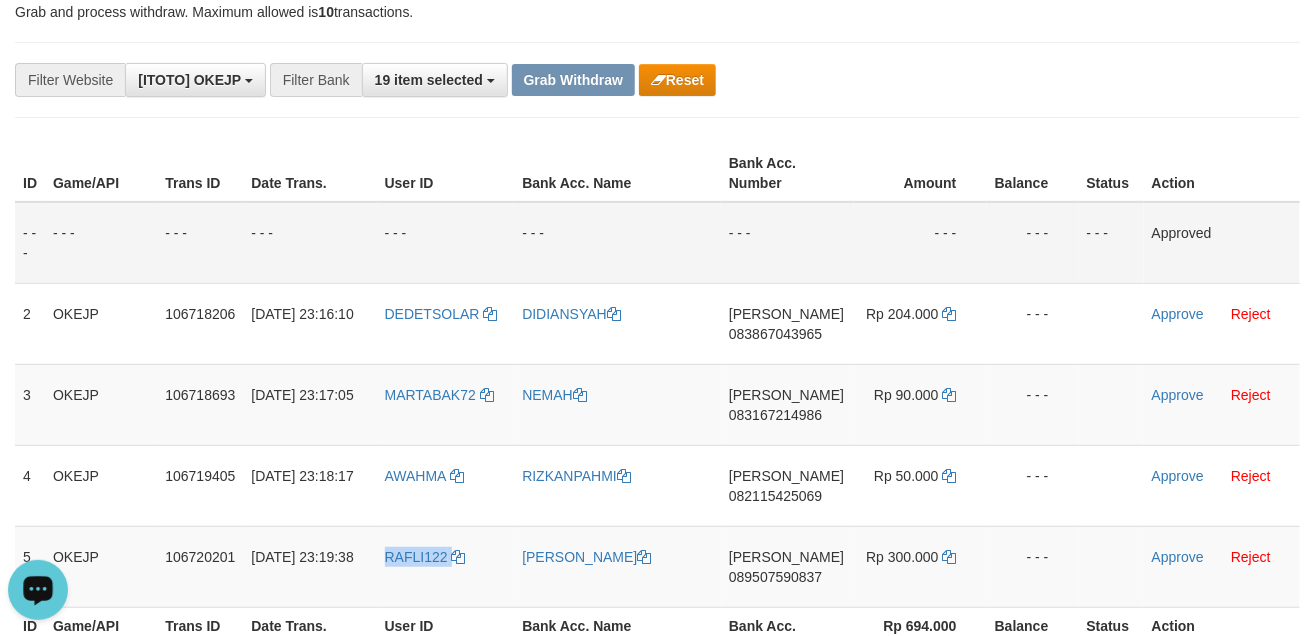 copy on "RAFLI122" 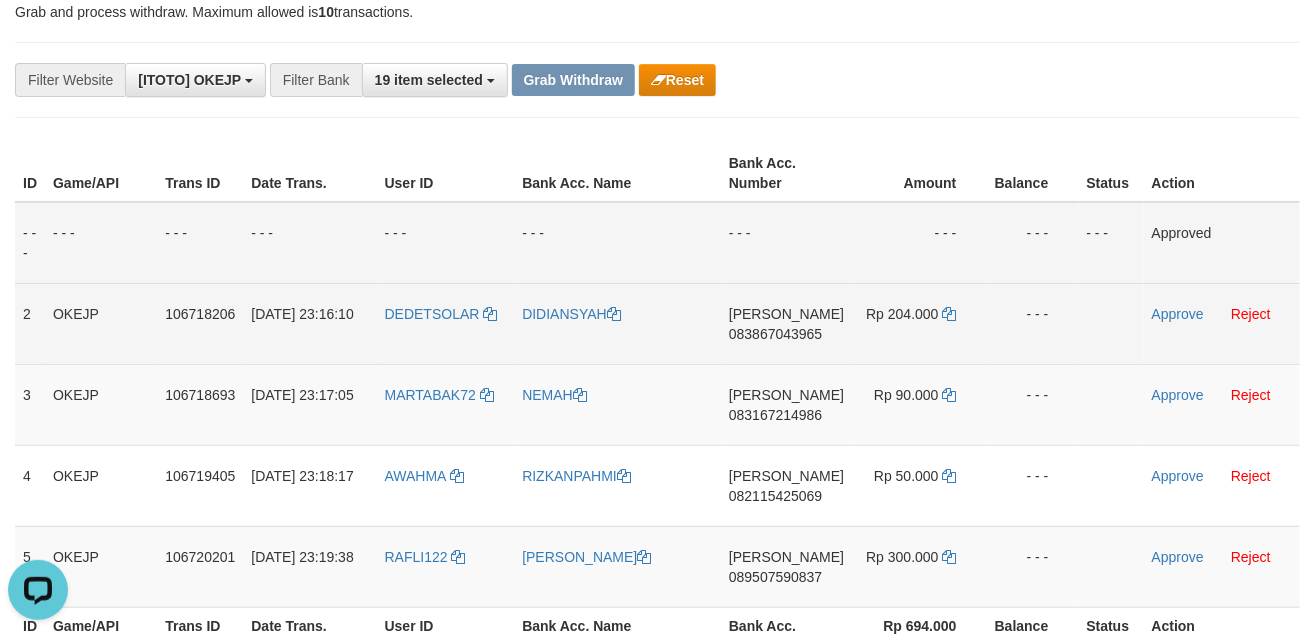 click on "DANA
083867043965" at bounding box center [787, 323] 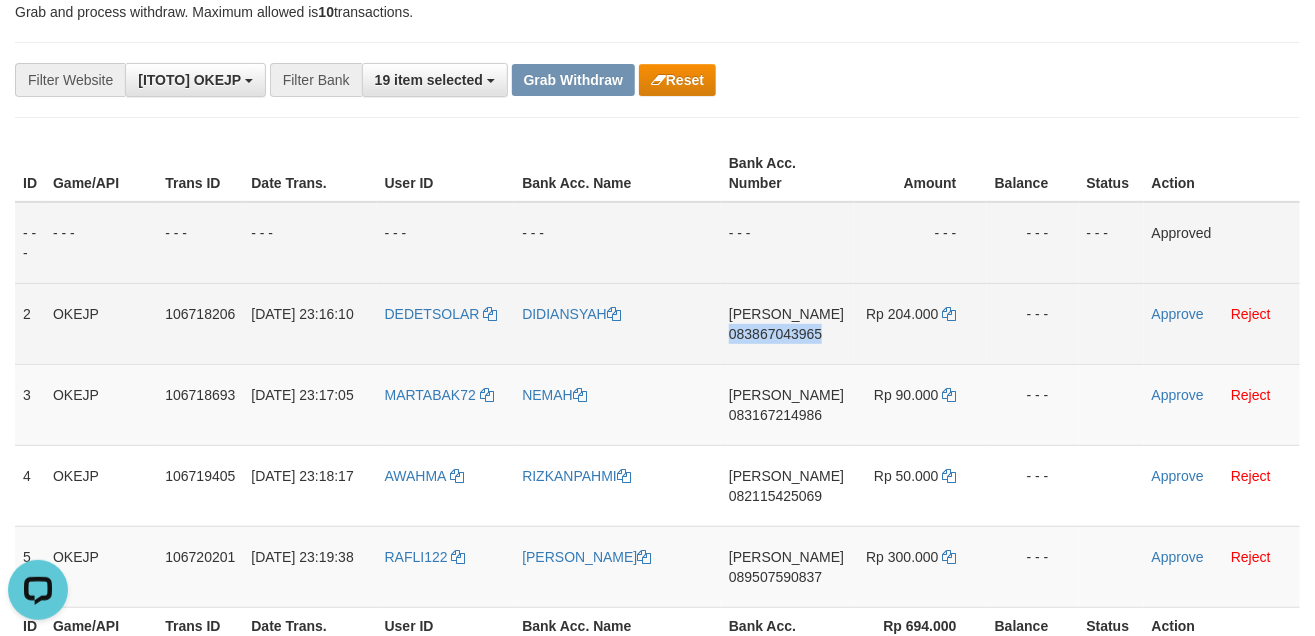 click on "DANA
083867043965" at bounding box center (787, 323) 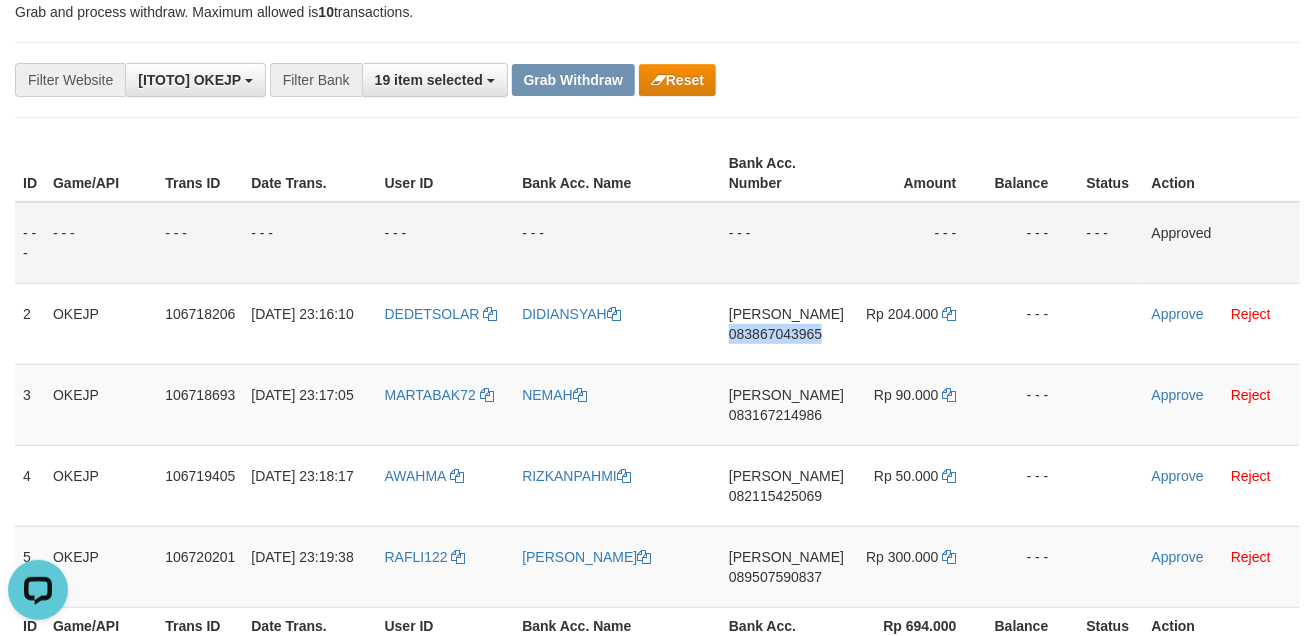 copy on "083867043965" 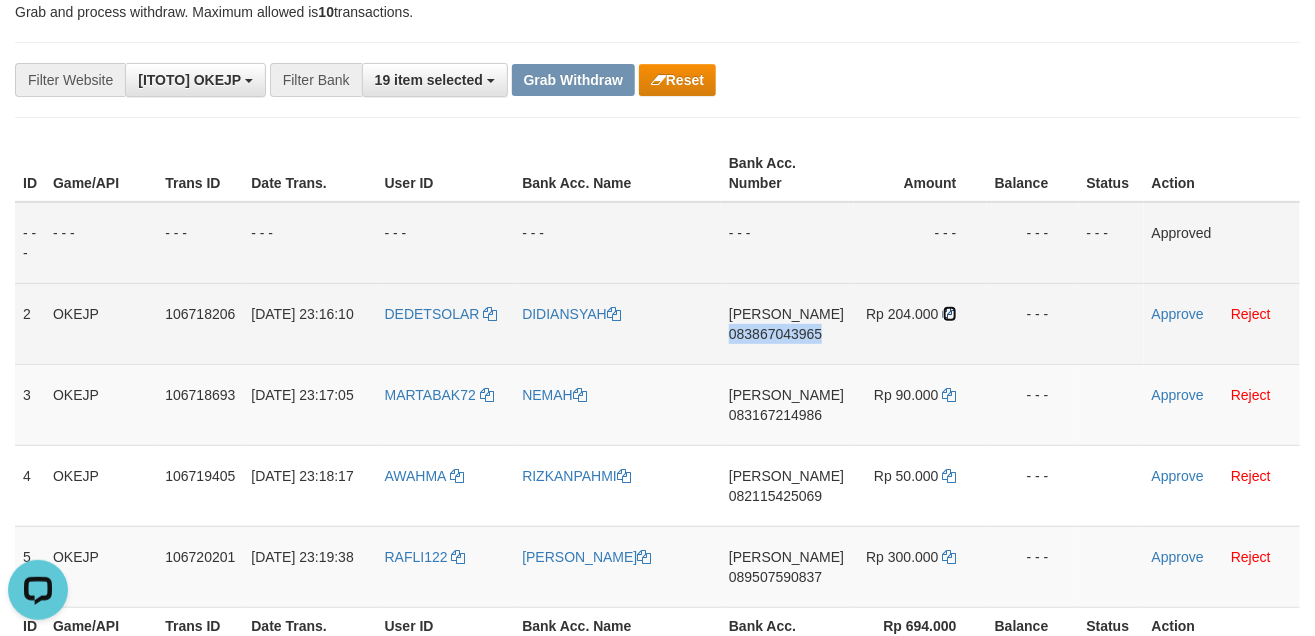click at bounding box center [950, 314] 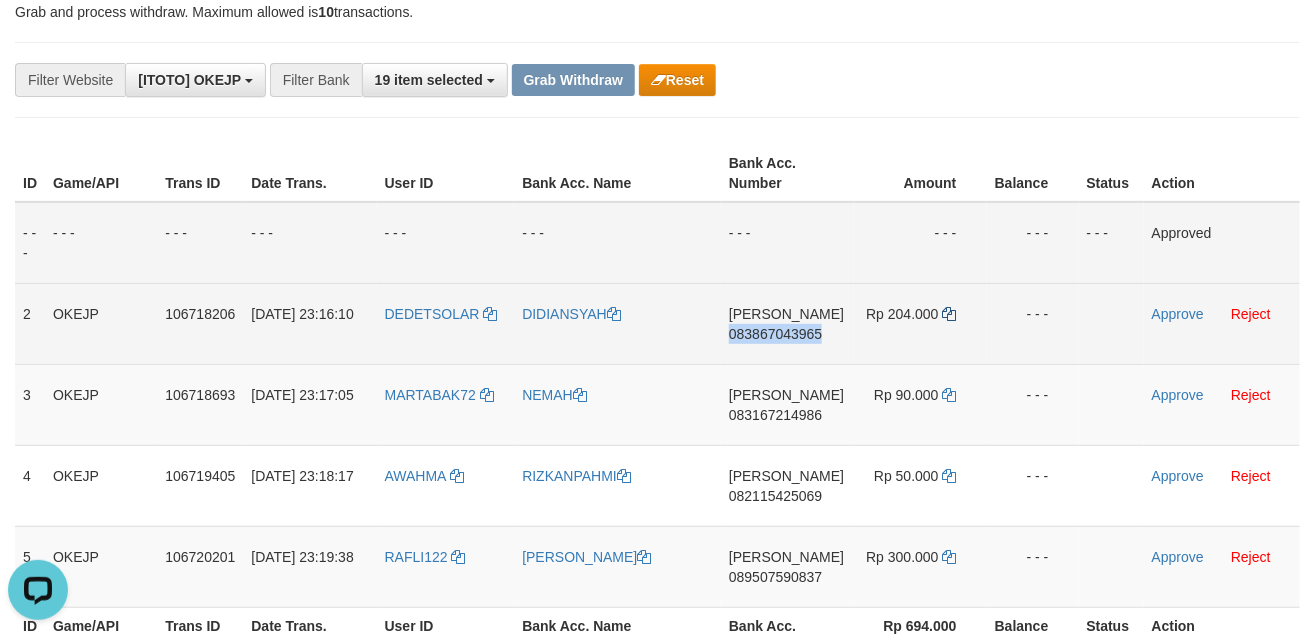 copy on "083867043965" 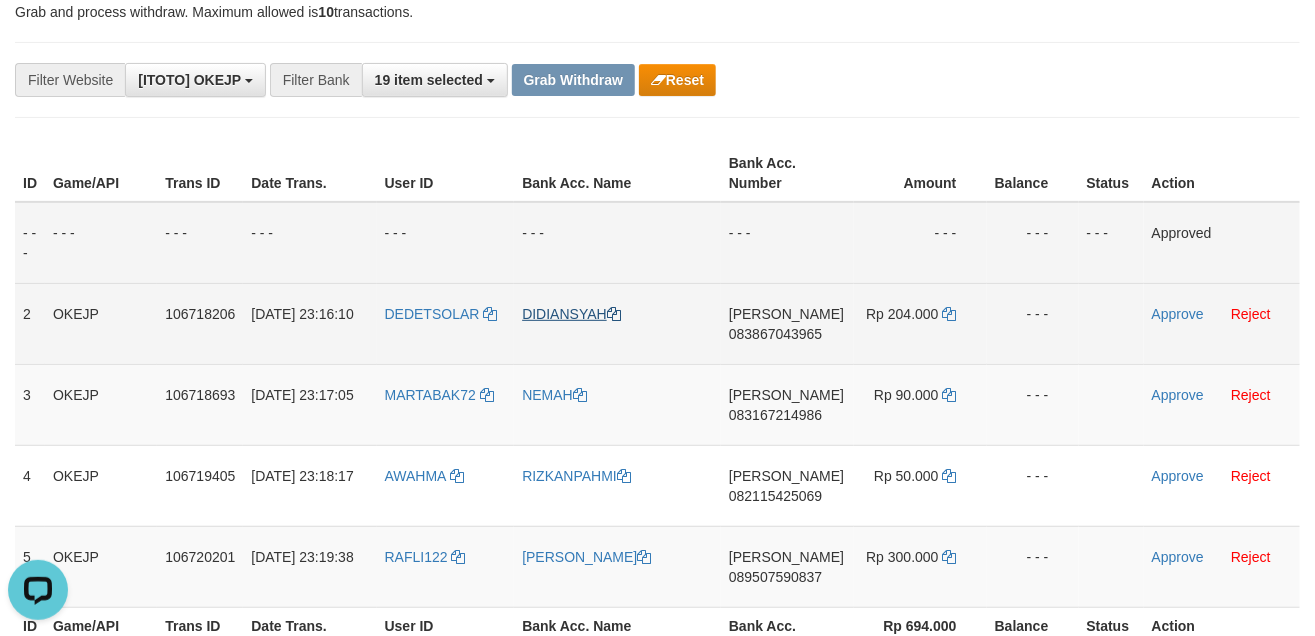 drag, startPoint x: 562, startPoint y: 322, endPoint x: 564, endPoint y: 310, distance: 12.165525 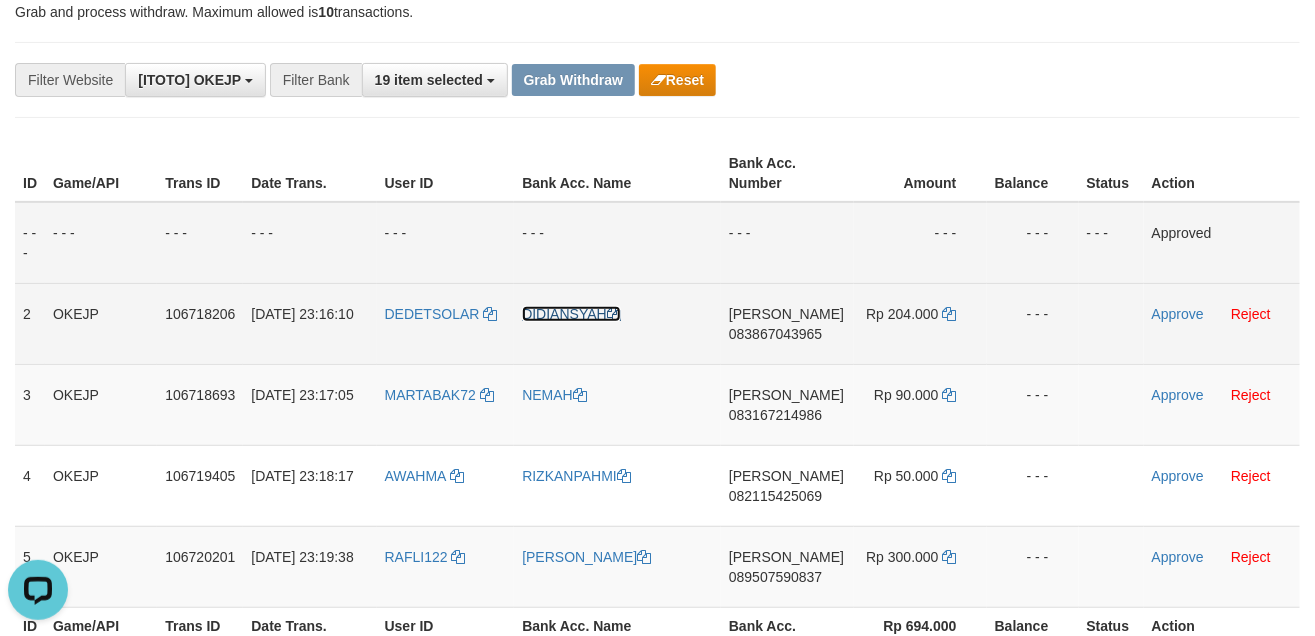 click on "DIDIANSYAH" at bounding box center (571, 314) 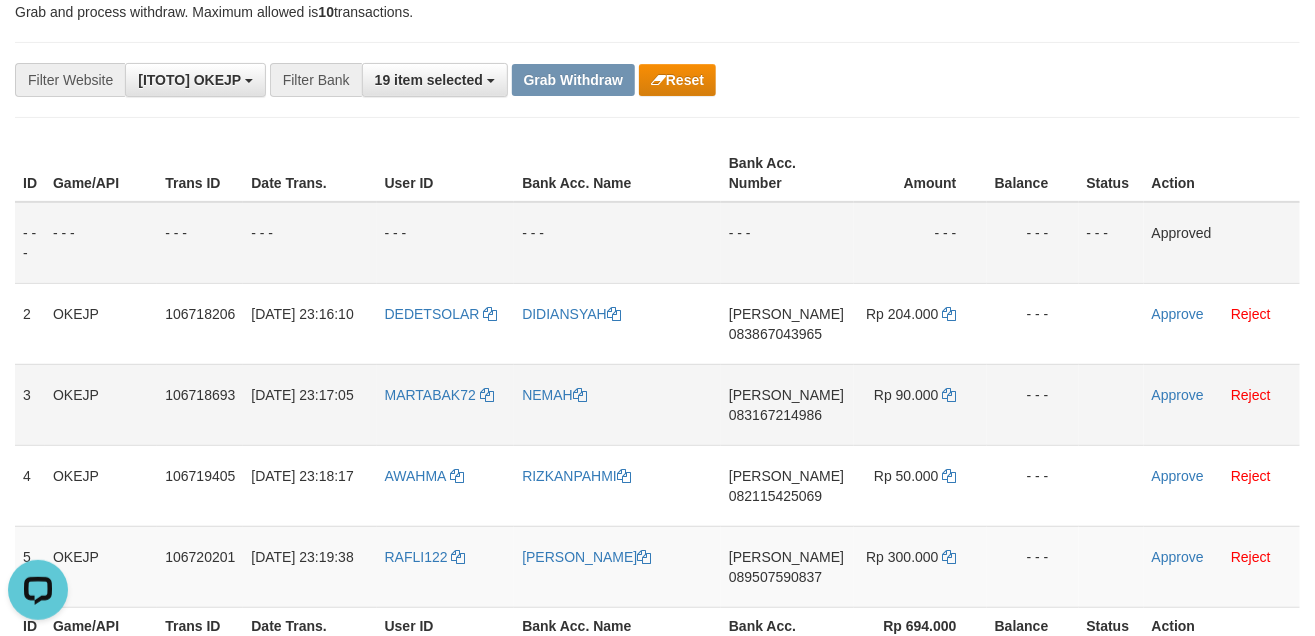 click on "DANA
083167214986" at bounding box center (787, 404) 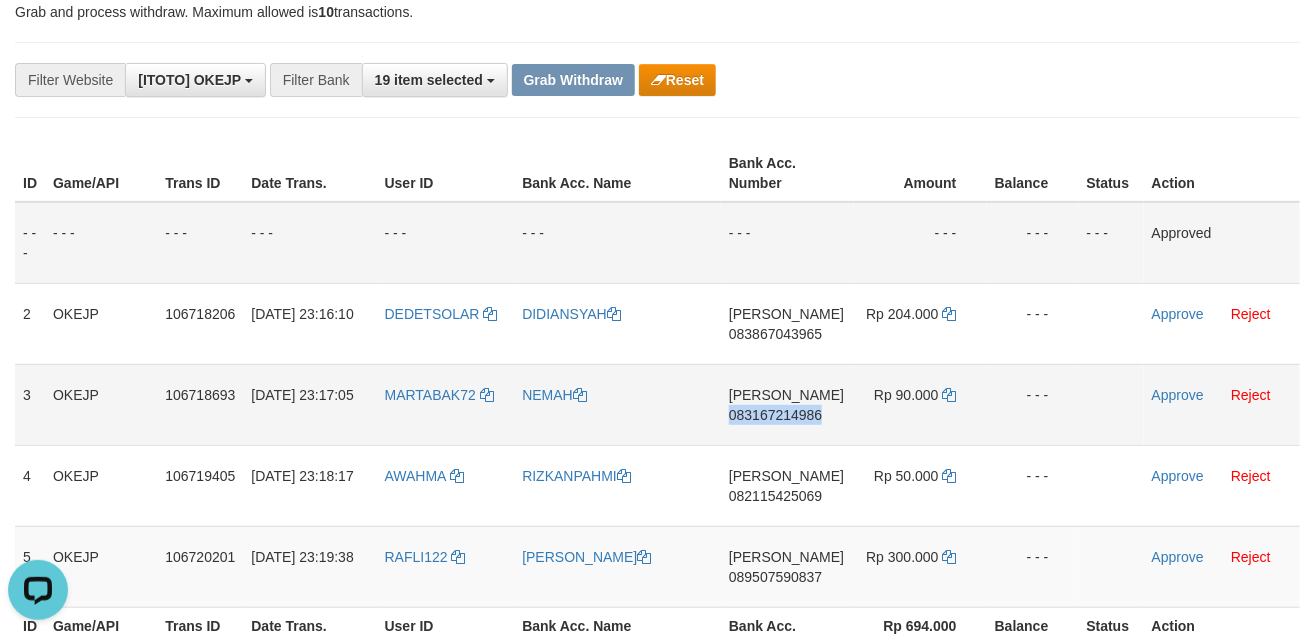 click on "DANA
083167214986" at bounding box center [787, 404] 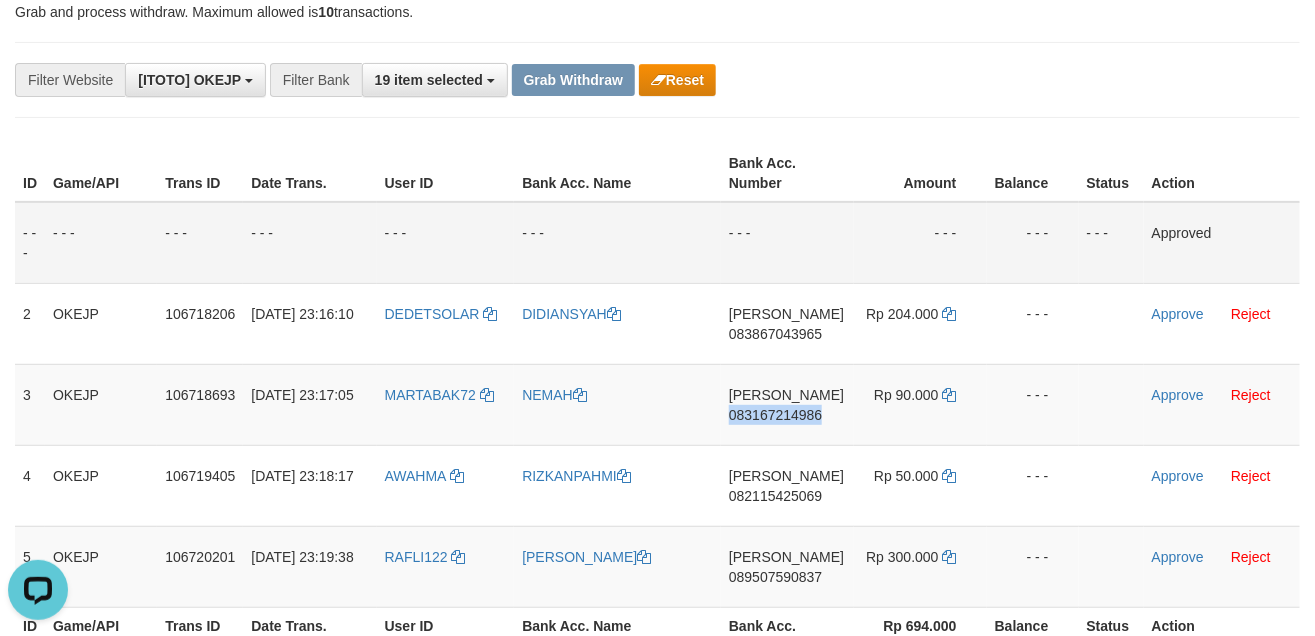 copy on "083167214986" 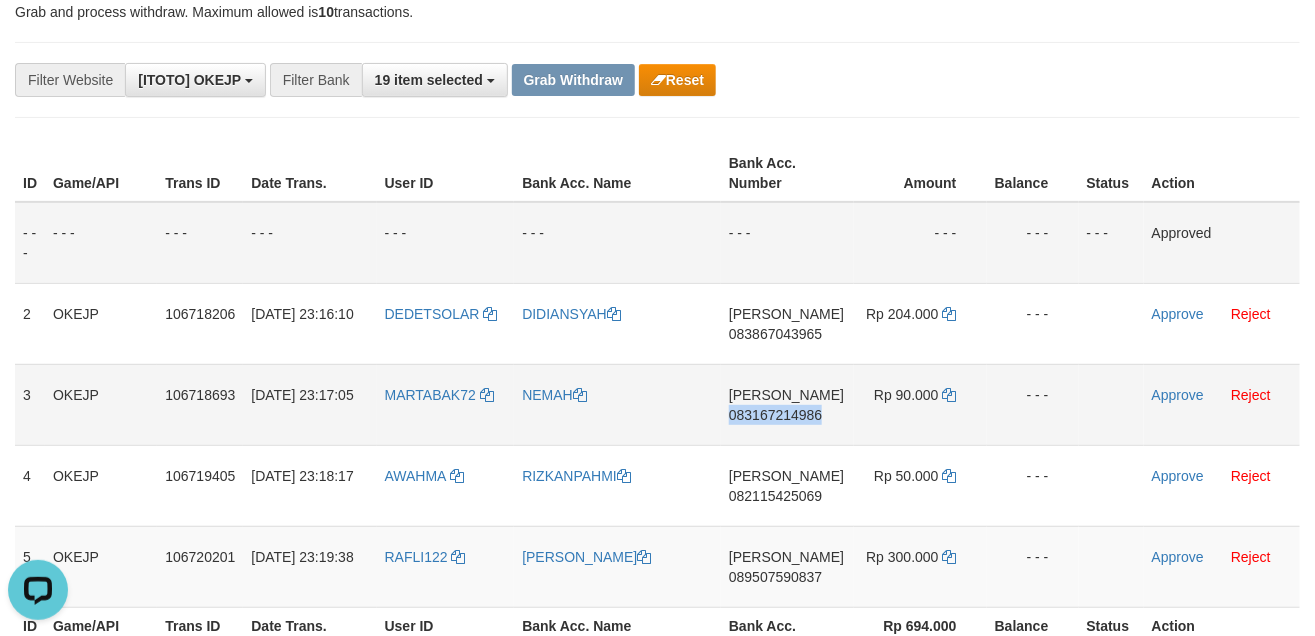 click on "DANA
083167214986" at bounding box center (787, 404) 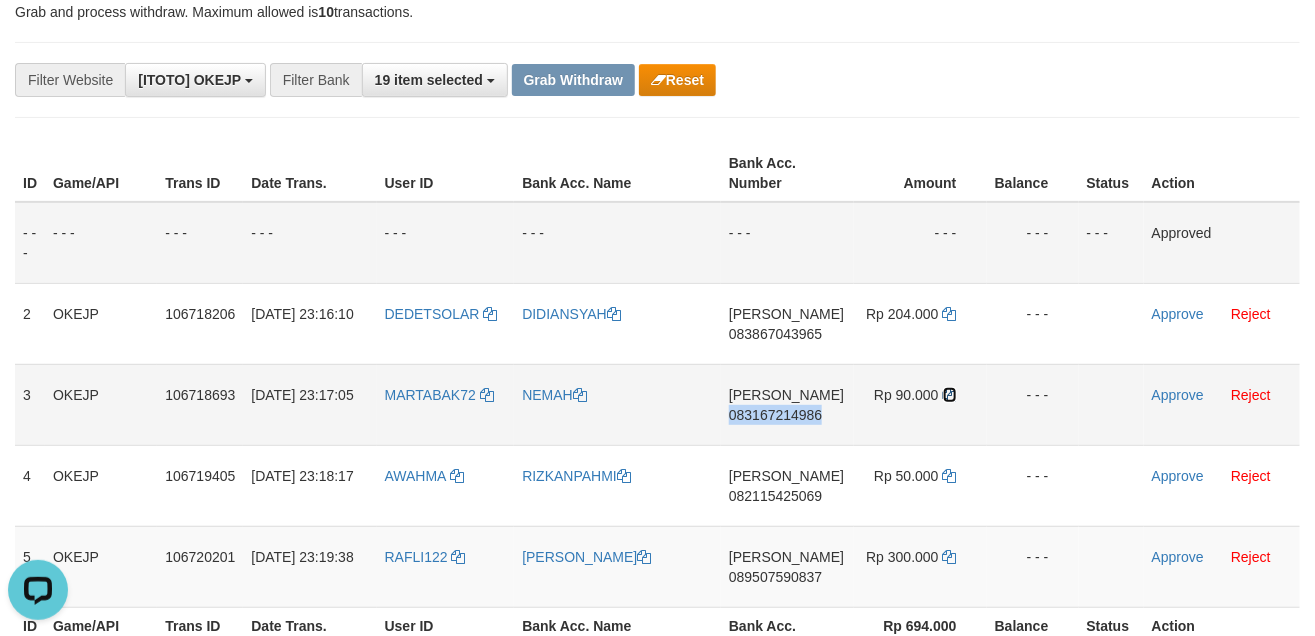 click at bounding box center [950, 395] 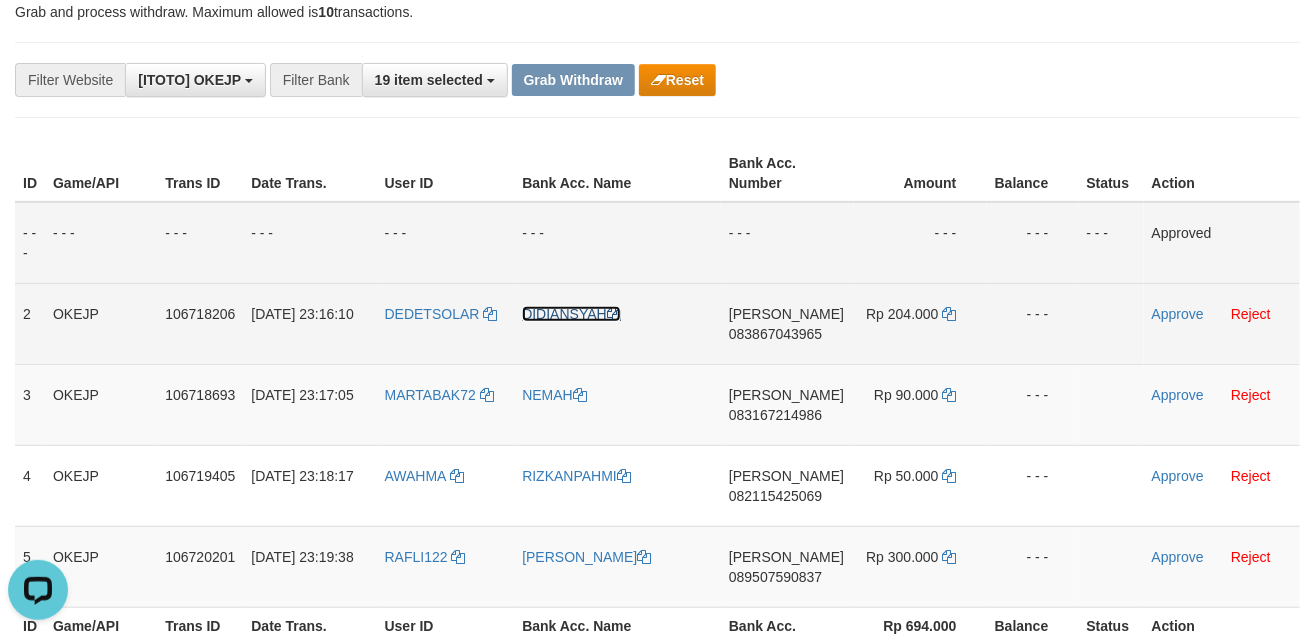 click on "DIDIANSYAH" at bounding box center (571, 314) 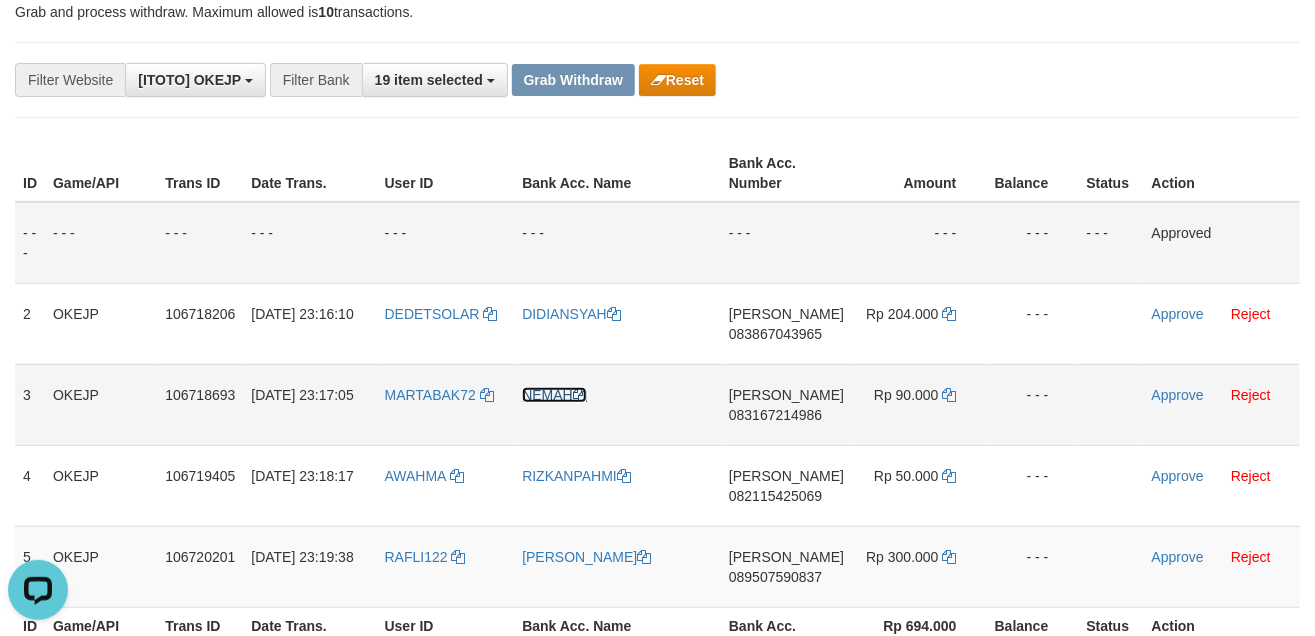 click on "NEMAH" at bounding box center (554, 395) 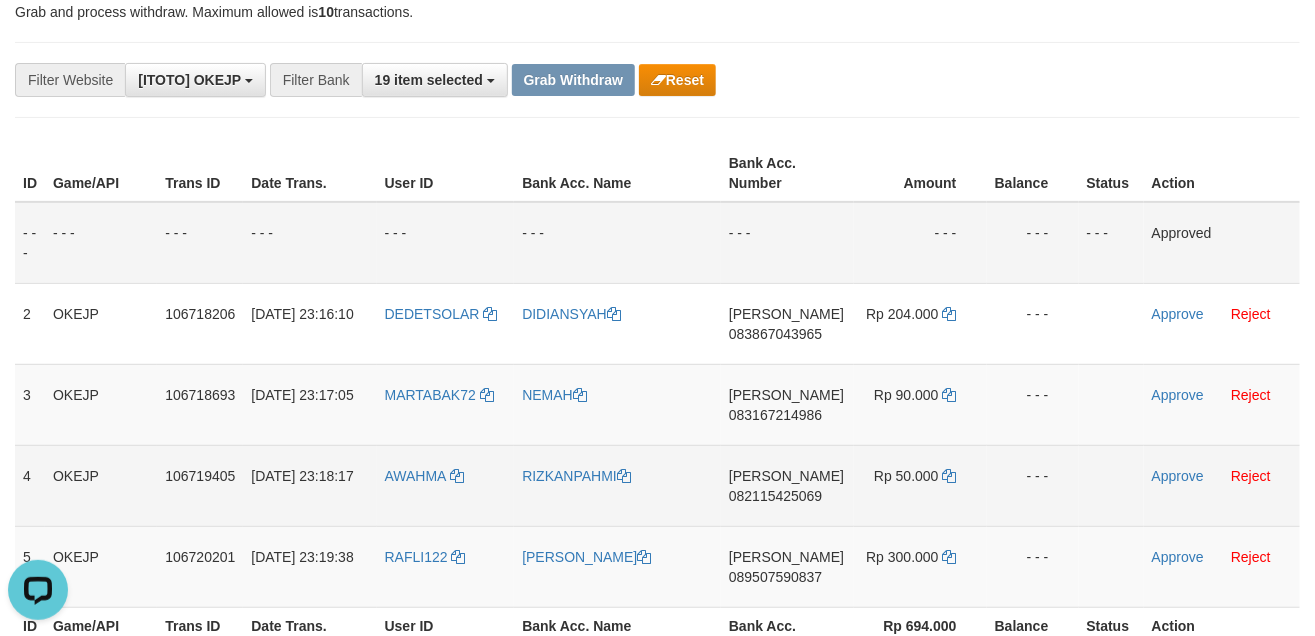 click on "DANA
082115425069" at bounding box center (787, 485) 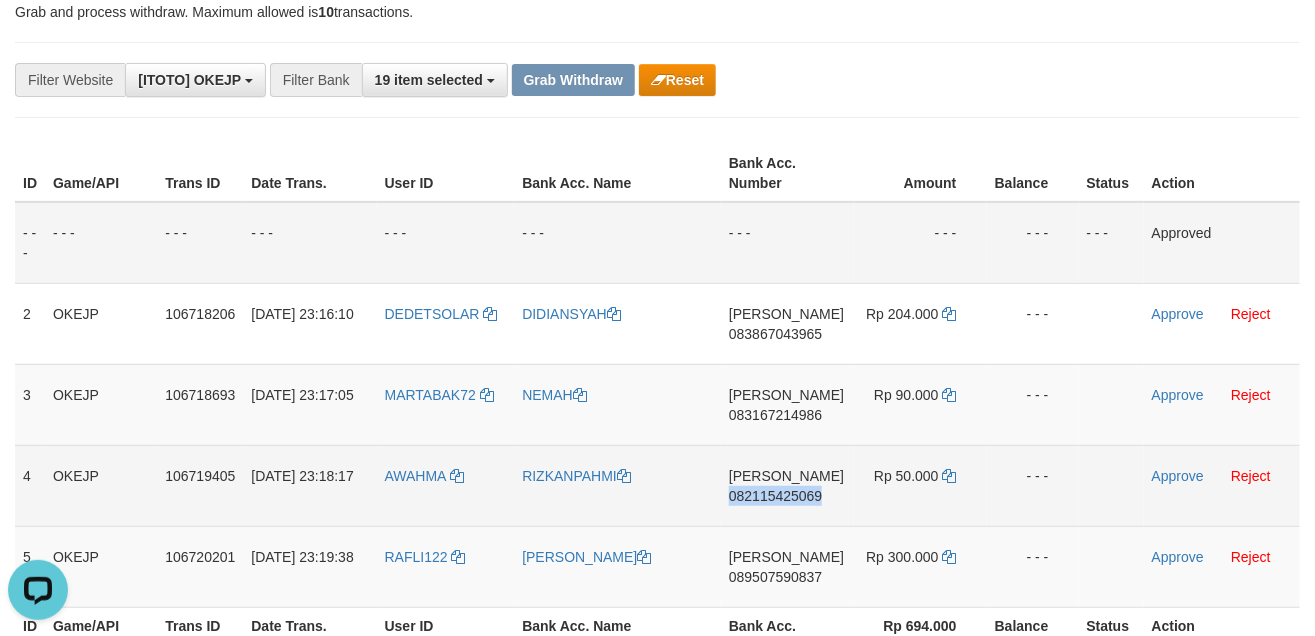 click on "DANA
082115425069" at bounding box center (787, 485) 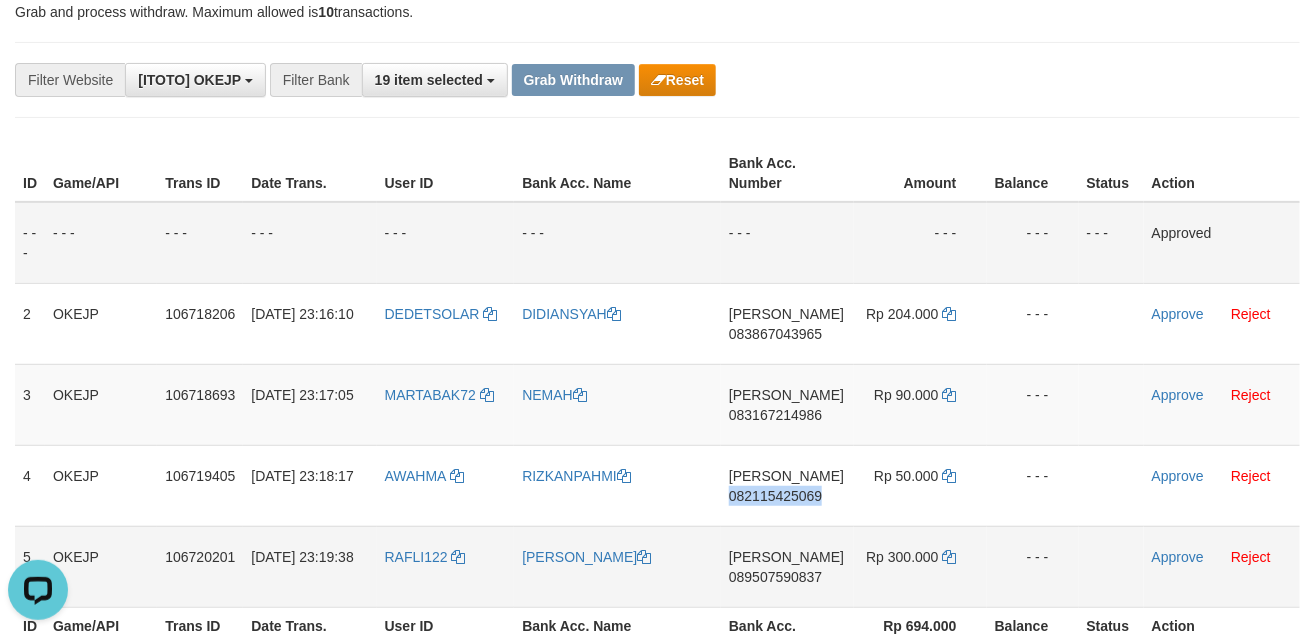 copy on "082115425069" 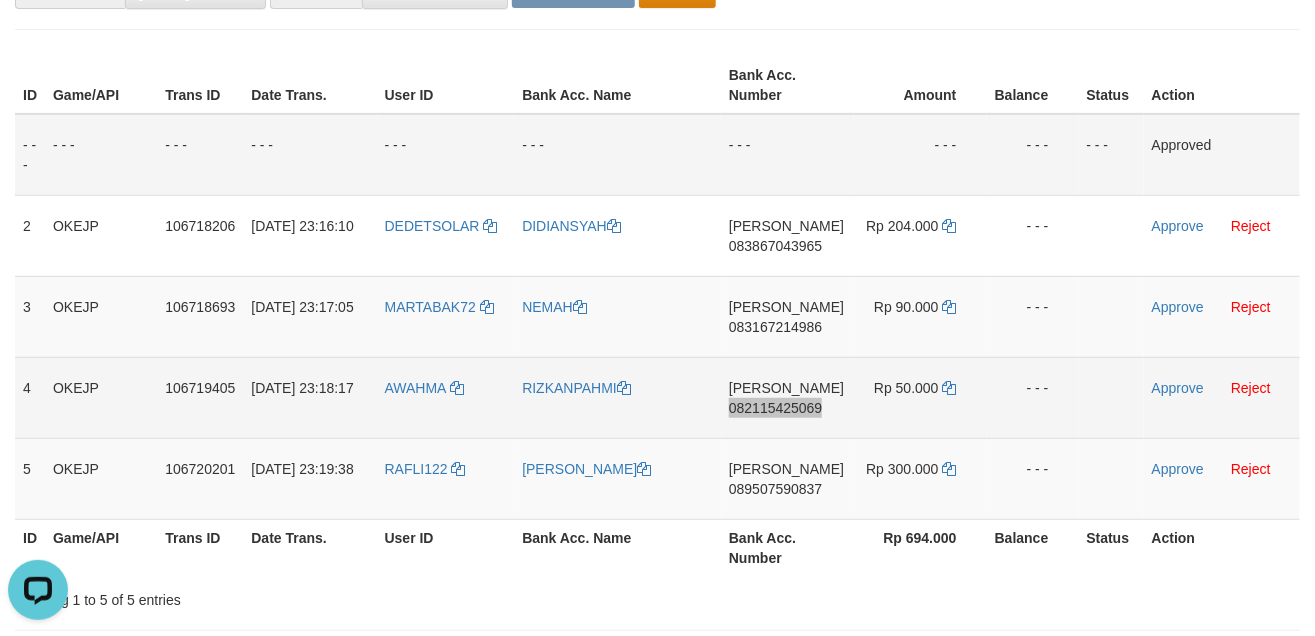 scroll, scrollTop: 300, scrollLeft: 0, axis: vertical 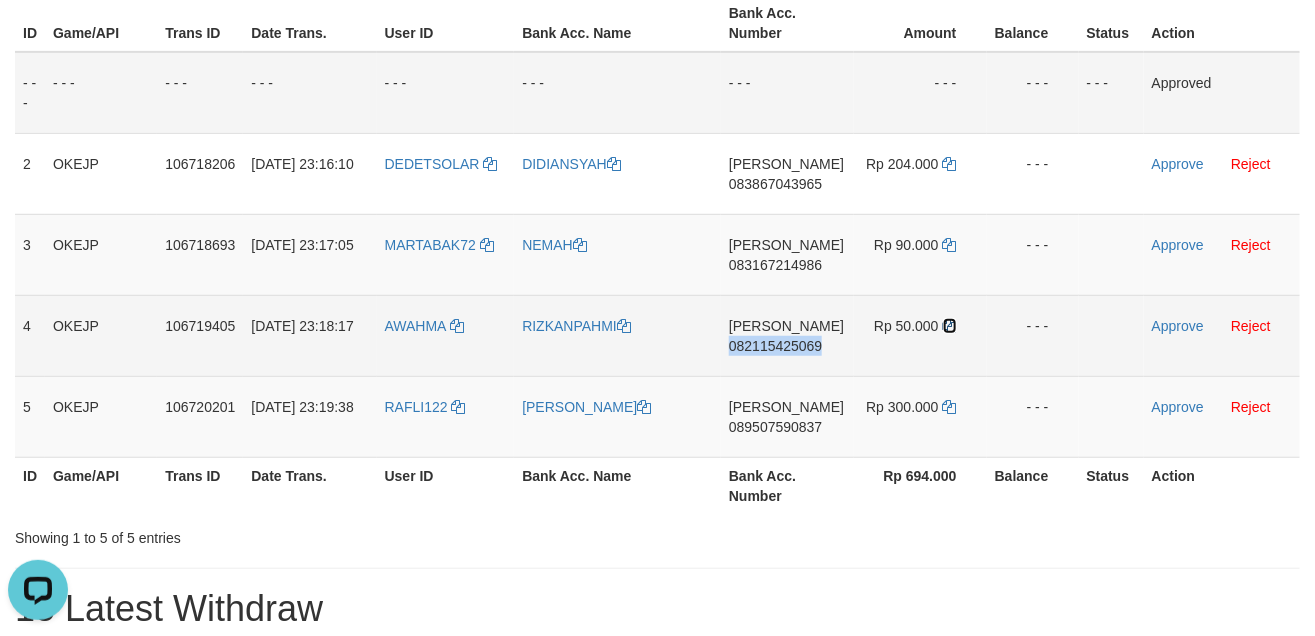 click at bounding box center [950, 326] 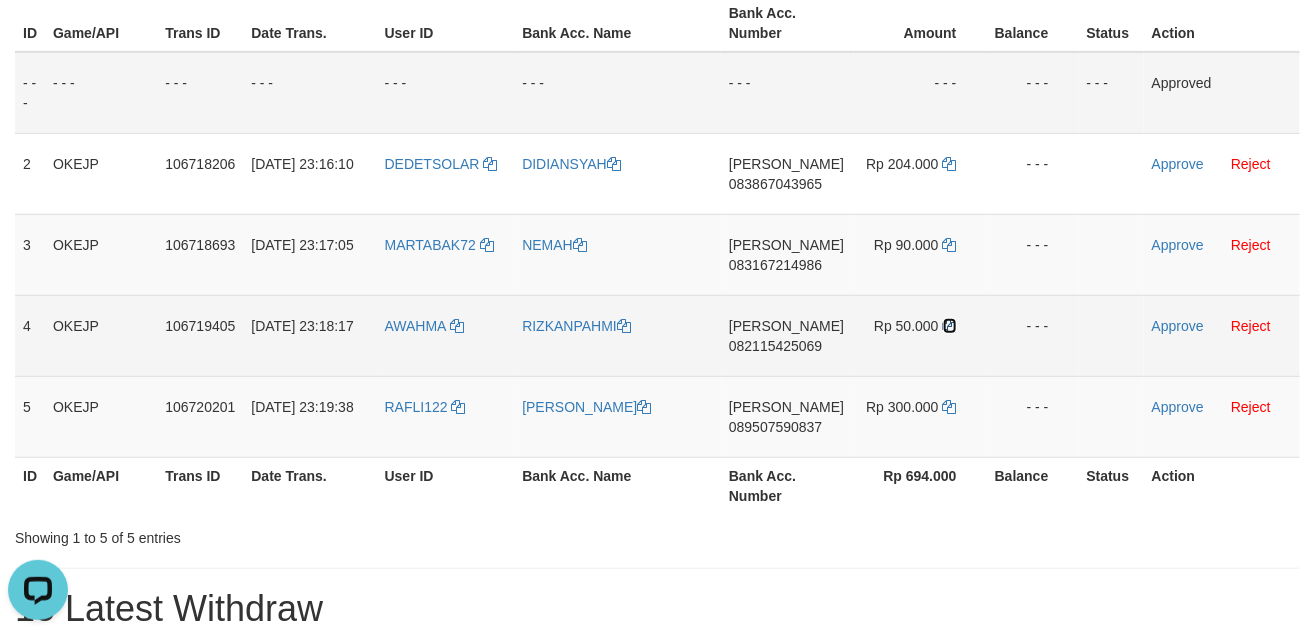 click at bounding box center [950, 326] 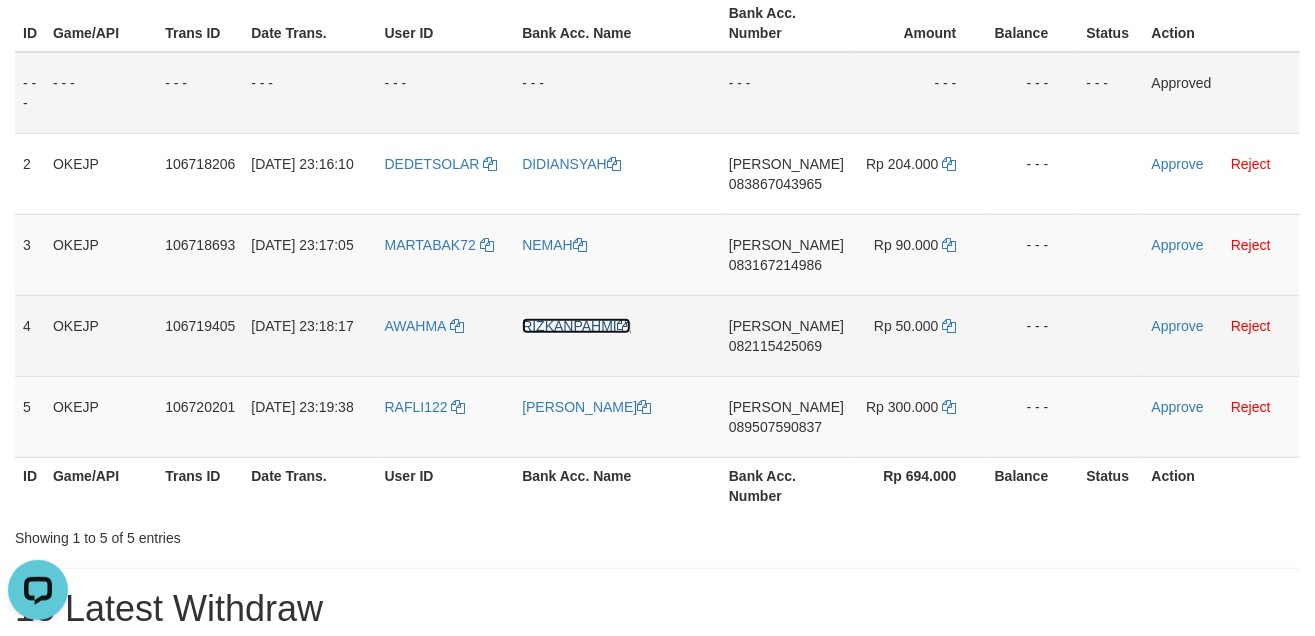 click on "RIZKANPAHMI" at bounding box center [576, 326] 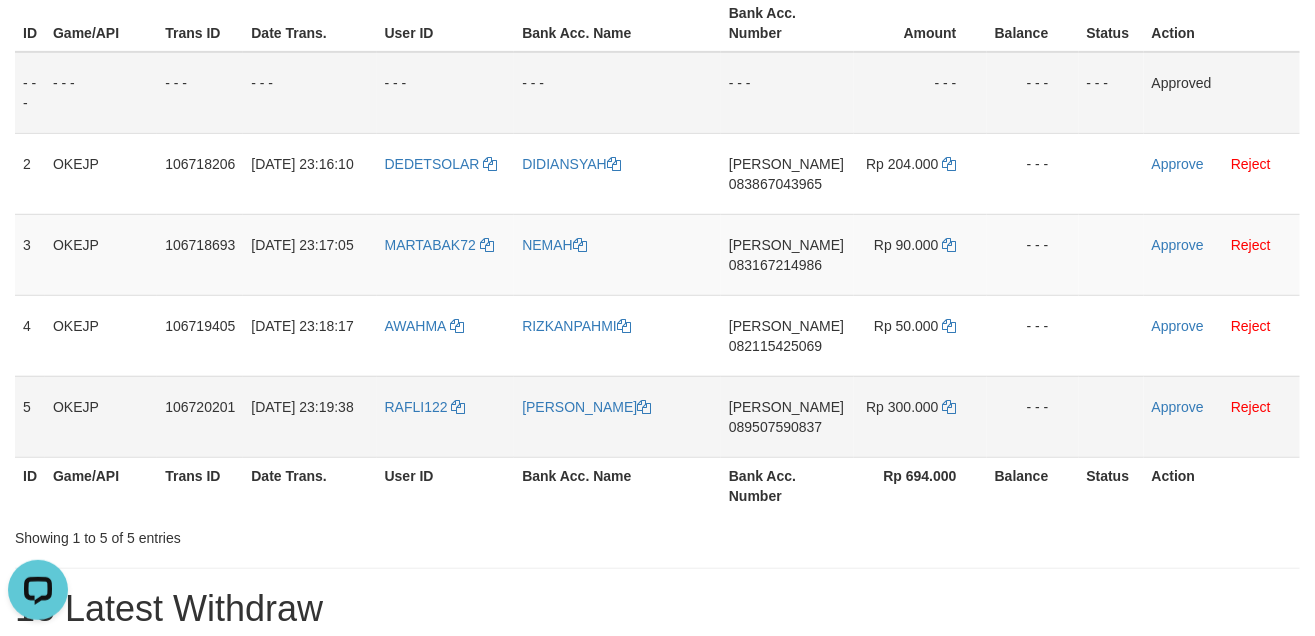 click on "DANA
089507590837" at bounding box center (787, 416) 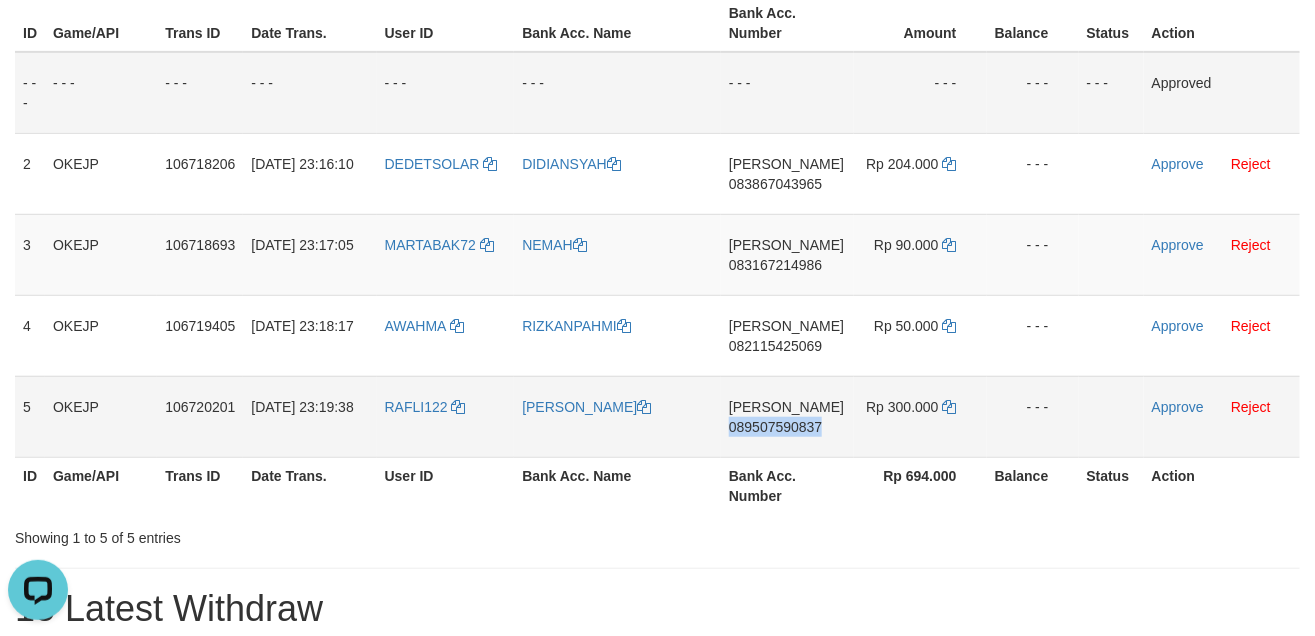 click on "DANA
089507590837" at bounding box center (787, 416) 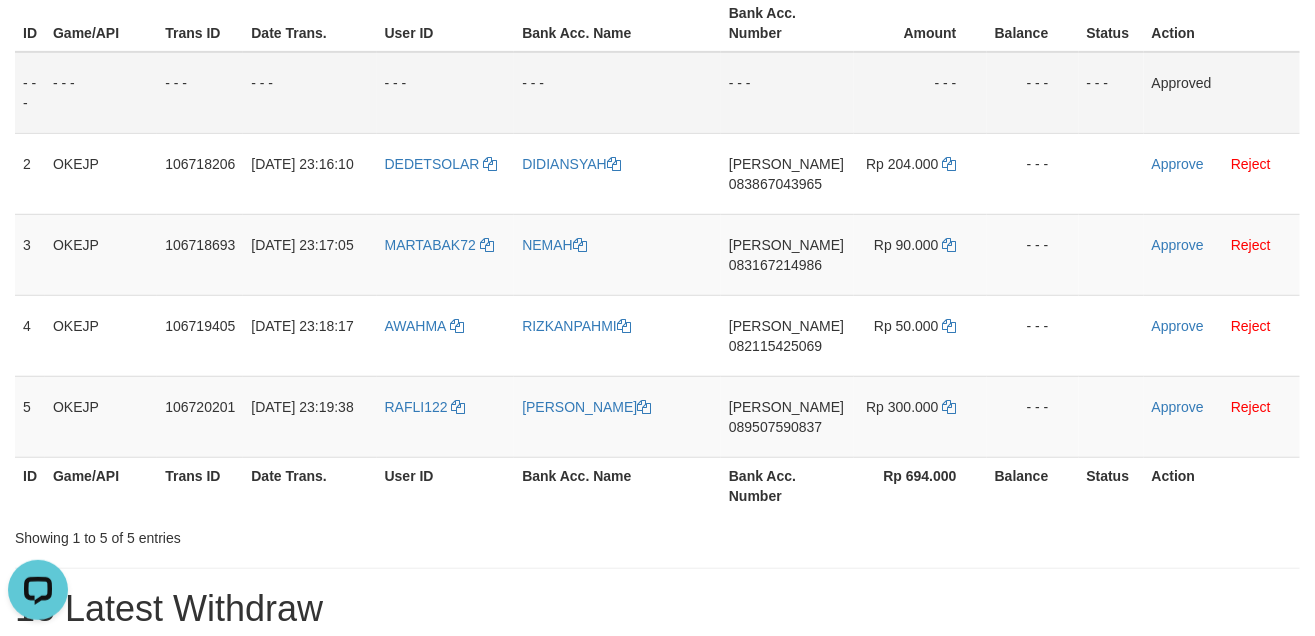 drag, startPoint x: 853, startPoint y: 519, endPoint x: 904, endPoint y: 465, distance: 74.27651 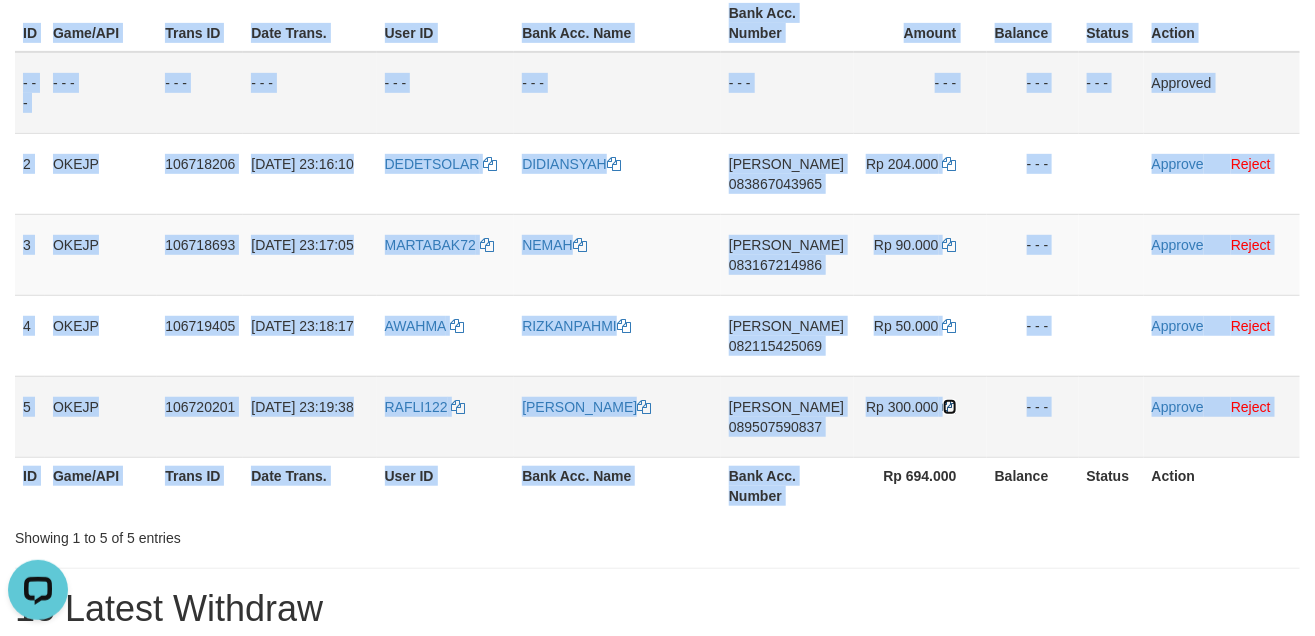 click at bounding box center (950, 407) 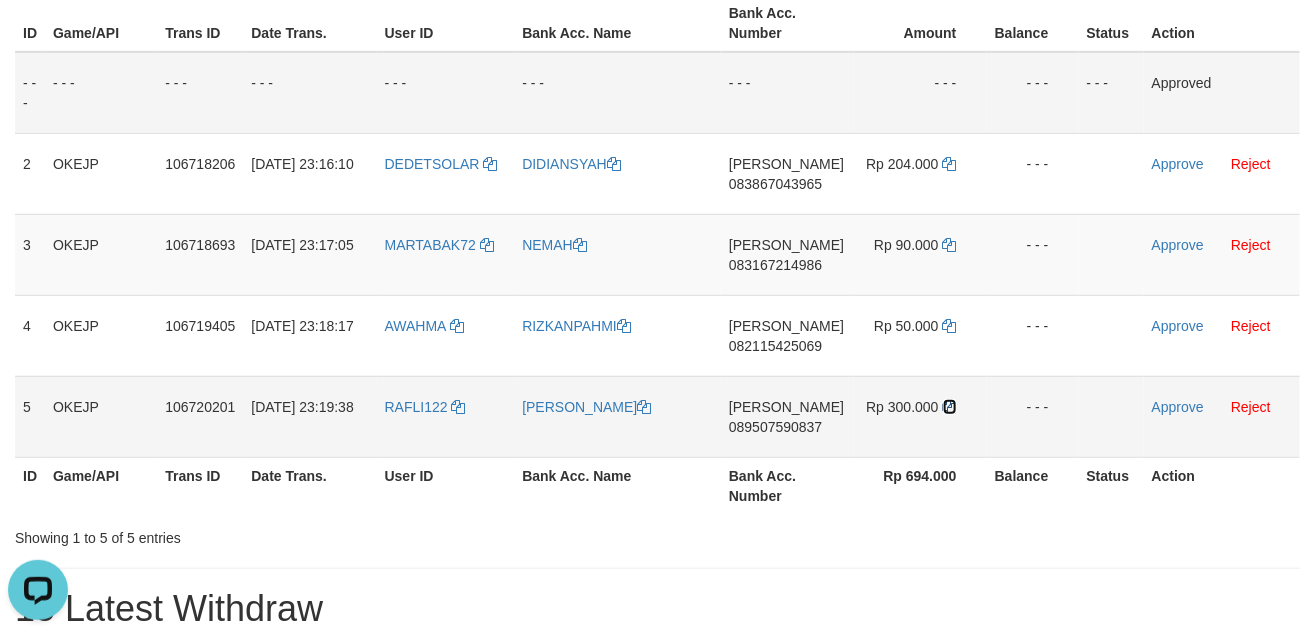 click at bounding box center [950, 407] 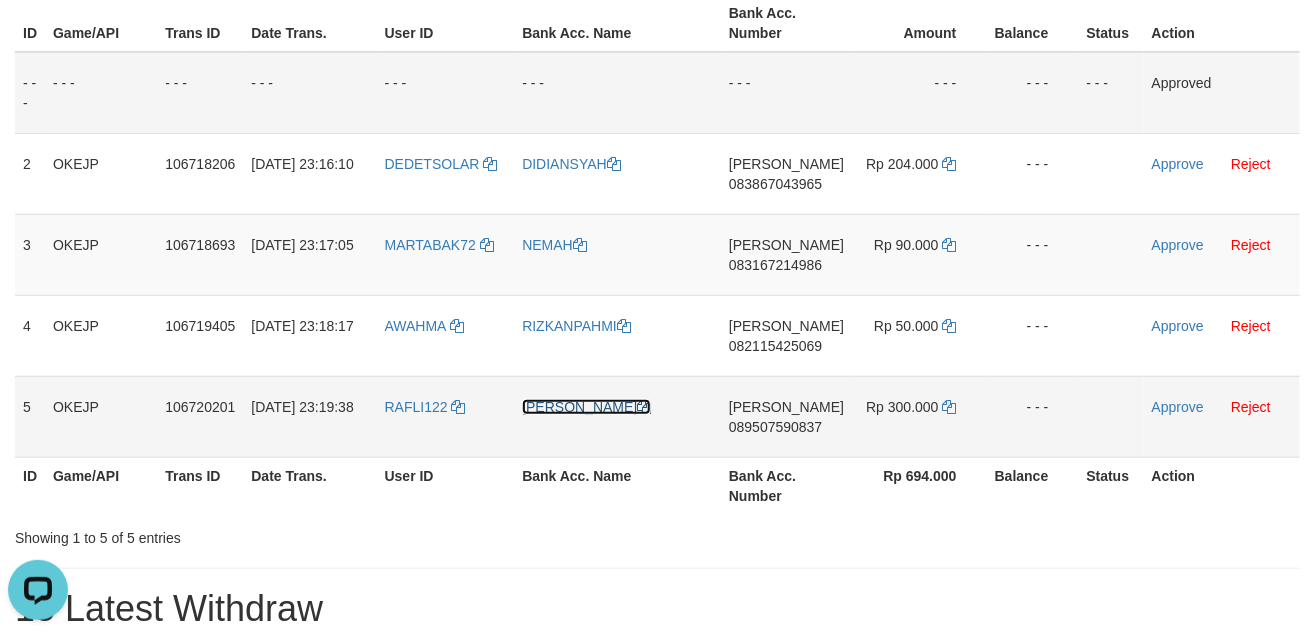 click on "[PERSON_NAME]" at bounding box center (586, 407) 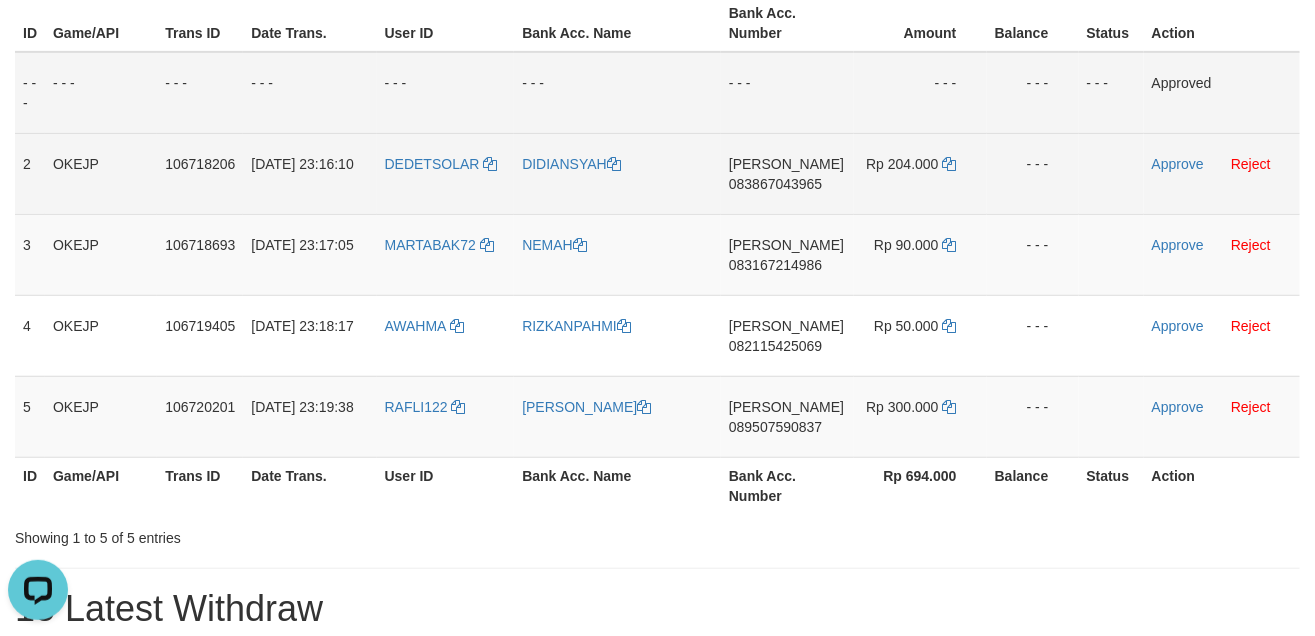 drag, startPoint x: 1146, startPoint y: 177, endPoint x: 1125, endPoint y: 183, distance: 21.84033 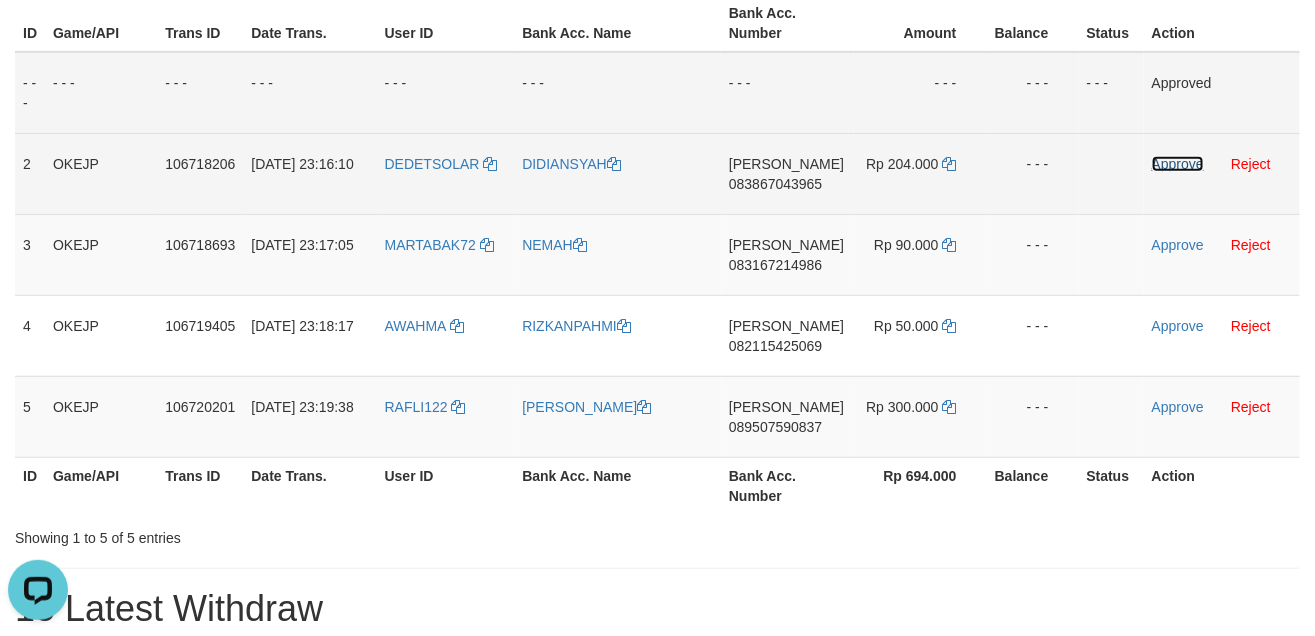 click on "Approve" at bounding box center (1178, 164) 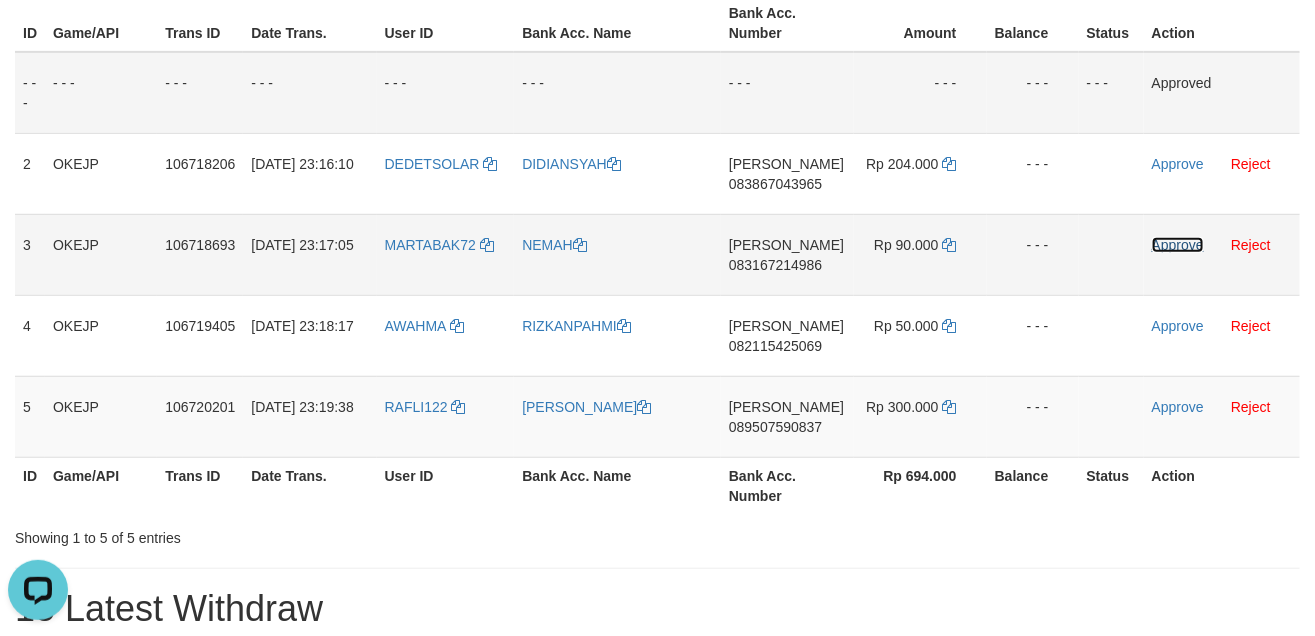 click on "Approve" at bounding box center [1178, 245] 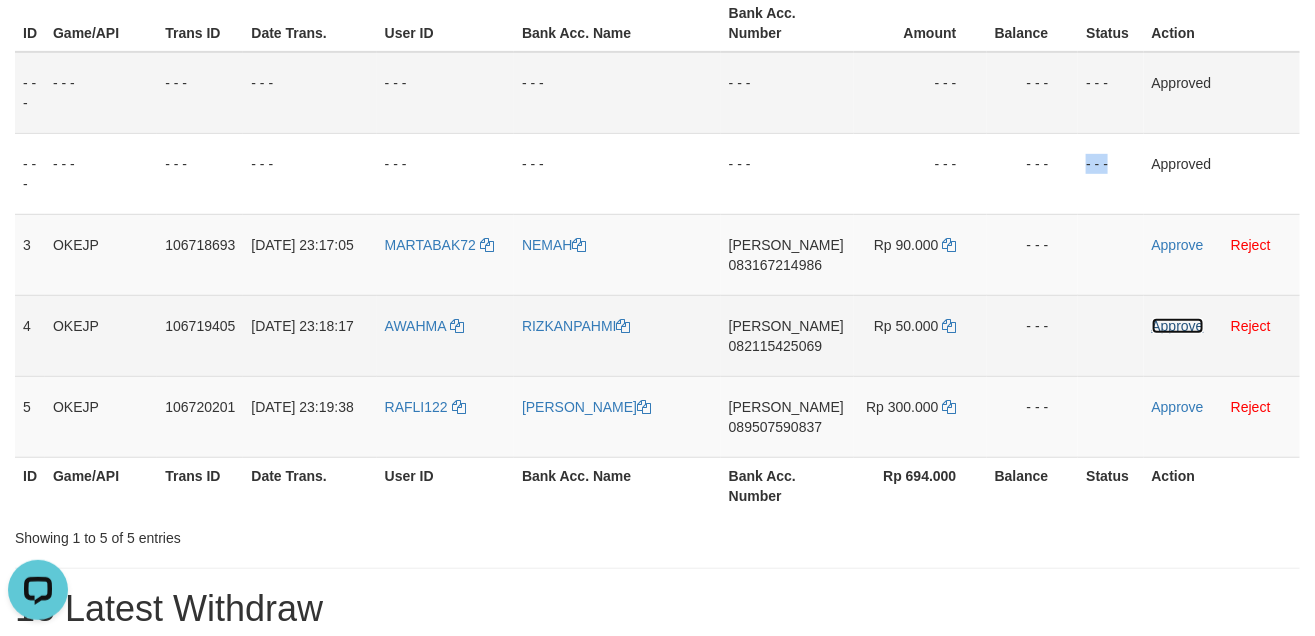 click on "Approve" at bounding box center [1178, 326] 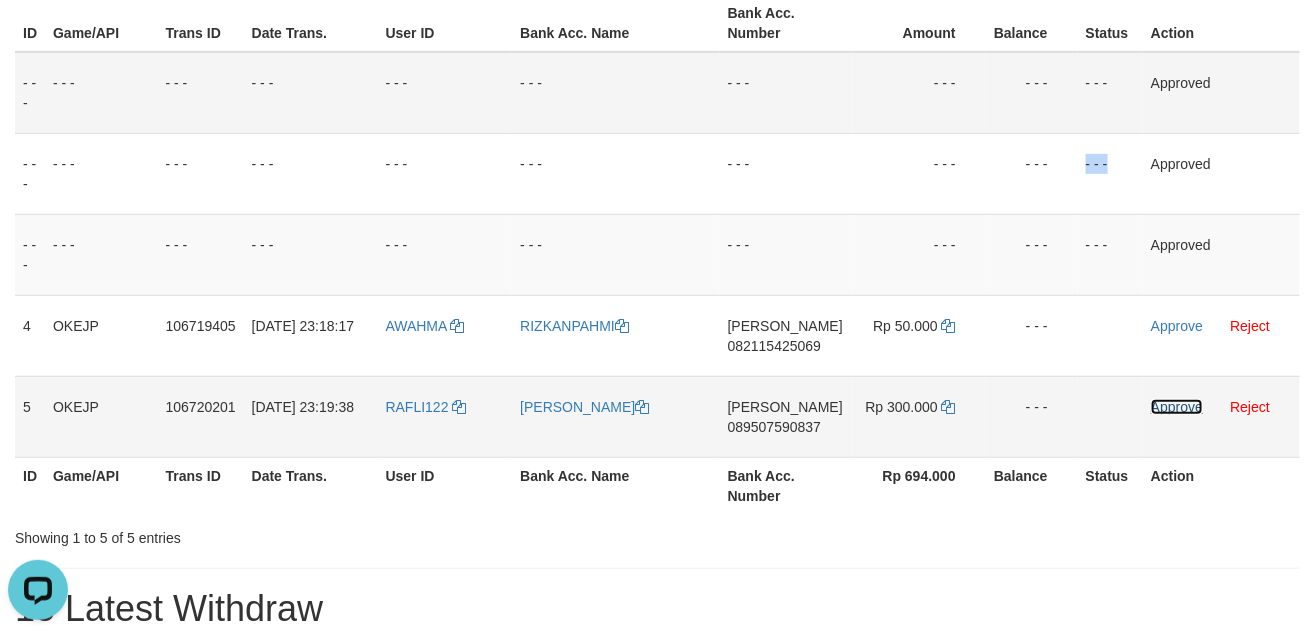 click on "Approve" at bounding box center [1177, 407] 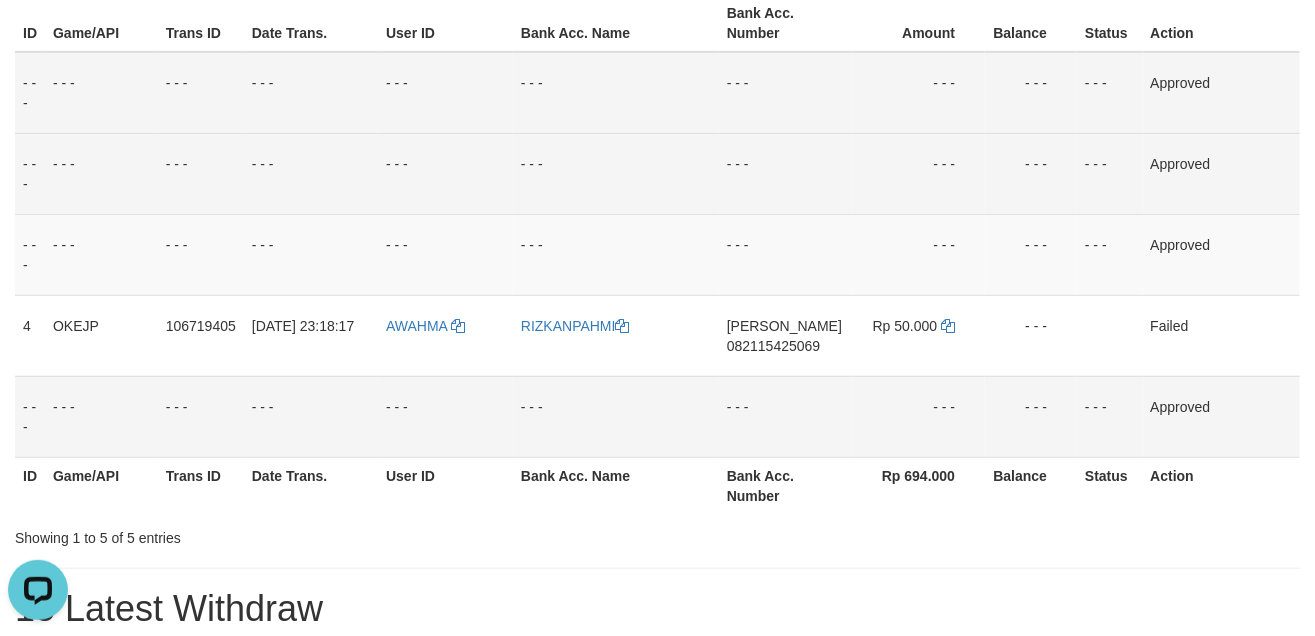 click on "- - -" at bounding box center (616, 173) 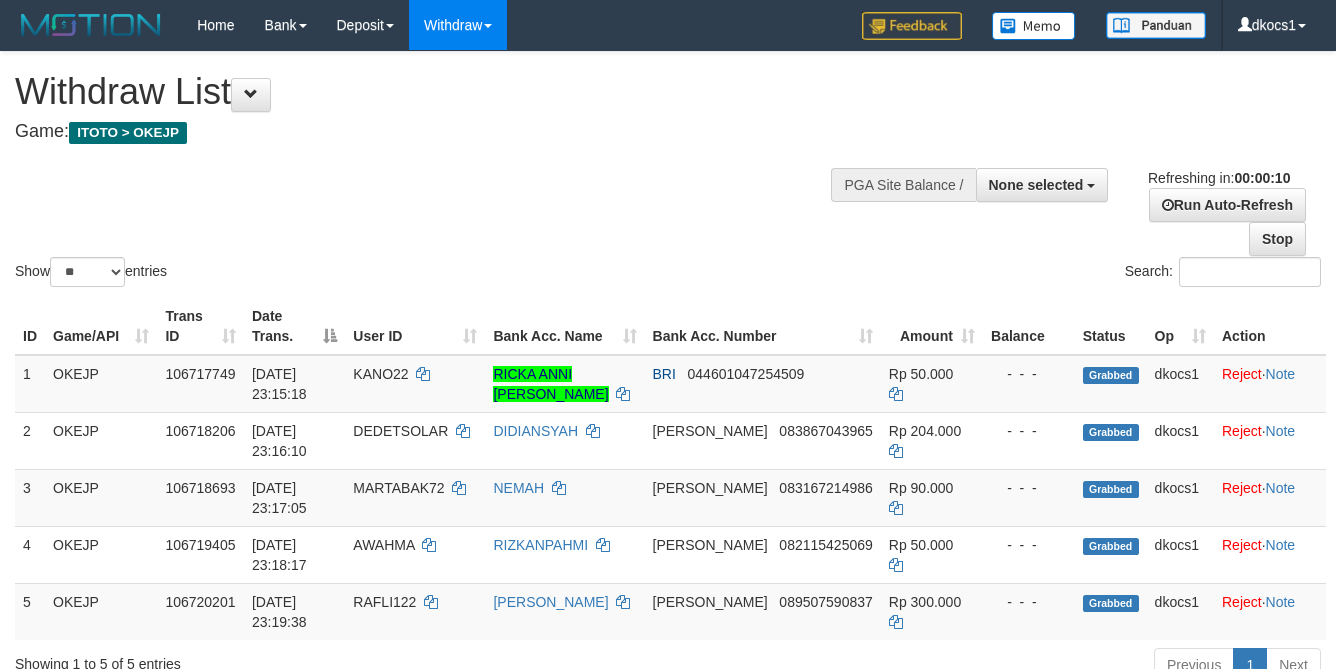 select 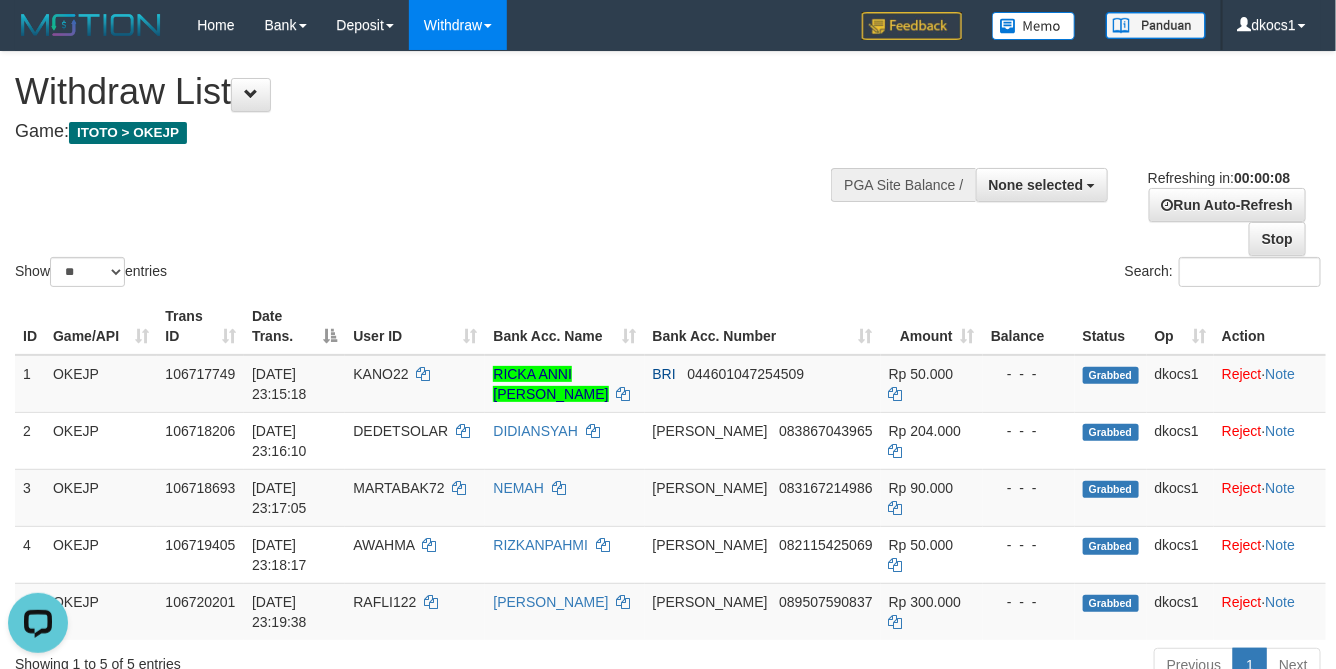 scroll, scrollTop: 0, scrollLeft: 0, axis: both 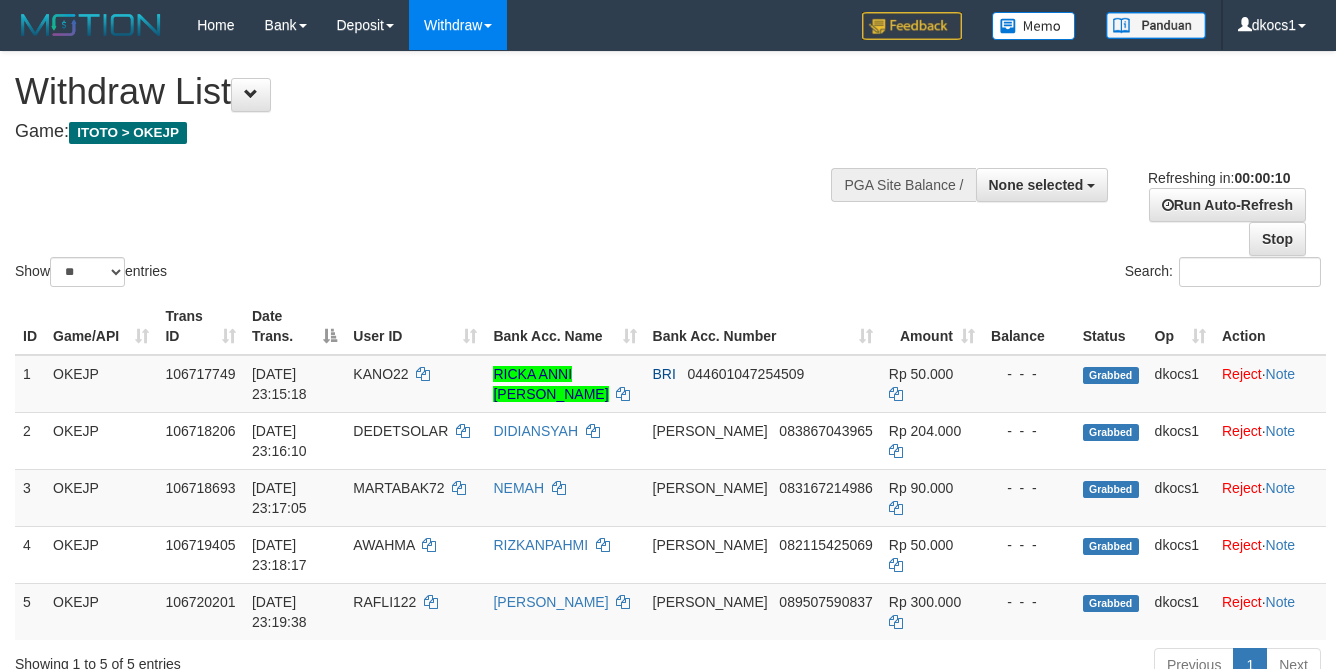 select 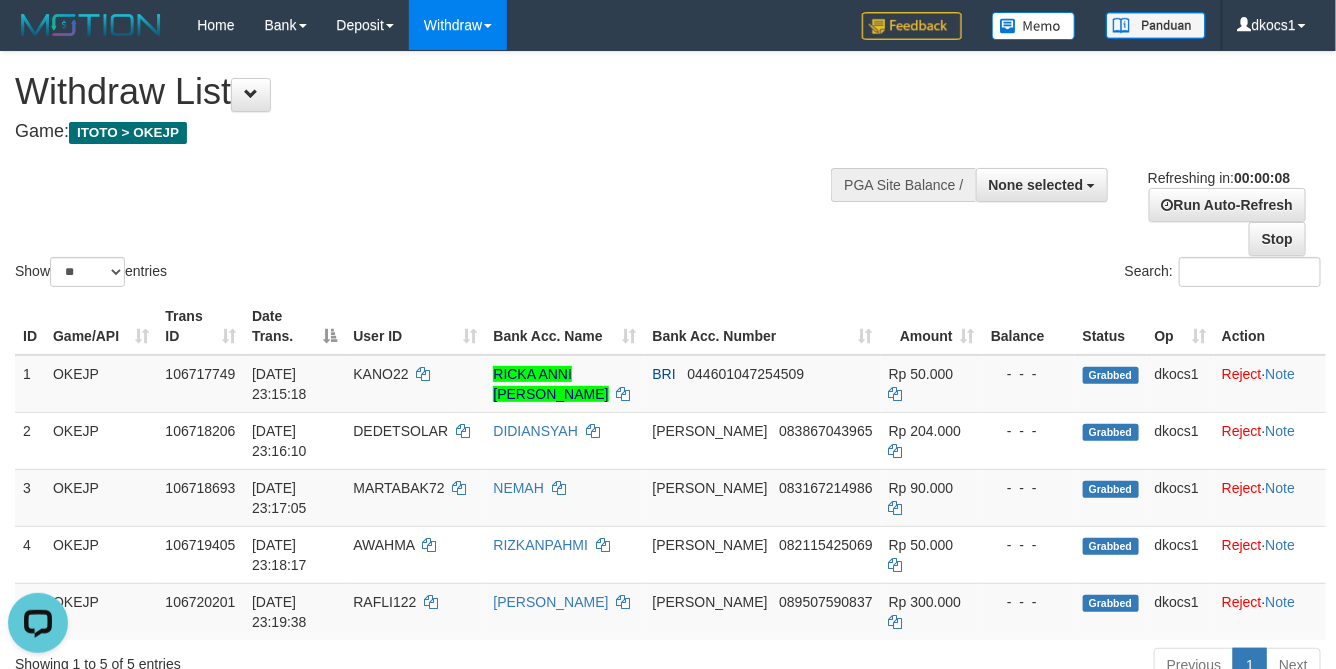 scroll, scrollTop: 0, scrollLeft: 0, axis: both 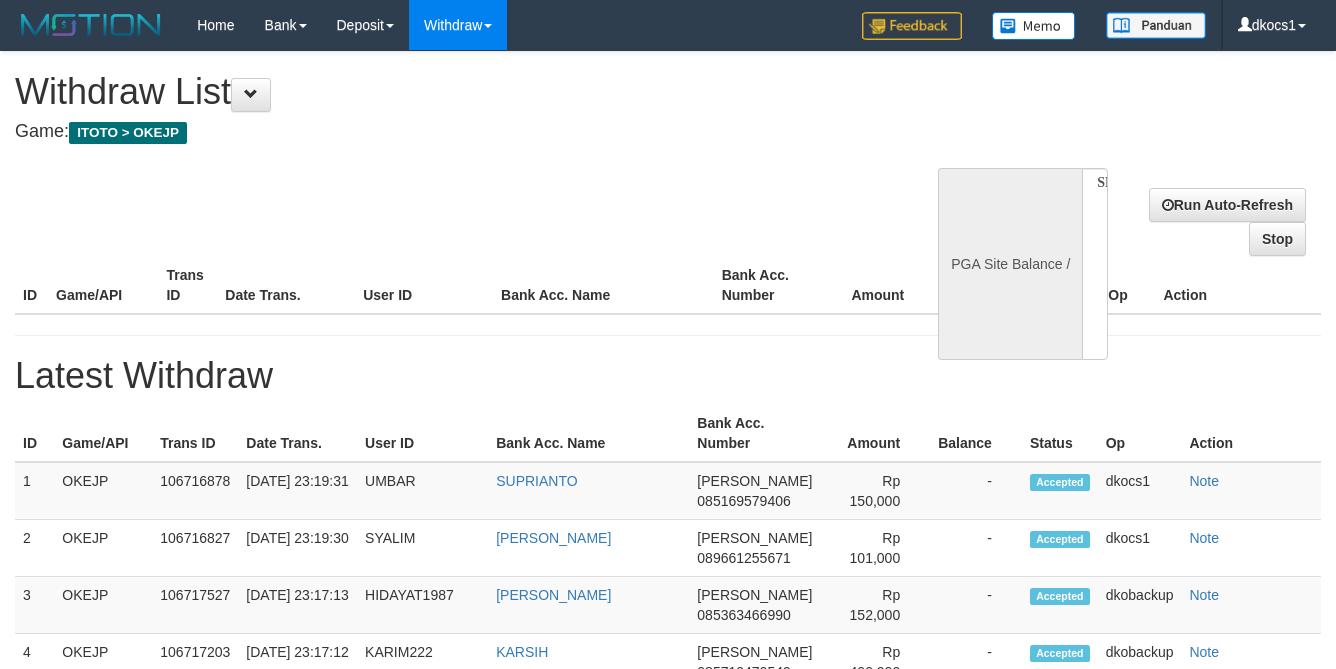 select 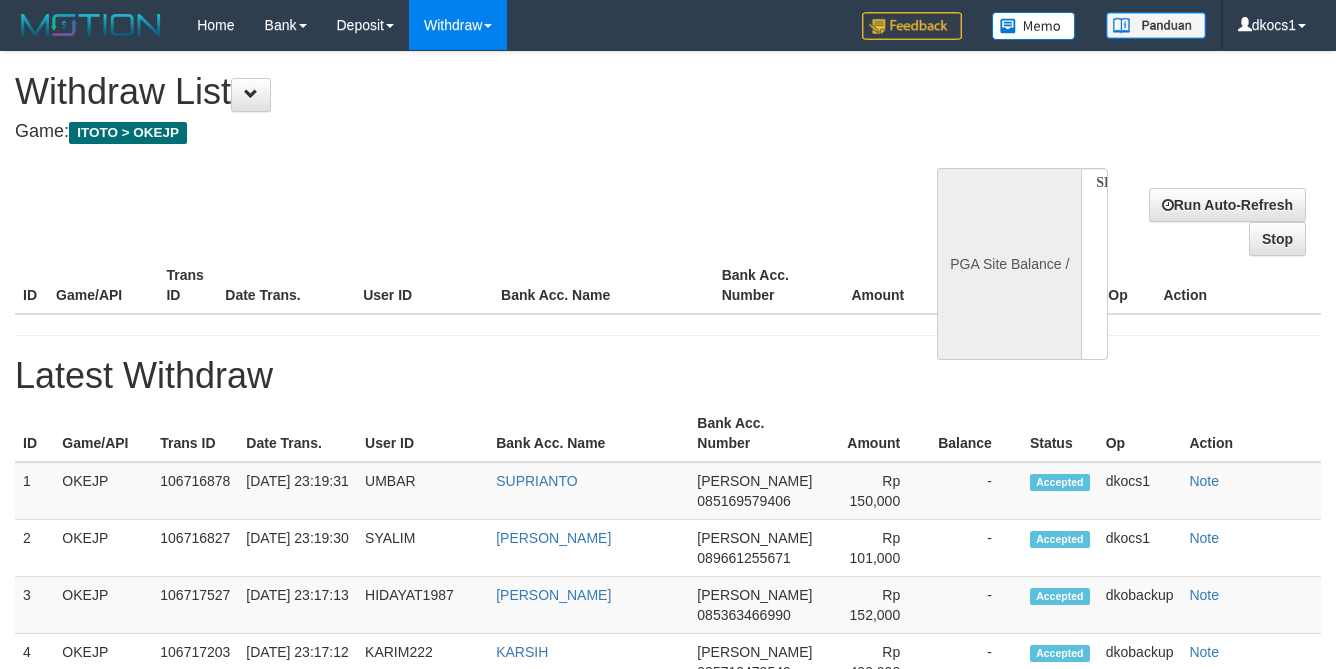 scroll, scrollTop: 0, scrollLeft: 0, axis: both 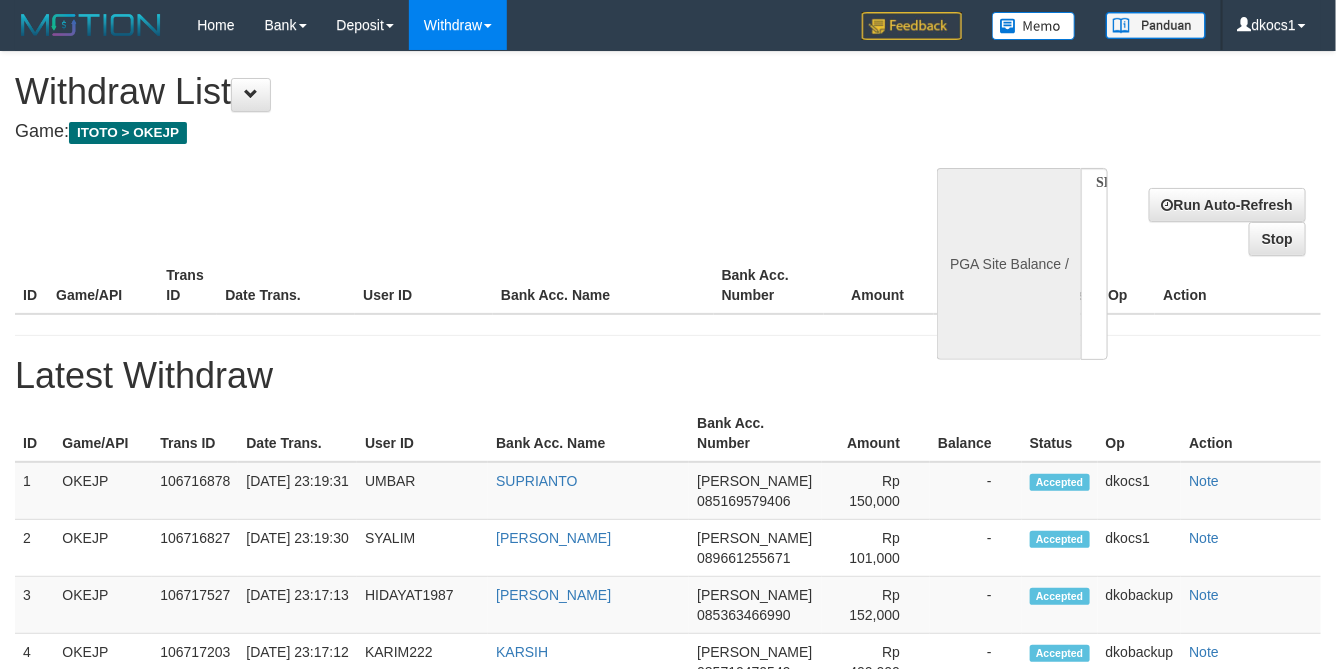 select on "**" 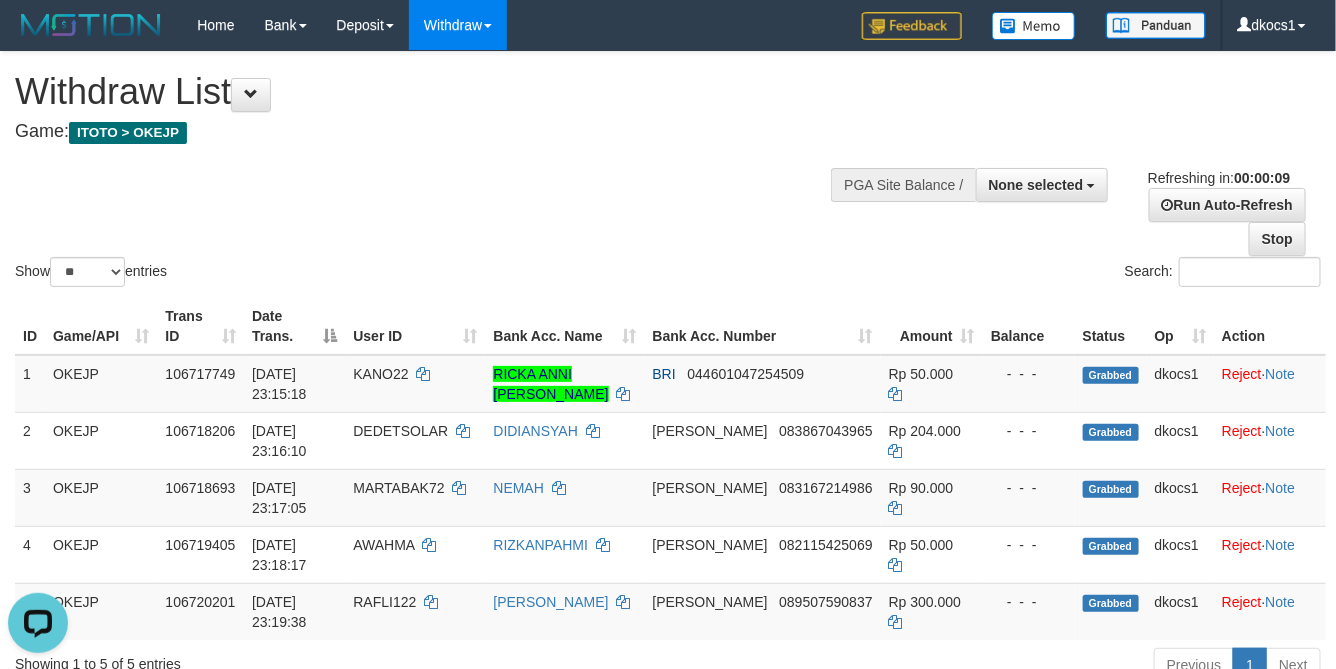 scroll, scrollTop: 0, scrollLeft: 0, axis: both 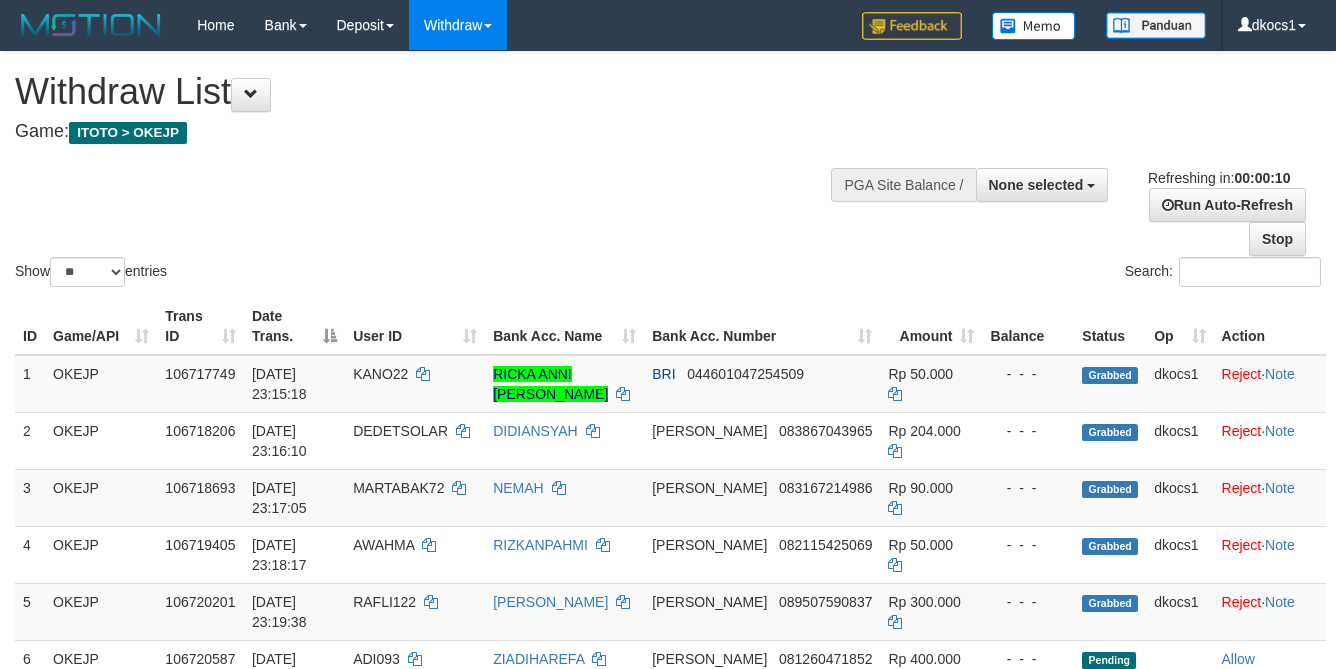select 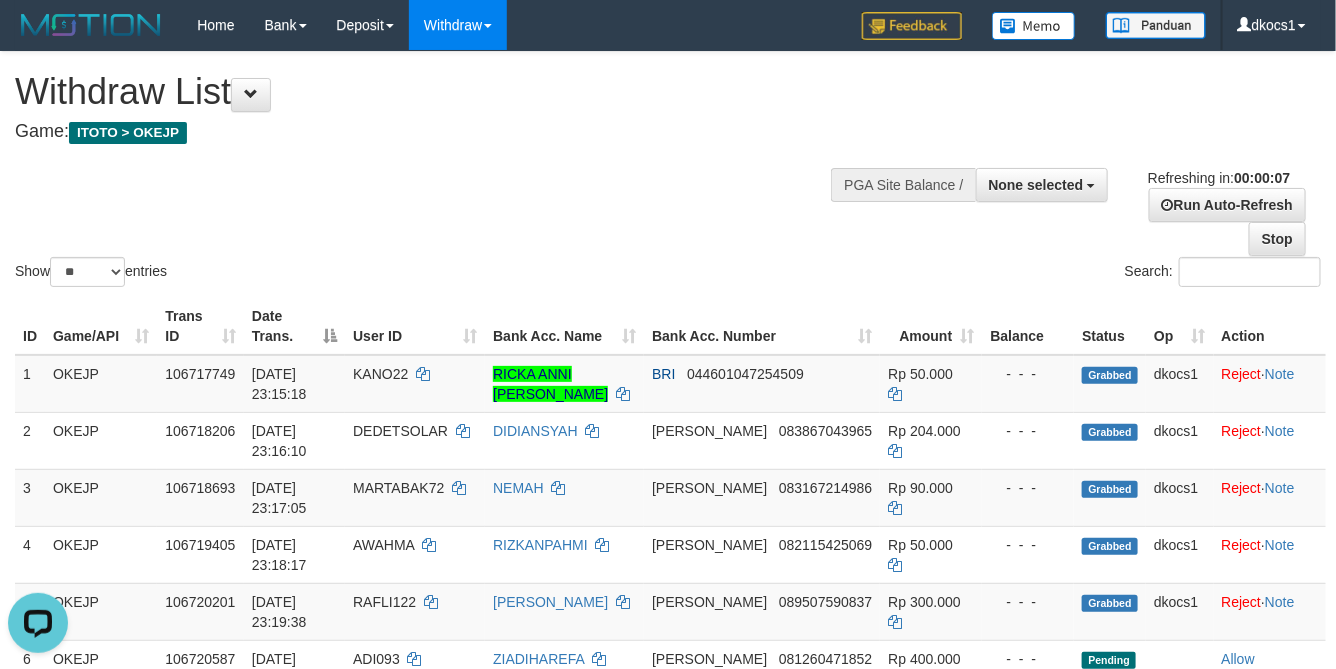 scroll, scrollTop: 0, scrollLeft: 0, axis: both 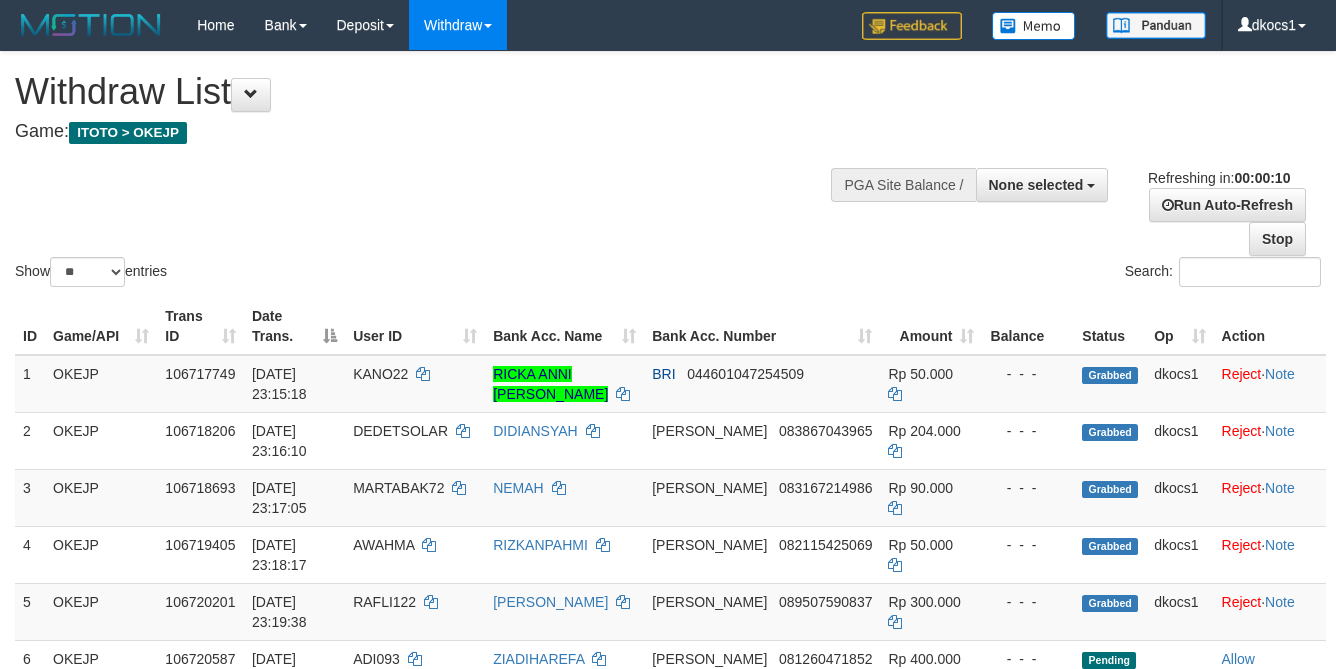 select 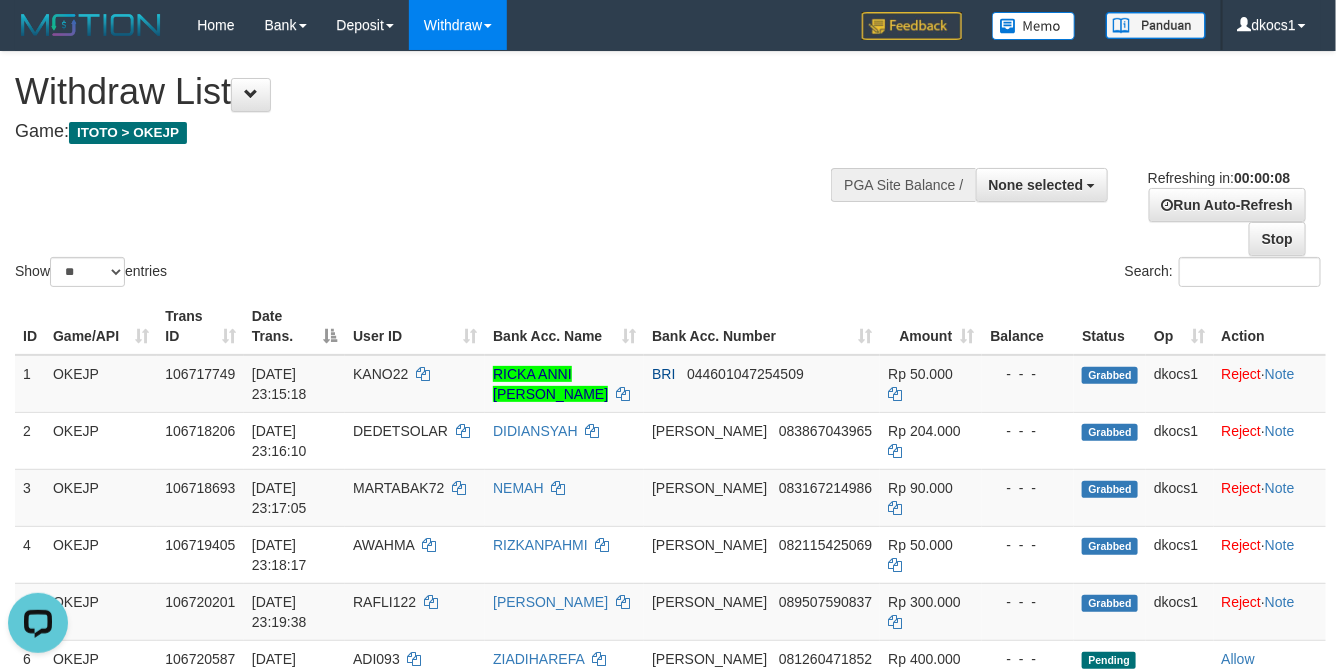 scroll, scrollTop: 0, scrollLeft: 0, axis: both 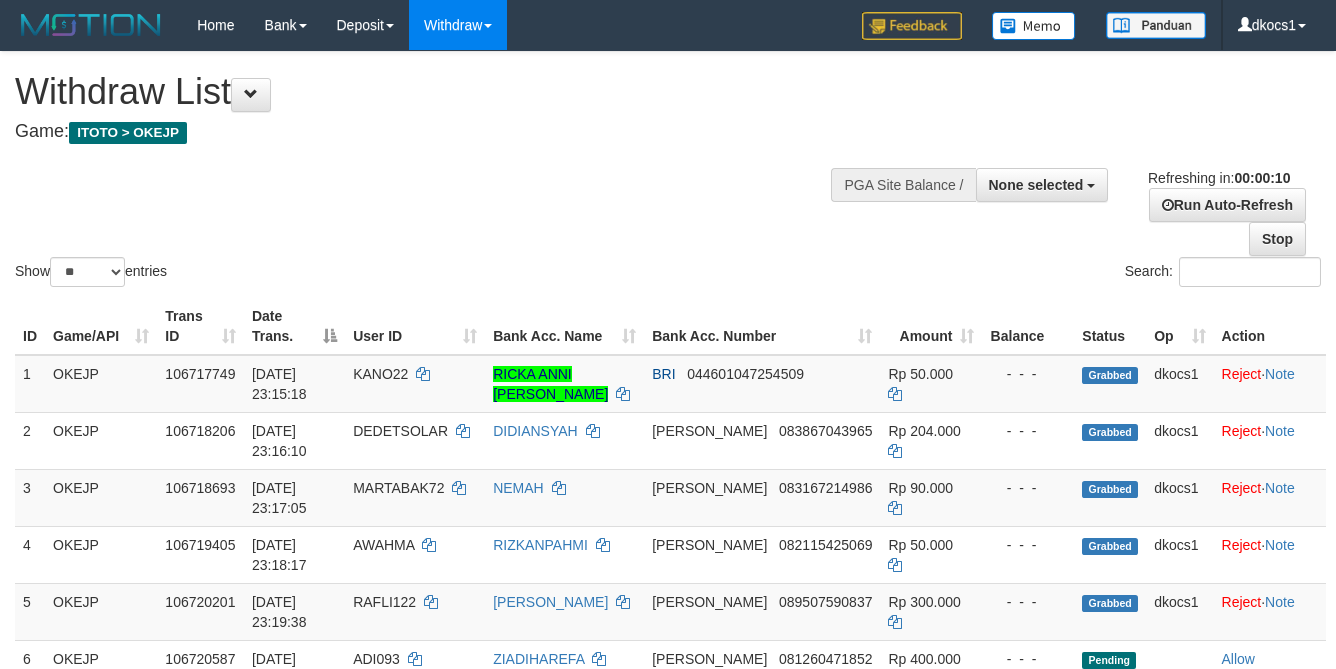 select 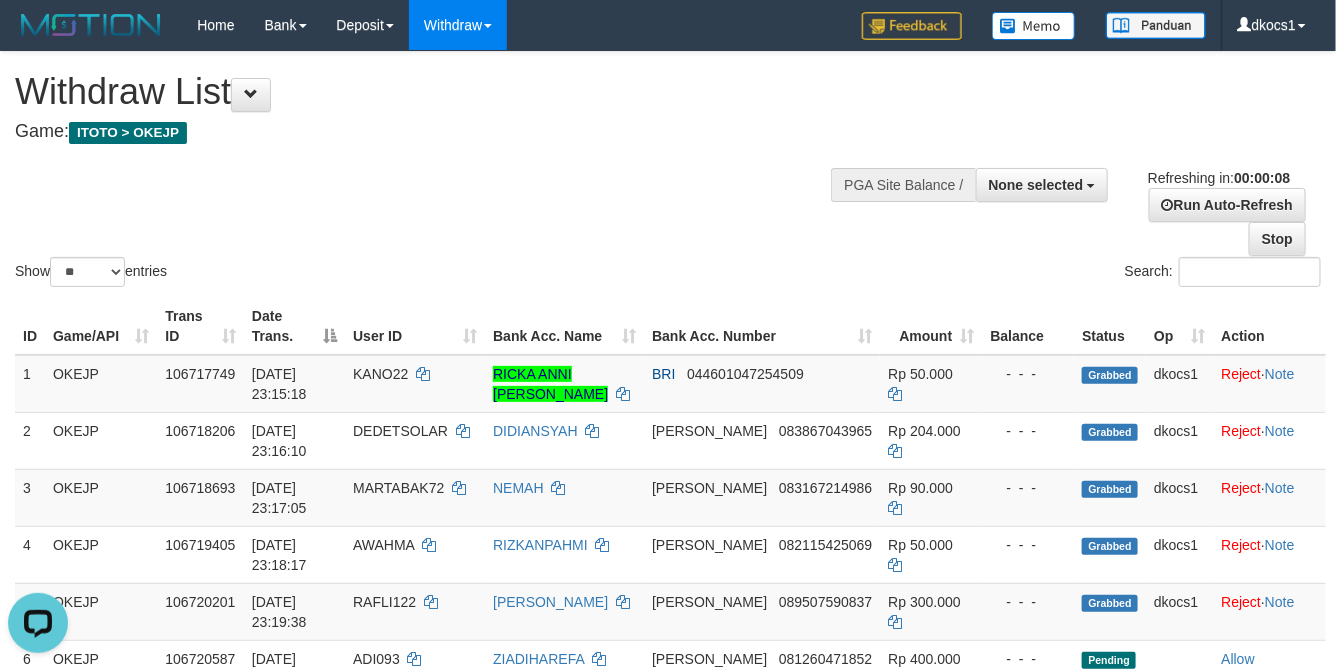 scroll, scrollTop: 0, scrollLeft: 0, axis: both 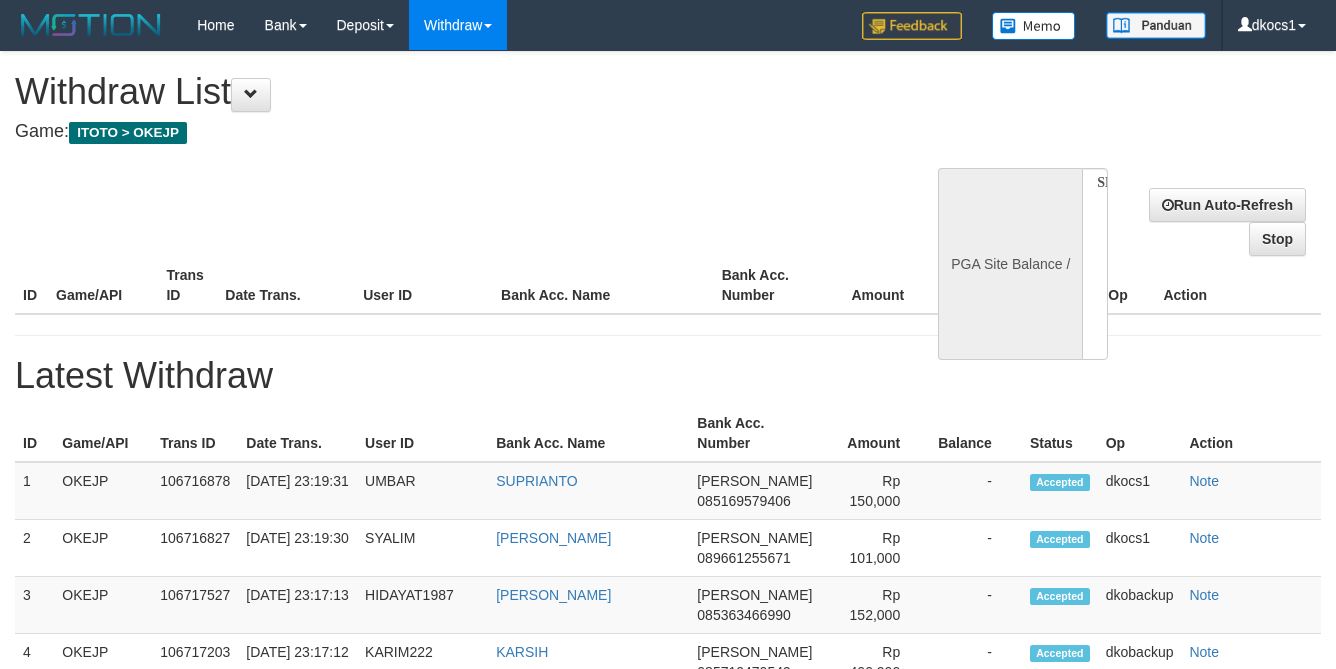 select 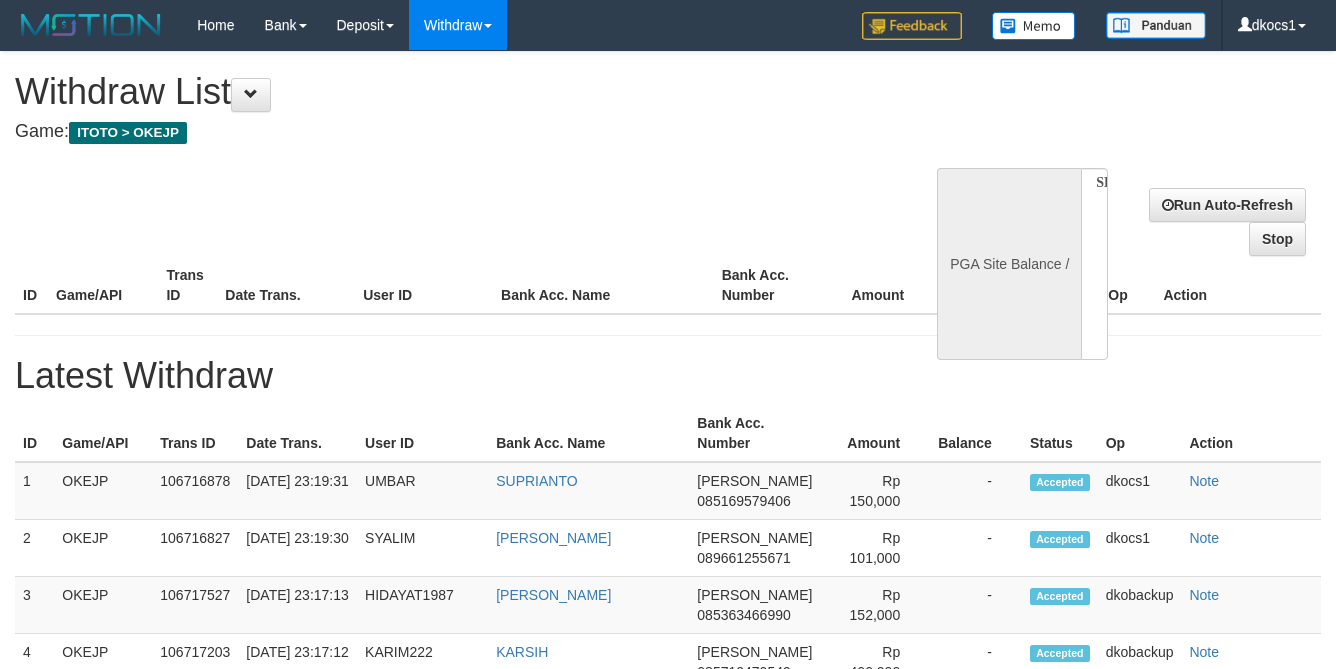 scroll, scrollTop: 0, scrollLeft: 0, axis: both 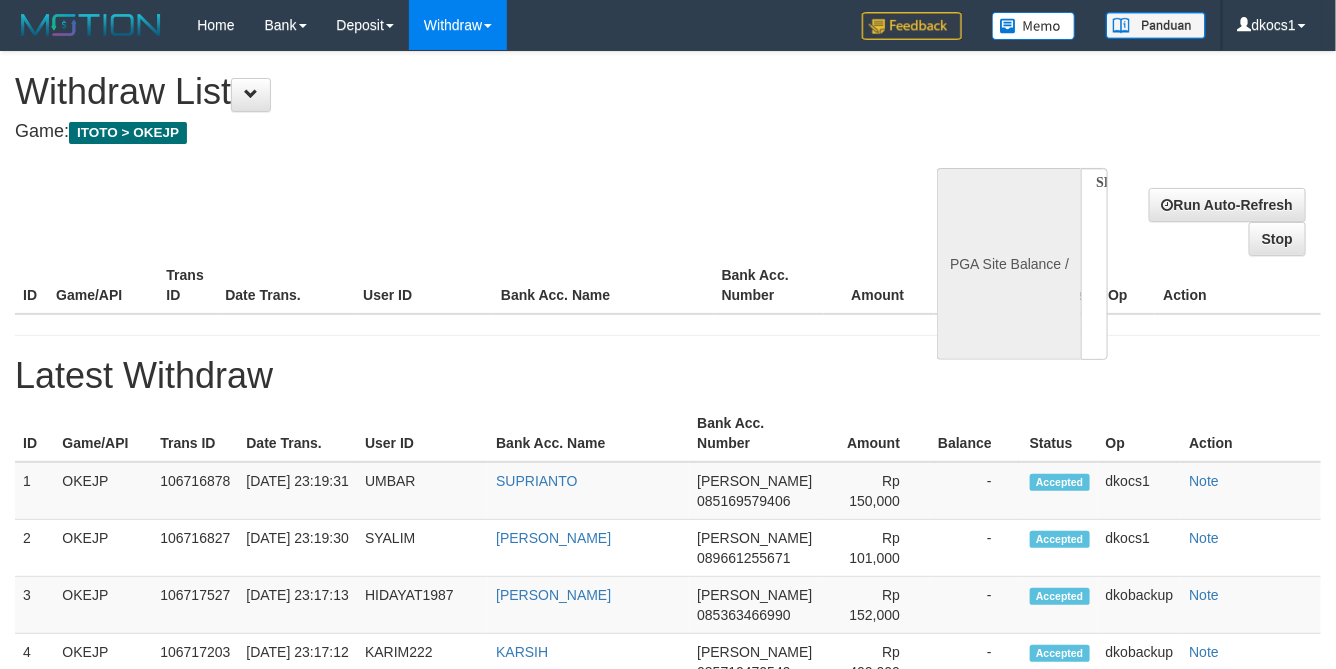 select on "**" 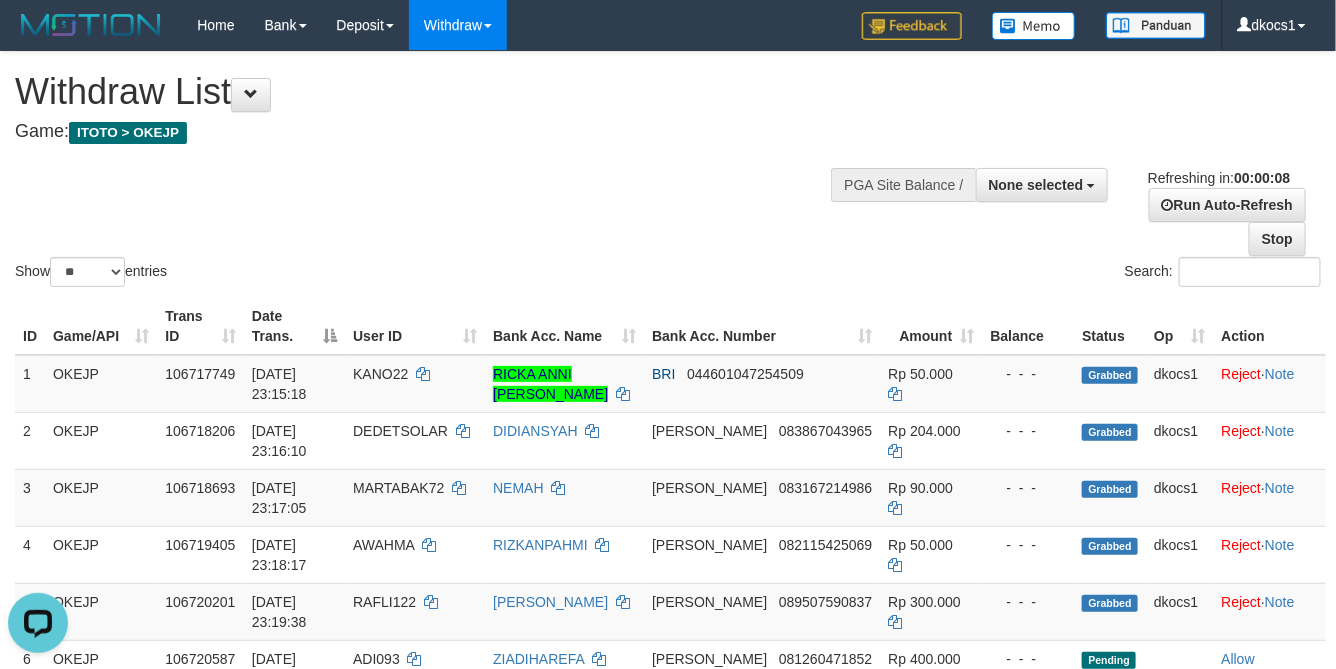 scroll, scrollTop: 0, scrollLeft: 0, axis: both 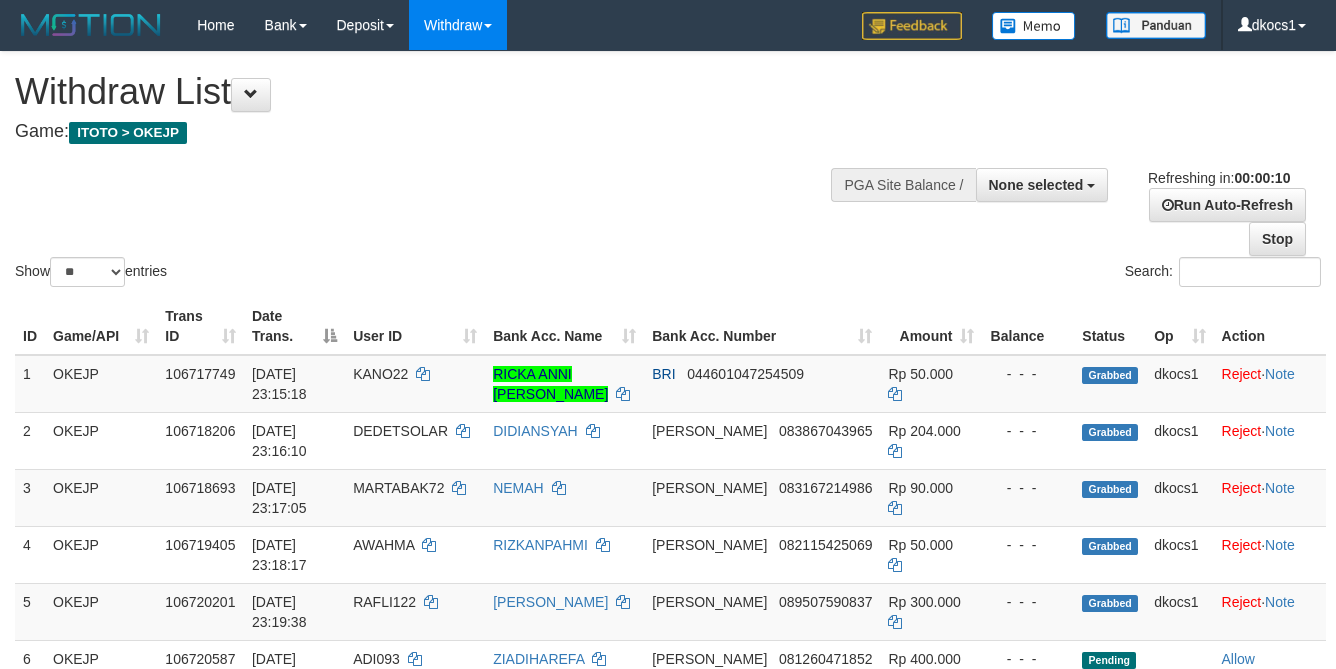 select 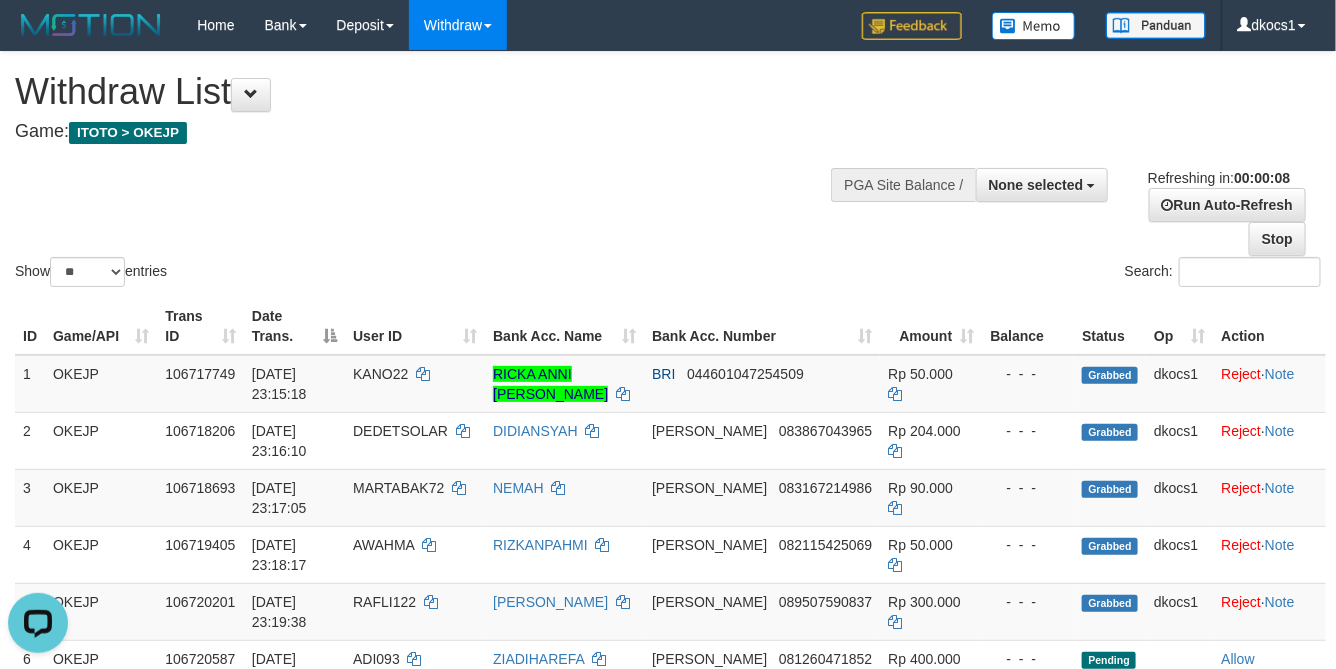 scroll, scrollTop: 0, scrollLeft: 0, axis: both 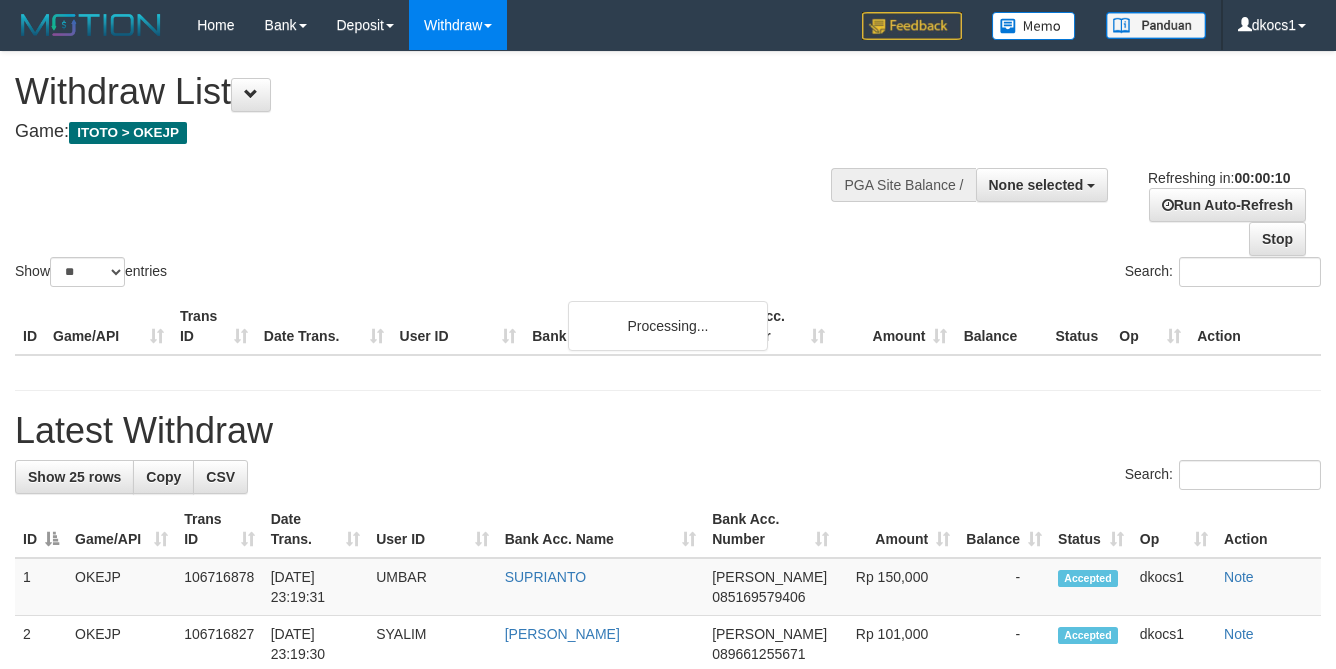 select 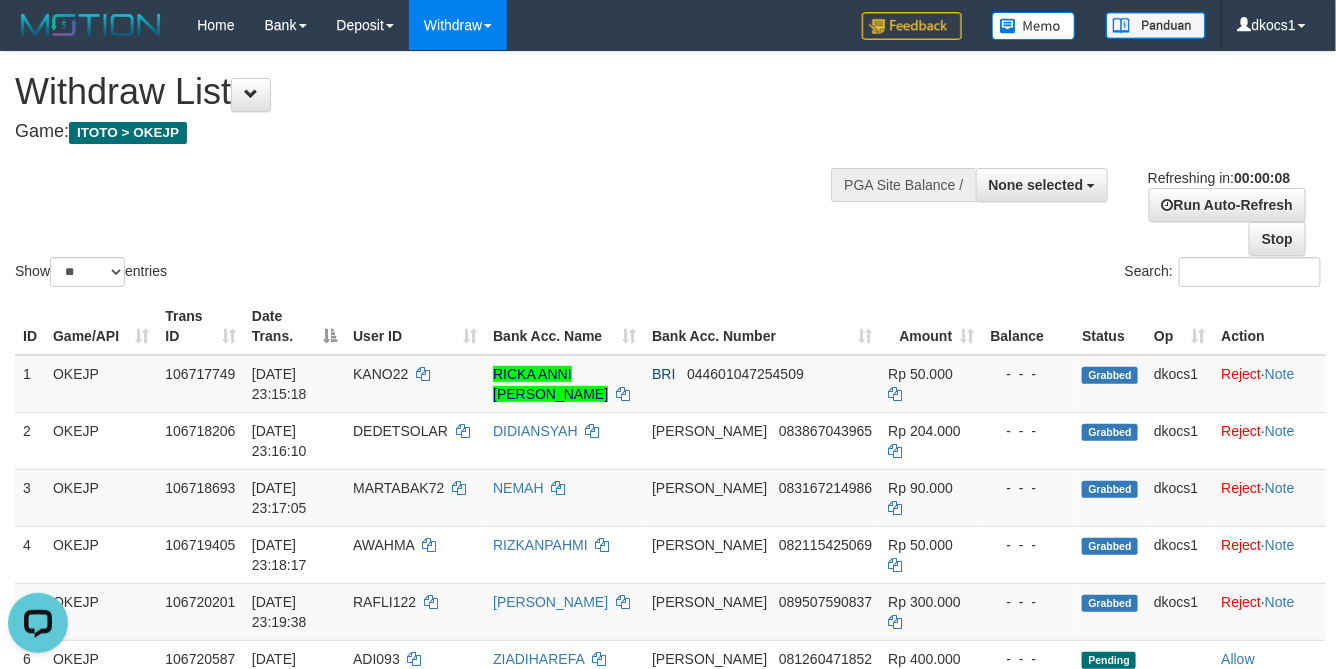 scroll, scrollTop: 0, scrollLeft: 0, axis: both 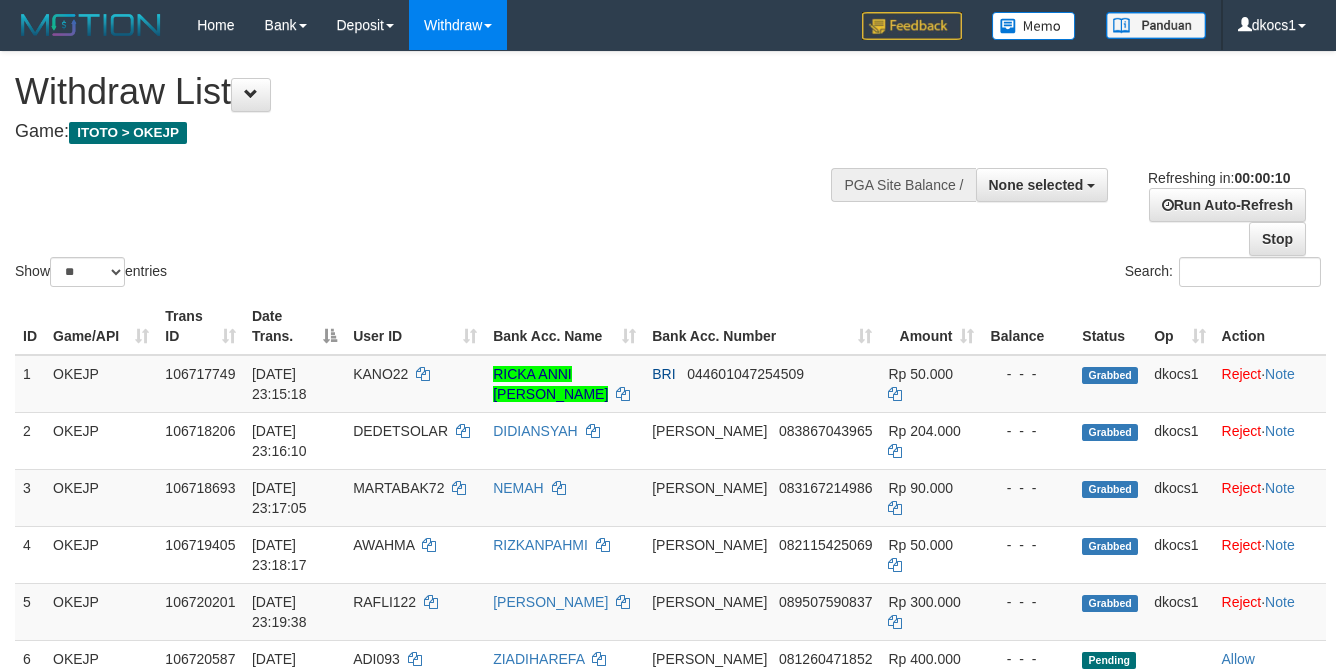 select 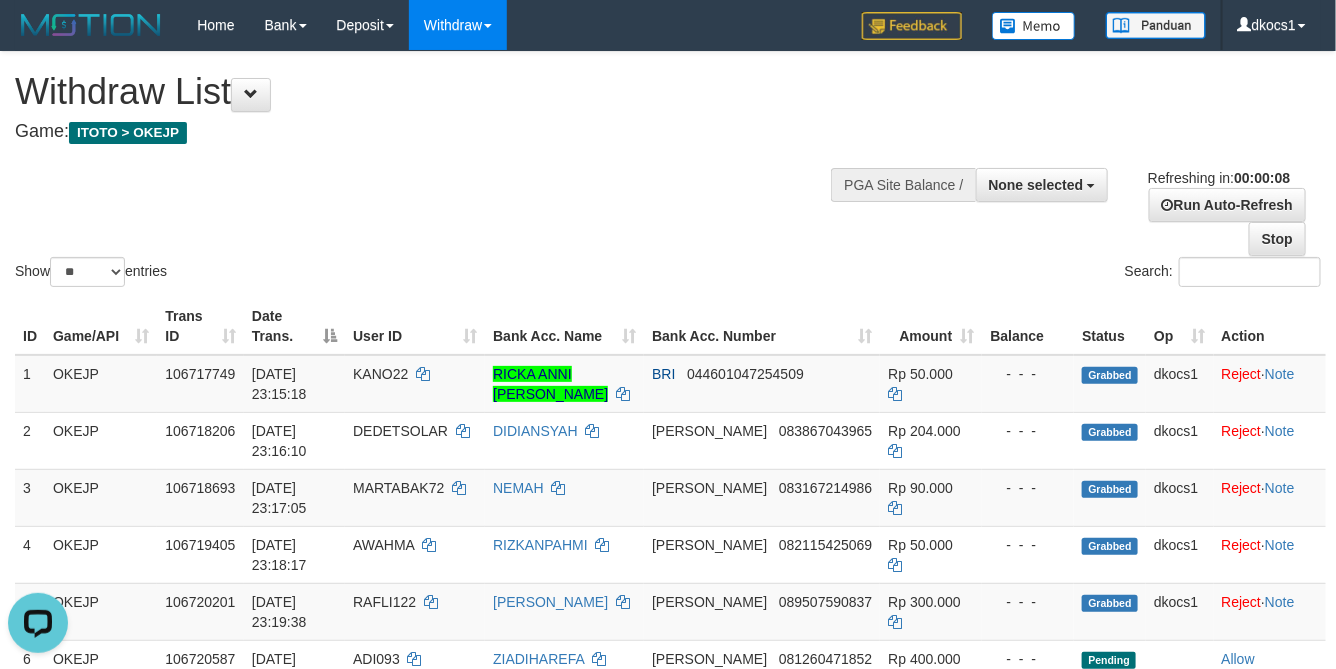 scroll, scrollTop: 0, scrollLeft: 0, axis: both 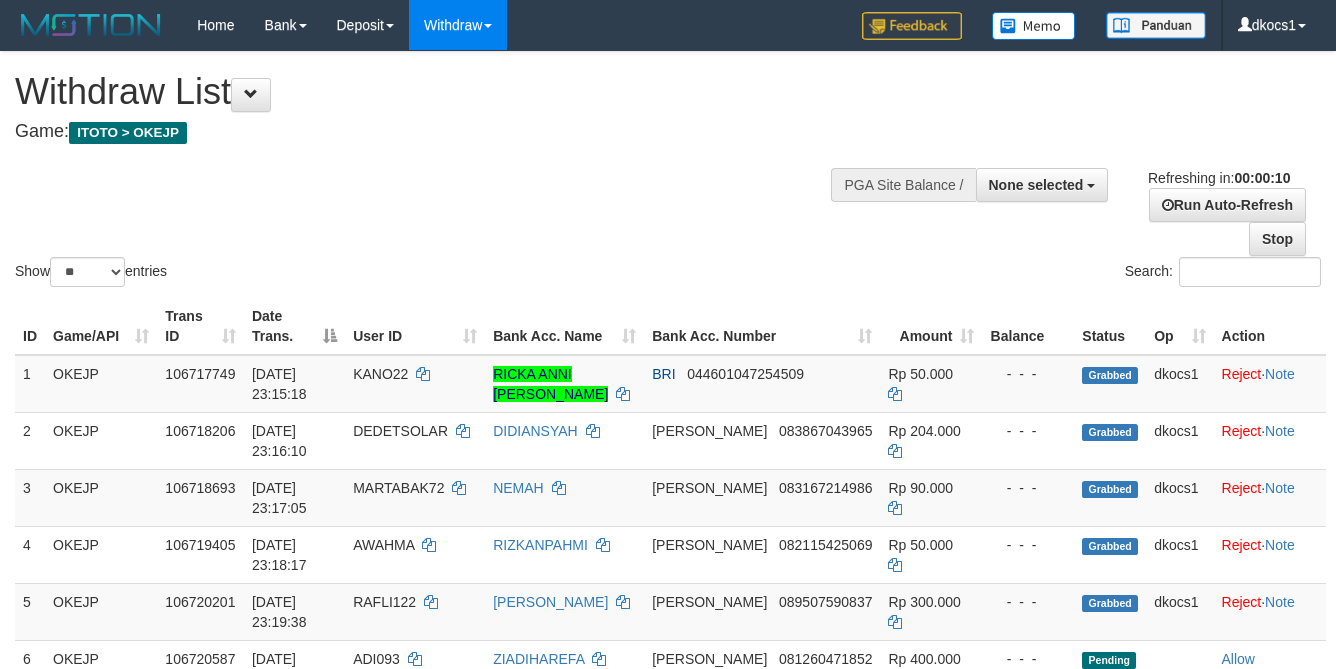 select 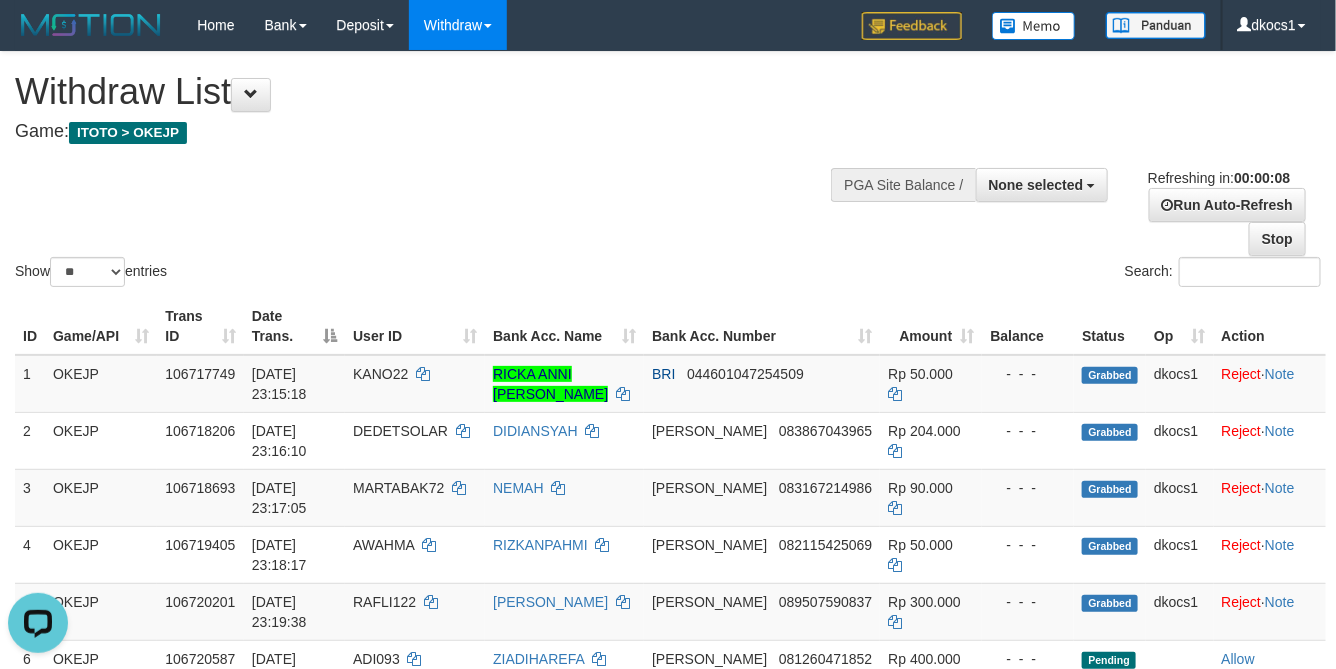 scroll, scrollTop: 0, scrollLeft: 0, axis: both 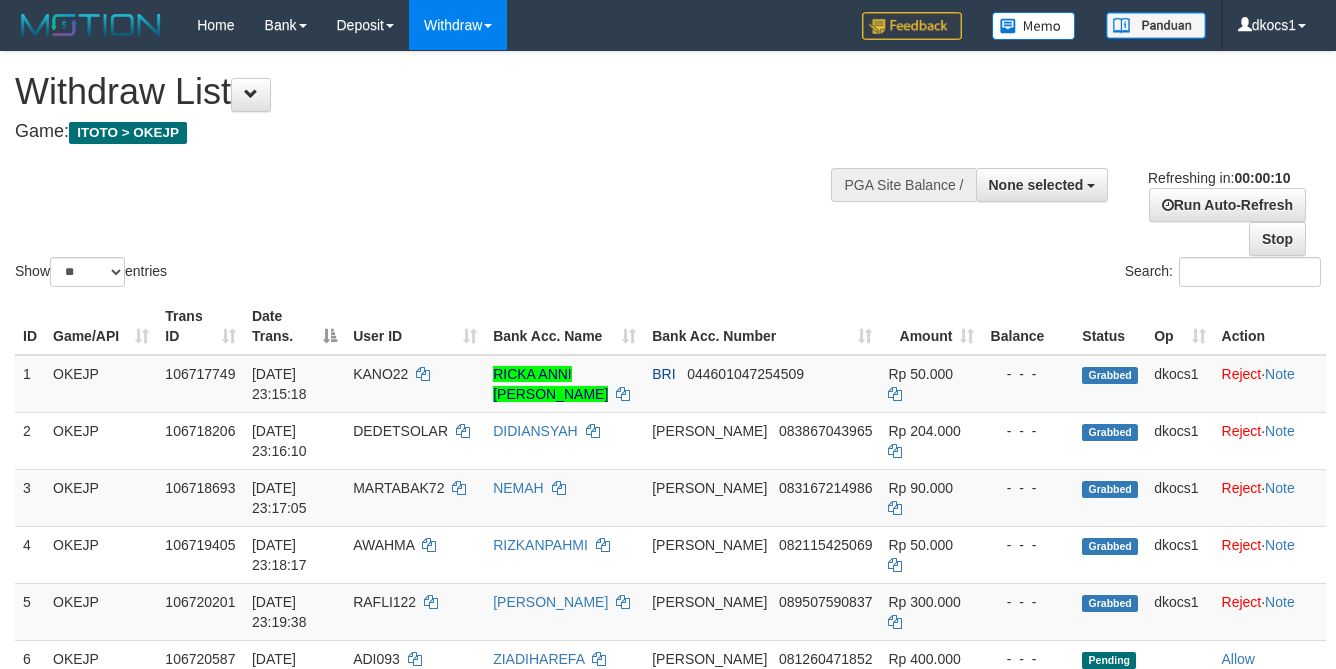 select 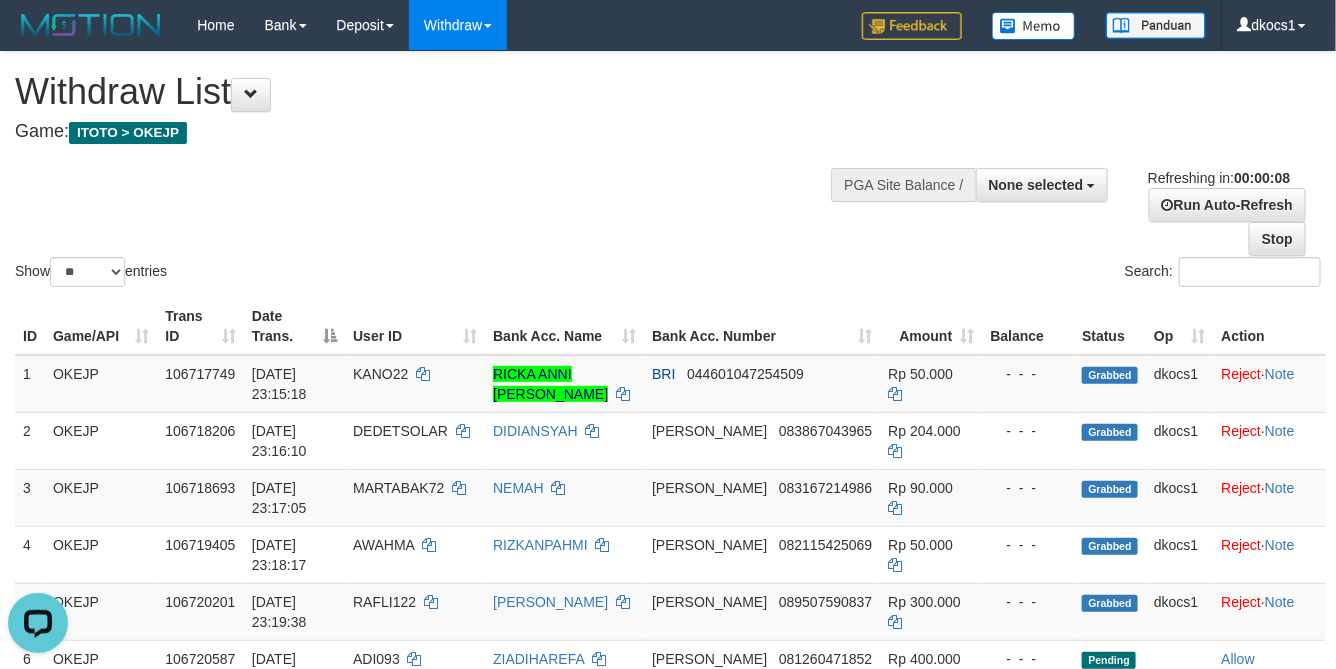 scroll, scrollTop: 0, scrollLeft: 0, axis: both 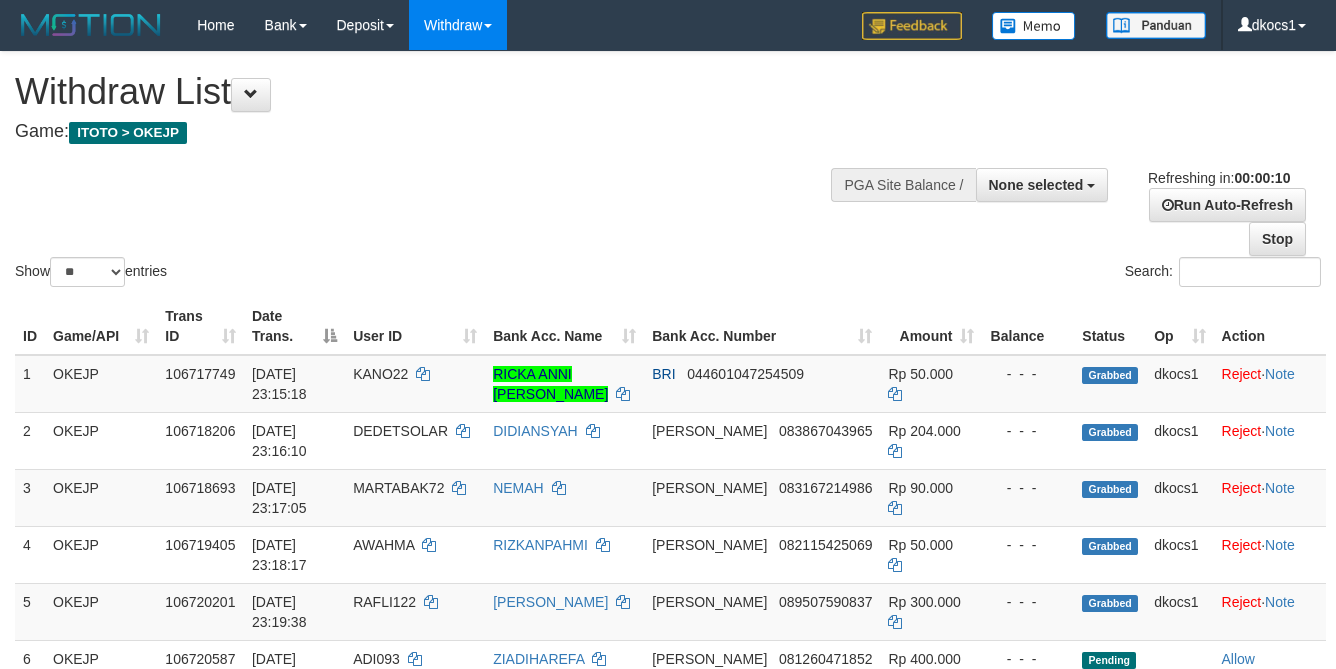 select 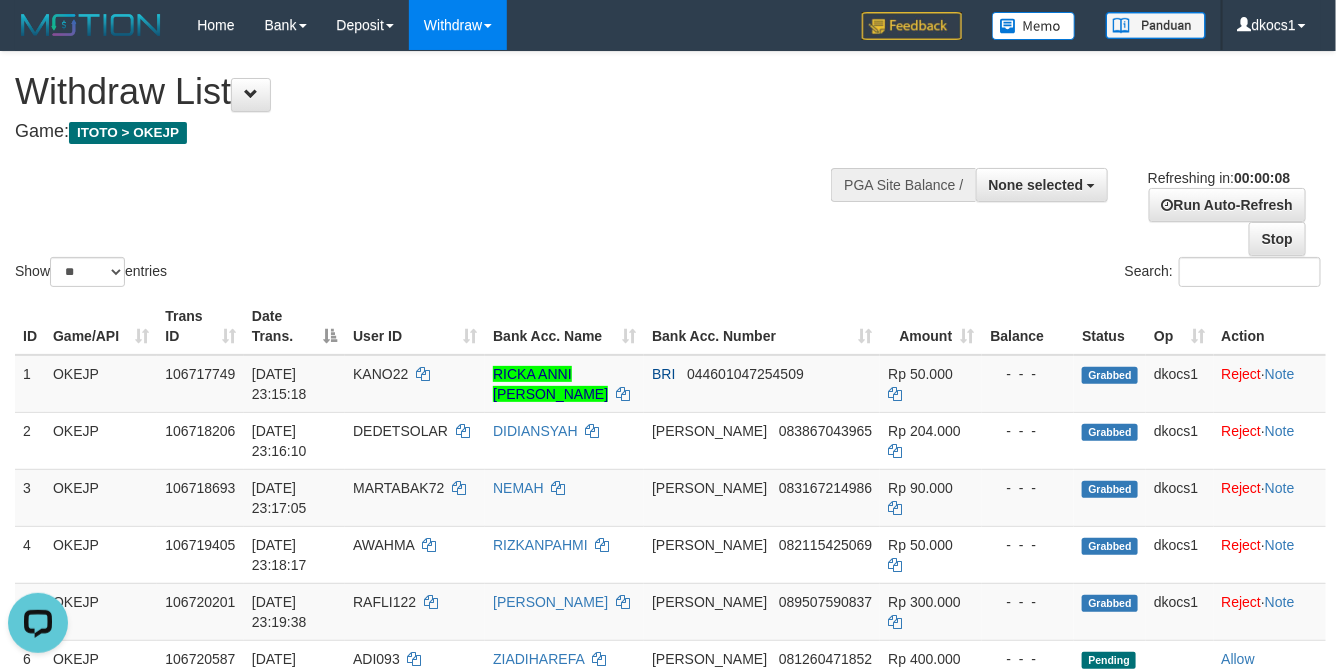 scroll, scrollTop: 0, scrollLeft: 0, axis: both 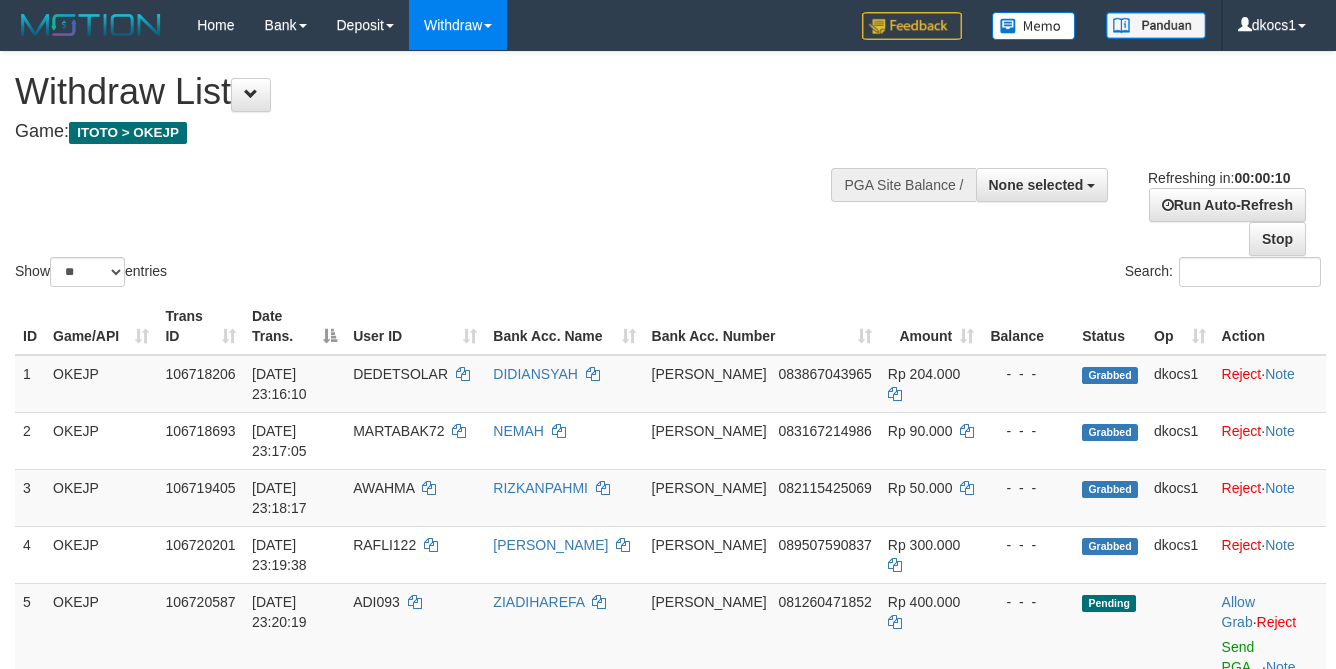 select 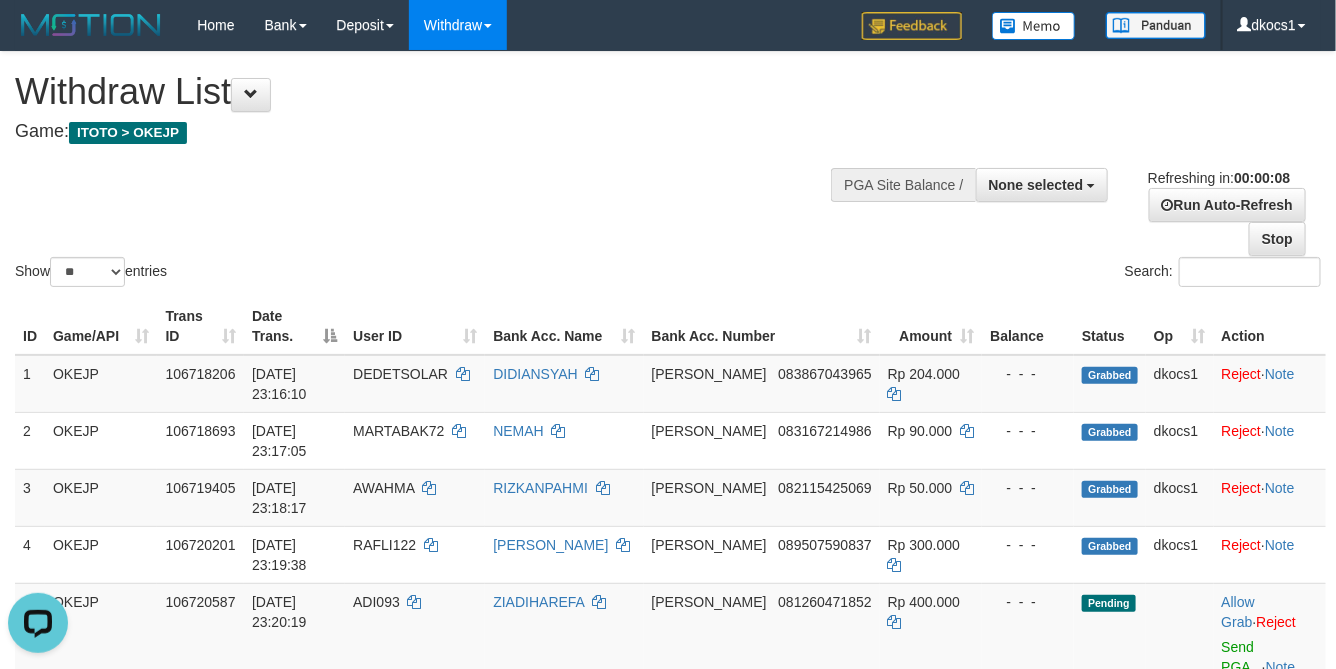 scroll, scrollTop: 0, scrollLeft: 0, axis: both 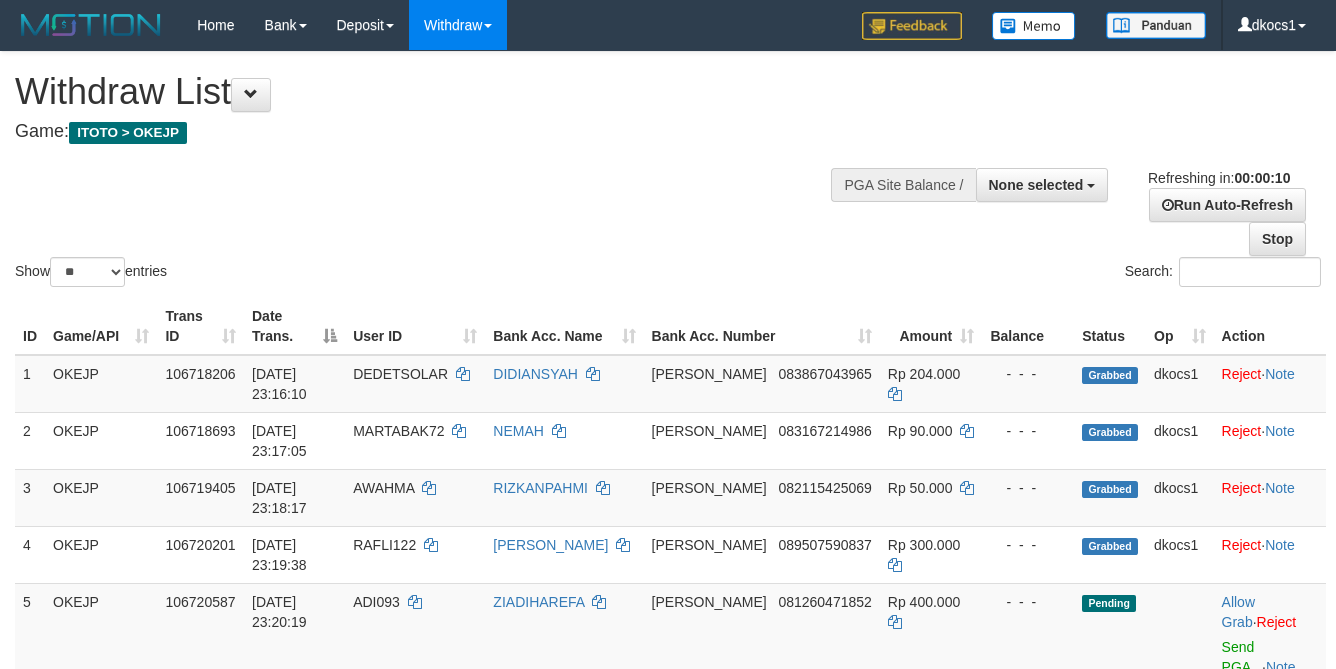 select 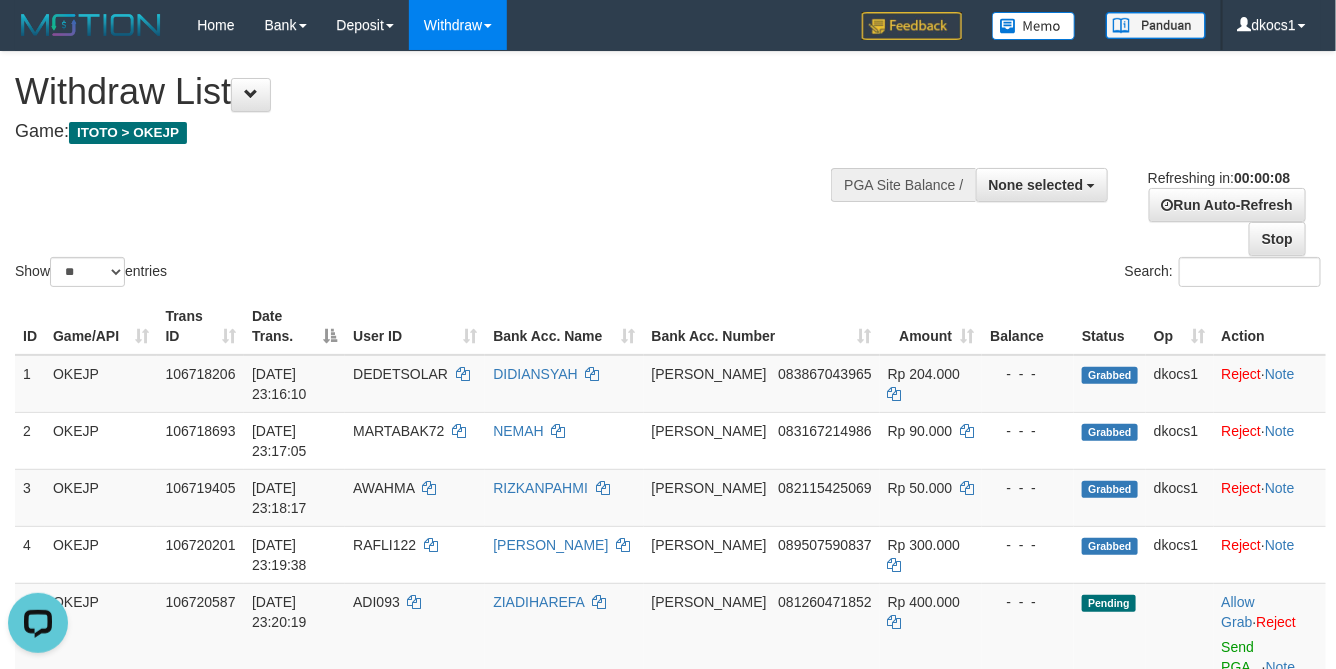 scroll, scrollTop: 0, scrollLeft: 0, axis: both 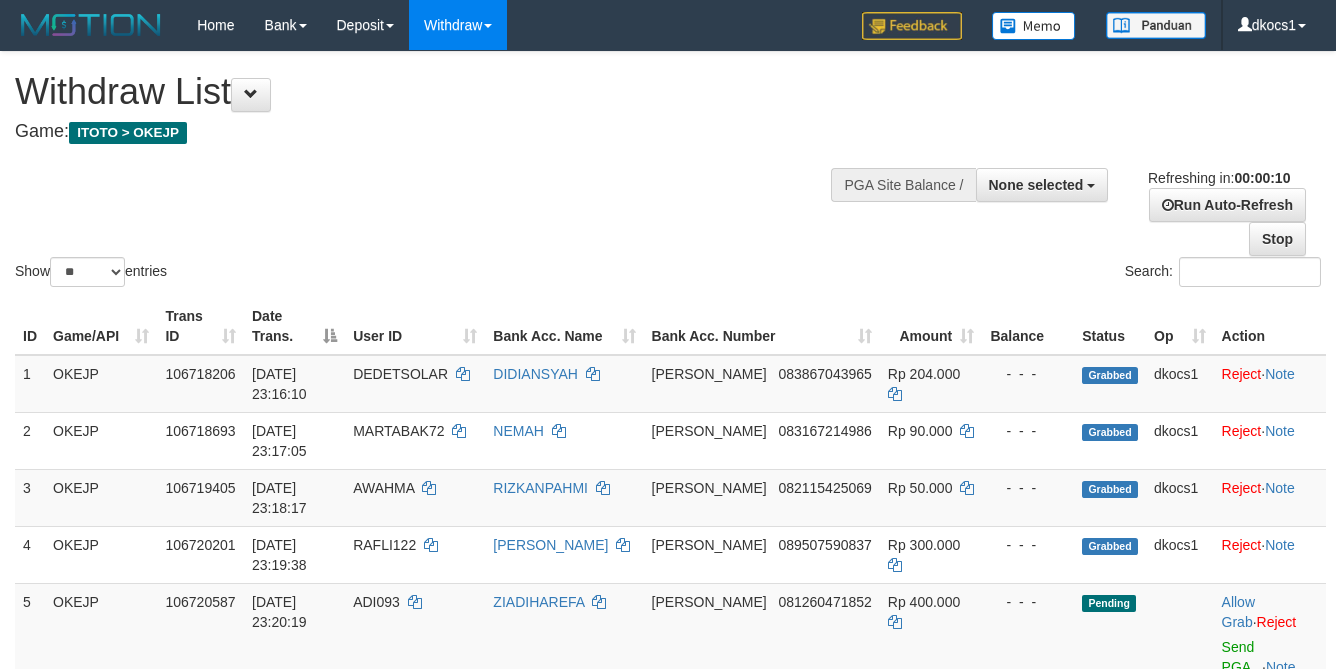 select 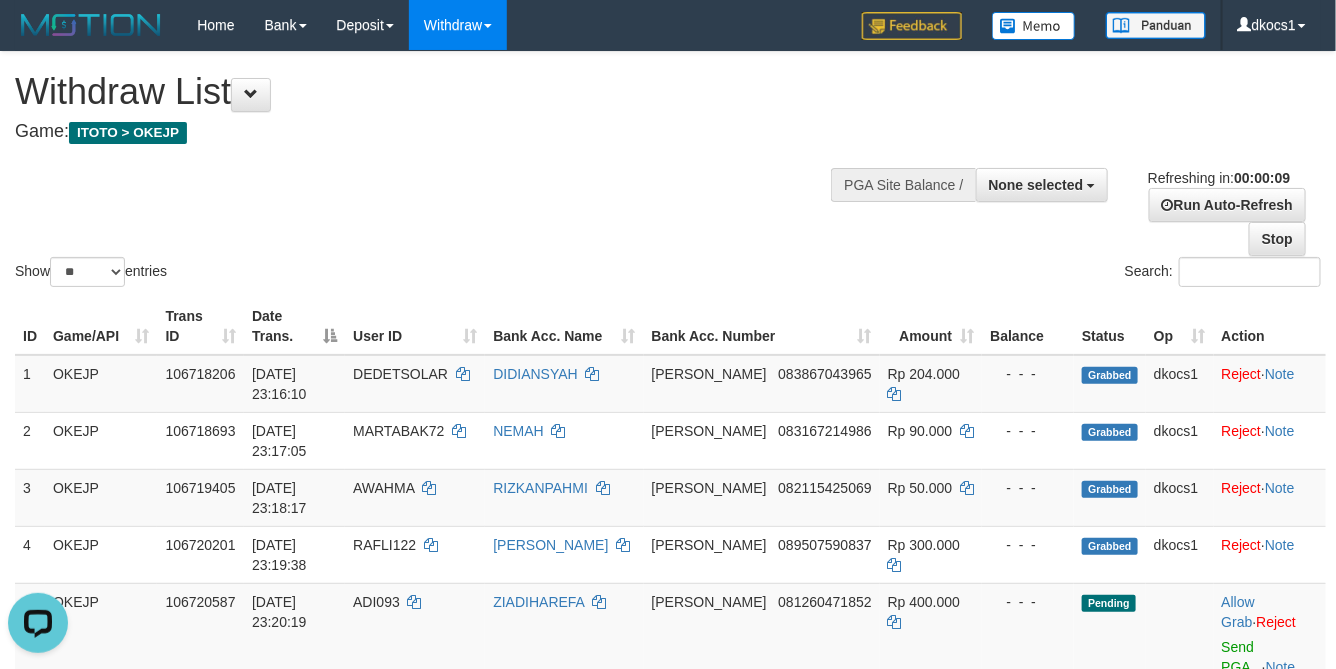 scroll, scrollTop: 0, scrollLeft: 0, axis: both 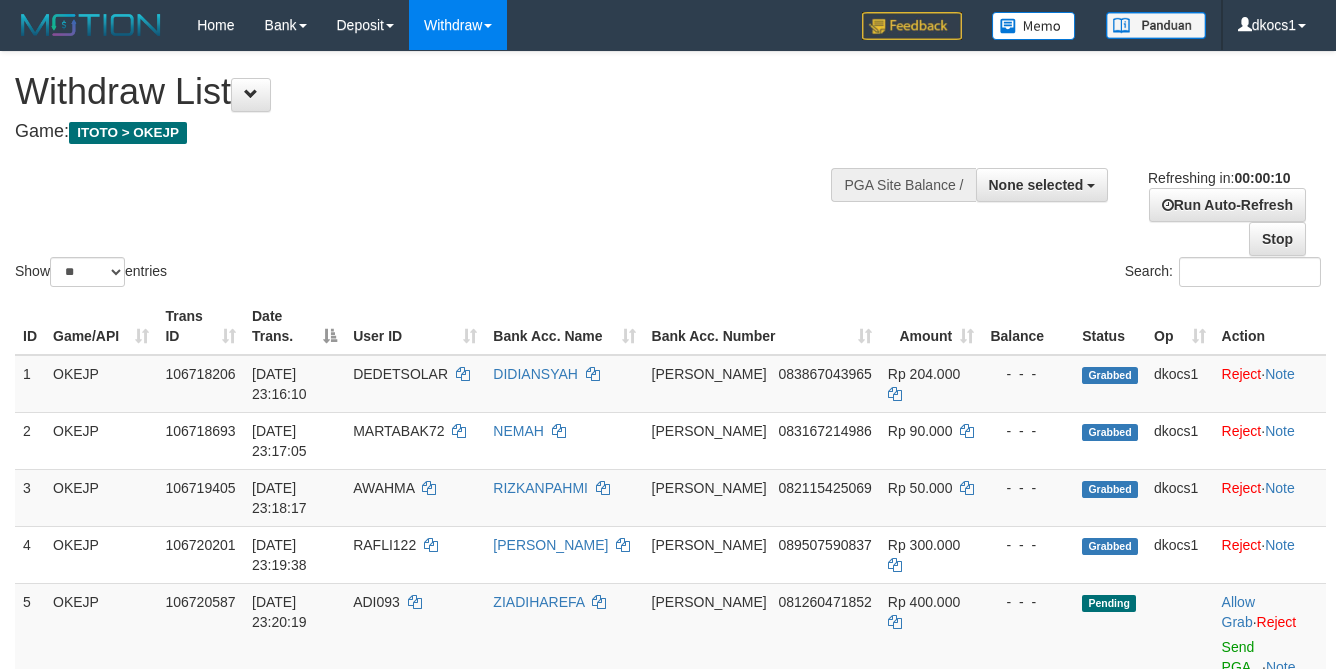 select 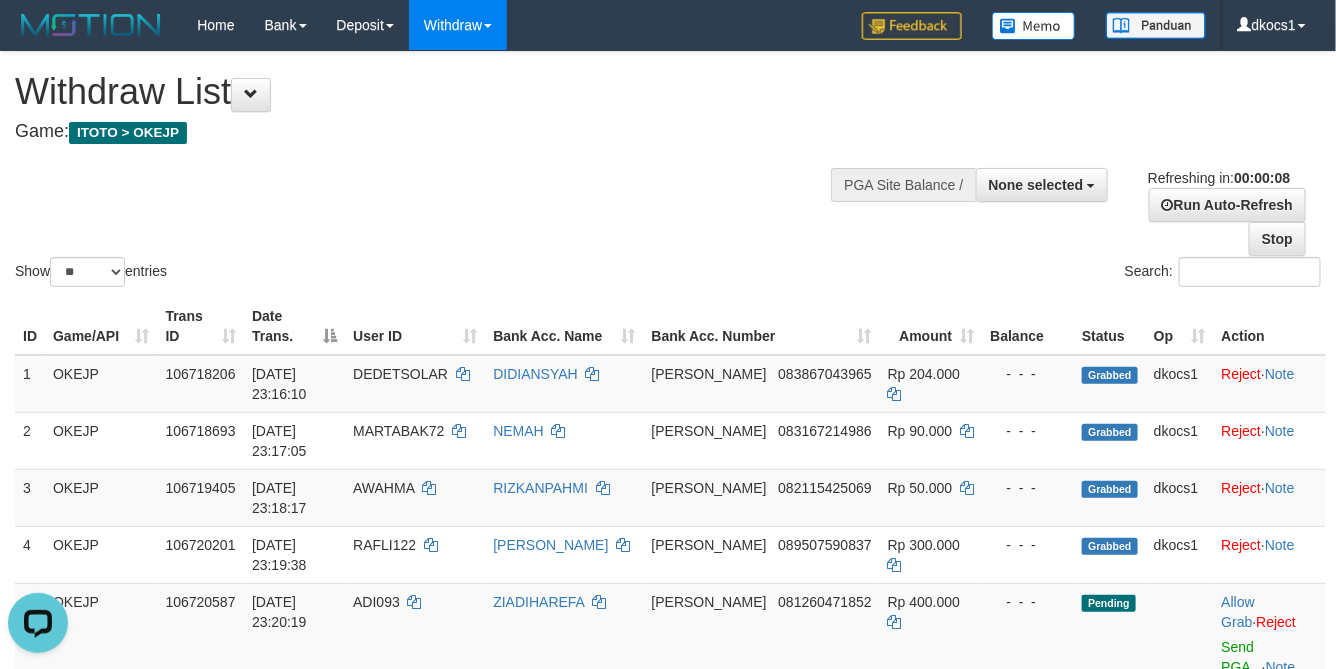 scroll, scrollTop: 0, scrollLeft: 0, axis: both 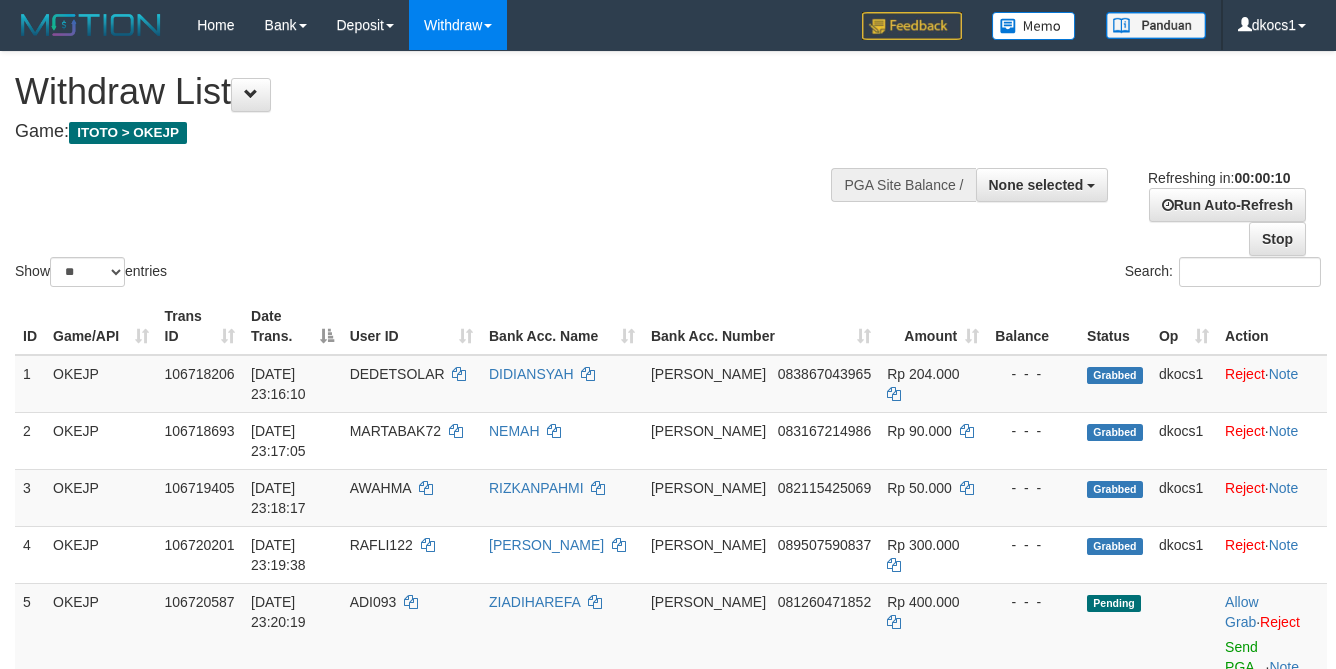 select 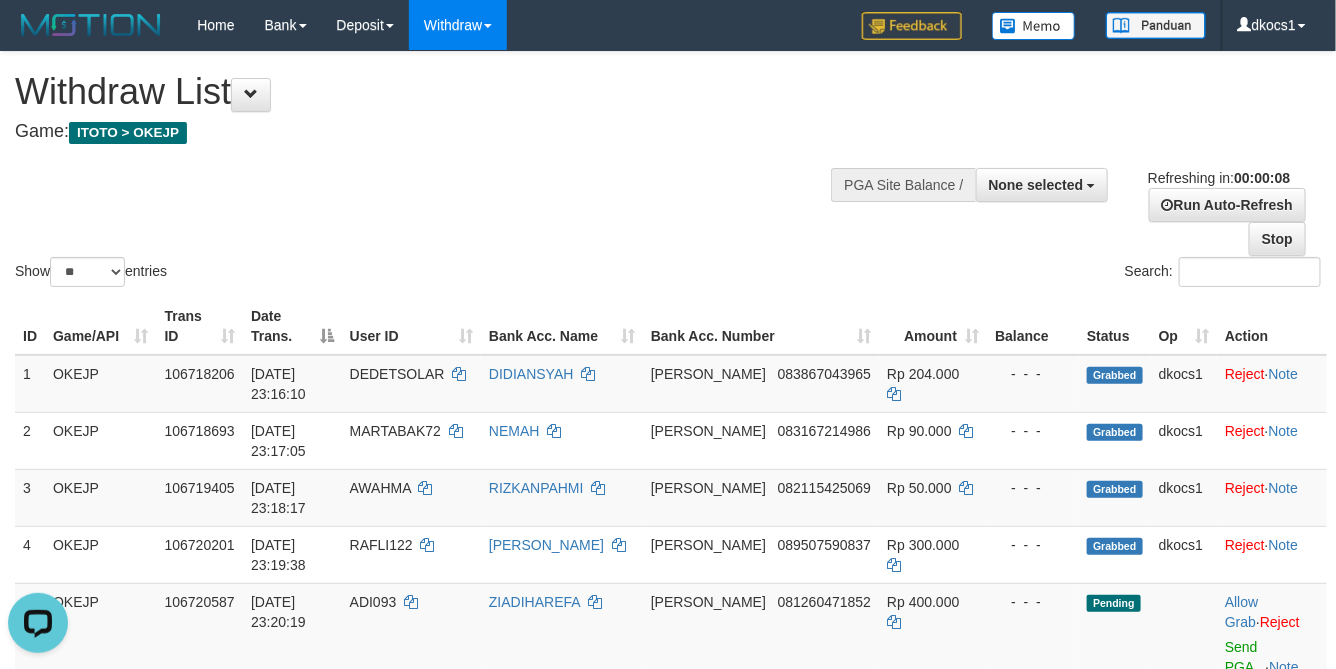 scroll, scrollTop: 0, scrollLeft: 0, axis: both 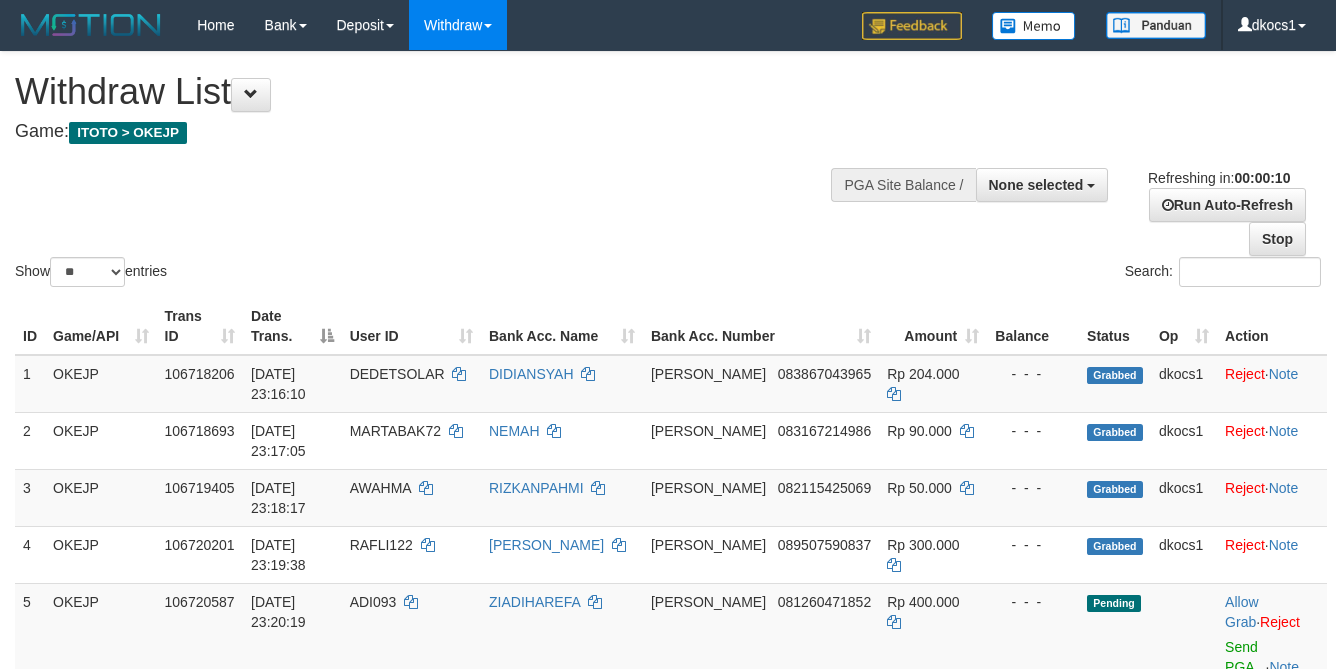 select 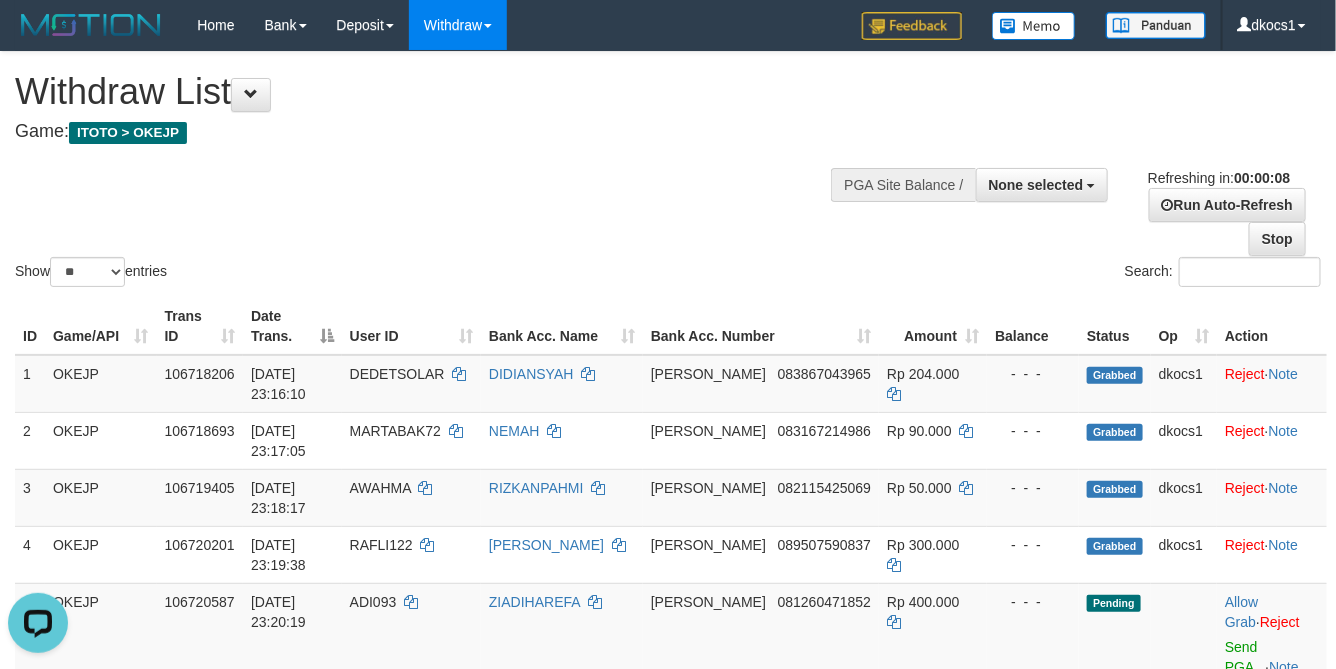 scroll, scrollTop: 0, scrollLeft: 0, axis: both 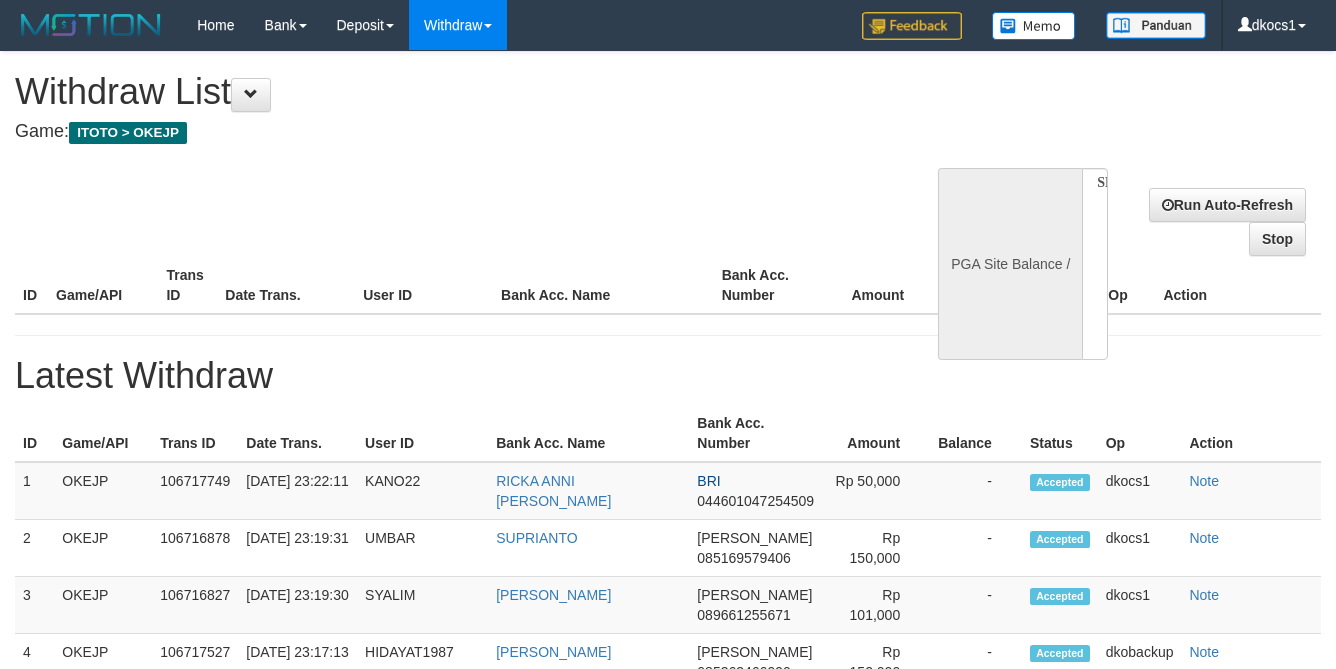 select 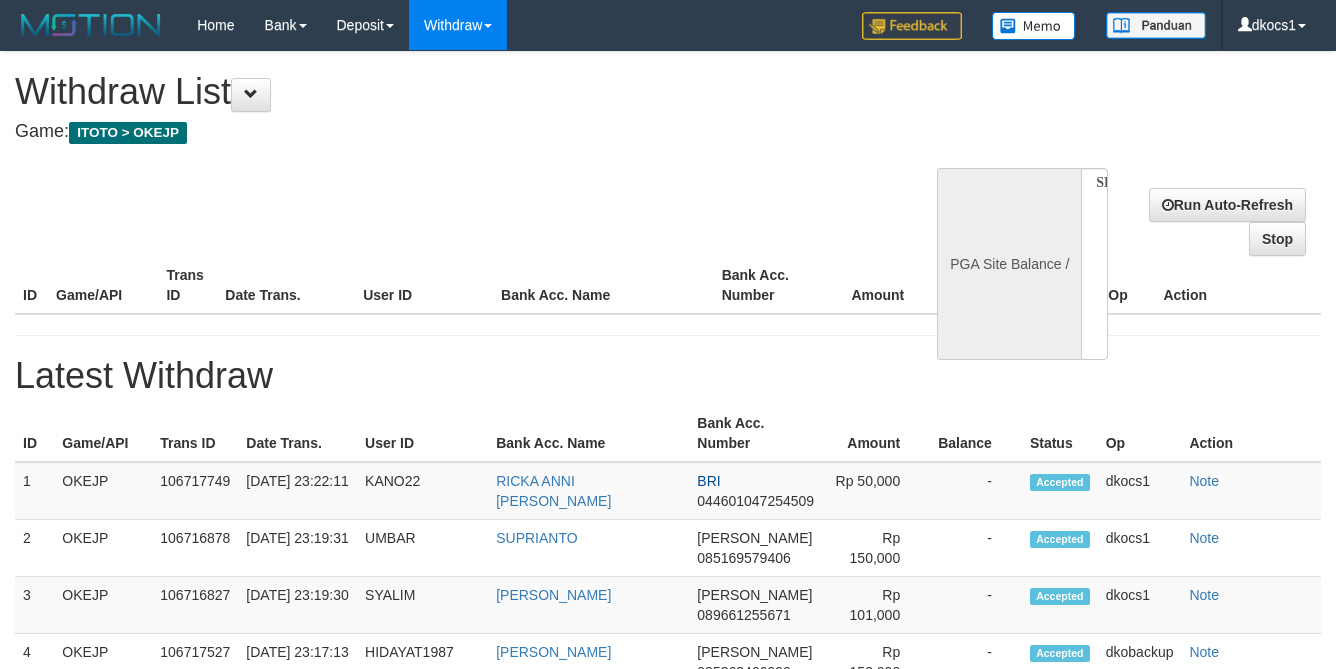 scroll, scrollTop: 0, scrollLeft: 0, axis: both 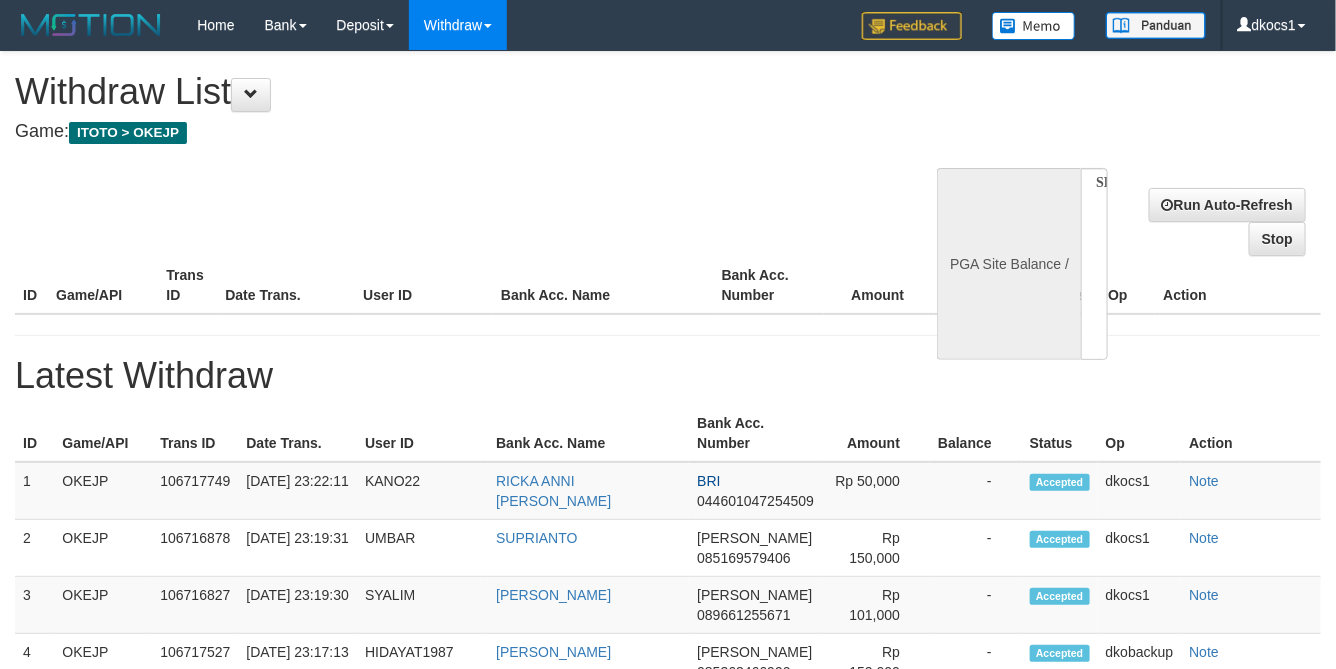 select on "**" 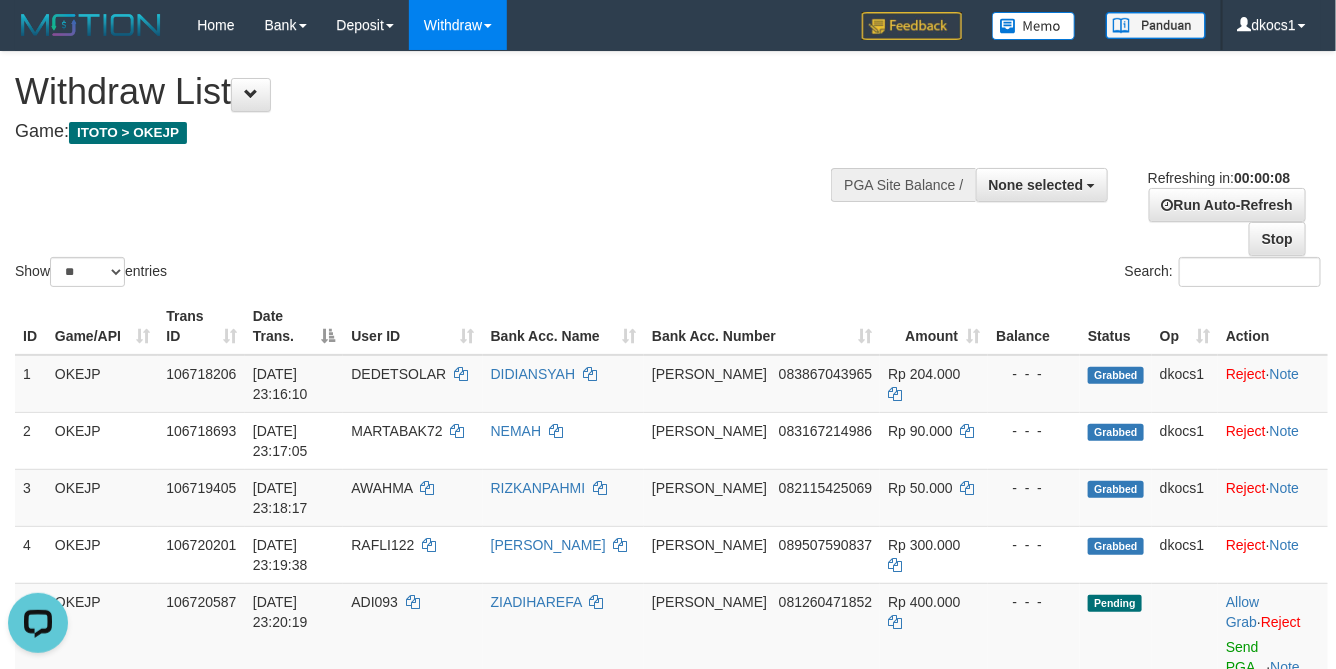 scroll, scrollTop: 0, scrollLeft: 0, axis: both 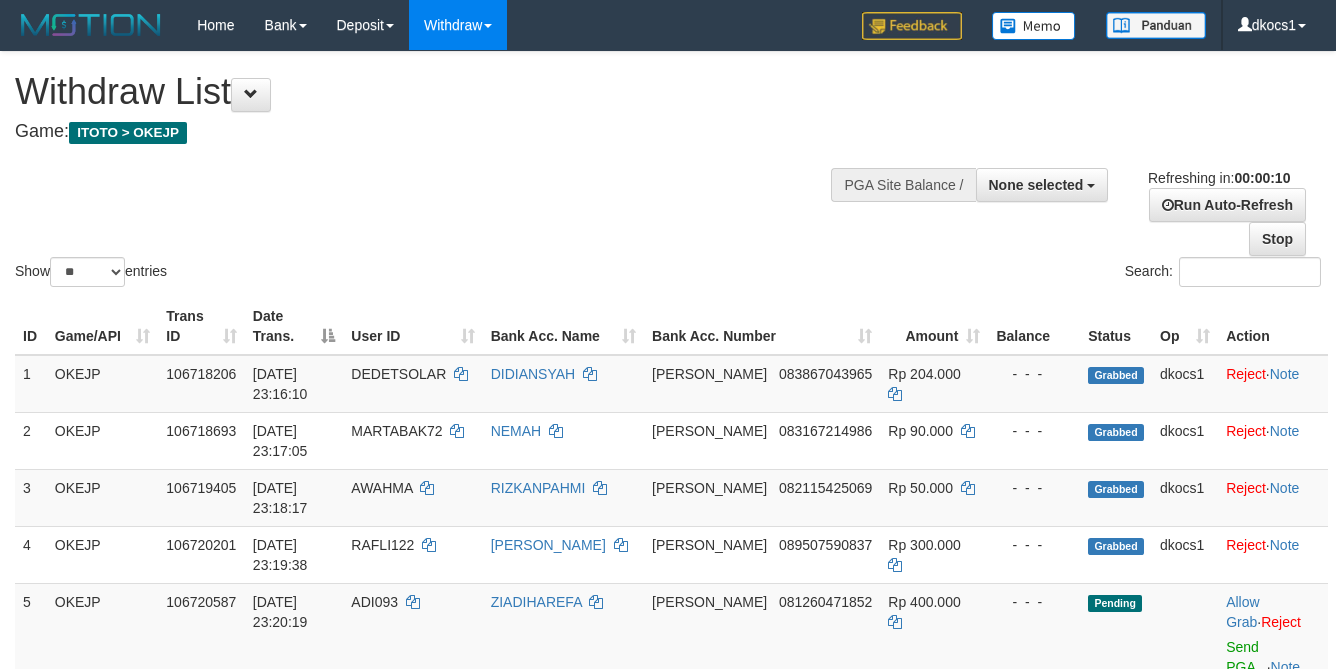 select 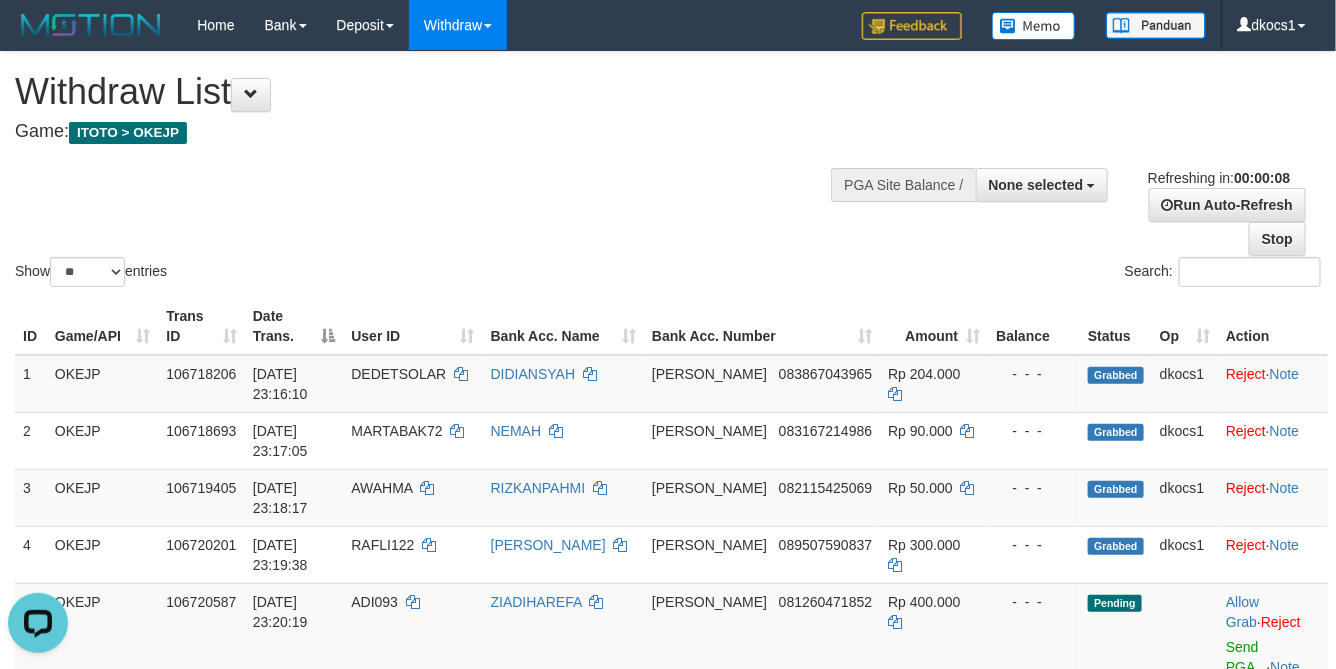 scroll, scrollTop: 0, scrollLeft: 0, axis: both 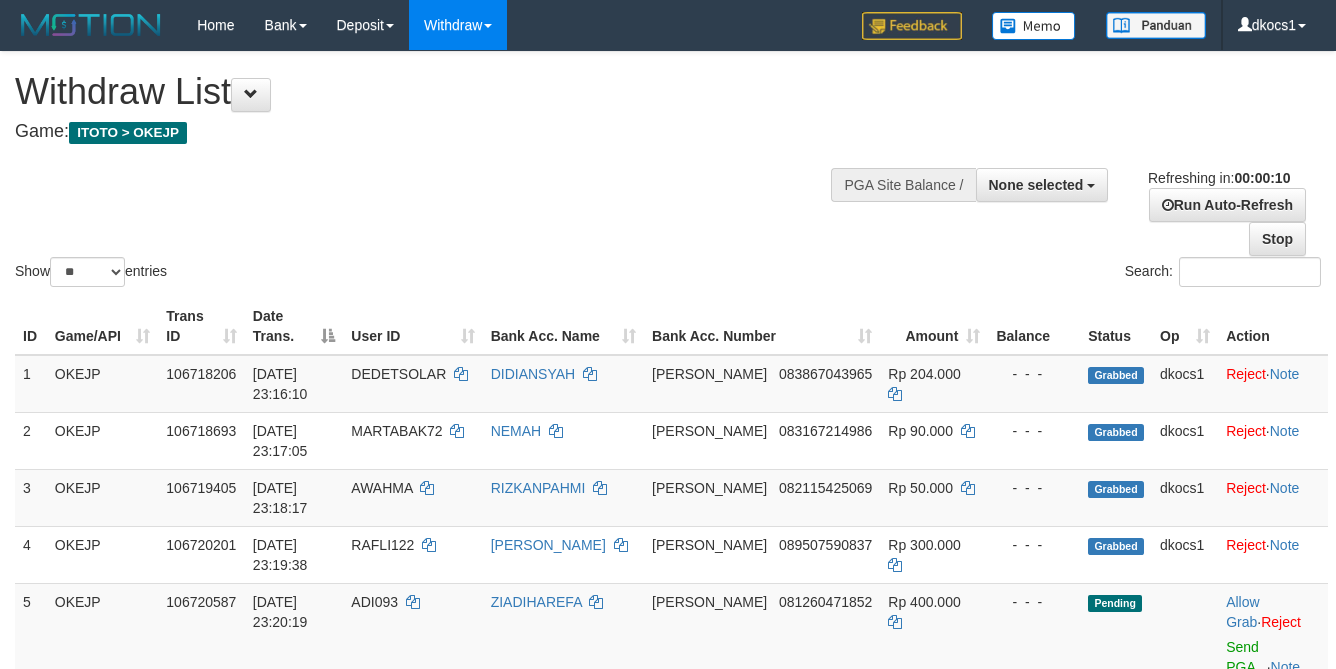 select 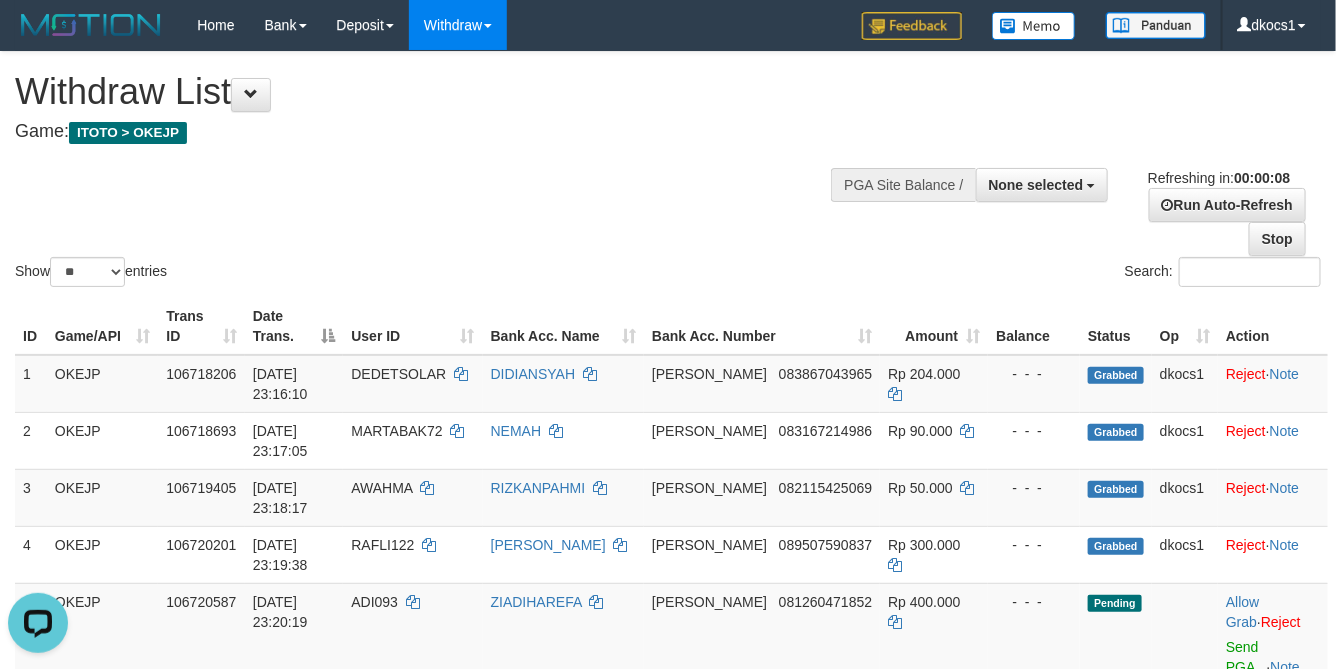 scroll, scrollTop: 0, scrollLeft: 0, axis: both 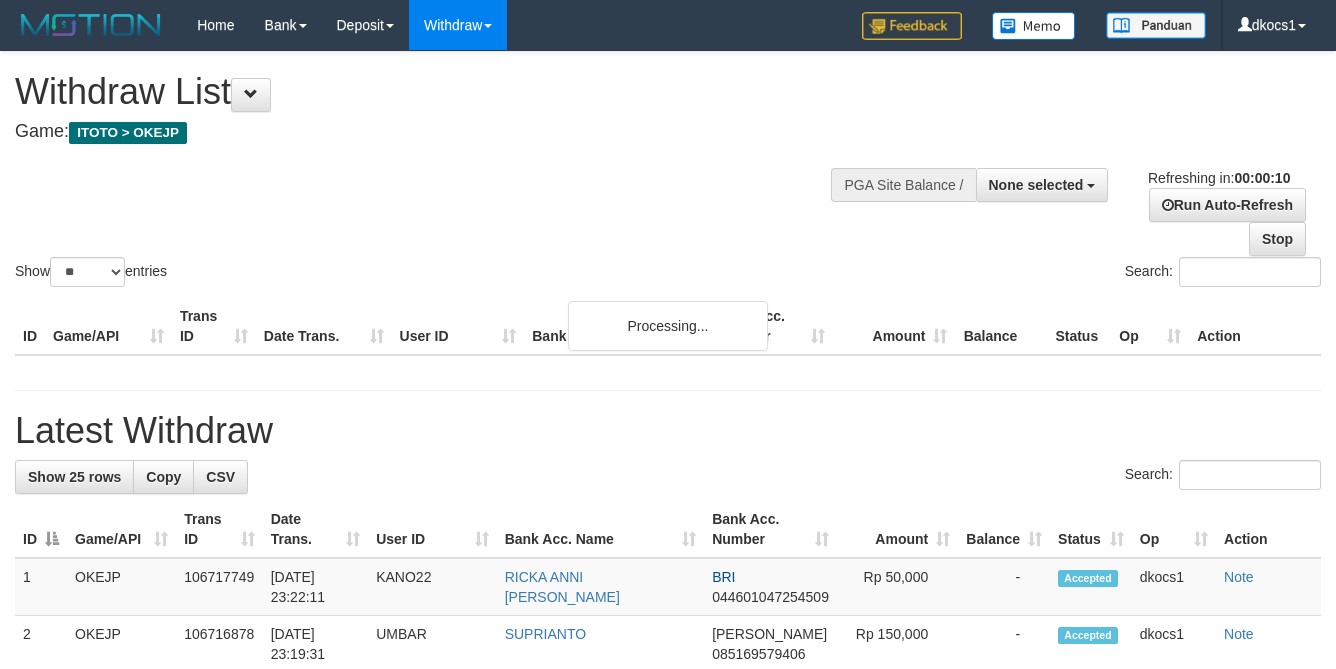 select 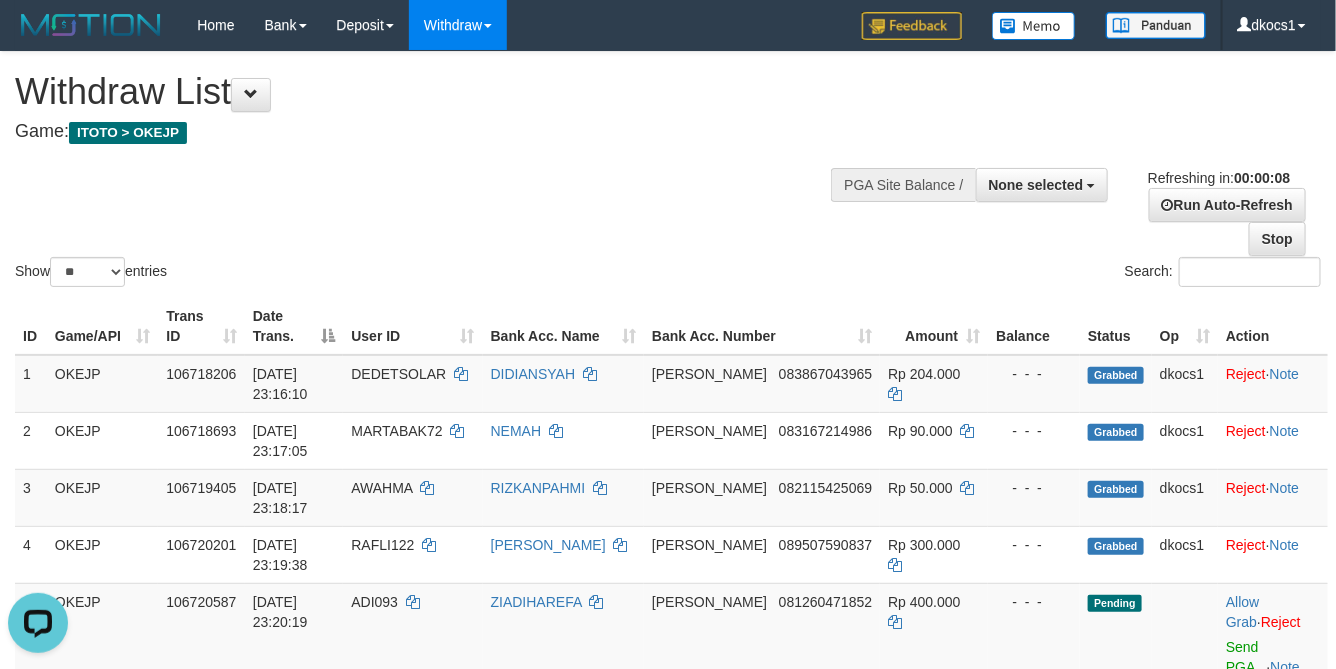 scroll, scrollTop: 0, scrollLeft: 0, axis: both 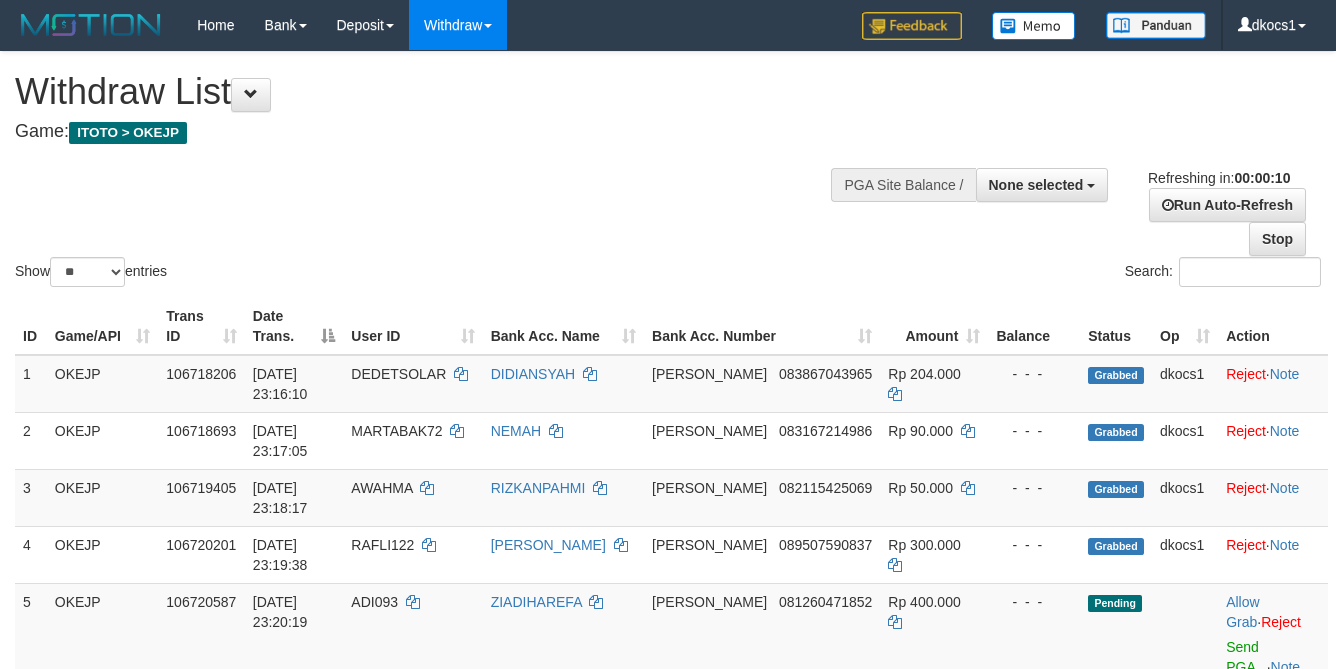 select 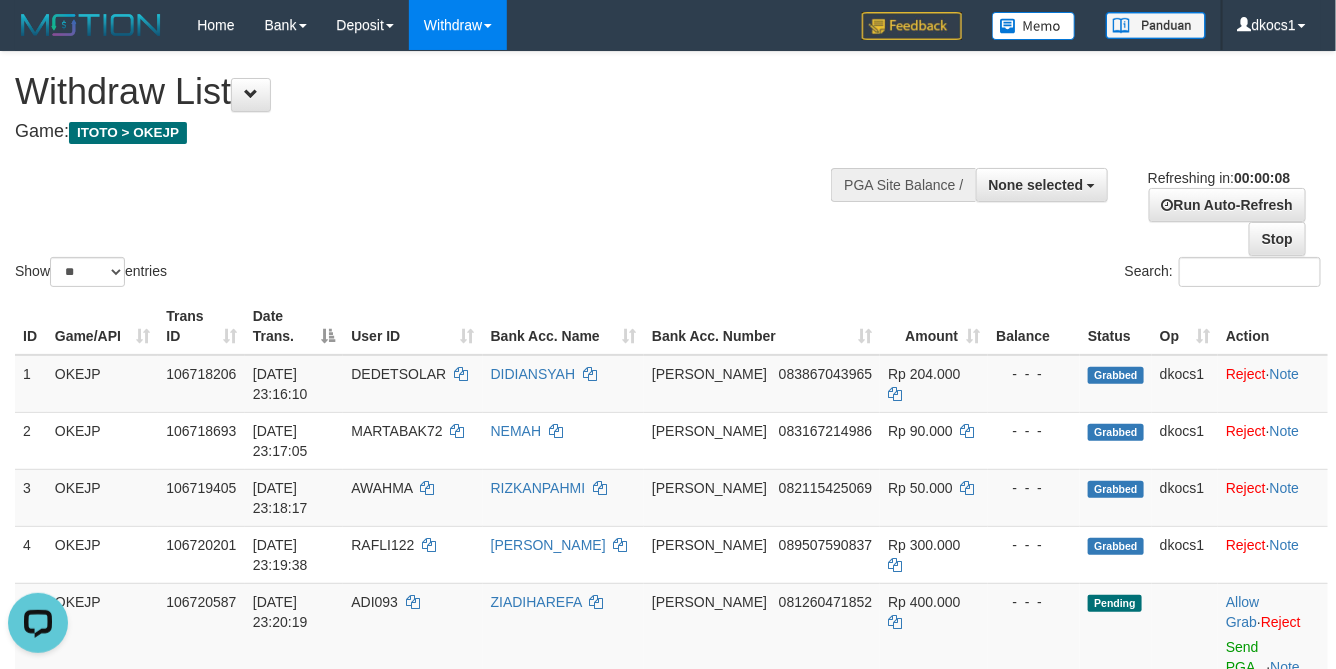 scroll, scrollTop: 0, scrollLeft: 0, axis: both 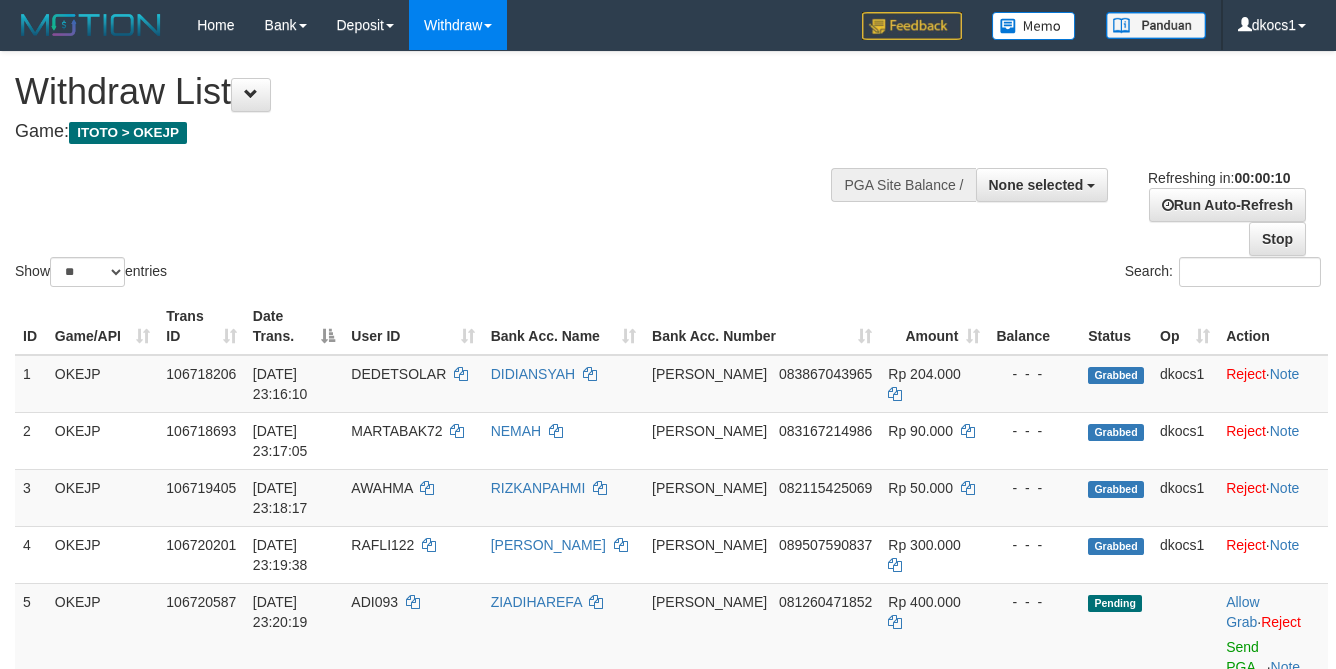 select 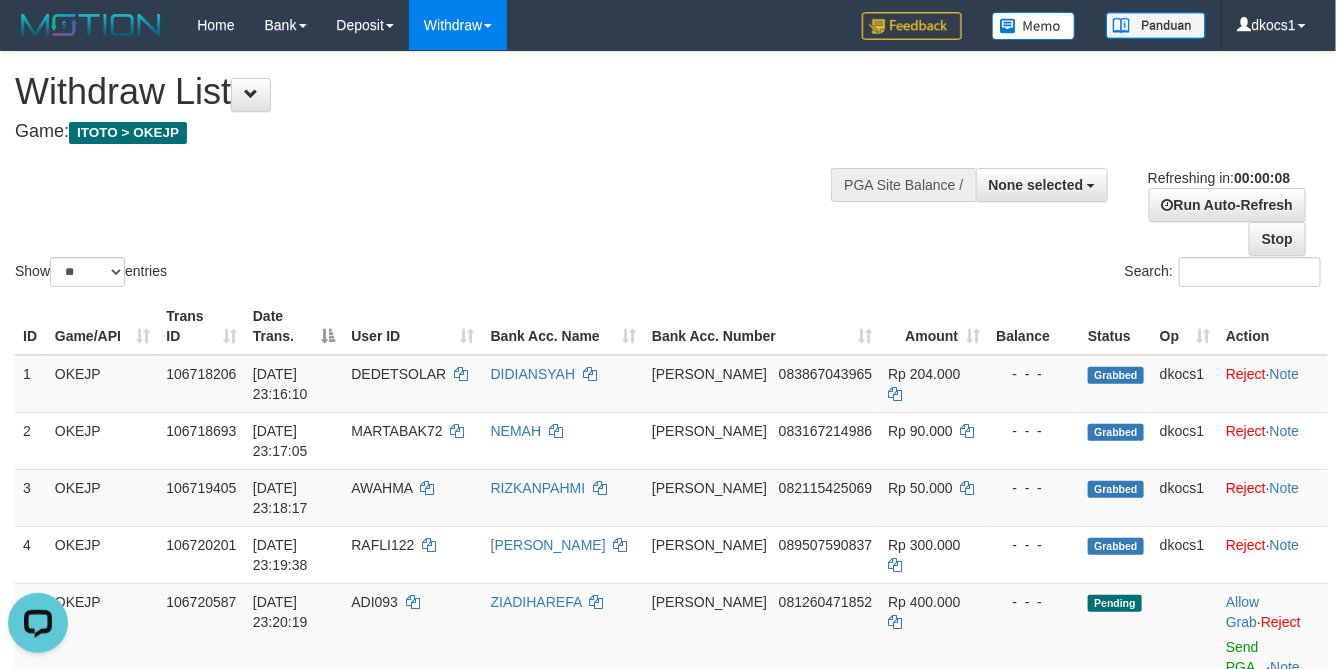 scroll, scrollTop: 0, scrollLeft: 0, axis: both 